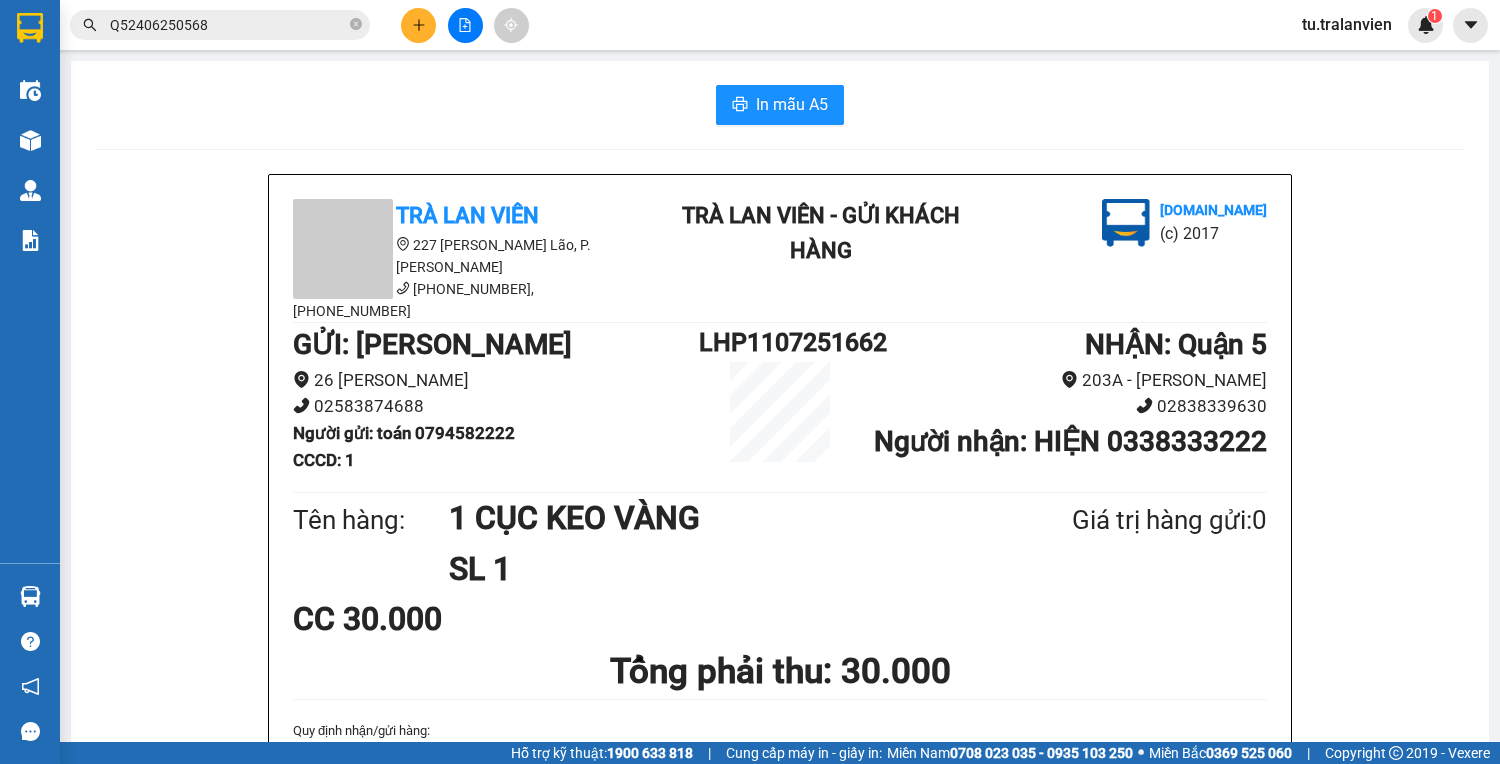 scroll, scrollTop: 0, scrollLeft: 0, axis: both 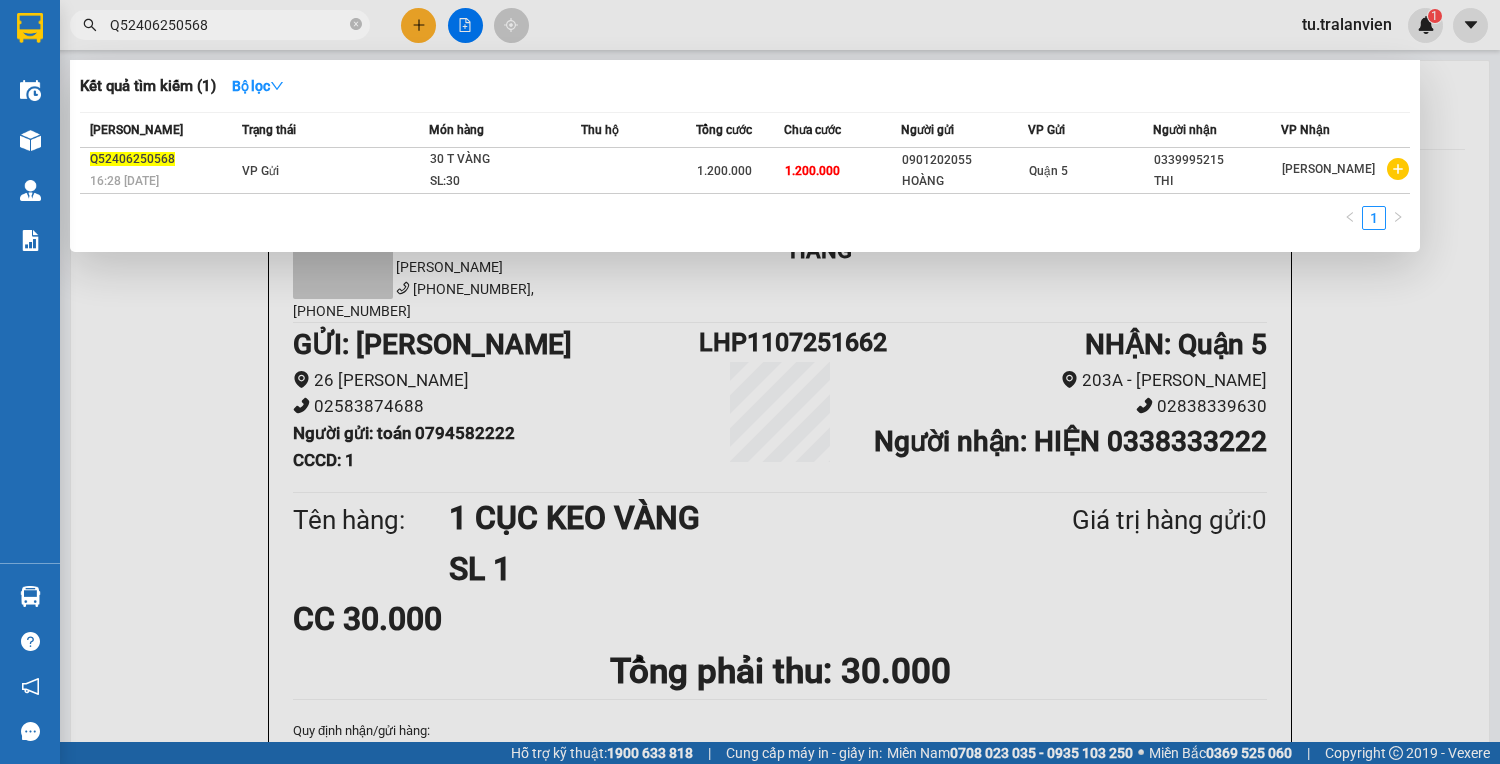 click on "Q52406250568" at bounding box center [228, 25] 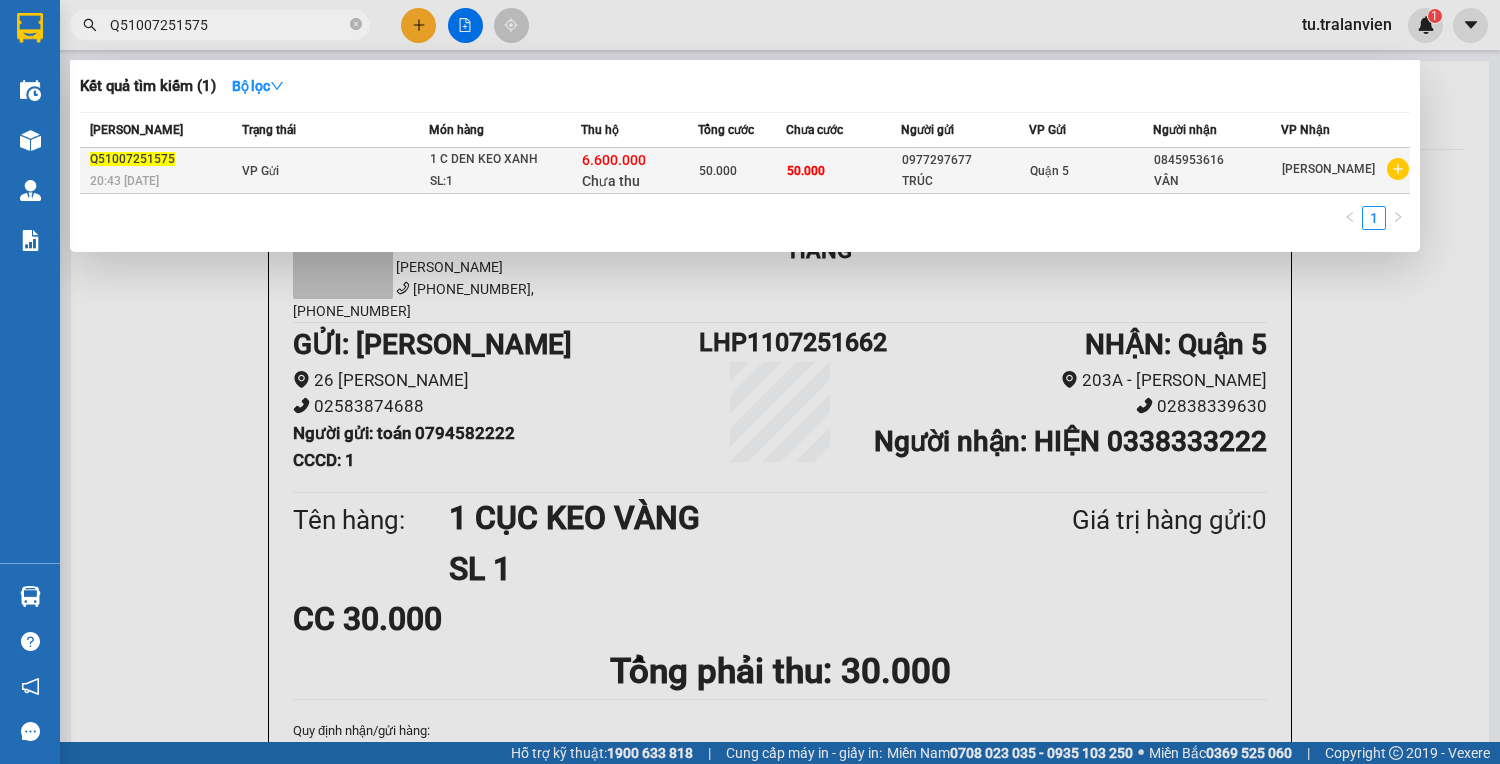 type on "Q51007251575" 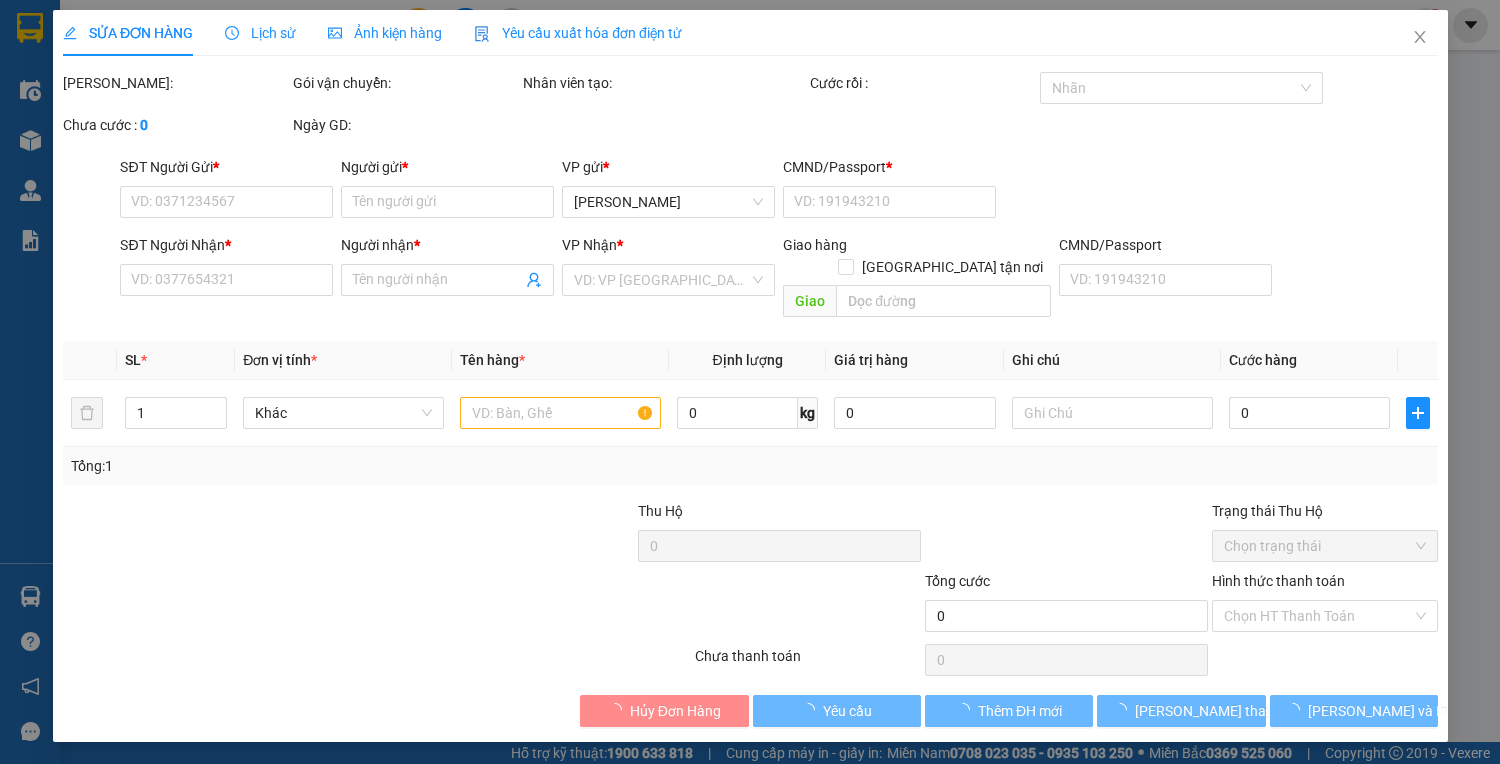 type on "0977297677" 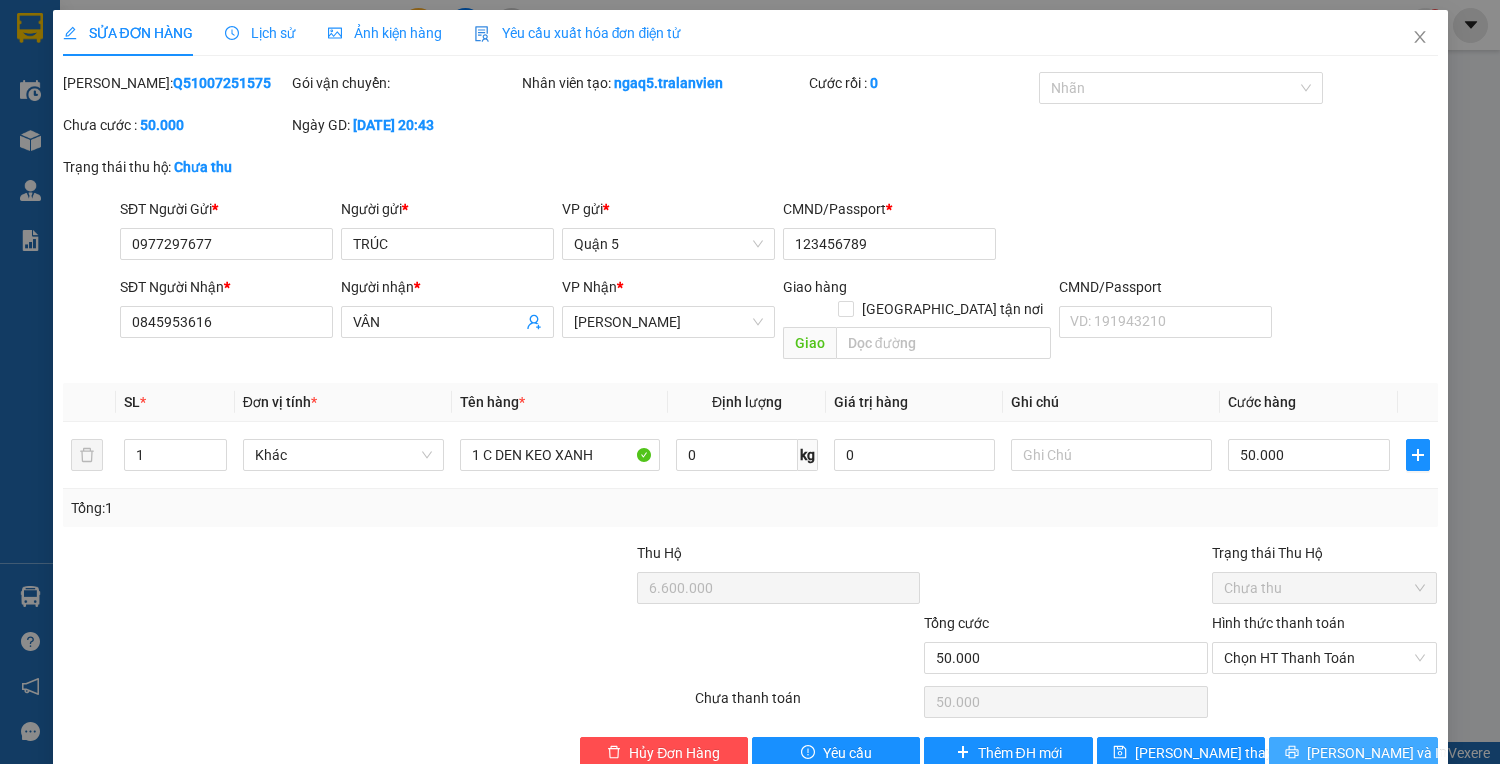 click on "[PERSON_NAME] và In" at bounding box center (1377, 753) 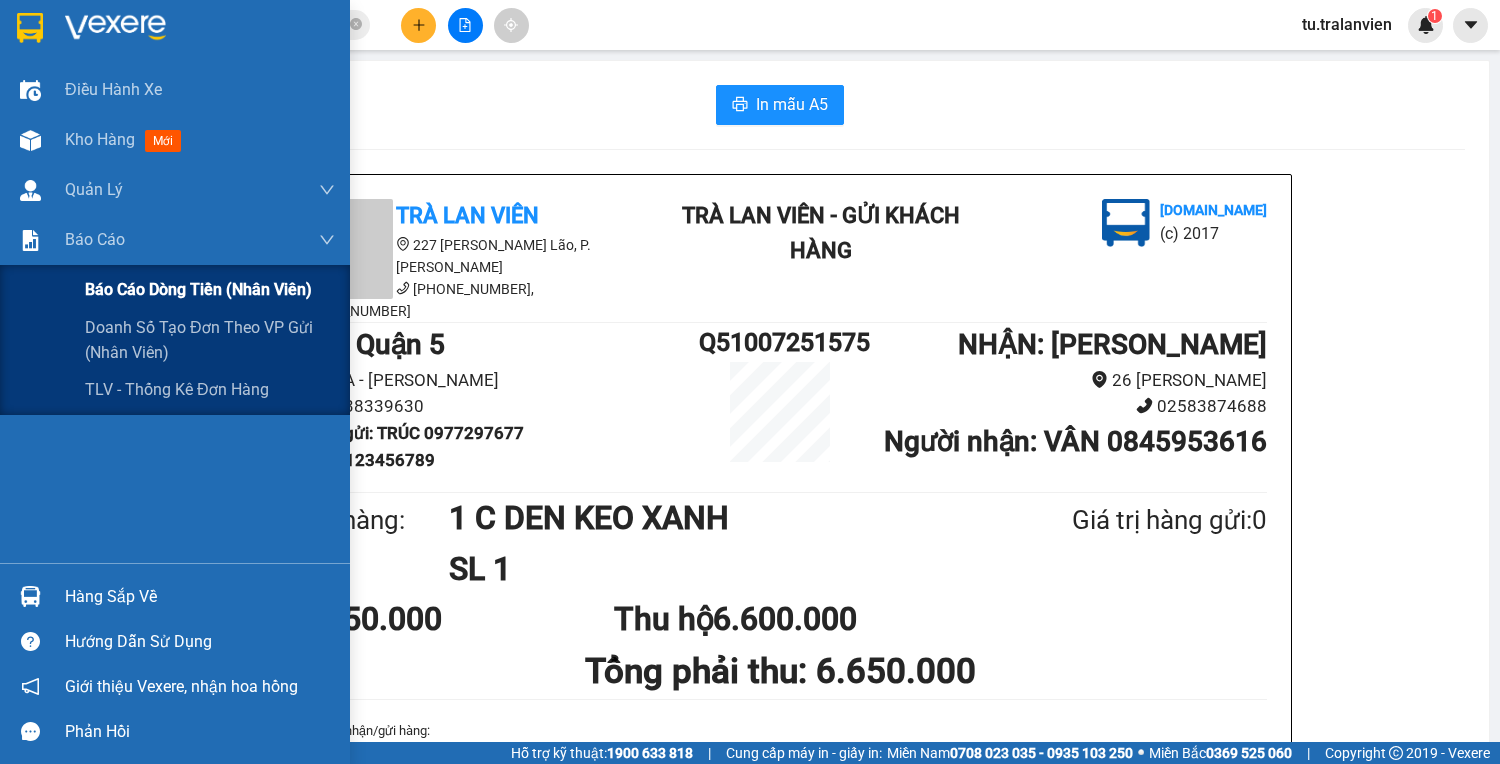 click on "Báo cáo dòng tiền (nhân viên)" at bounding box center [210, 290] 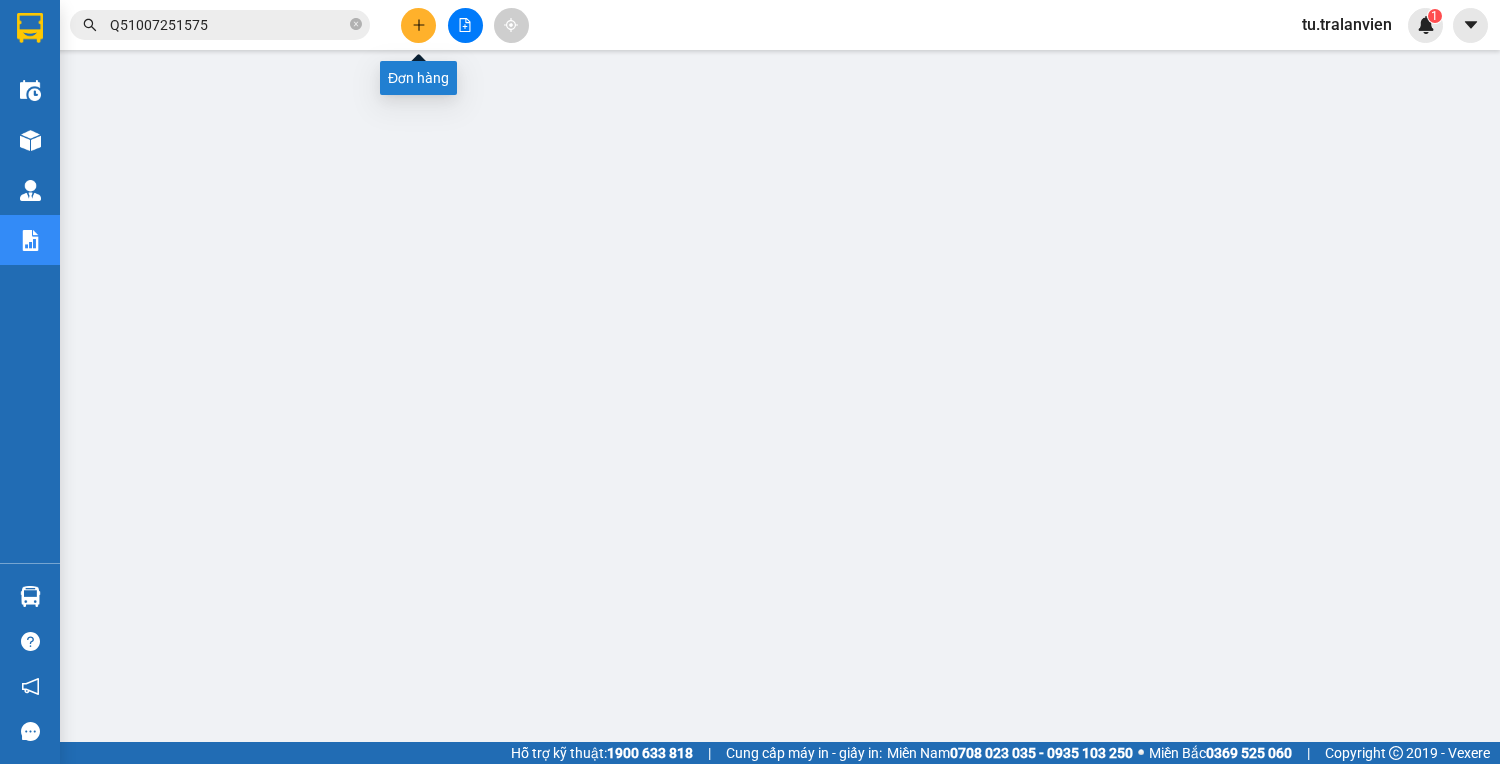 click 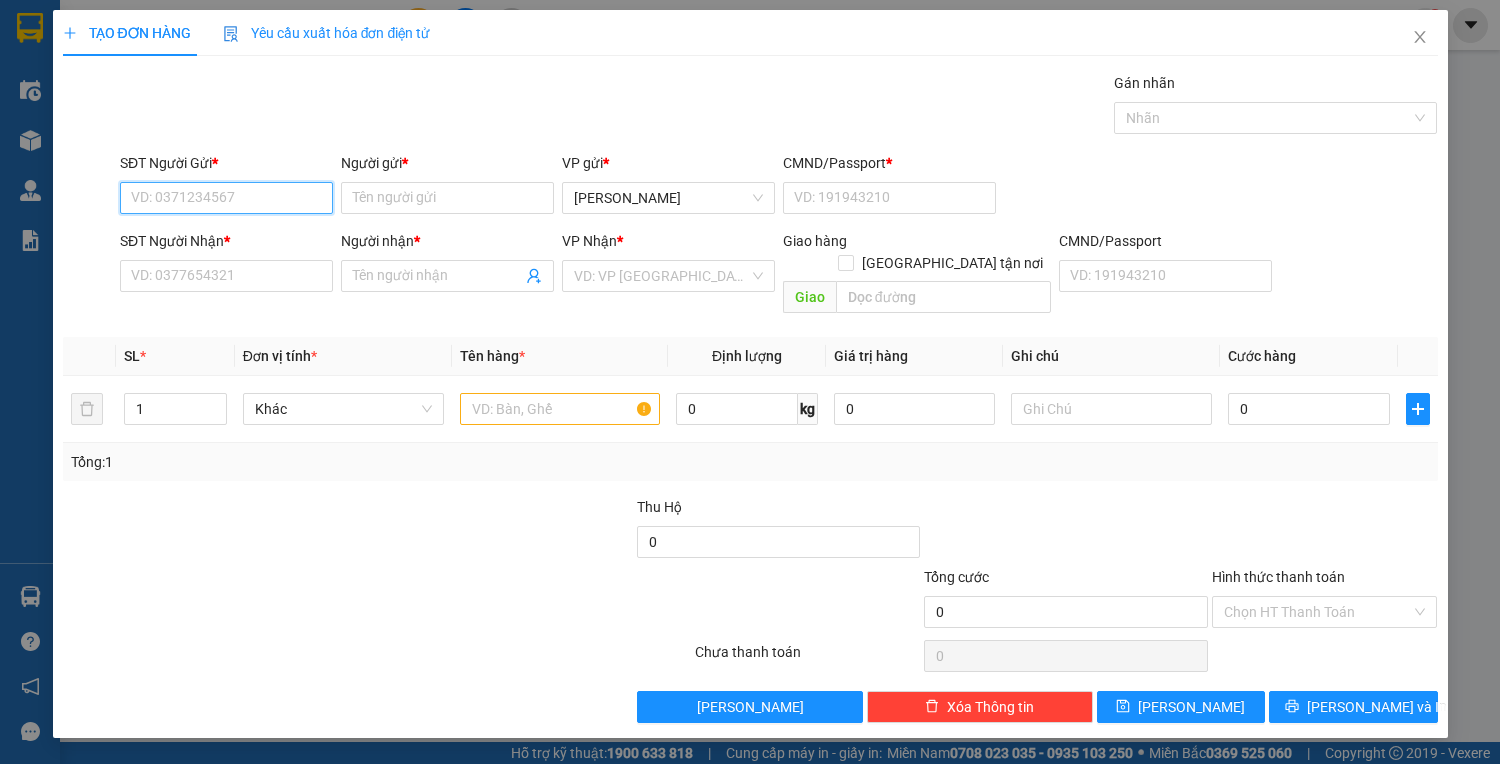 click on "SĐT Người Gửi  *" at bounding box center (226, 198) 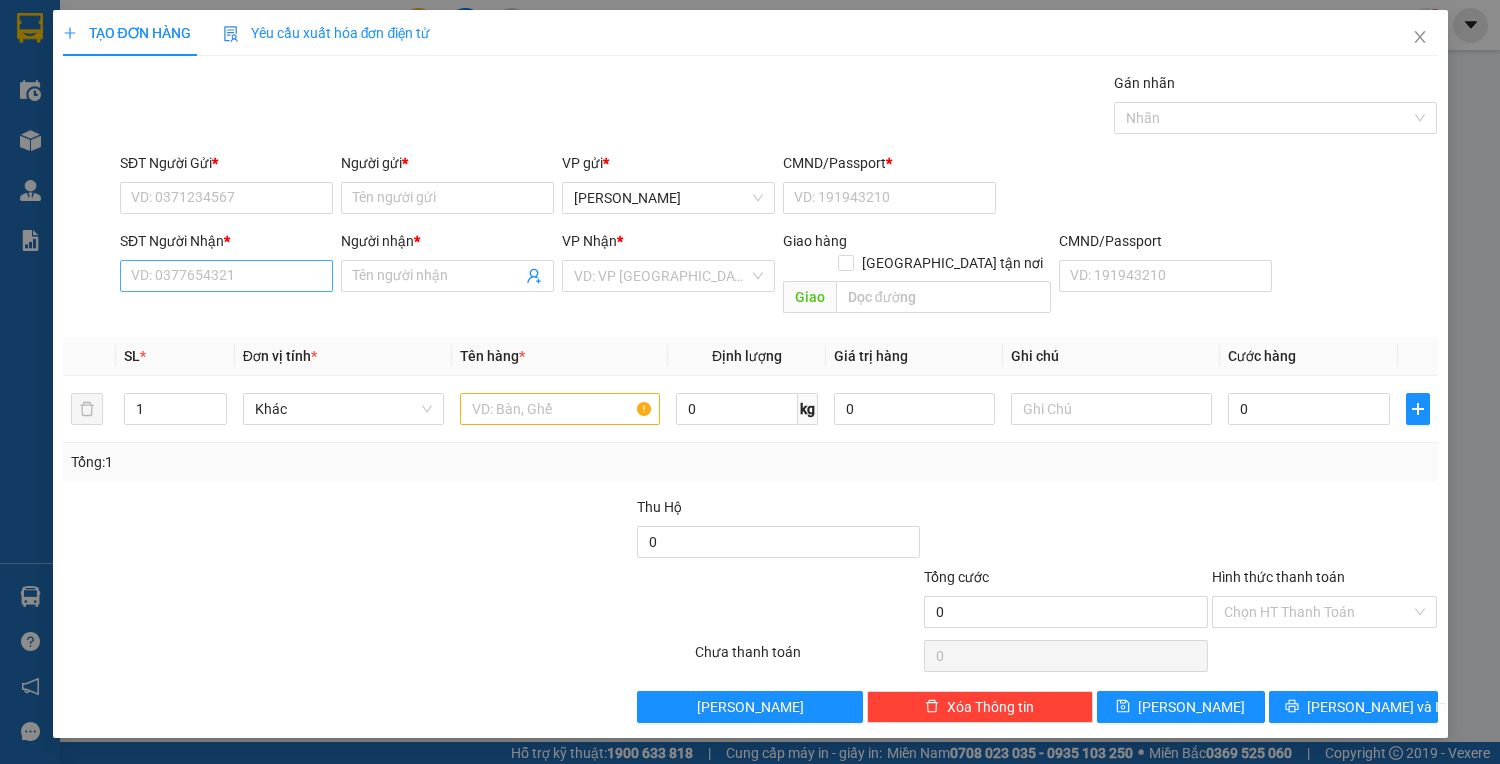drag, startPoint x: 246, startPoint y: 257, endPoint x: 244, endPoint y: 279, distance: 22.090721 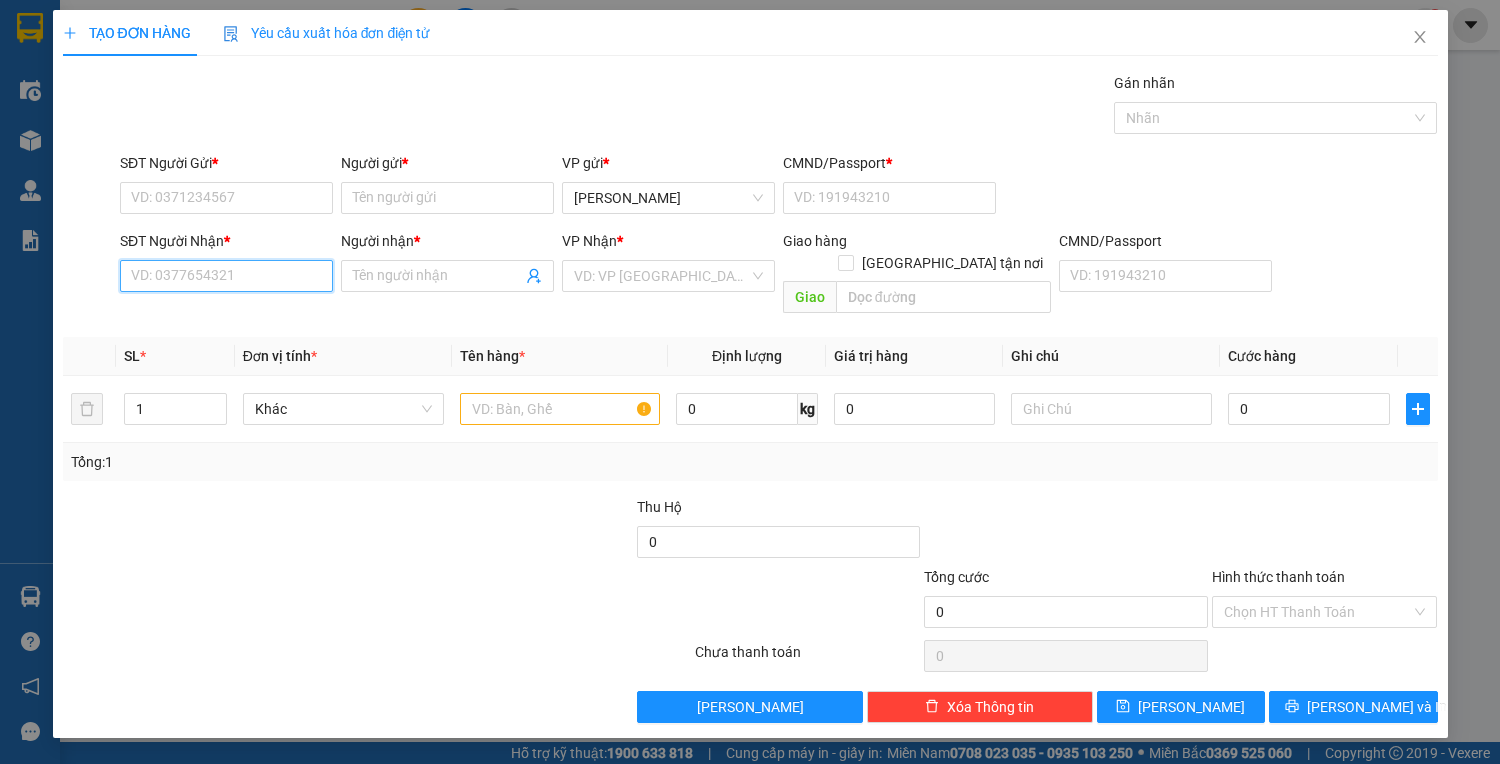 click on "SĐT Người Nhận  *" at bounding box center (226, 276) 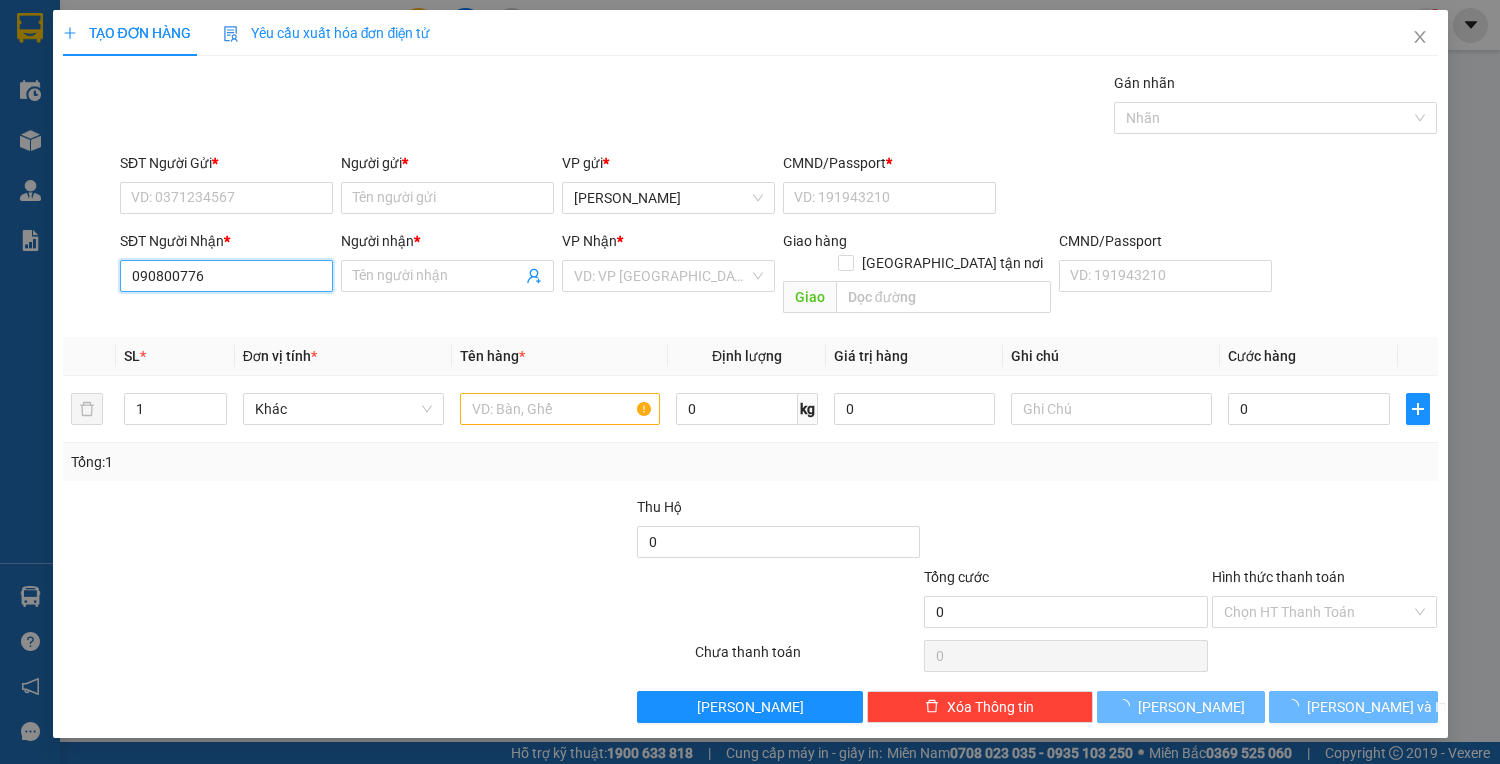 type on "0908007767" 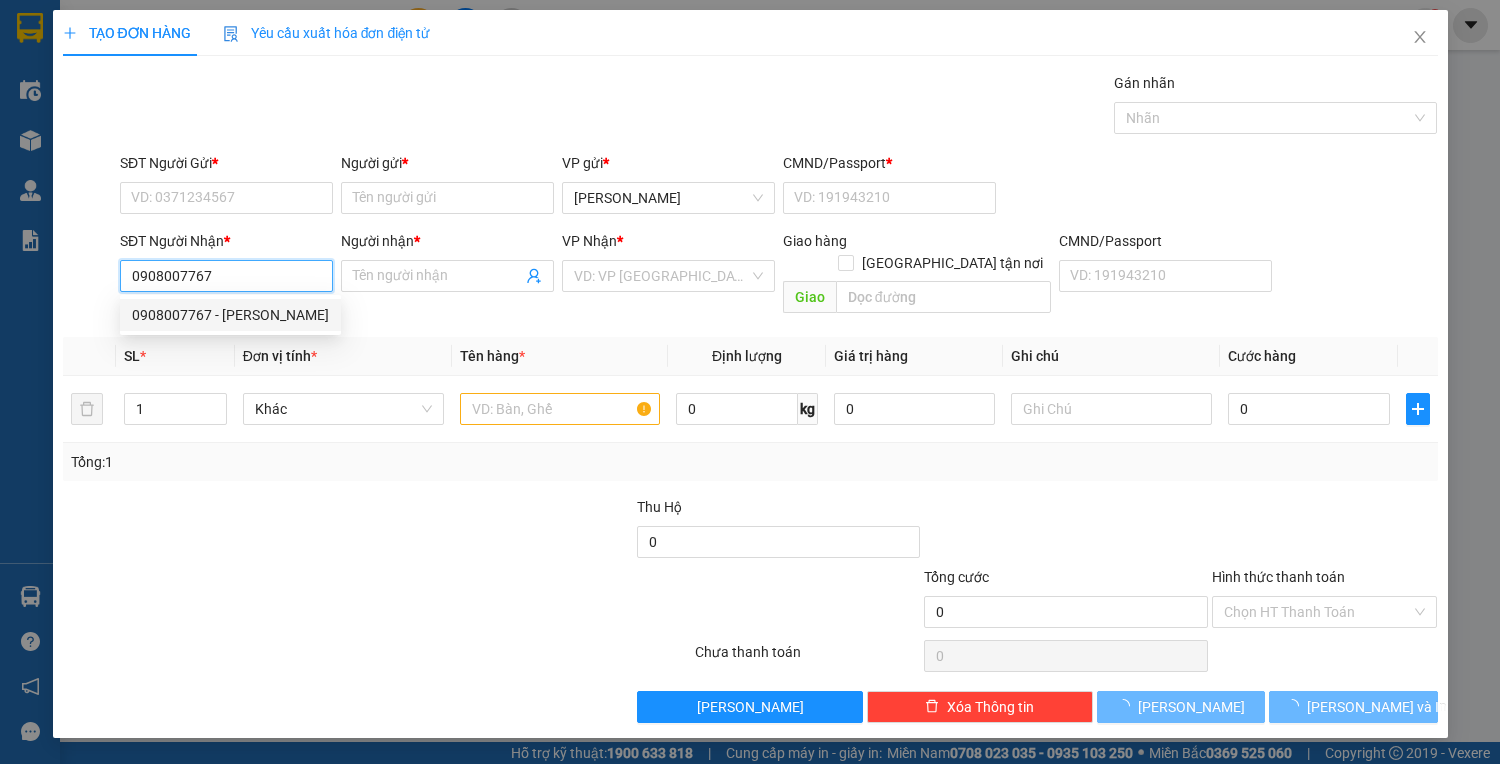 click on "0908007767 - HẢI" at bounding box center (230, 315) 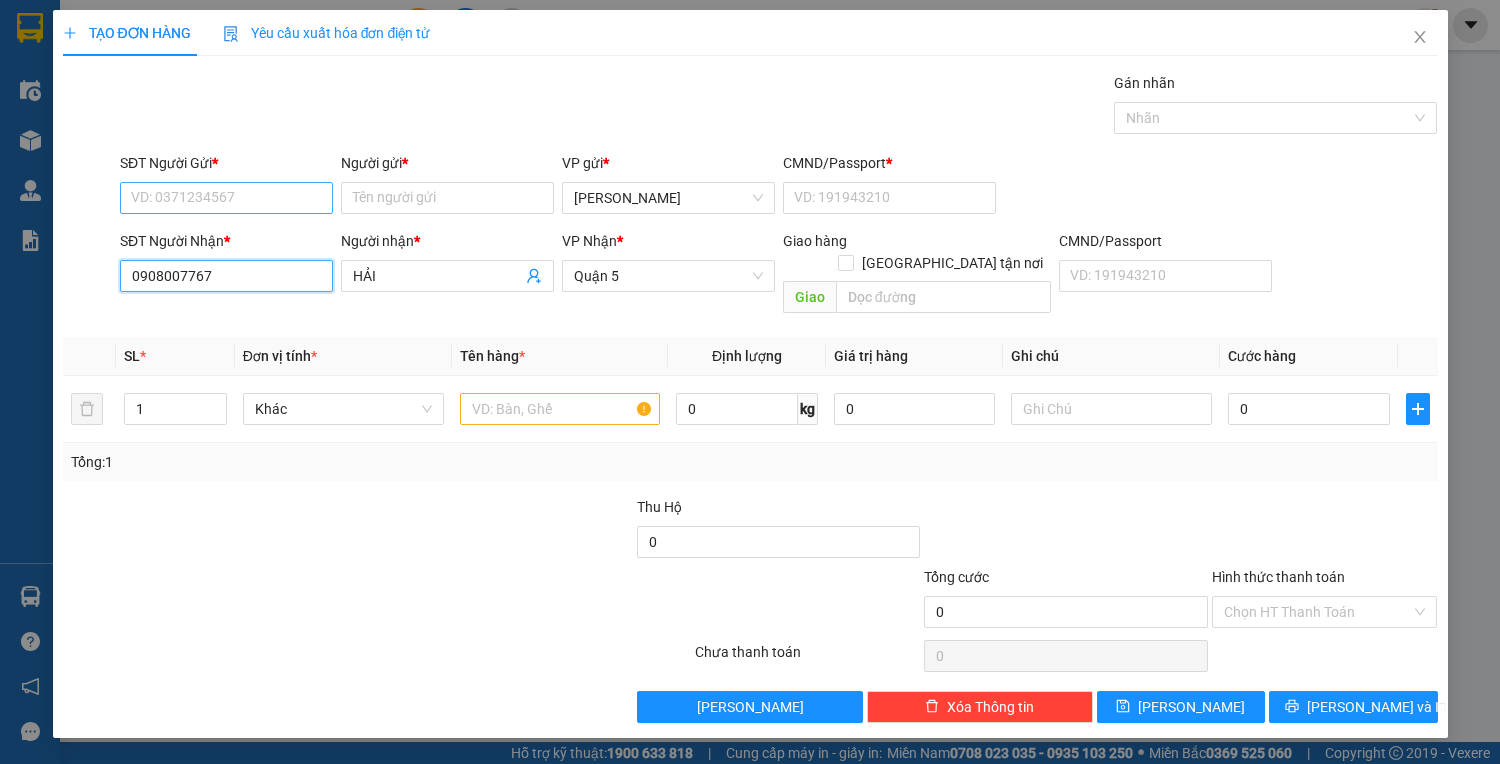 type on "0908007767" 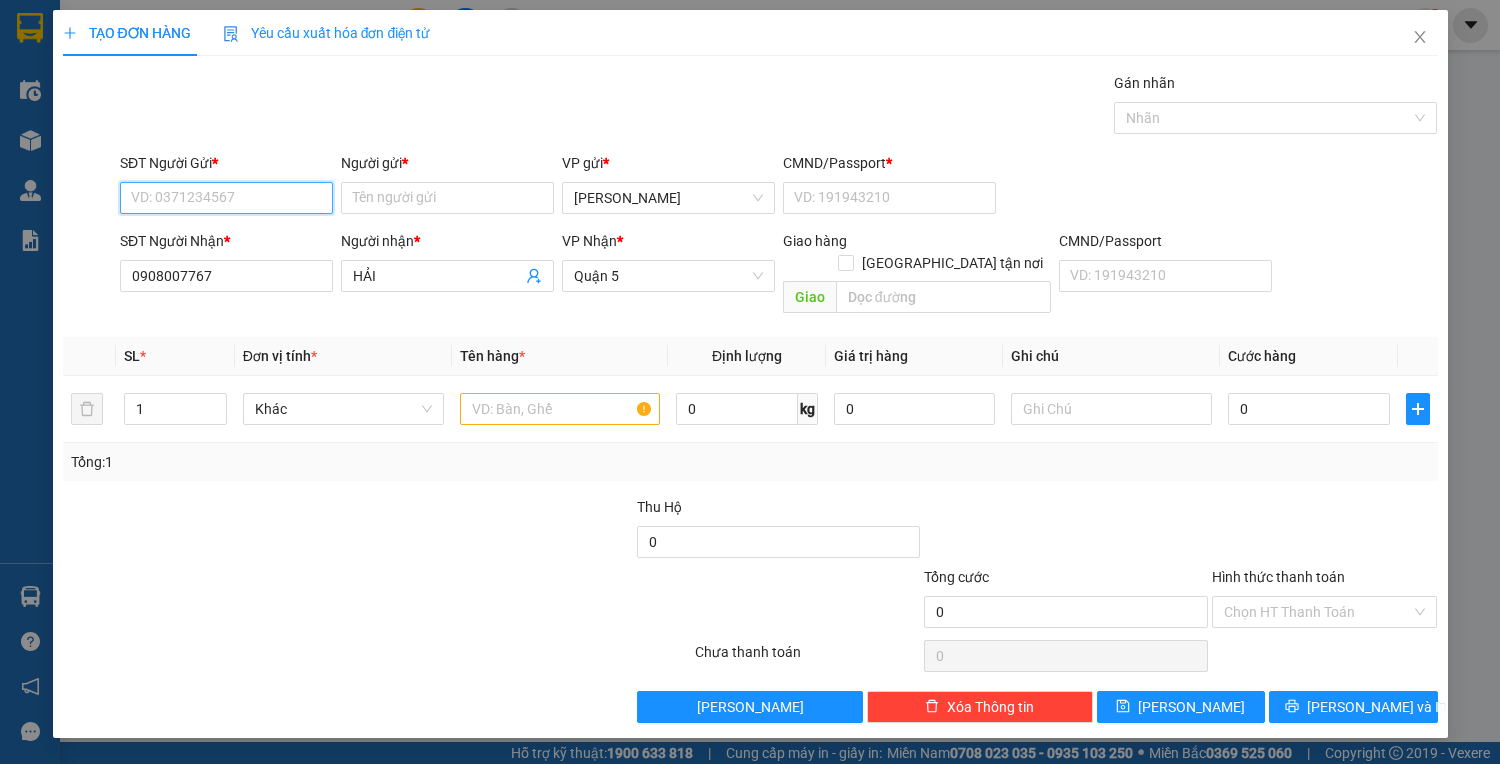 click on "SĐT Người Gửi  *" at bounding box center [226, 198] 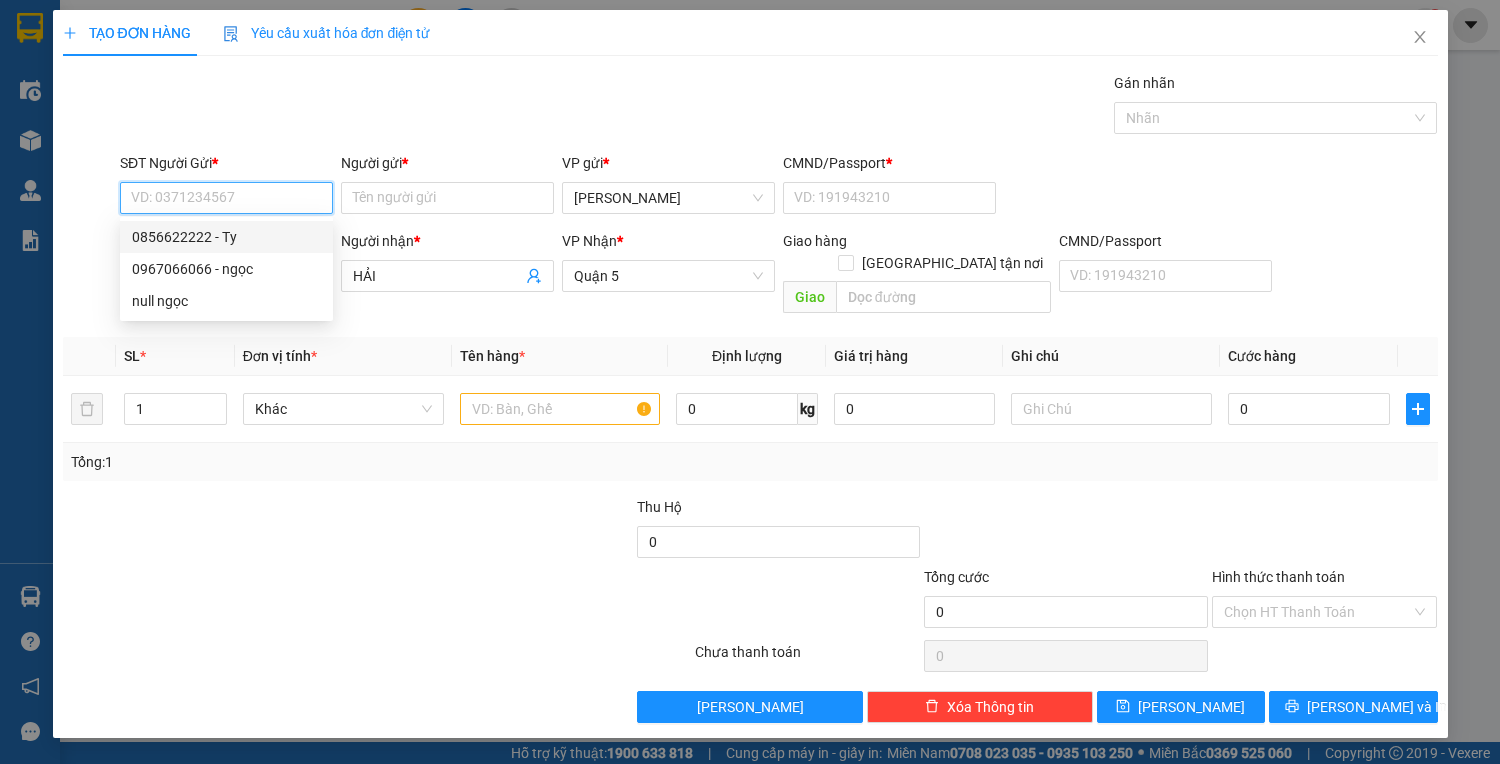 drag, startPoint x: 259, startPoint y: 236, endPoint x: 423, endPoint y: 307, distance: 178.70926 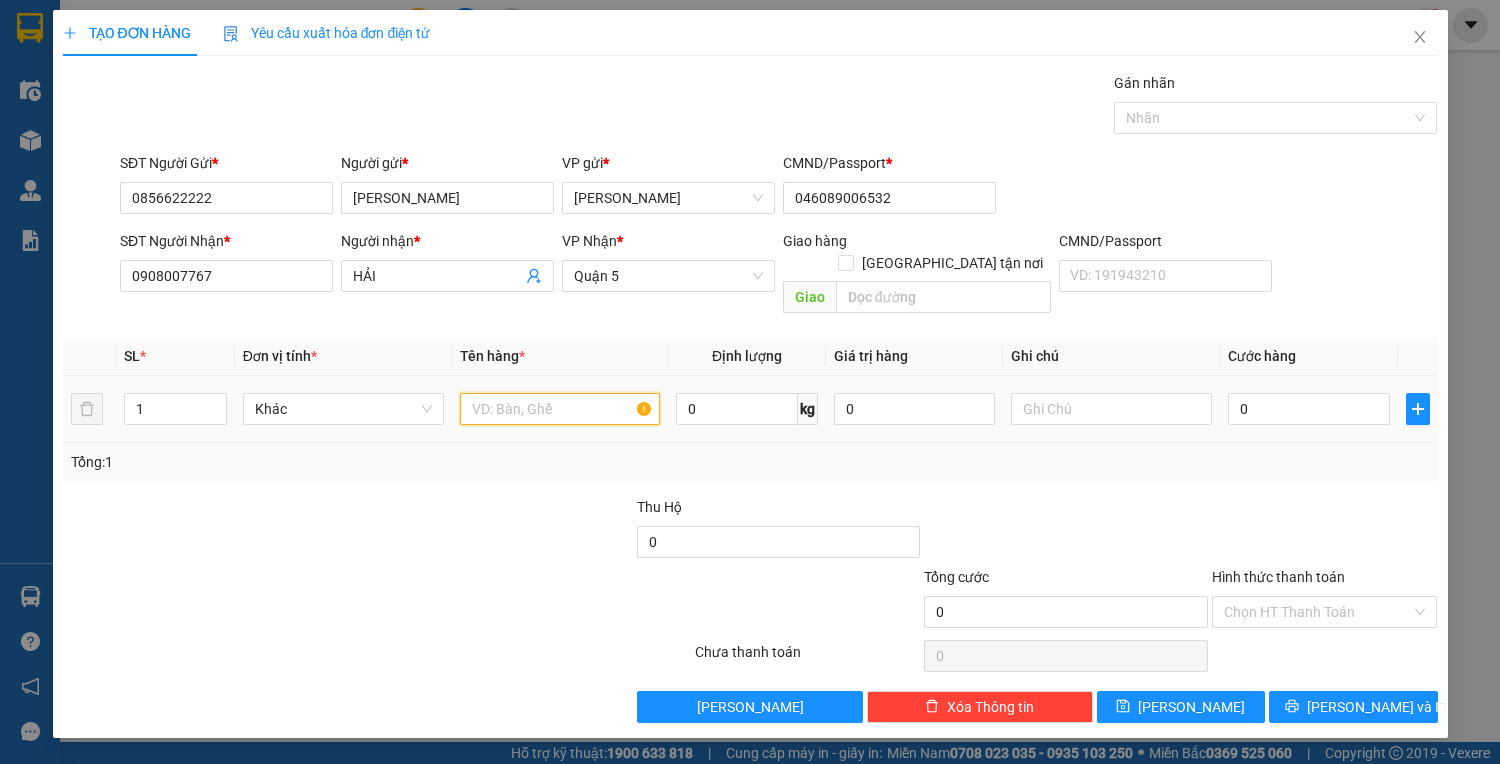 click at bounding box center (560, 409) 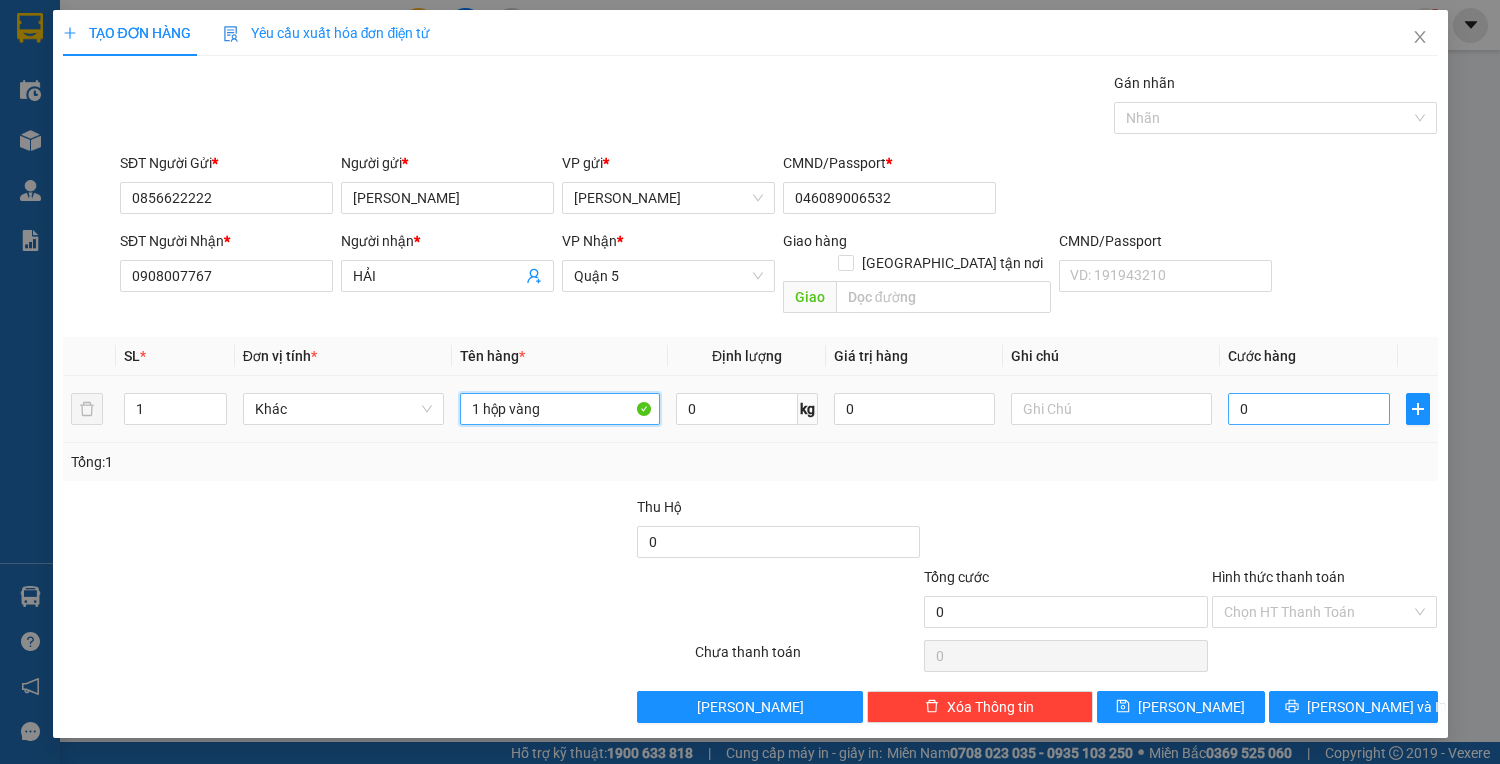 type on "1 hộp vàng" 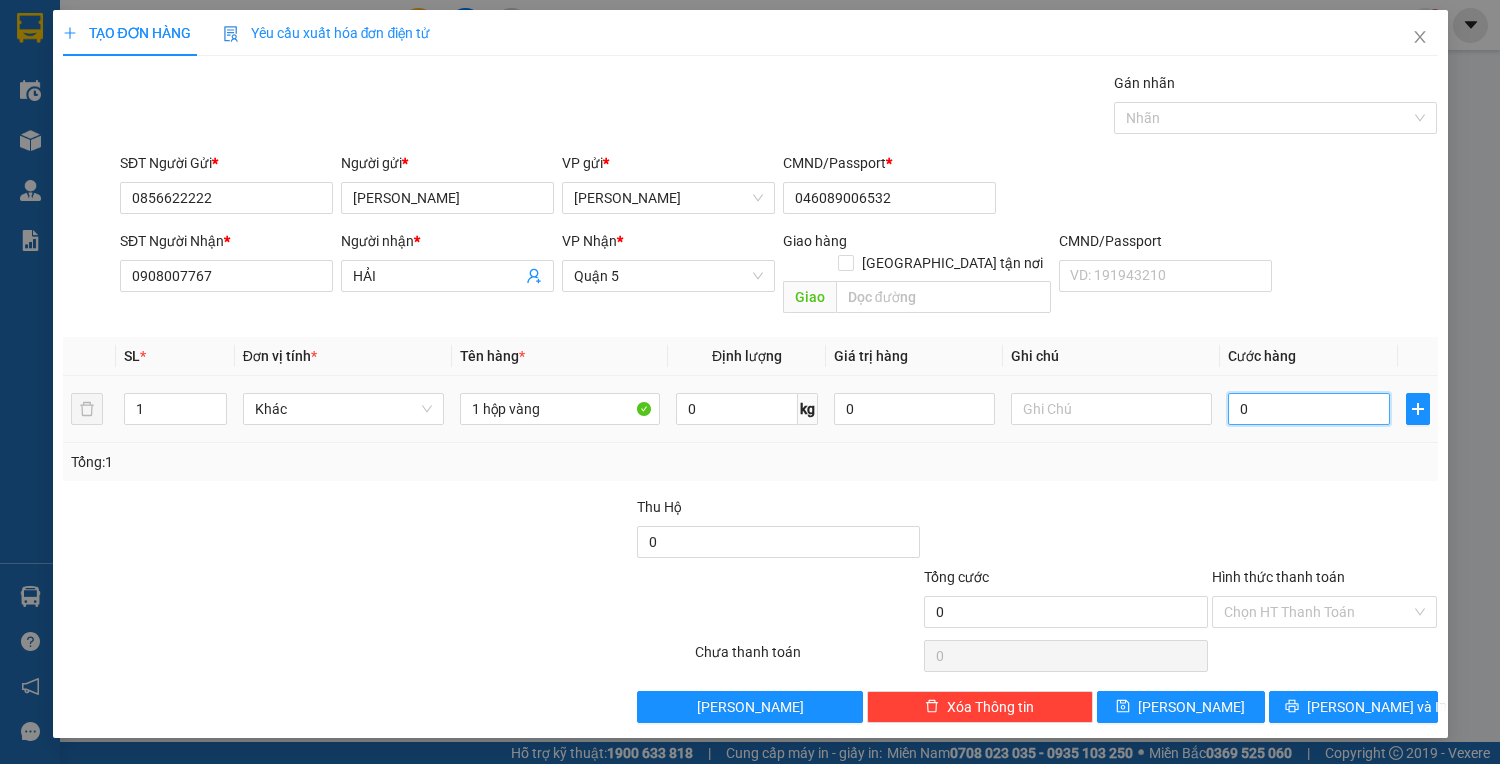 type on "3" 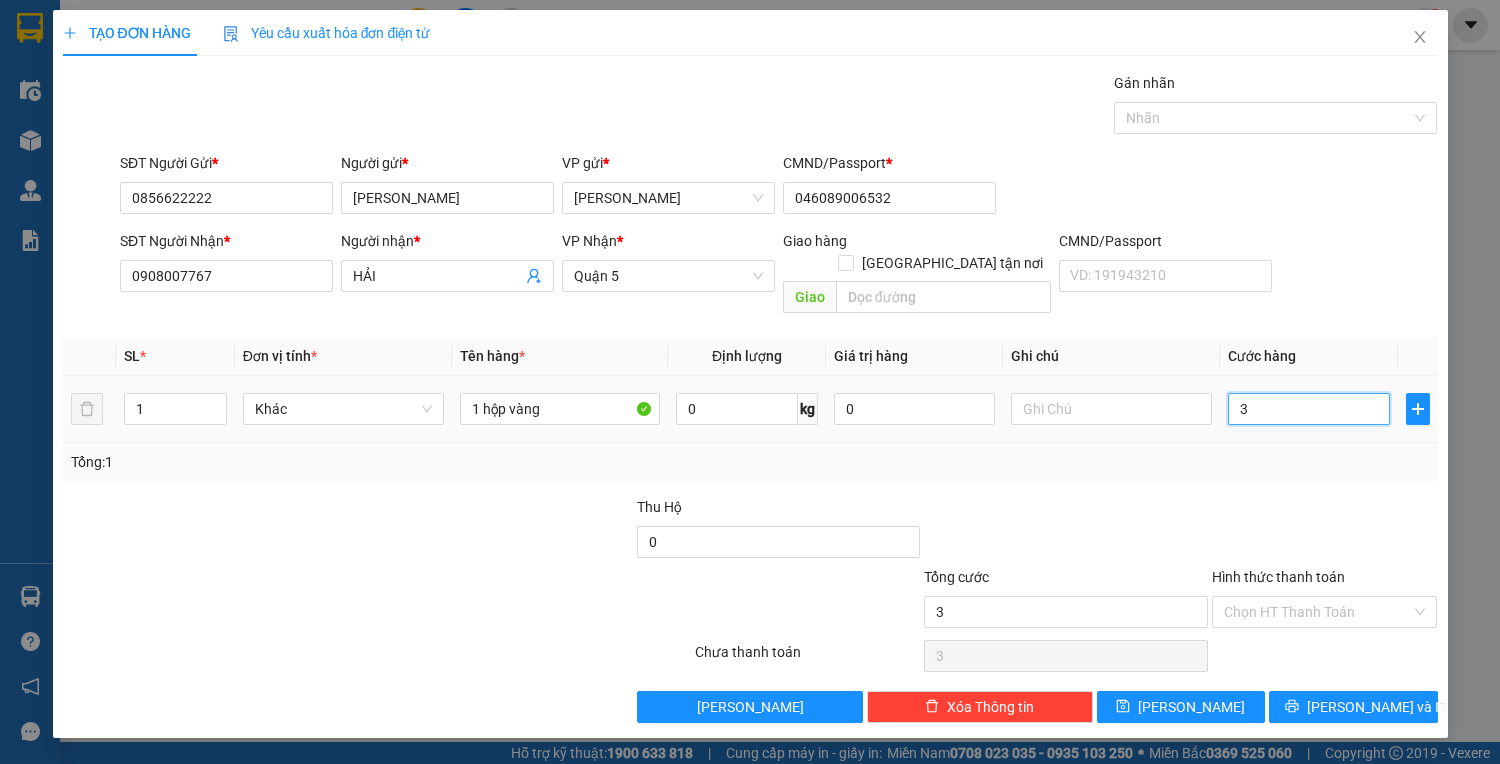 type on "30" 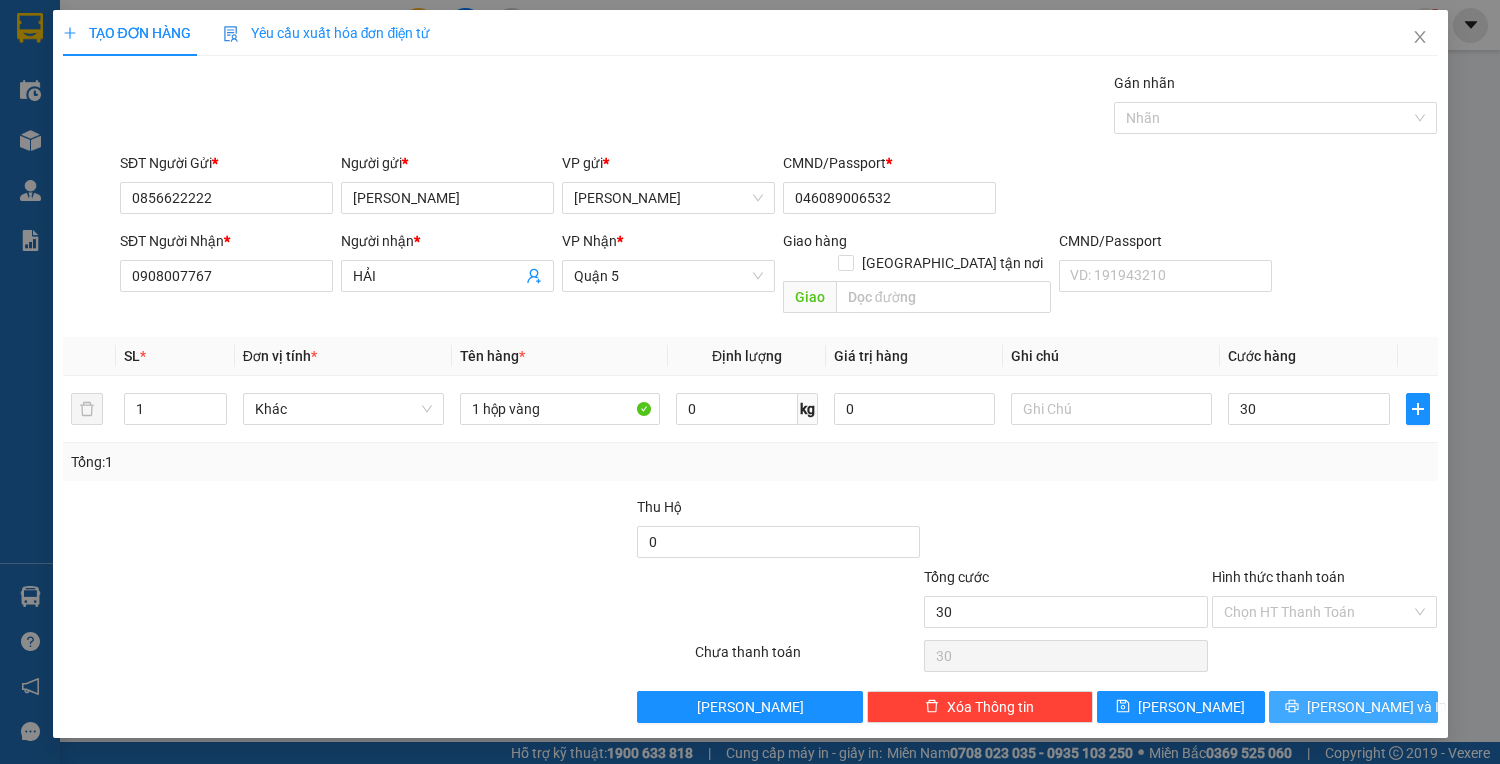 type on "30.000" 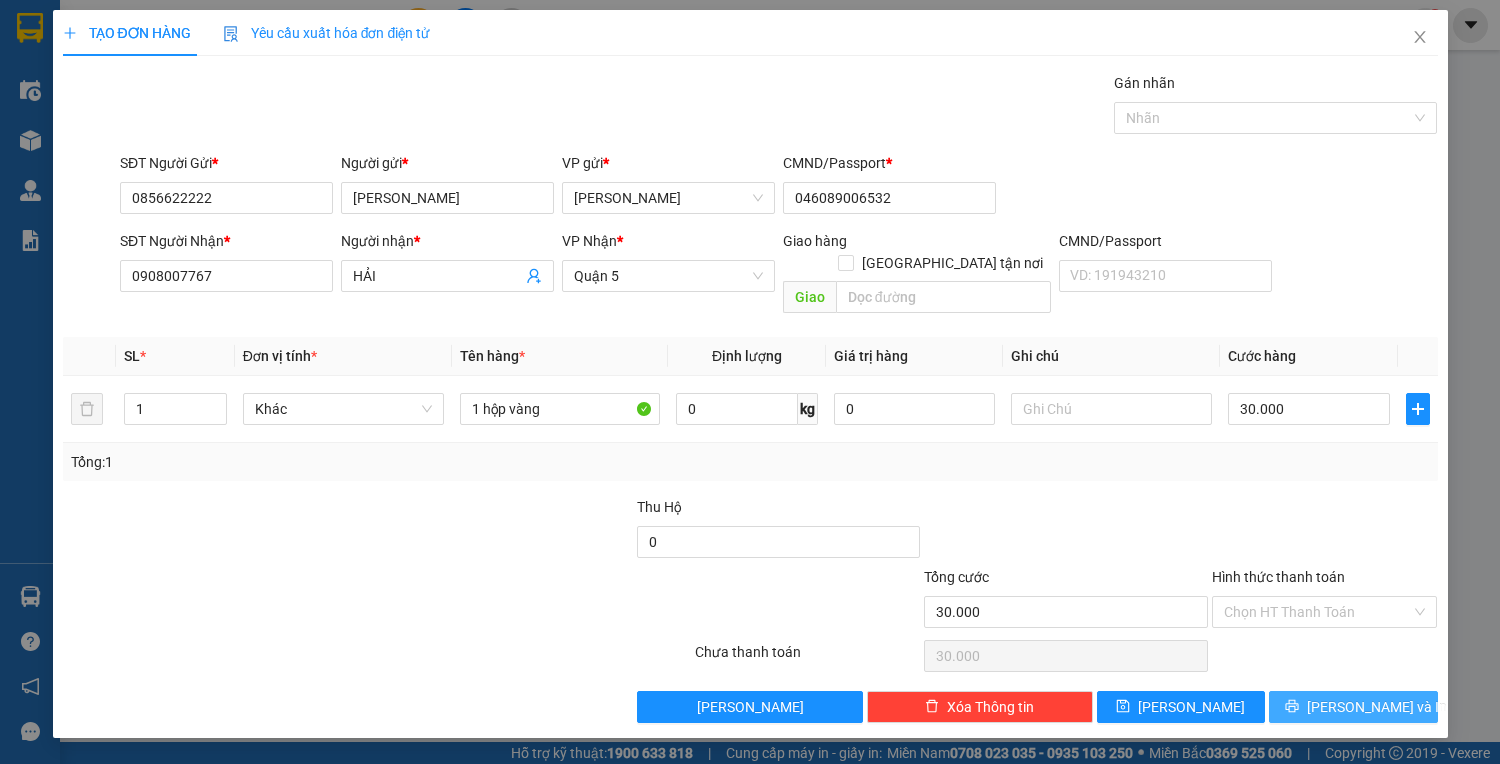 click on "[PERSON_NAME] và In" at bounding box center [1353, 707] 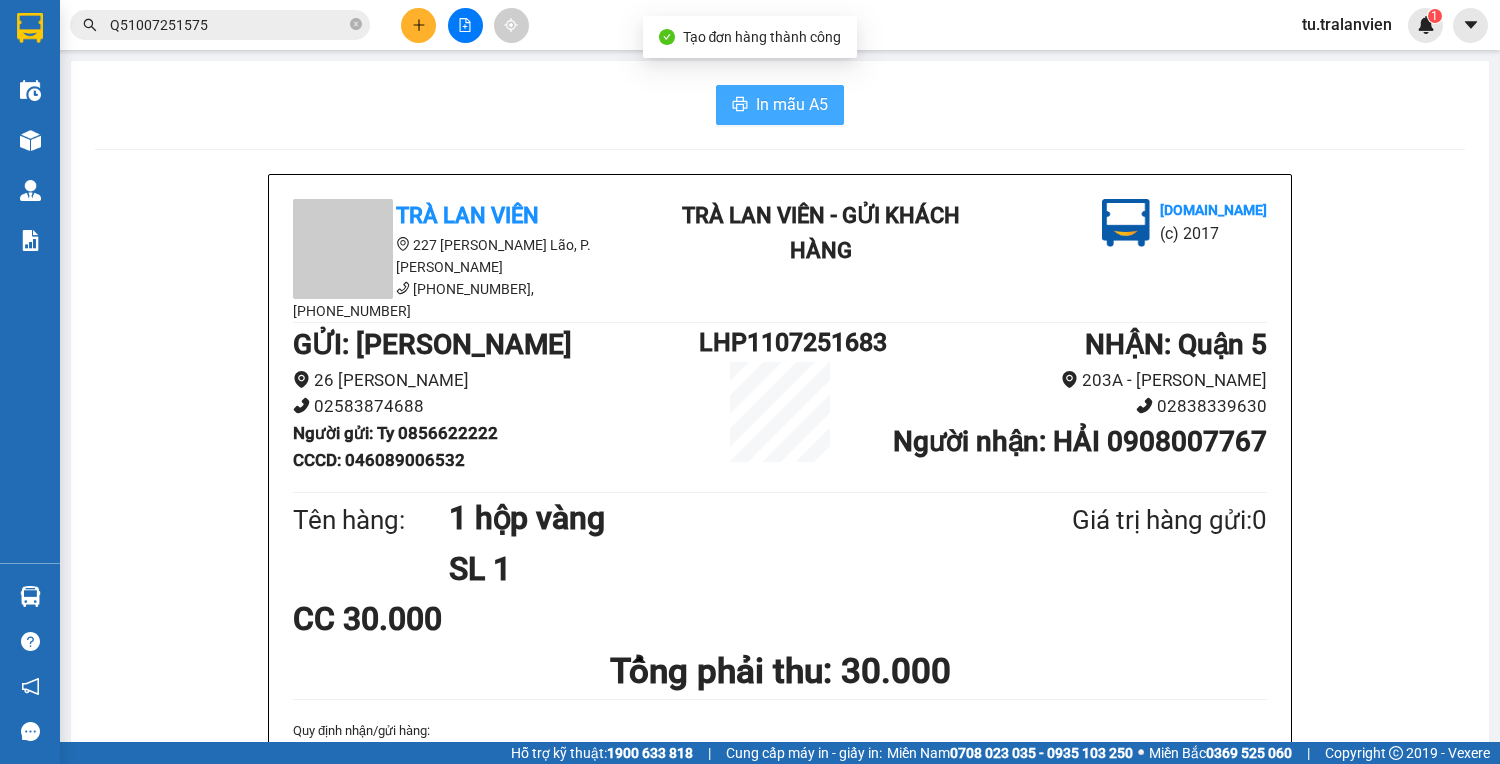 drag, startPoint x: 770, startPoint y: 124, endPoint x: 769, endPoint y: 109, distance: 15.033297 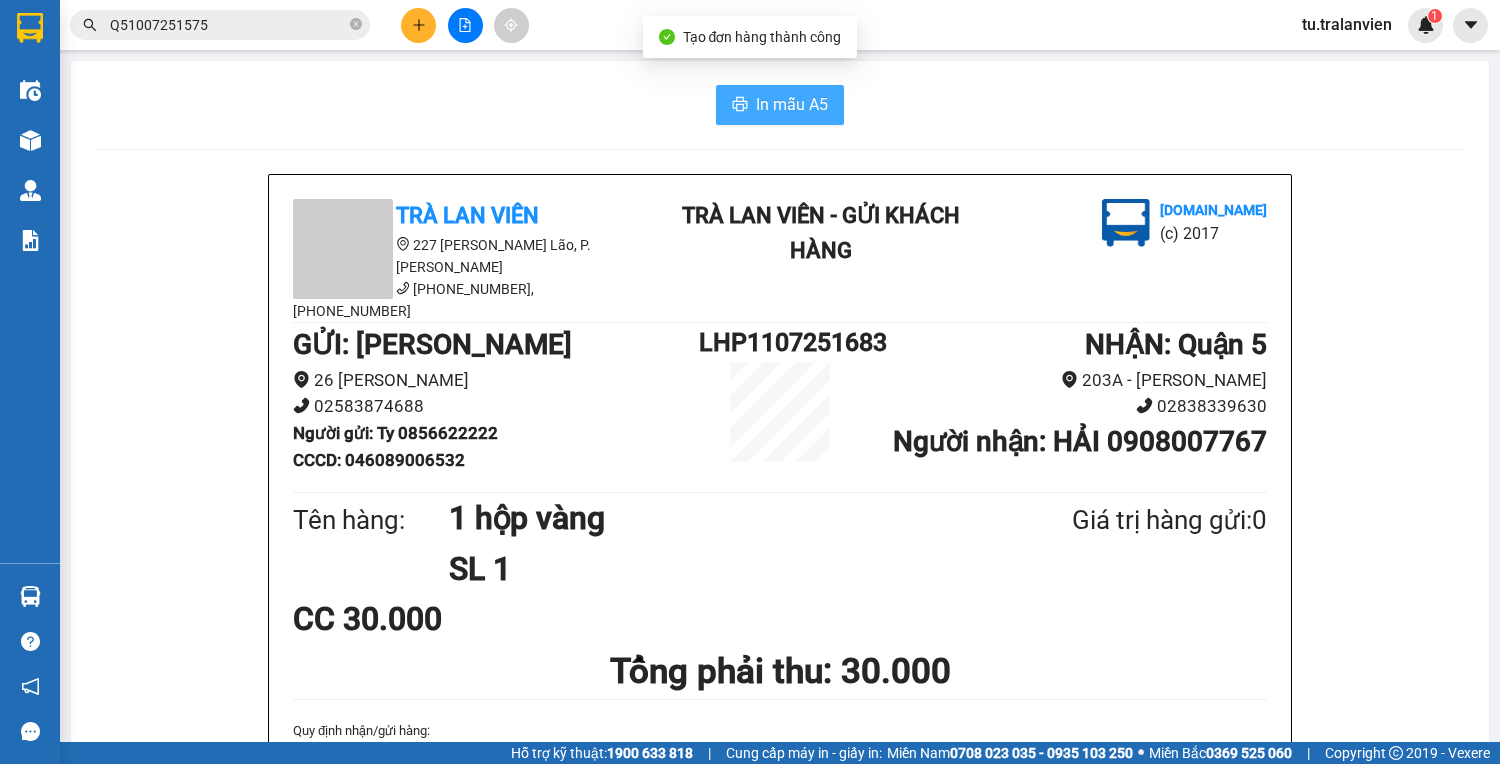 click on "In mẫu A5" at bounding box center (792, 104) 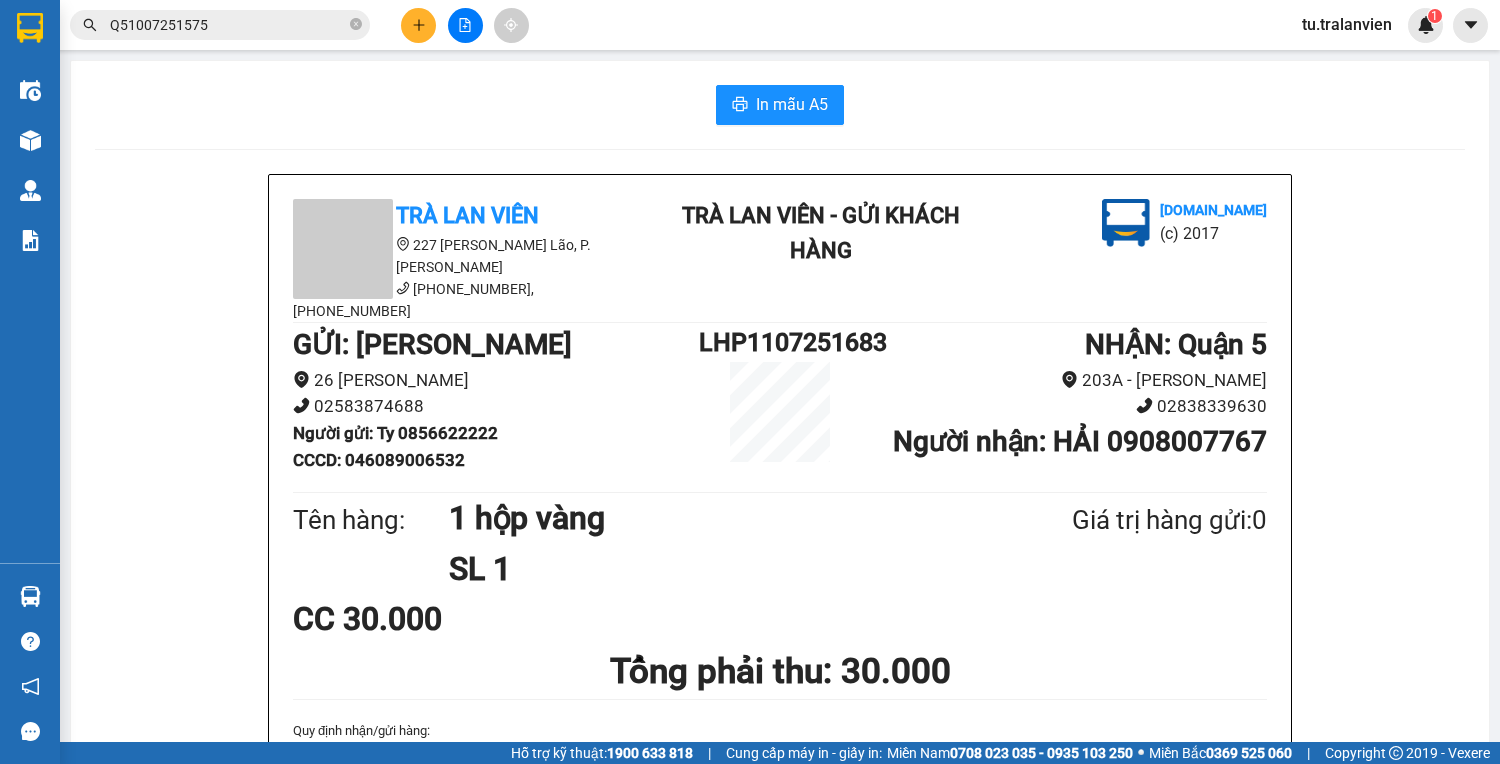 drag, startPoint x: 1381, startPoint y: 20, endPoint x: 1359, endPoint y: 34, distance: 26.076809 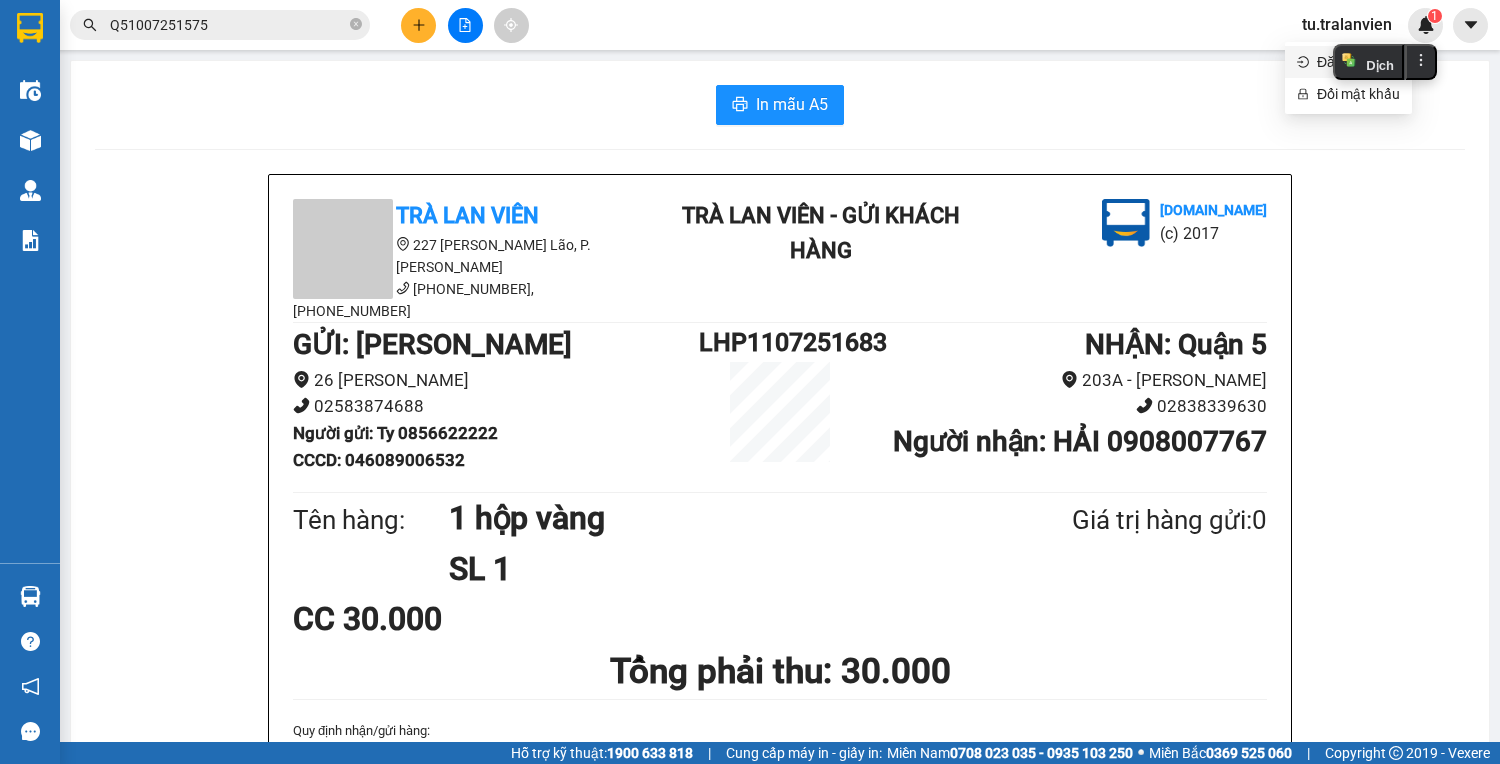 click on "Đăng xuất" at bounding box center (1348, 62) 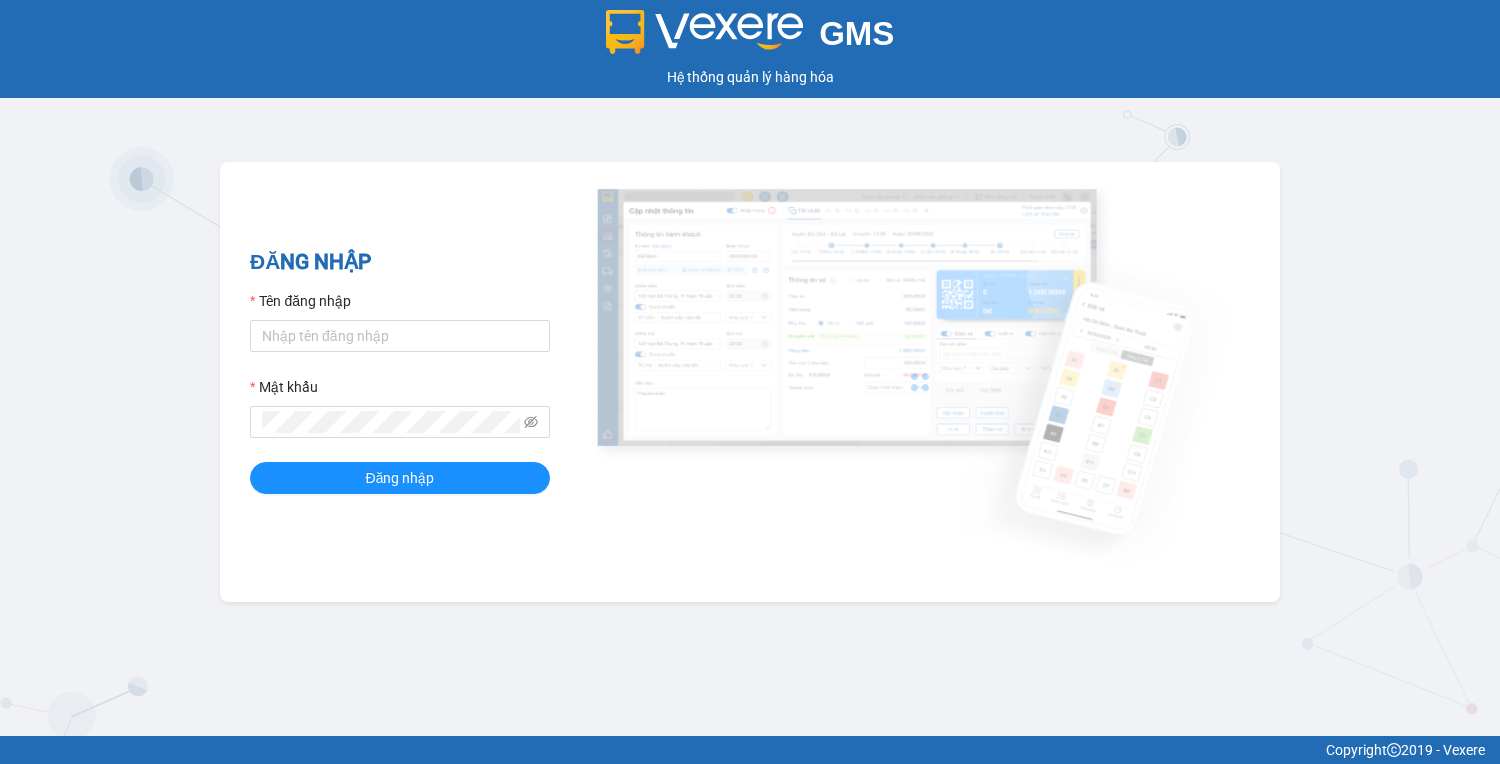 scroll, scrollTop: 0, scrollLeft: 0, axis: both 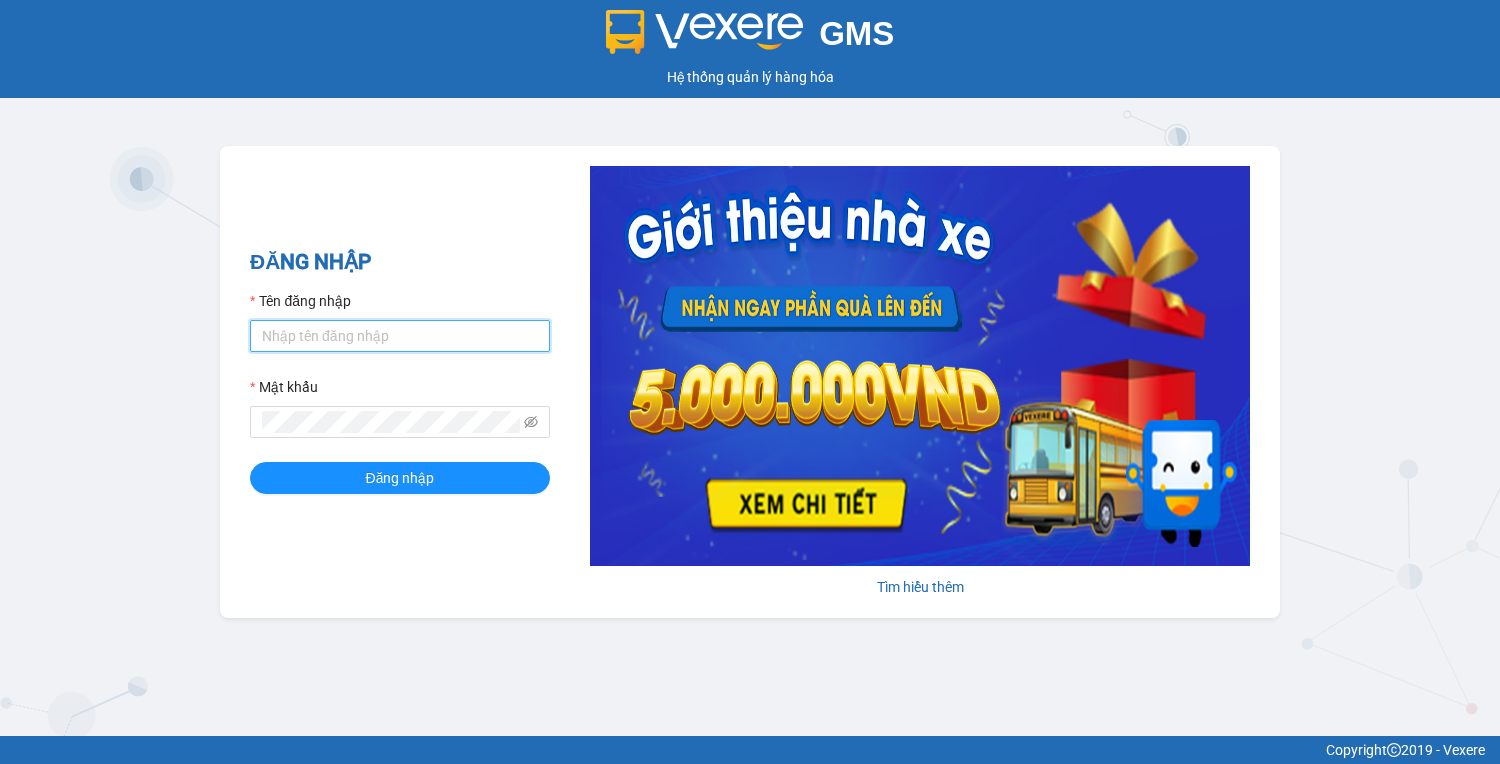 type on "vy.tralanvien" 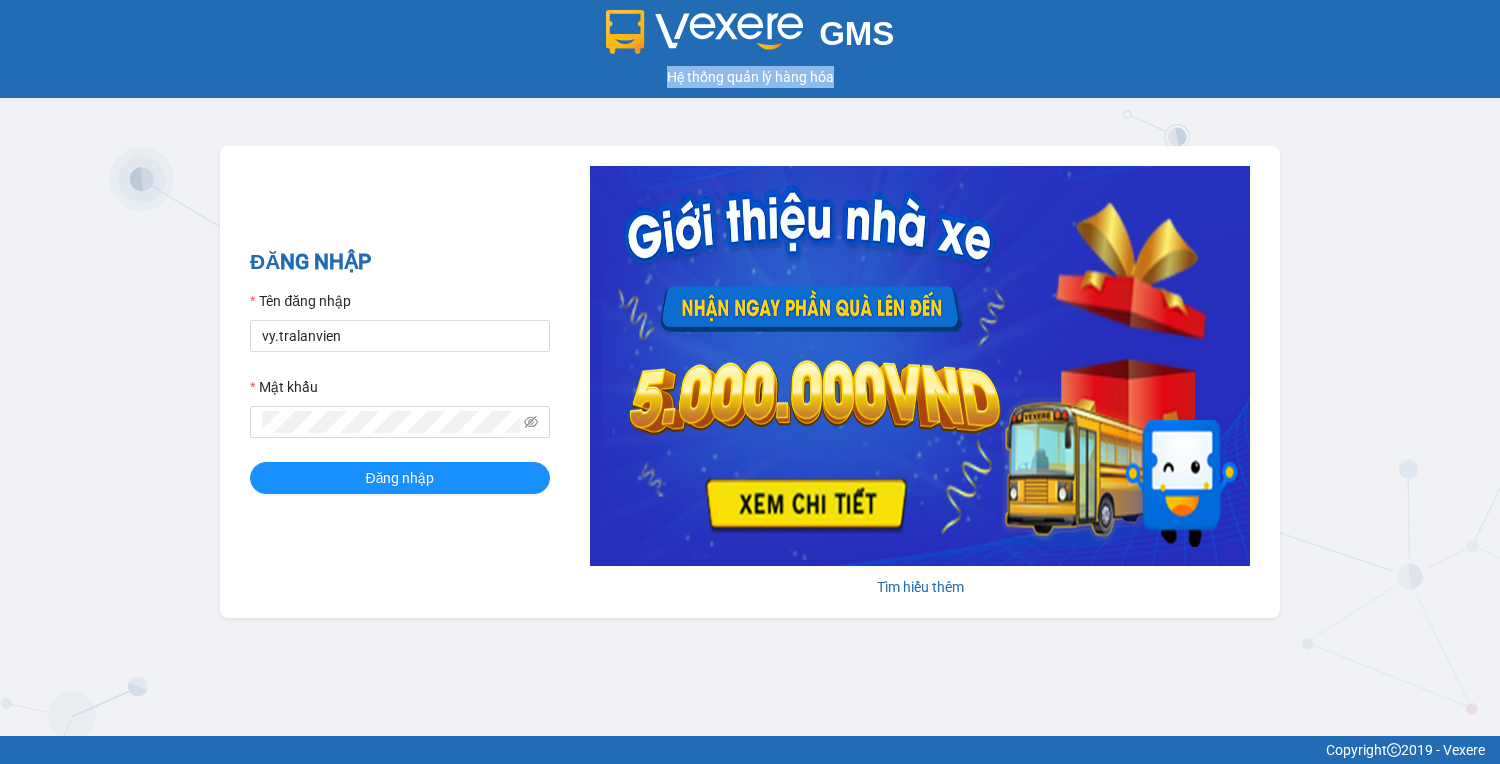 drag, startPoint x: 133, startPoint y: 122, endPoint x: 1250, endPoint y: 693, distance: 1254.484 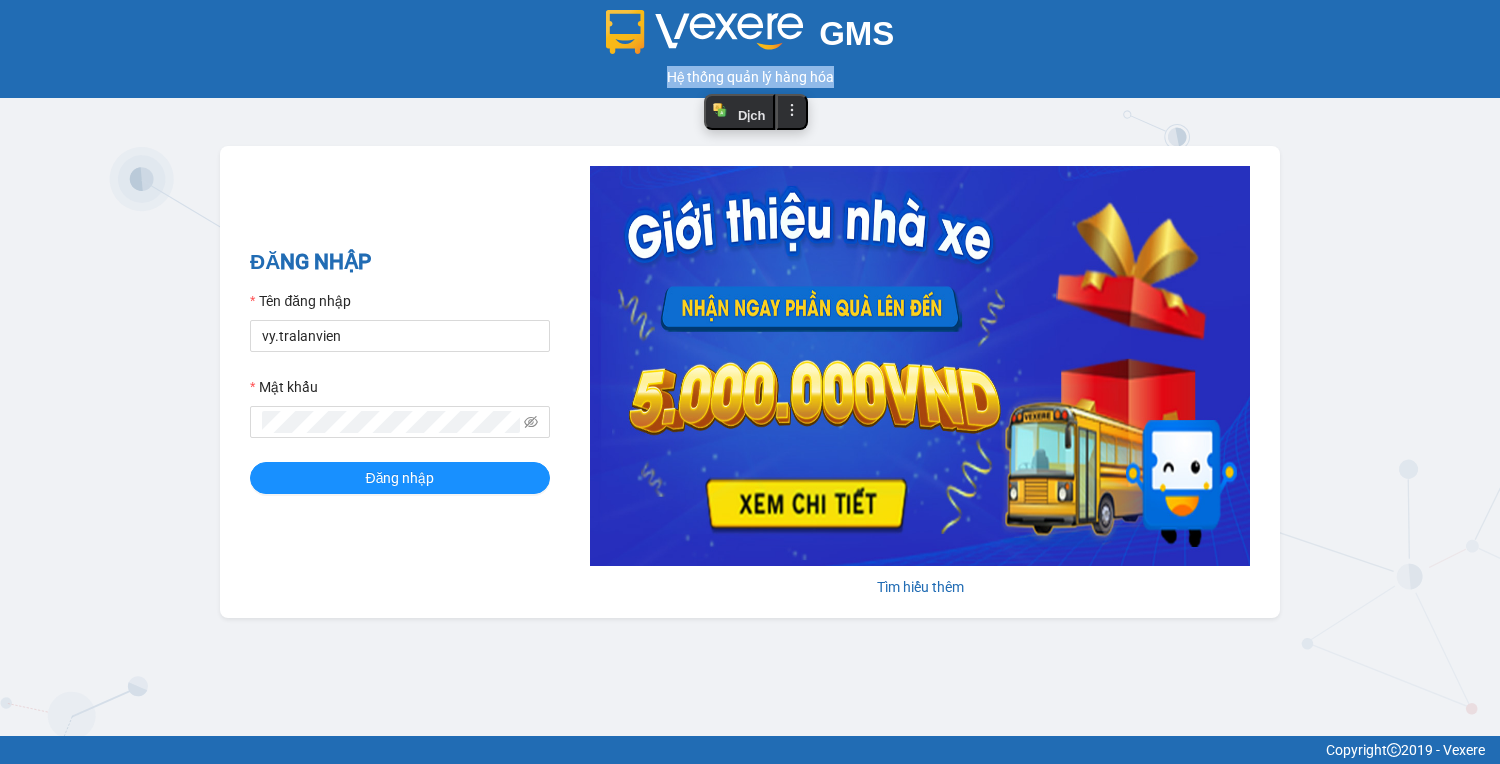 click on "GMS Hệ thống quản lý hàng hóa ĐĂNG NHẬP Tên đăng nhập vy.tralanvien Mật khẩu Đăng nhập Tìm hiểu thêm" at bounding box center [750, 368] 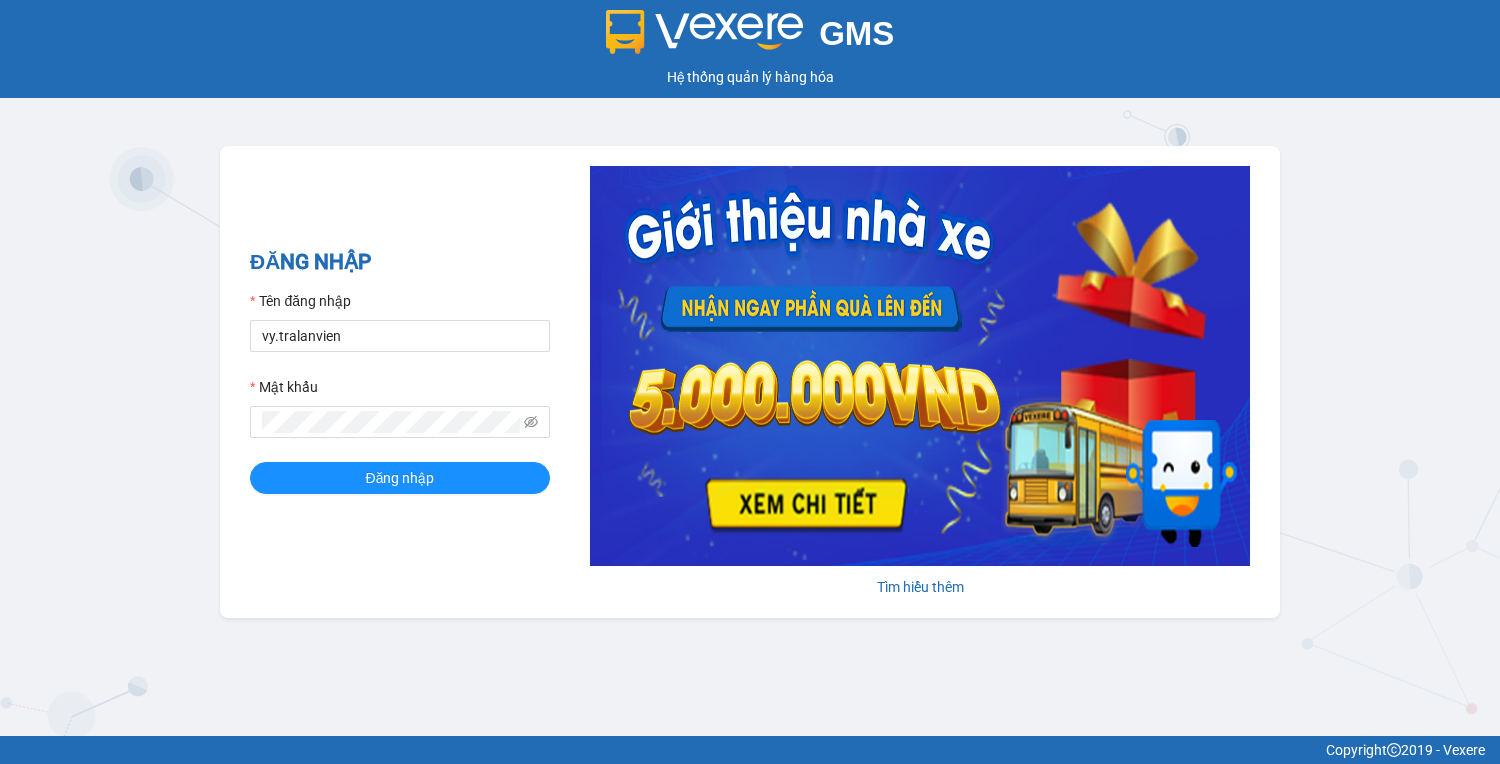 click on "GMS Hệ thống quản lý hàng hóa ĐĂNG NHẬP Tên đăng nhập vy.tralanvien Mật khẩu Đăng nhập Tìm hiểu thêm" at bounding box center (750, 368) 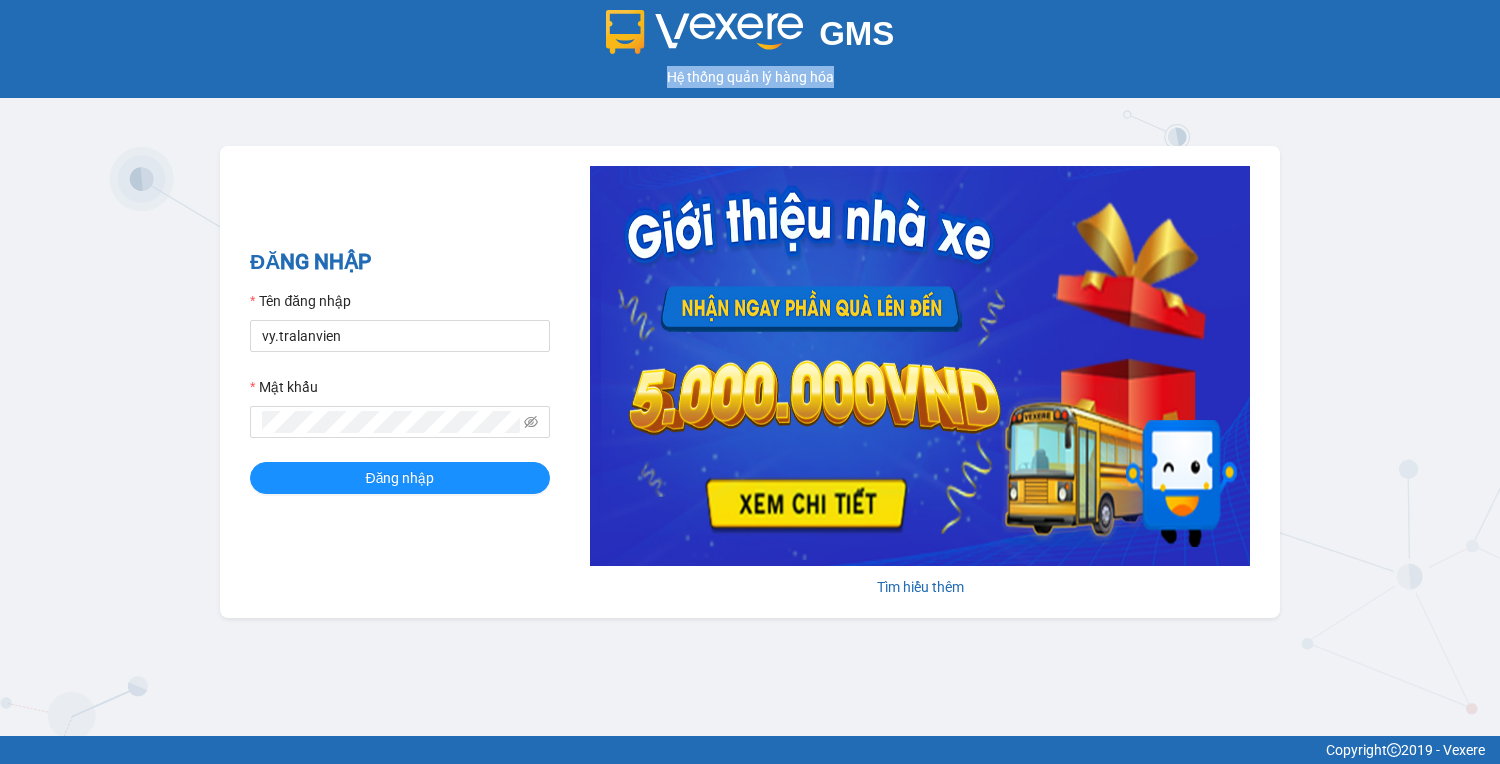 drag, startPoint x: 25, startPoint y: 102, endPoint x: 1288, endPoint y: 678, distance: 1388.1444 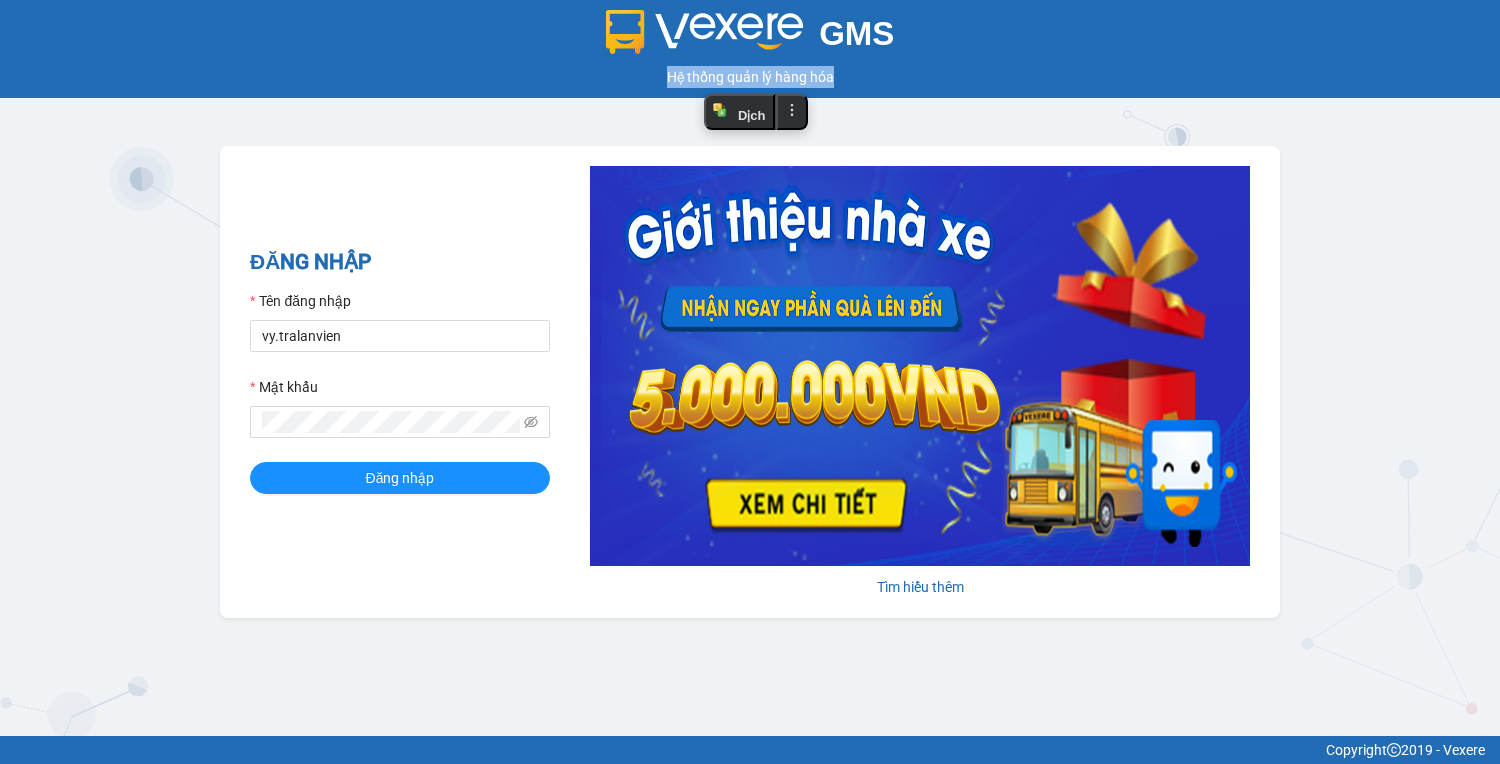 click on "GMS Hệ thống quản lý hàng hóa ĐĂNG NHẬP Tên đăng nhập vy.tralanvien Mật khẩu Đăng nhập Tìm hiểu thêm" at bounding box center [750, 368] 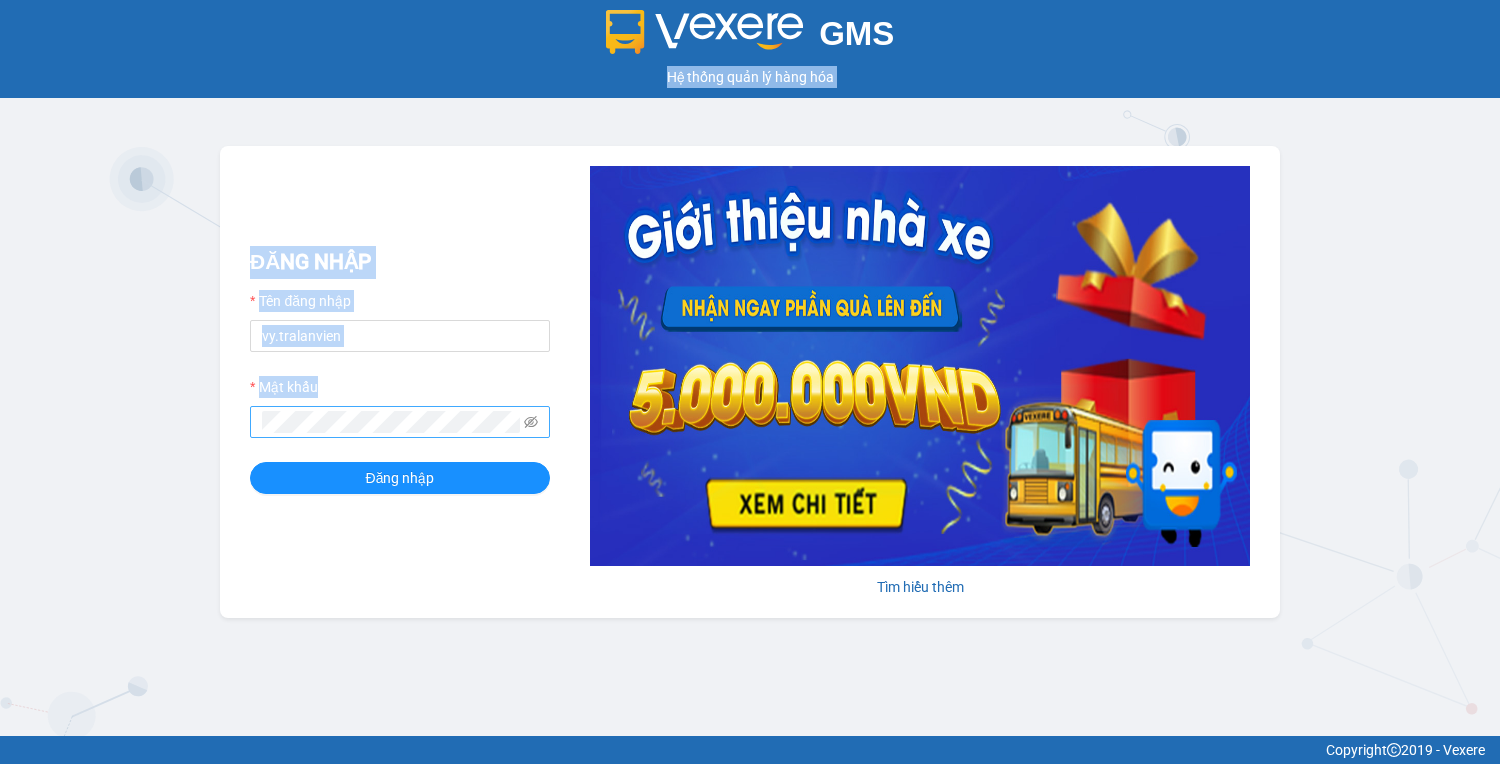 drag, startPoint x: 14, startPoint y: 100, endPoint x: 347, endPoint y: 407, distance: 452.92163 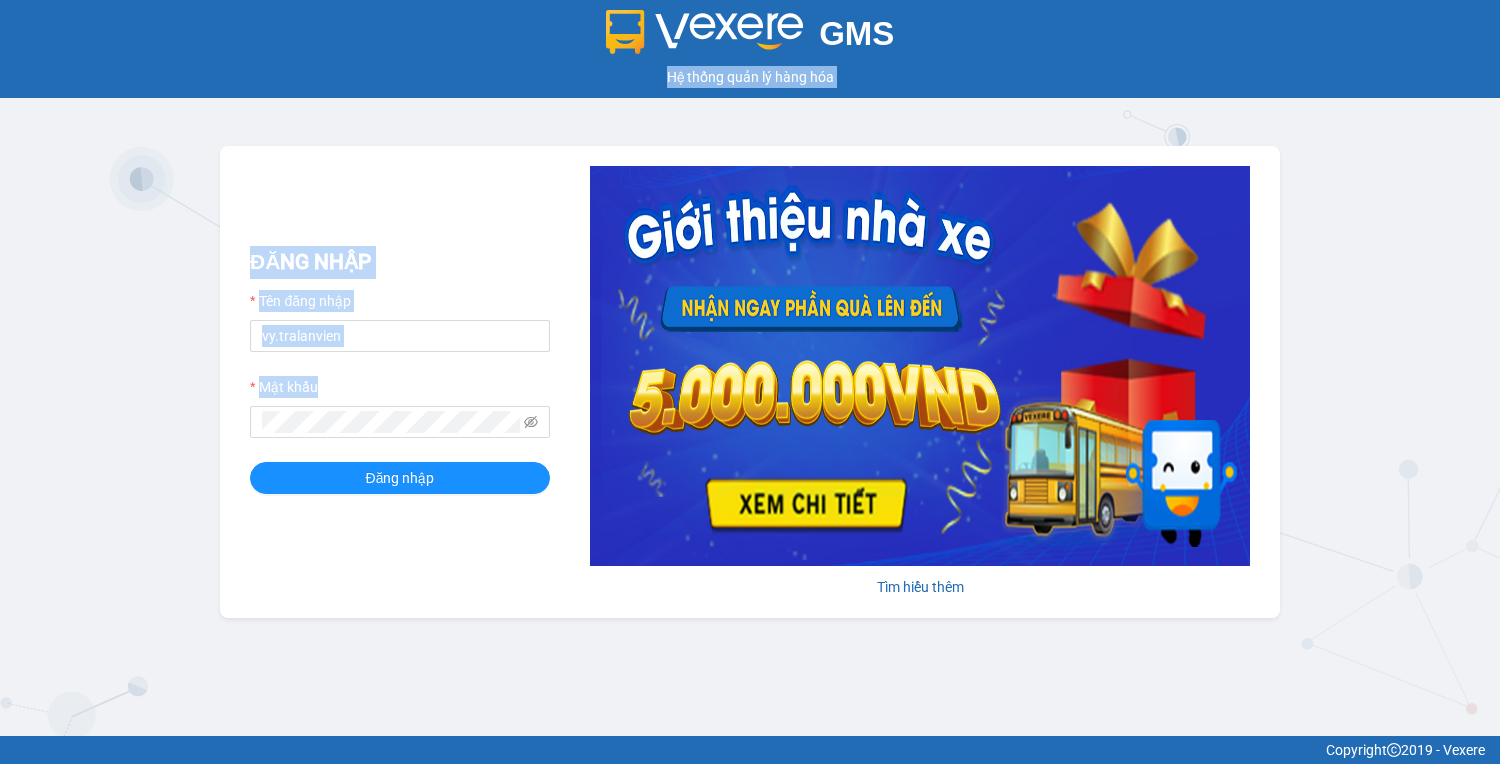 click on "GMS Hệ thống quản lý hàng hóa ĐĂNG NHẬP Tên đăng nhập vy.tralanvien Mật khẩu Đăng nhập Tìm hiểu thêm" at bounding box center (750, 368) 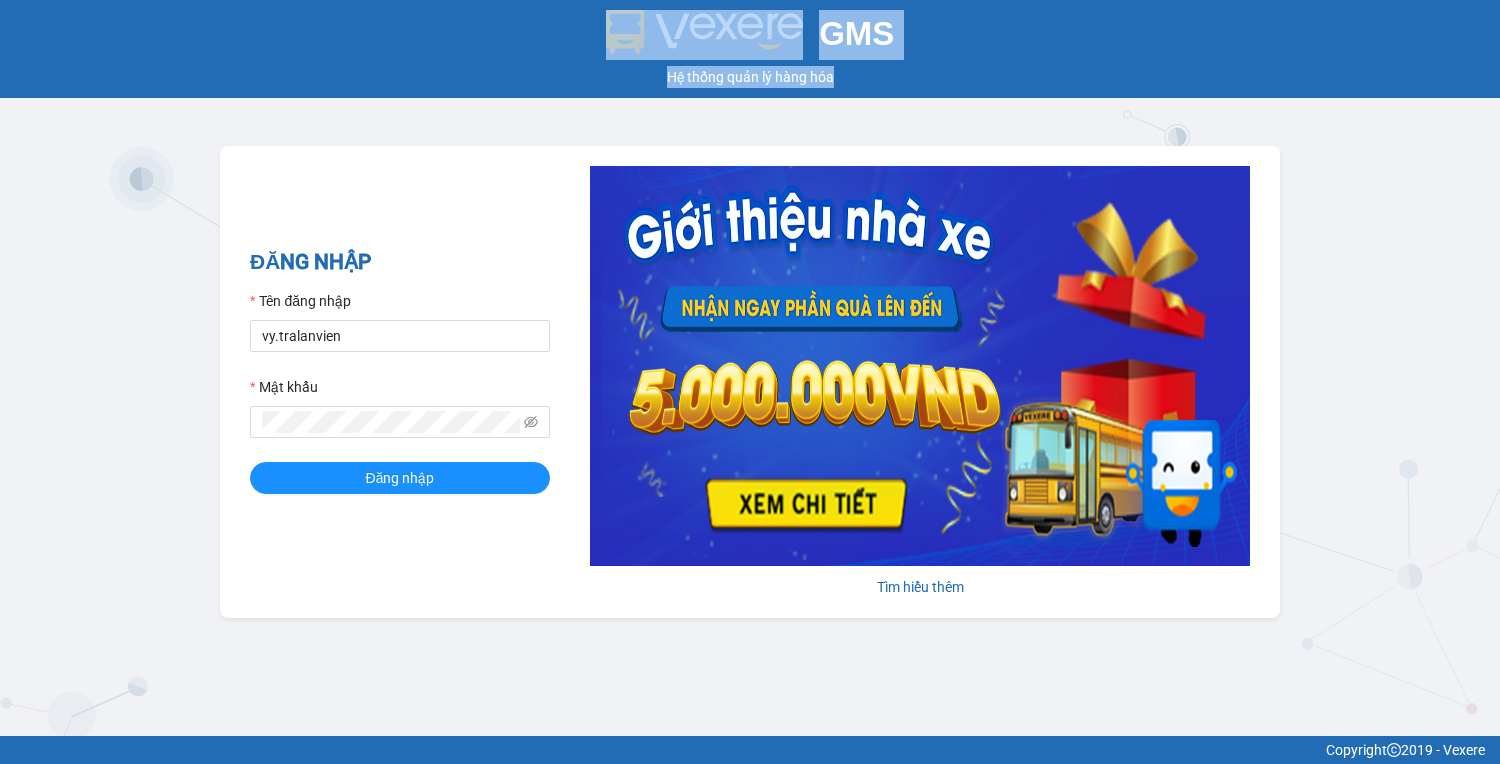 drag, startPoint x: 1452, startPoint y: 714, endPoint x: -36, endPoint y: -68, distance: 1680.9723 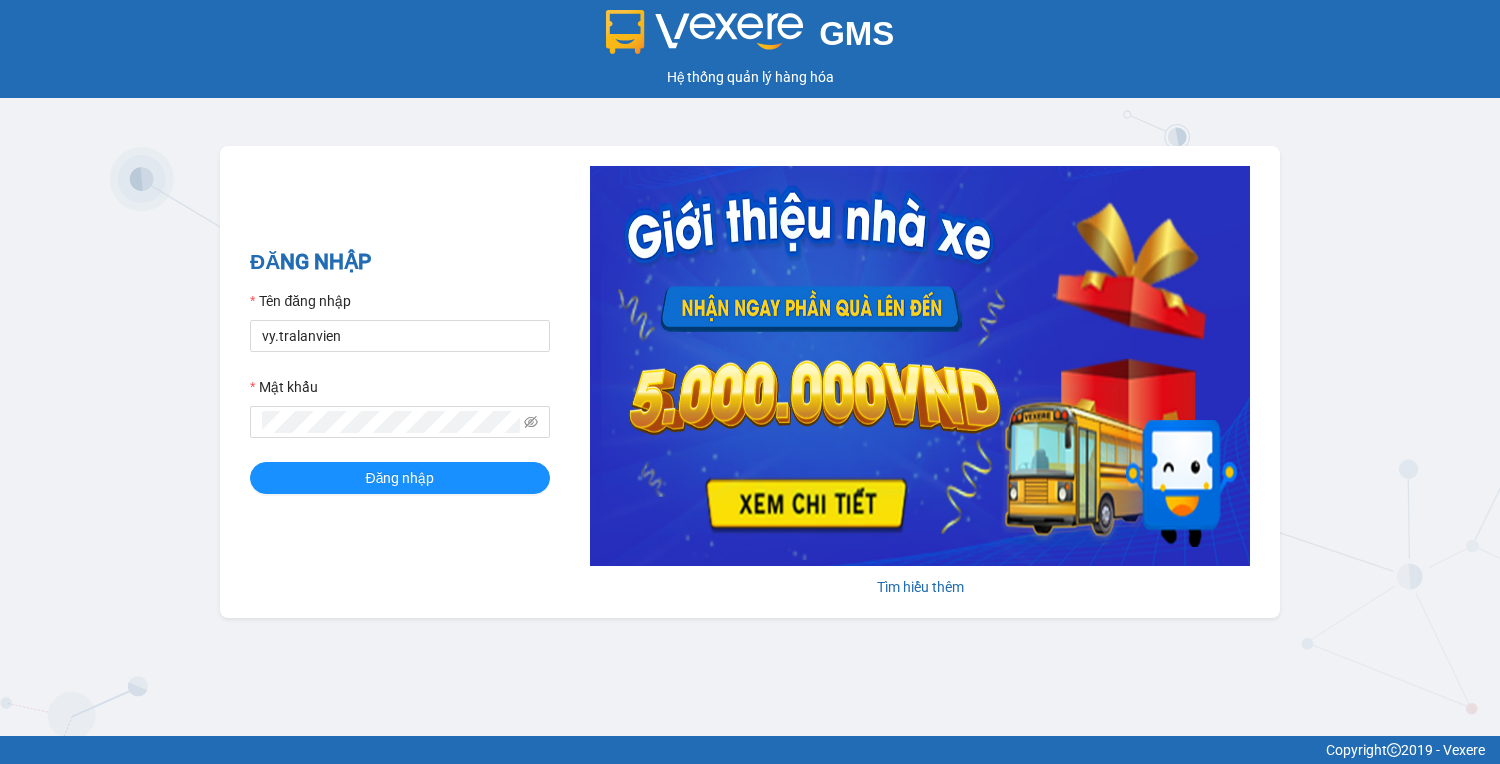click on "ĐĂNG NHẬP Tên đăng nhập vy.tralanvien Mật khẩu Đăng nhập" at bounding box center [400, 382] 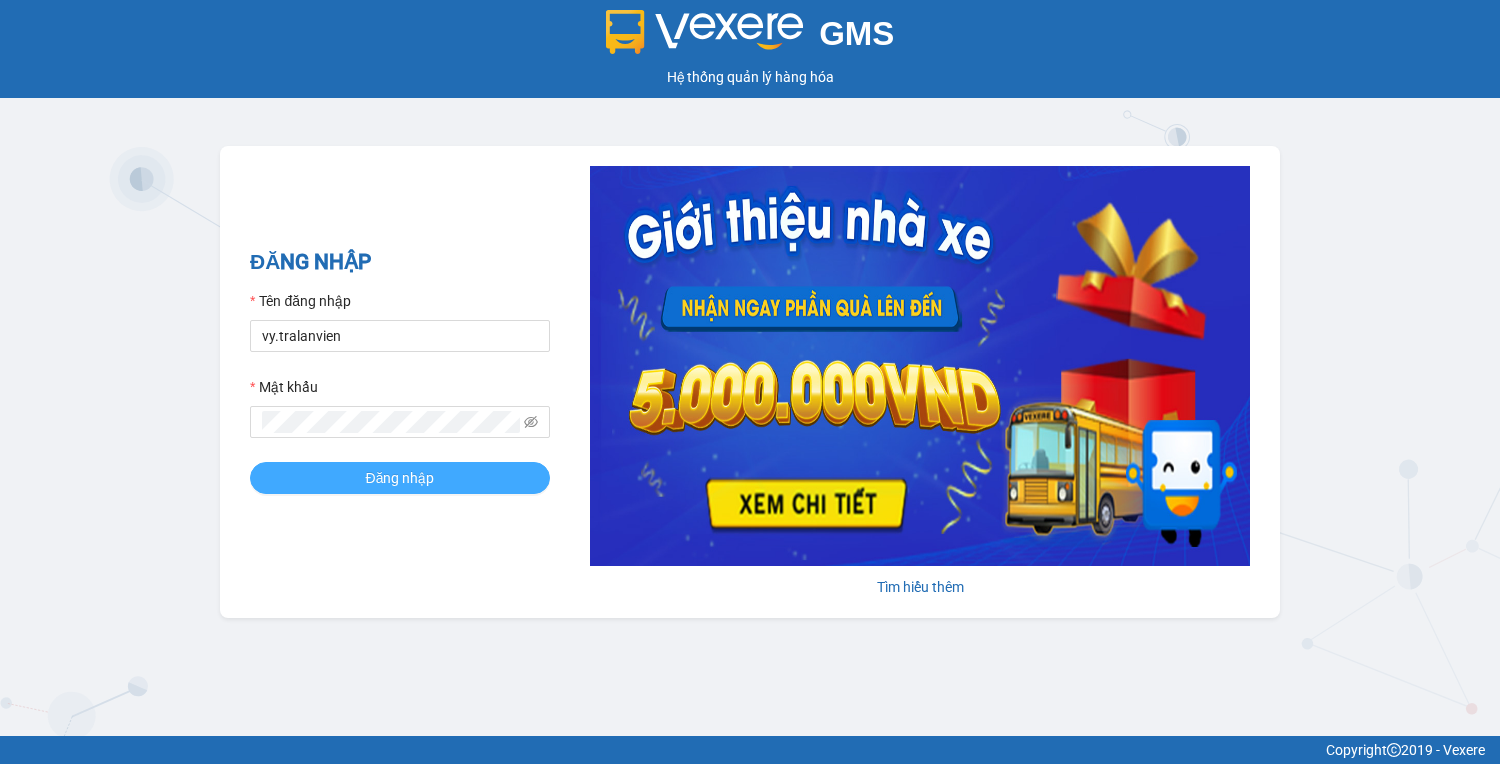 click on "Đăng nhập" at bounding box center [400, 478] 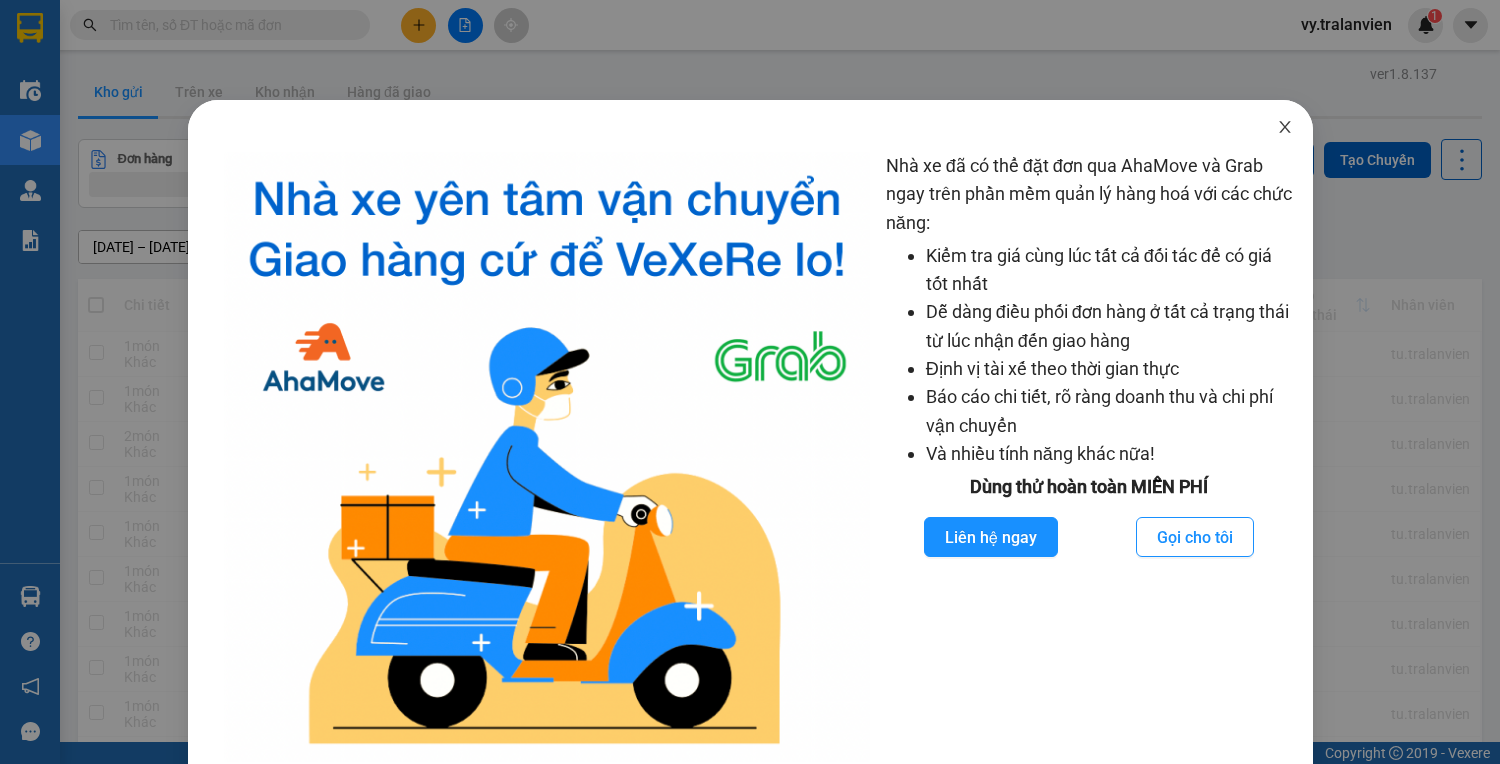 drag, startPoint x: 1287, startPoint y: 124, endPoint x: 376, endPoint y: 87, distance: 911.75104 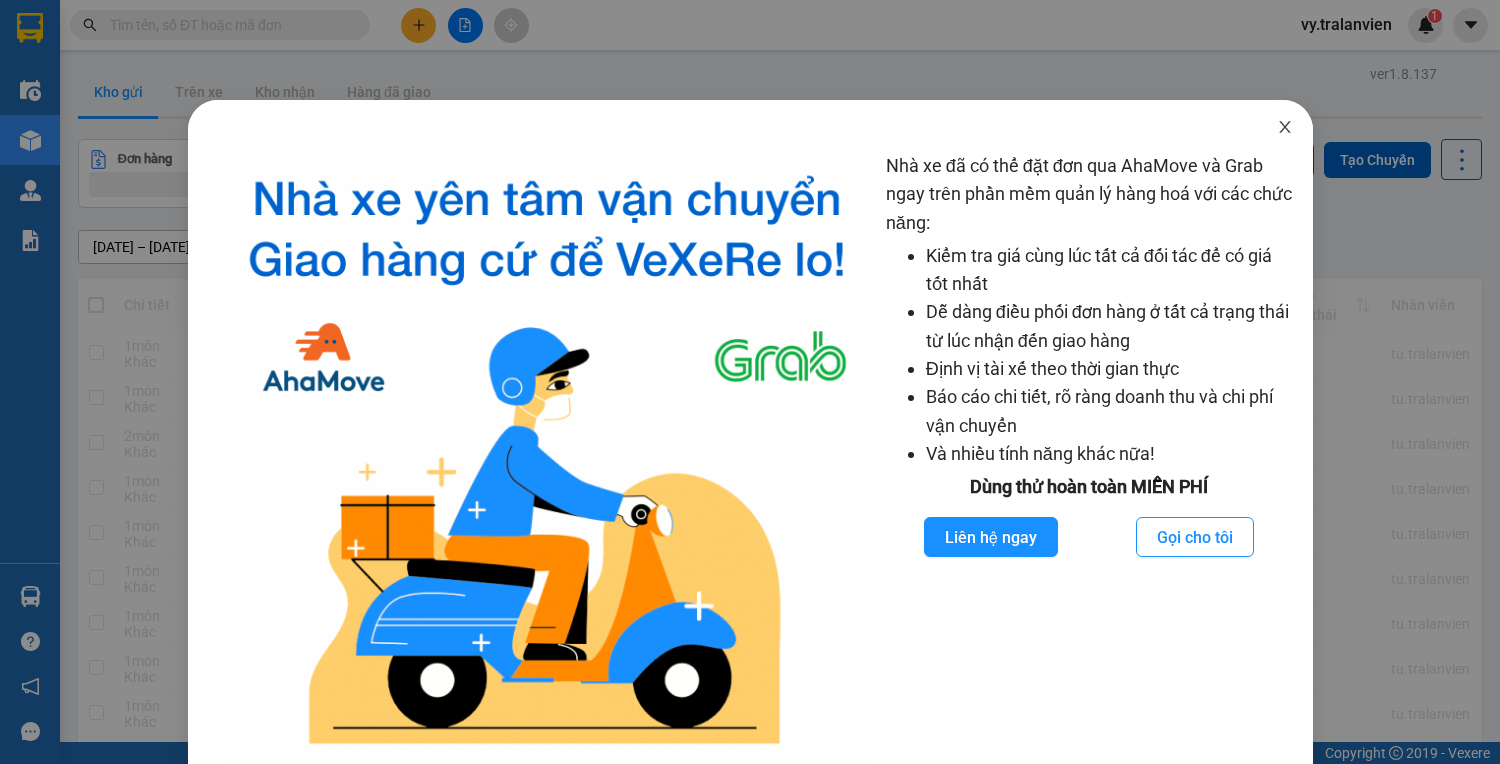 click at bounding box center [1285, 128] 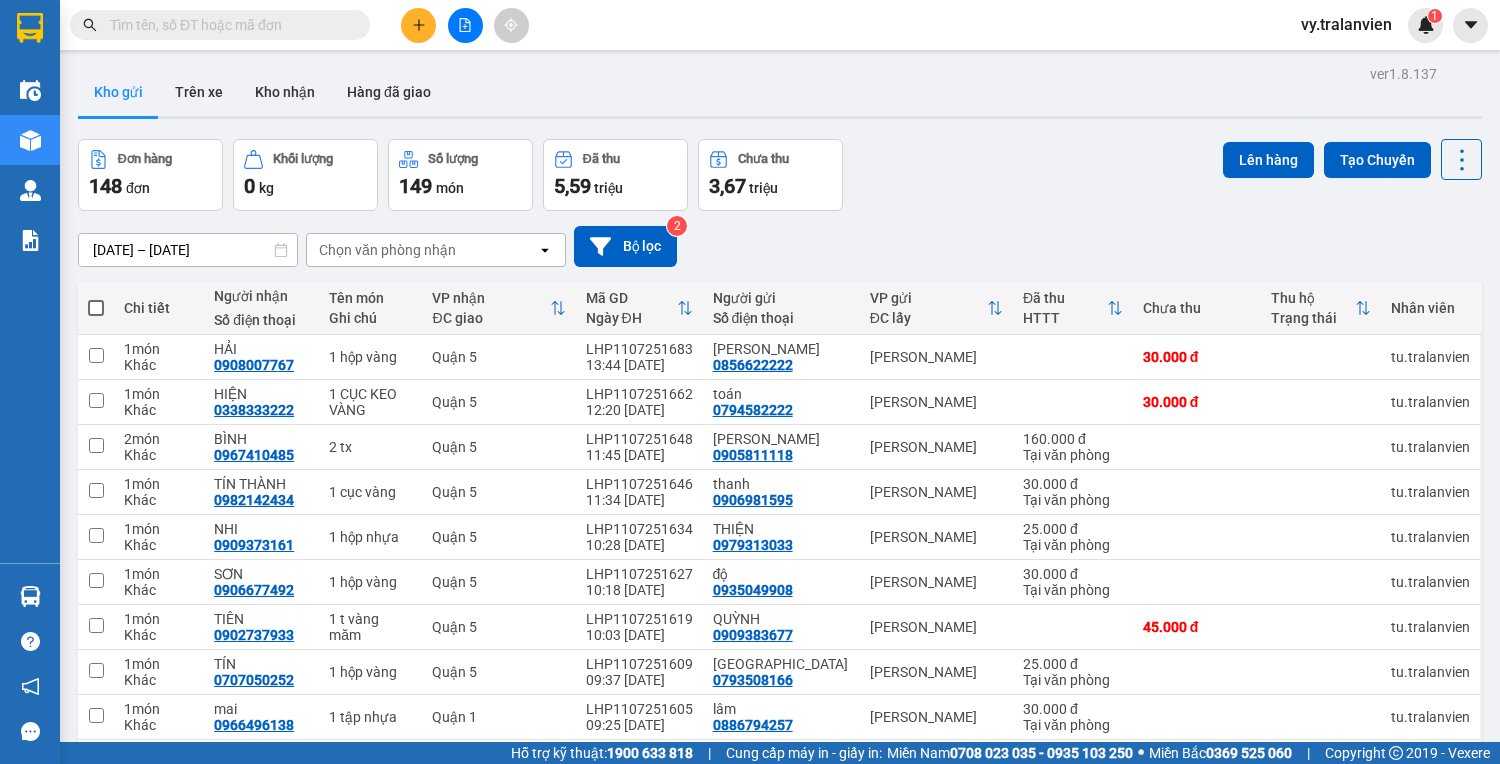 click 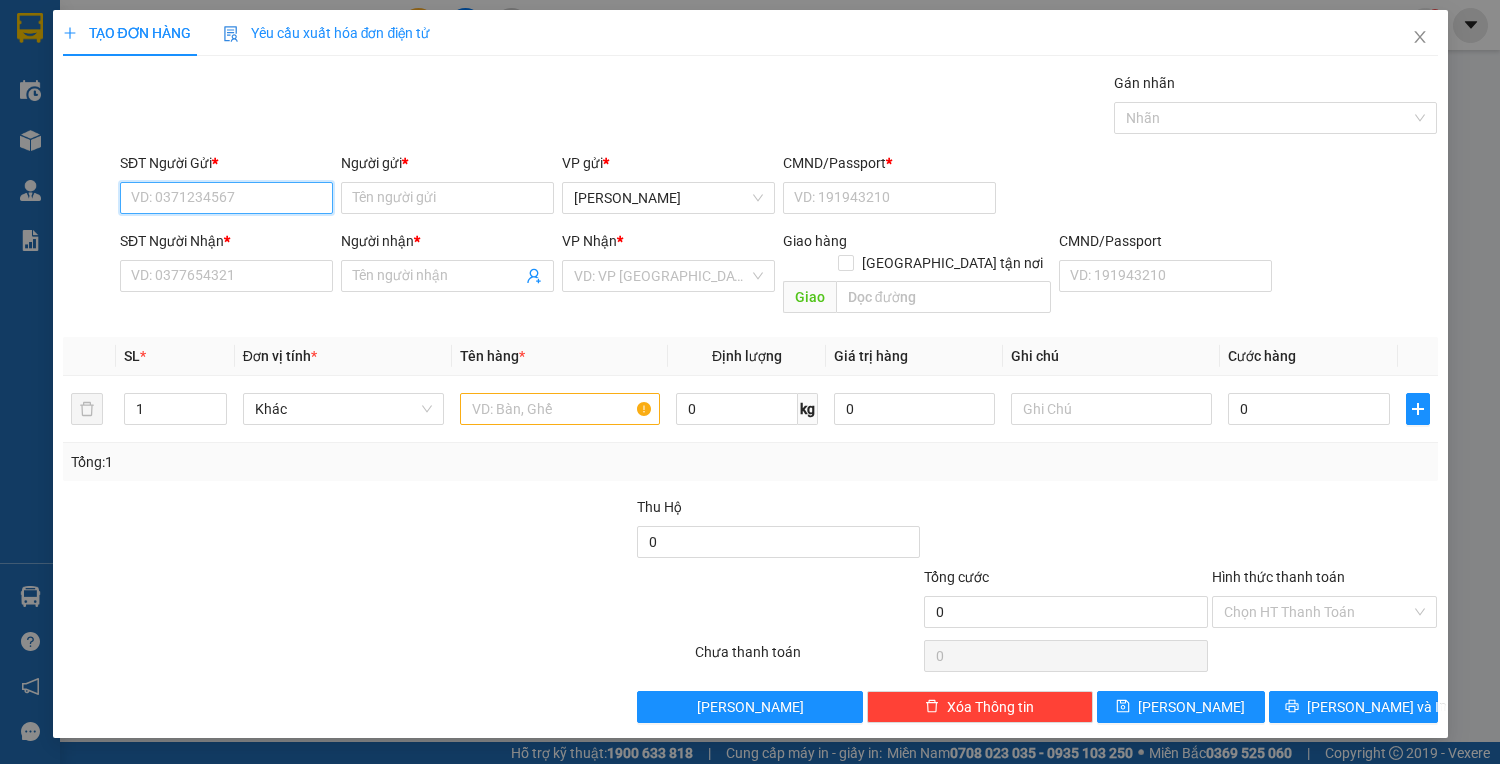 click on "SĐT Người Gửi  *" at bounding box center (226, 198) 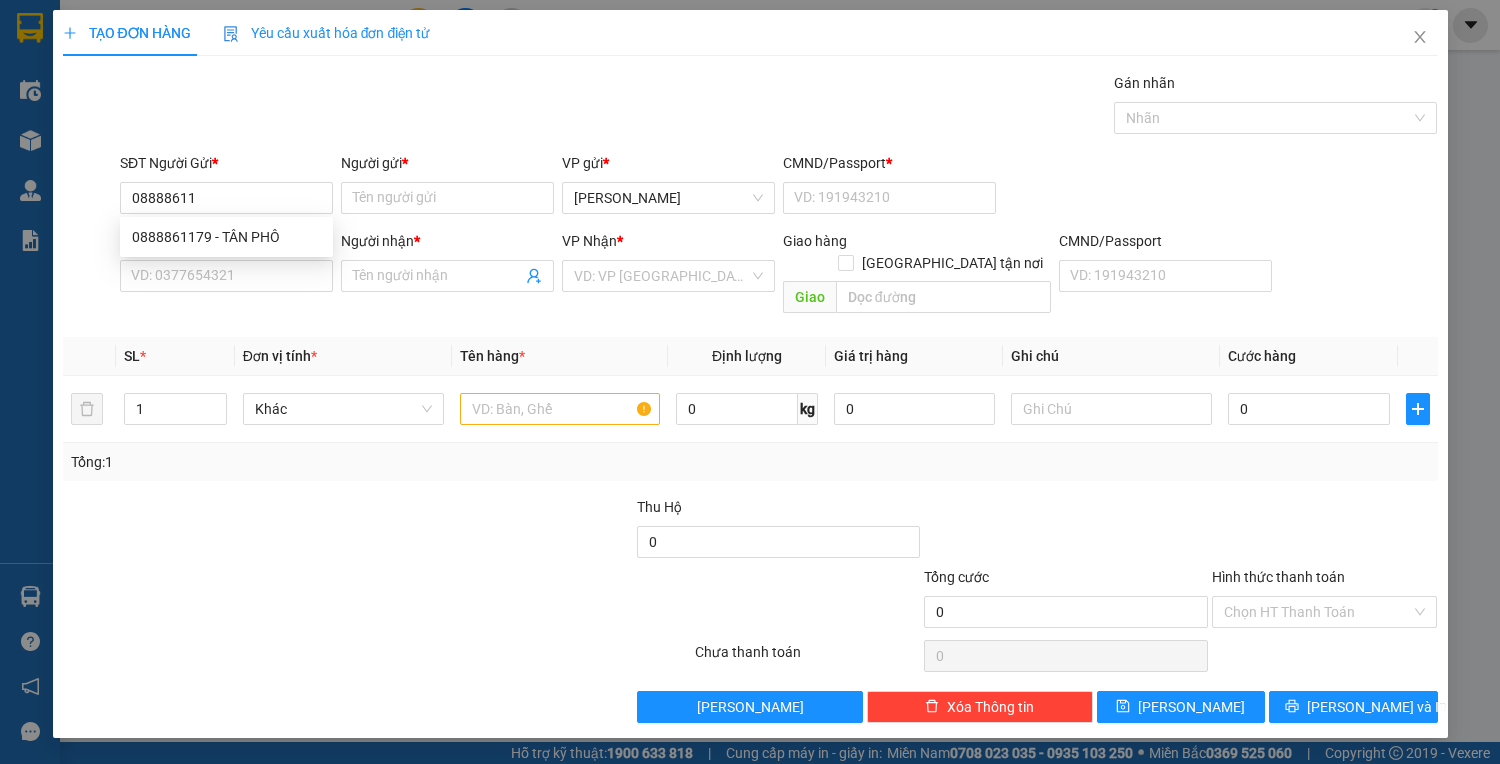 click on "0888861179 0888861179 - TÂN PHÔ" at bounding box center (226, 237) 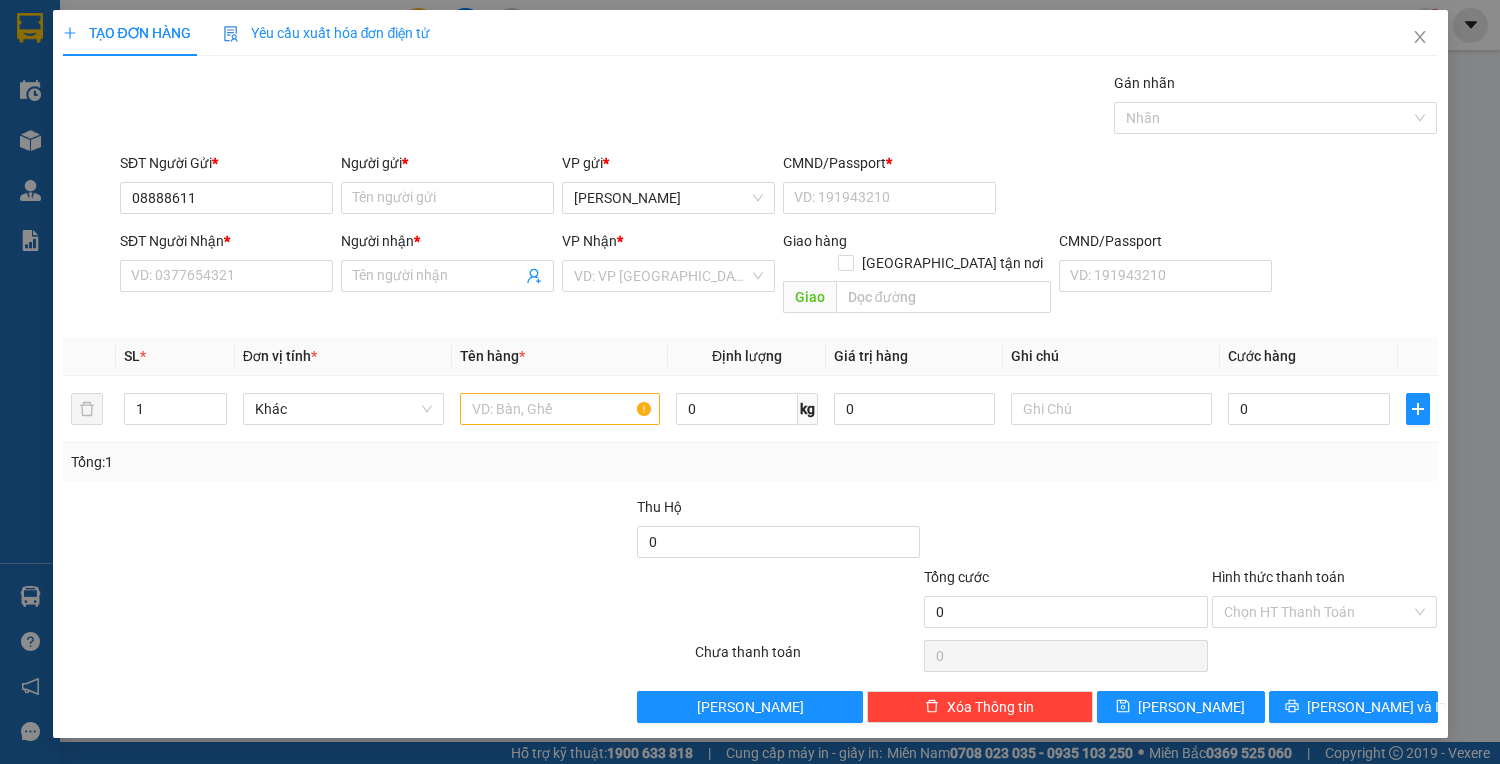 drag, startPoint x: 269, startPoint y: 201, endPoint x: 276, endPoint y: 244, distance: 43.56604 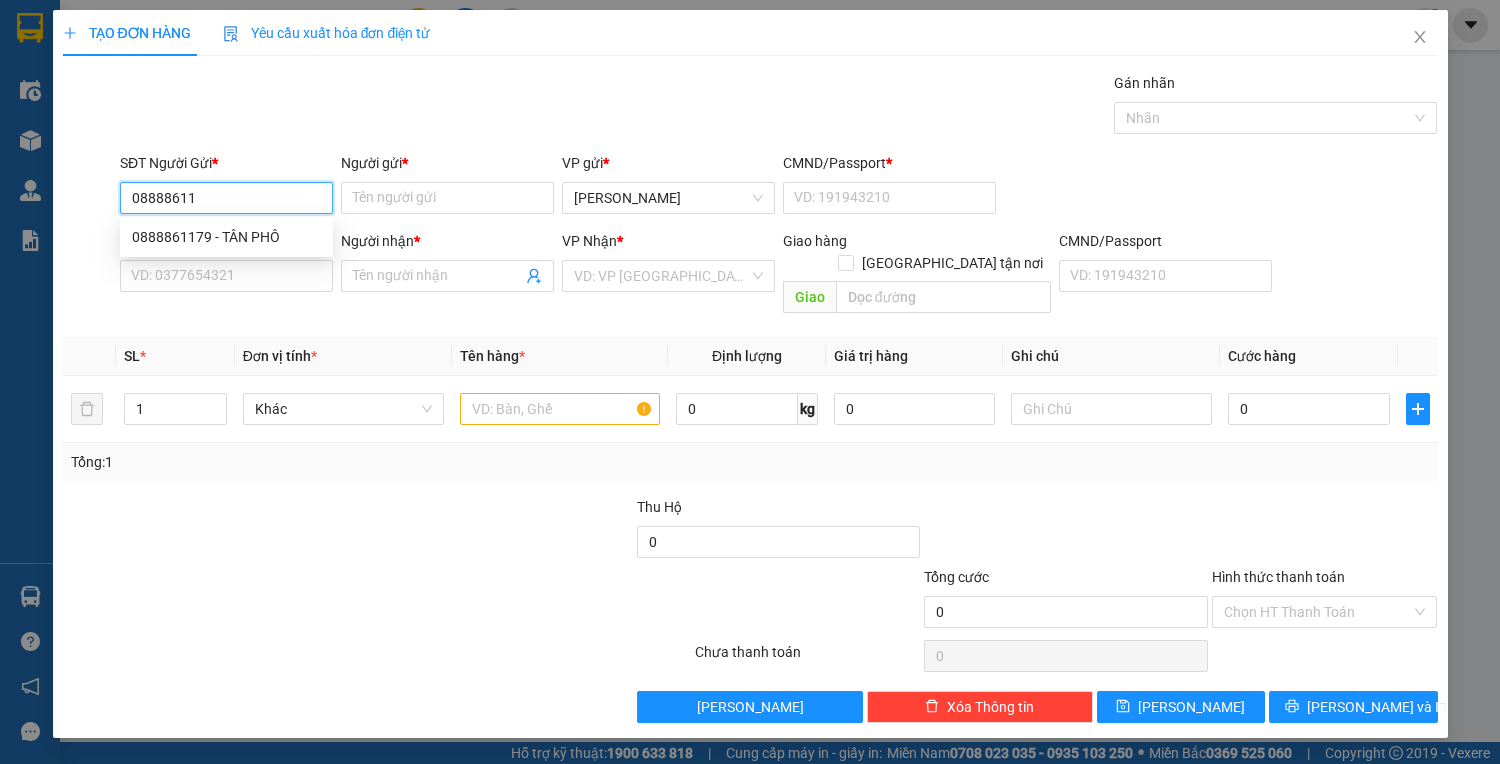 click on "0888861179 - TÂN PHÔ" at bounding box center [226, 237] 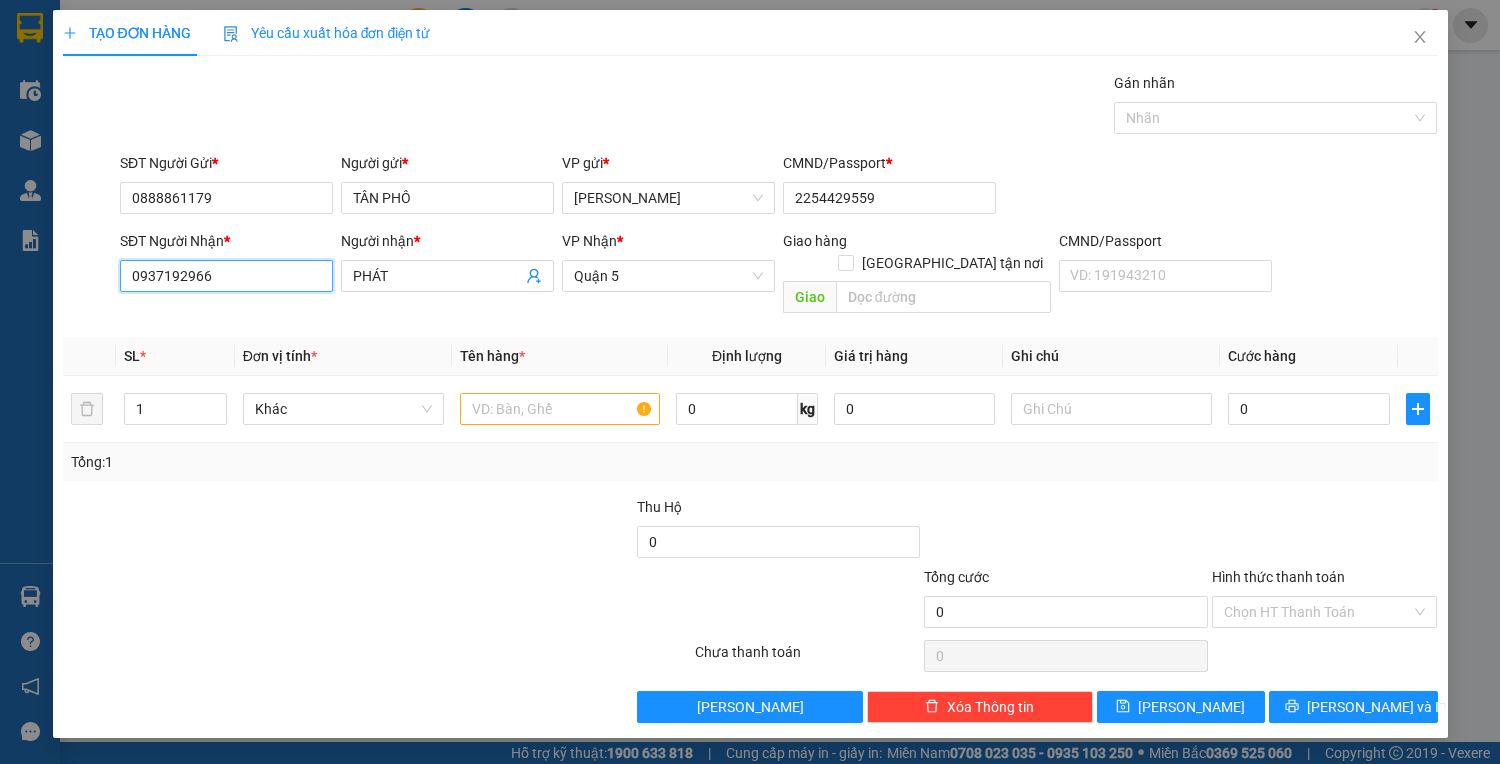 click on "0937192966" at bounding box center (226, 276) 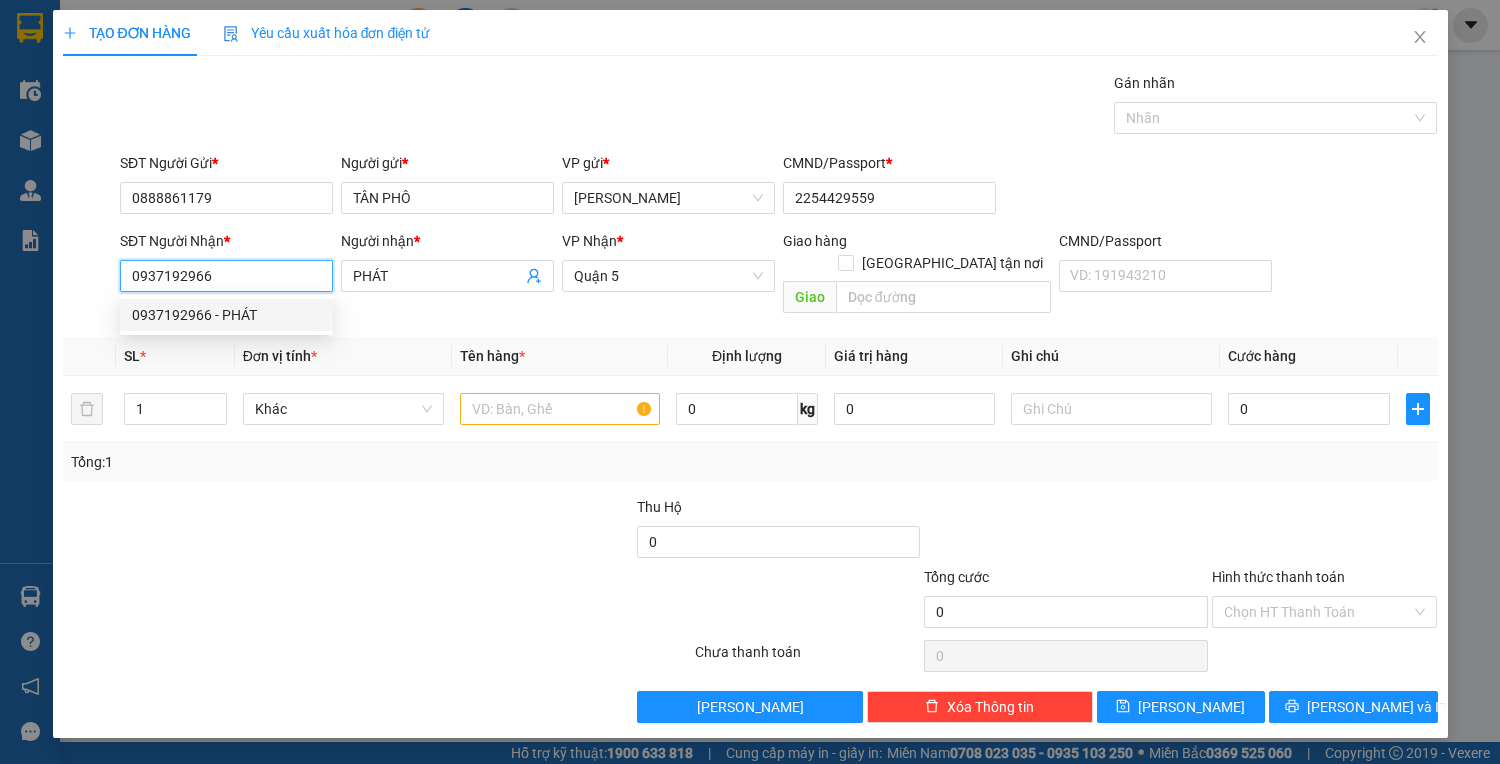 click on "0937192966" at bounding box center (226, 276) 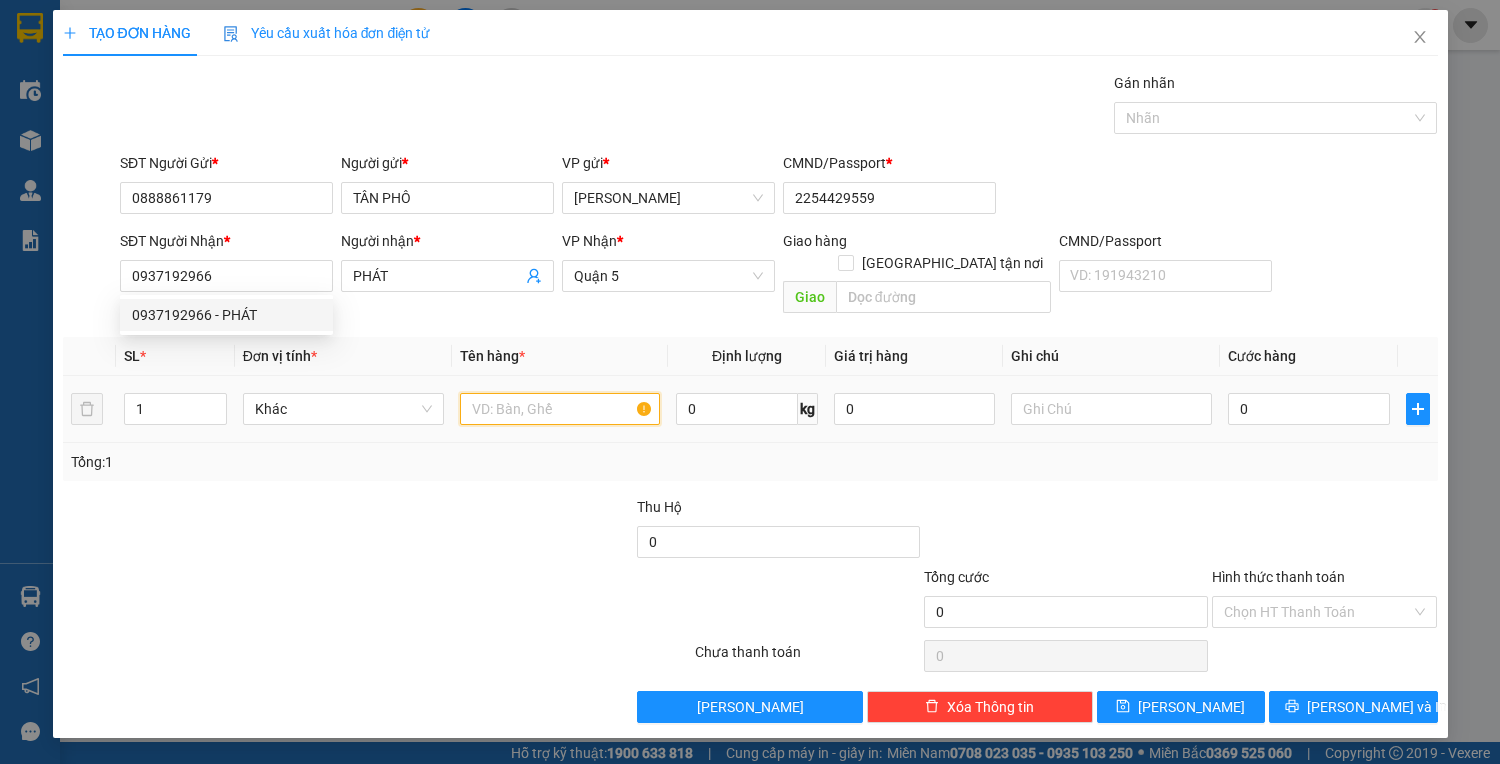 click at bounding box center (560, 409) 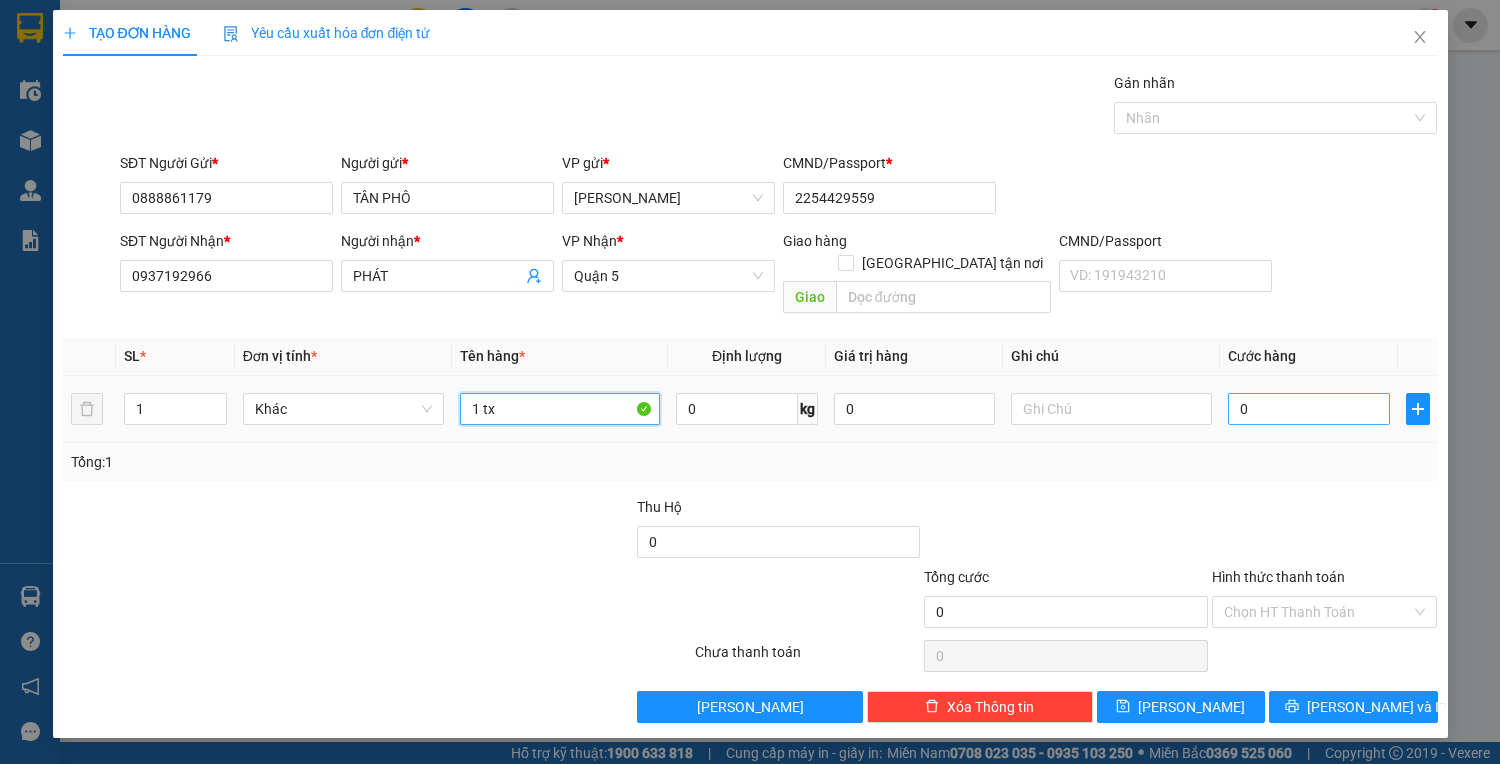 type on "1 tx" 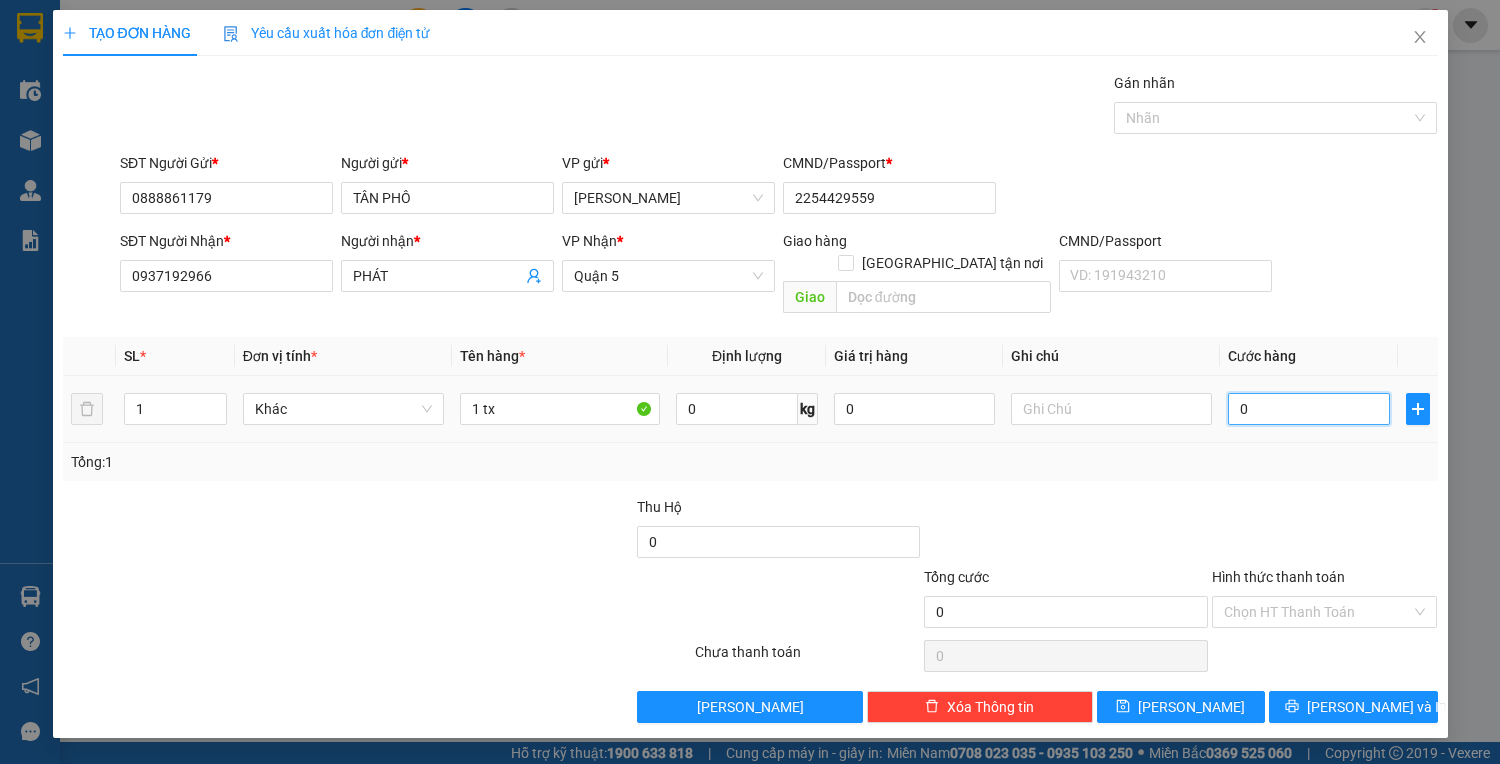 click on "0" at bounding box center [1308, 409] 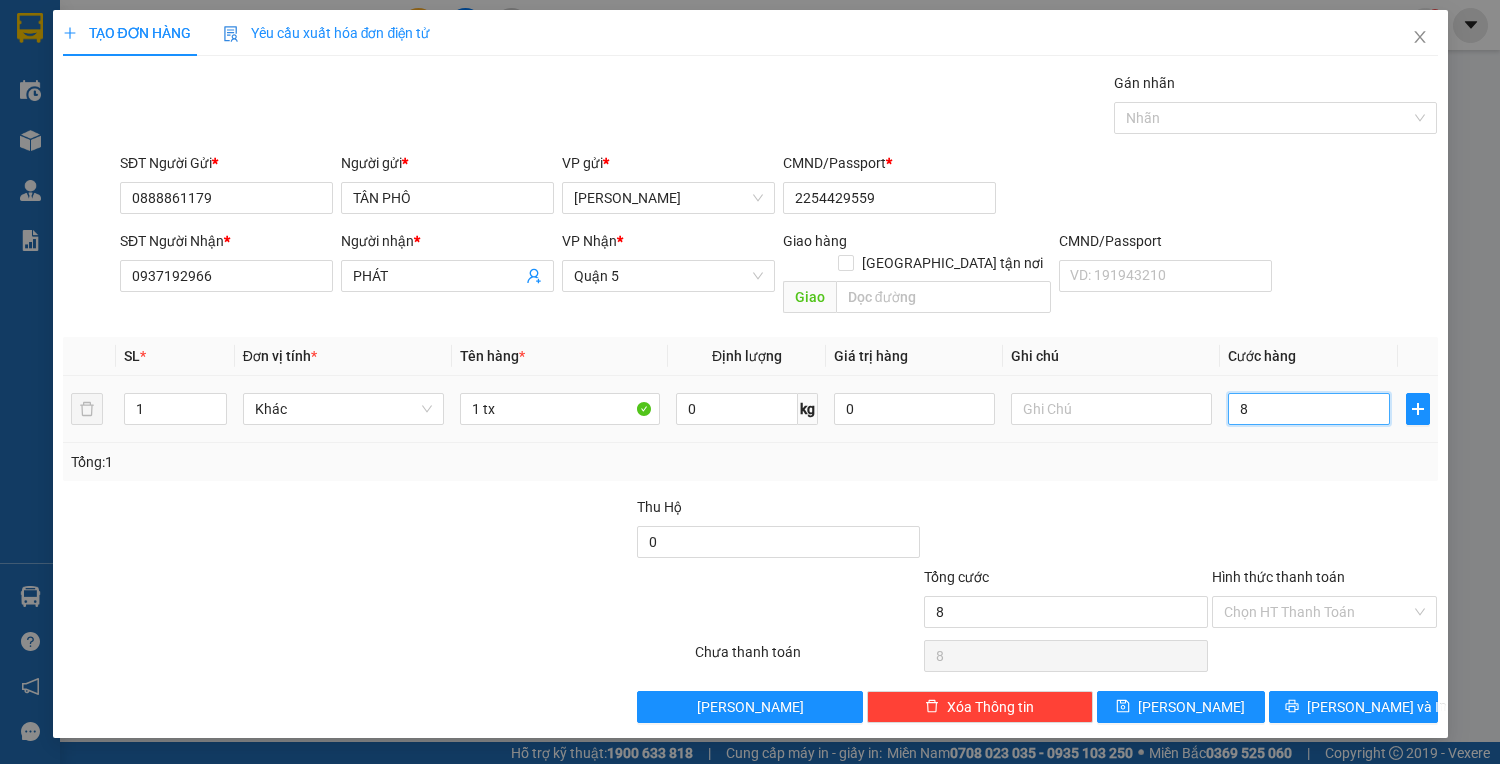 type on "80" 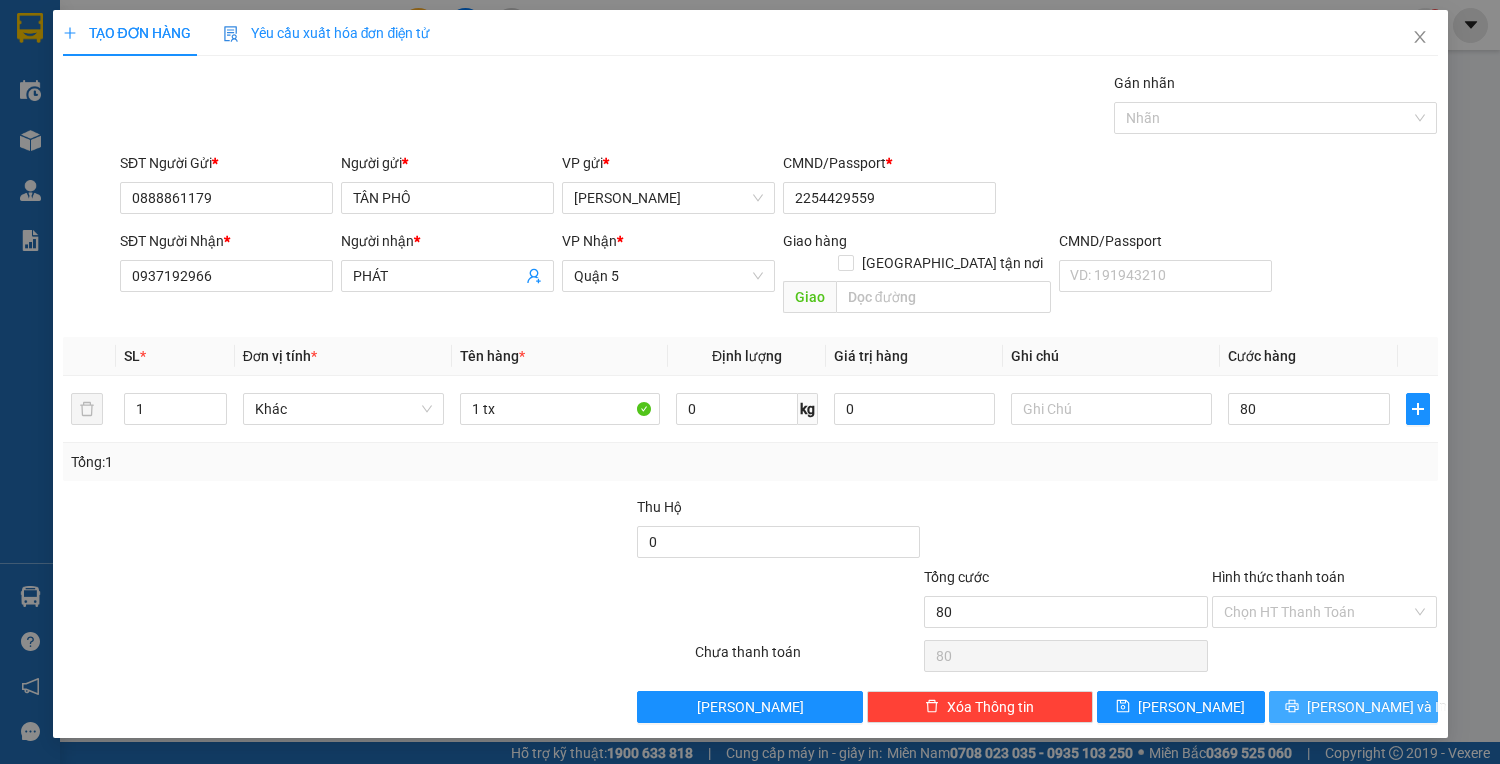 type on "80.000" 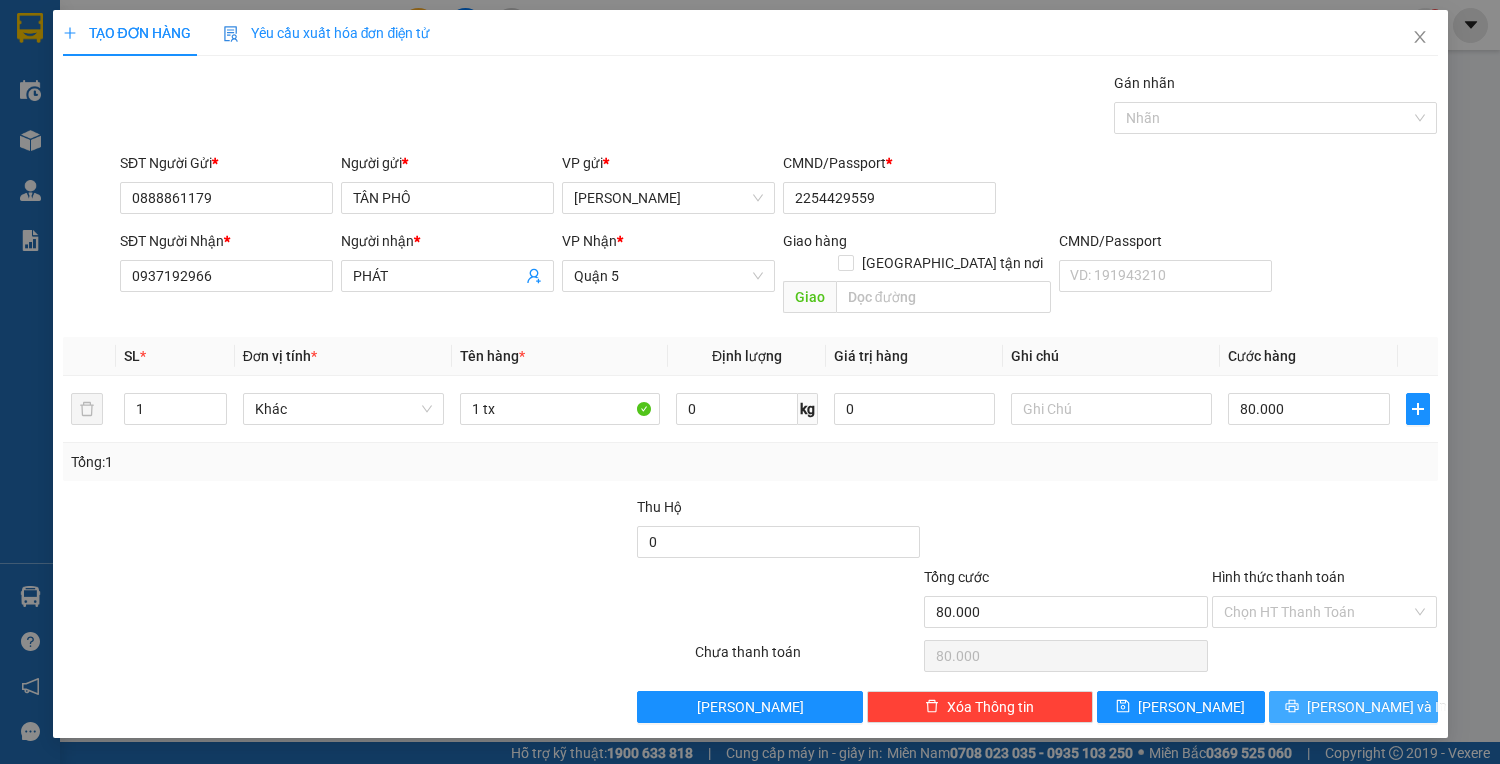 click on "[PERSON_NAME] và In" at bounding box center [1353, 707] 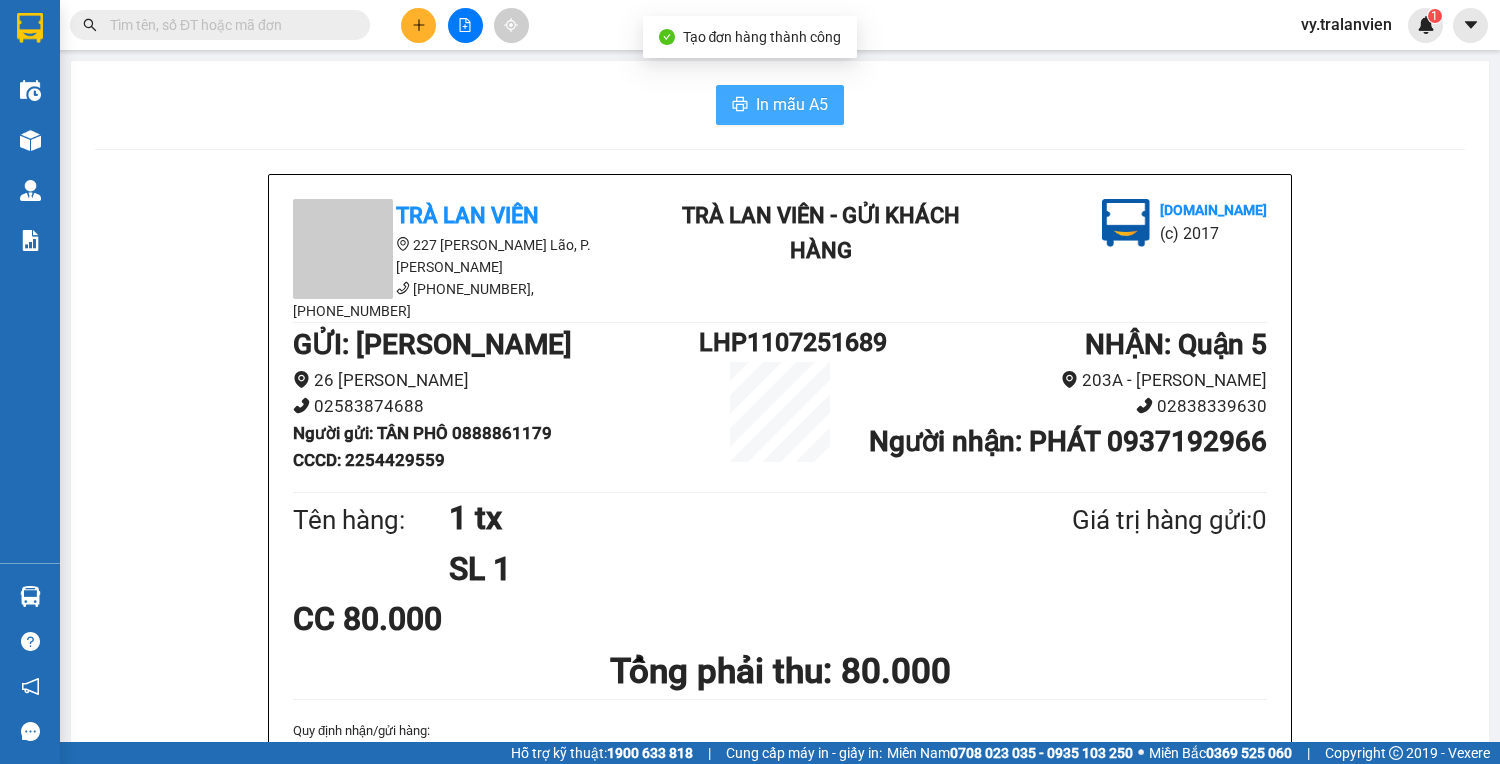 click on "In mẫu A5" at bounding box center (780, 105) 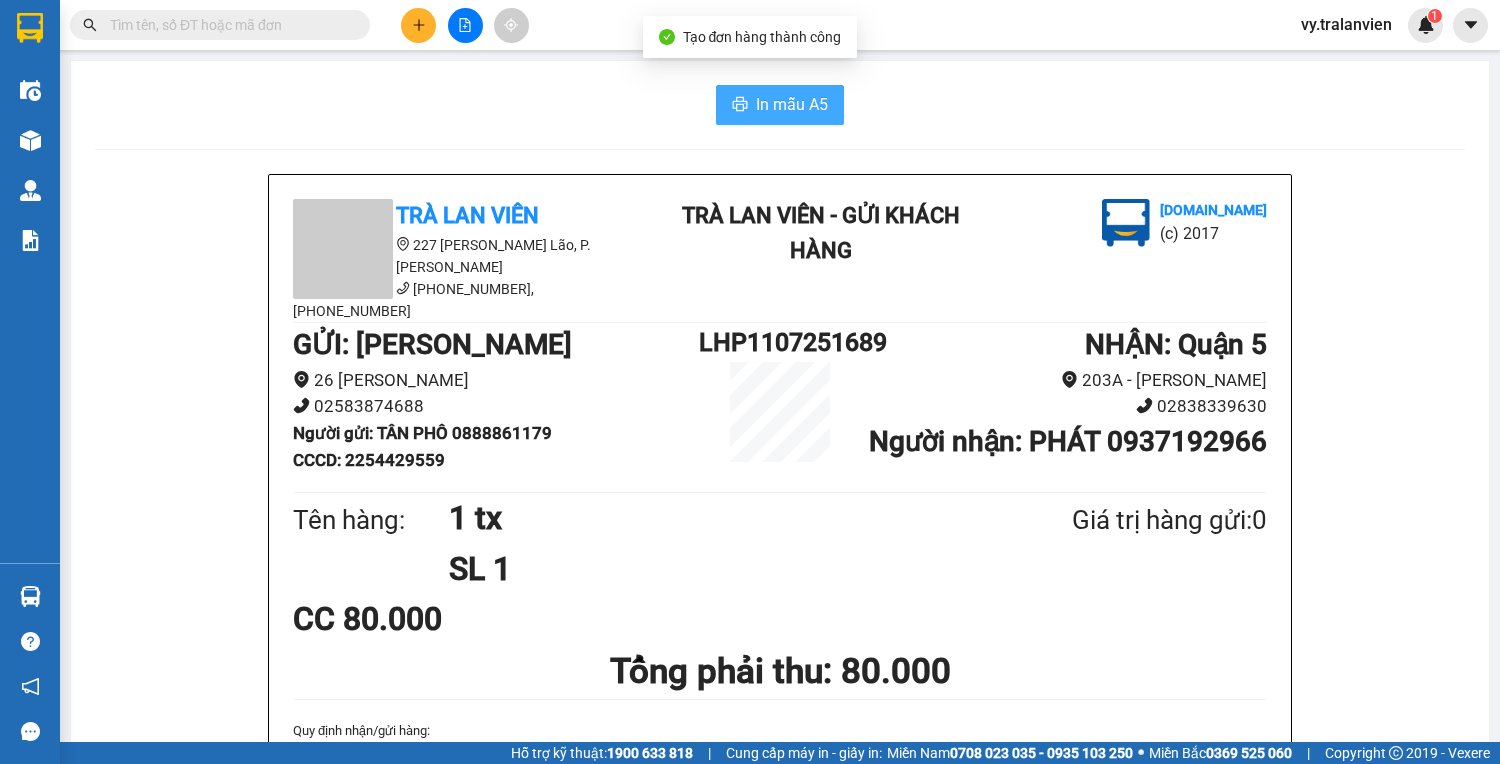 scroll, scrollTop: 0, scrollLeft: 0, axis: both 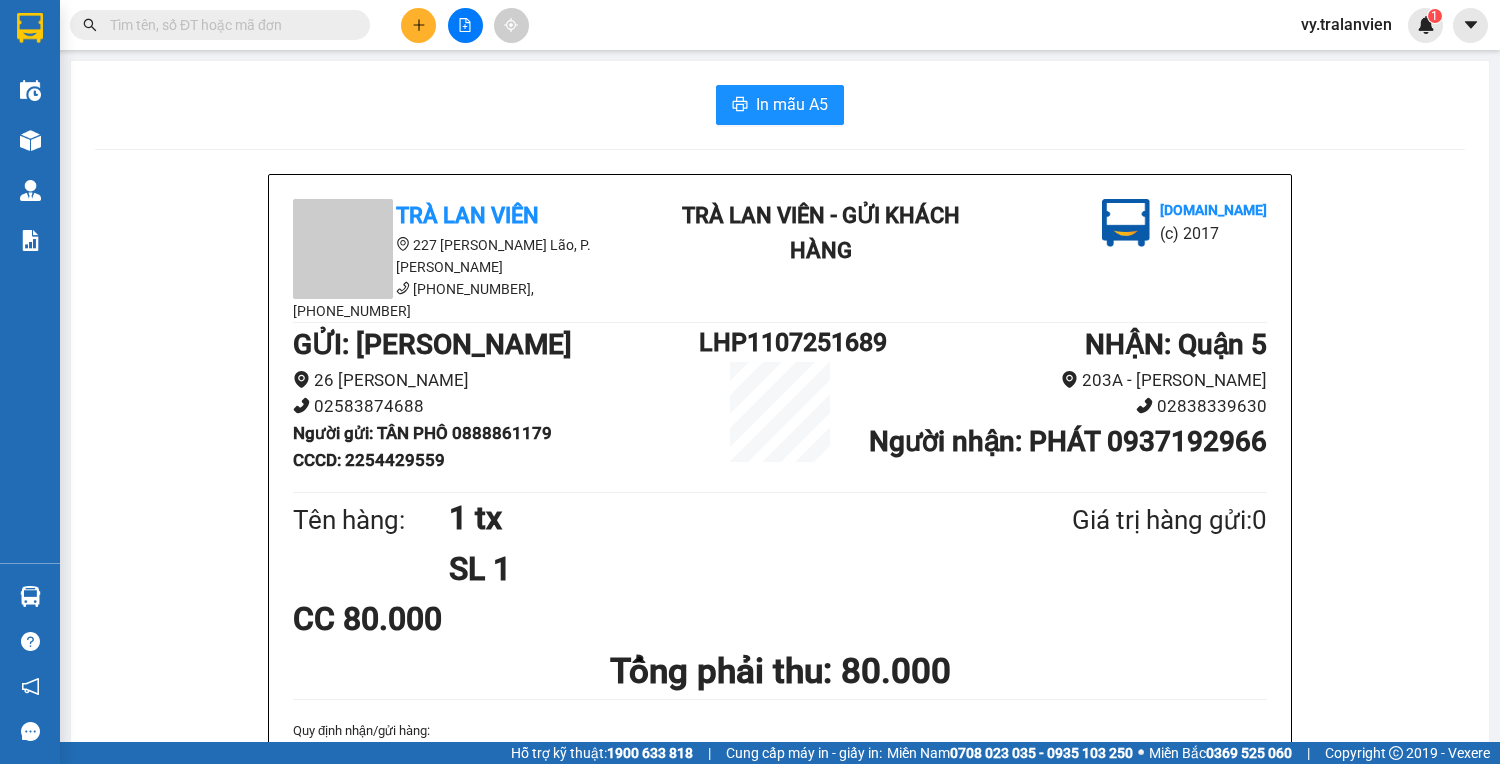 click on "In mẫu A5" at bounding box center [780, 105] 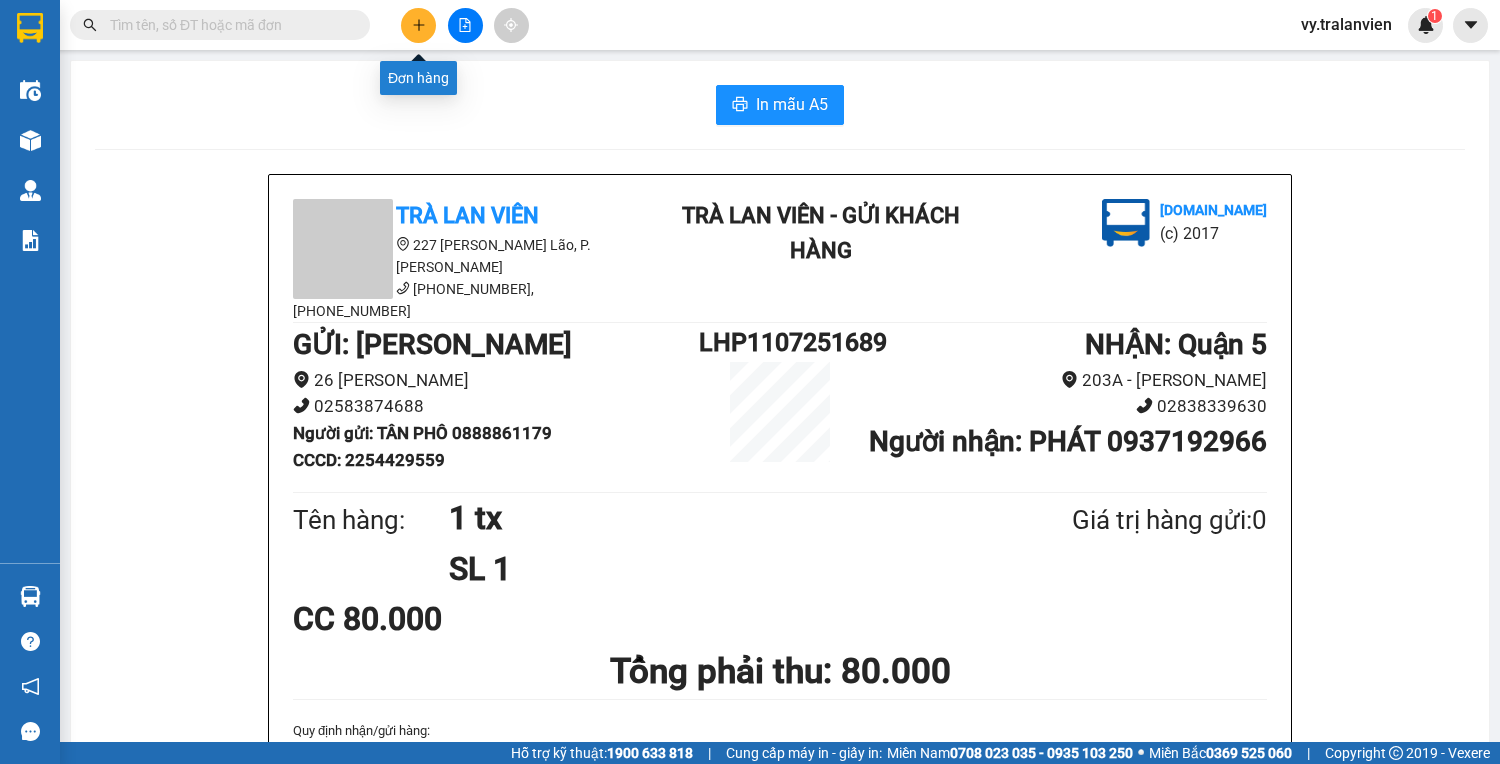 click 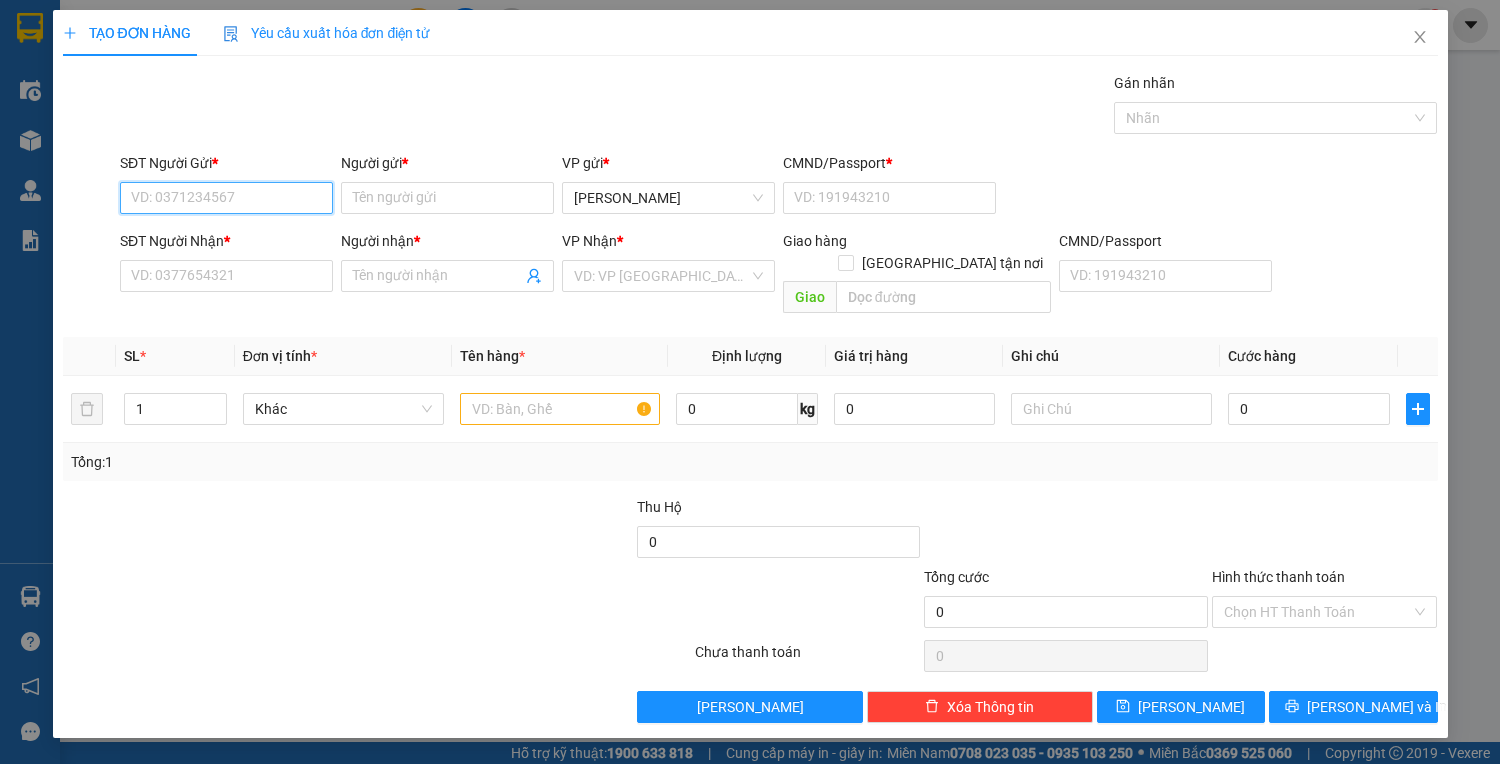 drag, startPoint x: 254, startPoint y: 200, endPoint x: 251, endPoint y: 215, distance: 15.297058 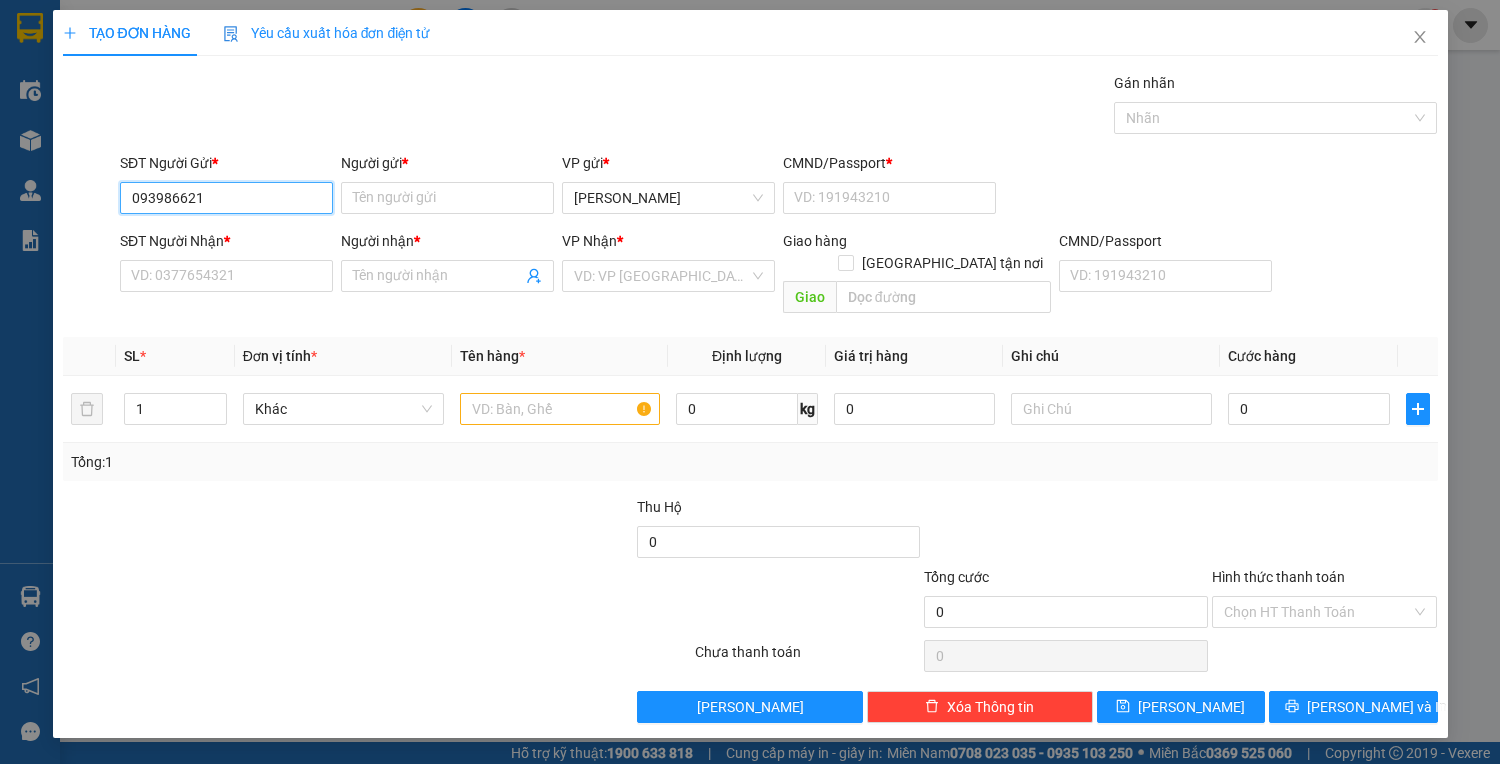 type on "0939866212" 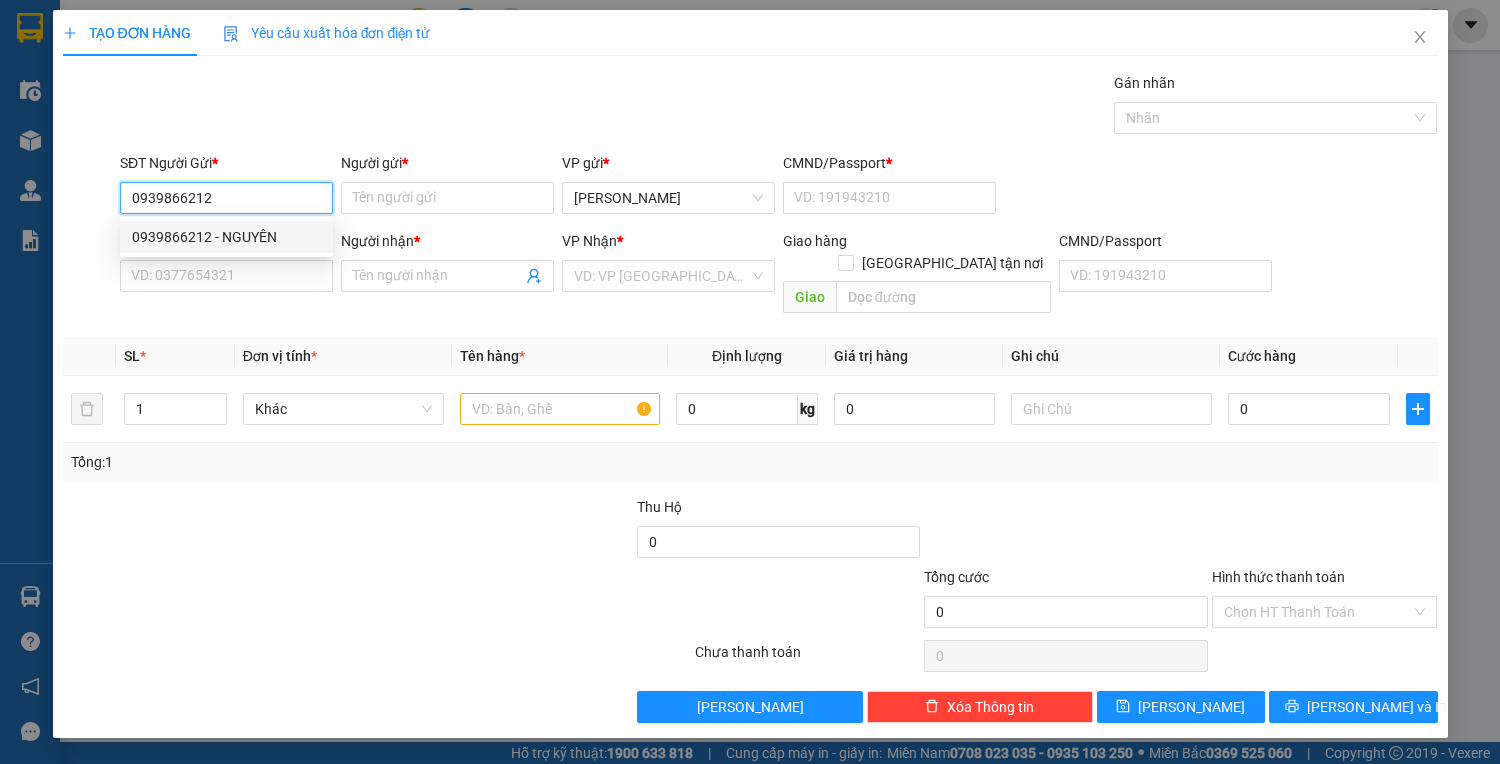 click on "0939866212 - NGUYÊN" at bounding box center [226, 237] 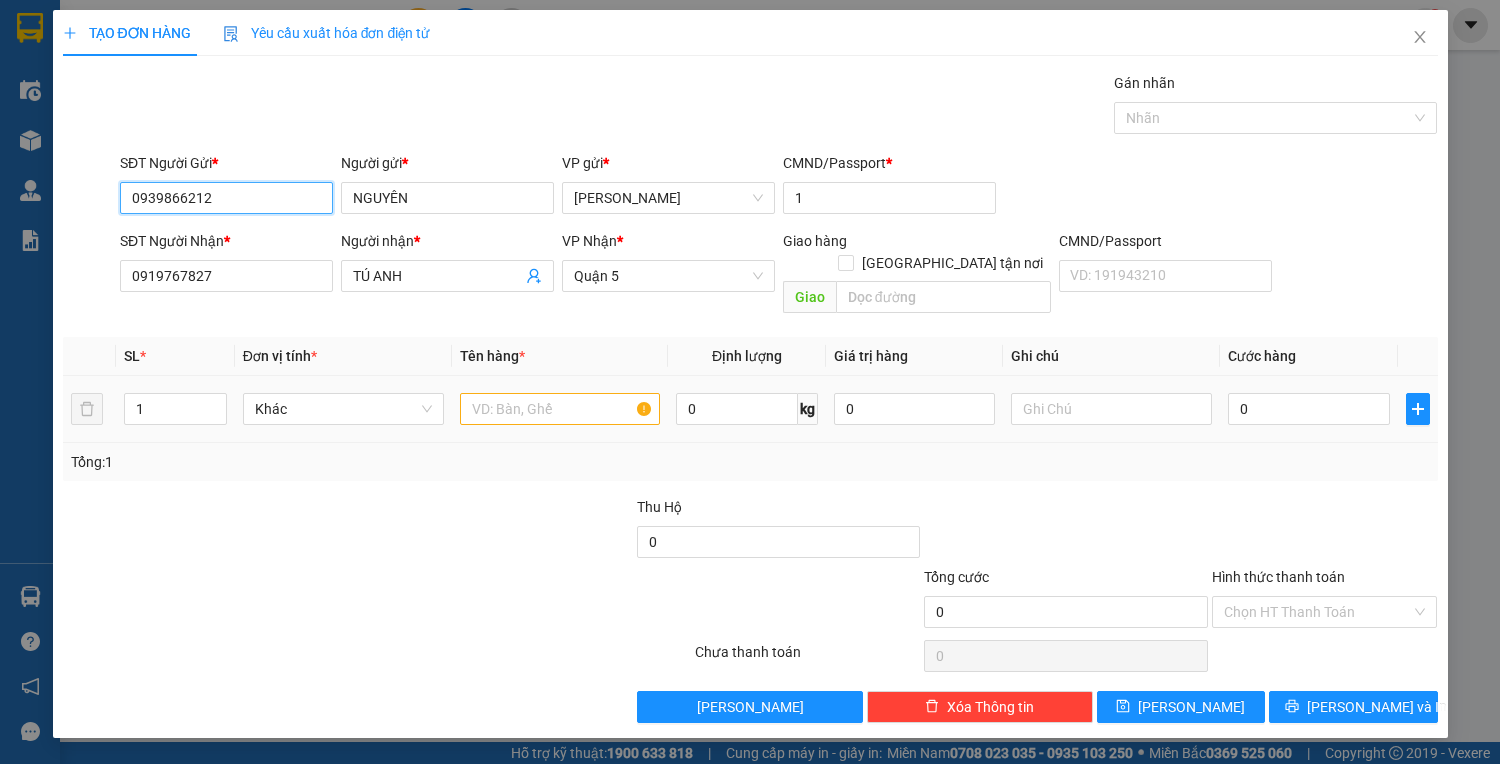 type on "0939866212" 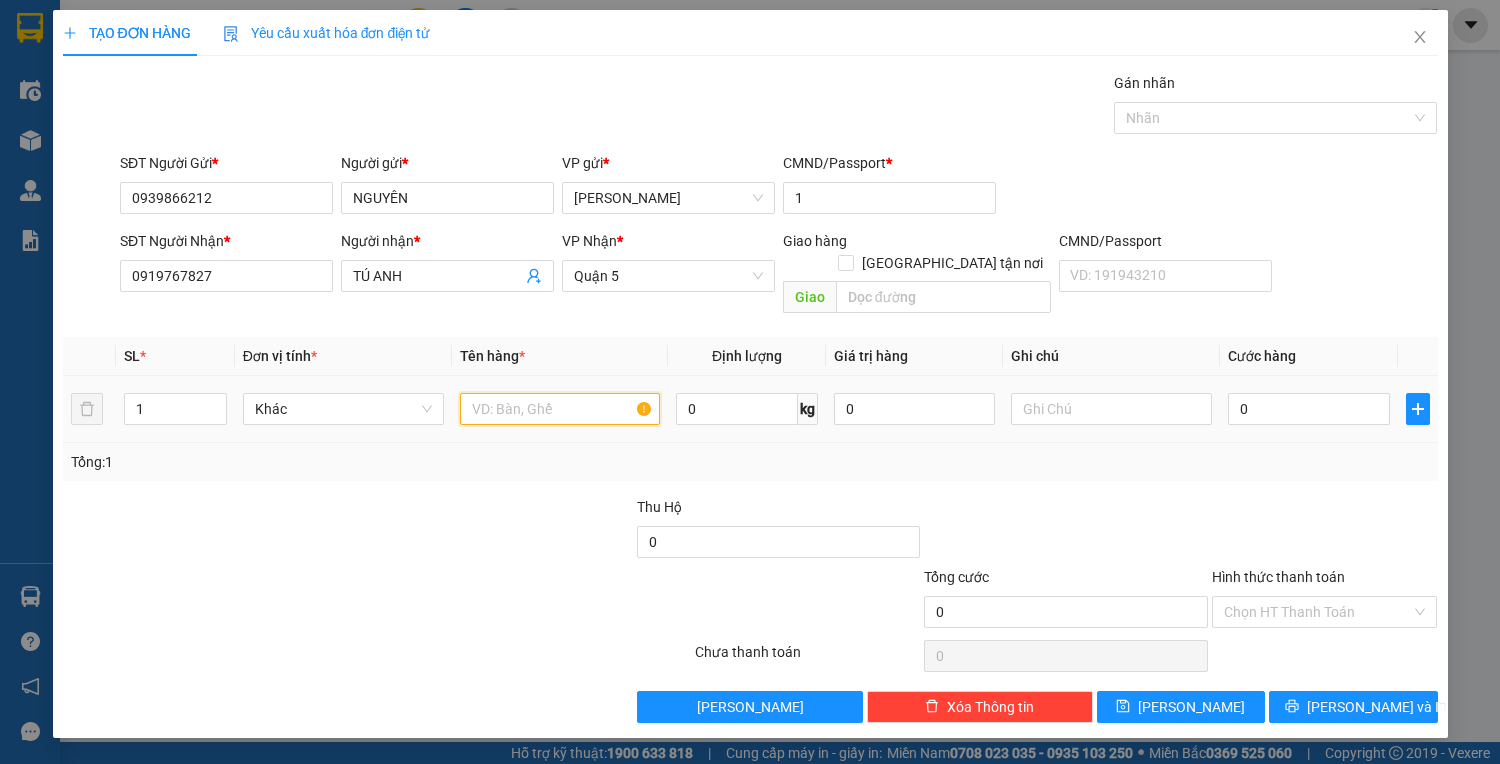 click at bounding box center (560, 409) 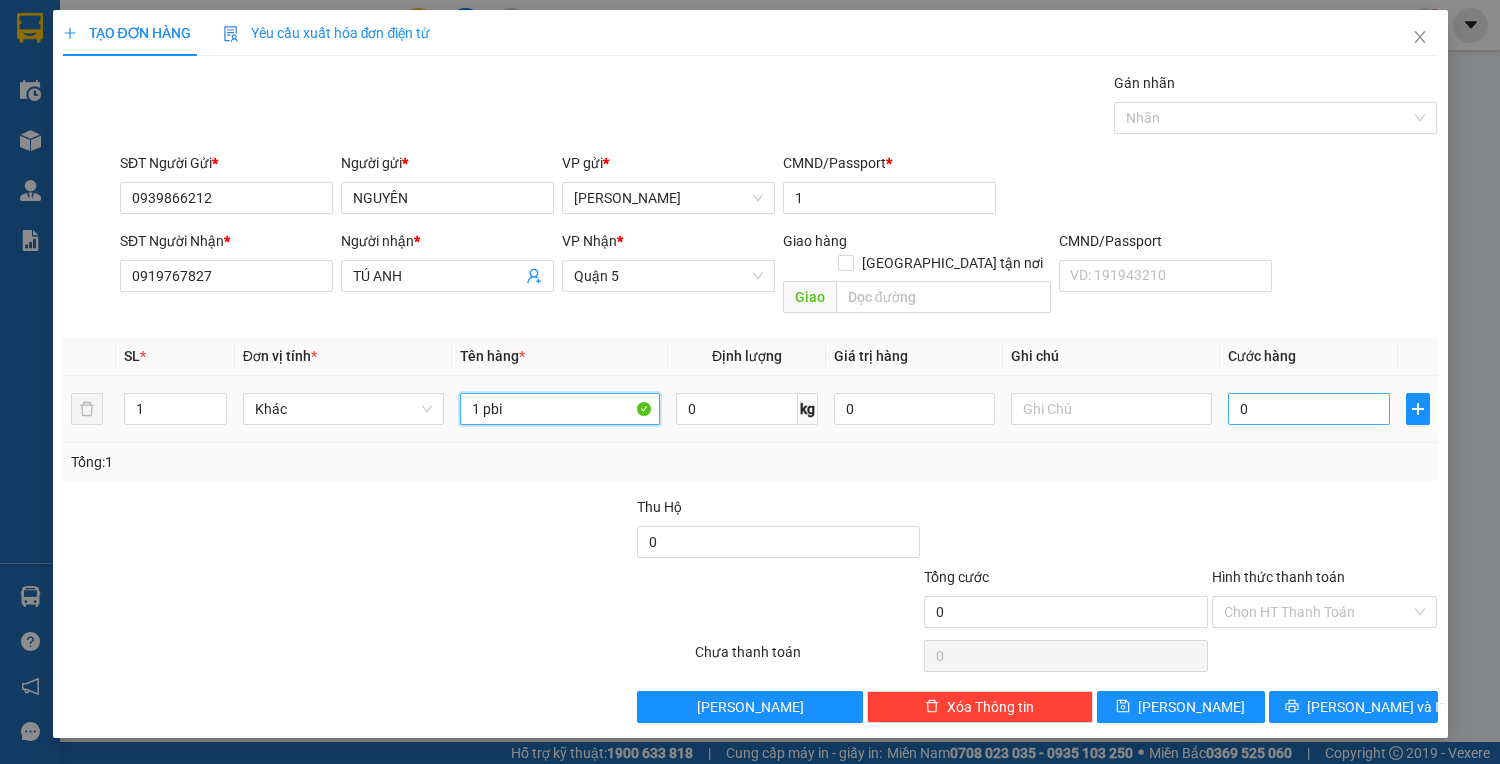 type on "1 pbi" 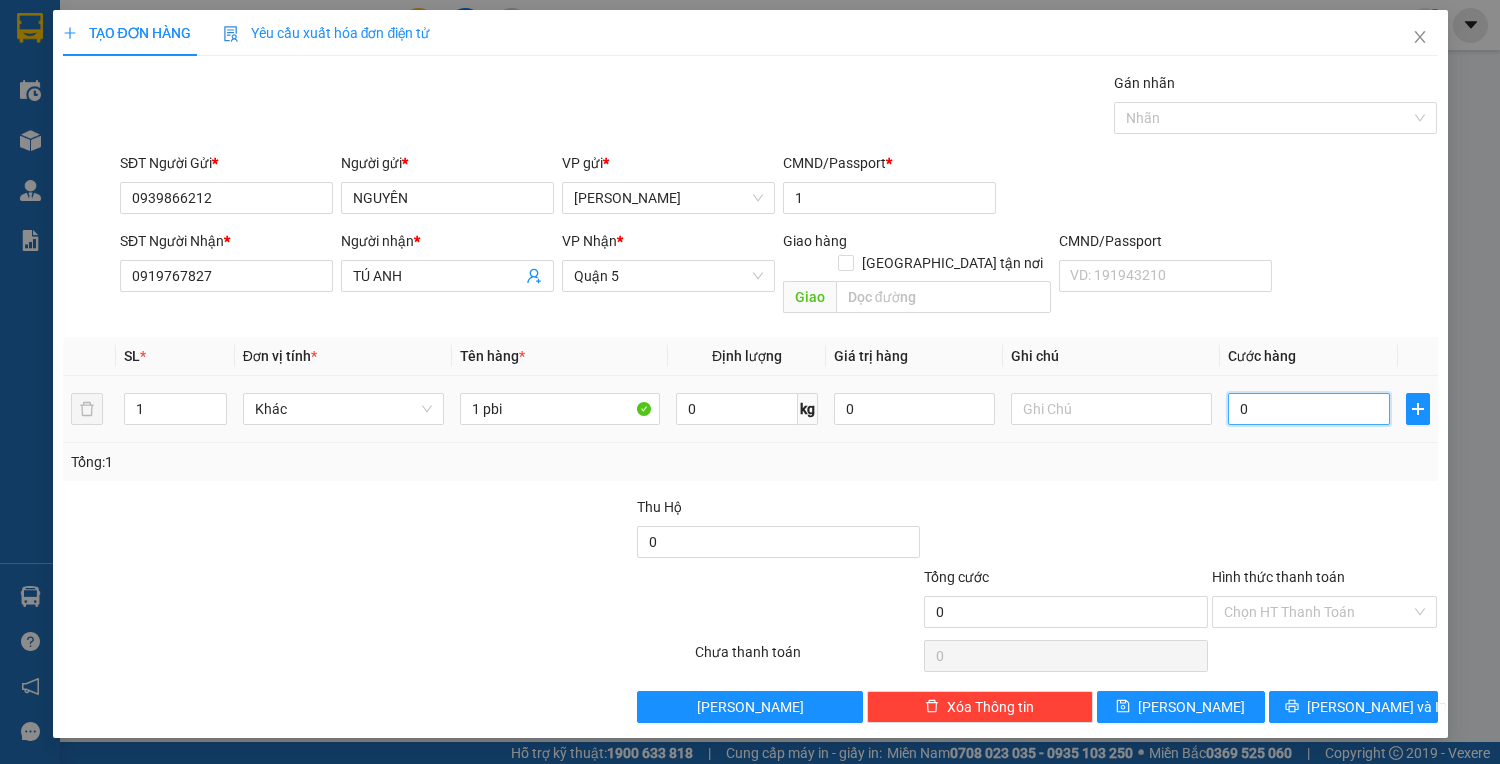 type on "2" 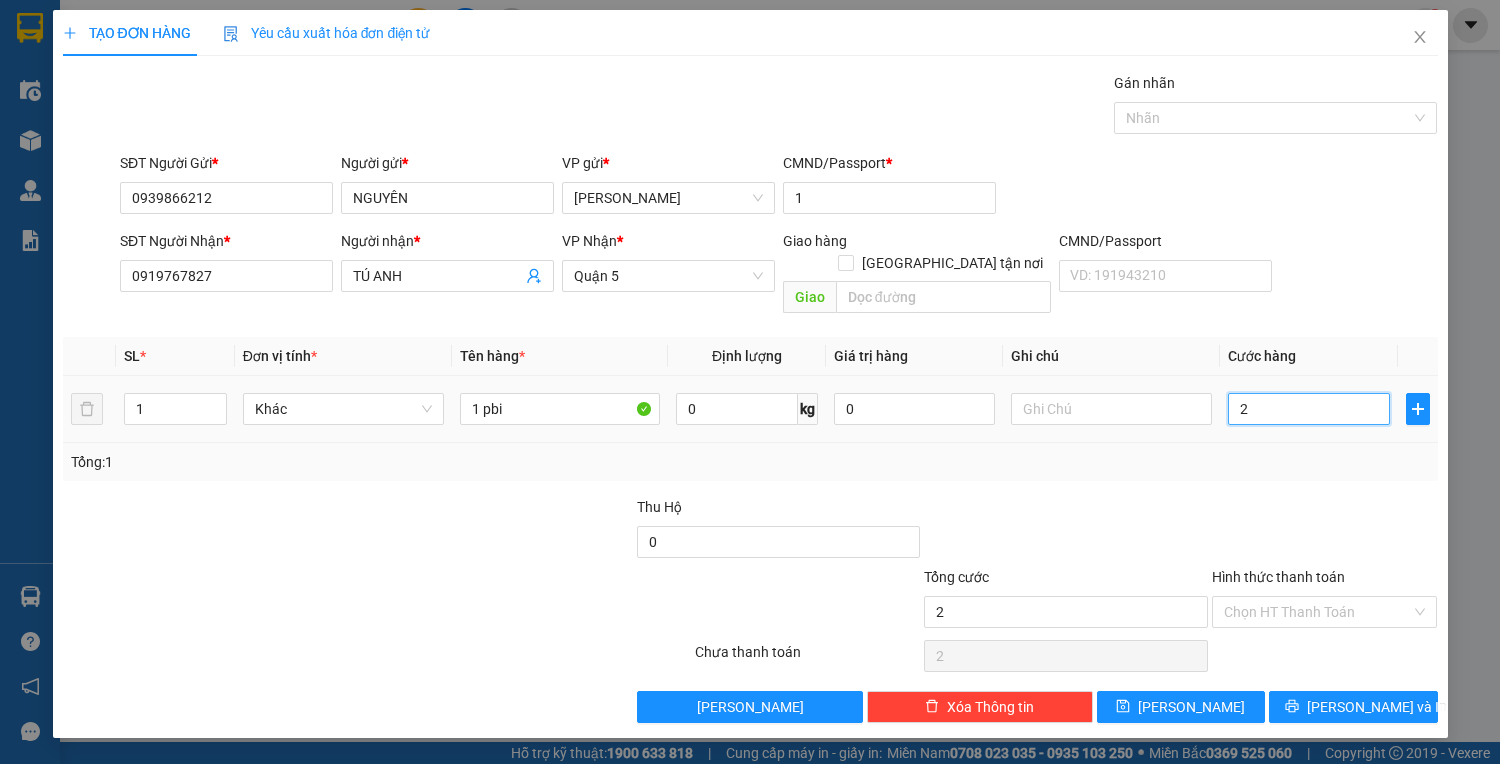 type on "20" 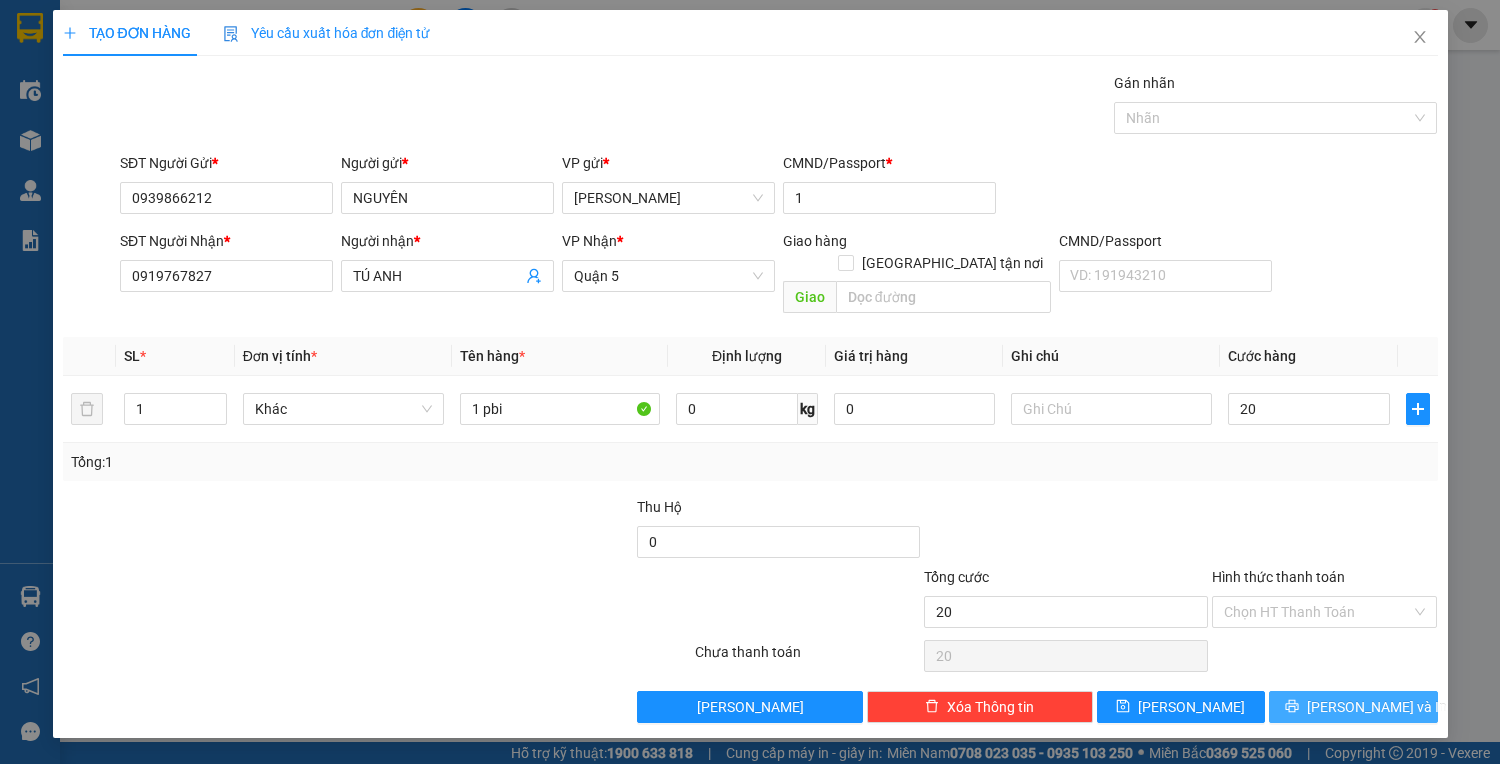 type on "20.000" 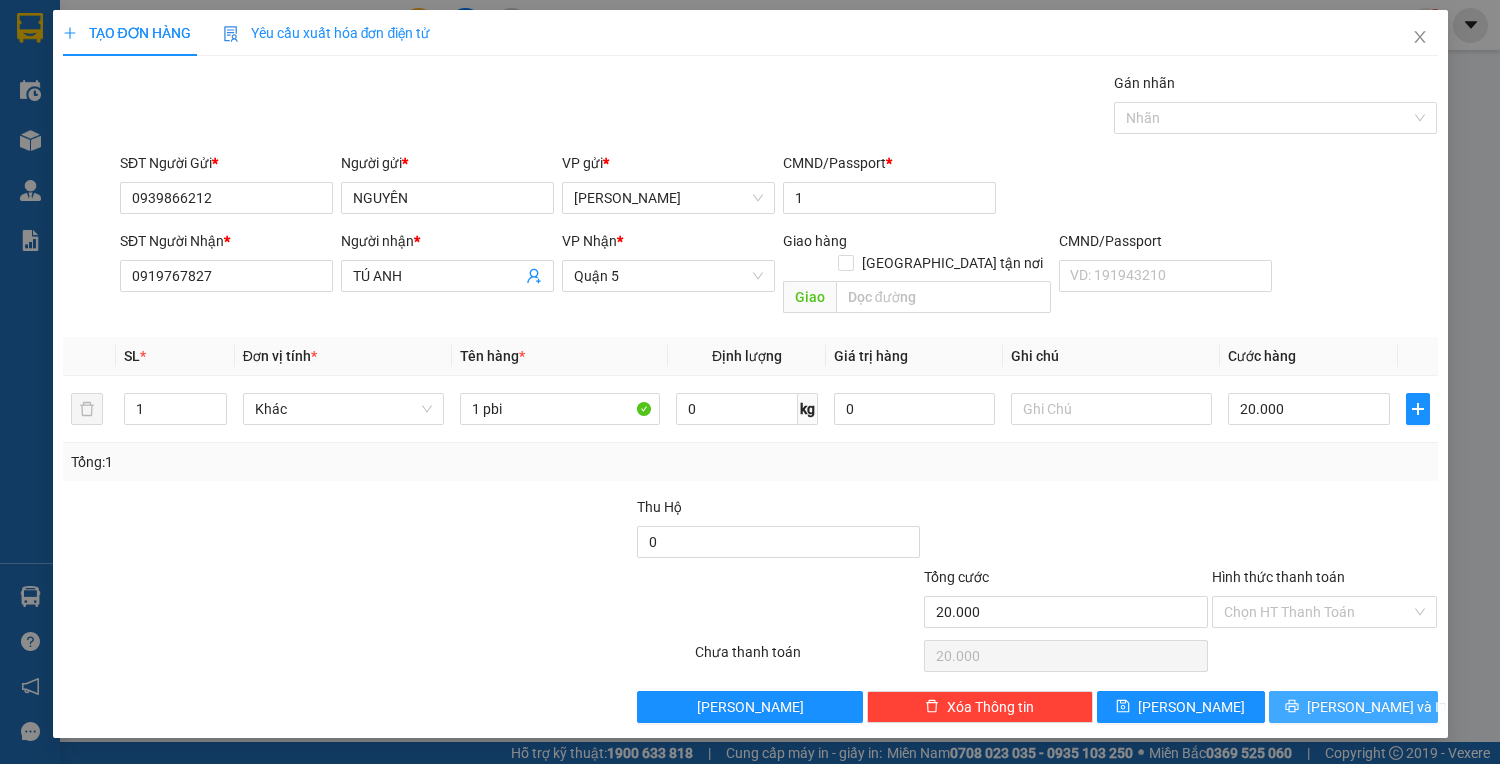 click on "[PERSON_NAME] và In" at bounding box center [1377, 707] 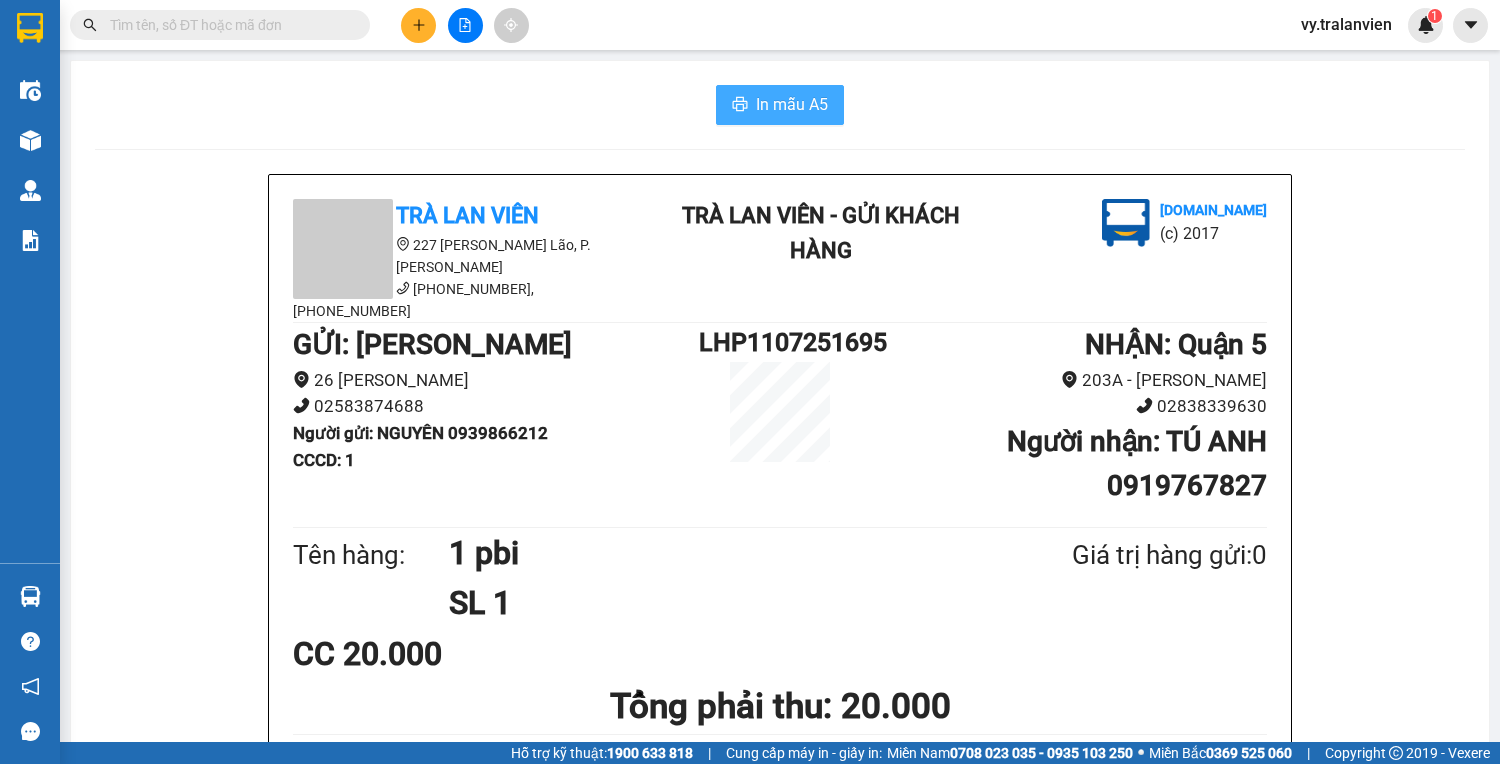 click on "In mẫu A5" at bounding box center (792, 104) 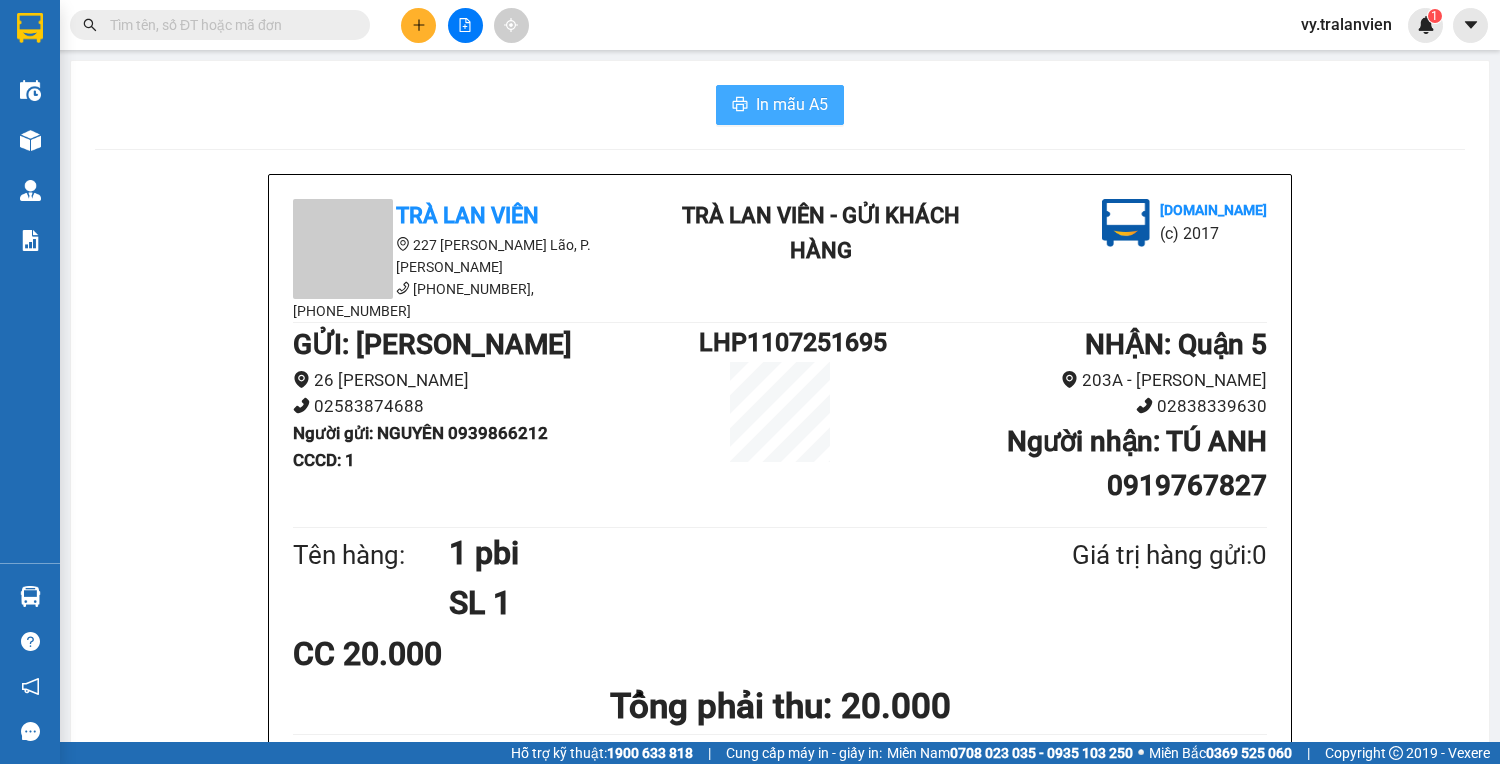scroll, scrollTop: 0, scrollLeft: 0, axis: both 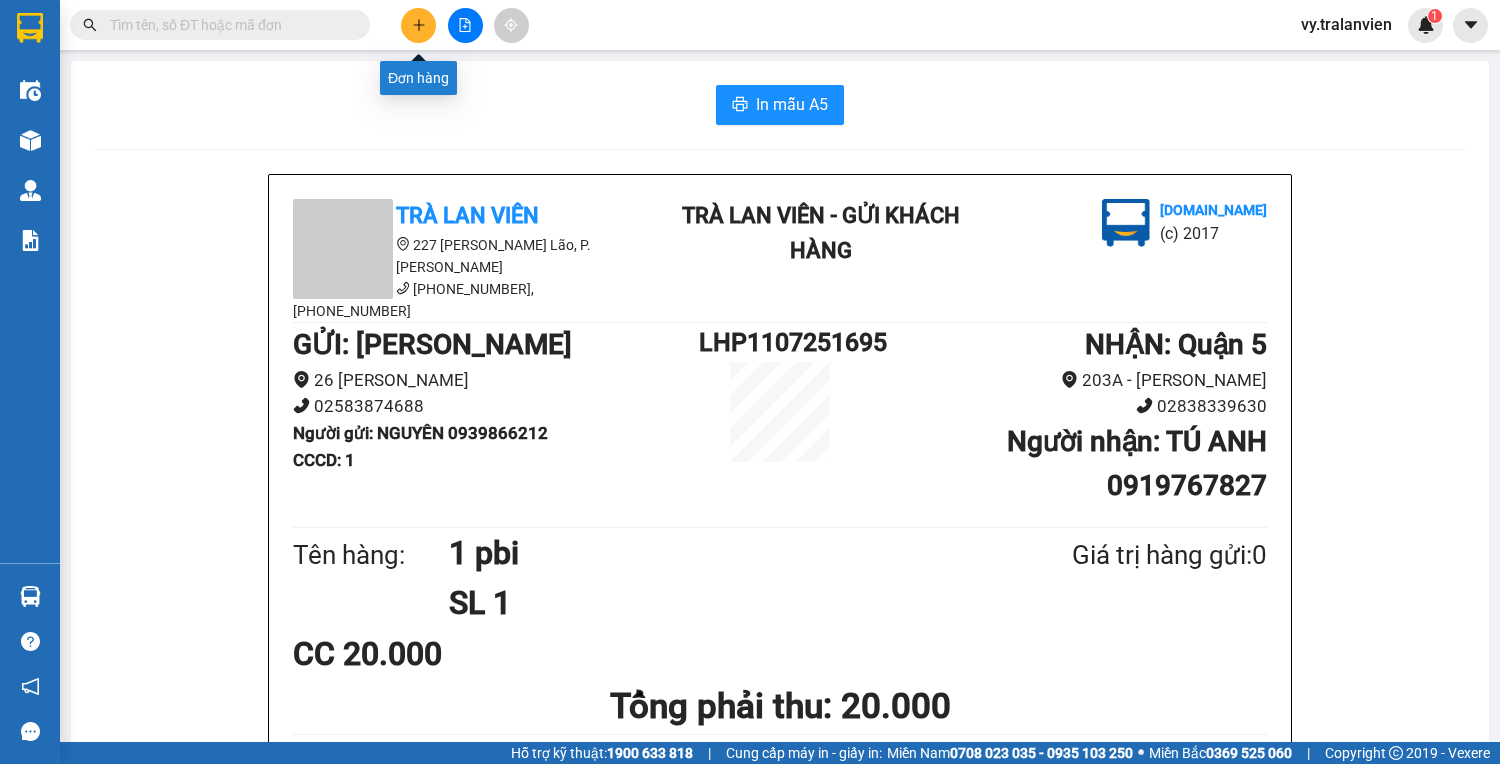 click 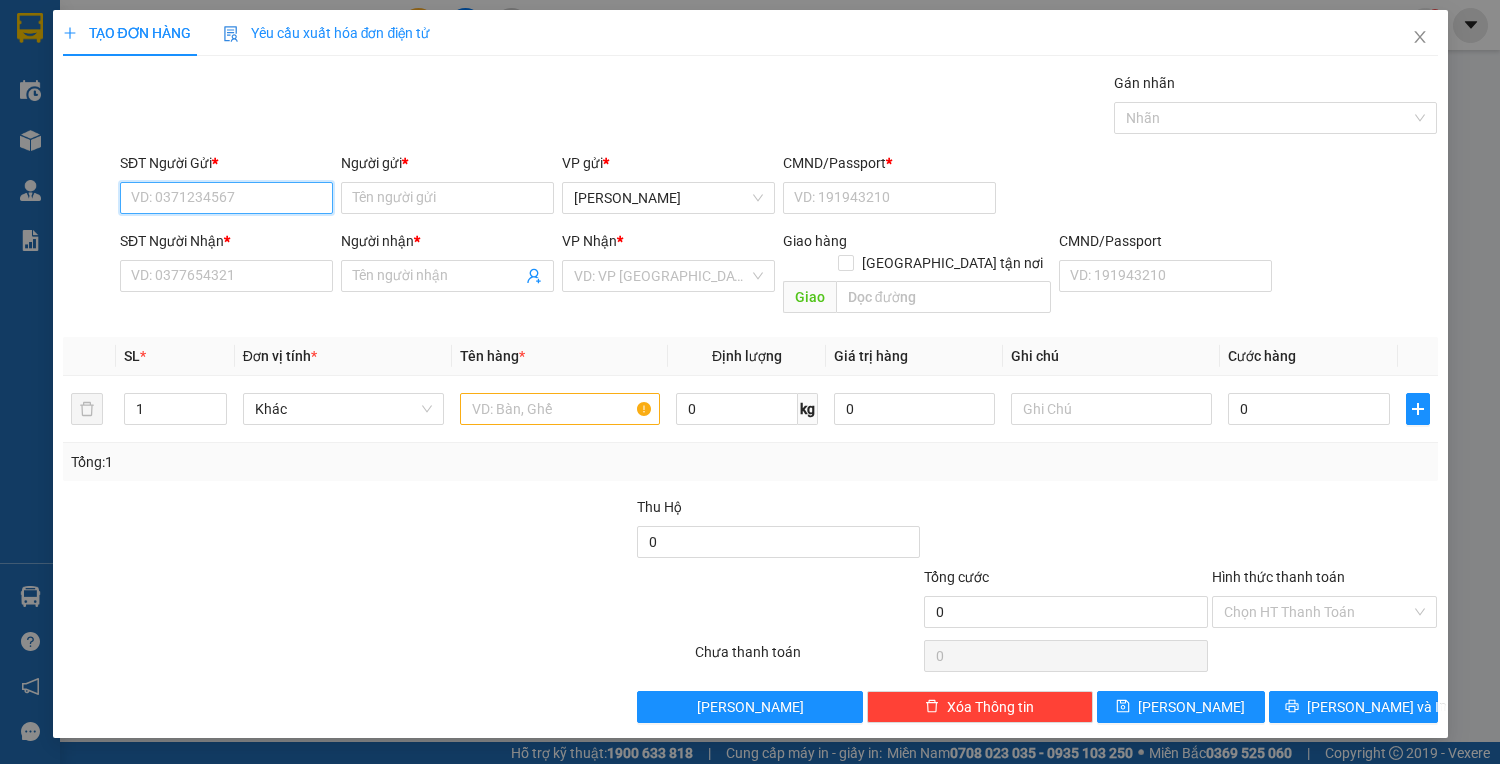 drag, startPoint x: 267, startPoint y: 196, endPoint x: 710, endPoint y: 2, distance: 483.61658 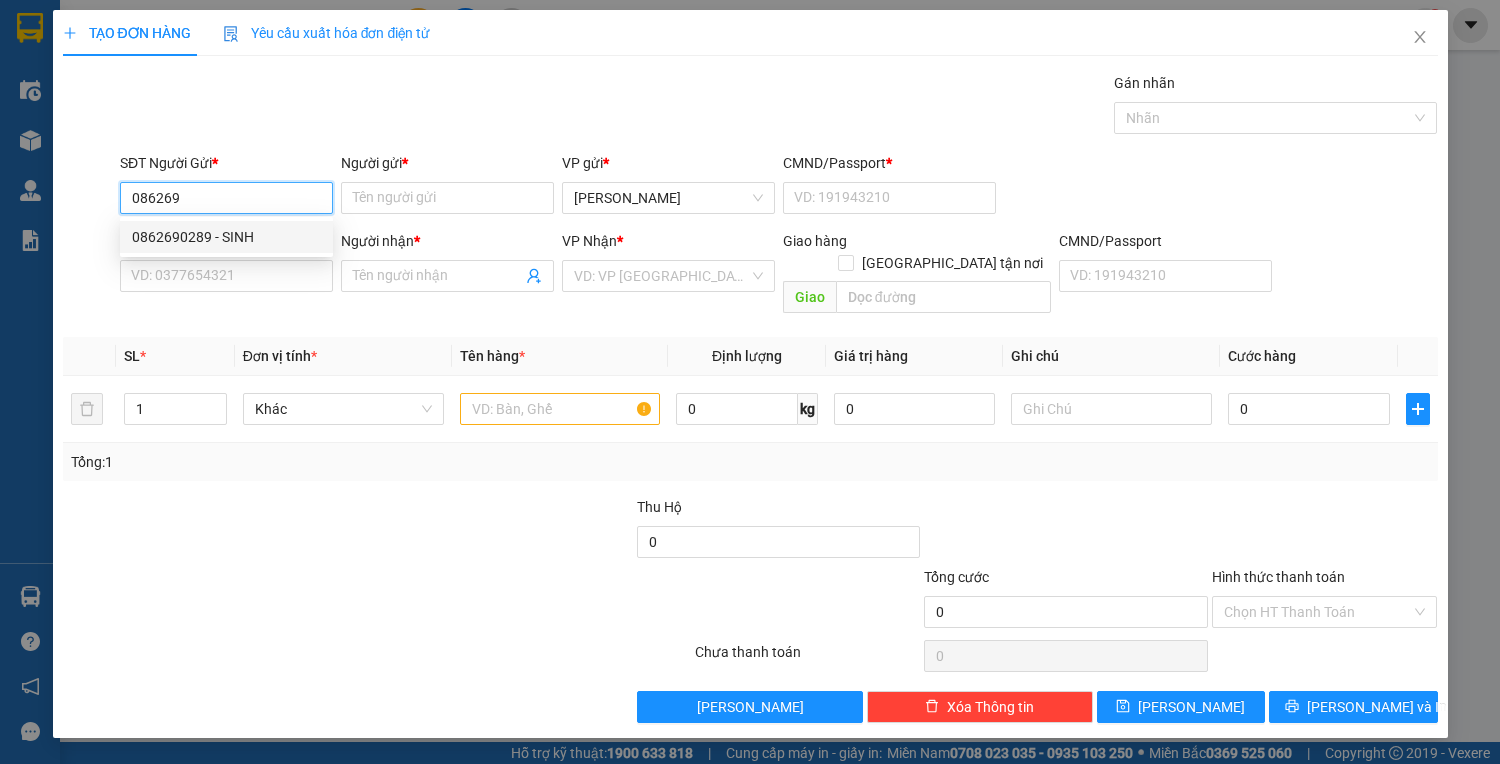 drag, startPoint x: 223, startPoint y: 235, endPoint x: 501, endPoint y: 363, distance: 306.05228 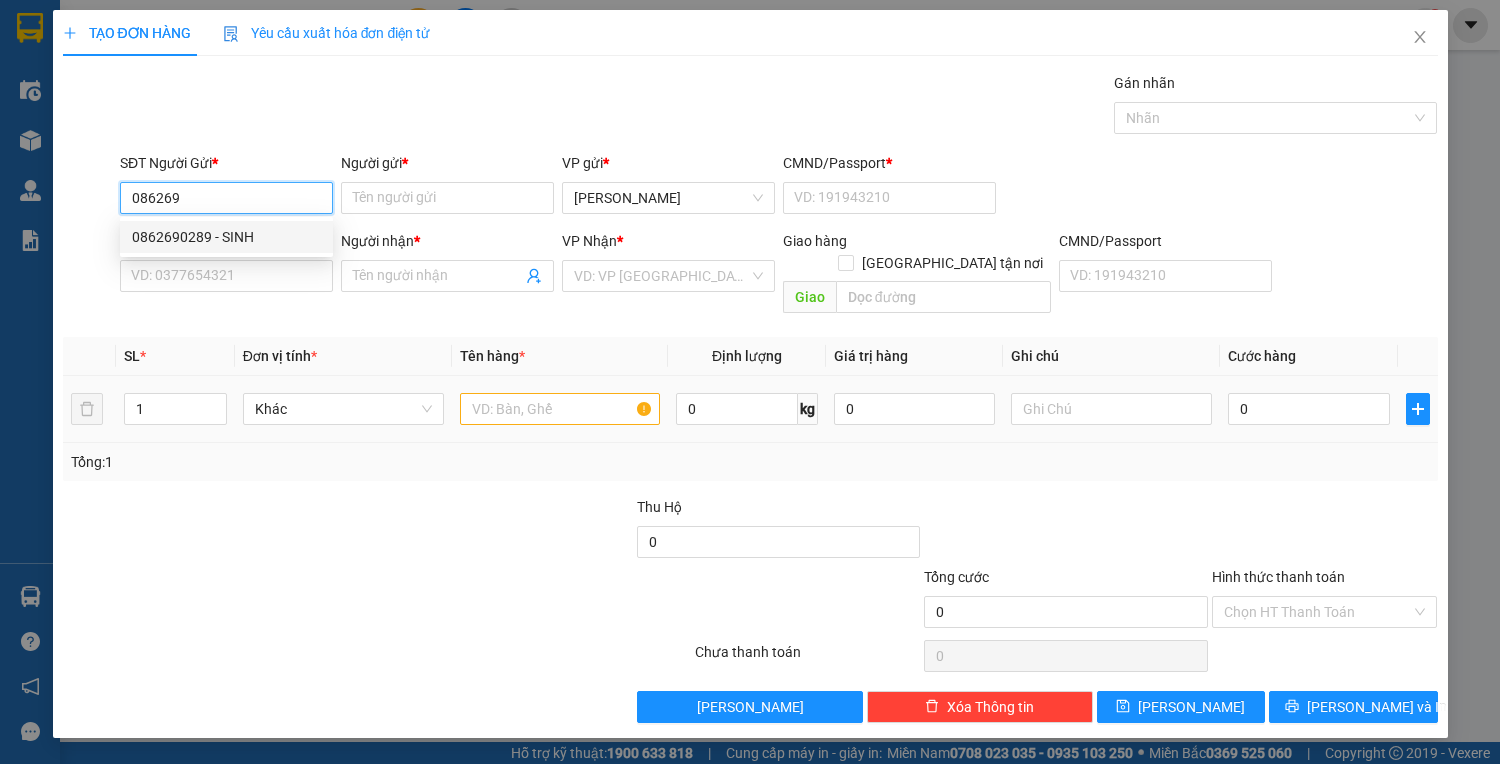 click on "0862690289 - SINH" at bounding box center [226, 237] 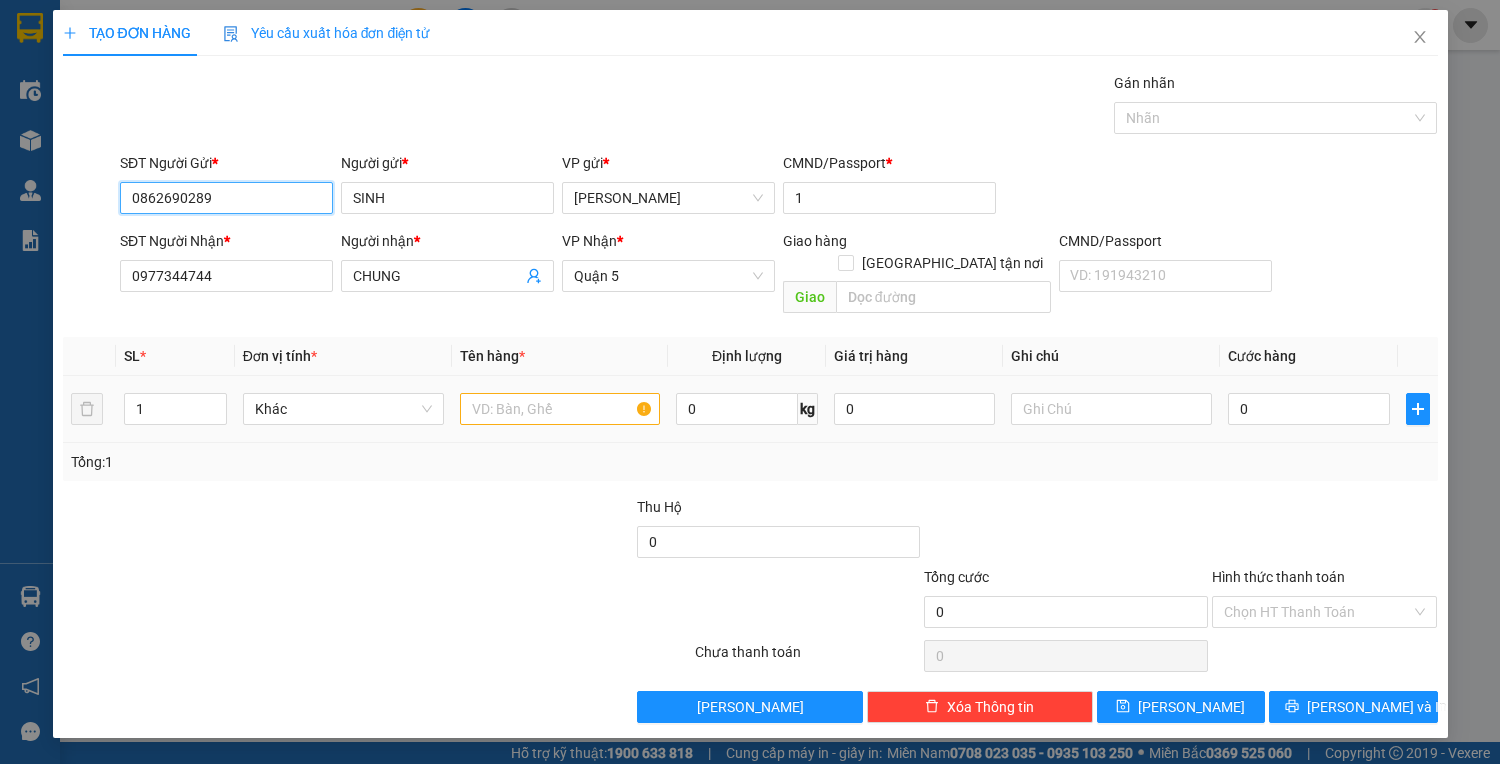 type on "0862690289" 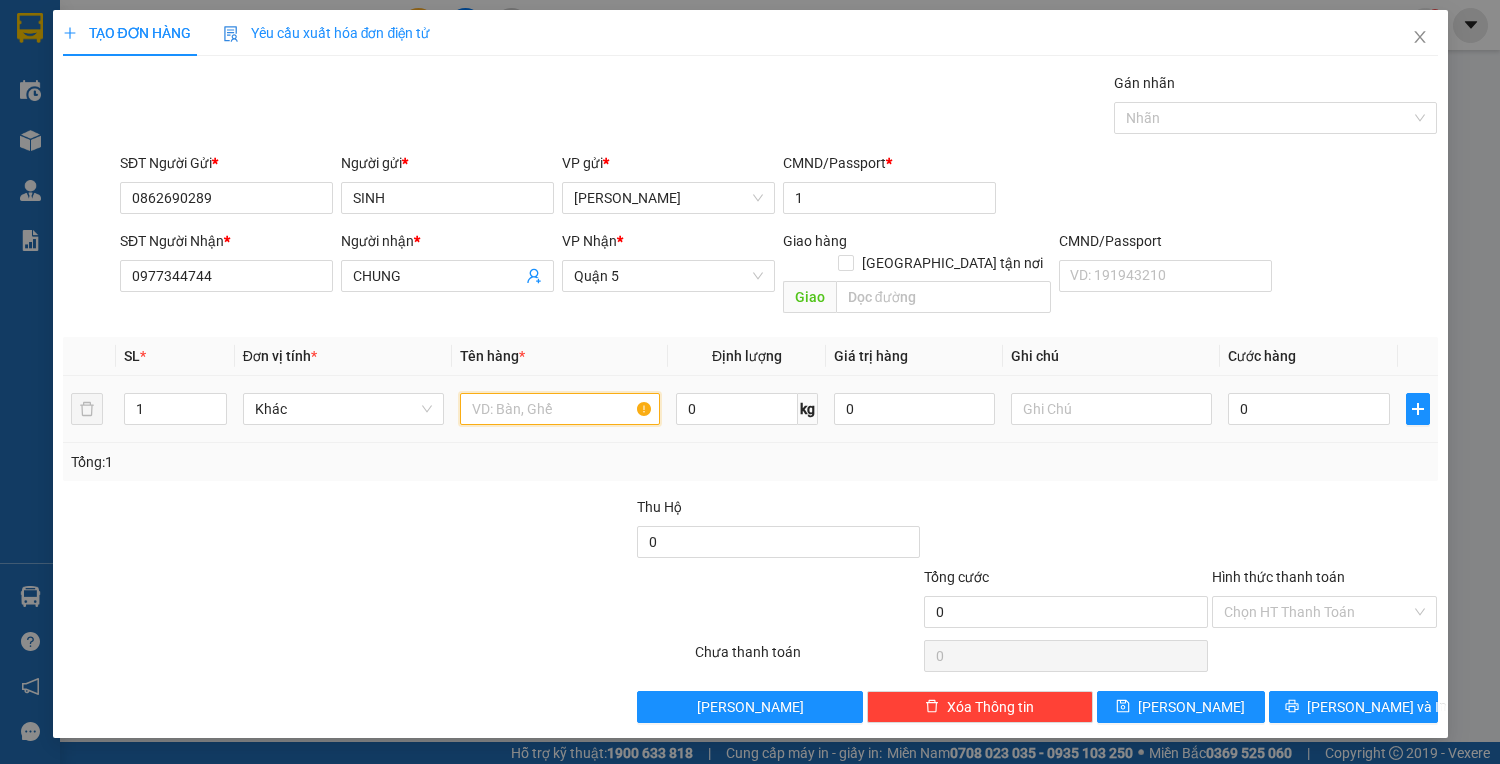 drag, startPoint x: 516, startPoint y: 388, endPoint x: 498, endPoint y: 342, distance: 49.396355 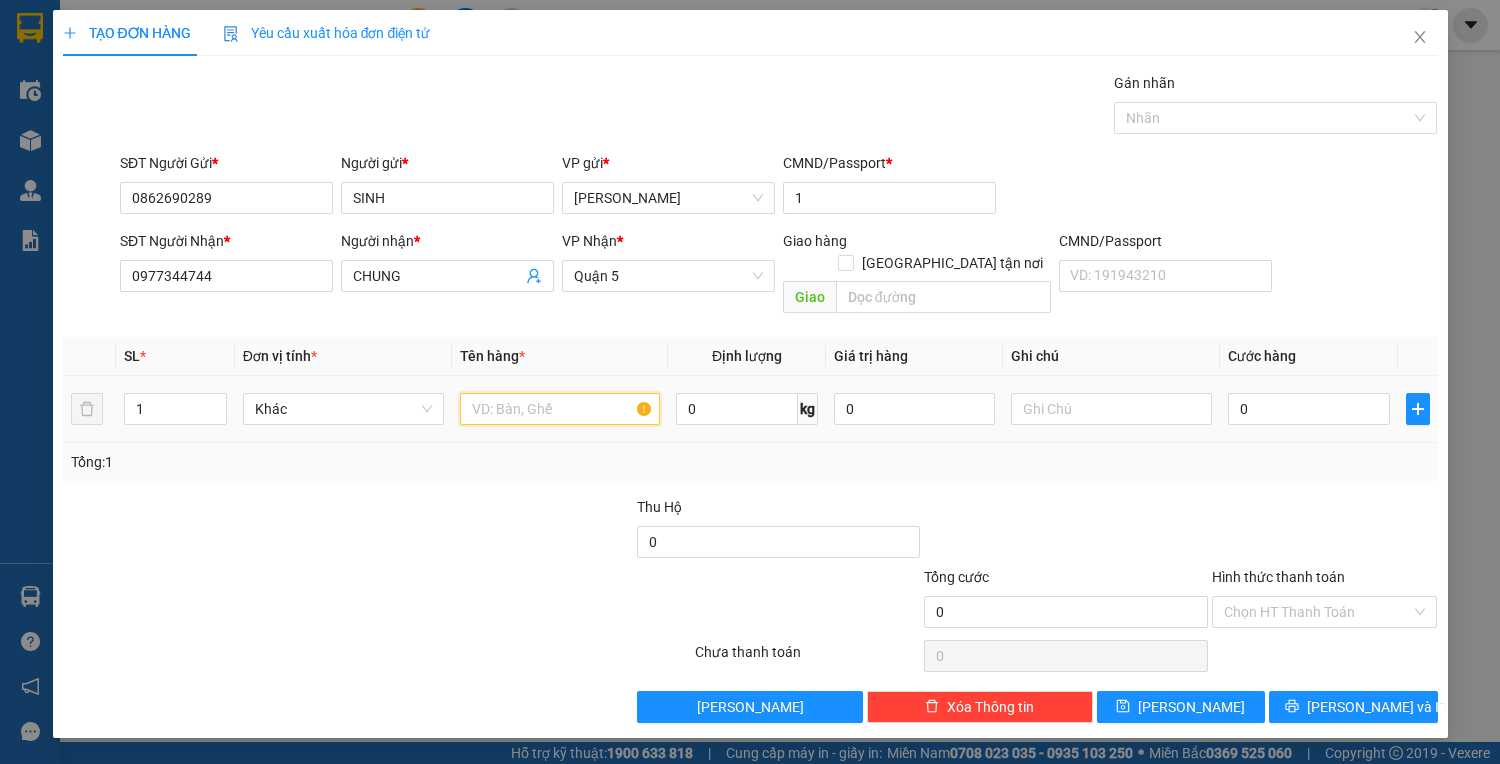 click at bounding box center [560, 409] 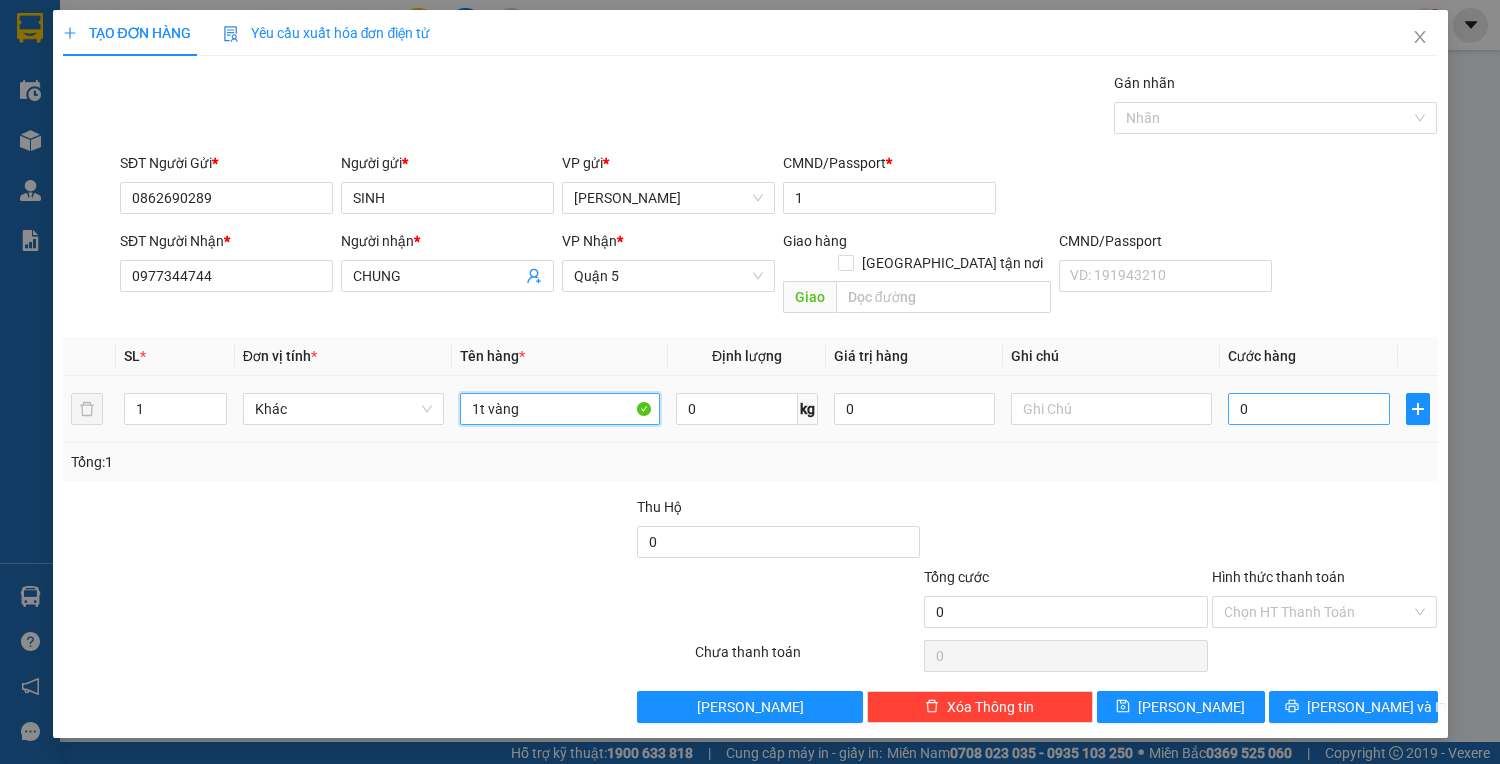 type on "1t vàng" 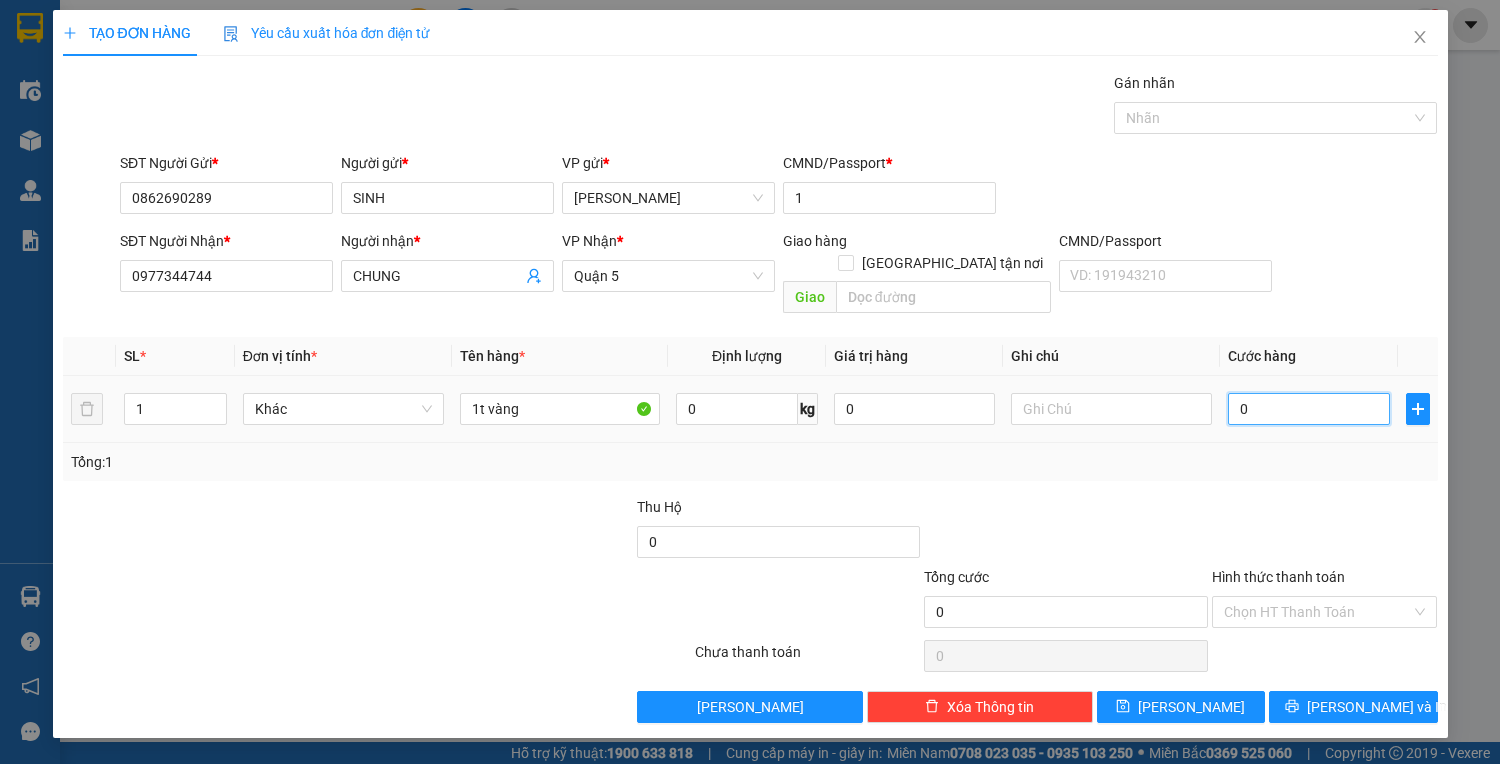 click on "0" at bounding box center [1308, 409] 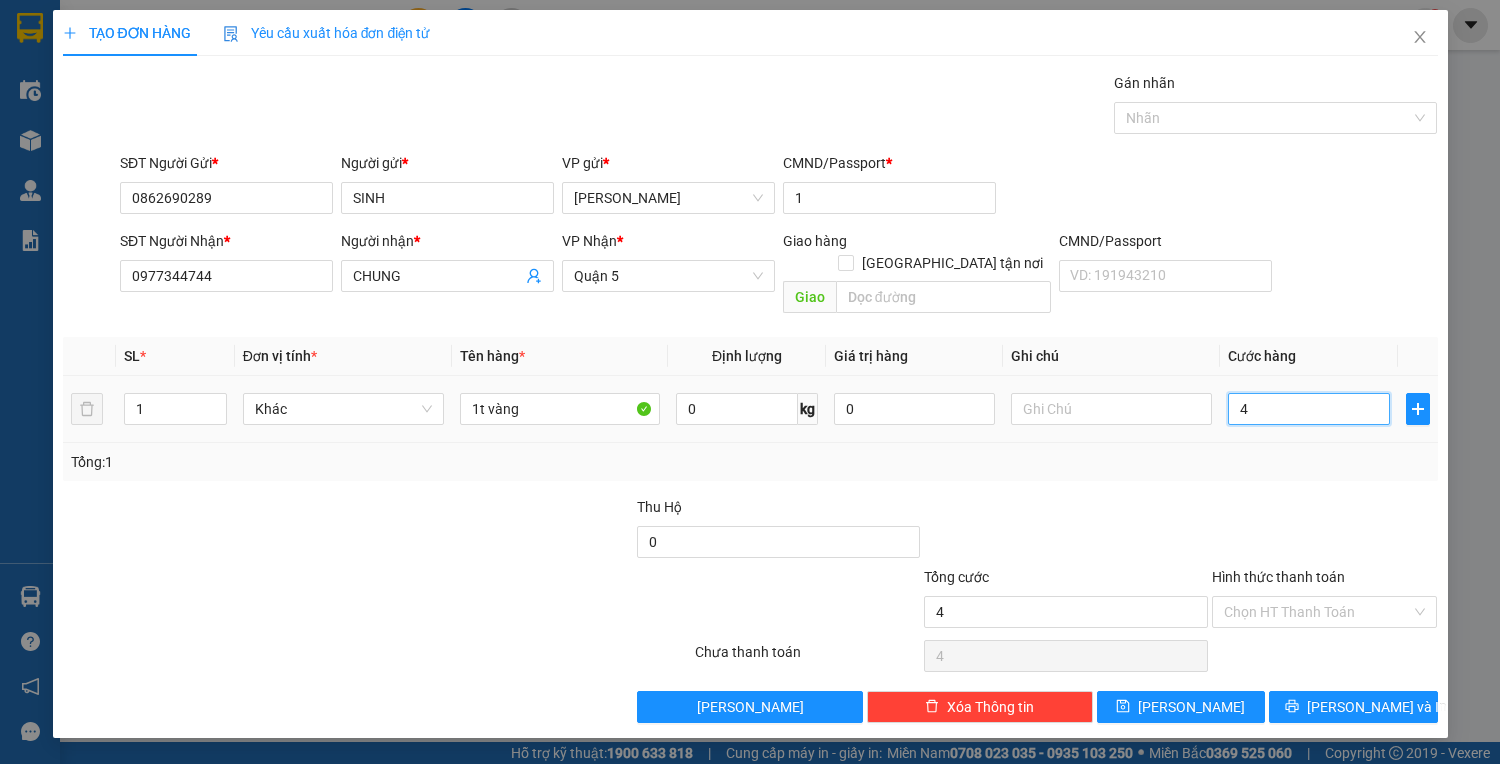 type on "40" 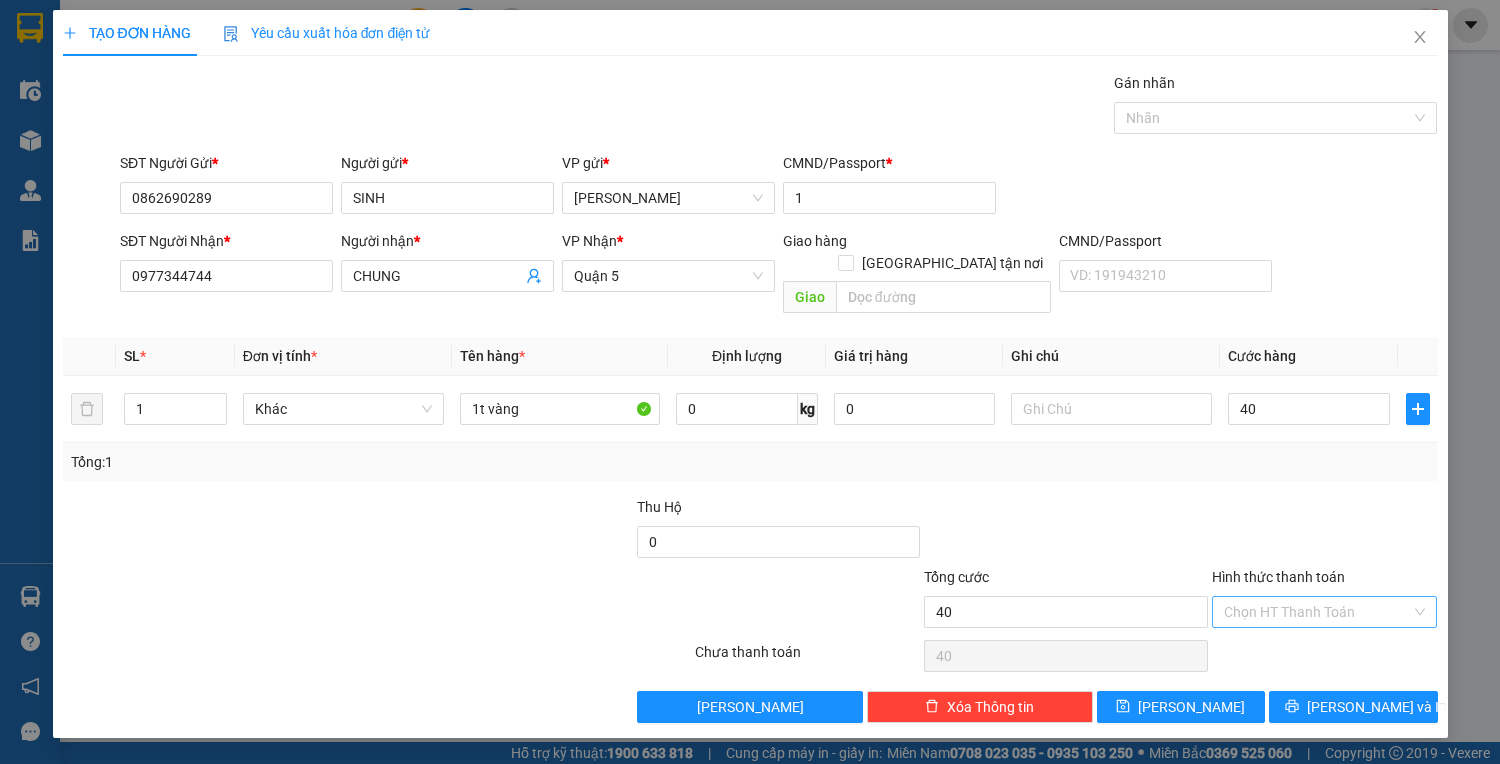 type on "40.000" 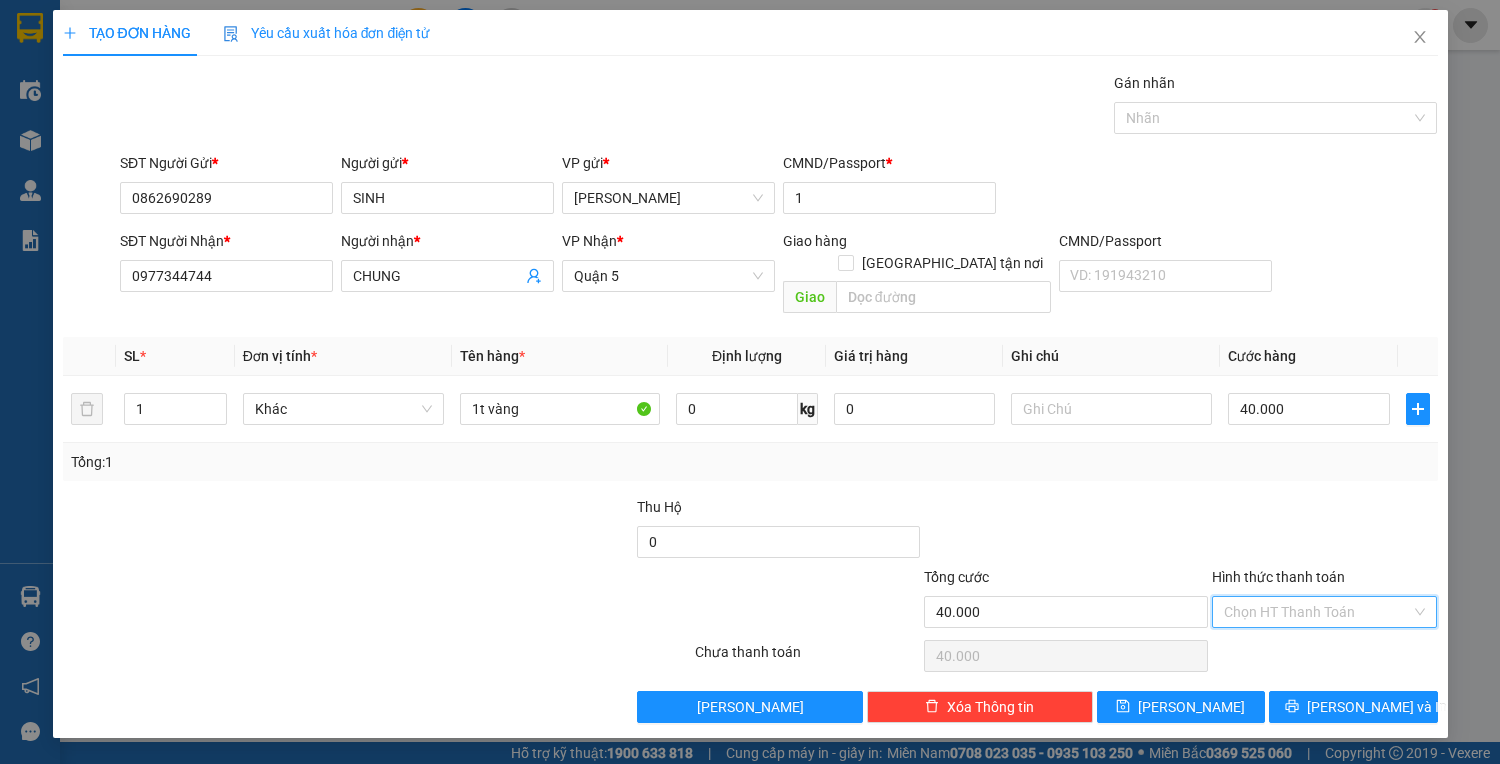click on "Hình thức thanh toán" at bounding box center [1318, 612] 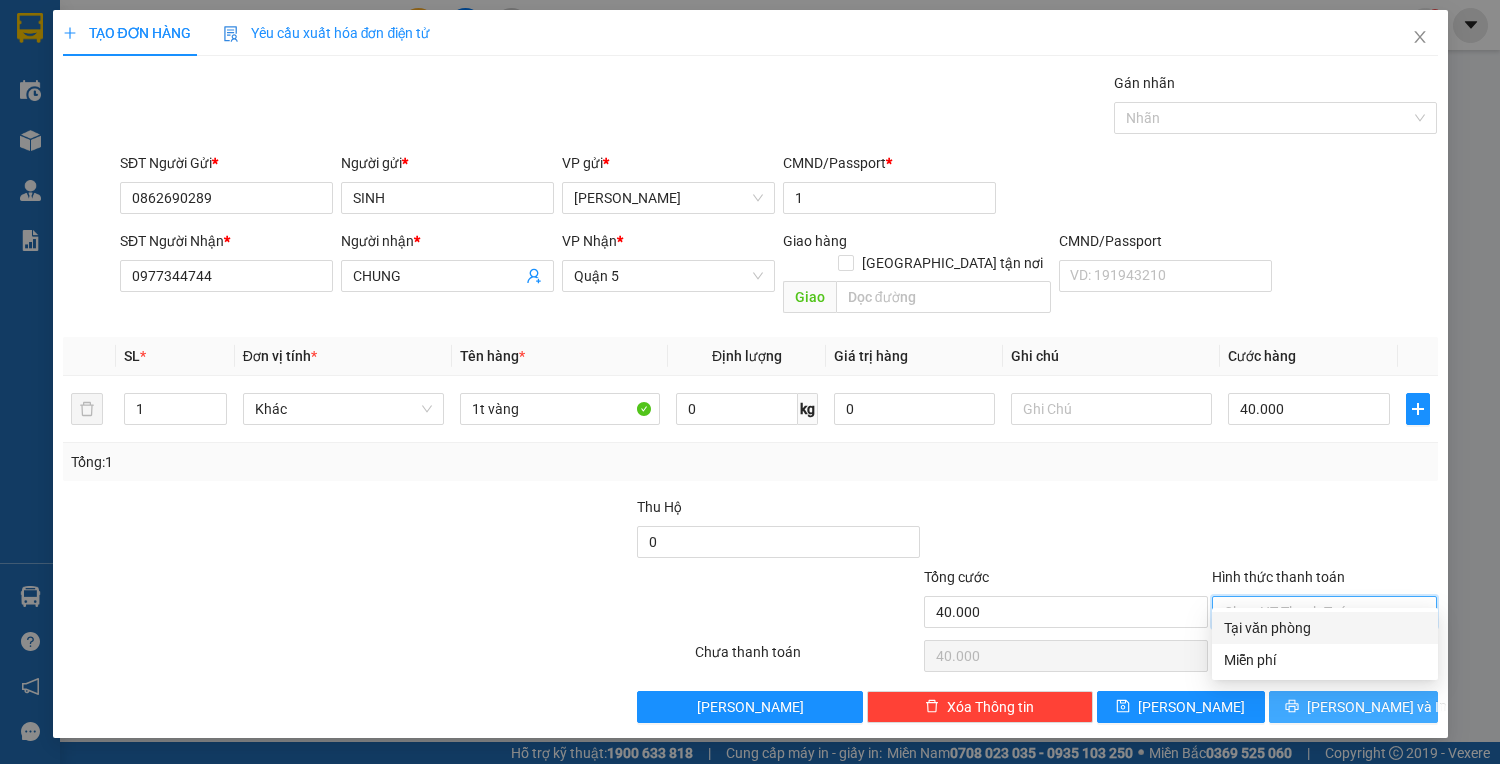 drag, startPoint x: 1348, startPoint y: 621, endPoint x: 1346, endPoint y: 685, distance: 64.03124 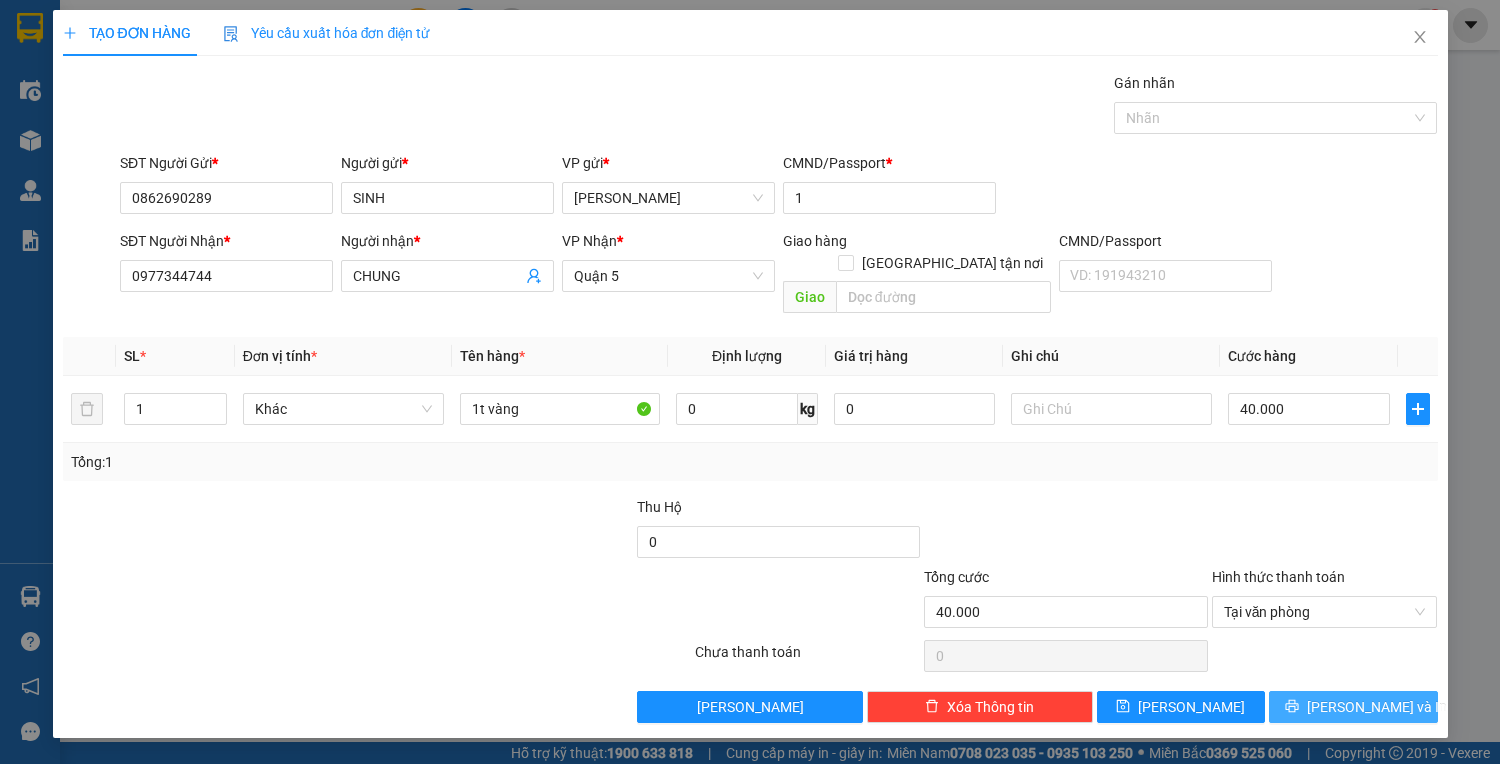 click on "[PERSON_NAME] và In" at bounding box center [1377, 707] 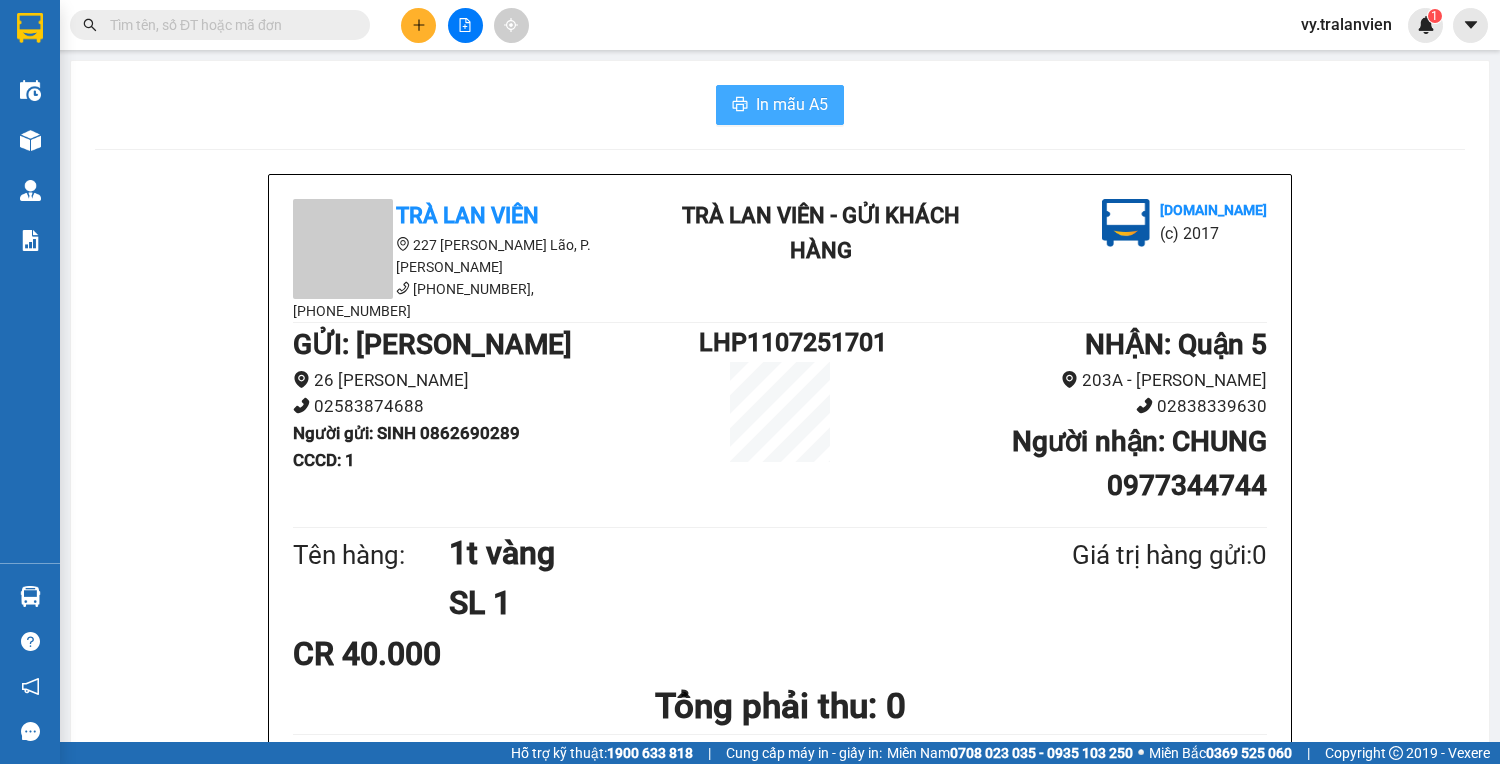 click on "In mẫu A5" at bounding box center (792, 104) 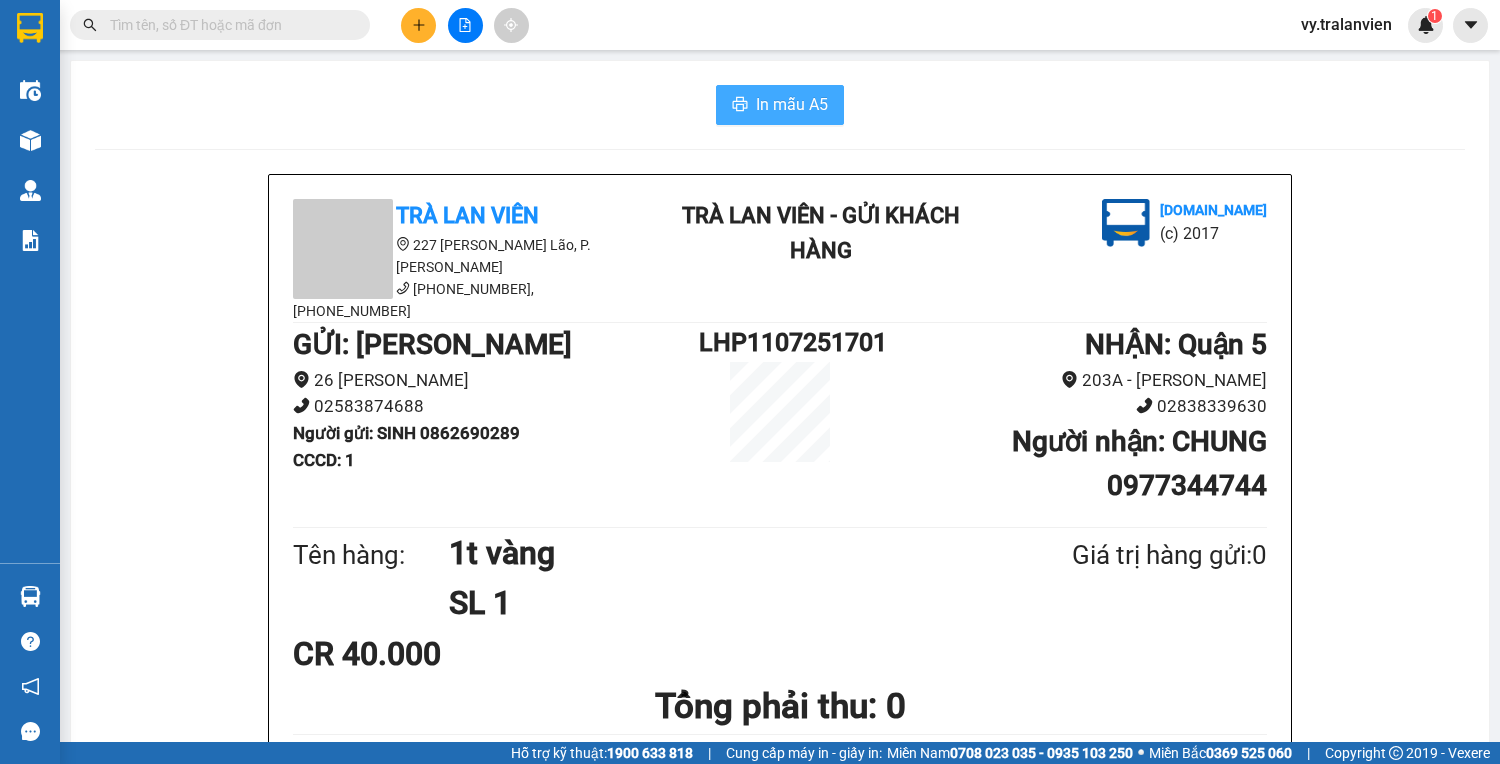 scroll, scrollTop: 0, scrollLeft: 0, axis: both 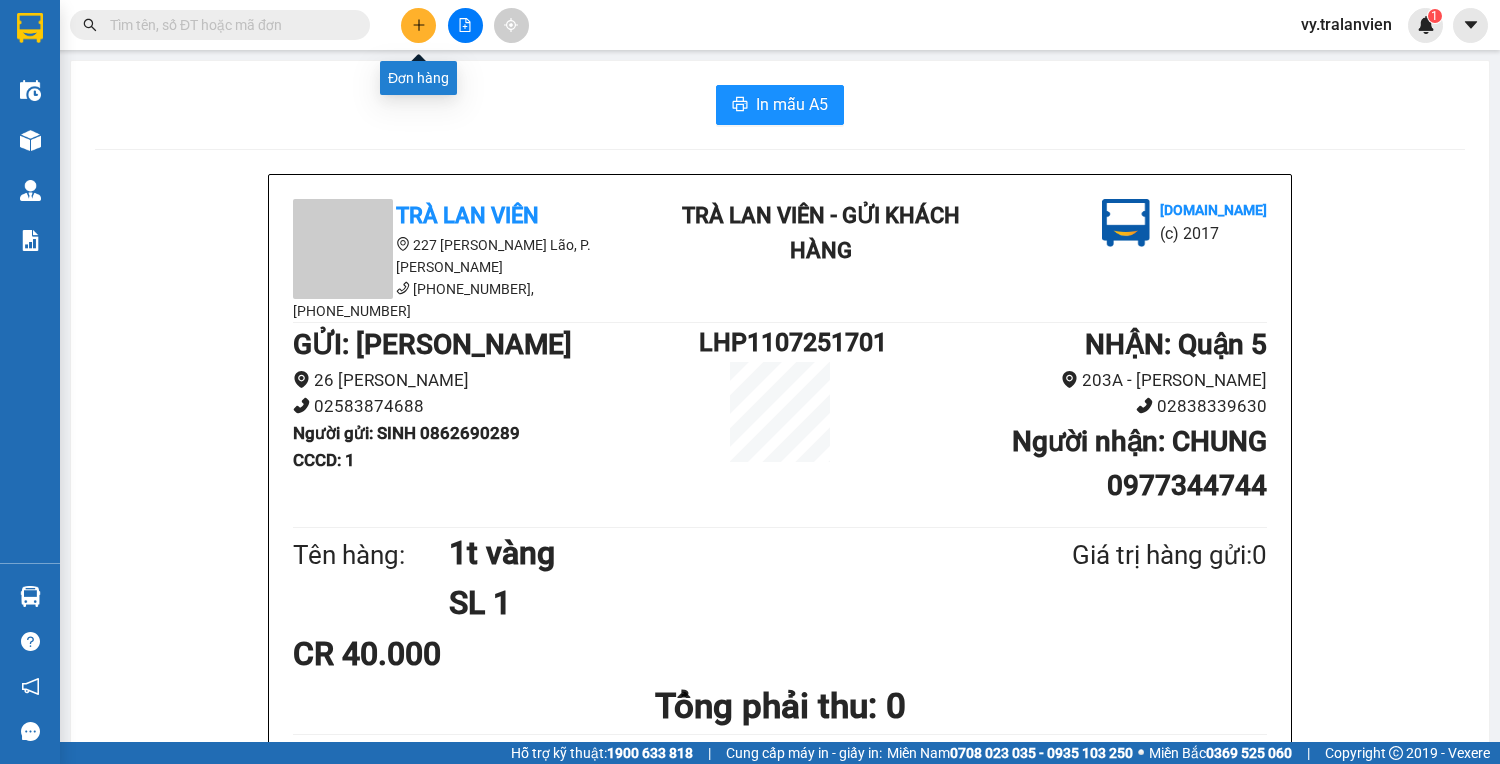 click 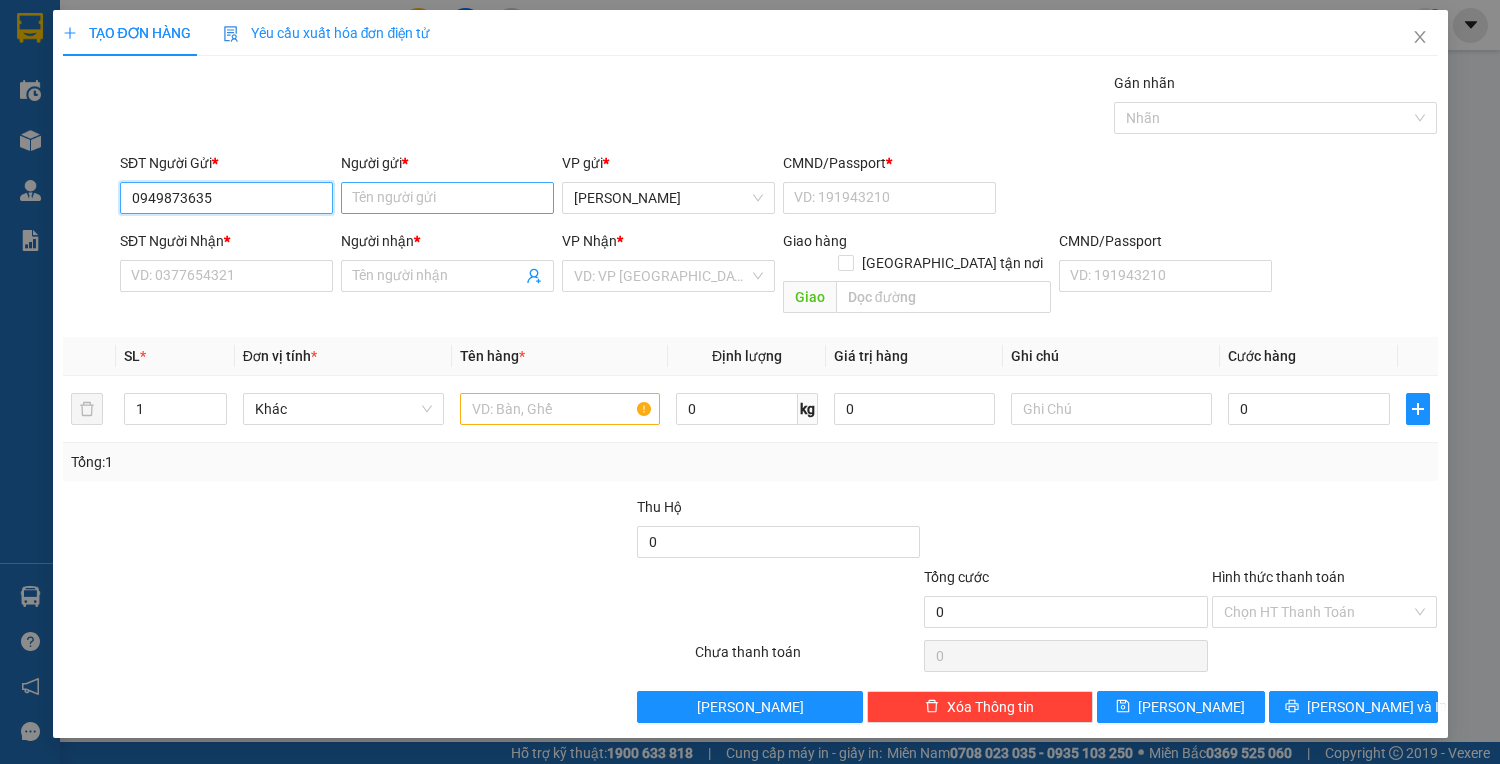 type on "0949873635" 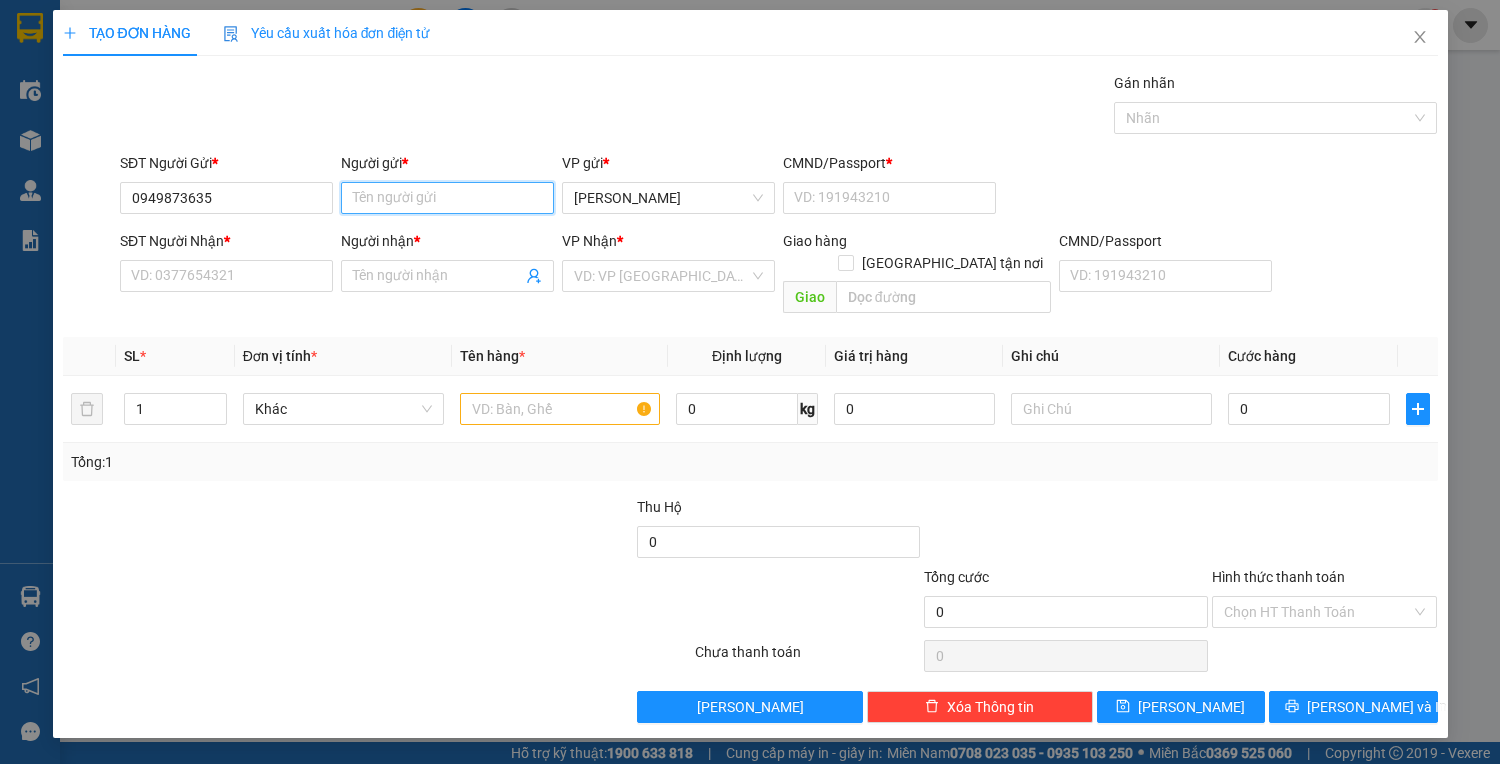 drag, startPoint x: 471, startPoint y: 196, endPoint x: 442, endPoint y: 209, distance: 31.780497 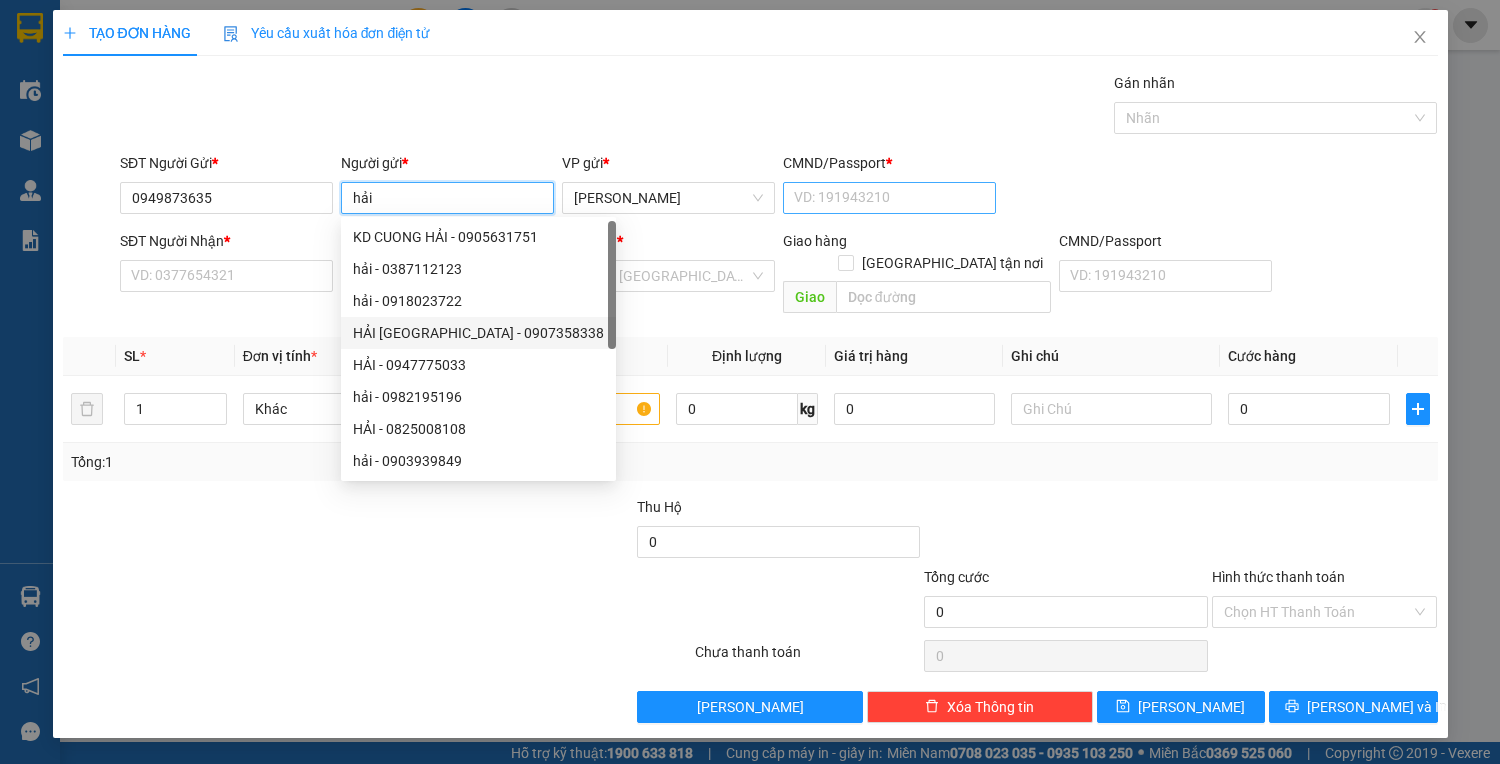 type on "hải" 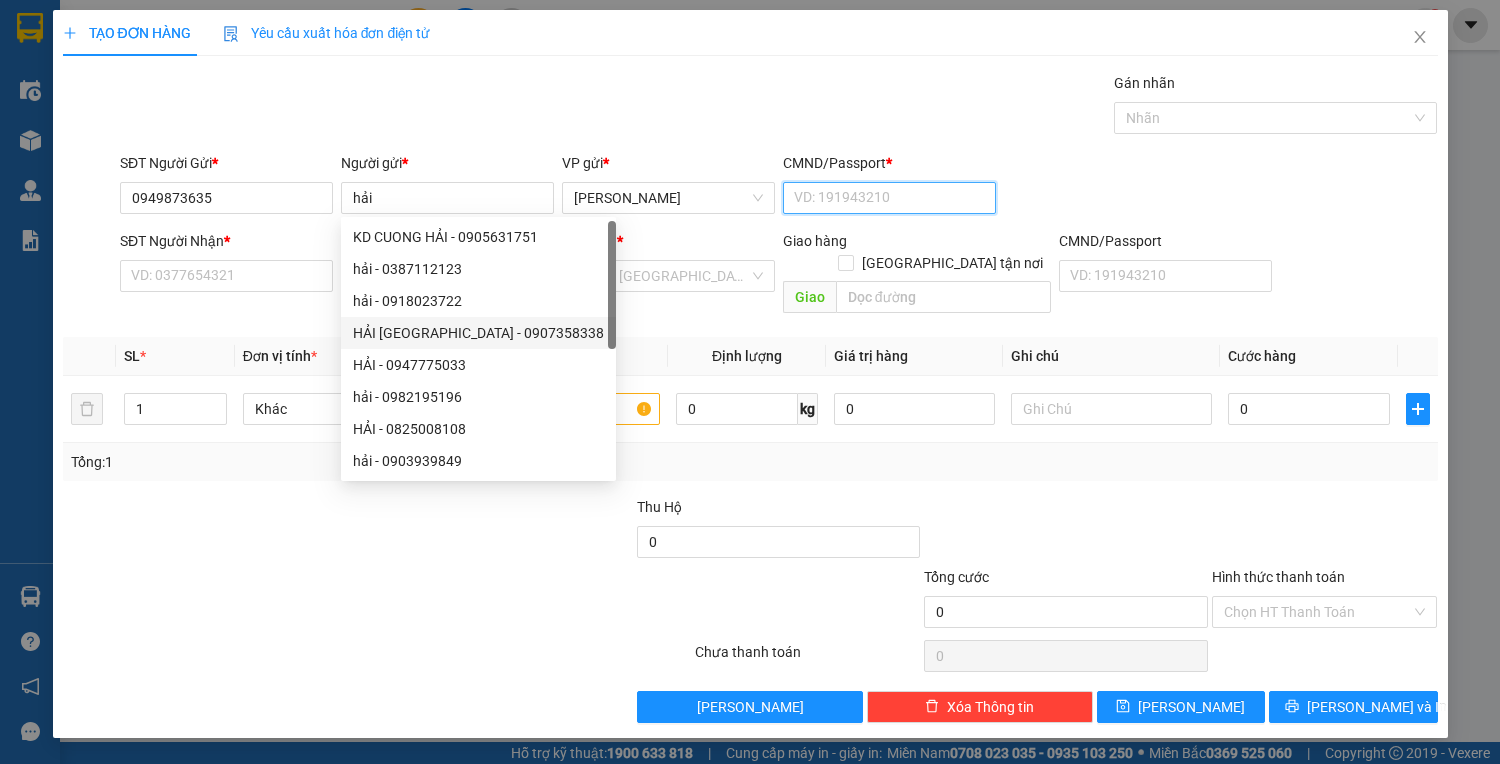 drag, startPoint x: 823, startPoint y: 198, endPoint x: 781, endPoint y: 192, distance: 42.426407 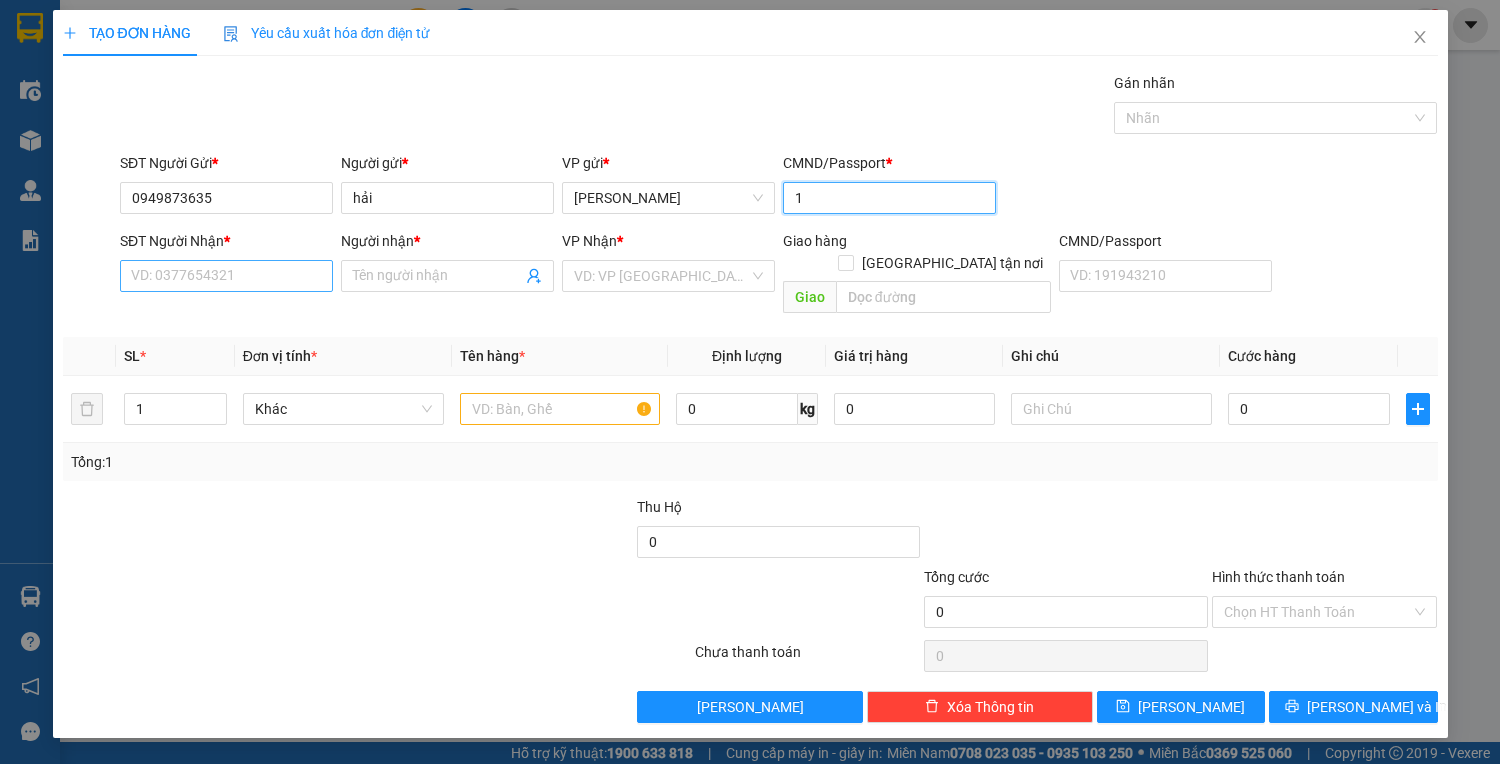 type on "1" 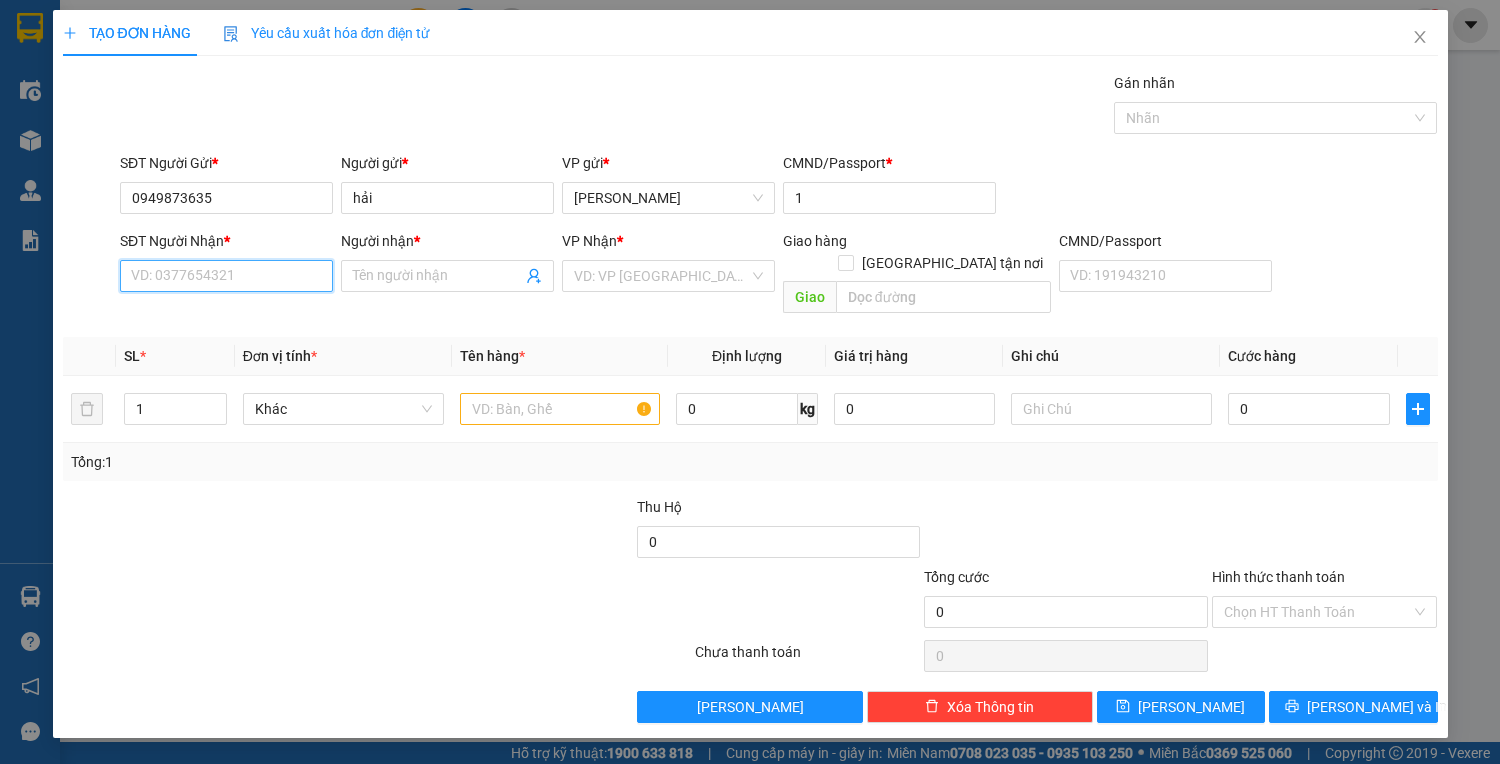 click on "SĐT Người Nhận  *" at bounding box center [226, 276] 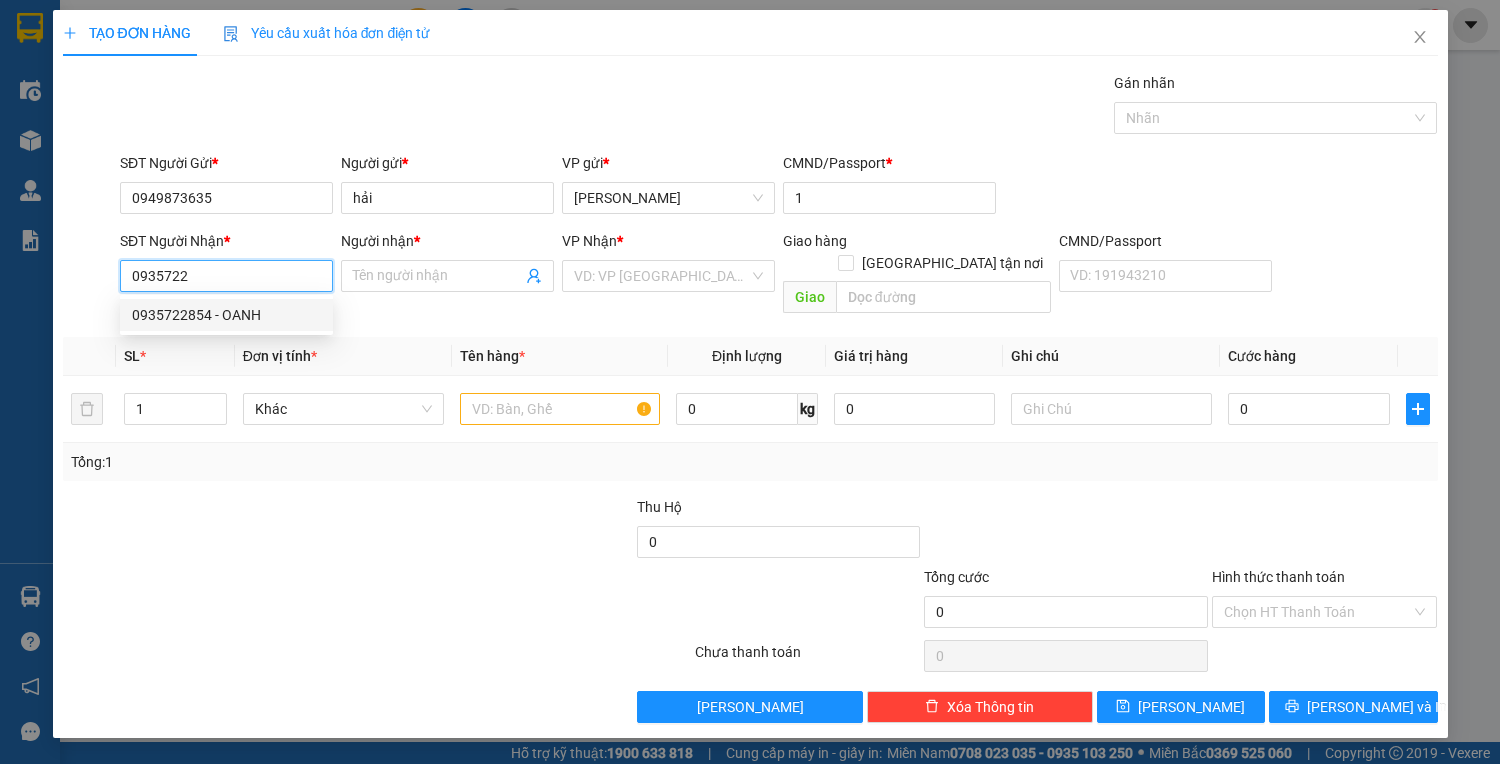 drag, startPoint x: 256, startPoint y: 321, endPoint x: 350, endPoint y: 341, distance: 96.10411 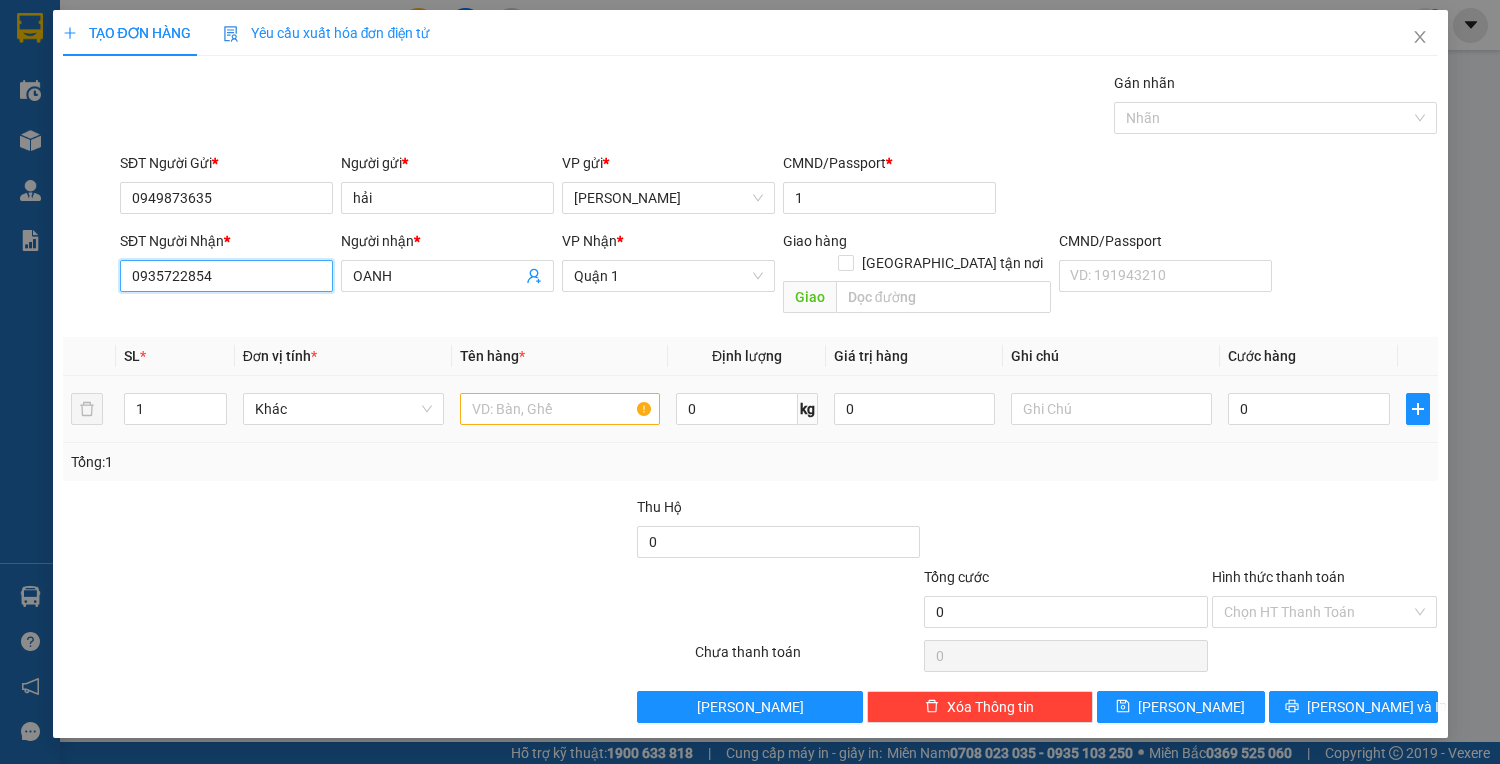 type on "0935722854" 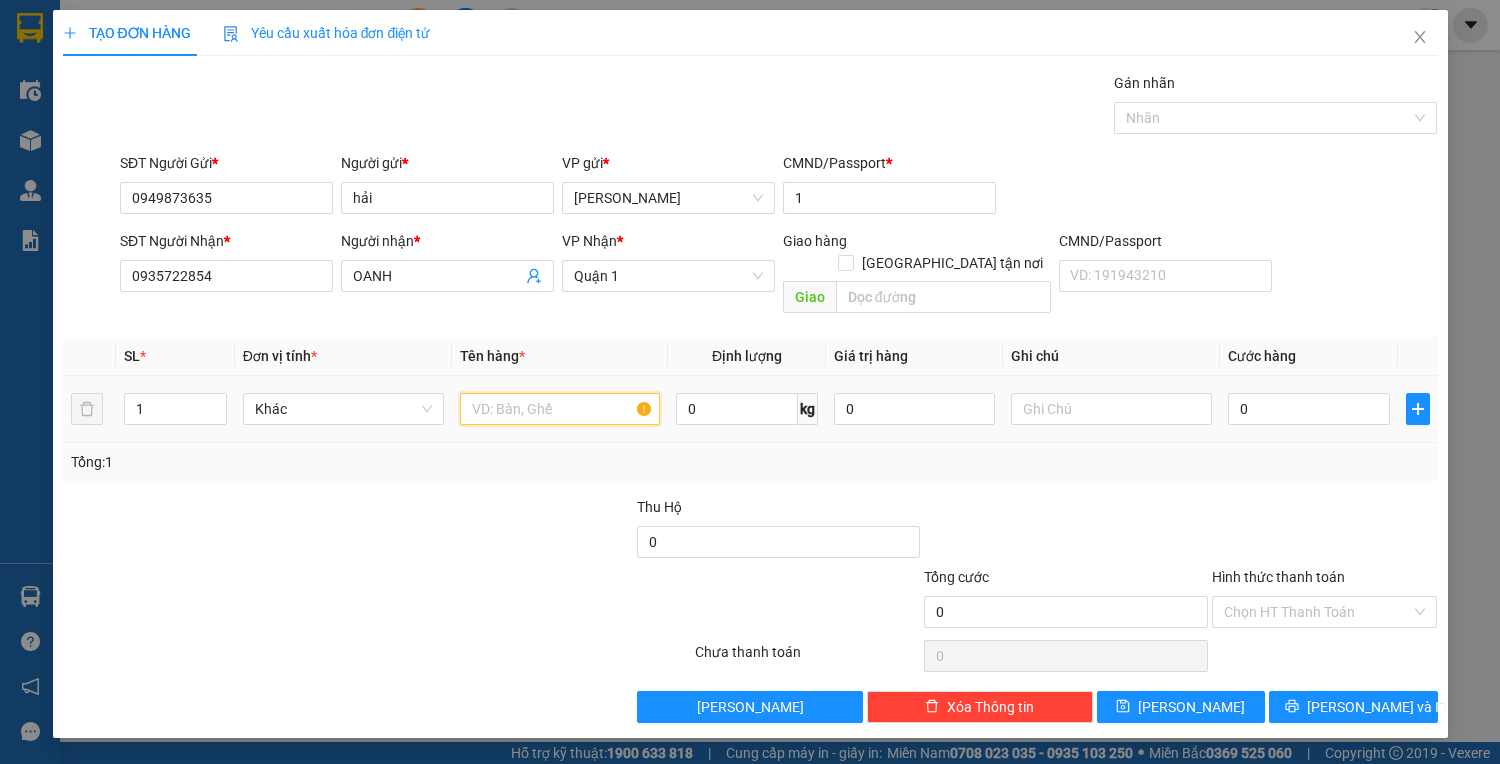 drag, startPoint x: 604, startPoint y: 379, endPoint x: 536, endPoint y: 347, distance: 75.153175 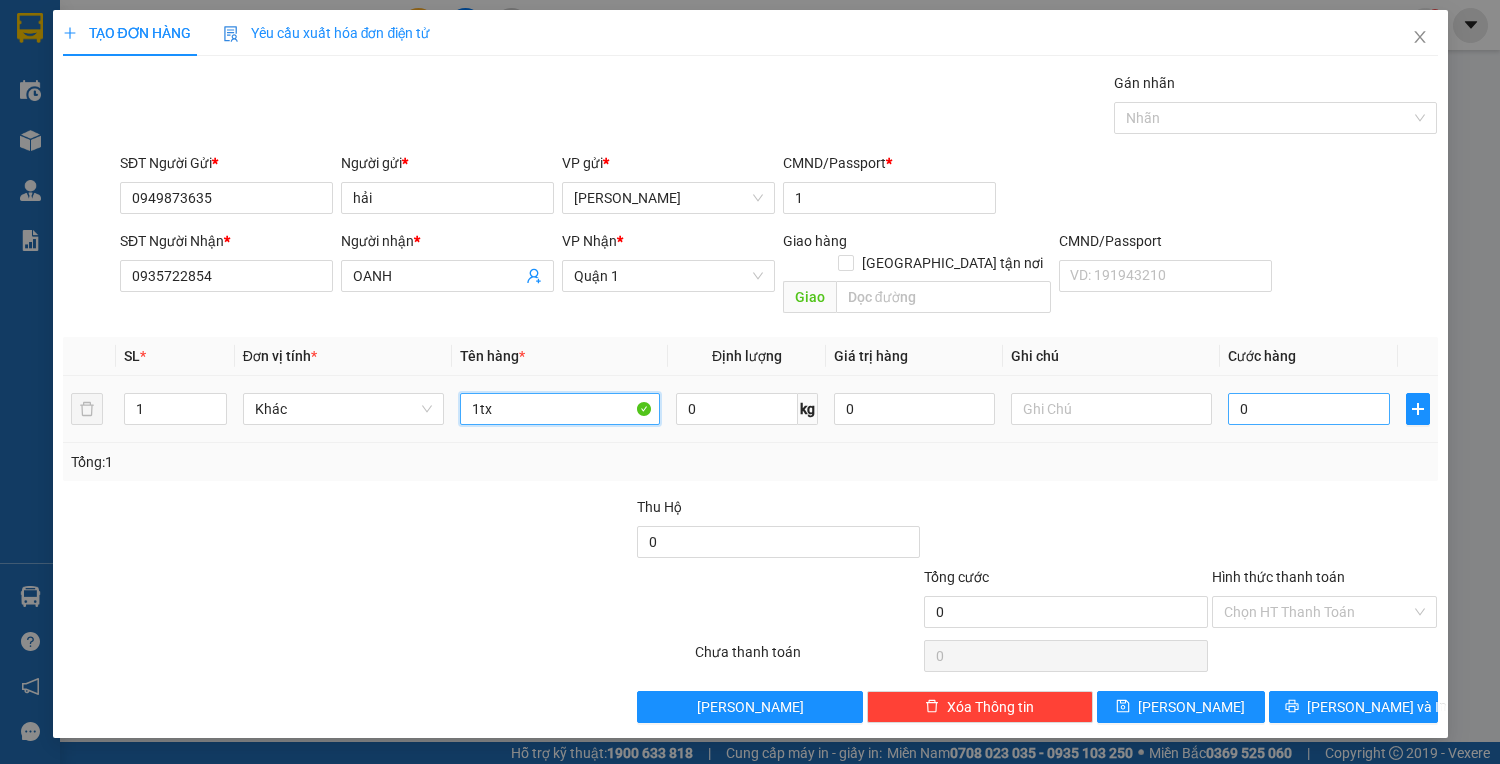 type on "1tx" 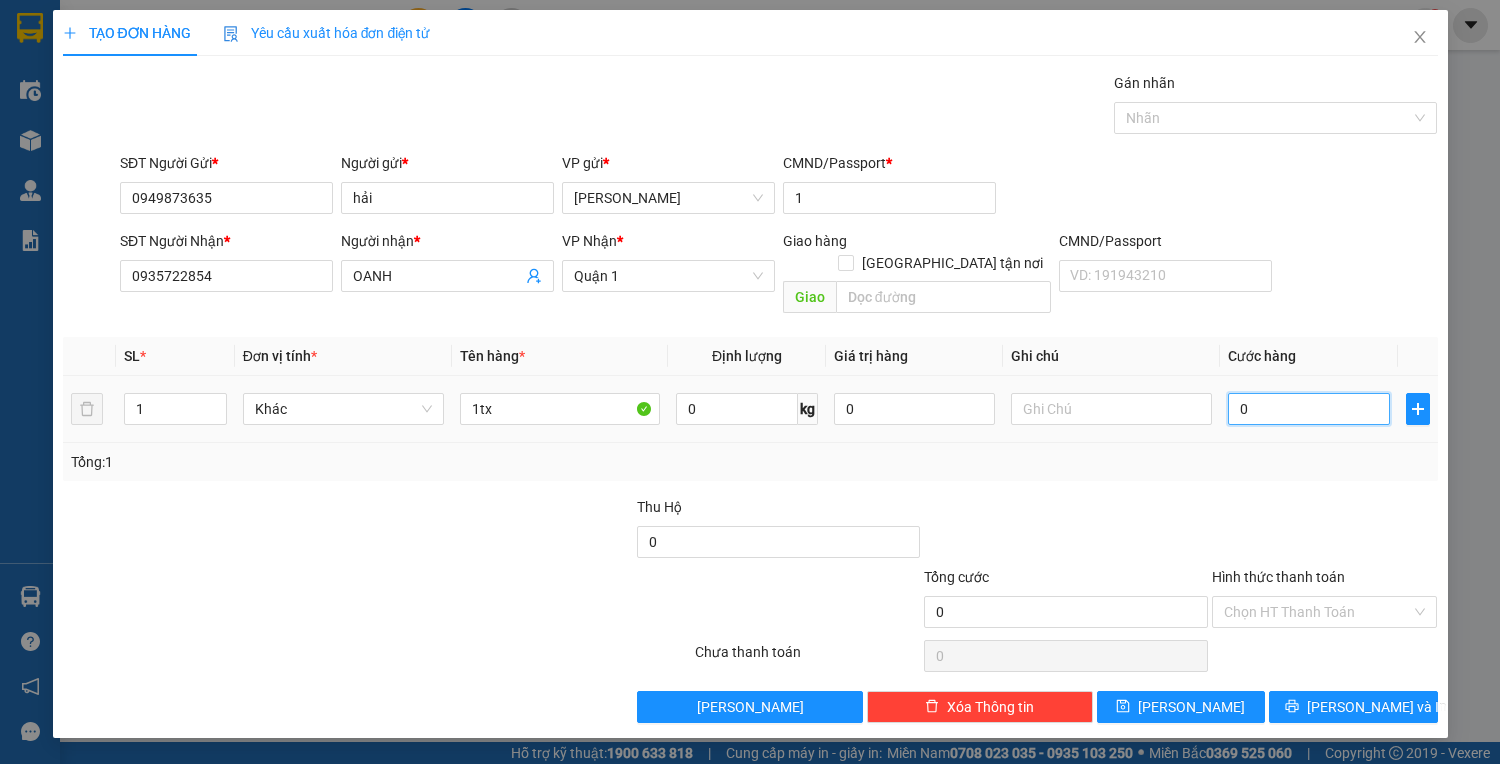 click on "0" at bounding box center [1308, 409] 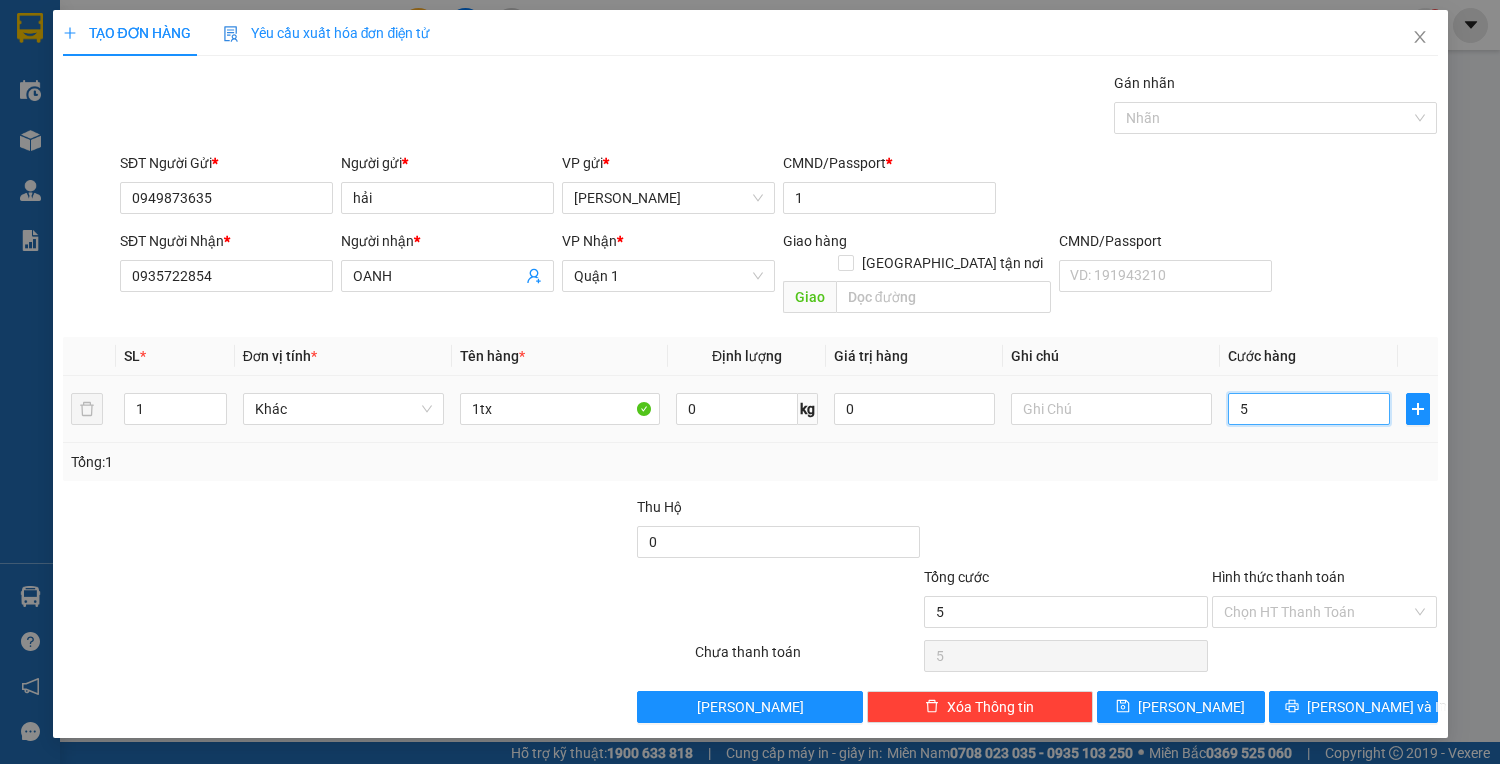 type on "50" 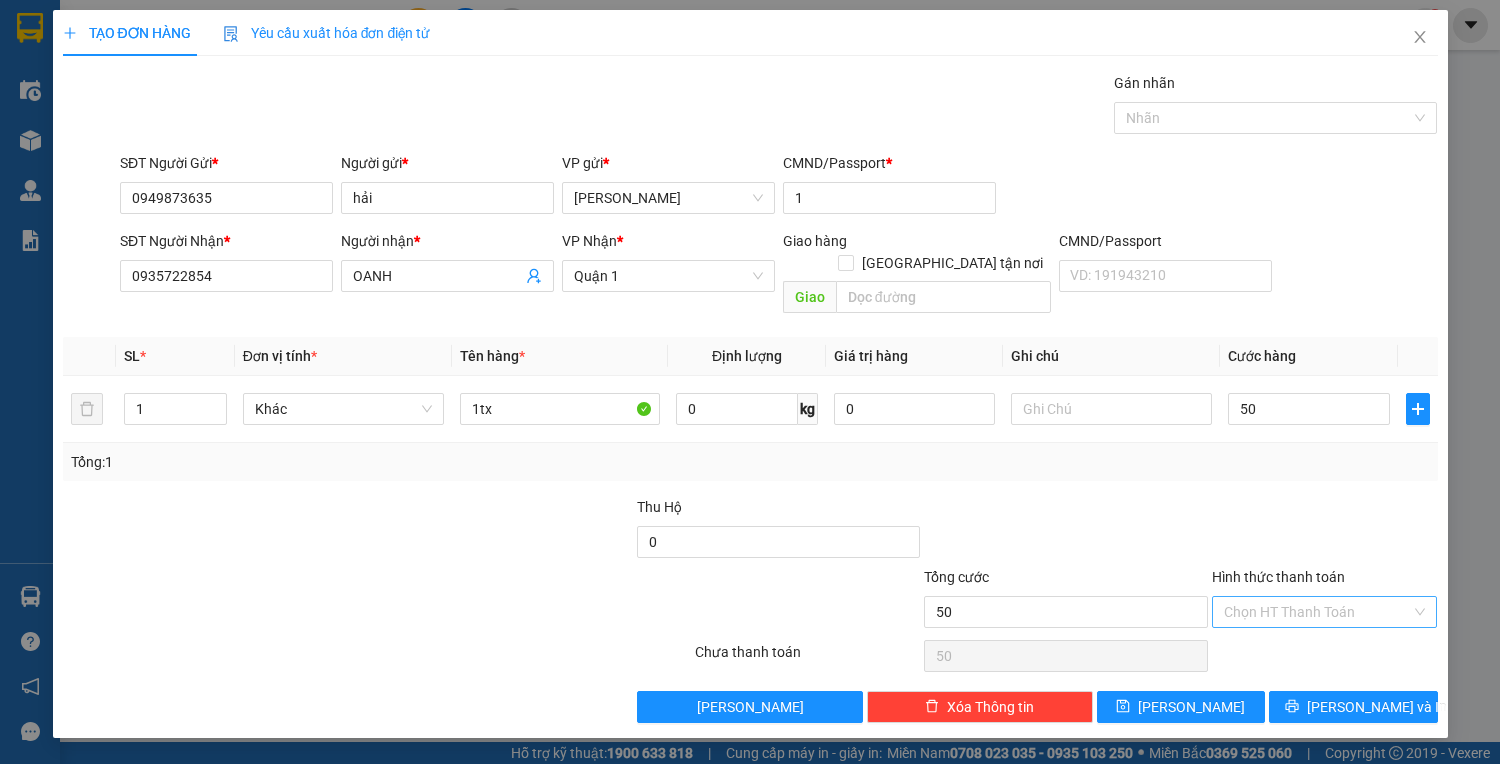 type on "50.000" 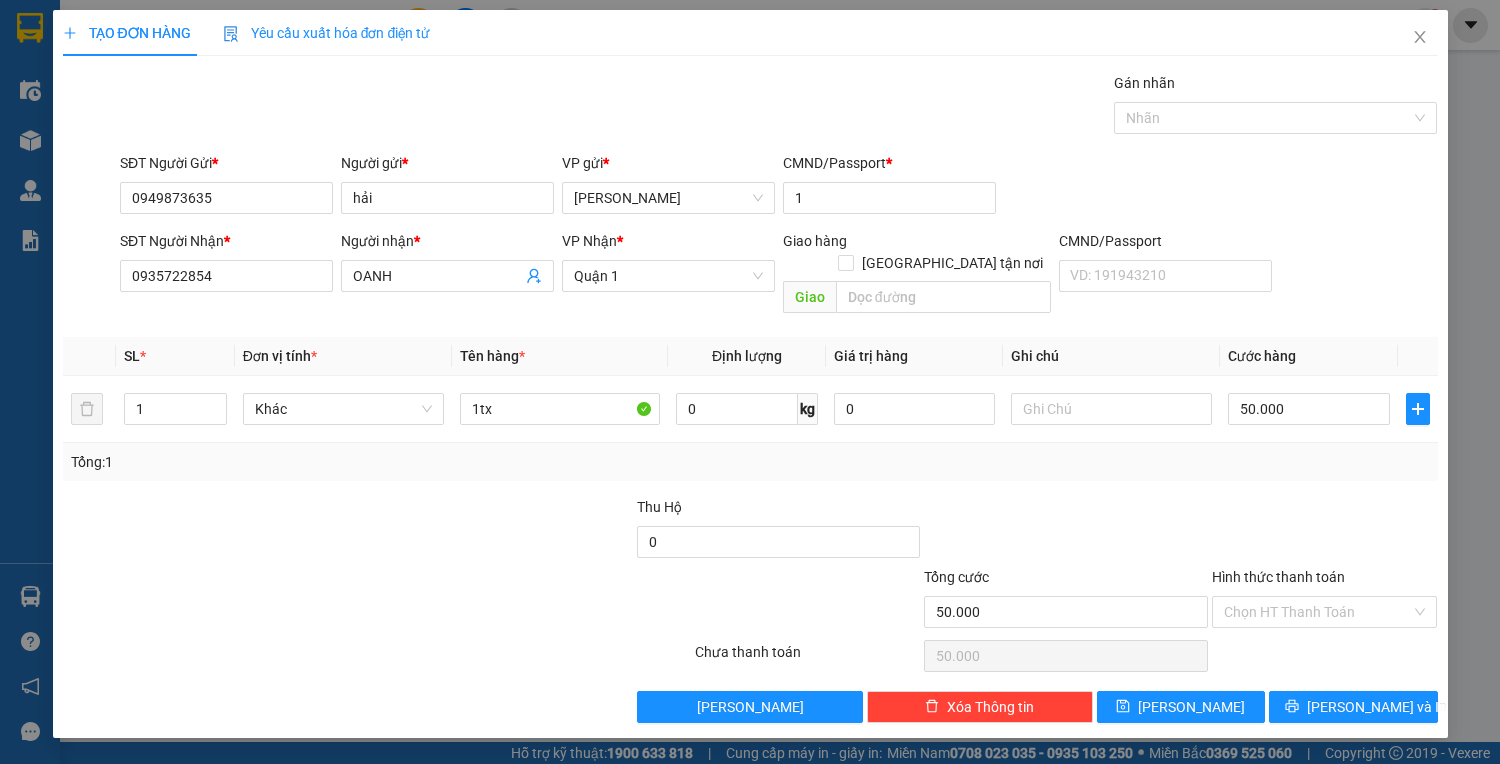 drag, startPoint x: 1351, startPoint y: 595, endPoint x: 1348, endPoint y: 608, distance: 13.341664 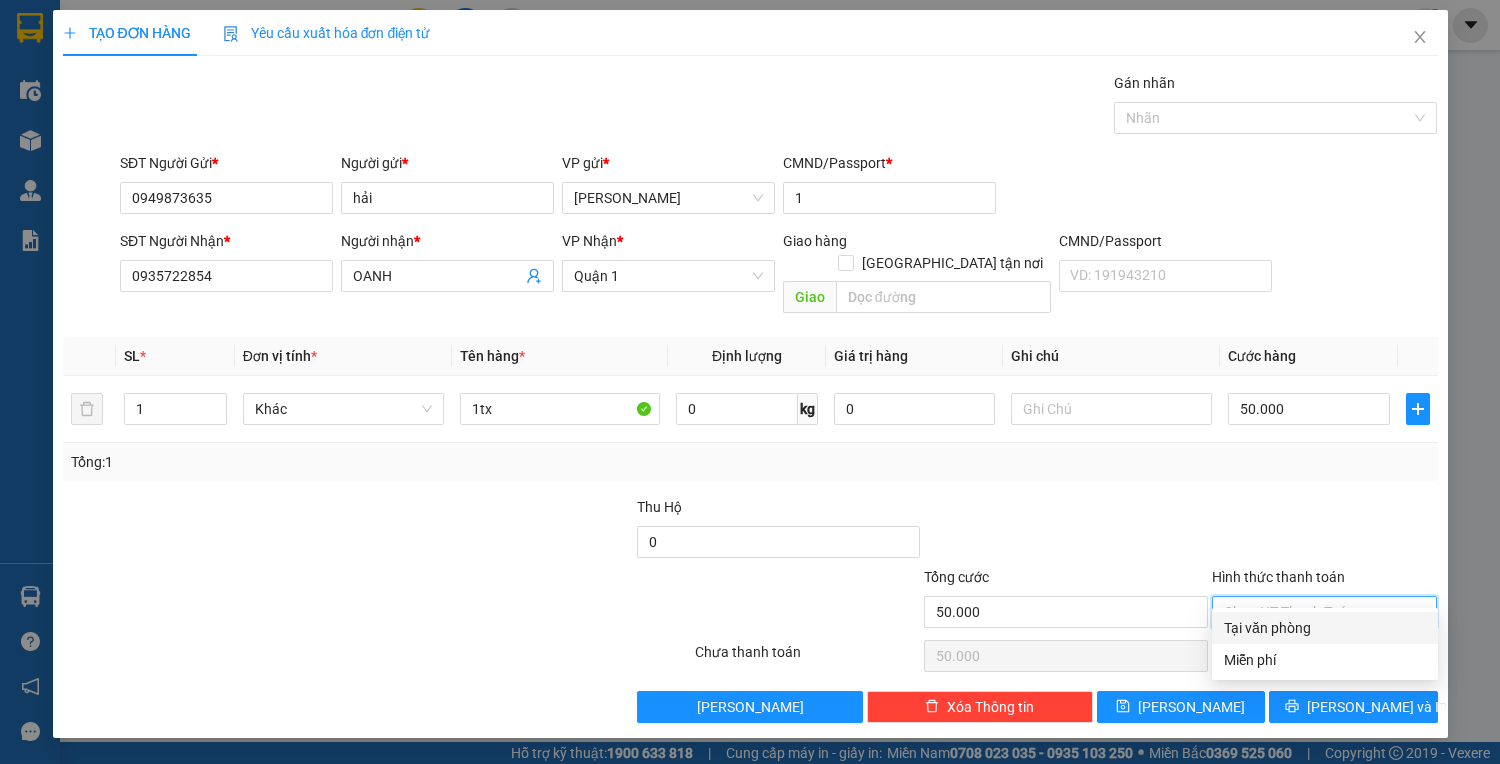 click on "Tại văn phòng" at bounding box center (1325, 628) 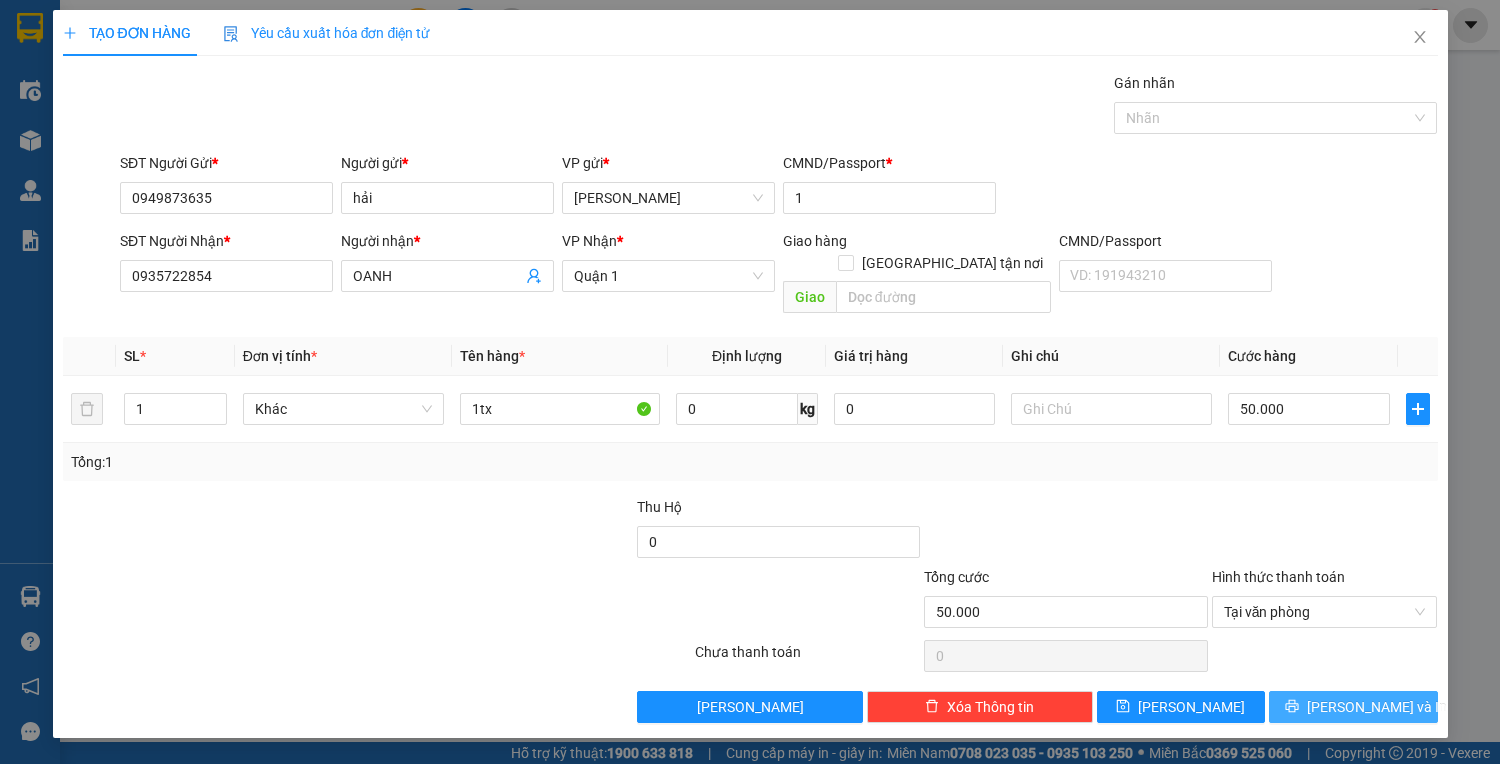 click on "[PERSON_NAME] và In" at bounding box center (1353, 707) 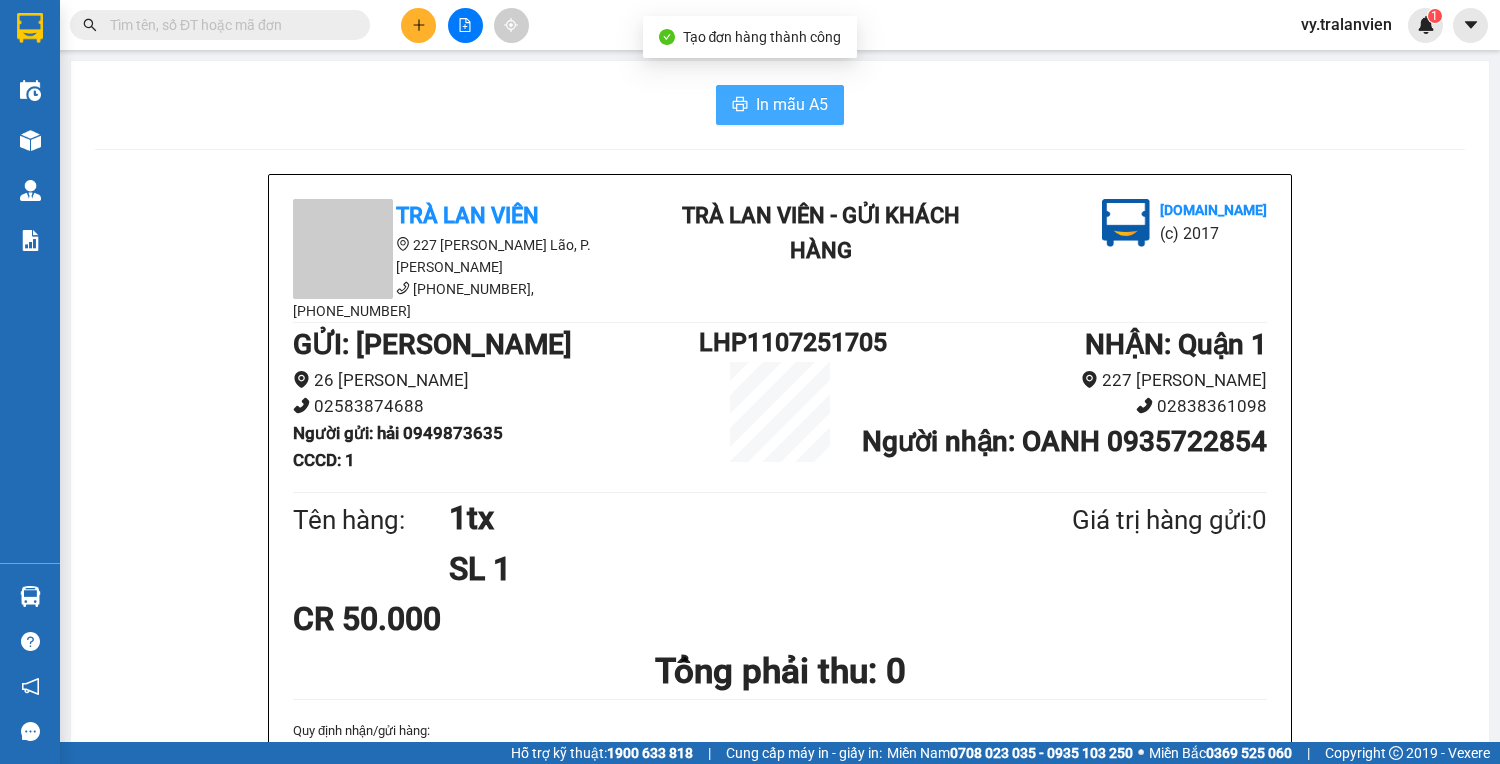 click on "In mẫu A5" at bounding box center [792, 104] 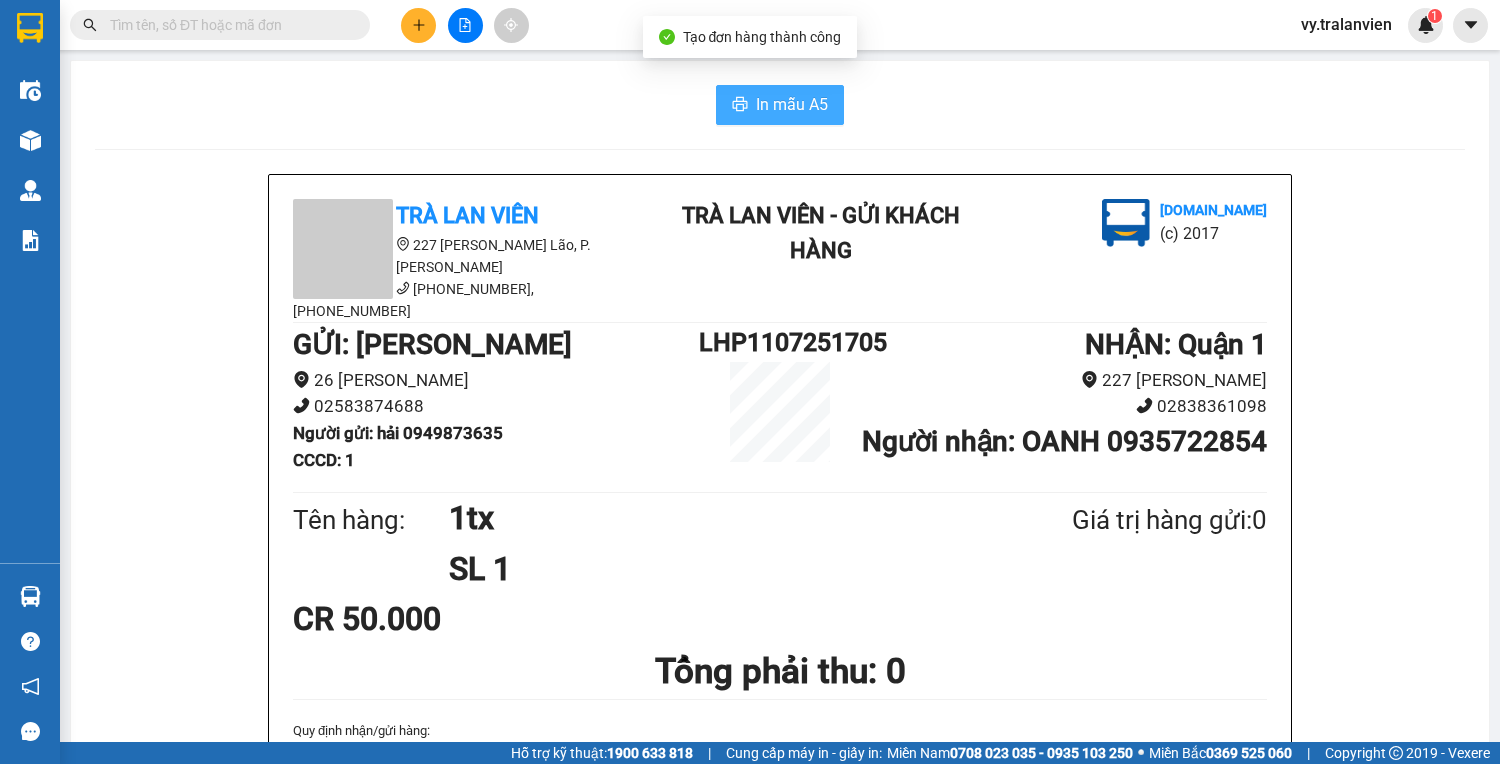 scroll, scrollTop: 0, scrollLeft: 0, axis: both 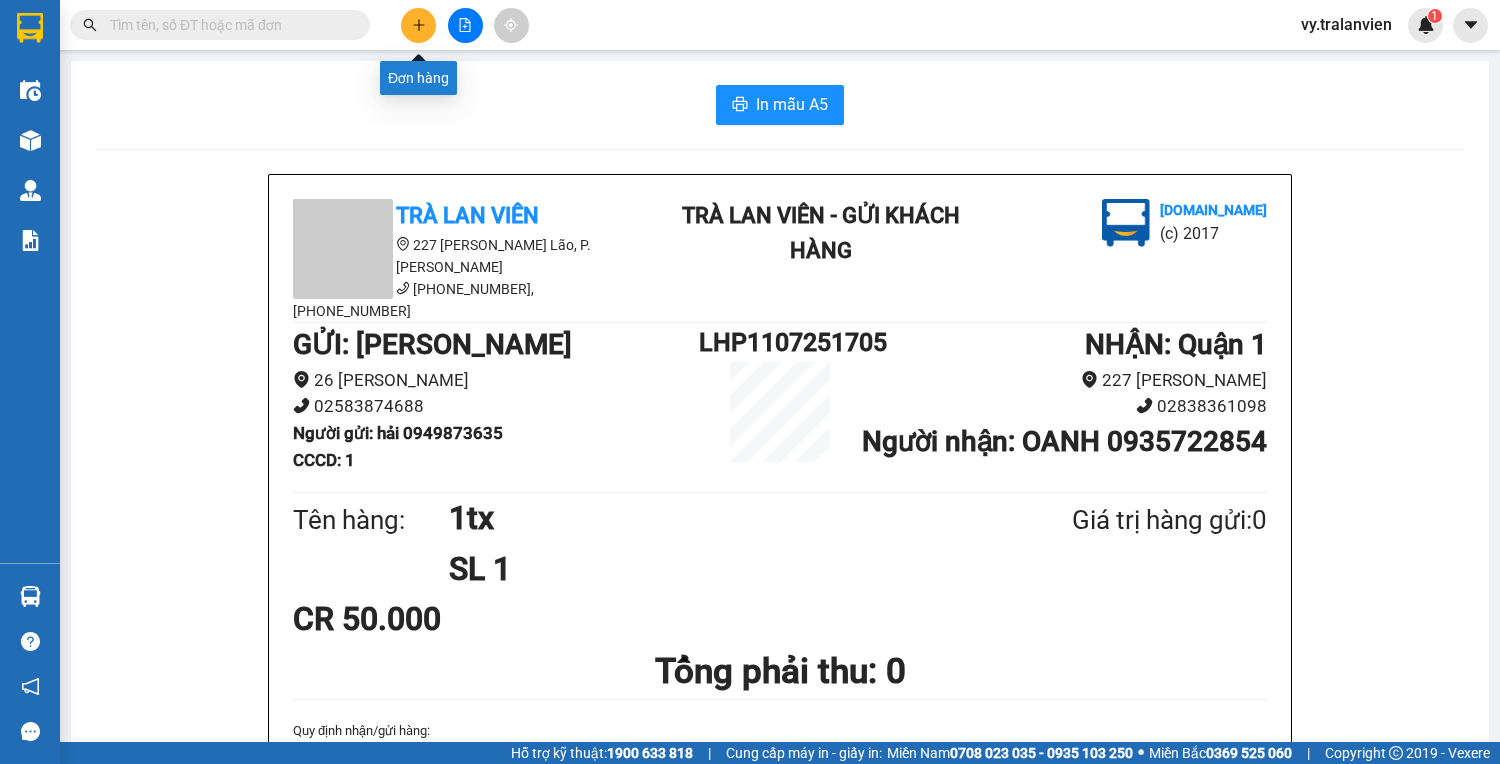 click 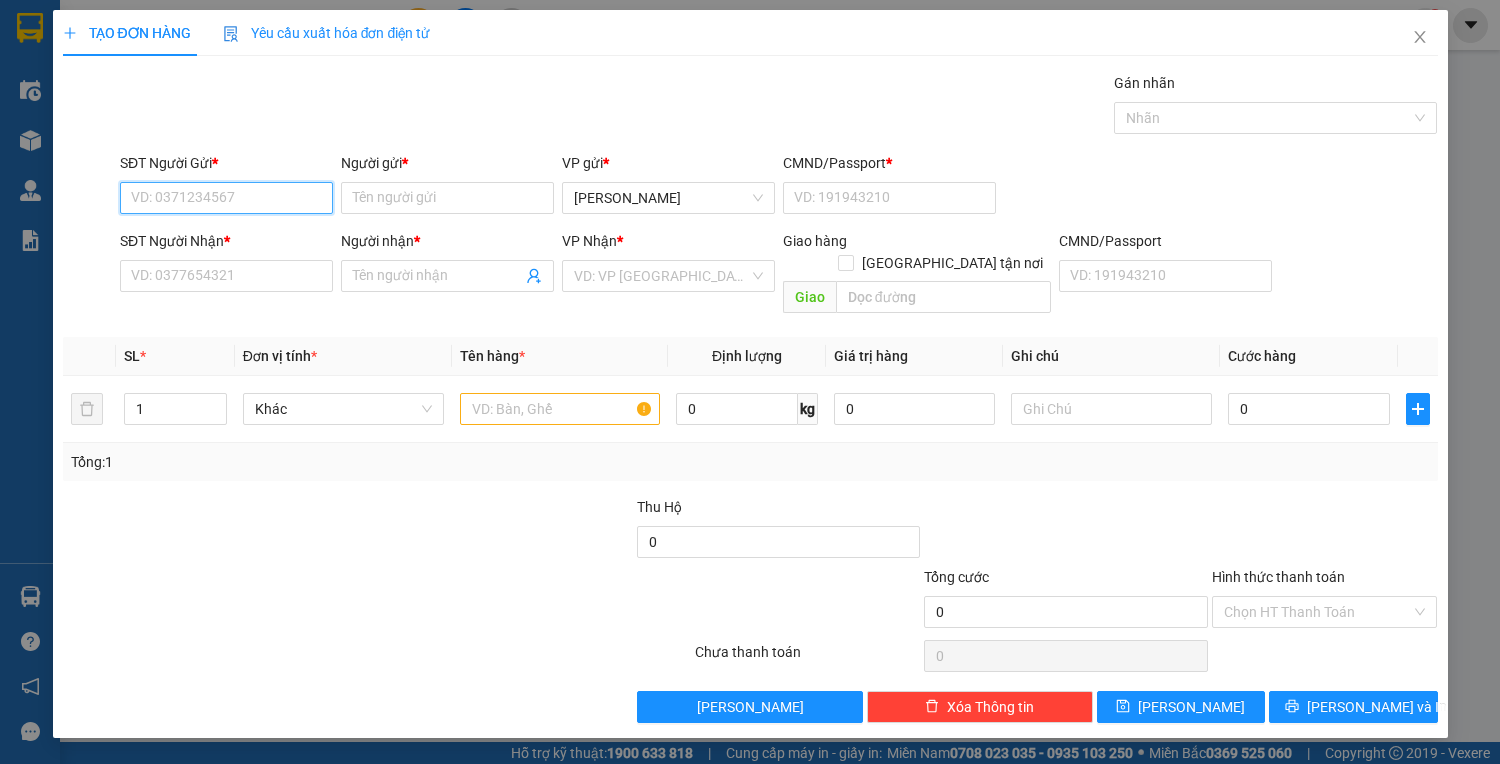 click on "SĐT Người Gửi  *" at bounding box center [226, 198] 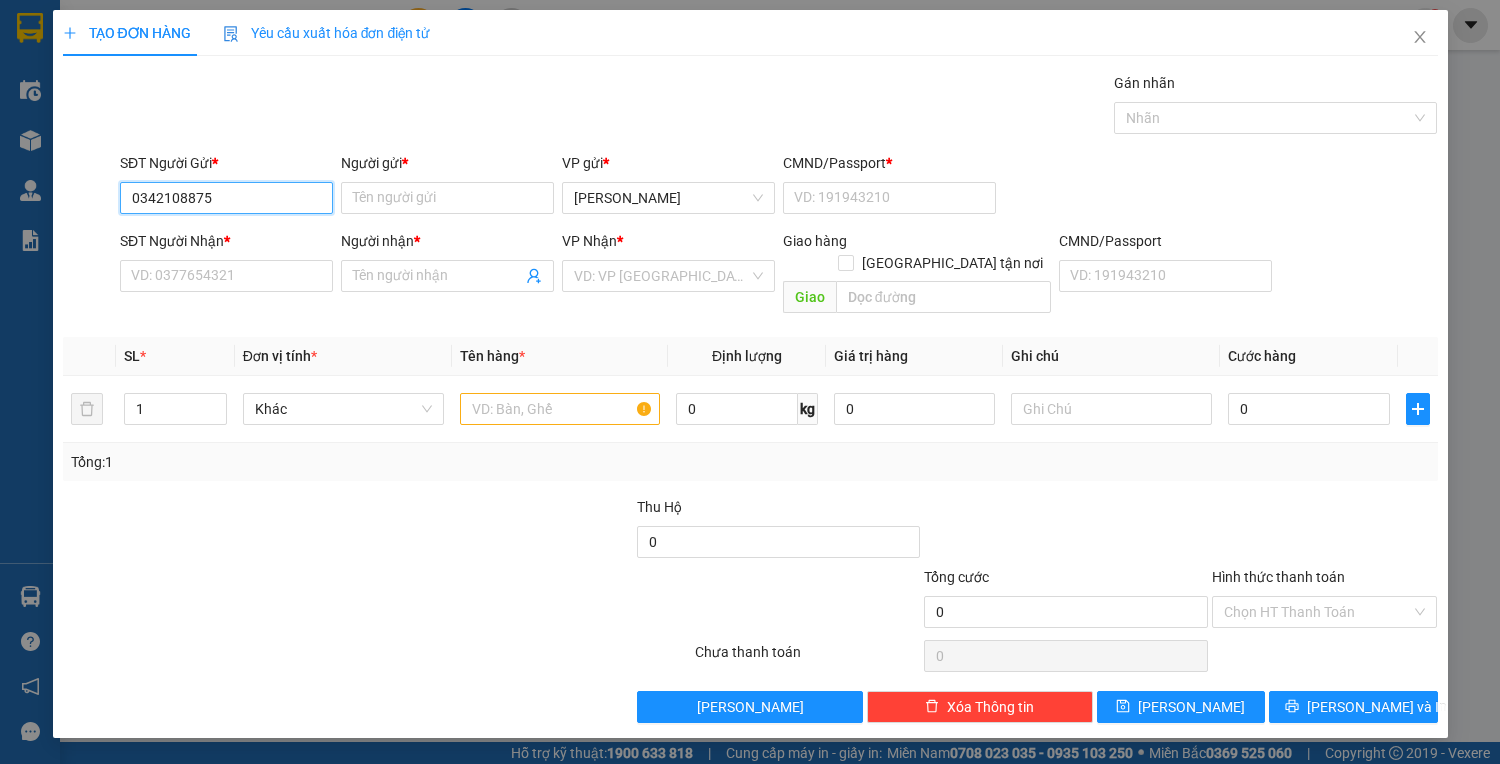click on "0342108875" at bounding box center (226, 198) 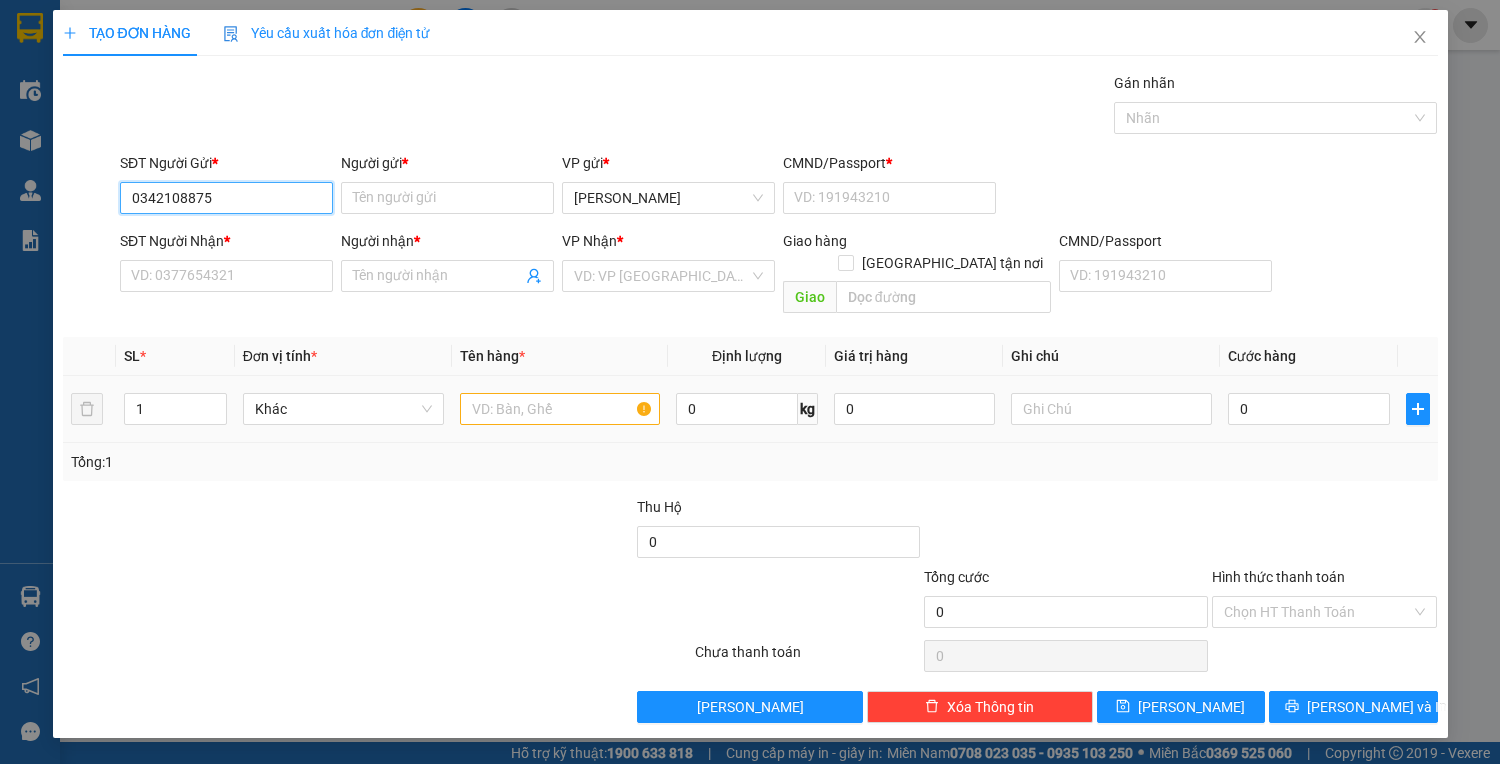 type on "0342108875" 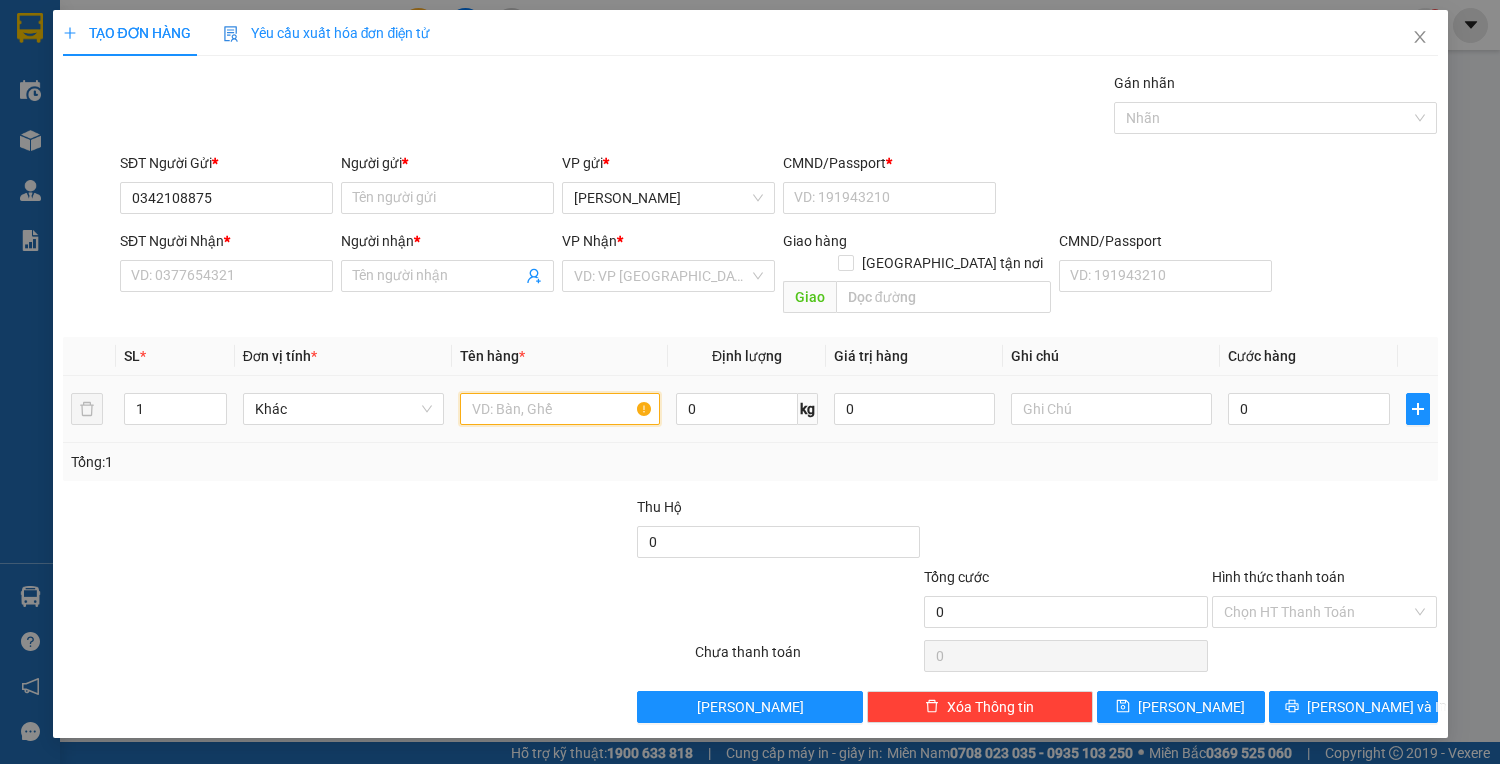 click at bounding box center (560, 409) 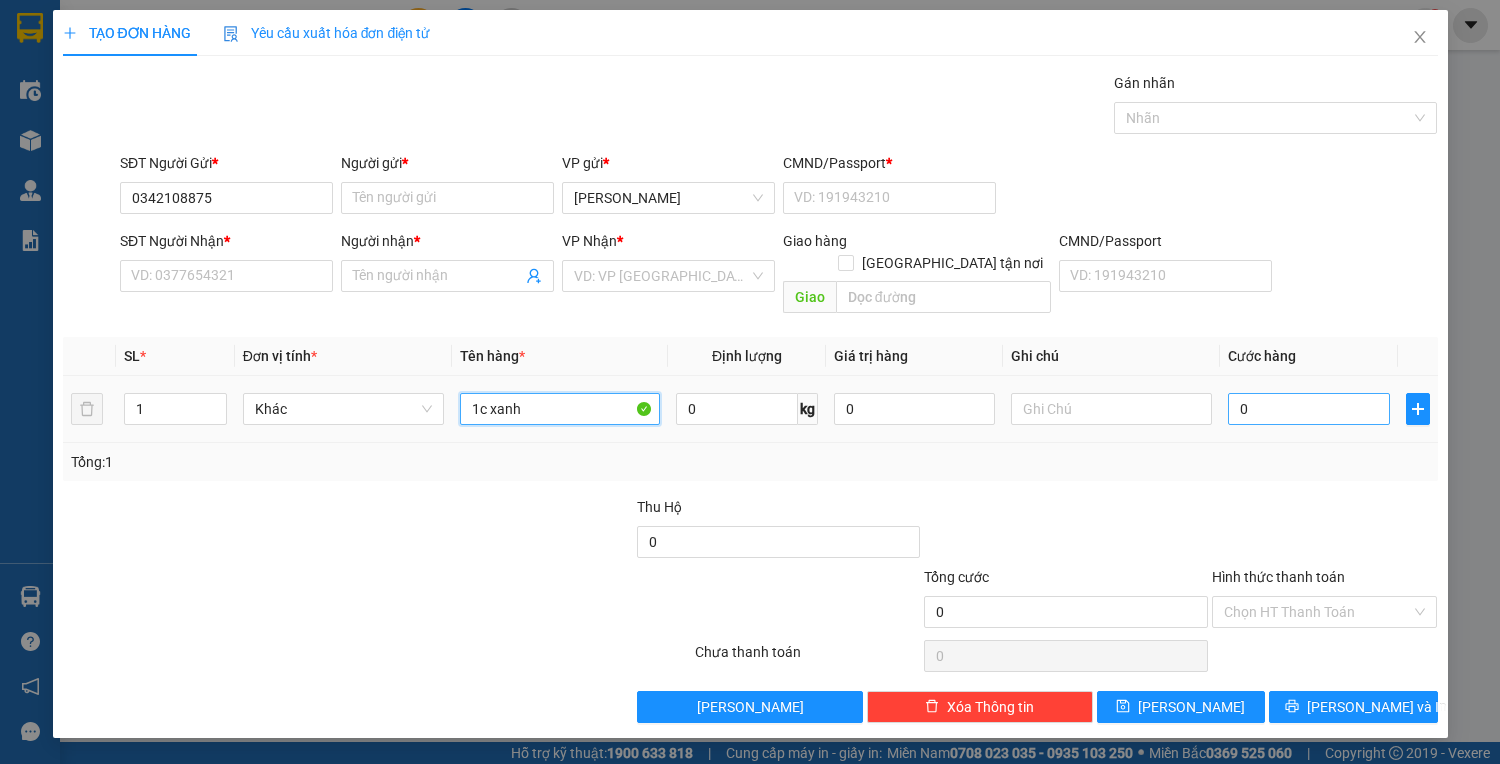 type on "1c xanh" 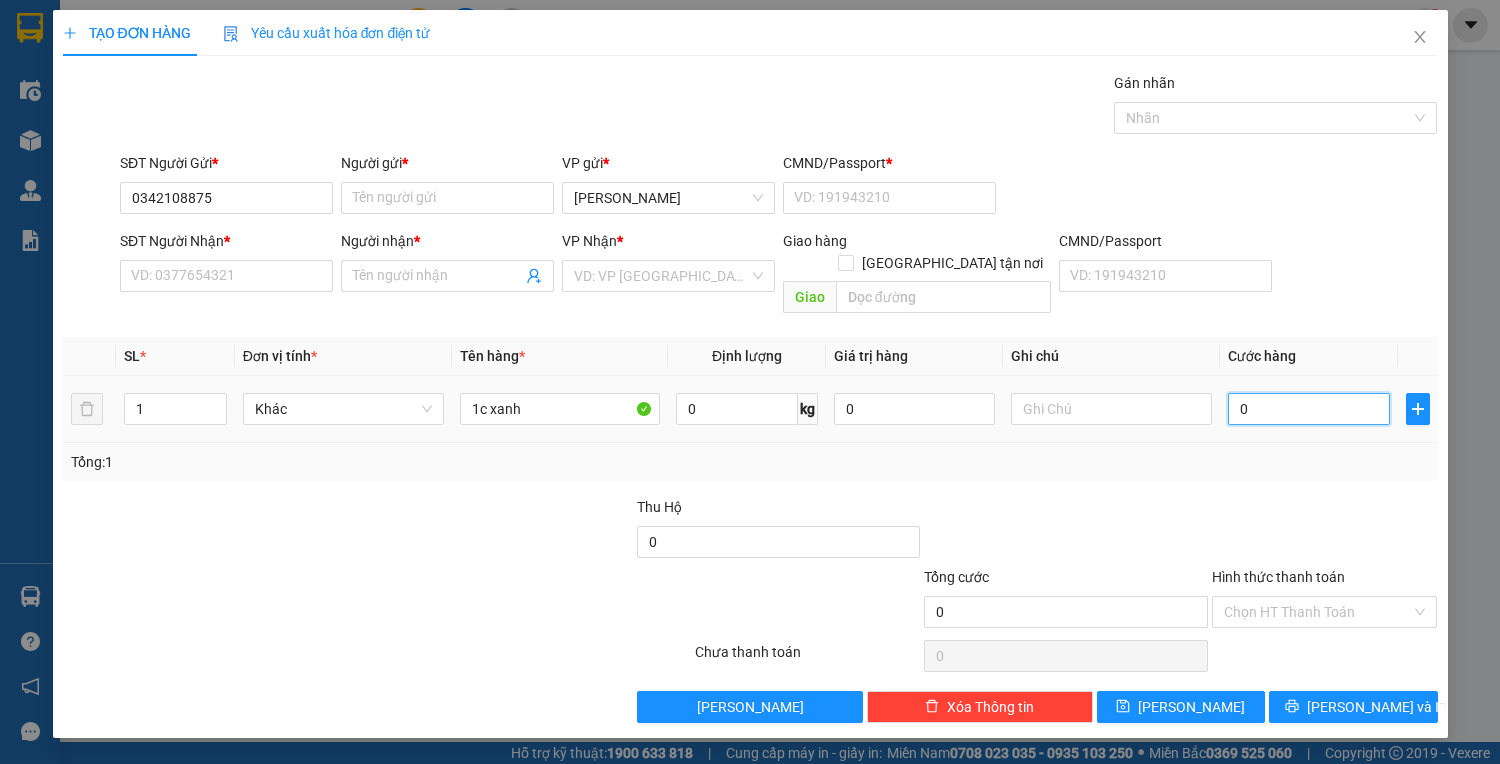 drag, startPoint x: 1253, startPoint y: 380, endPoint x: 1244, endPoint y: 368, distance: 15 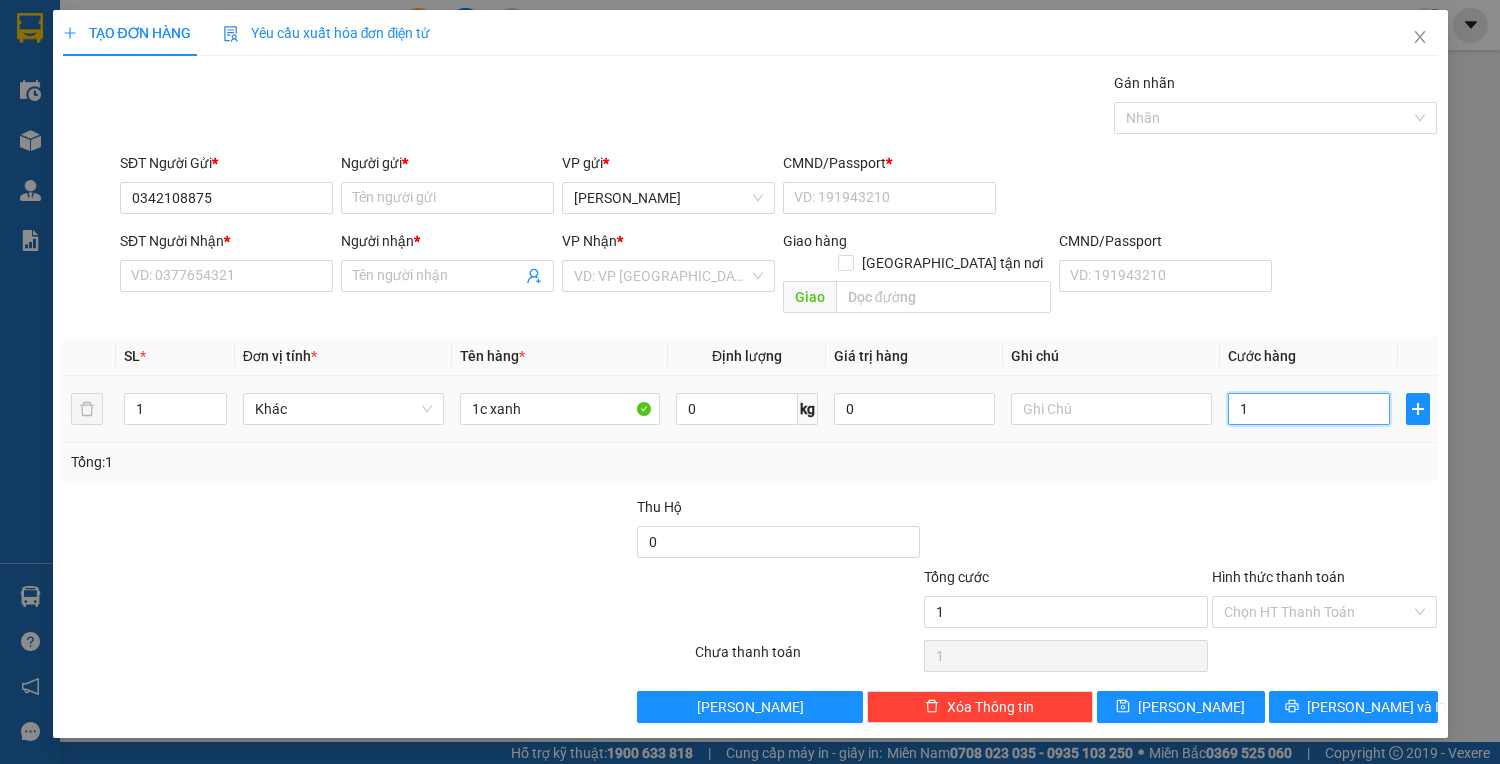type on "10" 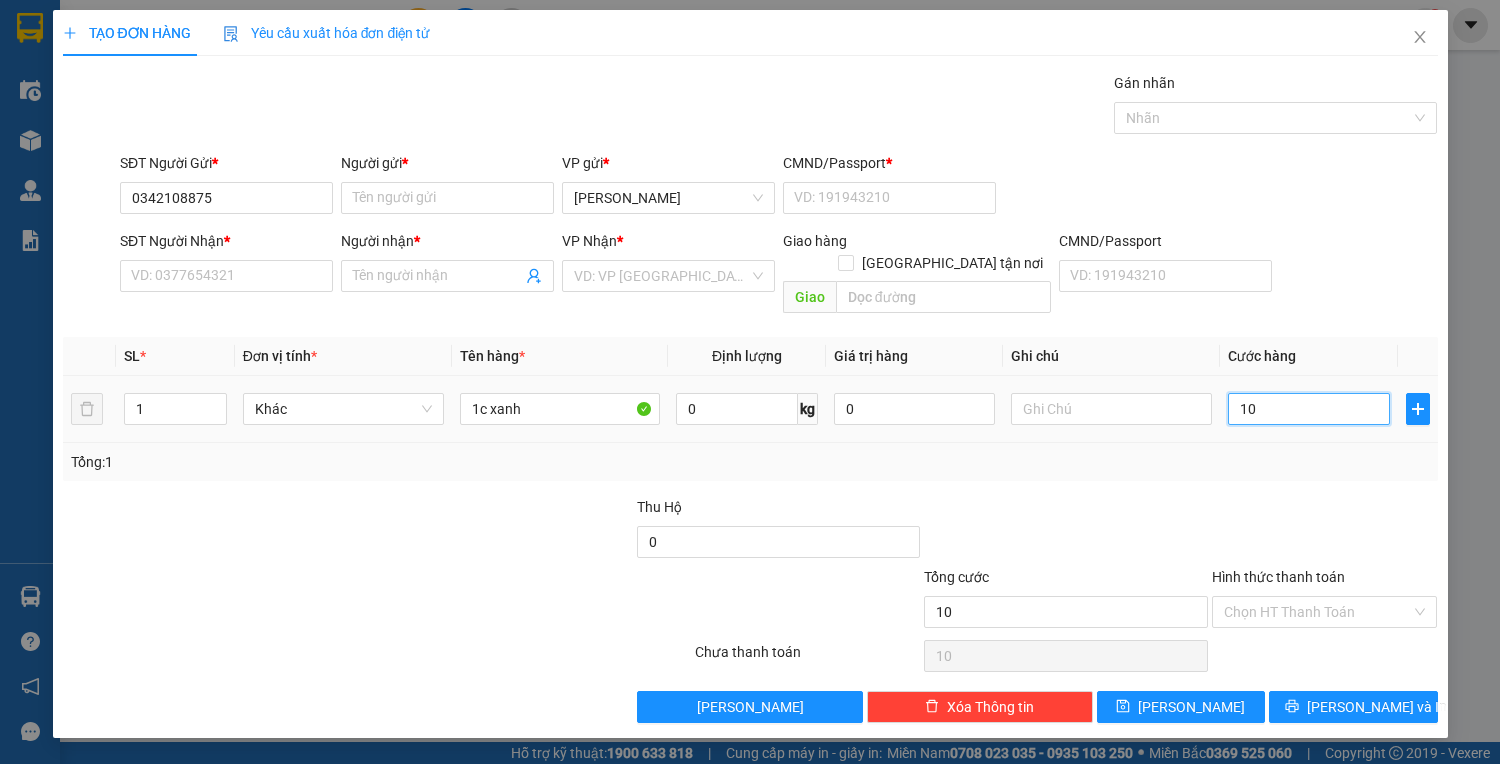 type on "100" 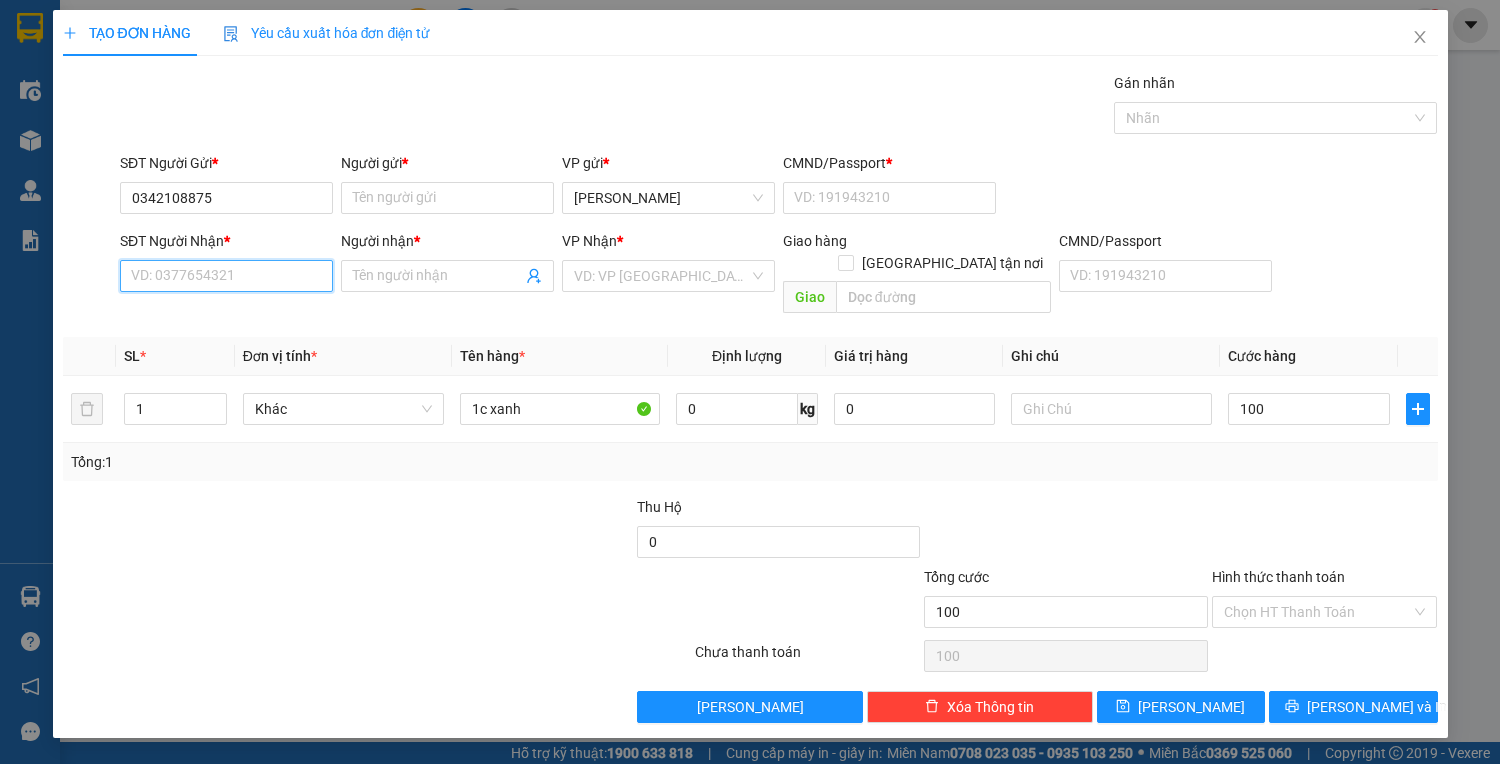 type on "100.000" 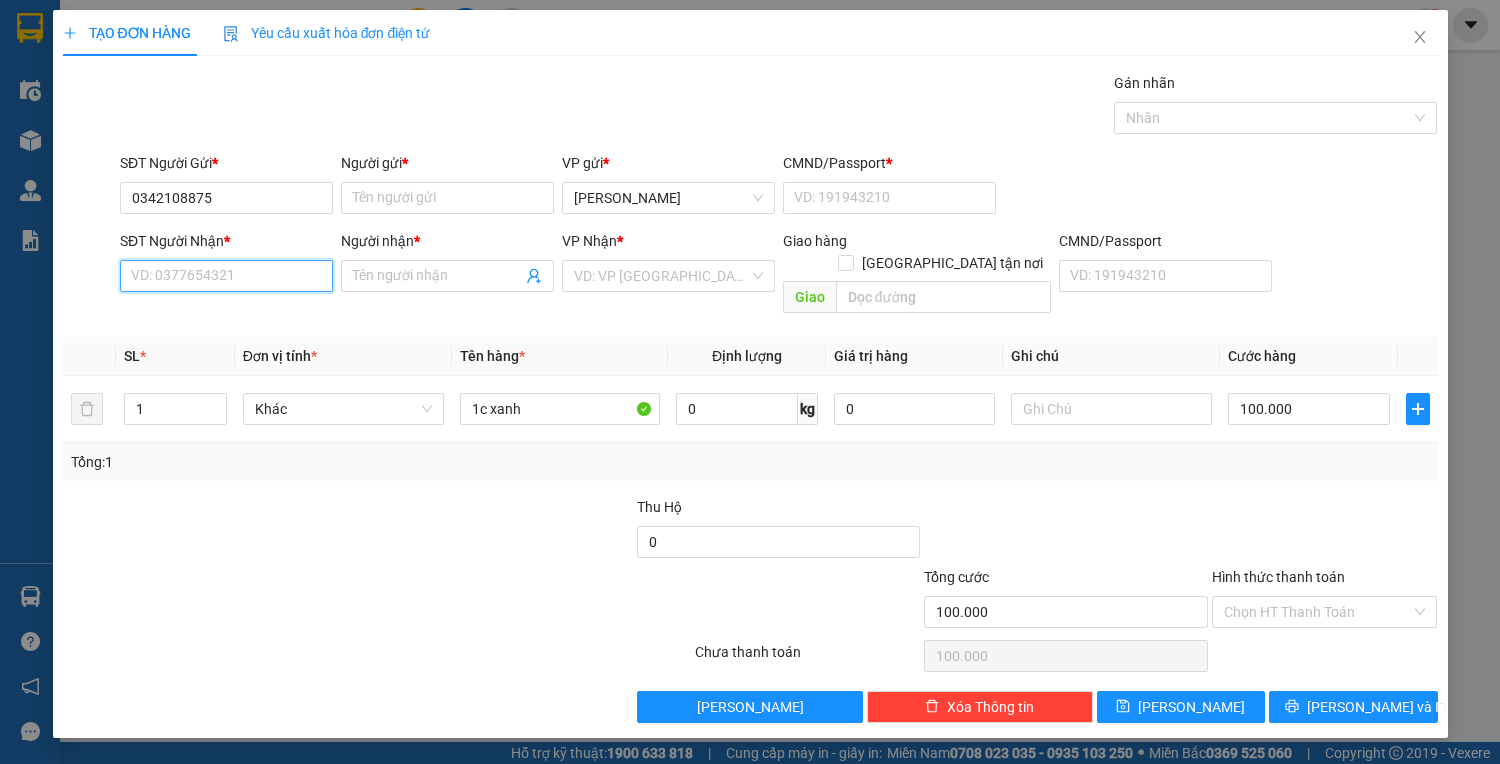click on "SĐT Người Nhận  *" at bounding box center (226, 276) 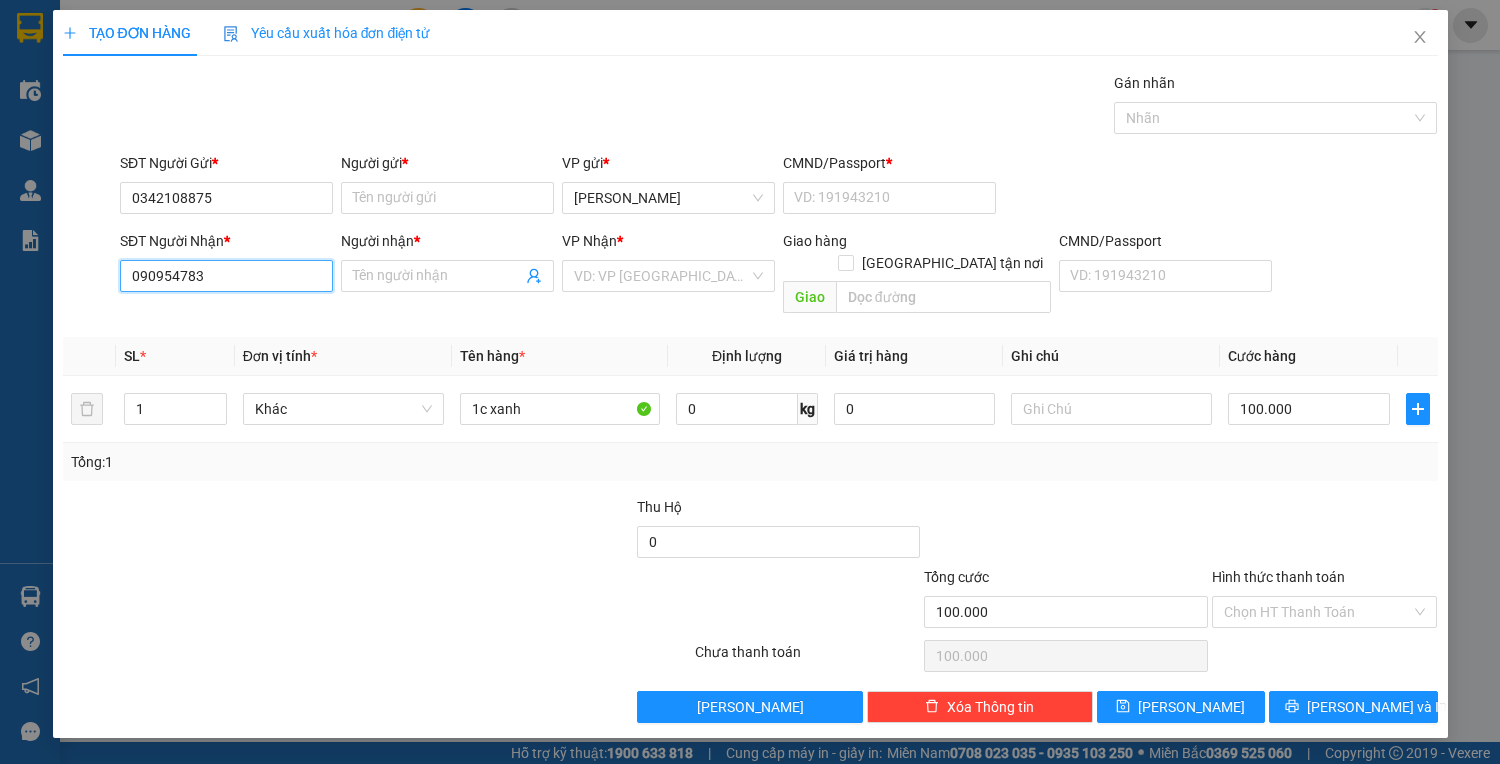 type on "0909547833" 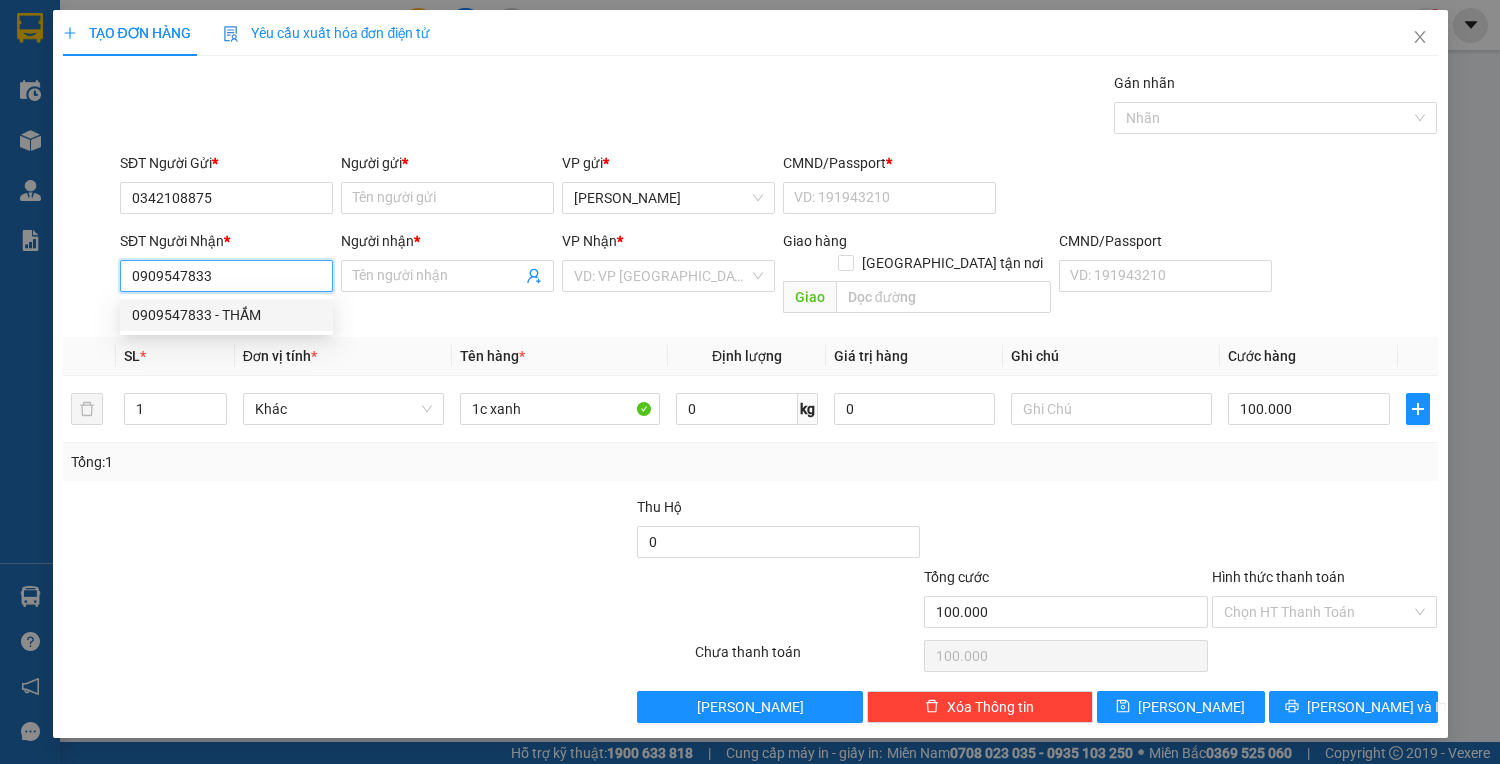 click on "0909547833 - THẮM" at bounding box center (226, 315) 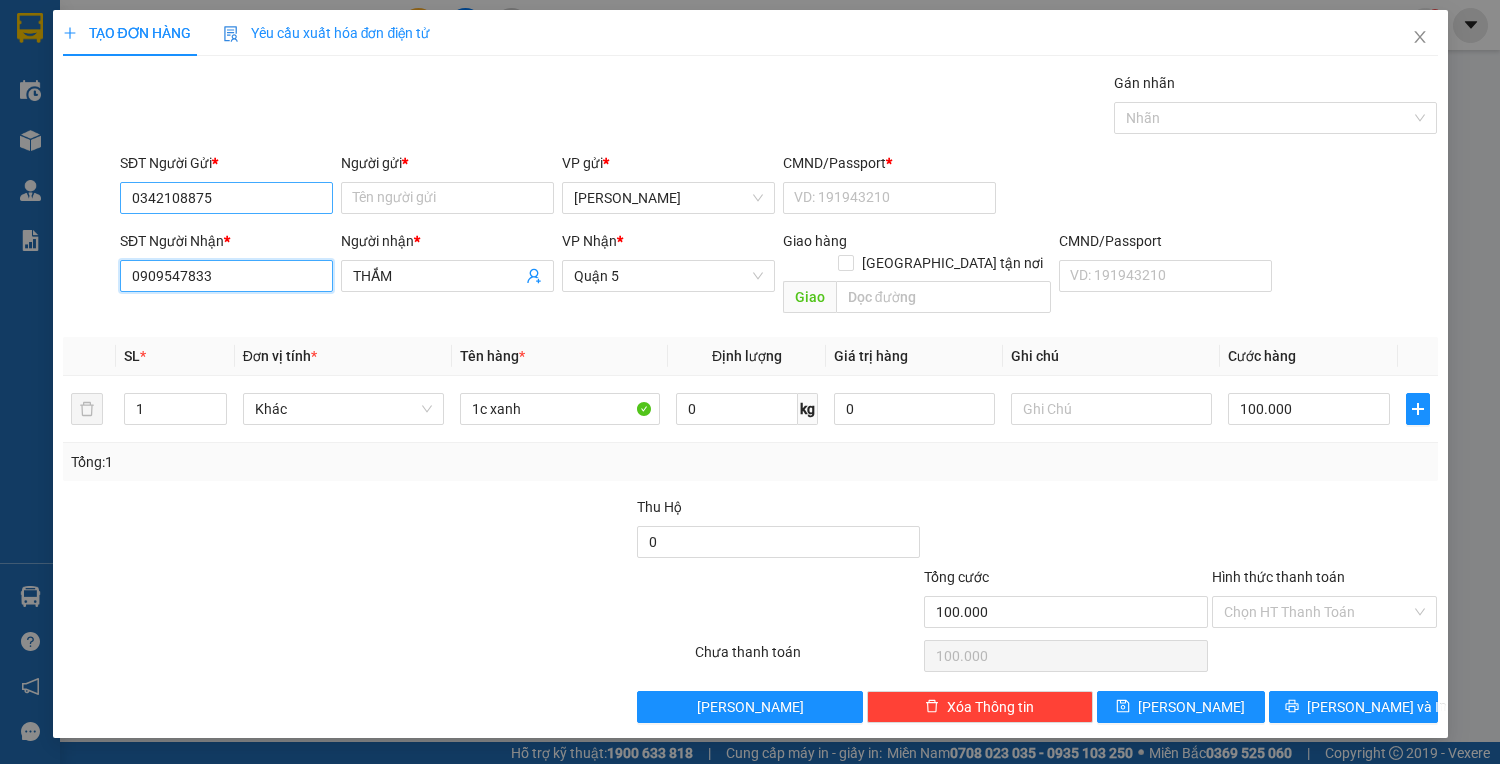 type on "0909547833" 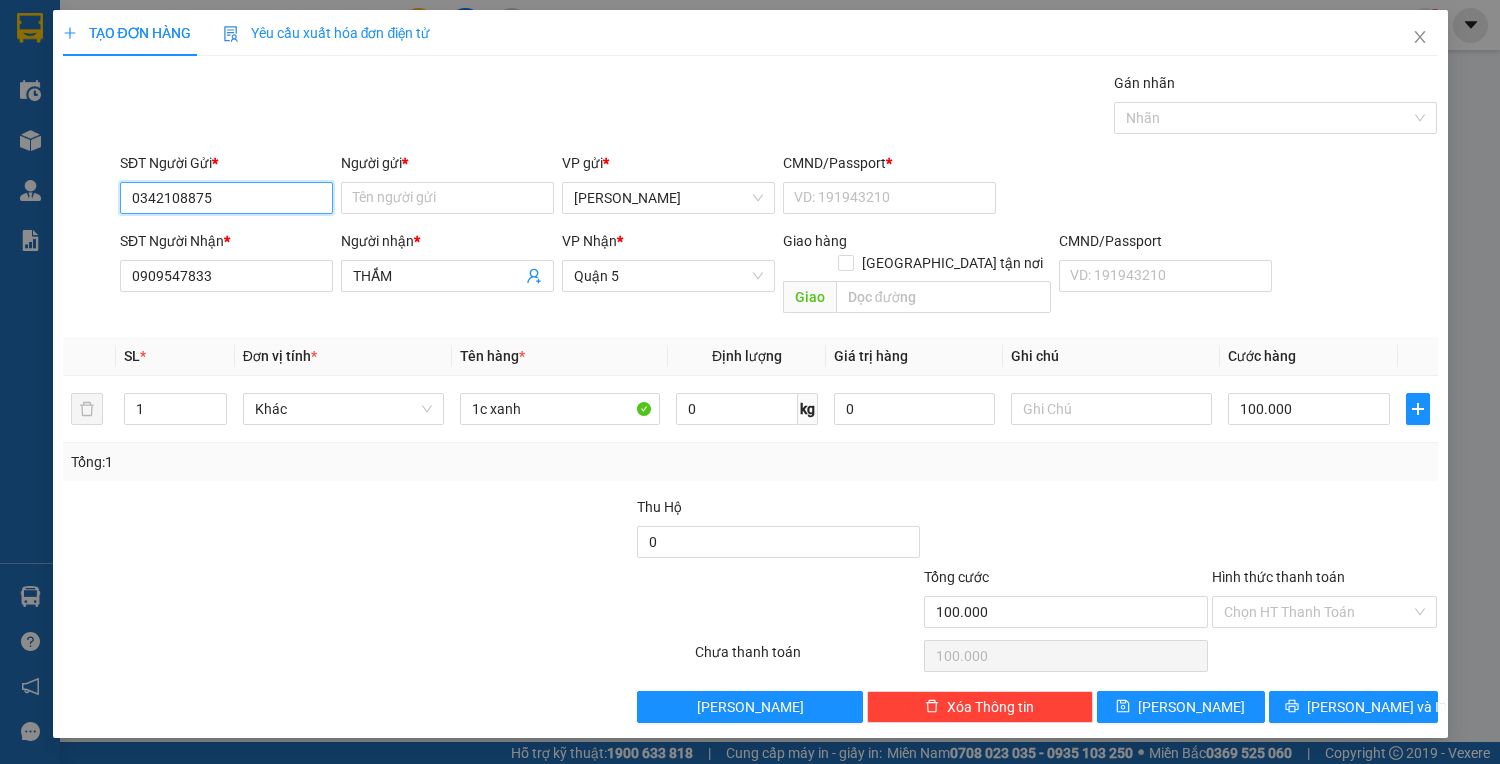 click on "0342108875" at bounding box center [226, 198] 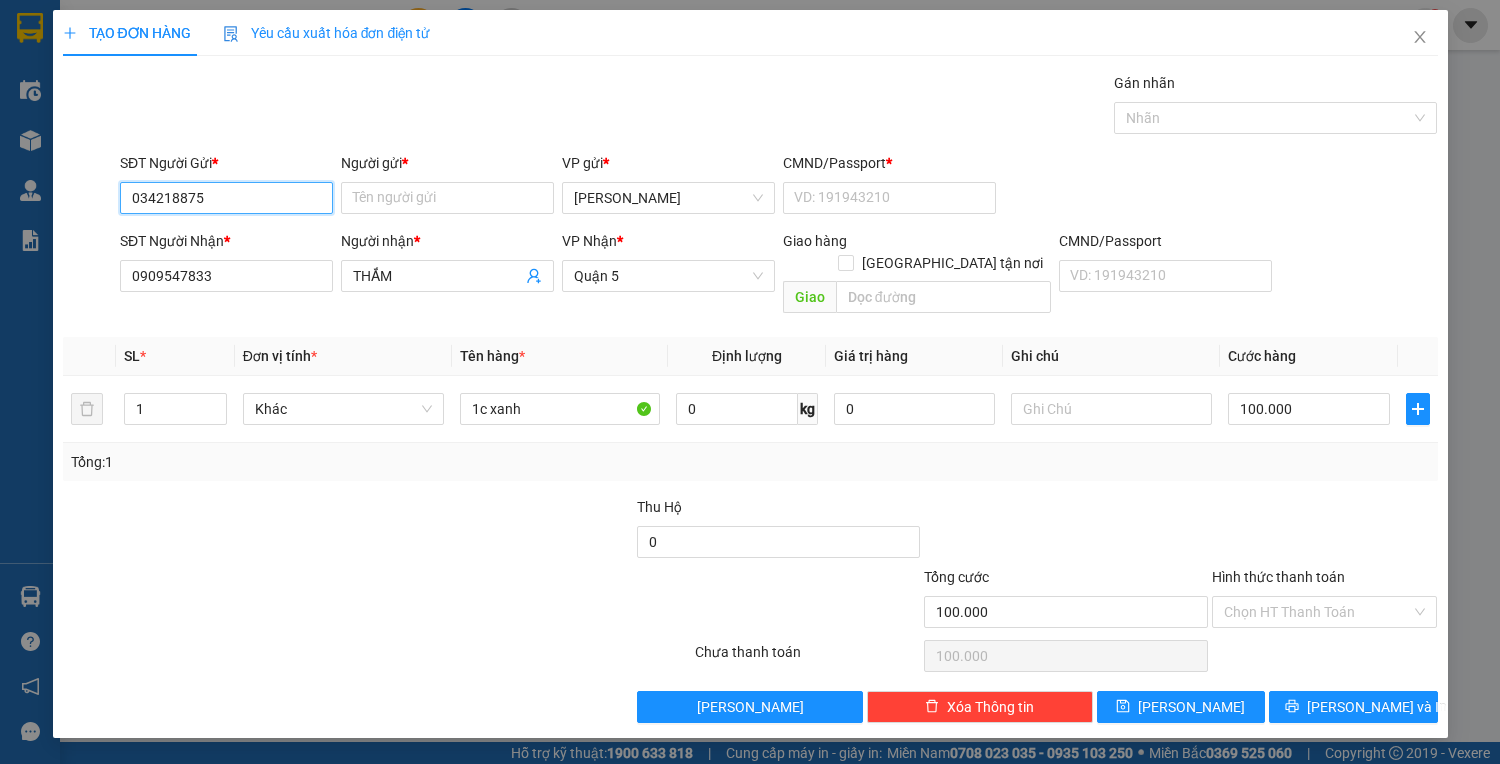 type on "0342168875" 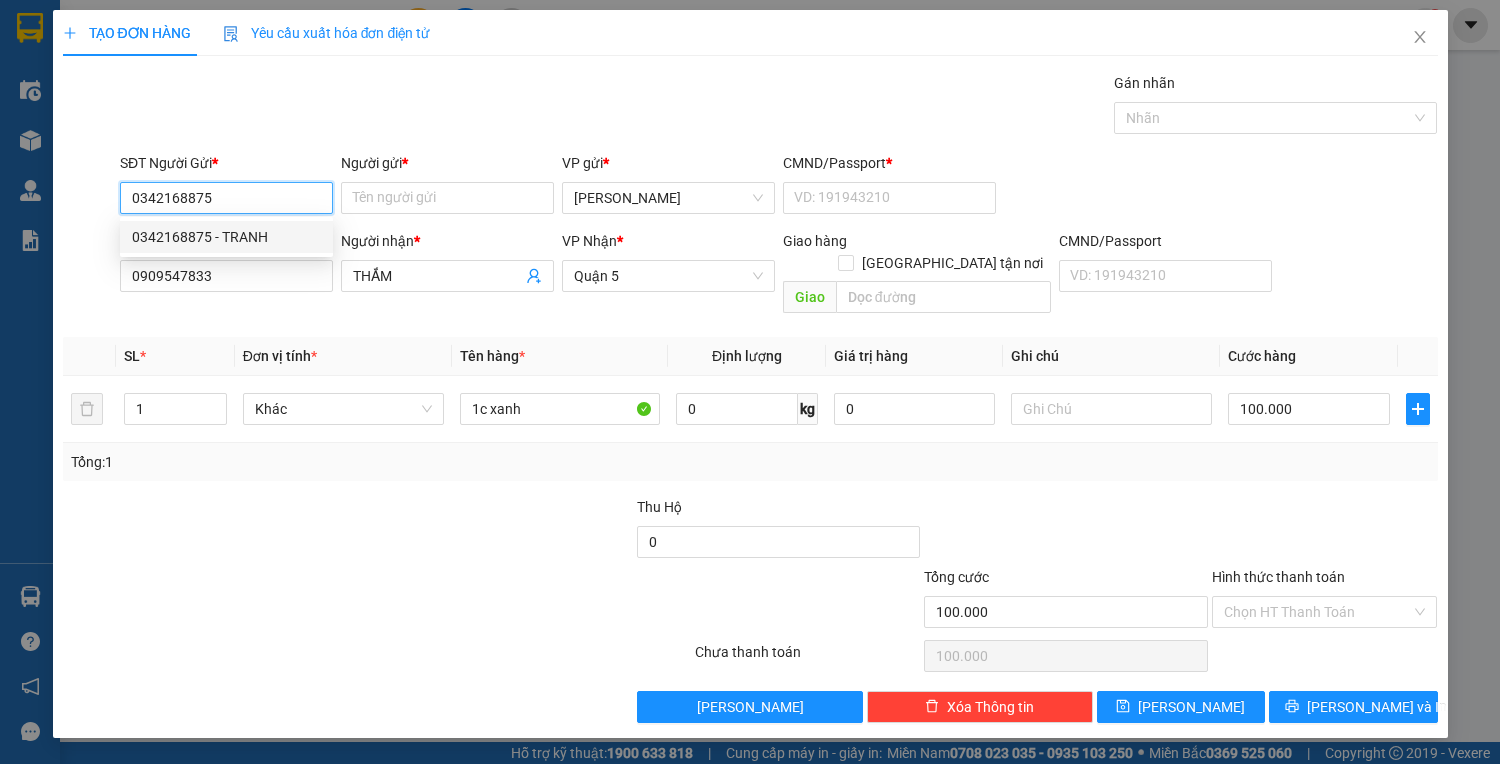 drag, startPoint x: 282, startPoint y: 240, endPoint x: 440, endPoint y: 296, distance: 167.63054 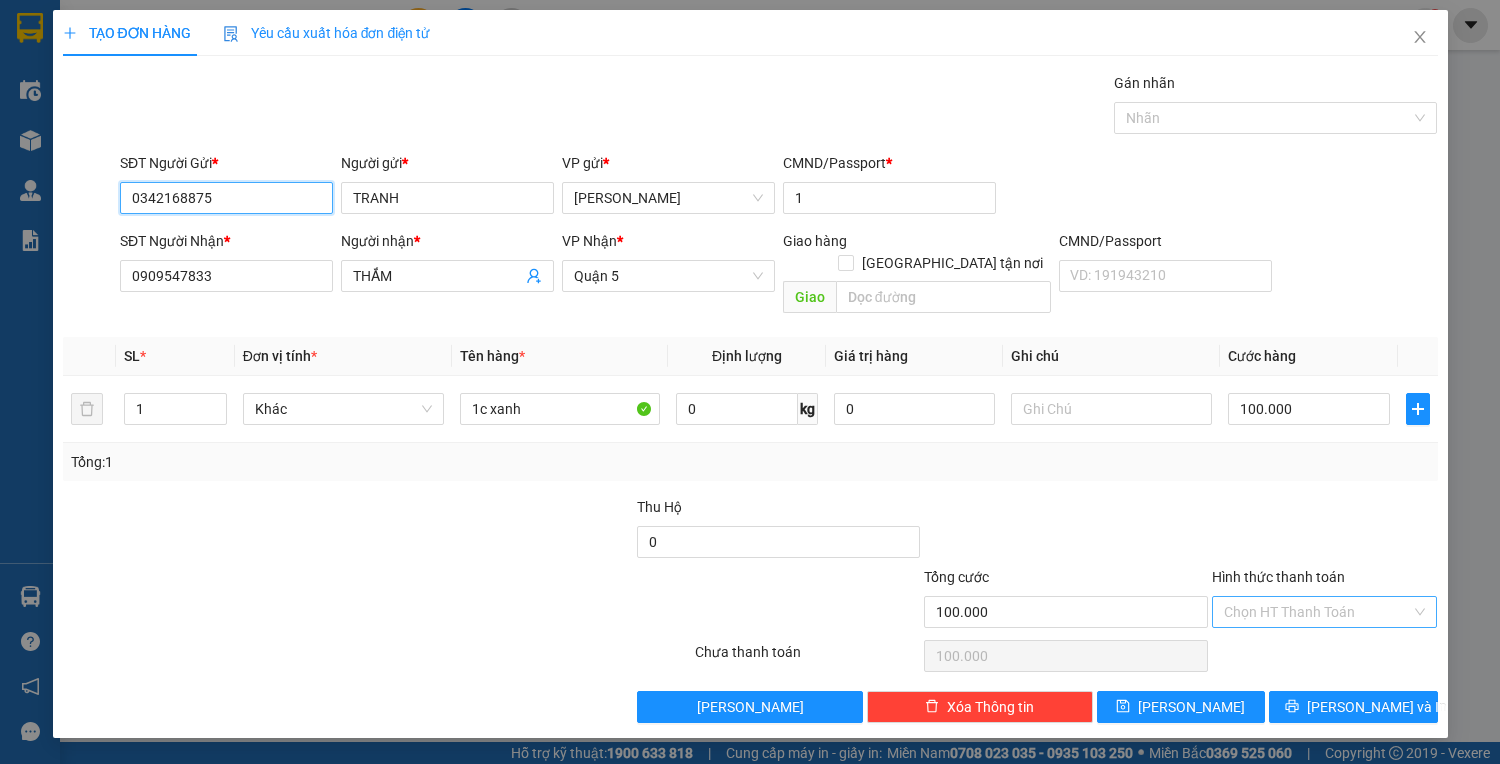 type on "0342168875" 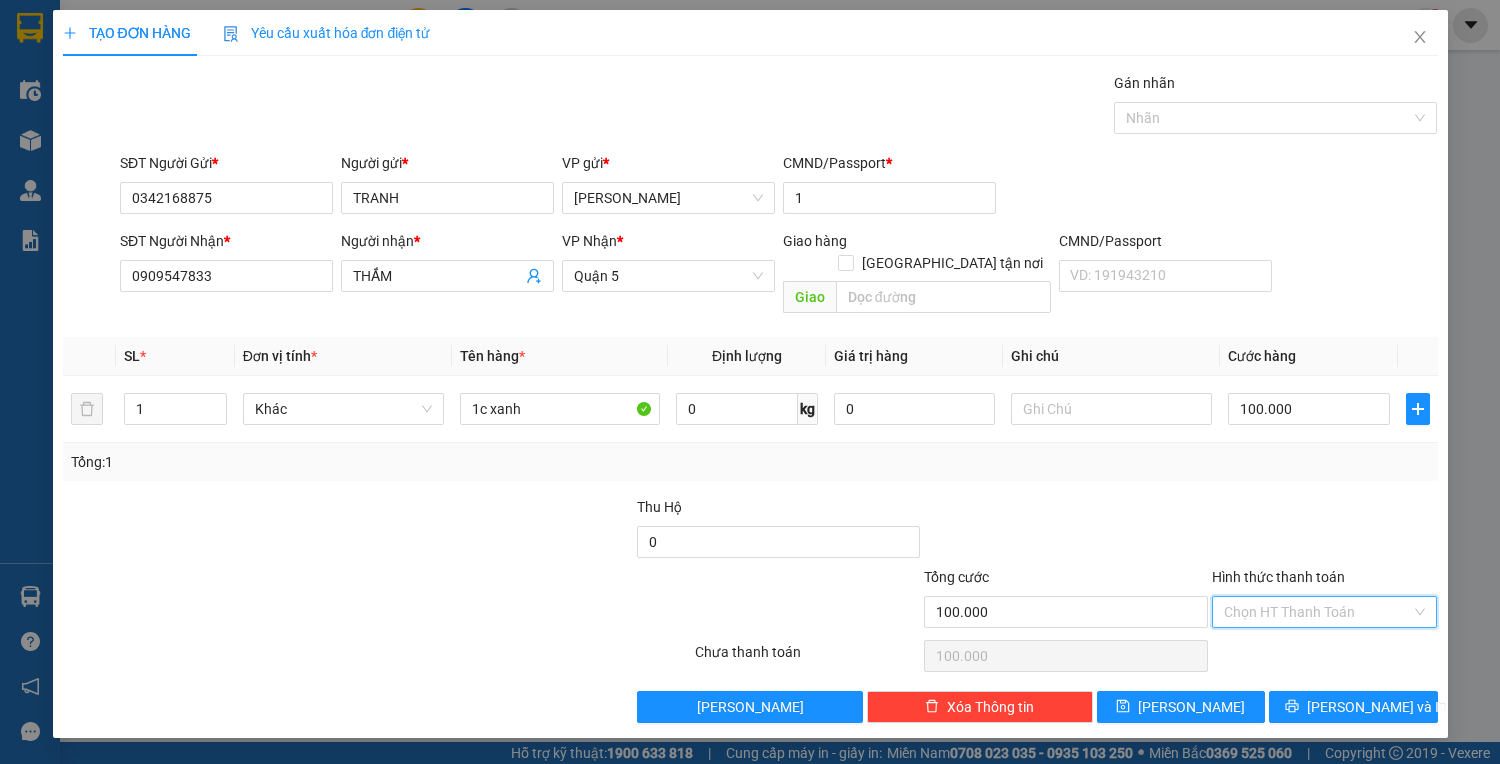 click on "Hình thức thanh toán" at bounding box center (1318, 612) 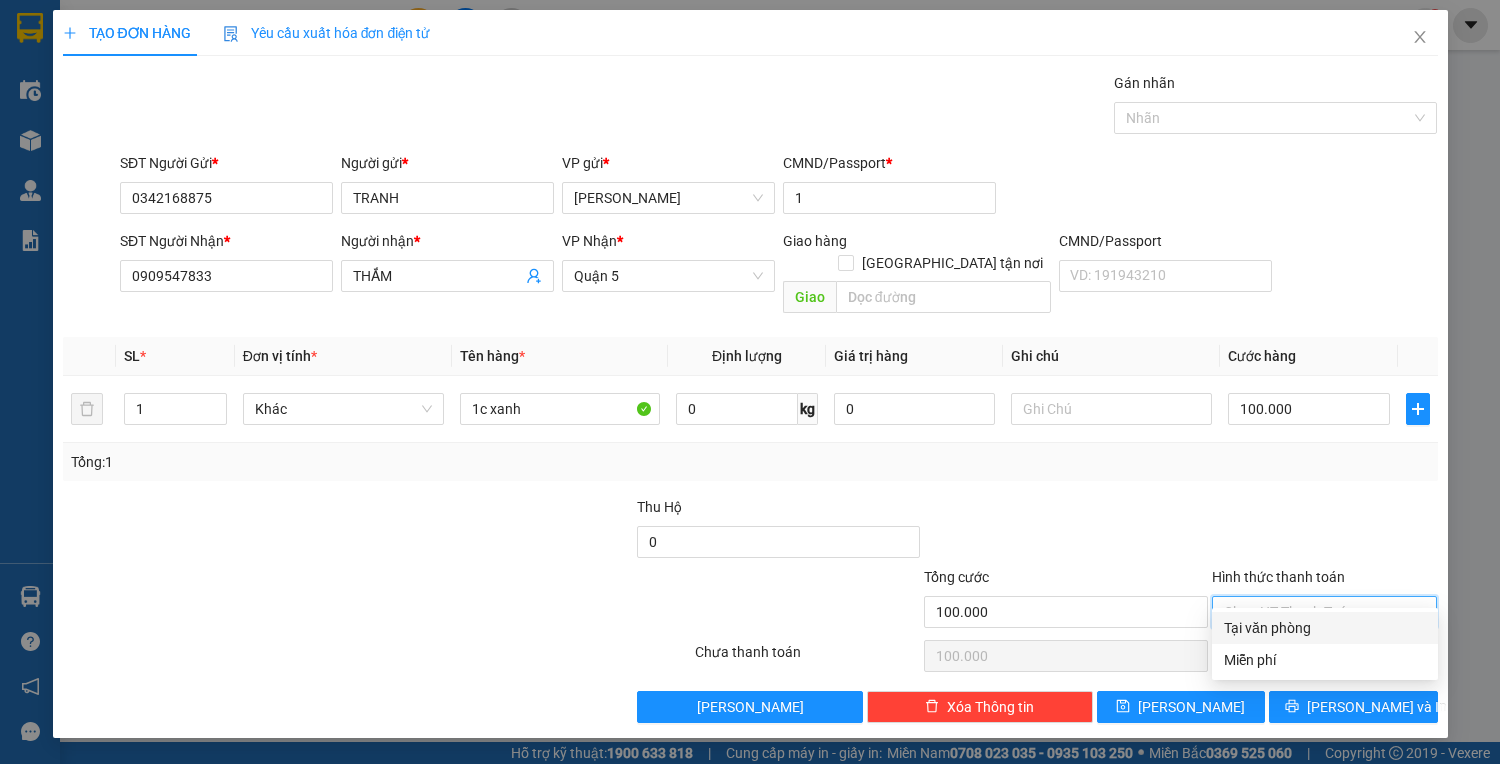 click on "Tại văn phòng" at bounding box center [1325, 628] 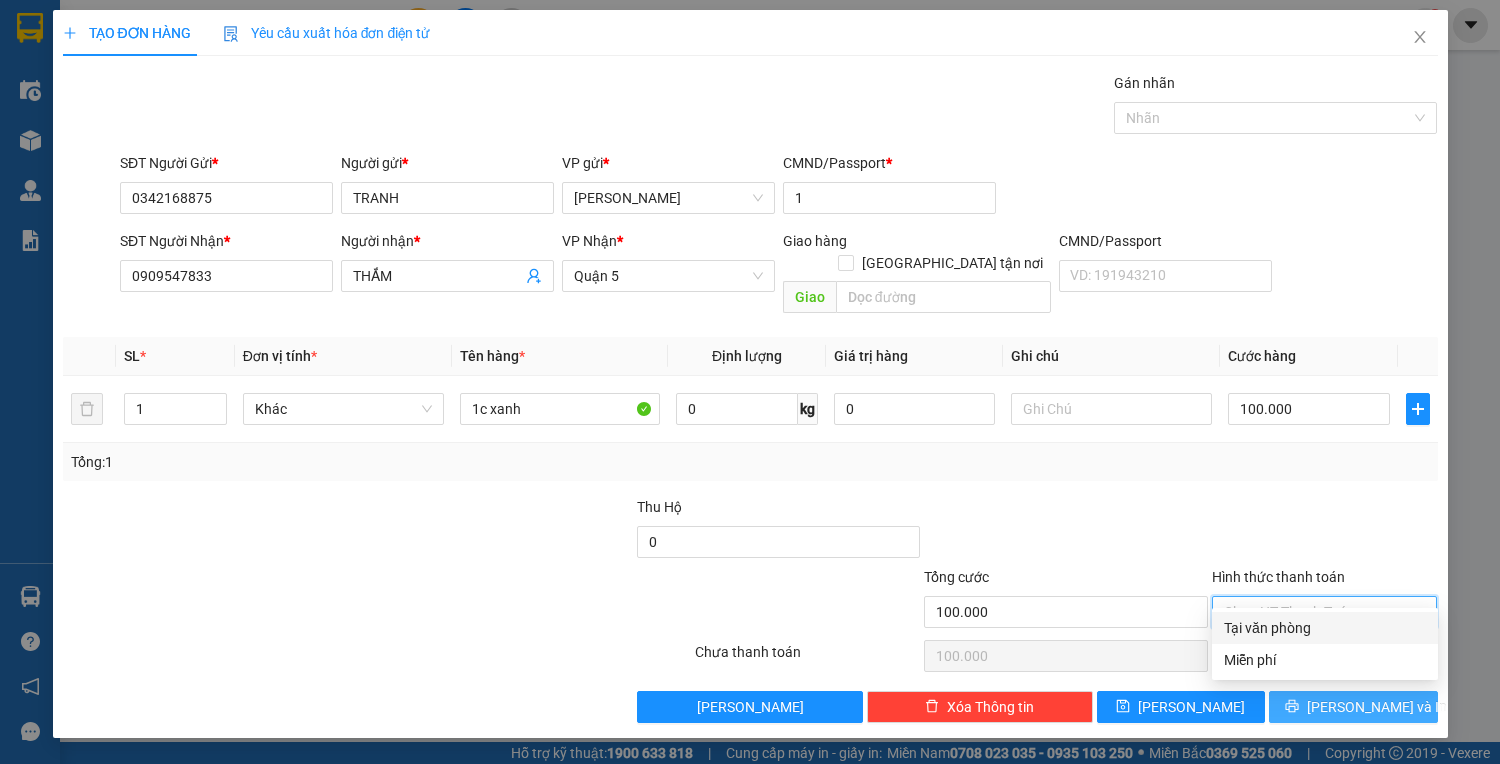 type on "0" 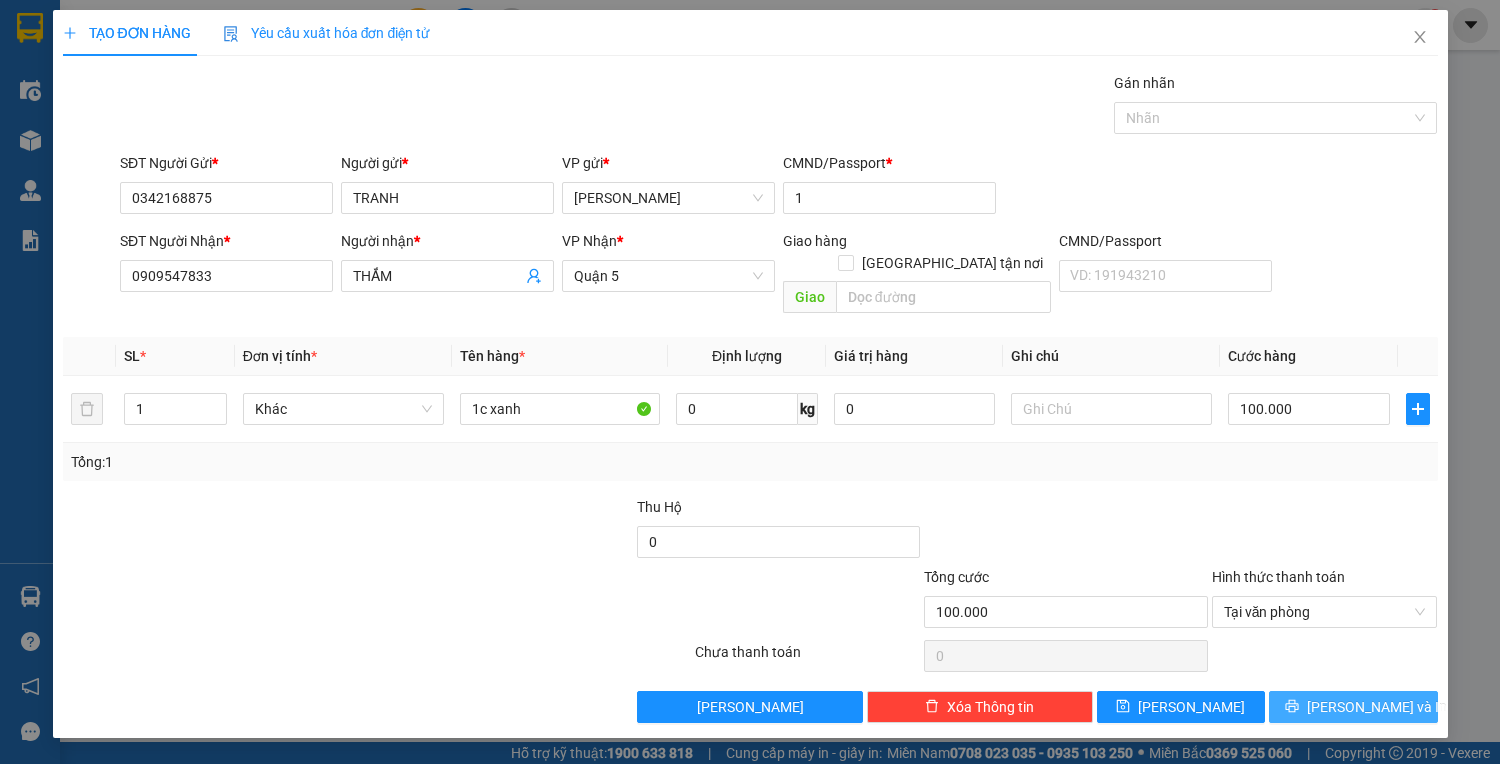 click on "[PERSON_NAME] và In" at bounding box center (1377, 707) 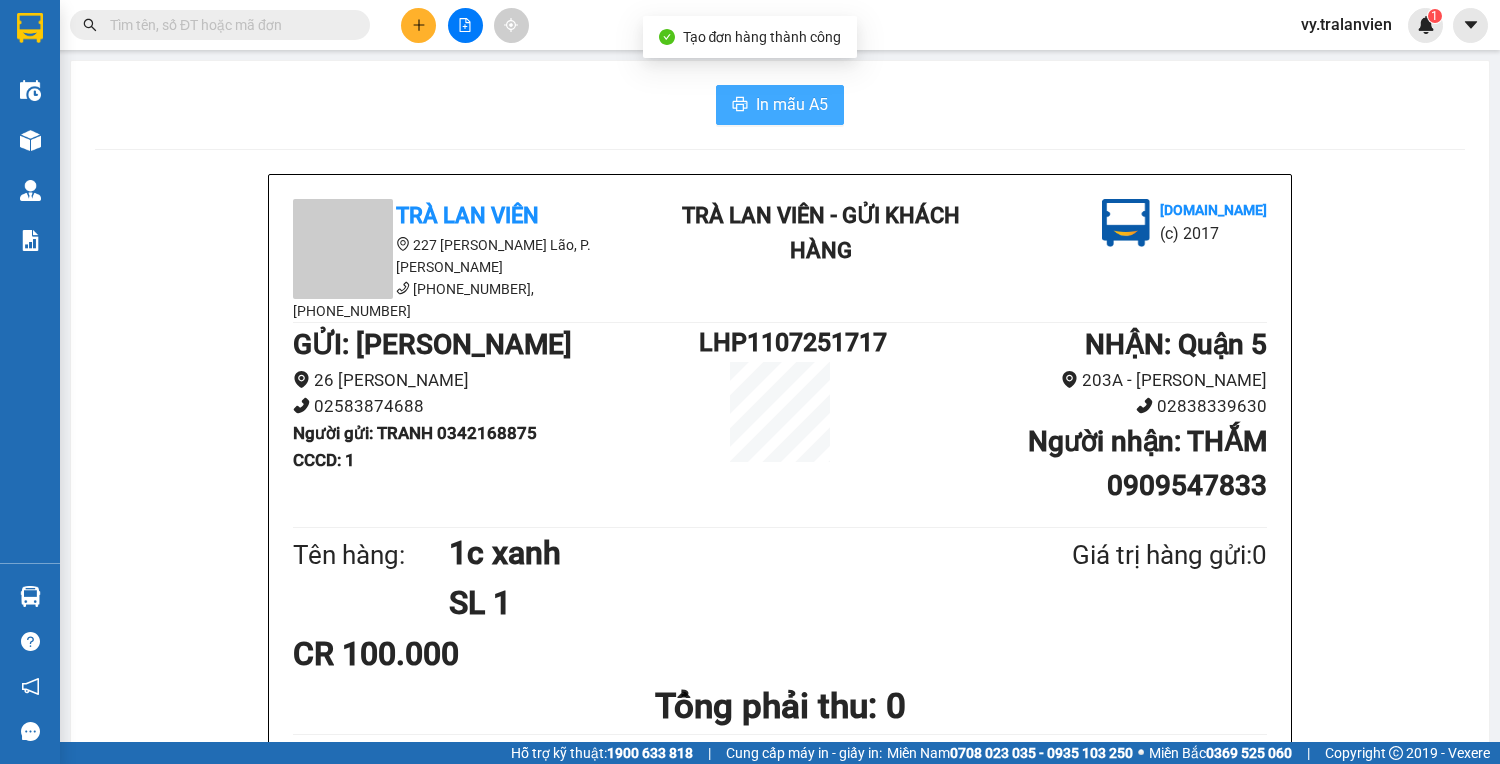 drag, startPoint x: 800, startPoint y: 110, endPoint x: 810, endPoint y: 104, distance: 11.661903 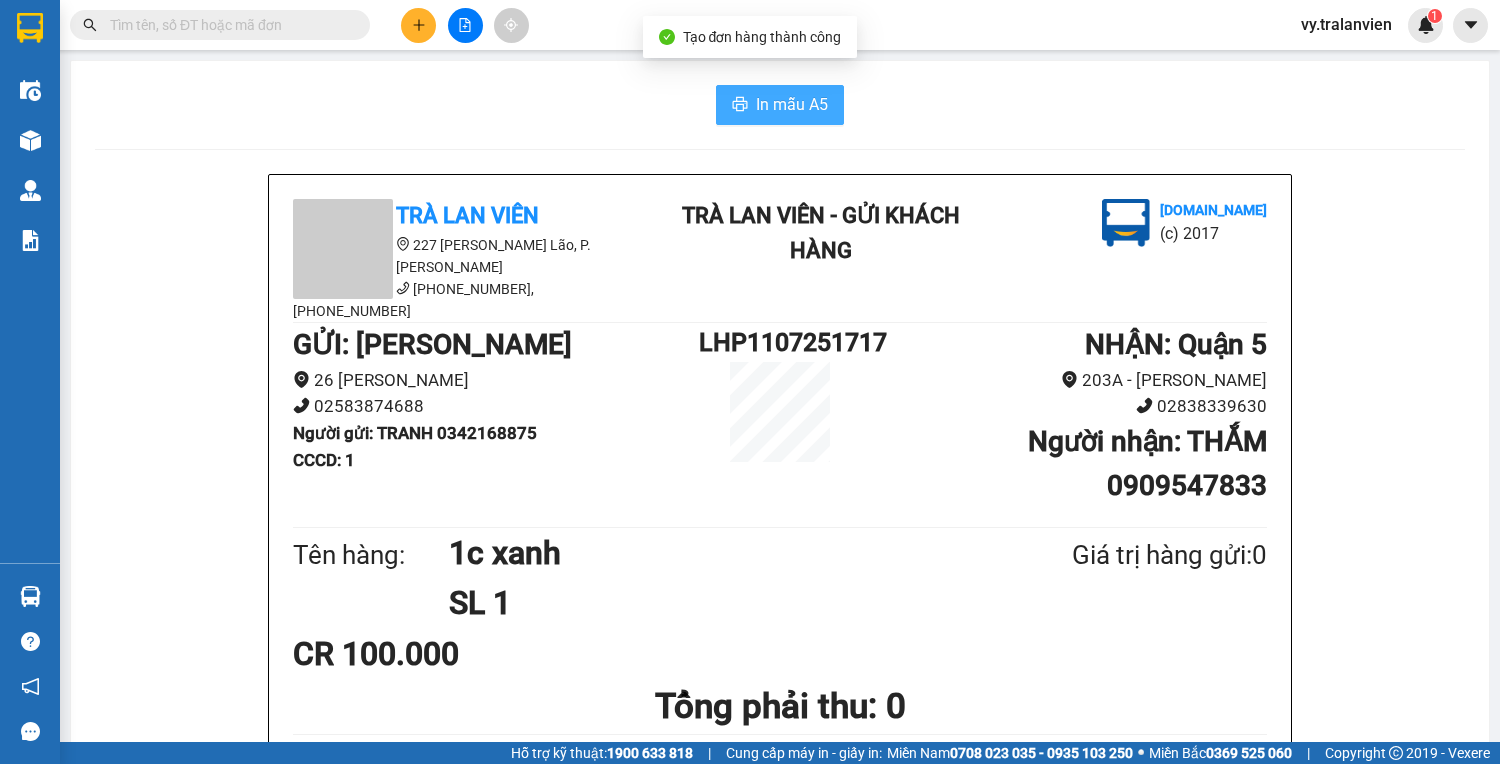 scroll, scrollTop: 0, scrollLeft: 0, axis: both 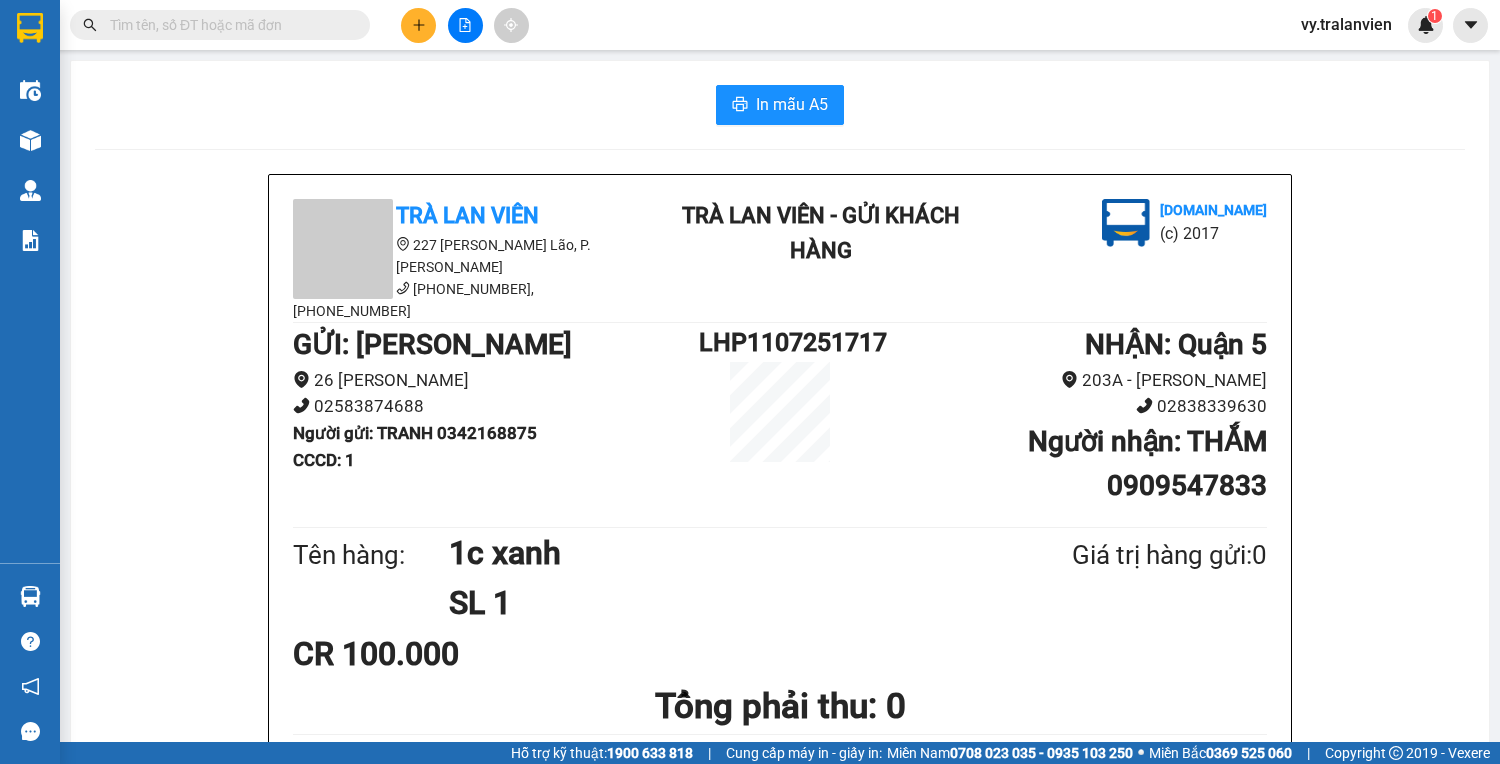 click on "In mẫu A5" at bounding box center (780, 105) 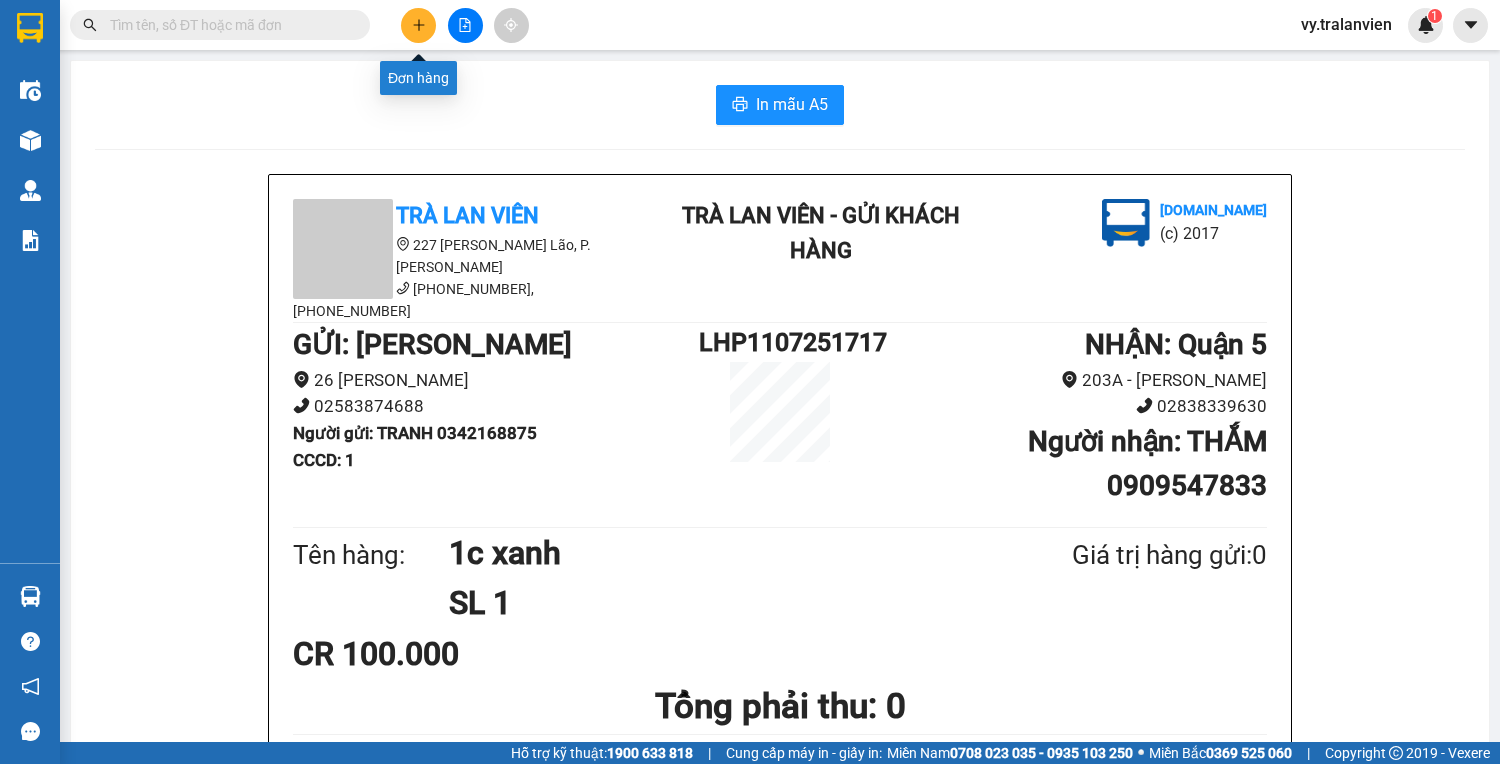 click 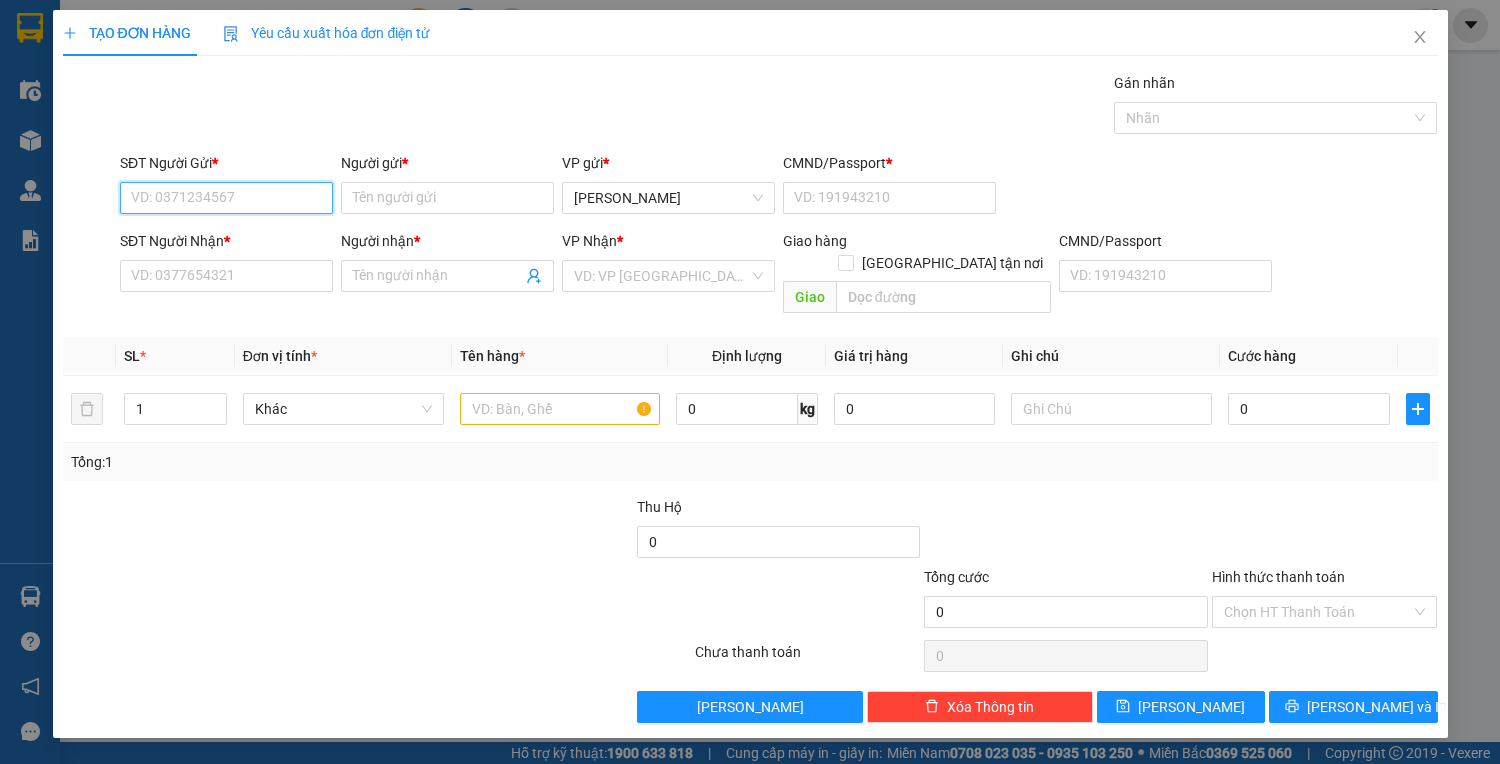 drag, startPoint x: 241, startPoint y: 197, endPoint x: 297, endPoint y: 172, distance: 61.326992 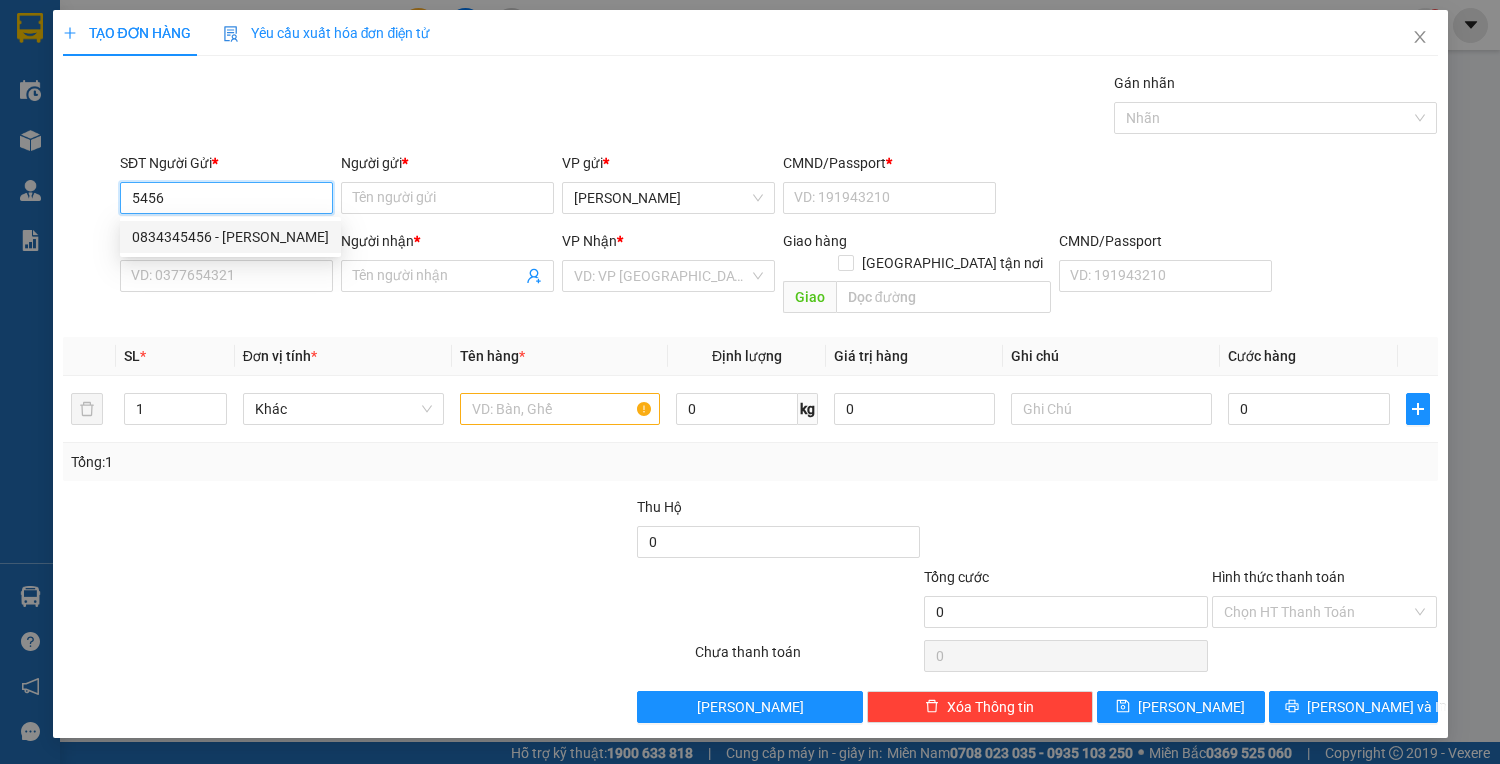 click on "0834345456 - [PERSON_NAME]" at bounding box center [230, 237] 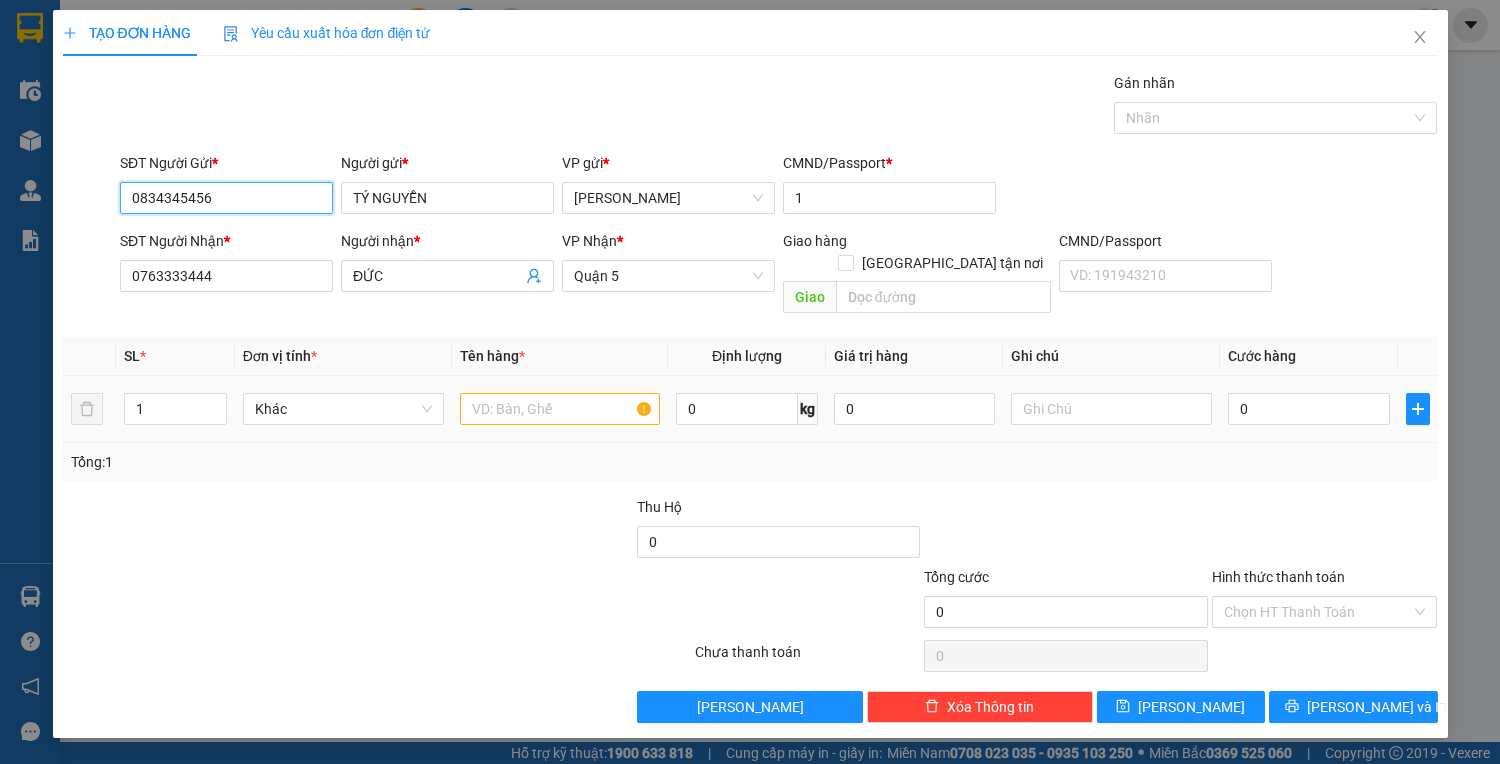 type on "0834345456" 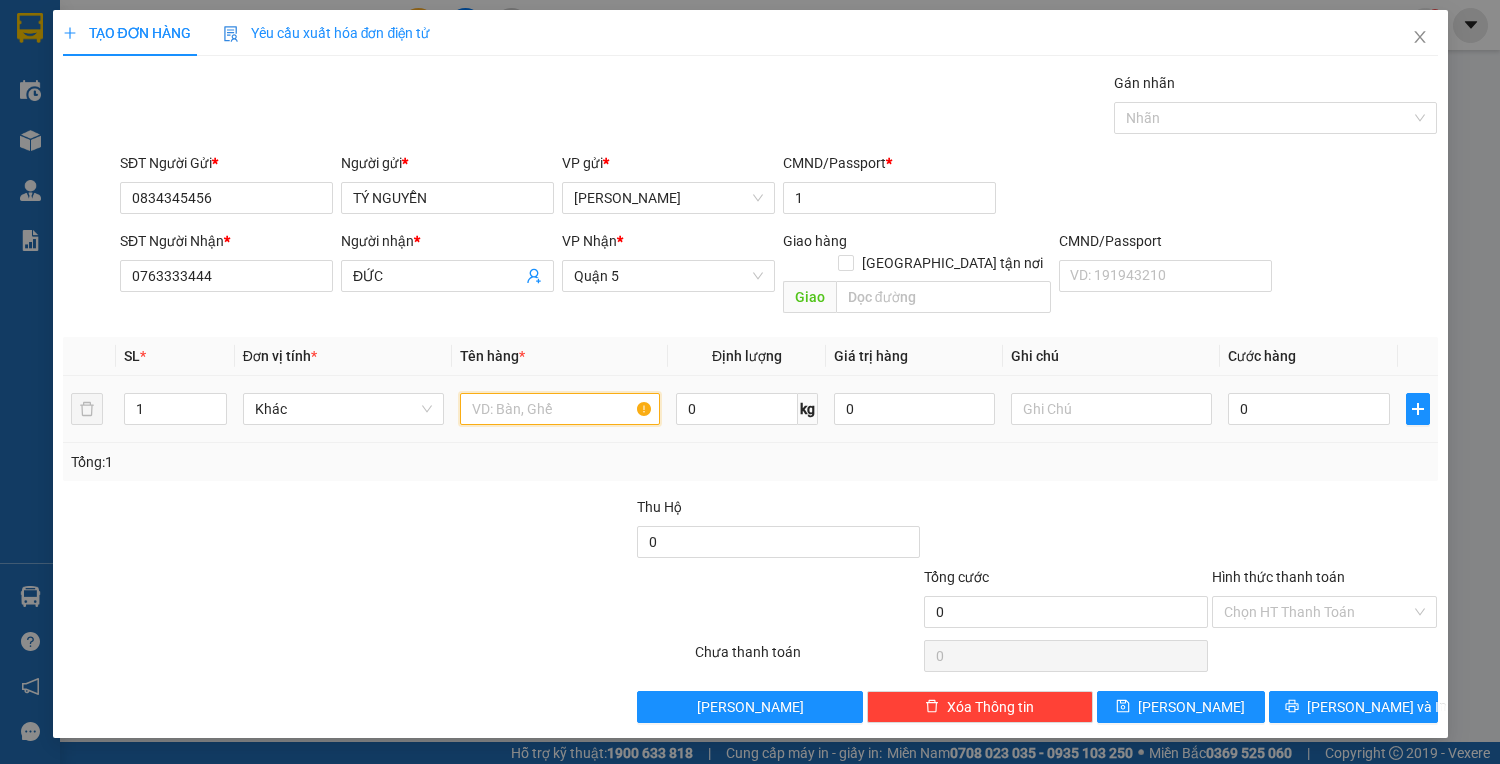drag, startPoint x: 583, startPoint y: 387, endPoint x: 563, endPoint y: 384, distance: 20.22375 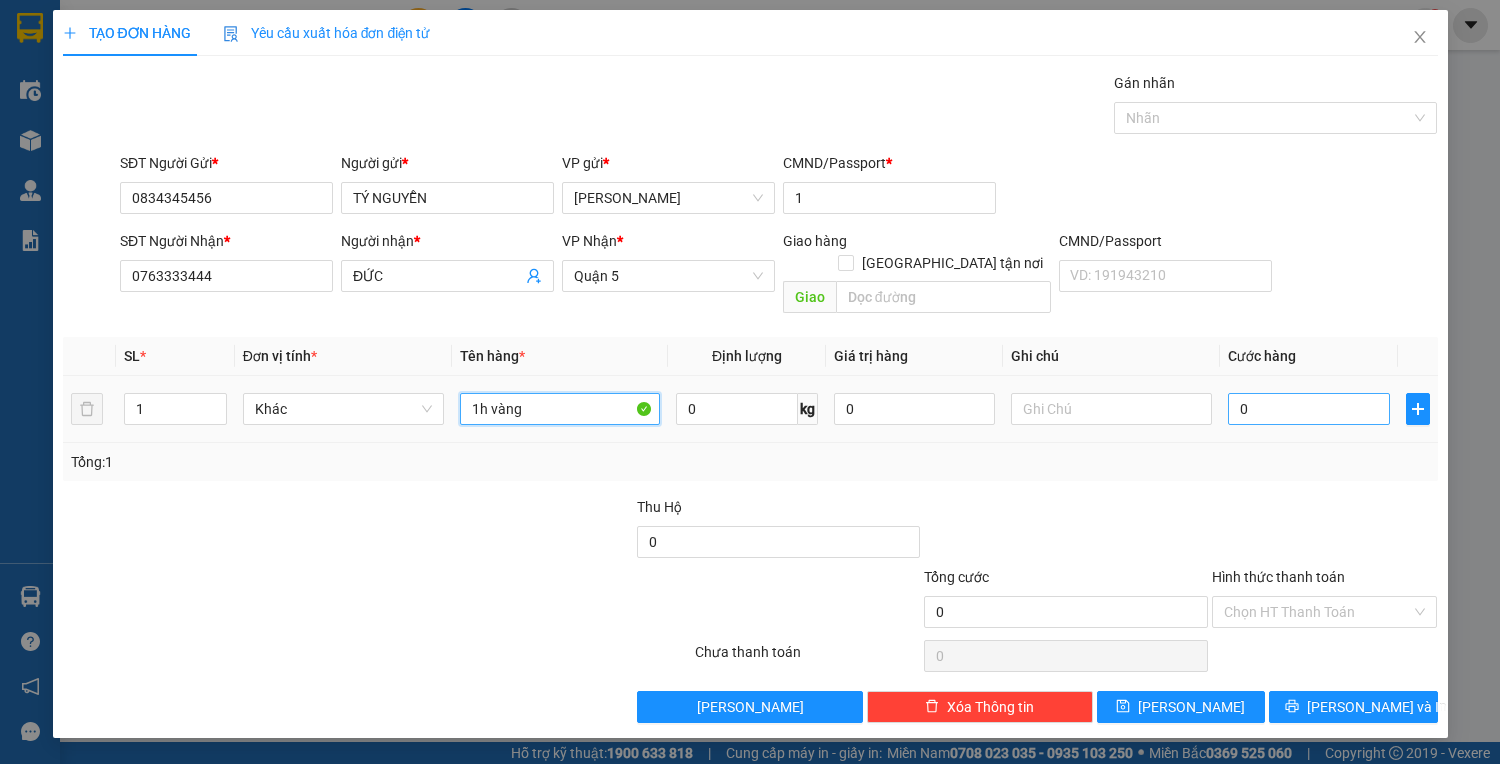 type on "1h vàng" 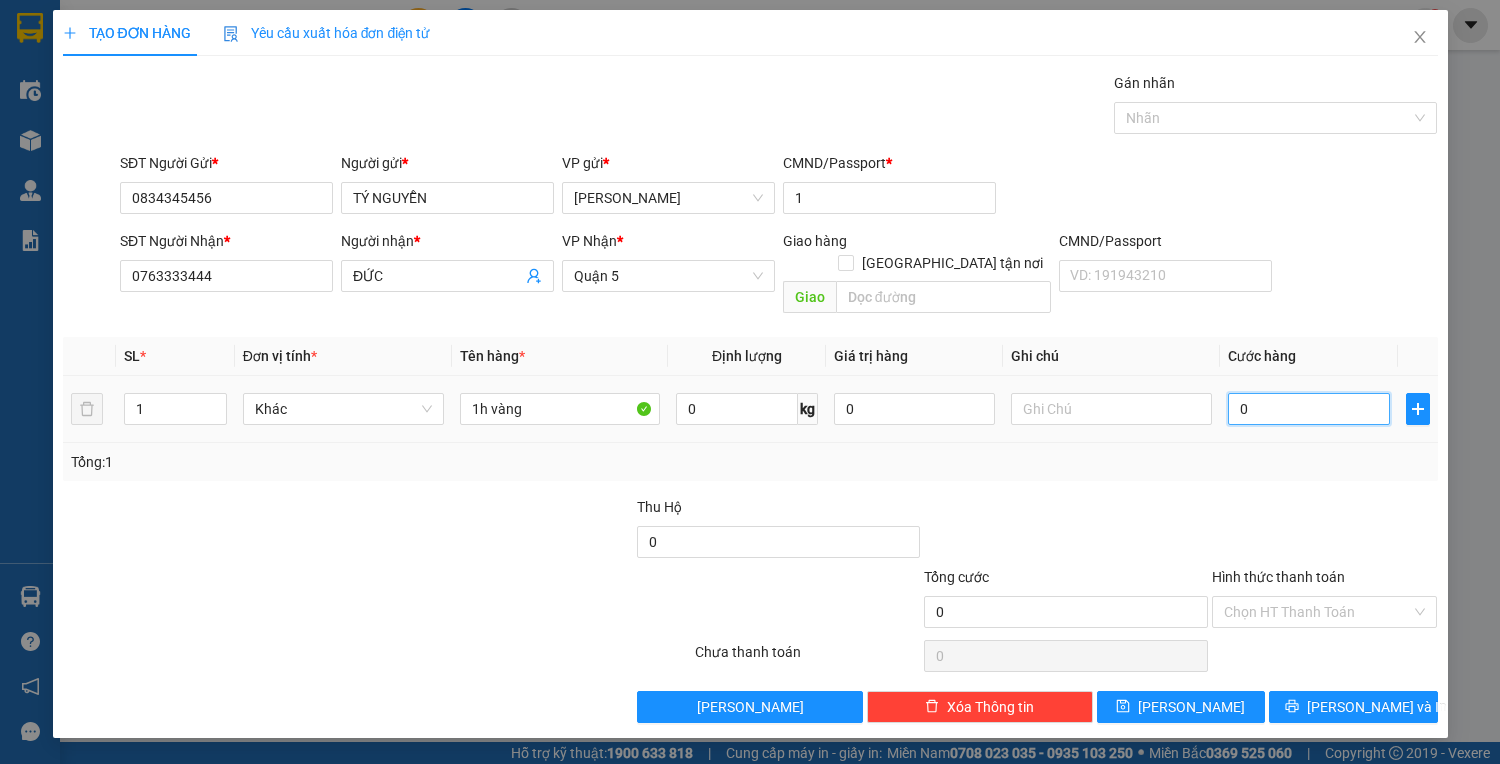 click on "0" at bounding box center [1308, 409] 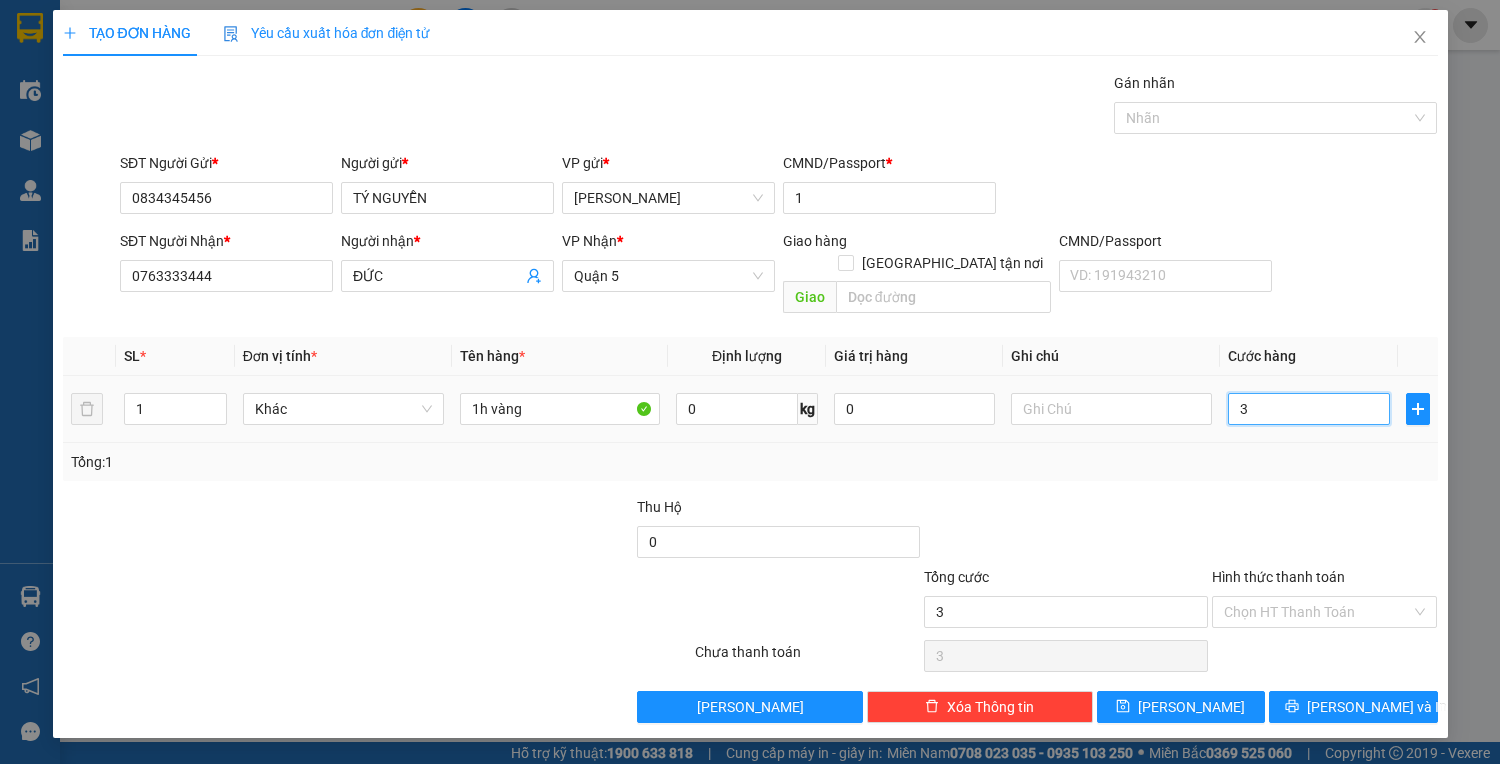 type on "30" 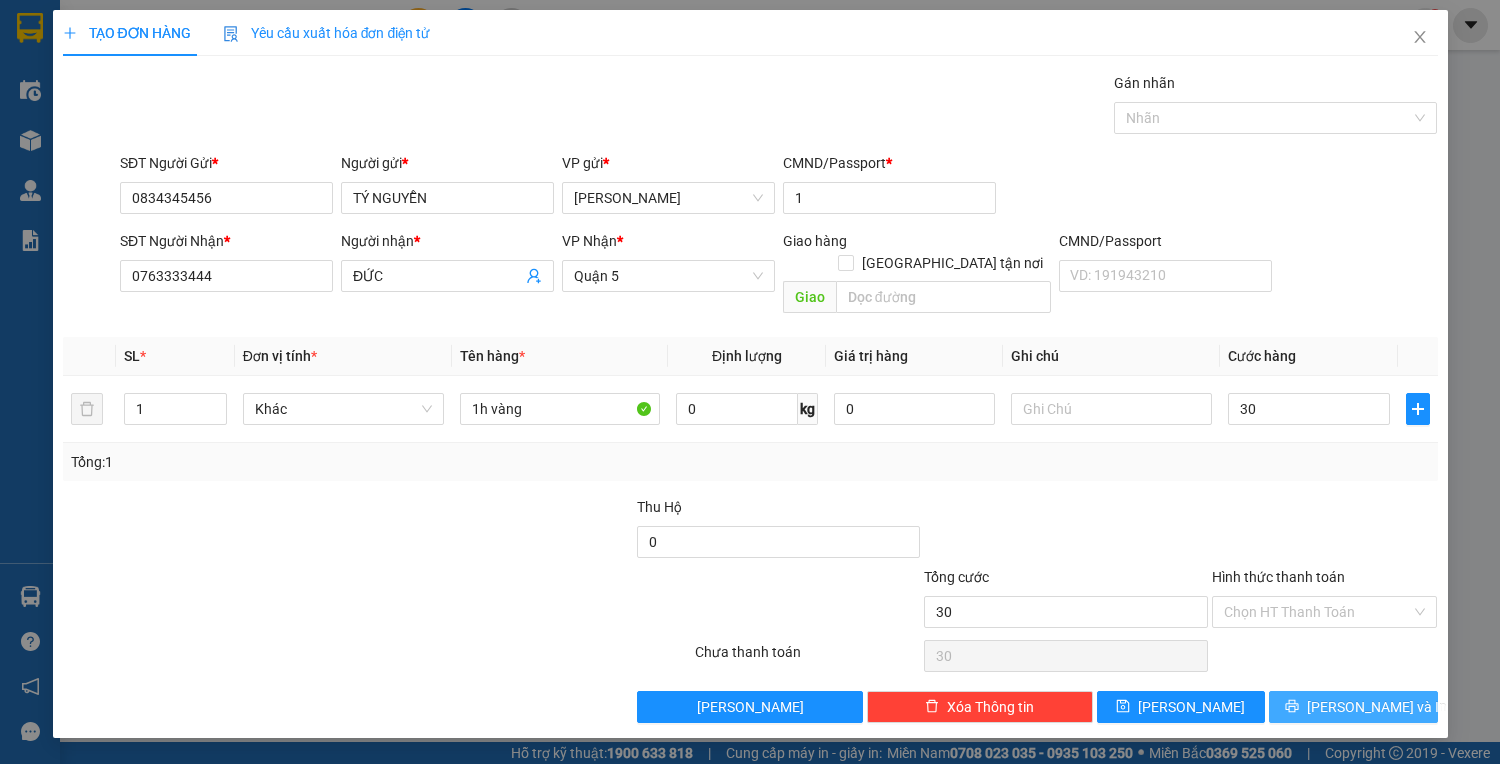 type on "30.000" 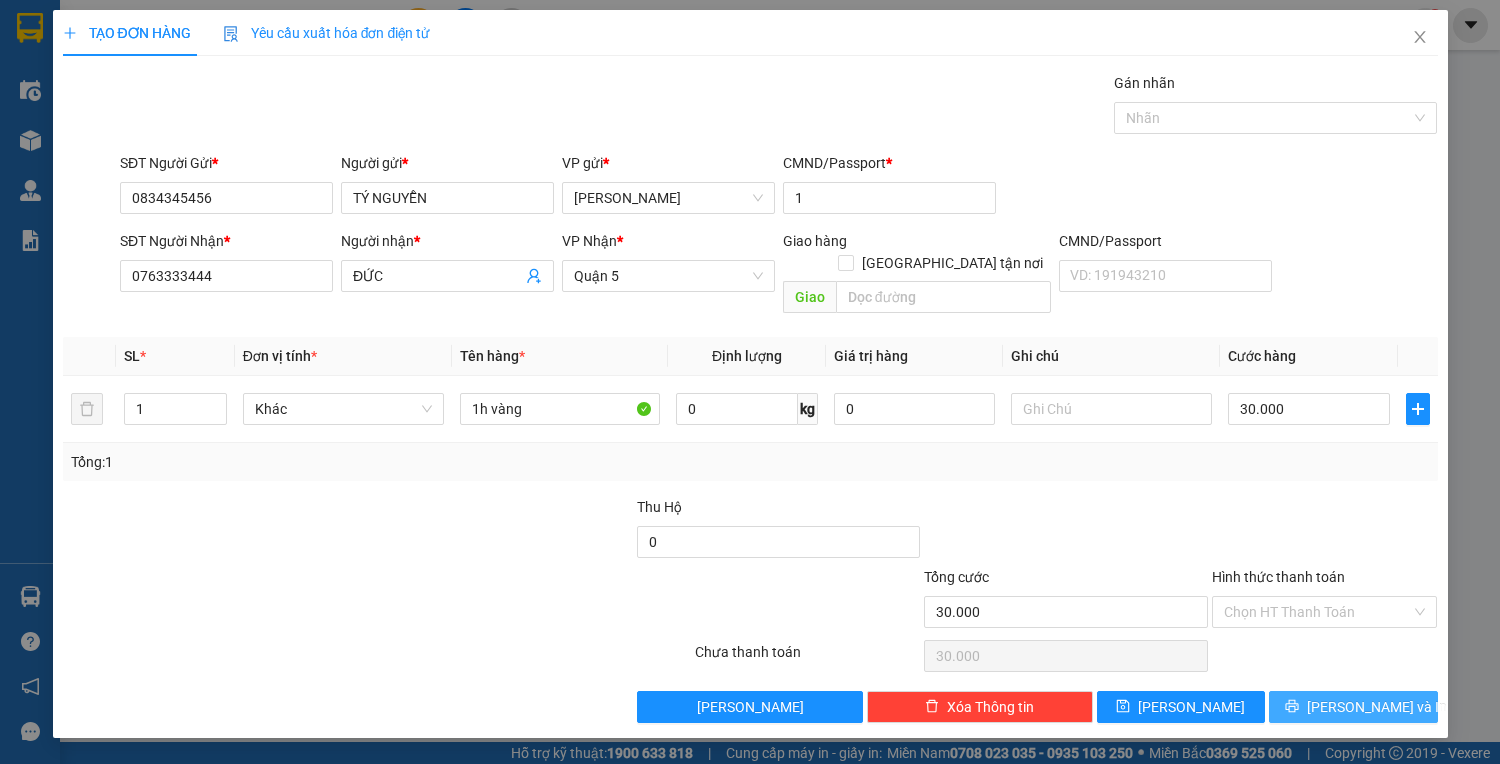 drag, startPoint x: 1387, startPoint y: 684, endPoint x: 1357, endPoint y: 664, distance: 36.05551 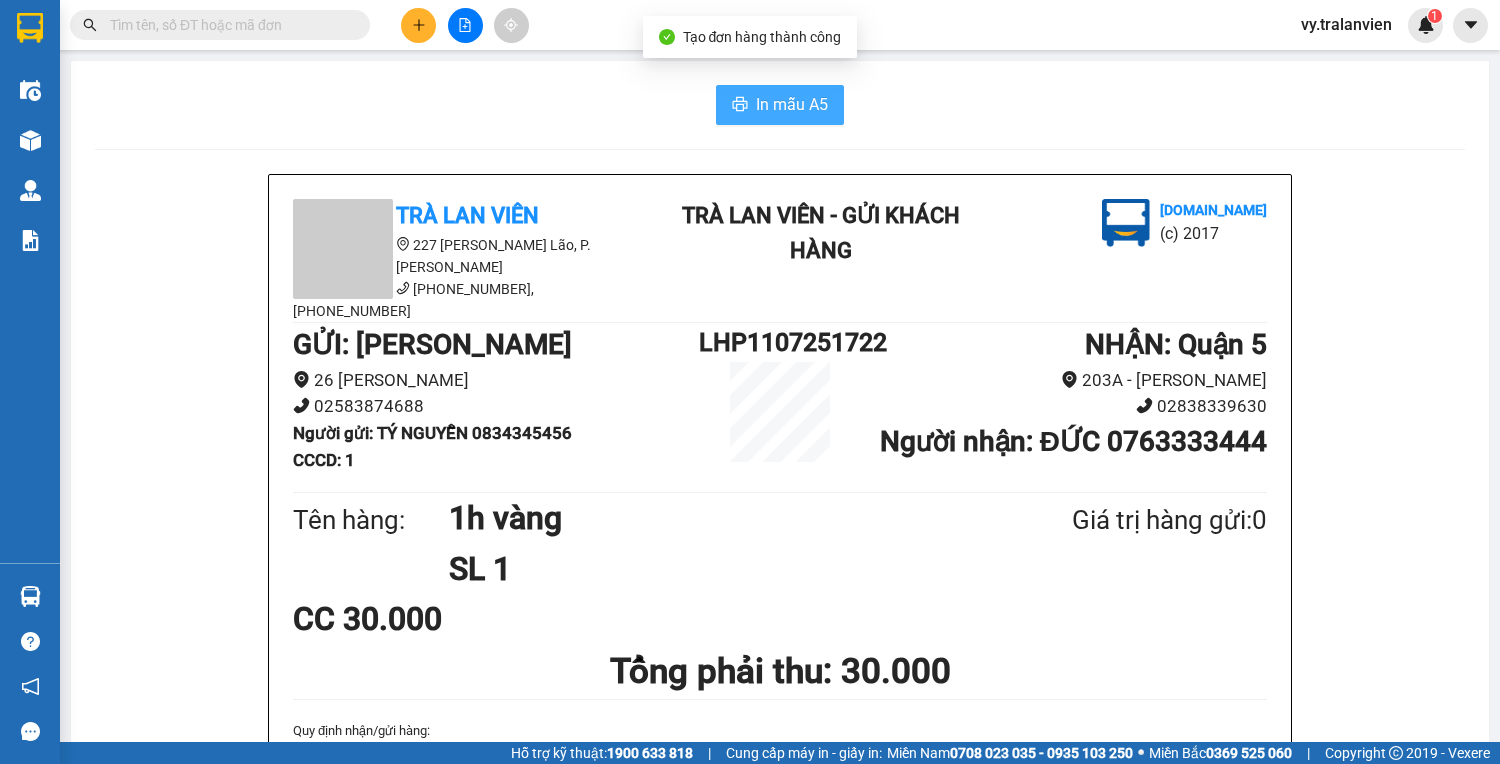 click on "In mẫu A5" at bounding box center (792, 104) 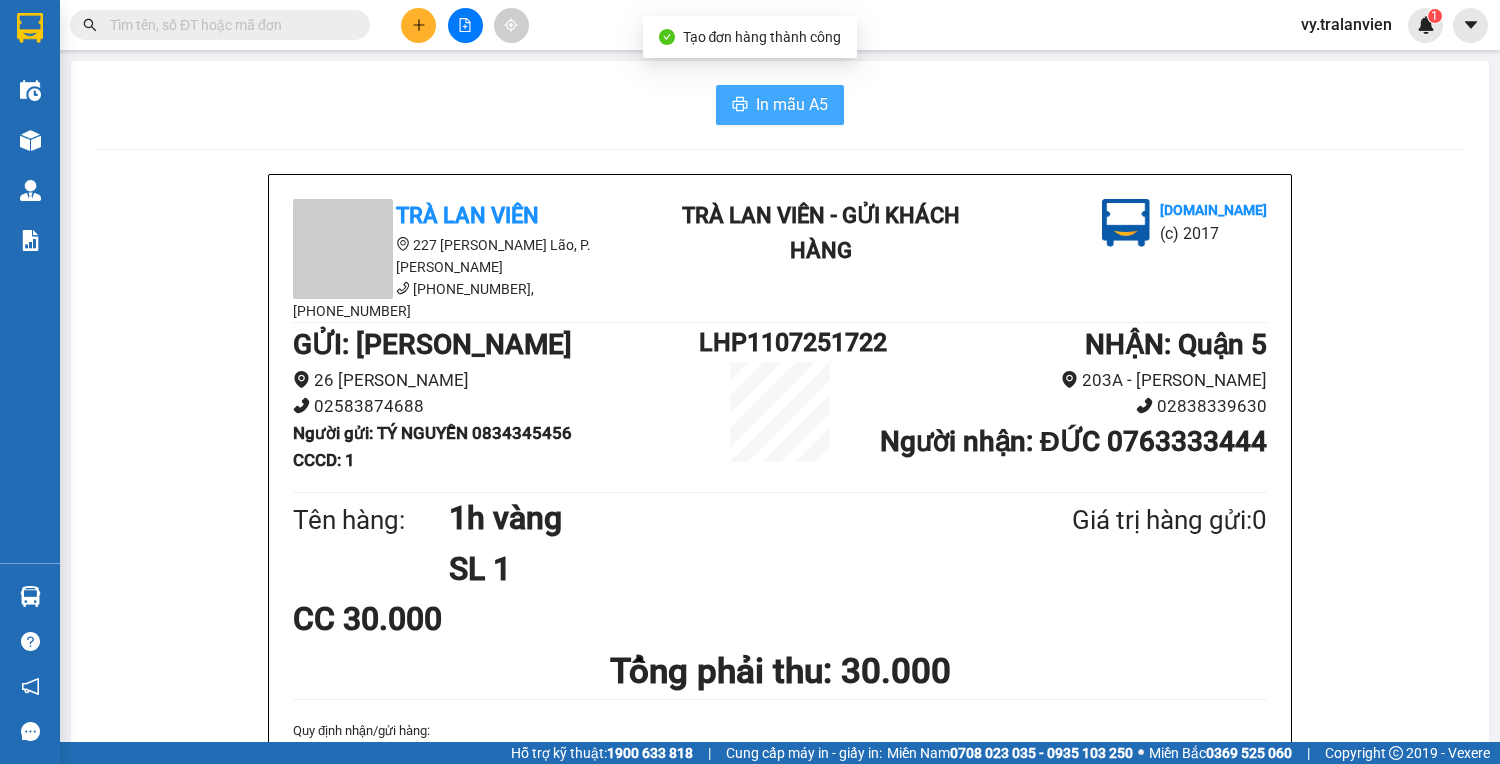 scroll, scrollTop: 0, scrollLeft: 0, axis: both 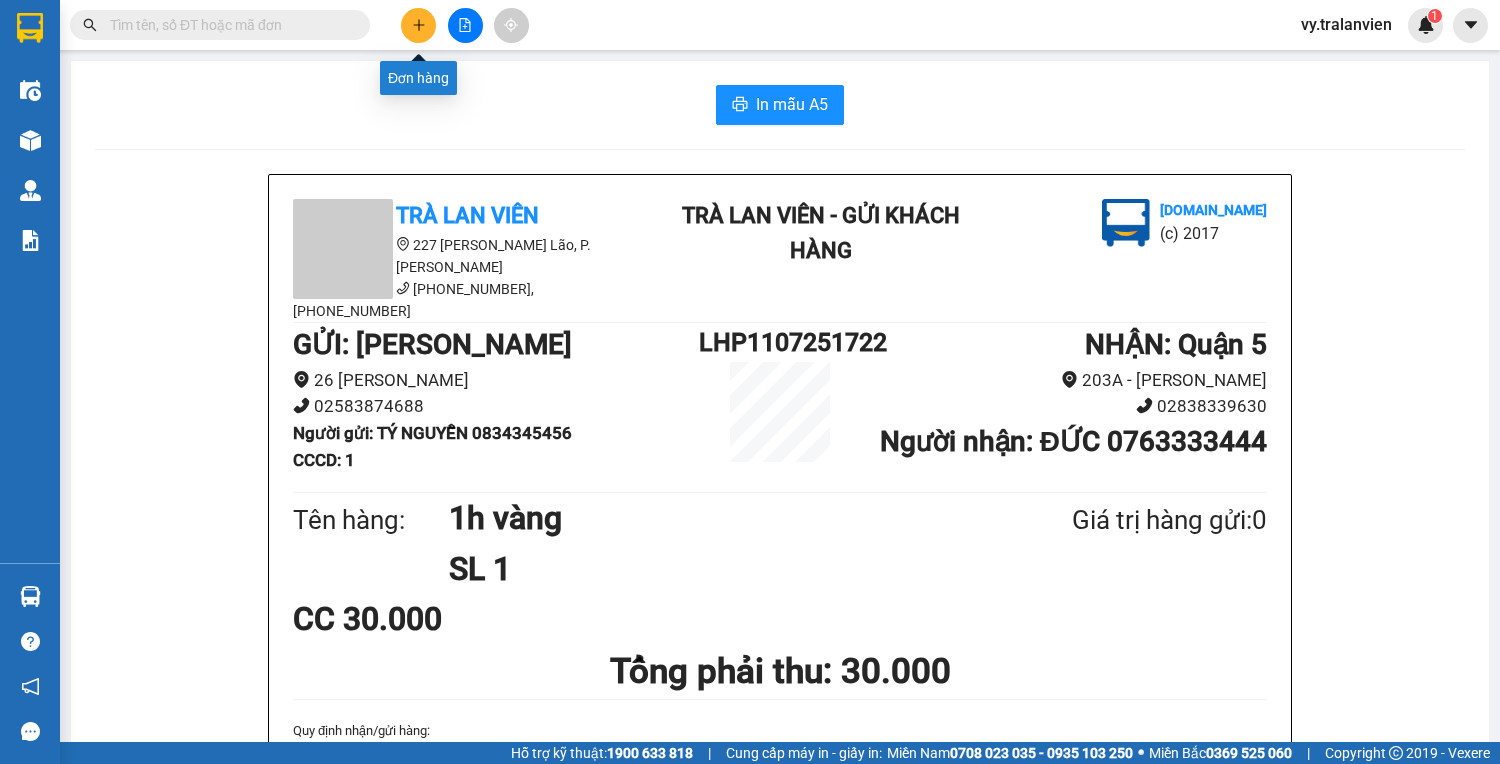 click at bounding box center (418, 25) 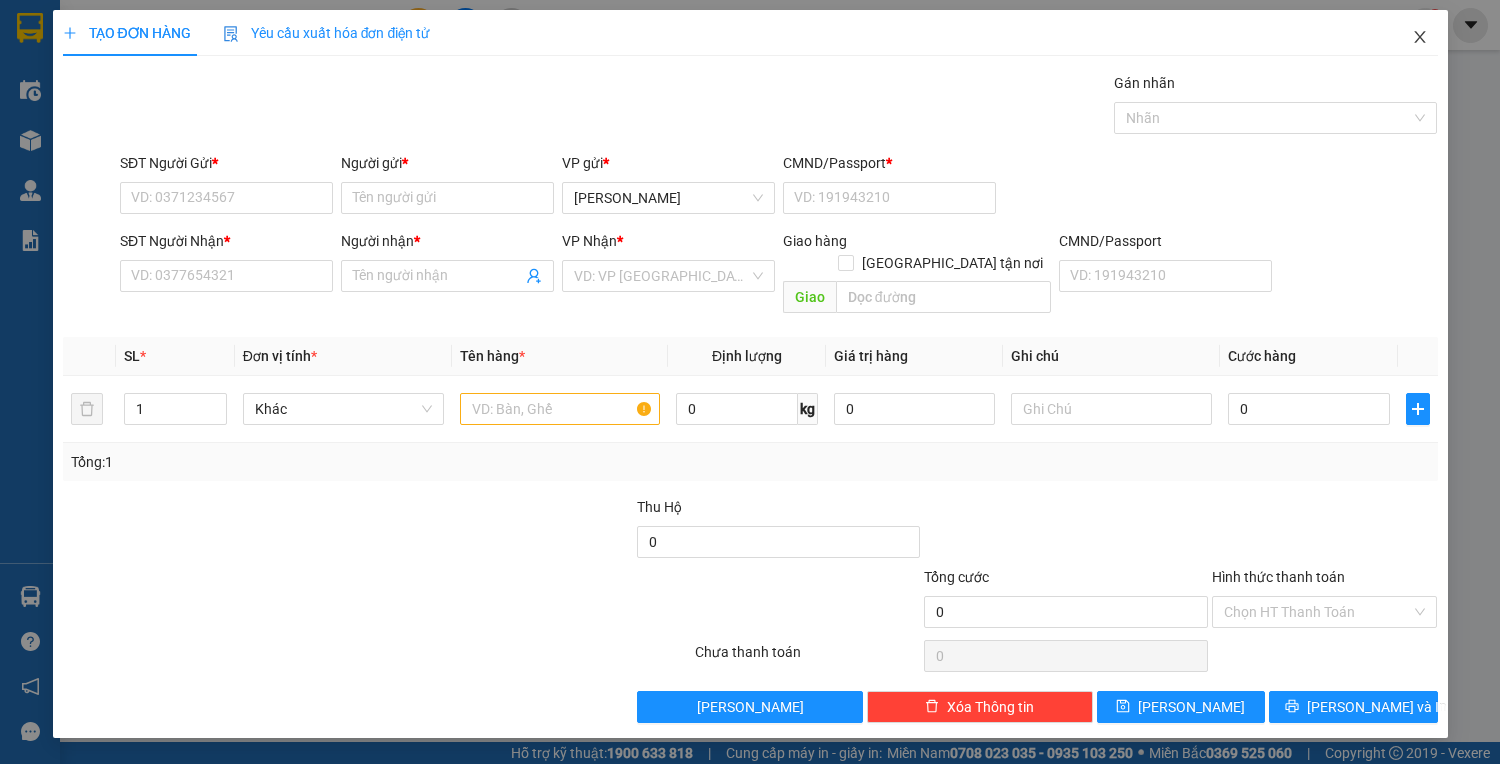 click 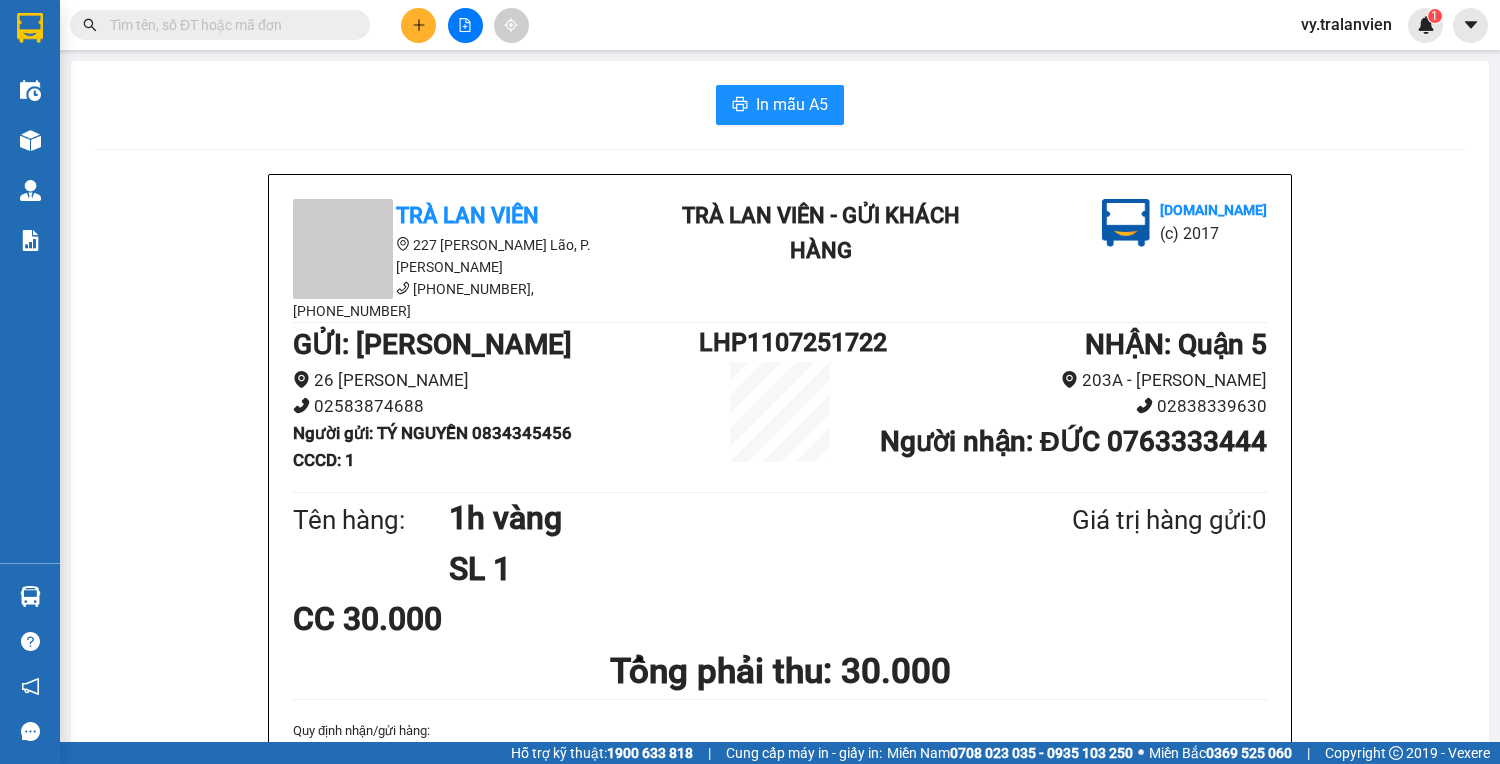 click on "In mẫu A5" at bounding box center [780, 105] 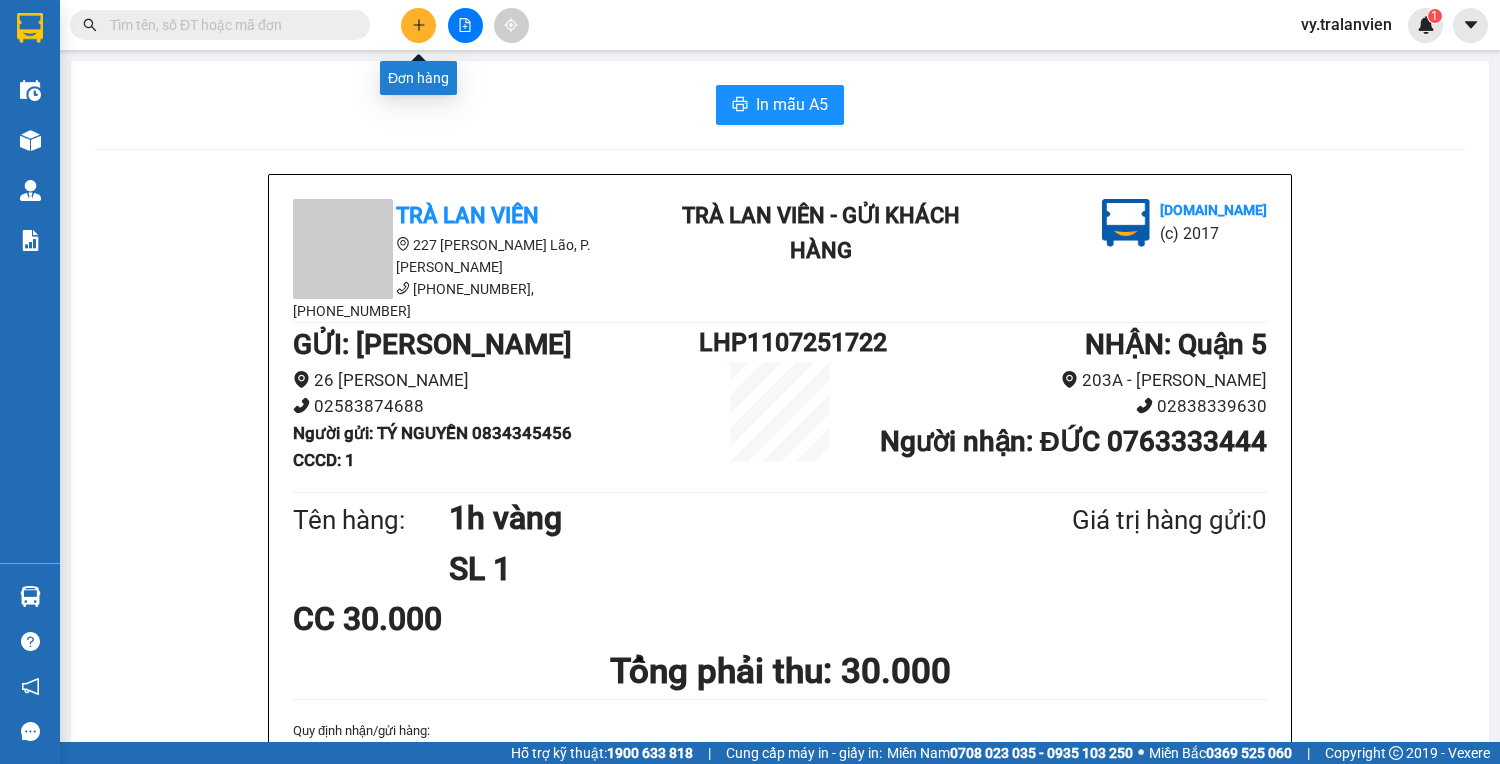click 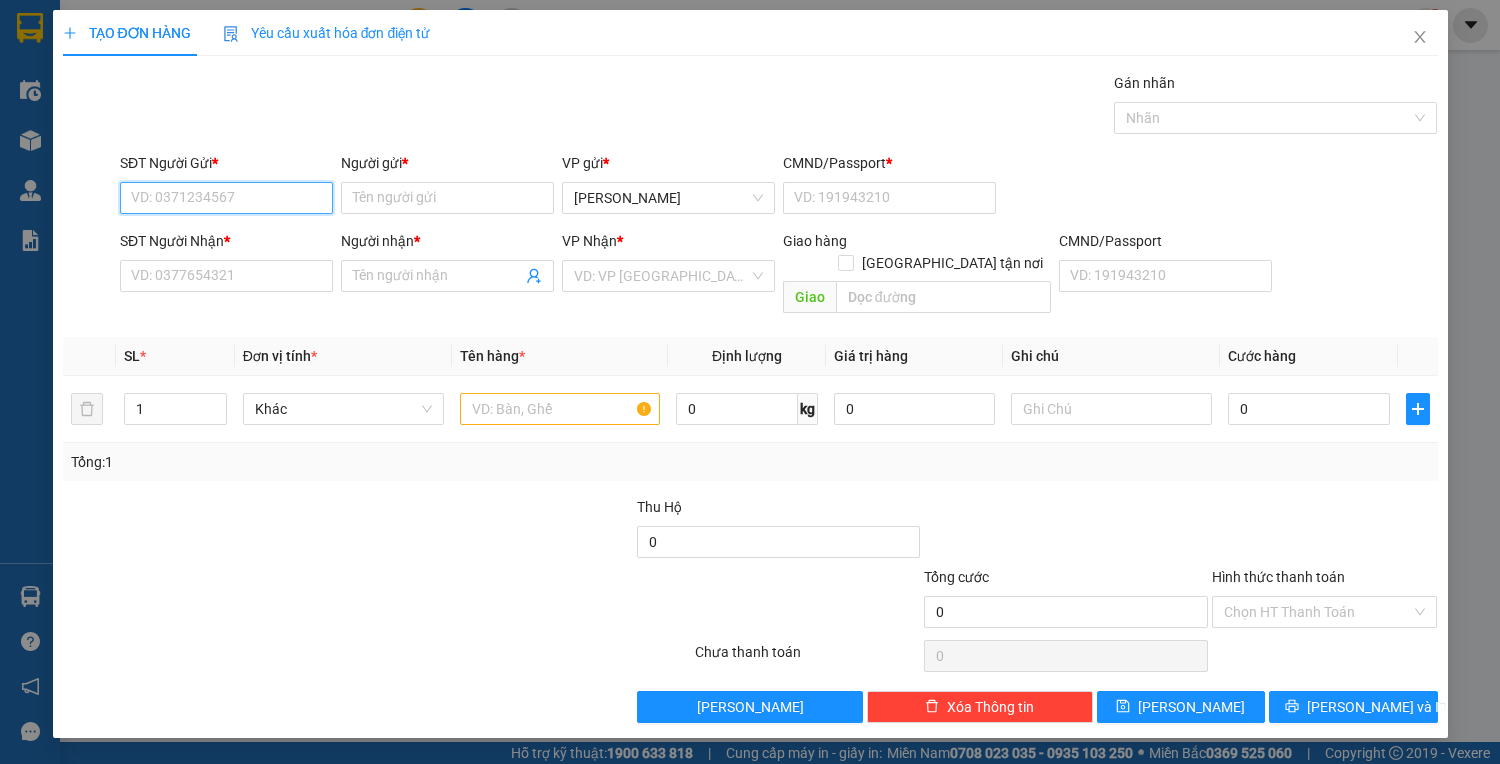 drag, startPoint x: 316, startPoint y: 192, endPoint x: 1499, endPoint y: 79, distance: 1188.3846 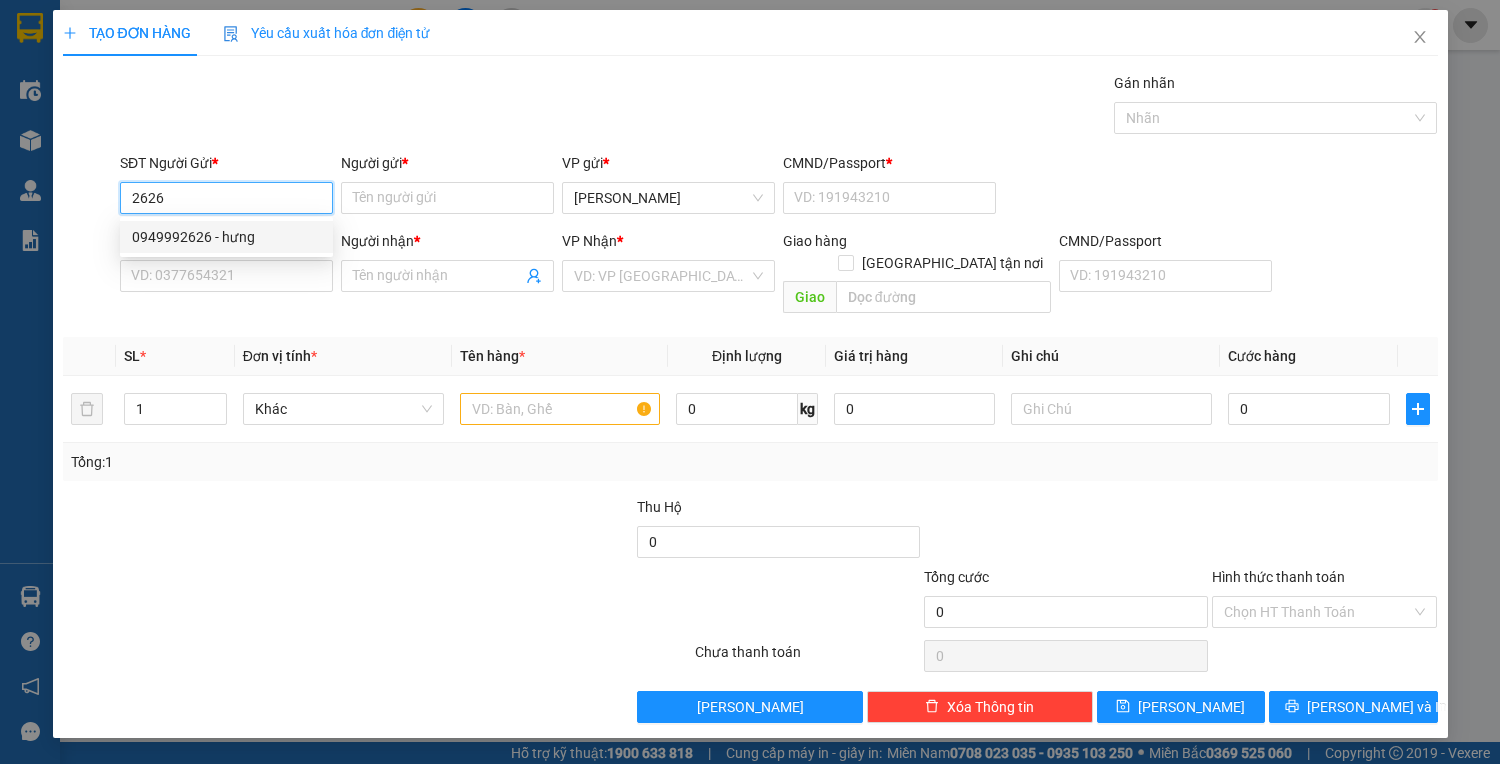 click on "0949992626 - hưng" at bounding box center [226, 237] 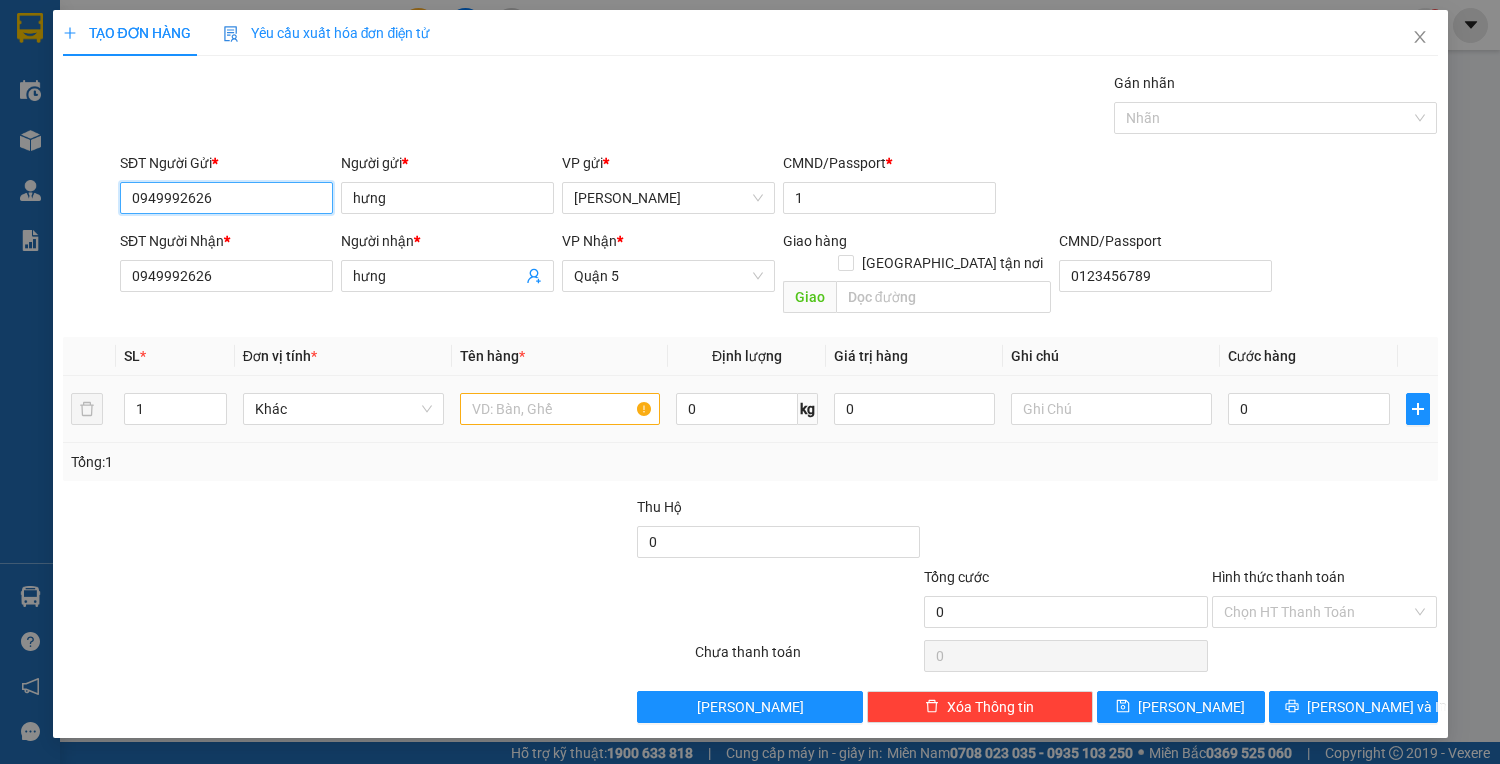 type on "0949992626" 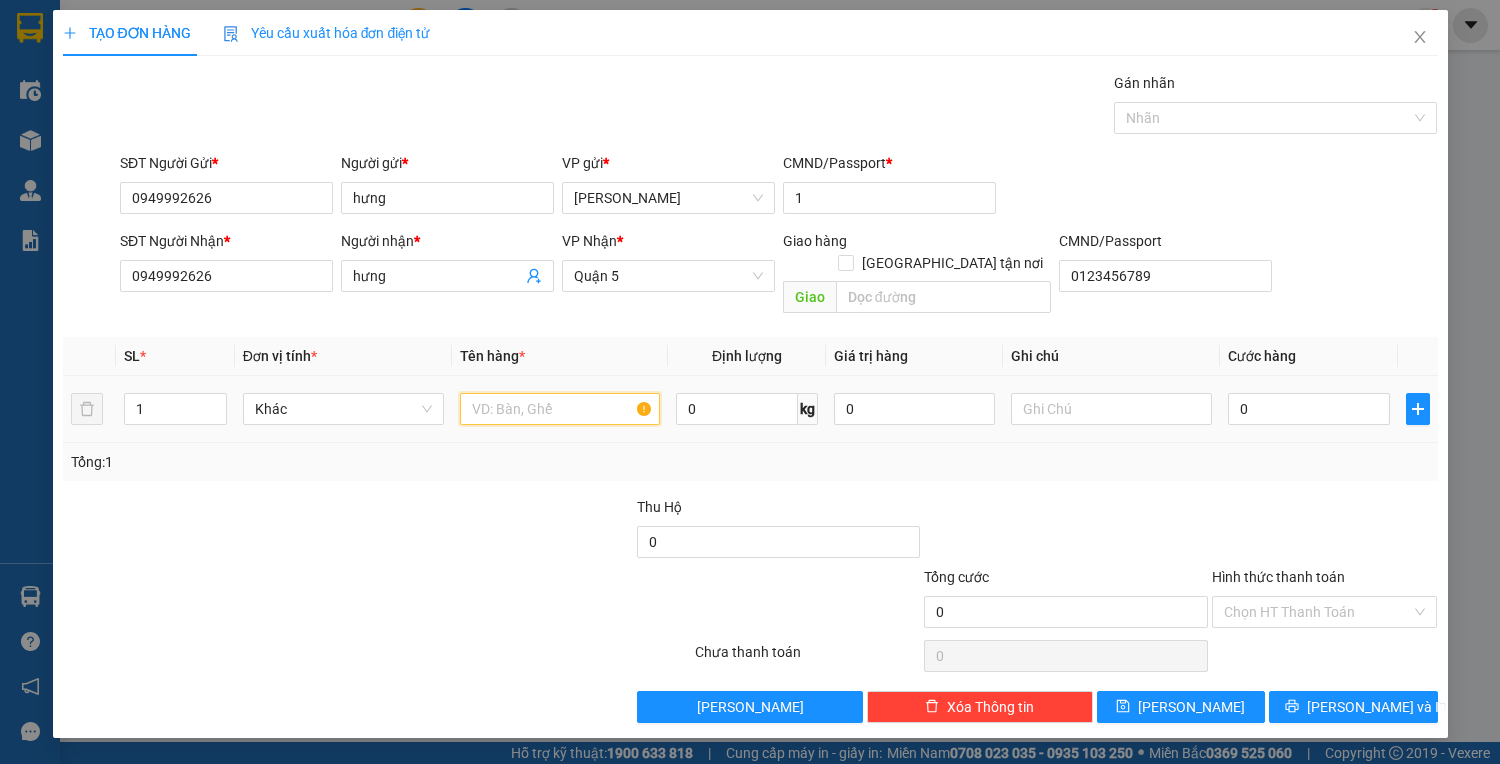 drag, startPoint x: 571, startPoint y: 389, endPoint x: 355, endPoint y: 248, distance: 257.94766 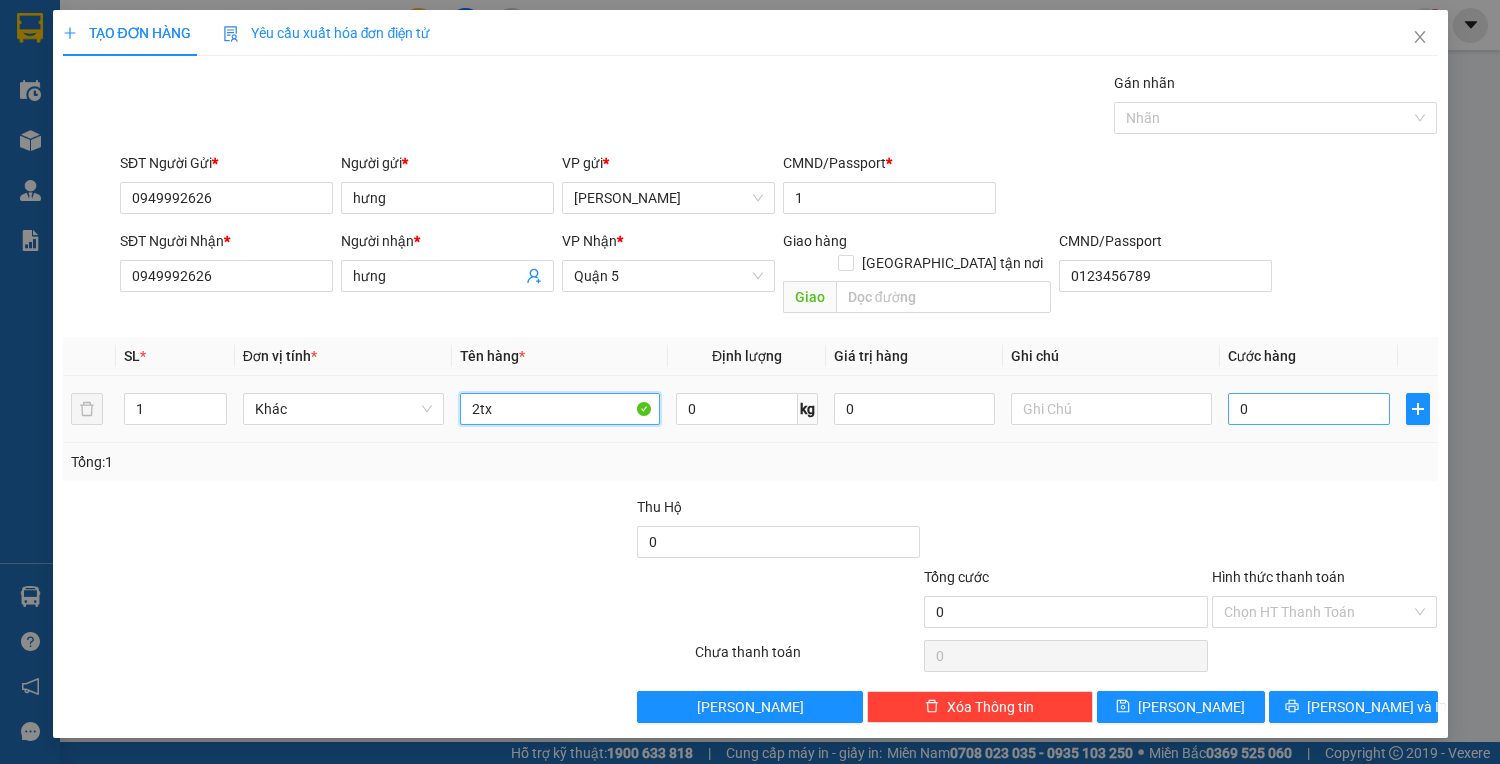 type on "2tx" 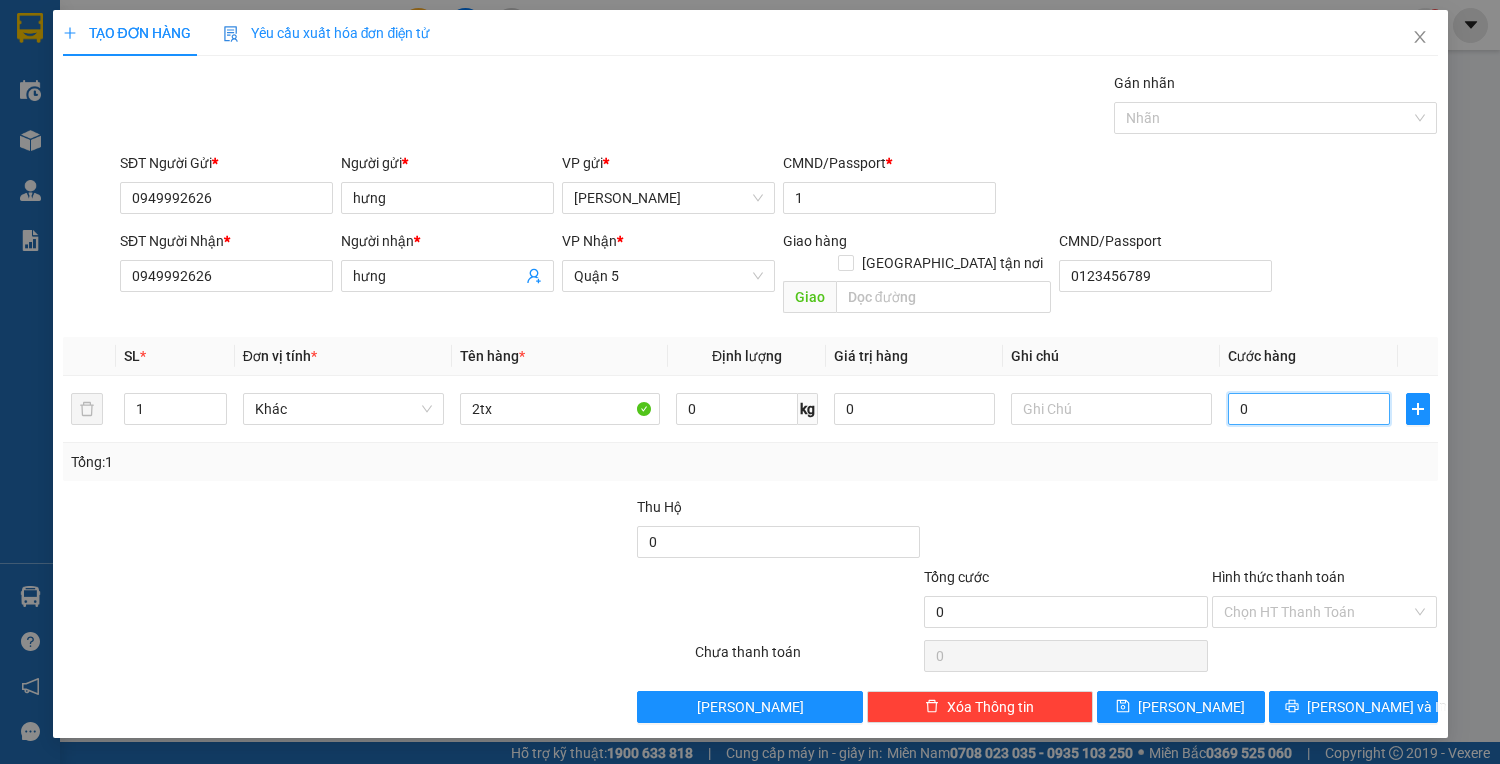 type on "1" 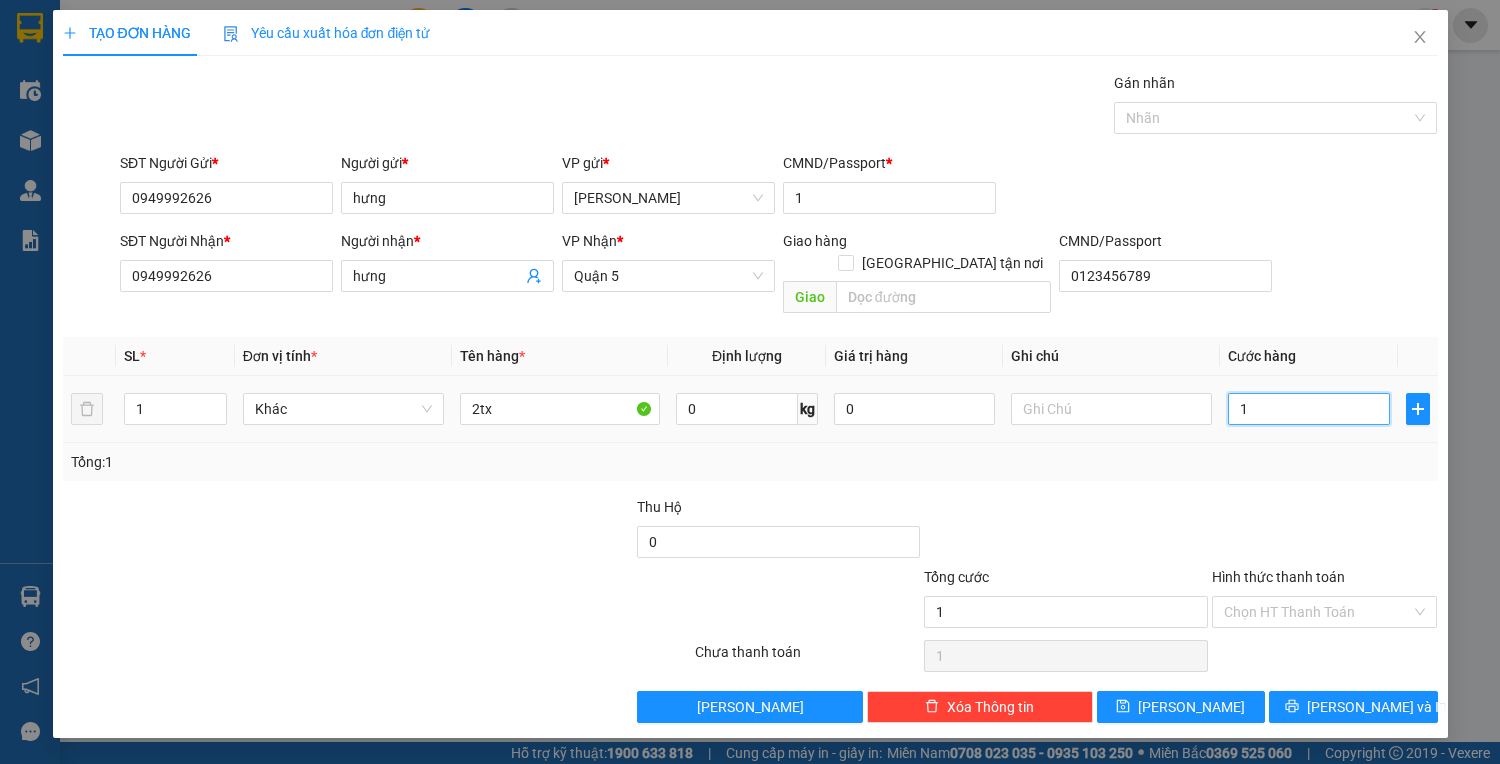 click on "1" at bounding box center (1308, 409) 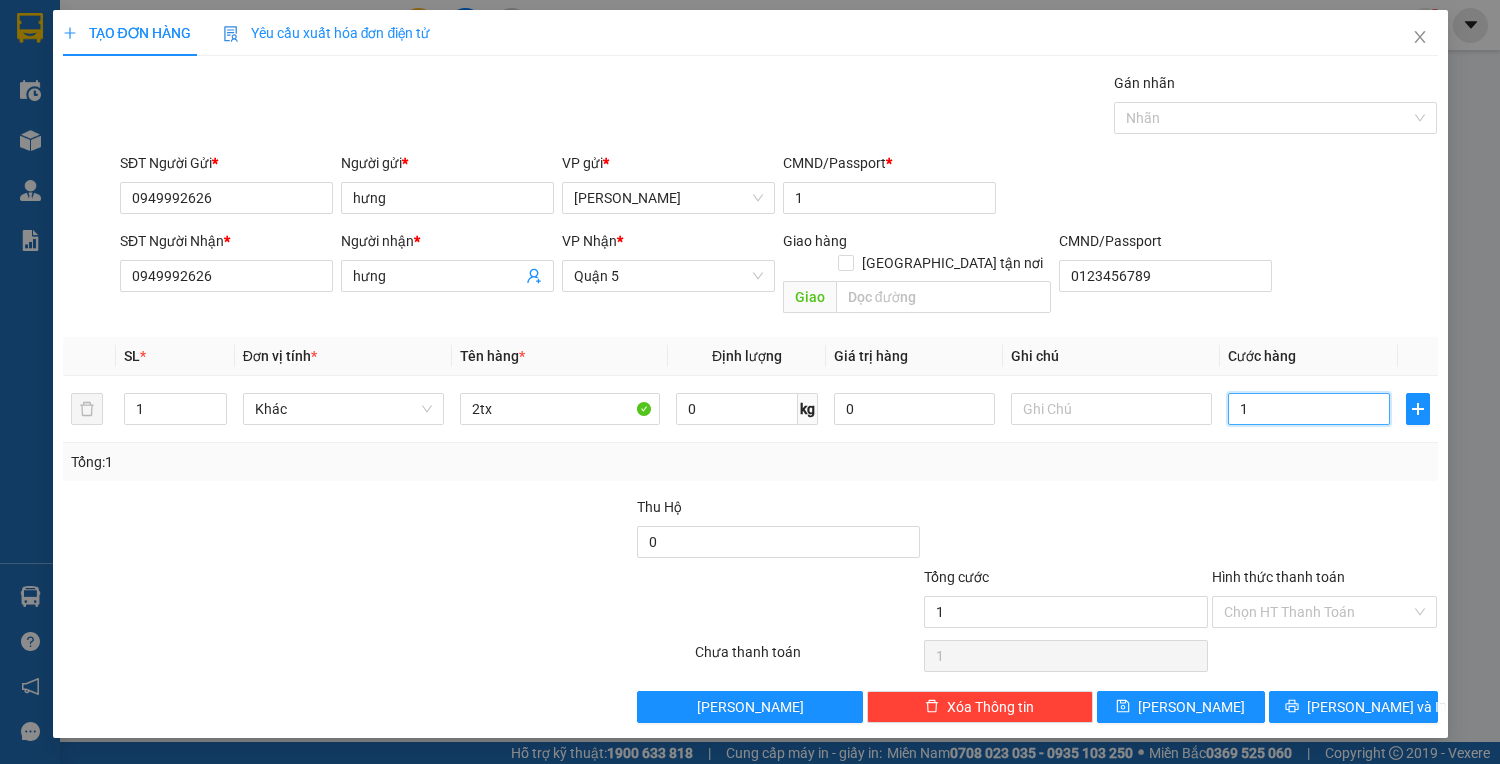 type on "0" 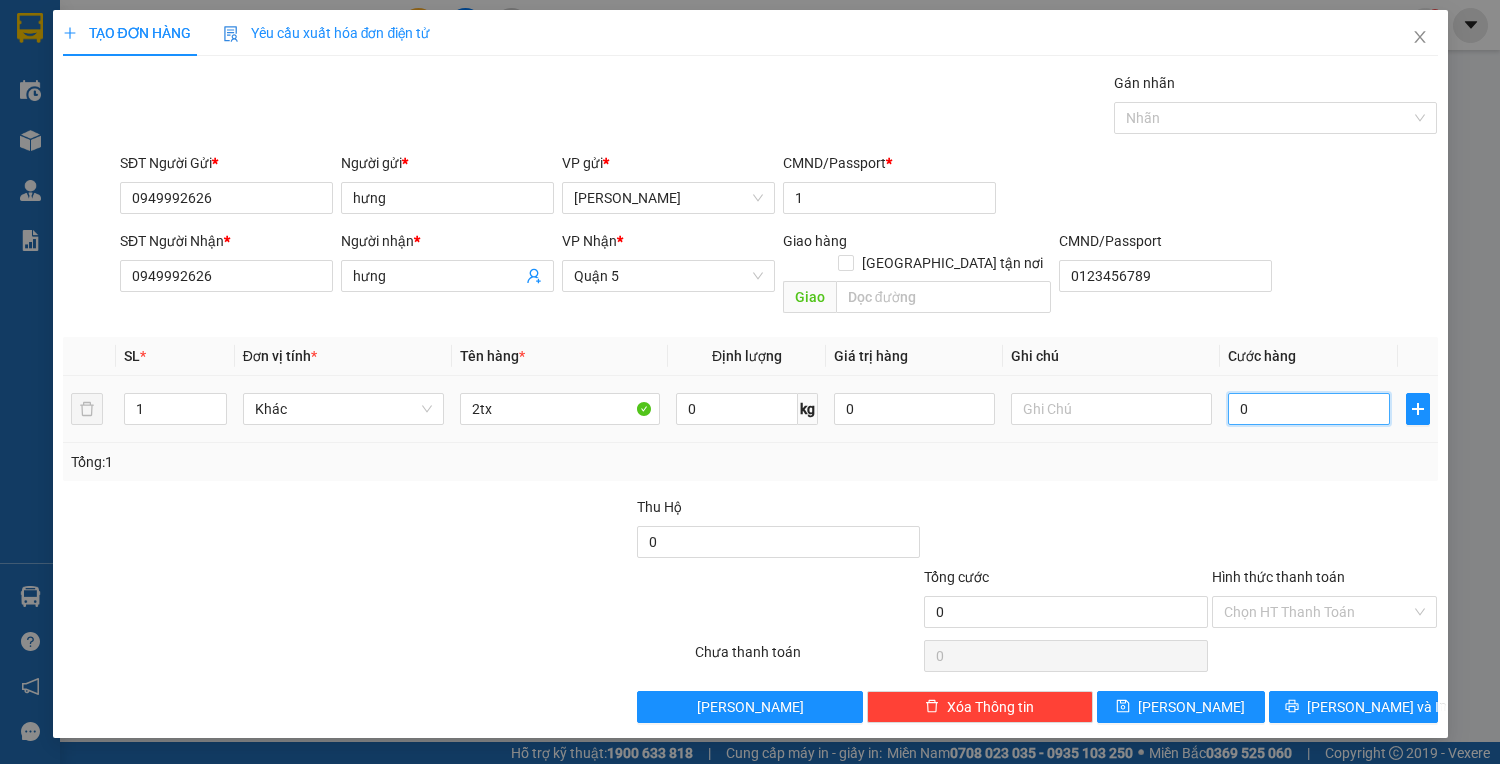 click on "0" at bounding box center [1308, 409] 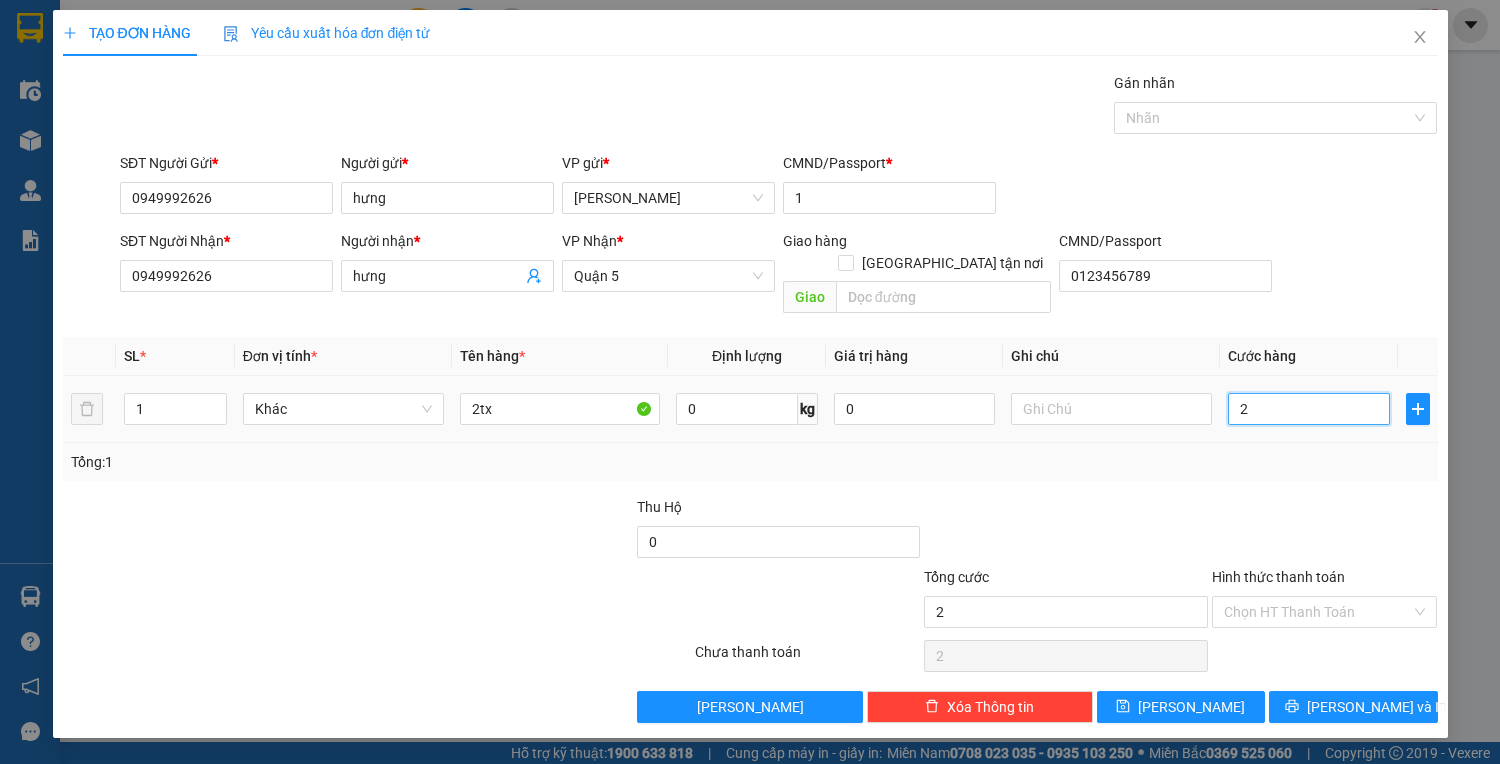 type on "20" 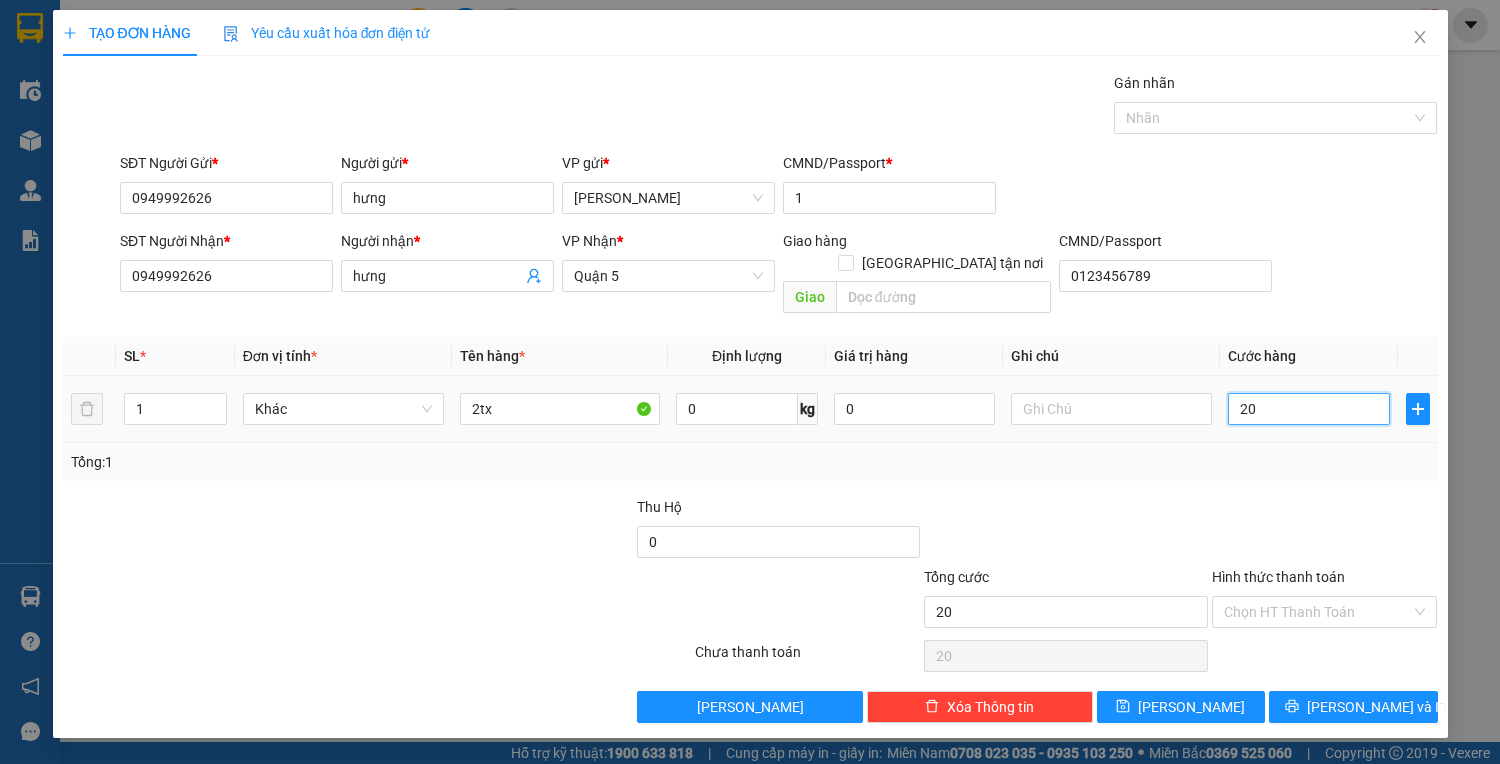 type on "200" 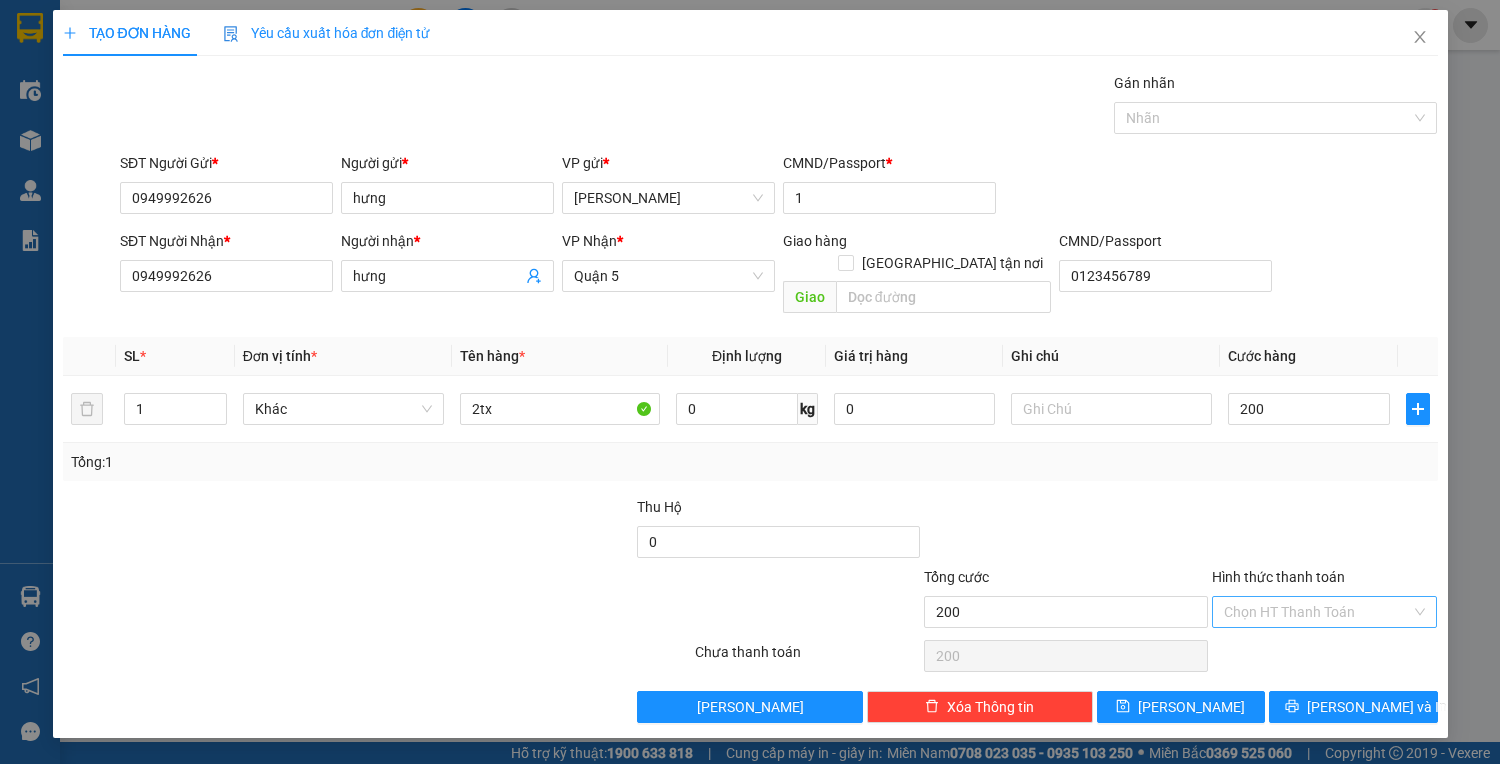 type on "200.000" 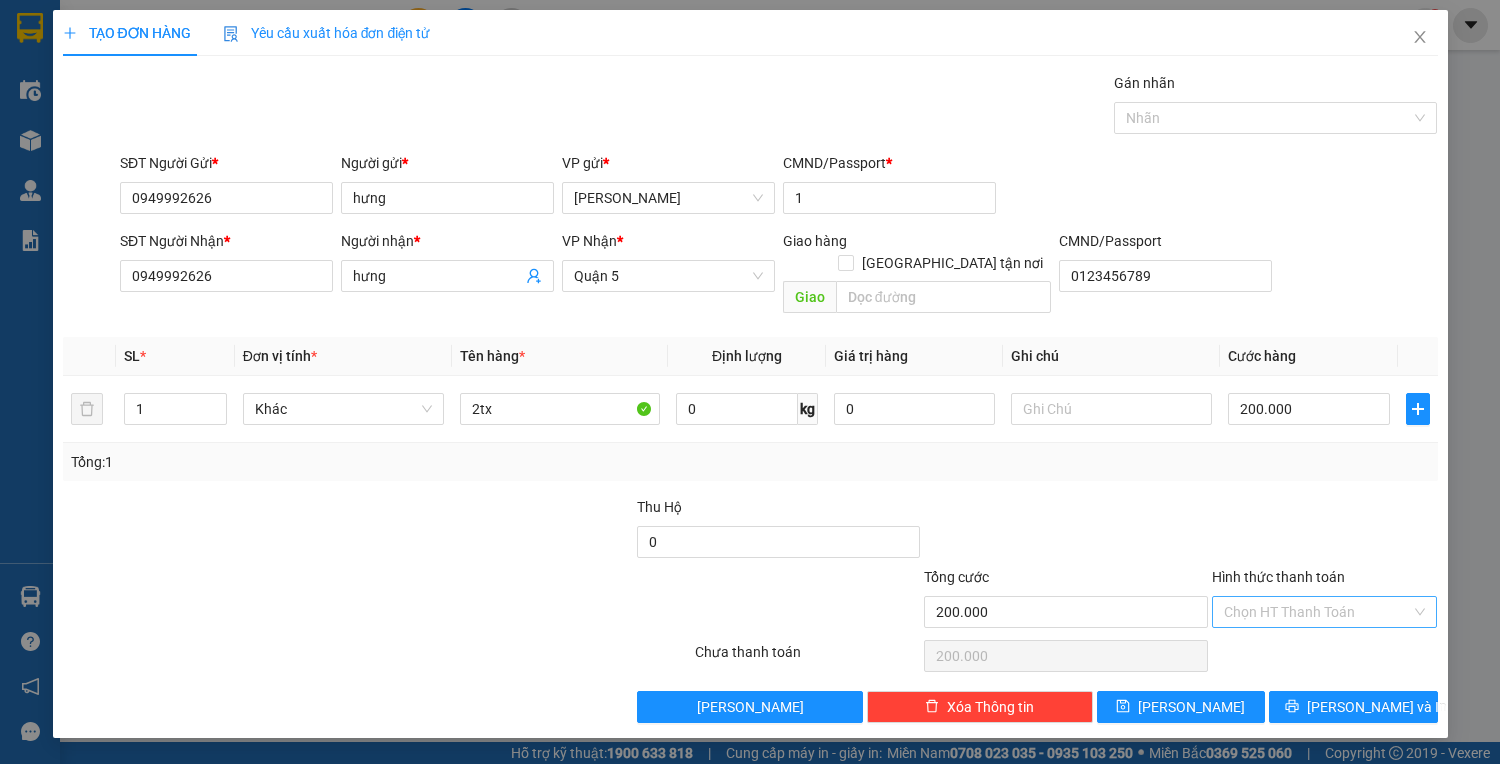 drag, startPoint x: 1358, startPoint y: 588, endPoint x: 1353, endPoint y: 602, distance: 14.866069 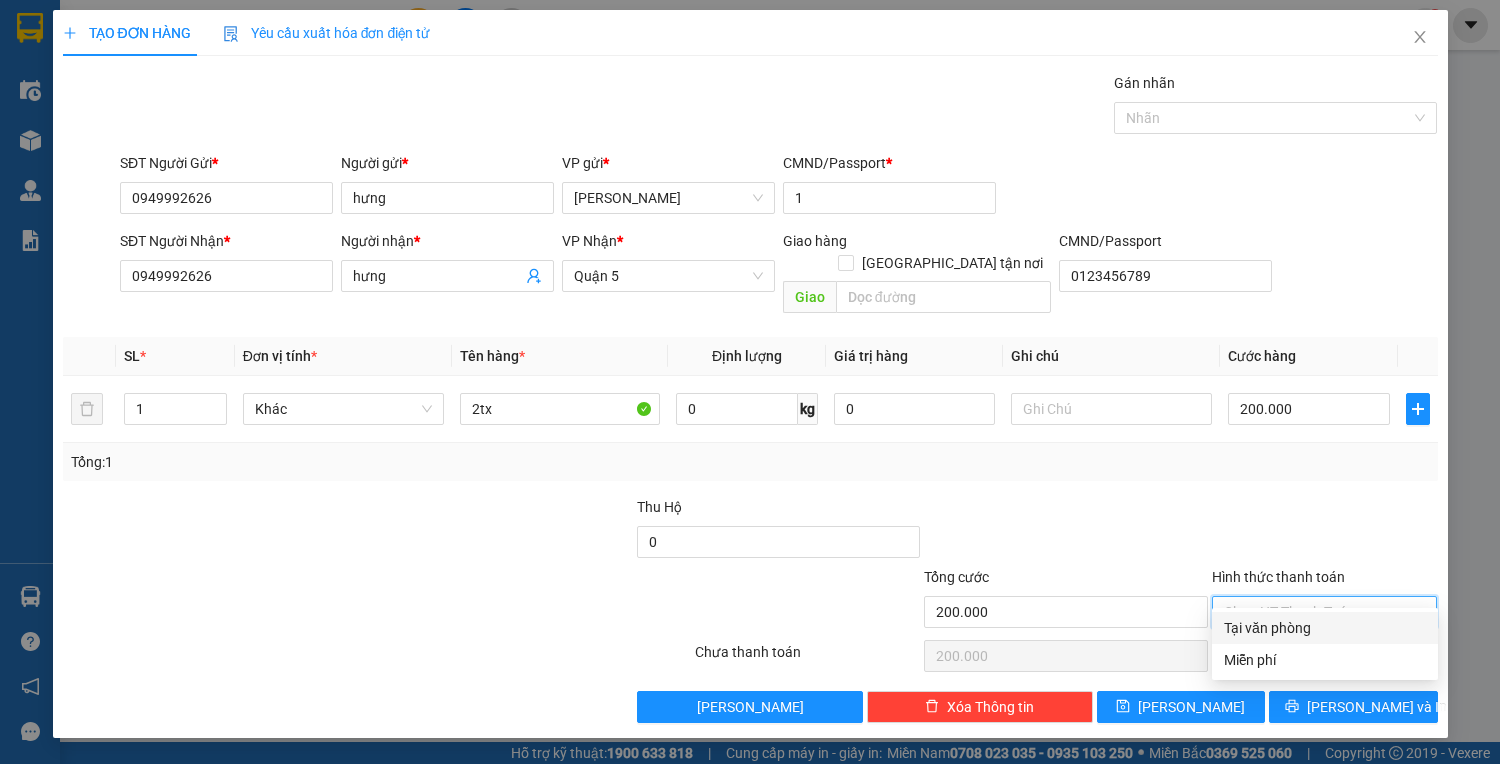 click on "Tại văn phòng" at bounding box center [1325, 628] 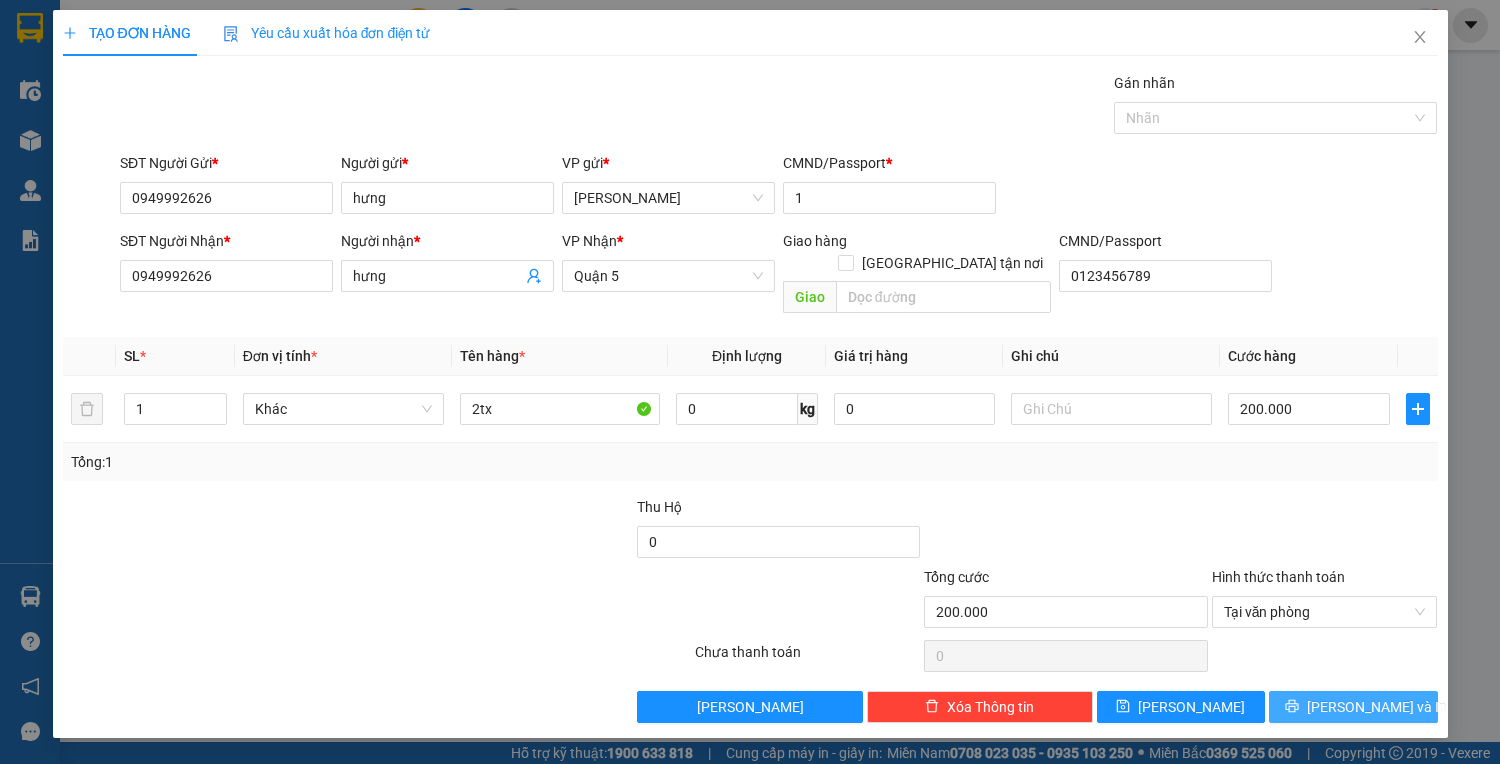 drag, startPoint x: 1360, startPoint y: 688, endPoint x: 1356, endPoint y: 676, distance: 12.649111 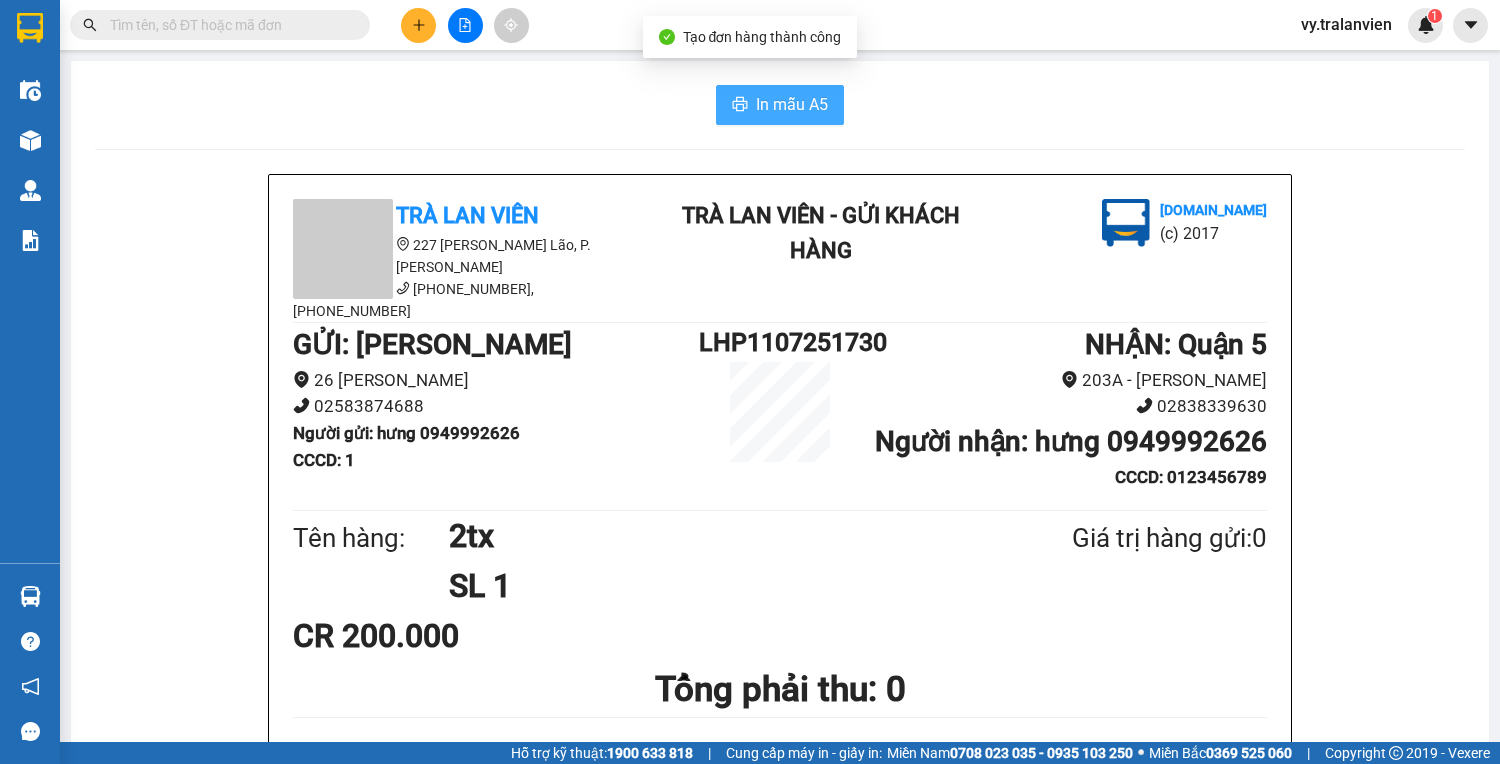 drag, startPoint x: 785, startPoint y: 93, endPoint x: 772, endPoint y: 76, distance: 21.400934 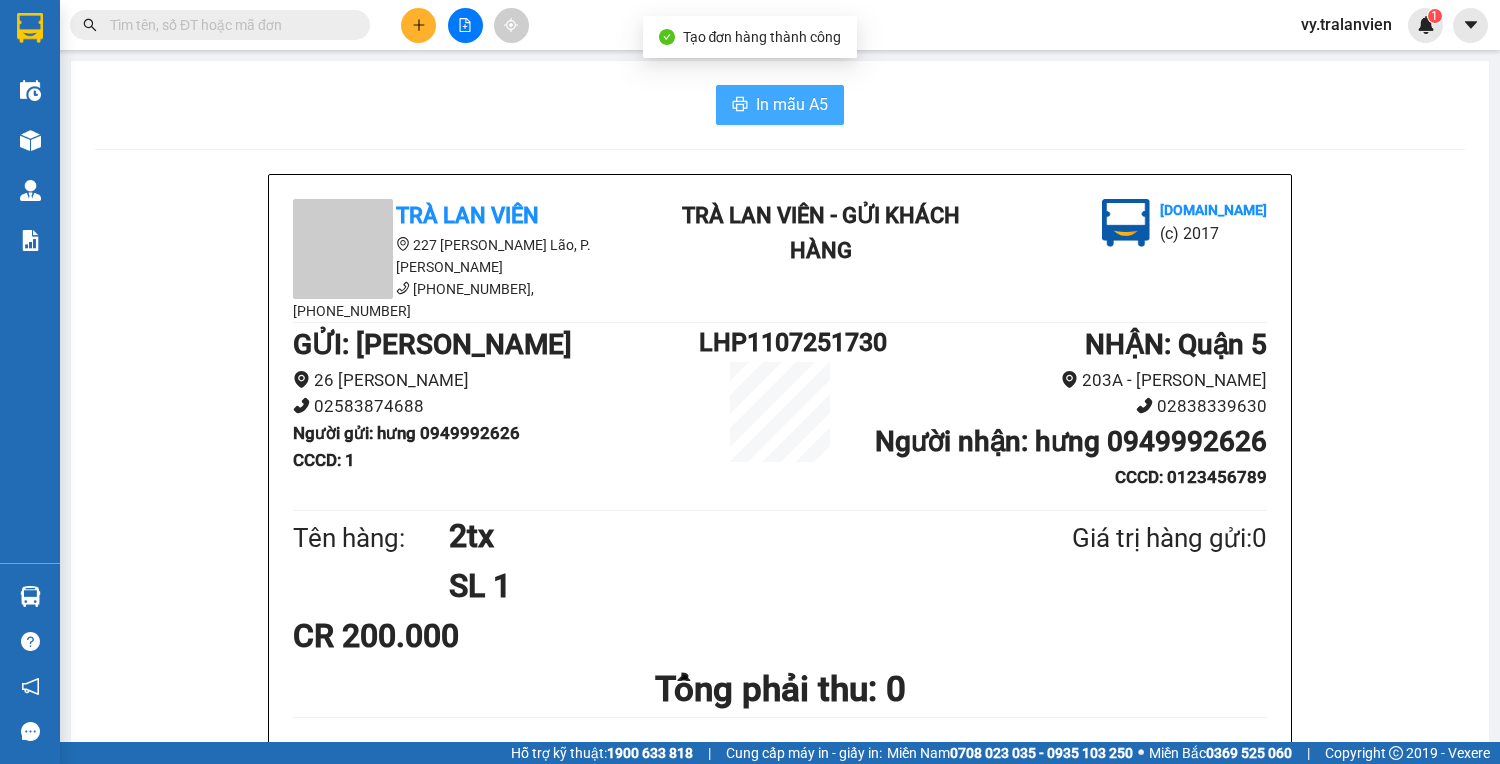 scroll, scrollTop: 0, scrollLeft: 0, axis: both 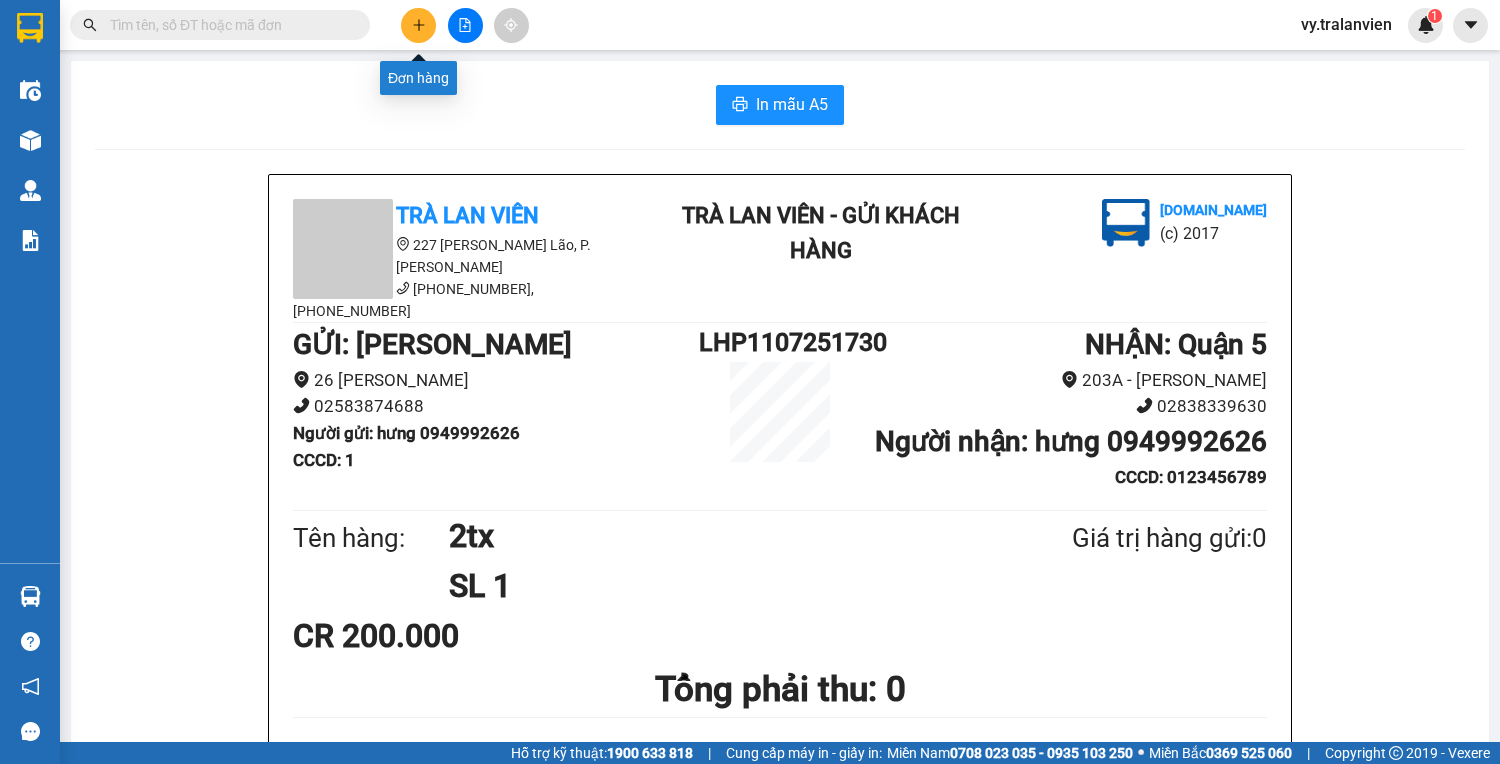 click at bounding box center (418, 25) 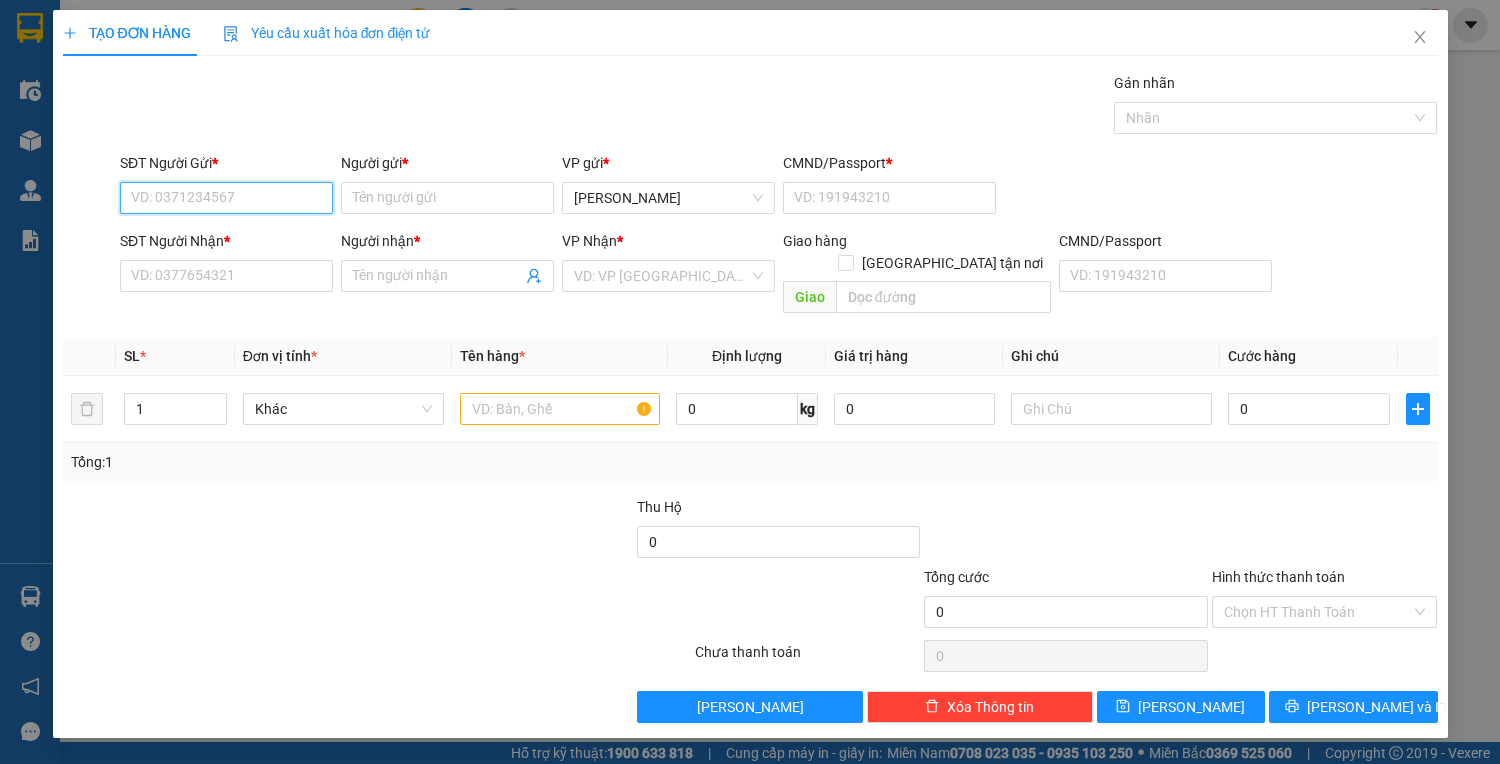 drag, startPoint x: 239, startPoint y: 184, endPoint x: 220, endPoint y: 189, distance: 19.646883 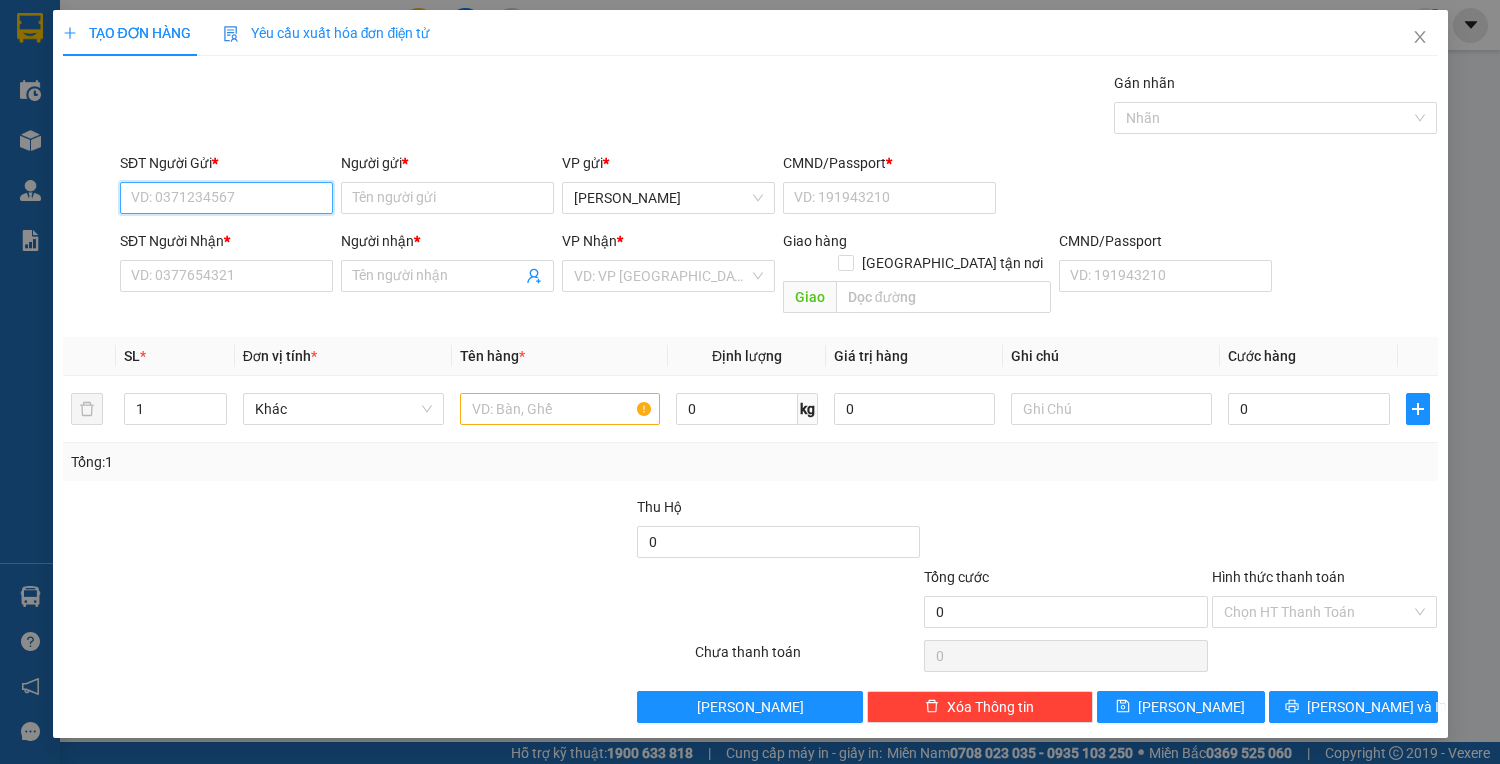 drag, startPoint x: 224, startPoint y: 192, endPoint x: 213, endPoint y: 192, distance: 11 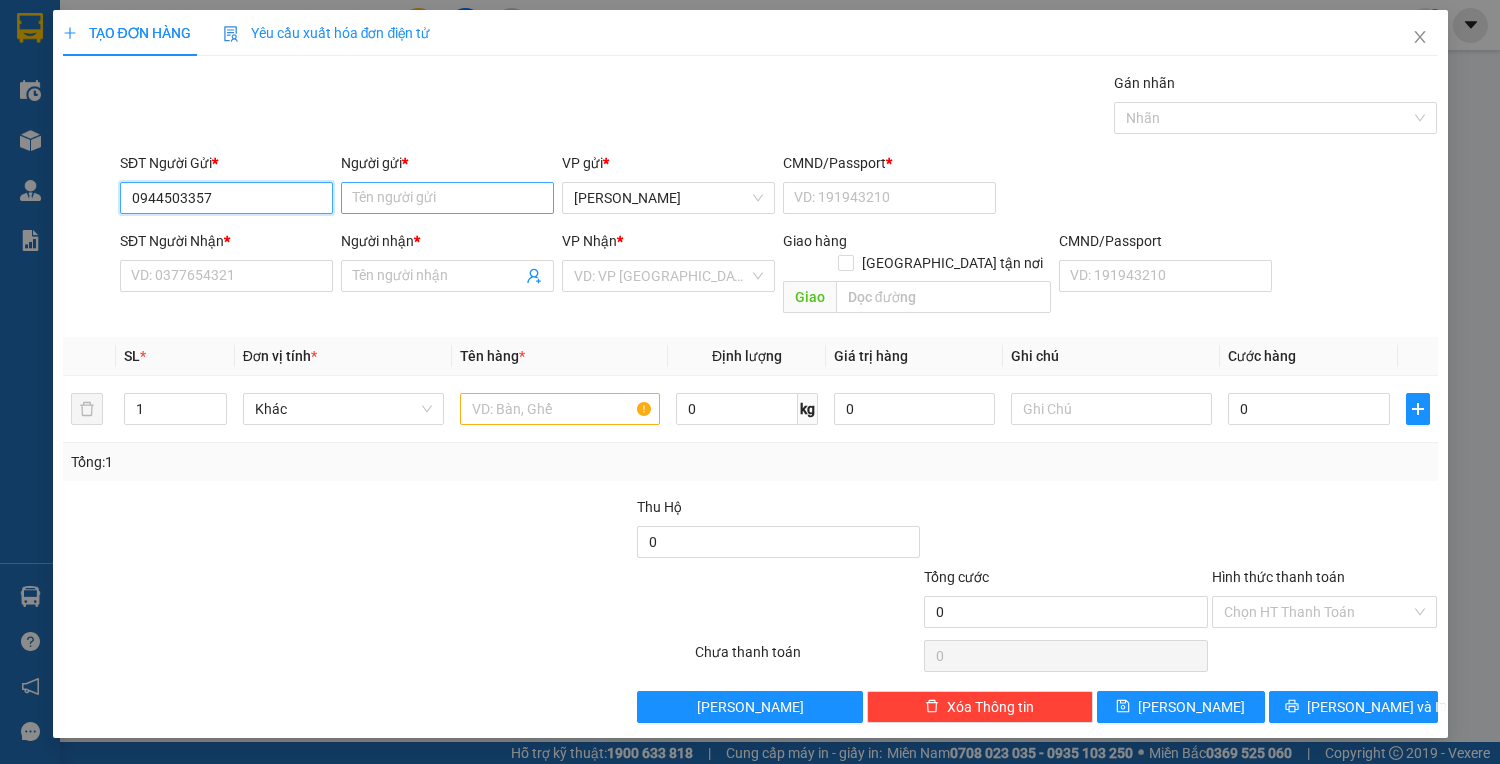 type on "0944503357" 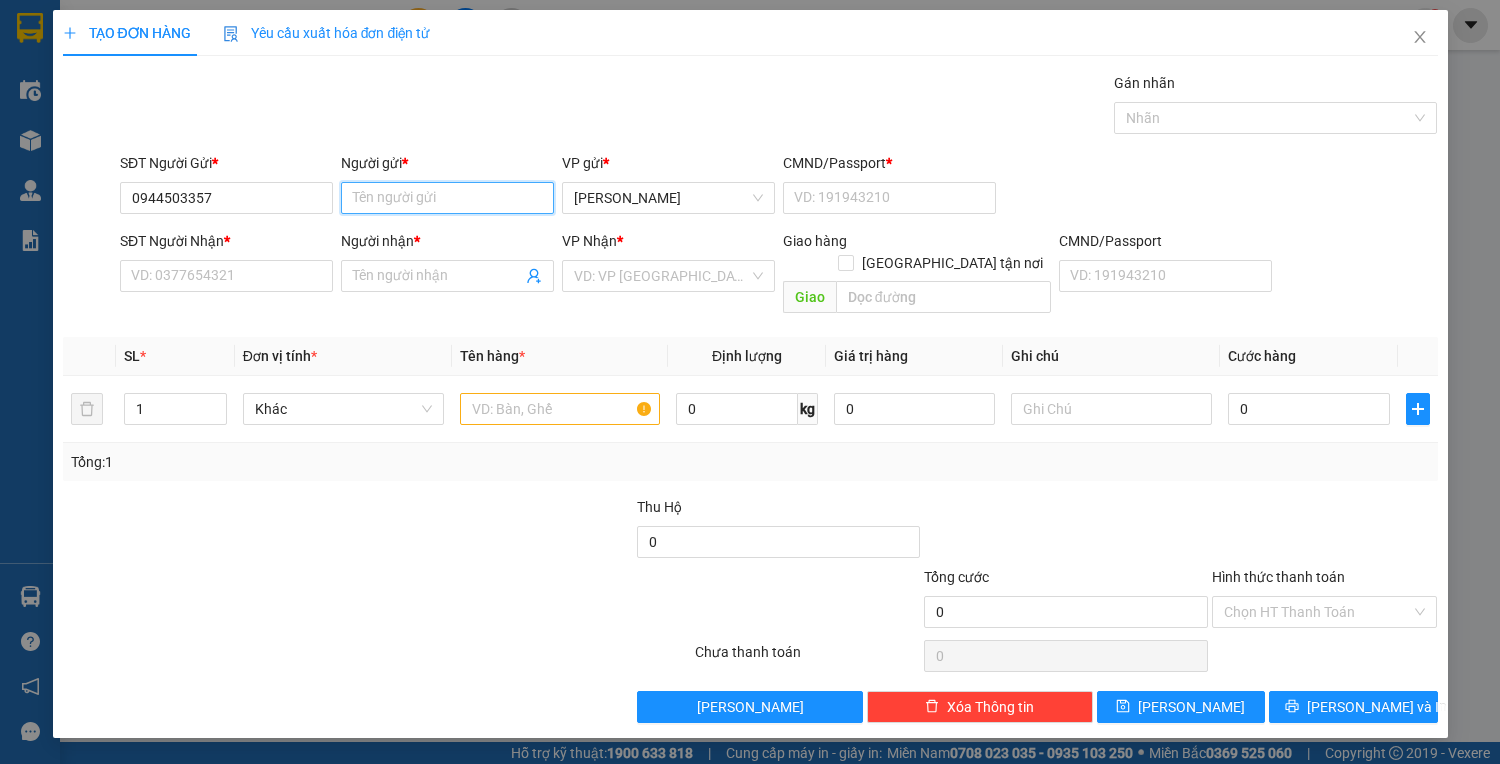 drag, startPoint x: 428, startPoint y: 194, endPoint x: 122, endPoint y: 78, distance: 327.24915 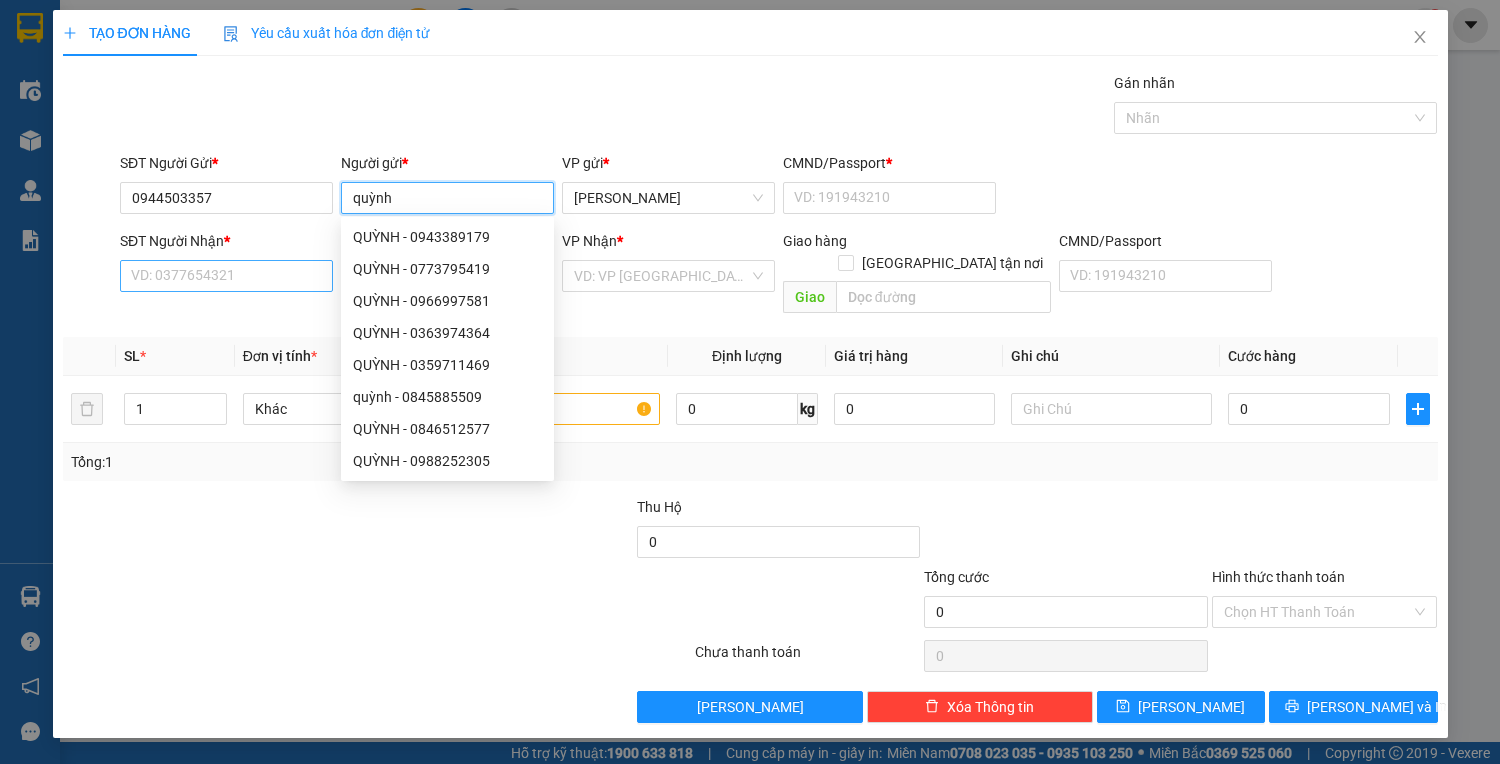 type on "quỳnh" 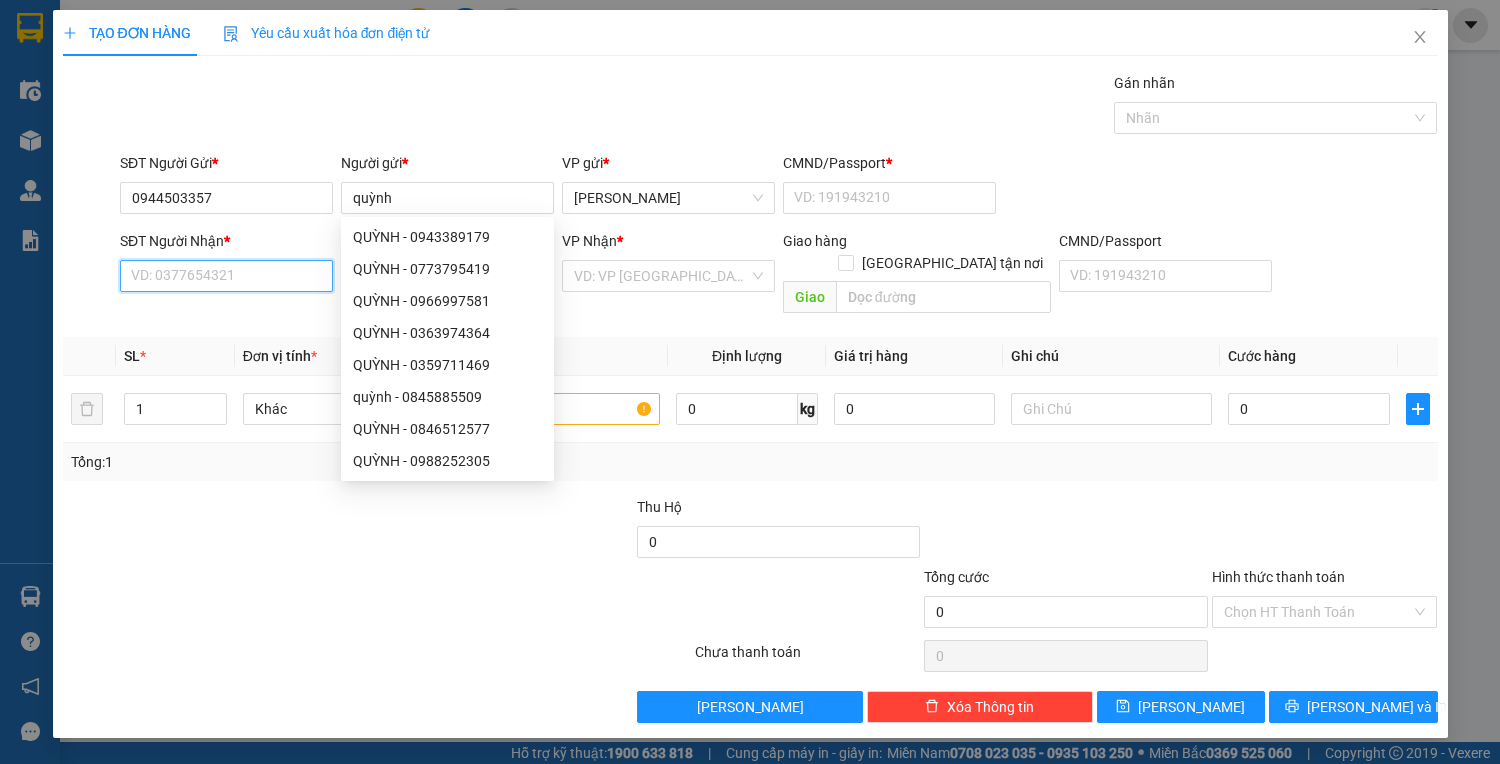 click on "SĐT Người Nhận  *" at bounding box center (226, 276) 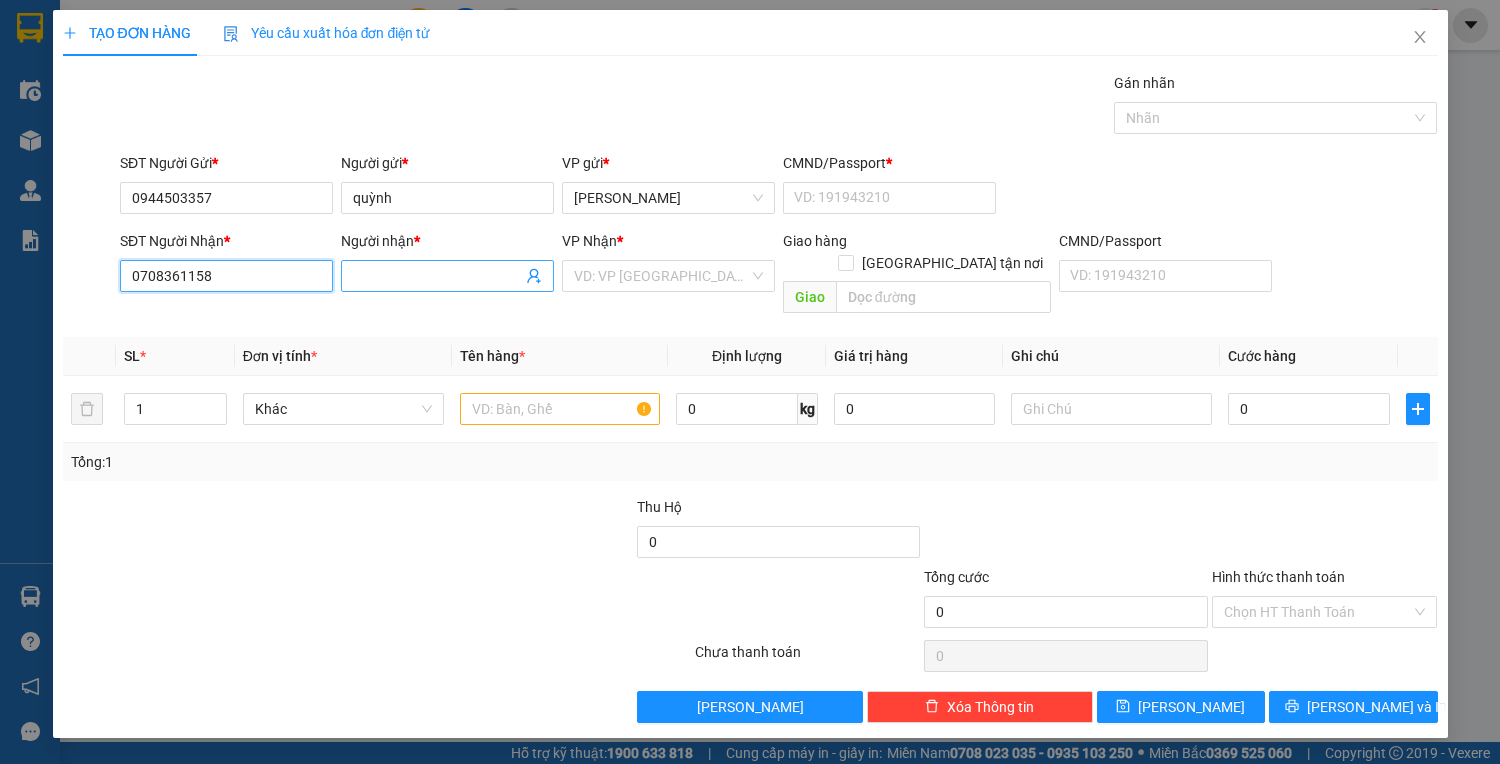 type on "0708361158" 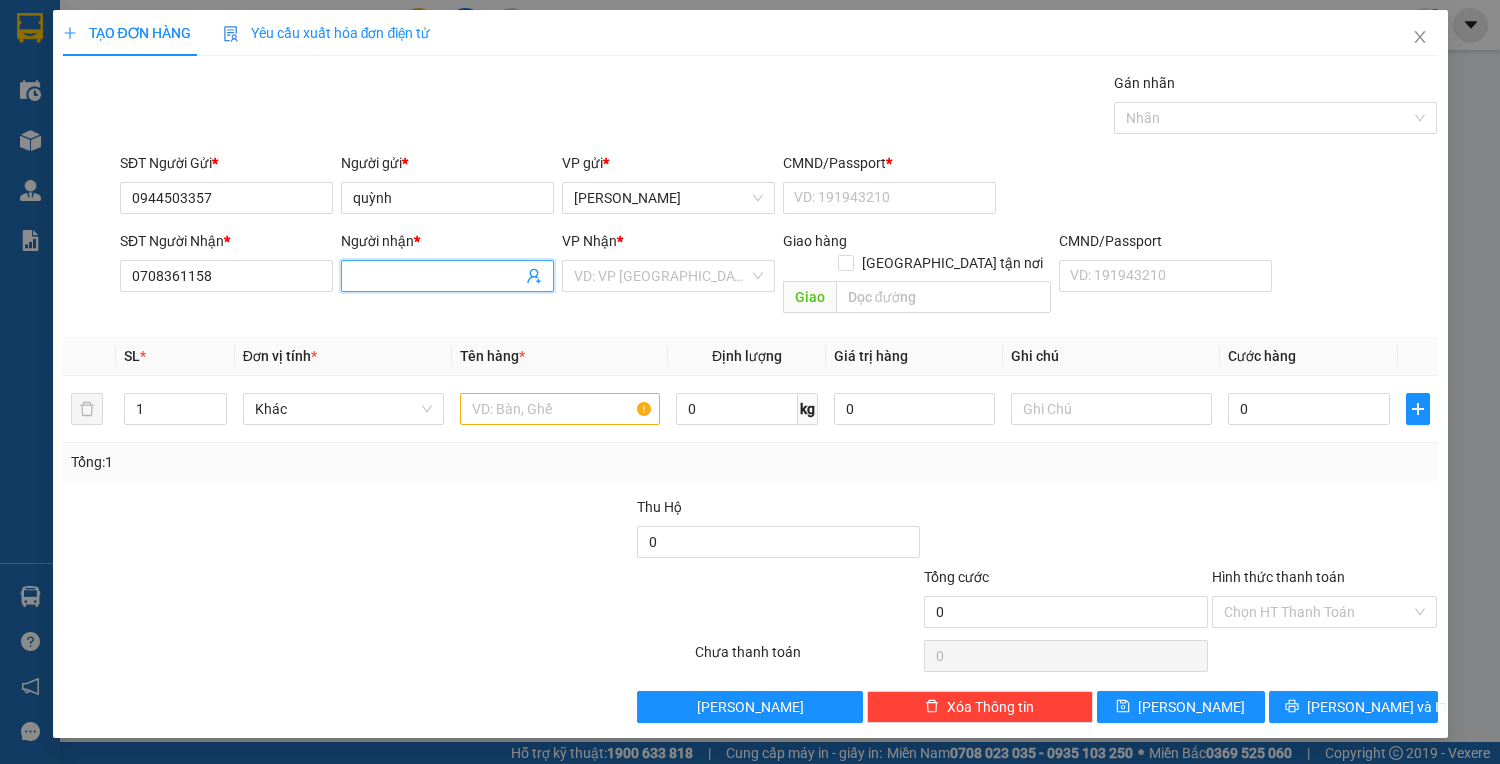 click on "Người nhận  *" at bounding box center [437, 276] 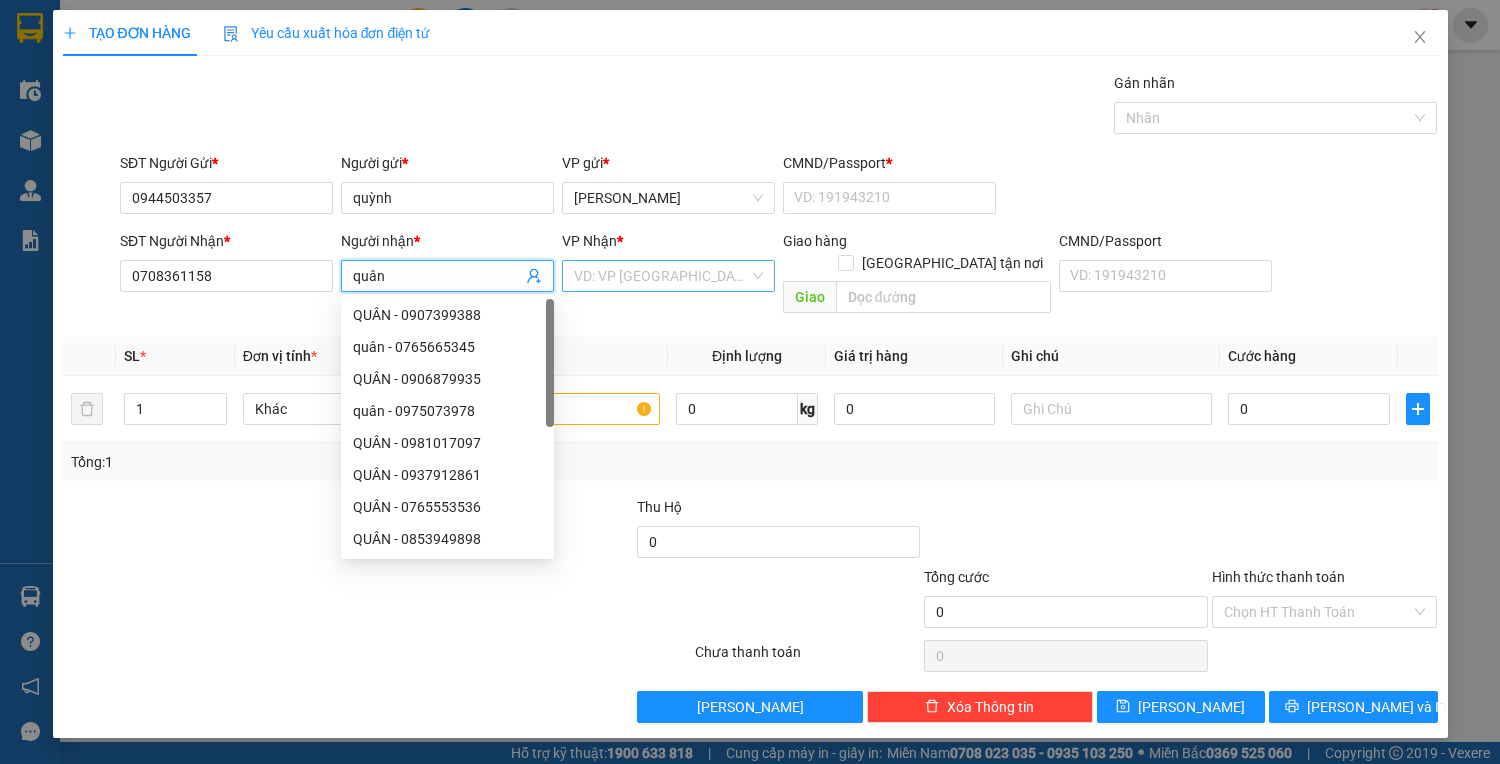 type on "quân" 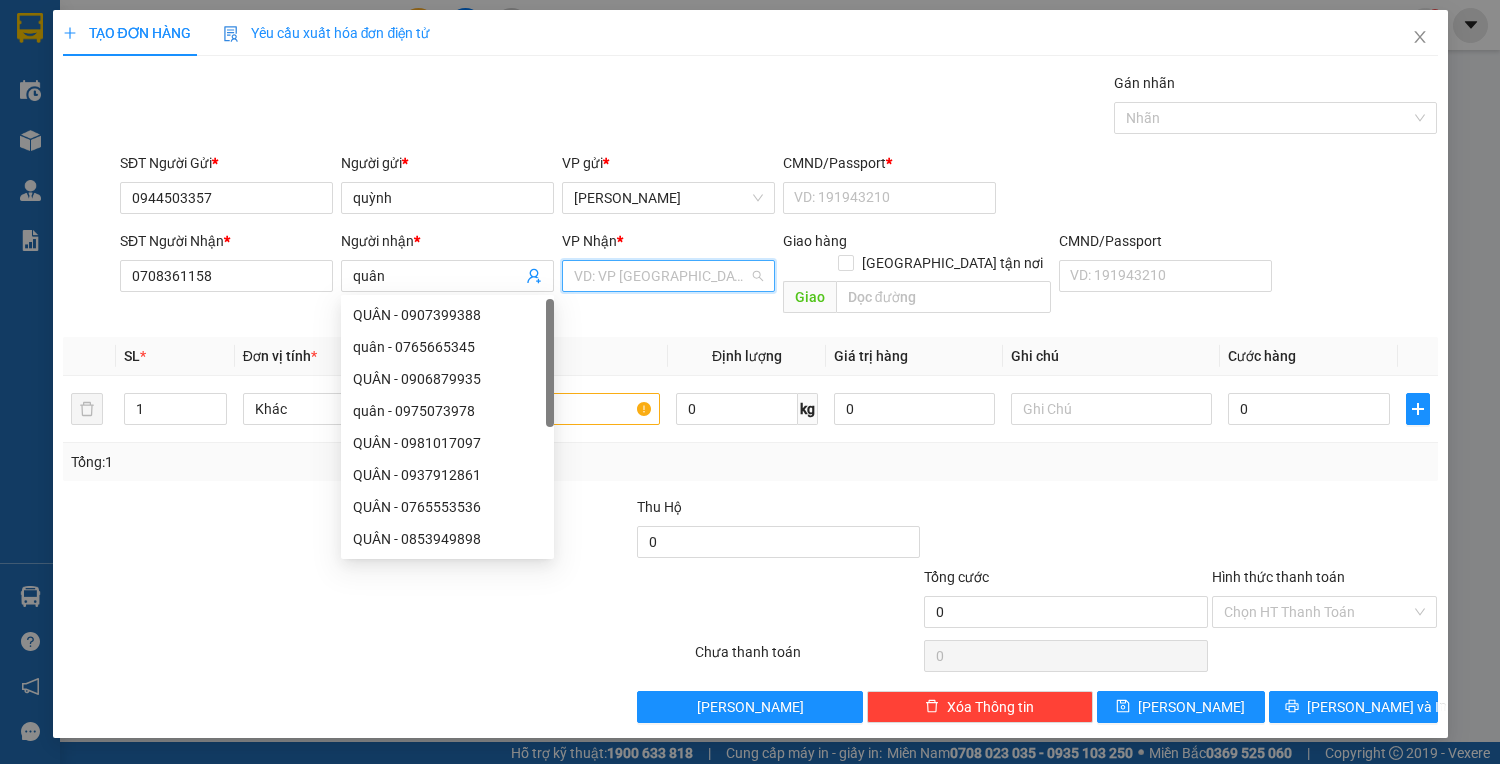 drag, startPoint x: 639, startPoint y: 277, endPoint x: 736, endPoint y: 424, distance: 176.11928 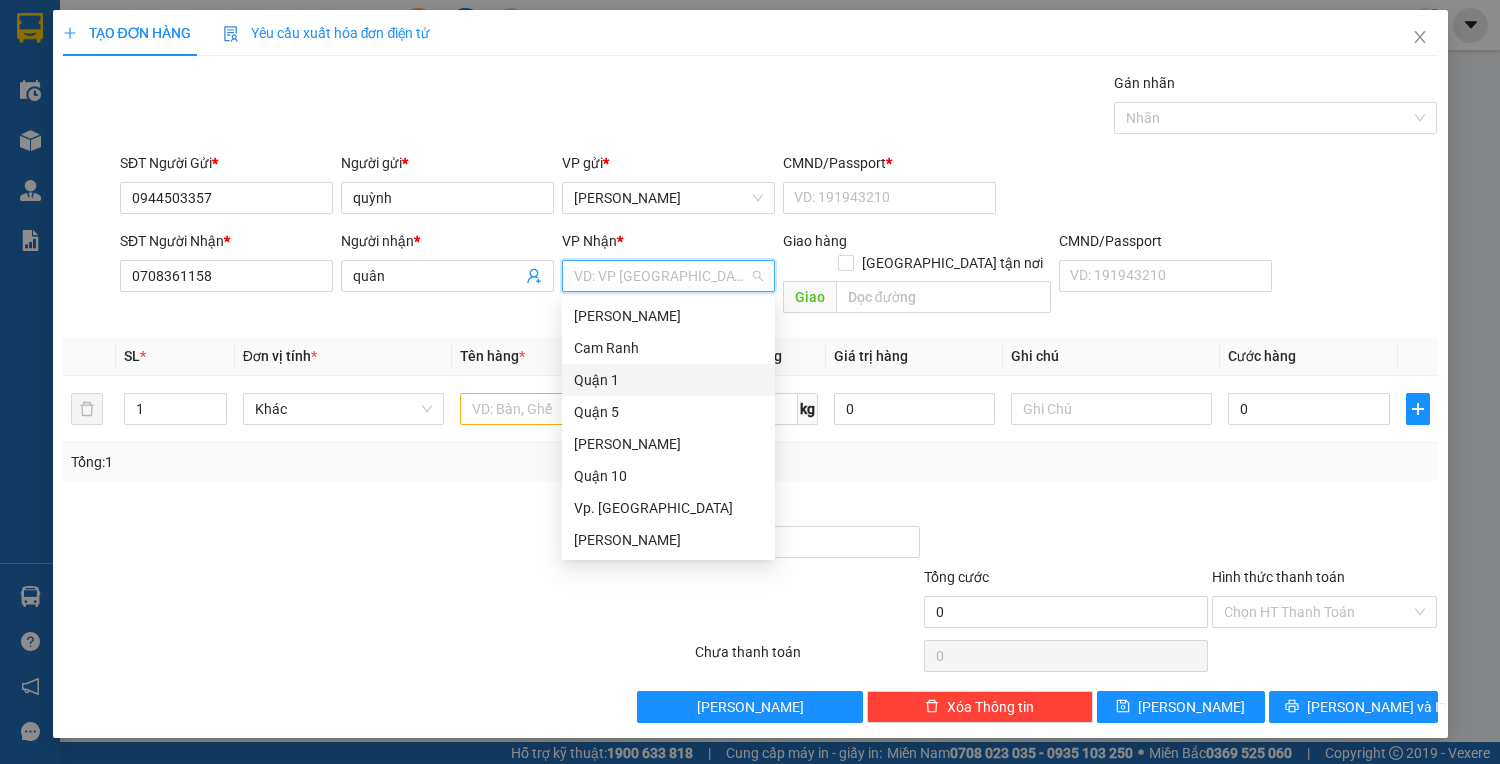 click on "Quận 1" at bounding box center (668, 380) 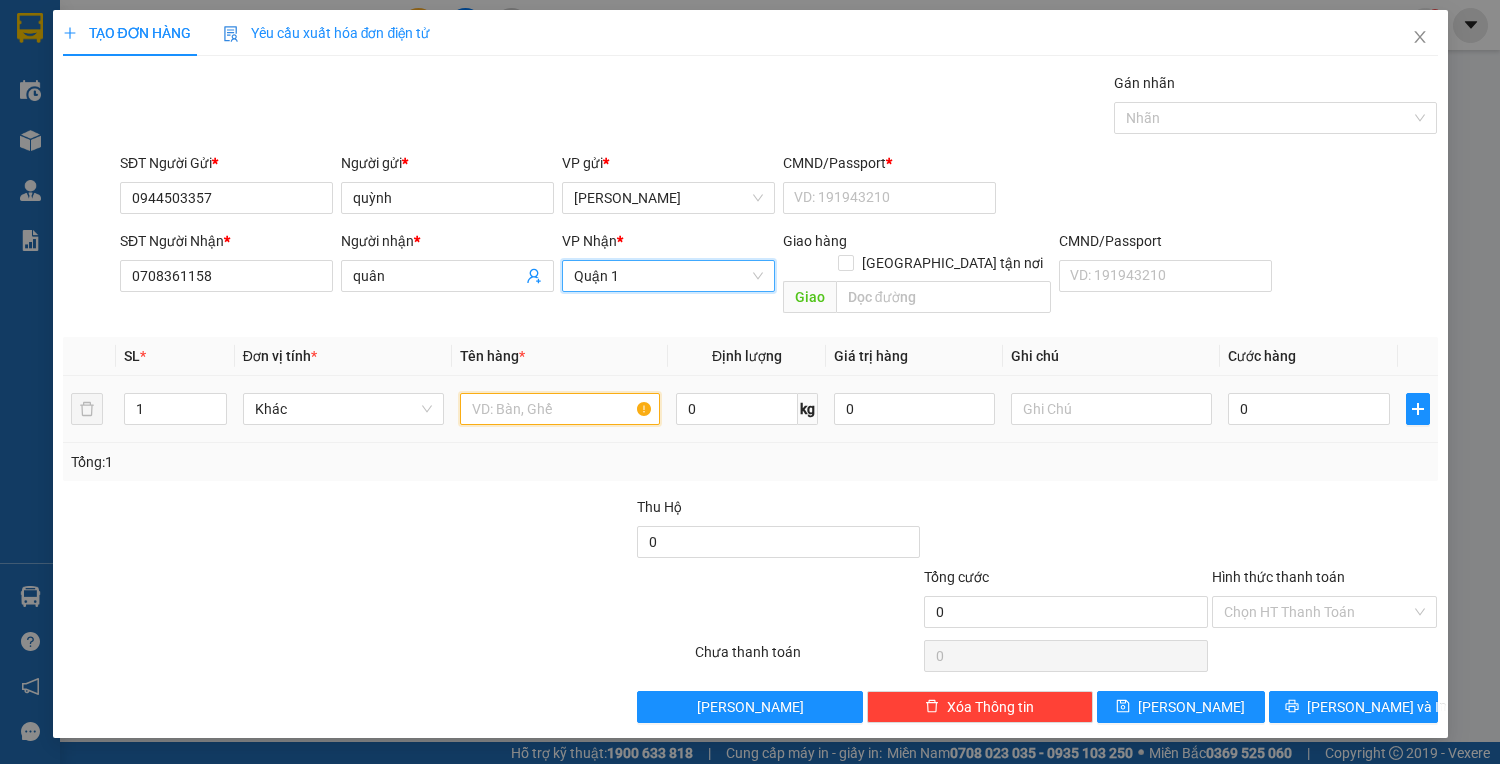 drag, startPoint x: 544, startPoint y: 389, endPoint x: 545, endPoint y: 374, distance: 15.033297 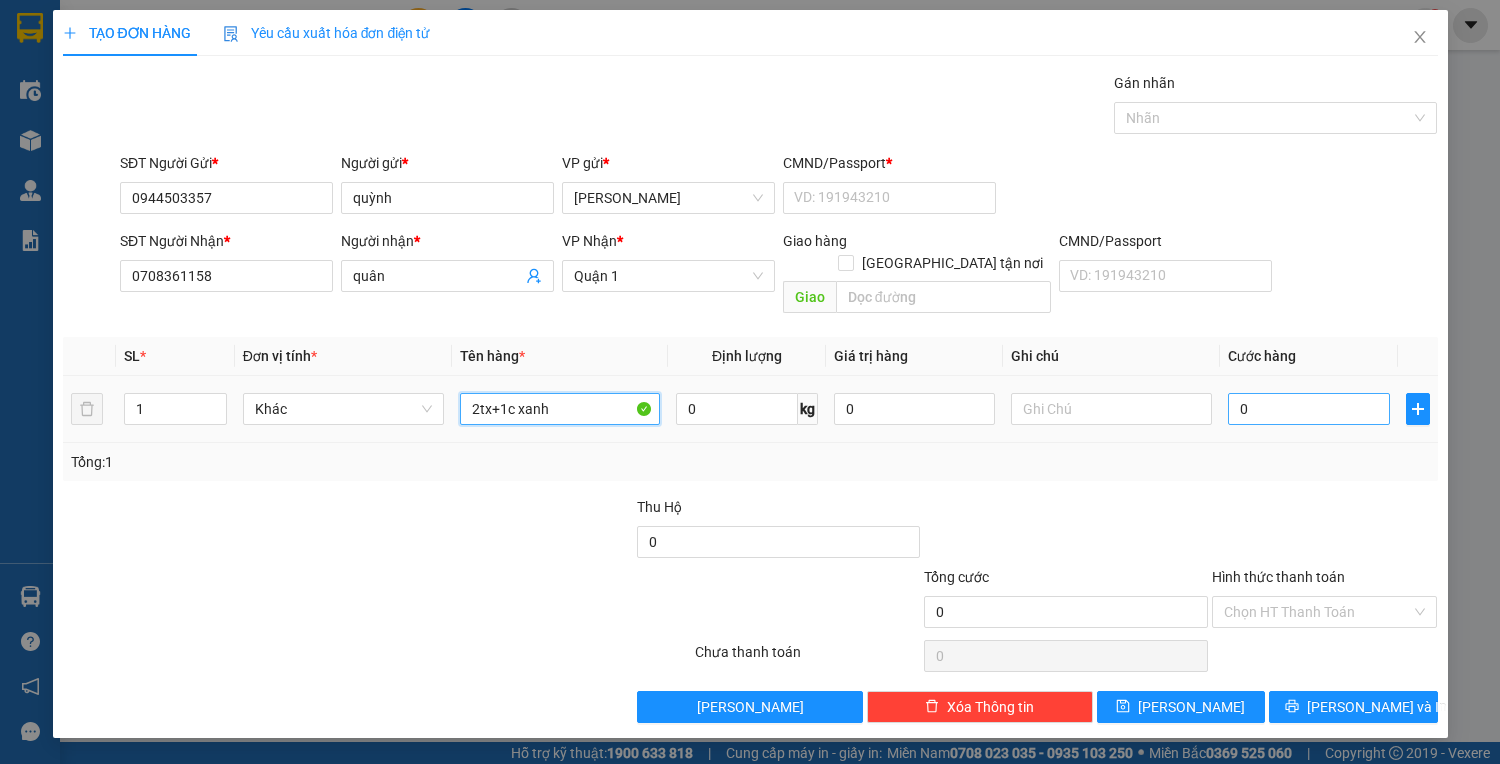 type on "2tx+1c xanh" 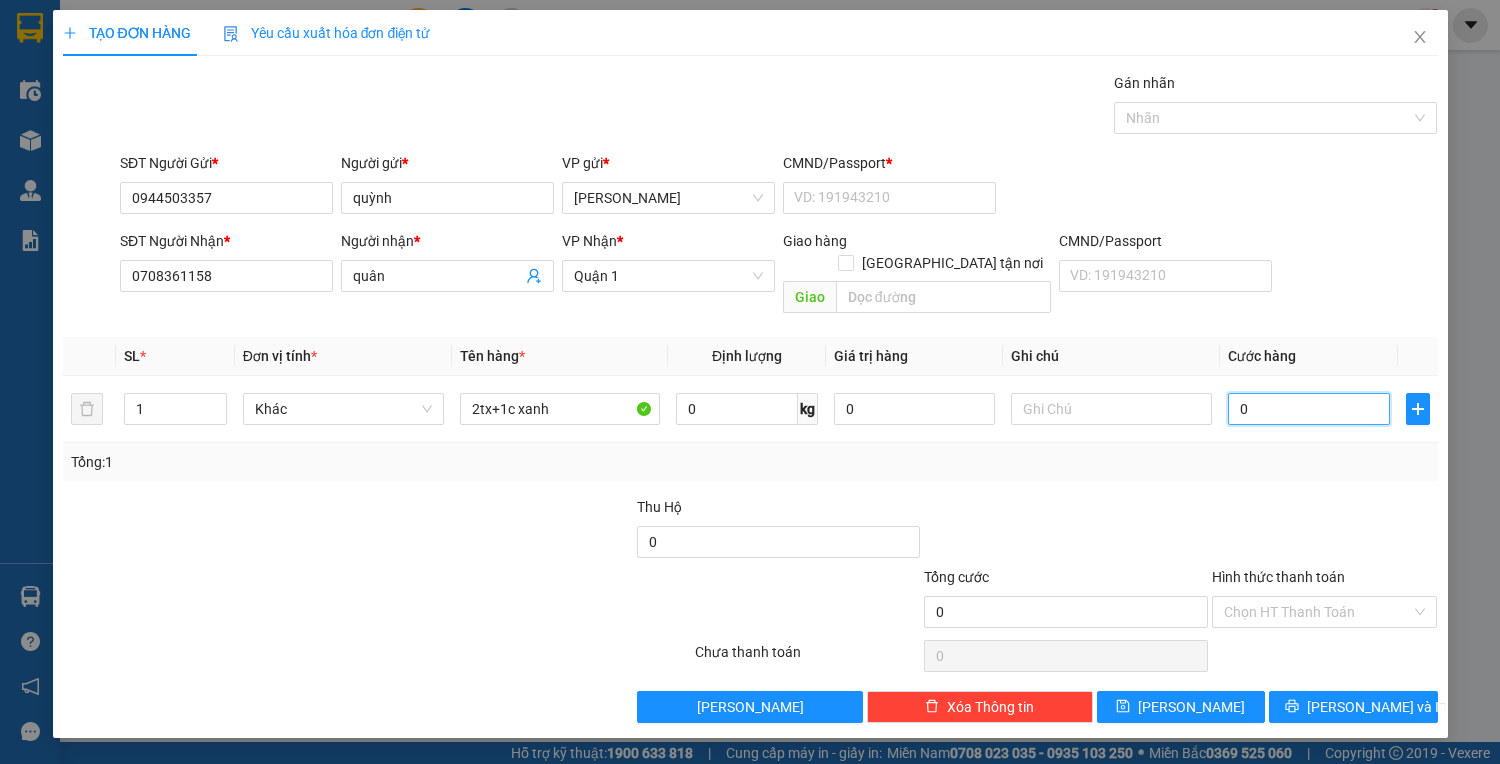 type on "1" 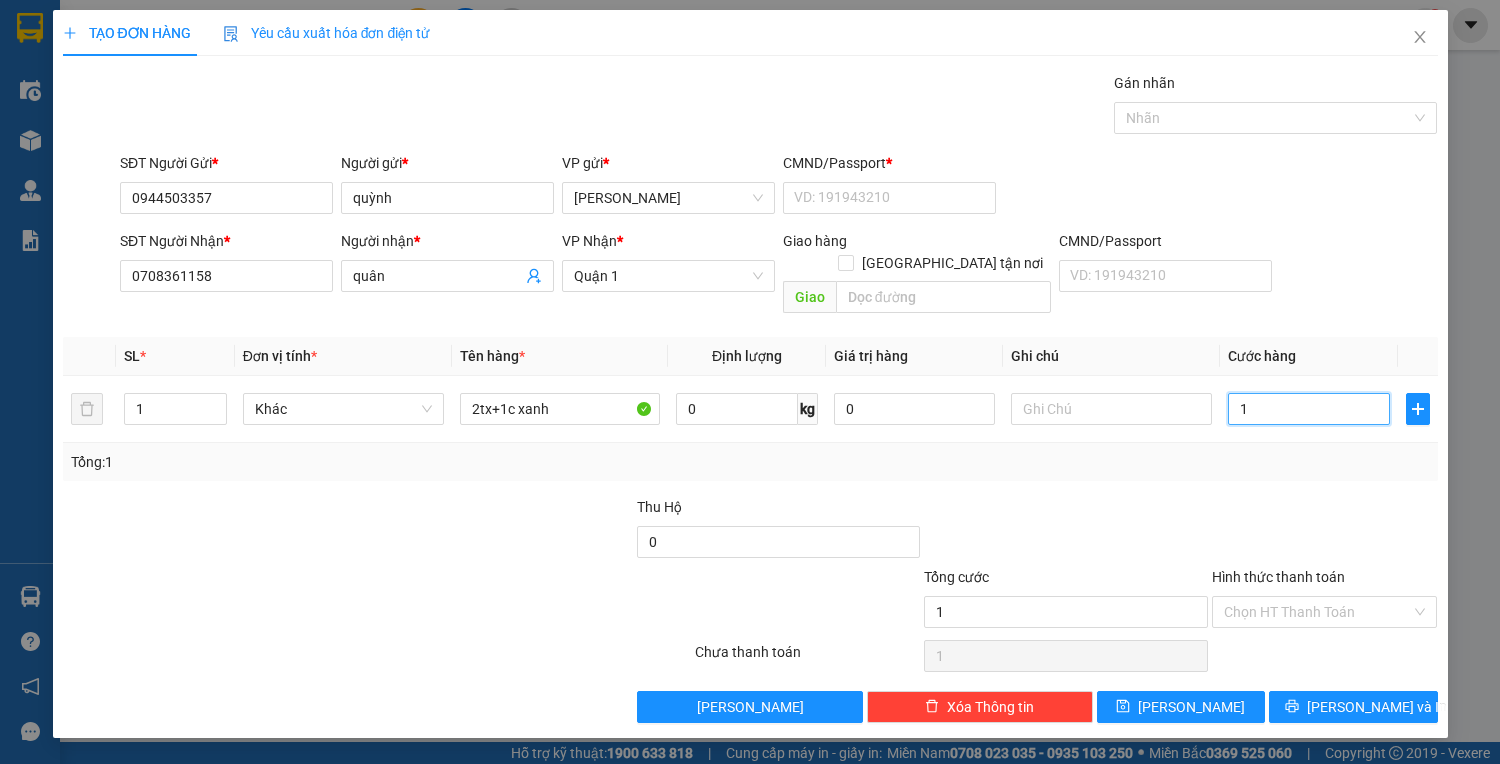 type on "12" 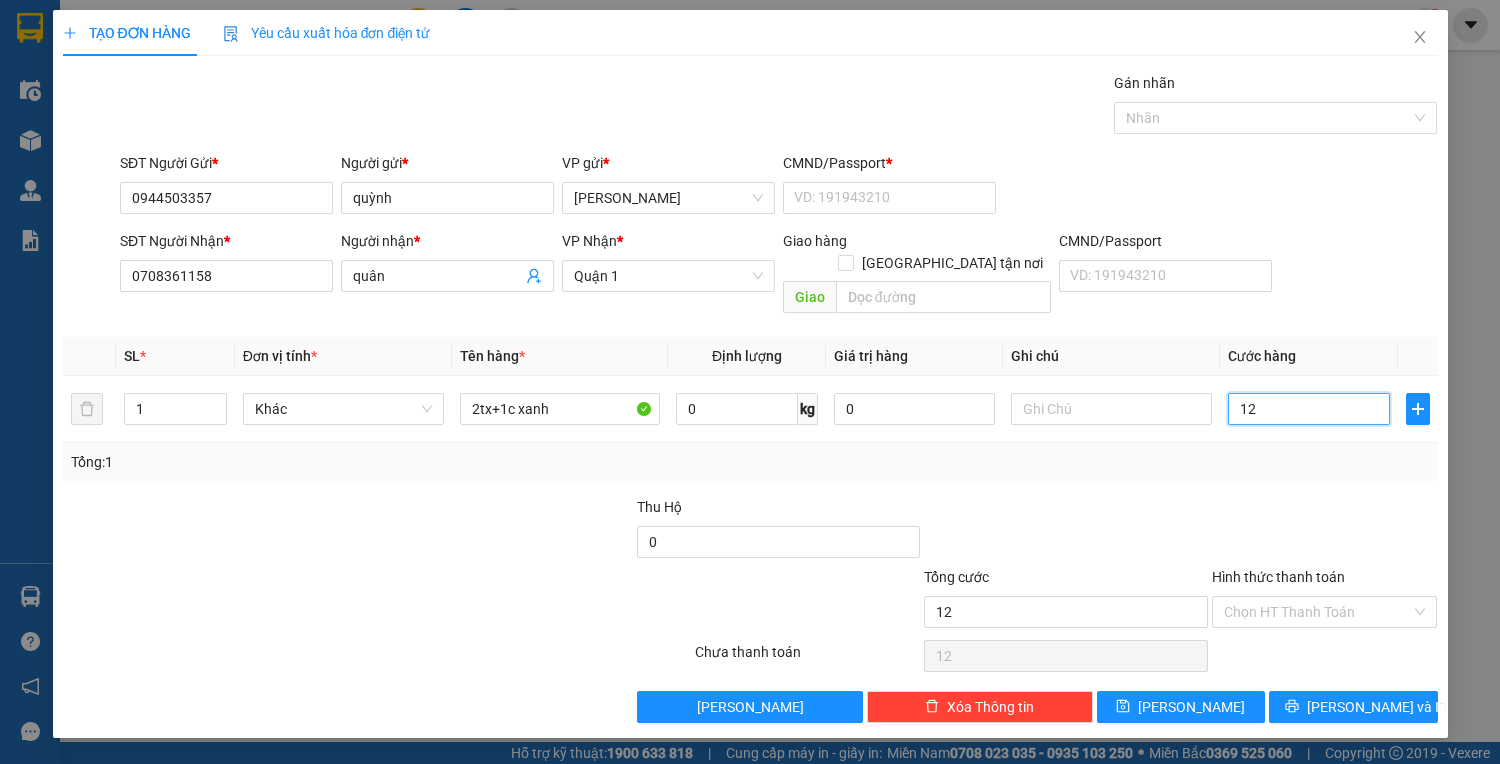 type on "120" 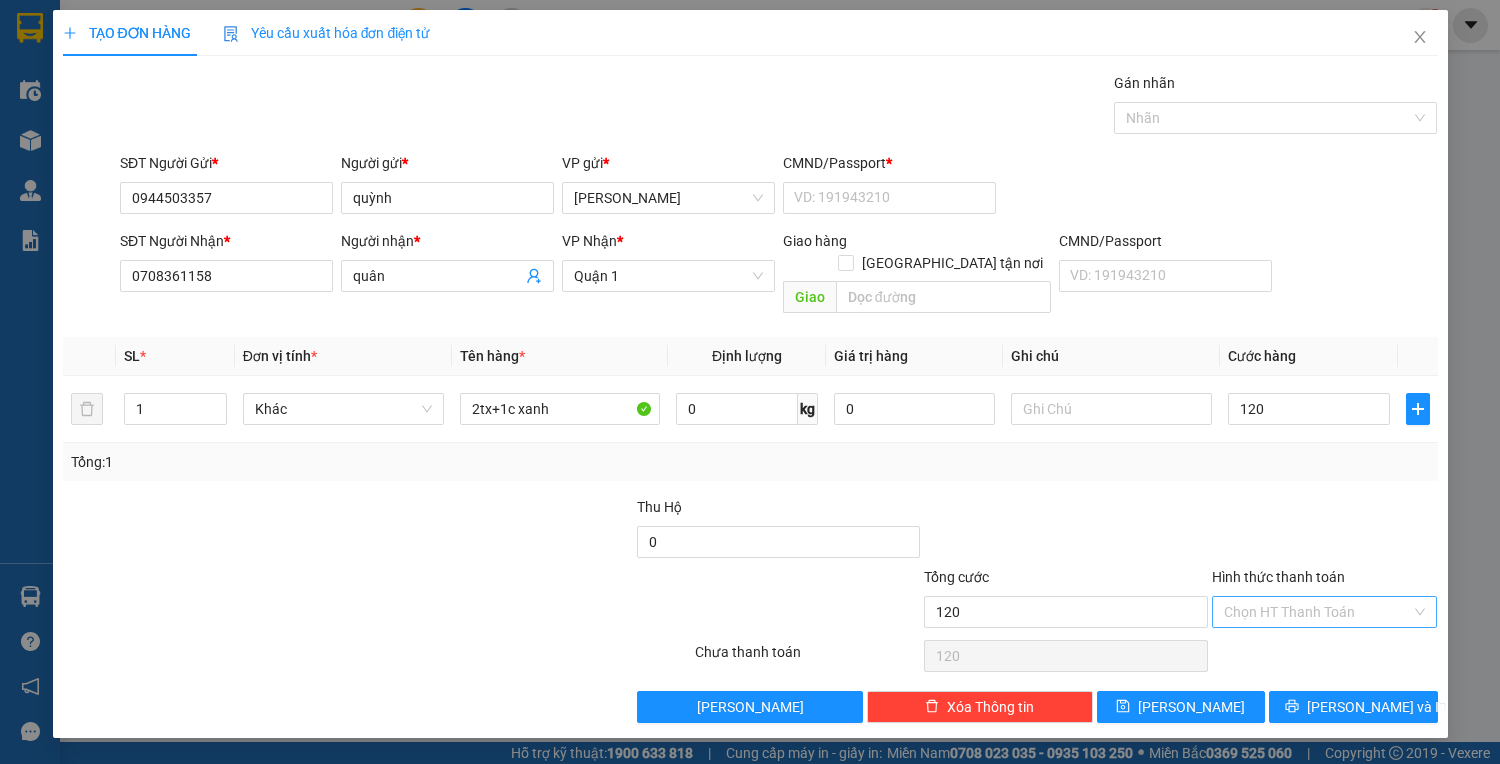 type on "120.000" 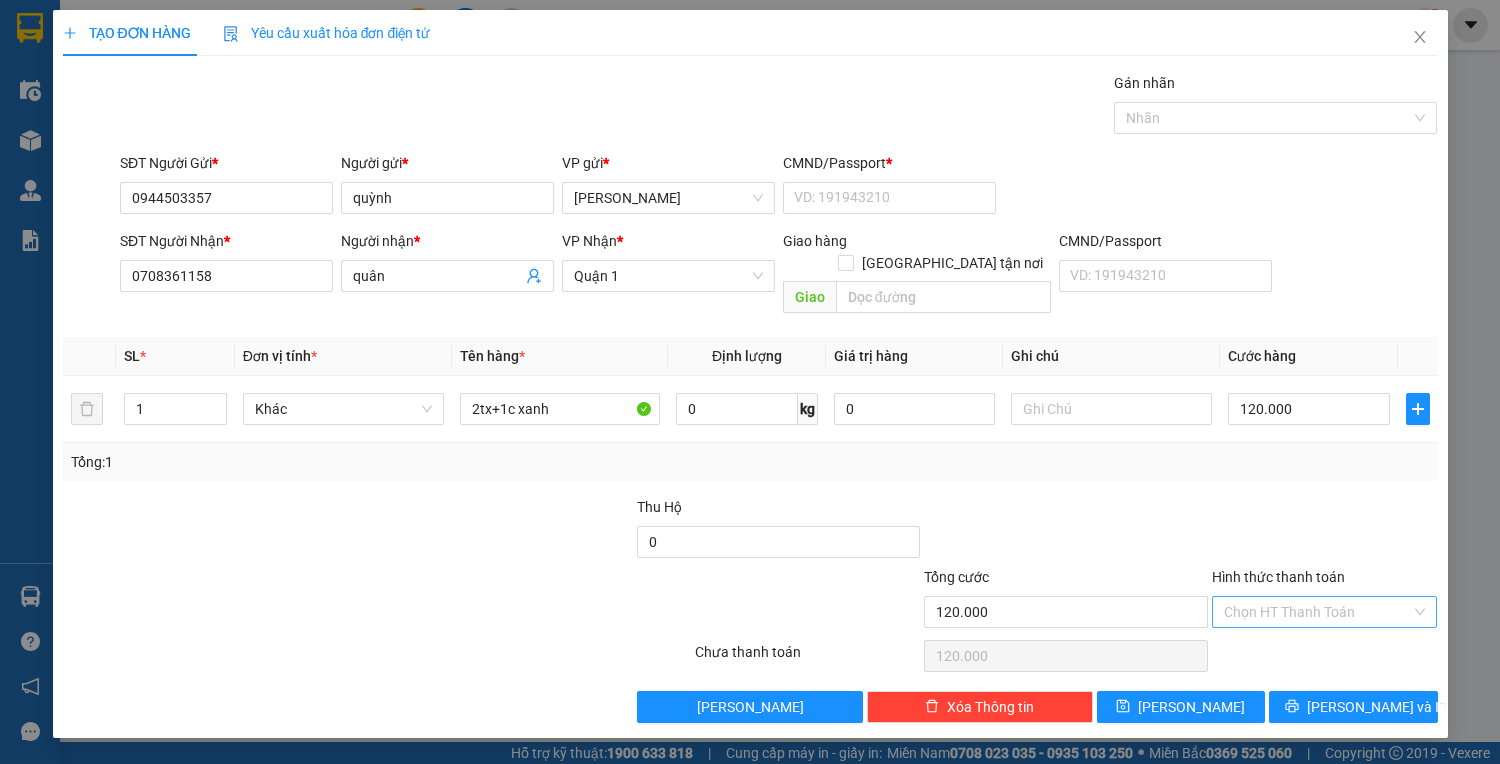 click on "Transit Pickup Surcharge Ids Transit Deliver Surcharge Ids Transit Deliver Surcharge Transit Deliver Surcharge Gán nhãn   Nhãn SĐT Người Gửi  * 0944503357 Người gửi  * quỳnh VP gửi  * [PERSON_NAME]  CMND/Passport  * VD: [PASSPORT] SĐT Người Nhận  * 0708361158 Người nhận  * quân VP Nhận  * [GEOGRAPHIC_DATA] tận nơi Giao CMND/Passport VD: [PASSPORT] SL  * Đơn vị tính  * Tên hàng  * Định lượng Giá trị hàng Ghi chú Cước hàng                   1 Khác 2tx+1c xanh 0 kg 0 120.000 Tổng:  1 Thu Hộ 0 Tổng cước 120.000 Hình thức thanh toán Chọn HT Thanh Toán Số tiền thu trước 0 Chưa thanh toán 120.000 Chọn HT Thanh Toán Lưu nháp Xóa Thông tin [PERSON_NAME] và In" at bounding box center [750, 397] 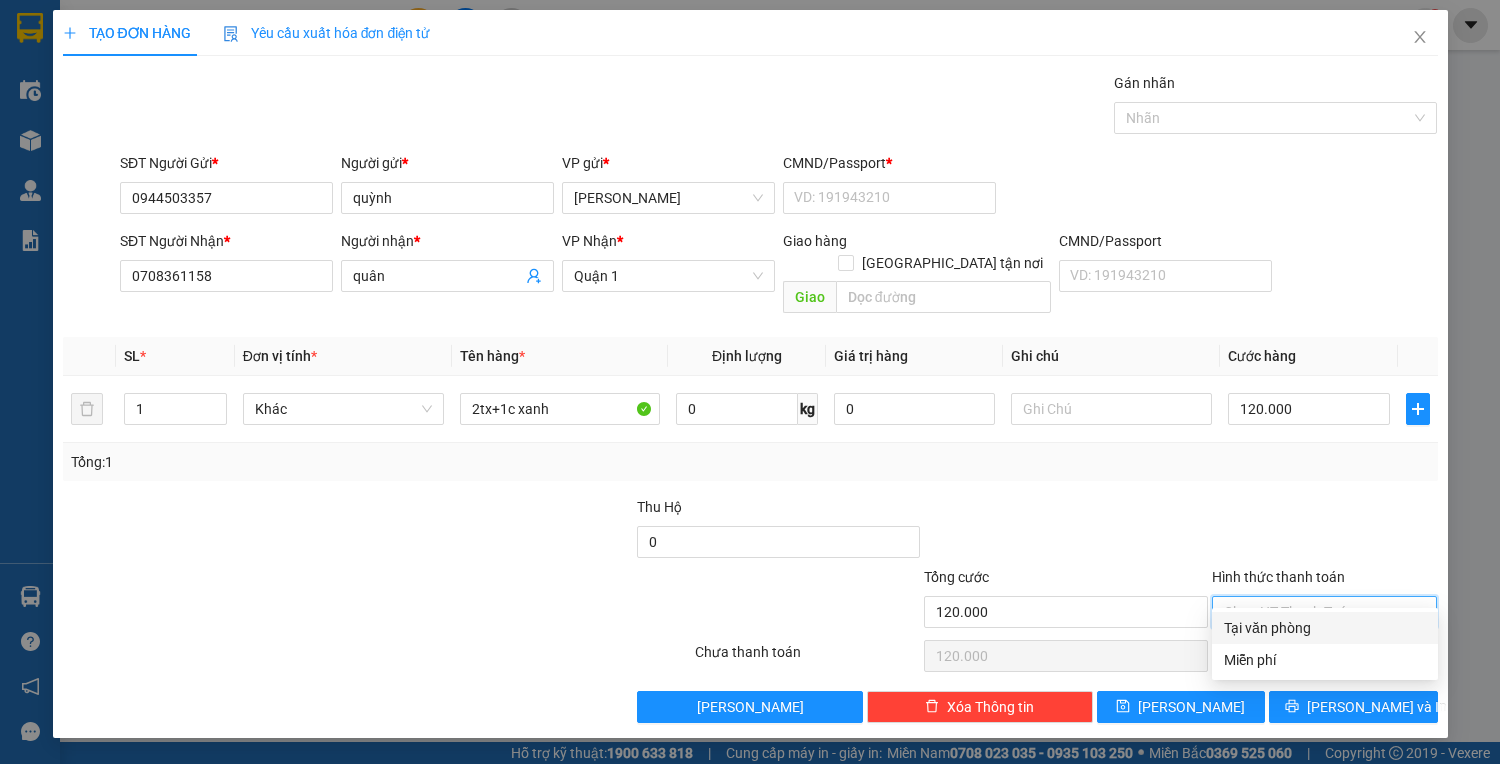 click on "Tại văn phòng" at bounding box center (1325, 628) 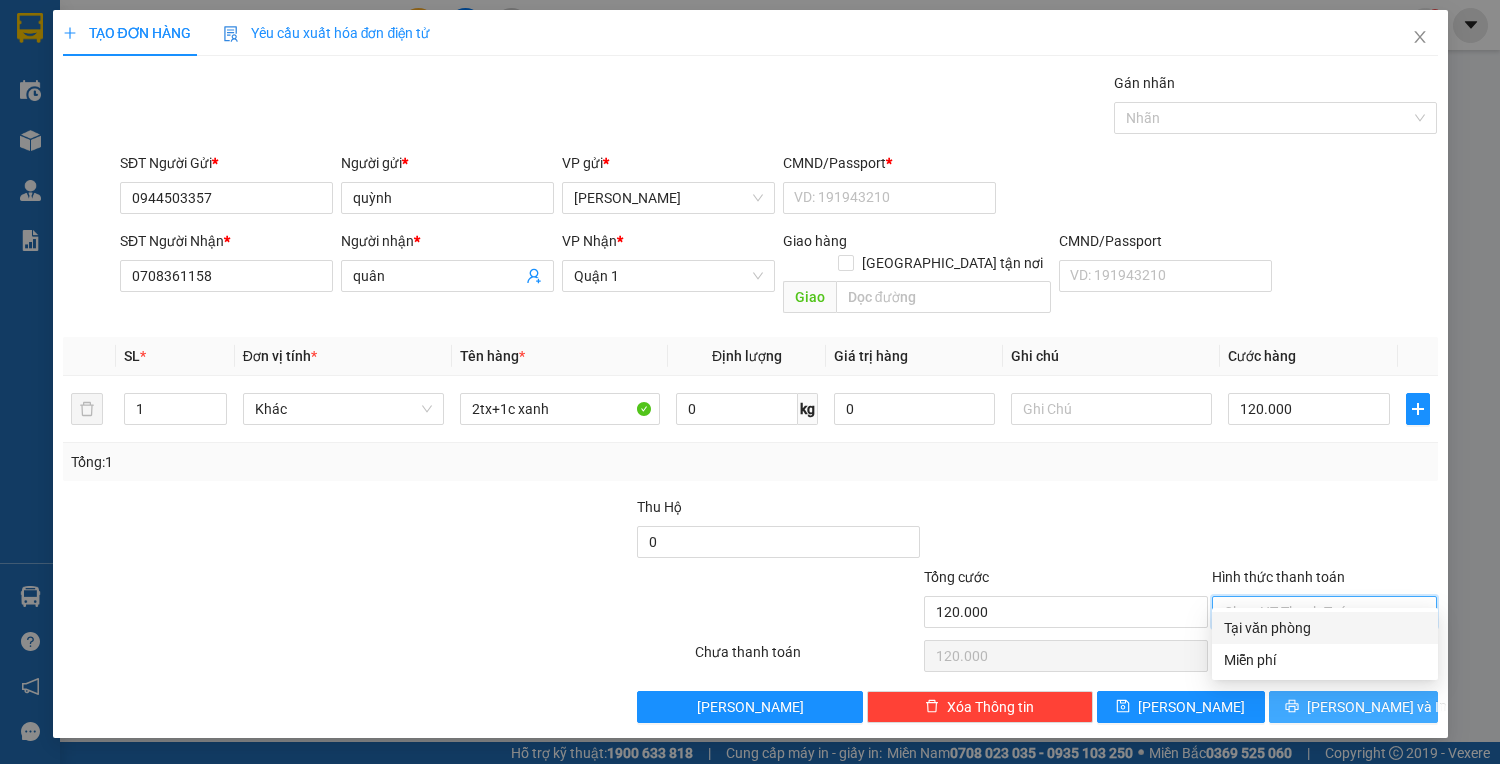 type on "0" 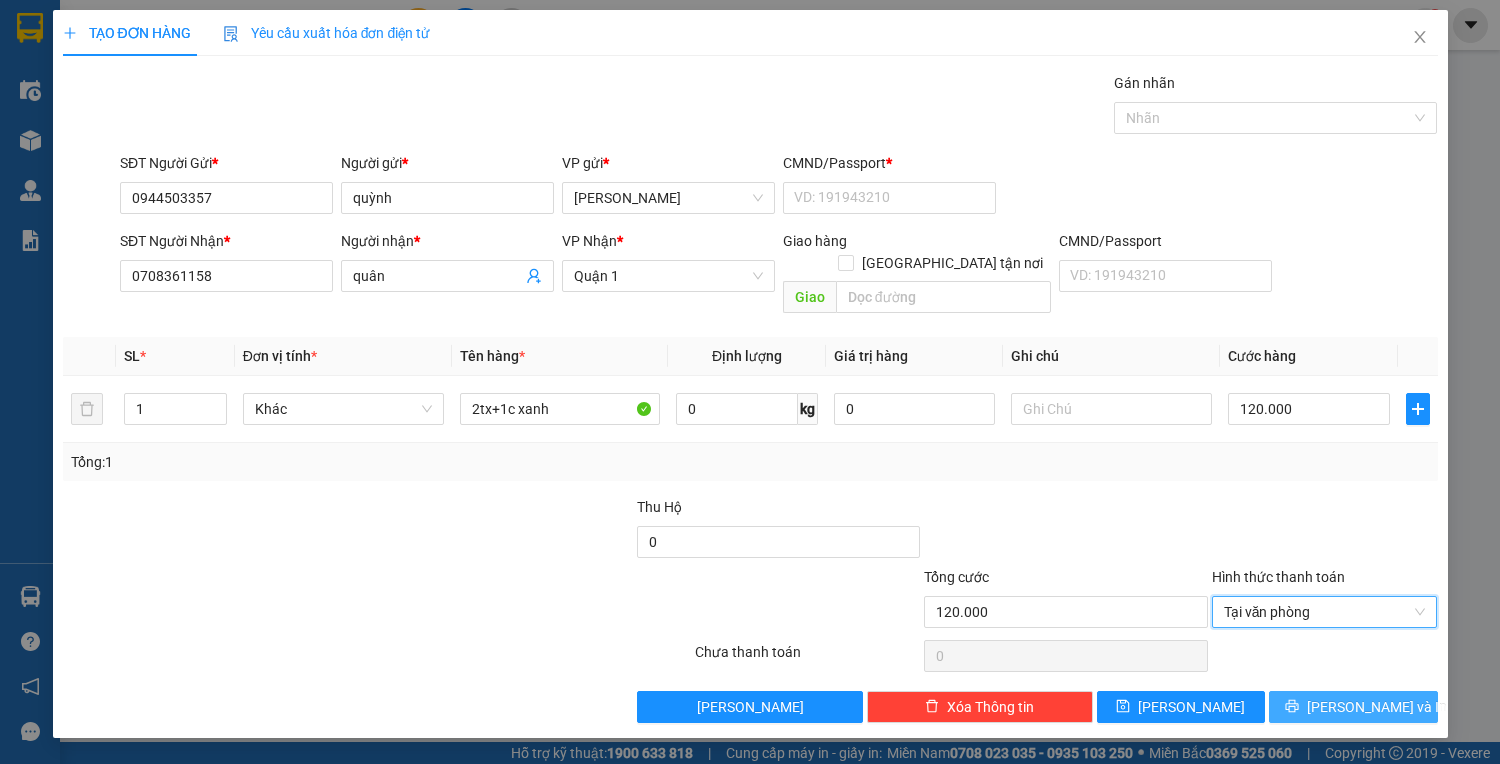click on "[PERSON_NAME] và In" at bounding box center (1377, 707) 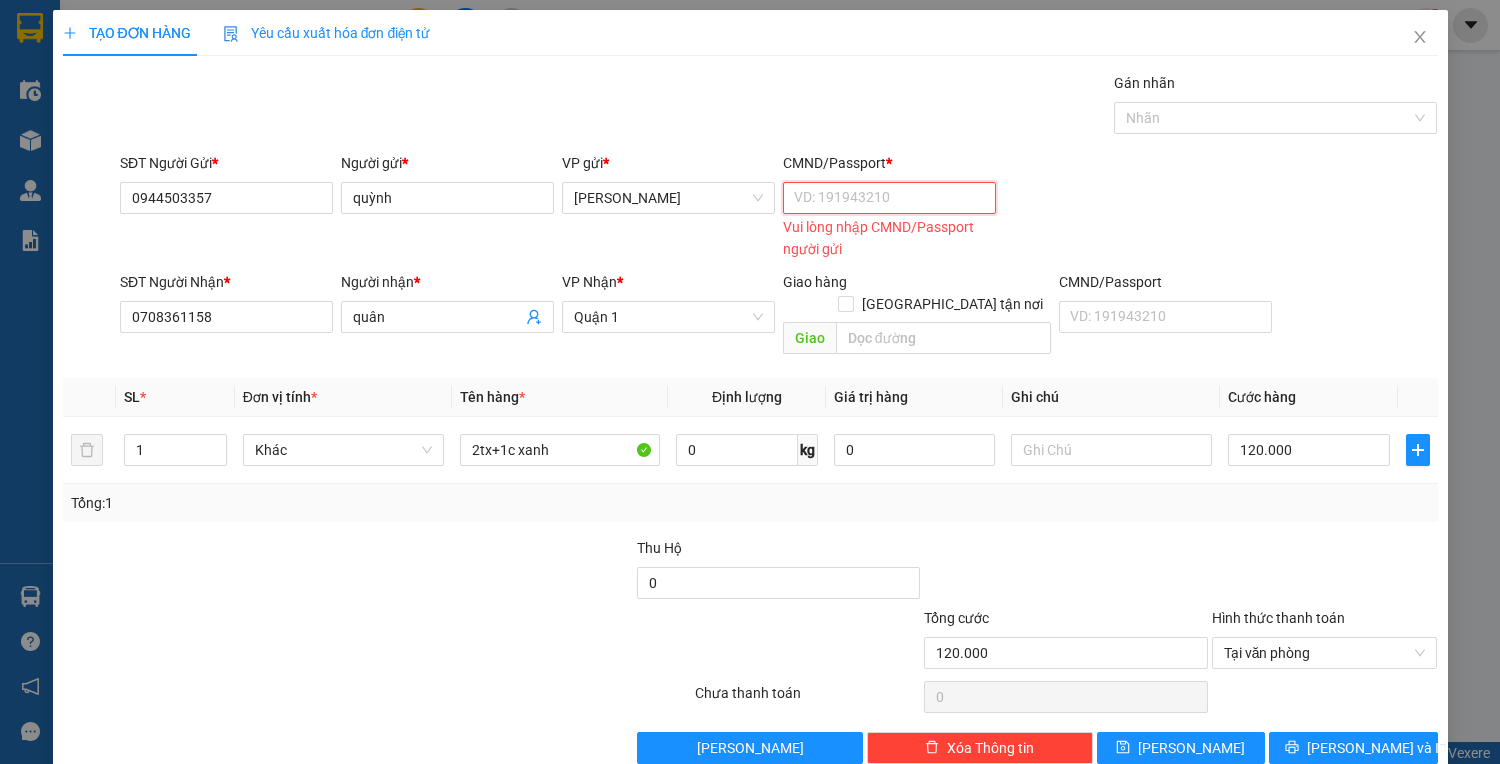 drag, startPoint x: 859, startPoint y: 197, endPoint x: 810, endPoint y: 183, distance: 50.96077 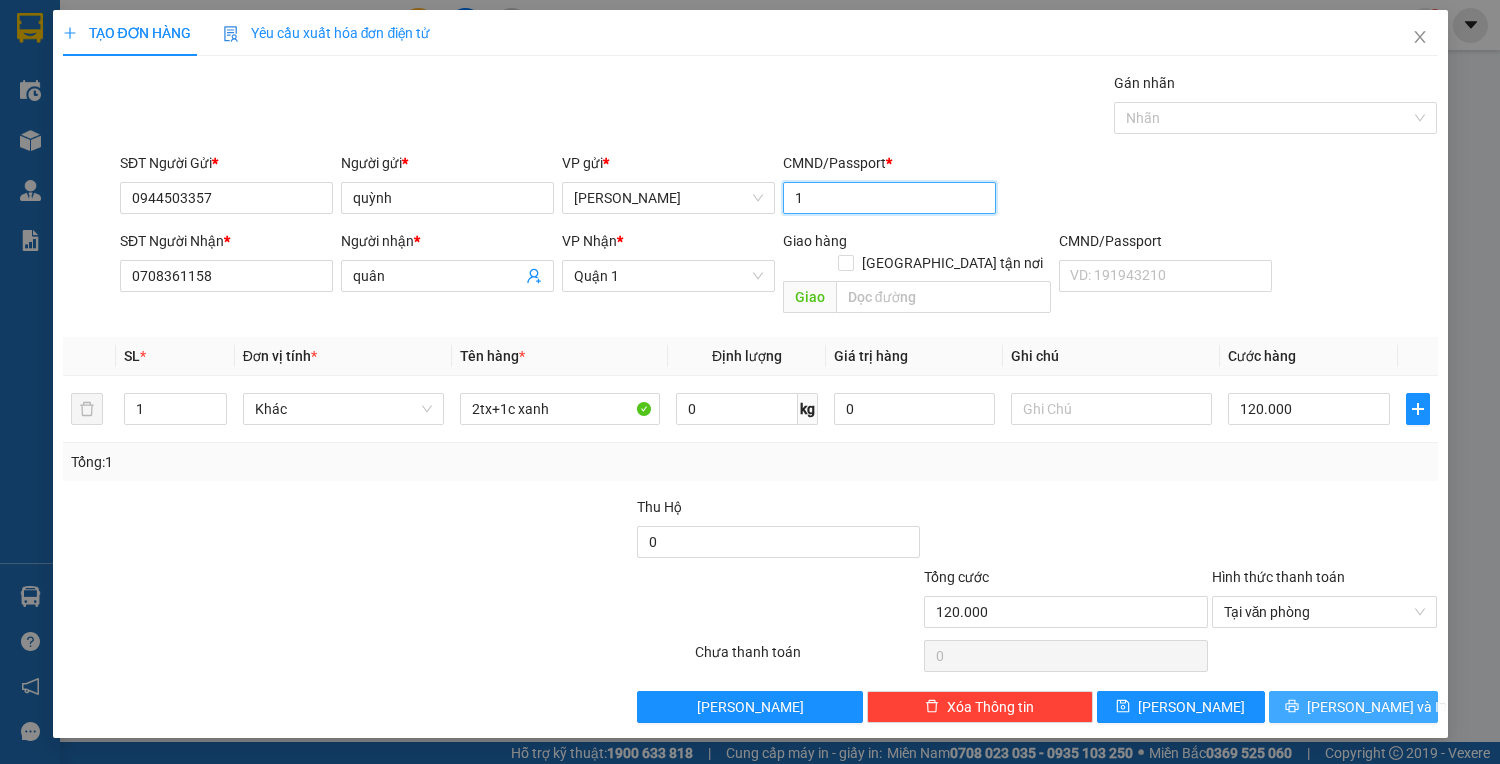 type on "1" 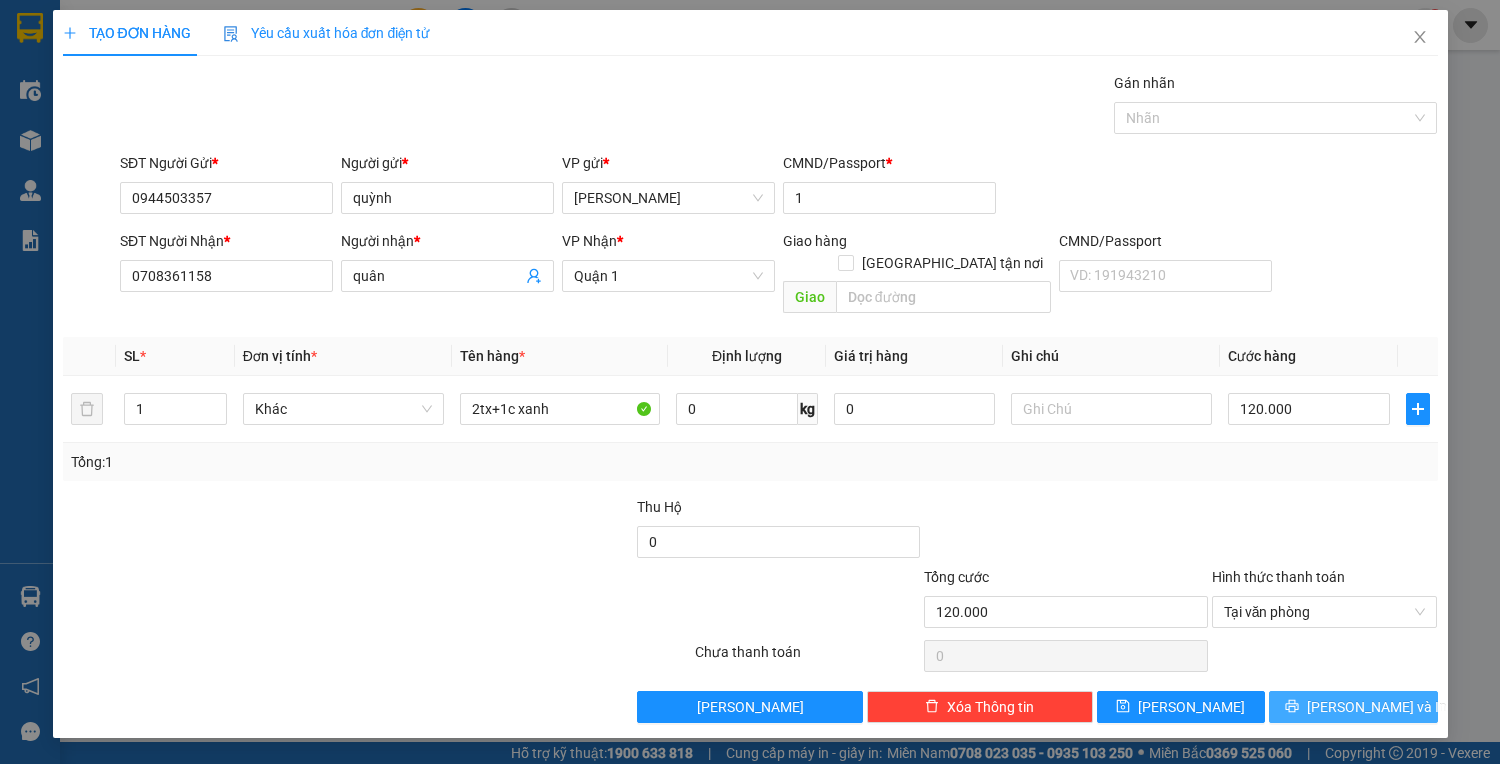 click on "[PERSON_NAME] và In" at bounding box center (1377, 707) 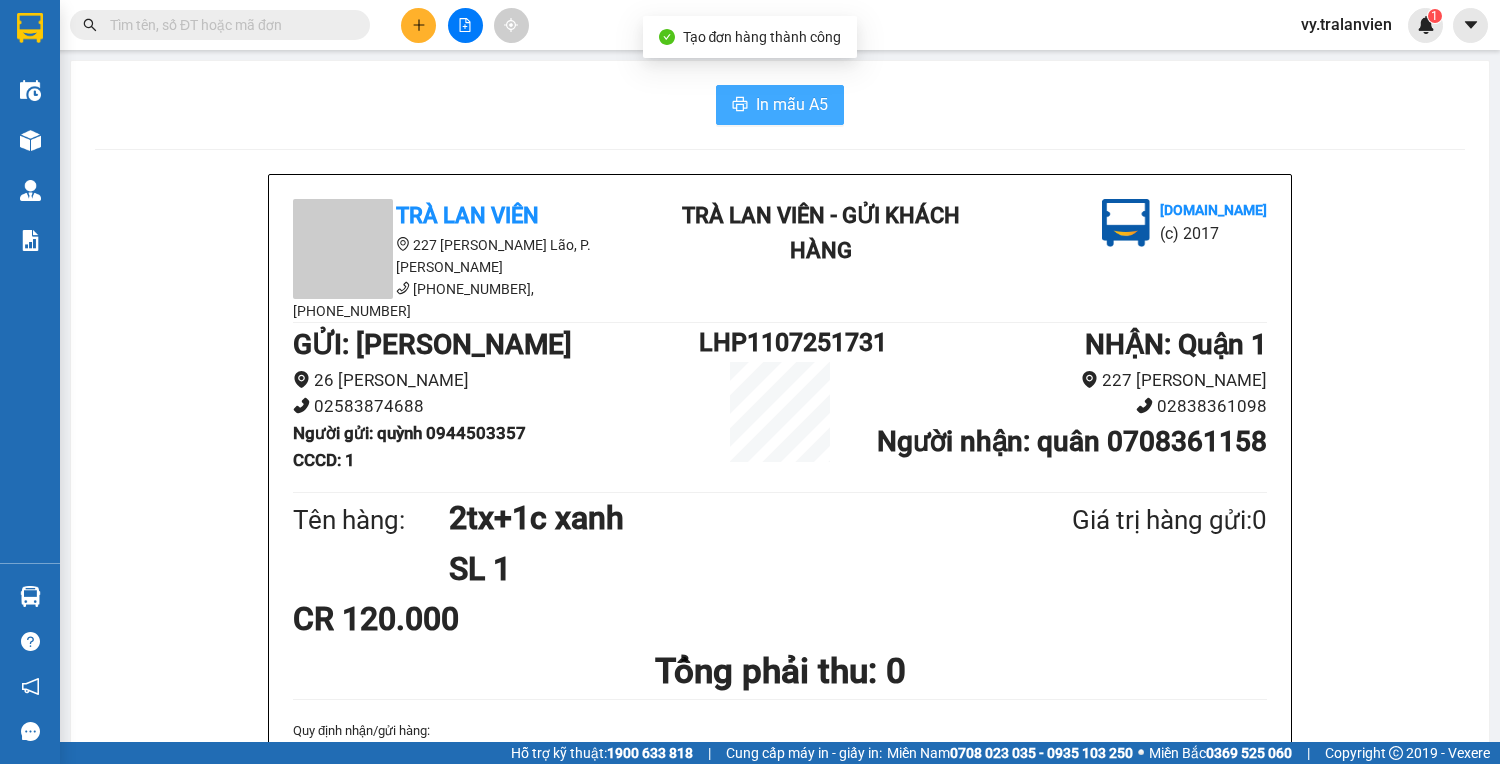 click on "In mẫu A5" at bounding box center (792, 104) 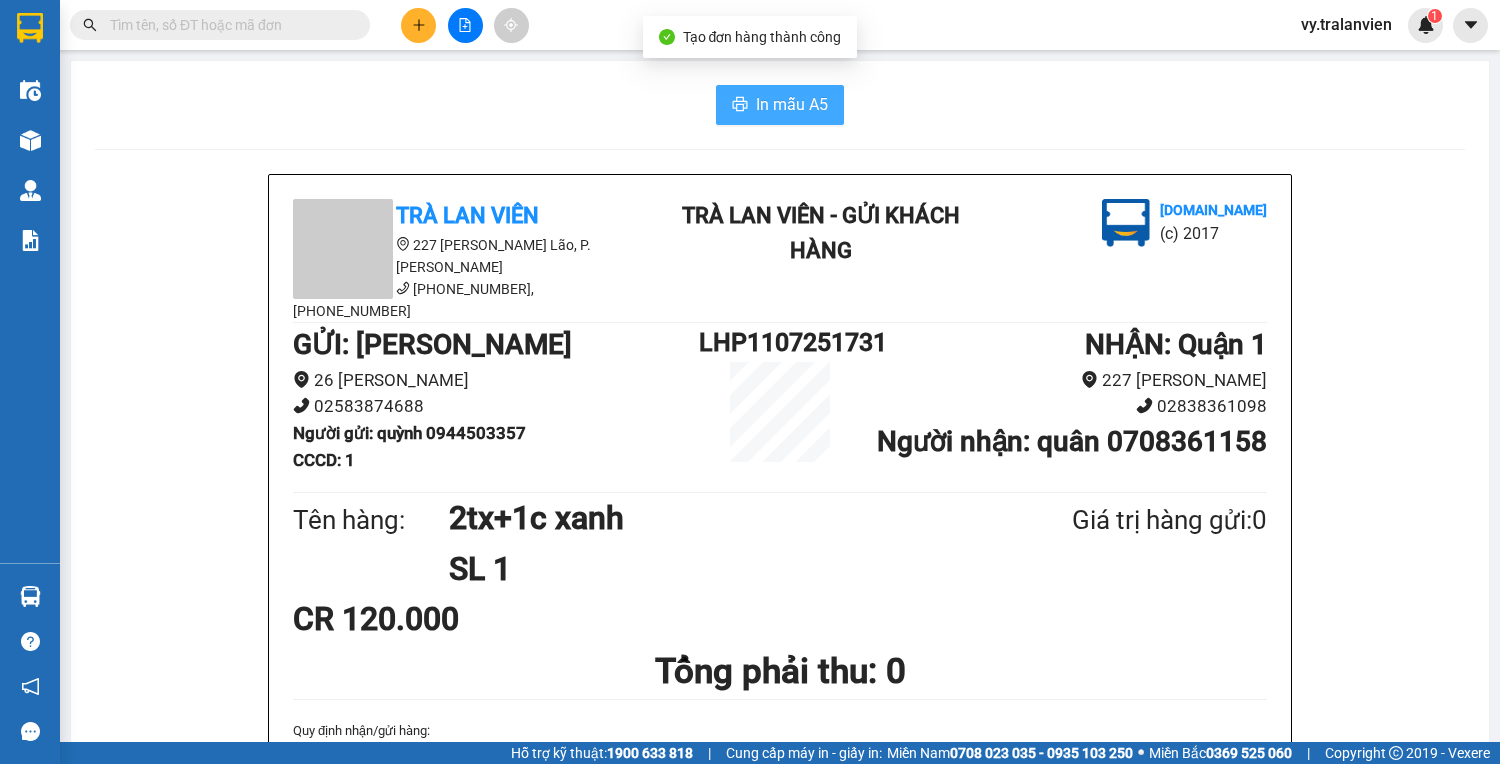 scroll, scrollTop: 0, scrollLeft: 0, axis: both 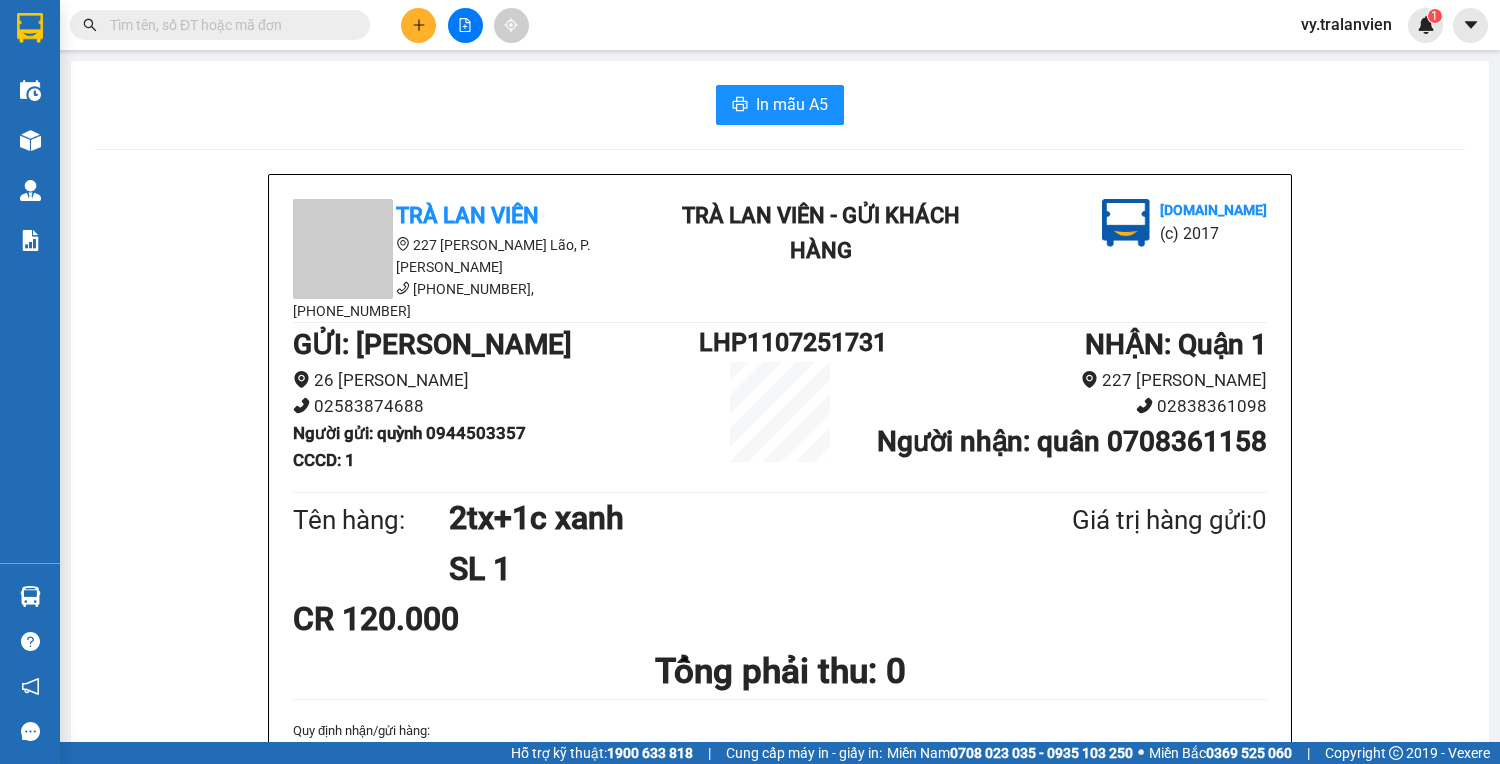 drag, startPoint x: 313, startPoint y: 28, endPoint x: 1223, endPoint y: -68, distance: 915.04974 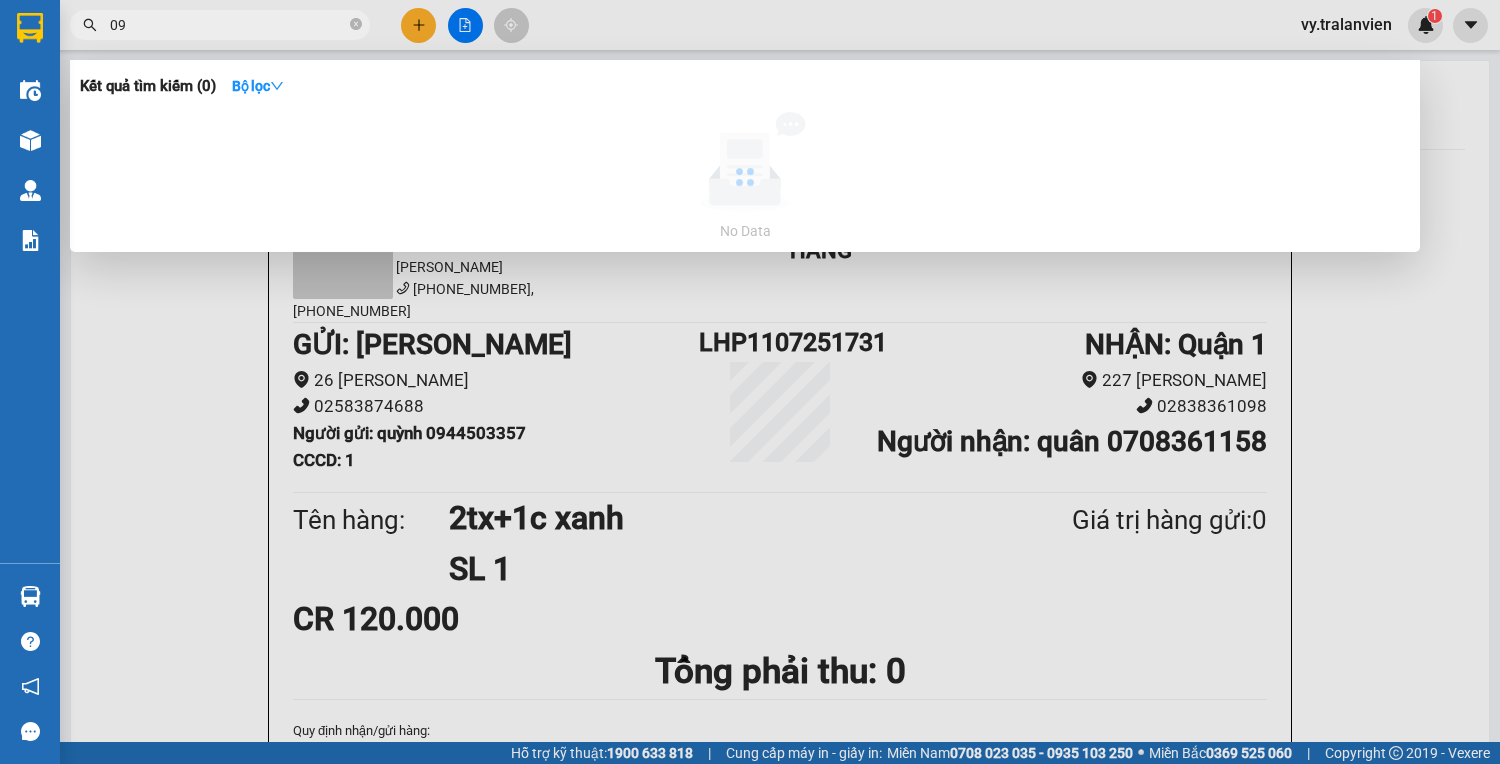 type on "0" 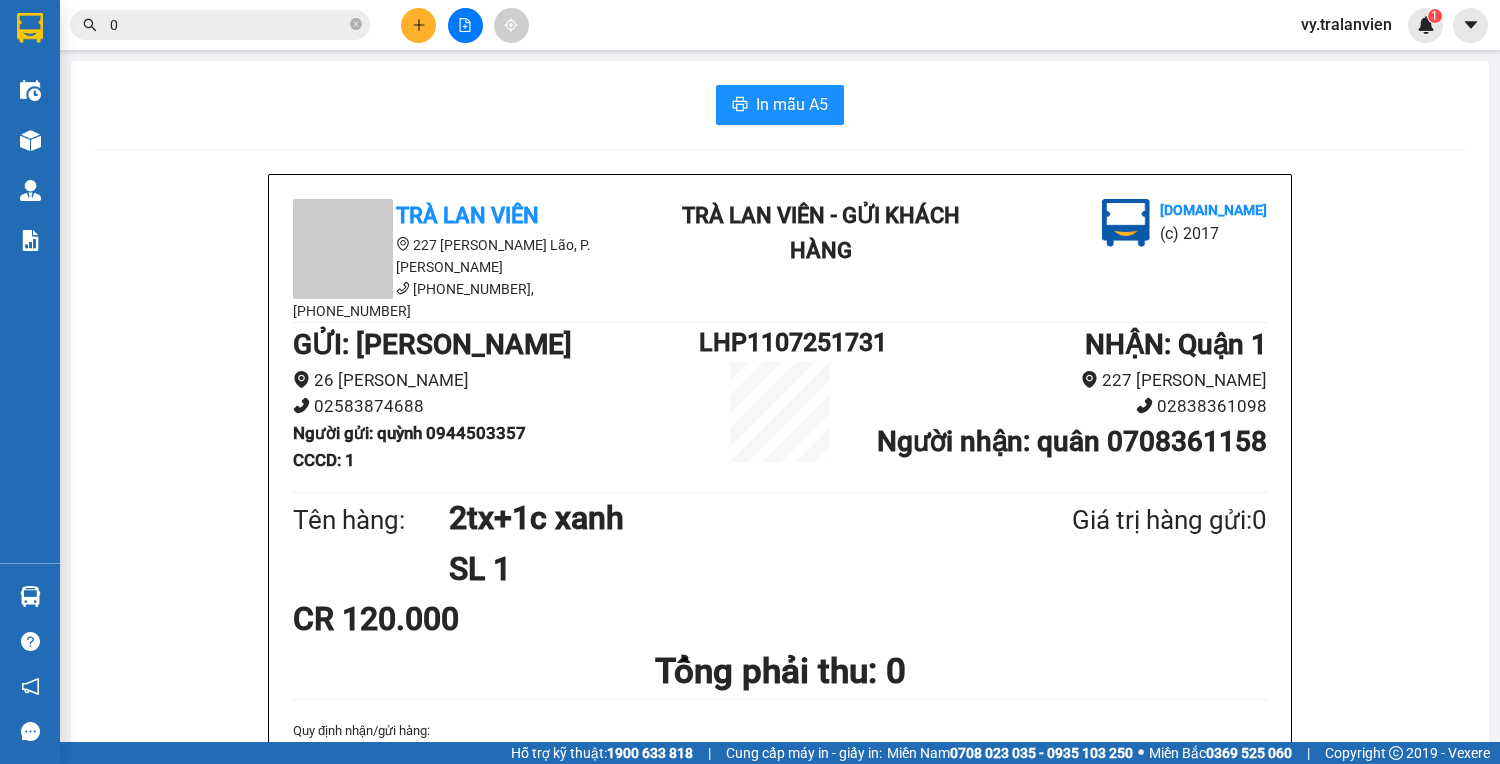 type 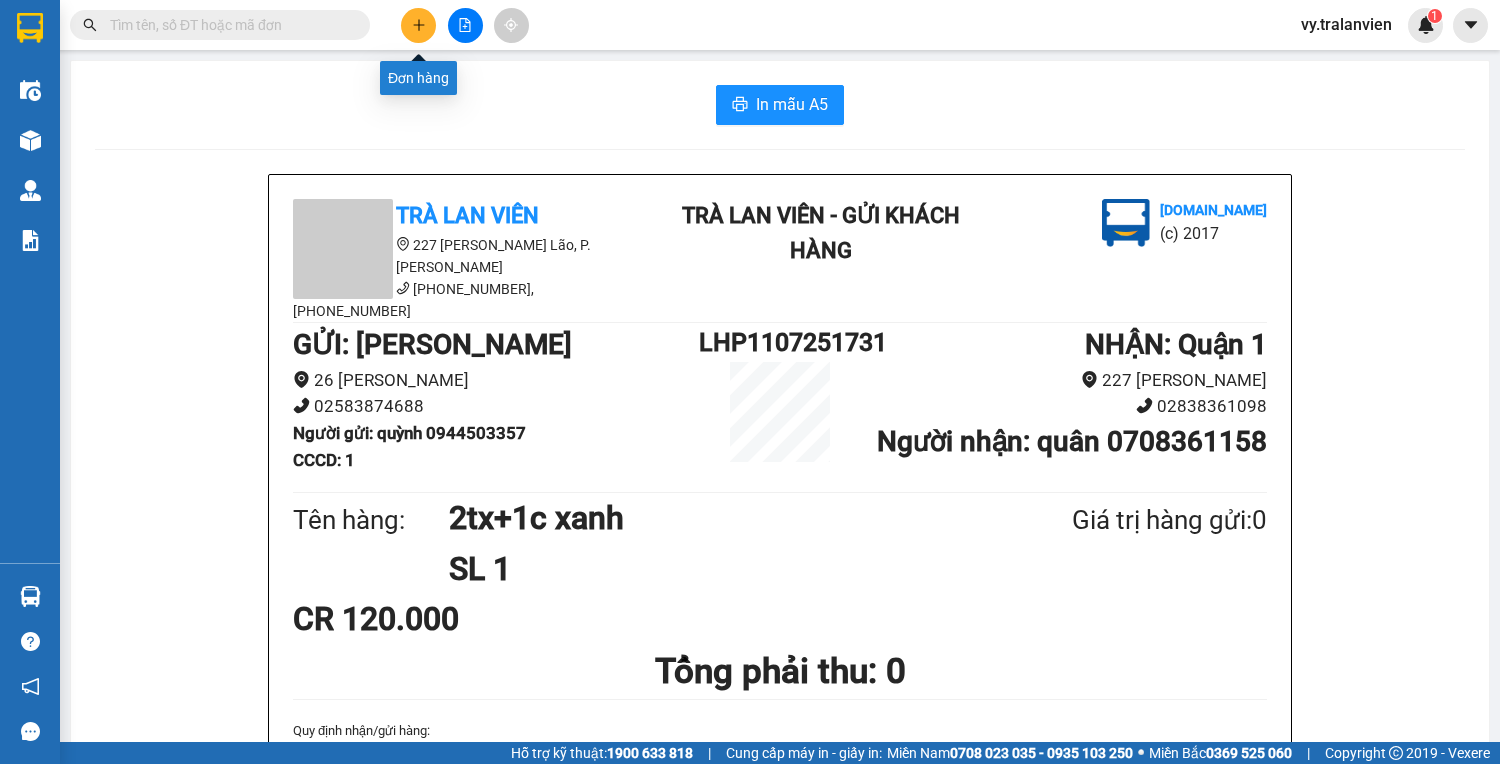 click 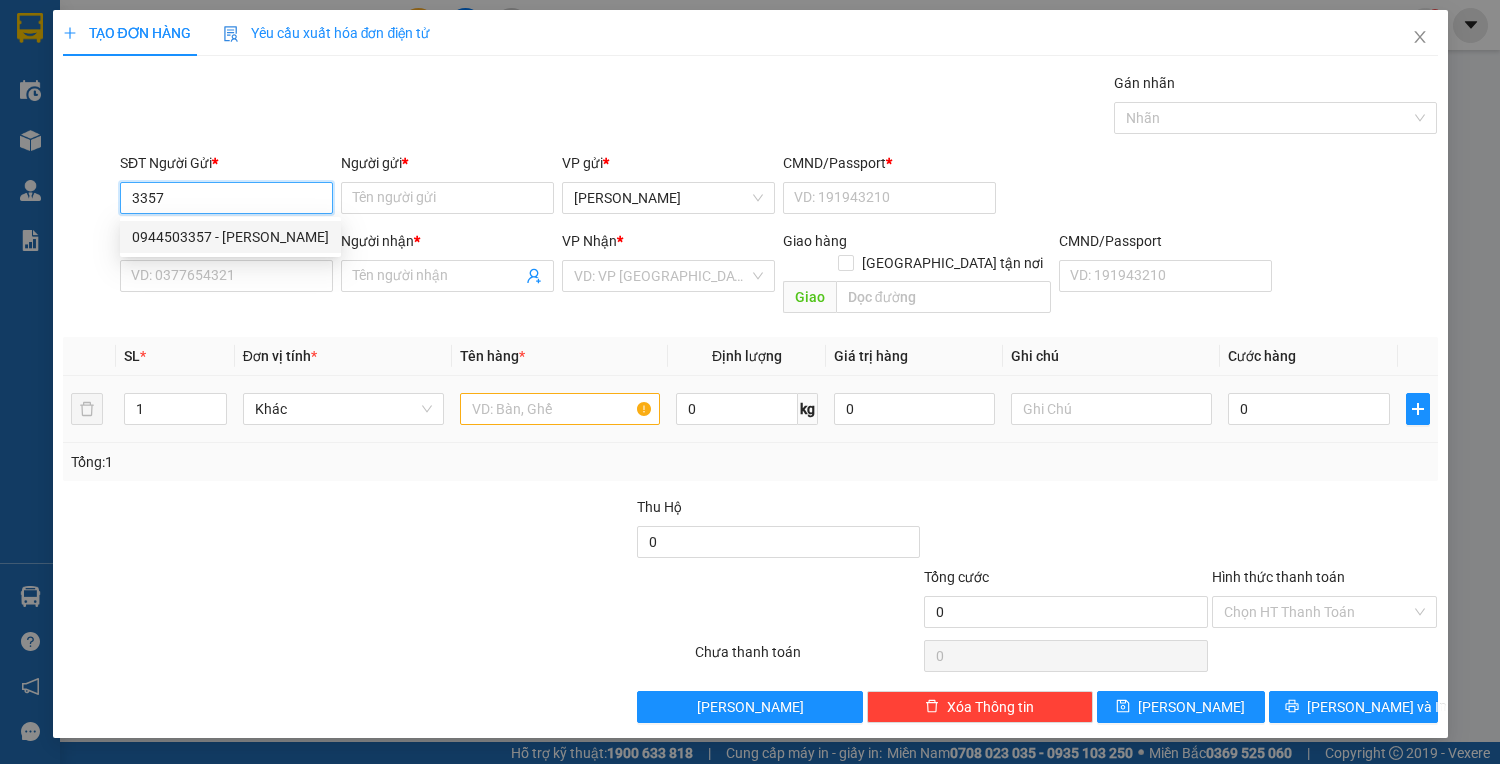 drag, startPoint x: 230, startPoint y: 235, endPoint x: 552, endPoint y: 407, distance: 365.0589 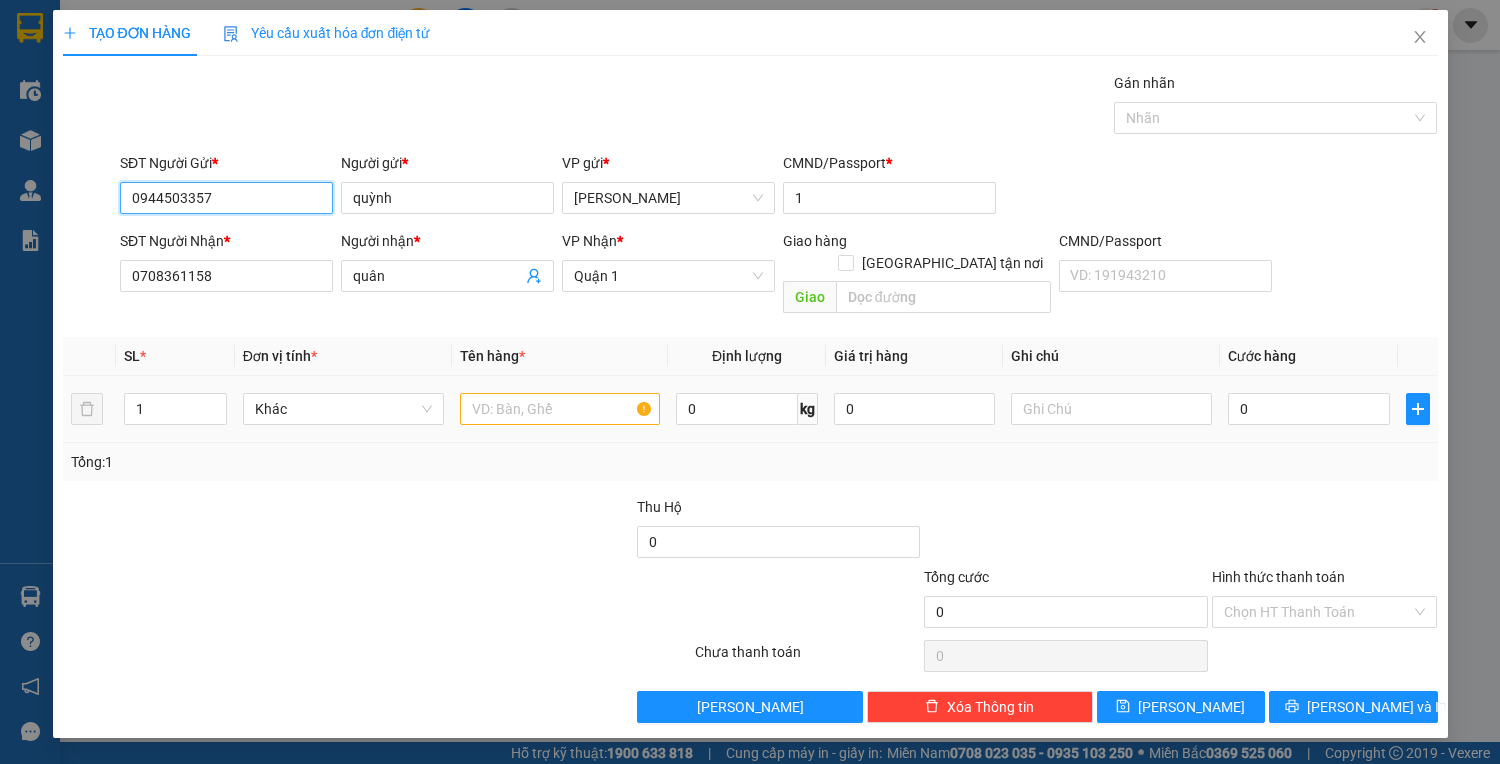 type on "0944503357" 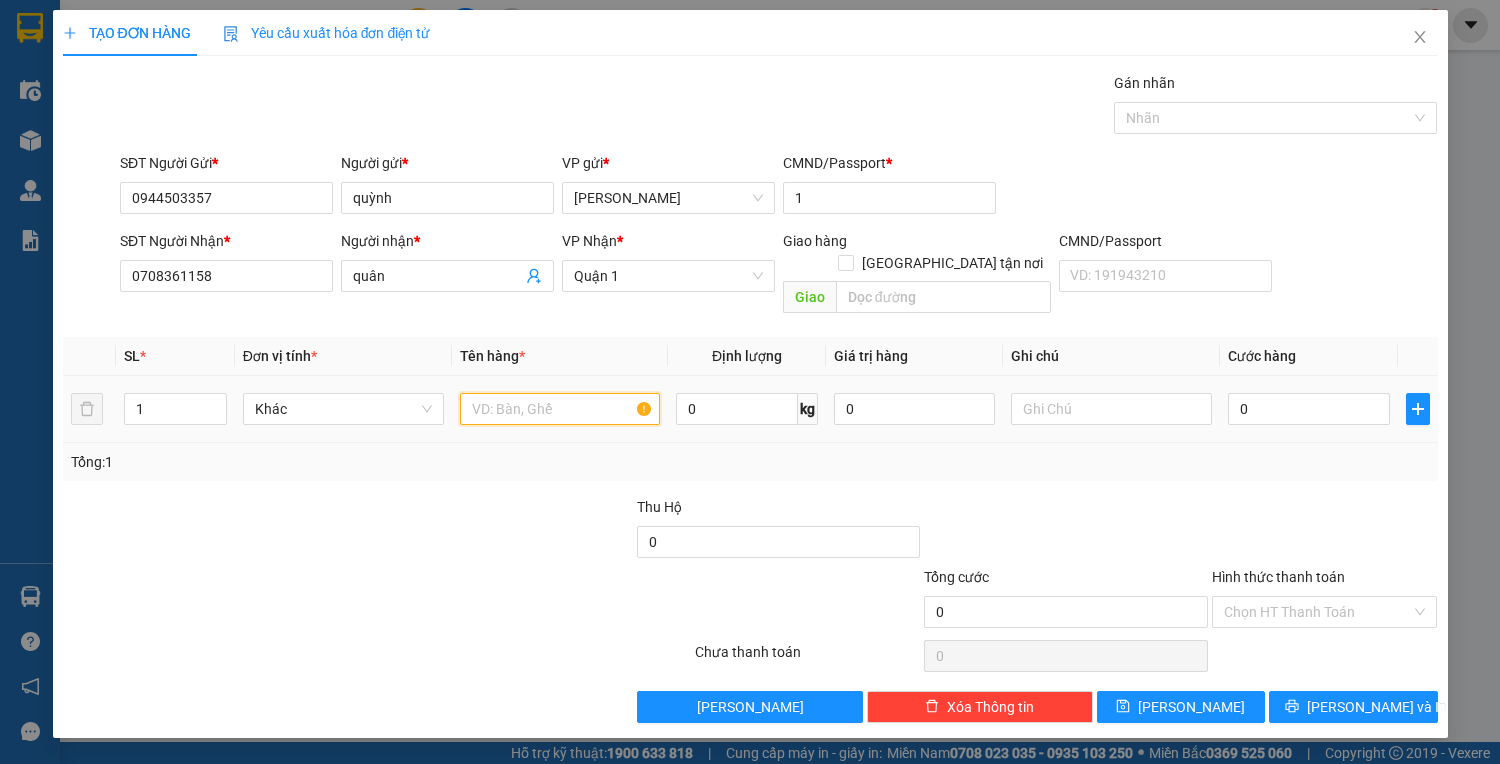 click at bounding box center (560, 409) 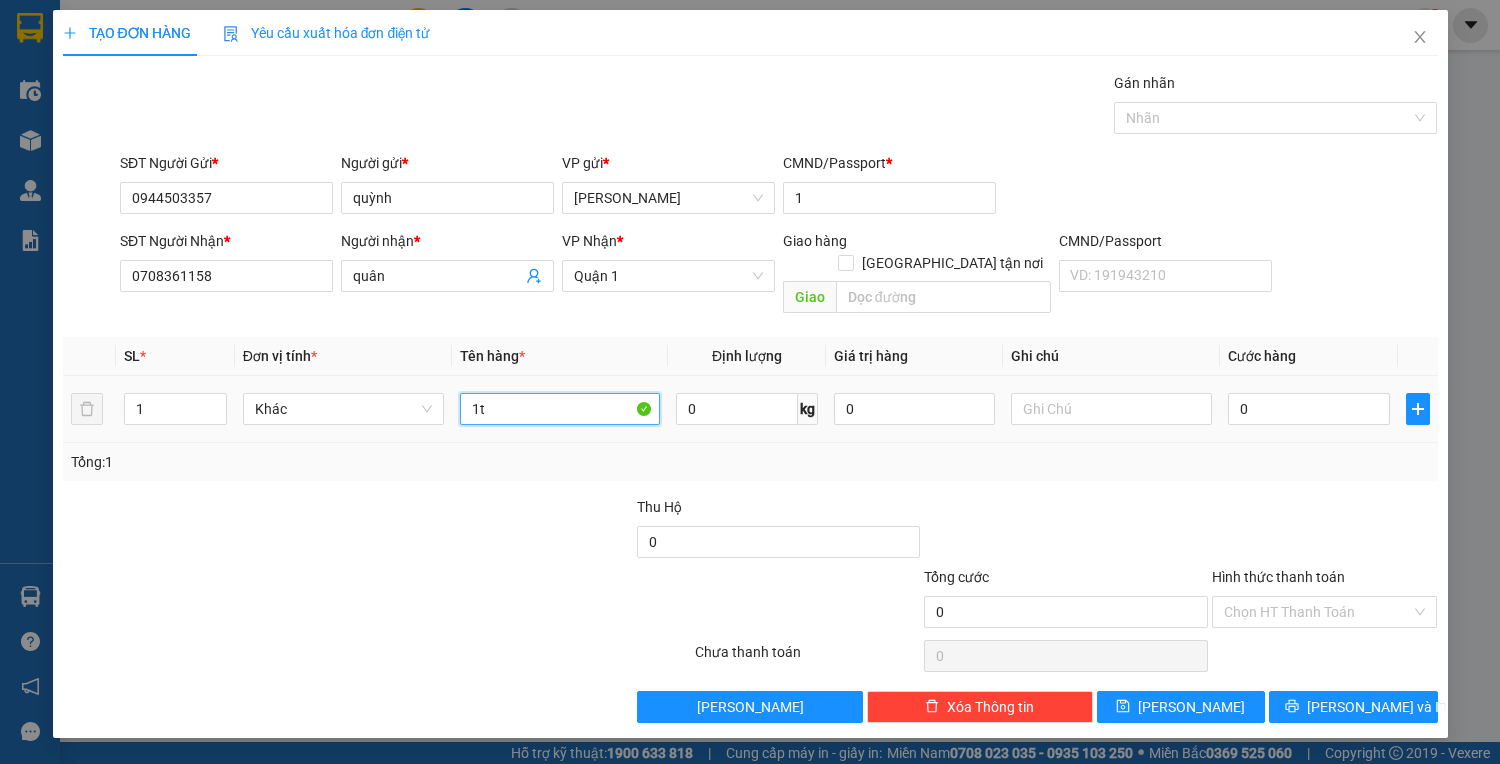 type on "1" 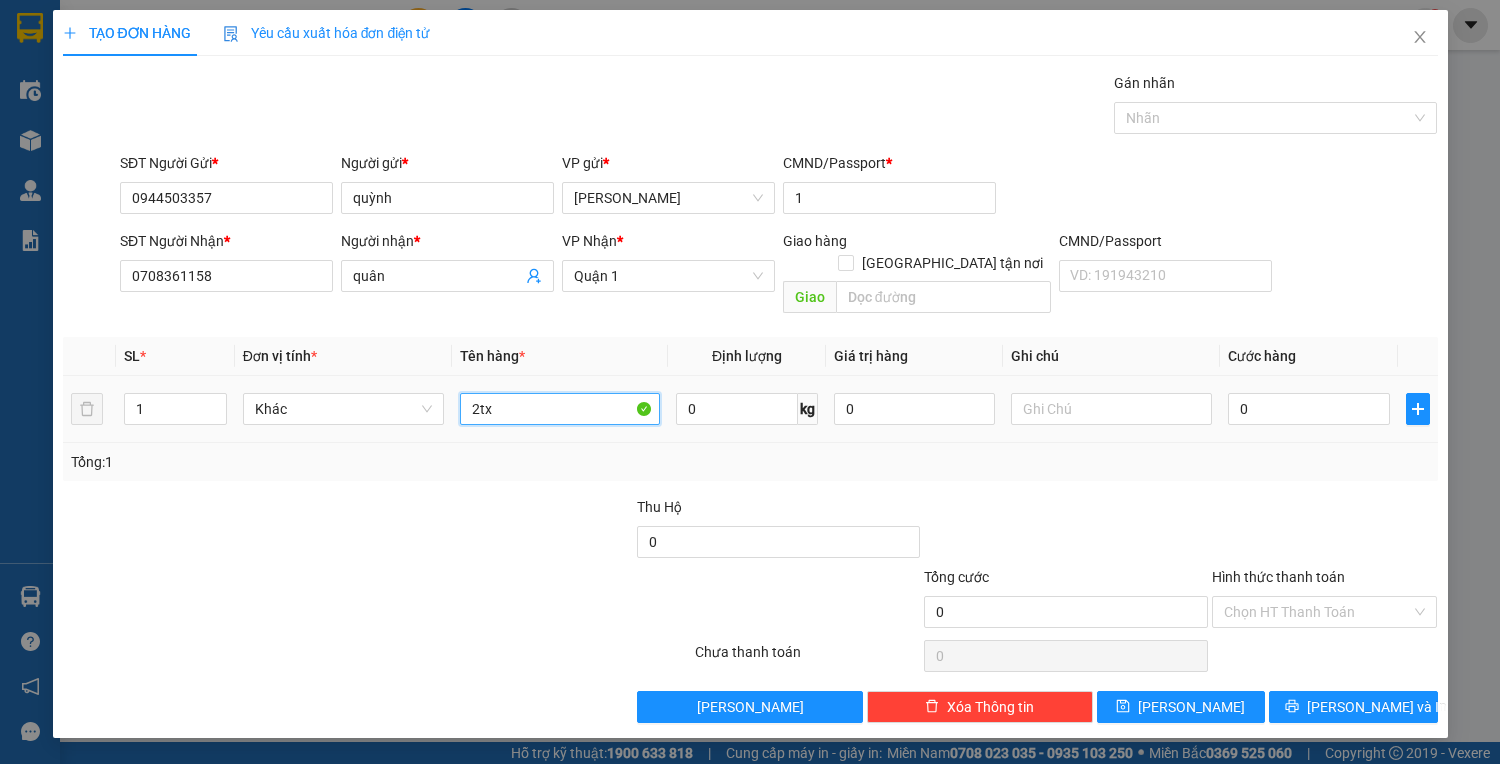 type on "2tx" 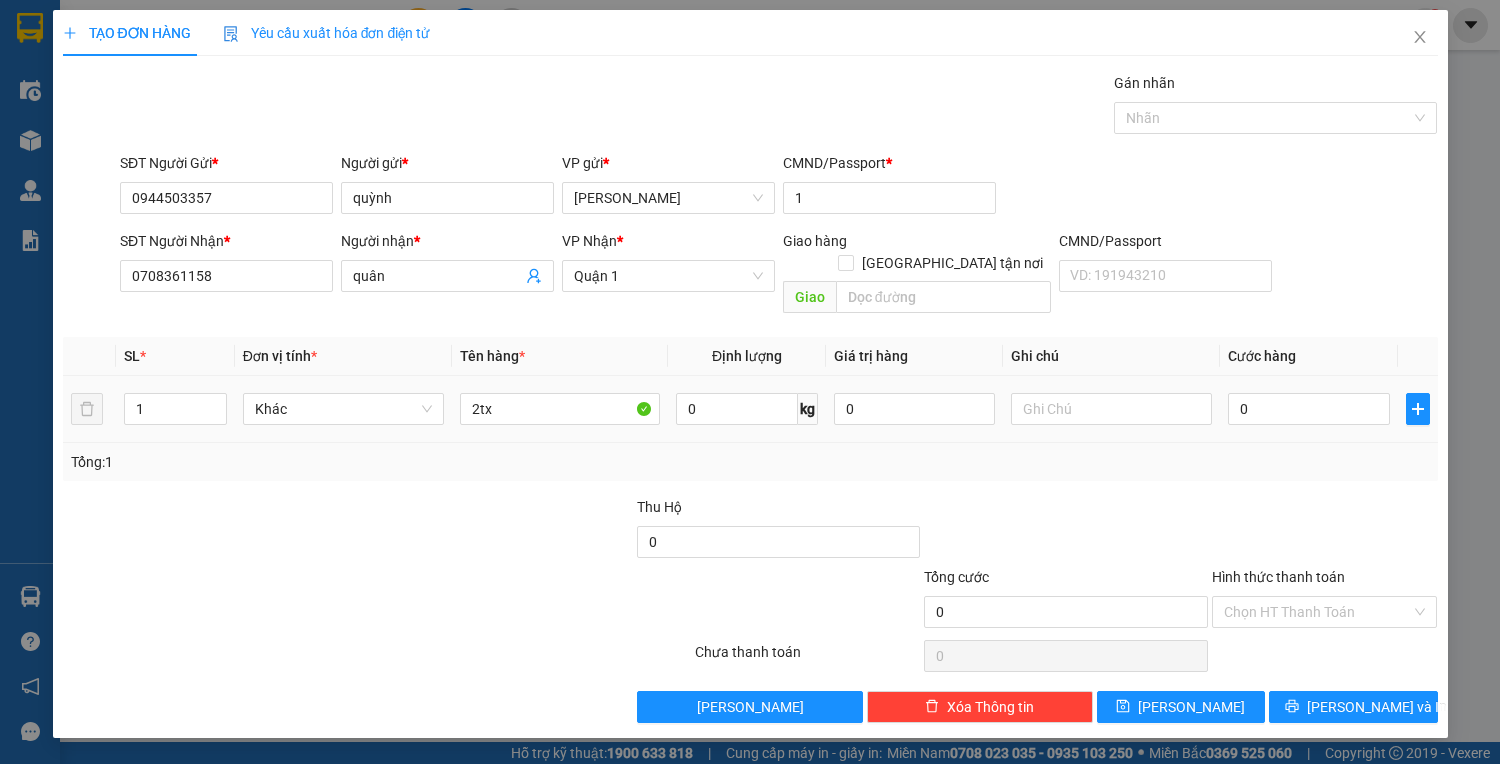 click at bounding box center [1111, 409] 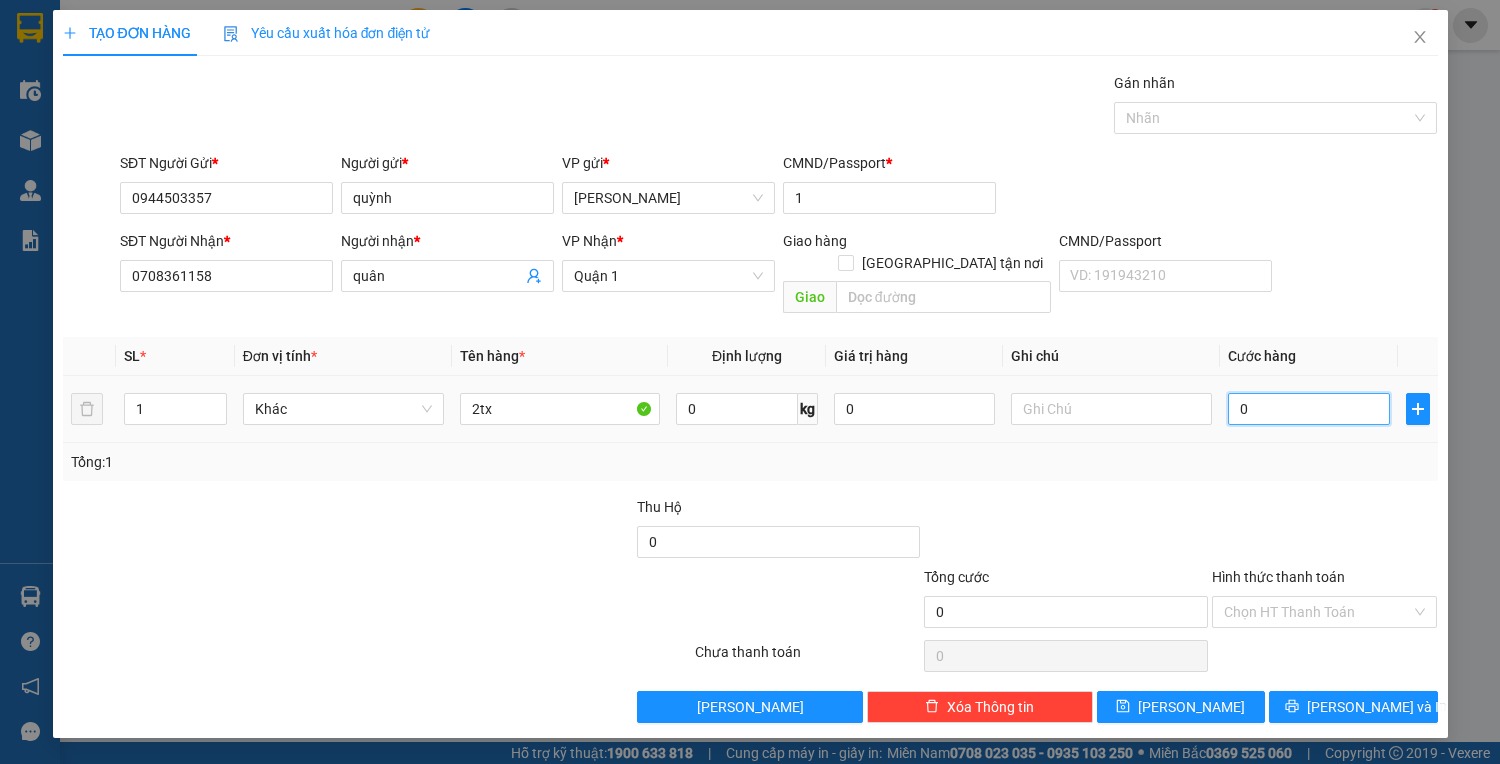 drag, startPoint x: 1274, startPoint y: 374, endPoint x: 1285, endPoint y: 368, distance: 12.529964 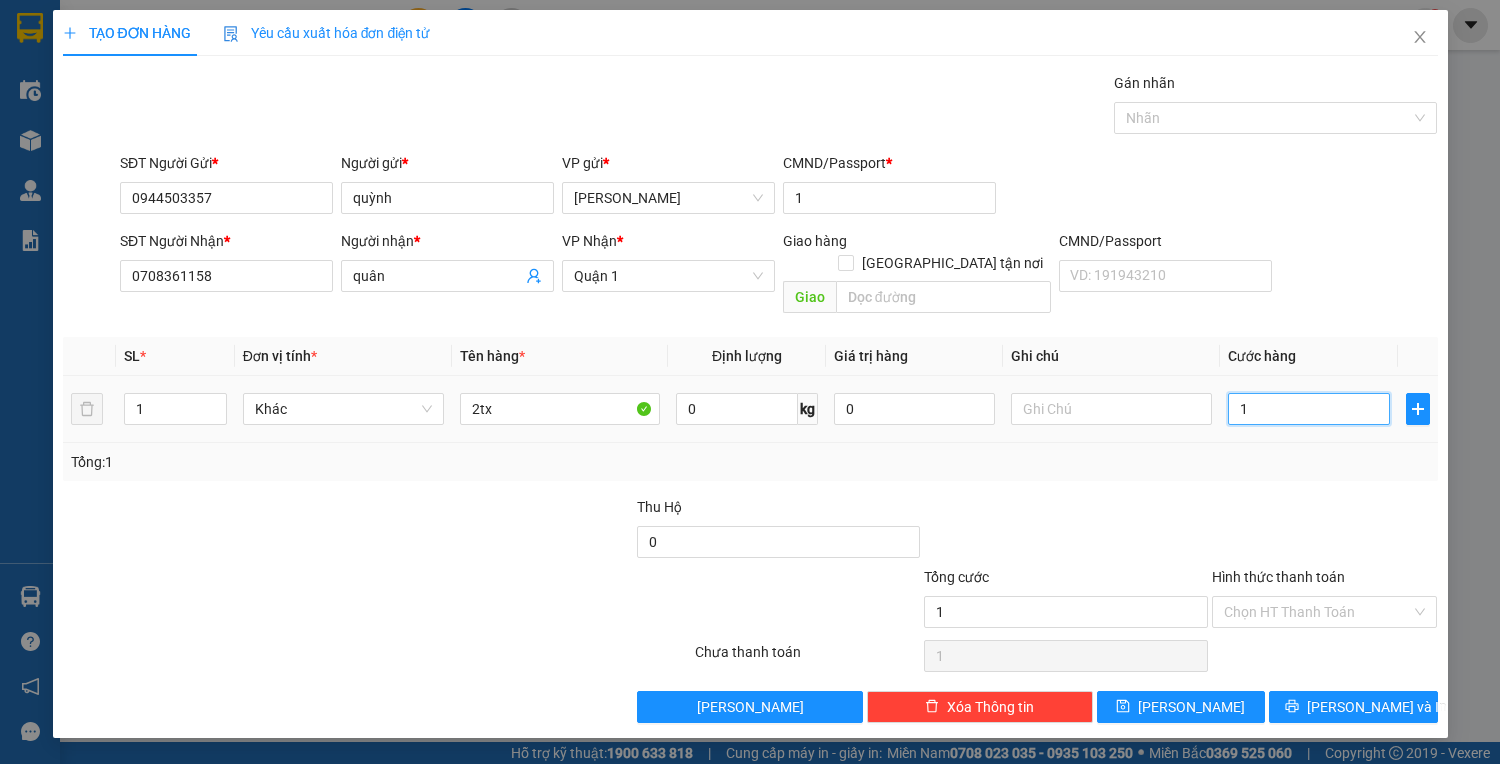 type on "10" 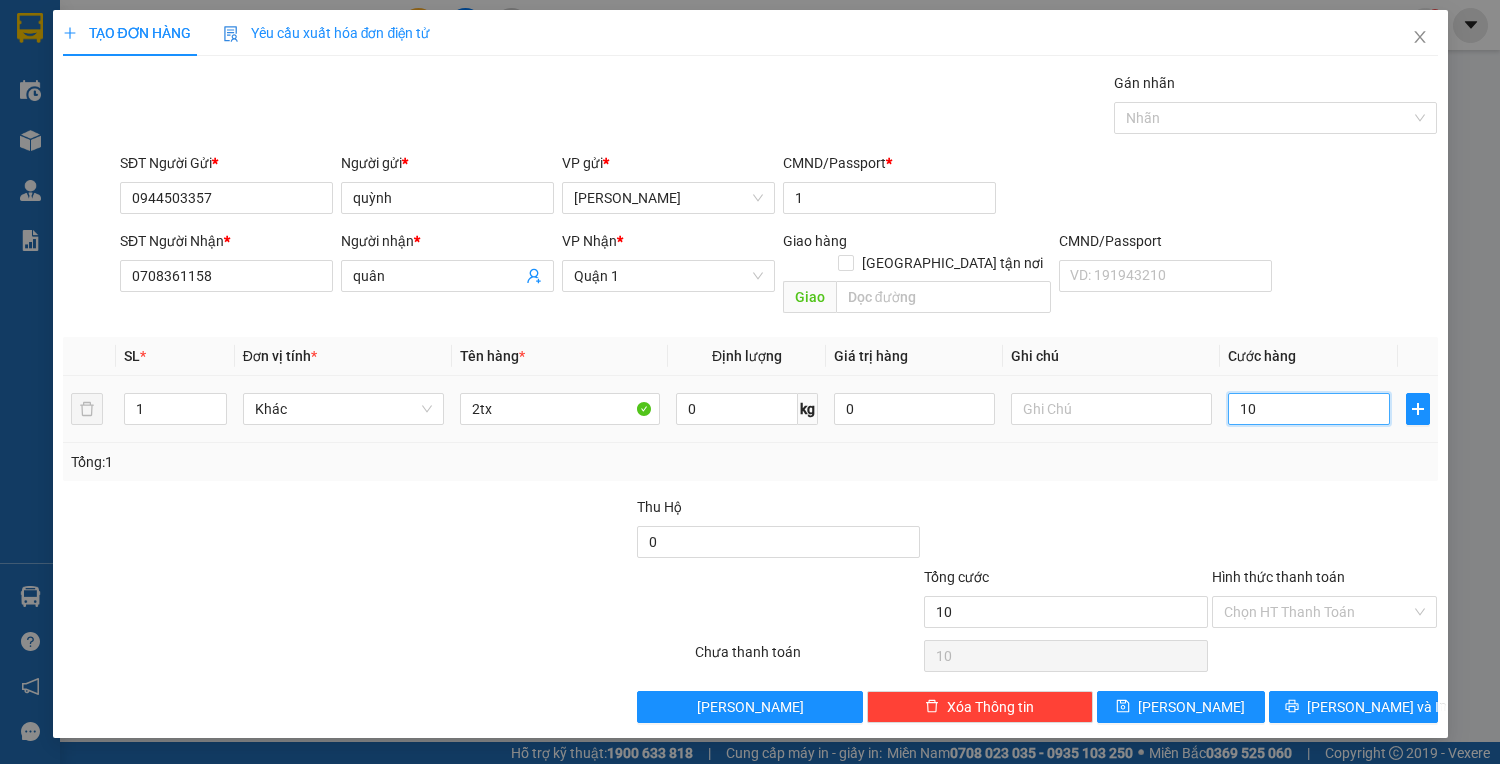 type on "100" 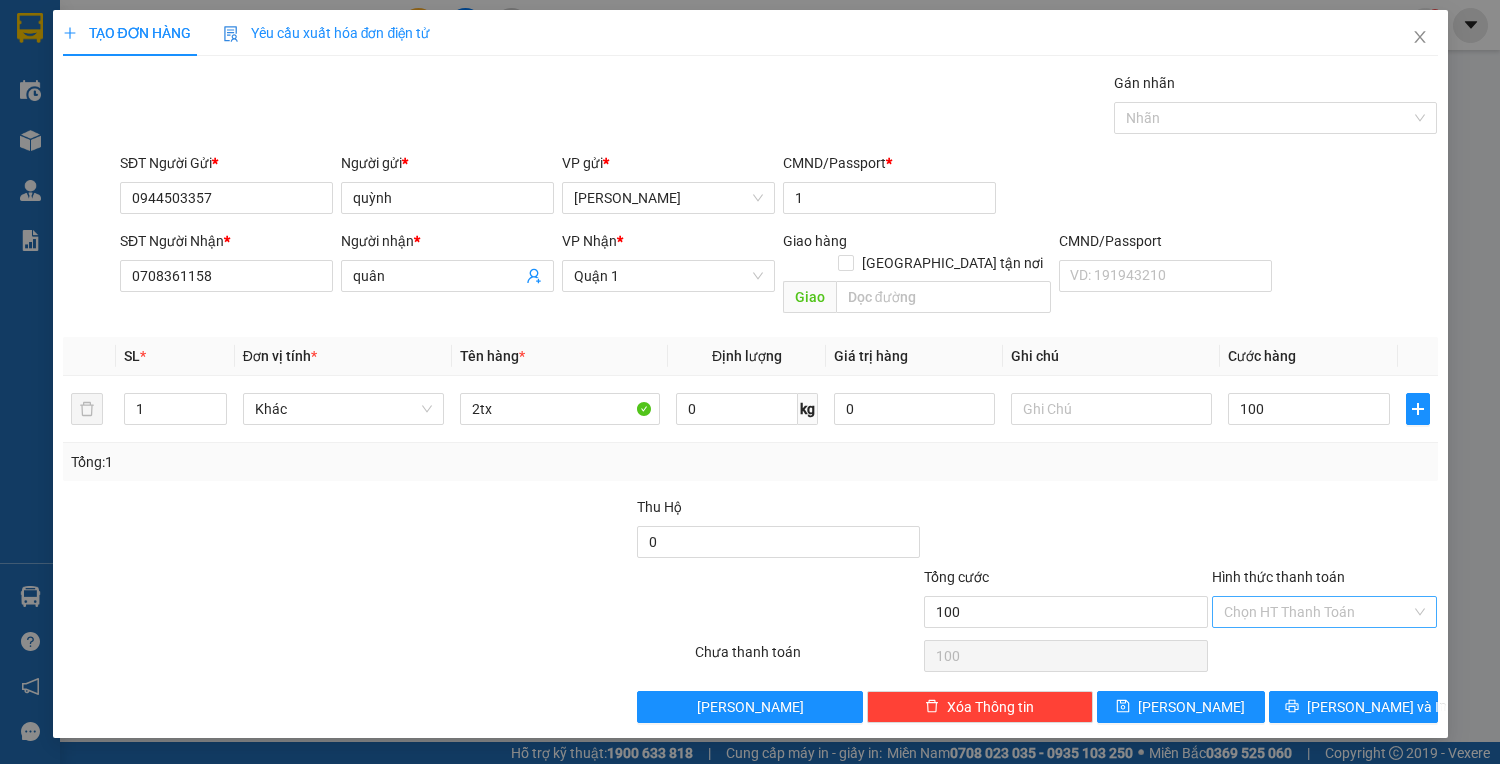type on "100.000" 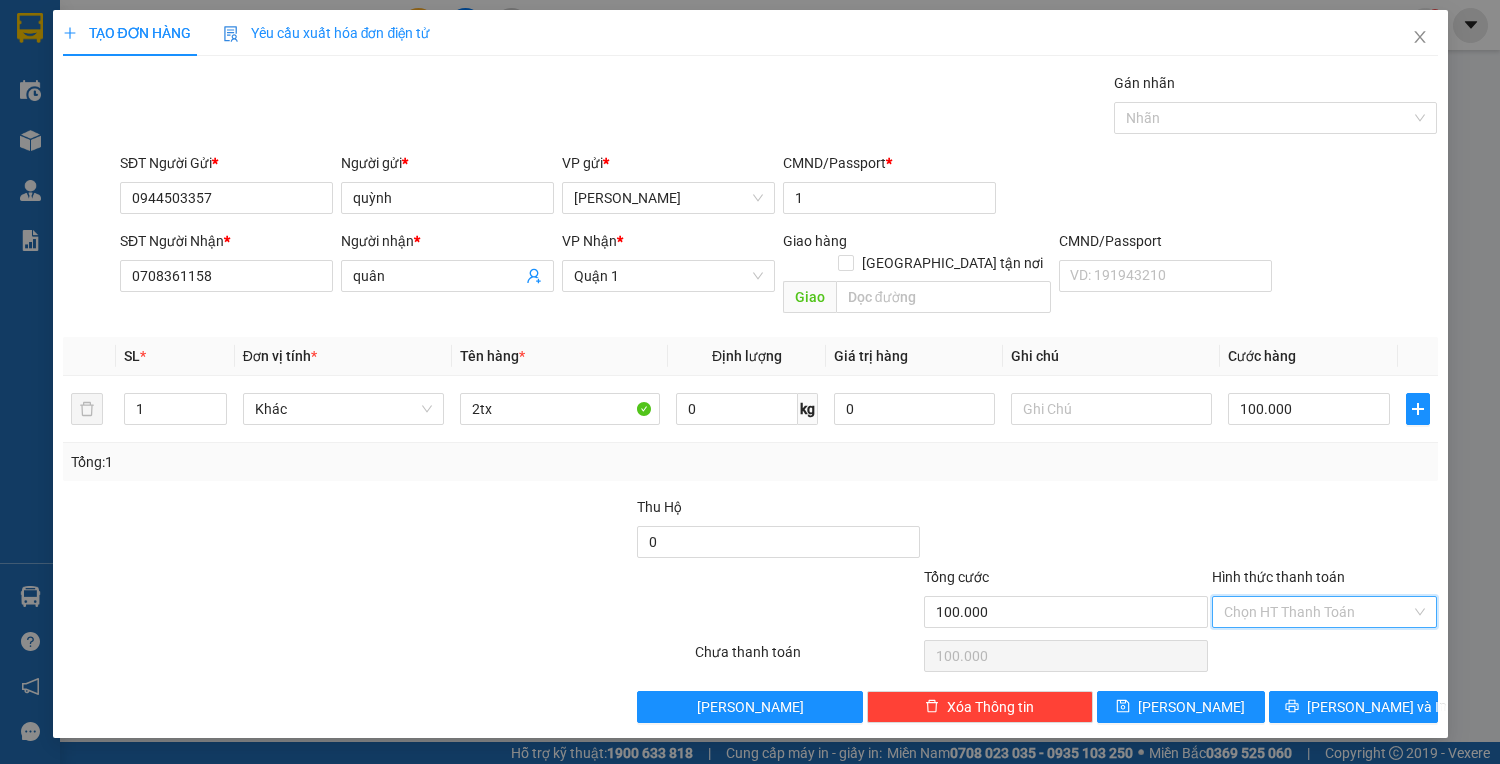 click on "Hình thức thanh toán" at bounding box center [1318, 612] 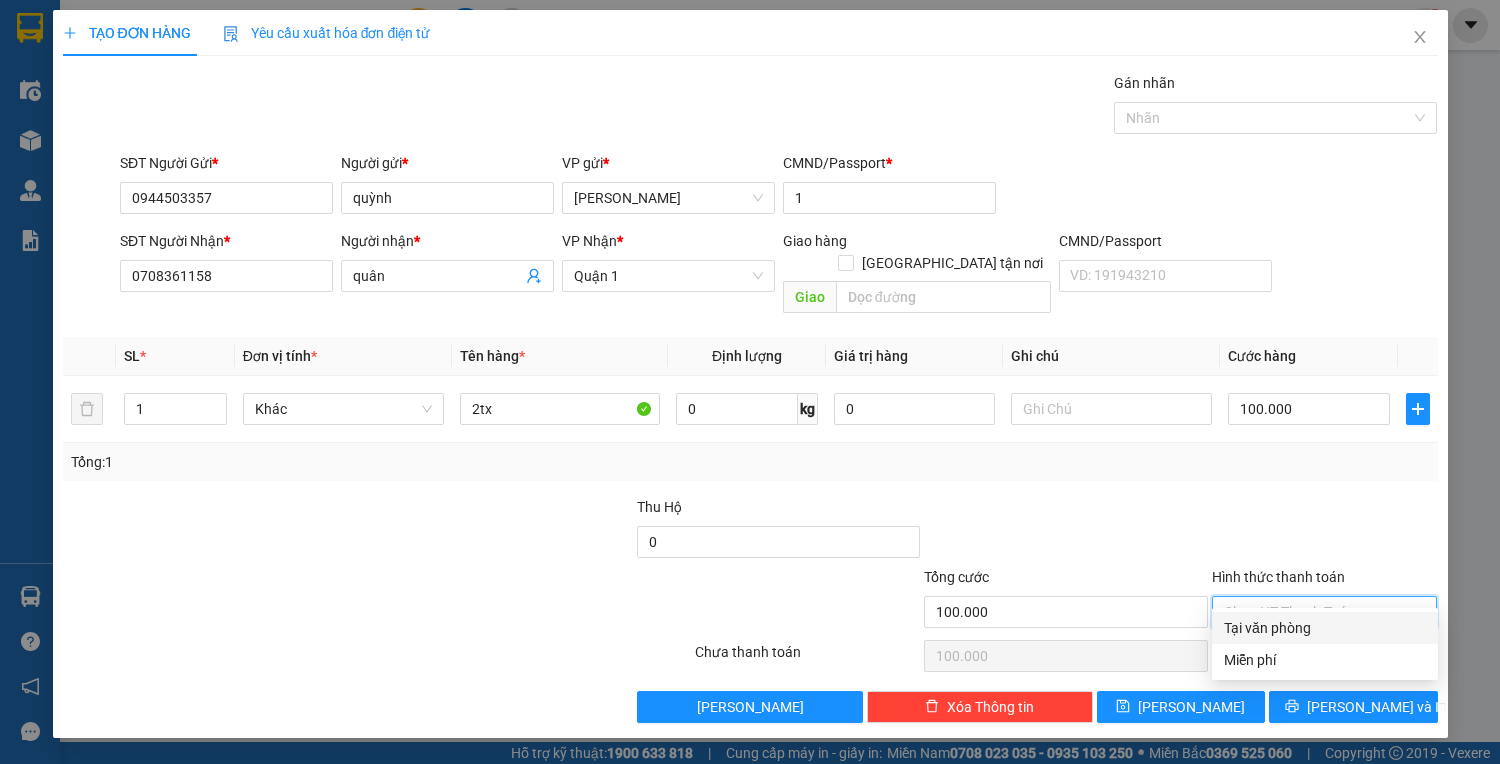 drag, startPoint x: 1328, startPoint y: 627, endPoint x: 1338, endPoint y: 640, distance: 16.40122 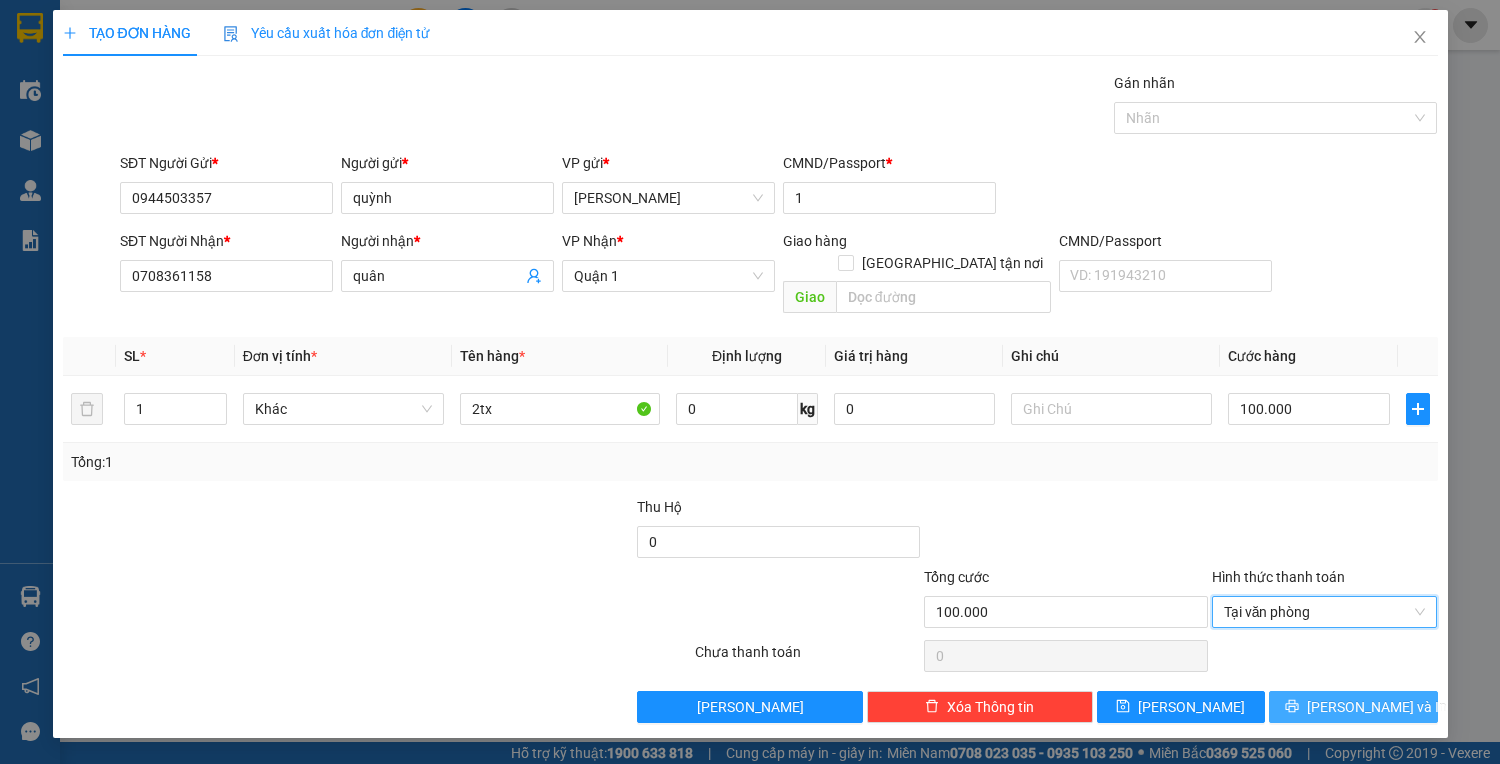 click on "[PERSON_NAME] và In" at bounding box center [1377, 707] 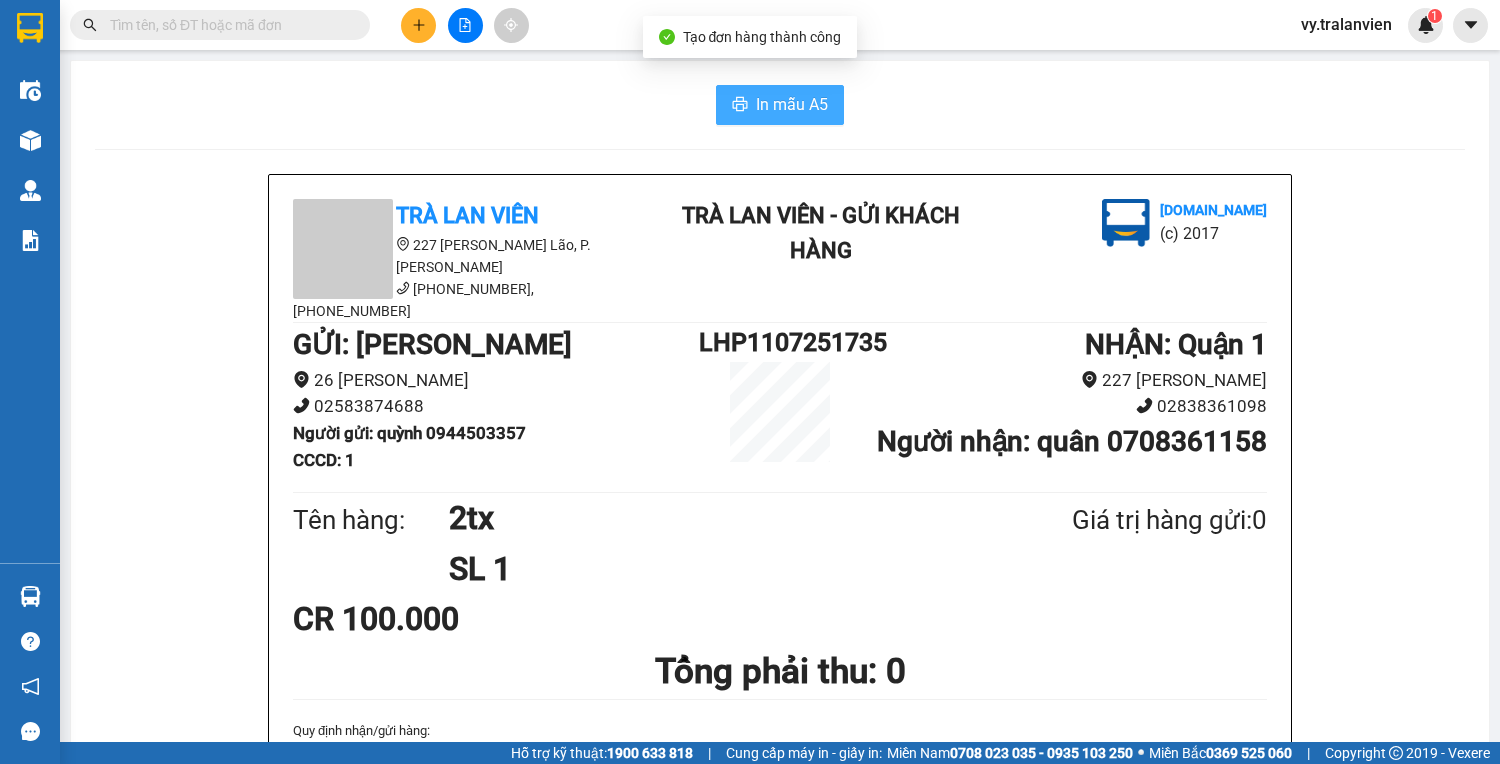 click on "In mẫu A5" at bounding box center (792, 104) 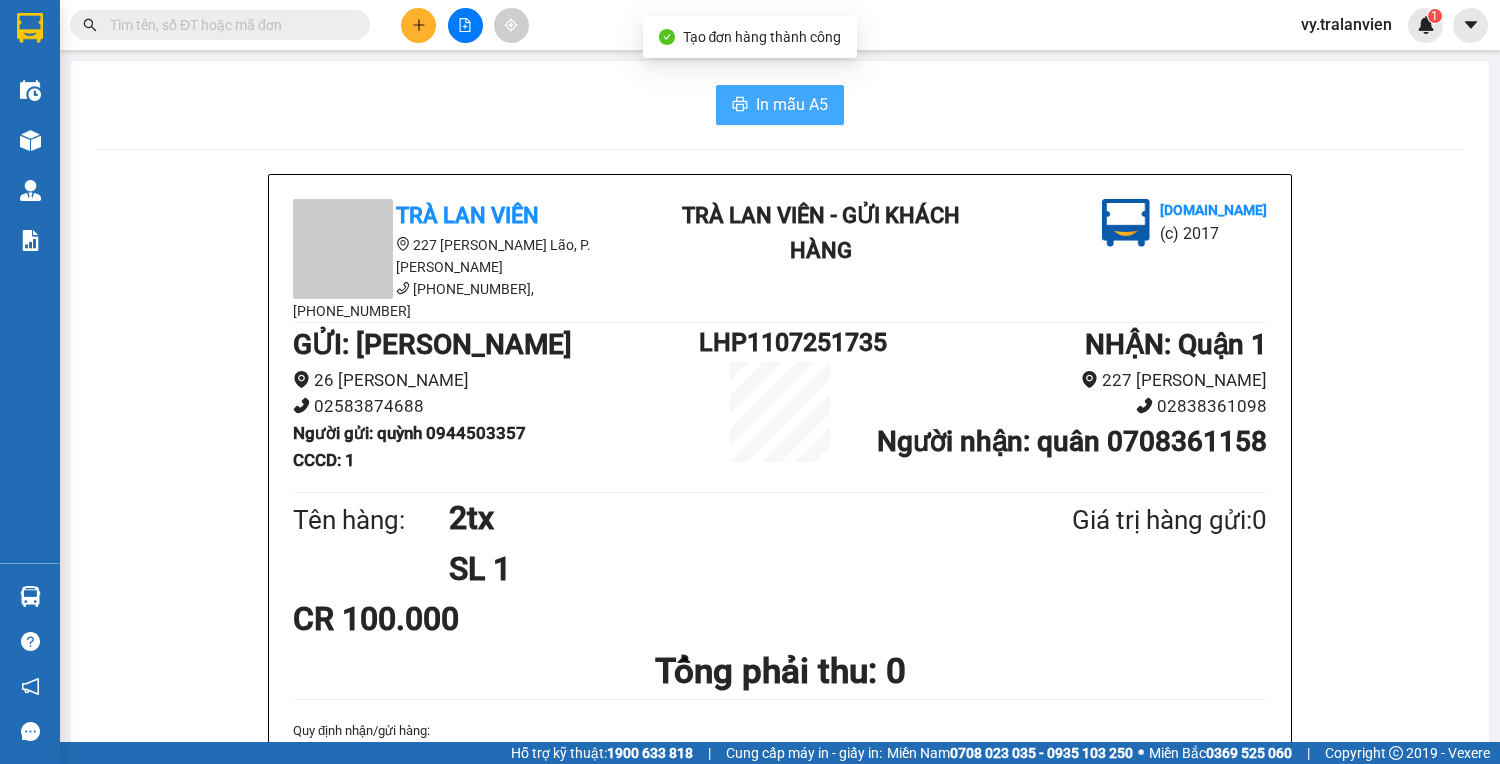 scroll, scrollTop: 0, scrollLeft: 0, axis: both 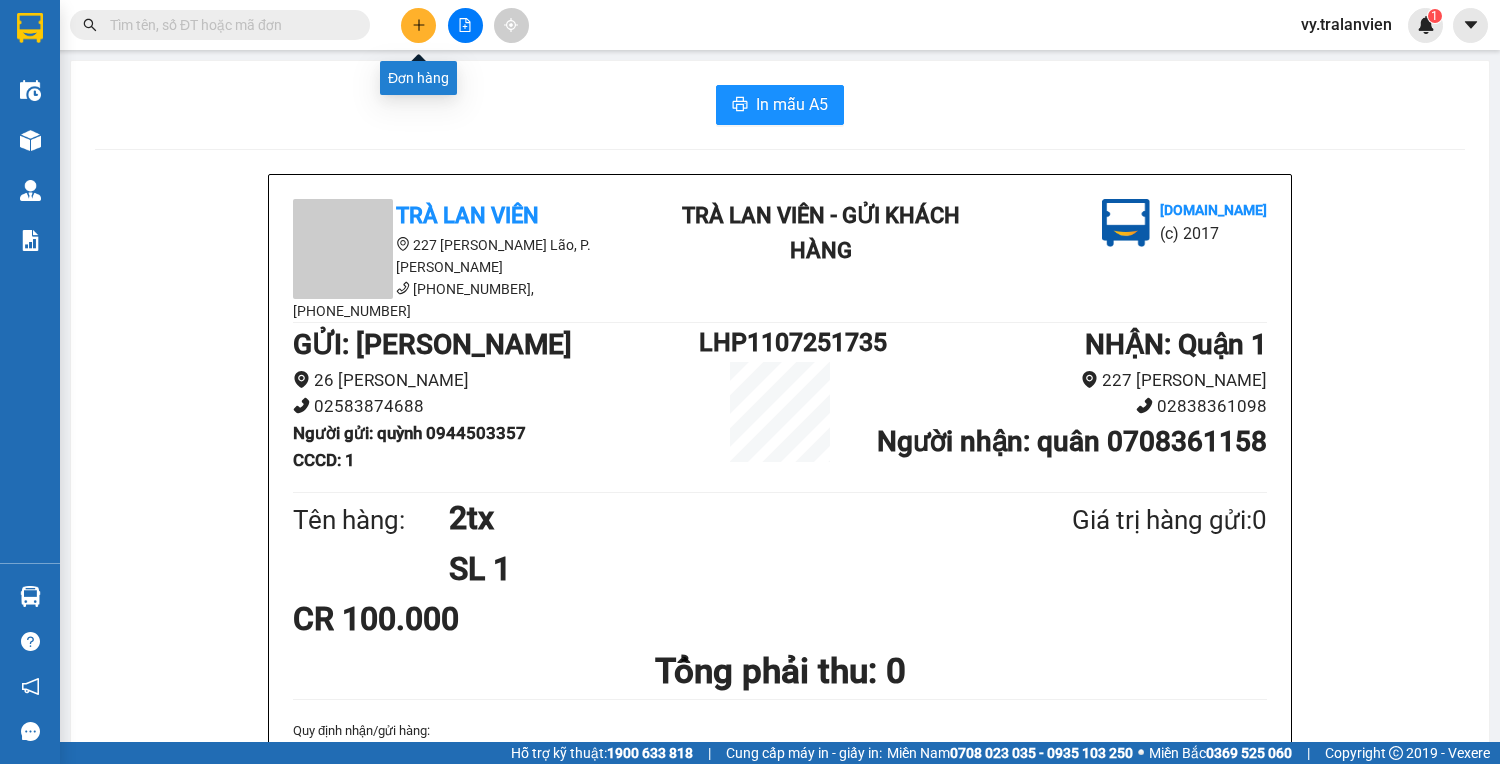 click at bounding box center [418, 25] 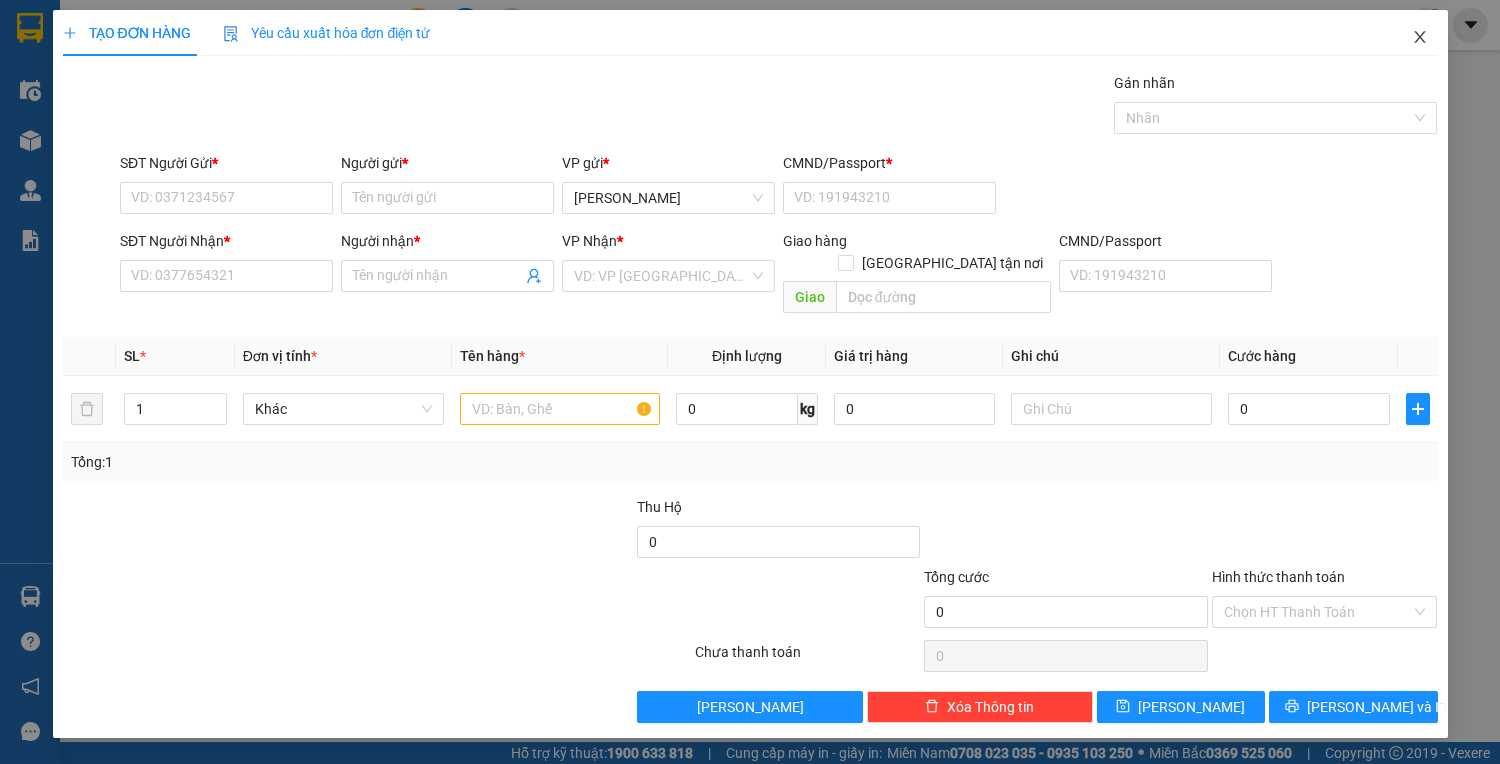 click 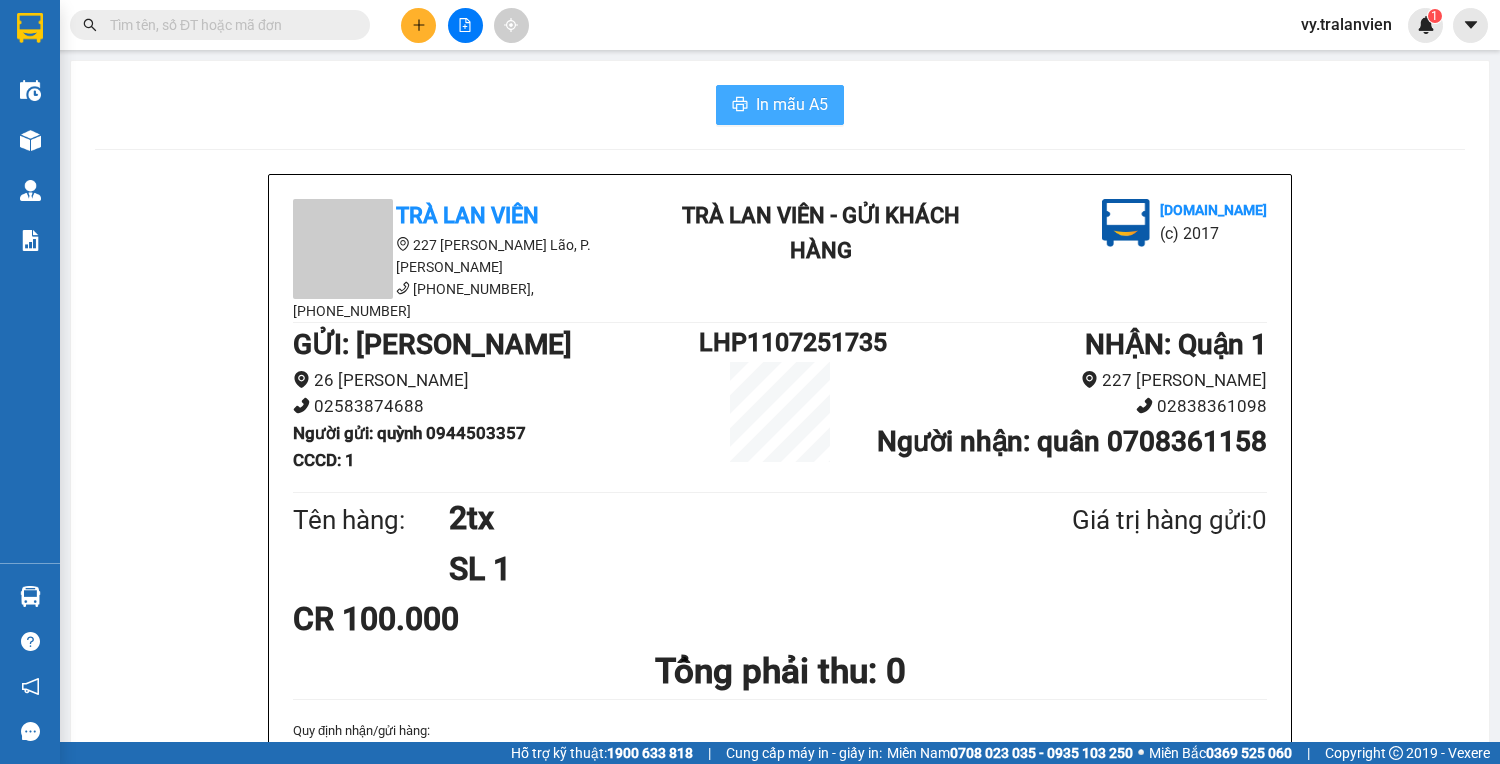 drag, startPoint x: 798, startPoint y: 108, endPoint x: 615, endPoint y: 24, distance: 201.3579 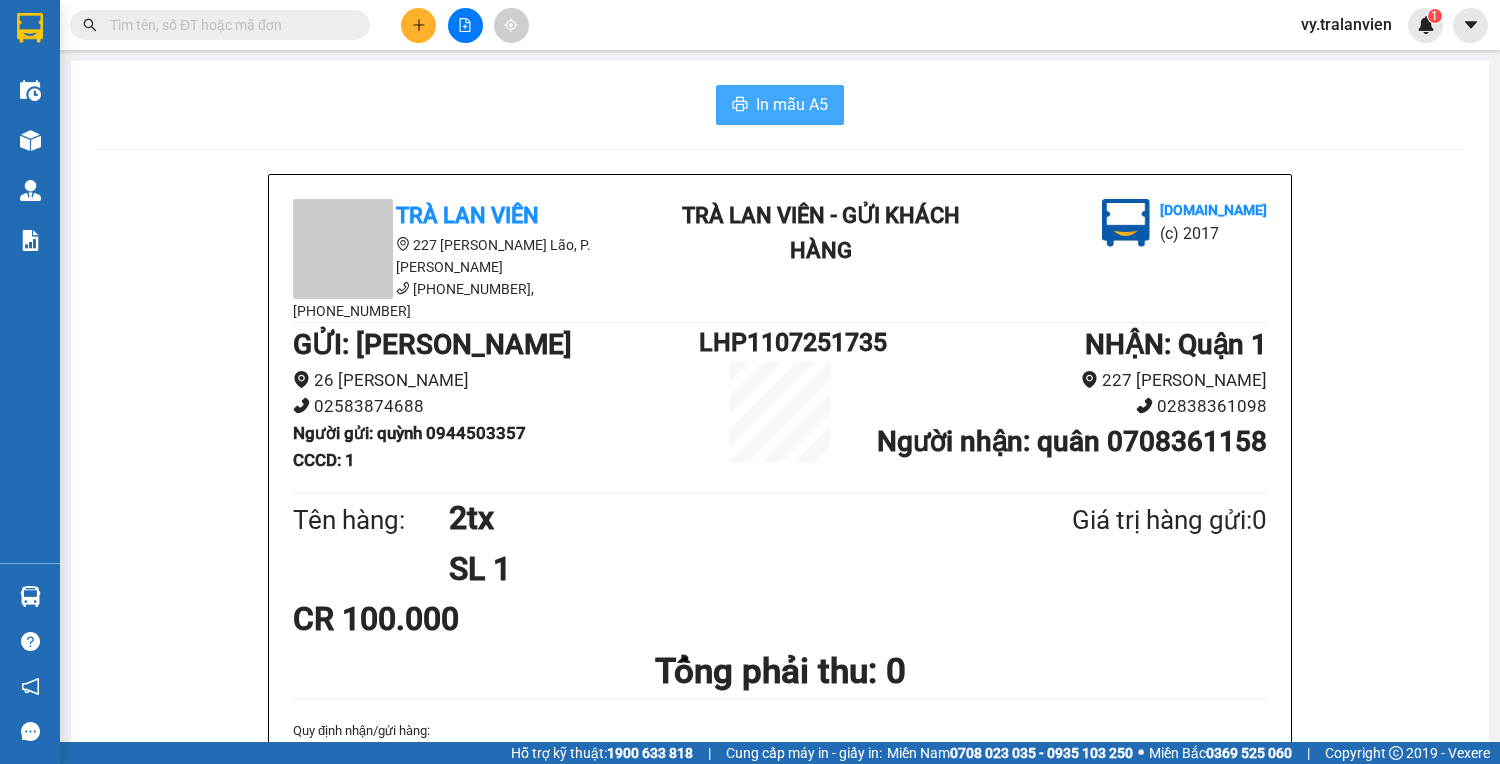 scroll, scrollTop: 0, scrollLeft: 0, axis: both 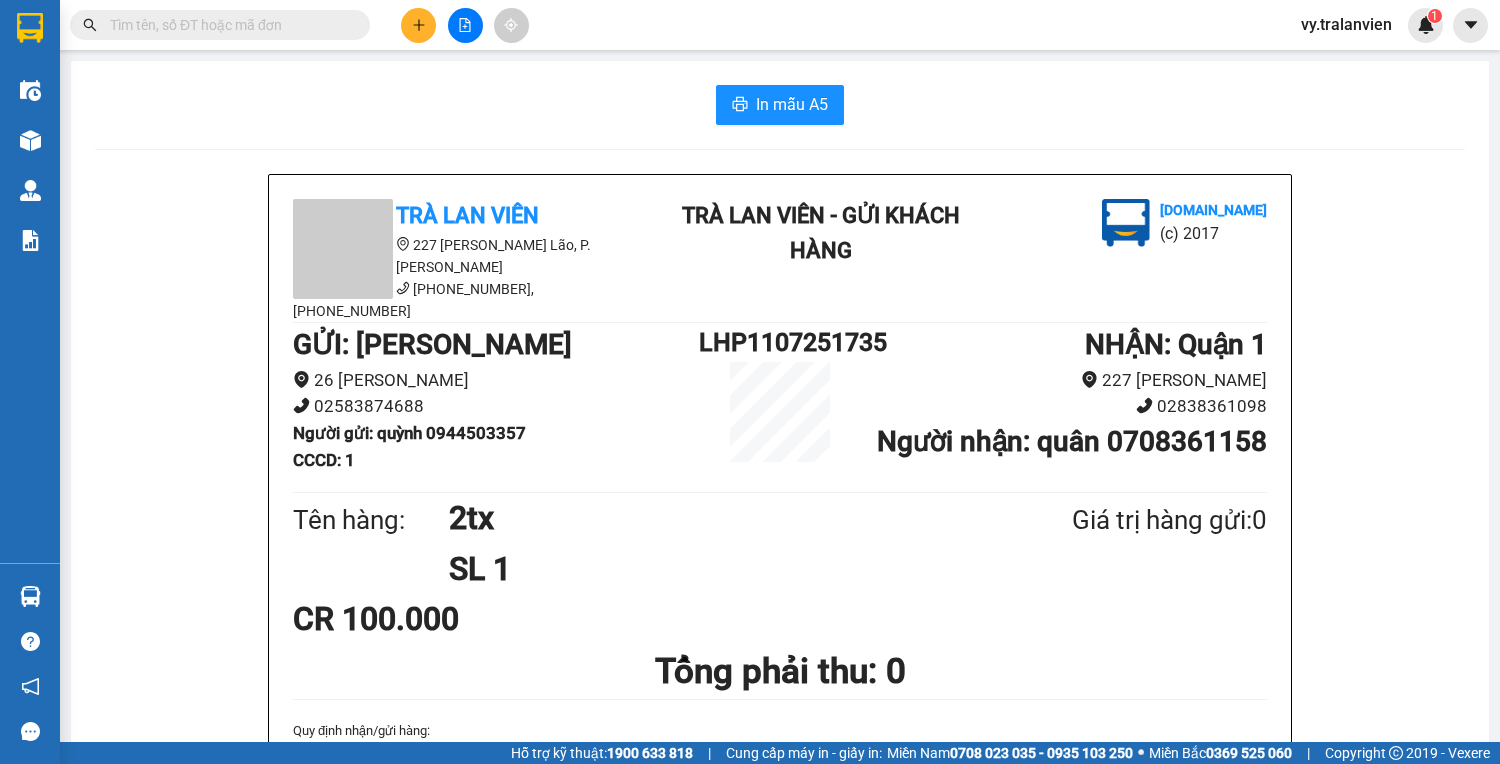 click on "In mẫu A5" at bounding box center (780, 105) 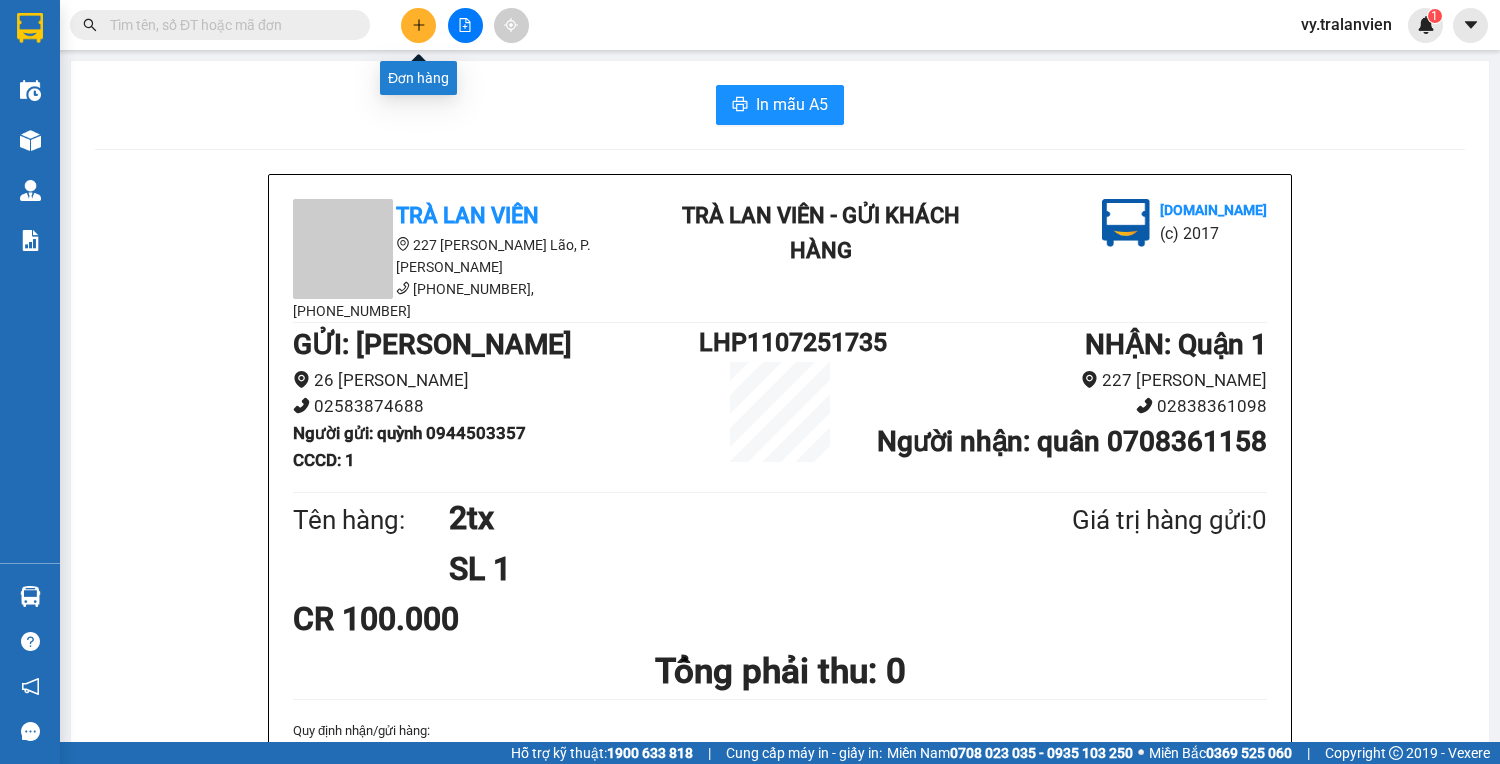 click 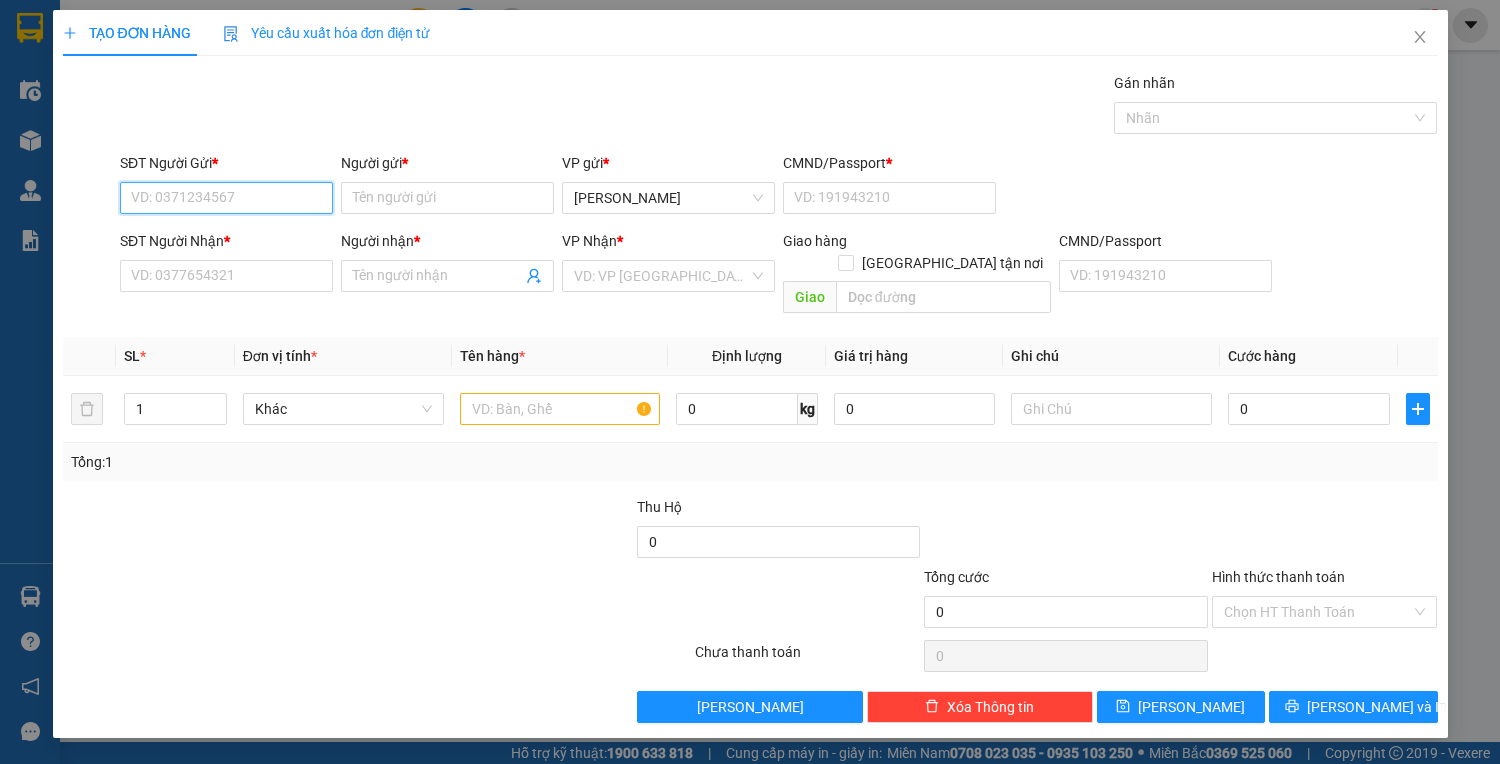 drag, startPoint x: 172, startPoint y: 204, endPoint x: 251, endPoint y: 179, distance: 82.86133 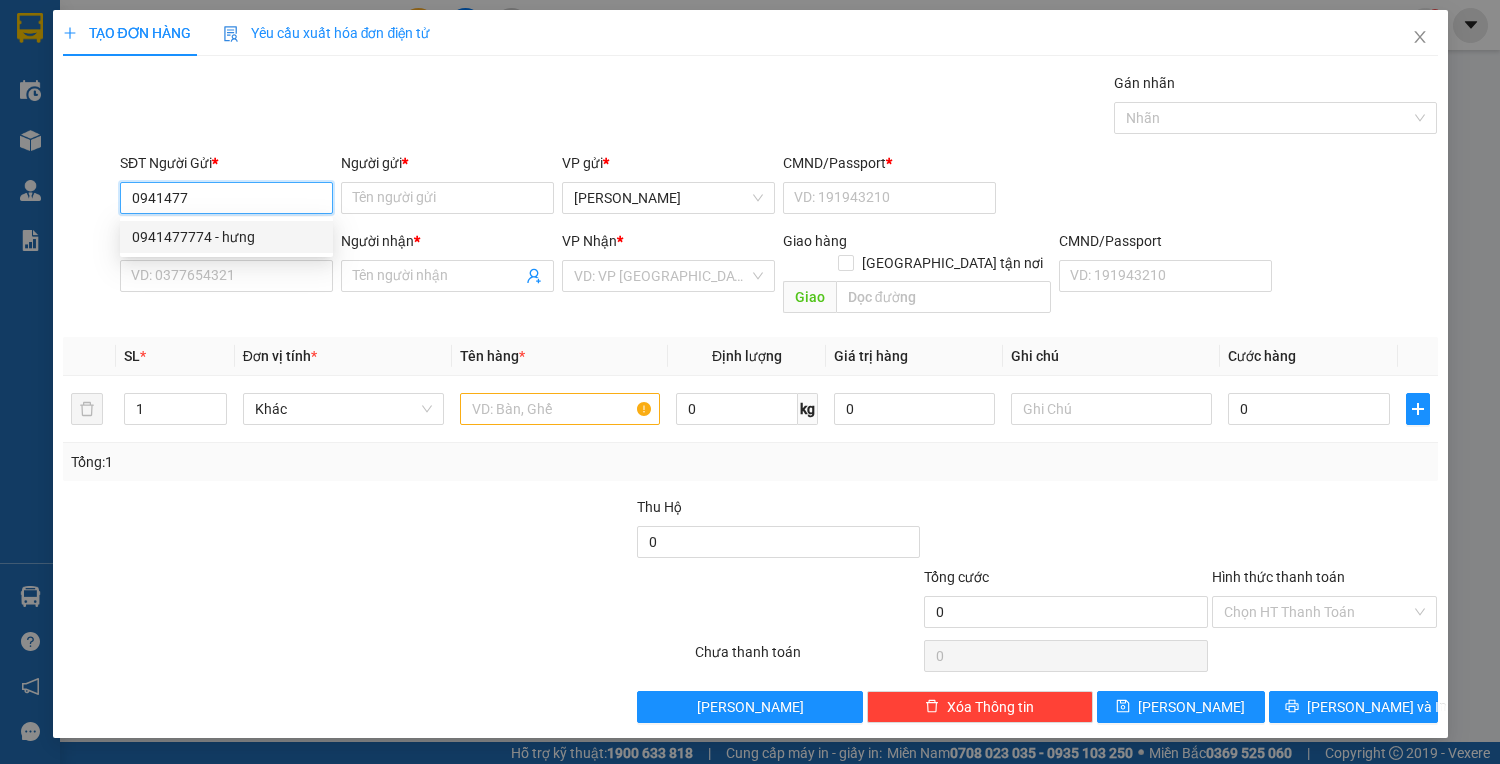 click on "0941477774 - hưng" at bounding box center [226, 237] 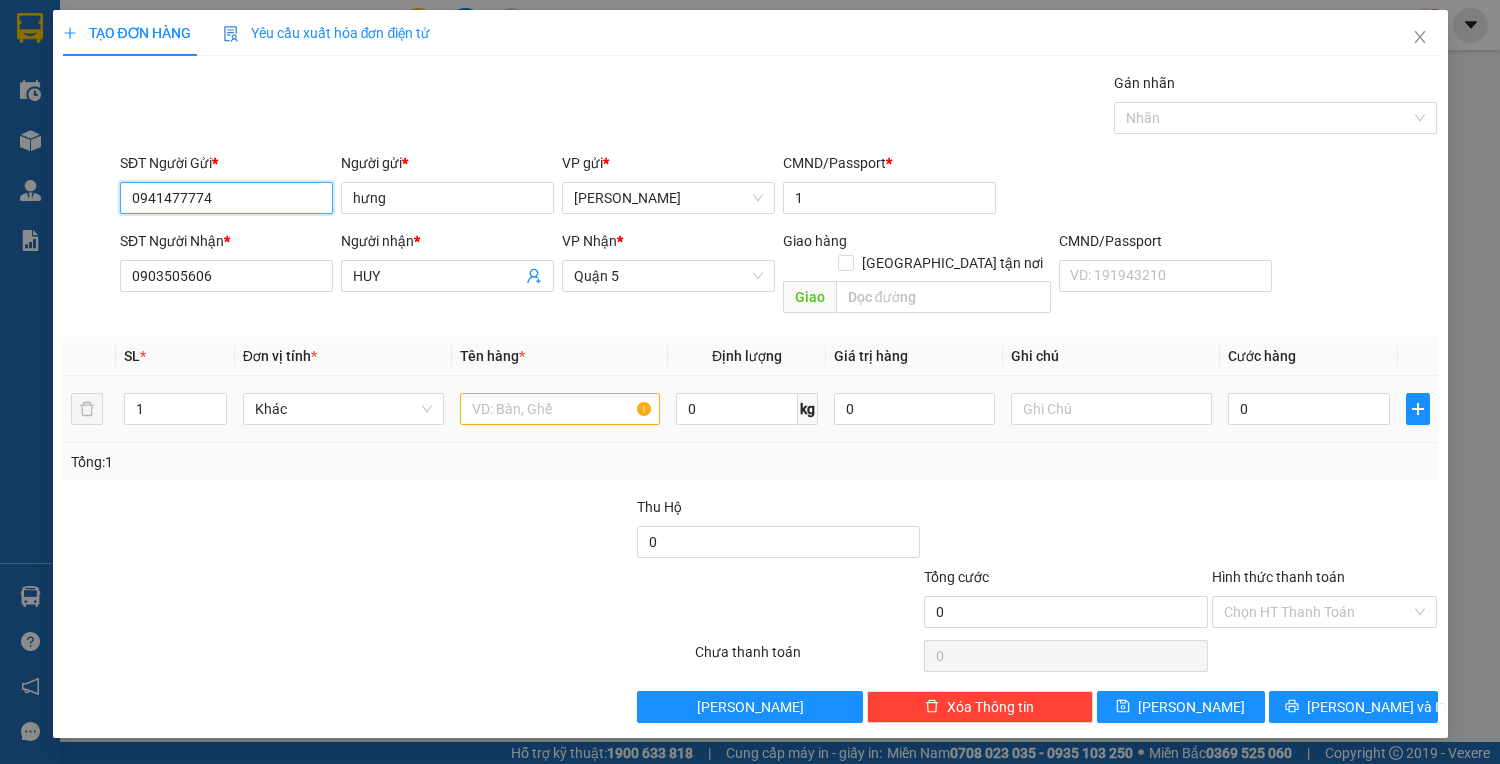 type on "0941477774" 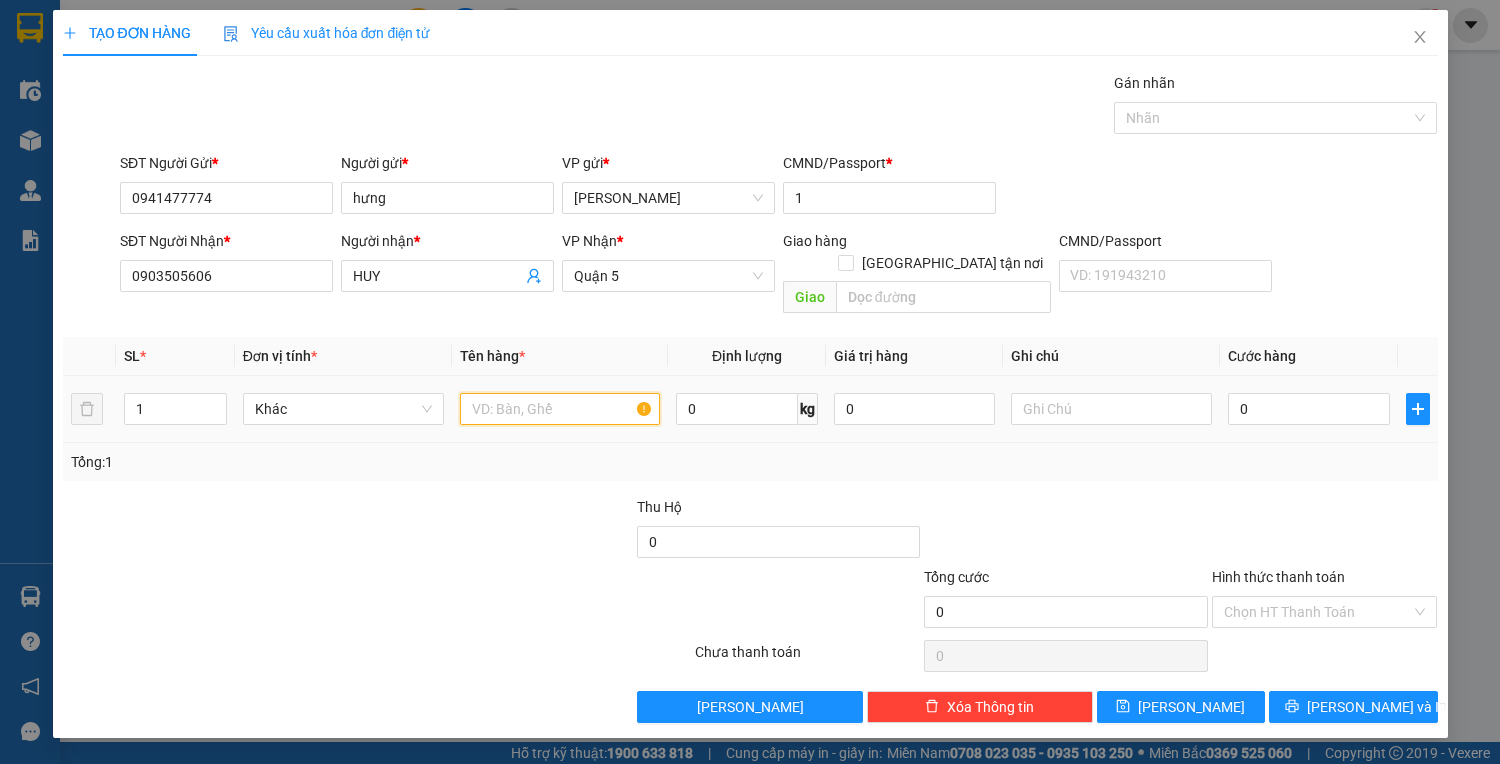click at bounding box center [560, 409] 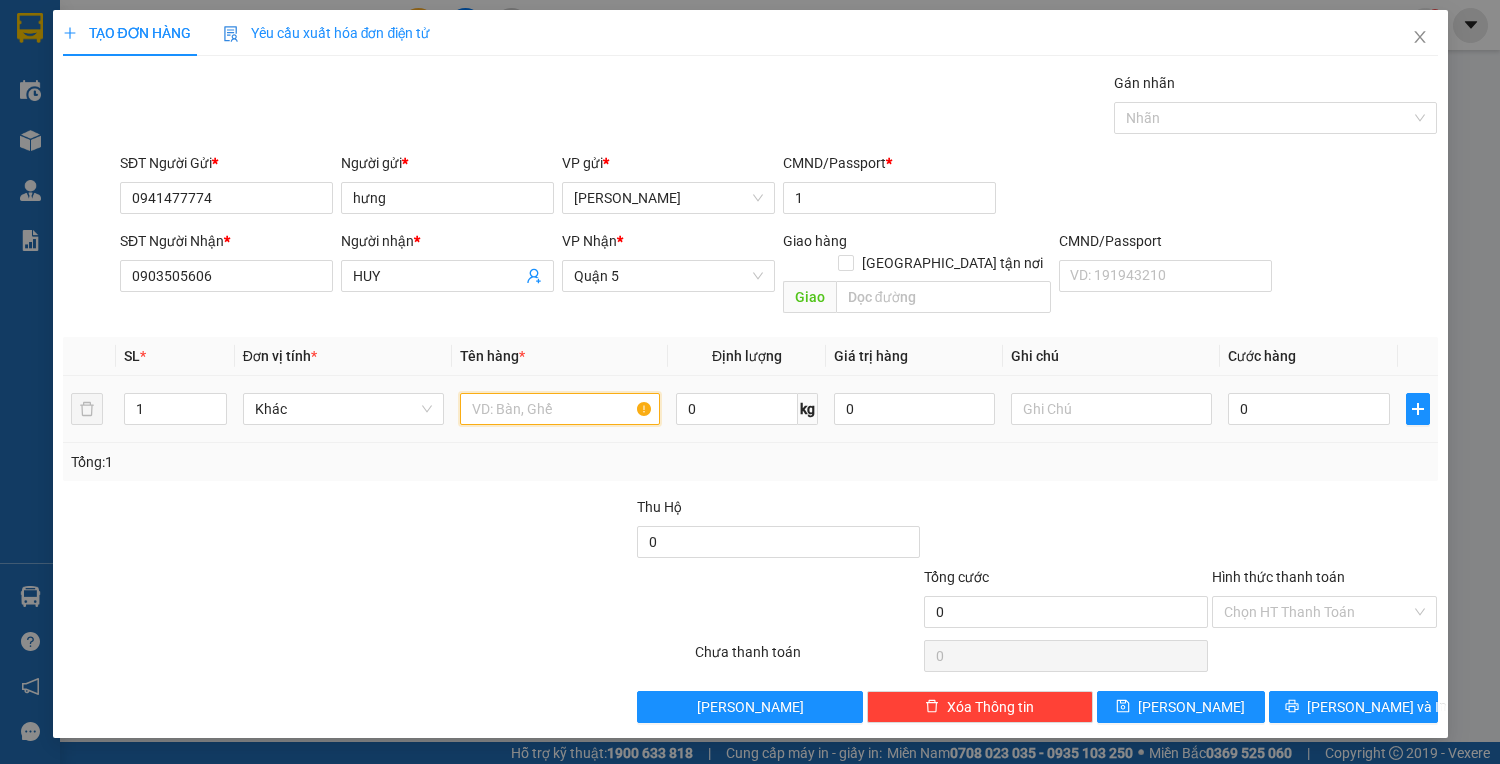 click at bounding box center (560, 409) 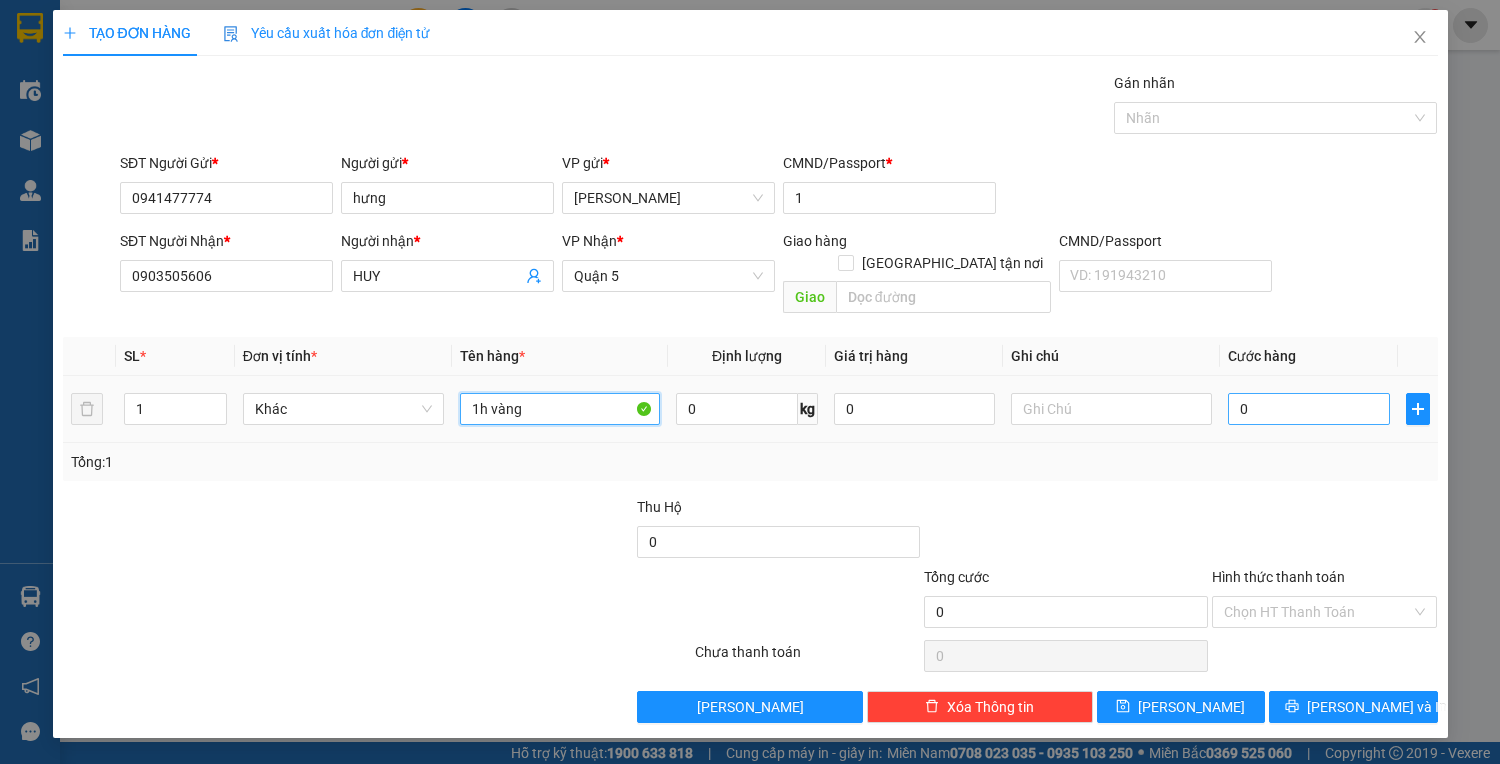 type on "1h vàng" 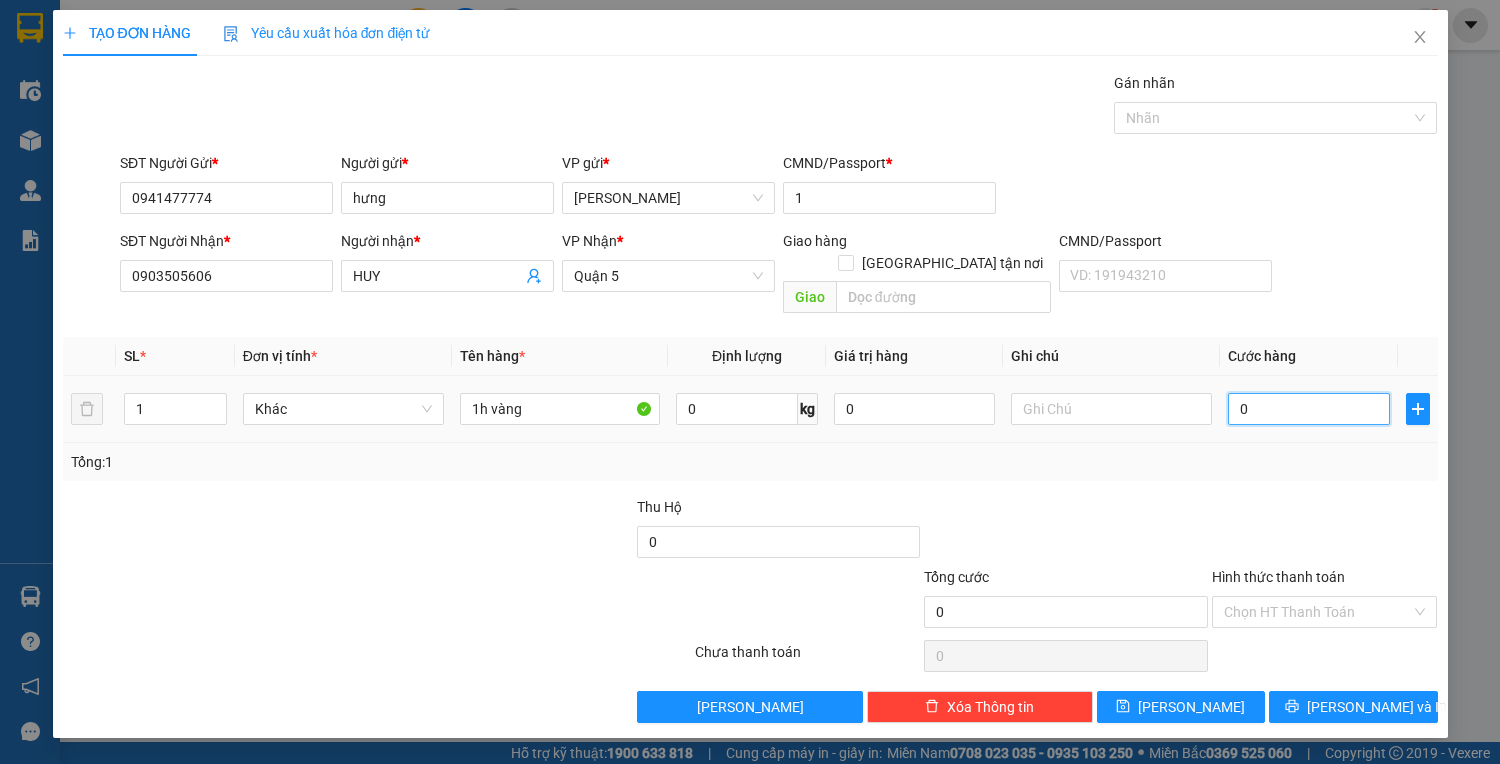 click on "0" at bounding box center (1308, 409) 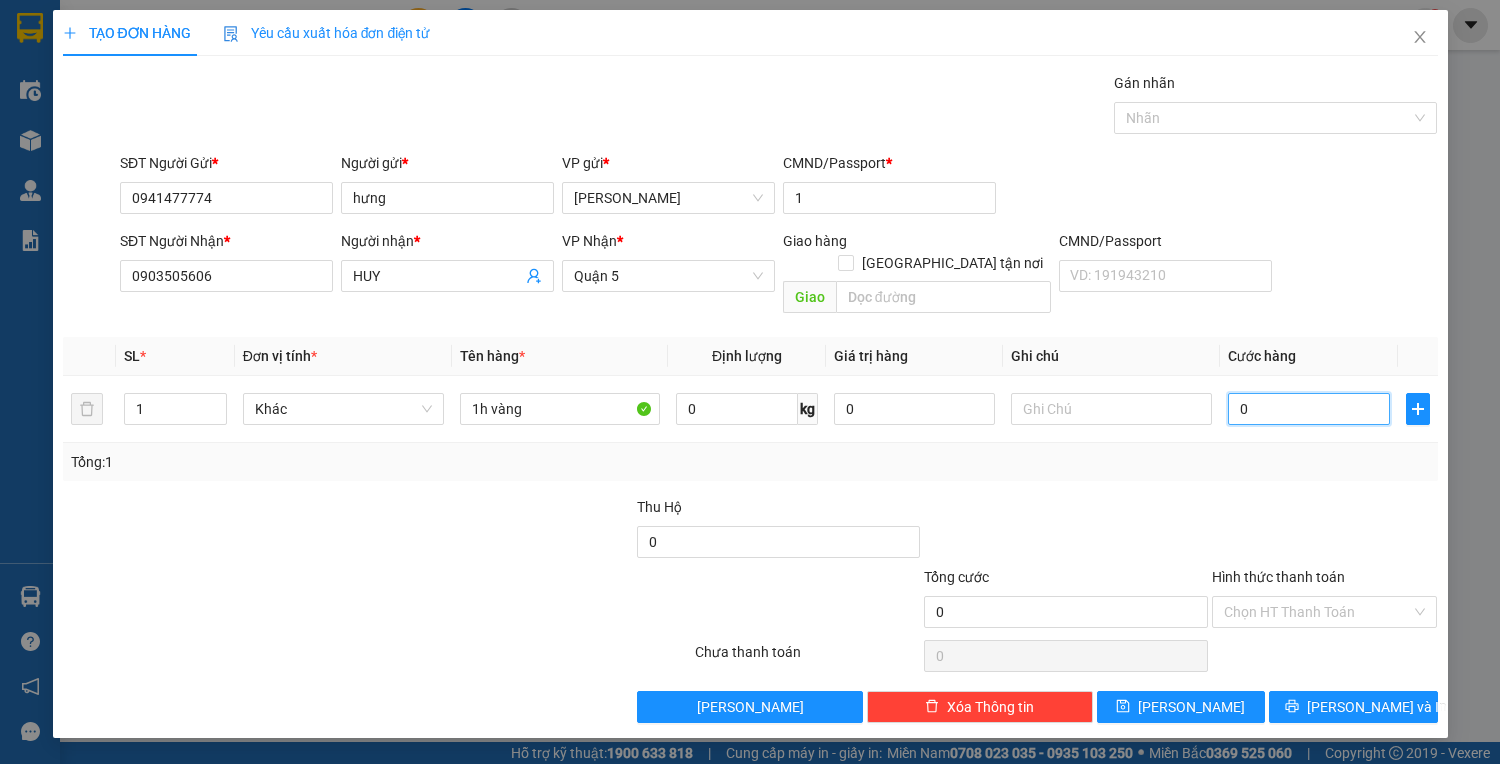 type on "2" 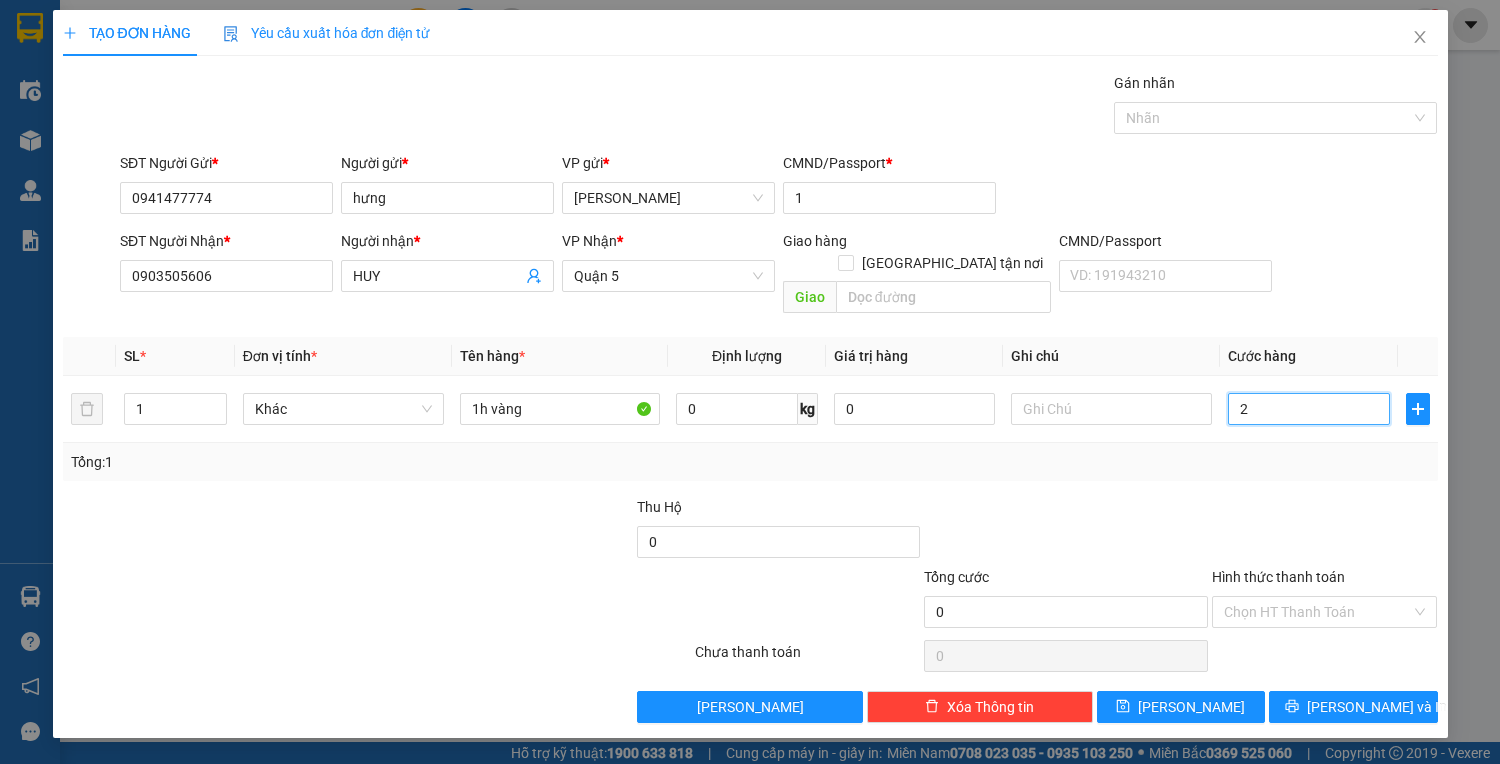 type on "2" 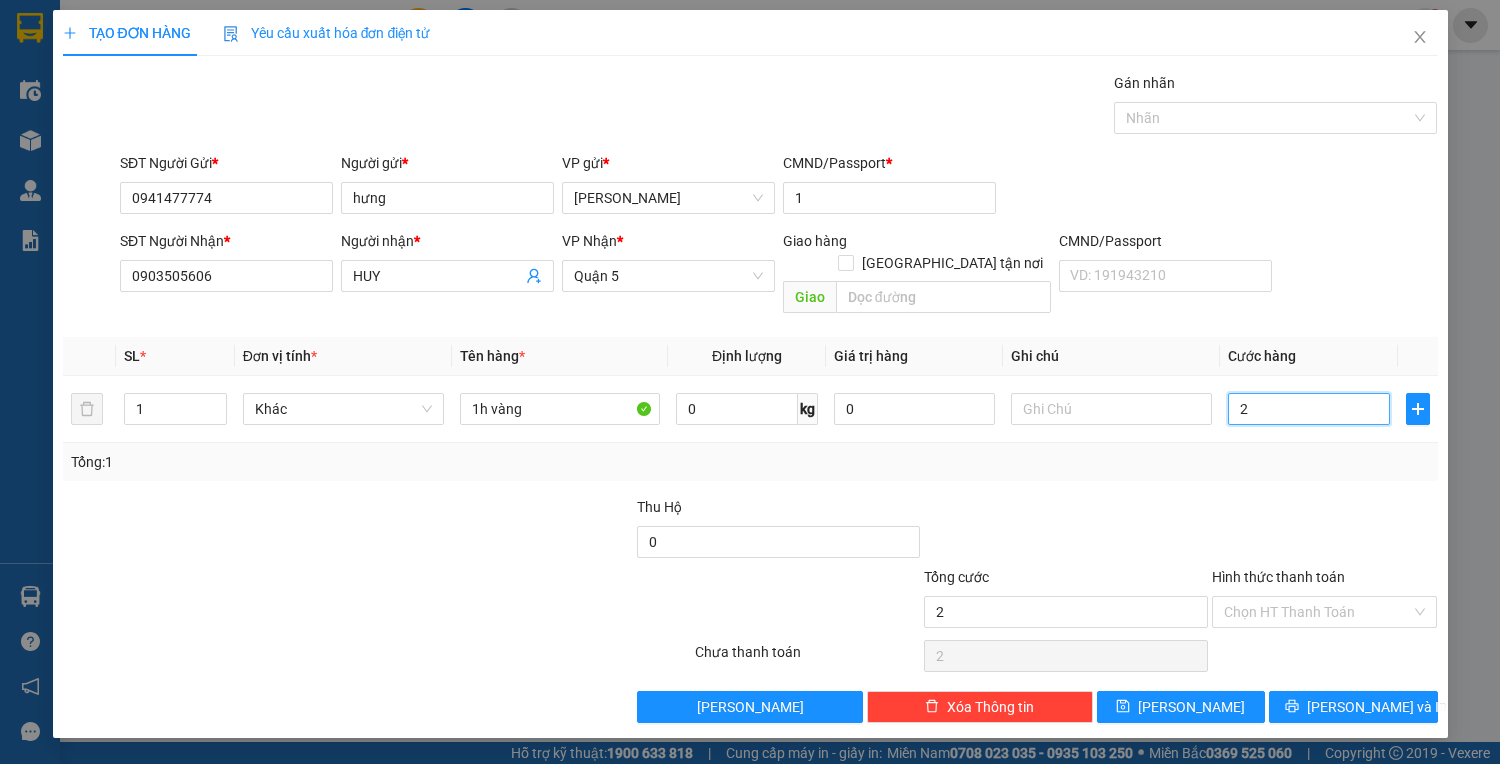 type on "25" 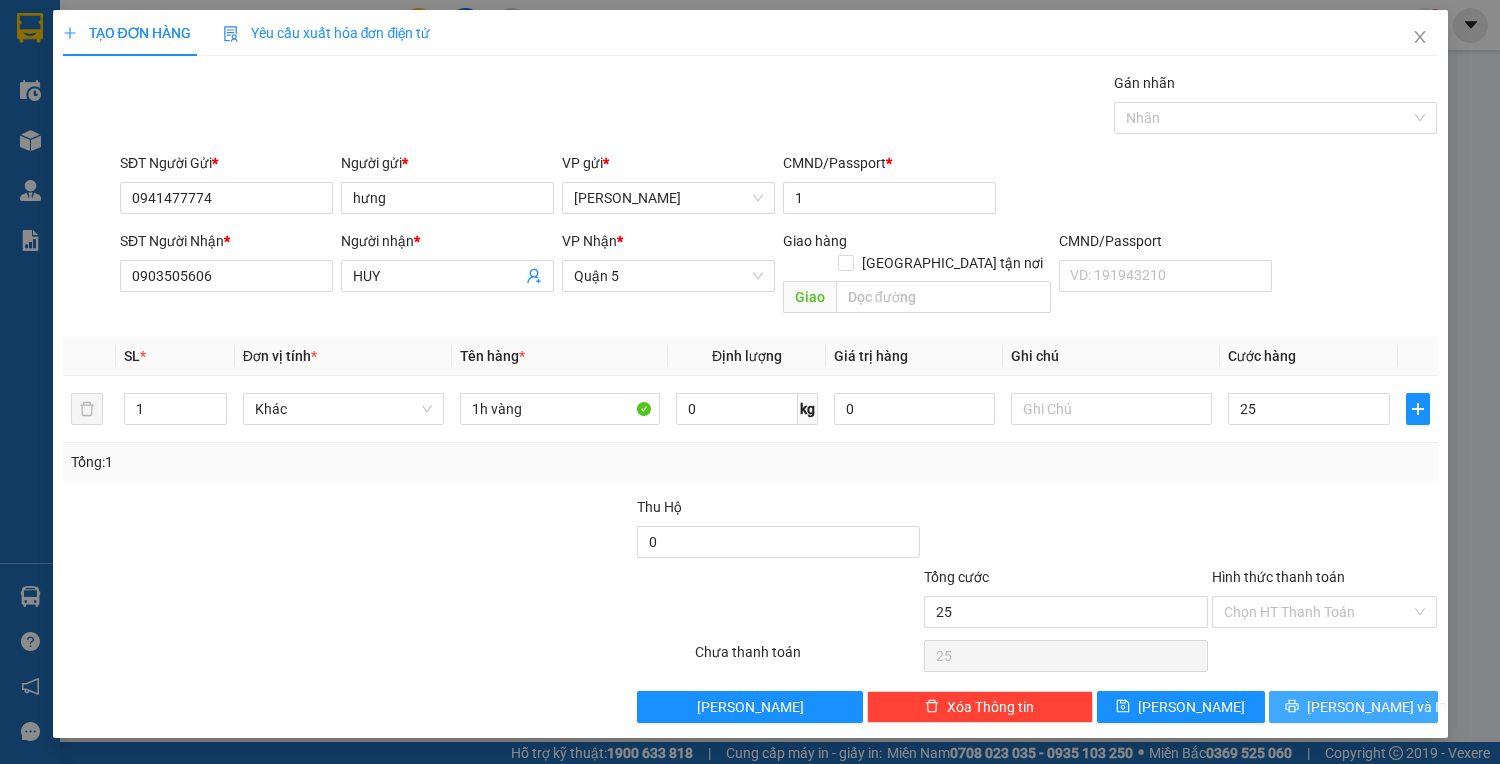 type on "25.000" 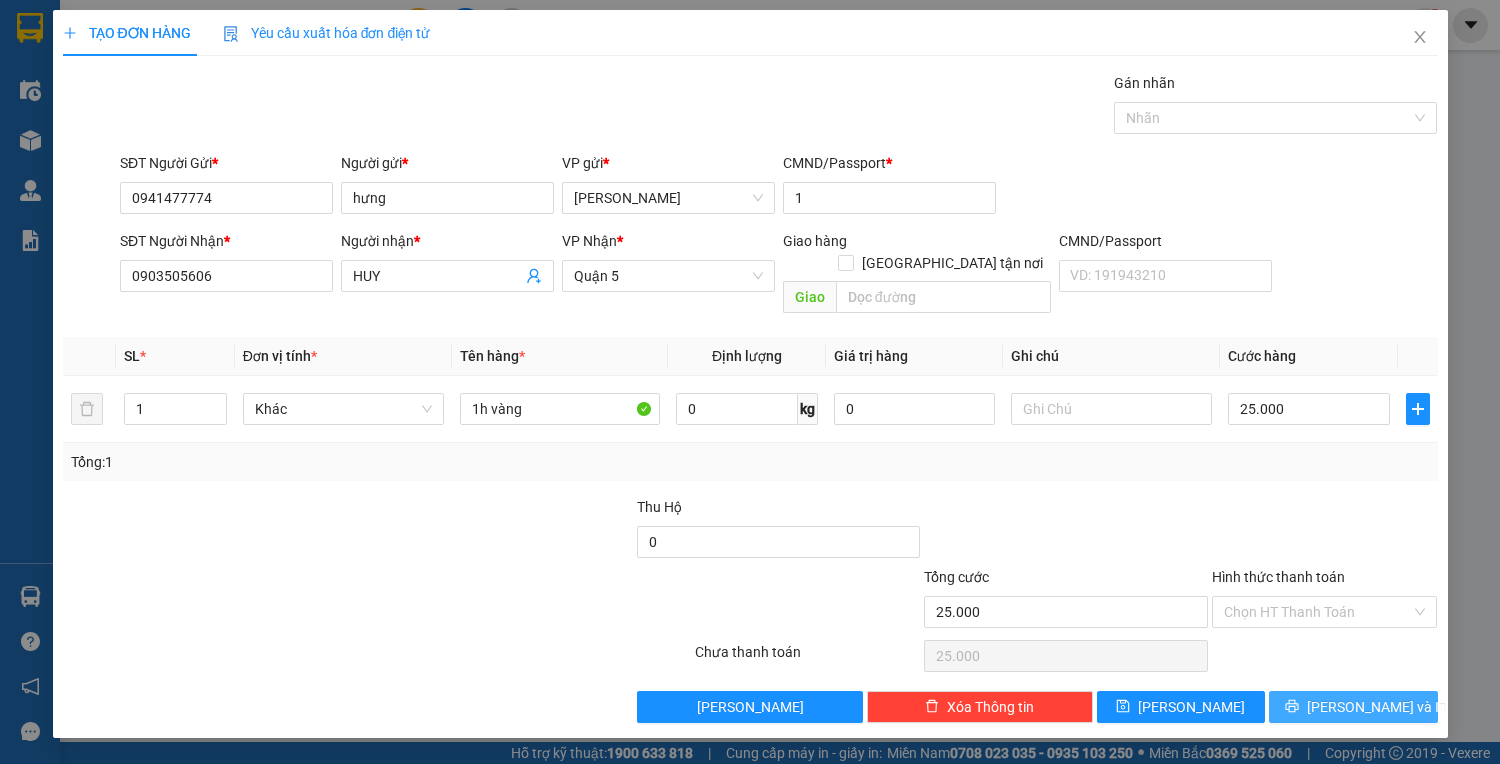 click on "[PERSON_NAME] và In" at bounding box center [1353, 707] 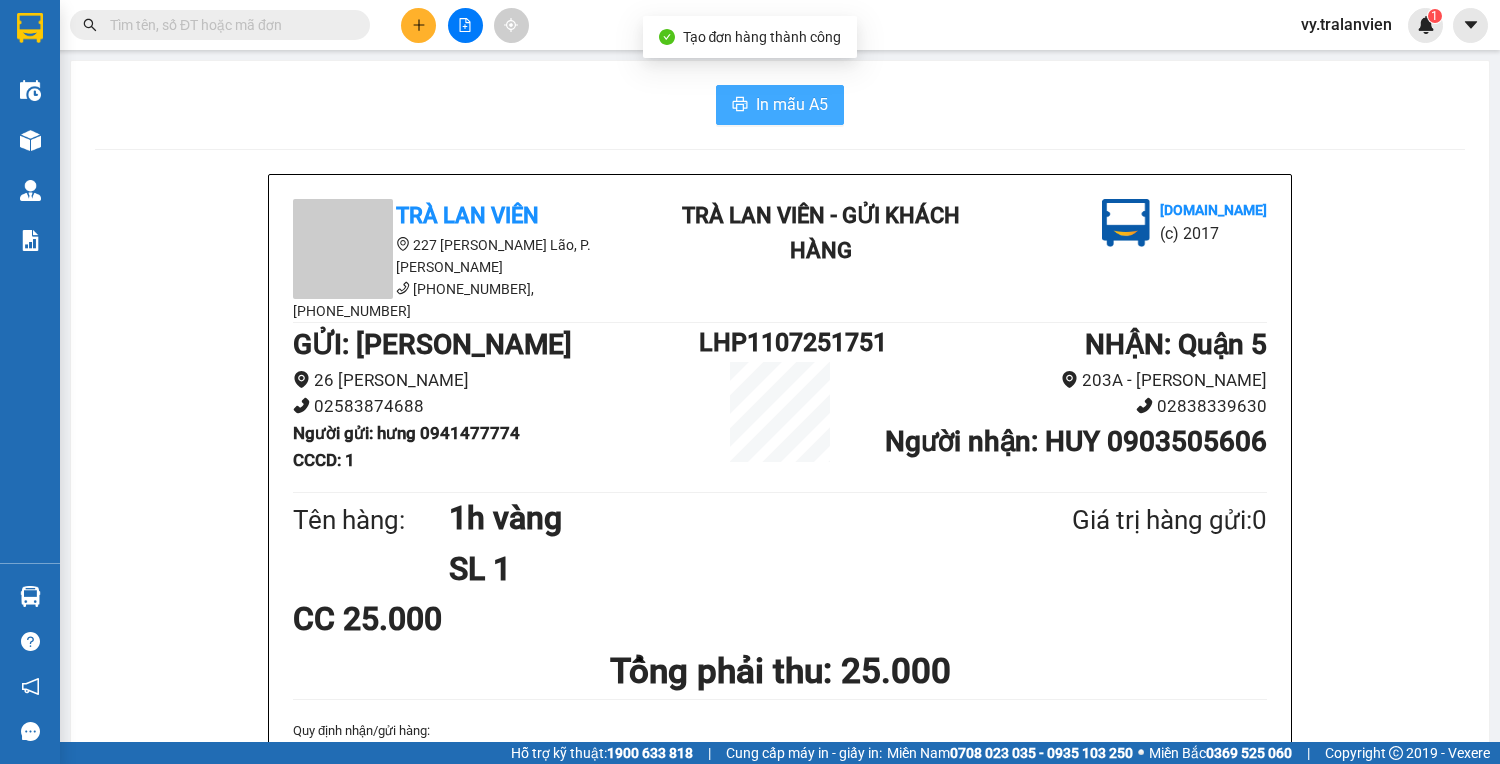 drag, startPoint x: 795, startPoint y: 103, endPoint x: 780, endPoint y: 95, distance: 17 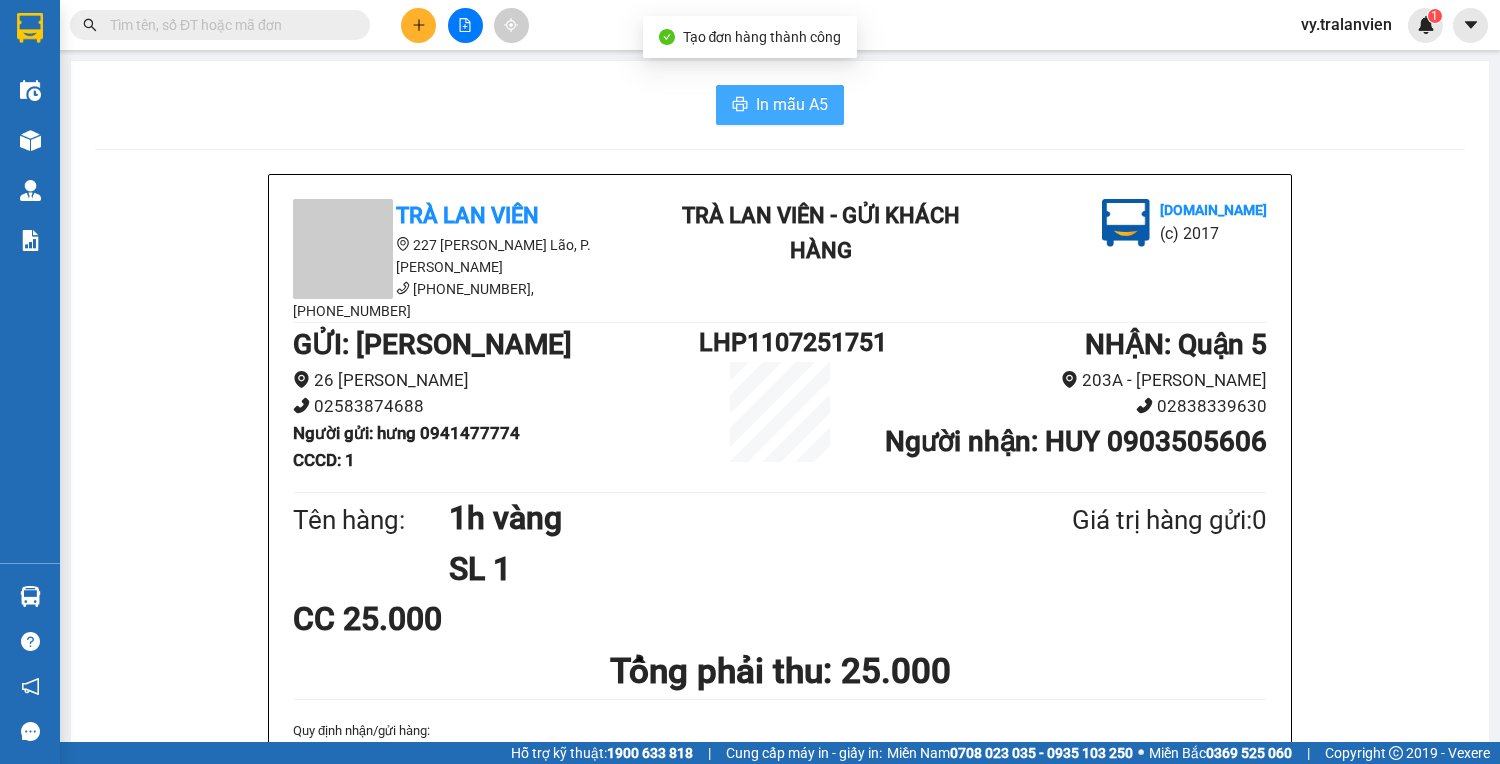 scroll, scrollTop: 0, scrollLeft: 0, axis: both 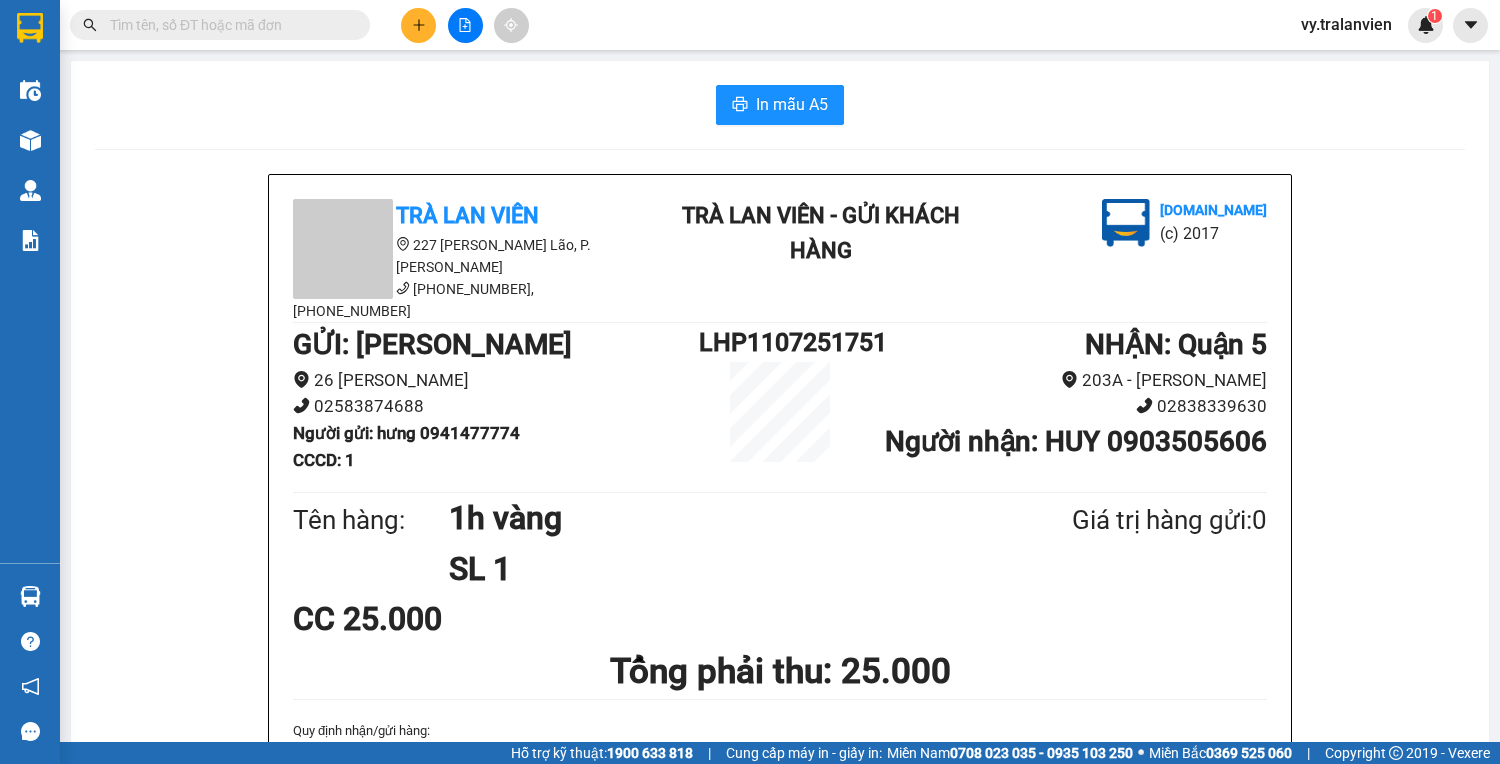 drag, startPoint x: 1305, startPoint y: 70, endPoint x: 1234, endPoint y: 186, distance: 136.00368 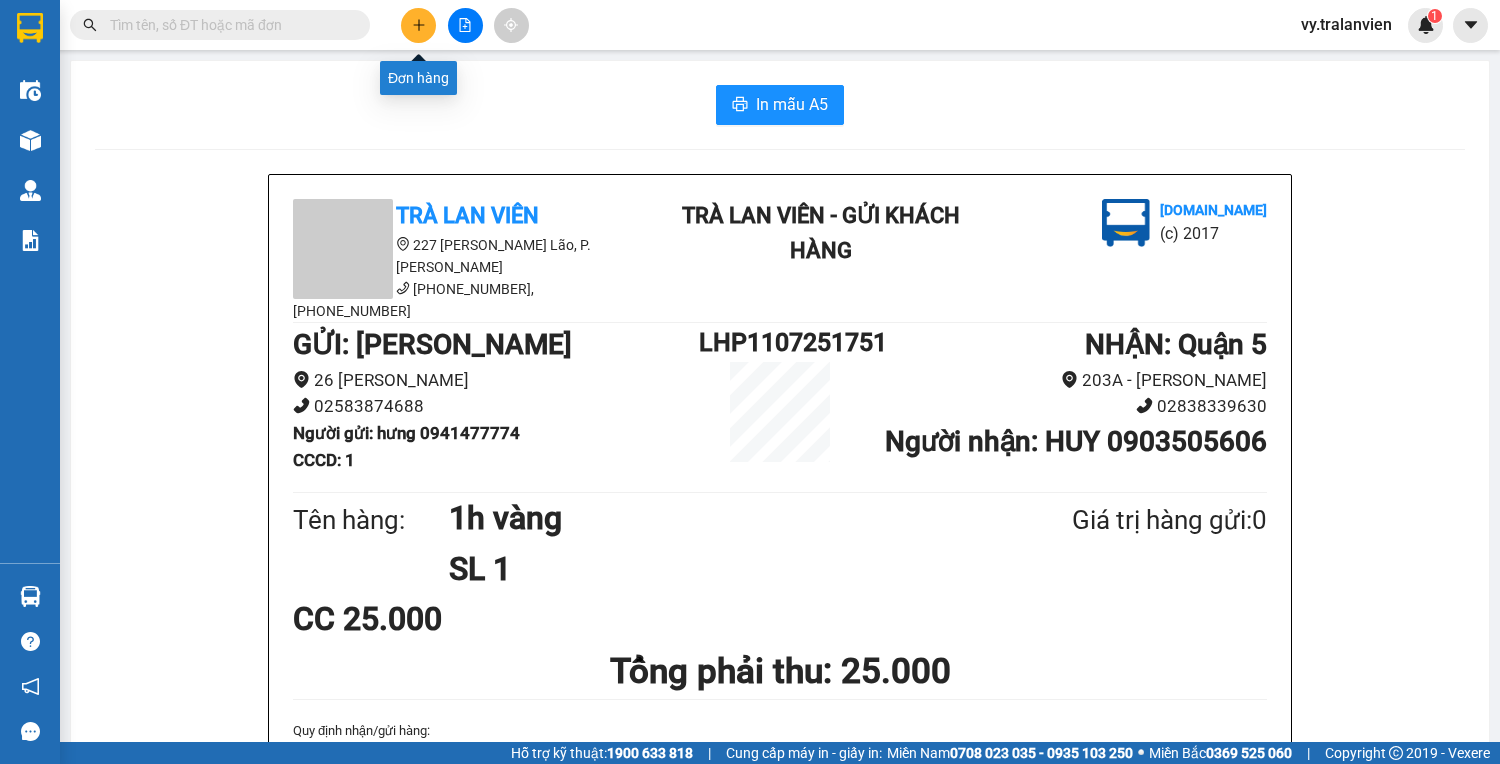 click at bounding box center [418, 25] 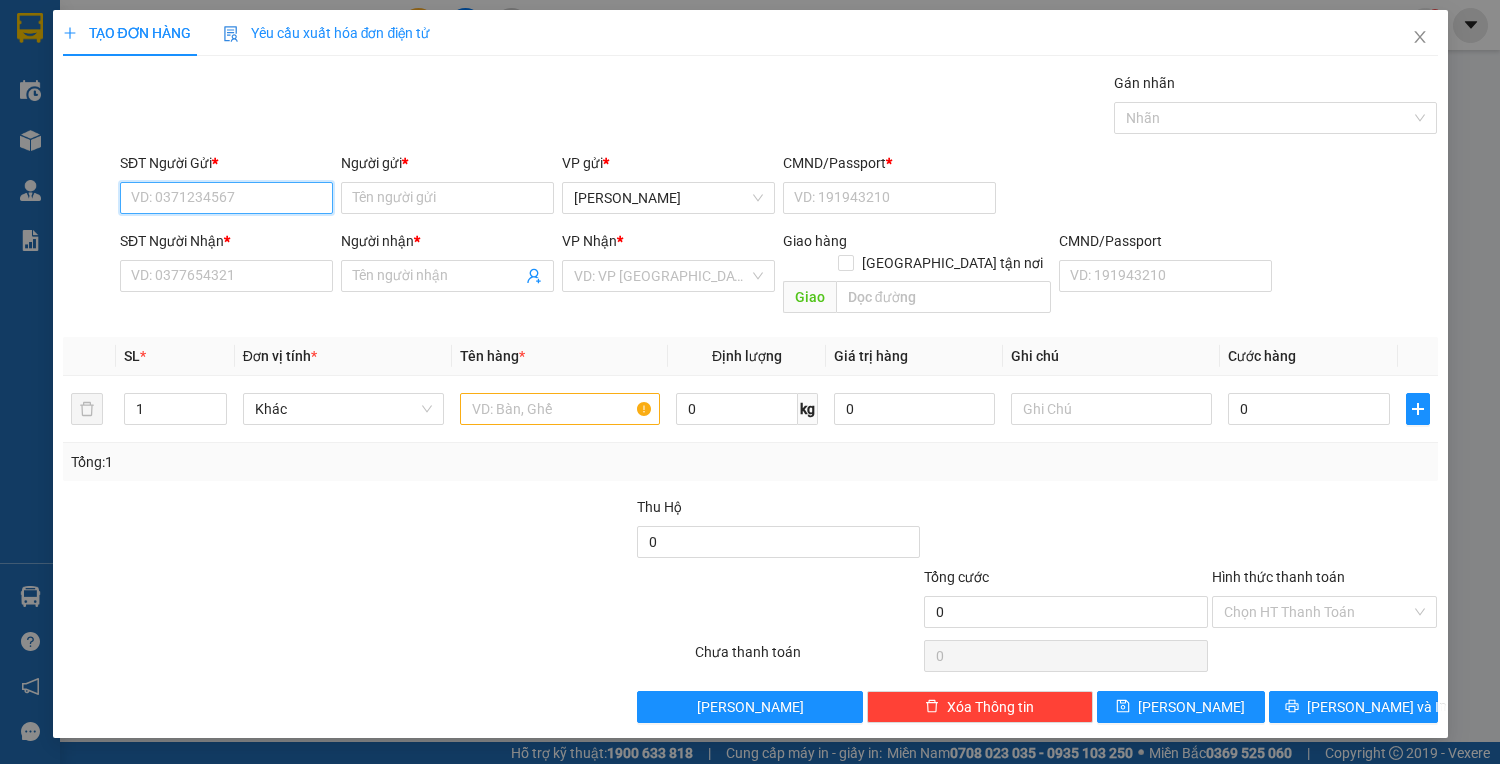 click on "SĐT Người Gửi  *" at bounding box center (226, 198) 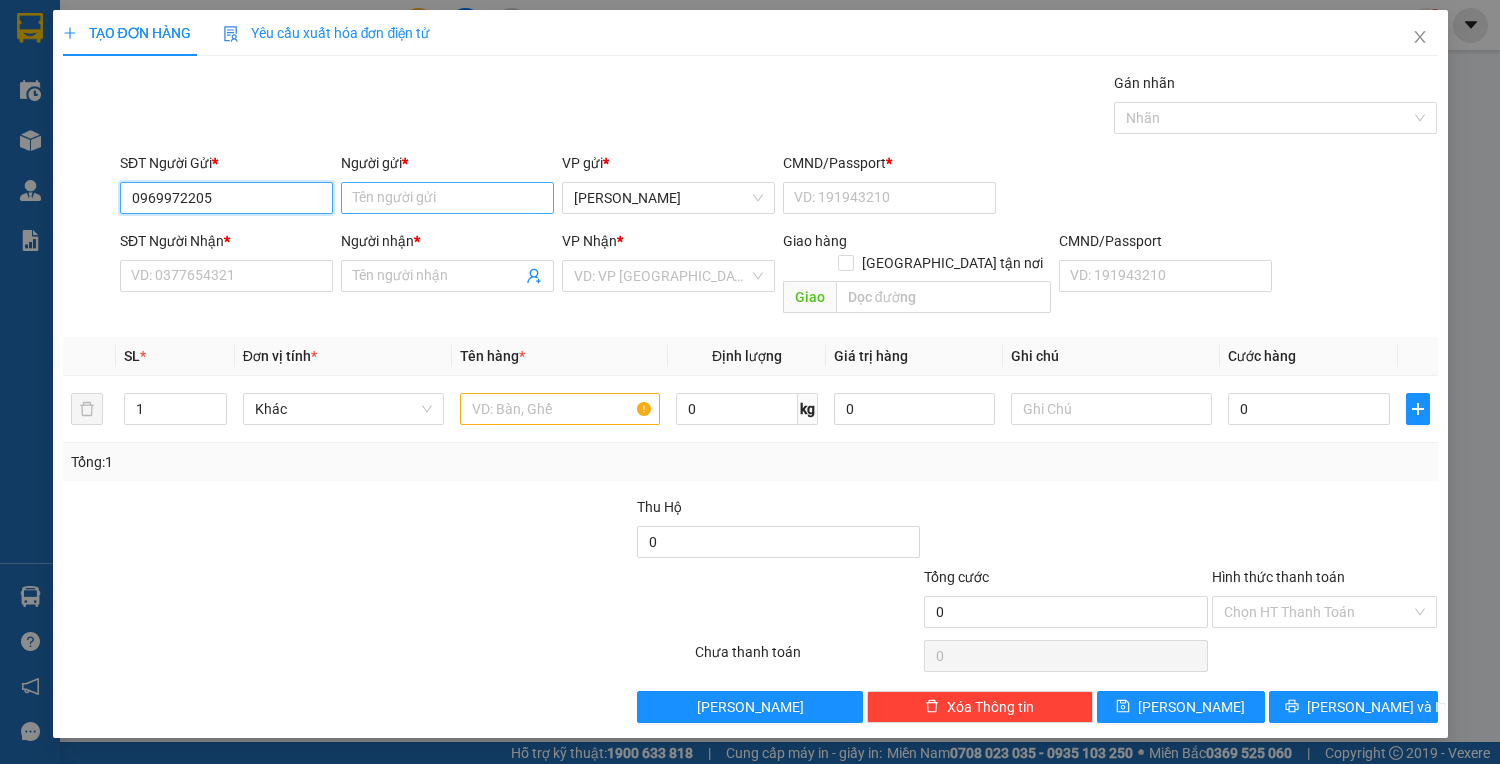 type on "0969972205" 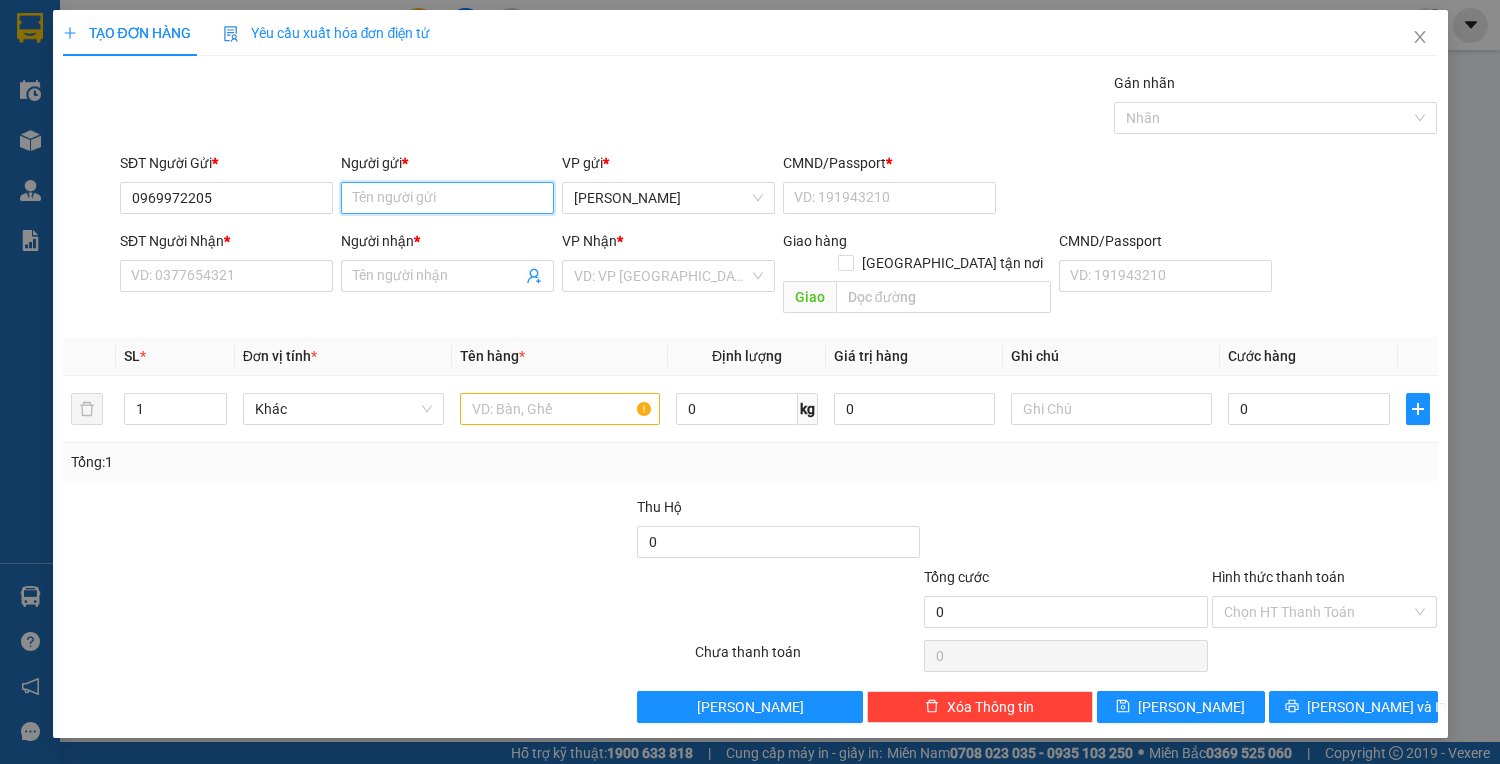 click on "Người gửi  *" at bounding box center [447, 198] 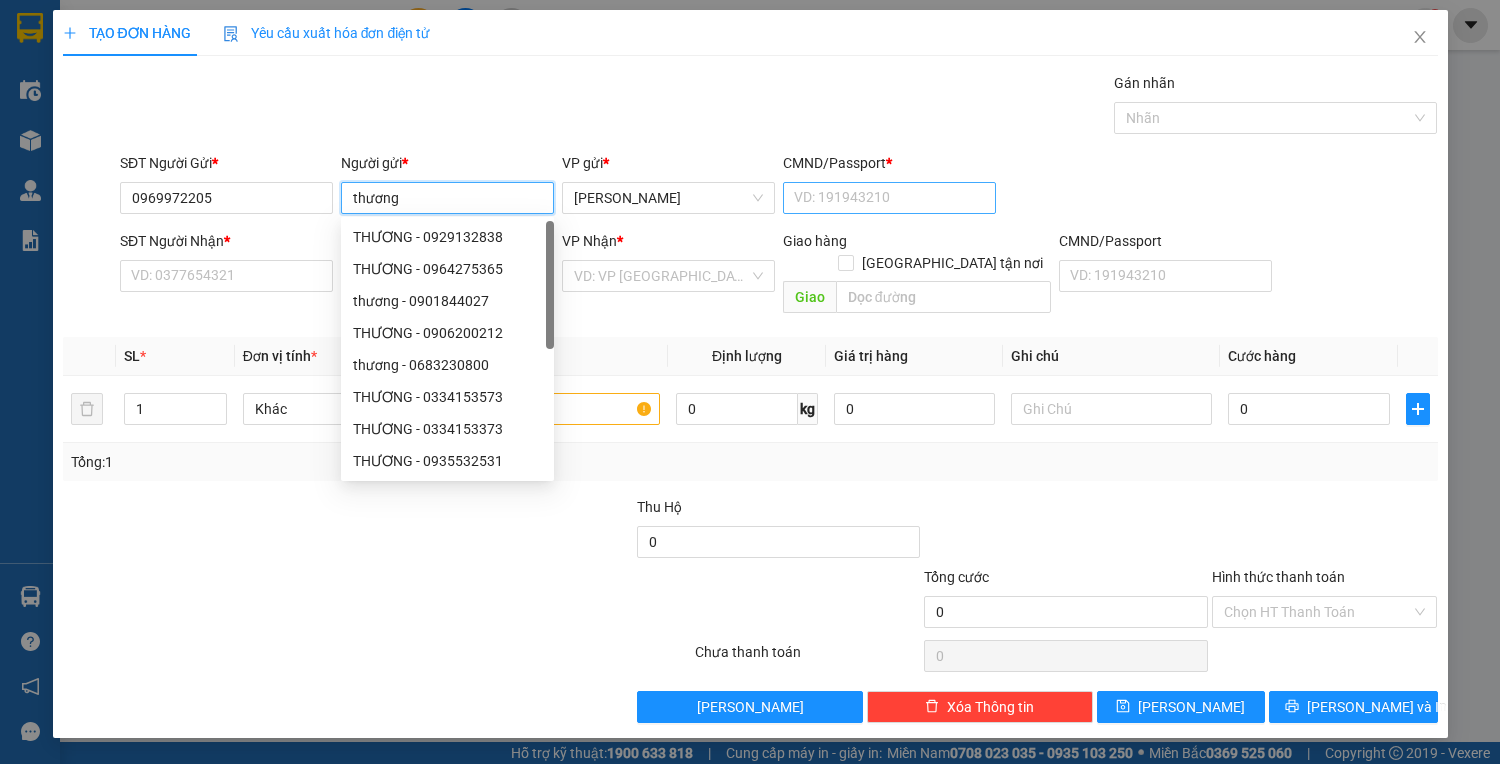 type on "thương" 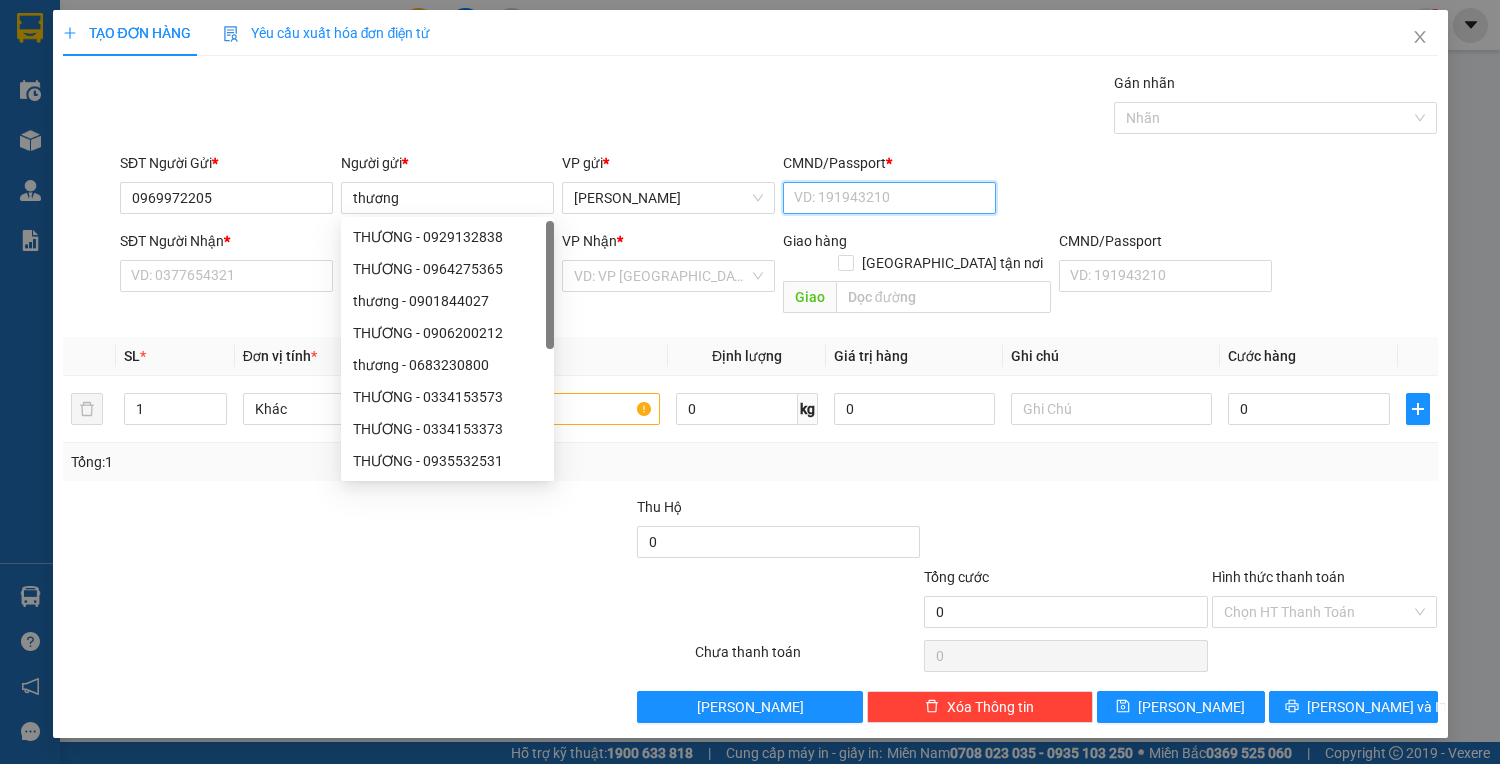 click on "CMND/Passport  *" at bounding box center [889, 198] 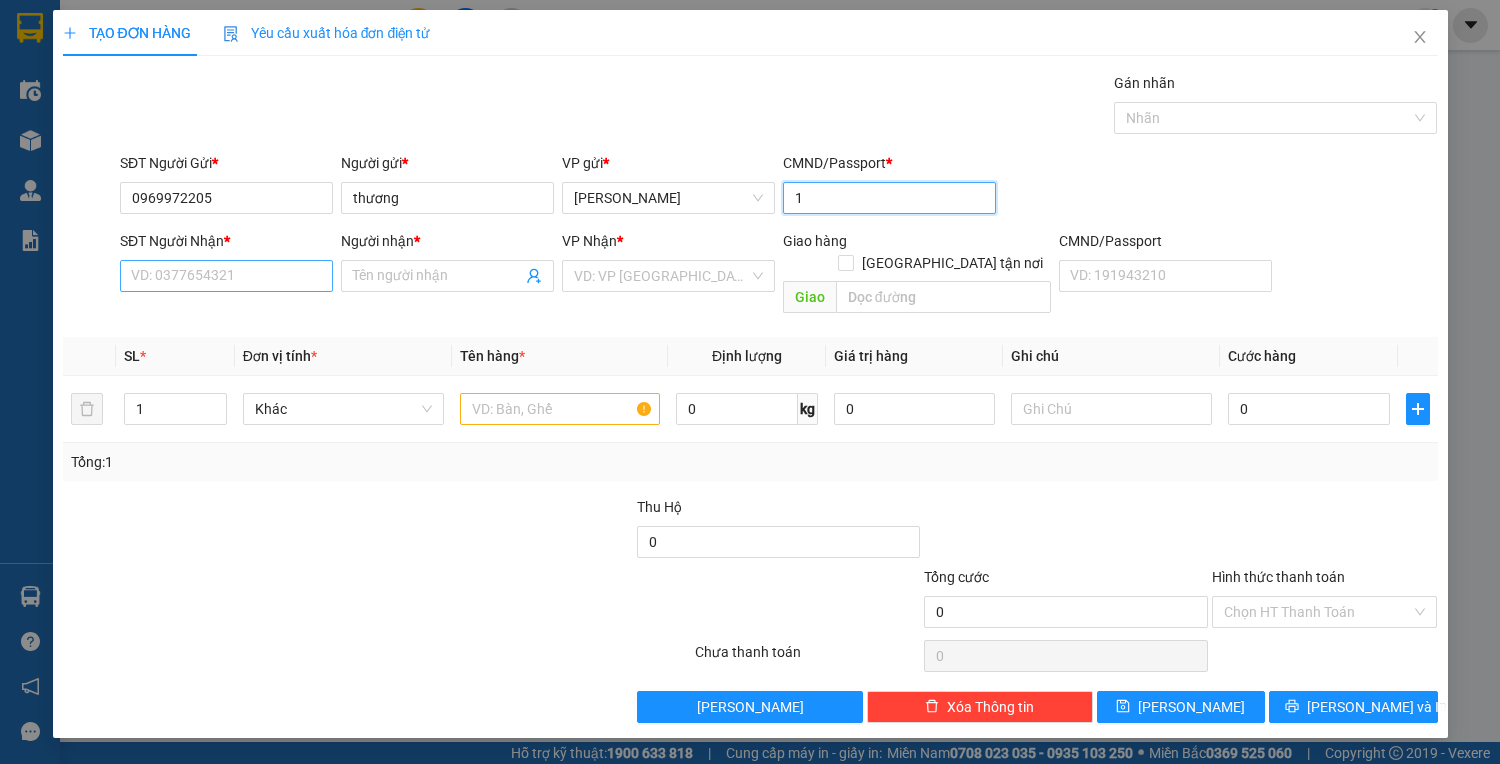 type on "1" 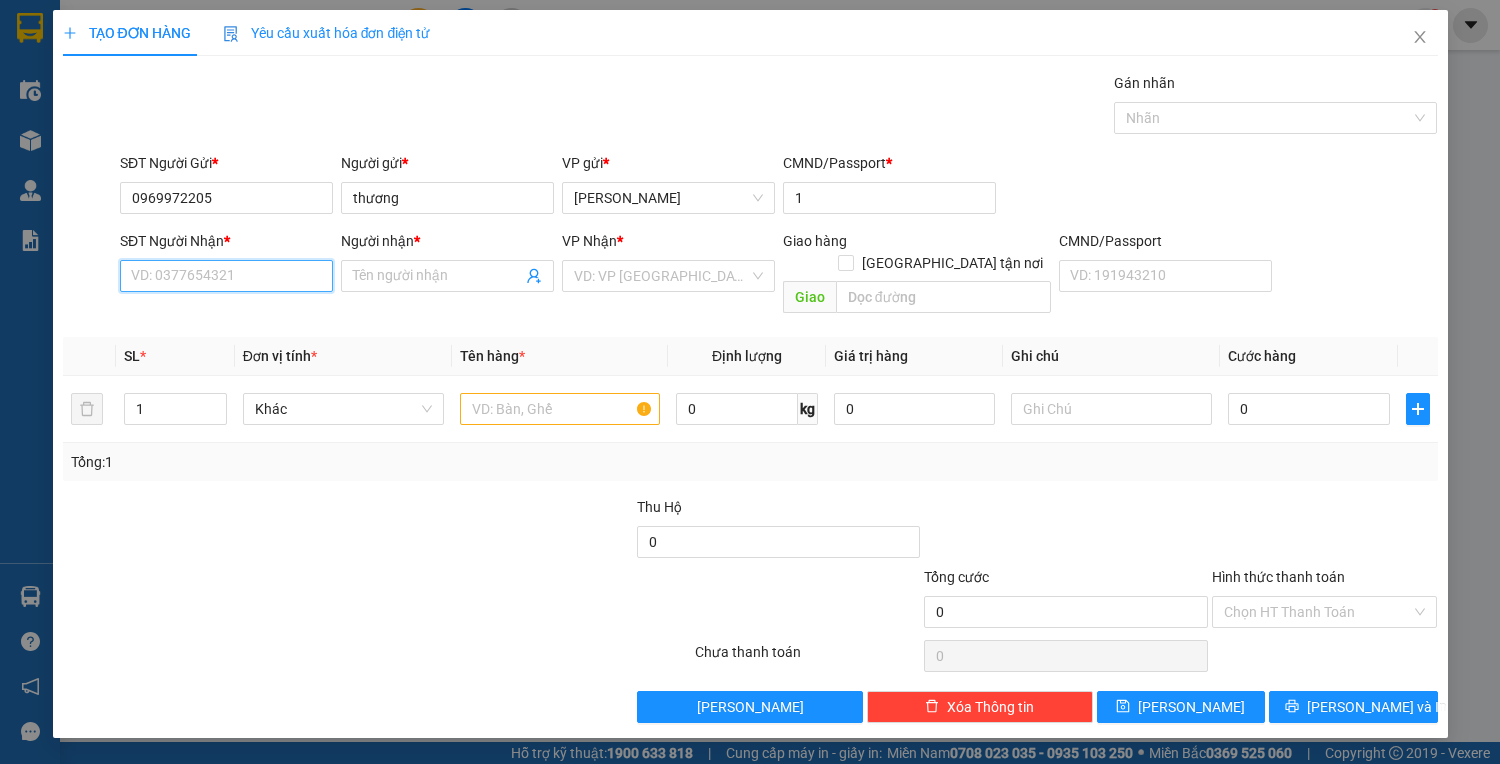 drag, startPoint x: 234, startPoint y: 270, endPoint x: 328, endPoint y: 248, distance: 96.540146 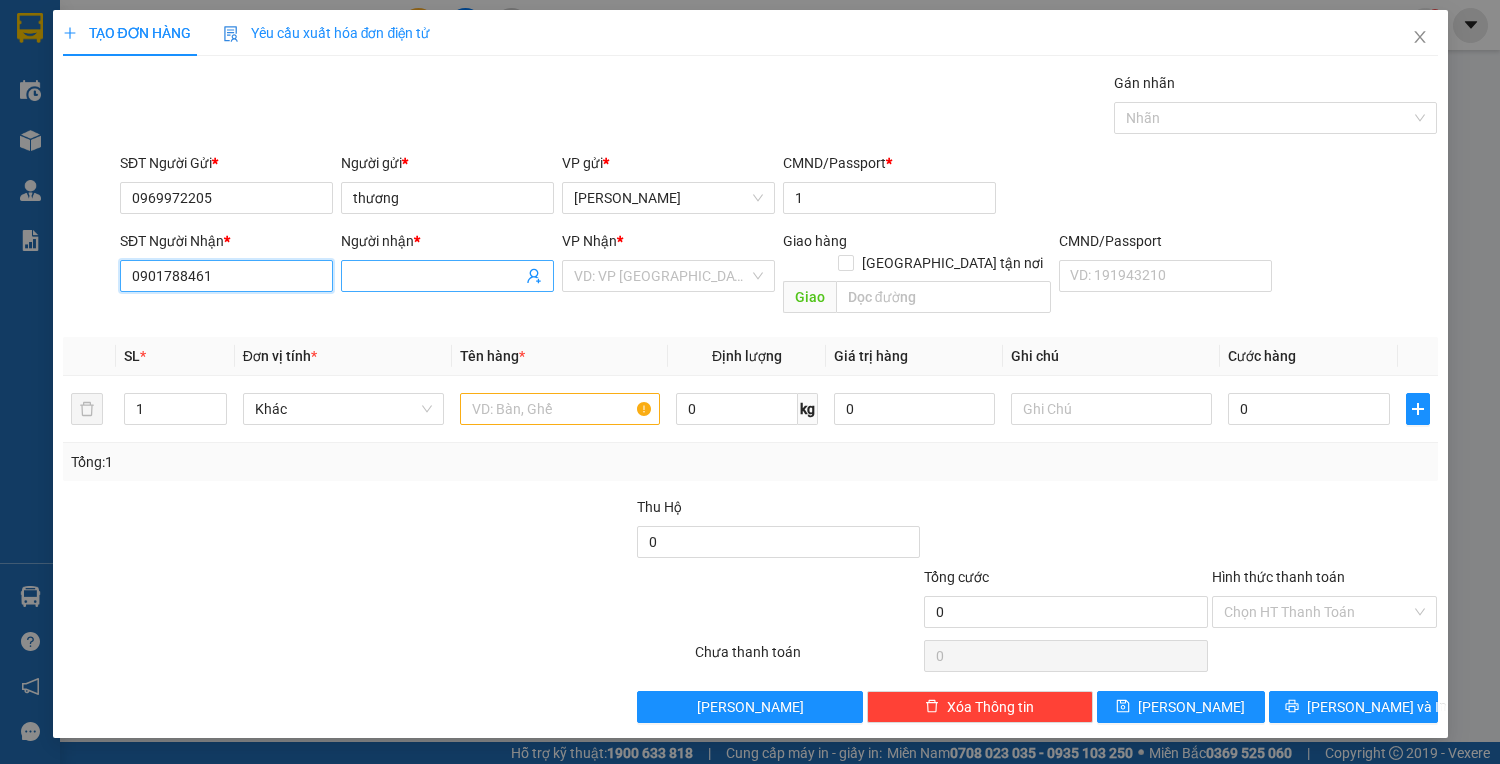 type on "0901788461" 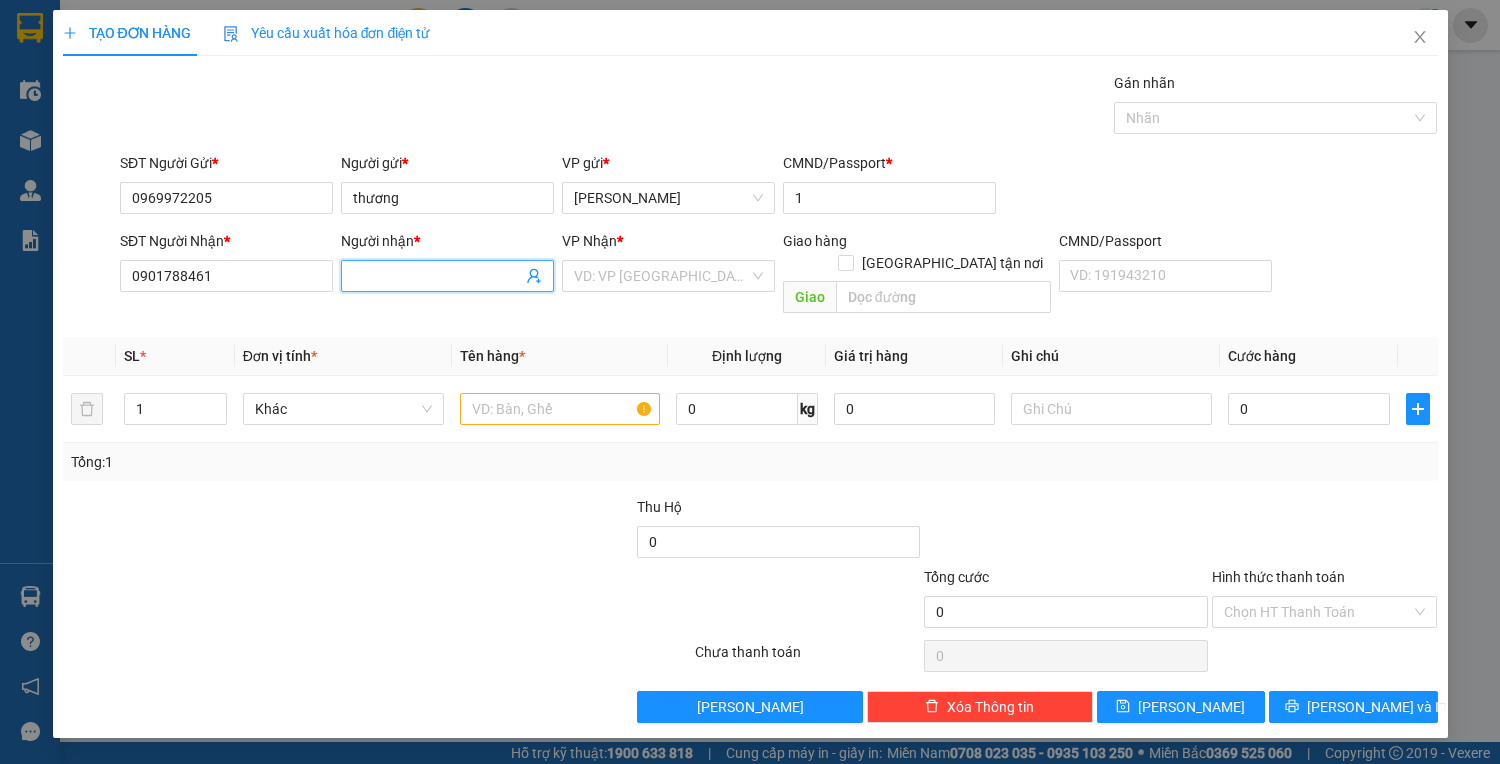 click on "Người nhận  *" at bounding box center (437, 276) 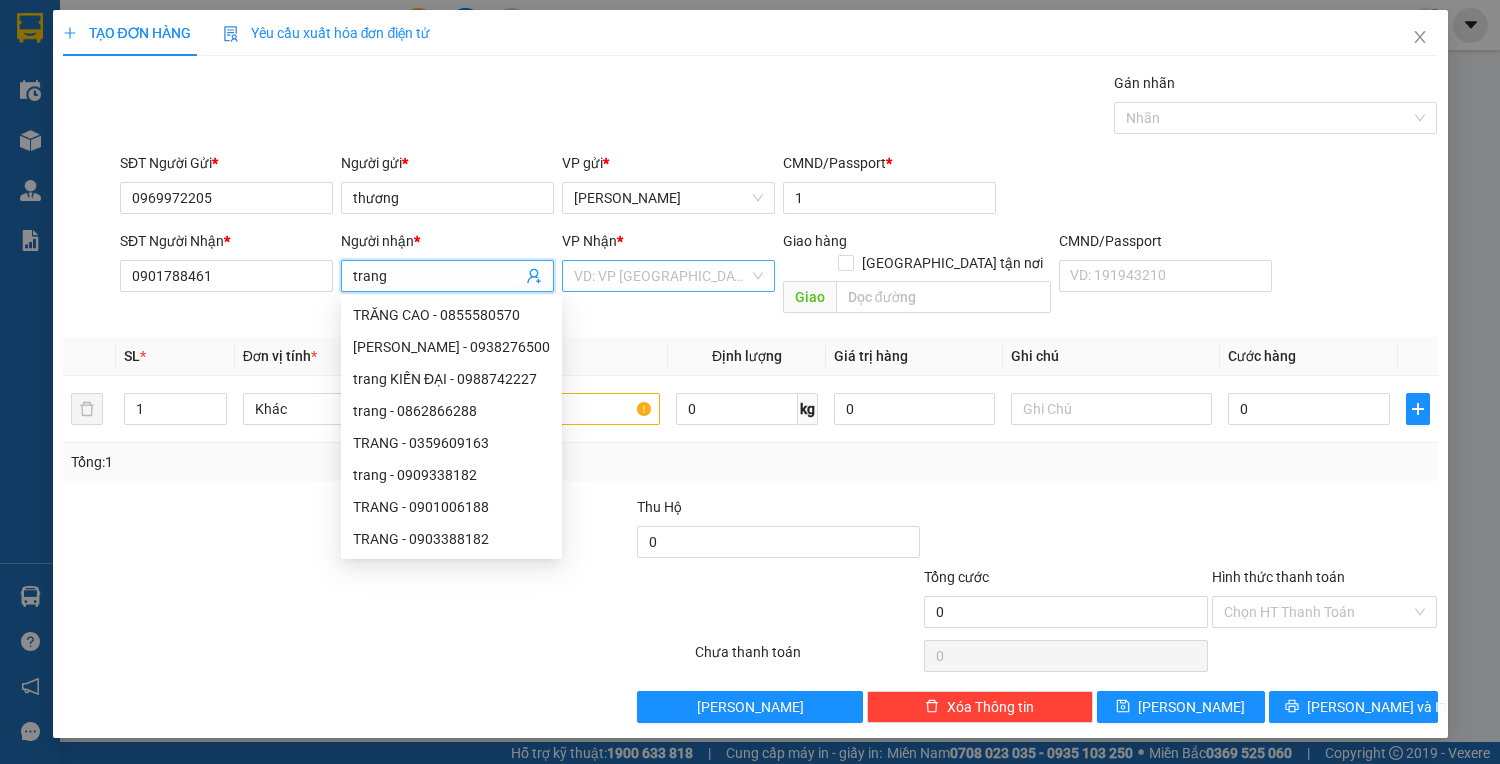 type on "trang" 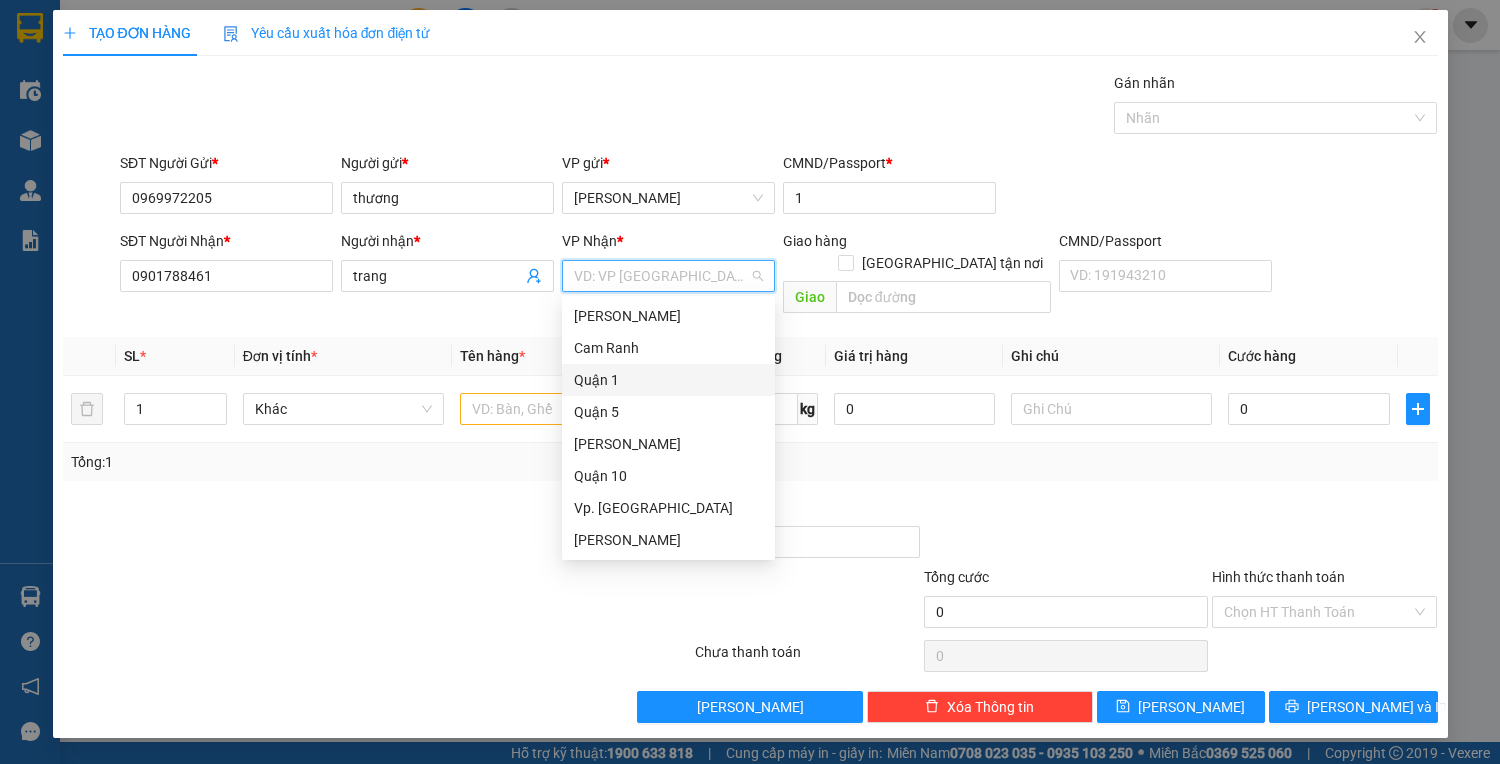 click on "Quận 1" at bounding box center (668, 380) 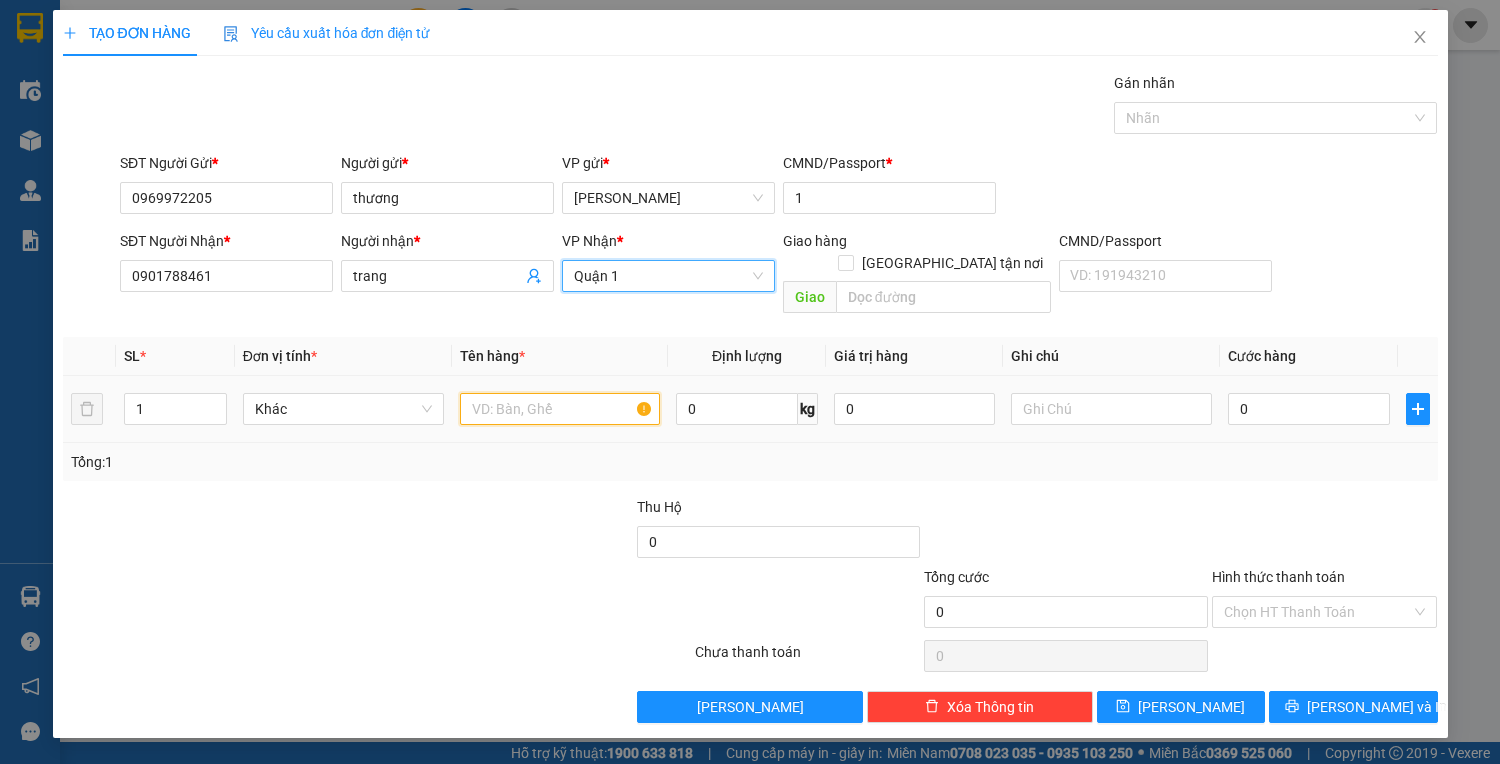 drag, startPoint x: 516, startPoint y: 378, endPoint x: 531, endPoint y: 376, distance: 15.132746 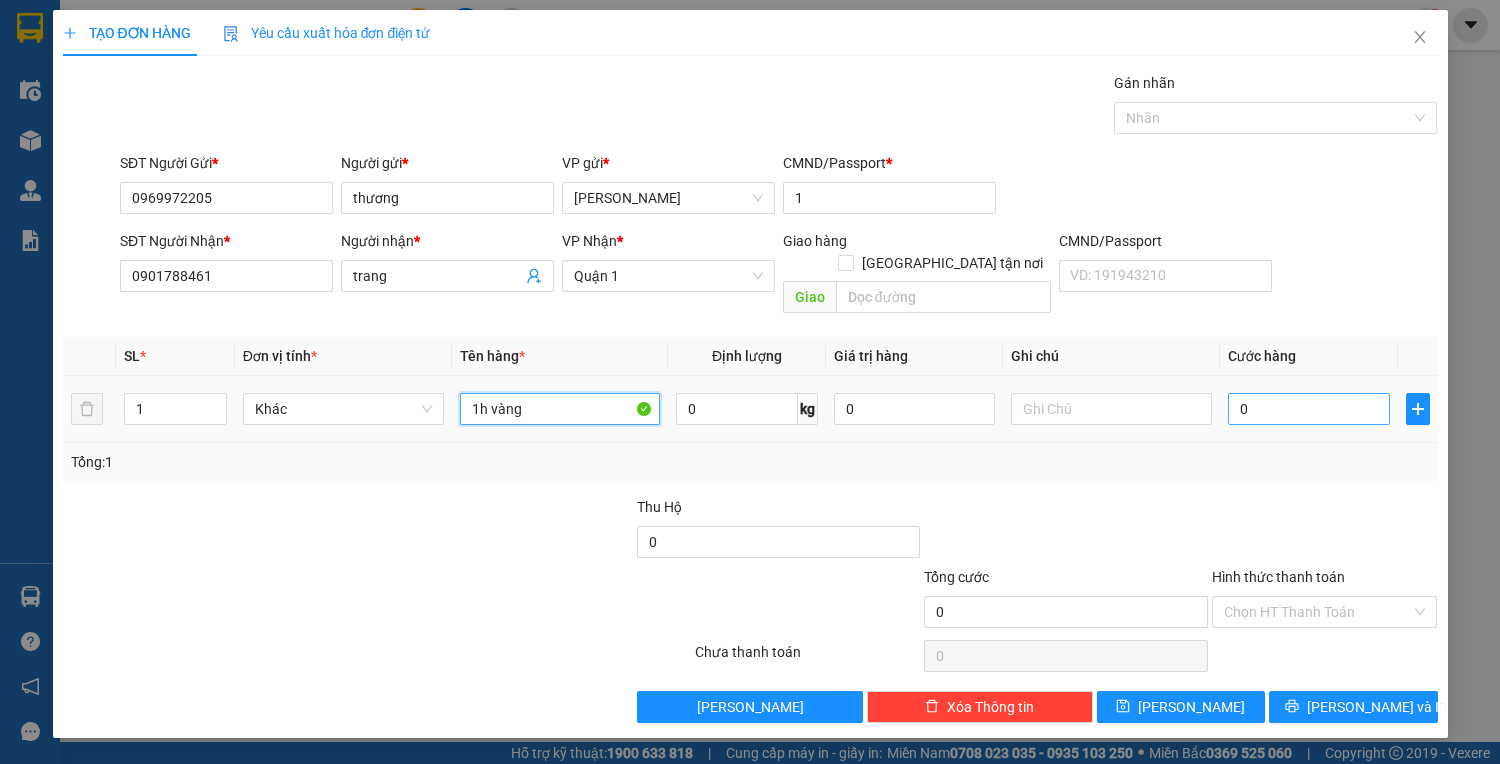 type on "1h vàng" 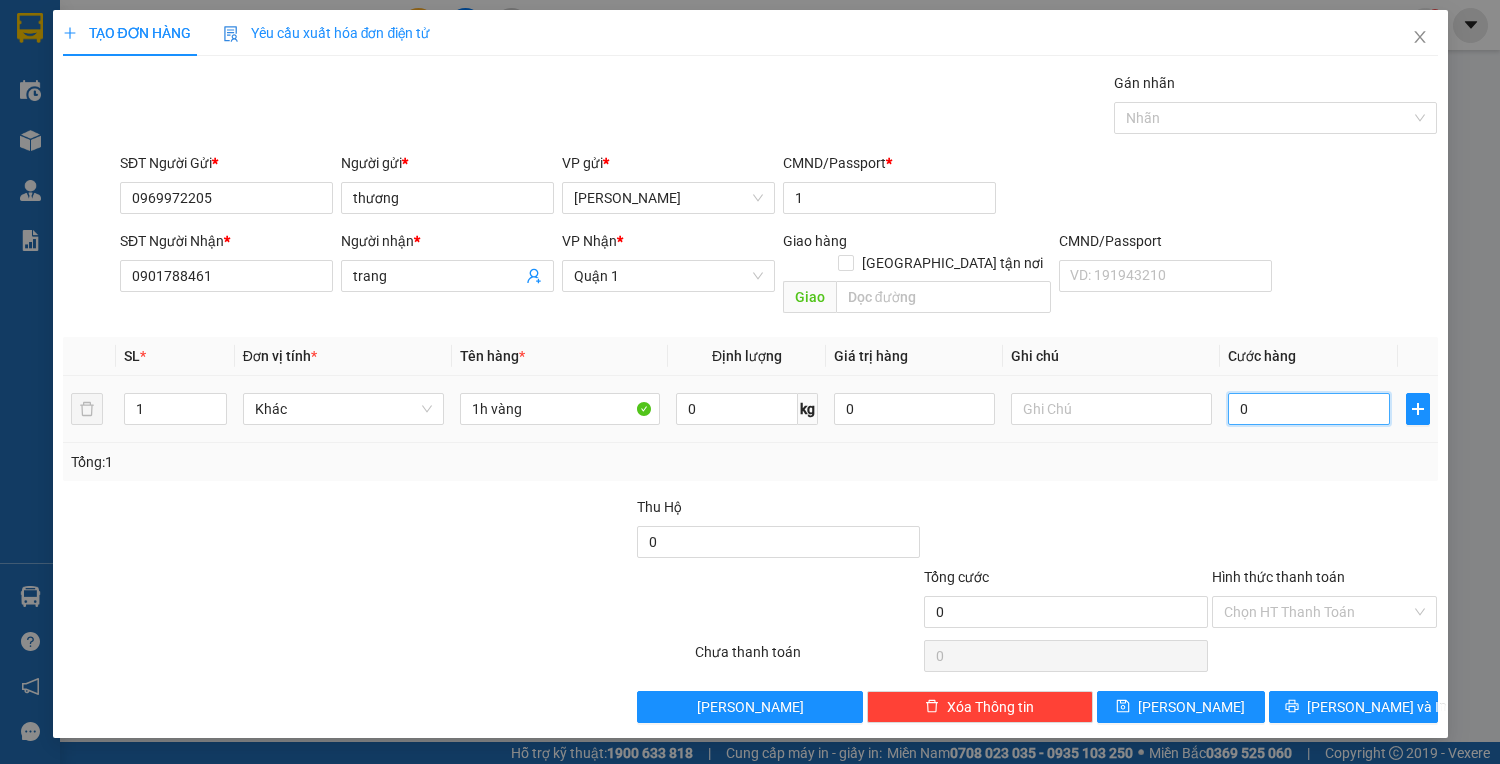 drag, startPoint x: 1262, startPoint y: 387, endPoint x: 1252, endPoint y: 388, distance: 10.049875 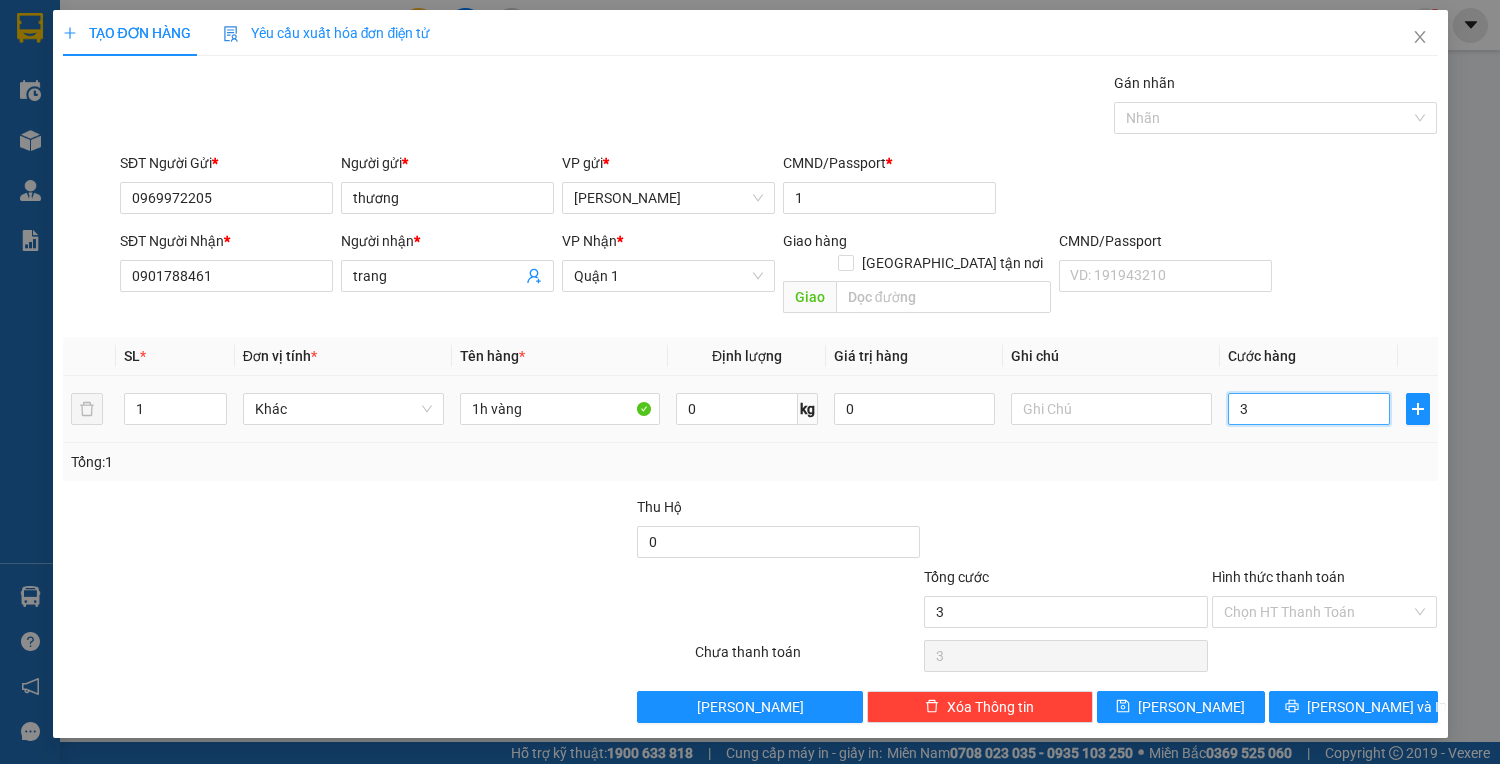 type on "30" 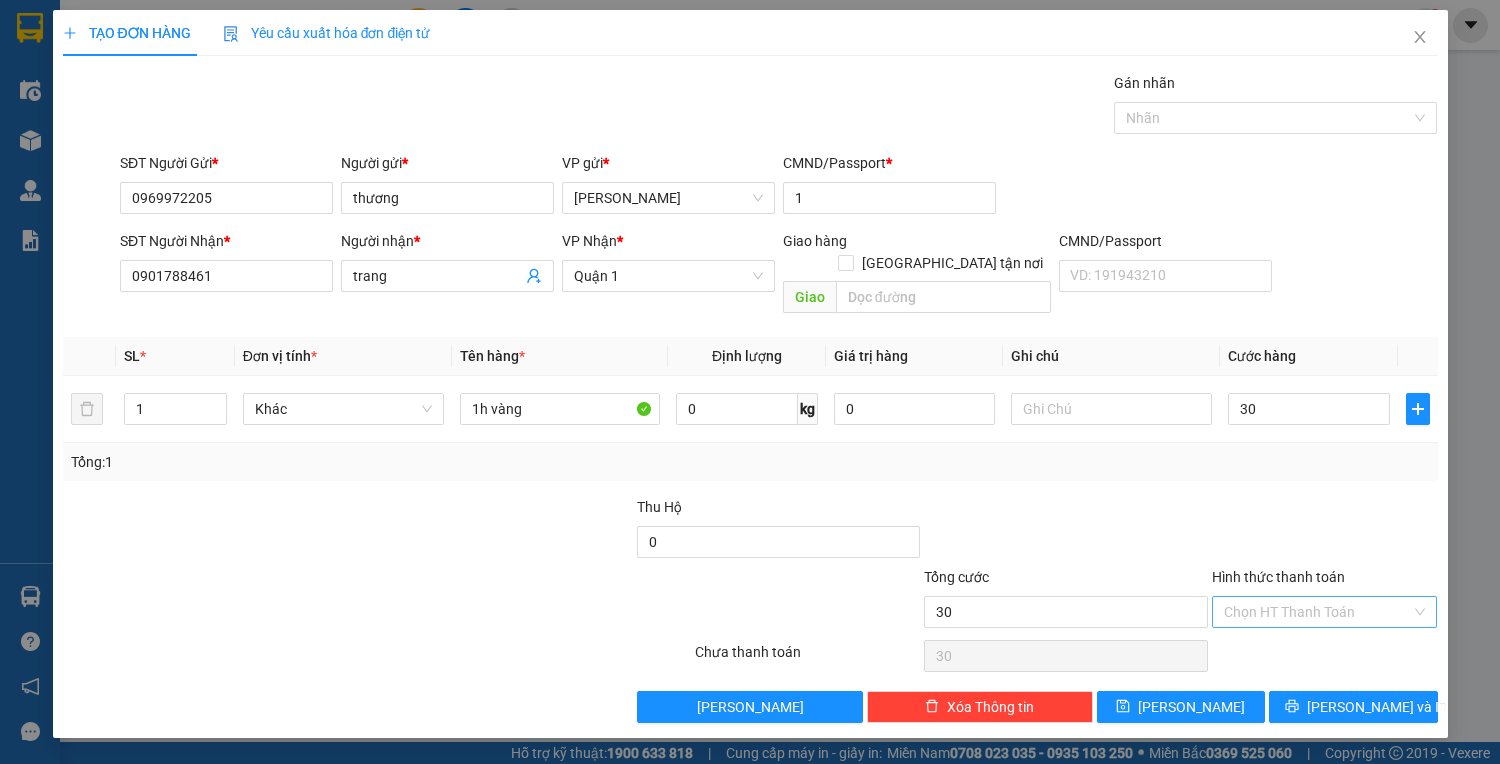 type on "30.000" 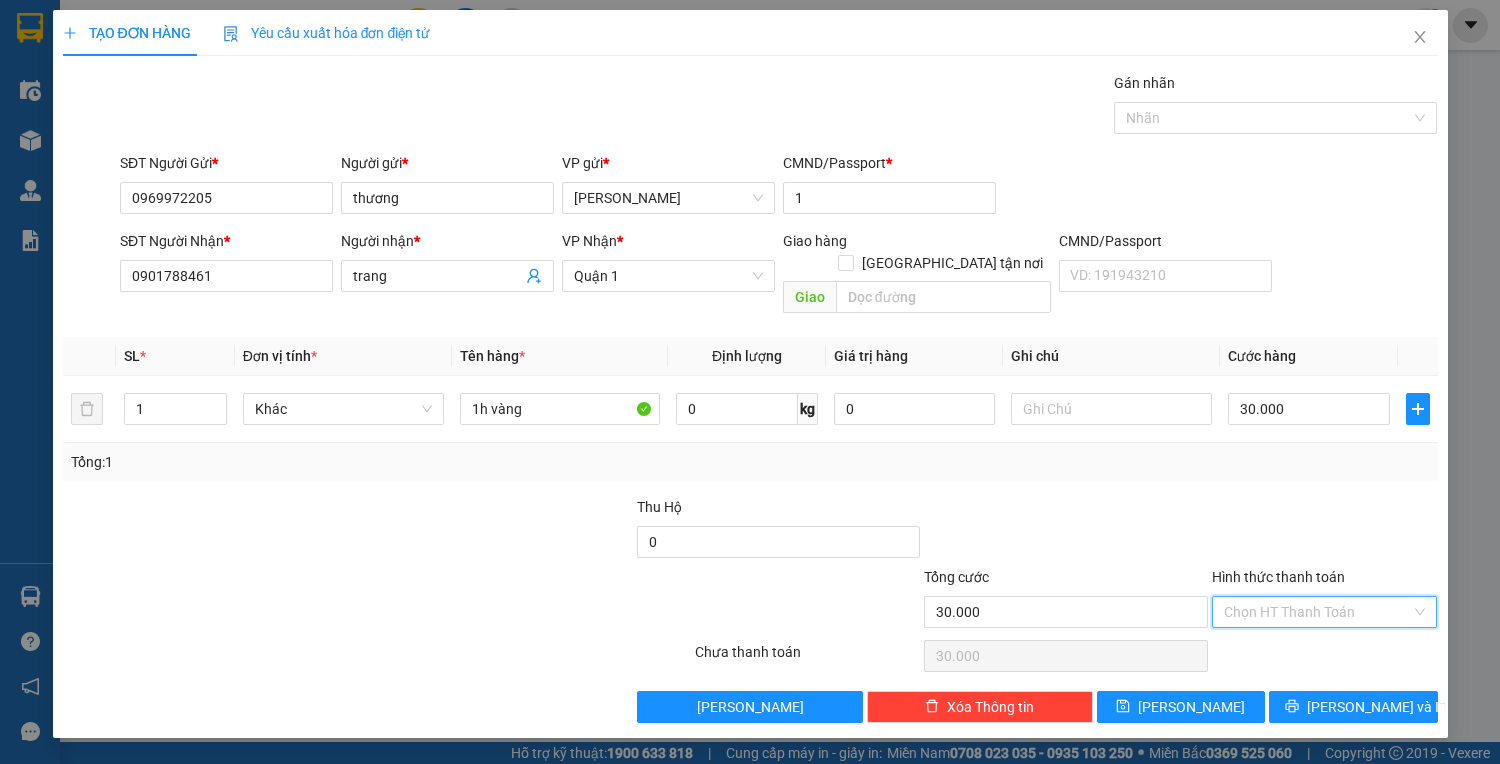 click on "Hình thức thanh toán" at bounding box center (1318, 612) 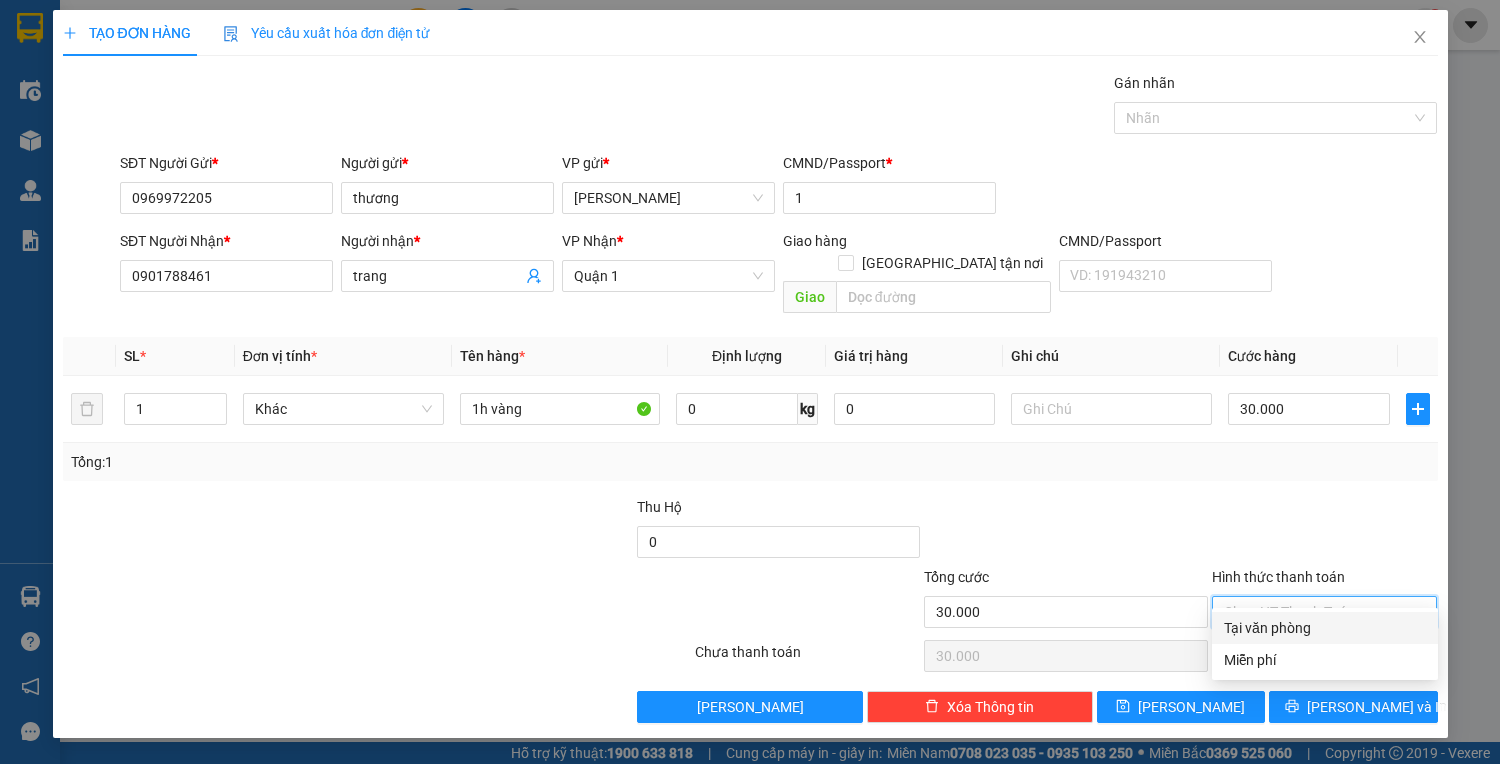 click on "Tại văn phòng" at bounding box center (1325, 628) 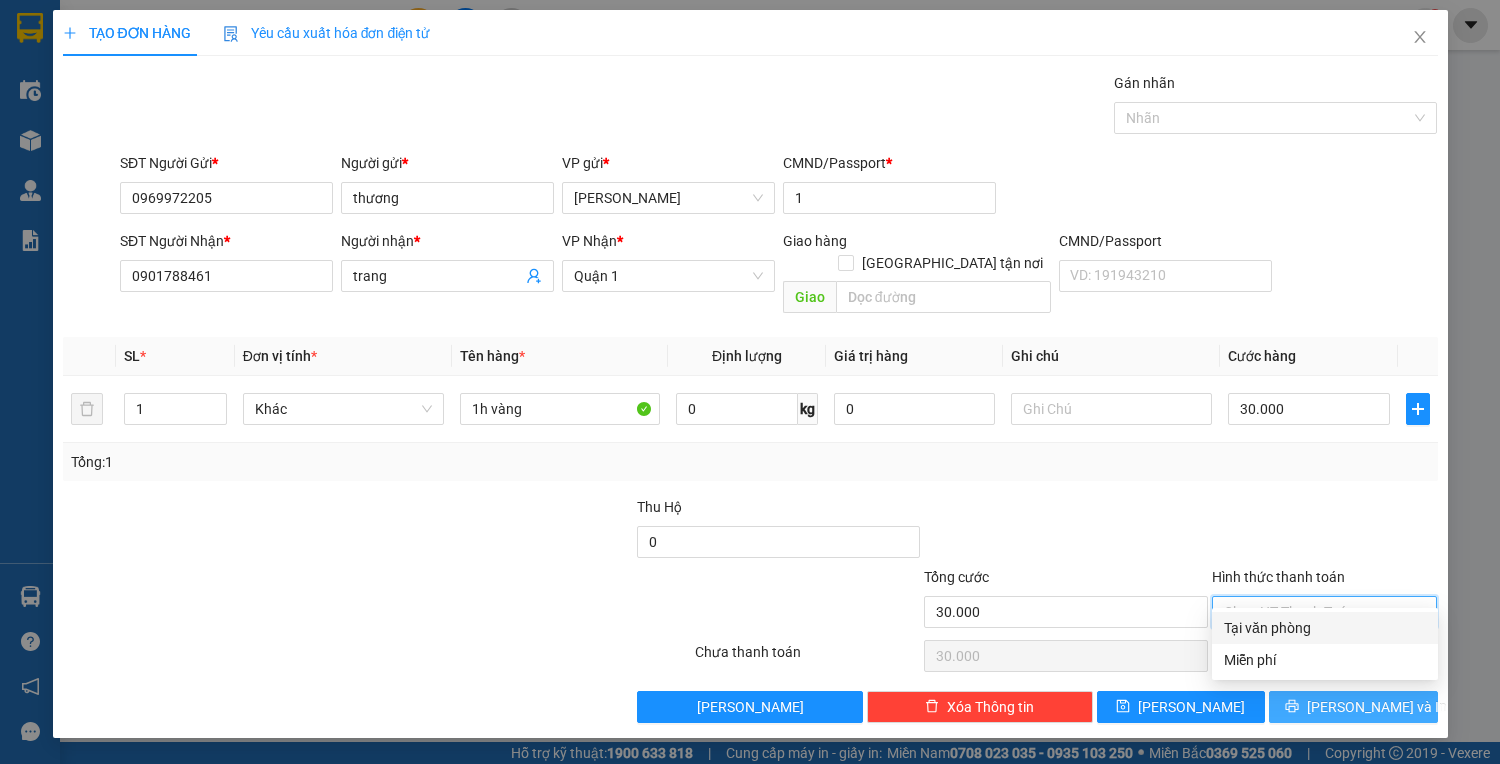 type on "0" 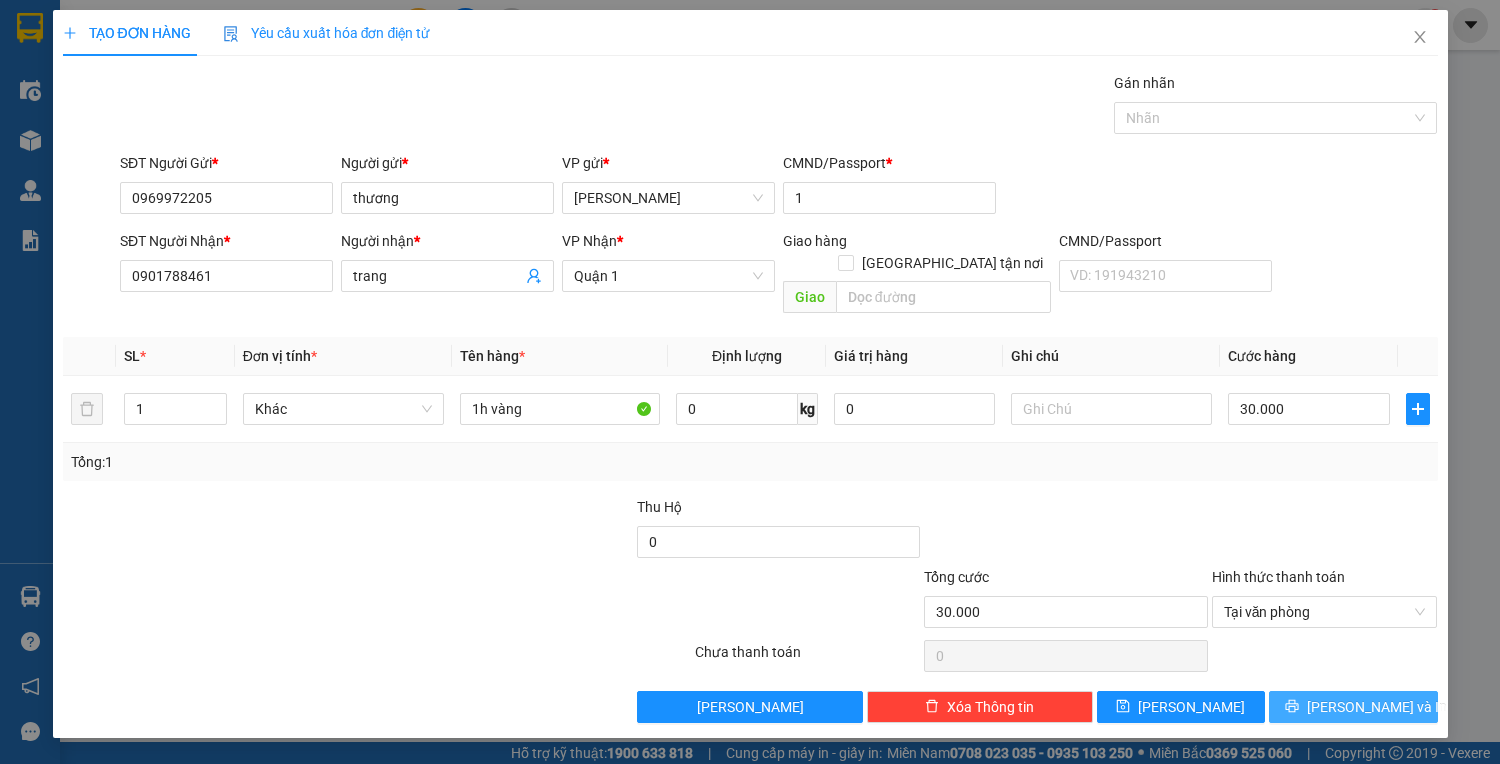 click on "[PERSON_NAME] và In" at bounding box center (1377, 707) 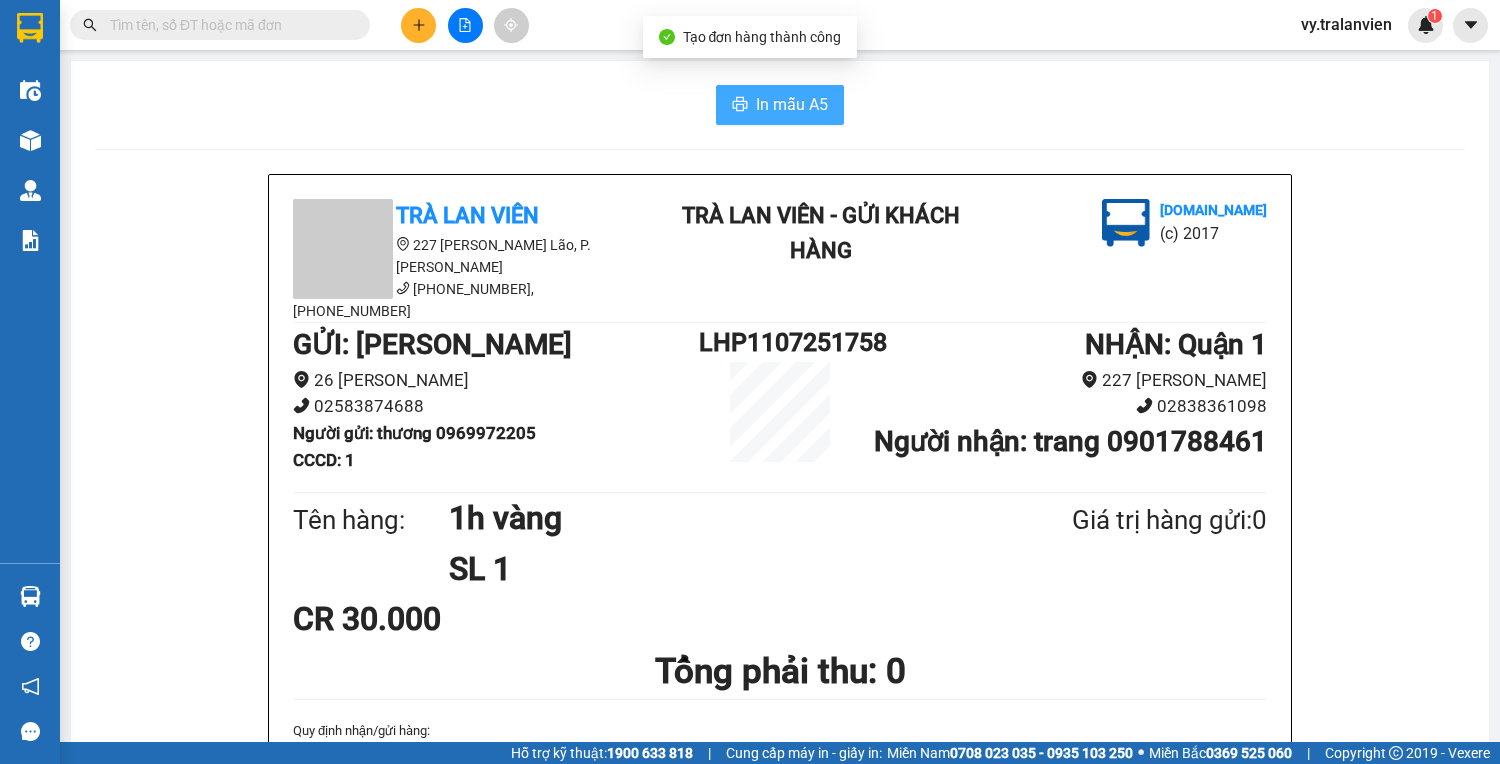 click on "In mẫu A5" at bounding box center (792, 104) 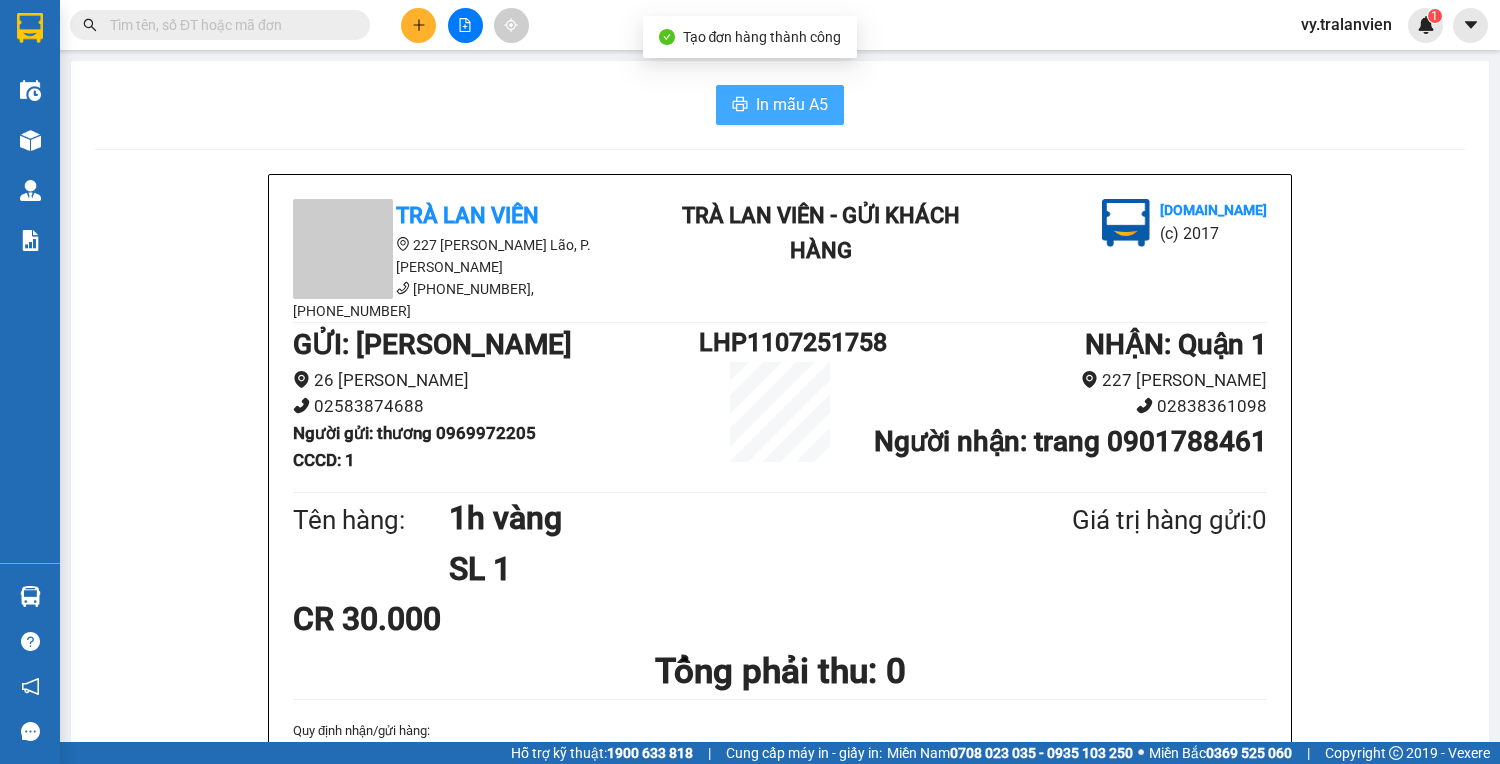 scroll, scrollTop: 0, scrollLeft: 0, axis: both 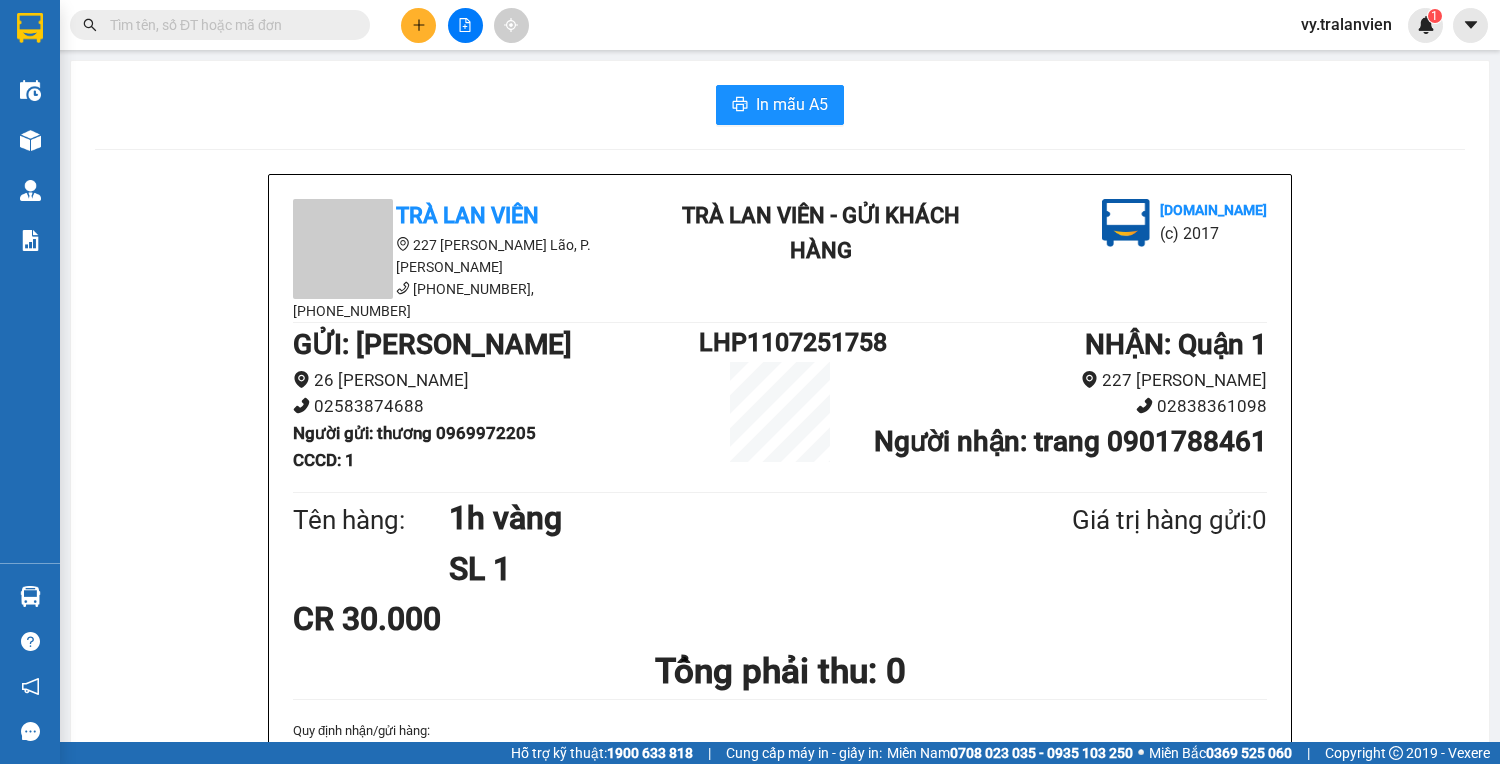 click on "In mẫu A5" at bounding box center [780, 105] 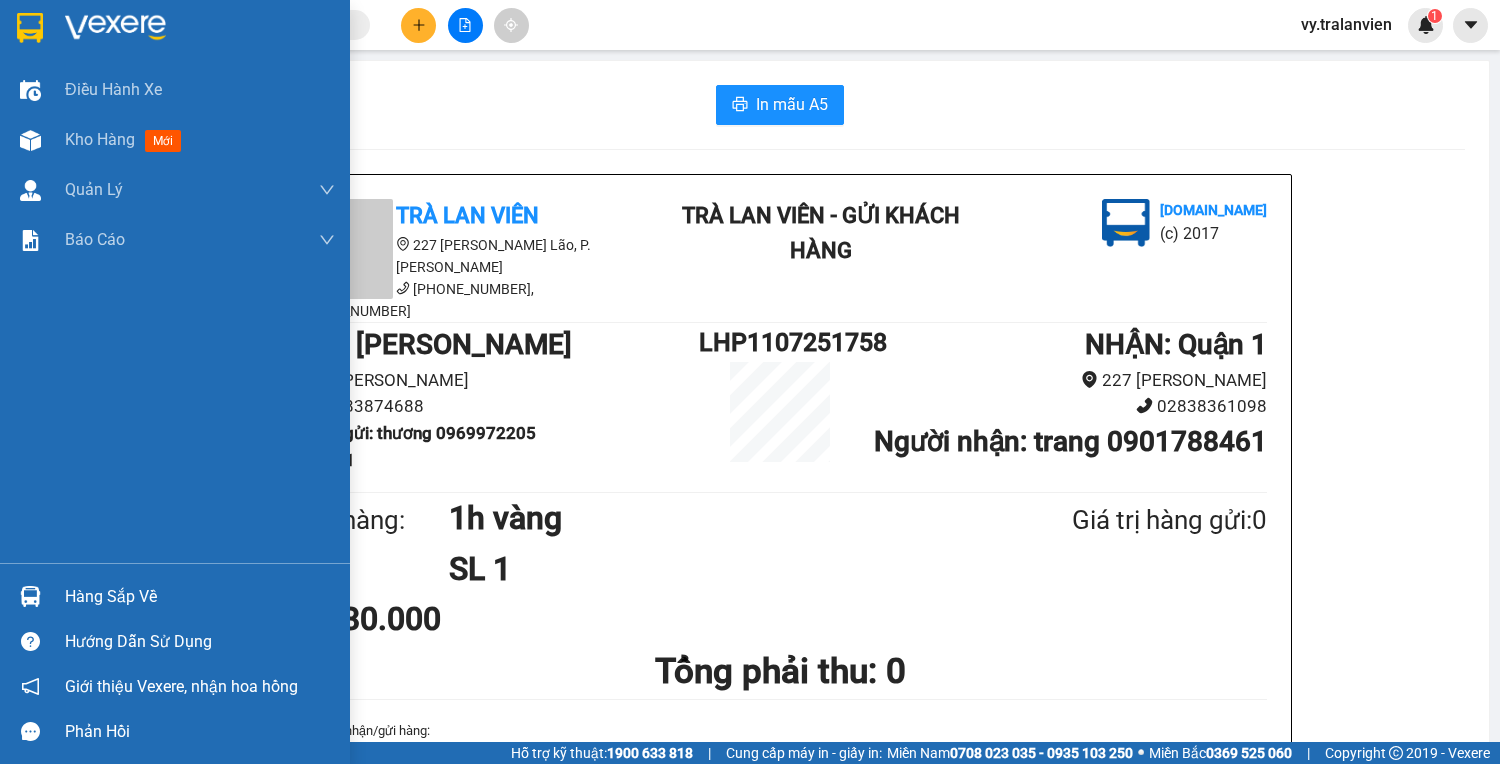 drag, startPoint x: 112, startPoint y: 138, endPoint x: 19, endPoint y: 485, distance: 359.24643 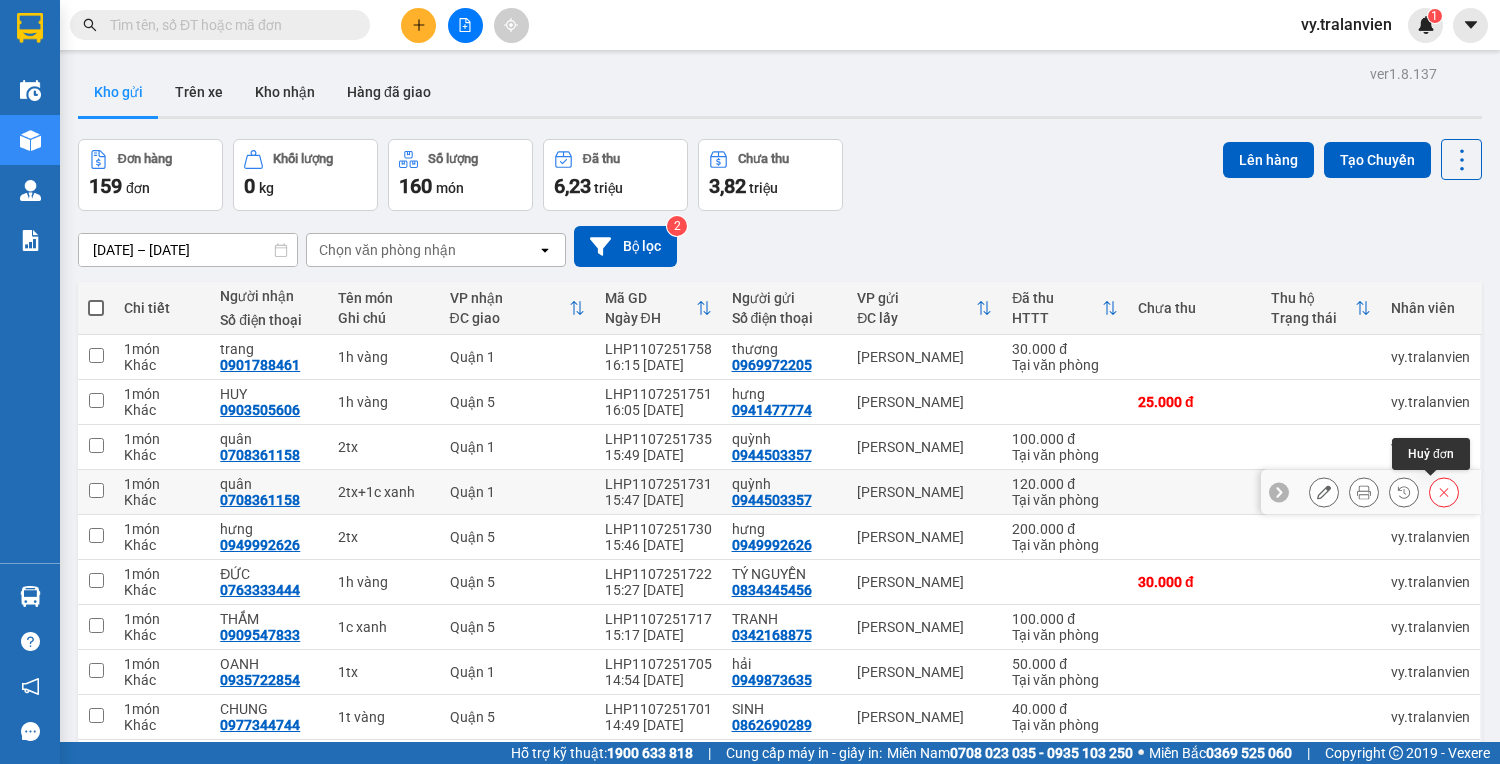 click 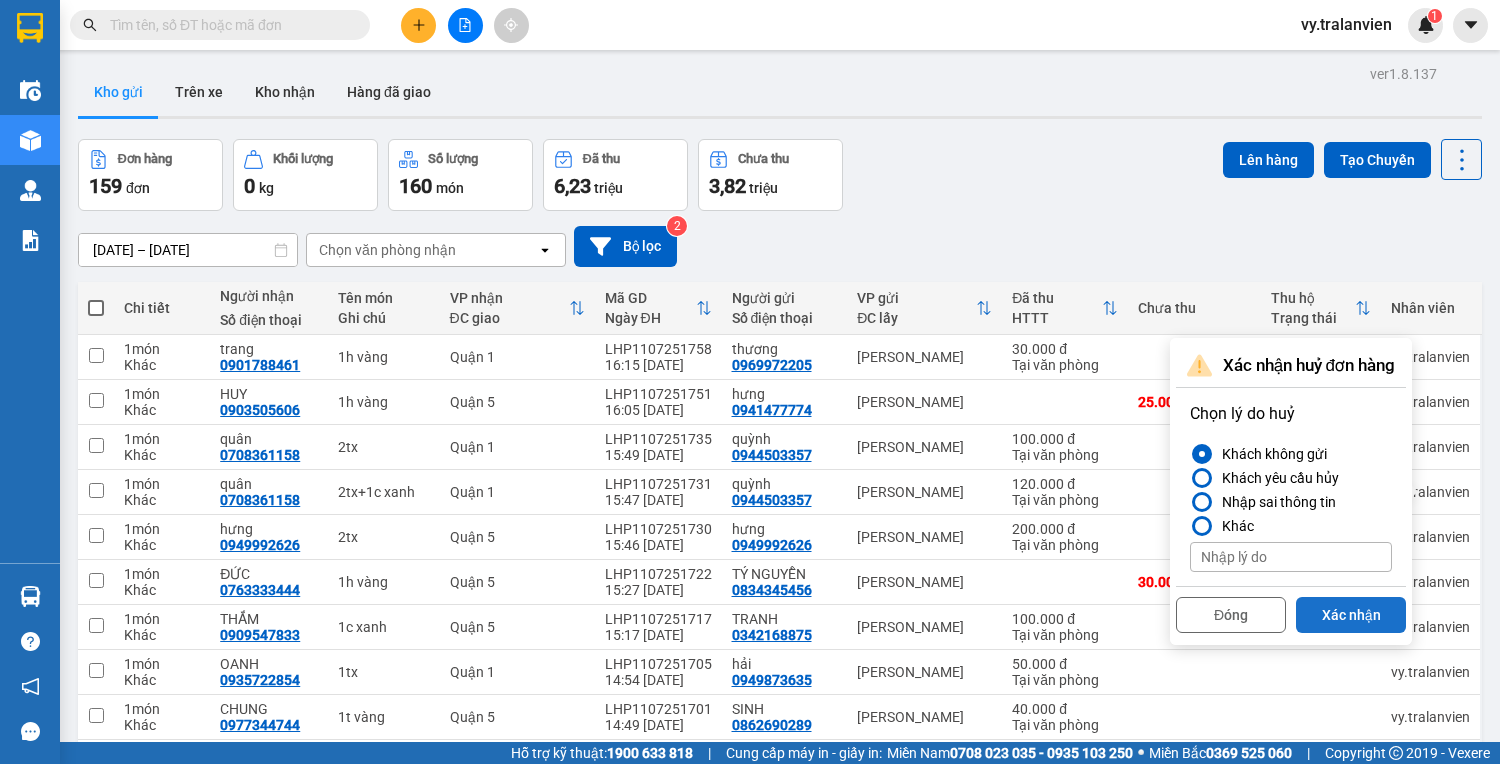 click on "Xác nhận" at bounding box center [1351, 615] 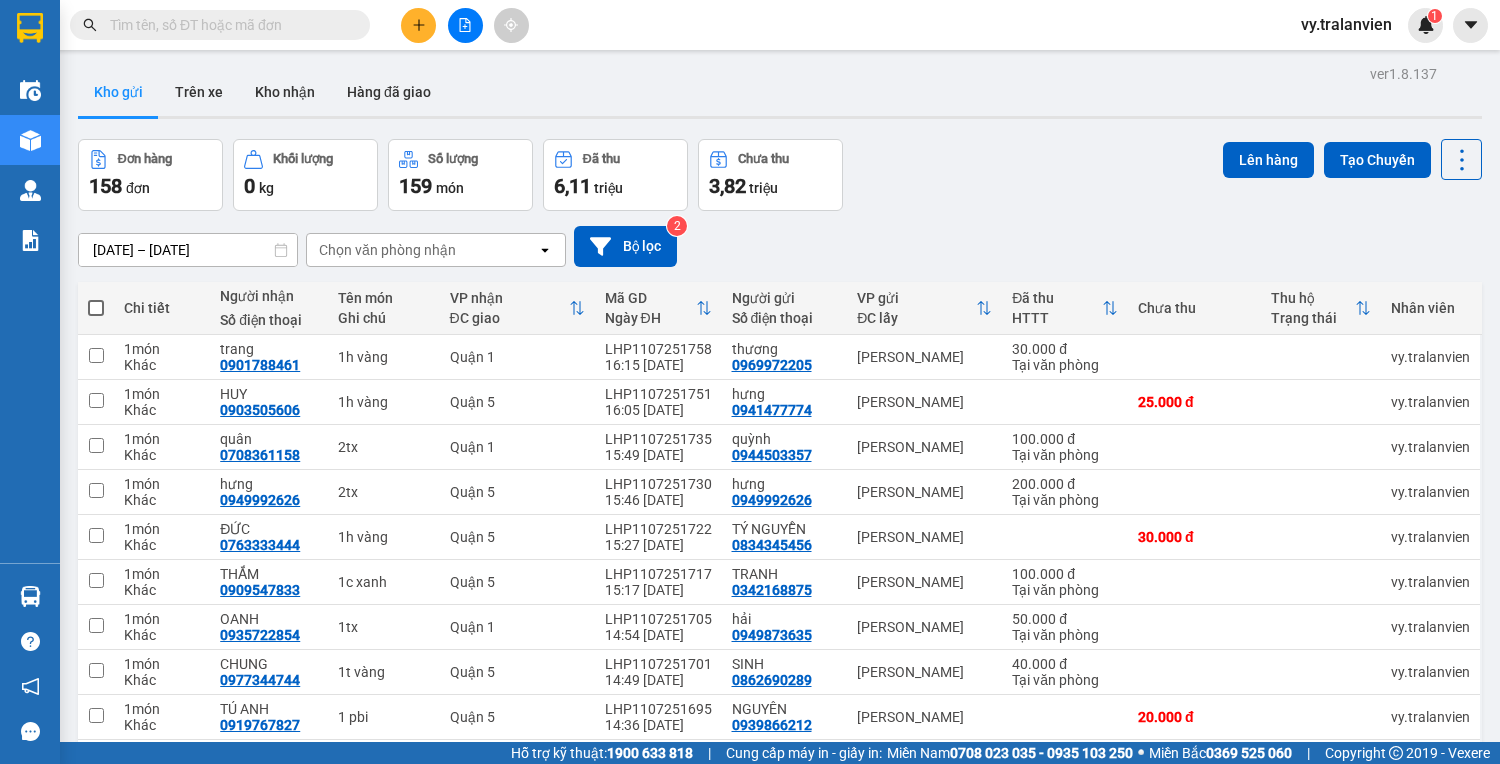 click at bounding box center [418, 25] 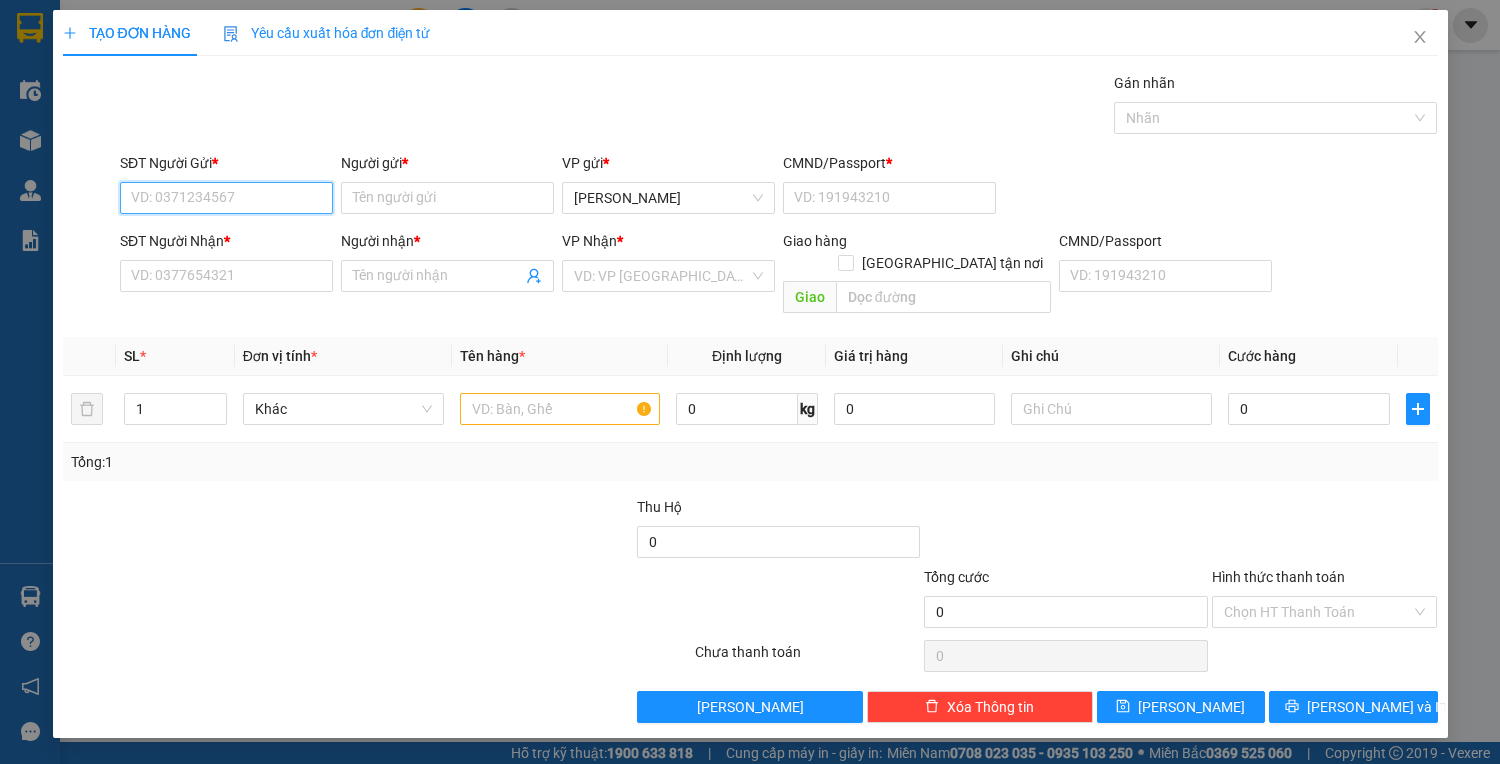 click on "SĐT Người Gửi  *" at bounding box center (226, 198) 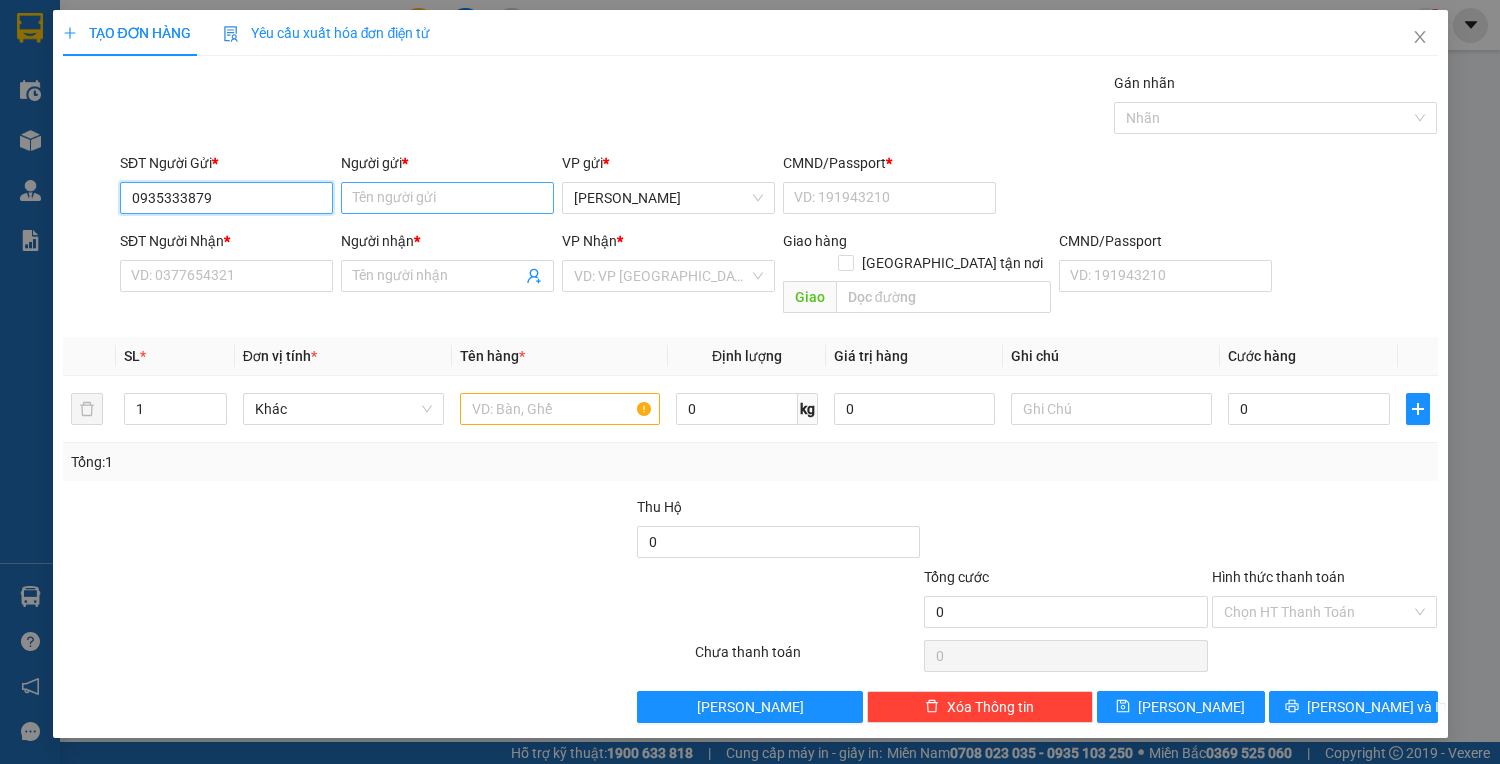 type 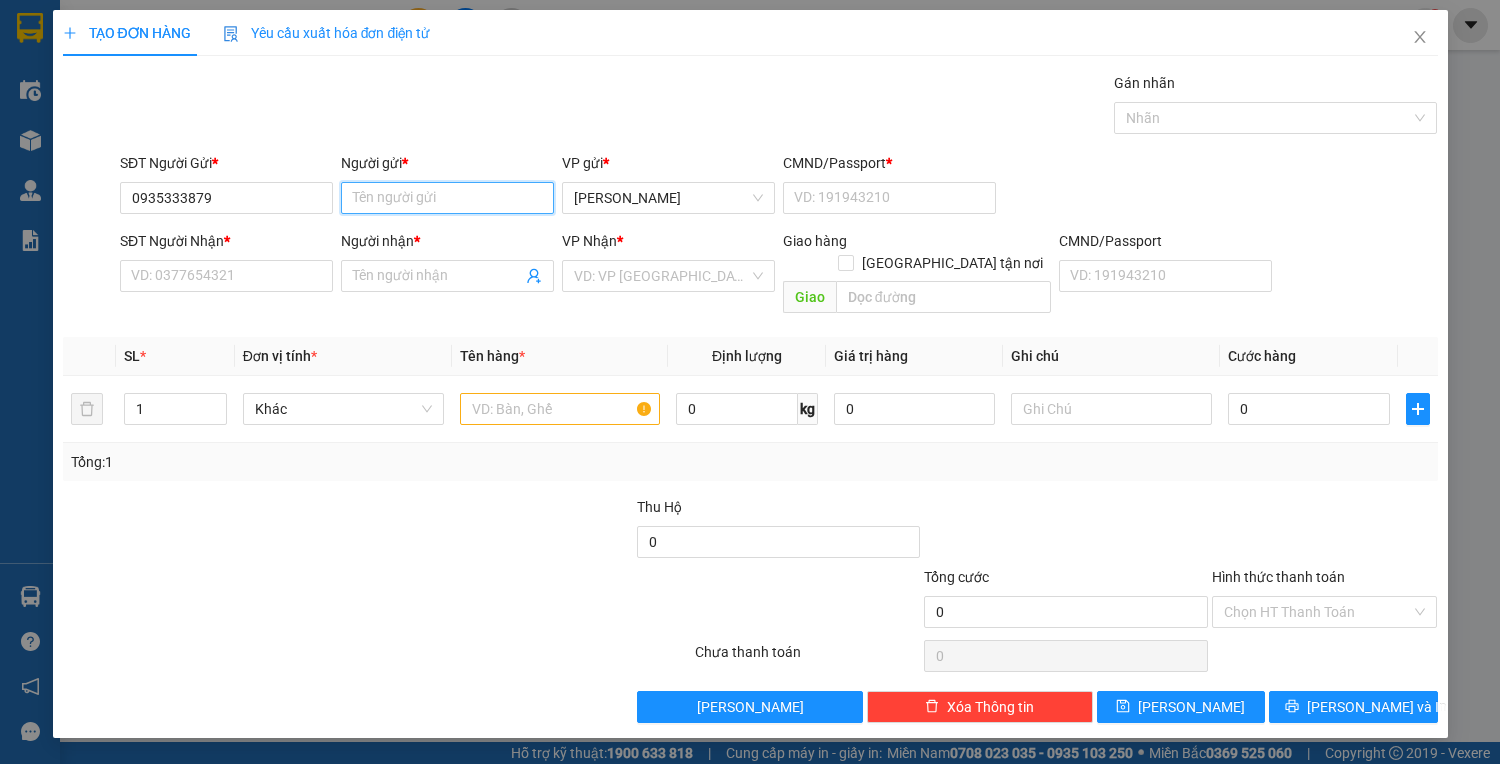 click on "Người gửi  *" at bounding box center [447, 198] 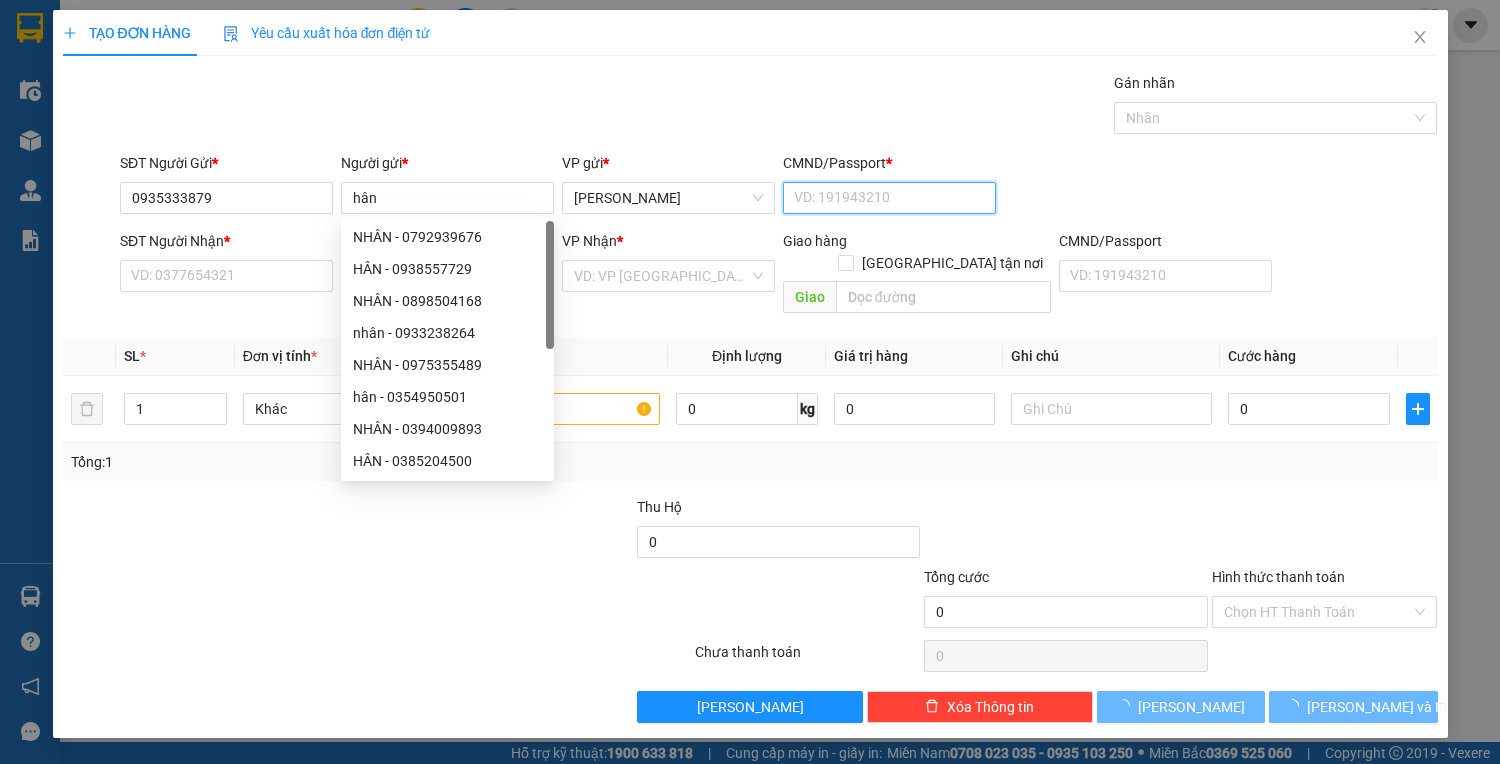 drag, startPoint x: 841, startPoint y: 193, endPoint x: 749, endPoint y: 162, distance: 97.082436 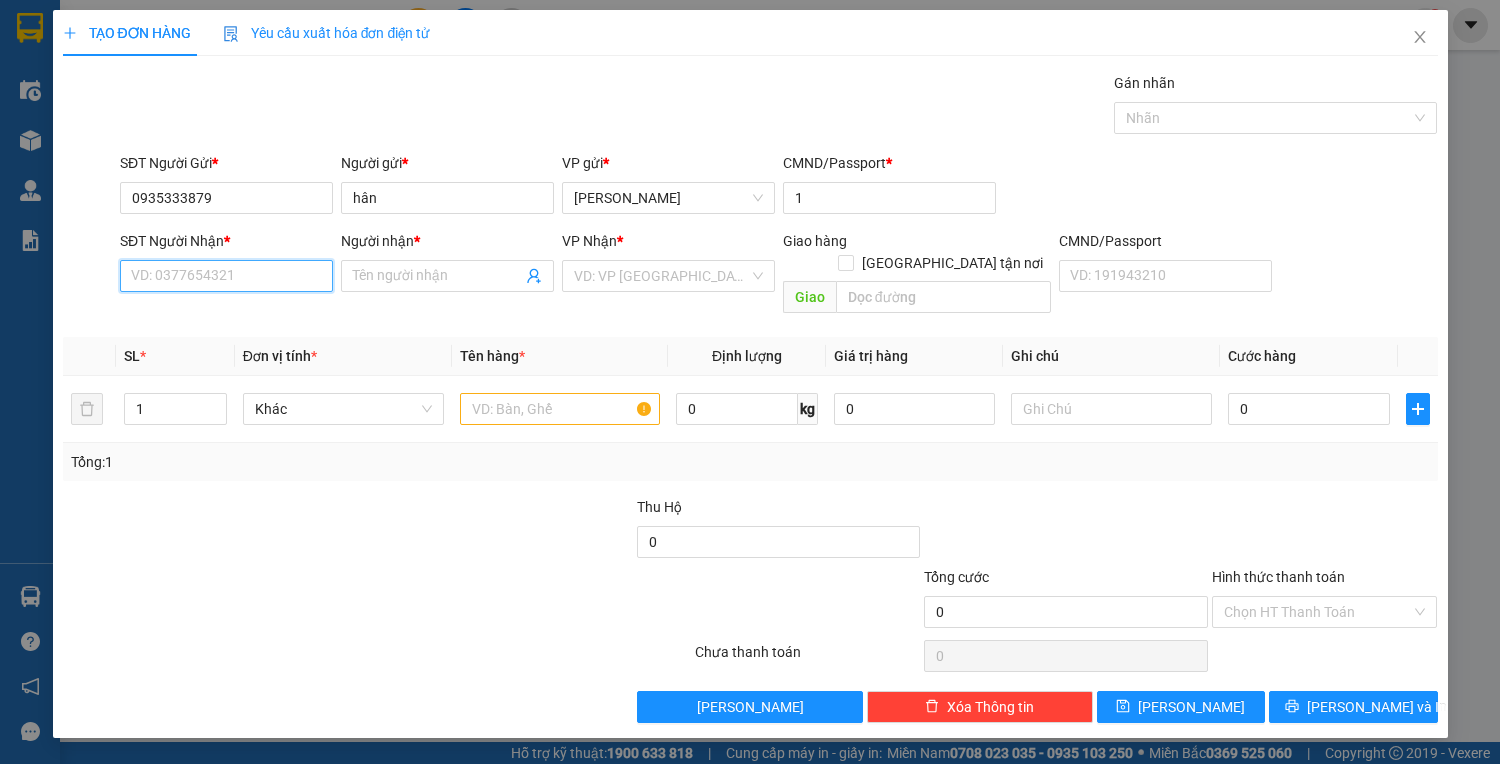 click on "SĐT Người Nhận  *" at bounding box center [226, 276] 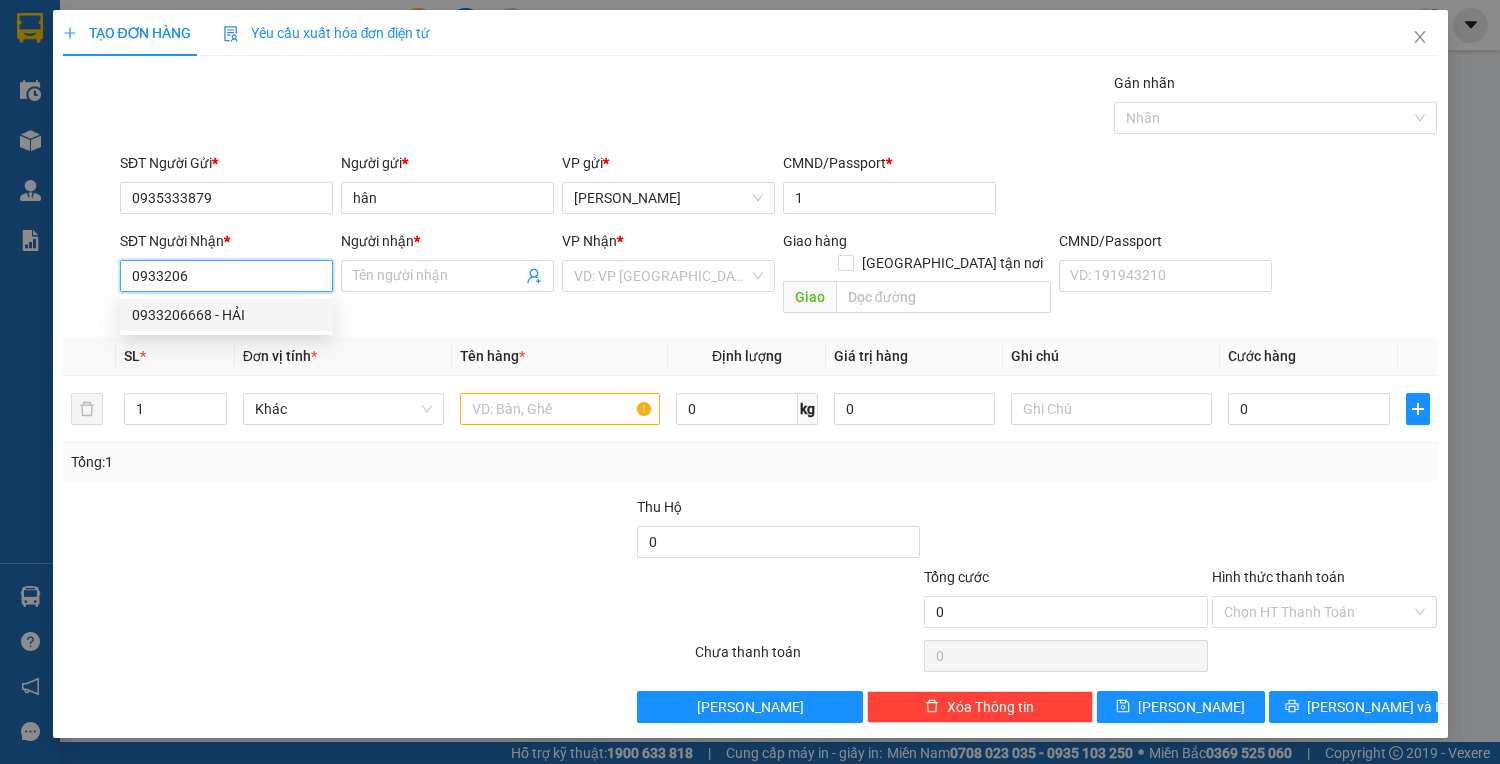 click on "0933206668 - HẢI" at bounding box center (226, 315) 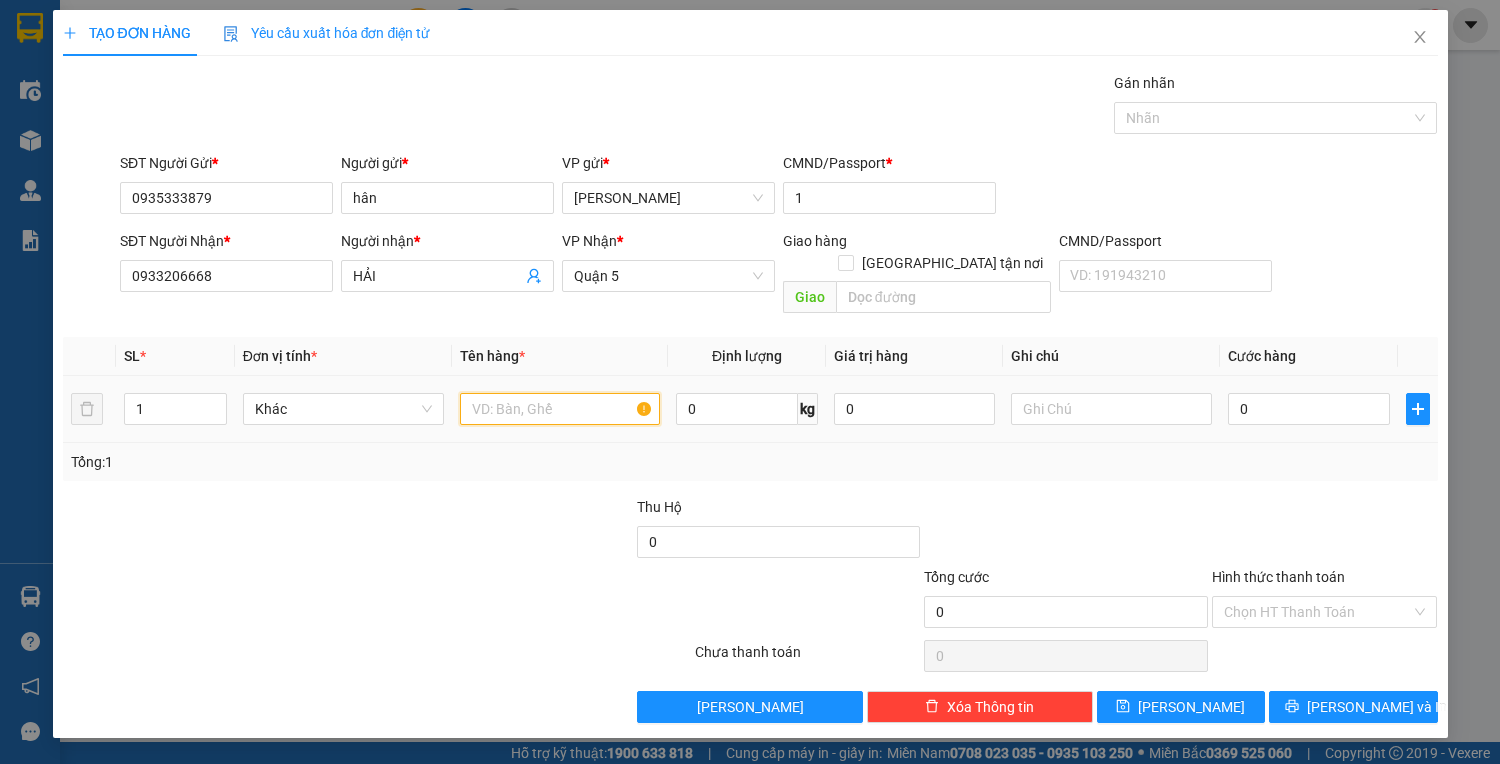click at bounding box center (560, 409) 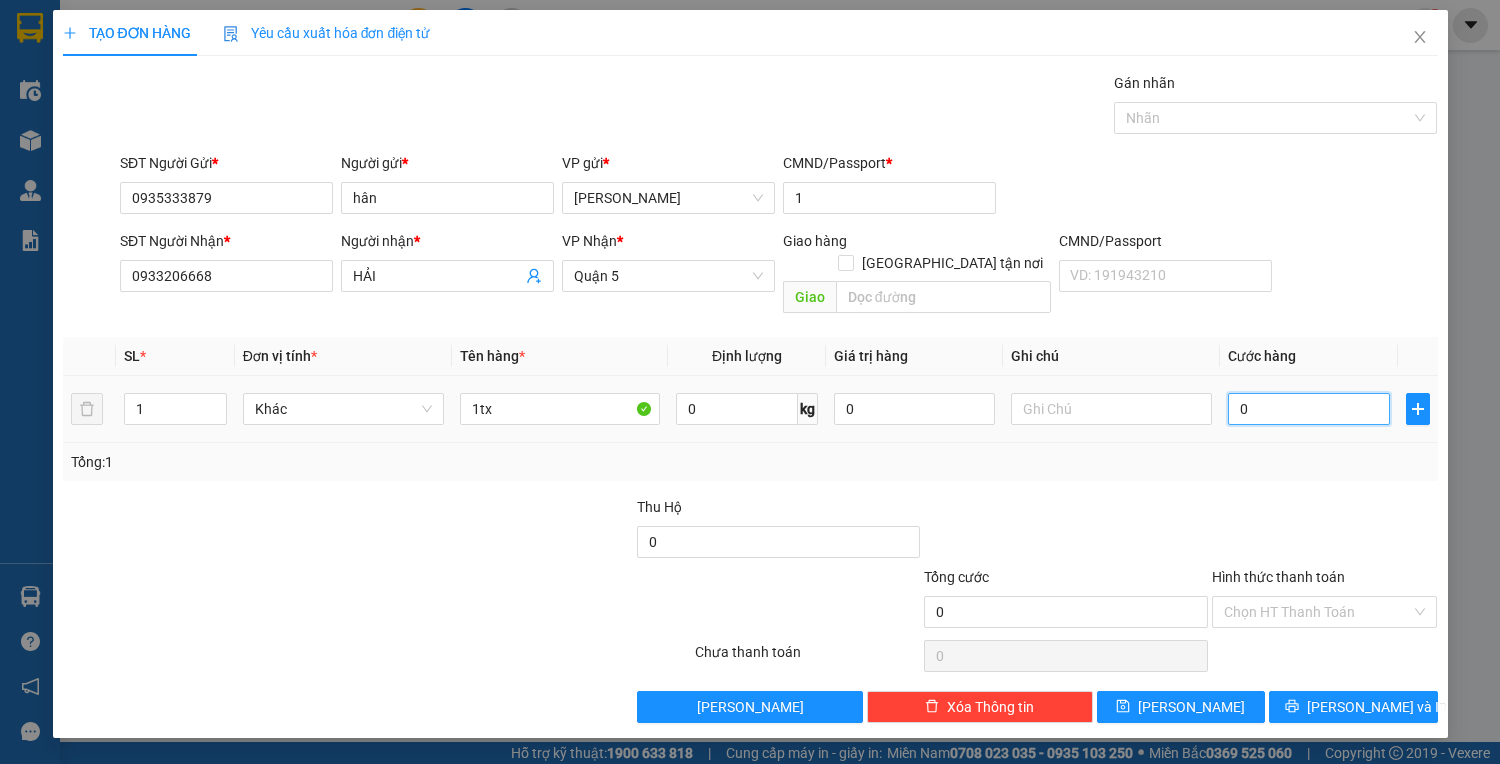 click on "0" at bounding box center [1308, 409] 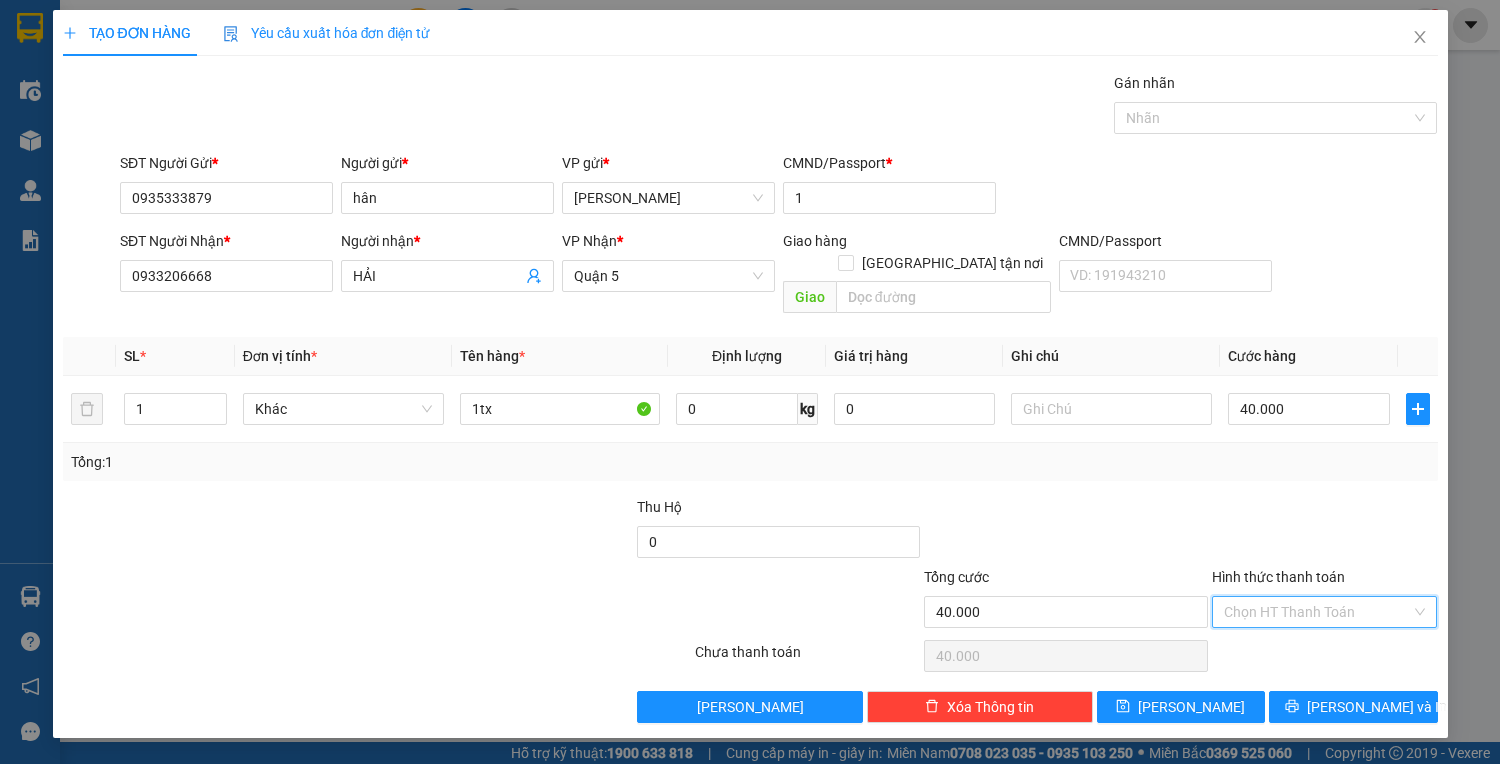click on "Hình thức thanh toán" at bounding box center [1318, 612] 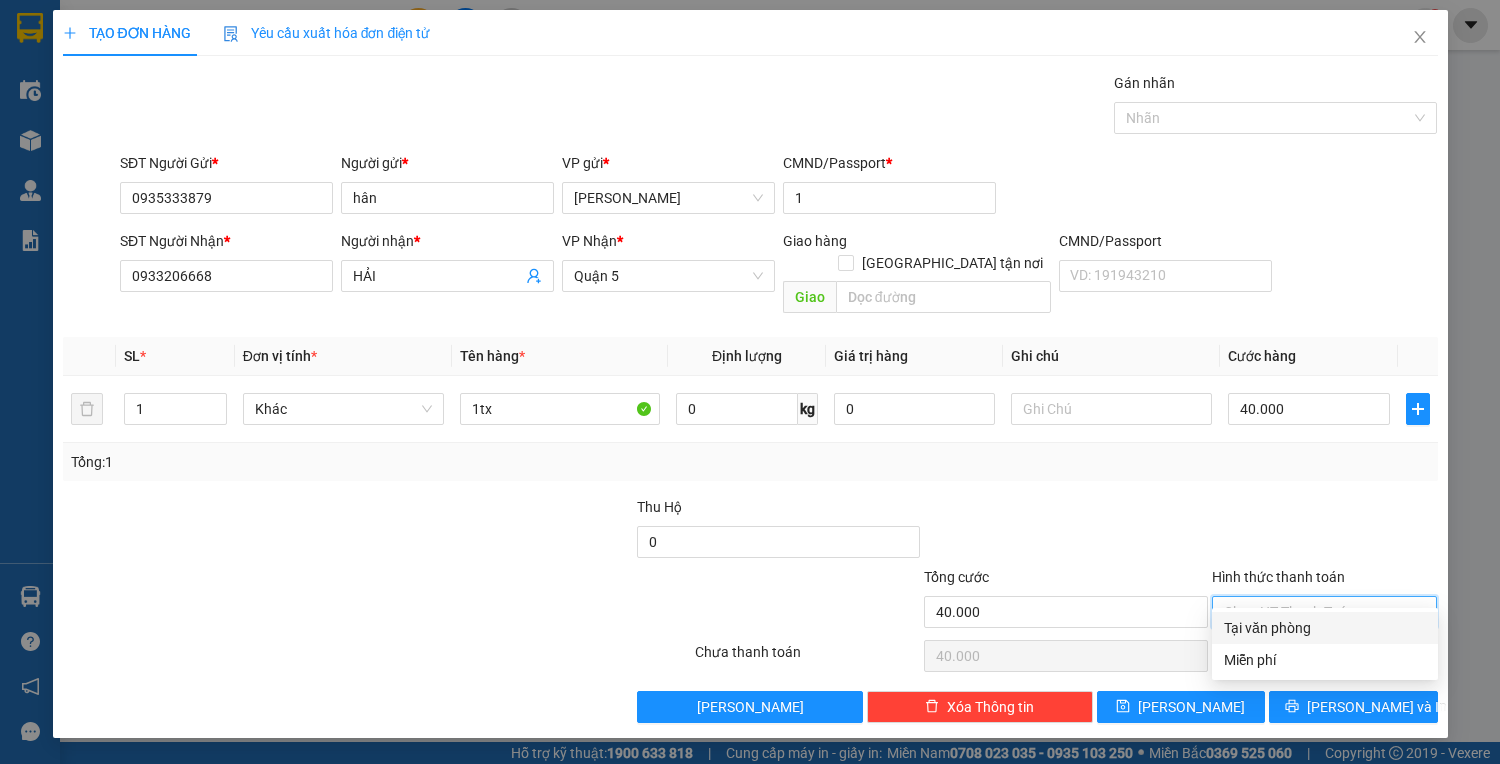 click on "Tại văn phòng" at bounding box center [1325, 628] 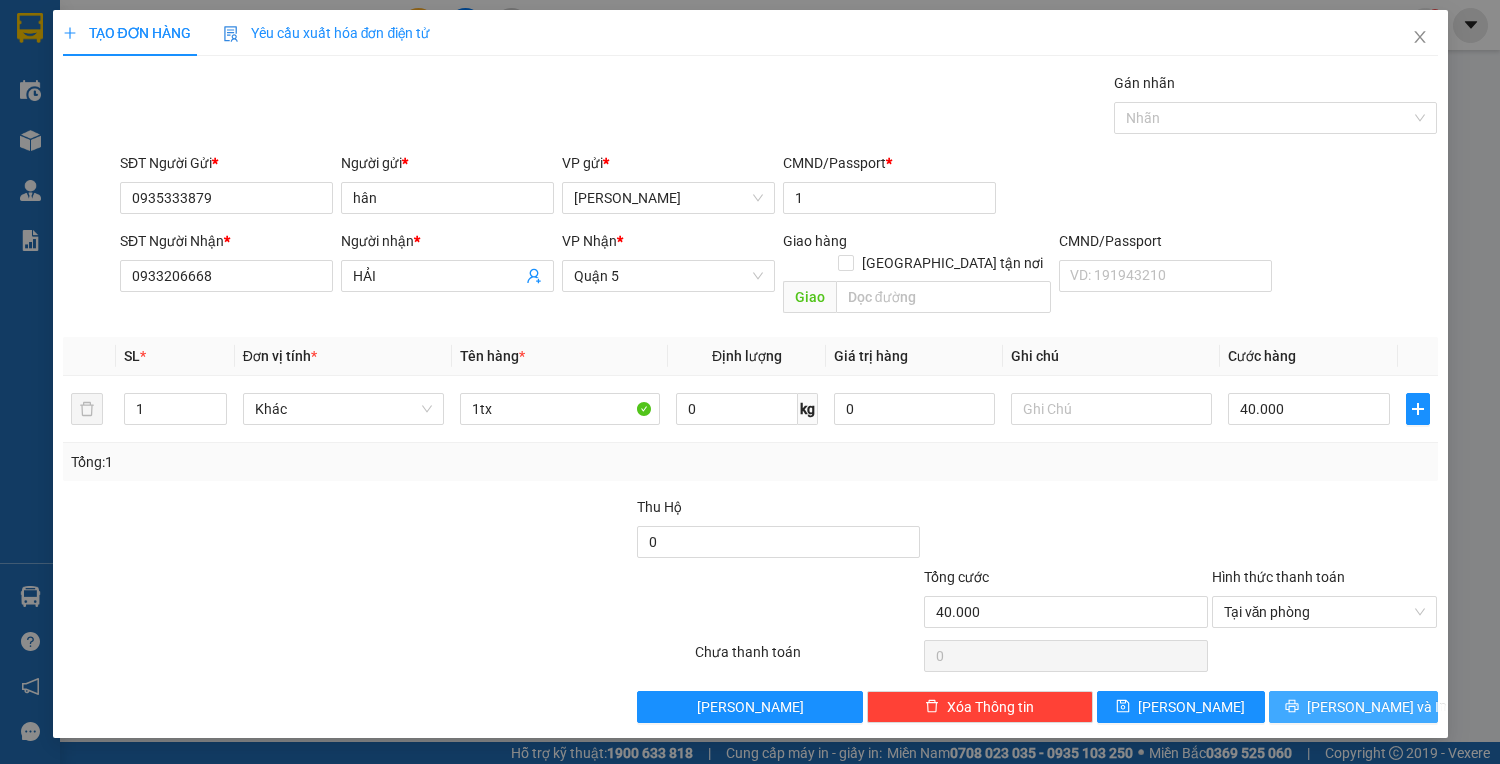 drag, startPoint x: 1364, startPoint y: 685, endPoint x: 1353, endPoint y: 683, distance: 11.18034 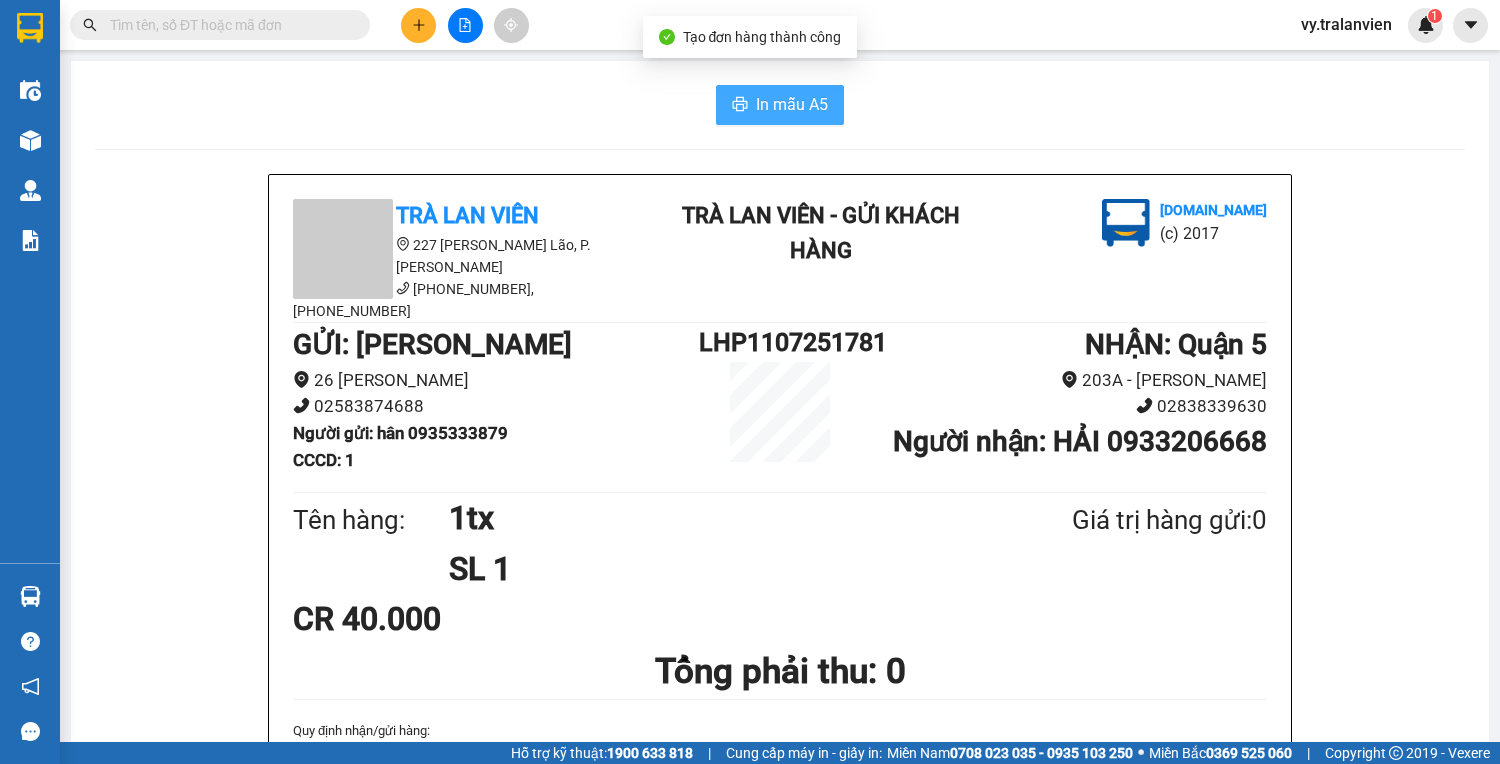 click on "In mẫu A5" at bounding box center [792, 104] 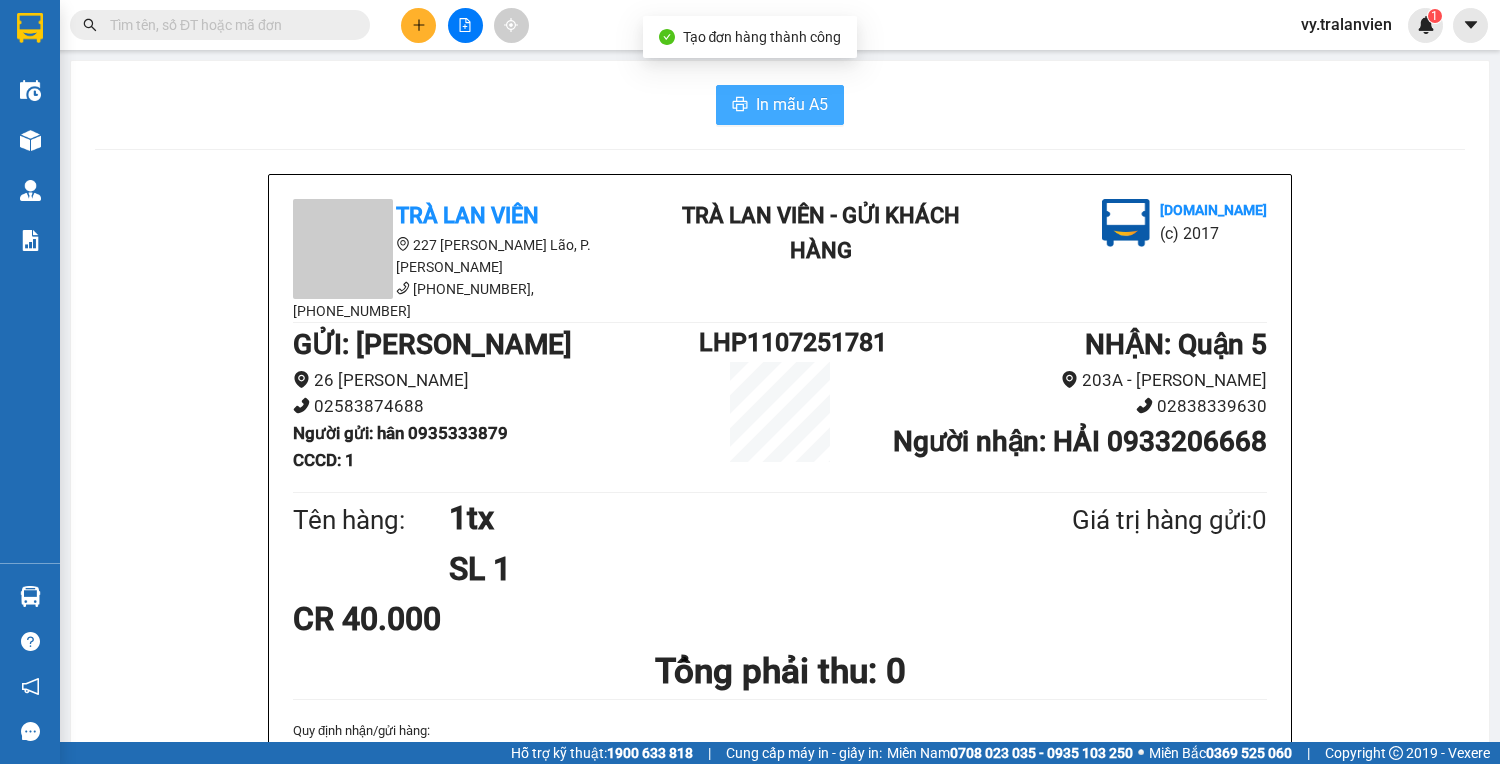 scroll, scrollTop: 0, scrollLeft: 0, axis: both 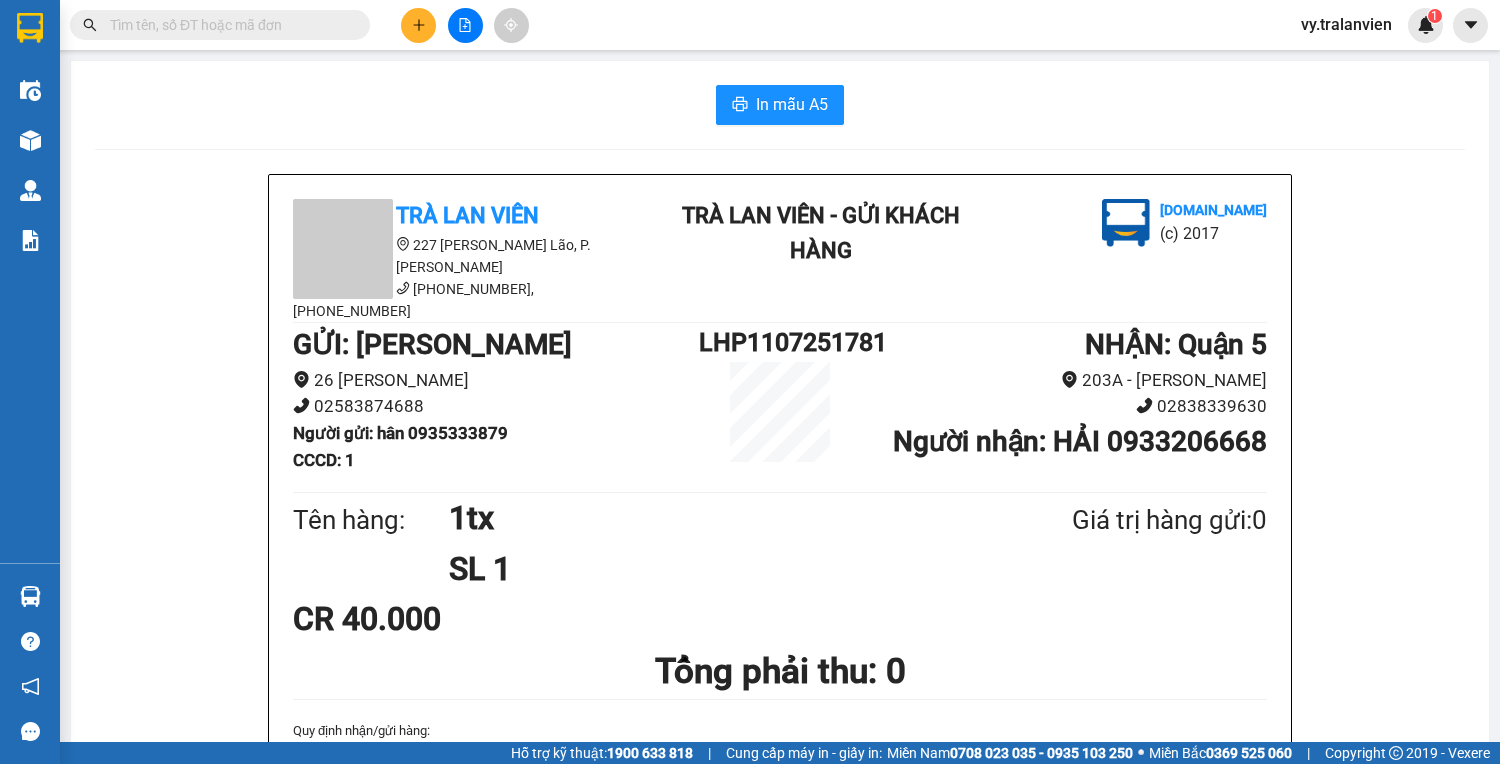 click at bounding box center (418, 25) 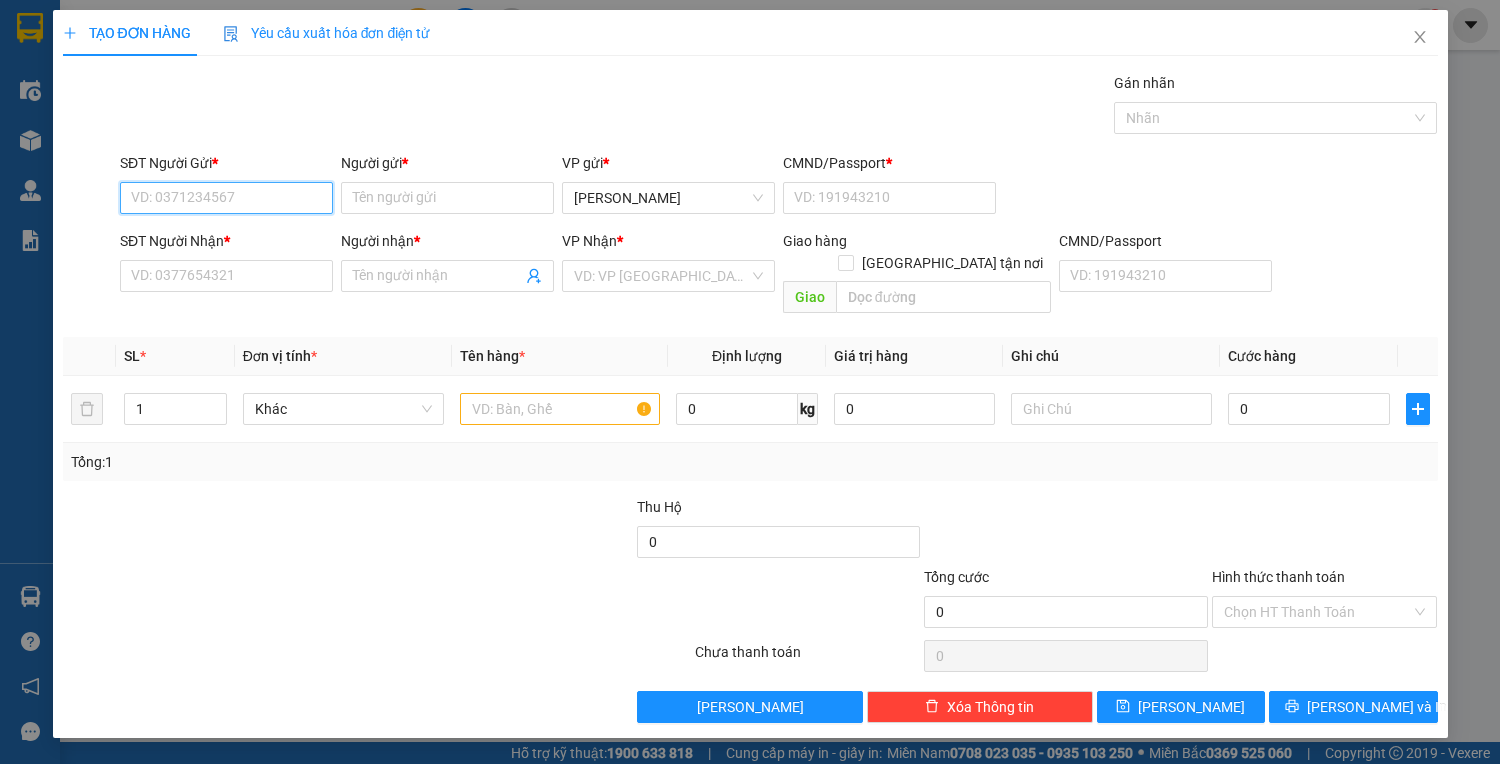 drag, startPoint x: 242, startPoint y: 193, endPoint x: 1499, endPoint y: 350, distance: 1266.7667 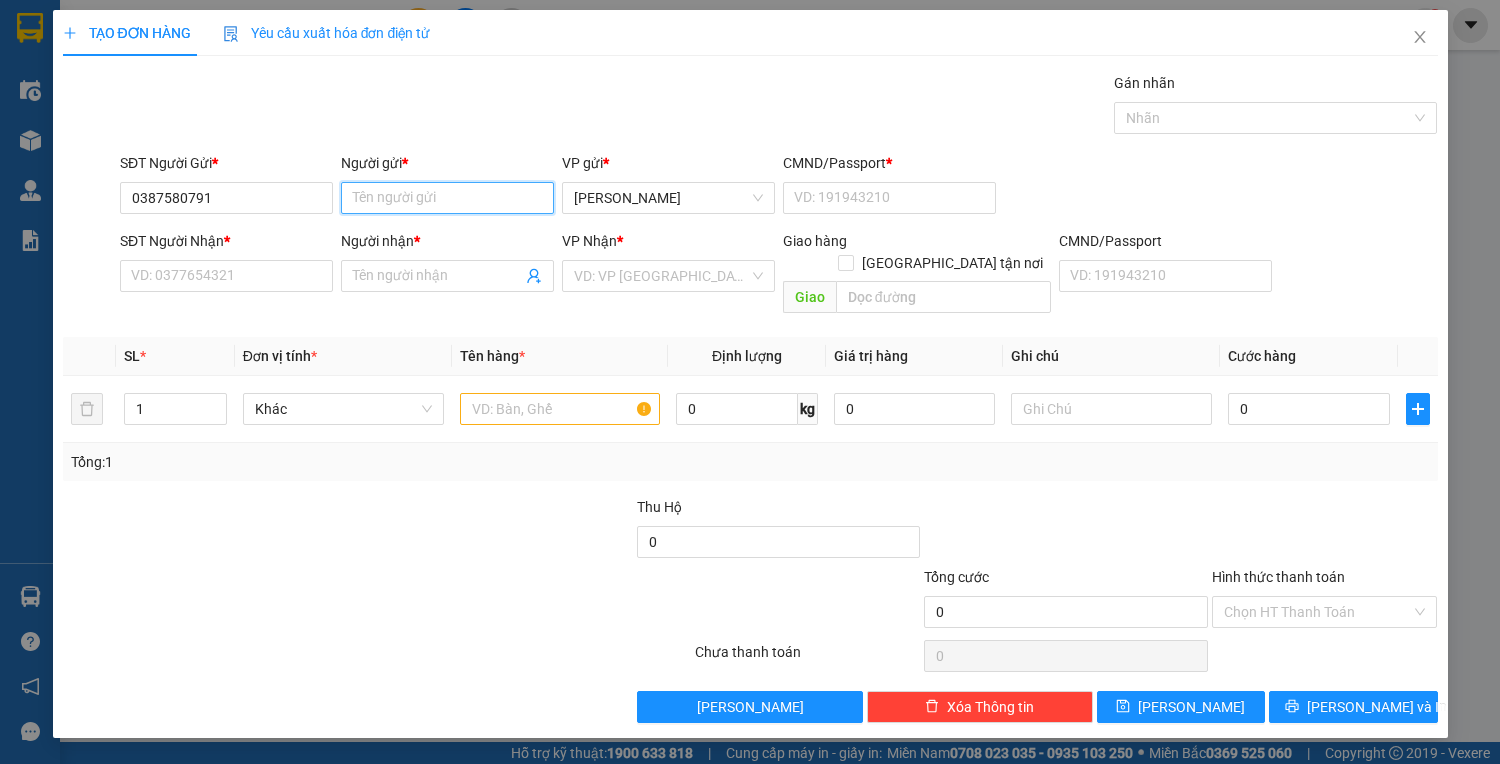 click on "Người gửi  *" at bounding box center [447, 198] 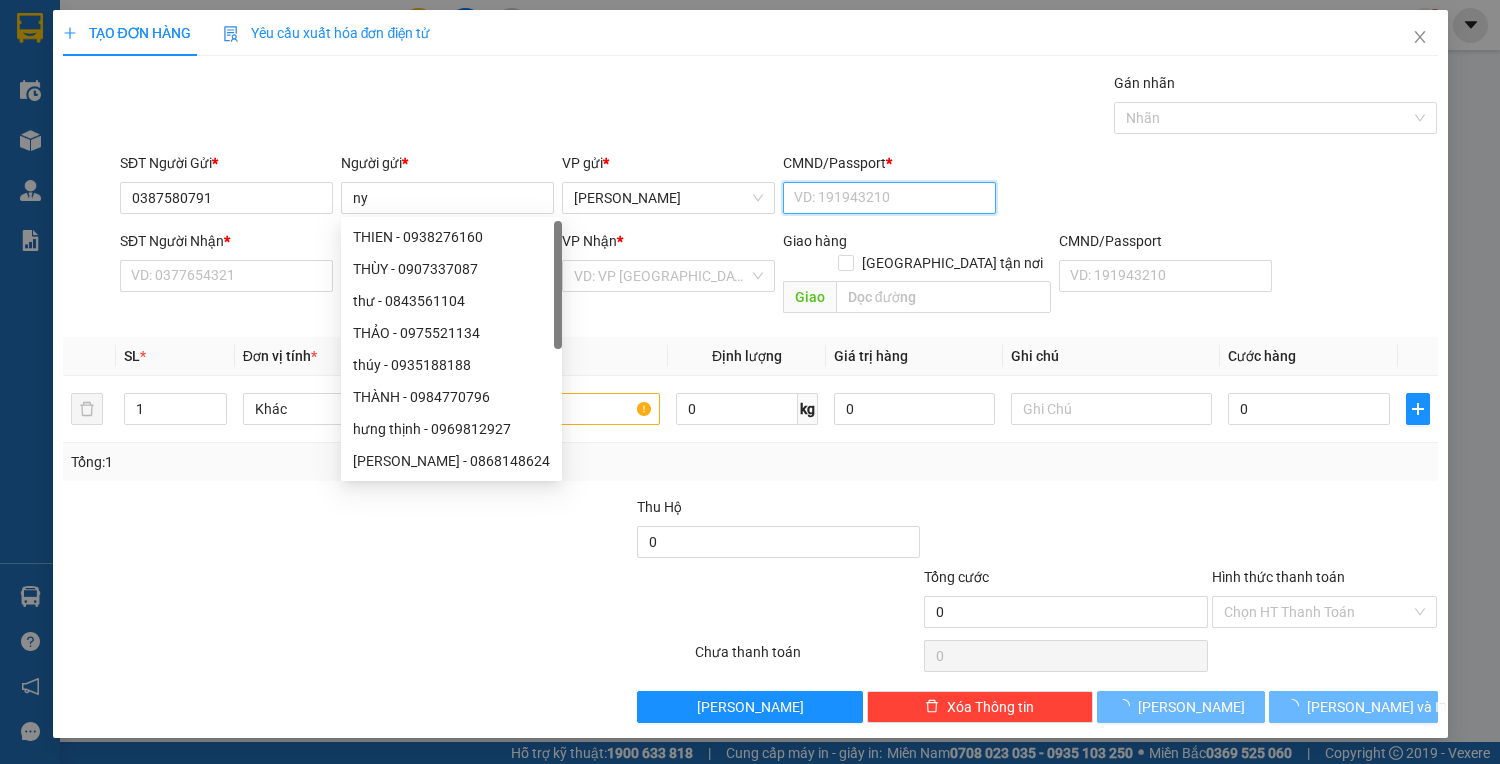 click on "CMND/Passport  *" at bounding box center [889, 198] 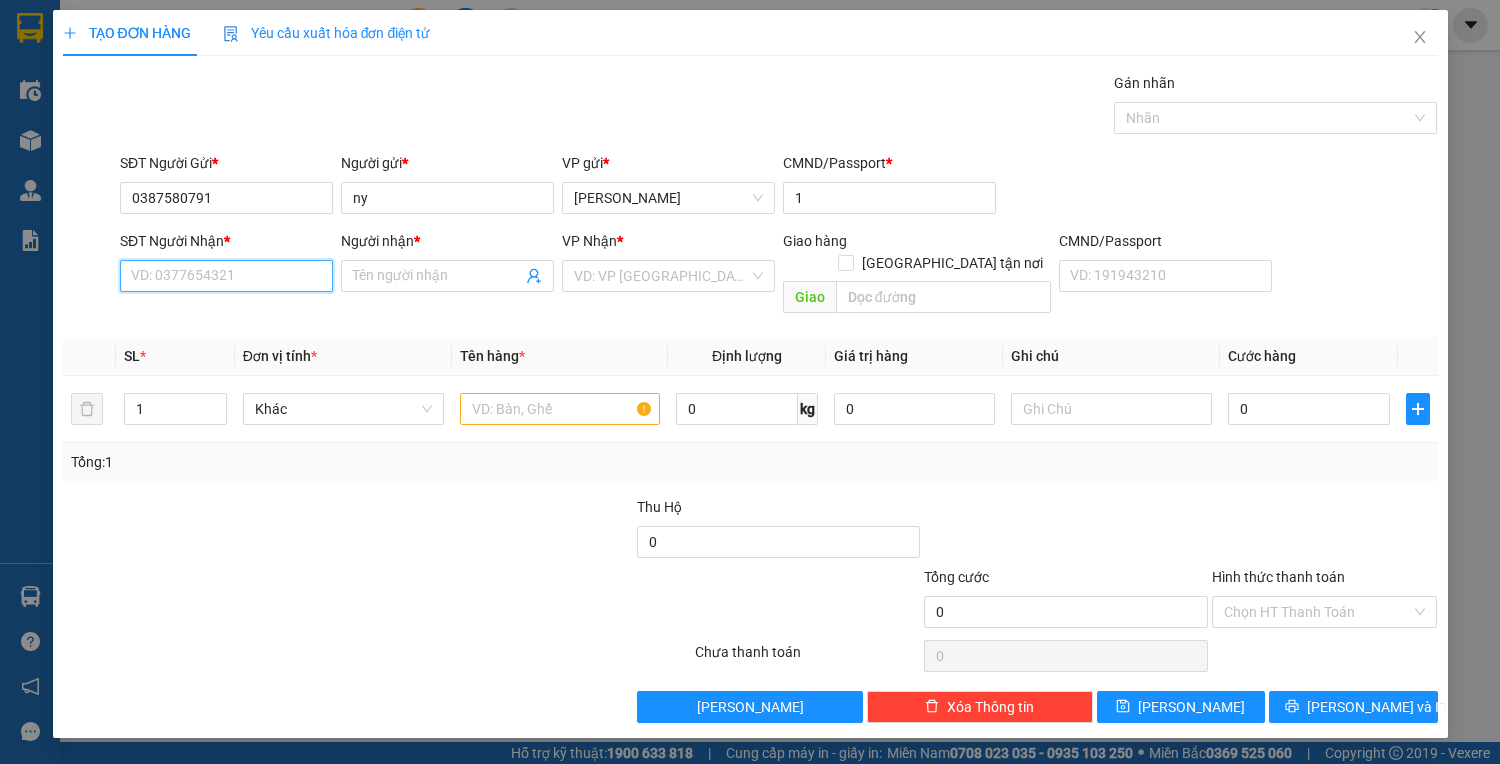 click on "SĐT Người Nhận  *" at bounding box center [226, 276] 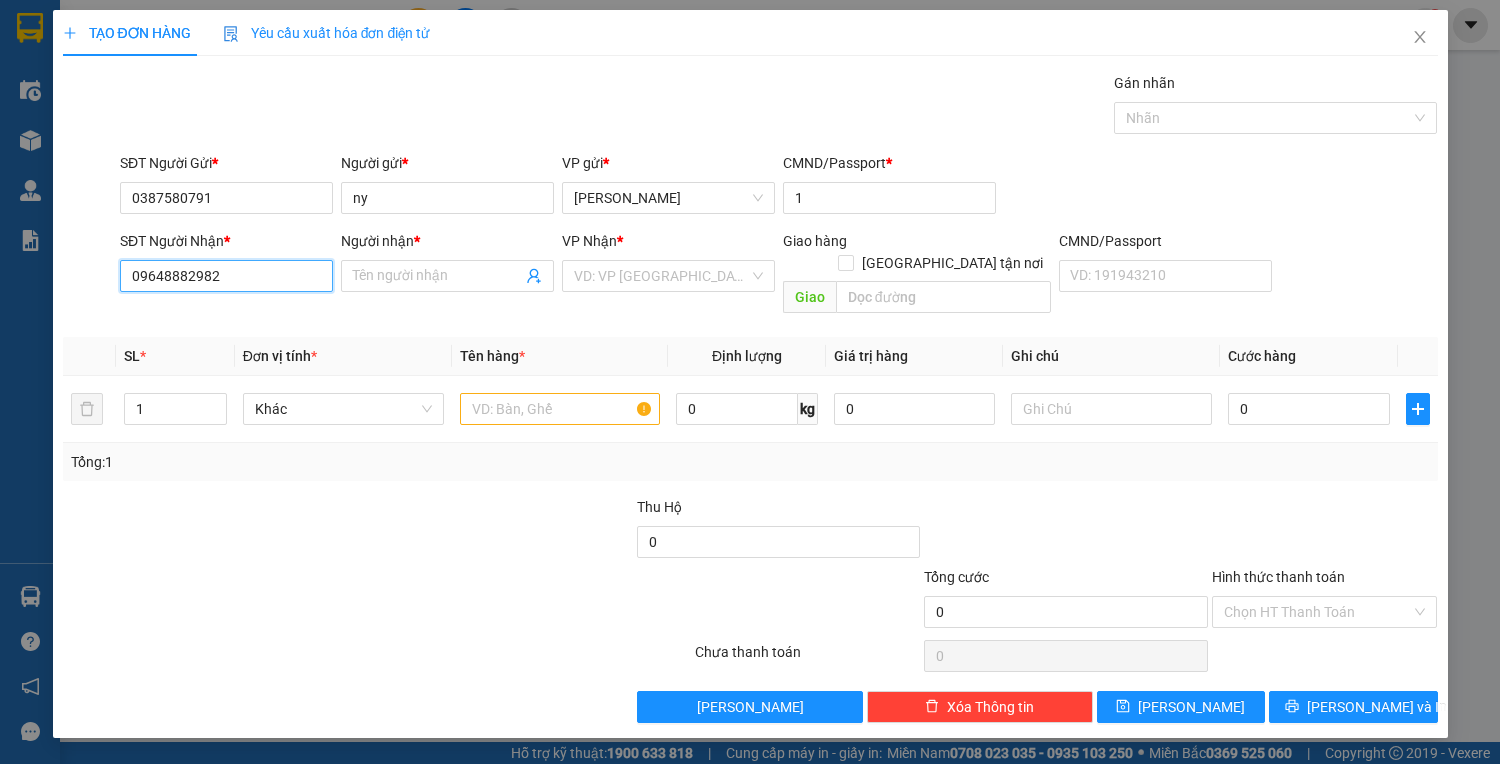 click on "09648882982" at bounding box center (226, 276) 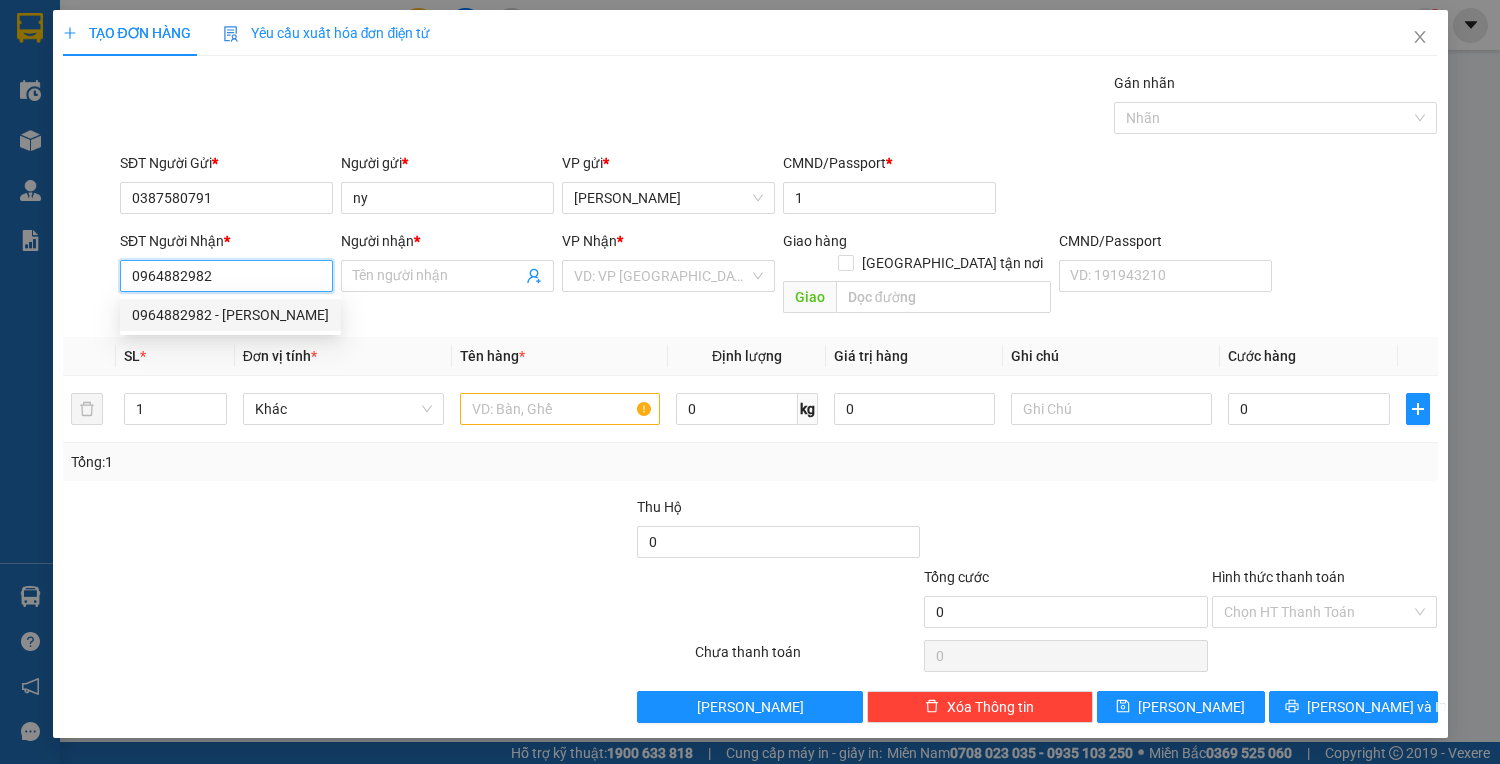 click on "0964882982 - [PERSON_NAME]" at bounding box center (230, 315) 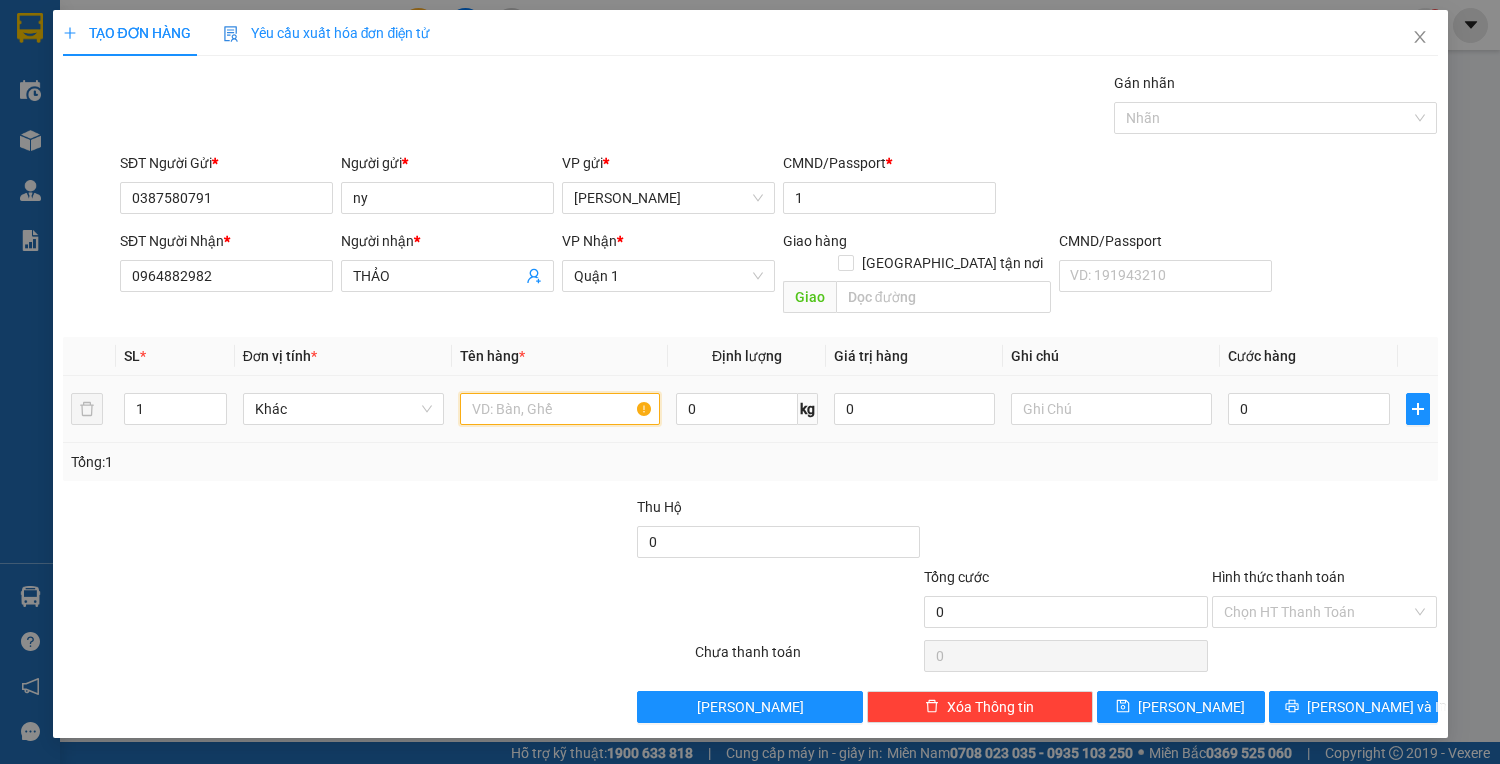 click at bounding box center [560, 409] 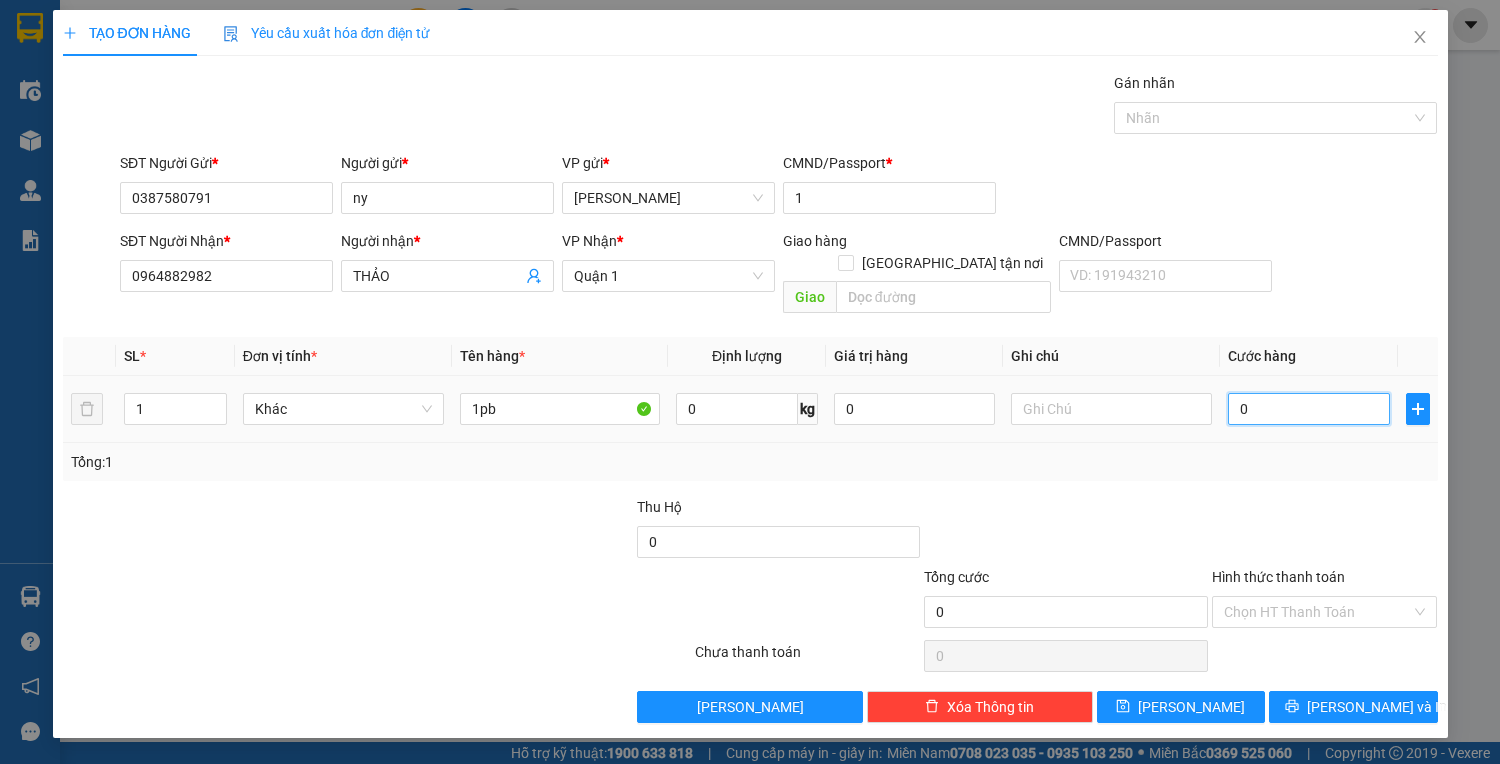 click on "0" at bounding box center [1308, 409] 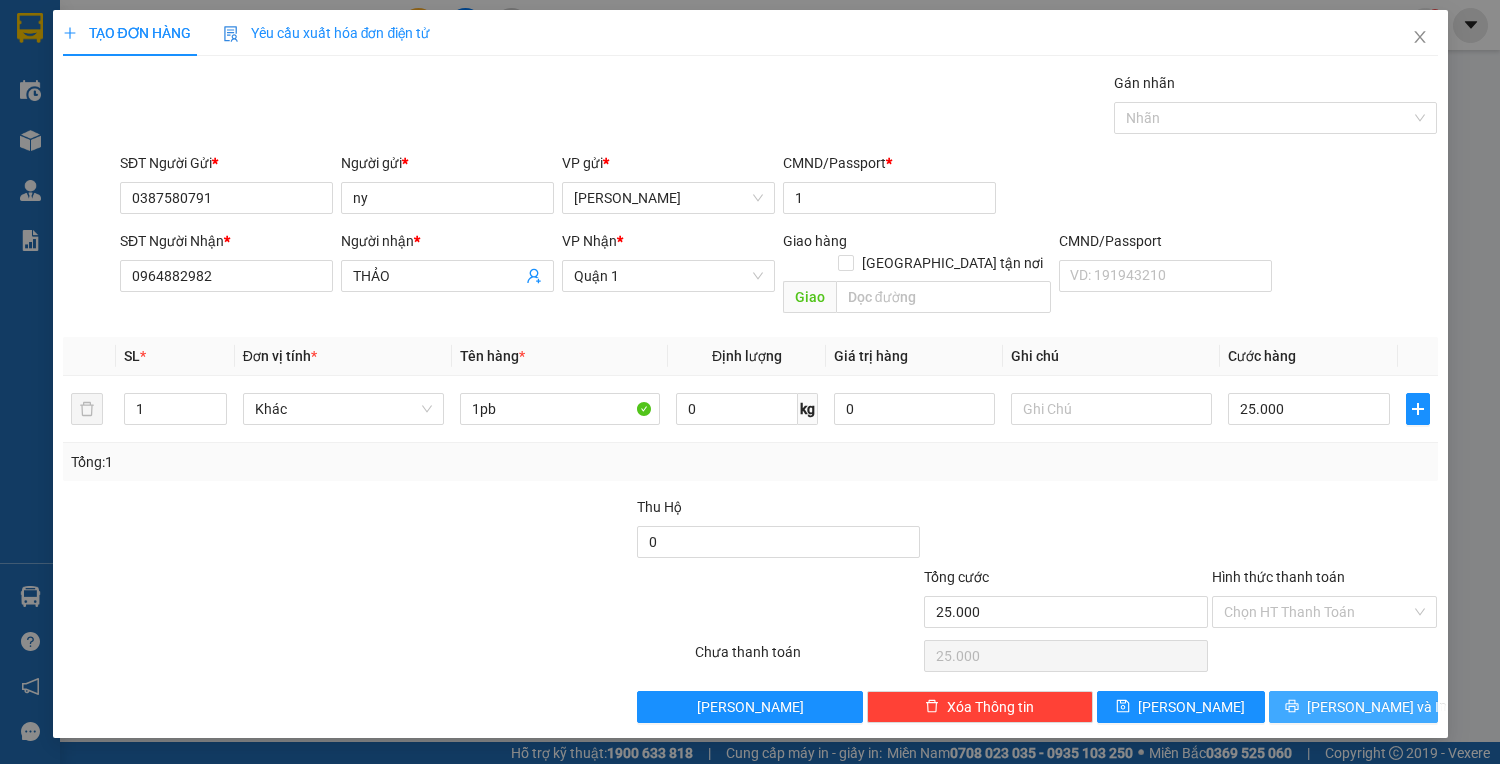 drag, startPoint x: 1384, startPoint y: 678, endPoint x: 1362, endPoint y: 648, distance: 37.202152 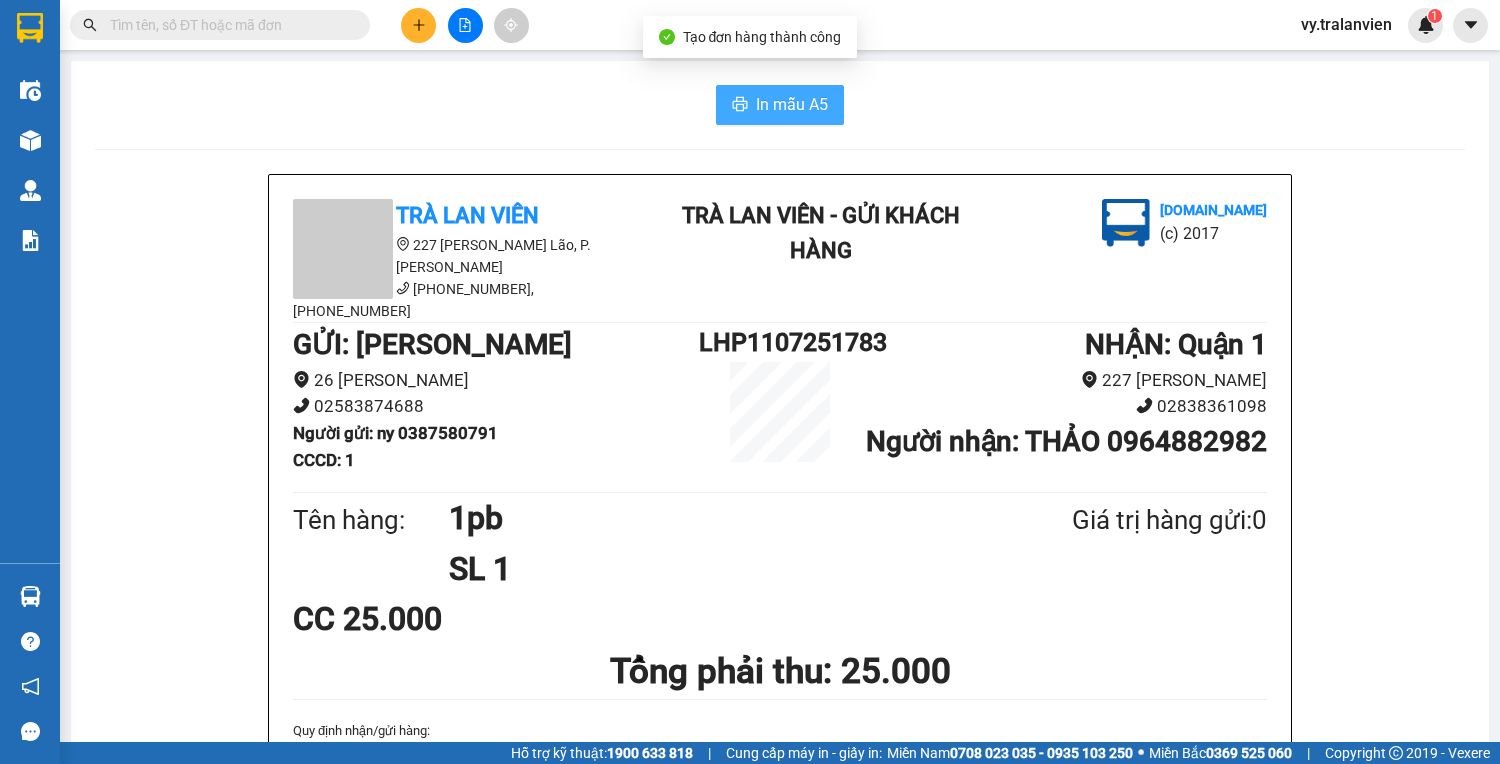 click on "In mẫu A5" at bounding box center [792, 104] 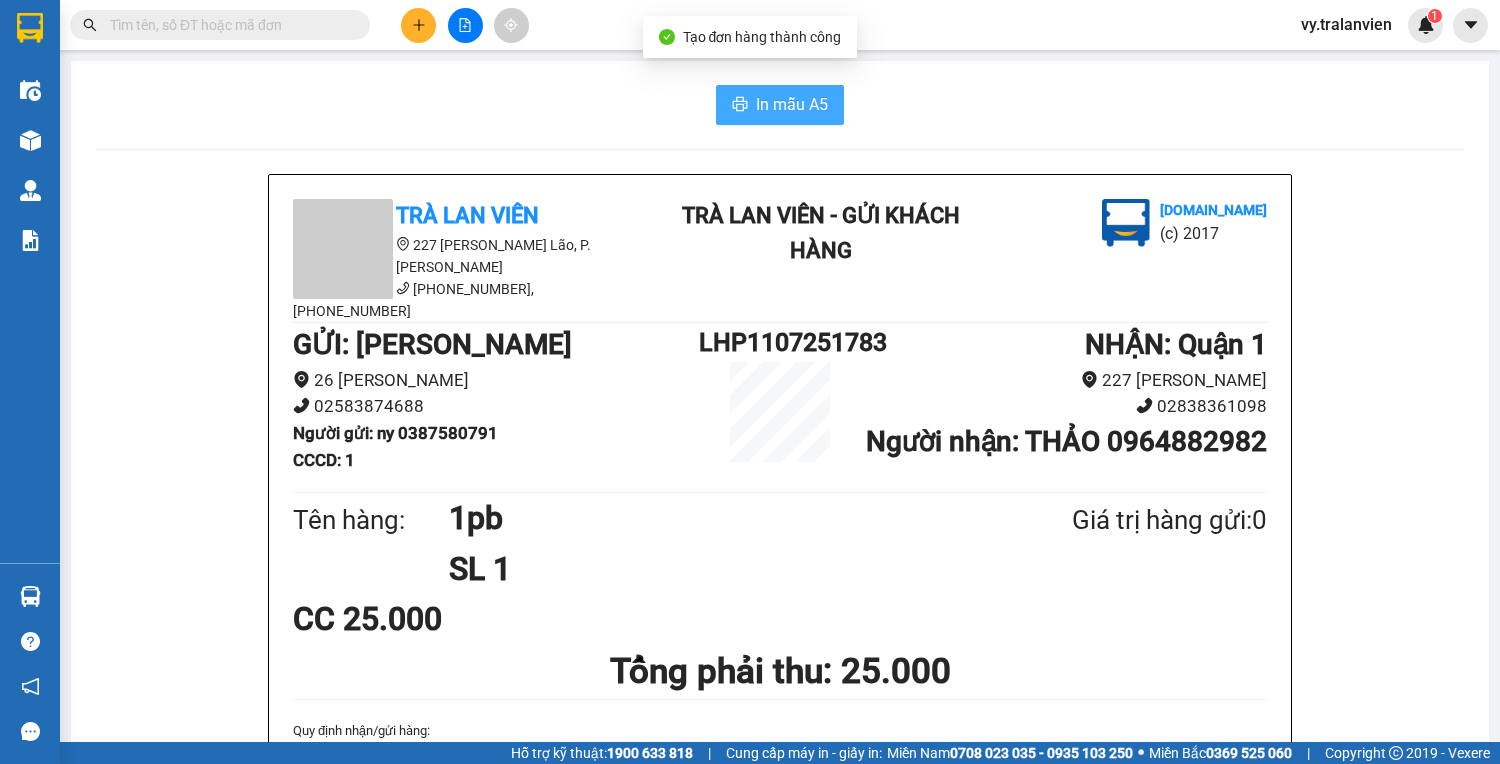 scroll, scrollTop: 0, scrollLeft: 0, axis: both 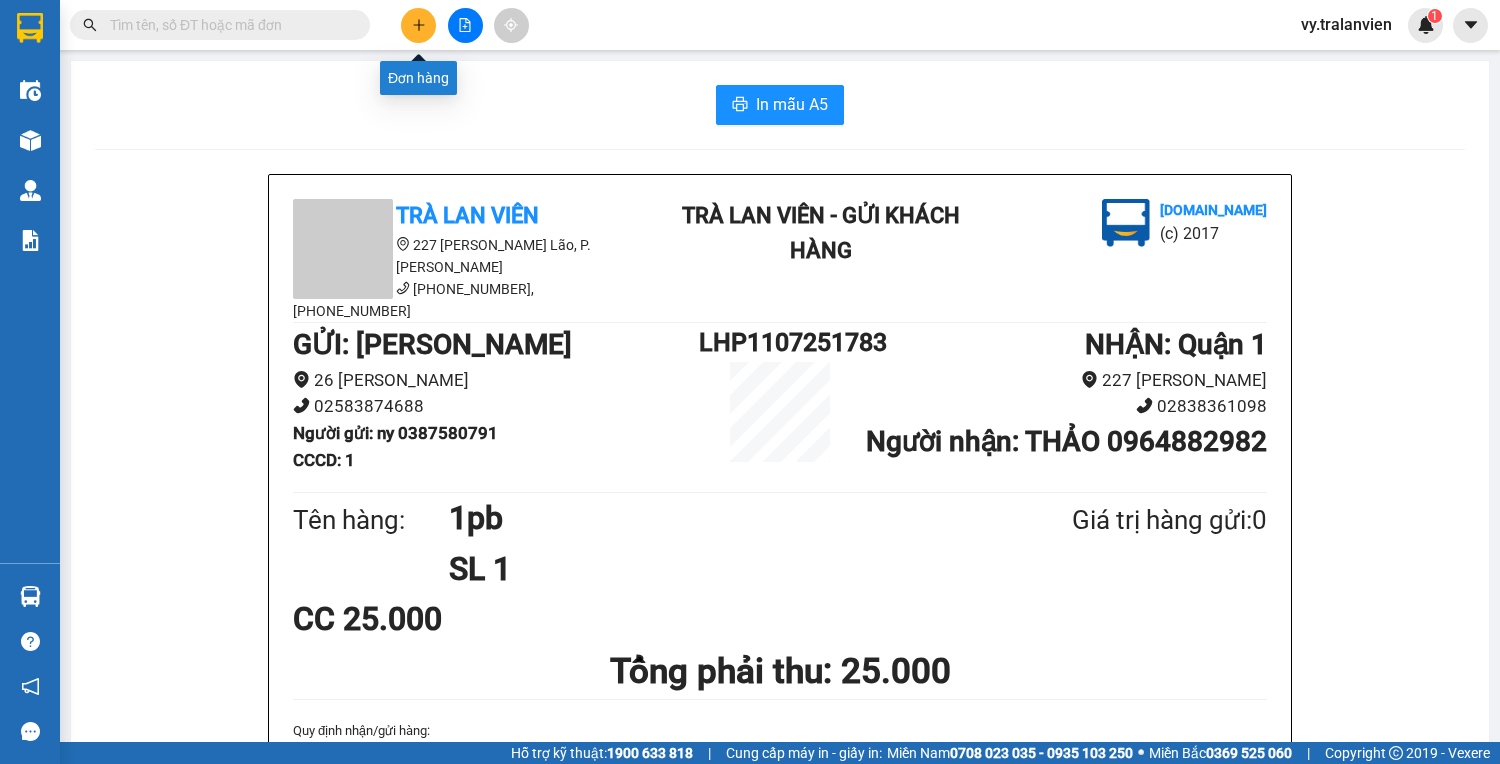 click 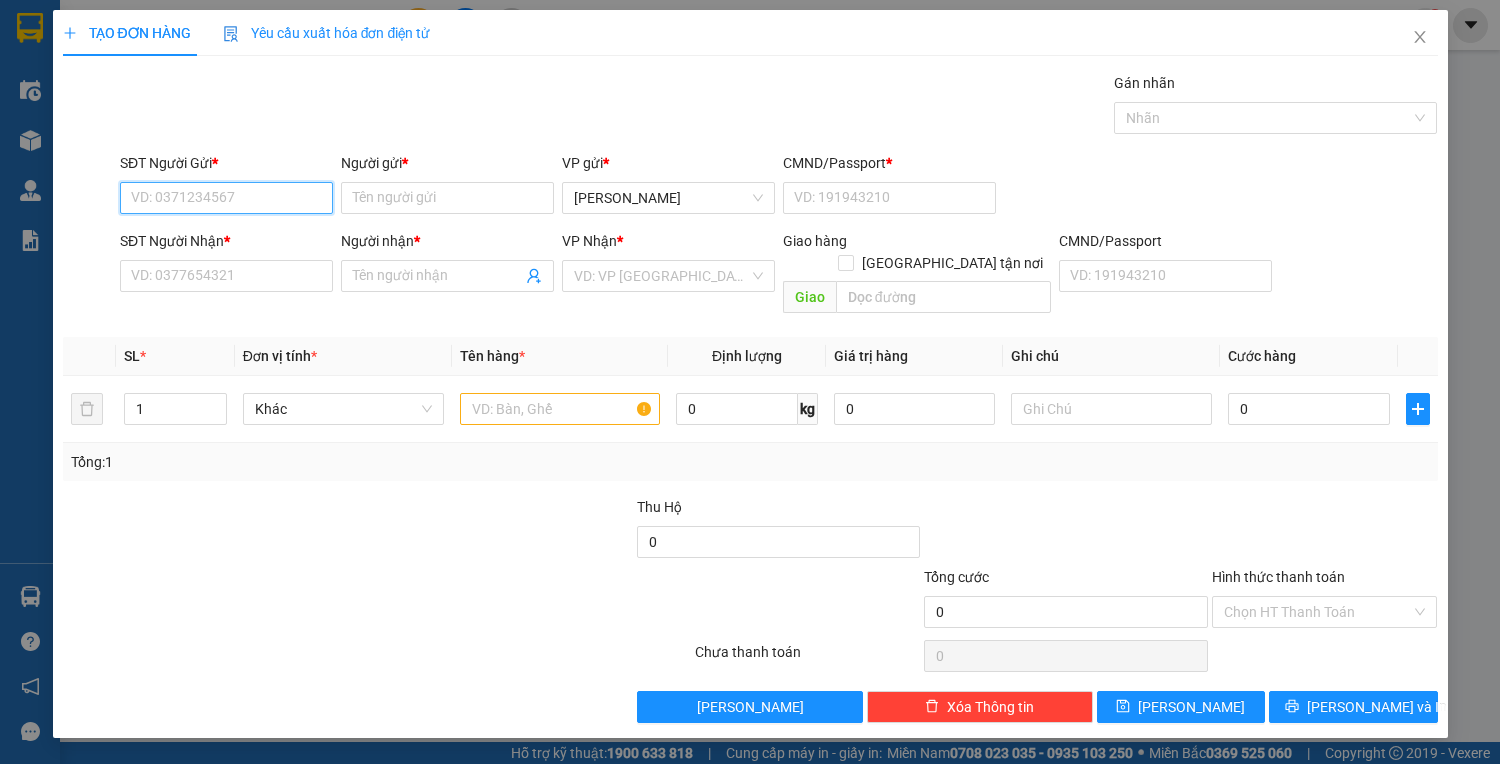 drag, startPoint x: 291, startPoint y: 190, endPoint x: 1499, endPoint y: 8, distance: 1221.6333 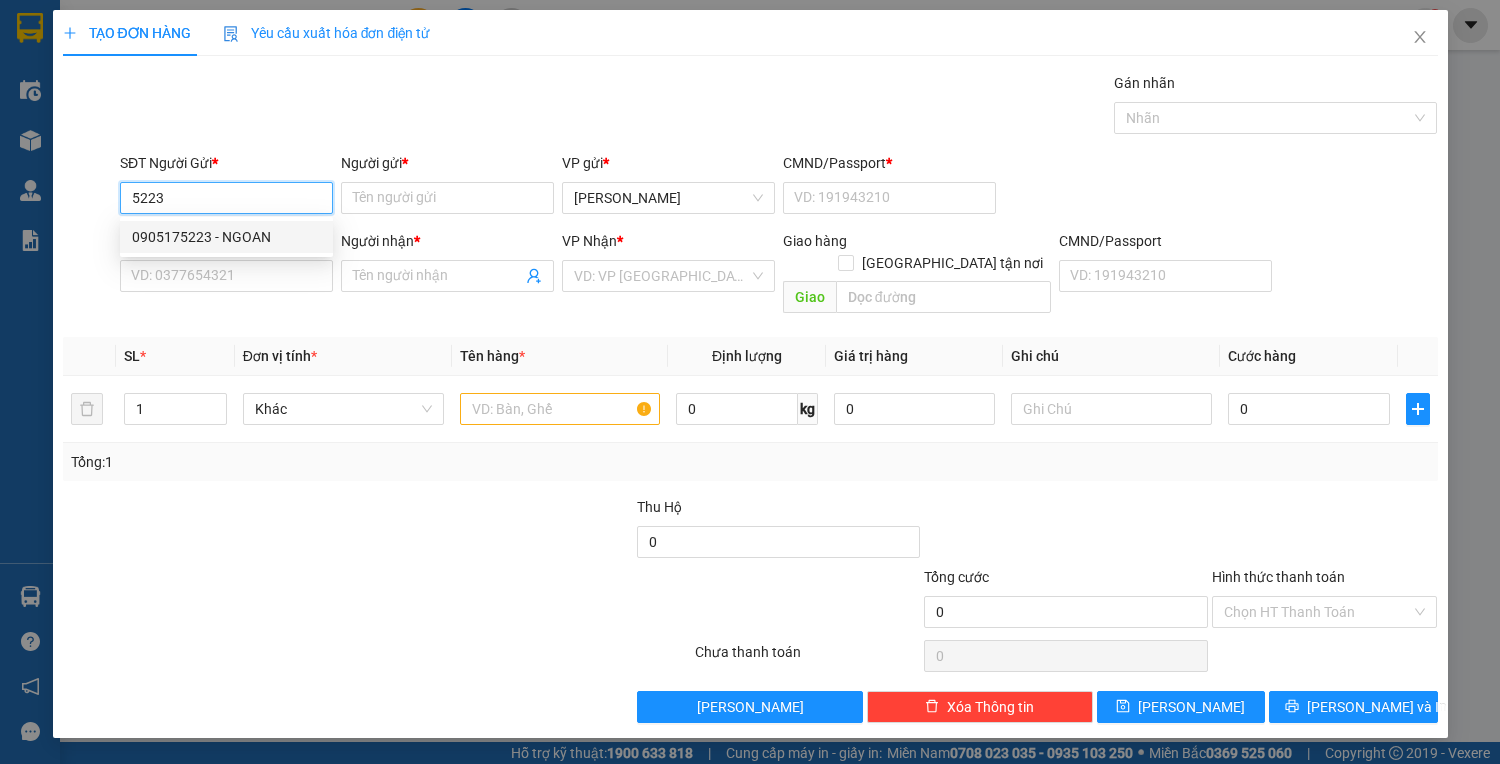 click on "0905175223 - NGOAN" at bounding box center (226, 237) 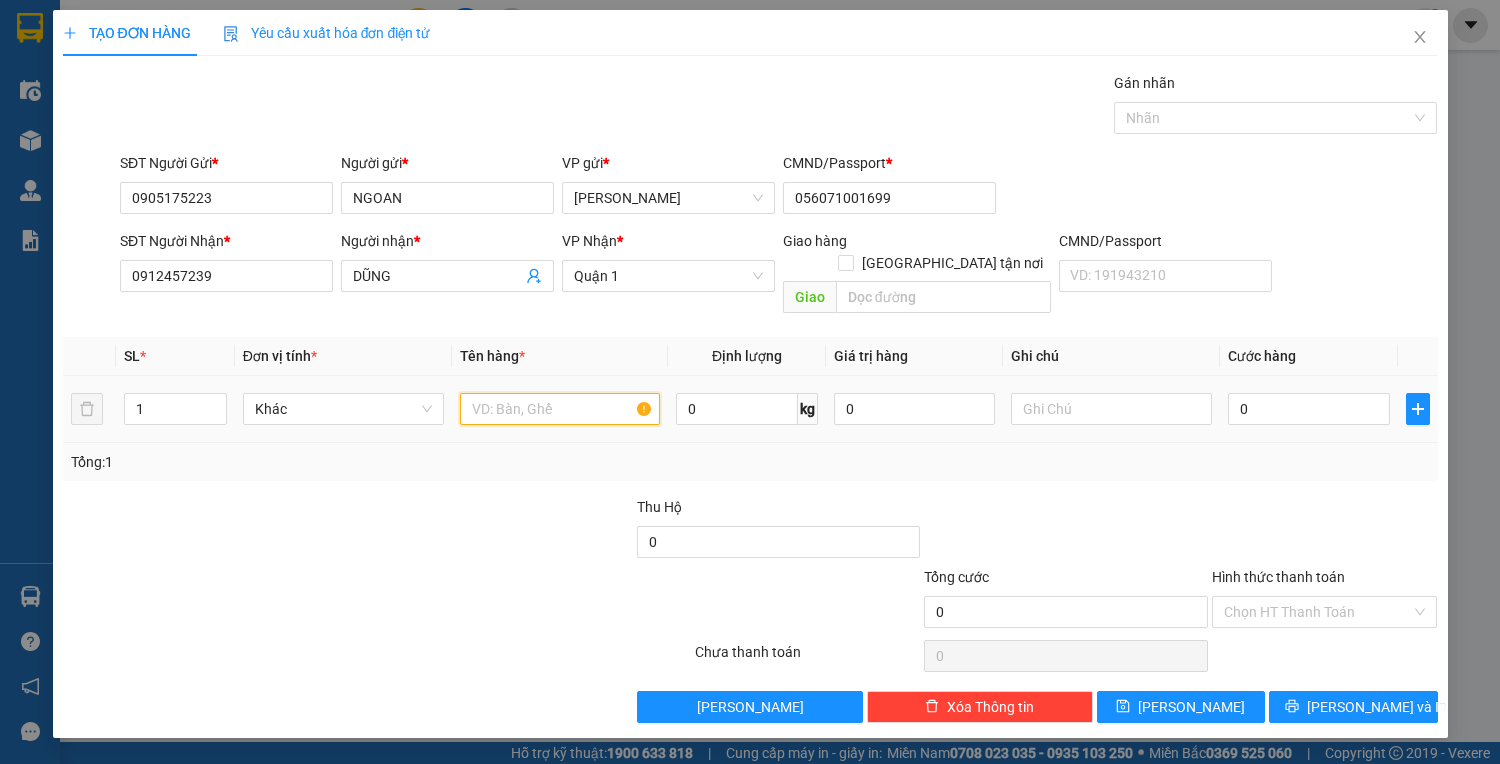click at bounding box center (560, 409) 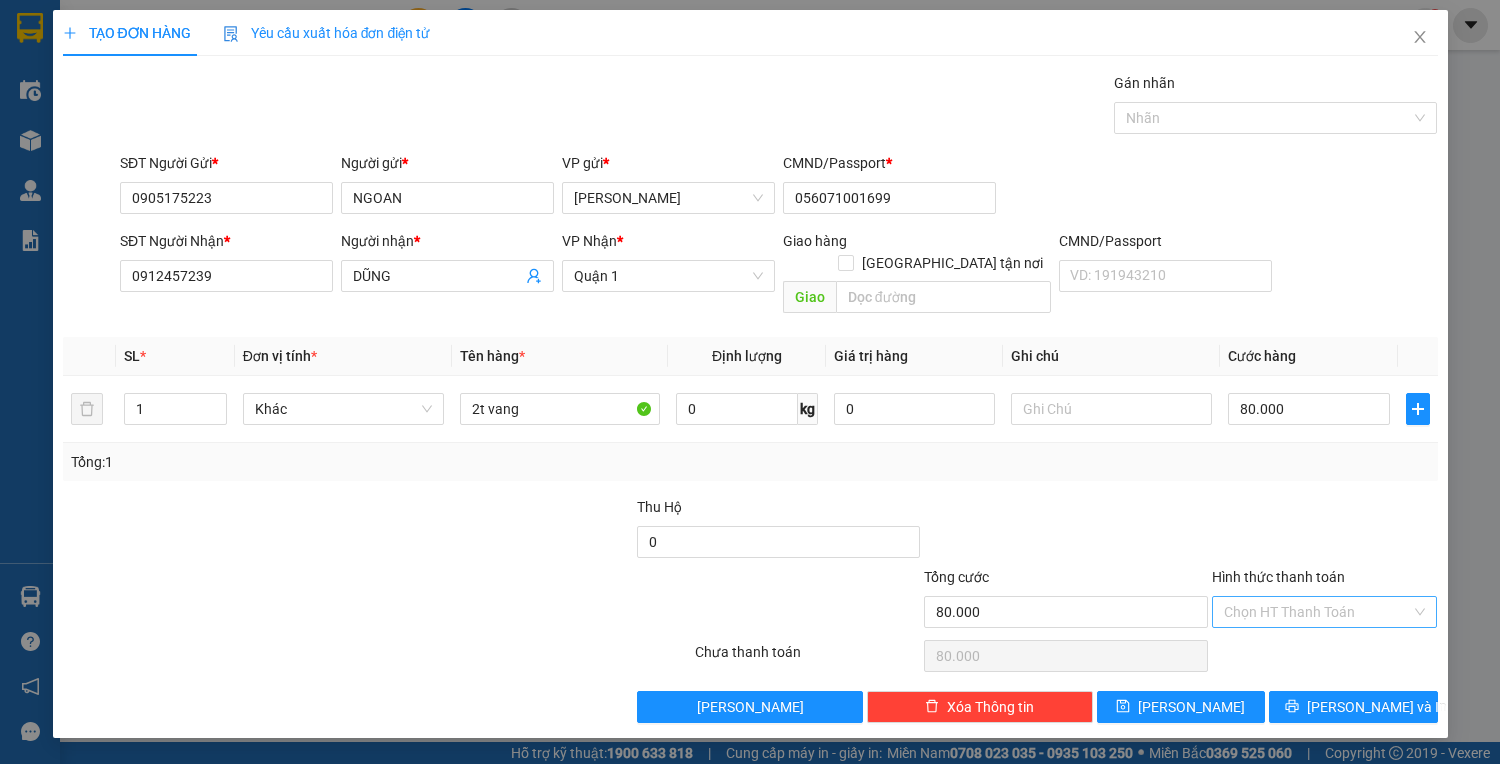 click on "Hình thức thanh toán" at bounding box center [1318, 612] 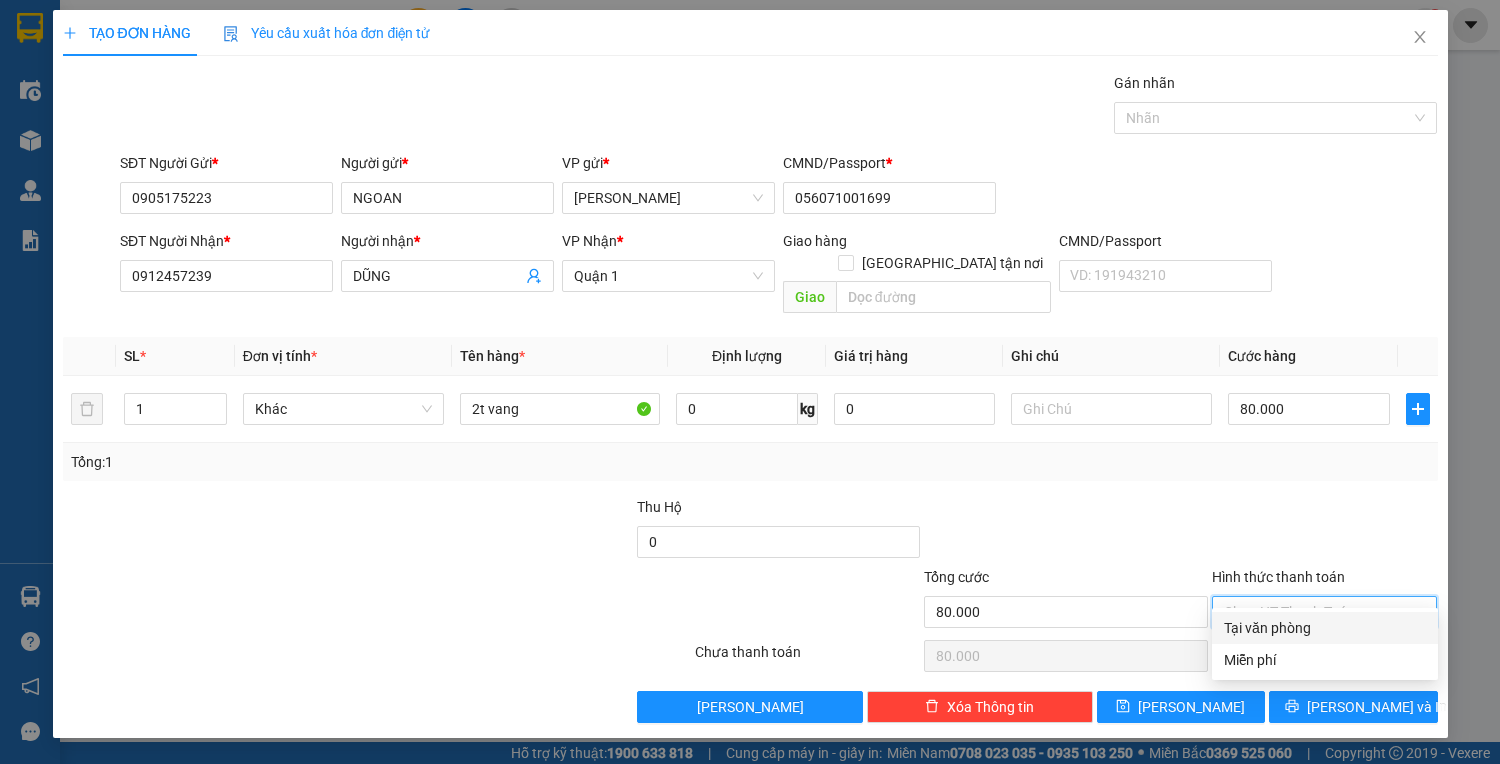 drag, startPoint x: 1324, startPoint y: 620, endPoint x: 1323, endPoint y: 636, distance: 16.03122 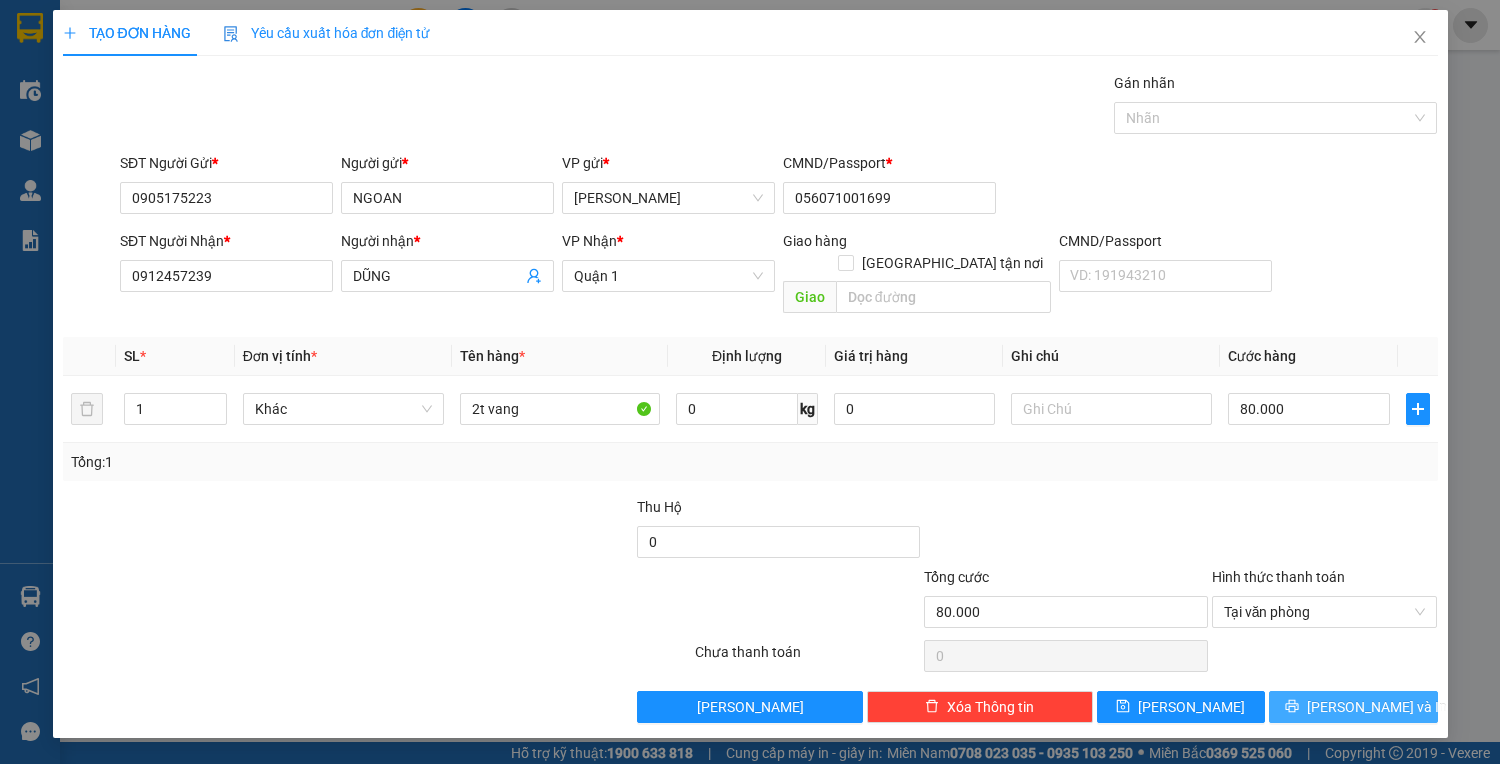 click on "[PERSON_NAME] và In" at bounding box center [1377, 707] 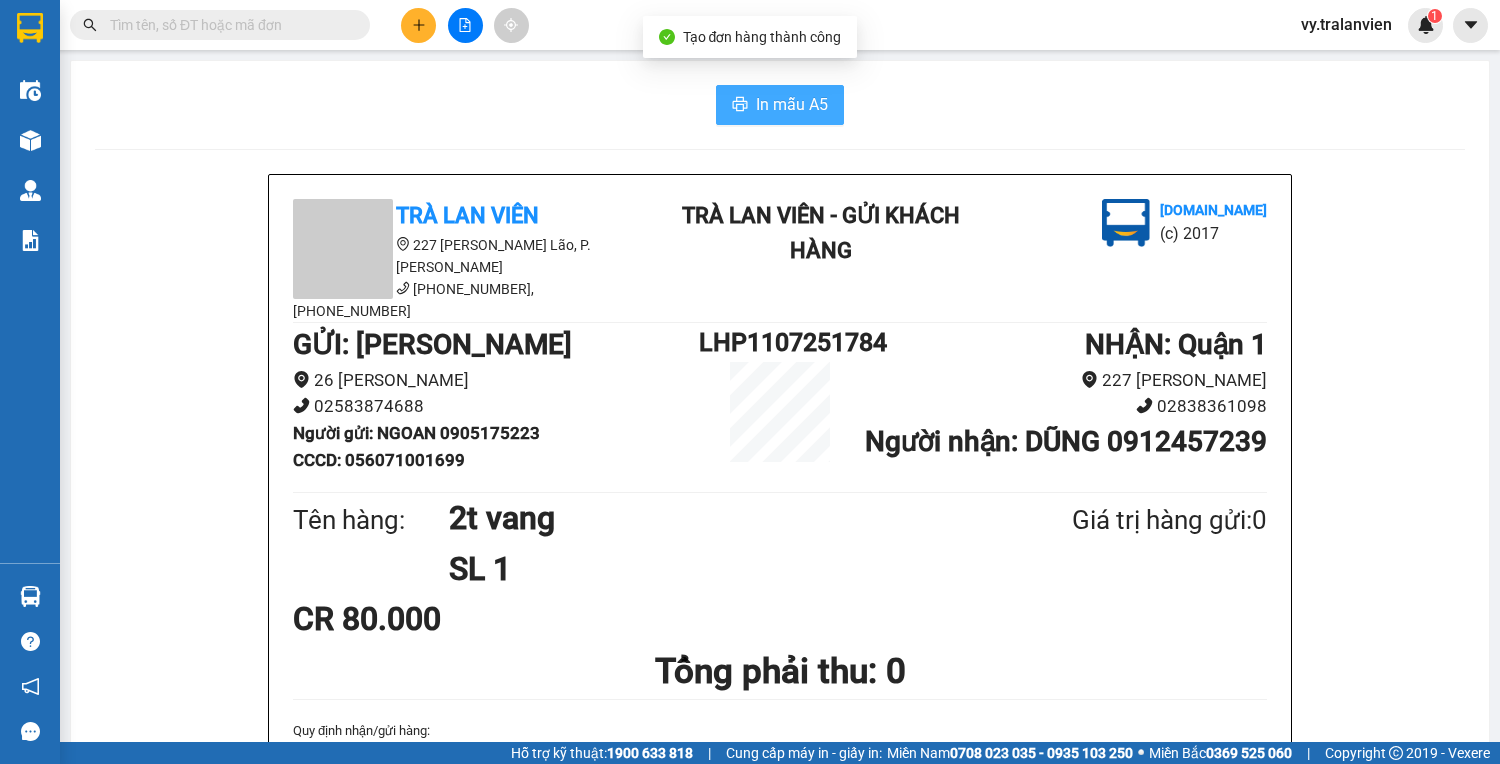 click on "In mẫu A5" at bounding box center (792, 104) 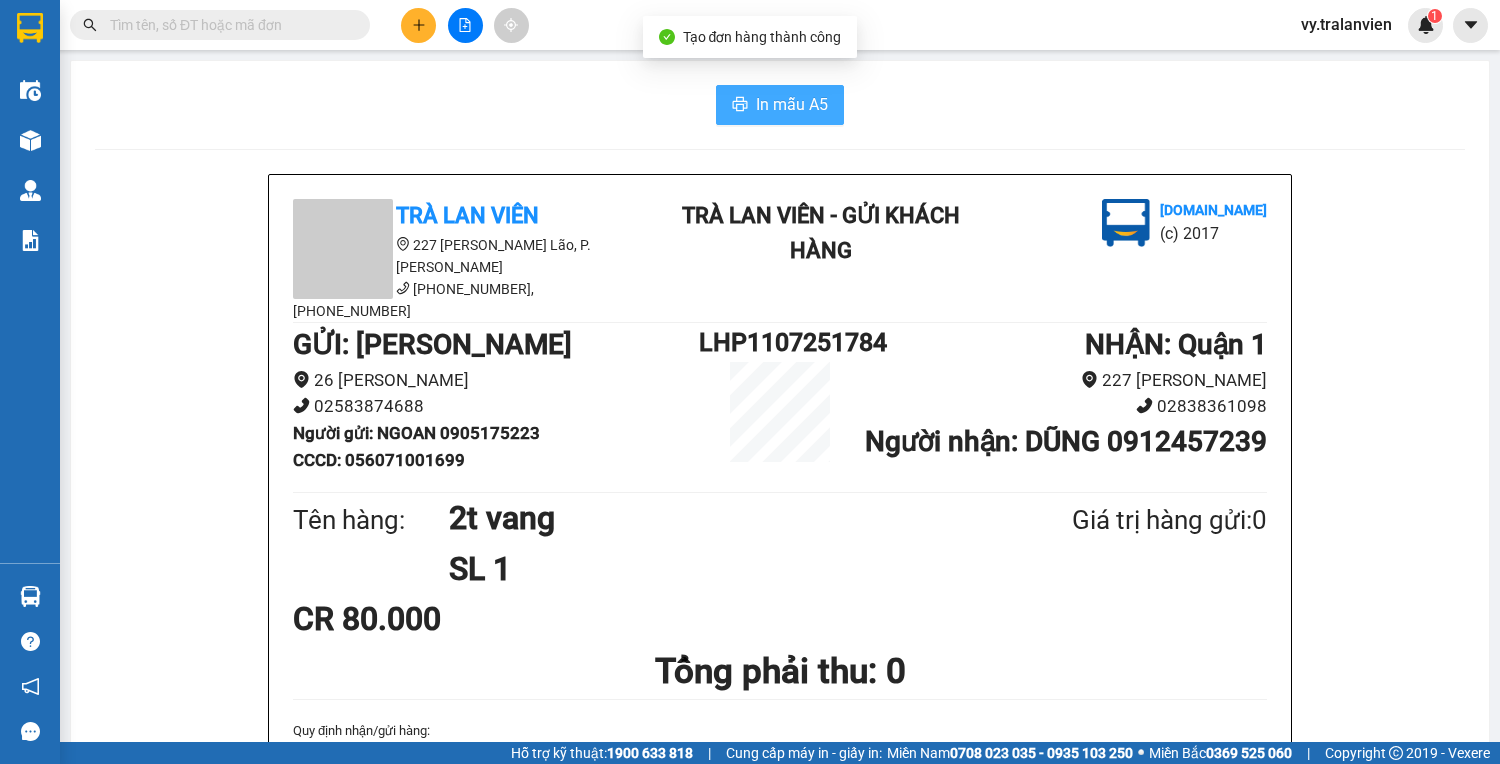 scroll, scrollTop: 0, scrollLeft: 0, axis: both 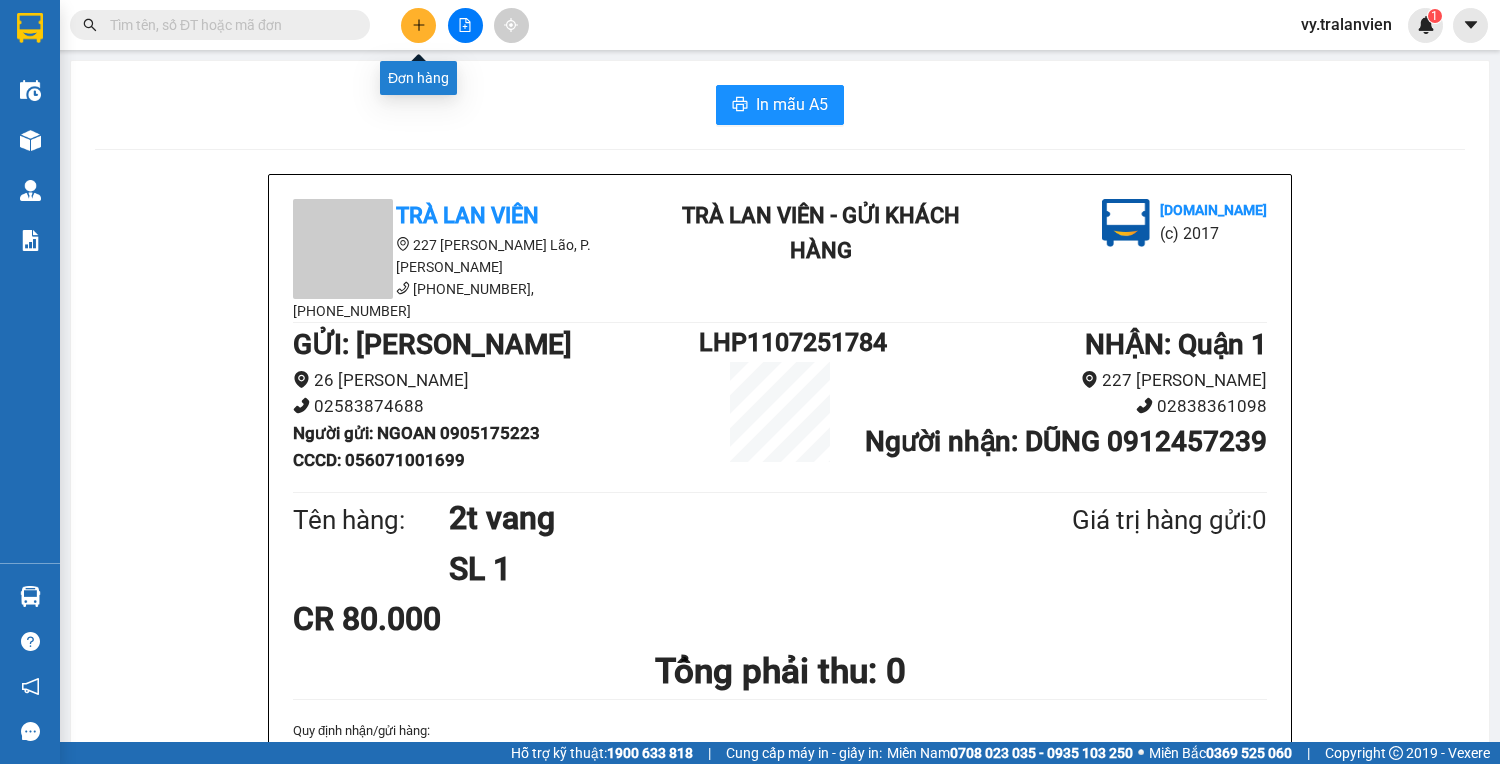 click at bounding box center (418, 25) 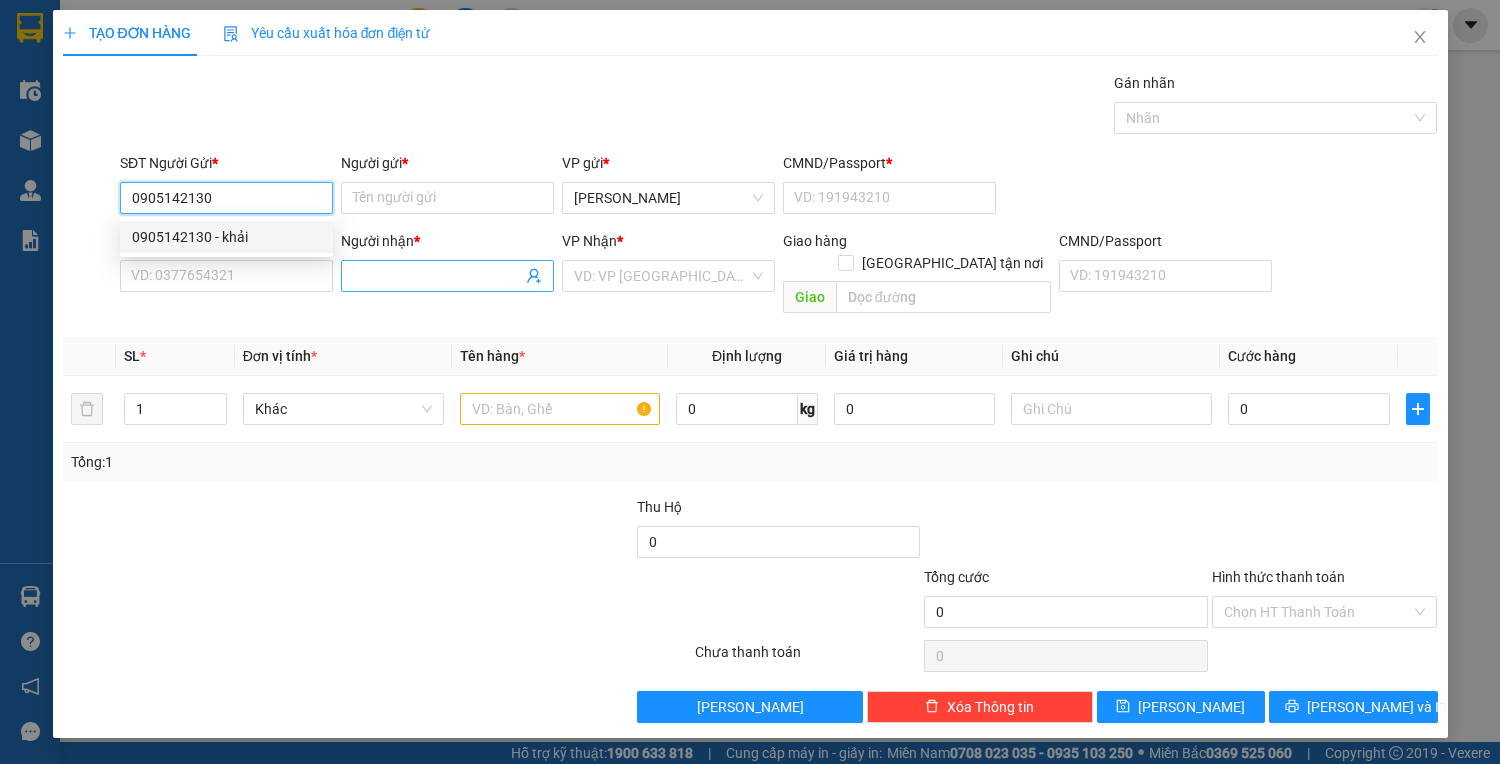 drag, startPoint x: 306, startPoint y: 235, endPoint x: 341, endPoint y: 285, distance: 61.03278 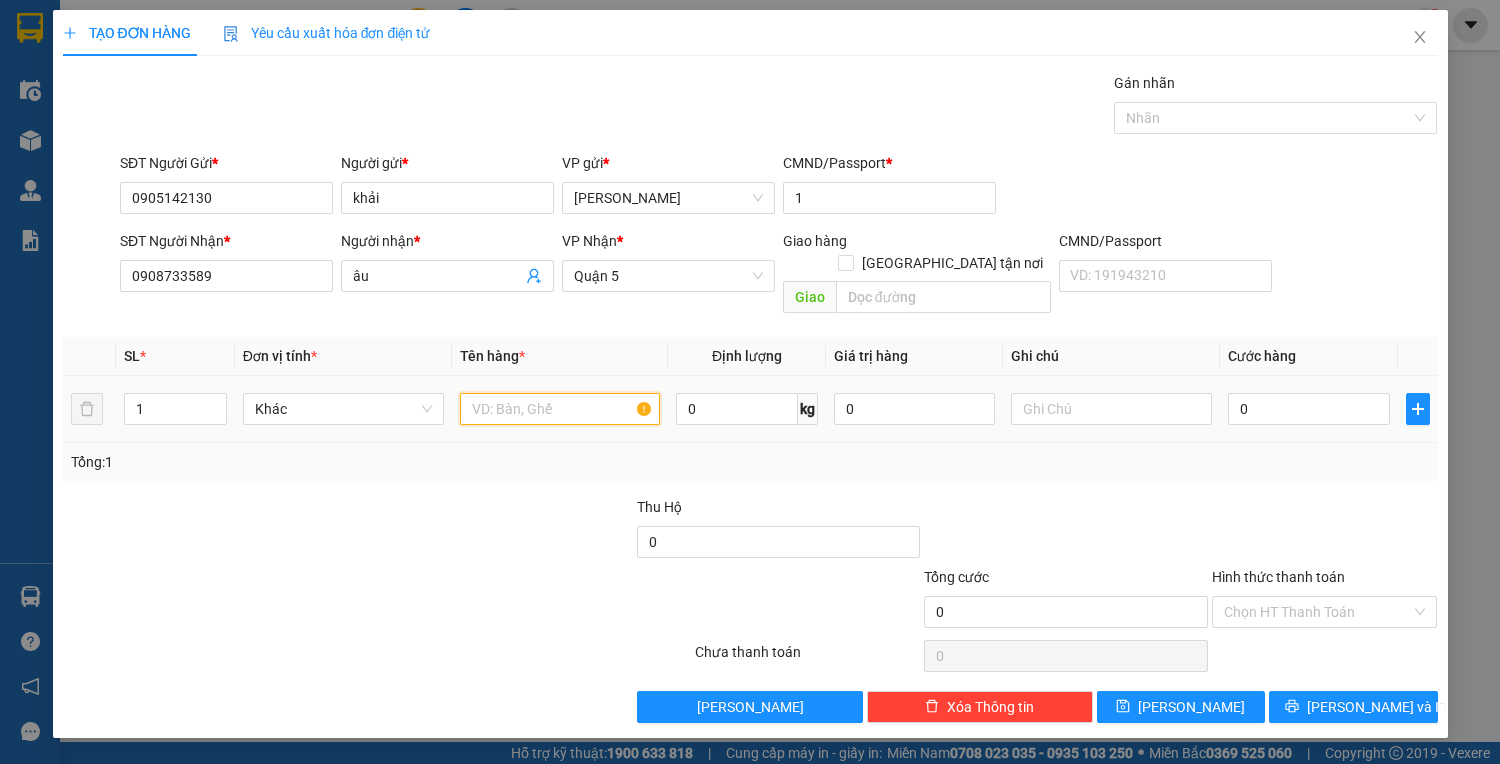 click at bounding box center [560, 409] 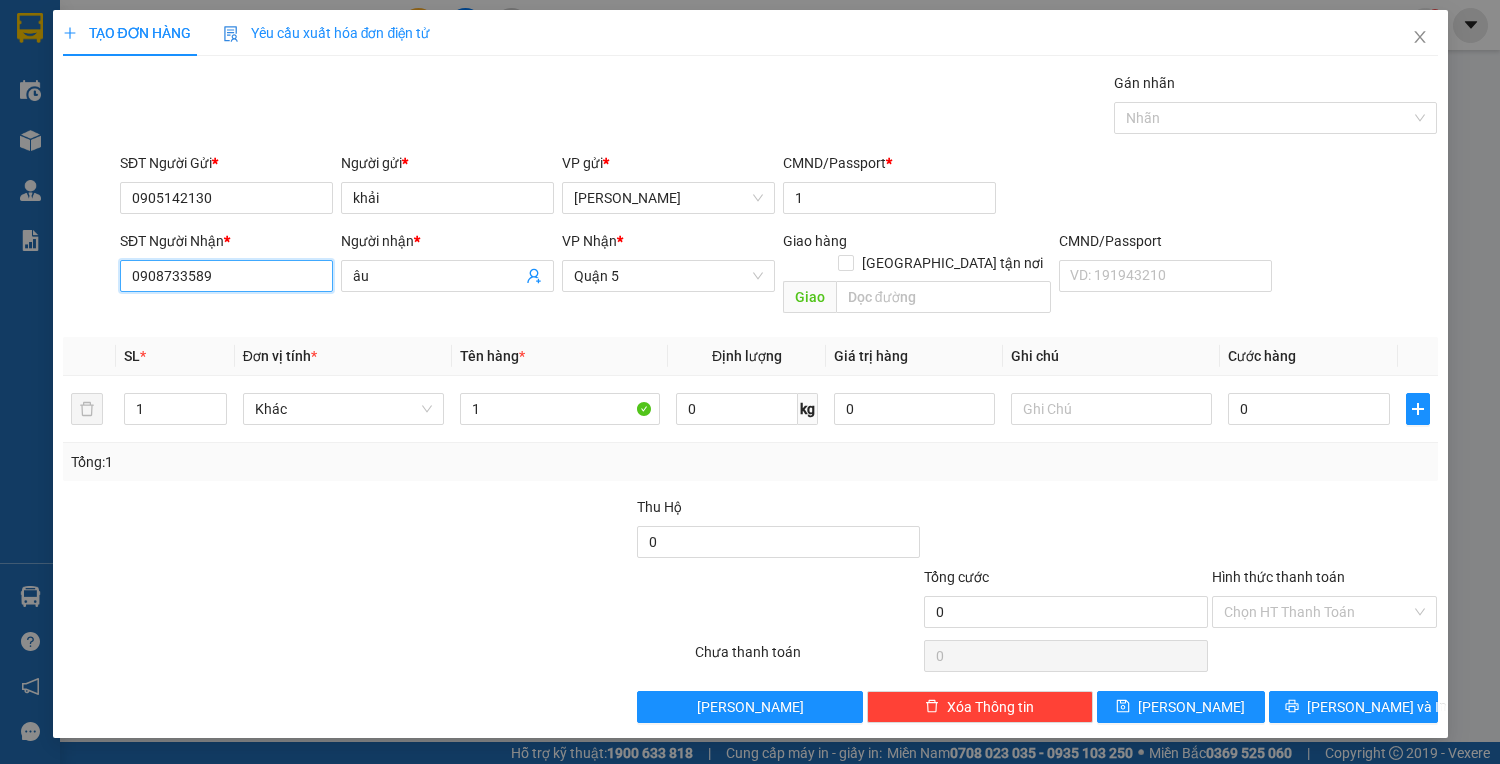 click on "0908733589" at bounding box center (226, 276) 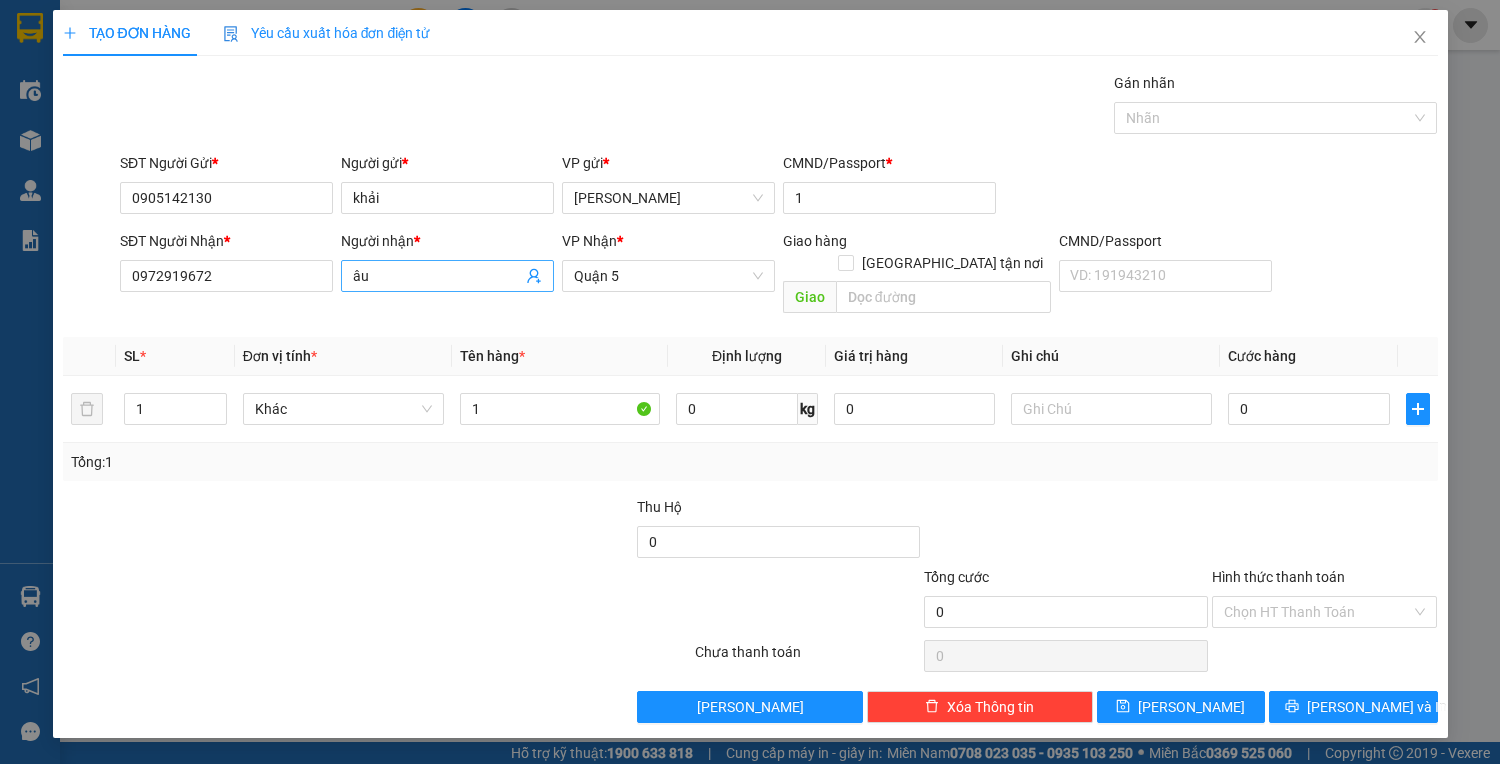click on "âu" at bounding box center (437, 276) 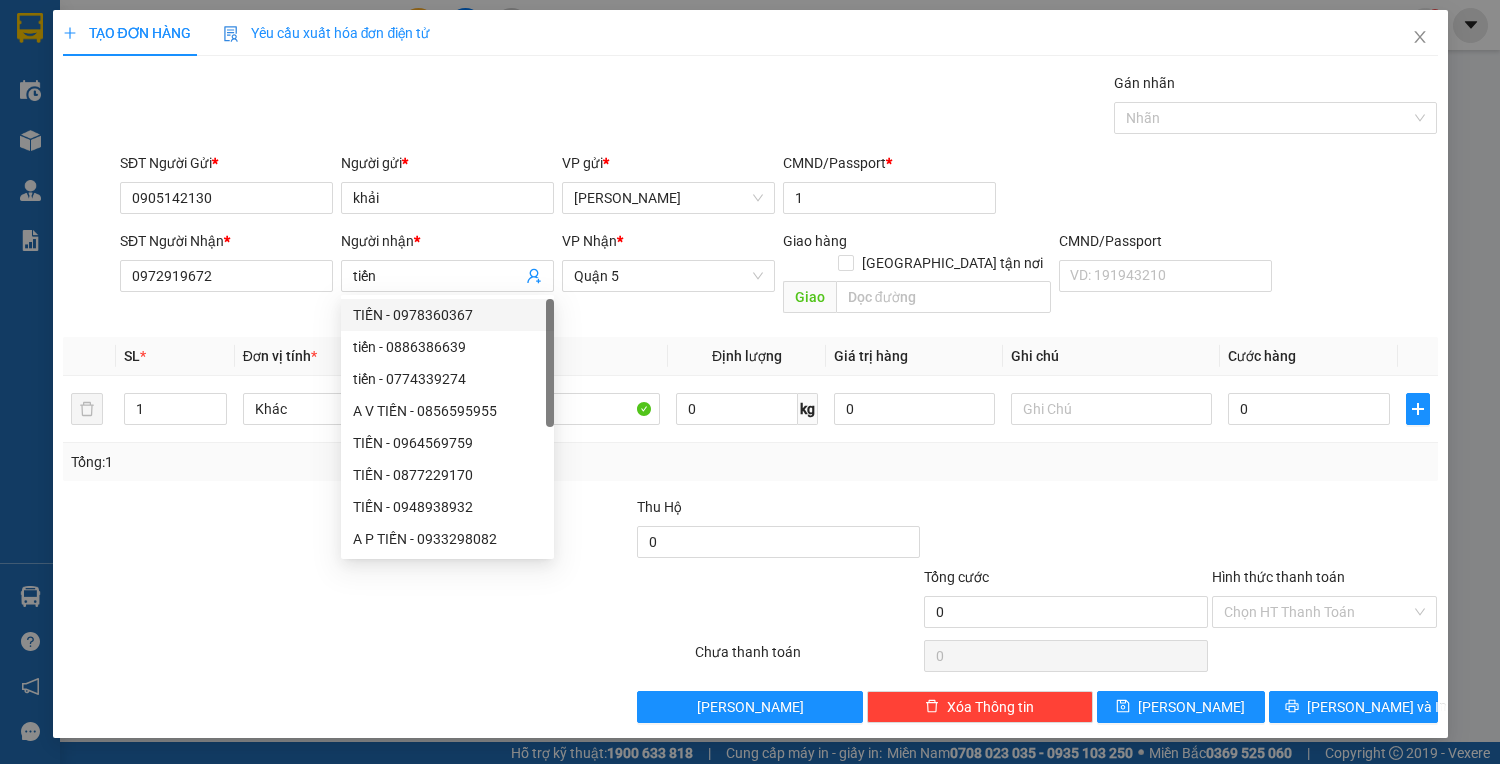 click on "Lưu nháp Xóa Thông tin [PERSON_NAME] và In" at bounding box center [750, 707] 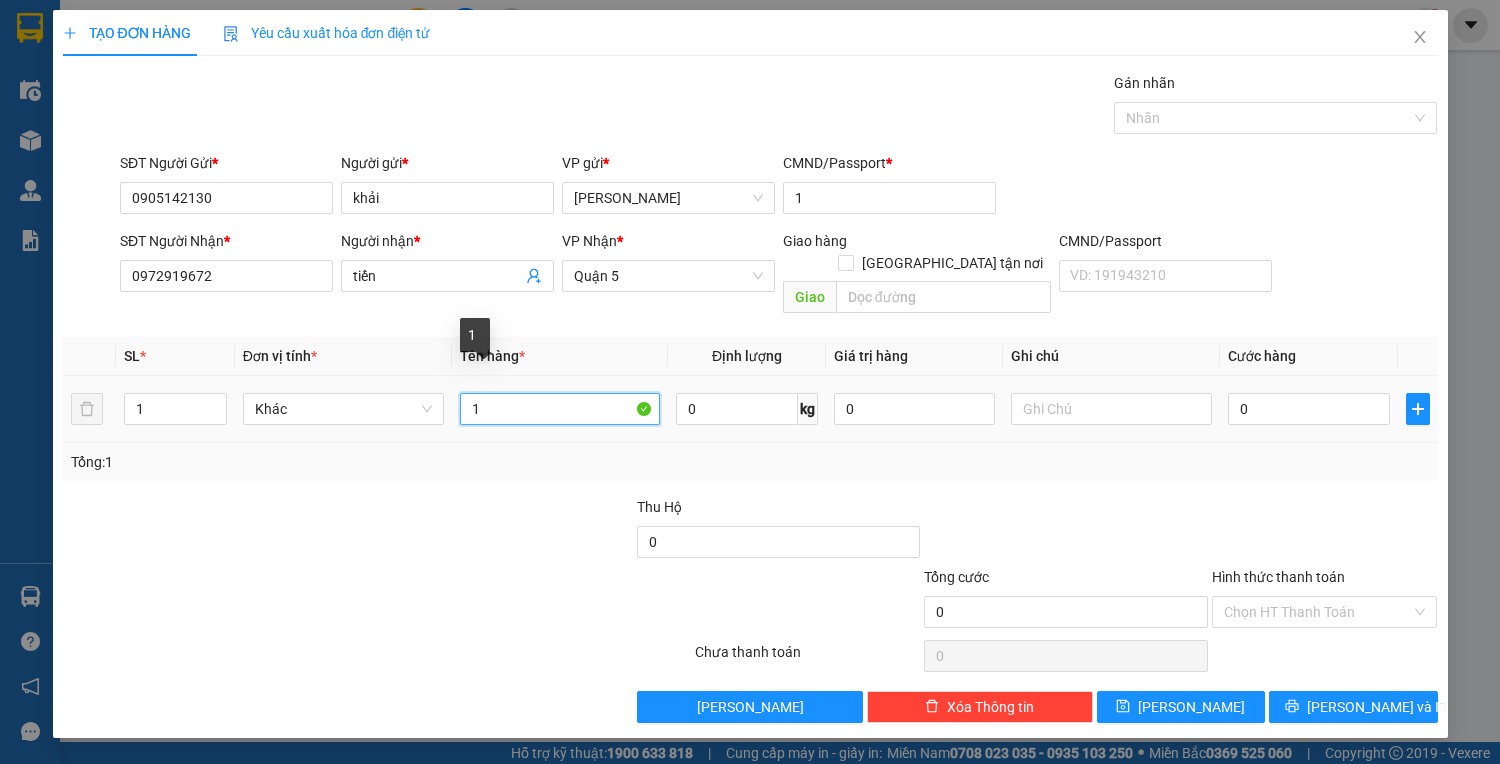 click on "1" at bounding box center (560, 409) 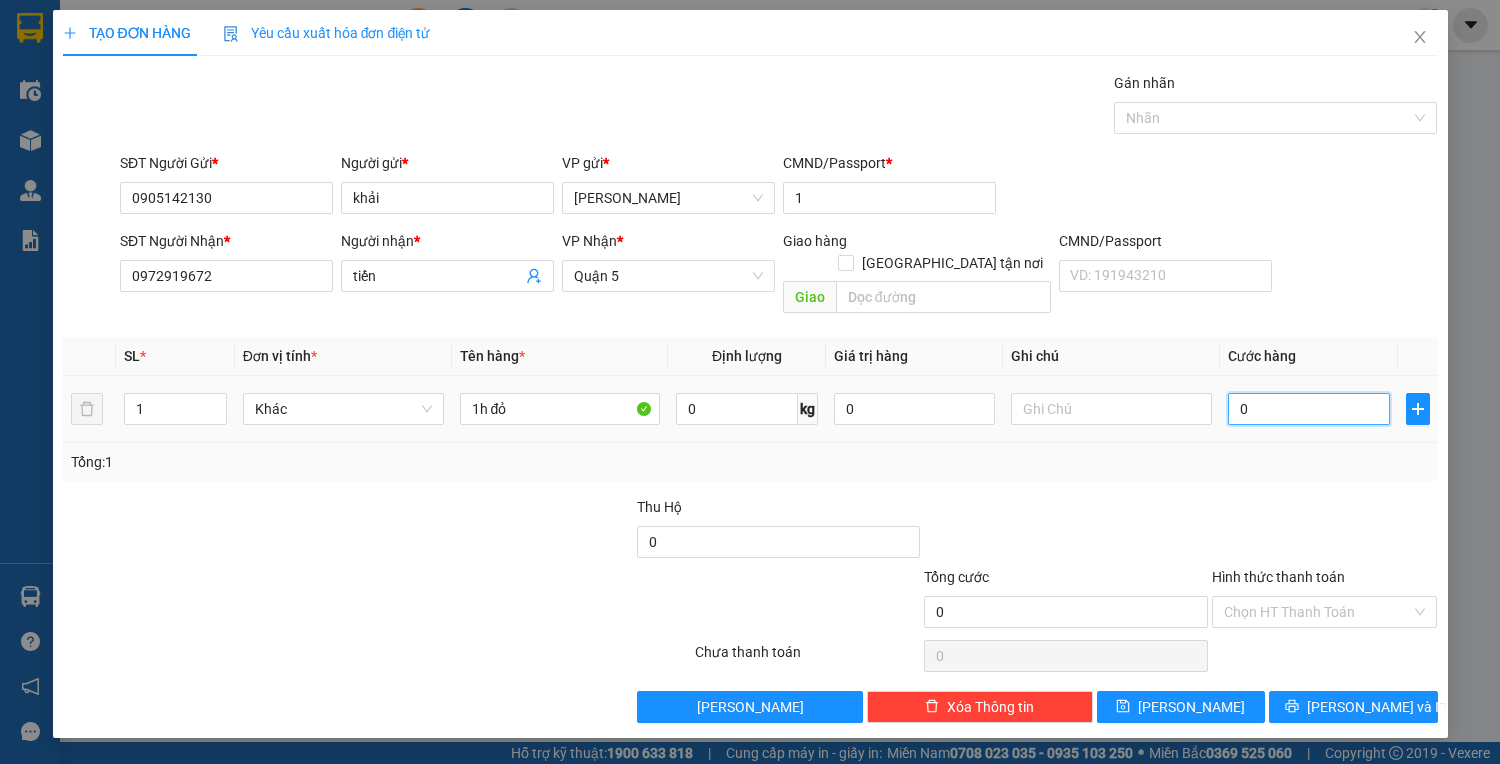 click on "0" at bounding box center (1308, 409) 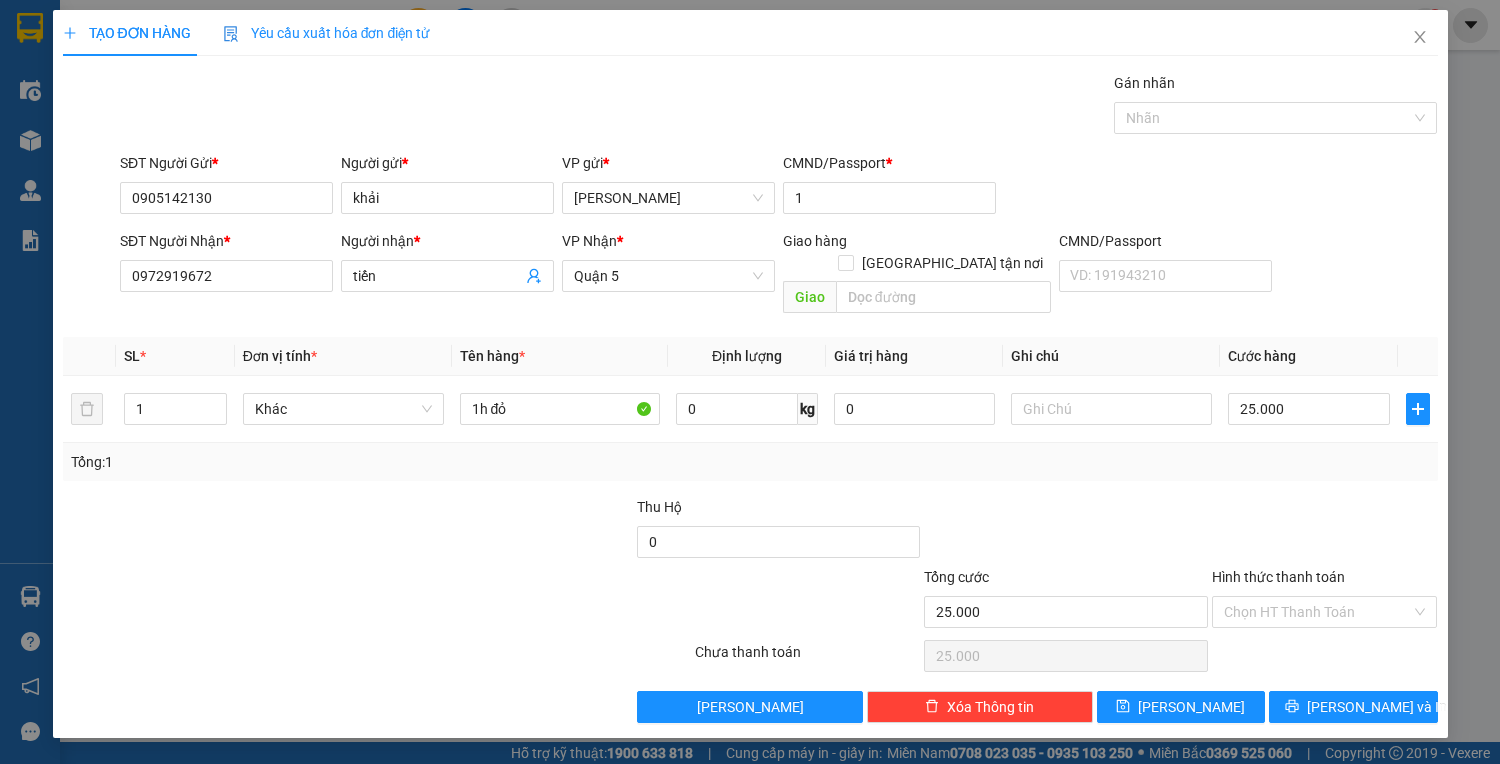 drag, startPoint x: 1317, startPoint y: 584, endPoint x: 1309, endPoint y: 628, distance: 44.72136 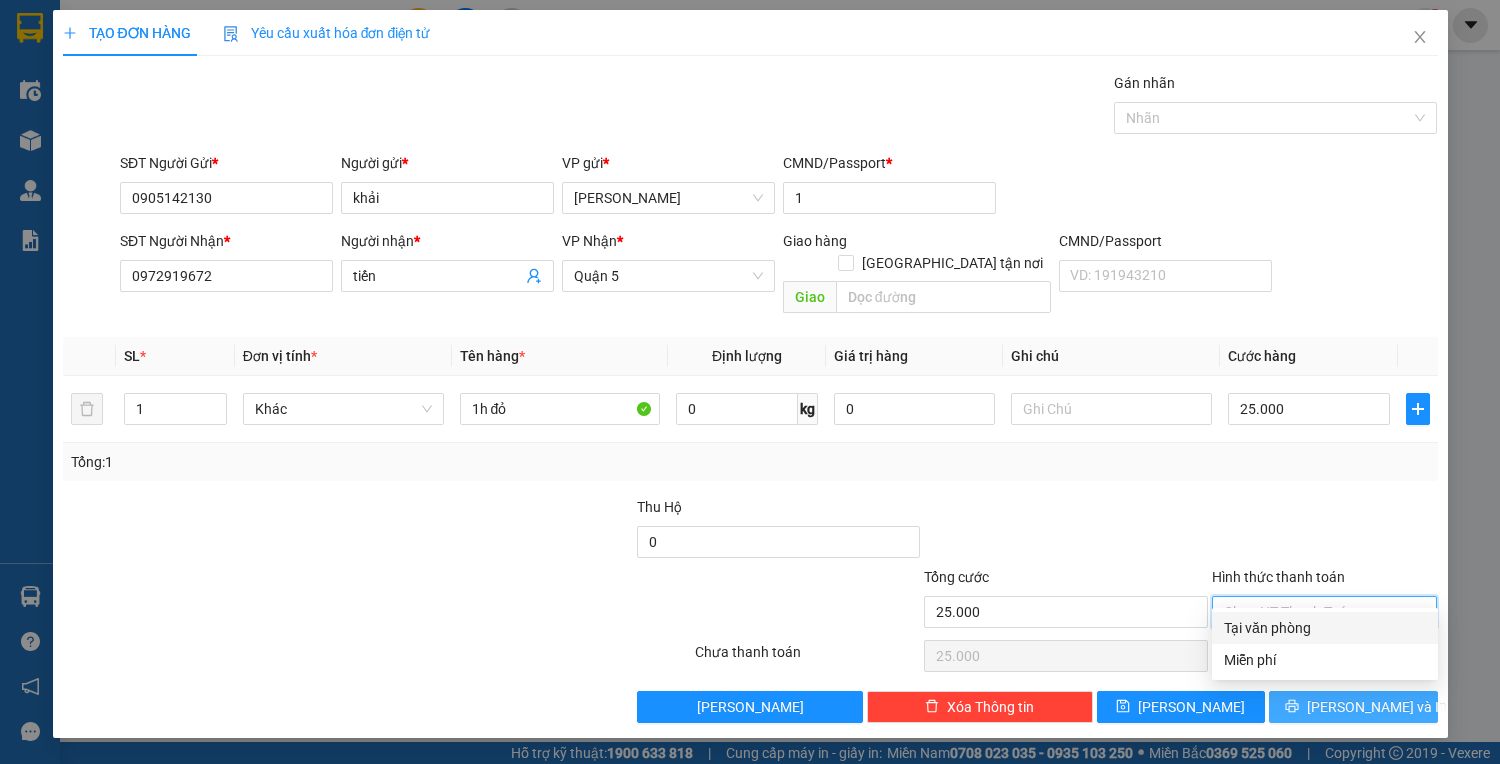 drag, startPoint x: 1310, startPoint y: 627, endPoint x: 1328, endPoint y: 684, distance: 59.77458 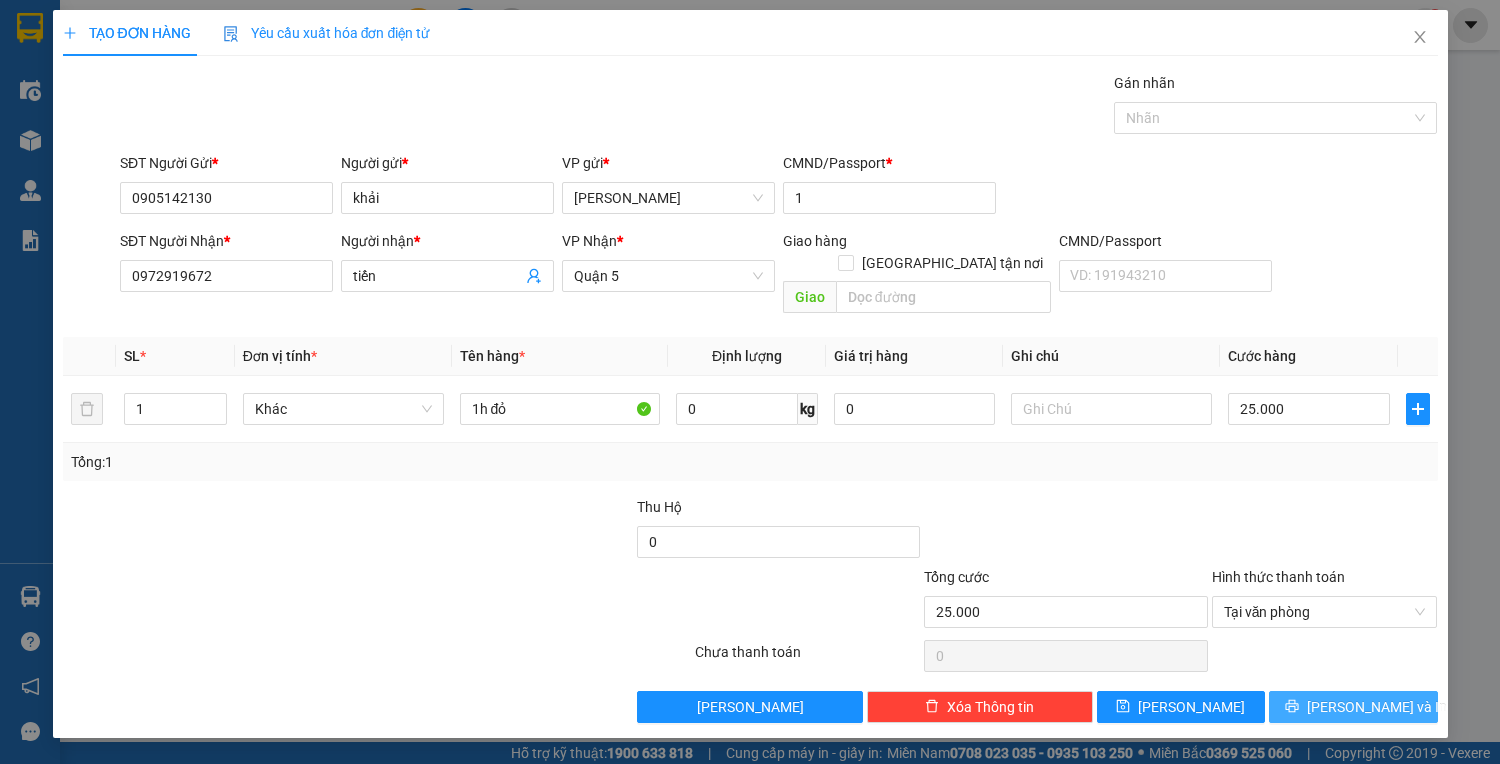 click 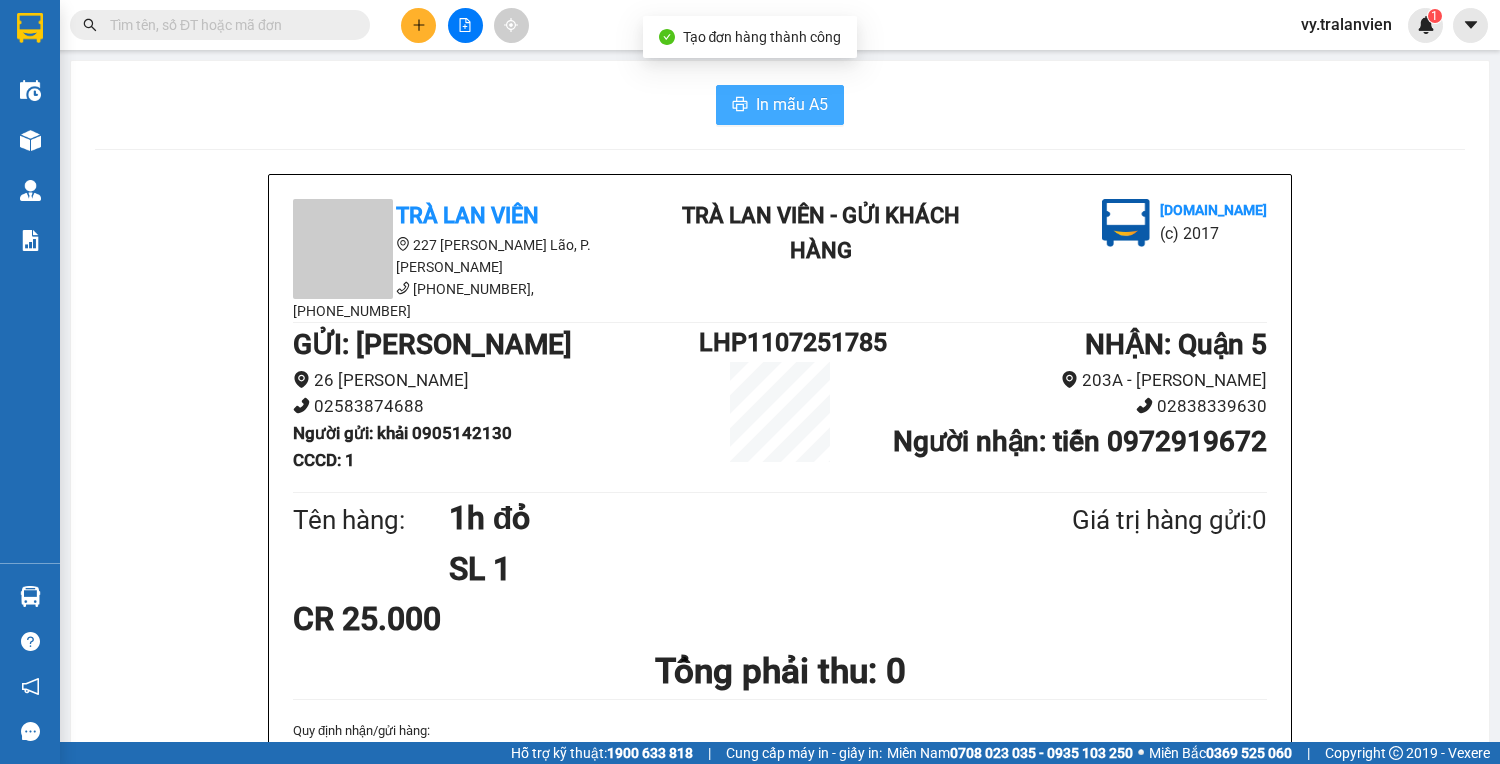 click on "In mẫu A5" at bounding box center [792, 104] 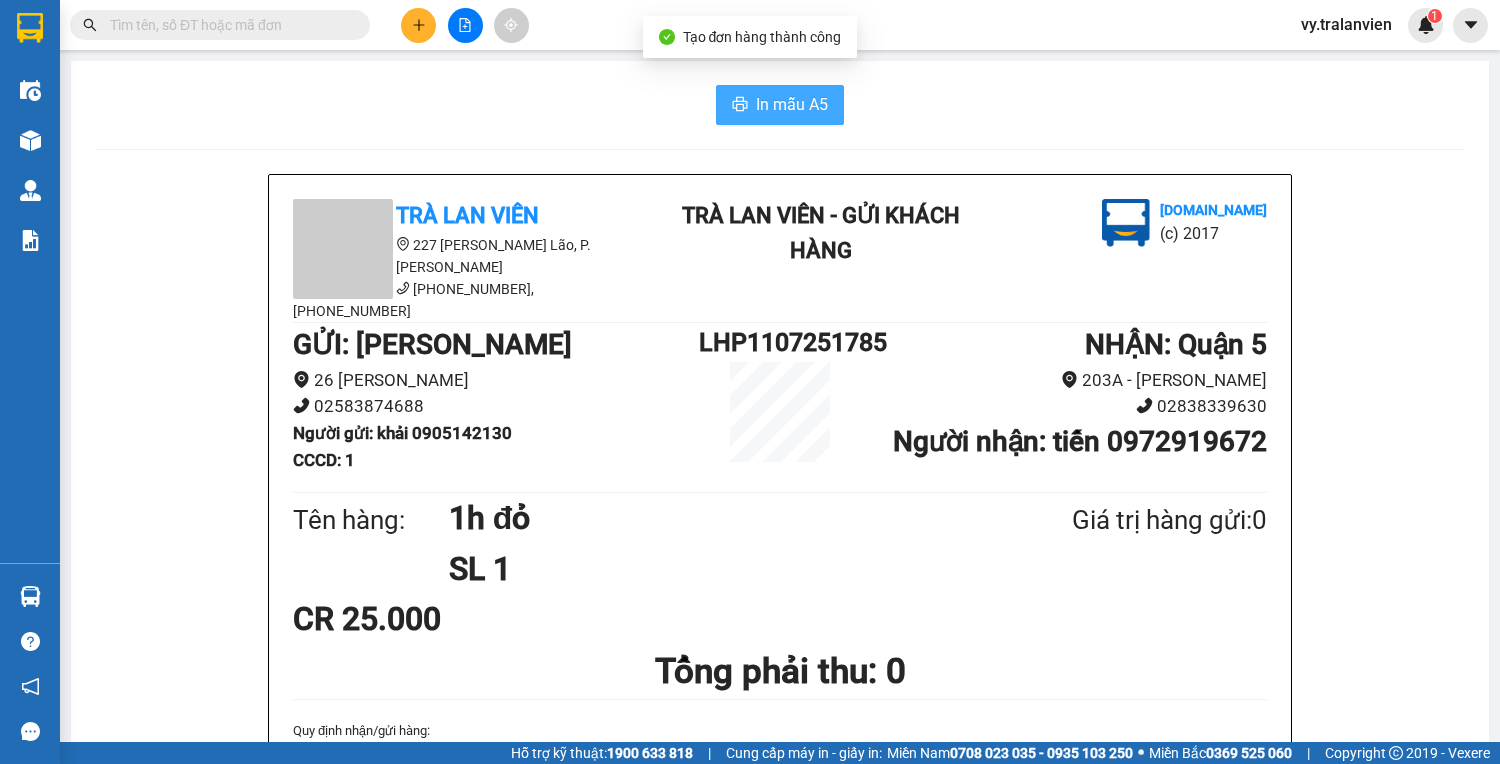 scroll, scrollTop: 0, scrollLeft: 0, axis: both 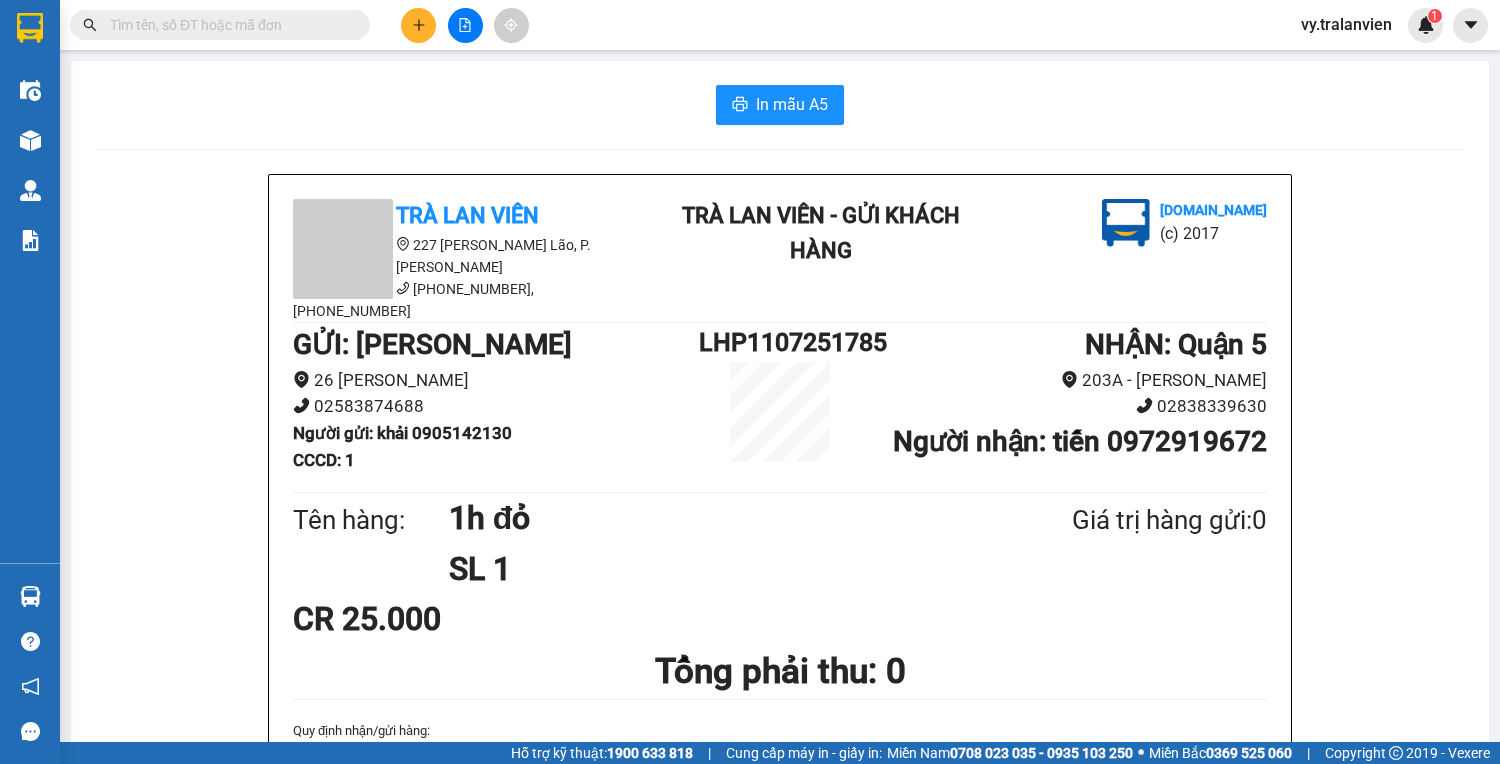 drag, startPoint x: 1000, startPoint y: 79, endPoint x: 985, endPoint y: 98, distance: 24.207438 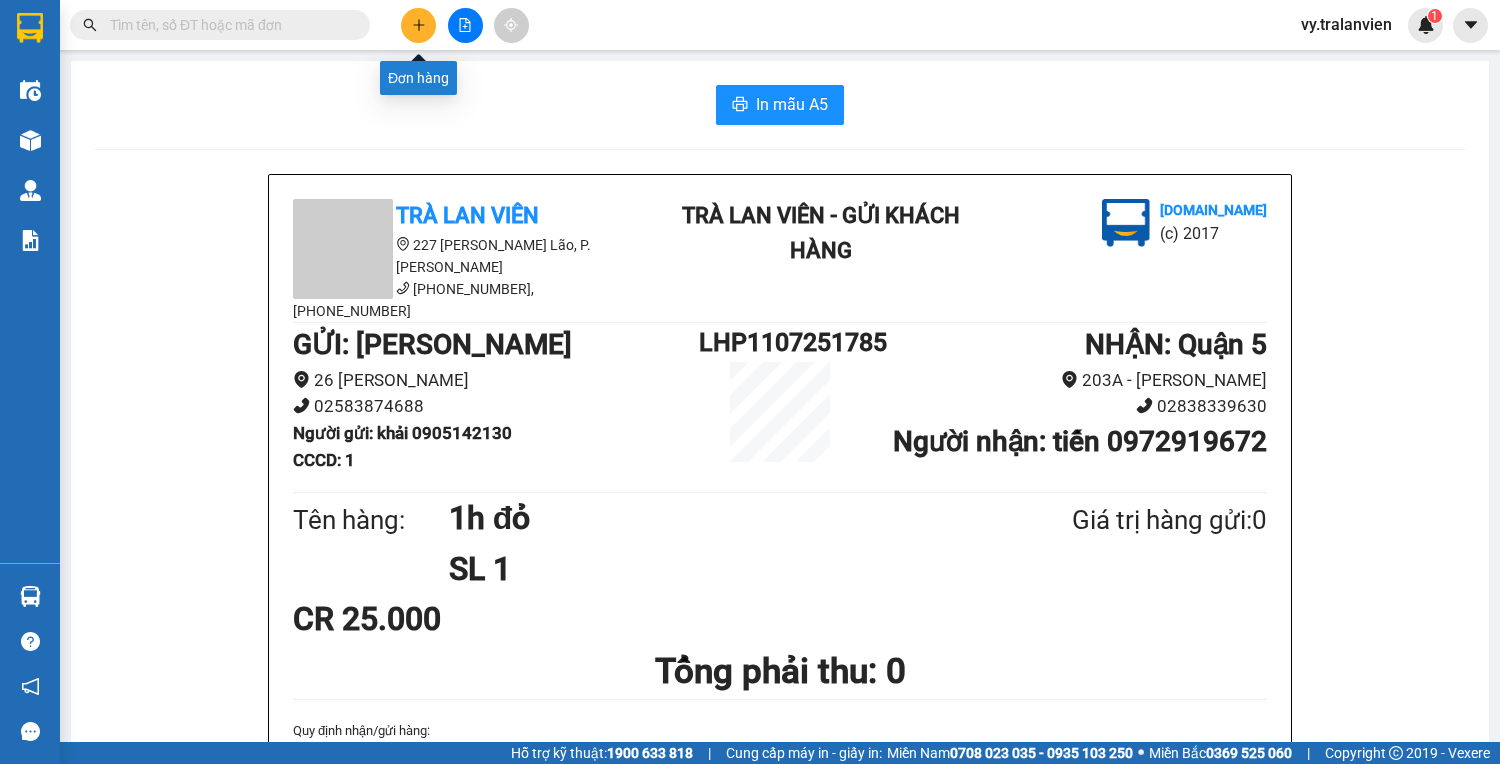 click 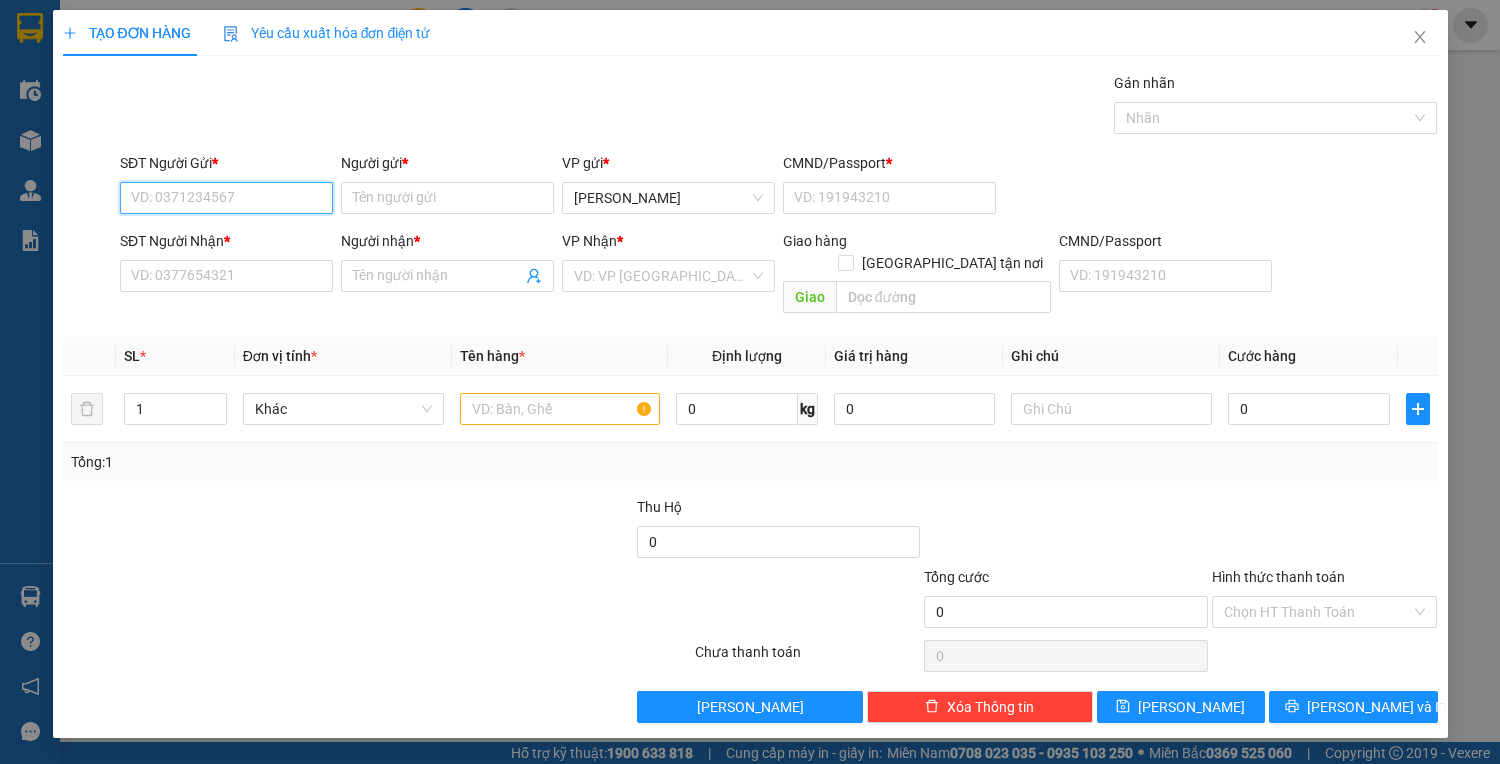 click on "SĐT Người Gửi  *" at bounding box center [226, 198] 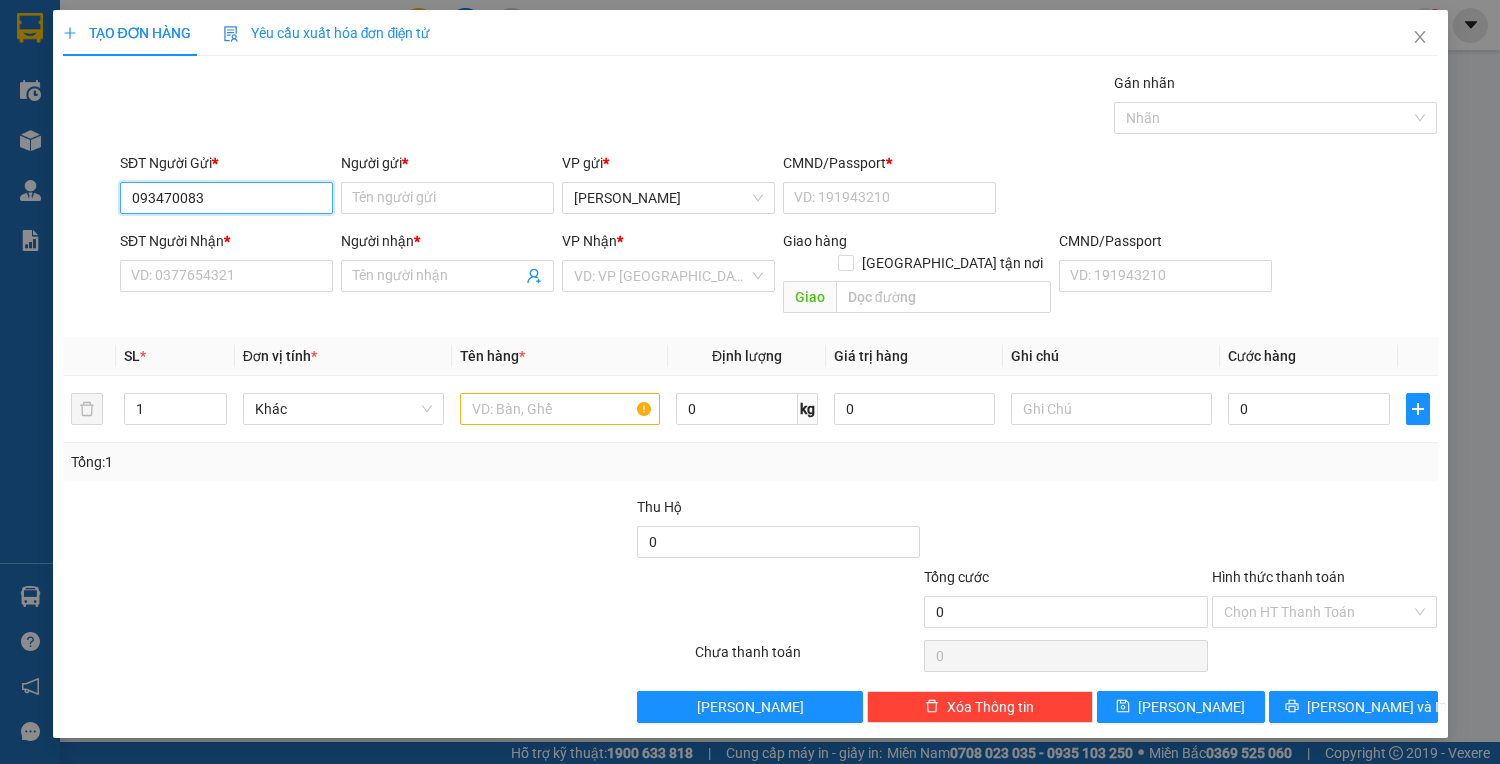 click on "093470083" at bounding box center [226, 198] 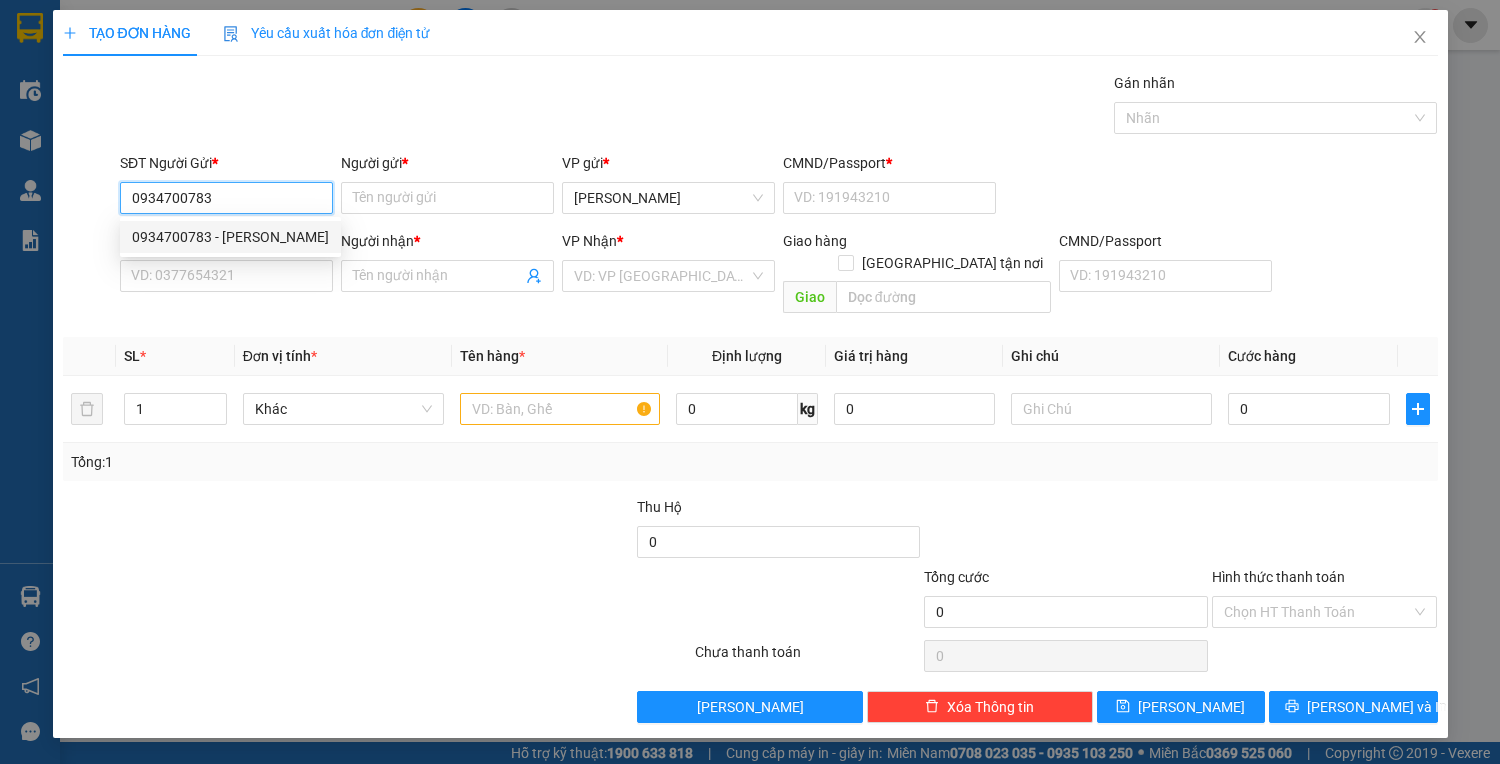 click on "0934700783 - [PERSON_NAME]" at bounding box center [230, 237] 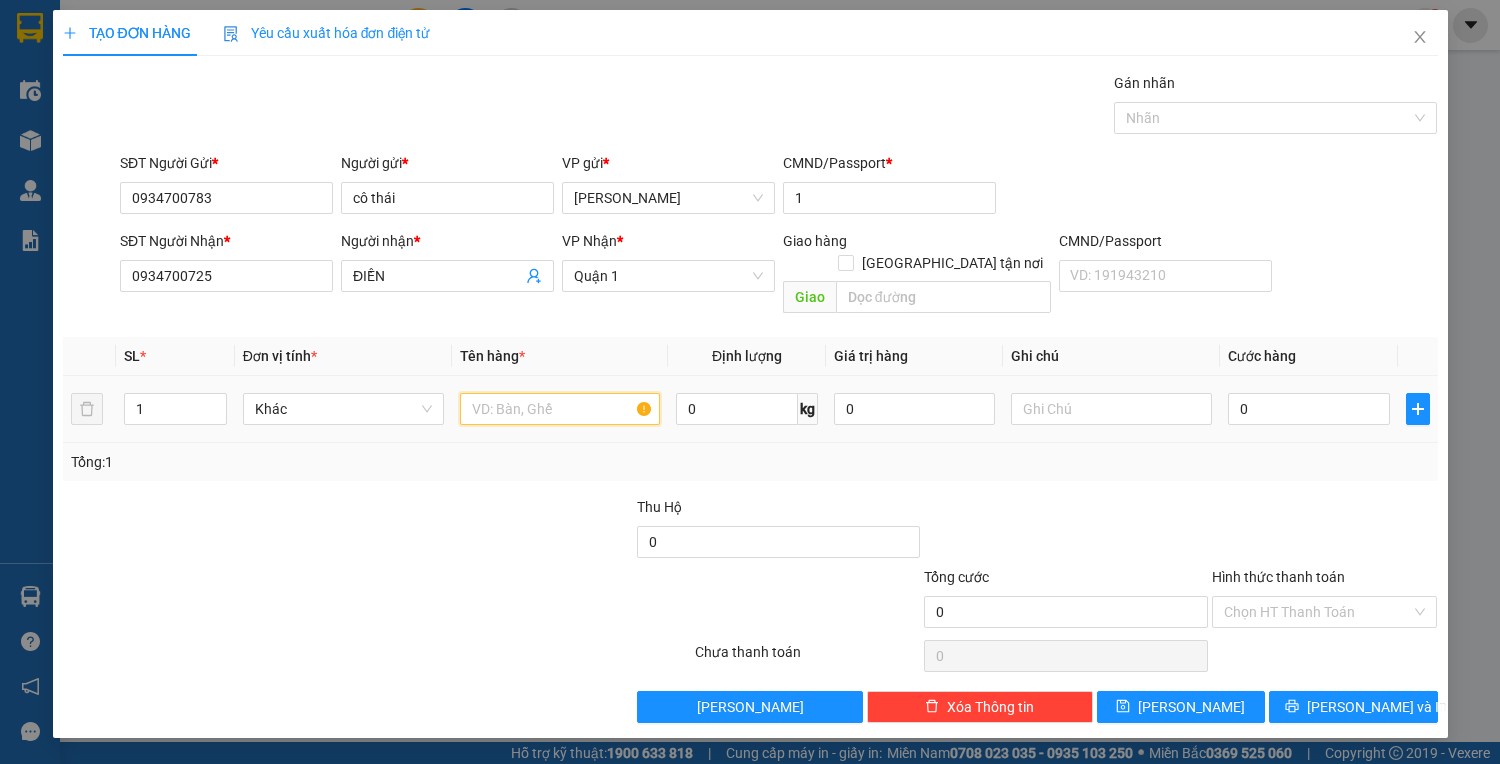 drag, startPoint x: 523, startPoint y: 383, endPoint x: 620, endPoint y: 405, distance: 99.46356 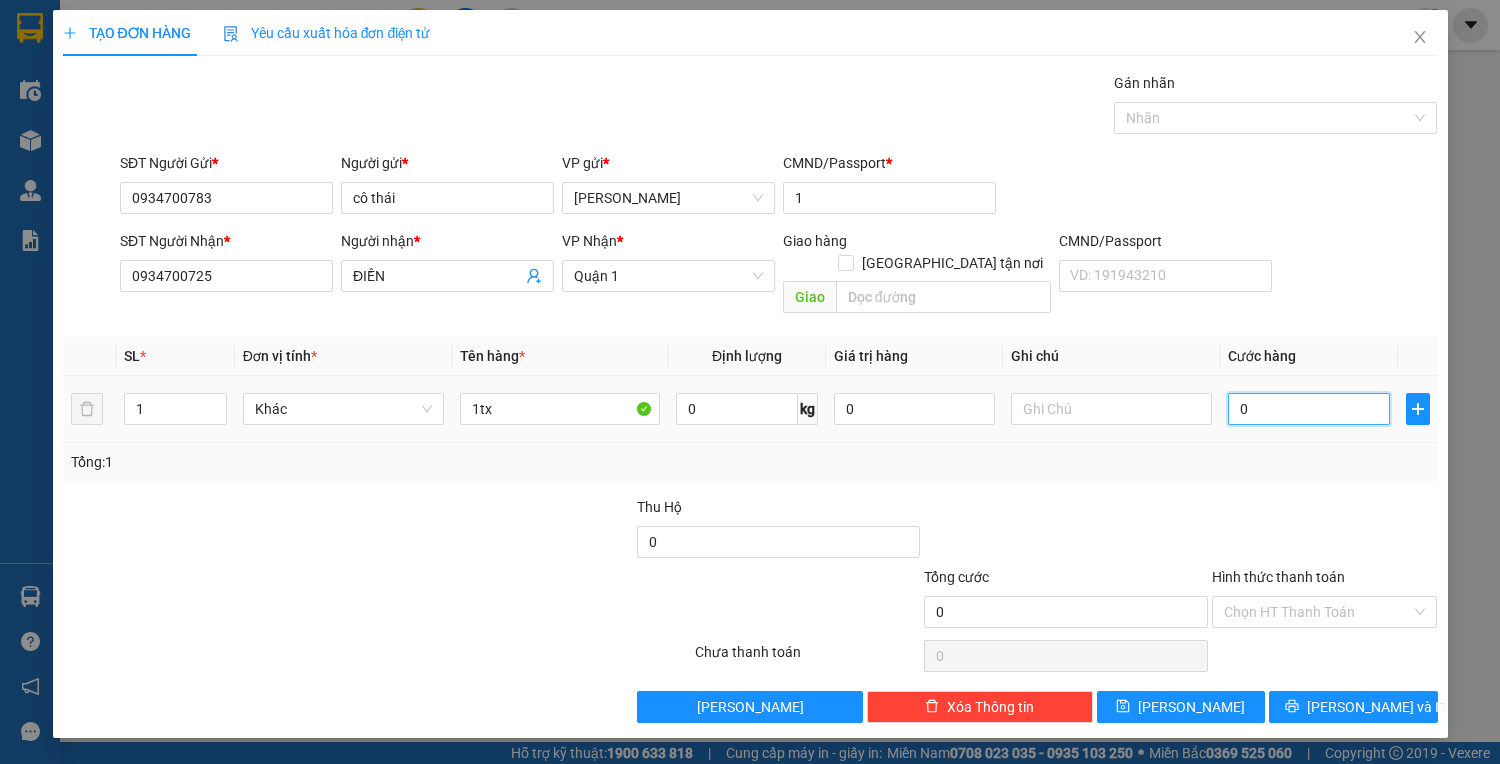 click on "0" at bounding box center [1308, 409] 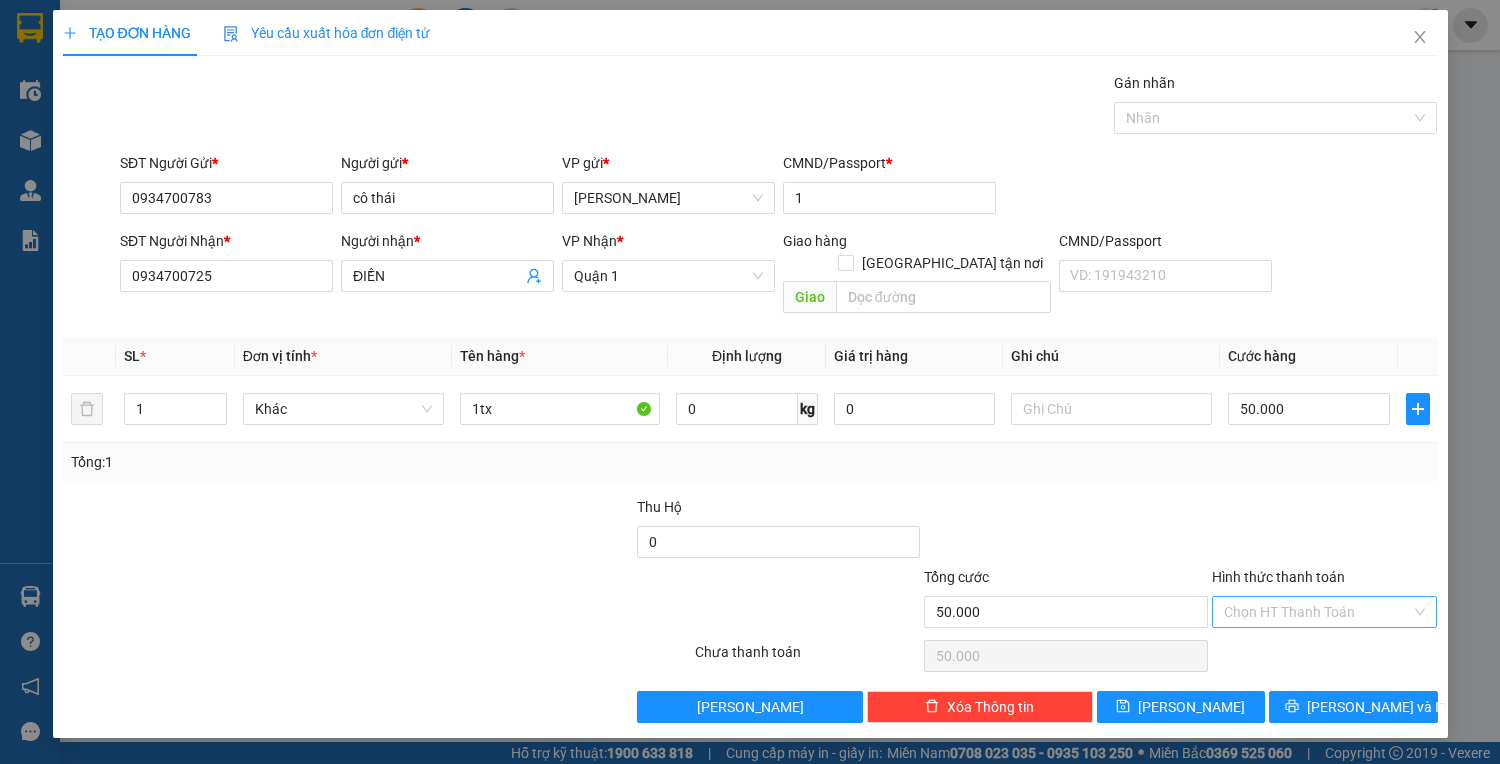 click on "Hình thức thanh toán" at bounding box center (1318, 612) 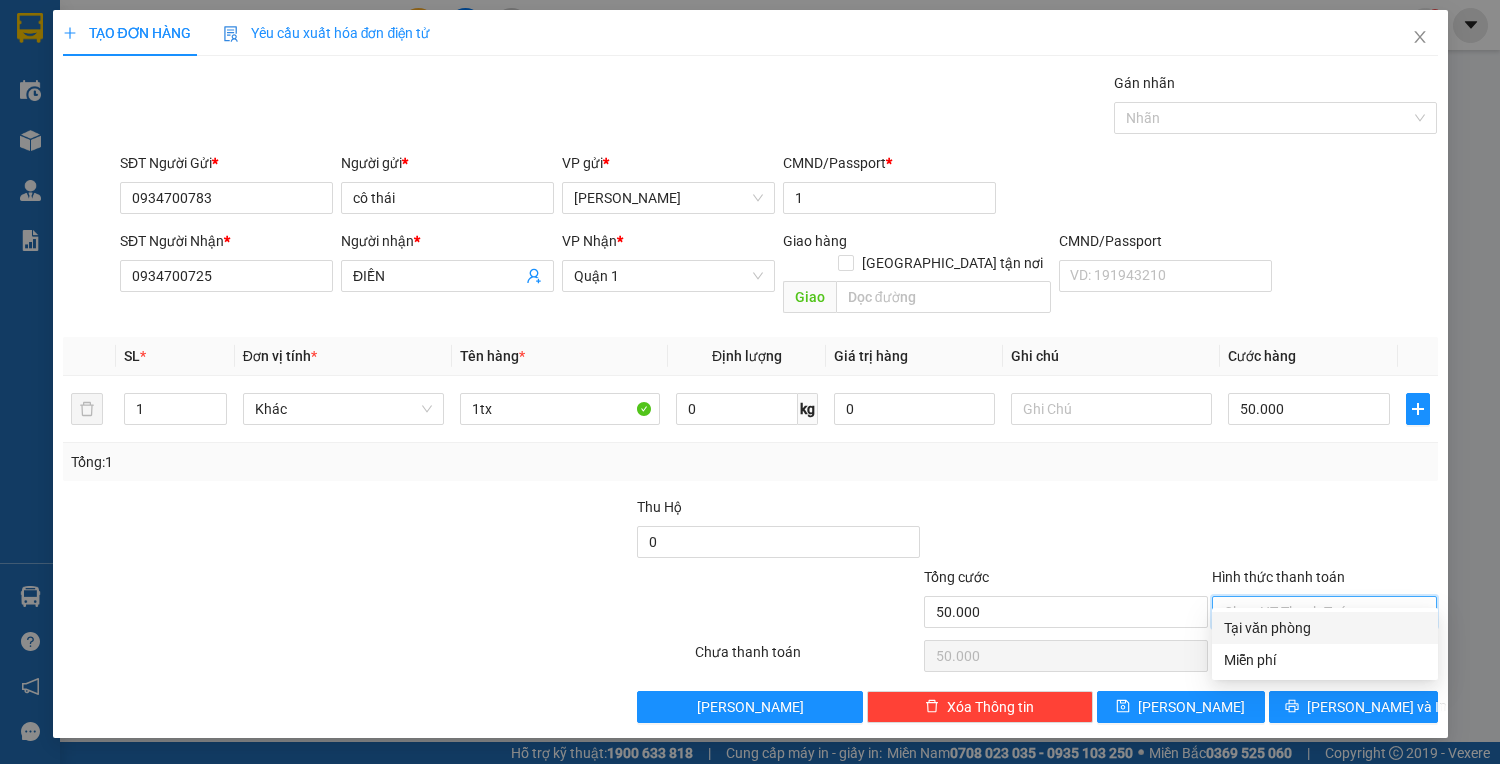 click on "Tại văn phòng" at bounding box center [1325, 628] 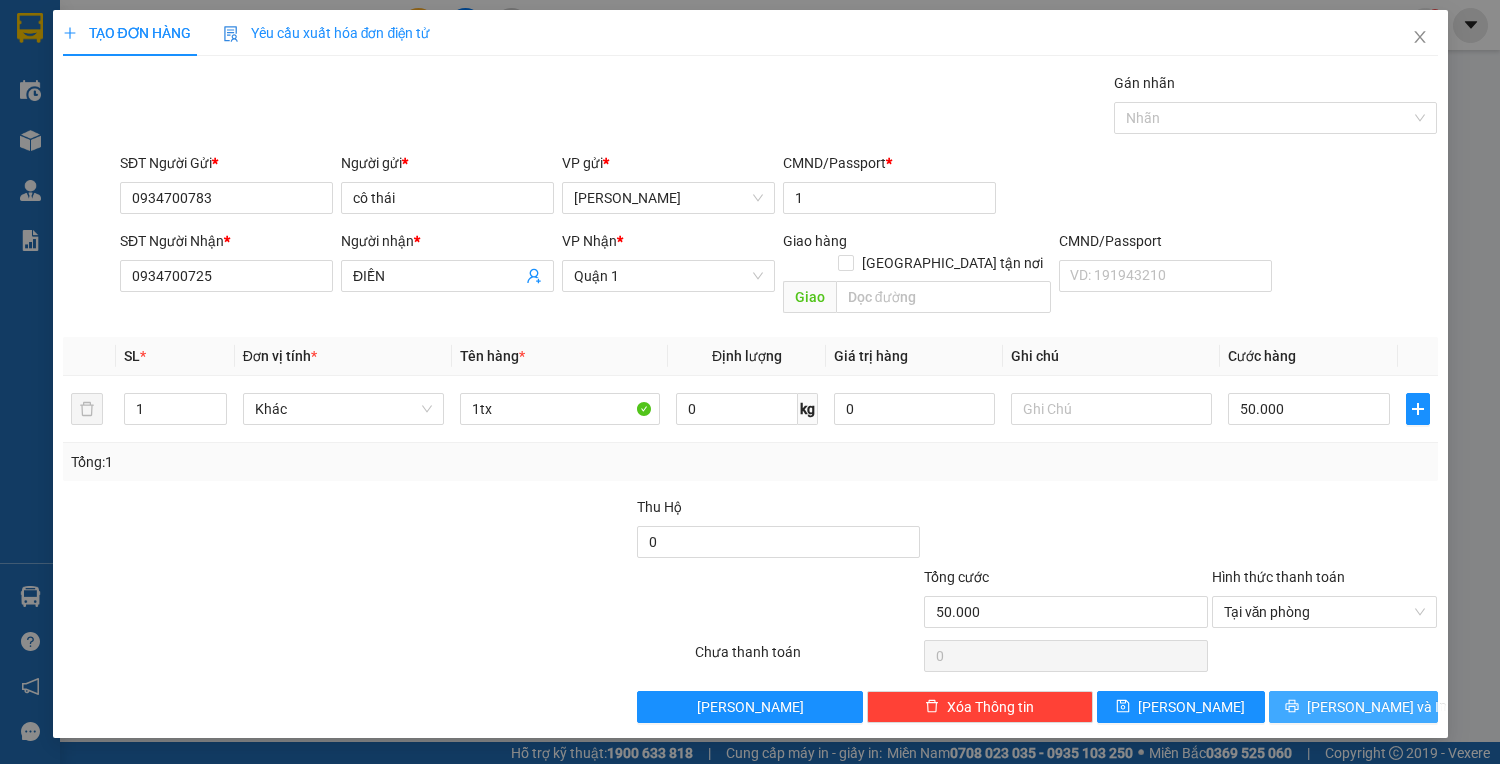 drag, startPoint x: 1351, startPoint y: 676, endPoint x: 1314, endPoint y: 732, distance: 67.11929 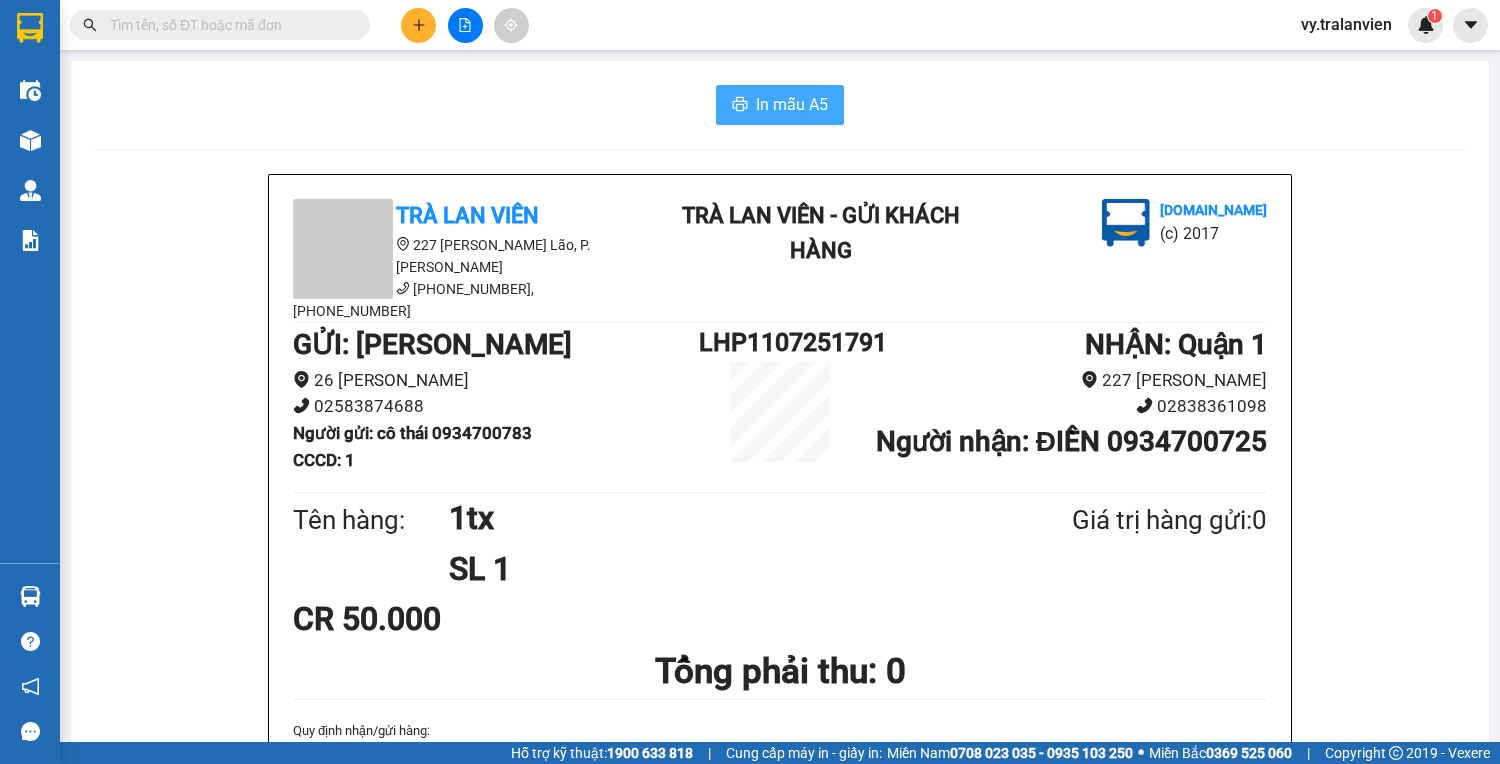 drag, startPoint x: 800, startPoint y: 108, endPoint x: 758, endPoint y: 102, distance: 42.426407 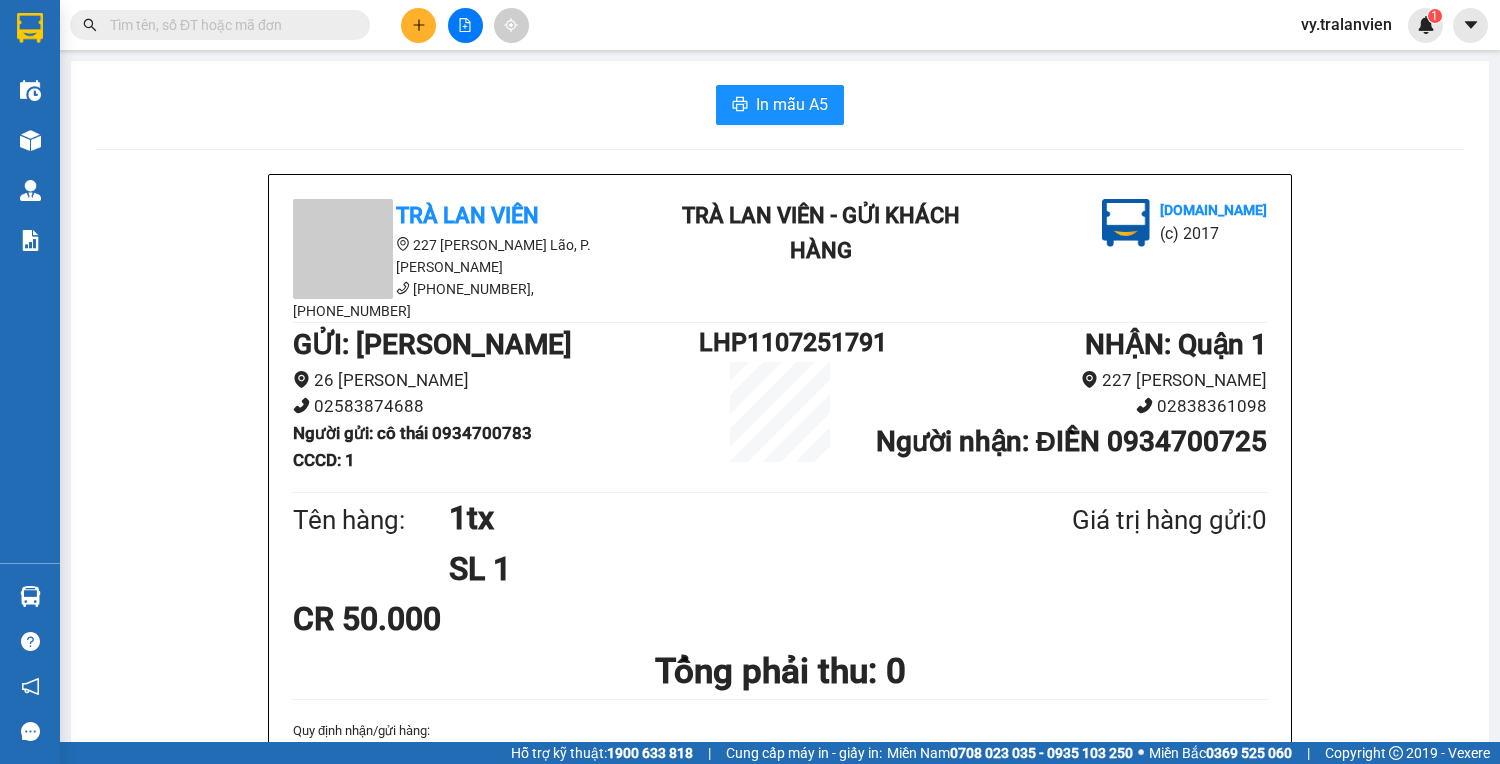 click on "In mẫu A5
Trà Lan Viên   227 [PERSON_NAME], P. [PERSON_NAME] Lão    [PHONE_NUMBER], [PHONE_NUMBER]  Trà Lan Viên - Gửi khách hàng  [DOMAIN_NAME] (c) 2017 GỬI :   [PERSON_NAME]    26 [PERSON_NAME]   02583874688 Người gửi :   cô thái 0934700783 CCCD :   1 LHP1107251791 NHẬN :   Quận 1   227 [PERSON_NAME] Lão   02838361098 Người nhận :   ĐIỀN 0934700725 Tên hàng: 1tx  SL 1 Giá trị hàng gửi:  0 CR   50.000 Tổng phải thu:   0 Quy định nhận/gửi hàng : 1.Khi nhận hàng, quý khách phải báo mã số " Phiếu Gửi Hàng " phải trình  CMND  . 2.Hàng gửi phải được nhận trong vòng  02  ngày kể từ ngày gửi. Quá thời hạn trên, Công ty không giải quyết. 3.Hàng gửi có giá trị cao Quý khách phải khai báo để được gửi theo phương thức đảm bảo hàng giá trị. 5.Trường hợp hàng hư hỏng hoặc bị mất, Công ty sẽ bồi thường không quá 10 lần cước vận chuyển.  VP    1" at bounding box center (780, 879) 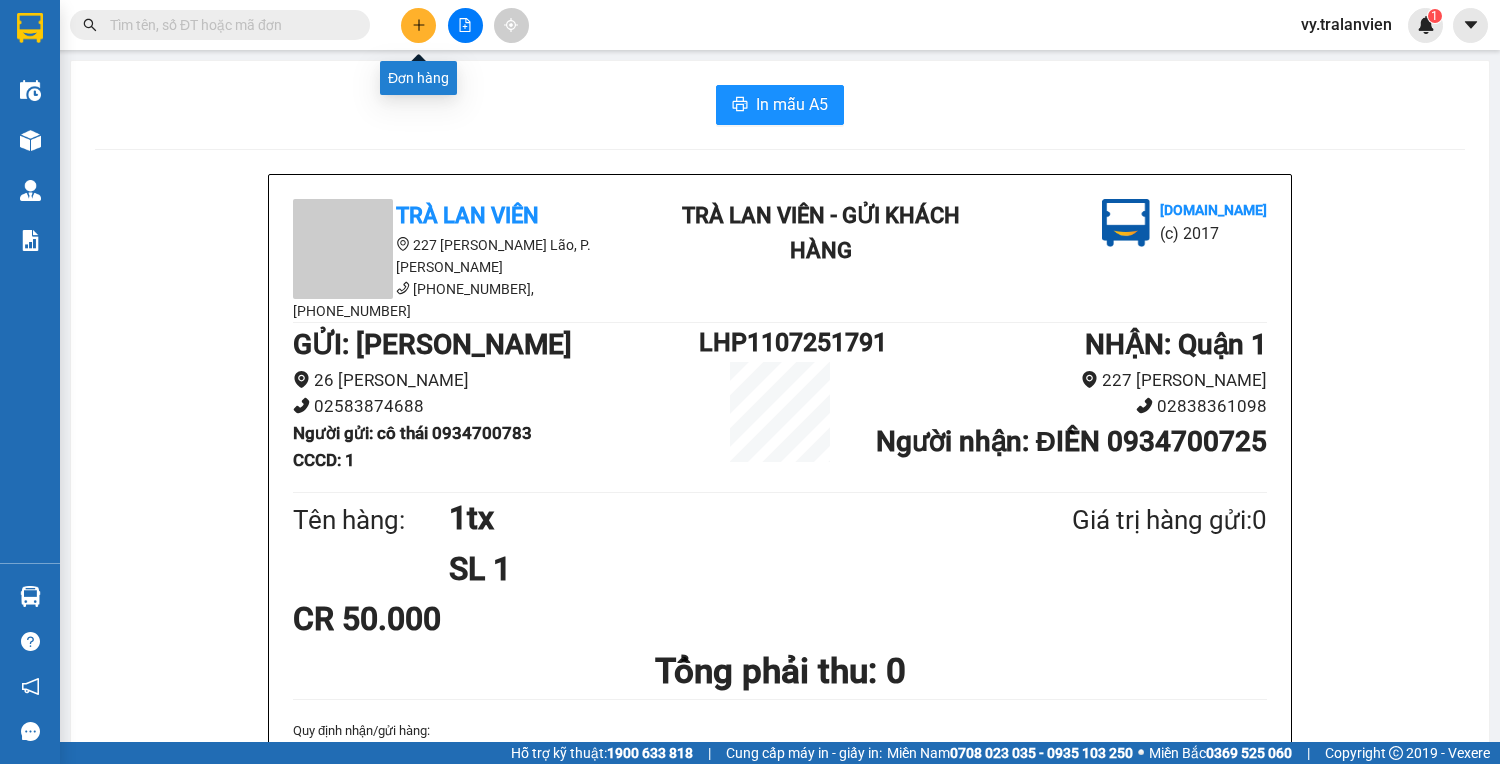 click 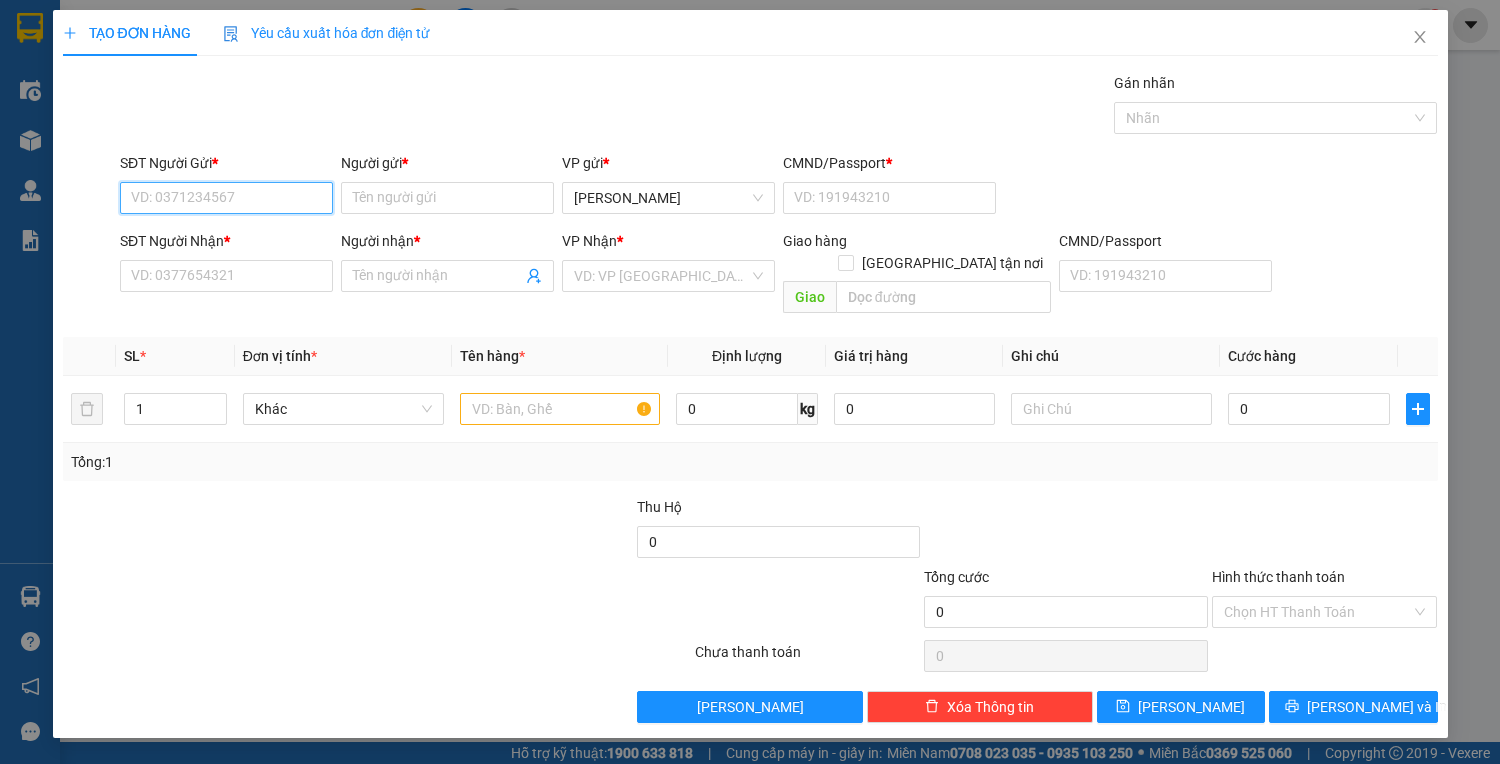 drag, startPoint x: 199, startPoint y: 192, endPoint x: 1499, endPoint y: 8, distance: 1312.9569 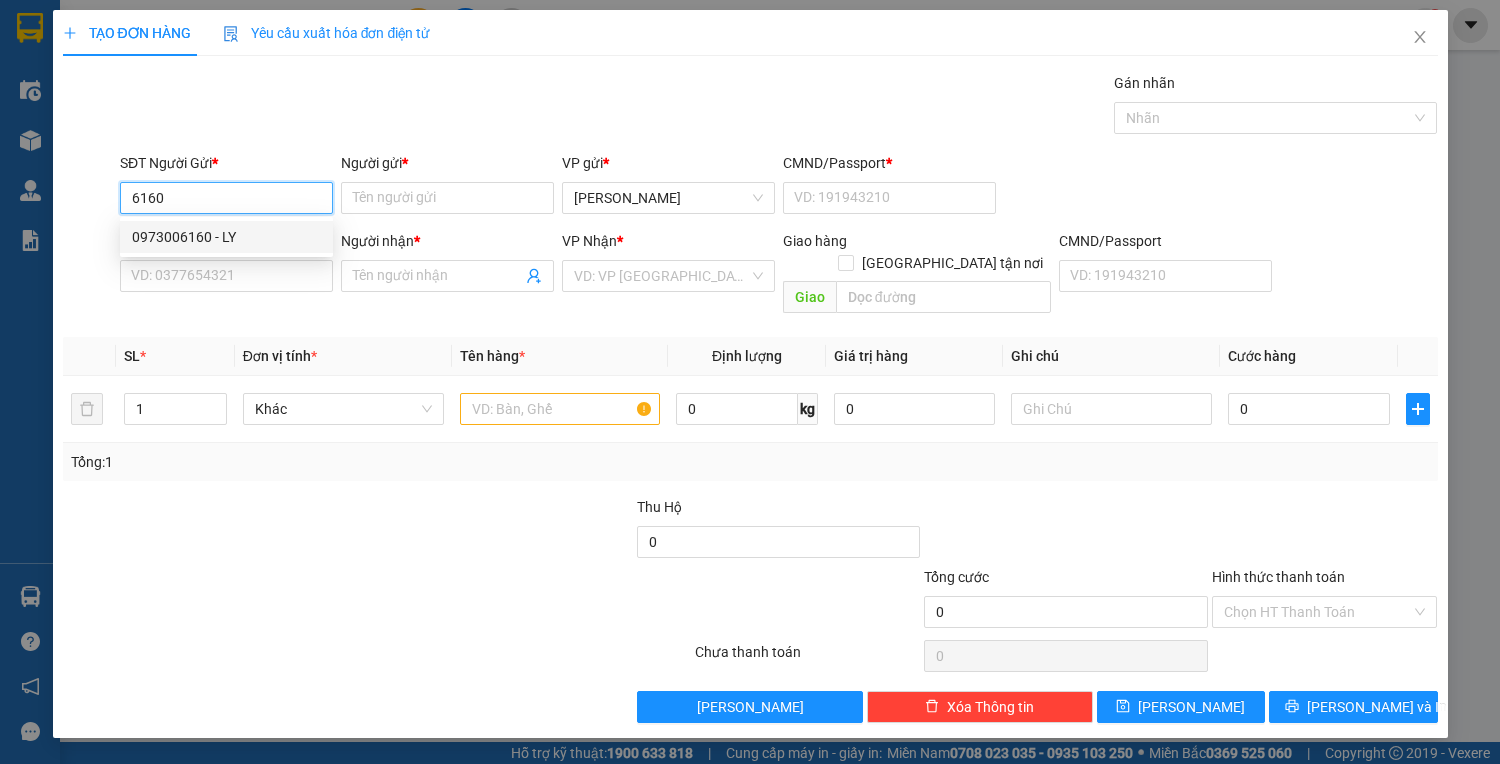 click on "0973006160 - LY" at bounding box center [226, 237] 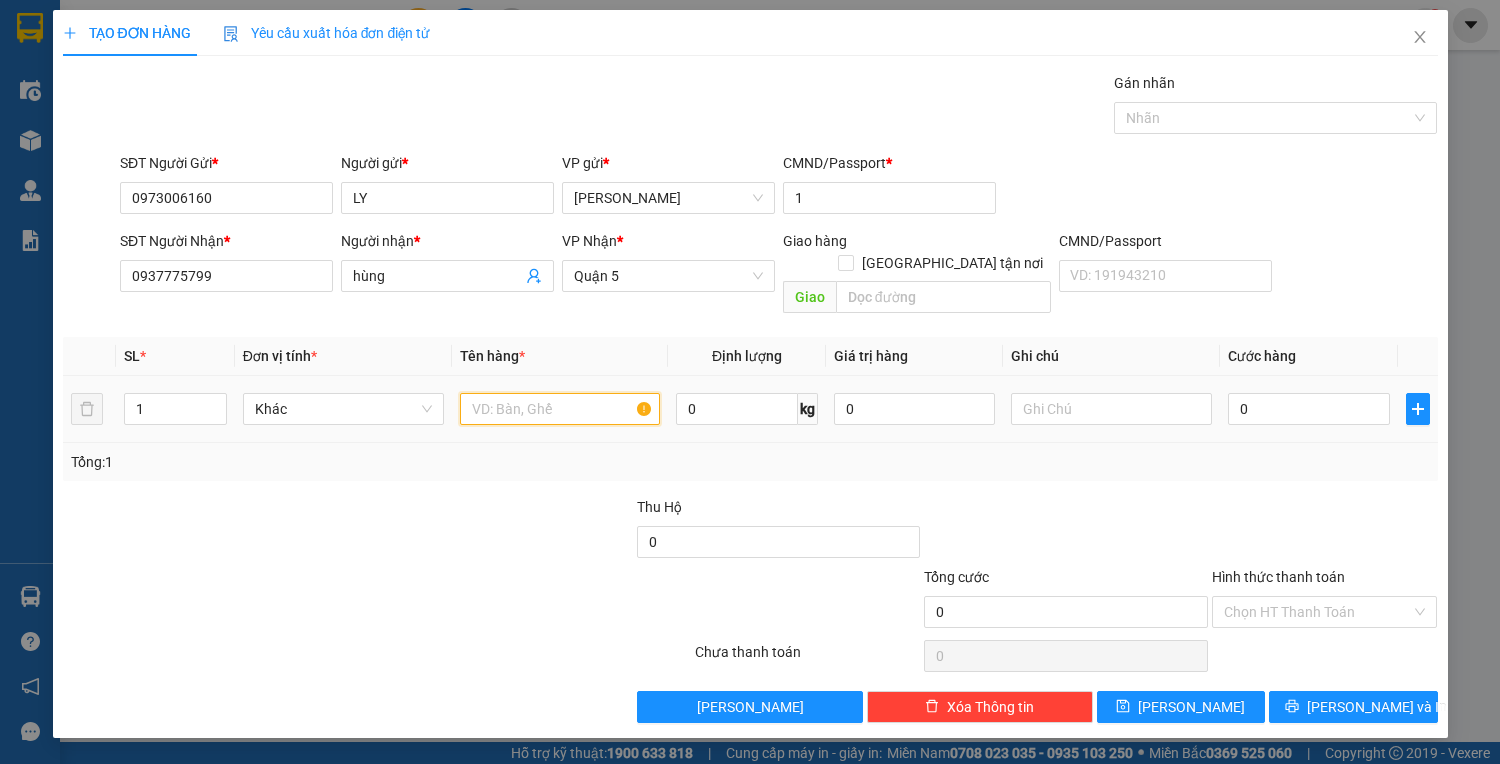 click at bounding box center [560, 409] 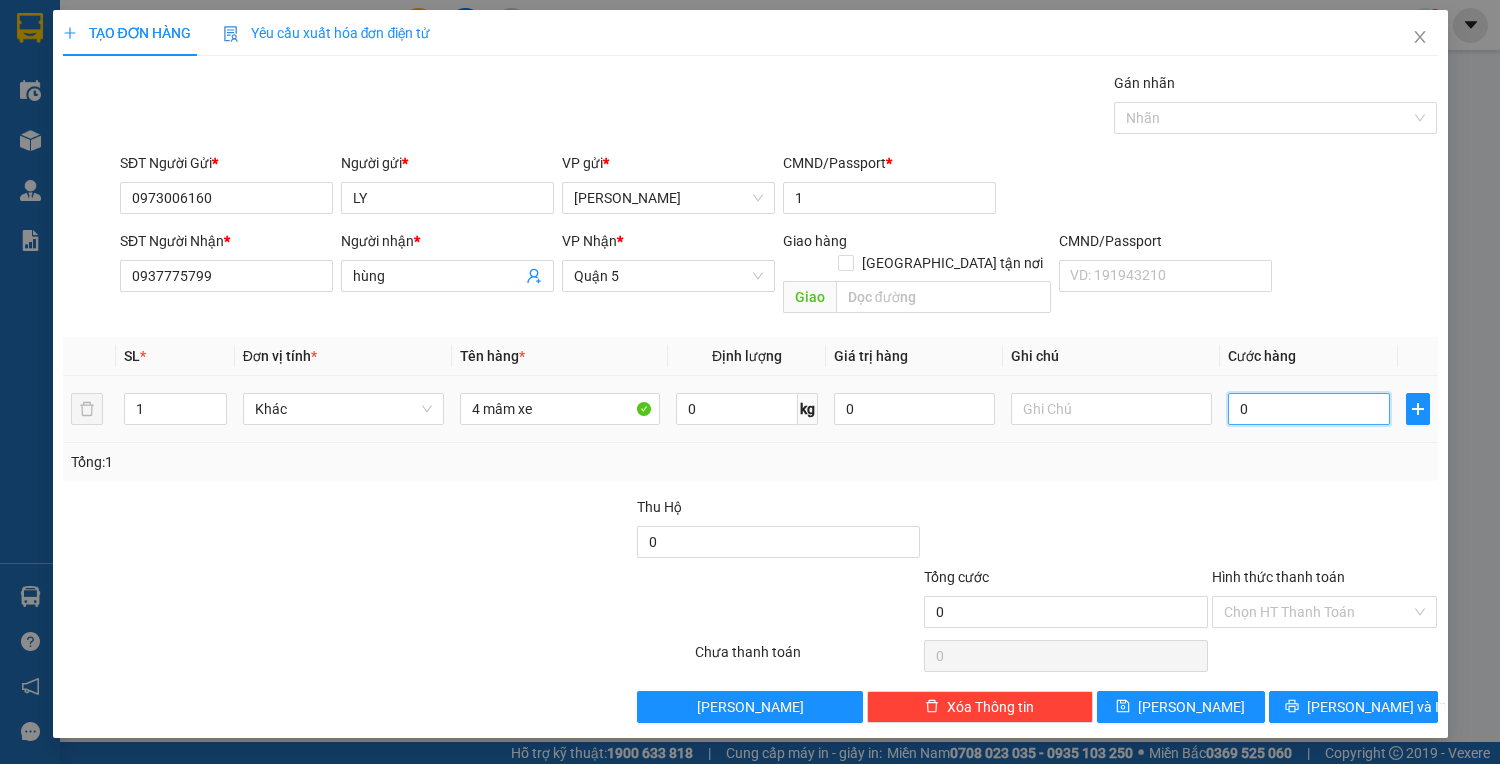 click on "0" at bounding box center (1308, 409) 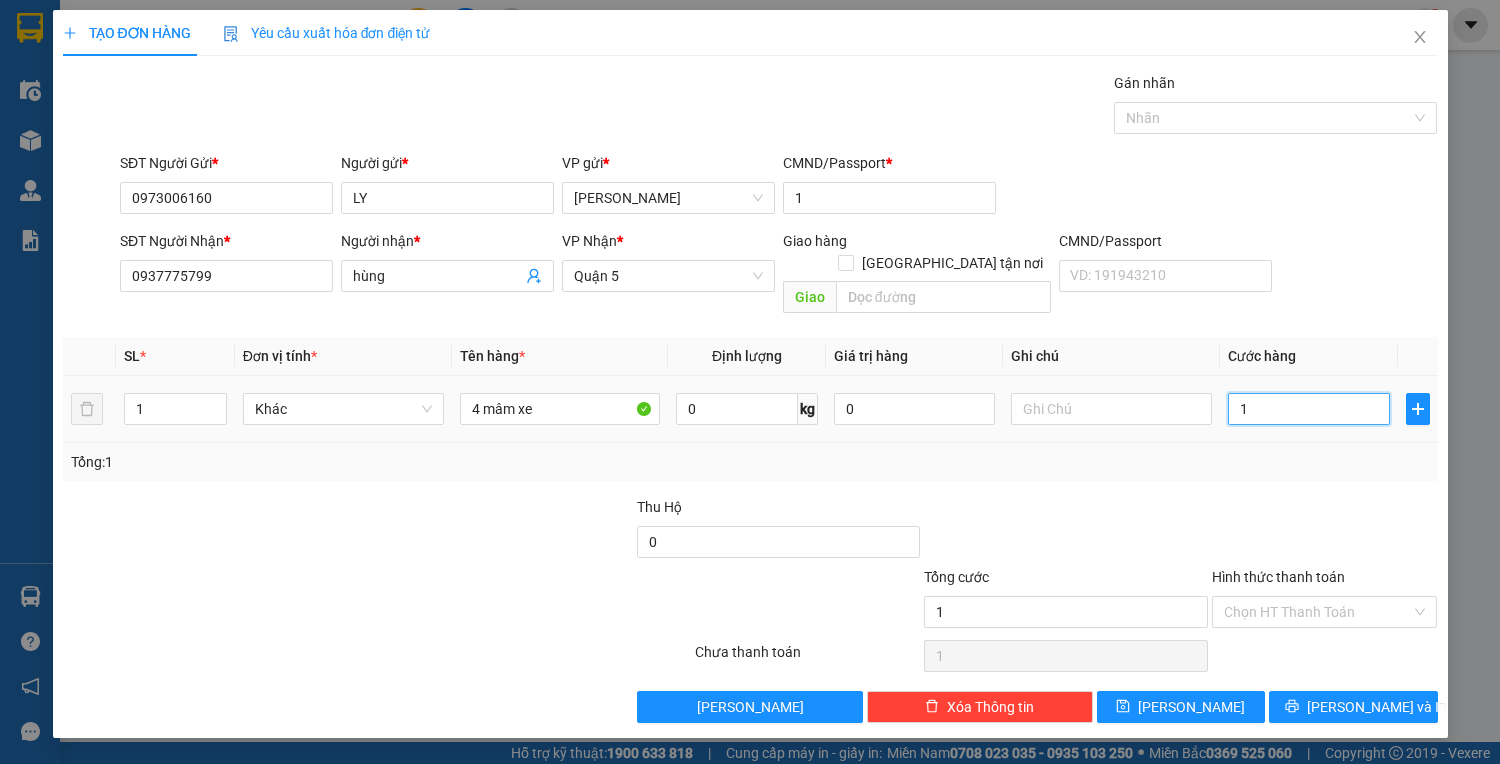 click on "1" at bounding box center (1308, 409) 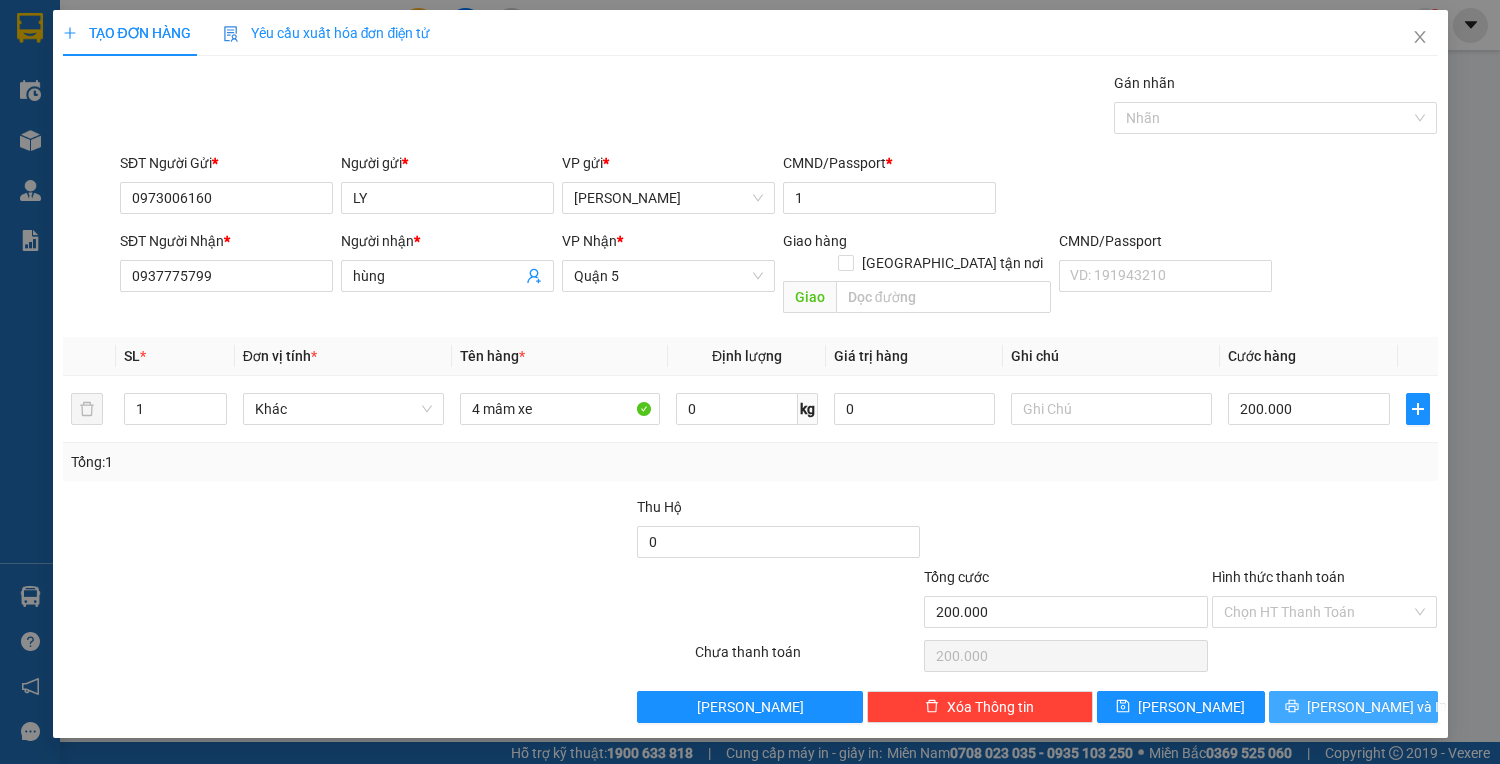 click on "[PERSON_NAME] và In" at bounding box center (1377, 707) 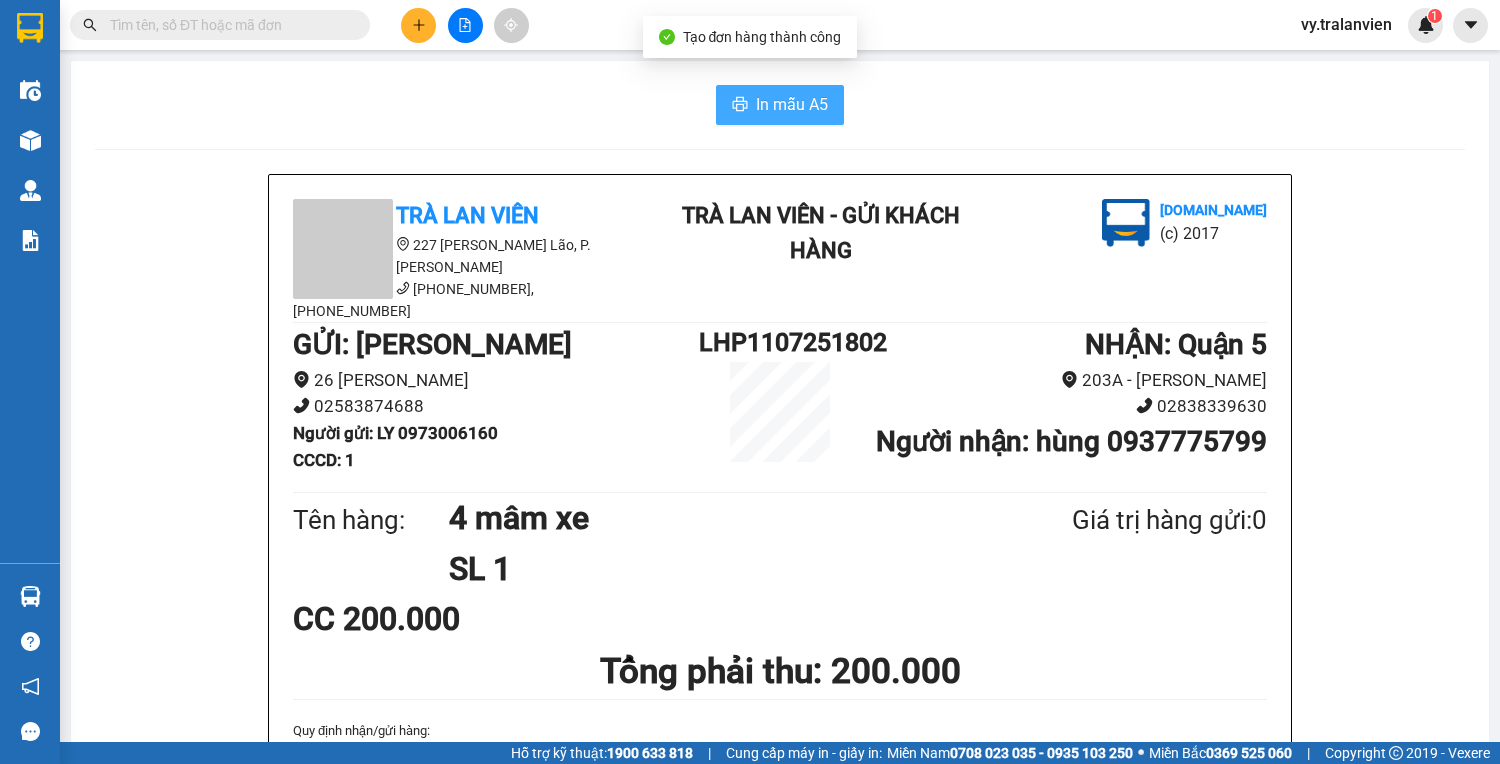 click on "In mẫu A5" at bounding box center (792, 104) 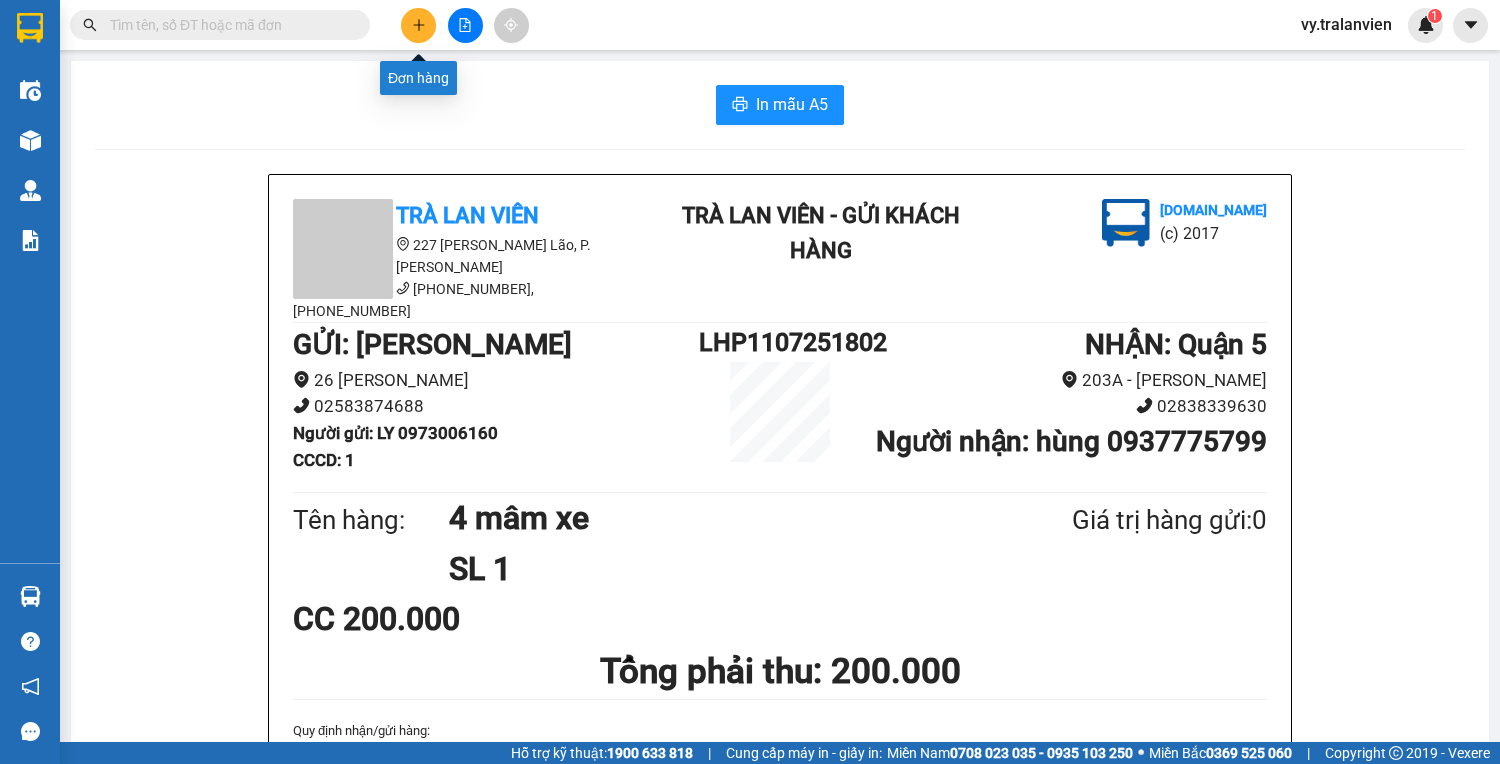 click 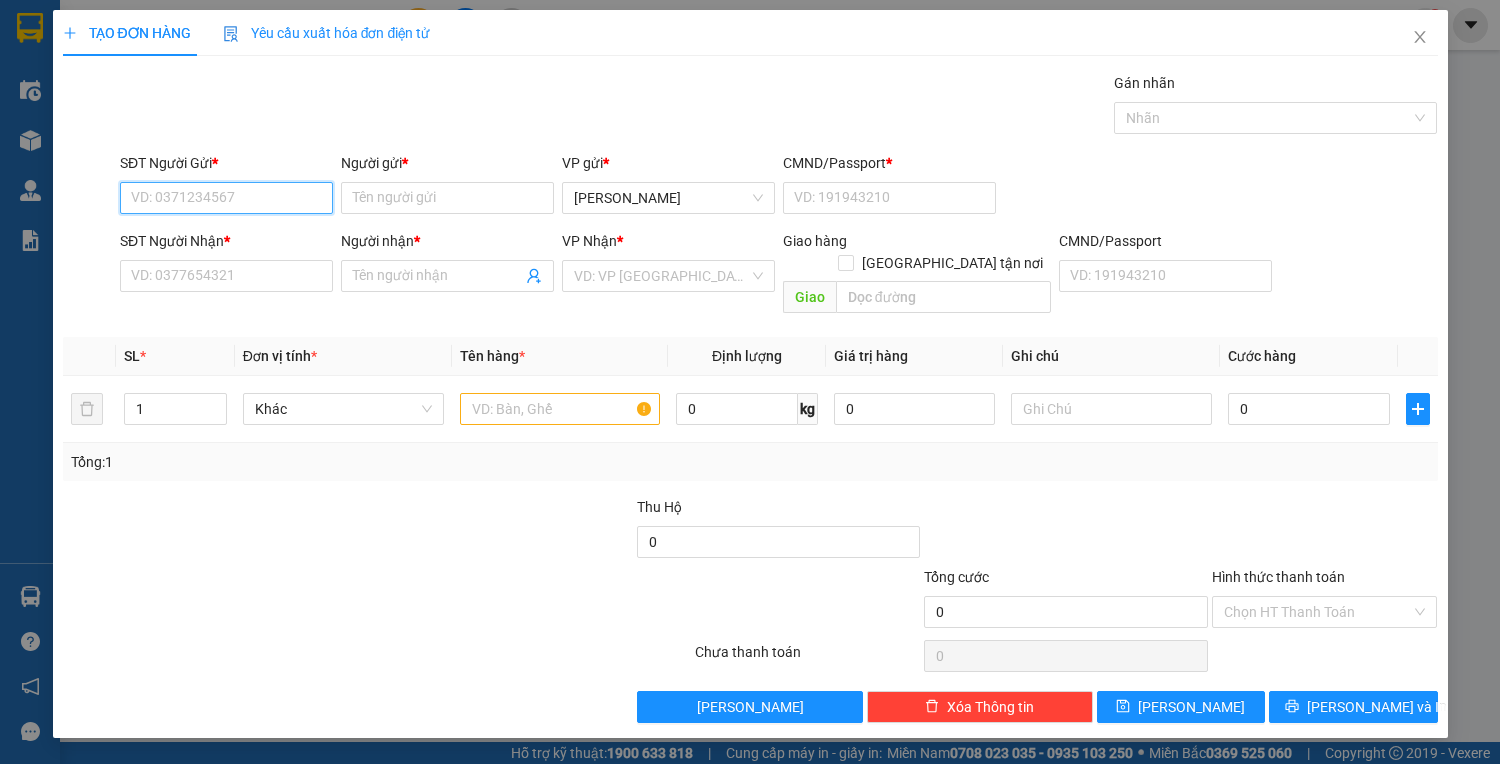 drag, startPoint x: 176, startPoint y: 191, endPoint x: 1499, endPoint y: 420, distance: 1342.6727 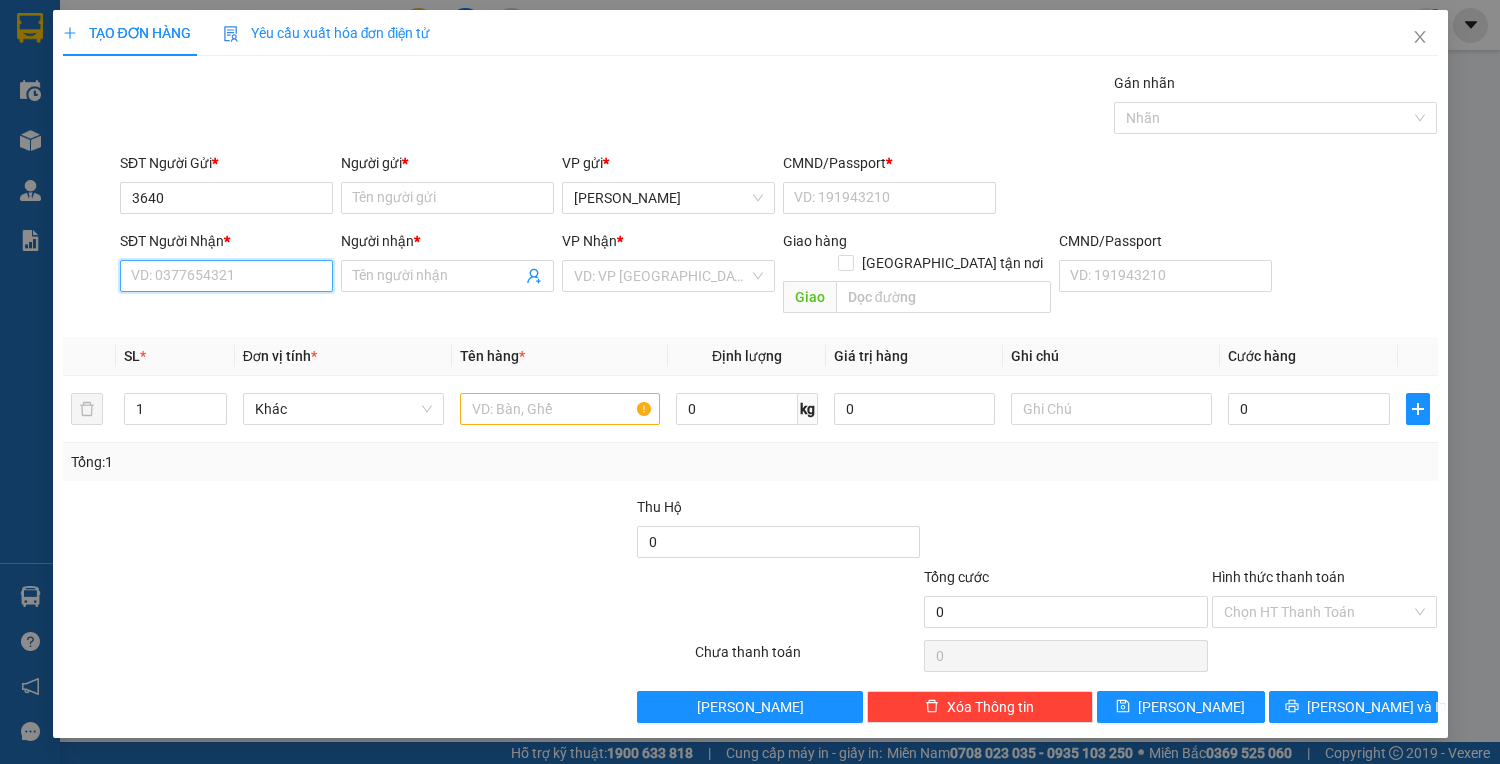 click on "SĐT Người Nhận  *" at bounding box center (226, 276) 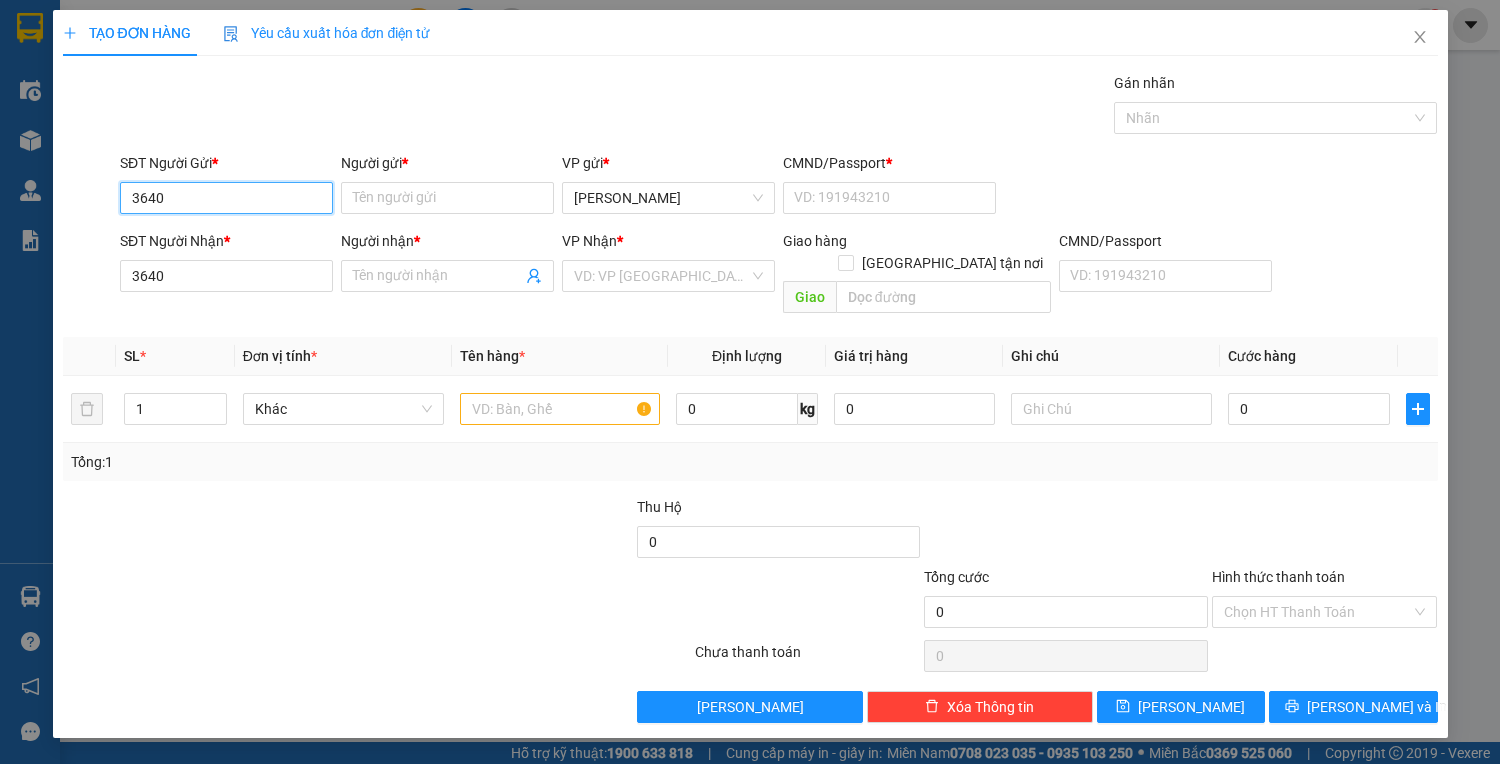 click on "3640" at bounding box center [226, 198] 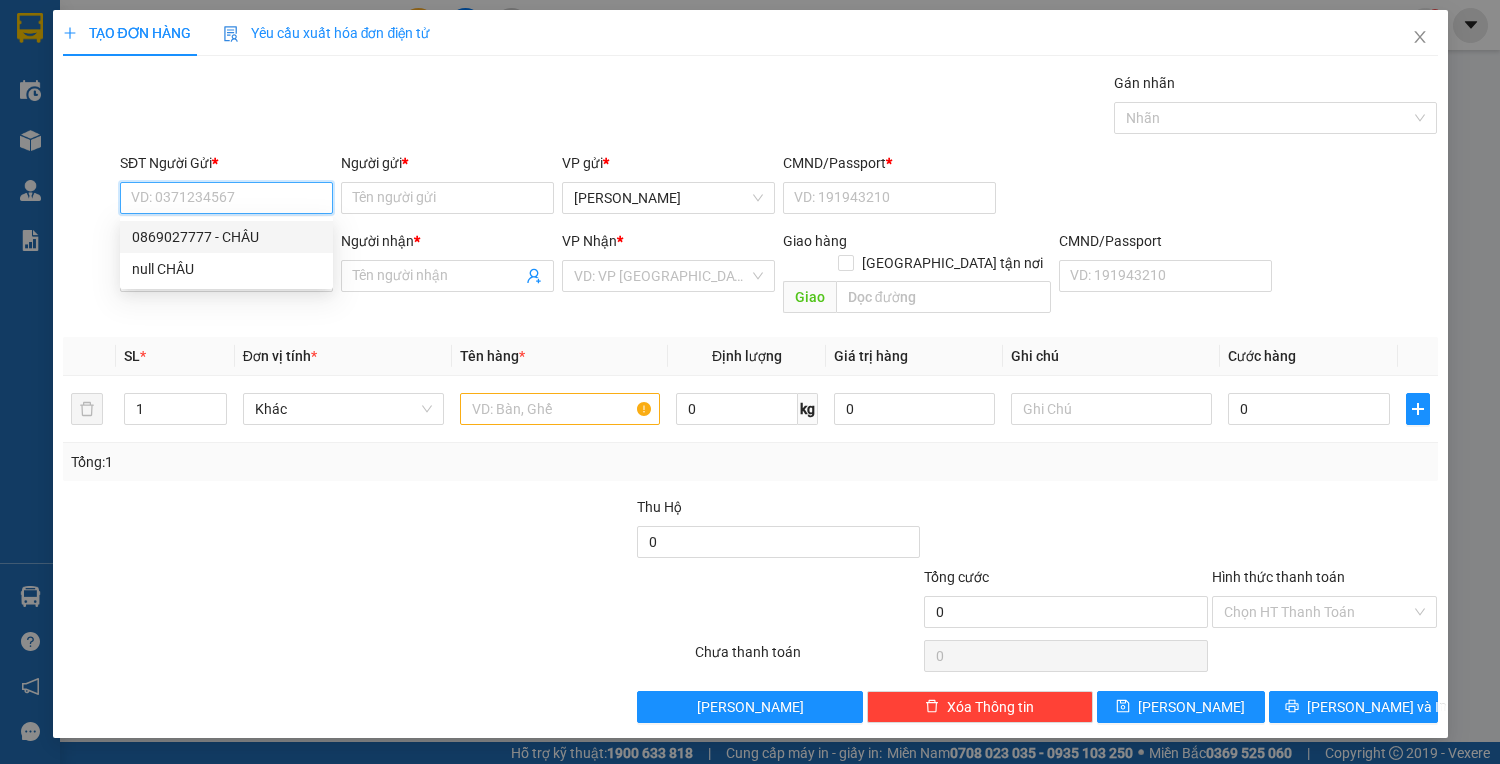 click on "0869027777 - CHÂU" at bounding box center (226, 237) 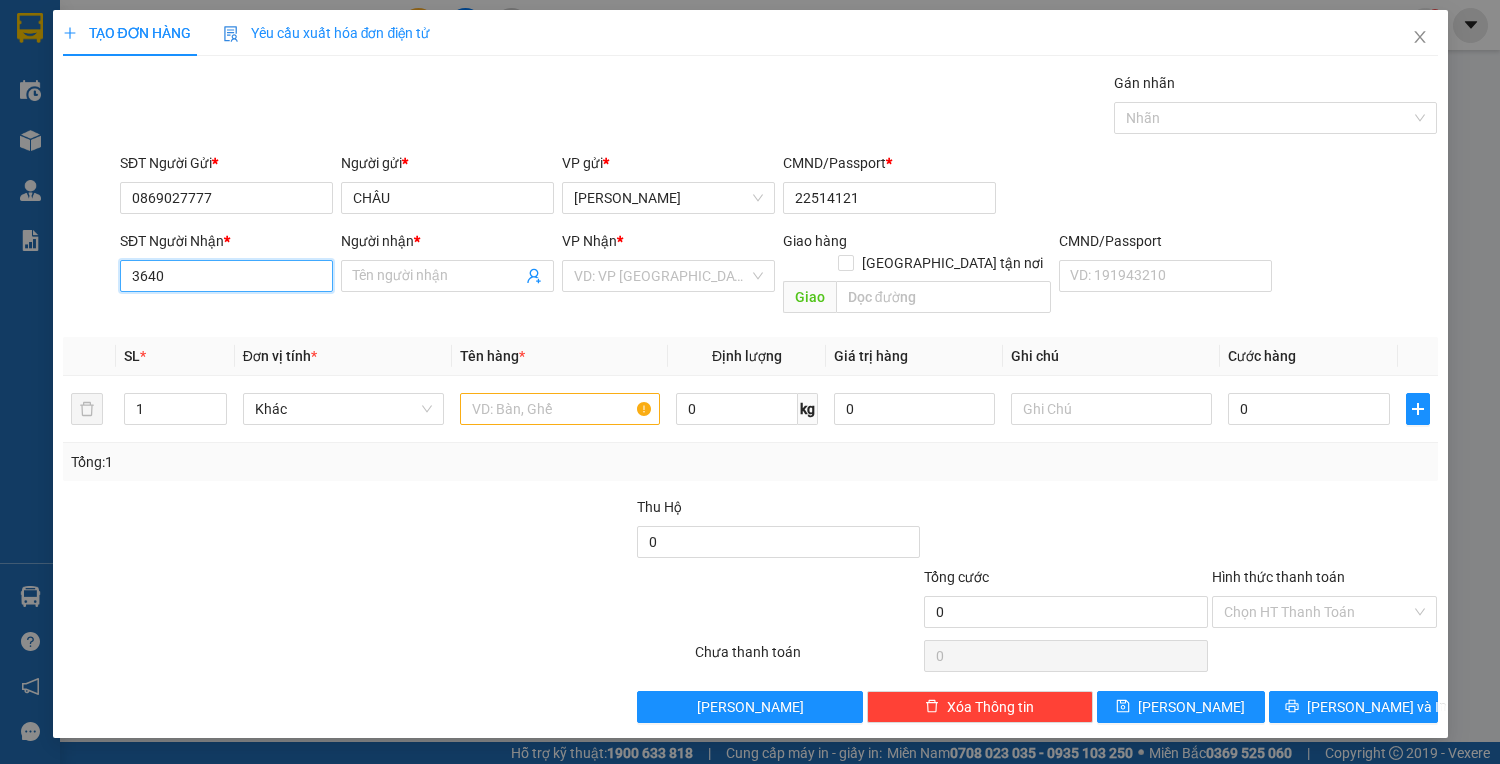 click on "3640" at bounding box center (226, 276) 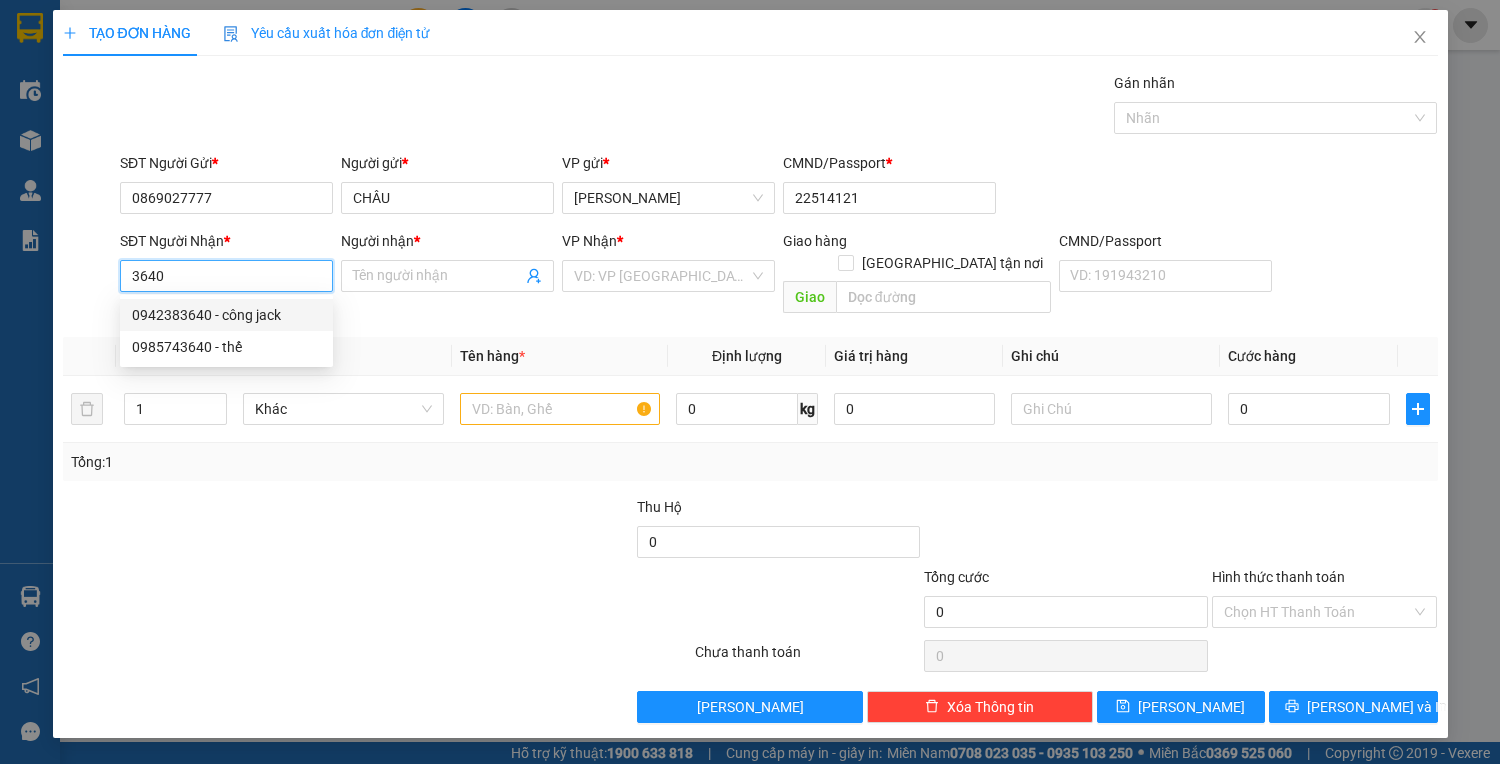 click on "0942383640 - công jack" at bounding box center [226, 315] 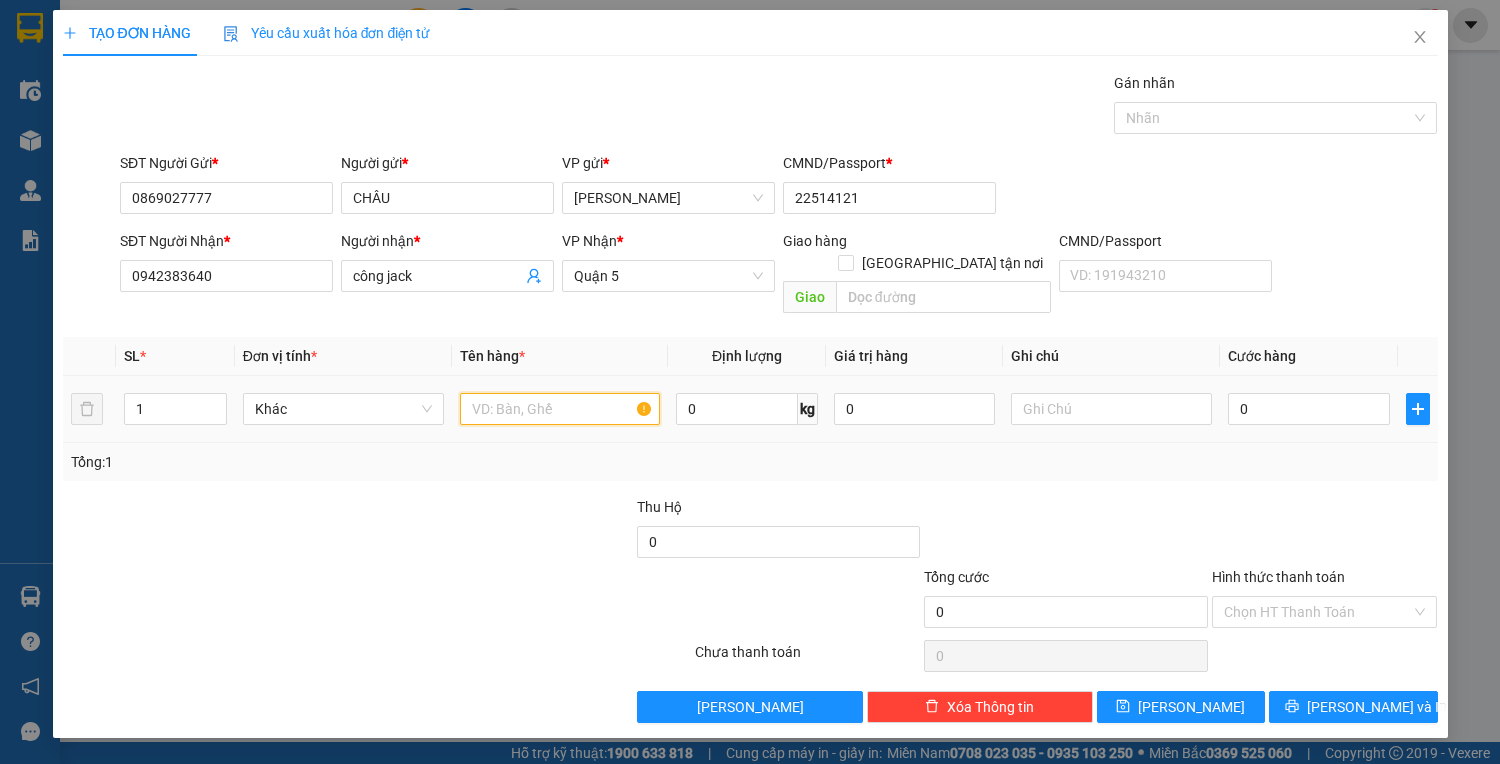 drag, startPoint x: 551, startPoint y: 379, endPoint x: 568, endPoint y: 392, distance: 21.400934 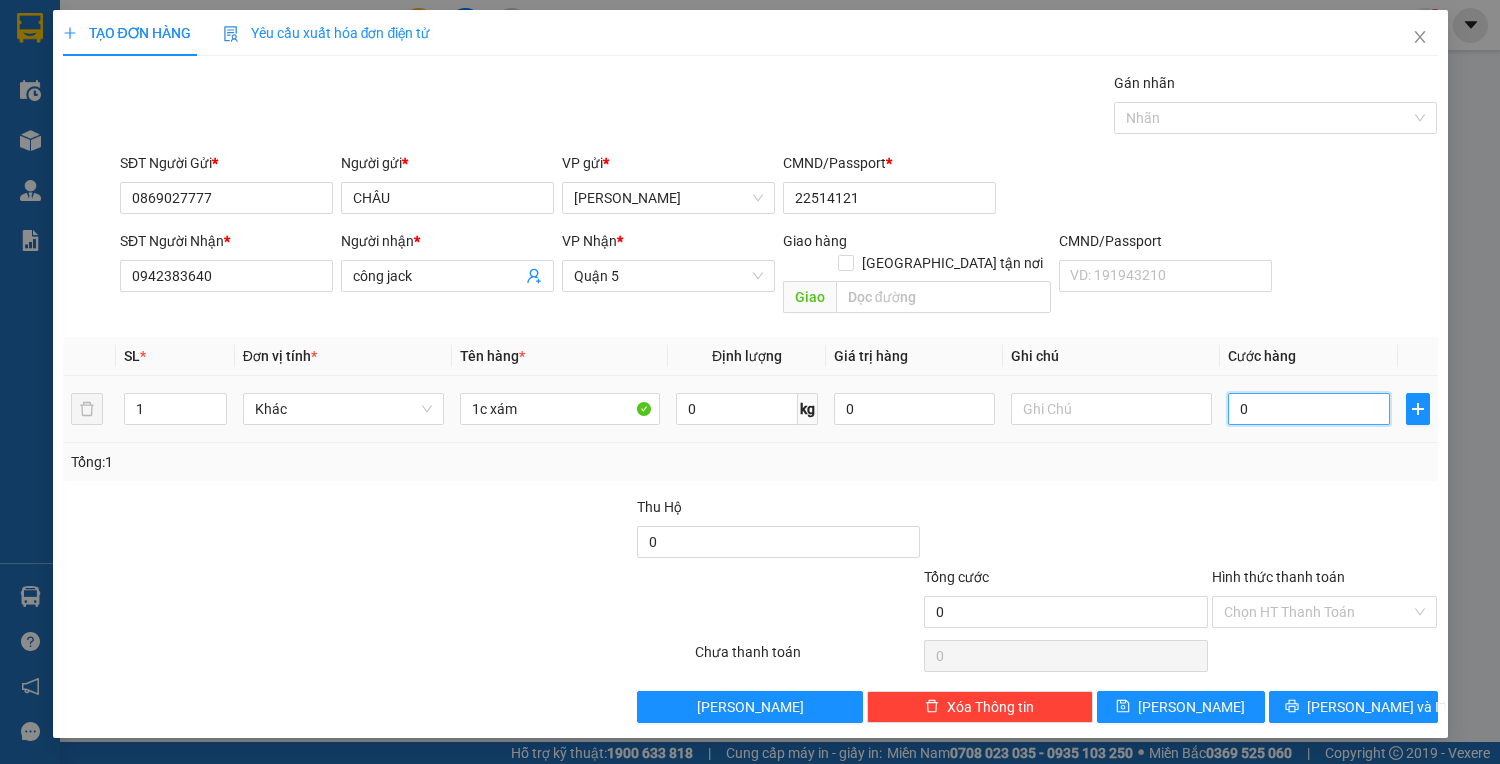 click on "0" at bounding box center [1308, 409] 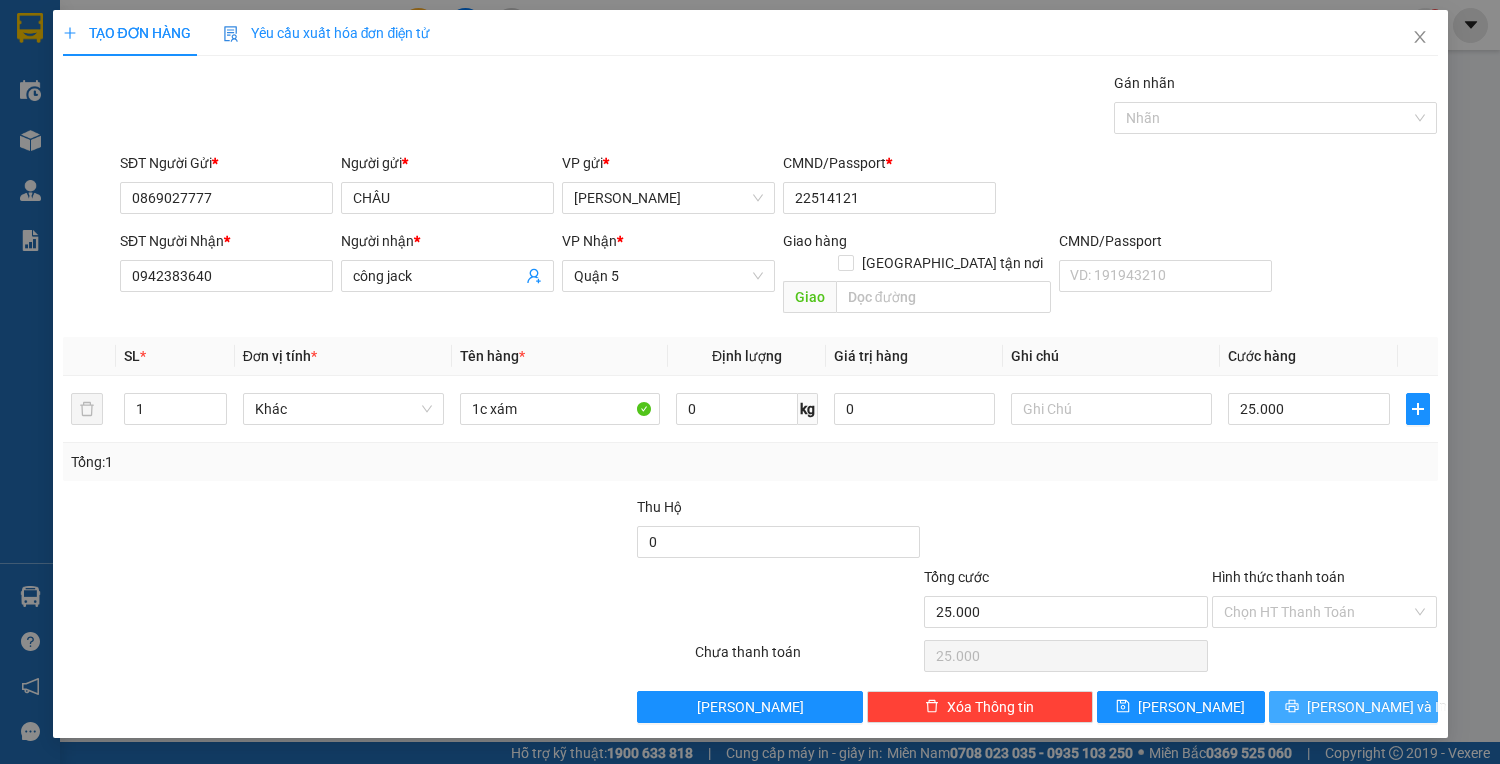 drag, startPoint x: 1359, startPoint y: 684, endPoint x: 1344, endPoint y: 656, distance: 31.764761 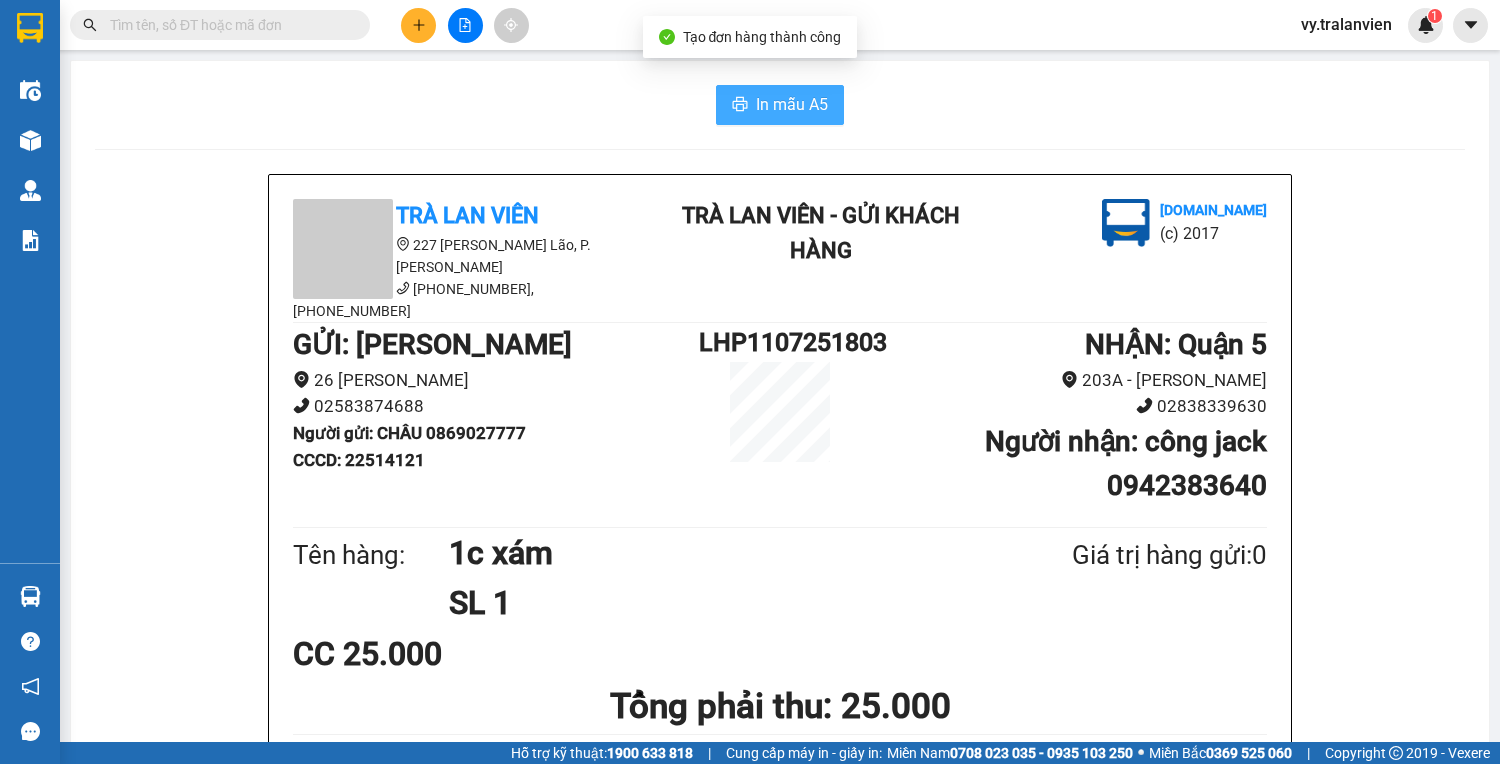 click on "In mẫu A5" at bounding box center [792, 104] 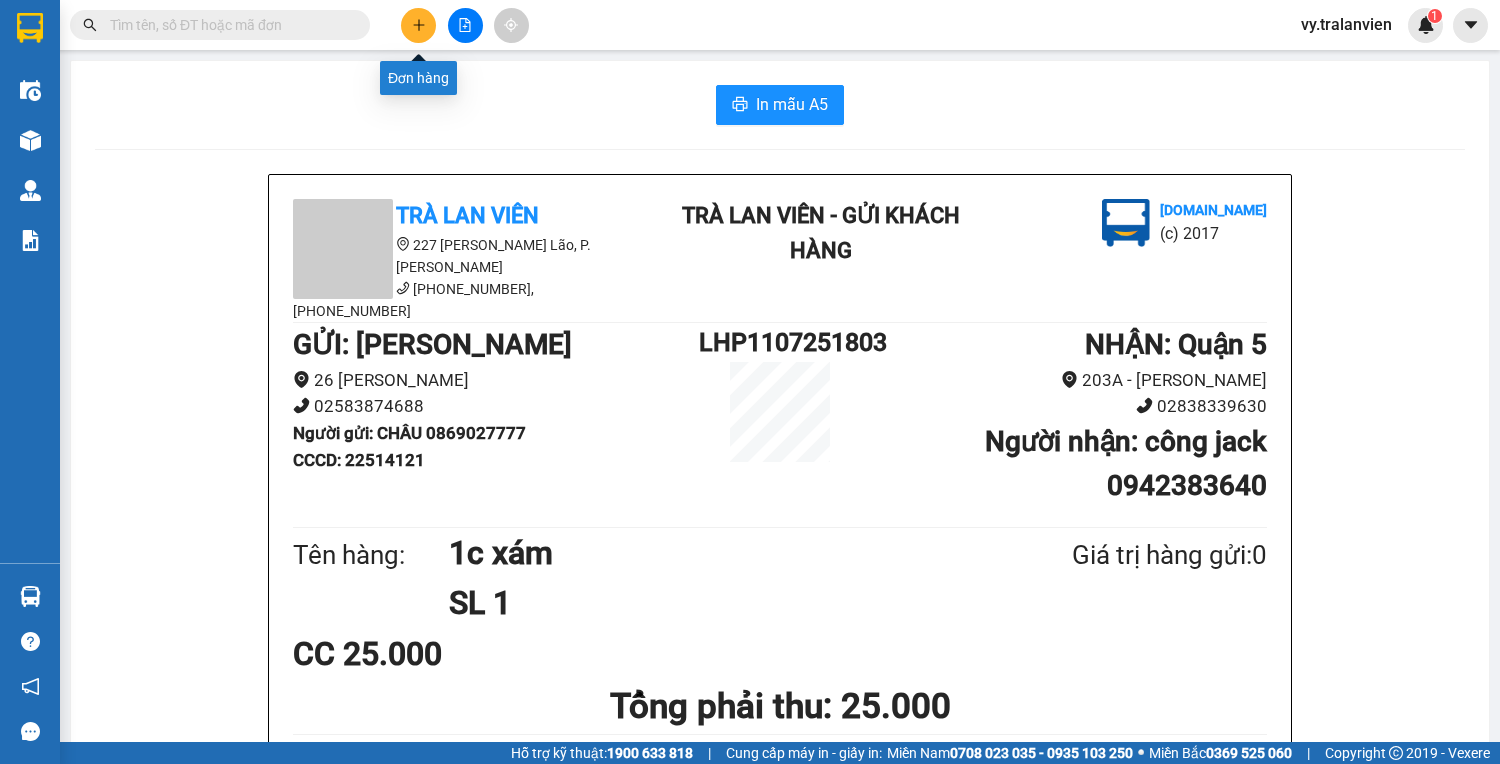 click 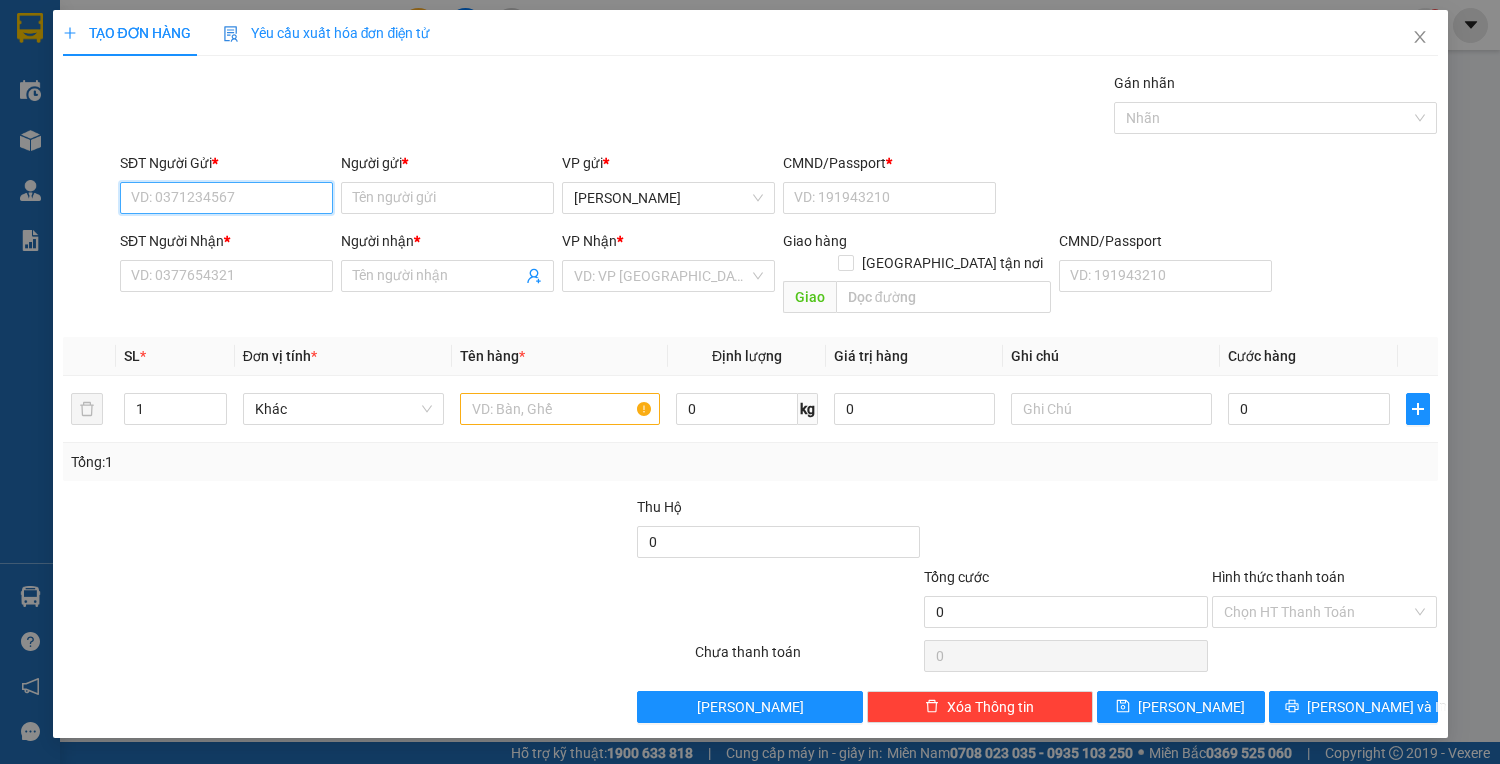 drag, startPoint x: 203, startPoint y: 192, endPoint x: 1499, endPoint y: 362, distance: 1307.1022 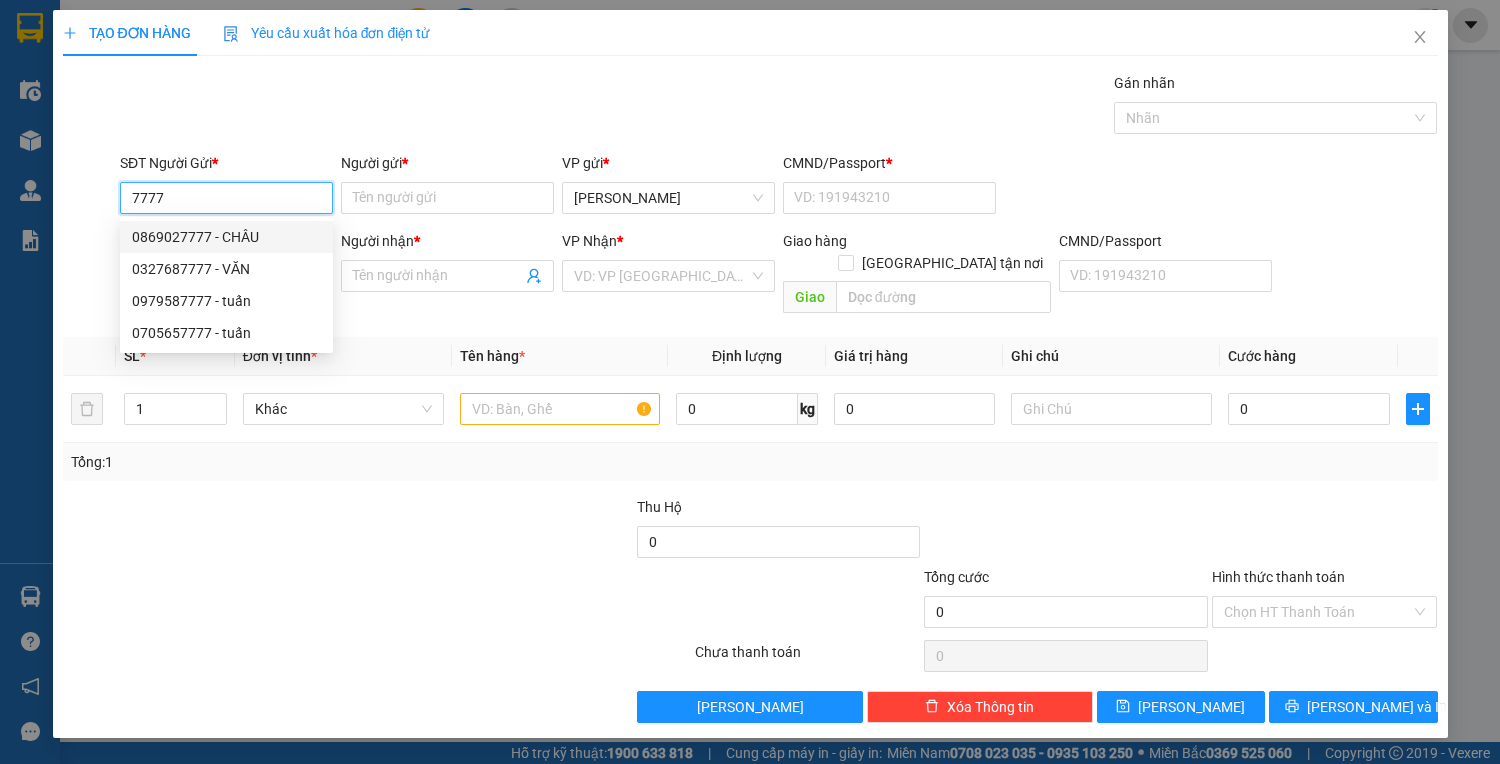 click on "0869027777 - CHÂU" at bounding box center (226, 237) 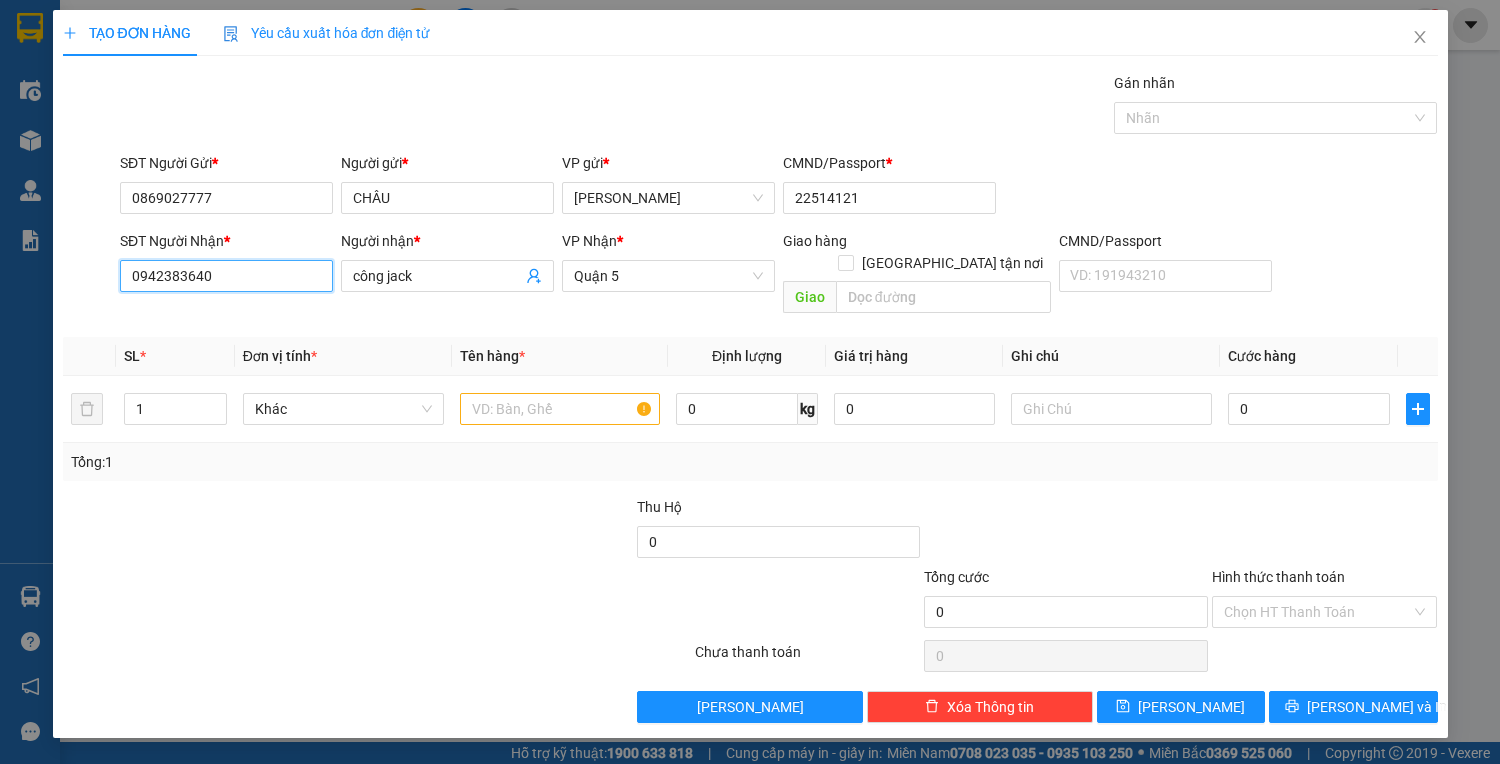 click on "0942383640" at bounding box center (226, 276) 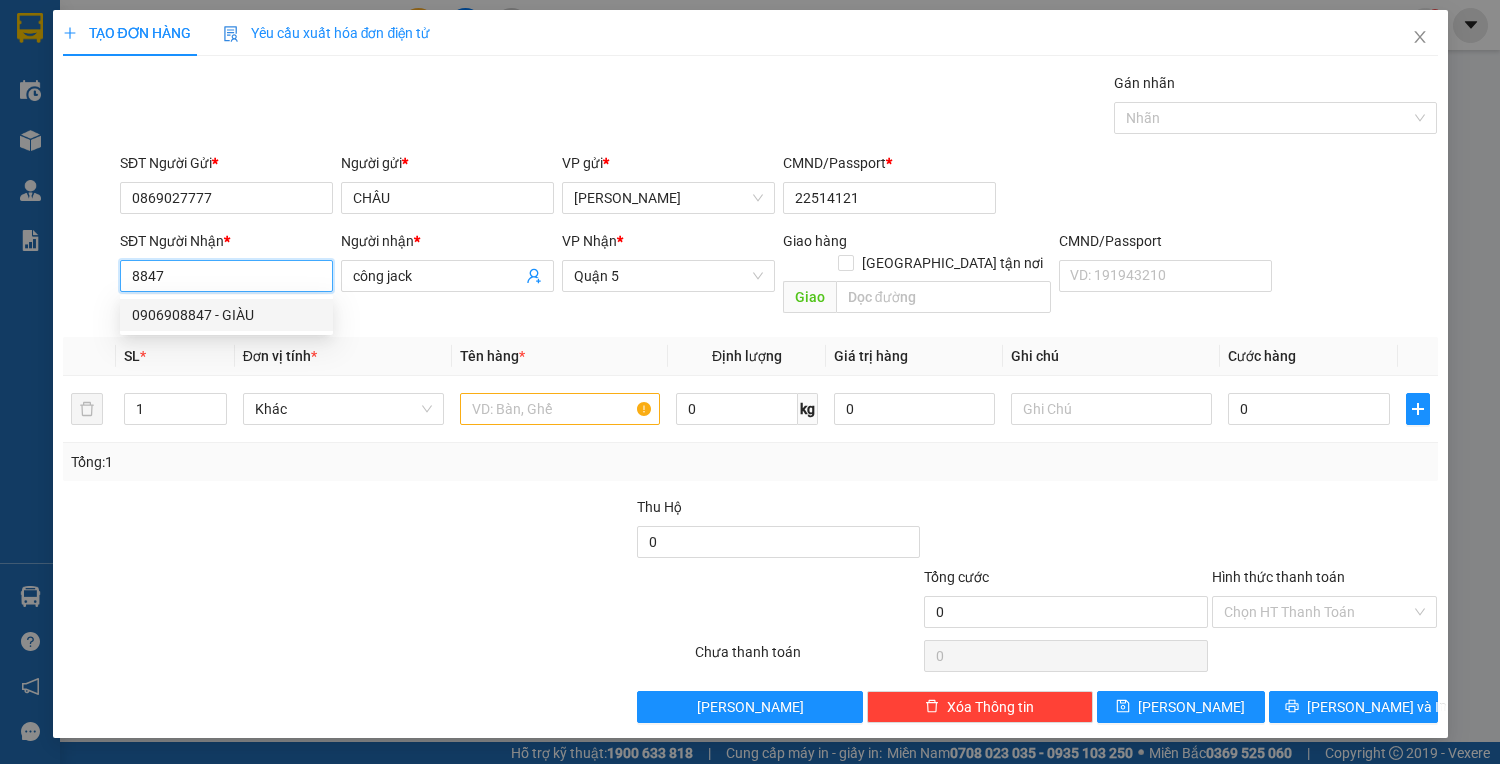 drag, startPoint x: 263, startPoint y: 316, endPoint x: 370, endPoint y: 343, distance: 110.35397 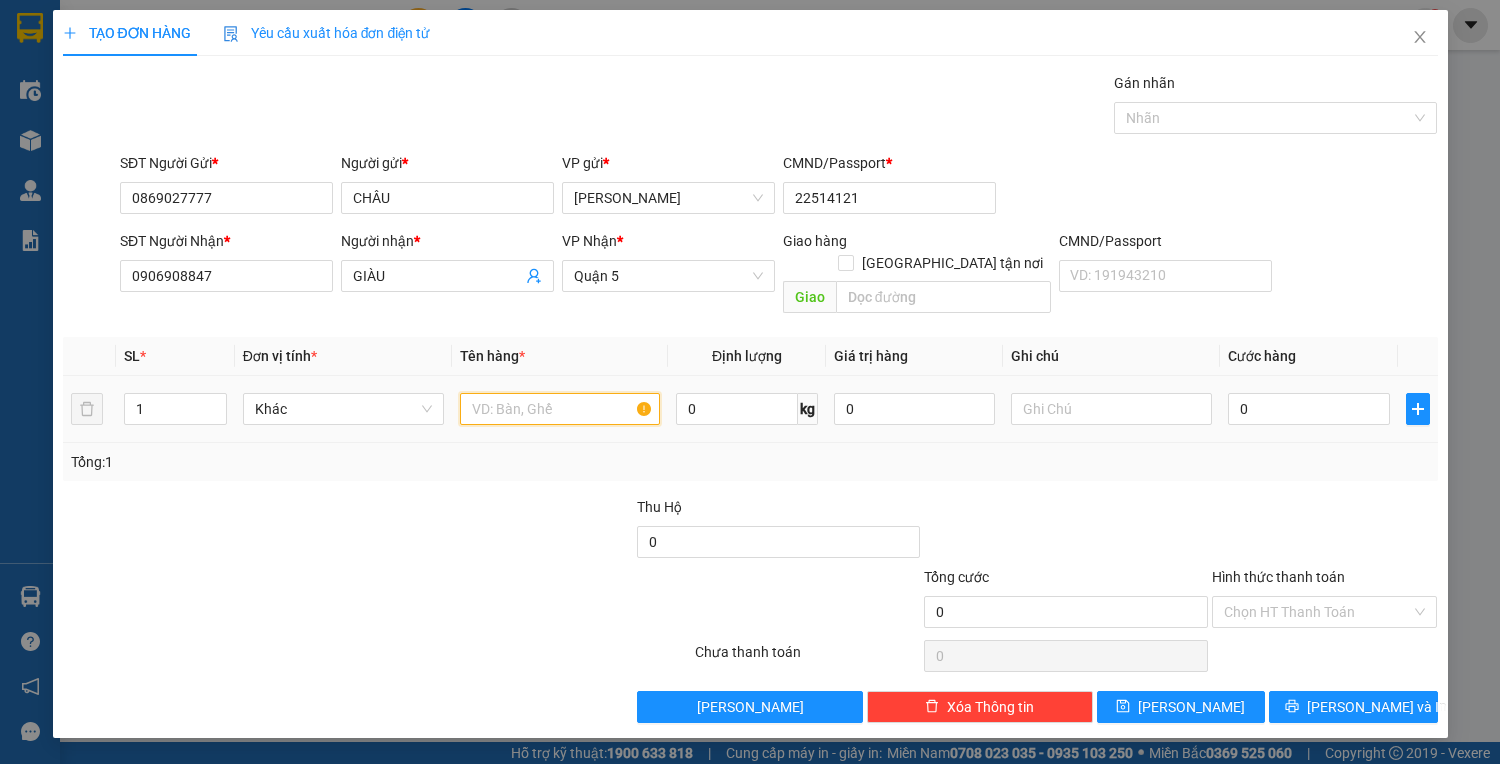 click at bounding box center [560, 409] 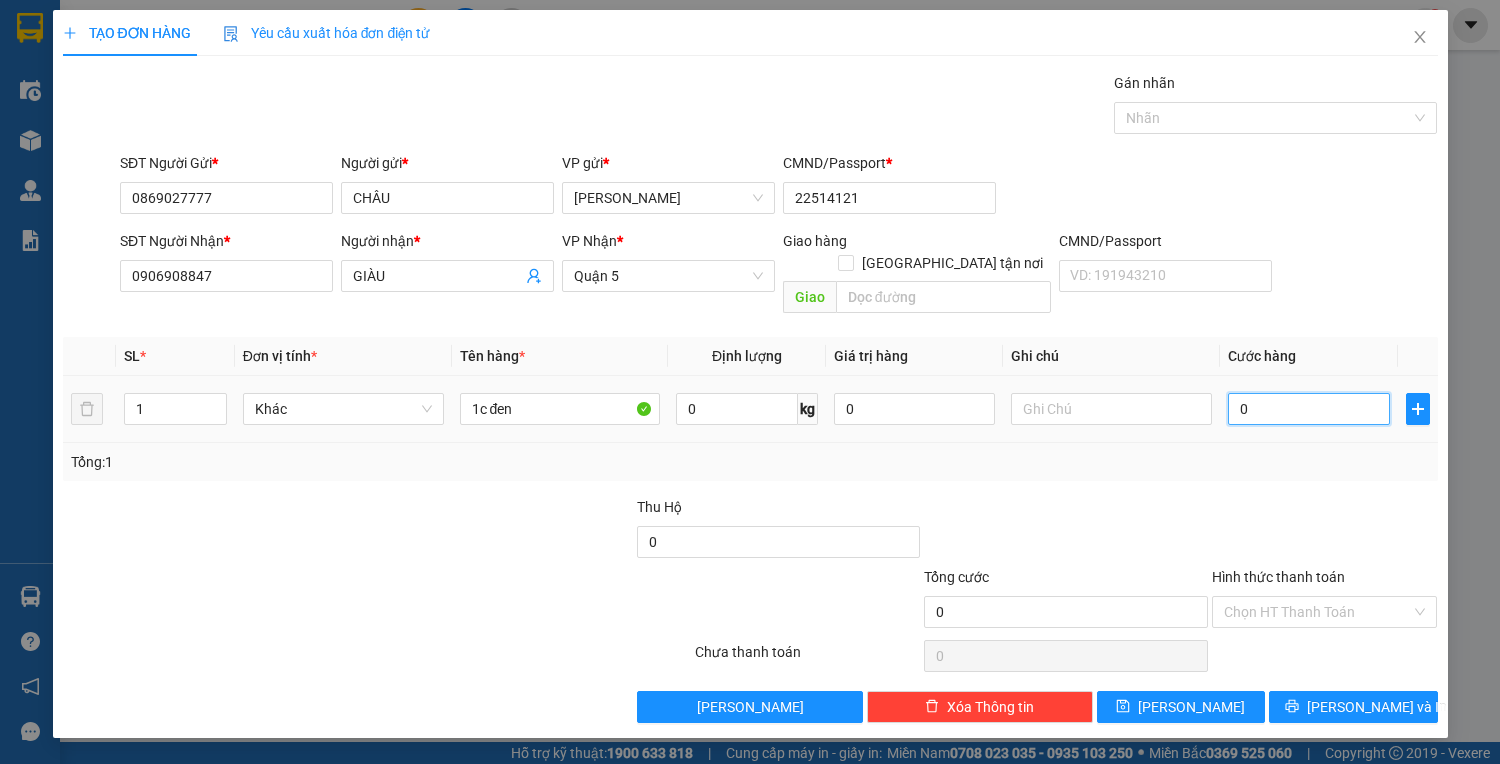 drag, startPoint x: 1252, startPoint y: 396, endPoint x: 1257, endPoint y: 382, distance: 14.866069 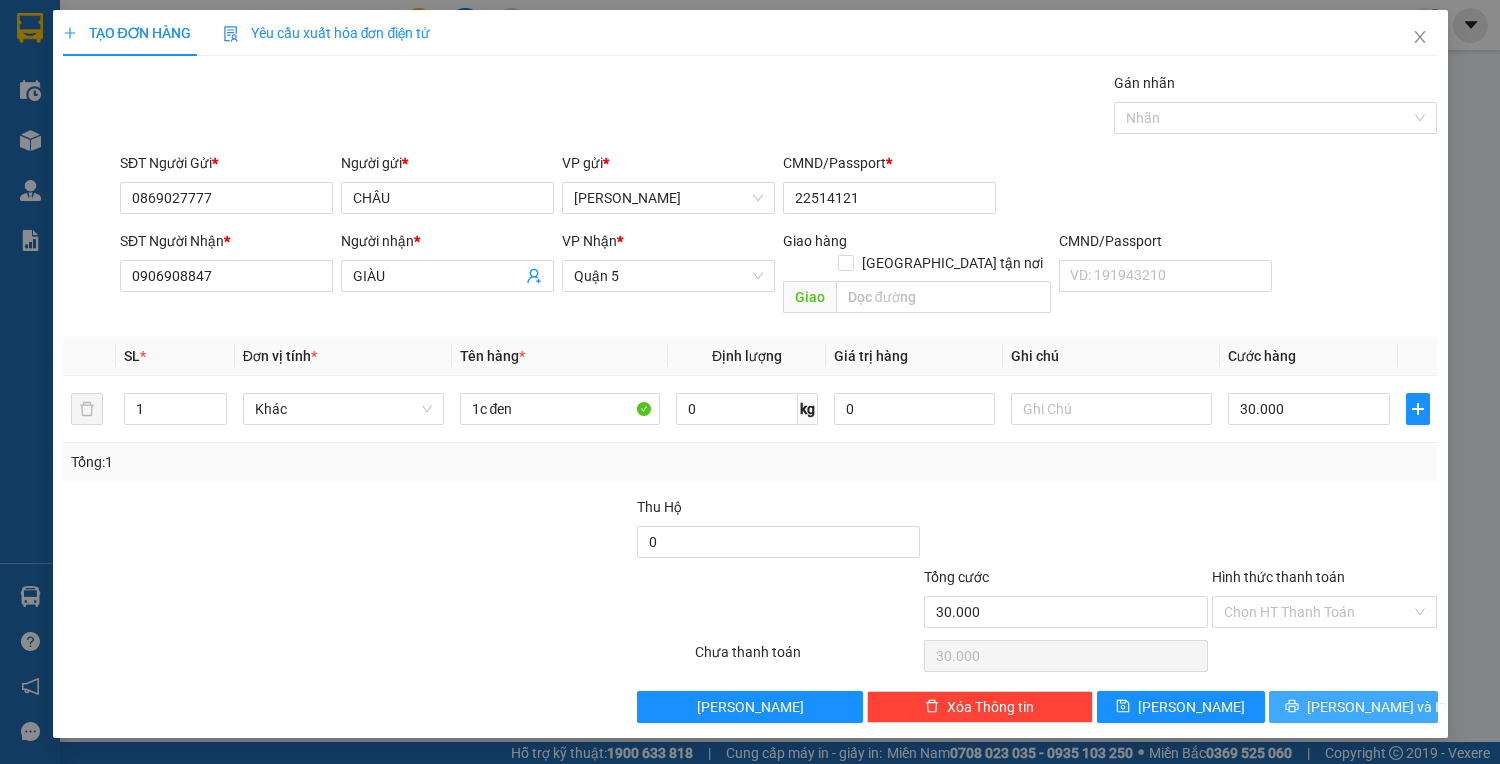 click on "[PERSON_NAME] và In" at bounding box center (1377, 707) 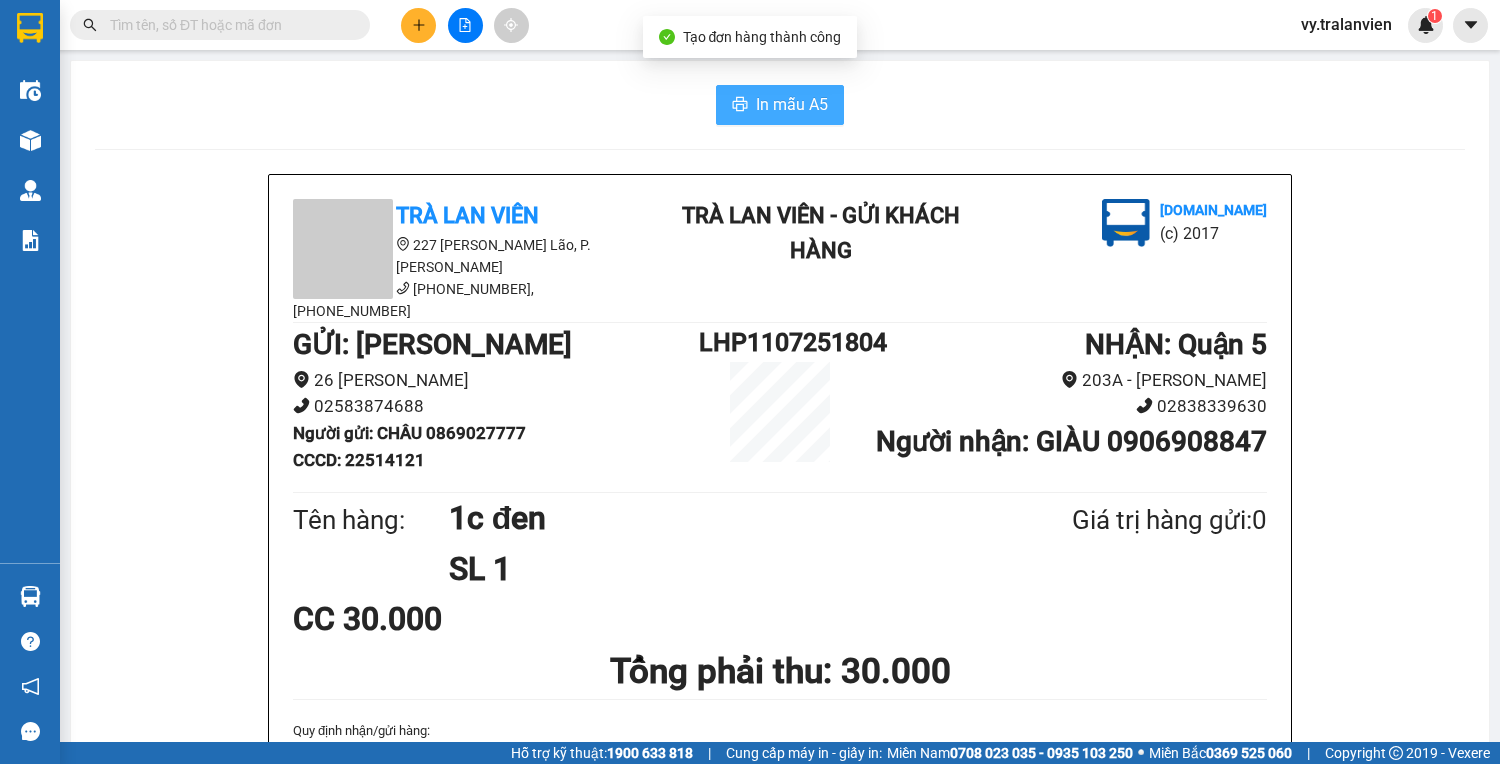 drag, startPoint x: 791, startPoint y: 96, endPoint x: 780, endPoint y: 100, distance: 11.7046995 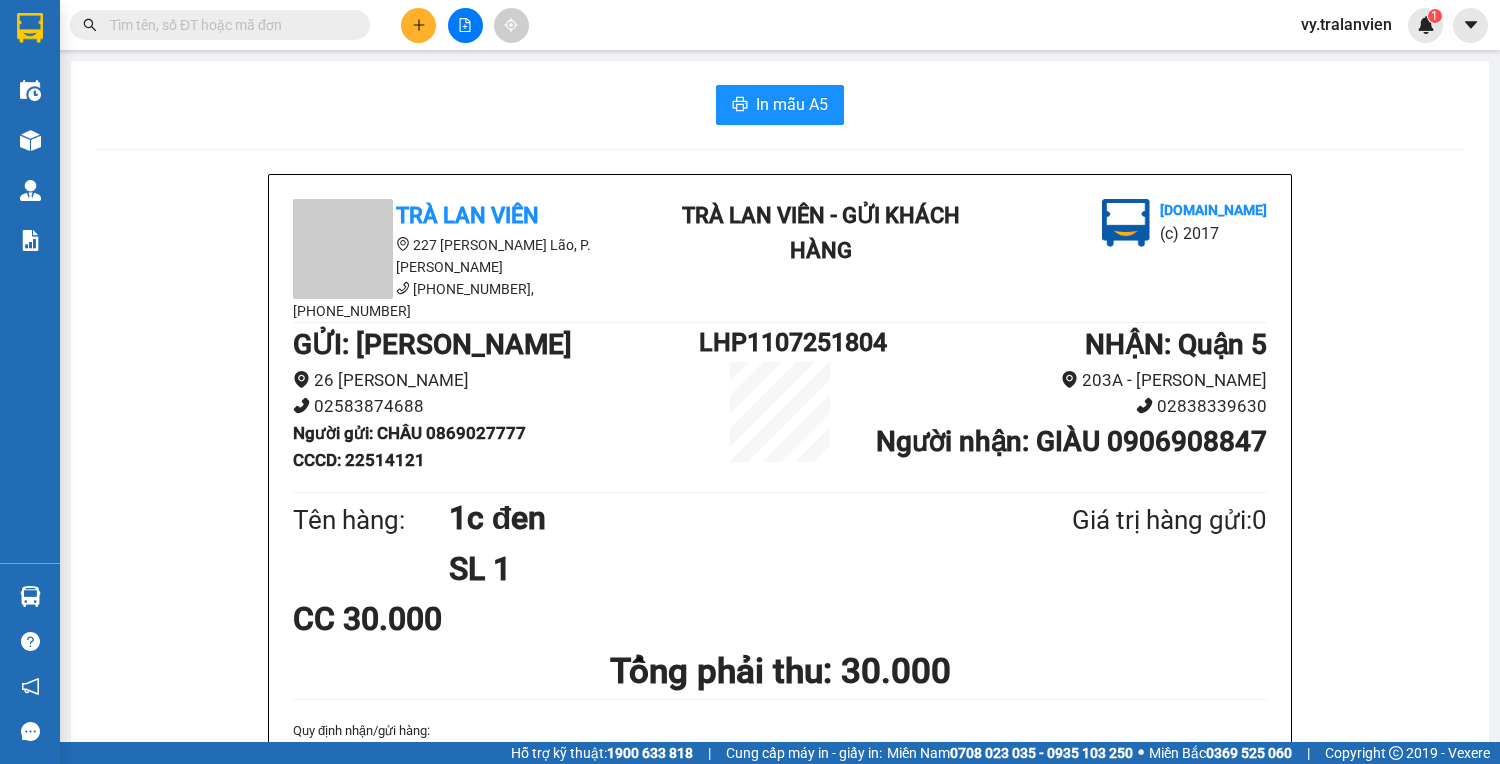 drag, startPoint x: 985, startPoint y: 132, endPoint x: 933, endPoint y: 132, distance: 52 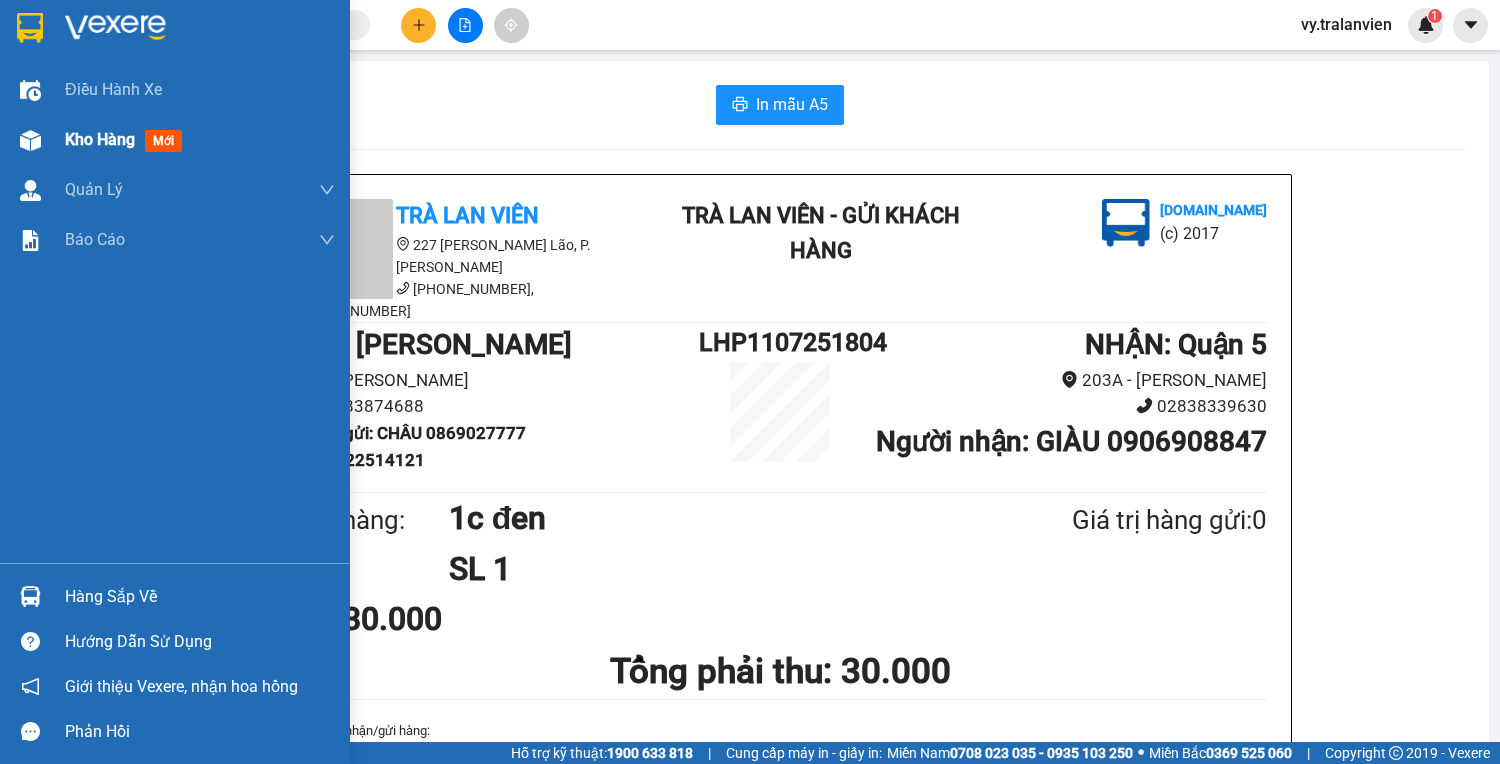 click on "Kho hàng" at bounding box center [100, 139] 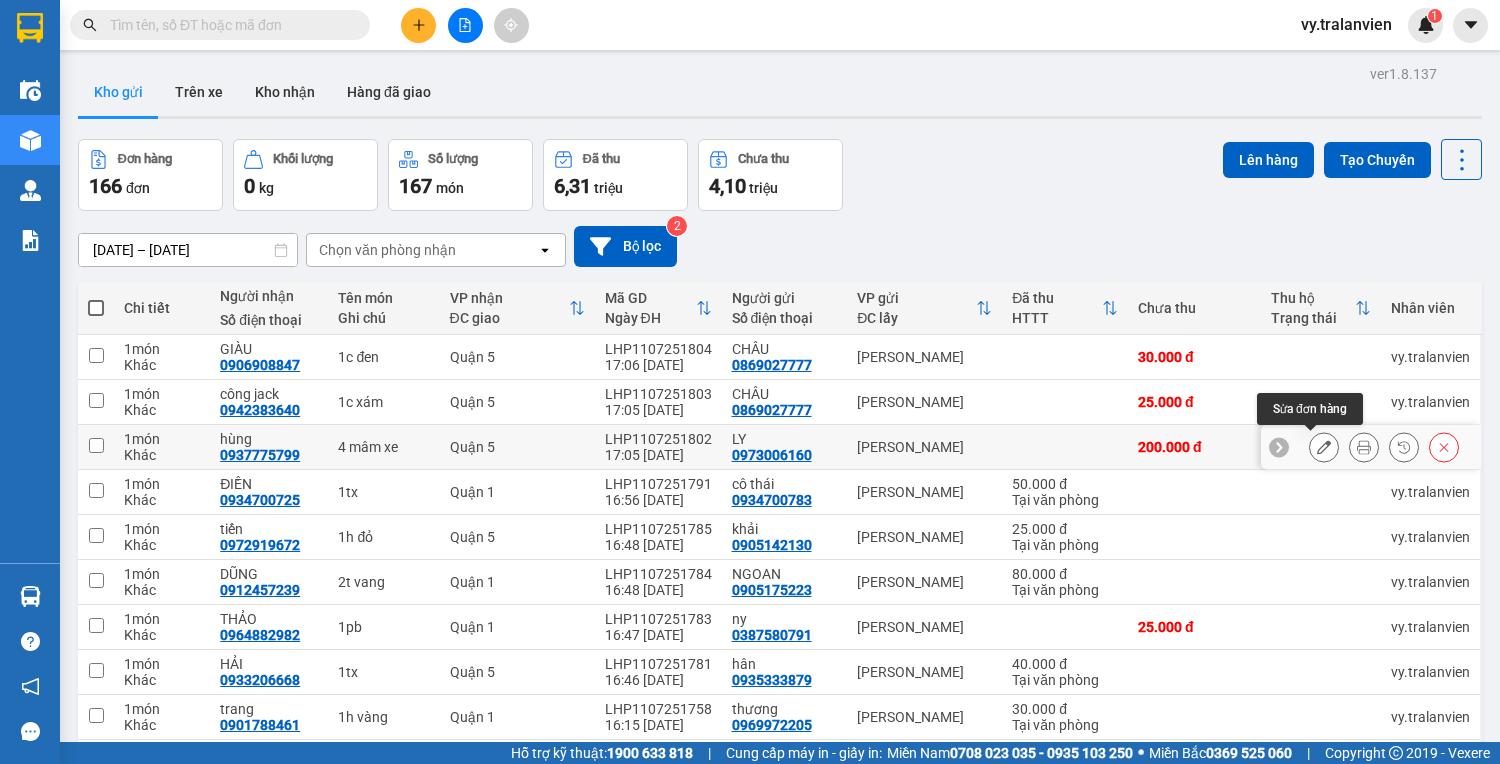 click 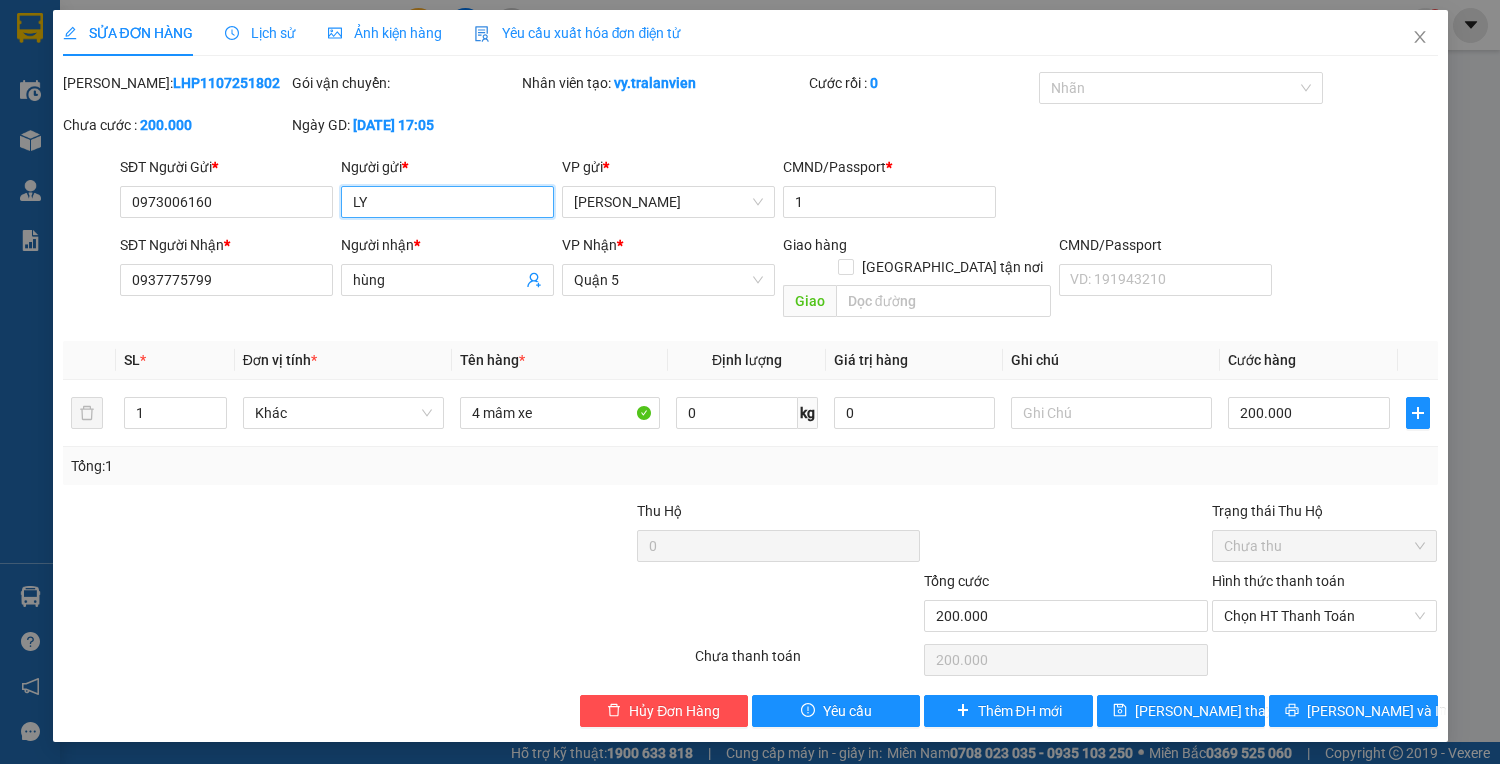 click on "LY" at bounding box center [447, 202] 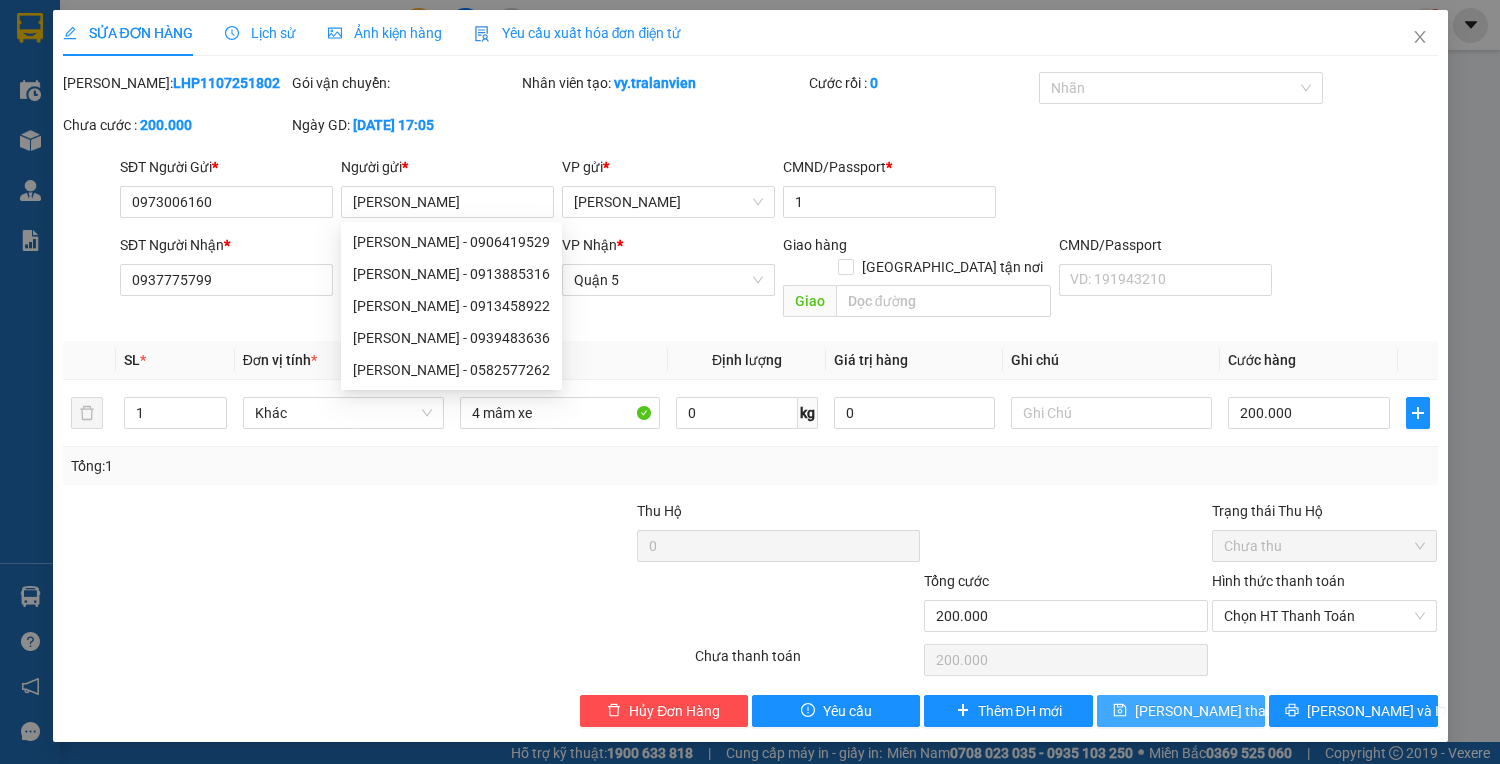 click on "[PERSON_NAME] thay đổi" at bounding box center (1215, 711) 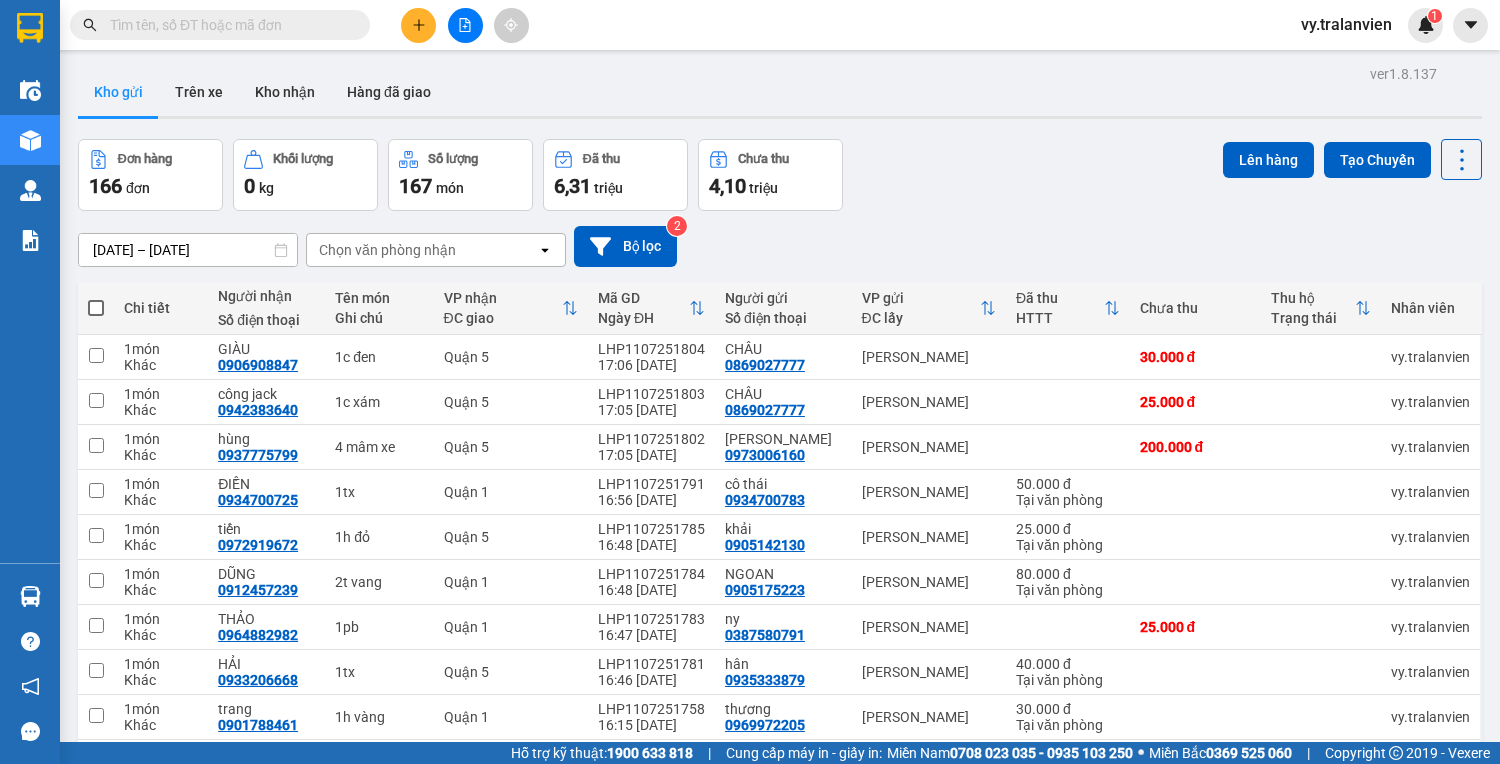 click on "ver  1.8.137 Kho gửi Trên xe Kho nhận Hàng đã giao Đơn hàng 166 đơn Khối lượng 0 kg Số lượng 167 món Đã thu 6,31   triệu Chưa thu 4,10   triệu Lên hàng Tạo Chuyến [DATE] – [DATE] Press the down arrow key to interact with the calendar and select a date. Press the escape button to close the calendar. Selected date range is from [DATE] to [DATE]. Chọn văn phòng nhận open Bộ lọc 2 Chi tiết Người nhận Số điện thoại Tên món Ghi chú VP nhận ĐC giao Mã GD Ngày ĐH Người gửi Số điện thoại VP gửi ĐC lấy Đã thu HTTT Chưa thu Thu hộ Trạng thái Nhân viên 1  món Khác GIÀU 0906908847 1c đen Quận 5 LHP1107251804 17:06 [DATE] CHÂU 0869027777 [PERSON_NAME]  30.000 đ vy.tralanvien 1  món Khác công jack 0942383640 1c xám Quận 5 LHP1107251803 17:05 [DATE] CHÂU 0869027777 [PERSON_NAME]  25.000 đ vy.tralanvien 1  món Khác hùng 0937775799 4 mâm xe  Quận 5 LHP1107251802 17:05 [DATE] kim bình 1 1" at bounding box center [780, 458] 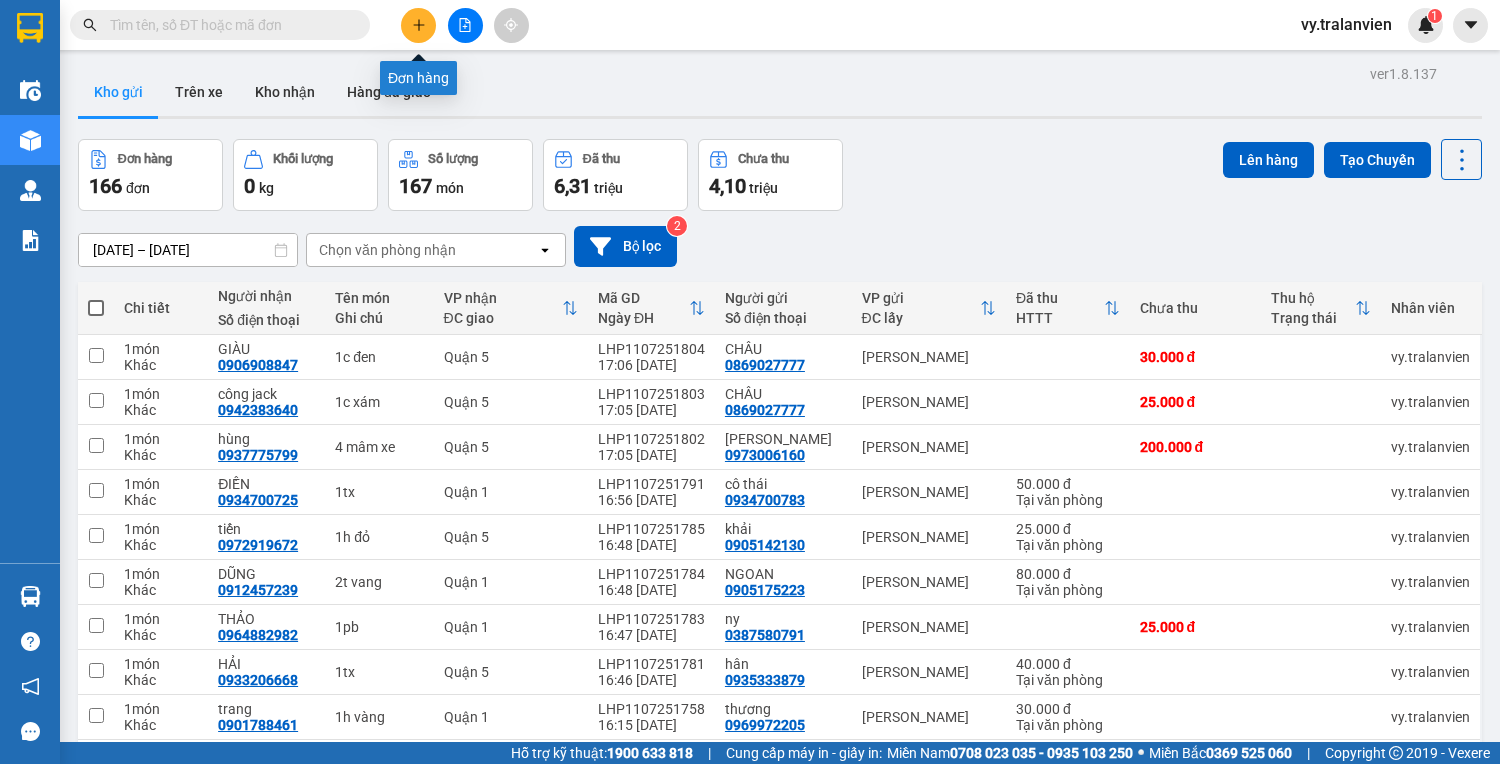 click at bounding box center (418, 25) 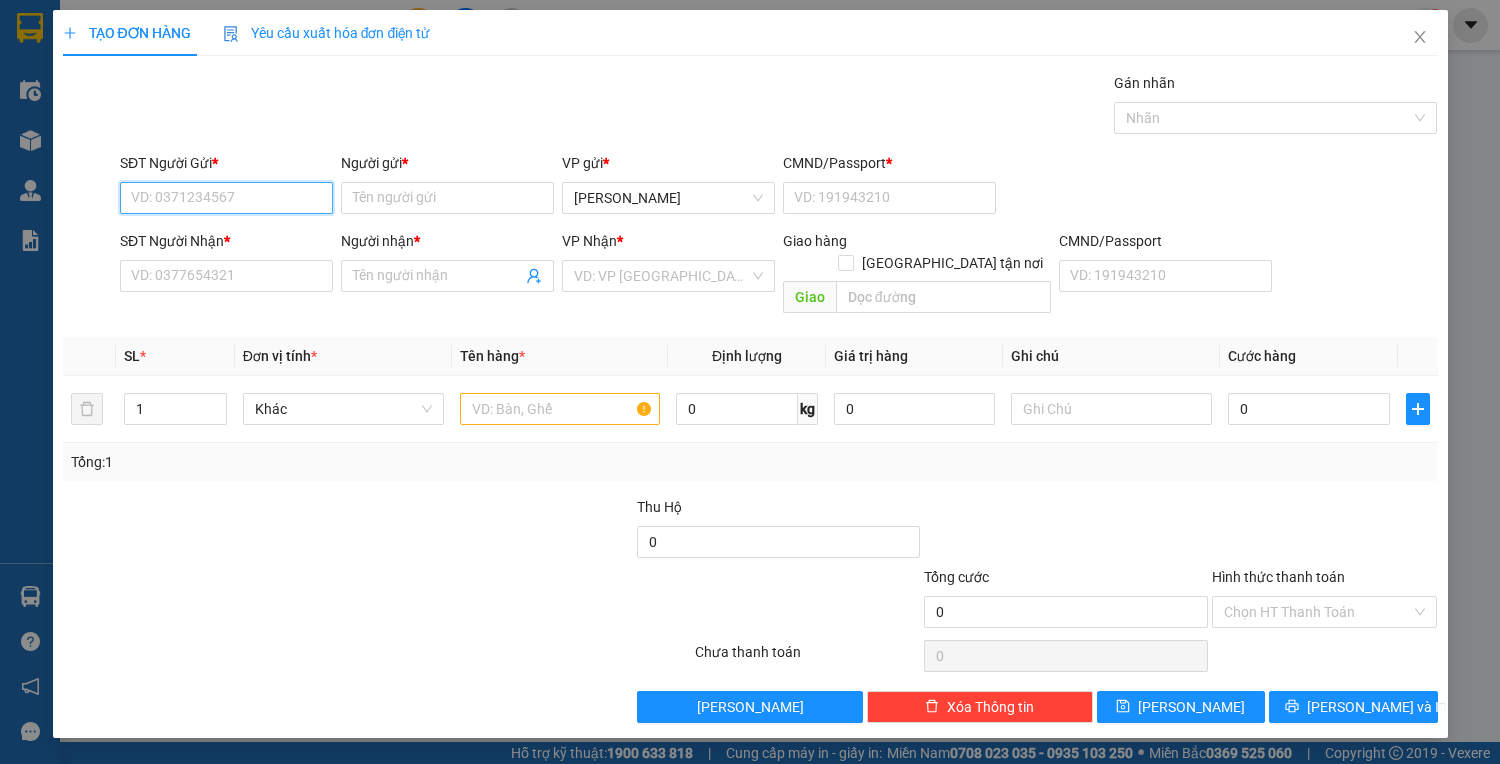 drag, startPoint x: 185, startPoint y: 189, endPoint x: 1499, endPoint y: 8, distance: 1326.4076 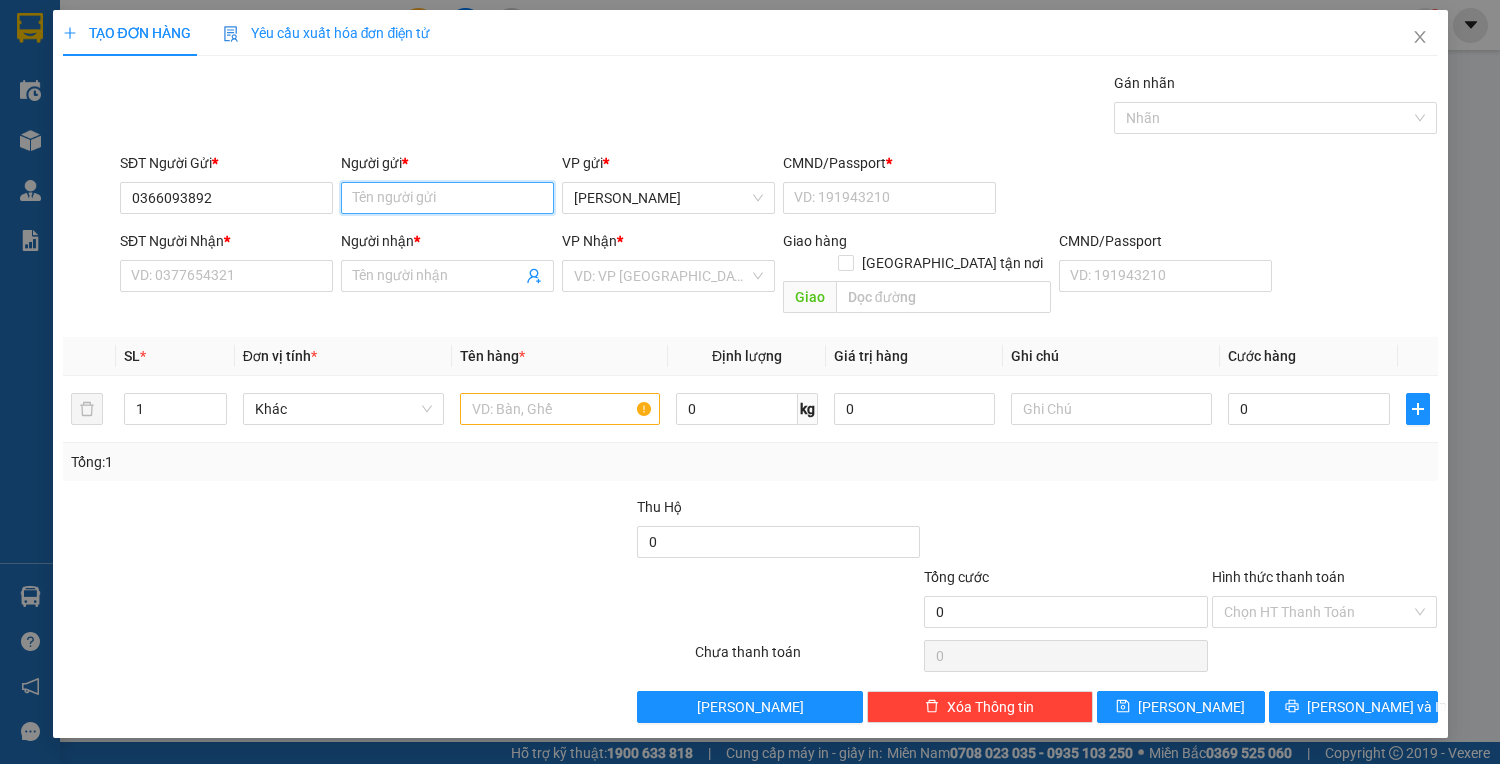 click on "Người gửi  *" at bounding box center [447, 198] 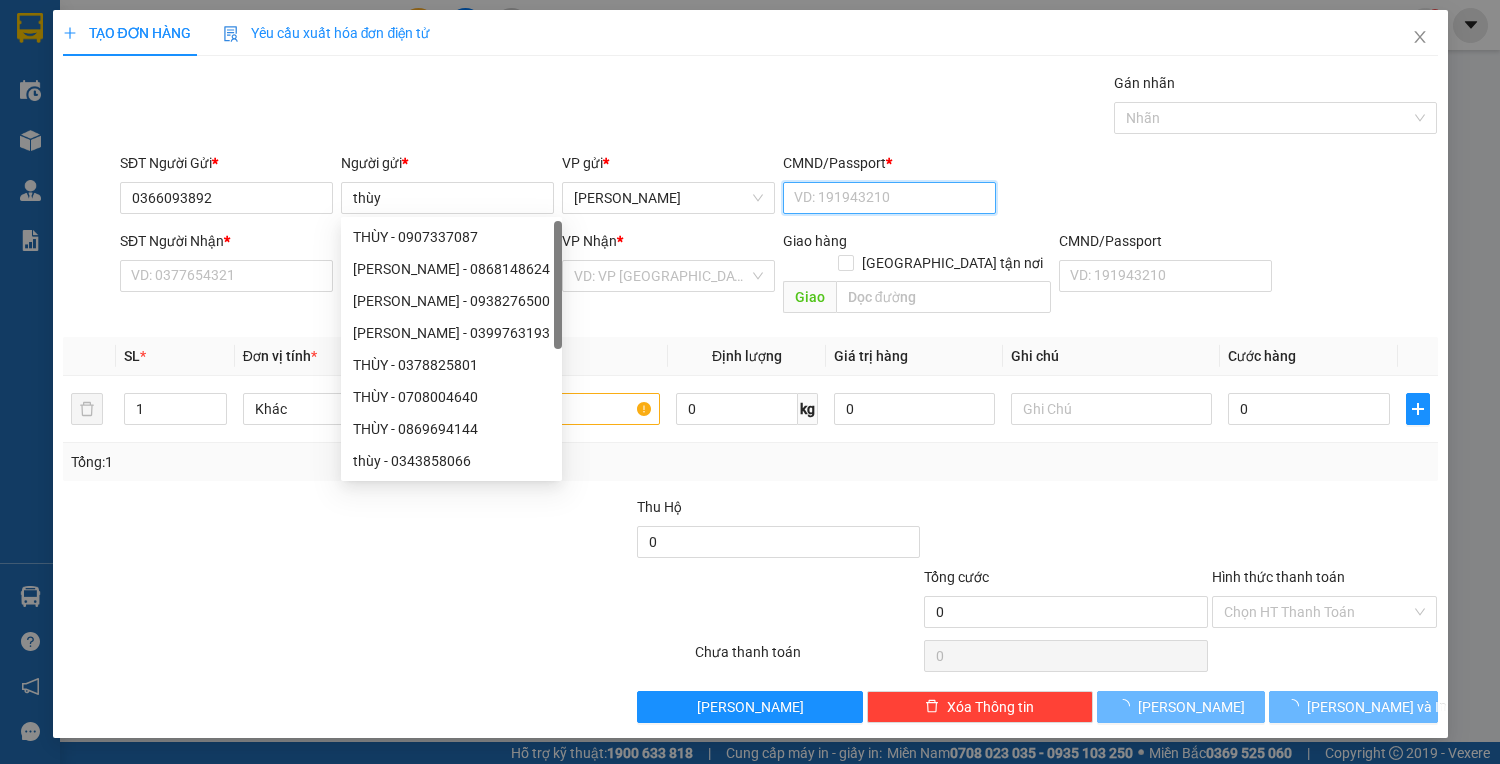 click on "CMND/Passport  *" at bounding box center (889, 198) 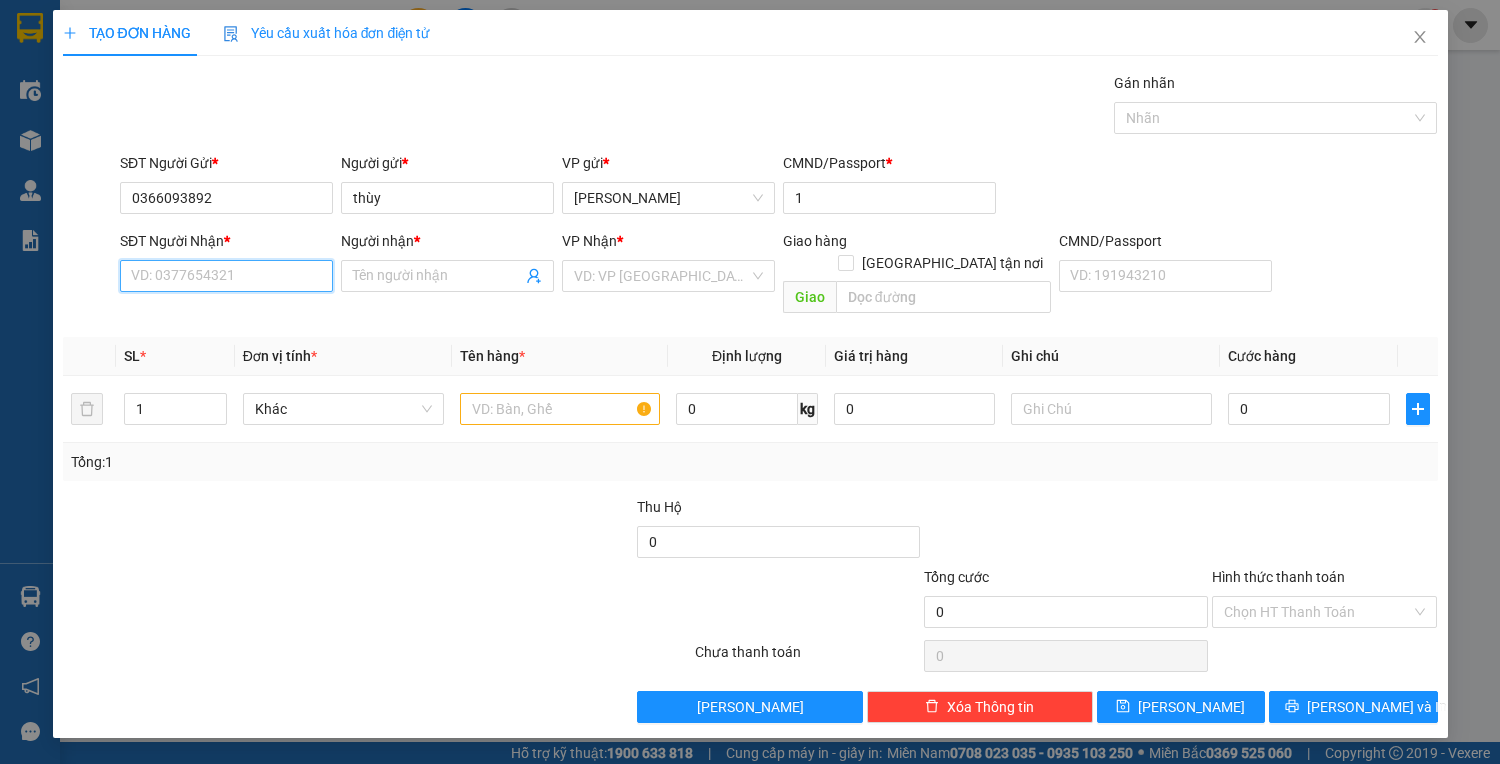 click on "SĐT Người Nhận  *" at bounding box center [226, 276] 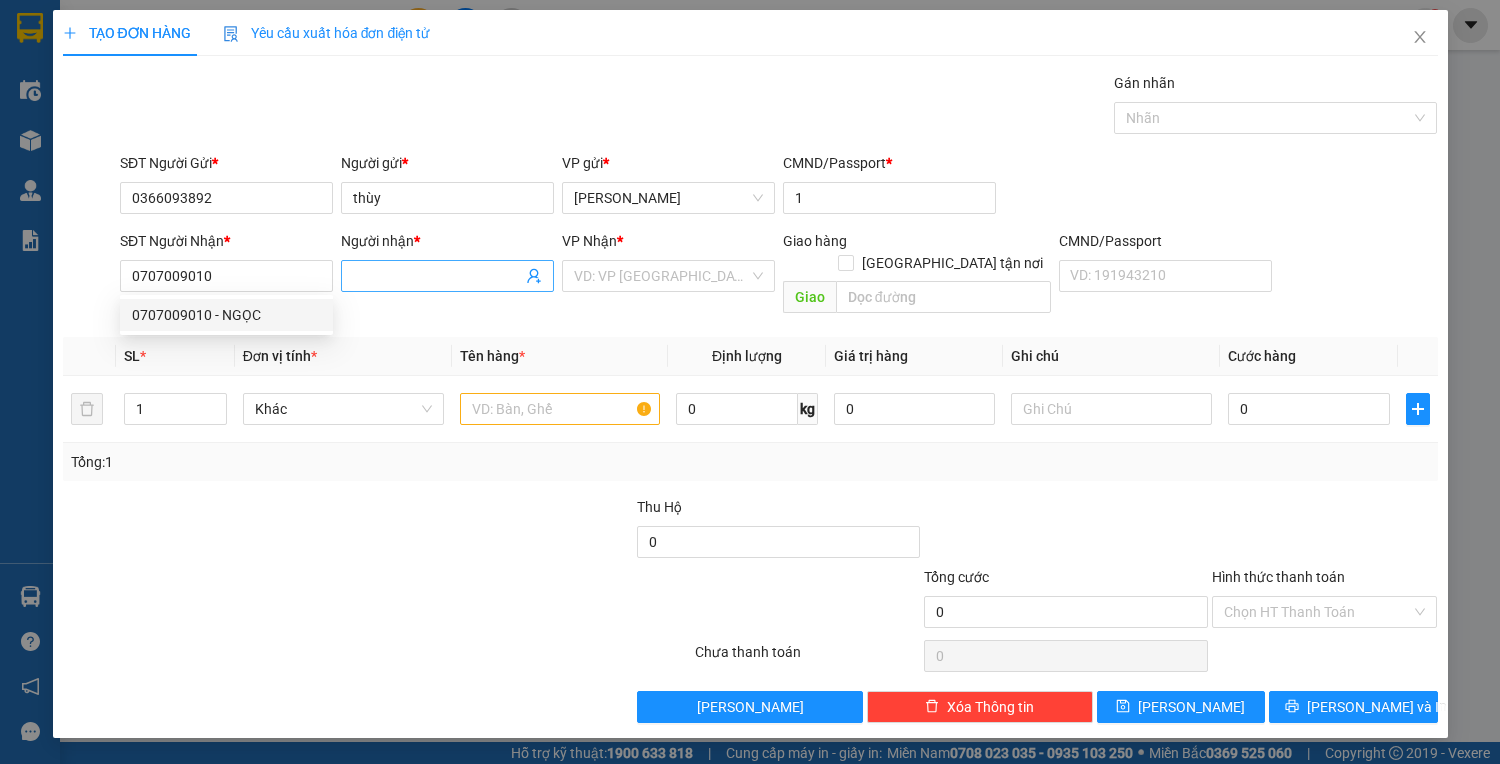 click on "Người nhận  *" at bounding box center [437, 276] 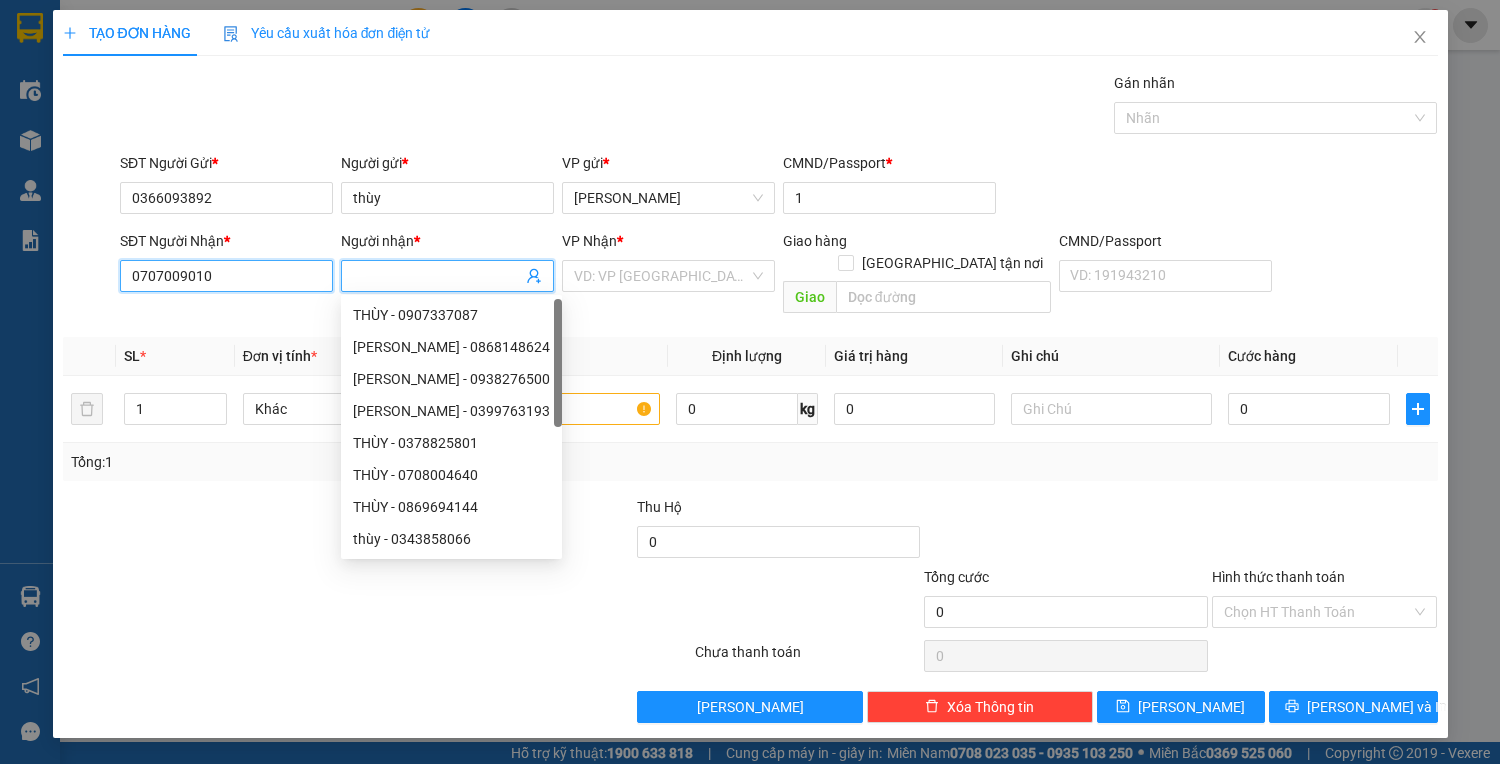 drag, startPoint x: 244, startPoint y: 272, endPoint x: 227, endPoint y: 316, distance: 47.169907 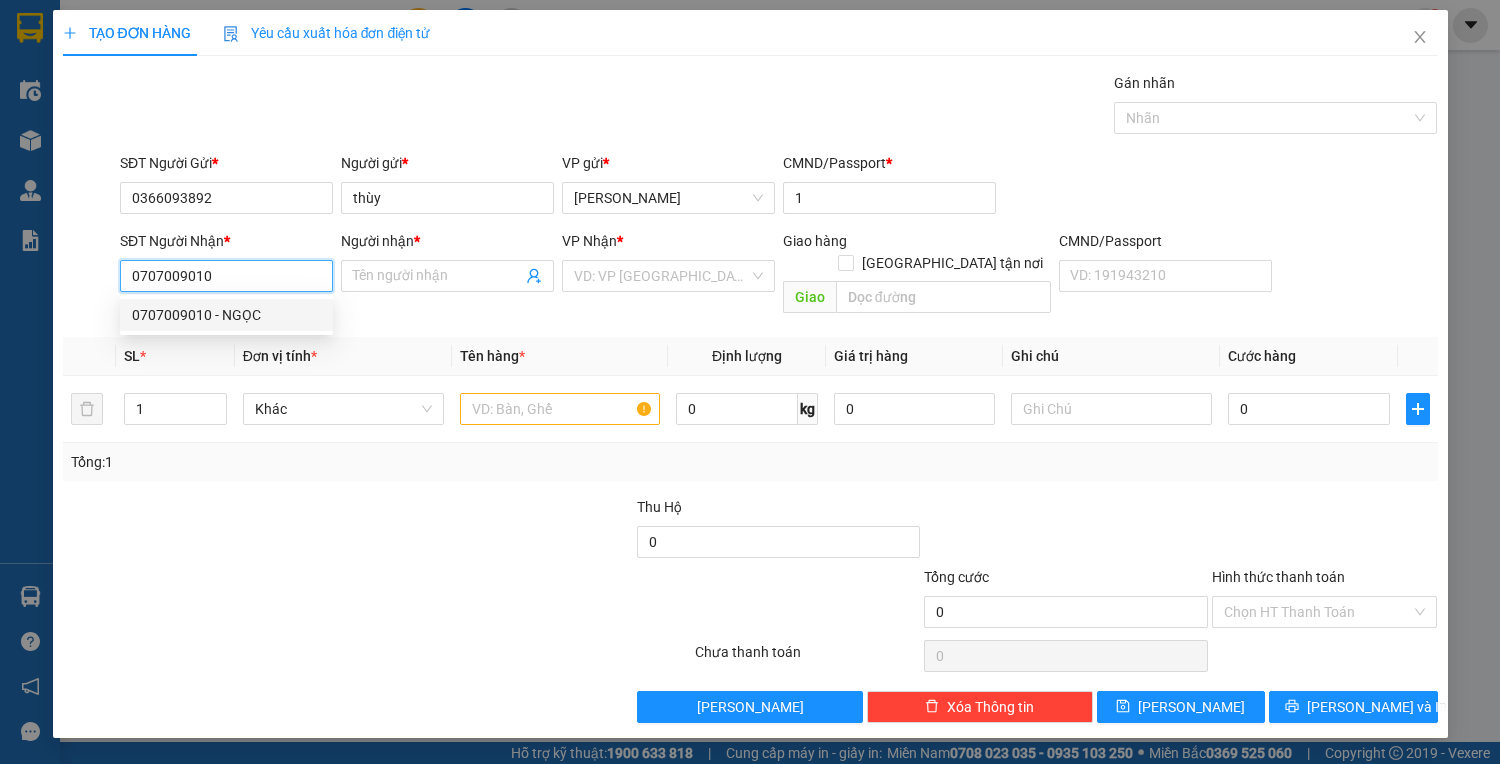 drag, startPoint x: 241, startPoint y: 312, endPoint x: 302, endPoint y: 323, distance: 61.983868 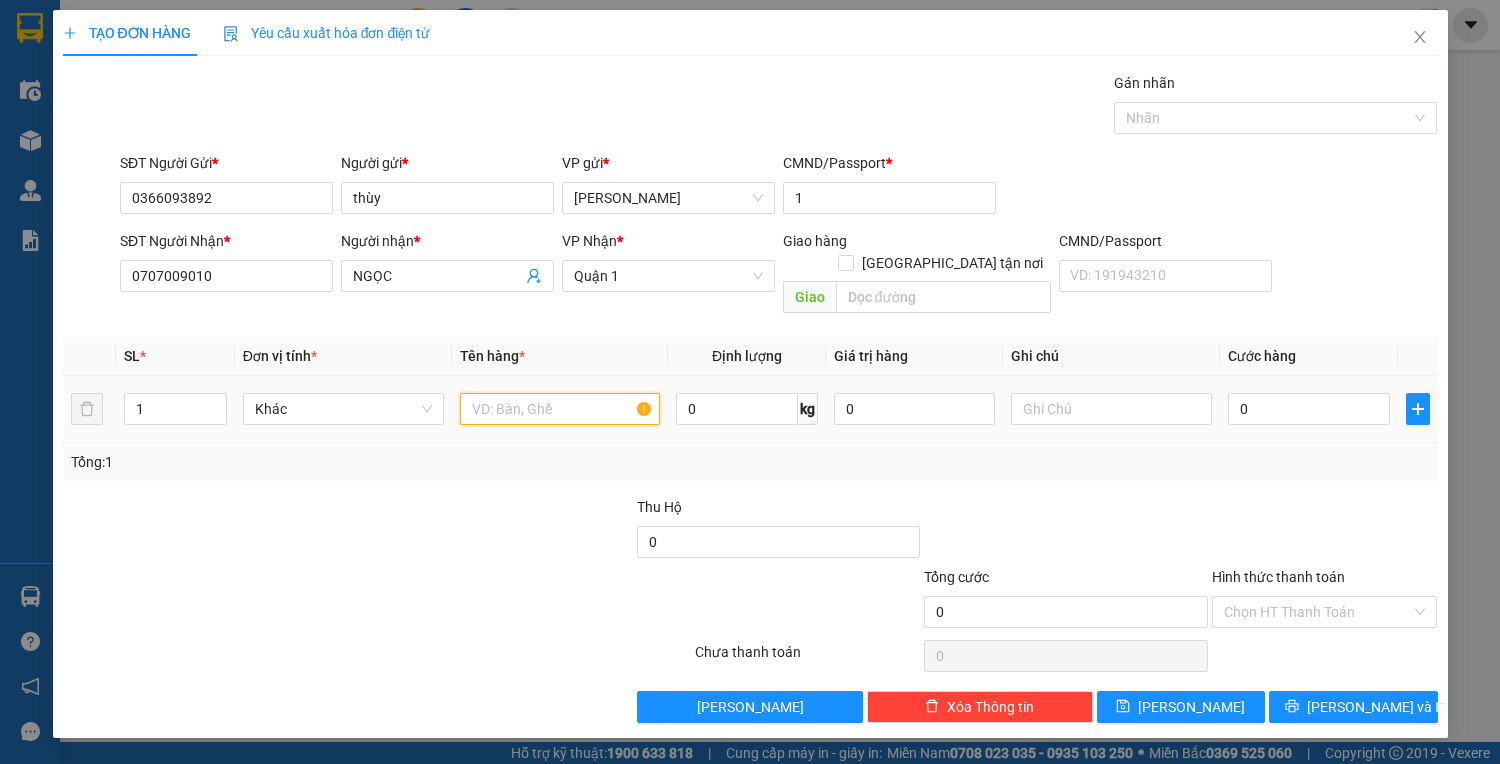 click at bounding box center [560, 409] 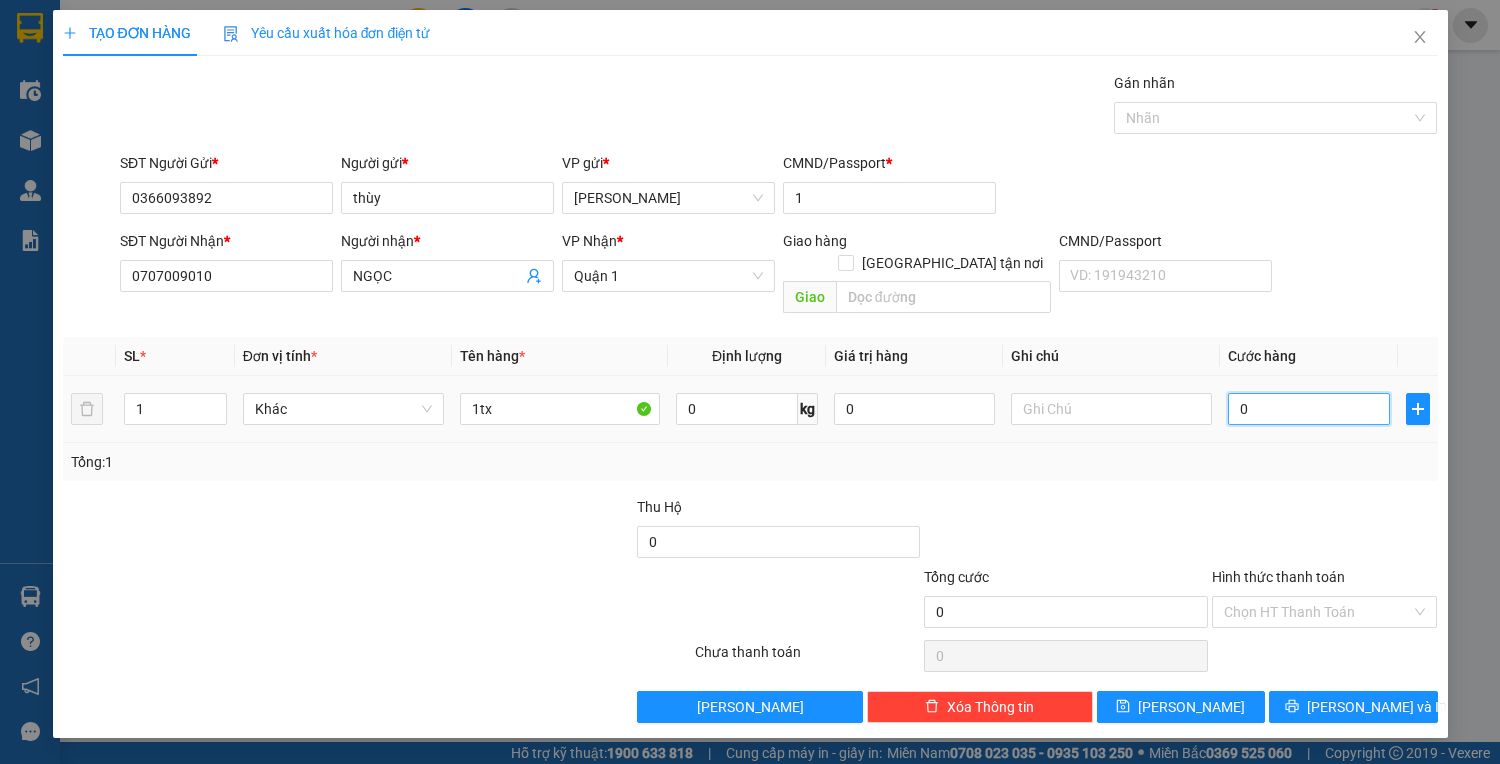 click on "0" at bounding box center (1308, 409) 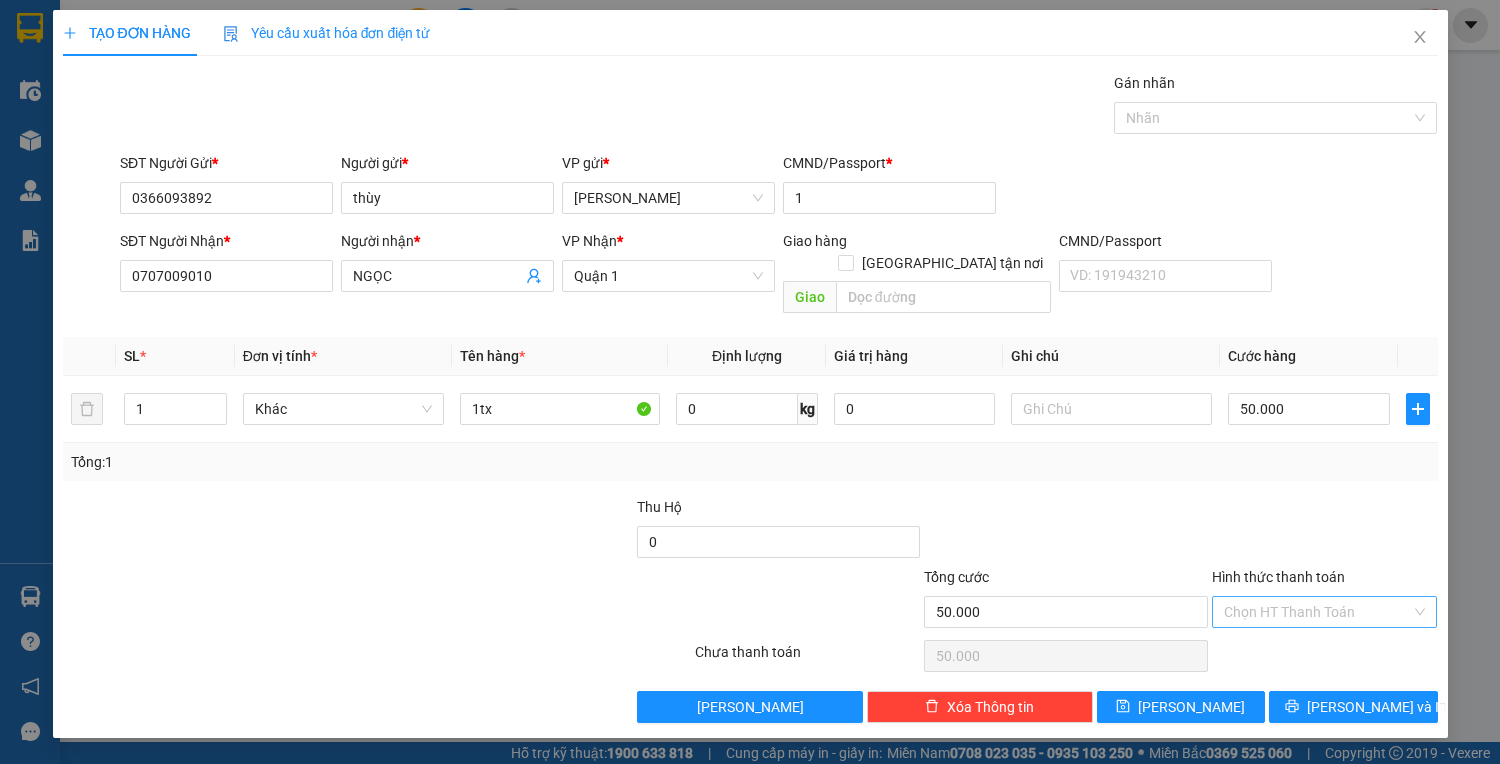 drag, startPoint x: 1388, startPoint y: 585, endPoint x: 1377, endPoint y: 604, distance: 21.954498 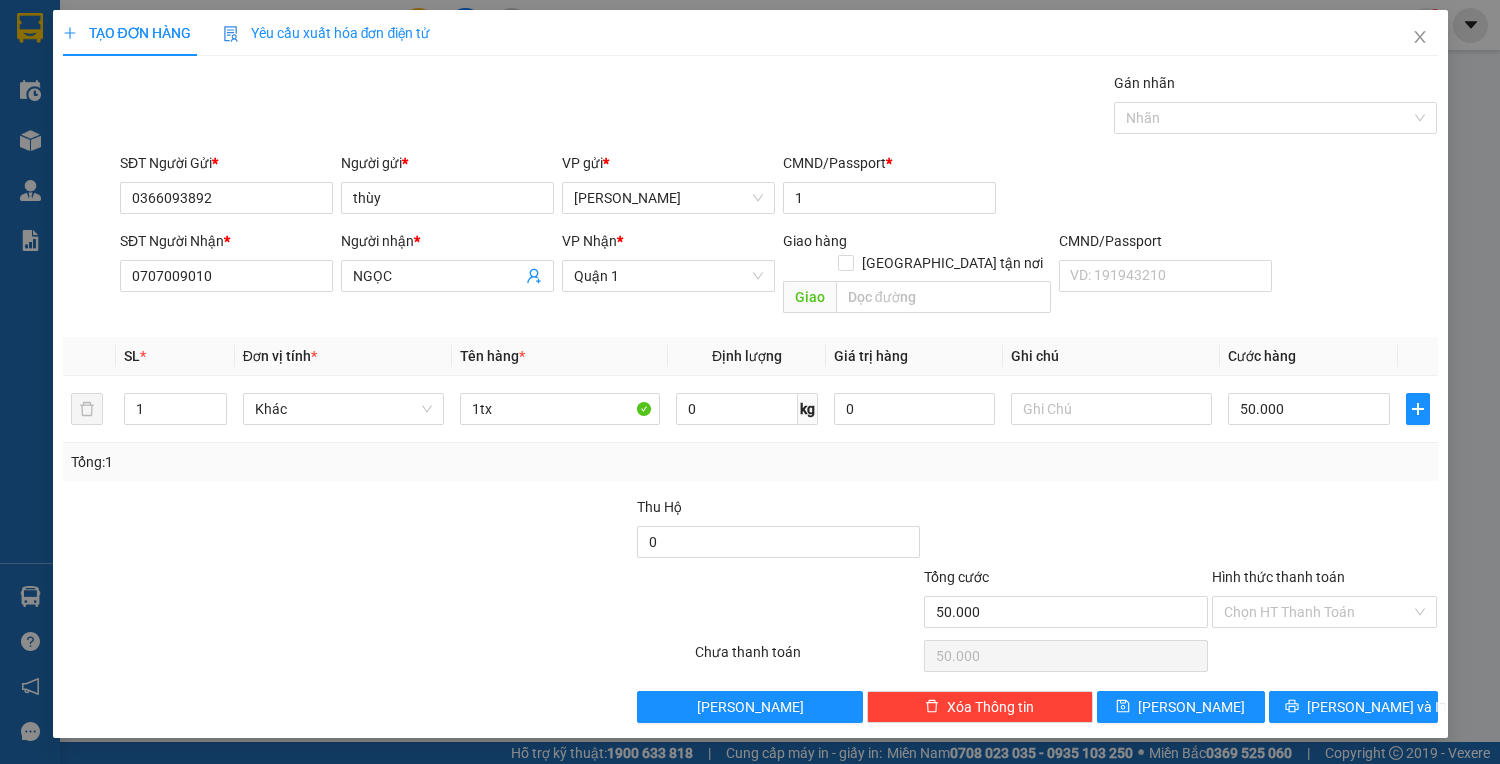 click on "Hình thức thanh toán" at bounding box center [1318, 612] 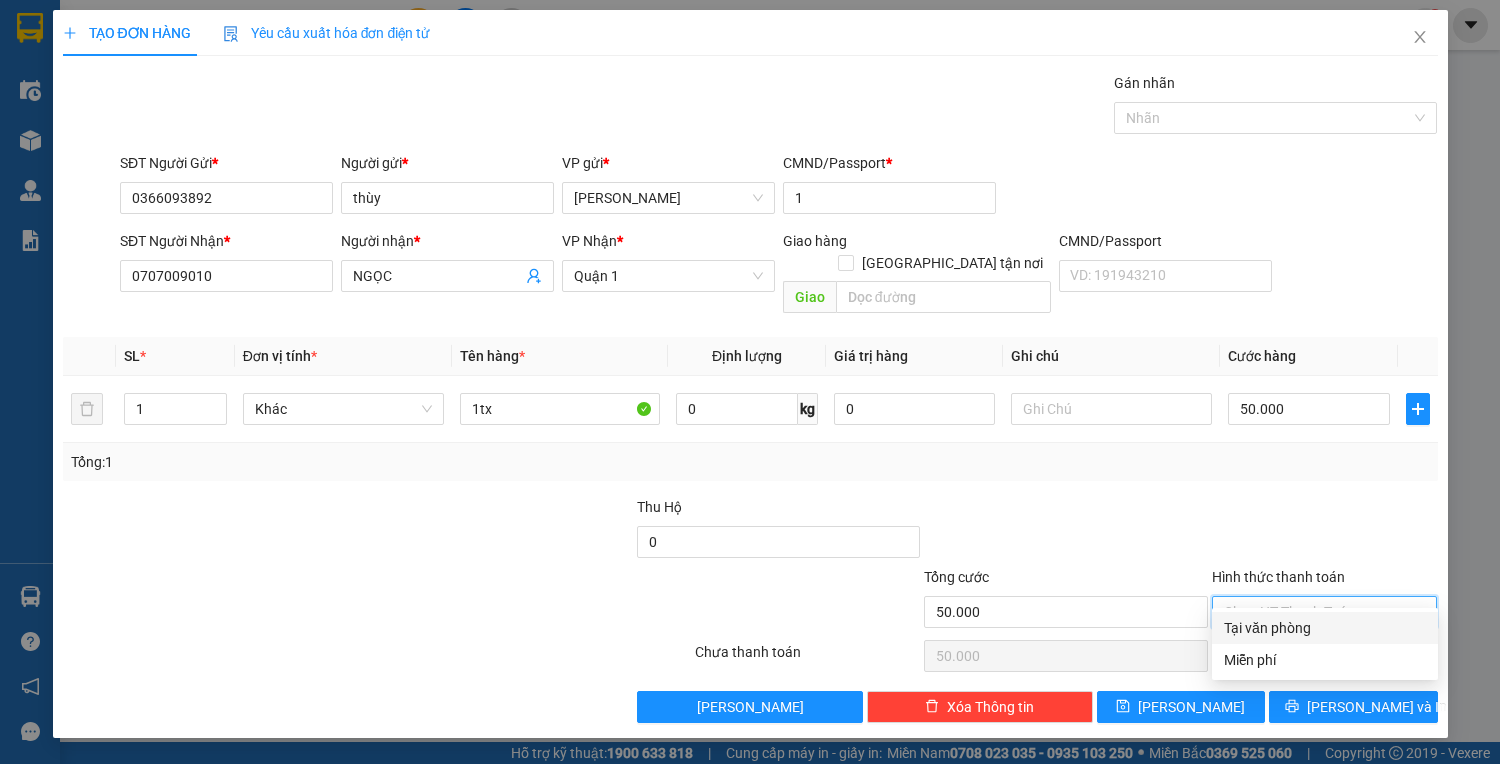 click on "Tại văn phòng" at bounding box center (1325, 628) 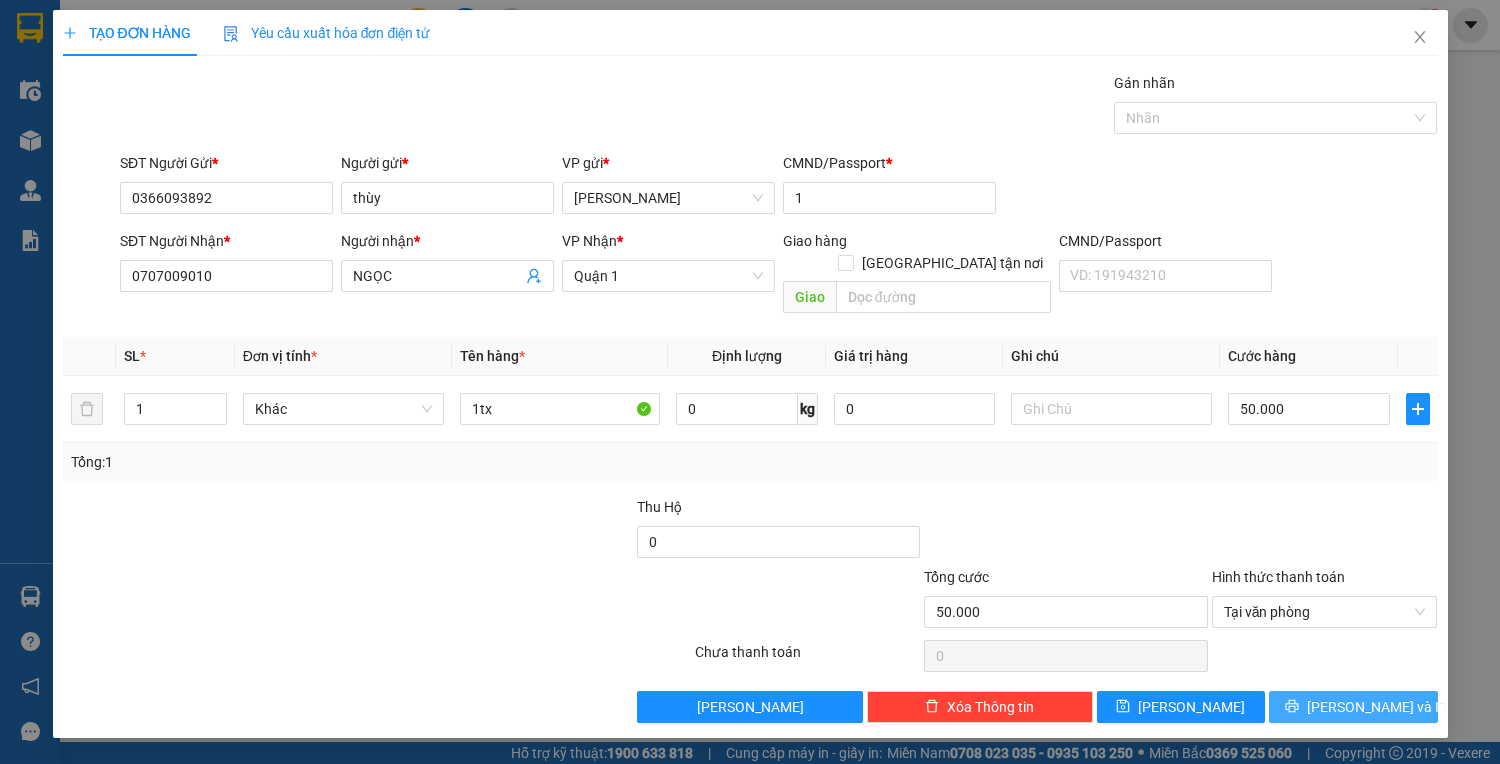 click on "[PERSON_NAME] và In" at bounding box center [1353, 707] 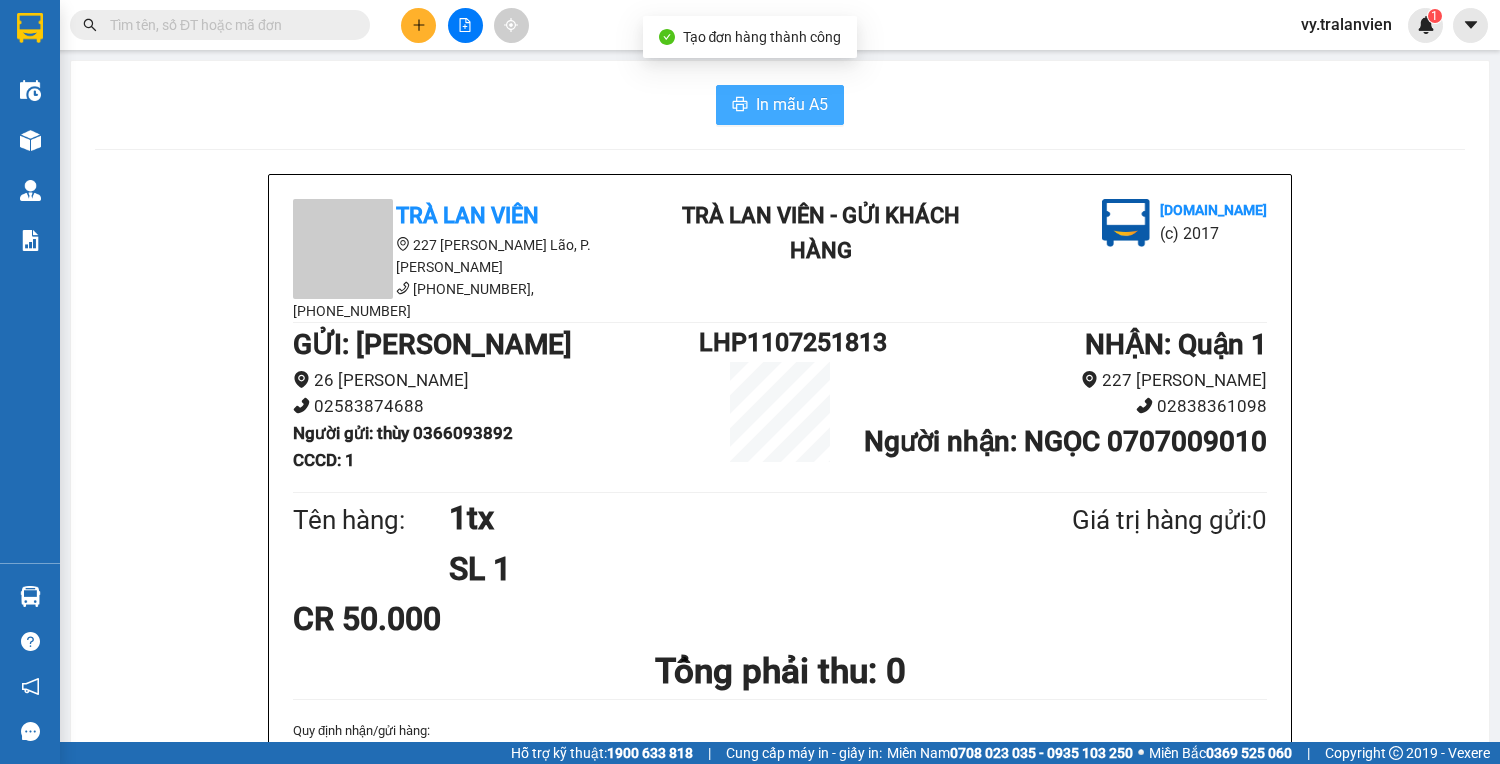 click on "In mẫu A5" at bounding box center (792, 104) 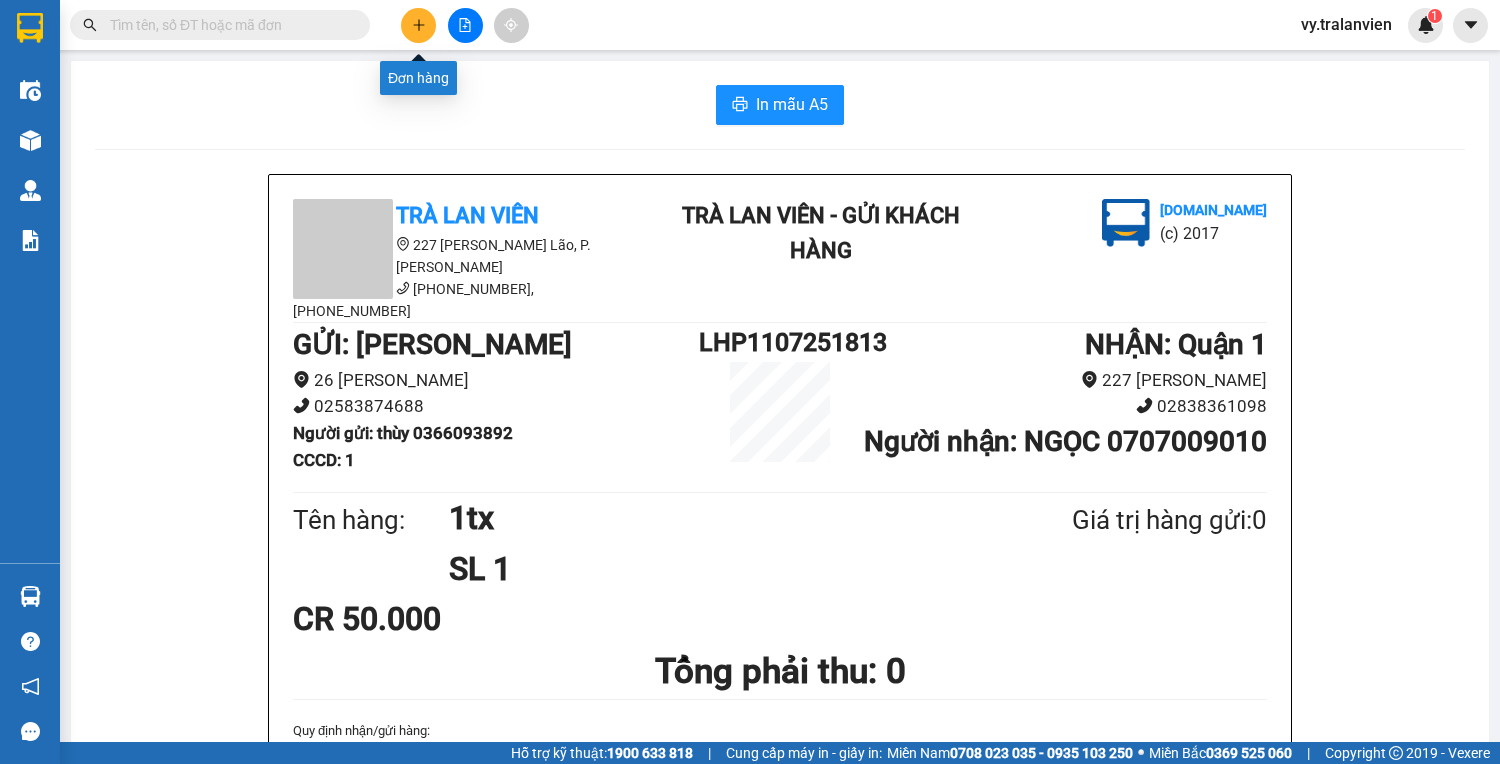 click 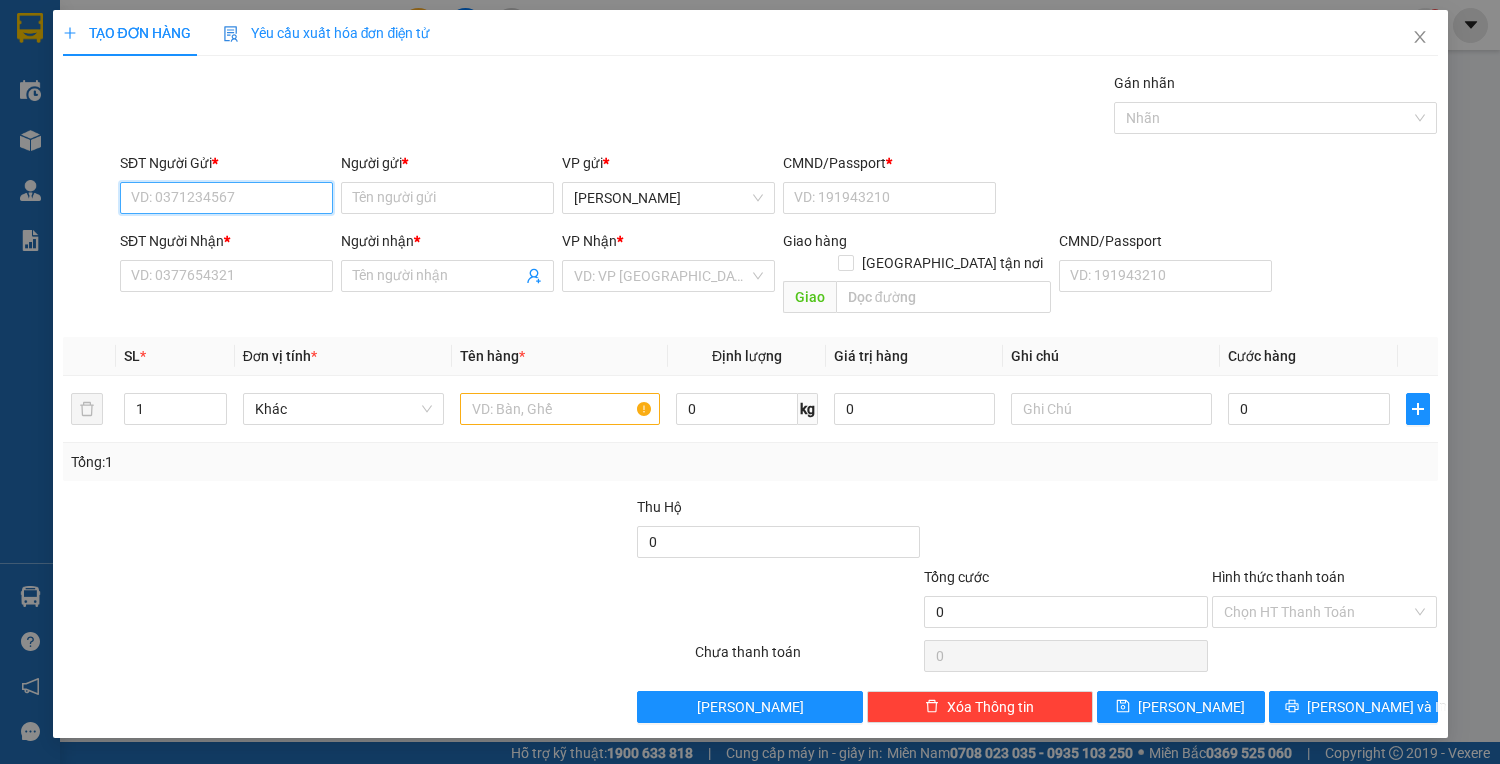 click on "SĐT Người Gửi  *" at bounding box center (226, 198) 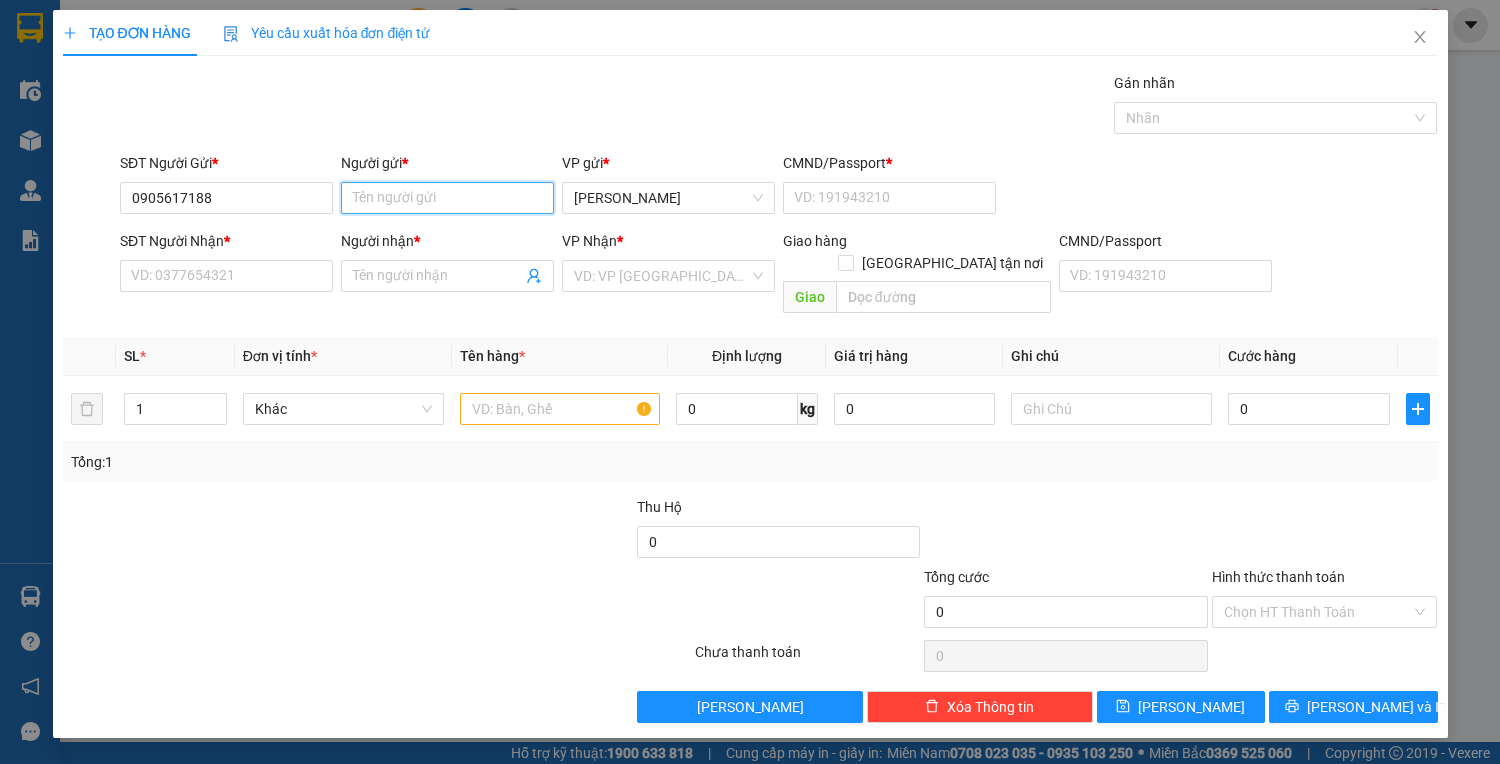 click on "Người gửi  *" at bounding box center [447, 198] 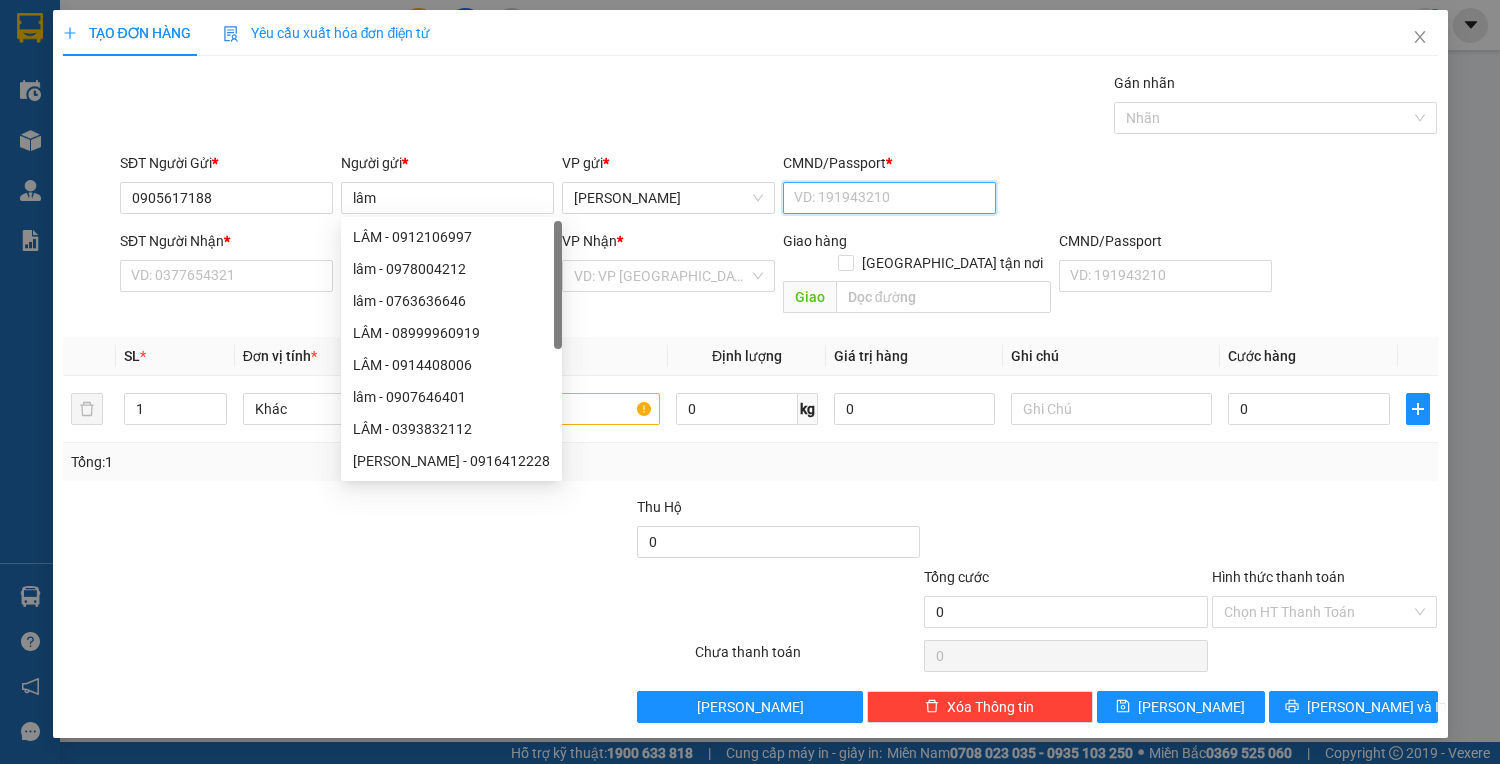 click on "CMND/Passport  *" at bounding box center [889, 198] 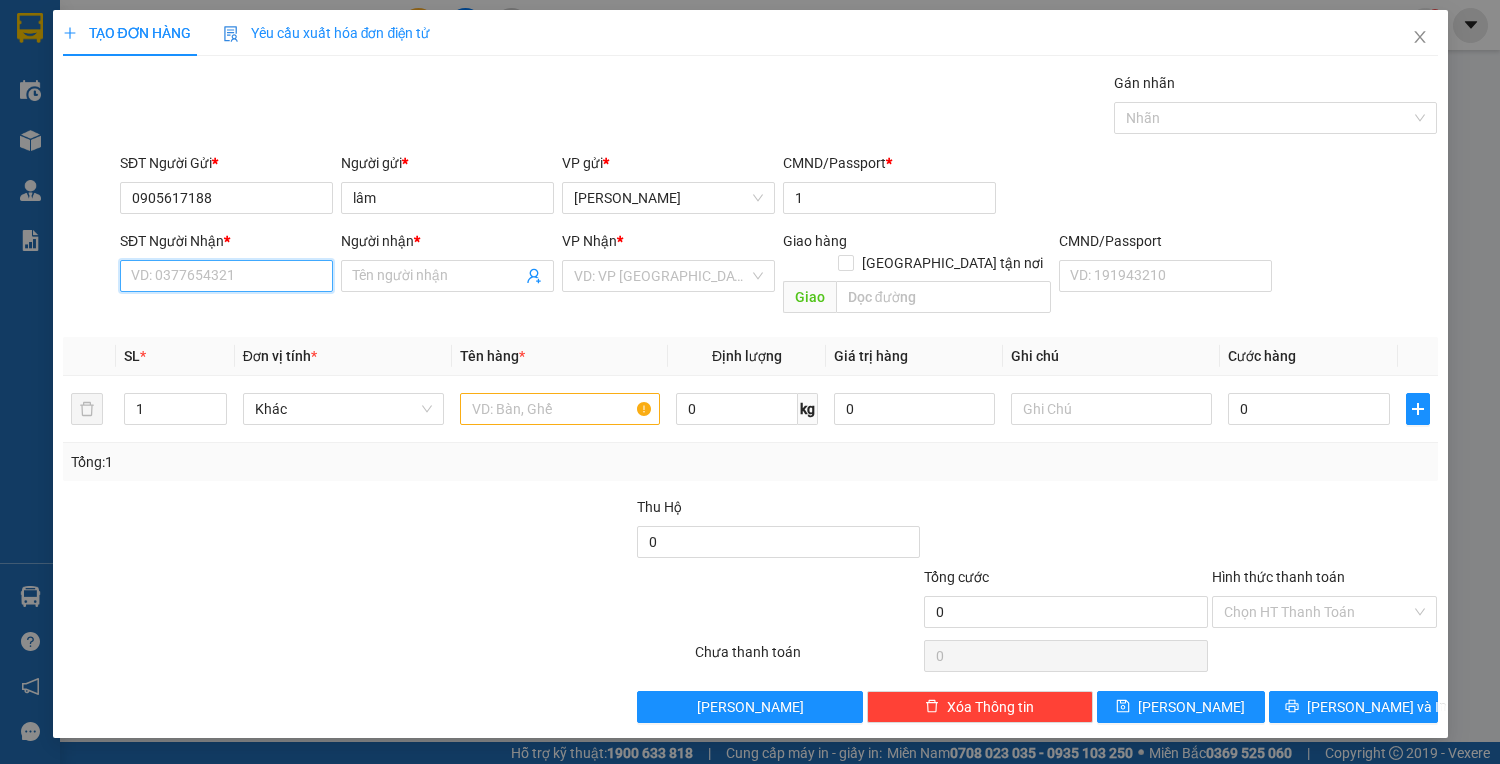 click on "SĐT Người Nhận  *" at bounding box center [226, 276] 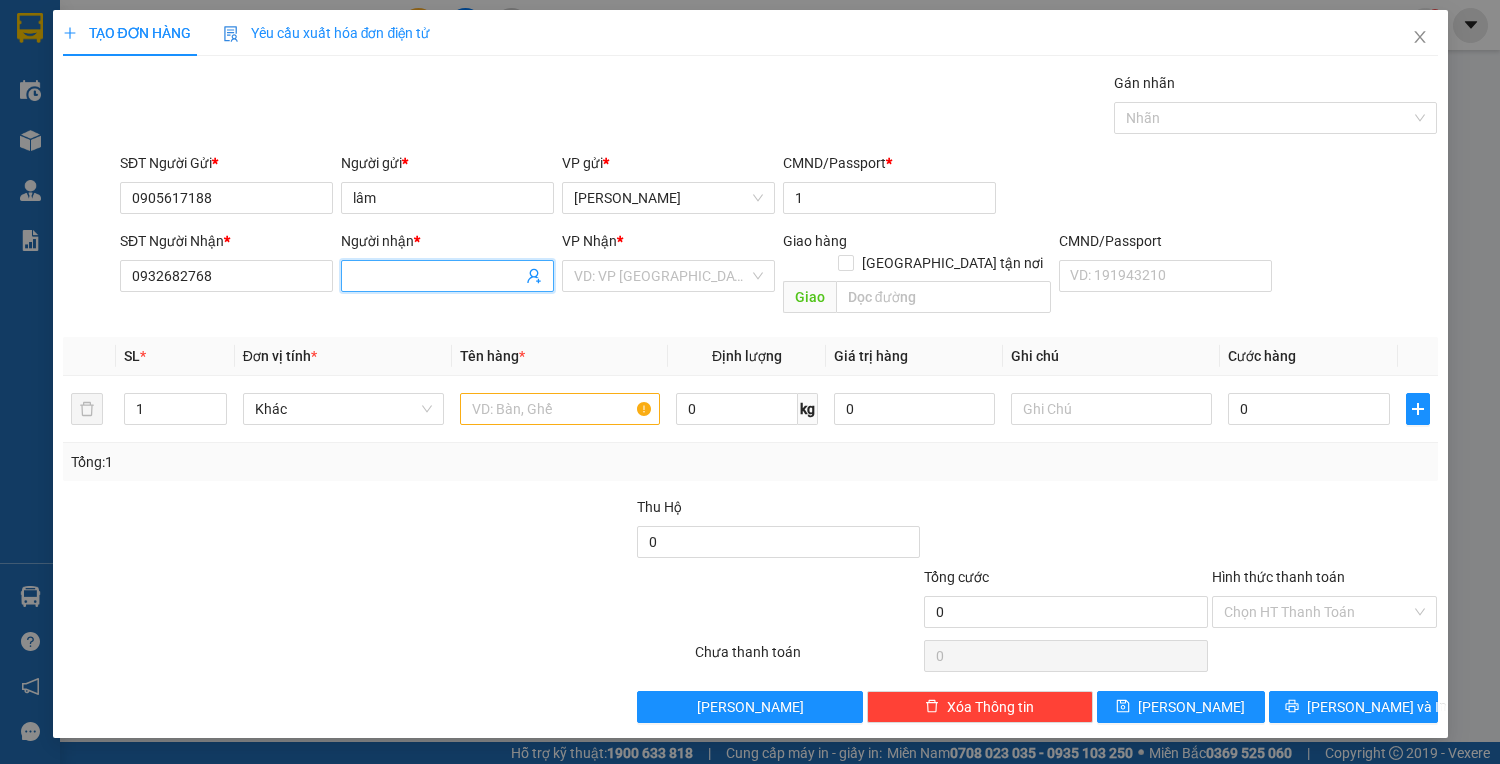 click on "Người nhận  *" at bounding box center (437, 276) 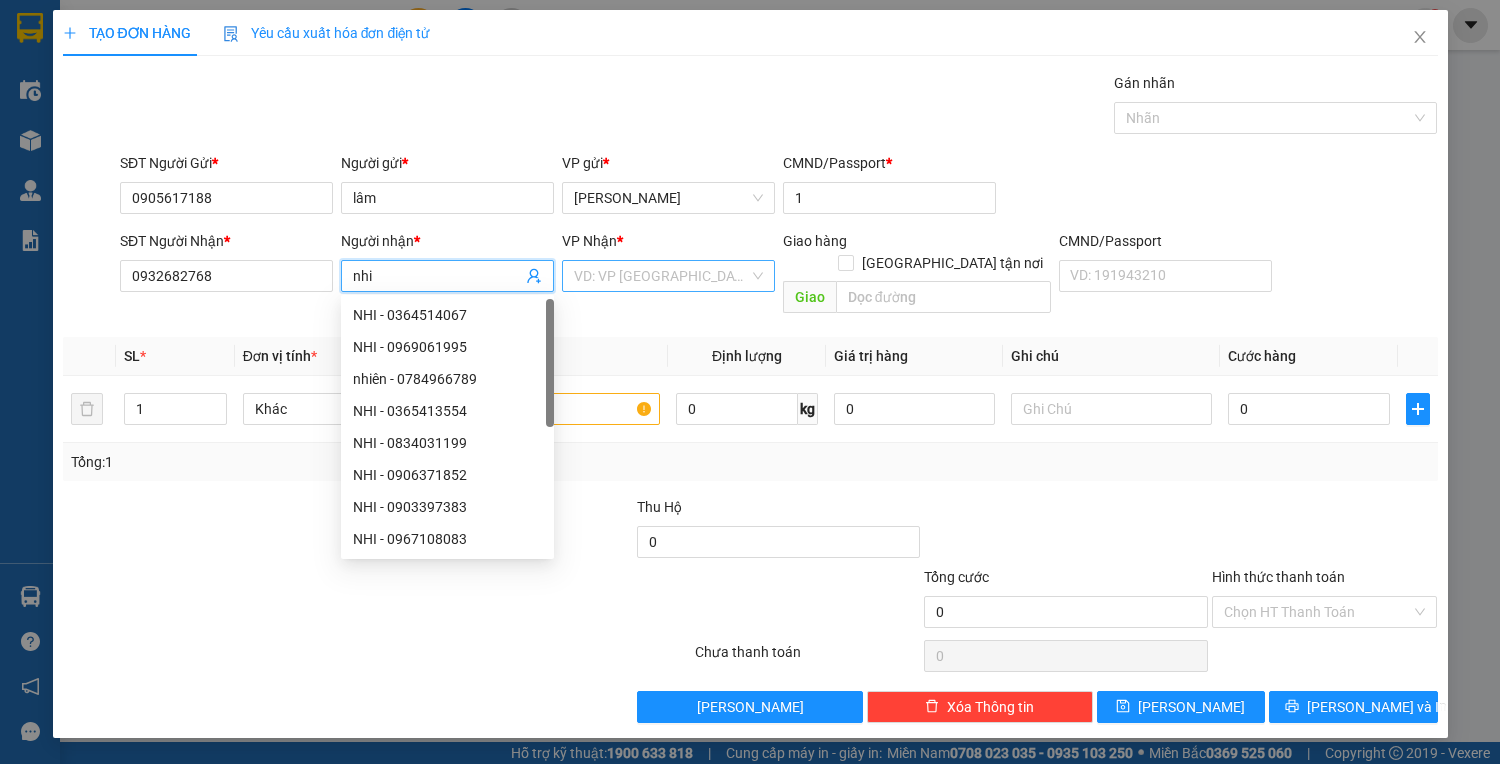 click at bounding box center [661, 276] 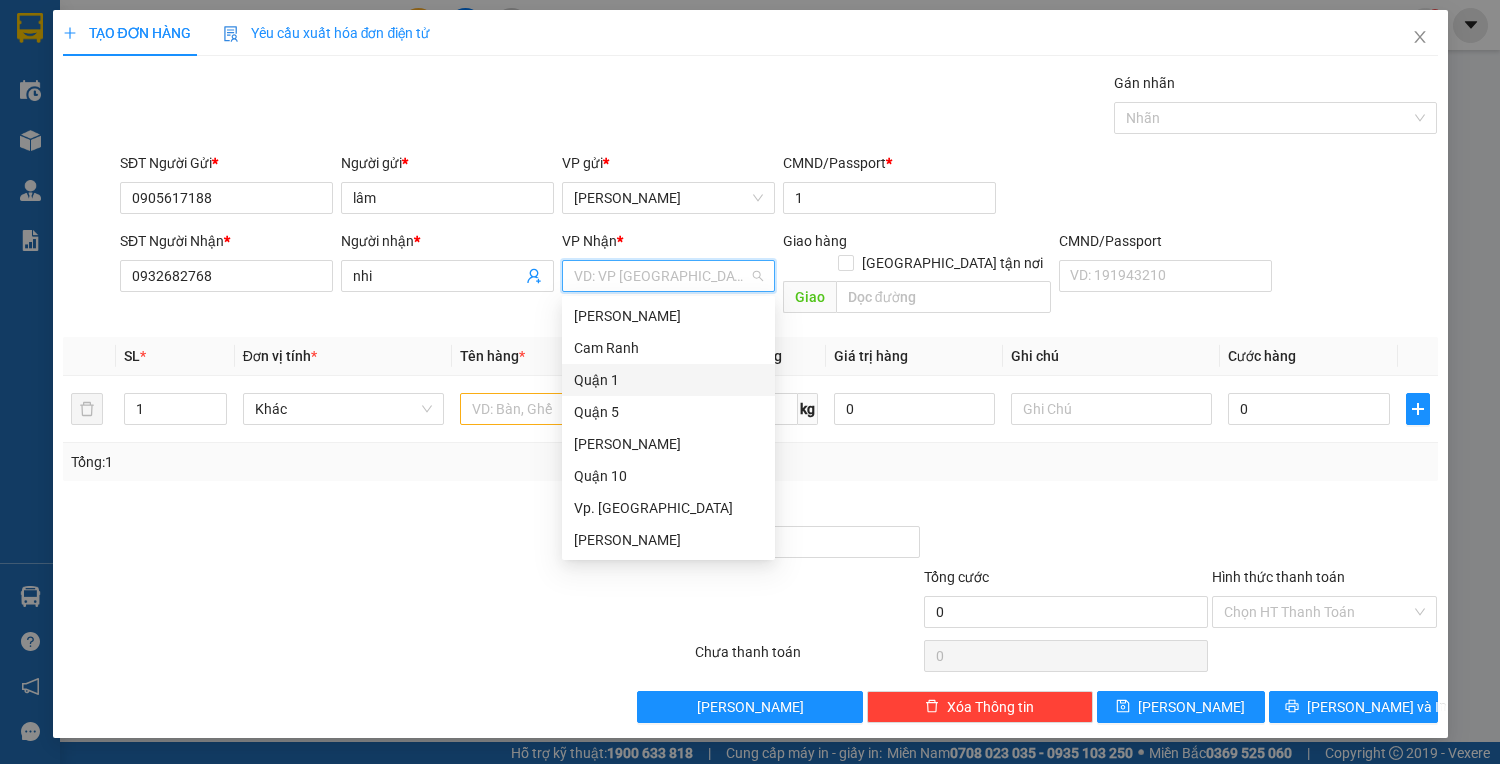 drag, startPoint x: 657, startPoint y: 382, endPoint x: 551, endPoint y: 394, distance: 106.677086 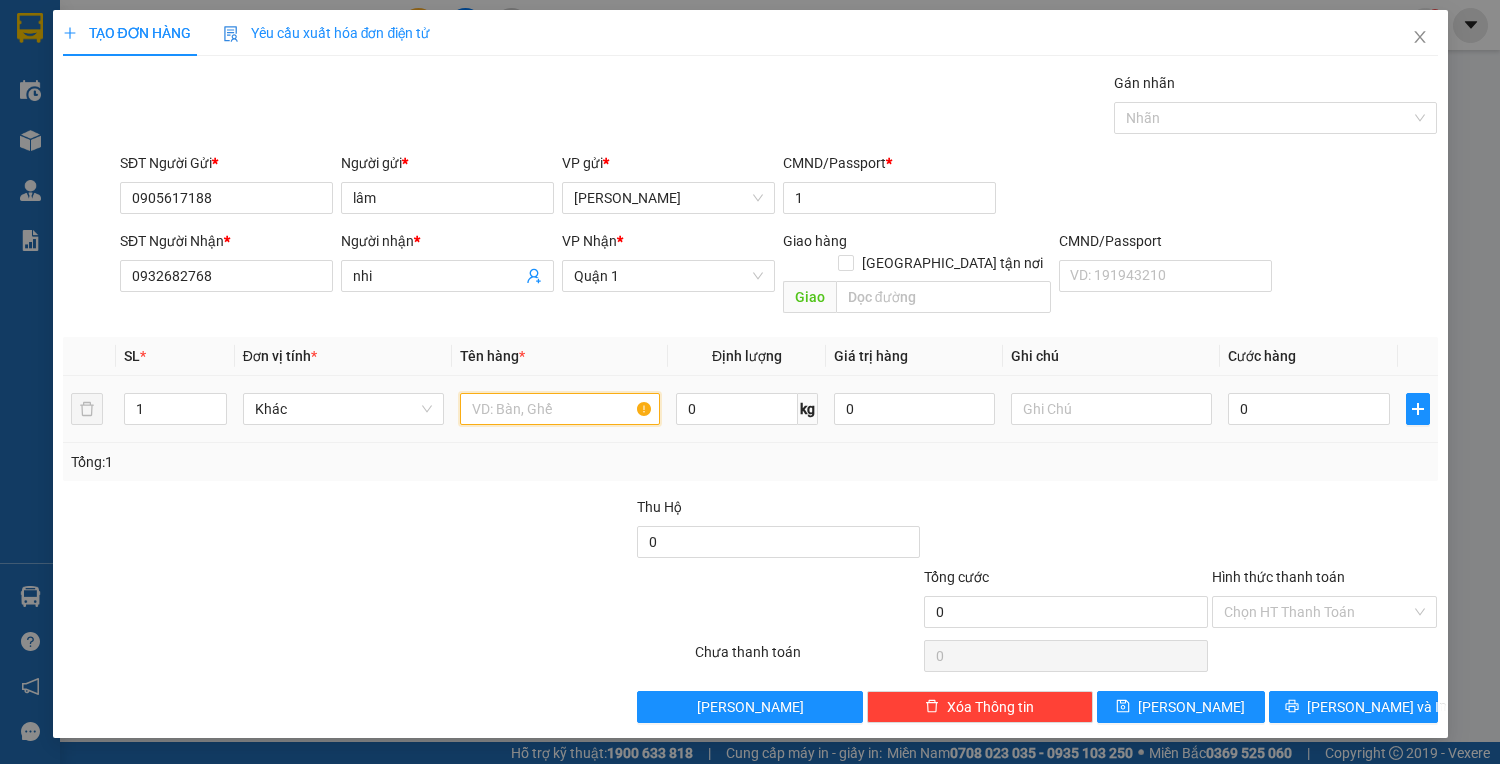 click at bounding box center (560, 409) 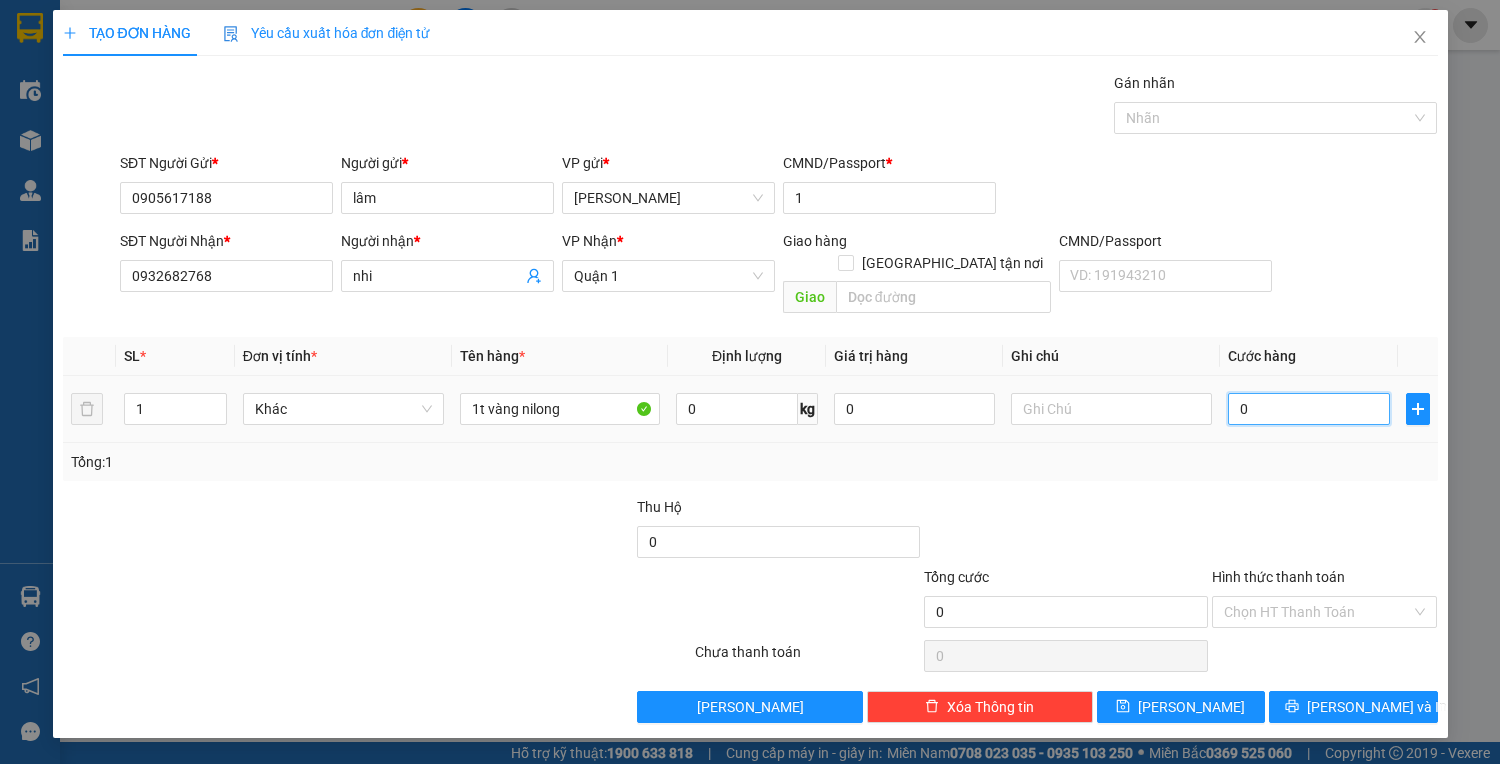 click on "0" at bounding box center (1308, 409) 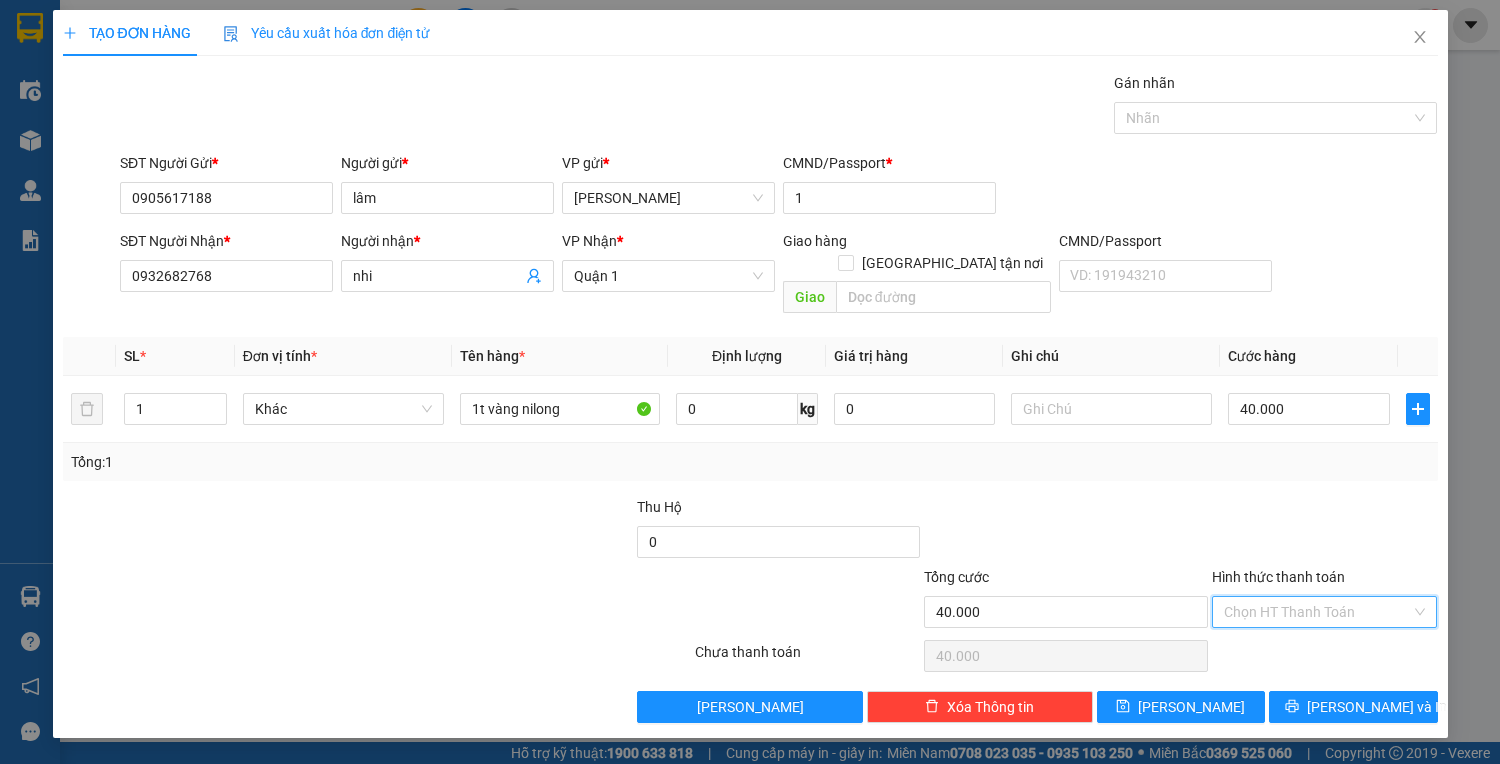 click on "Hình thức thanh toán" at bounding box center (1318, 612) 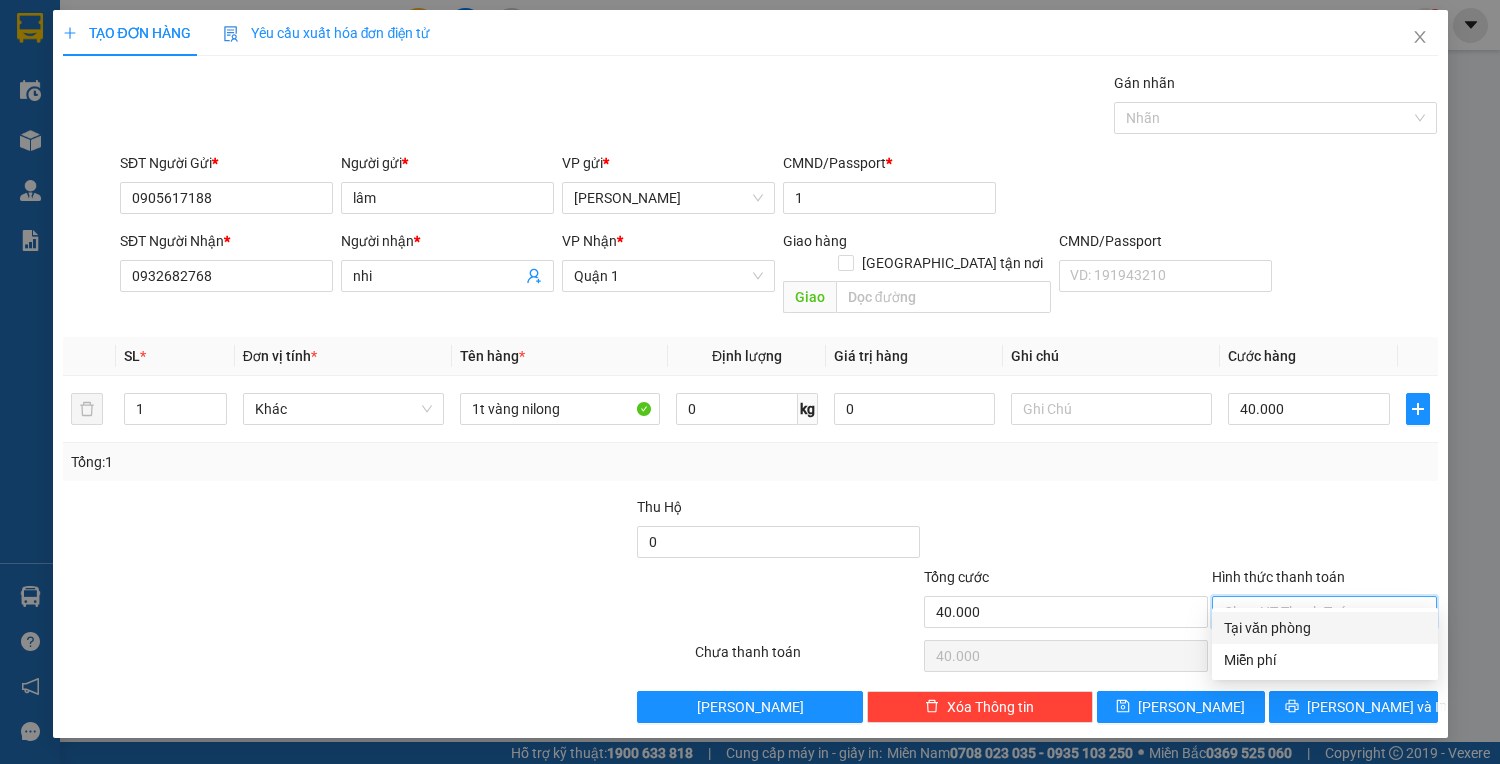 click on "Tại văn phòng" at bounding box center (1325, 628) 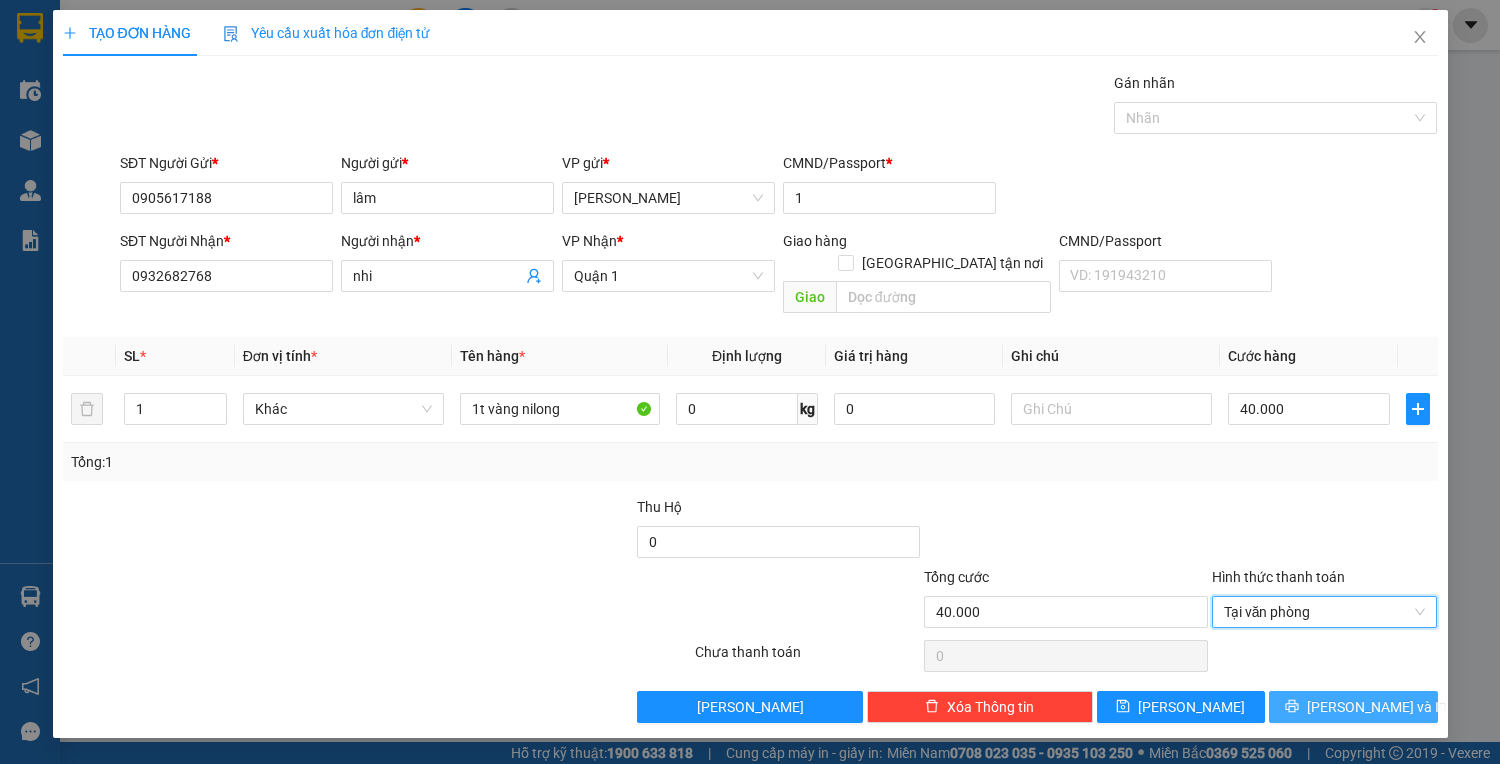 click on "[PERSON_NAME] và In" at bounding box center (1353, 707) 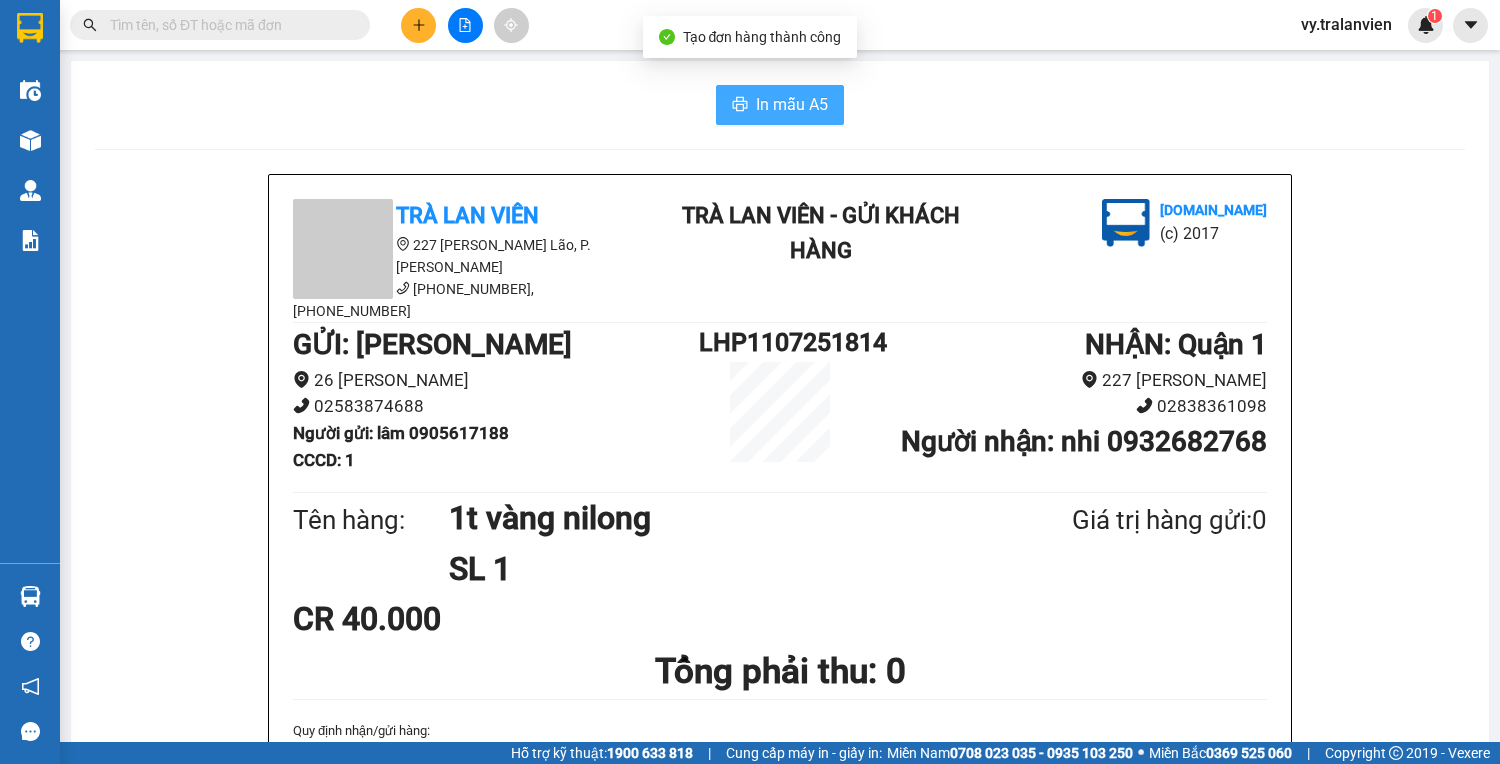 click on "In mẫu A5" at bounding box center [792, 104] 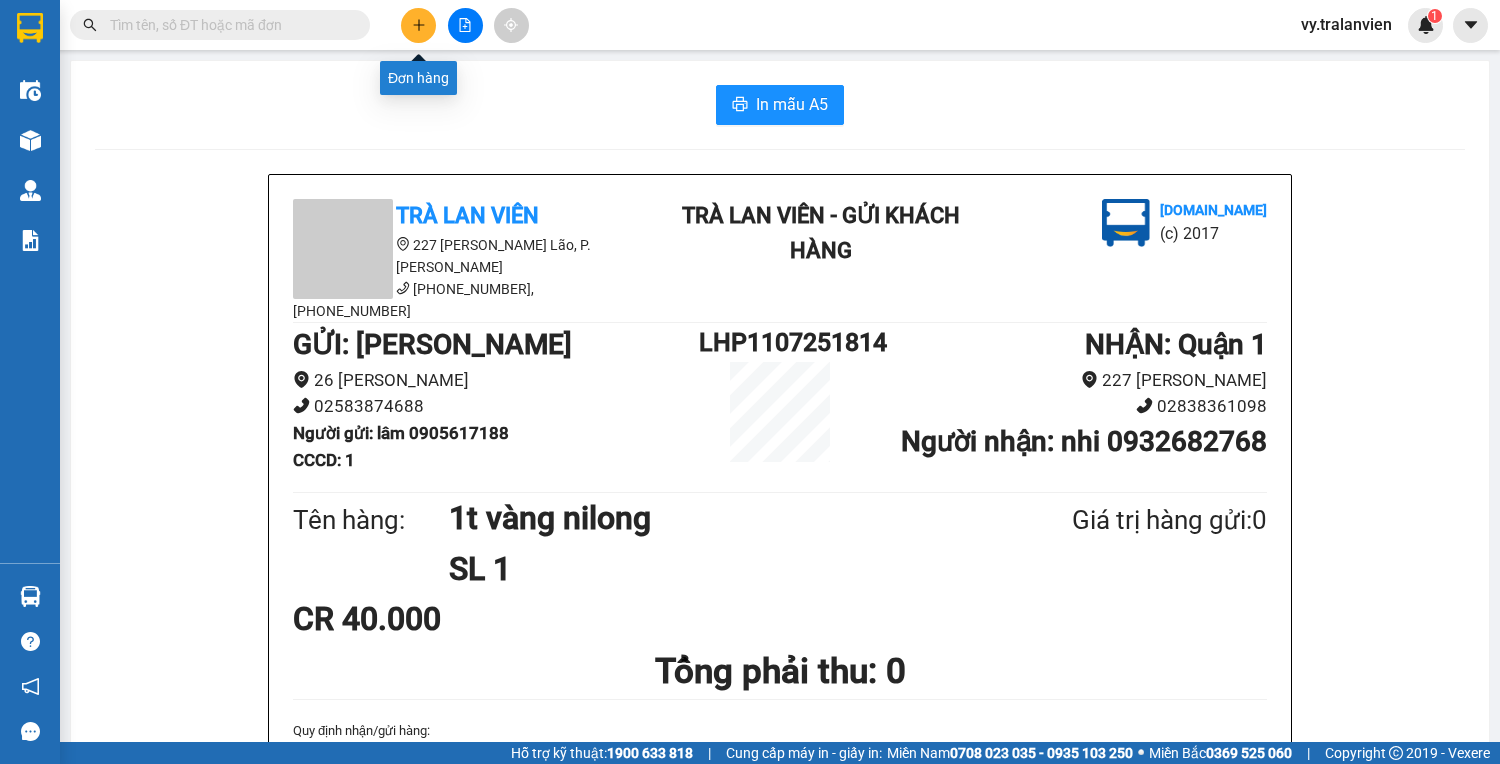click at bounding box center (465, 25) 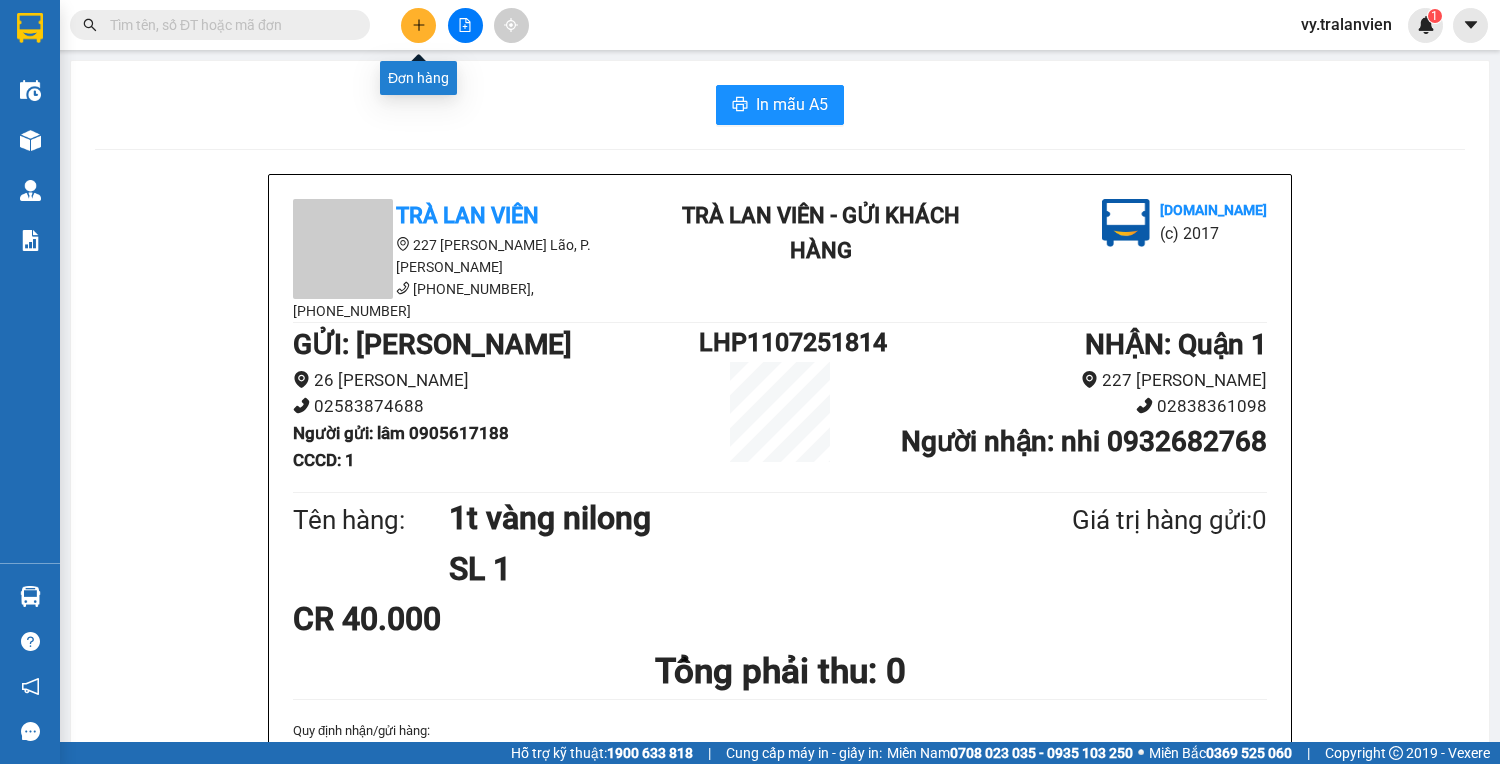 click 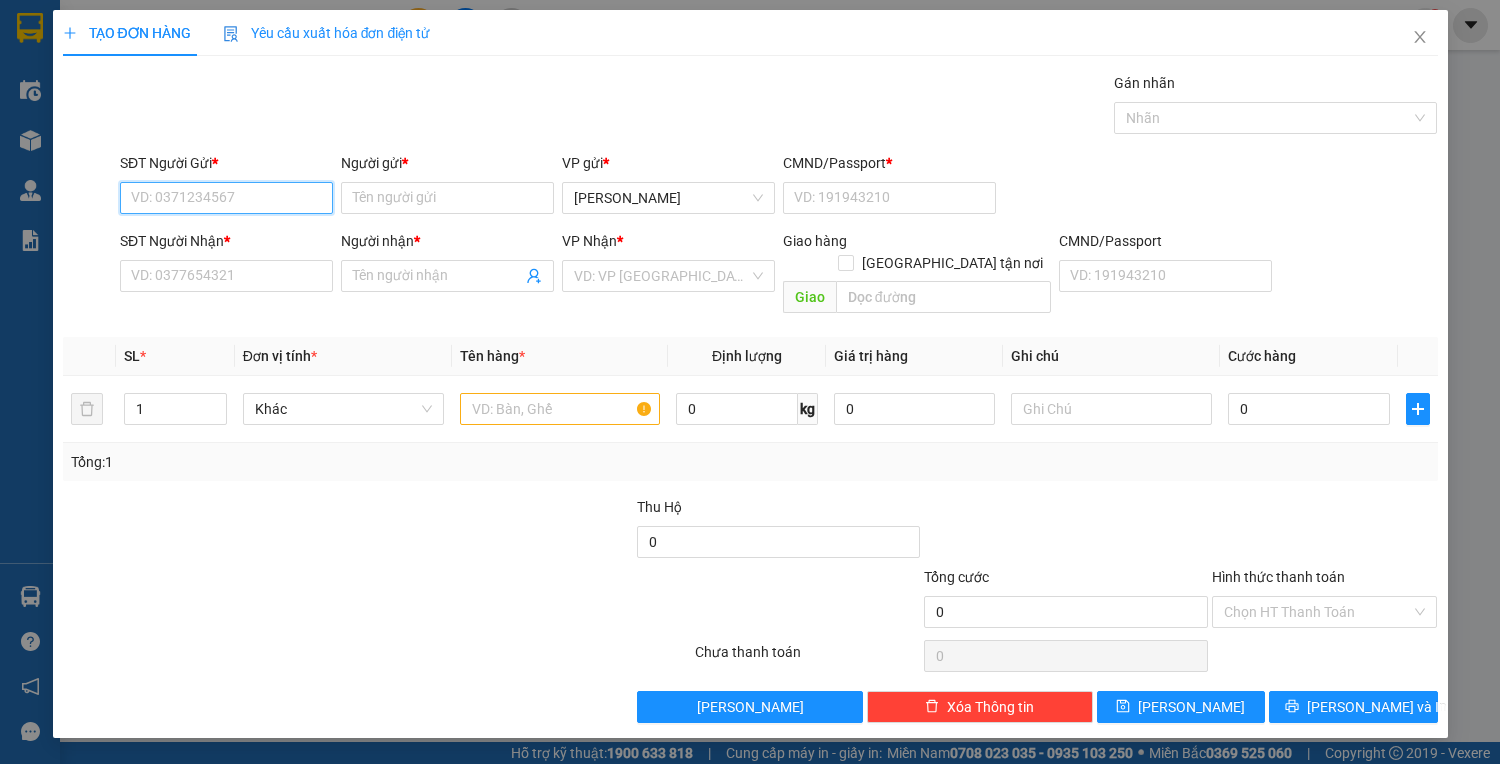click on "SĐT Người Gửi  *" at bounding box center (226, 198) 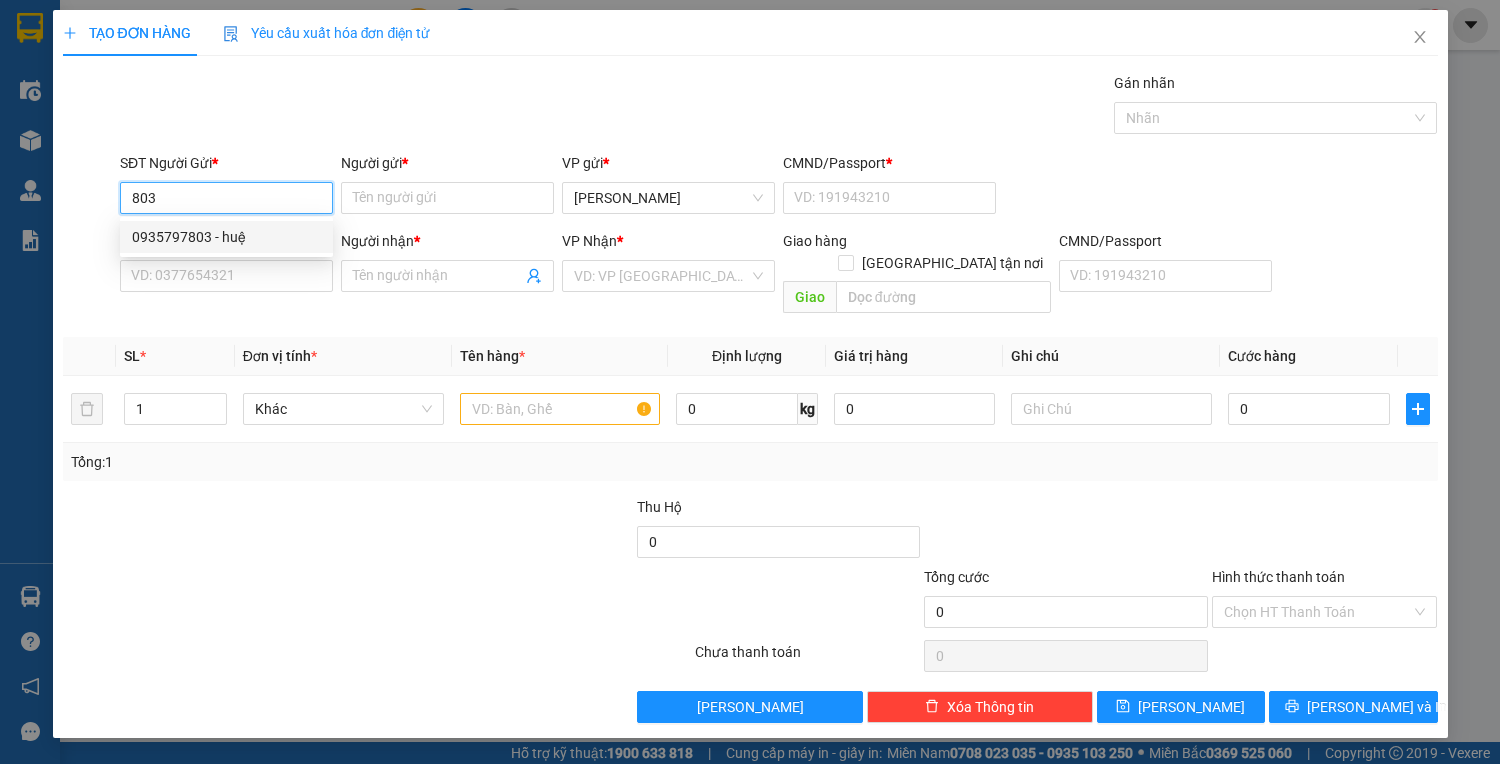 click on "0935797803 - huệ" at bounding box center (226, 237) 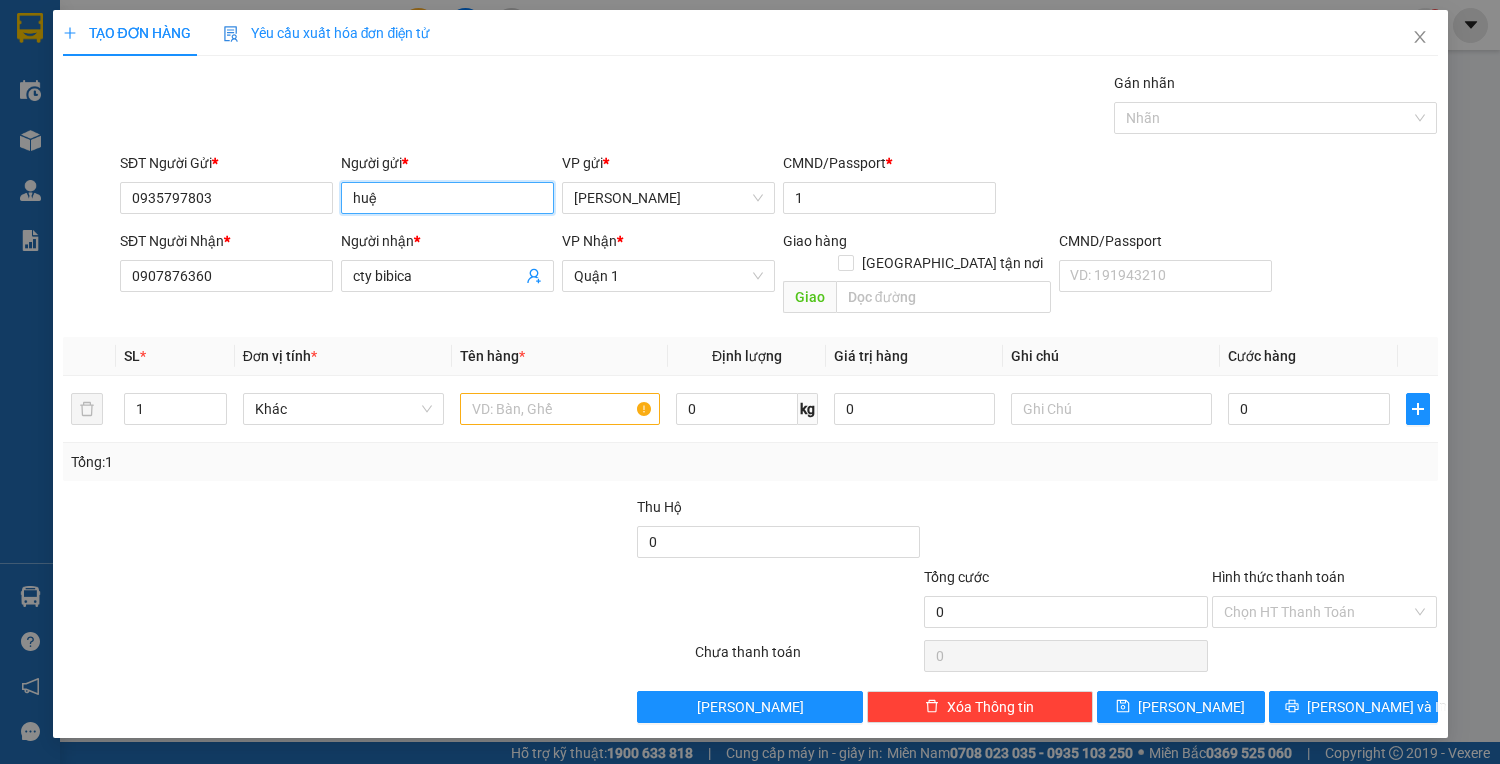 click on "huệ" at bounding box center (447, 198) 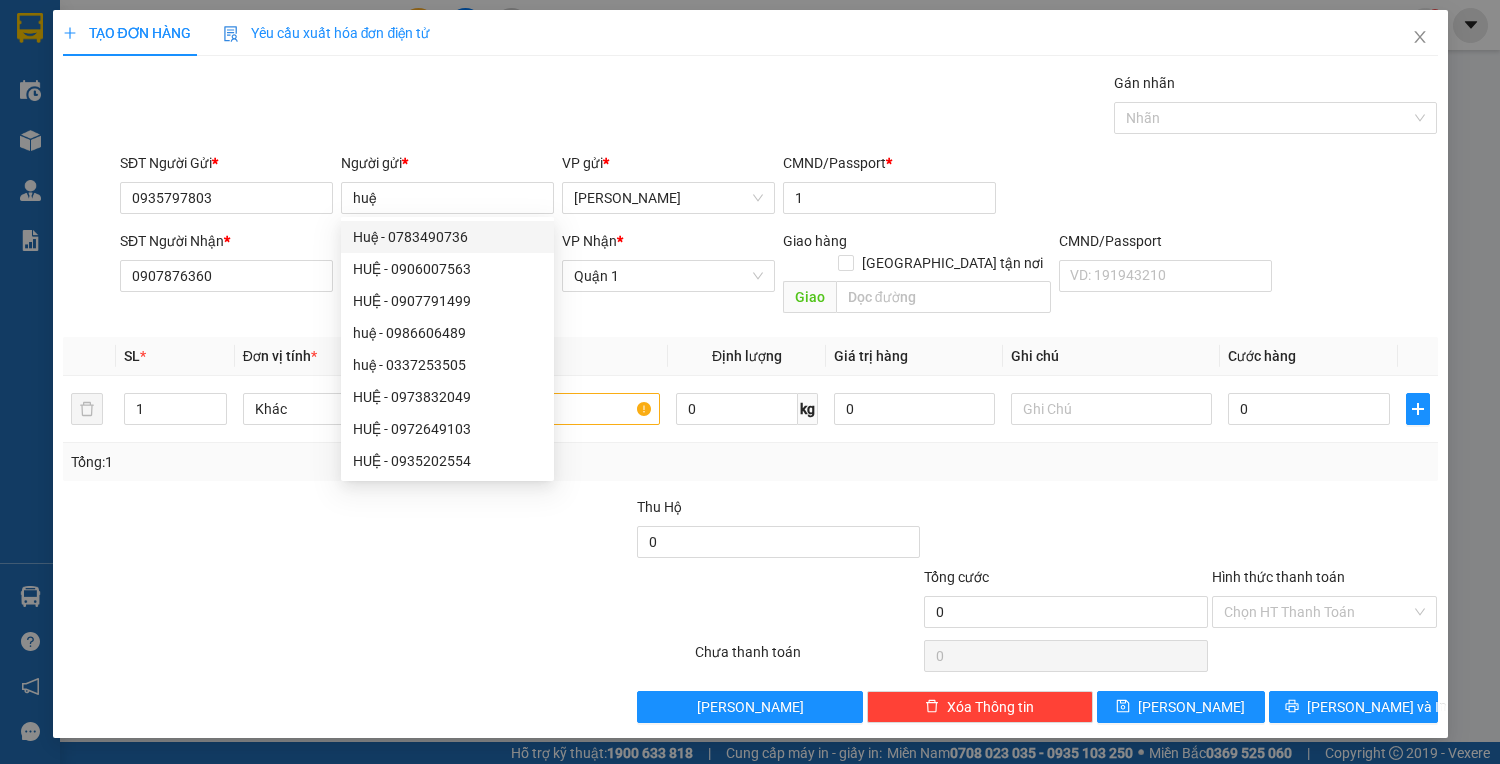 click at bounding box center (377, 656) 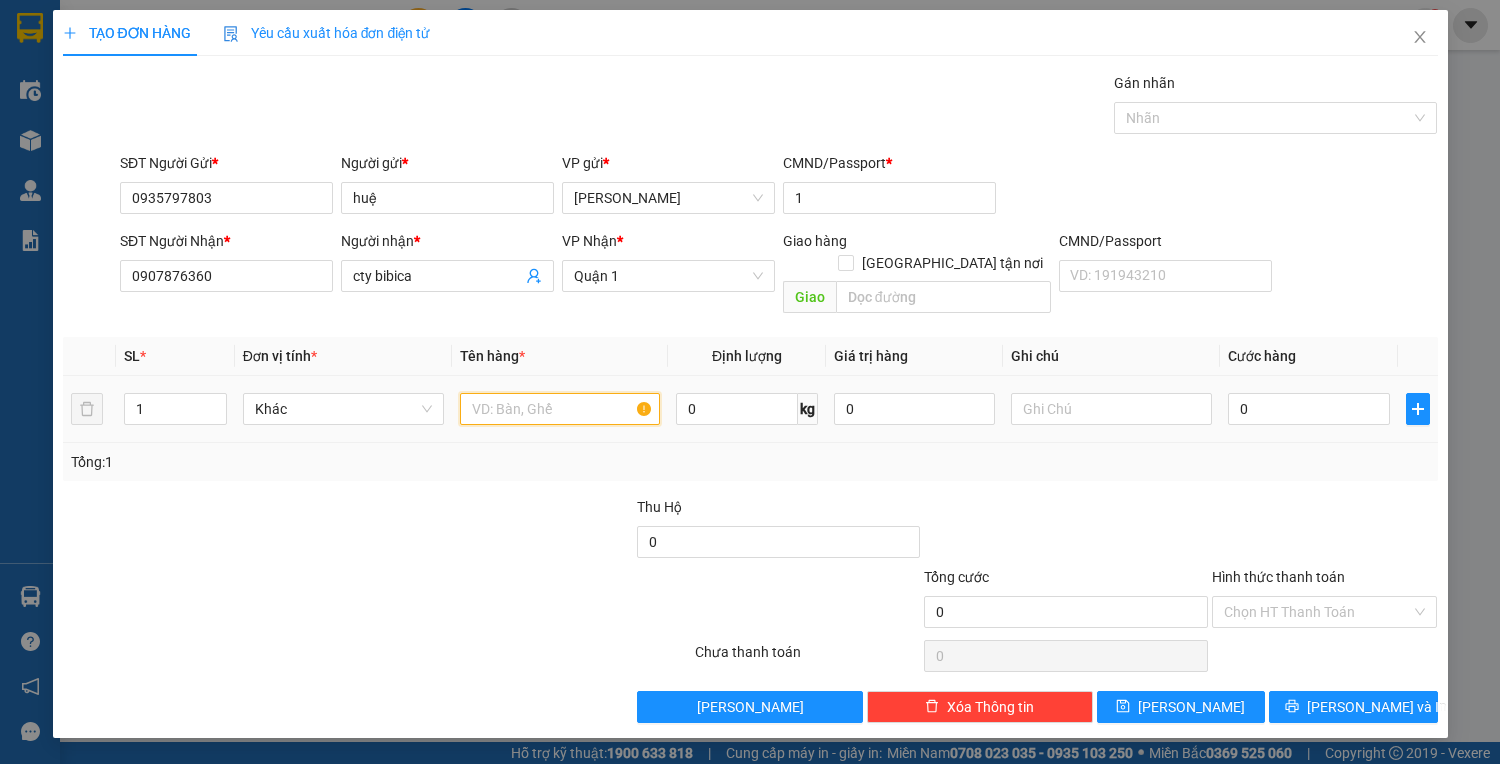 click at bounding box center [560, 409] 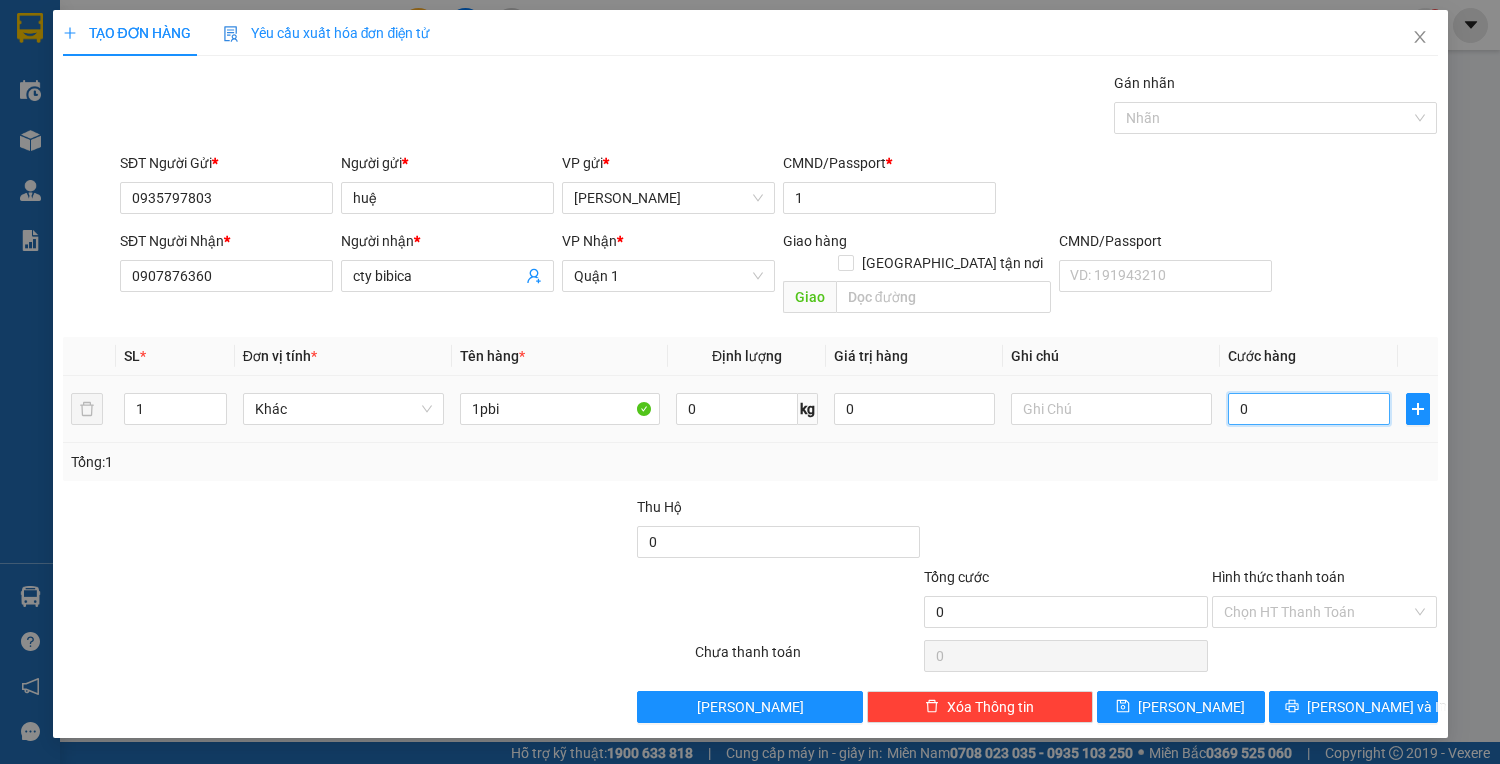 click on "0" at bounding box center [1308, 409] 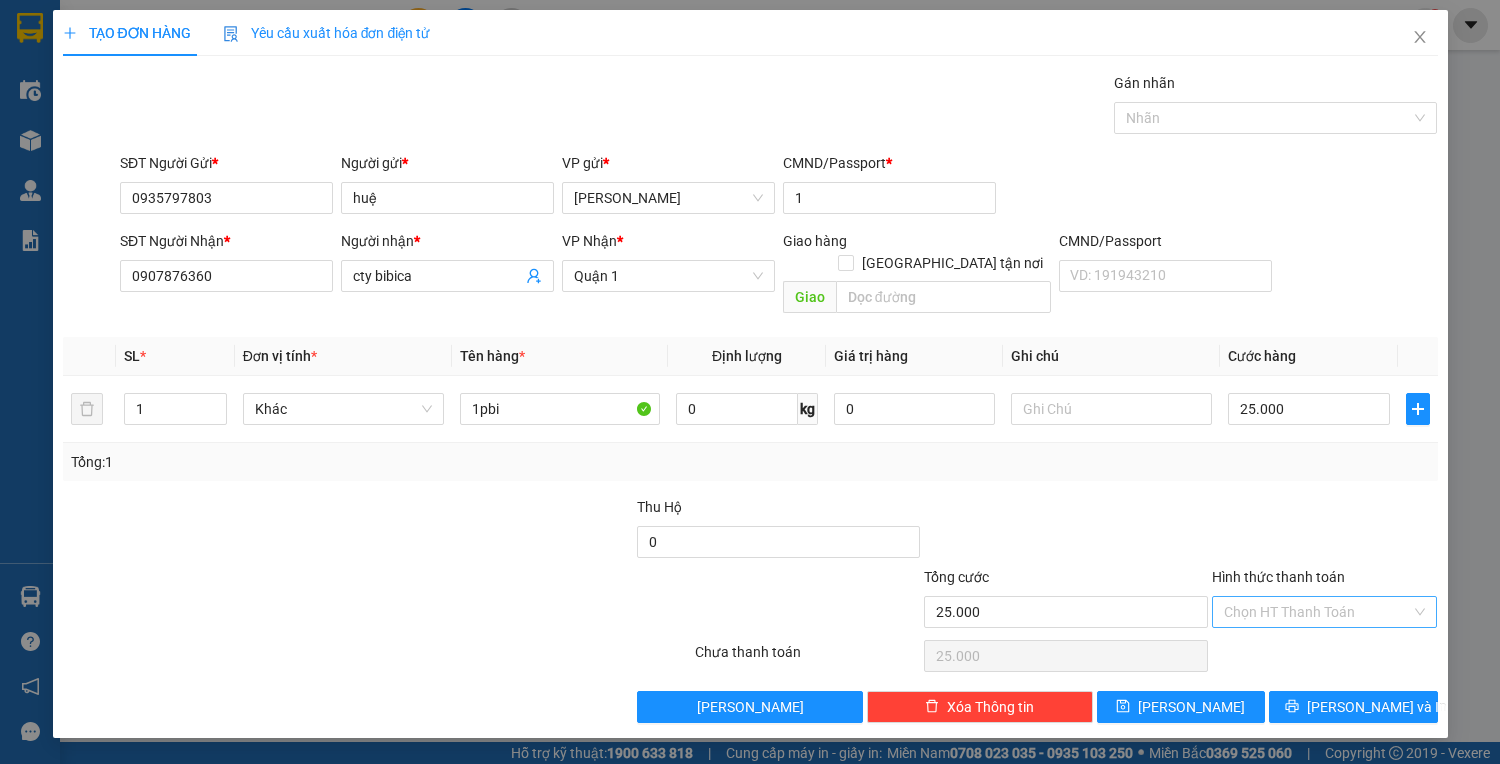 click on "Hình thức thanh toán" at bounding box center (1318, 612) 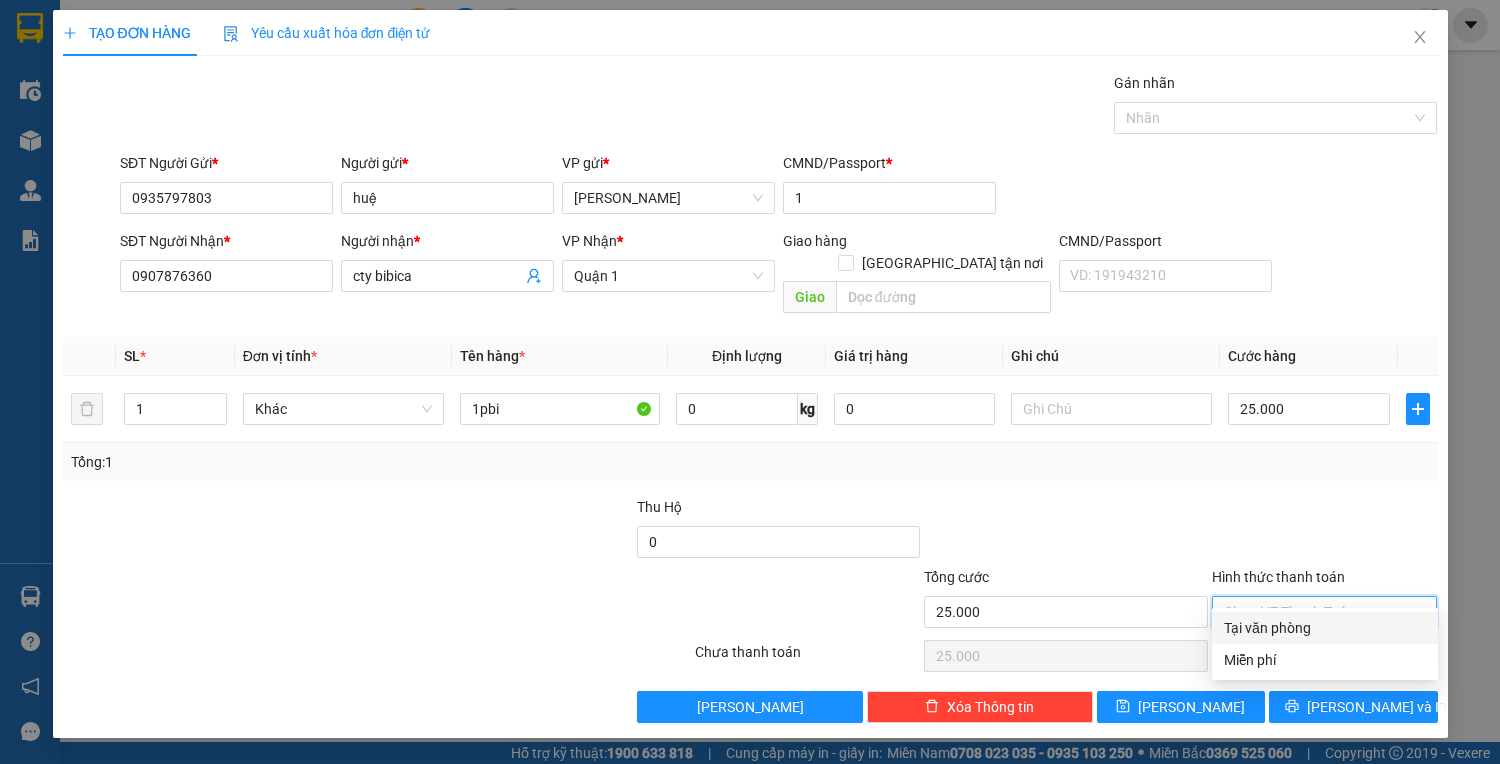 drag, startPoint x: 1338, startPoint y: 616, endPoint x: 1332, endPoint y: 660, distance: 44.407207 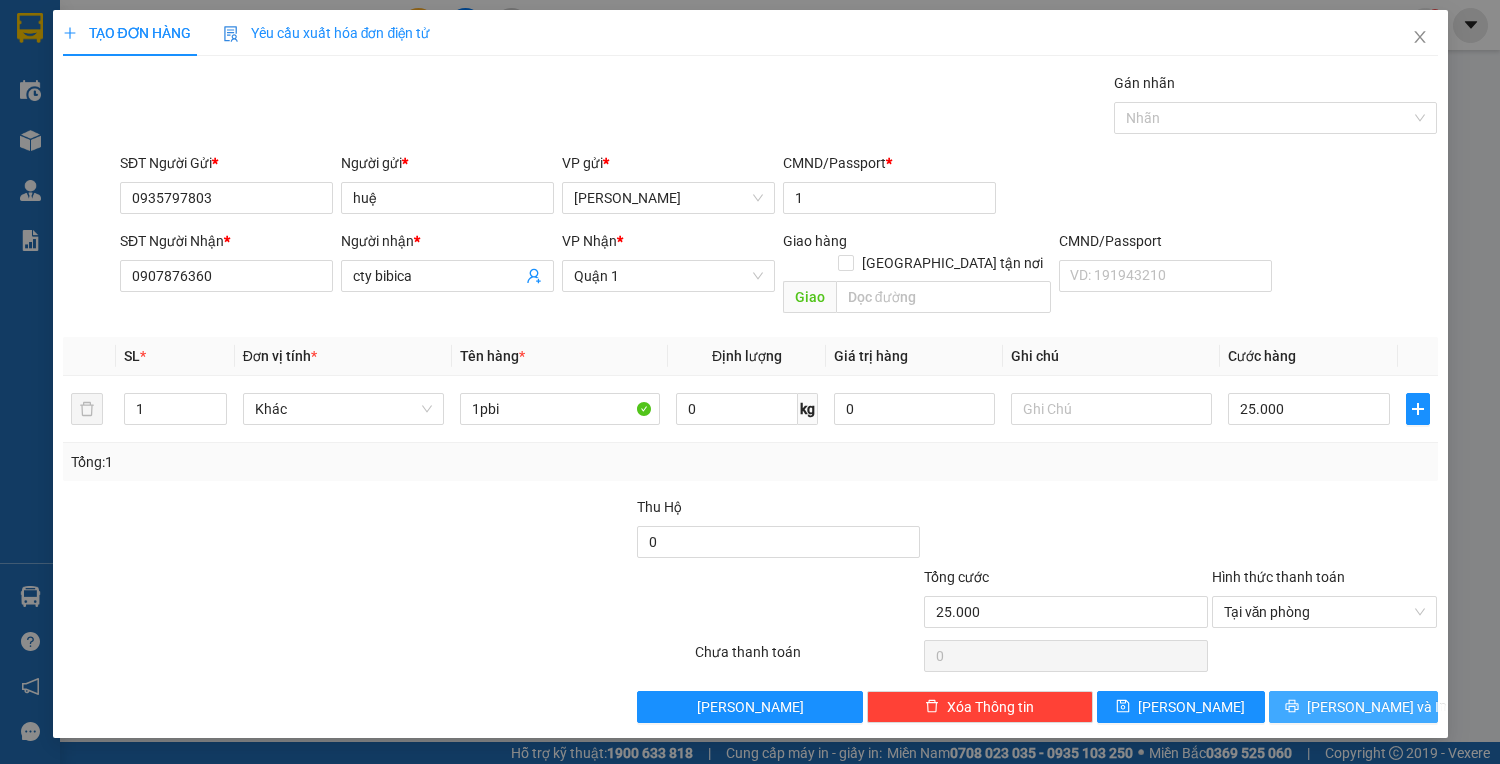drag, startPoint x: 1333, startPoint y: 676, endPoint x: 1306, endPoint y: 700, distance: 36.124783 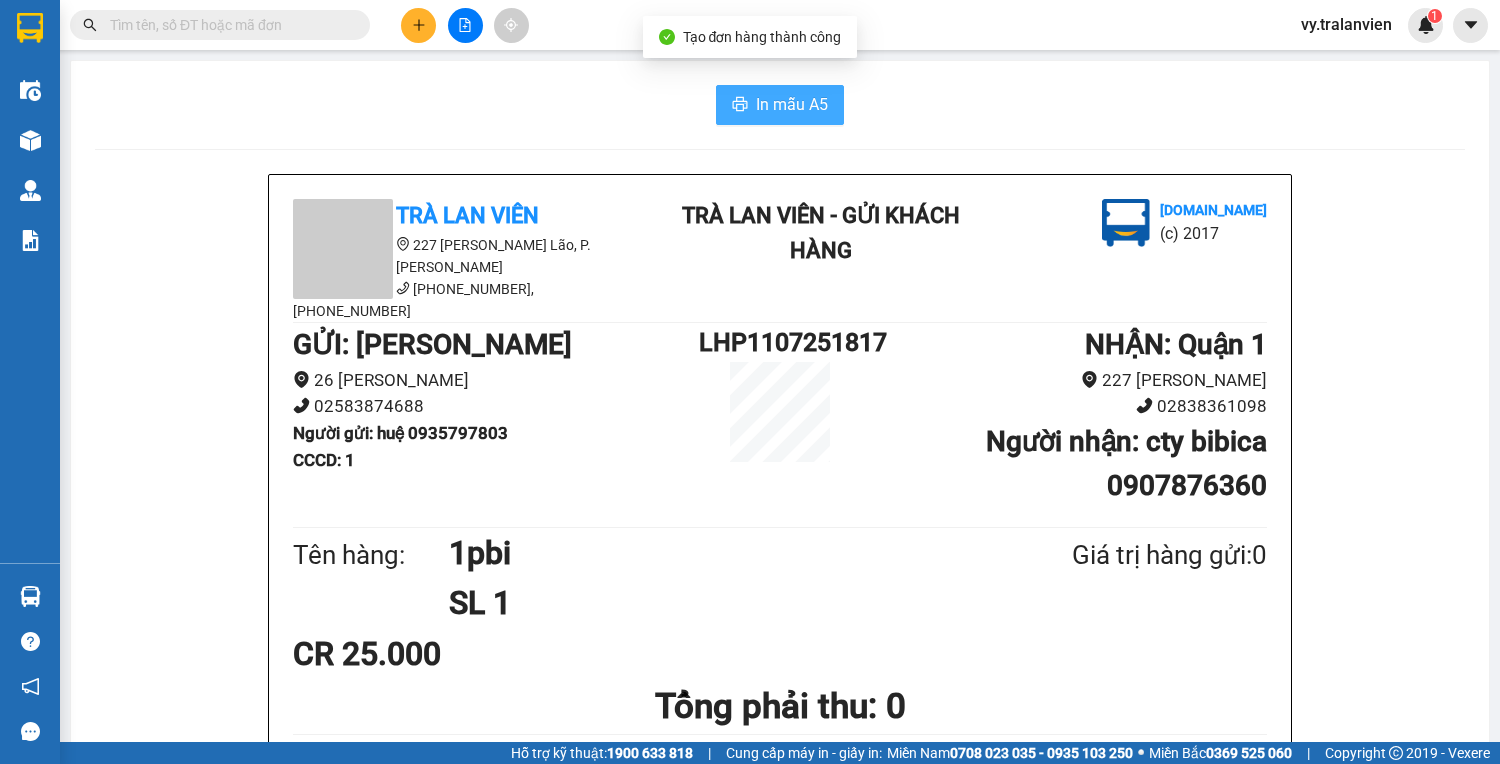 click on "In mẫu A5" at bounding box center [792, 104] 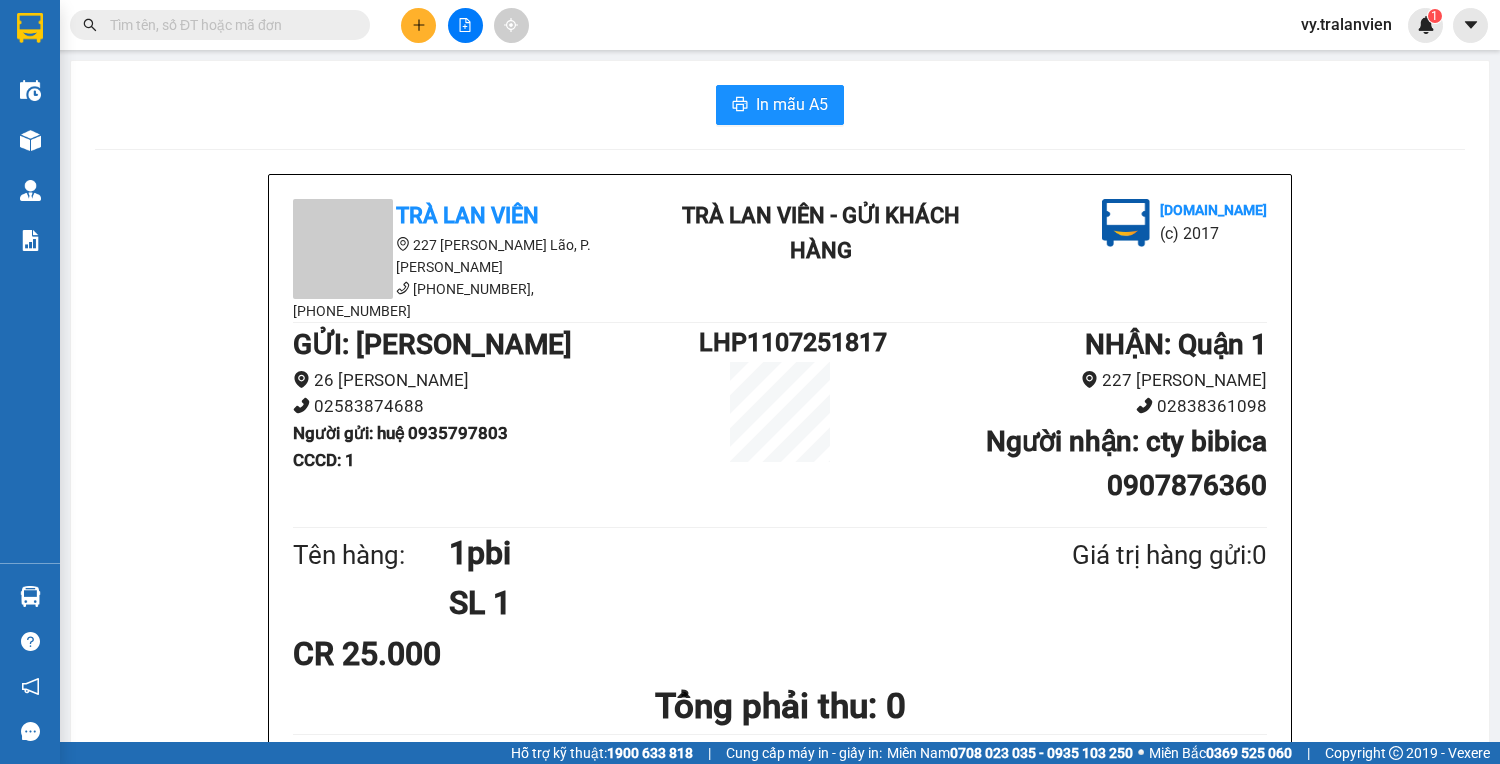 click on "In mẫu A5" at bounding box center (780, 105) 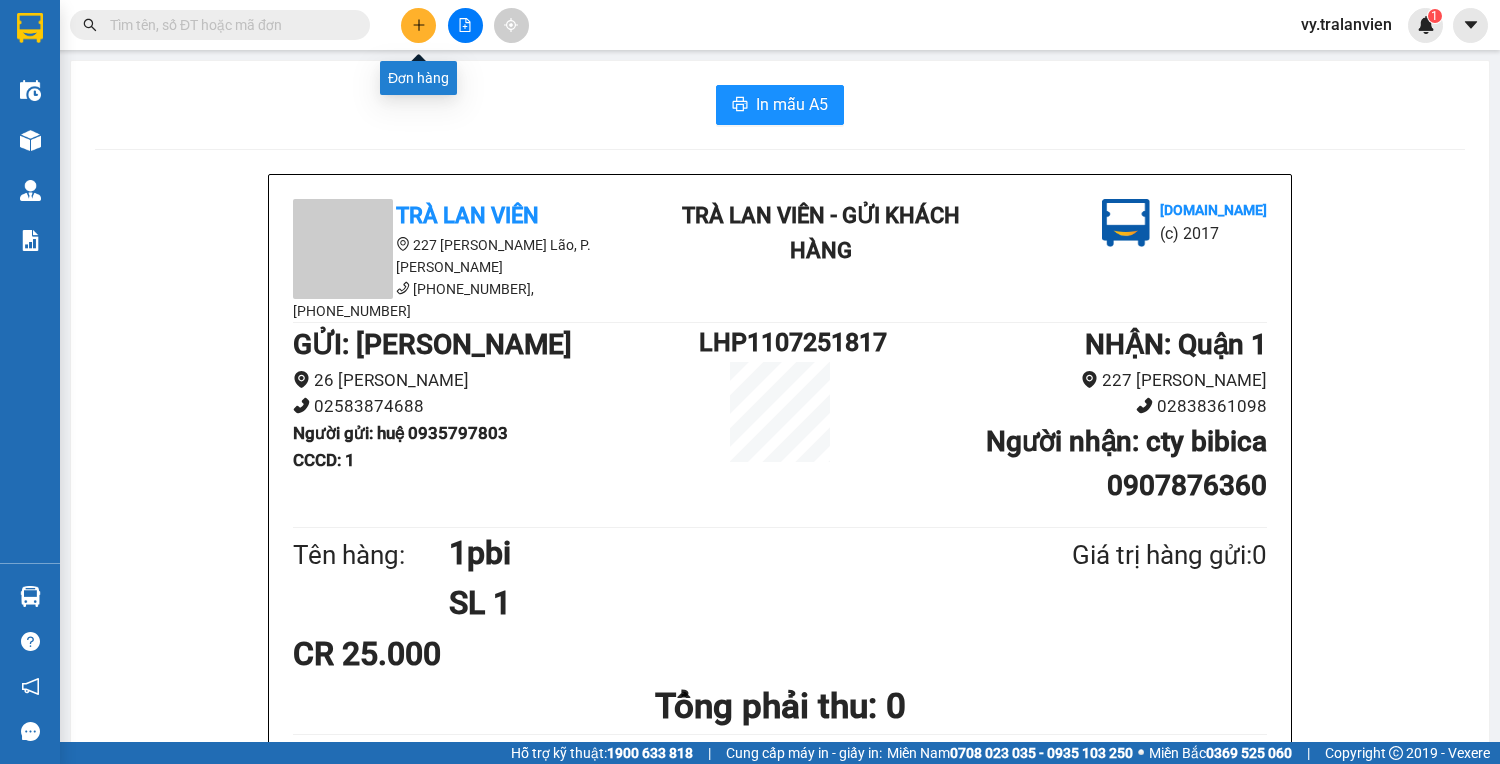 click at bounding box center [418, 25] 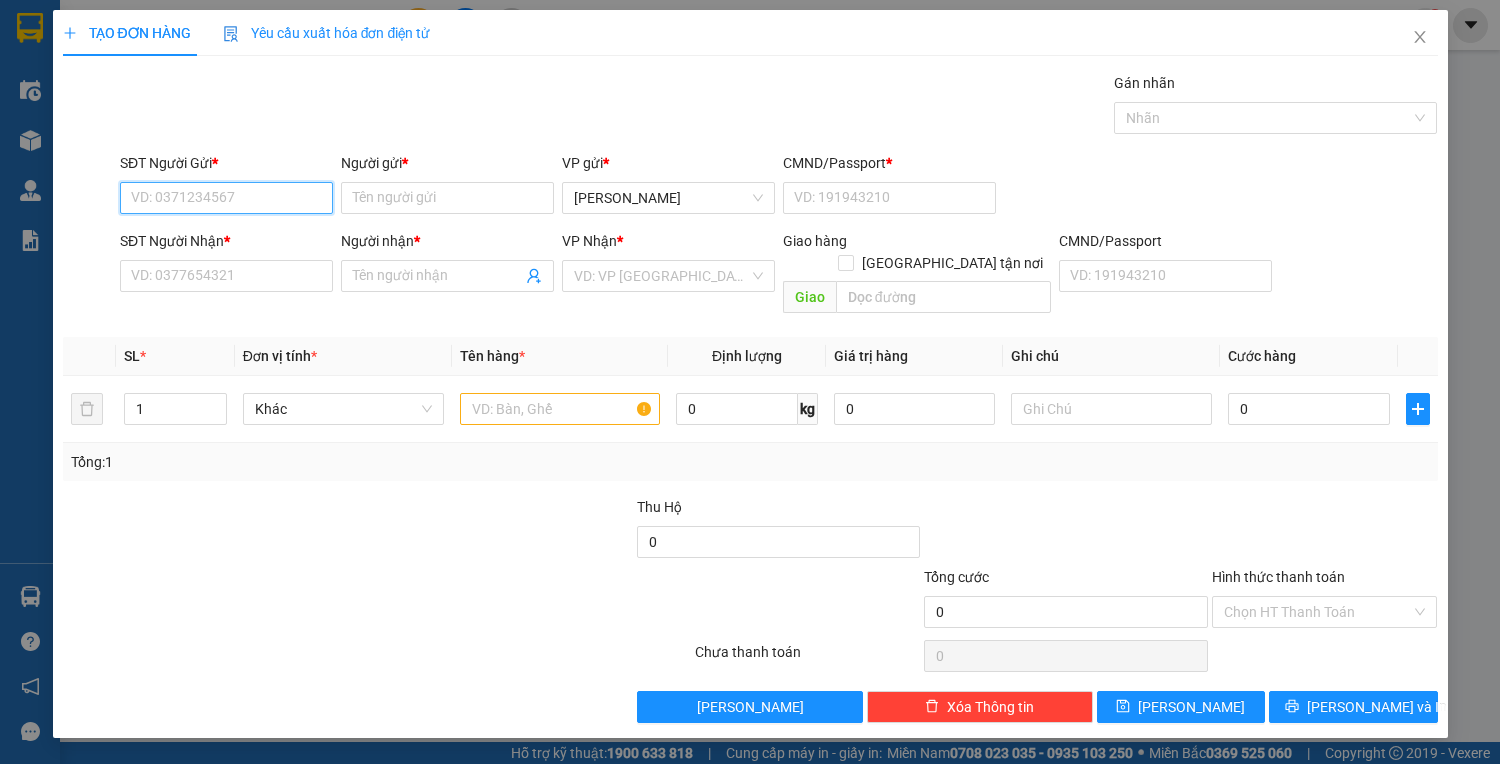 drag, startPoint x: 241, startPoint y: 204, endPoint x: 764, endPoint y: 10, distance: 557.82166 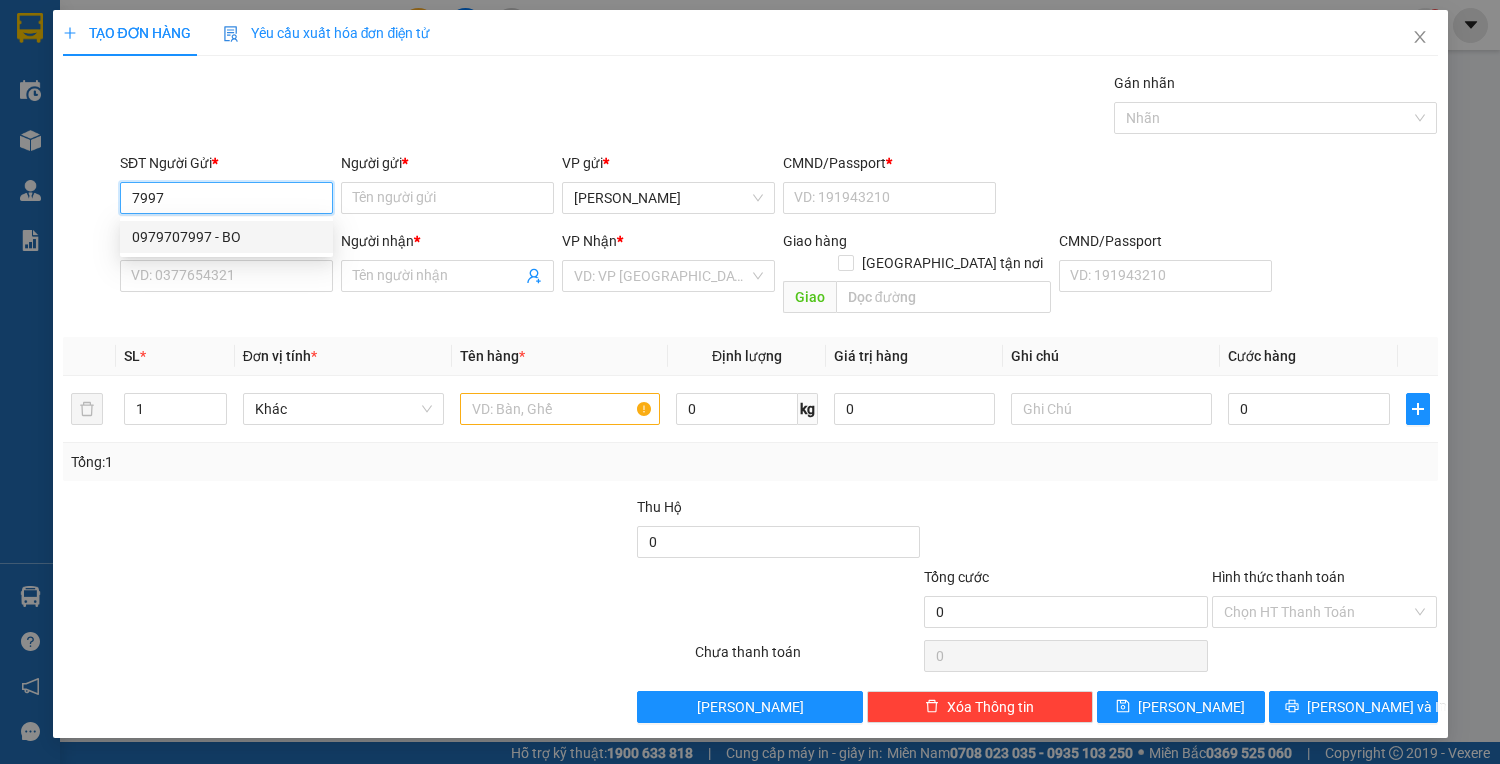 click on "0979707997 - BO" at bounding box center (226, 237) 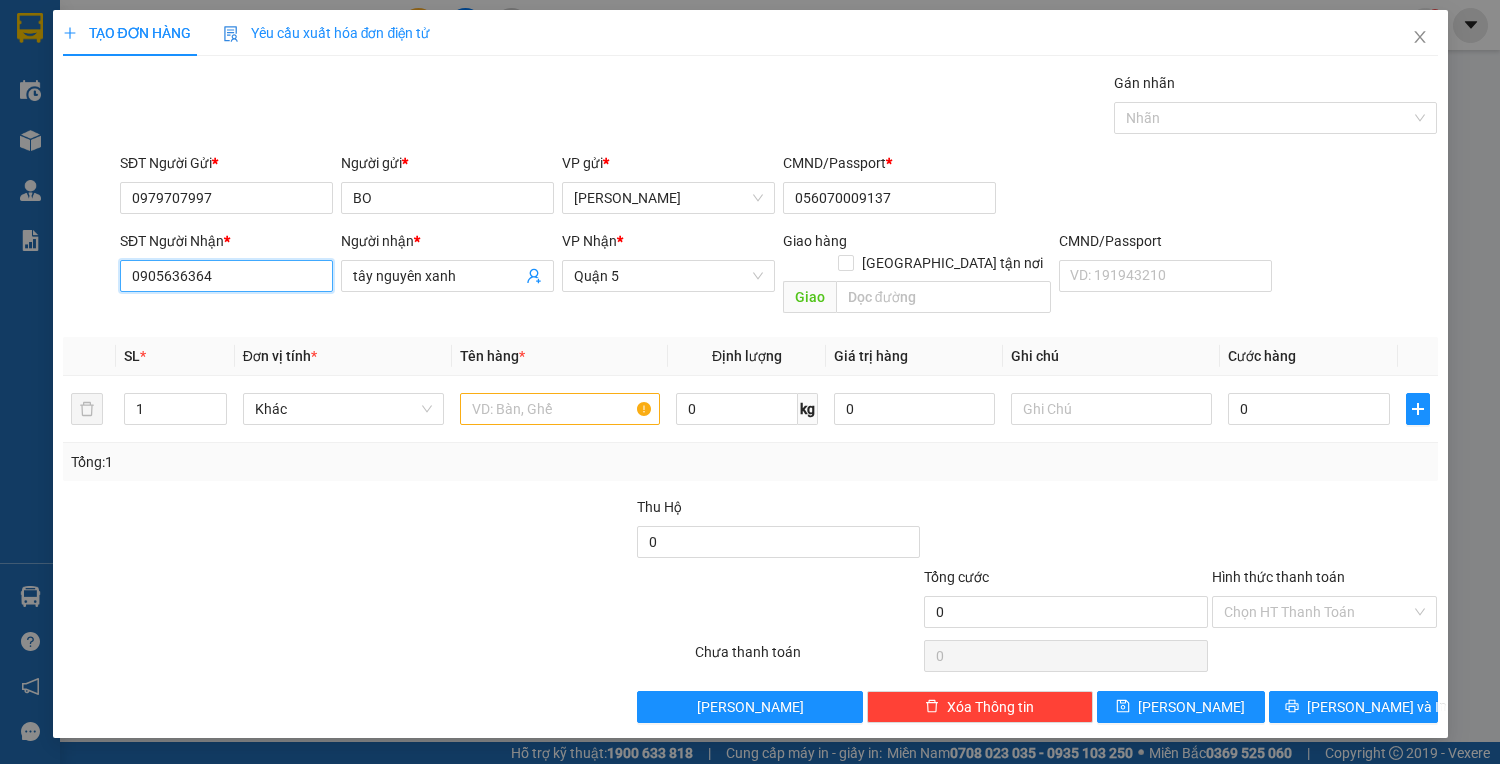 click on "0905636364" at bounding box center [226, 276] 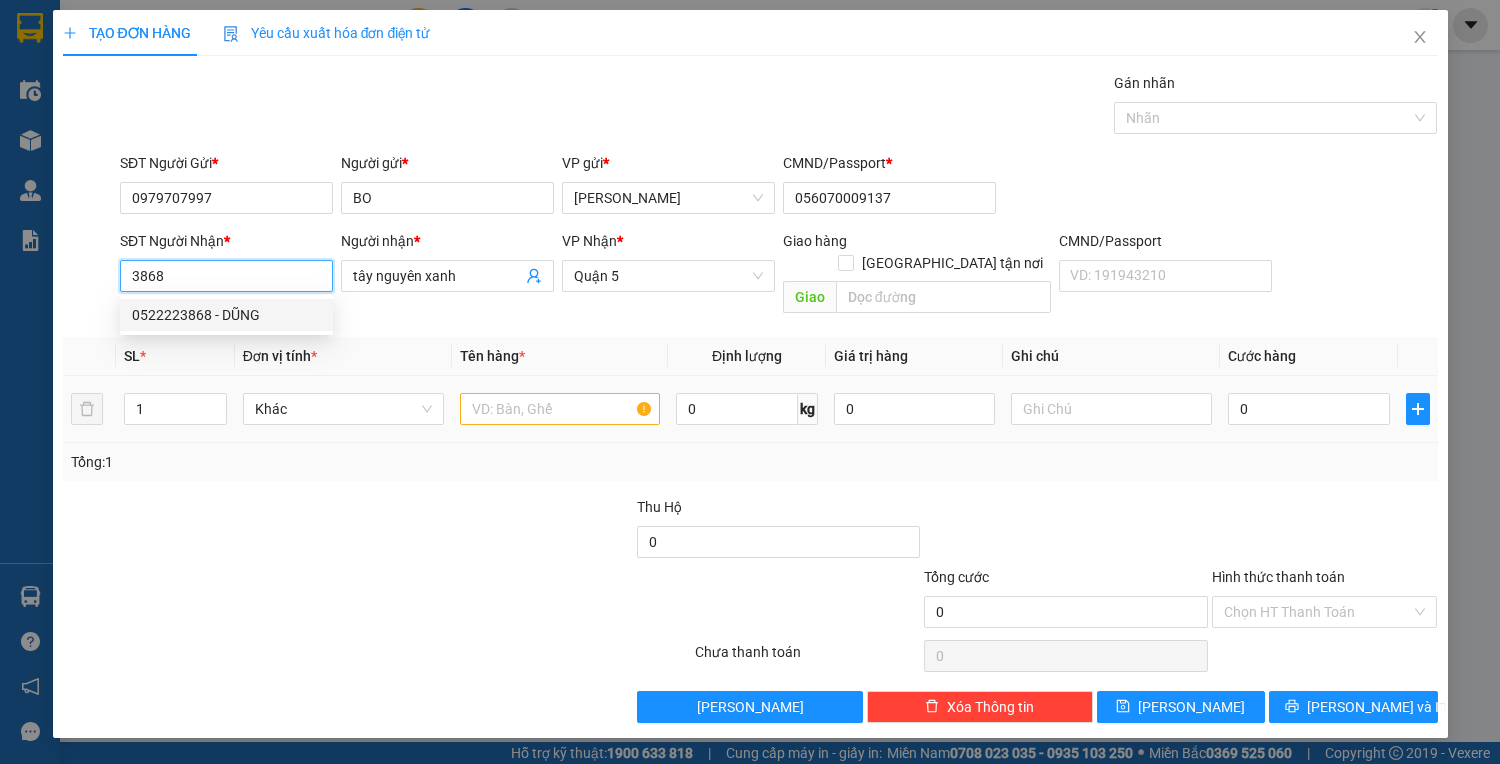 drag, startPoint x: 254, startPoint y: 314, endPoint x: 389, endPoint y: 364, distance: 143.9618 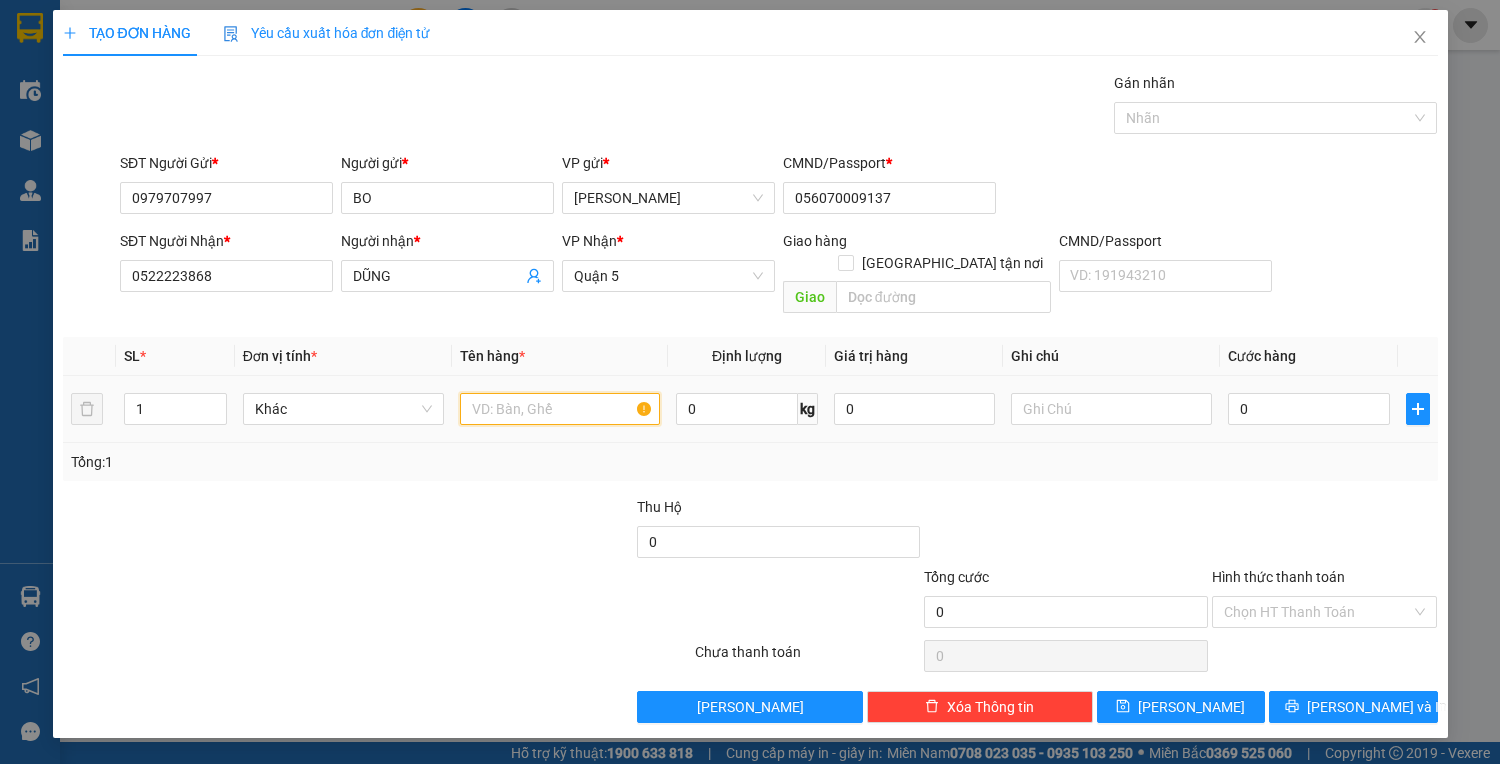 click at bounding box center [560, 409] 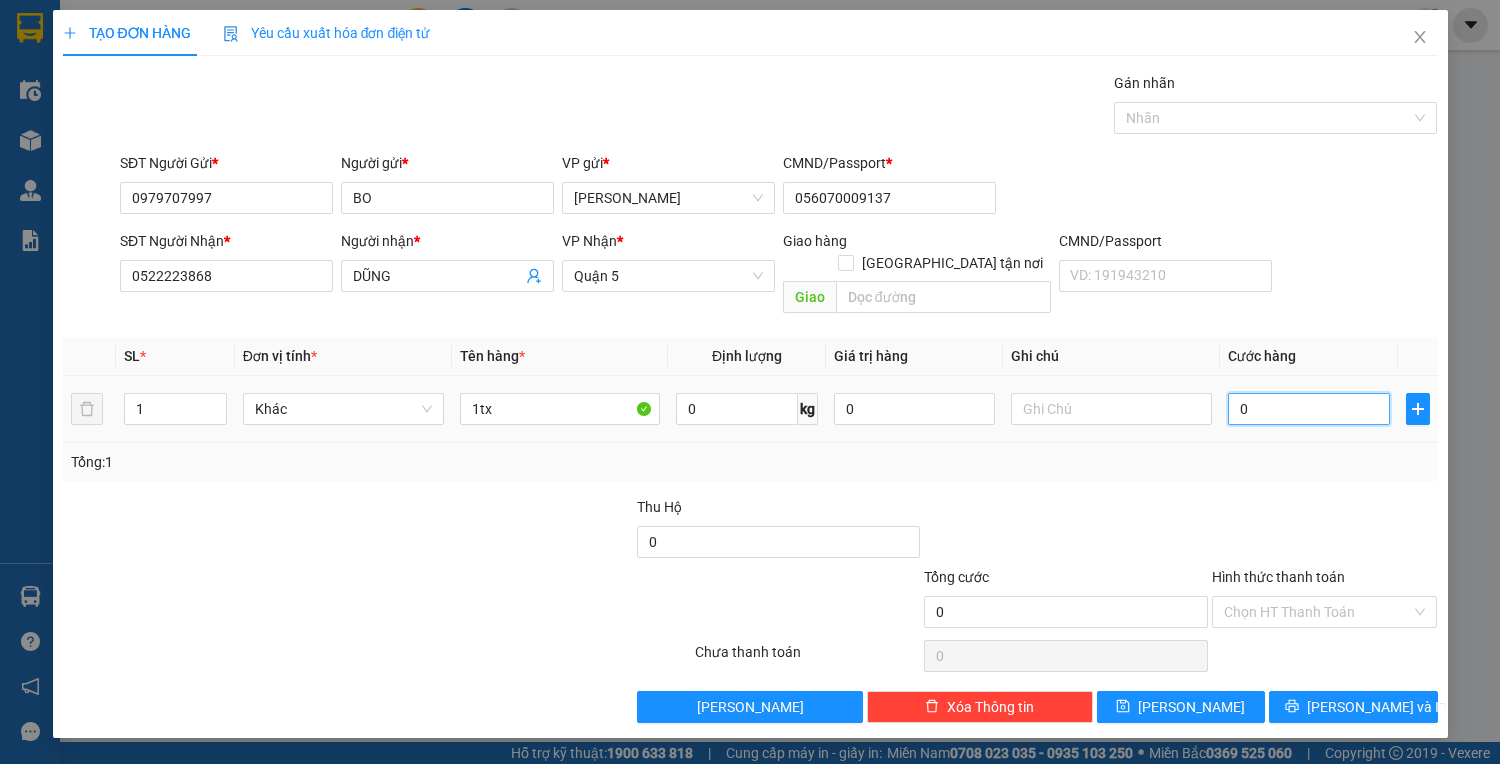 click on "0" at bounding box center (1308, 409) 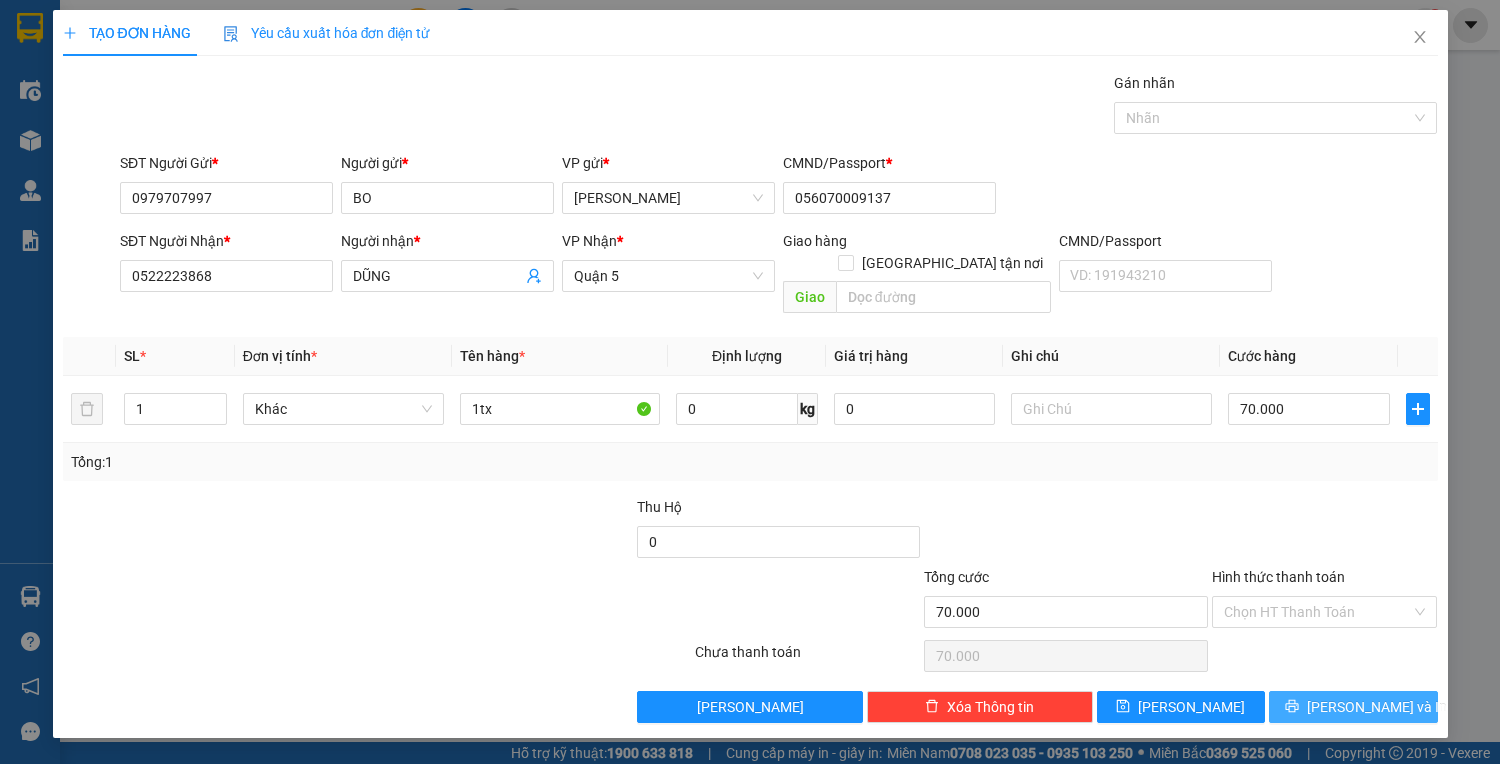 click on "[PERSON_NAME] và In" at bounding box center (1377, 707) 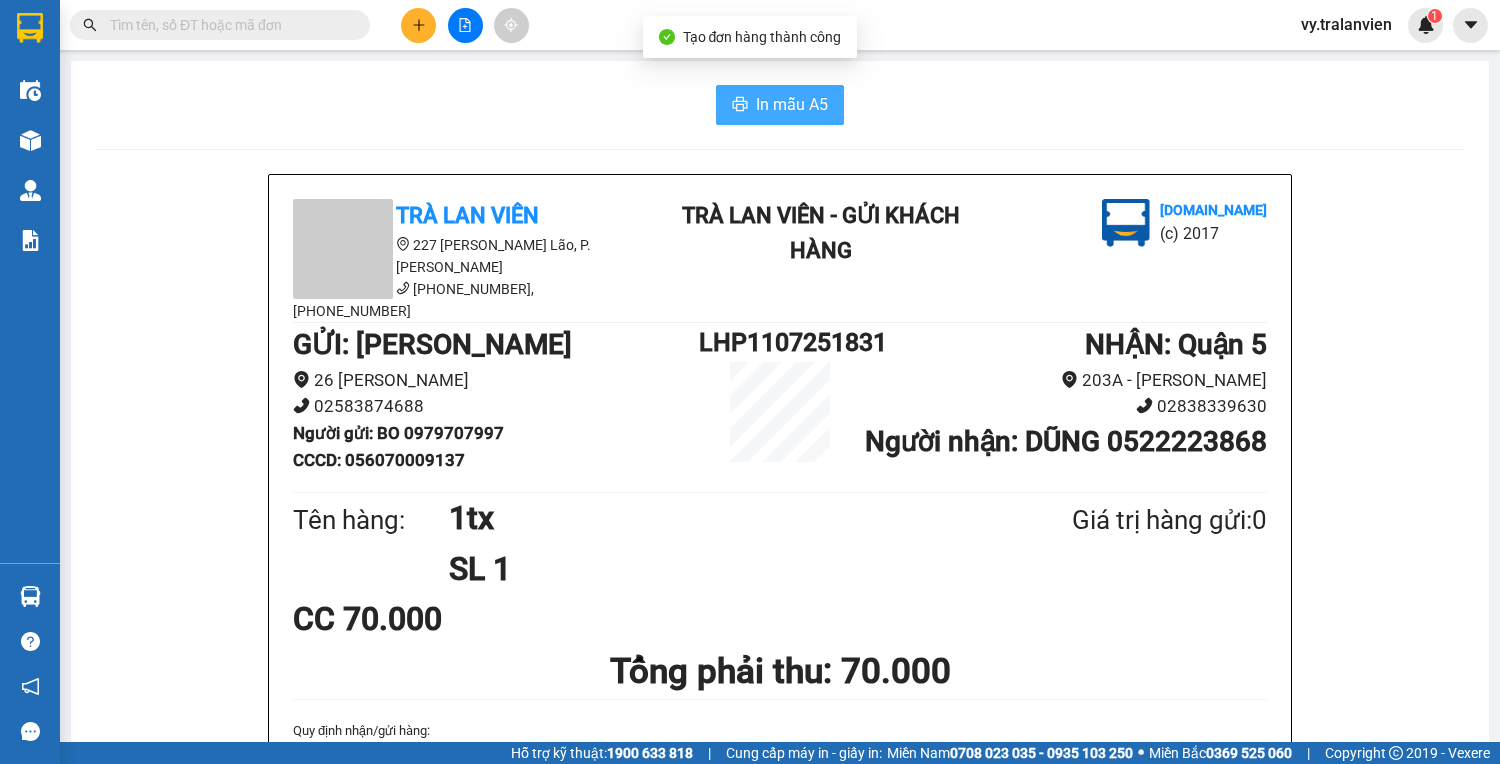 click on "In mẫu A5" at bounding box center [792, 104] 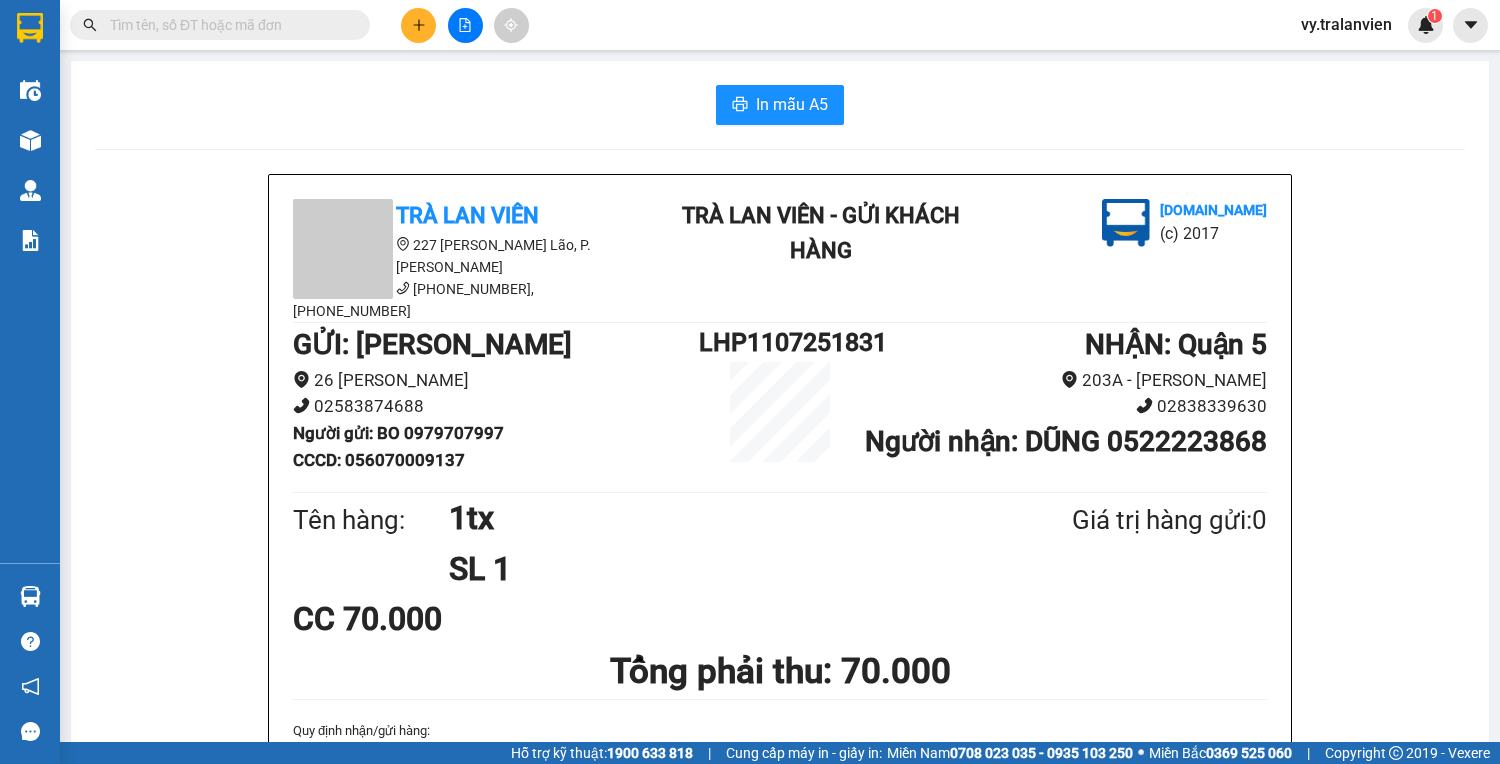 drag, startPoint x: 1092, startPoint y: 90, endPoint x: 1076, endPoint y: 88, distance: 16.124516 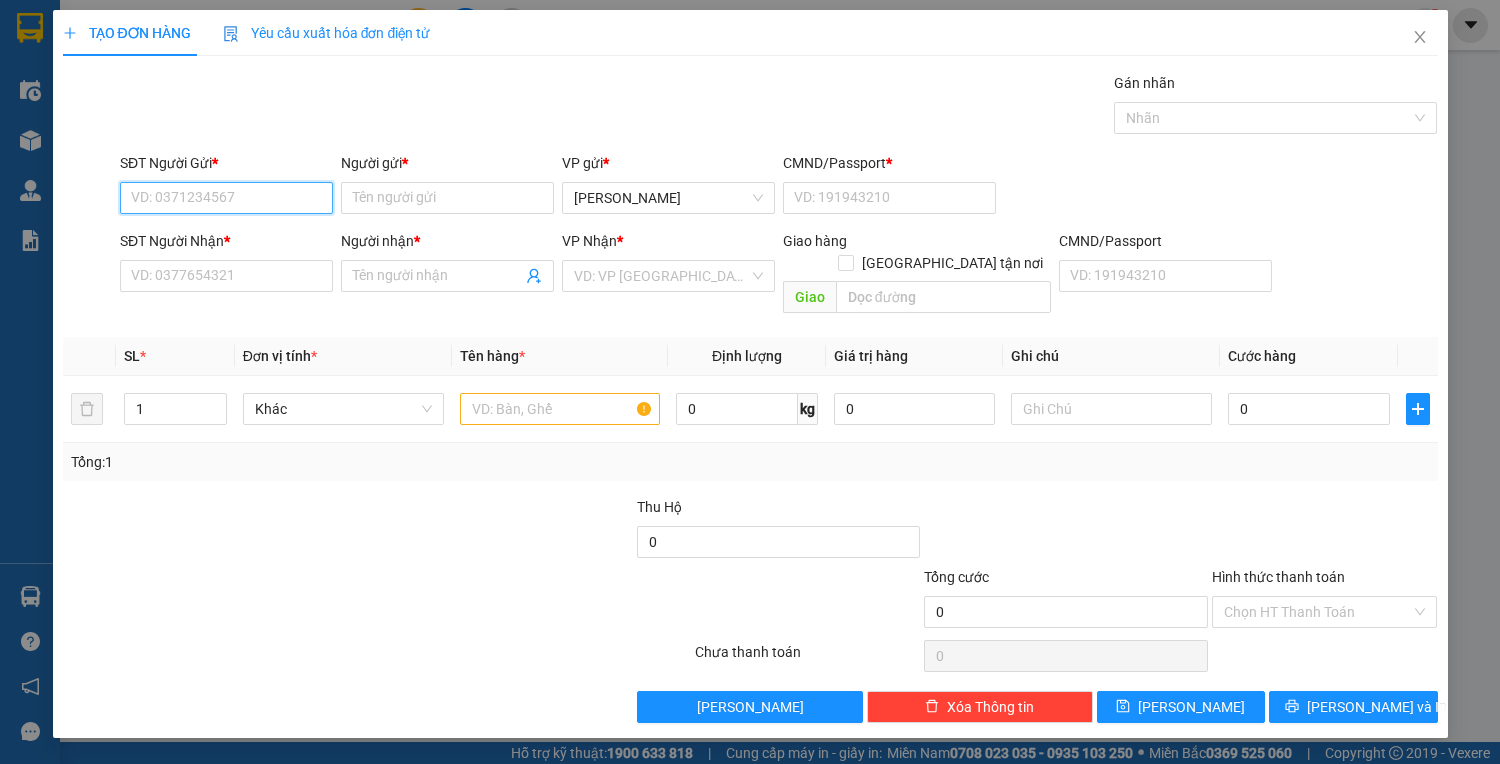 drag, startPoint x: 203, startPoint y: 196, endPoint x: 221, endPoint y: 193, distance: 18.248287 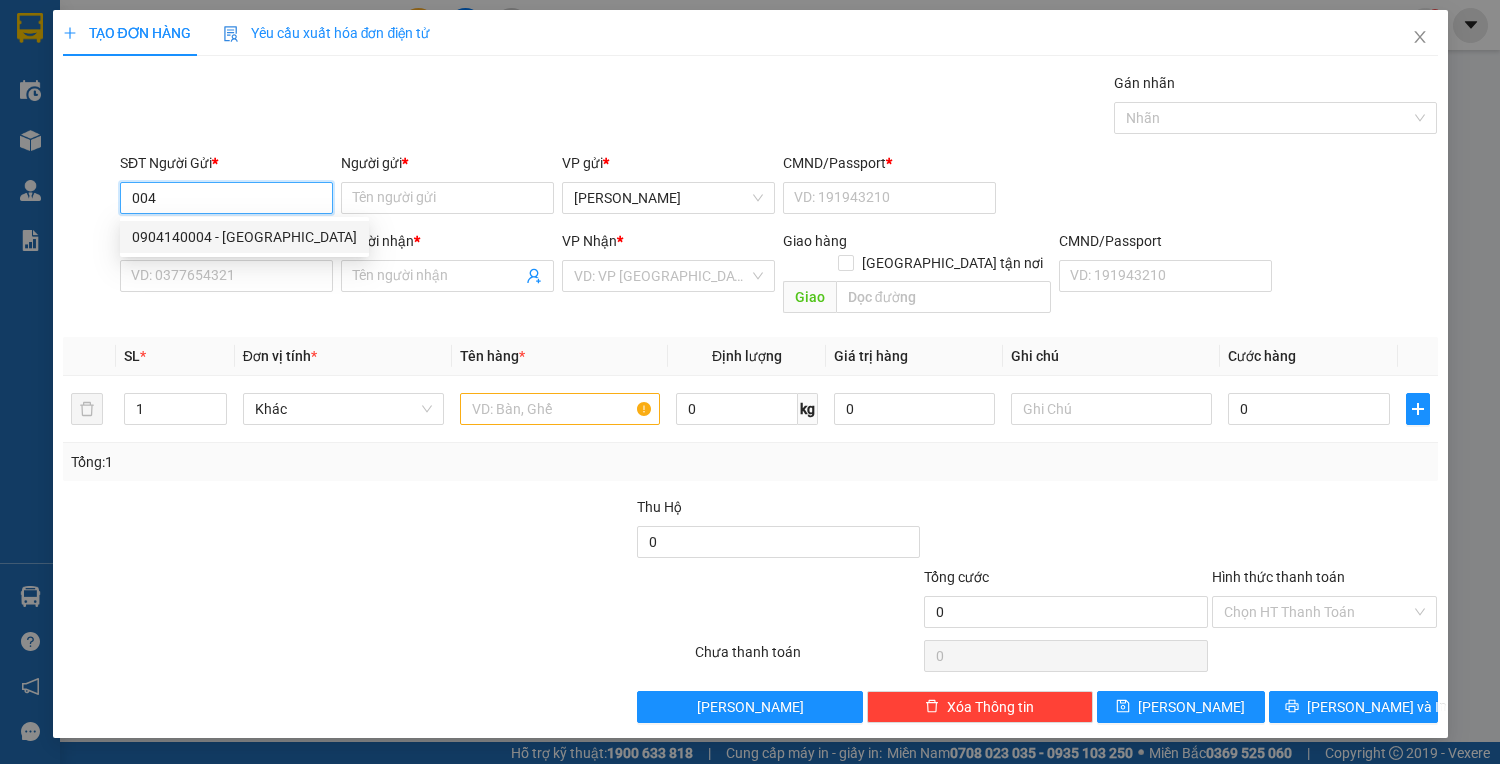click on "0904140004 - [GEOGRAPHIC_DATA]" at bounding box center (244, 237) 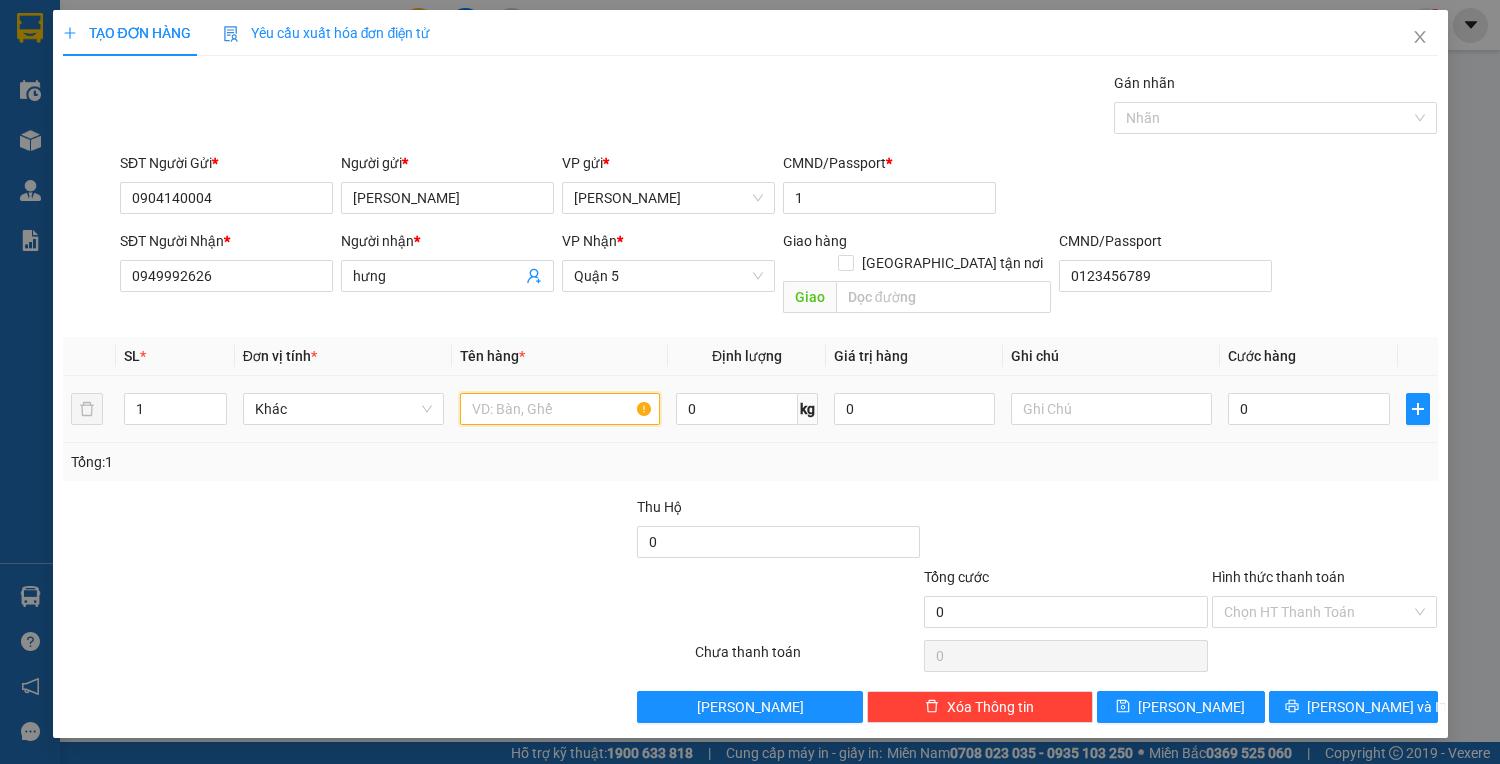 click at bounding box center [560, 409] 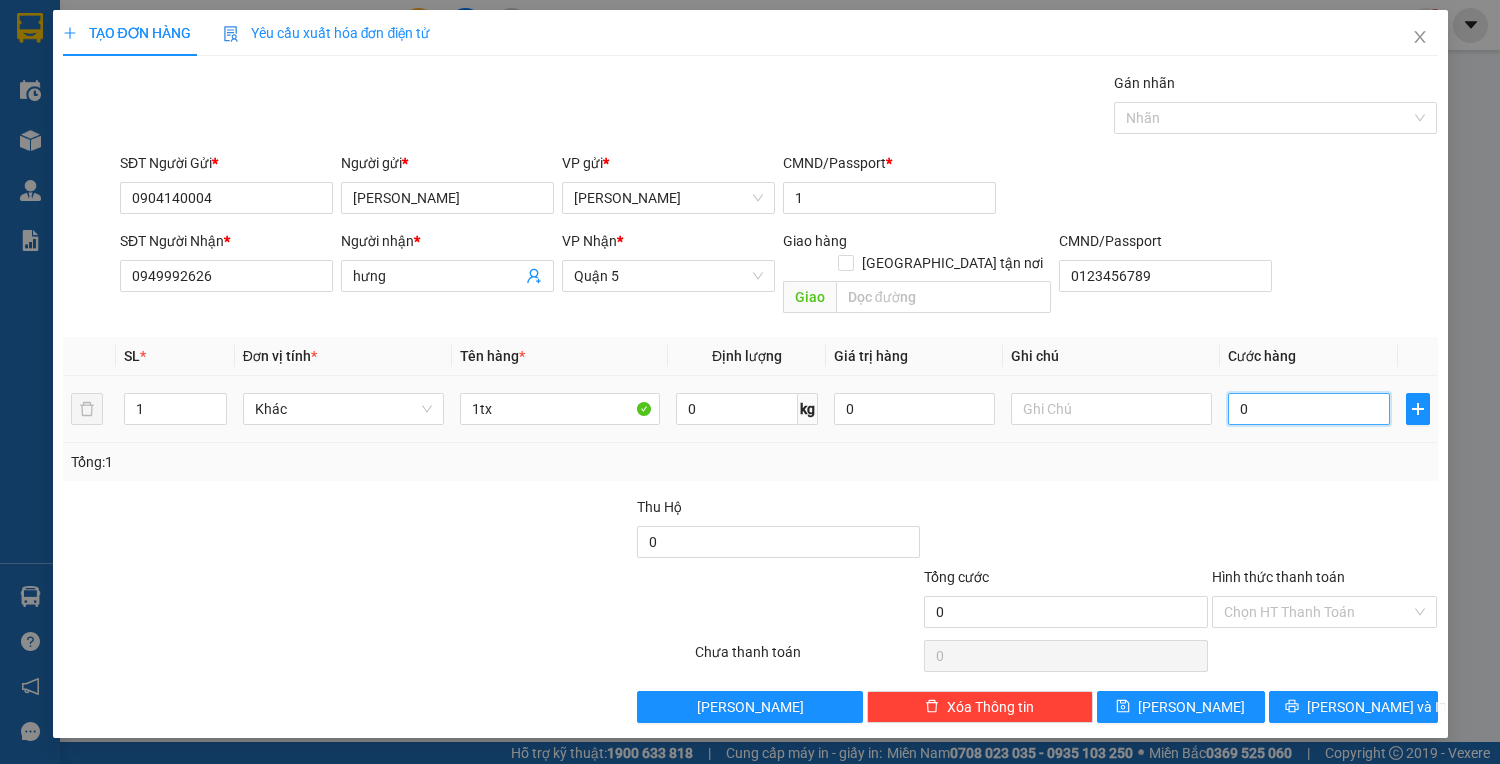 click on "0" at bounding box center (1308, 409) 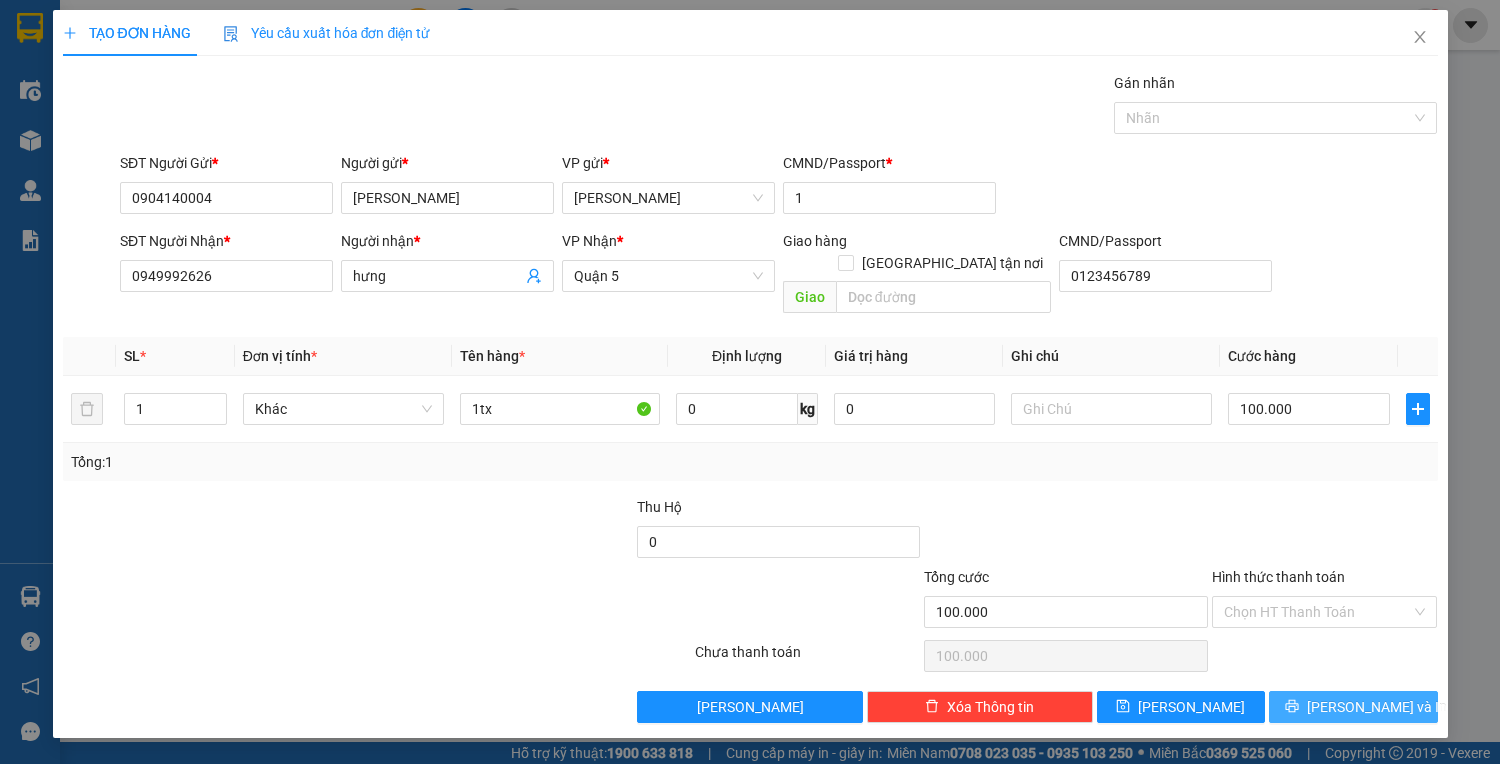 click on "[PERSON_NAME] và In" at bounding box center (1377, 707) 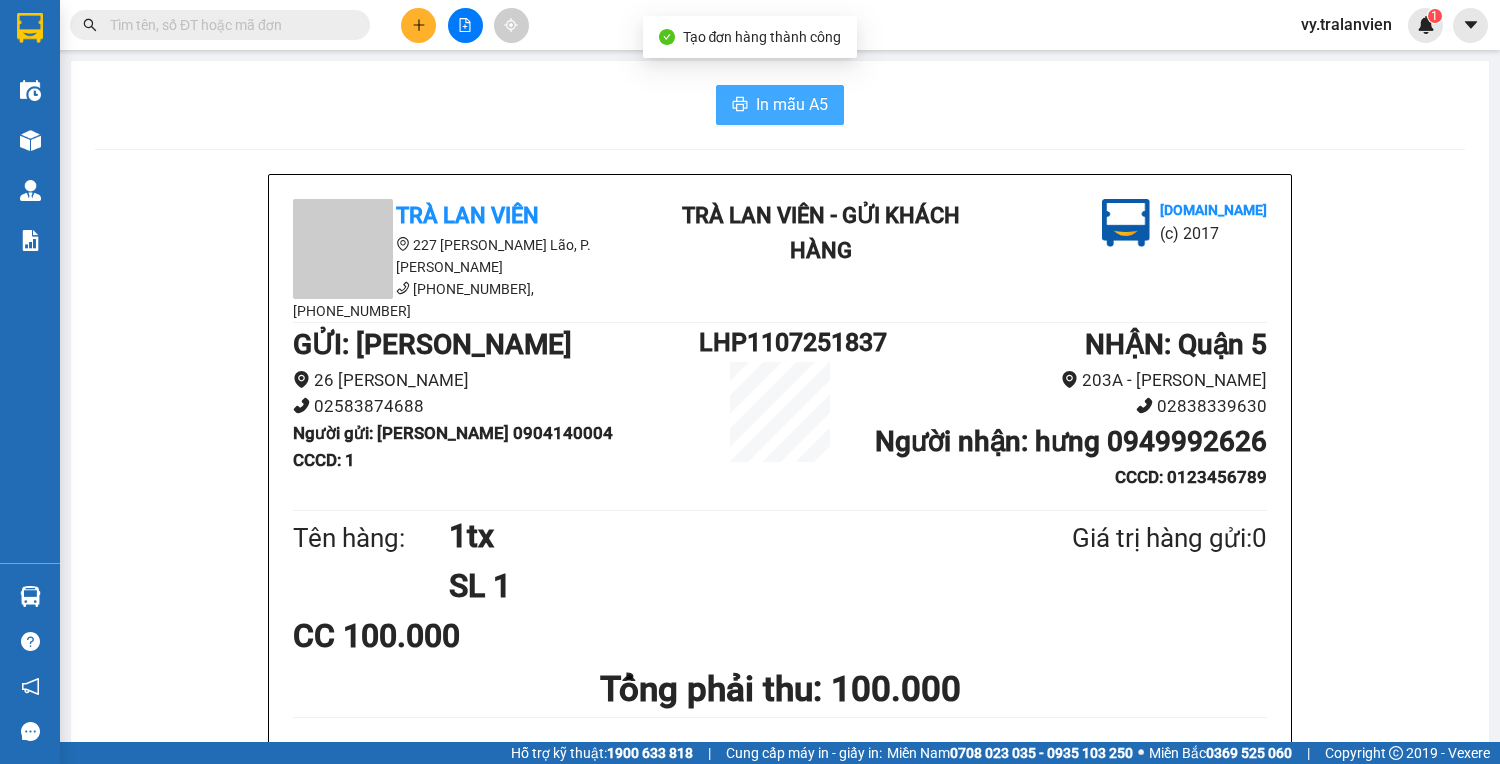 click on "In mẫu A5" at bounding box center (792, 104) 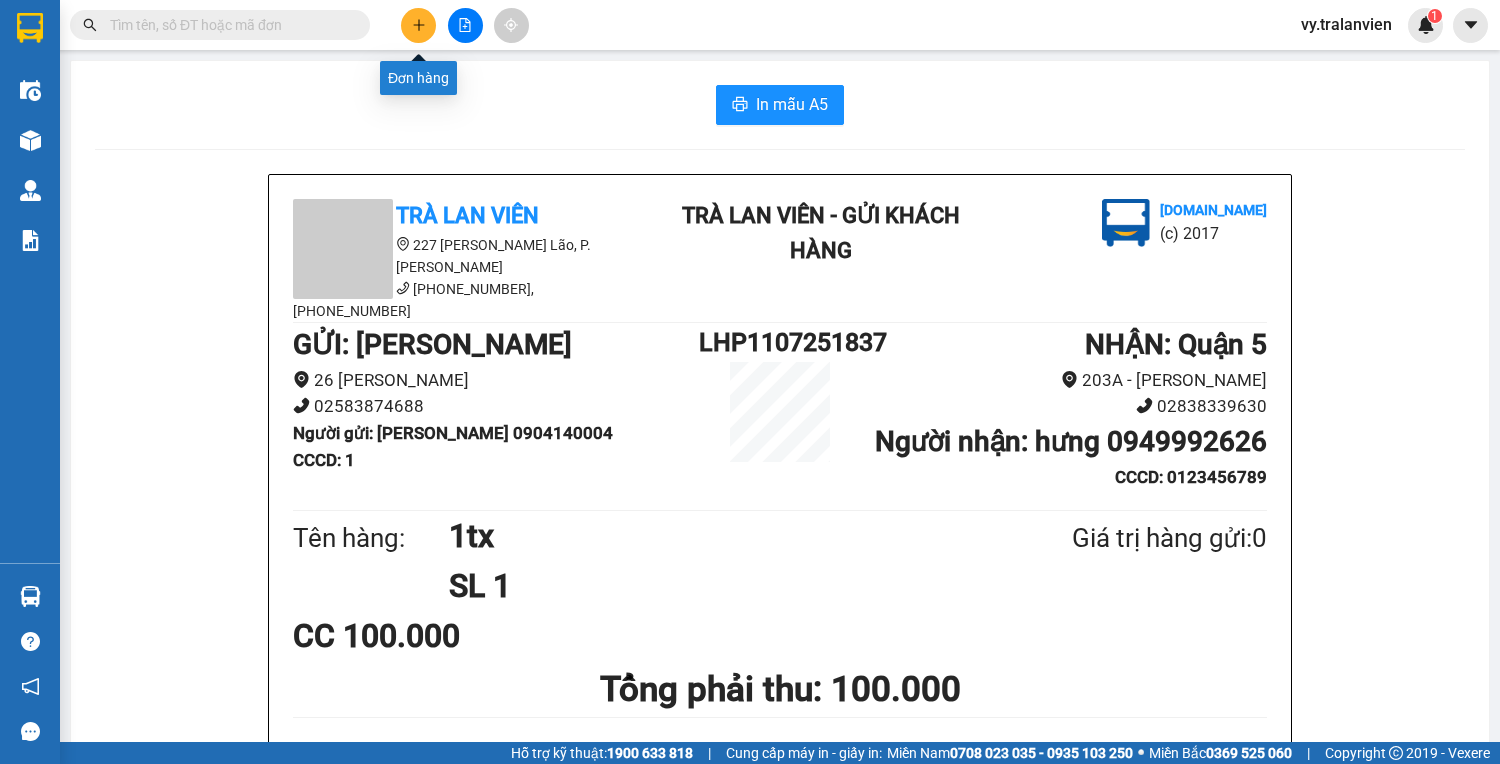 click at bounding box center (418, 25) 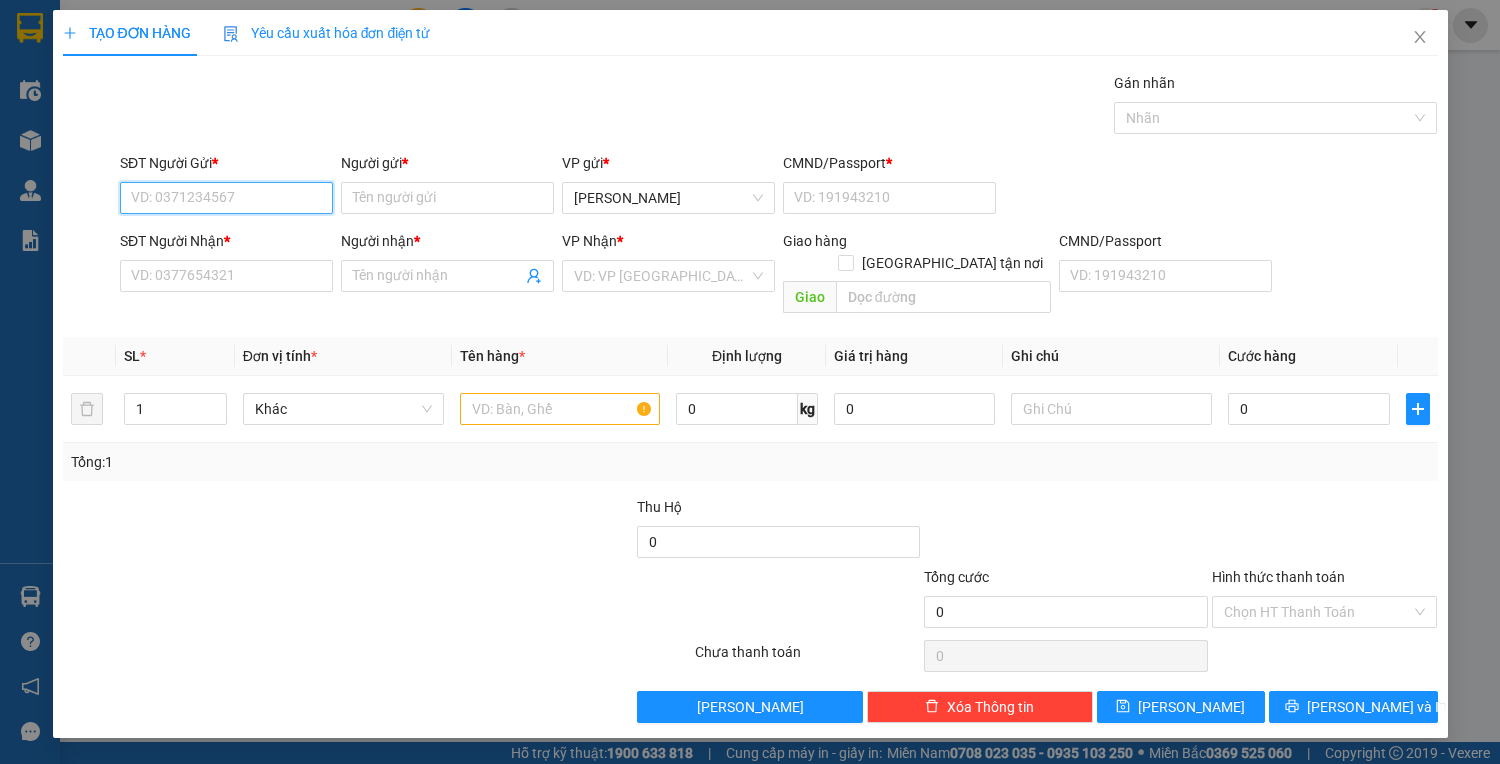 click on "SĐT Người Gửi  *" at bounding box center [226, 198] 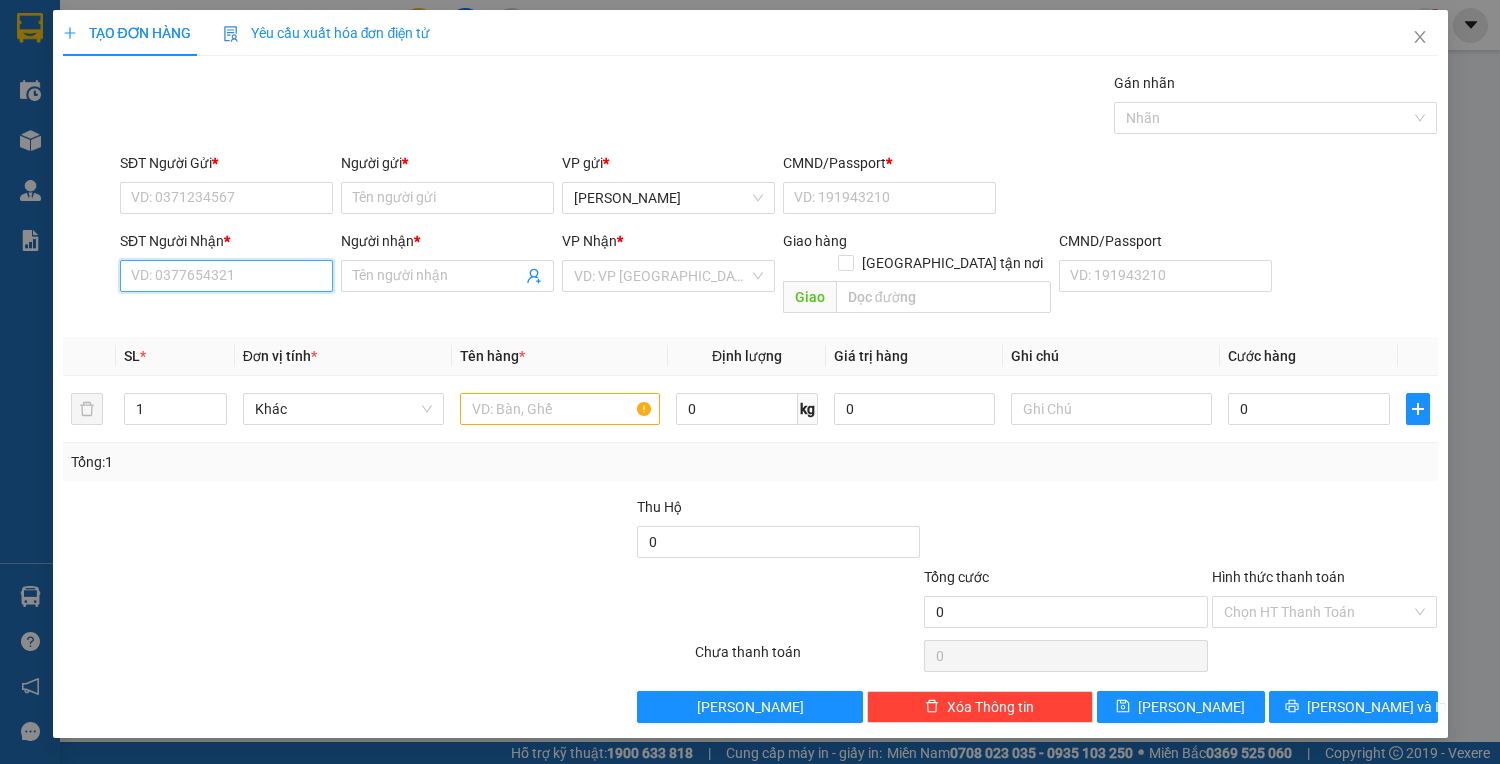 drag, startPoint x: 216, startPoint y: 287, endPoint x: 224, endPoint y: 280, distance: 10.630146 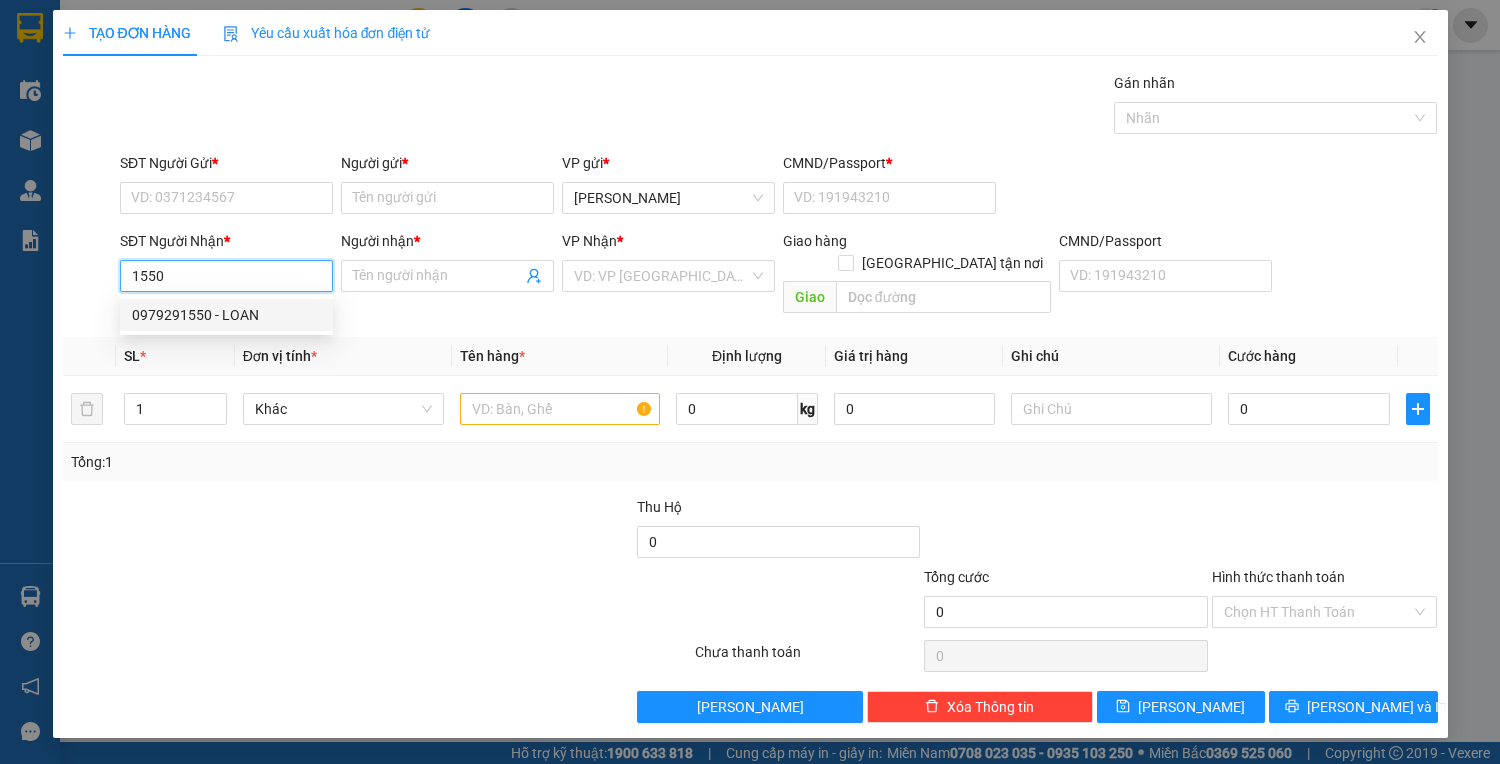 click on "0979291550 - LOAN" at bounding box center [226, 315] 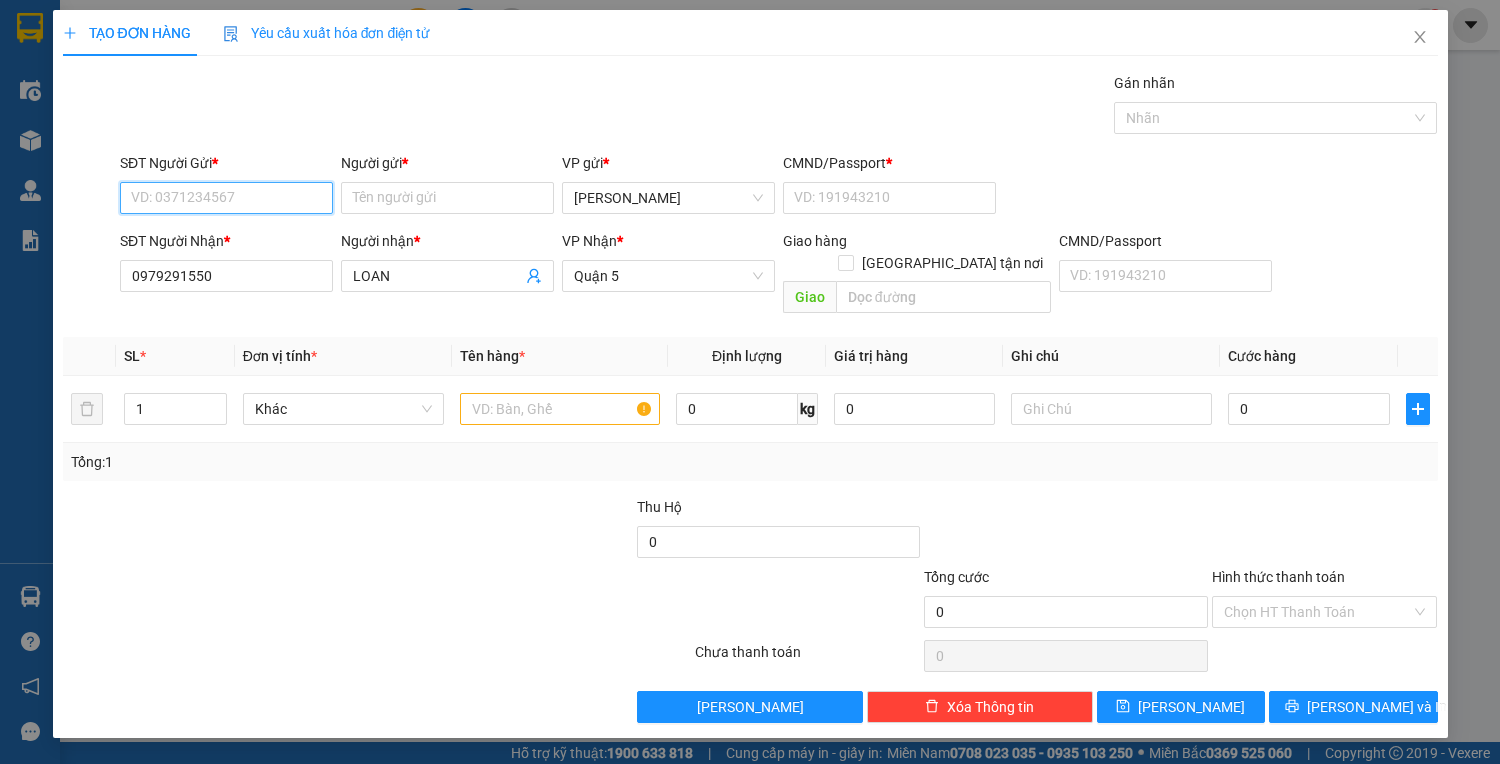 click on "SĐT Người Gửi  *" at bounding box center [226, 198] 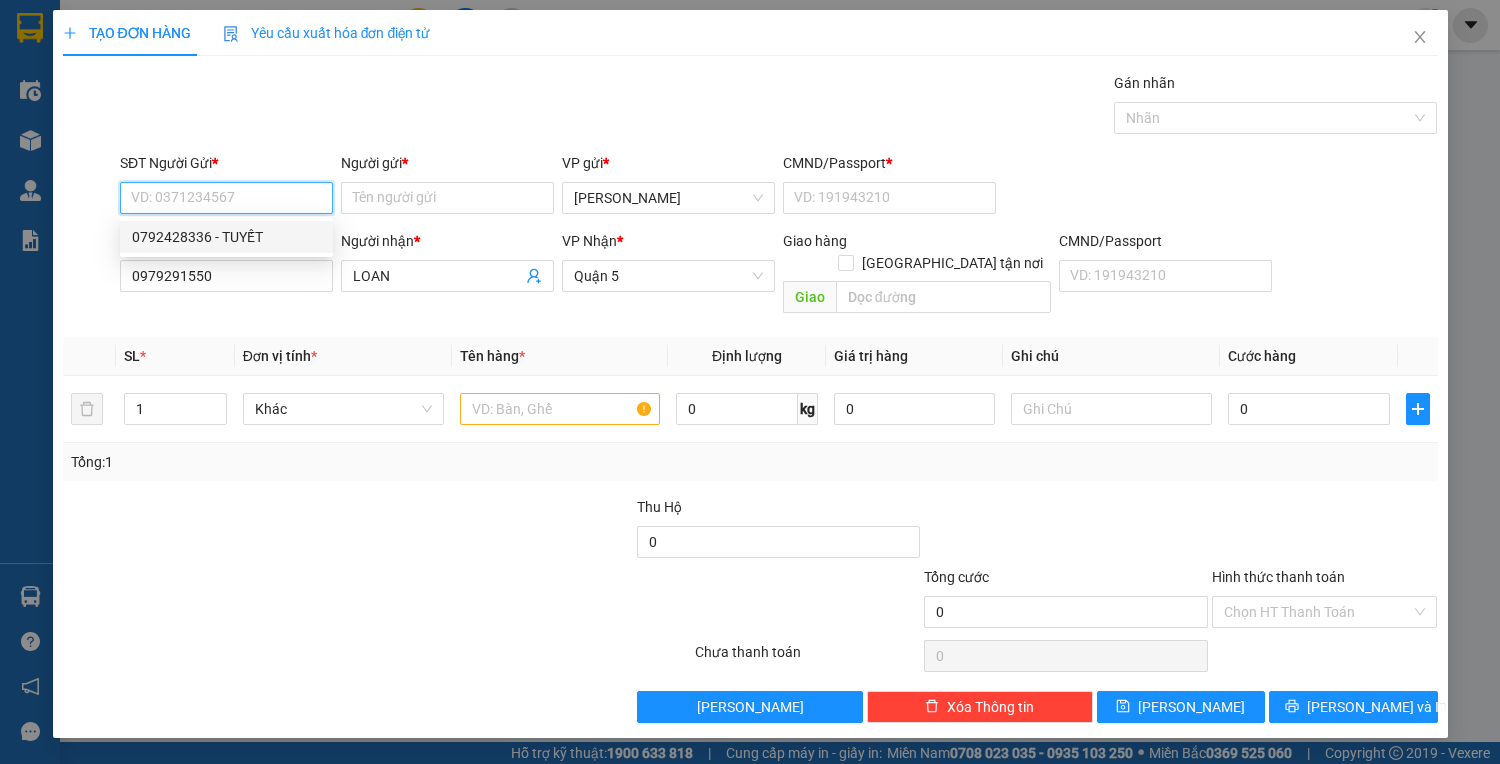 click on "0792428336 - TUYẾT" at bounding box center (226, 237) 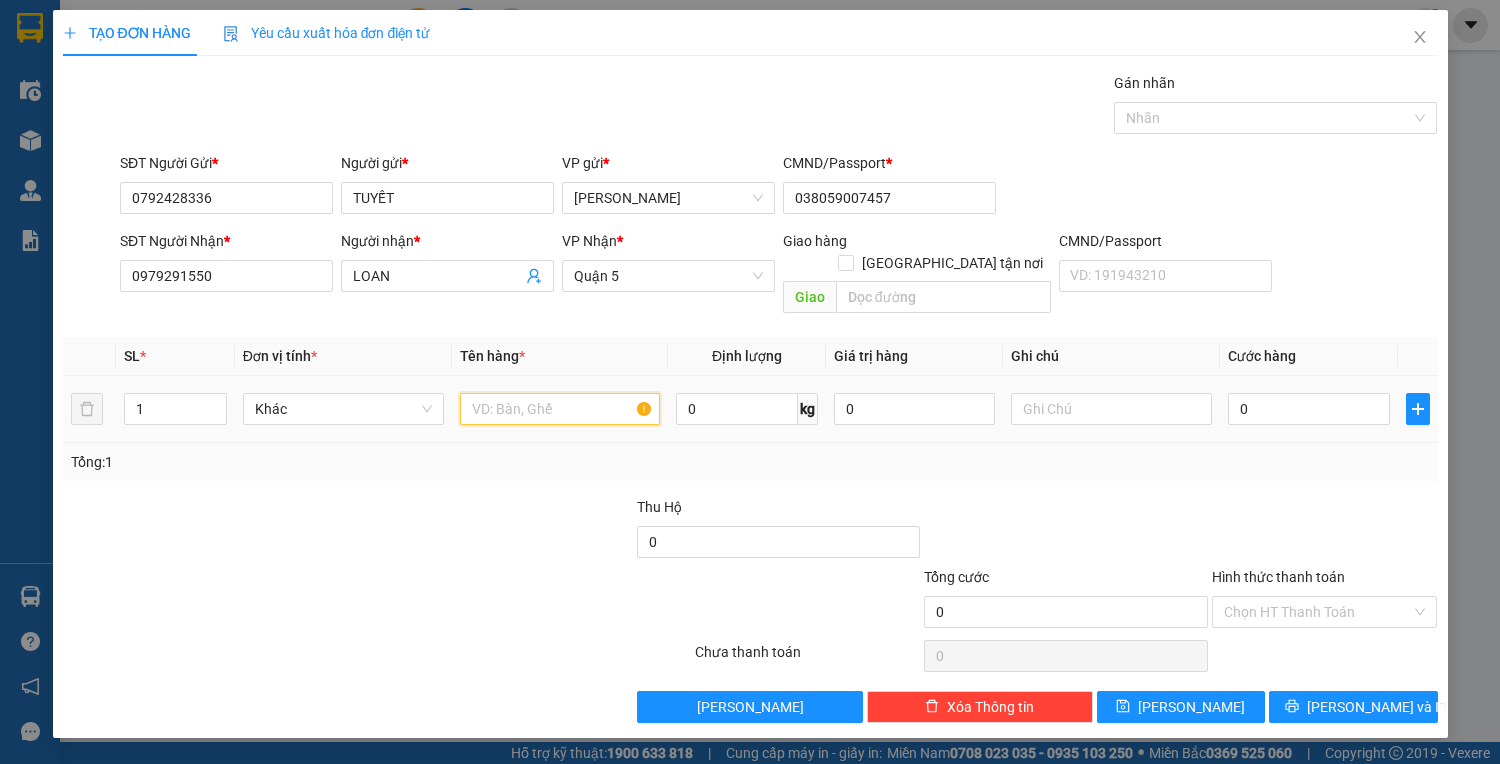 drag, startPoint x: 529, startPoint y: 386, endPoint x: 508, endPoint y: 362, distance: 31.890438 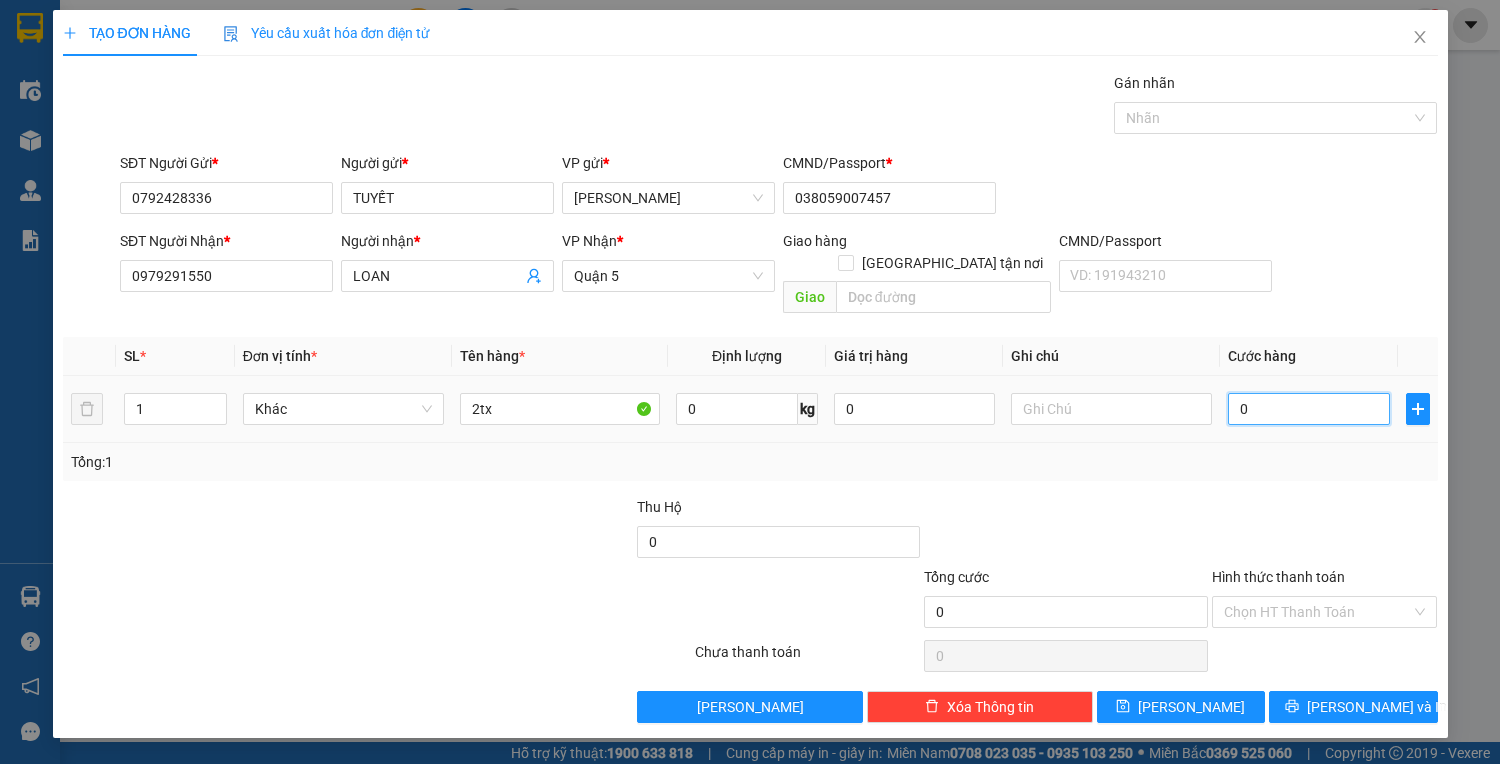 drag, startPoint x: 1314, startPoint y: 384, endPoint x: 1255, endPoint y: 365, distance: 61.983868 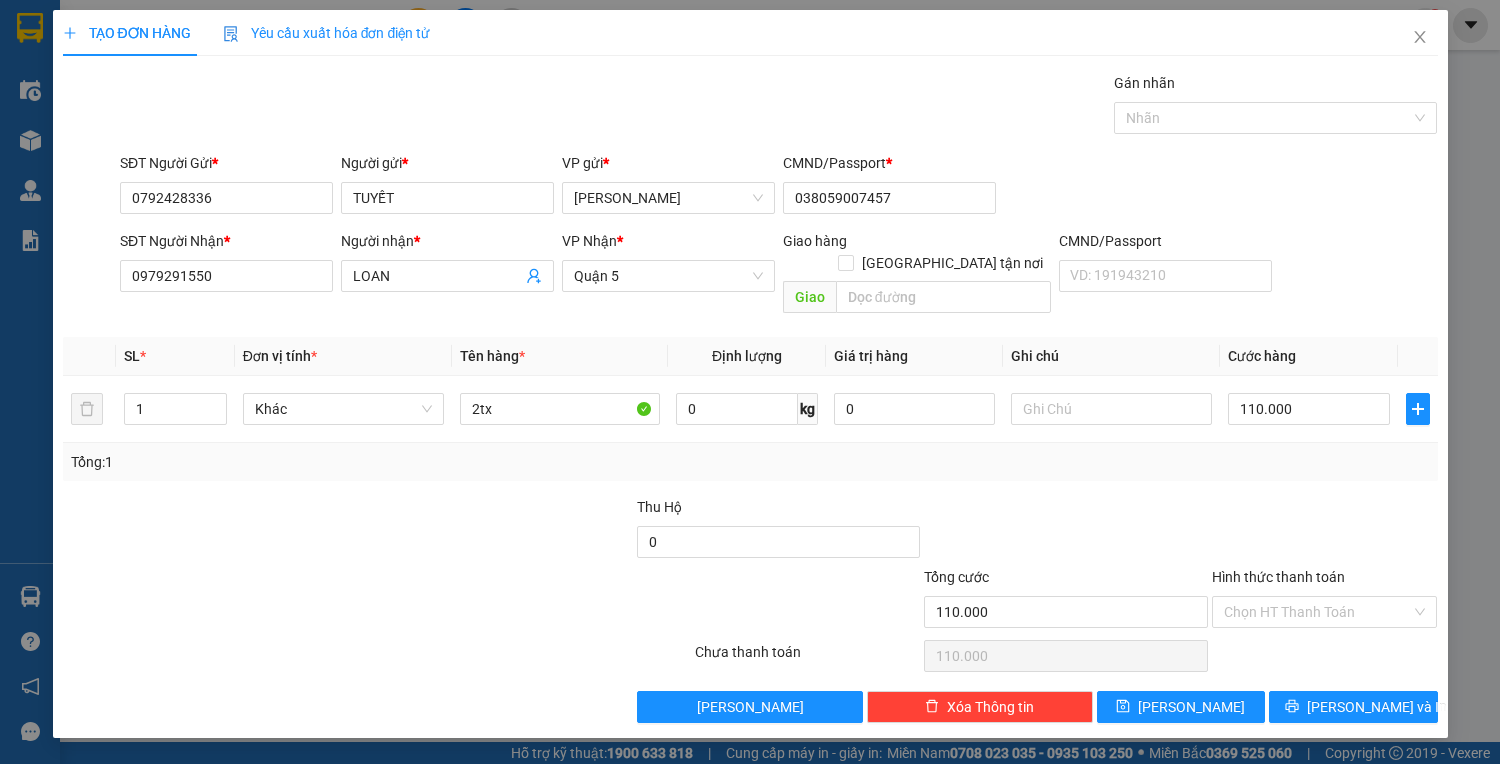 drag, startPoint x: 1352, startPoint y: 591, endPoint x: 1352, endPoint y: 606, distance: 15 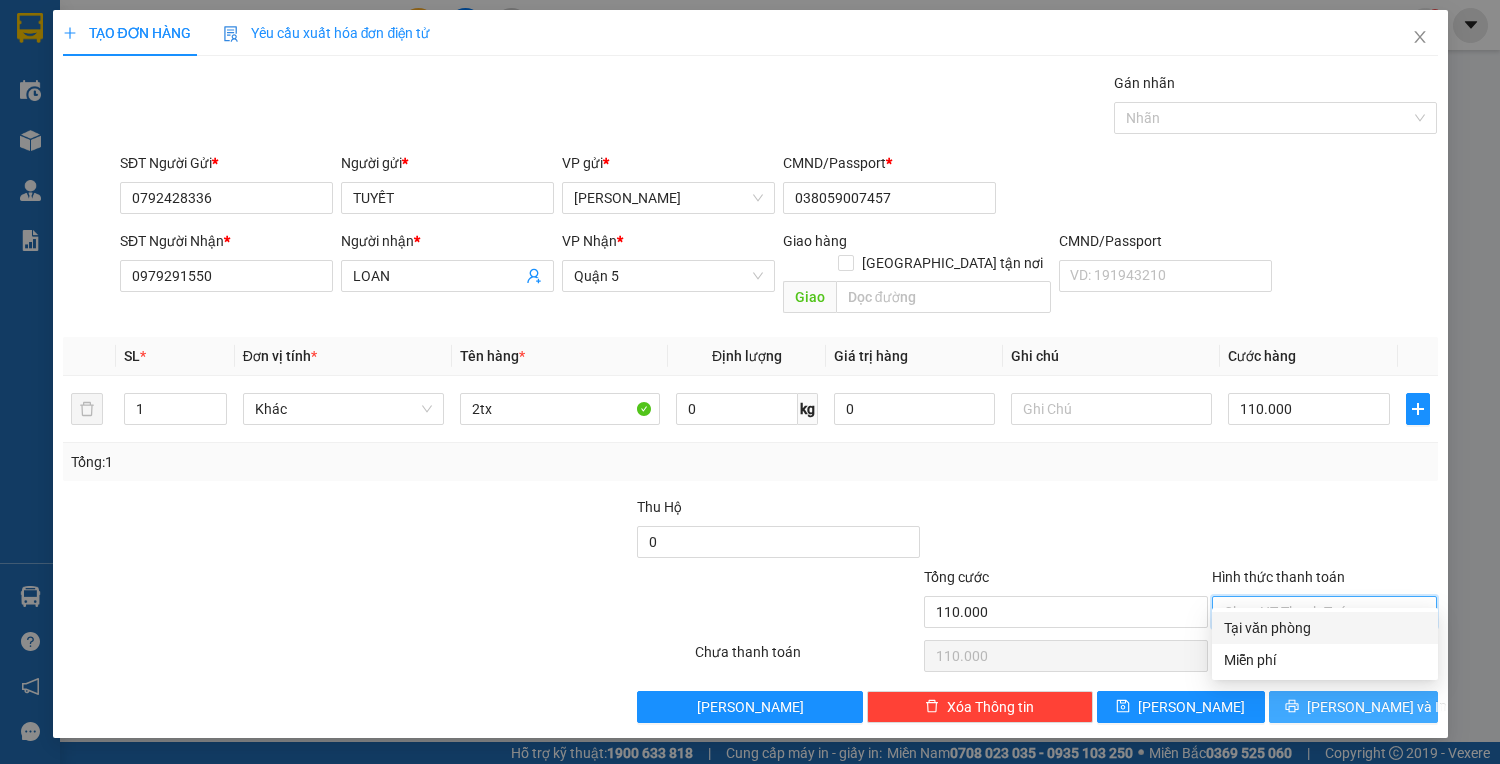 drag, startPoint x: 1352, startPoint y: 628, endPoint x: 1361, endPoint y: 685, distance: 57.706154 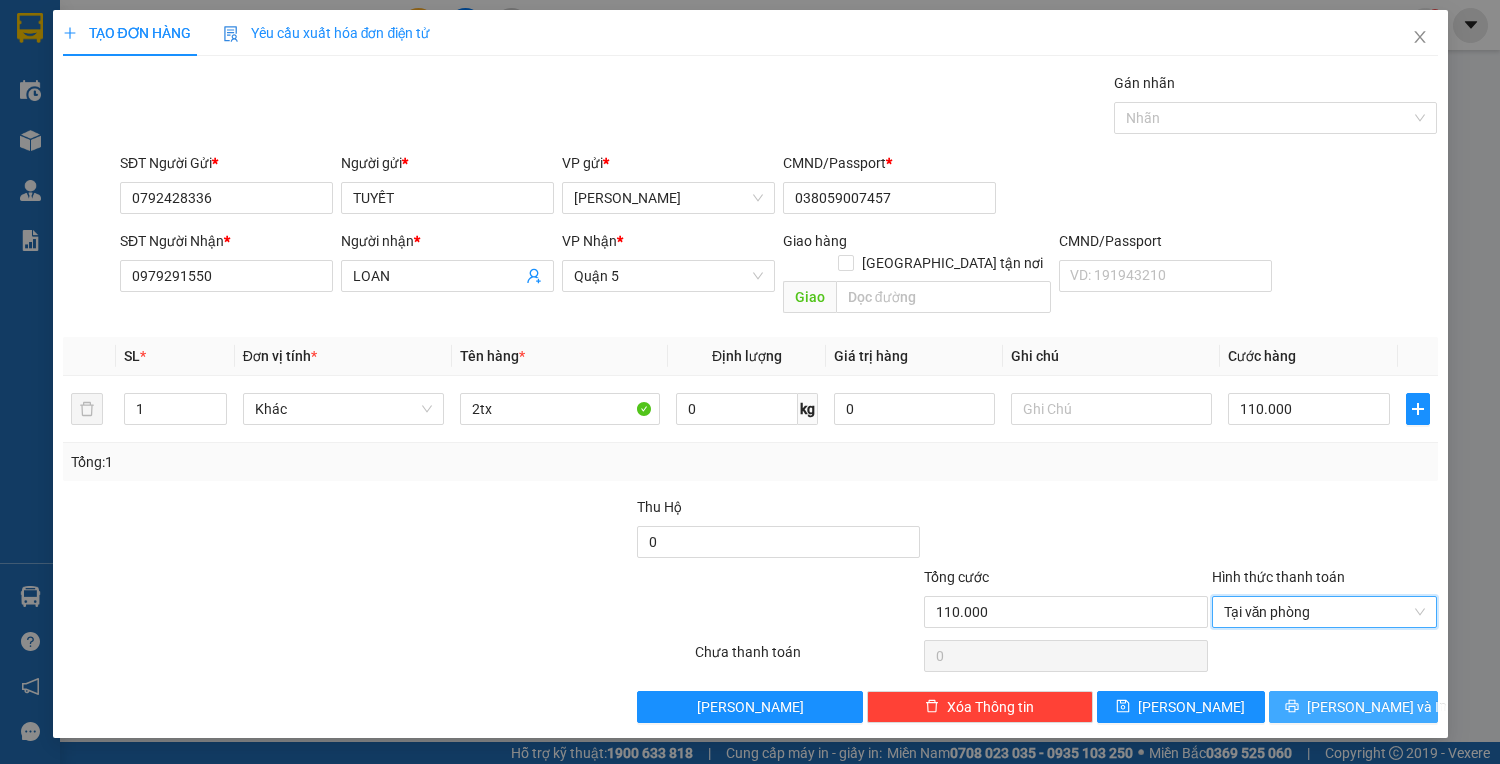 click on "[PERSON_NAME] và In" at bounding box center [1377, 707] 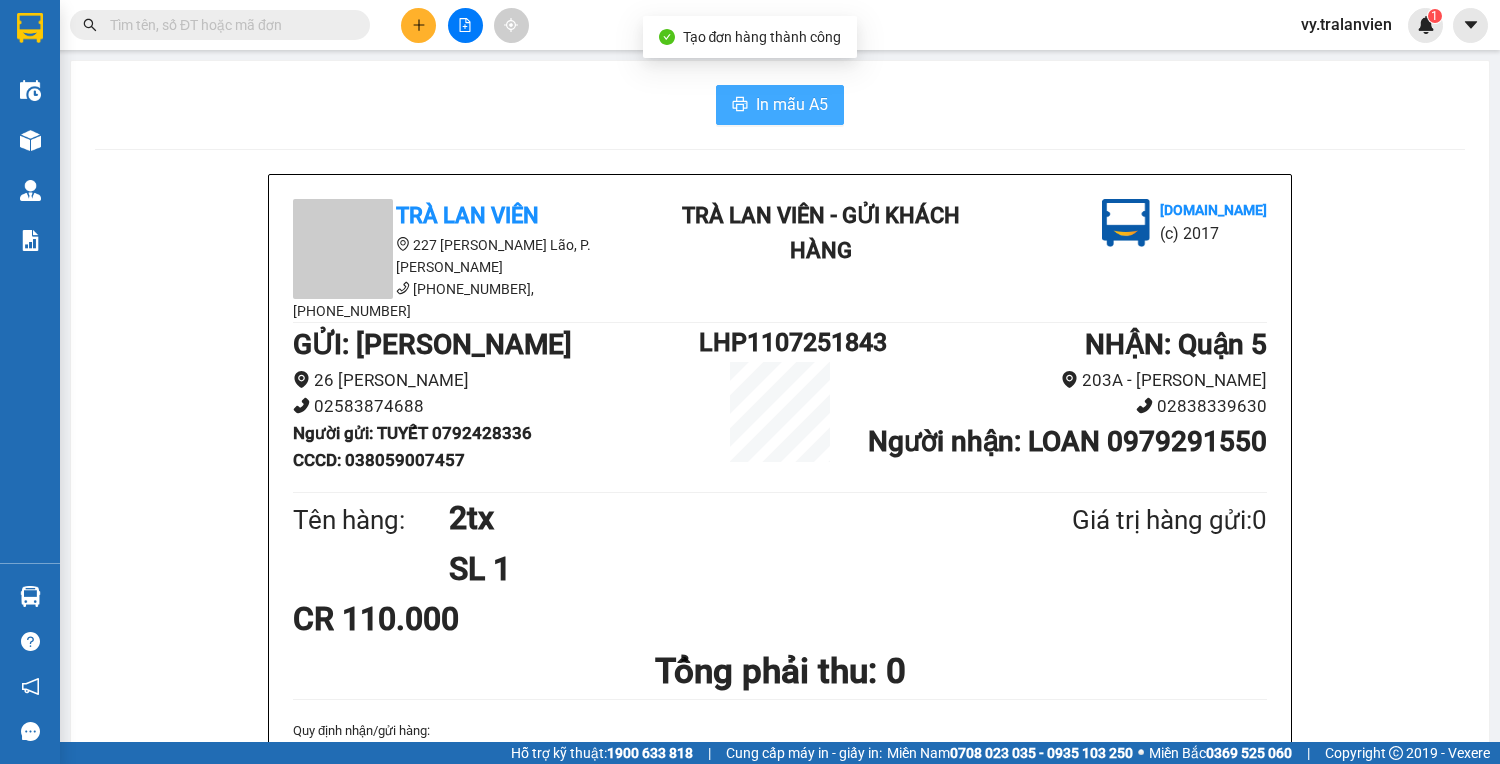 drag, startPoint x: 812, startPoint y: 96, endPoint x: 790, endPoint y: 91, distance: 22.561028 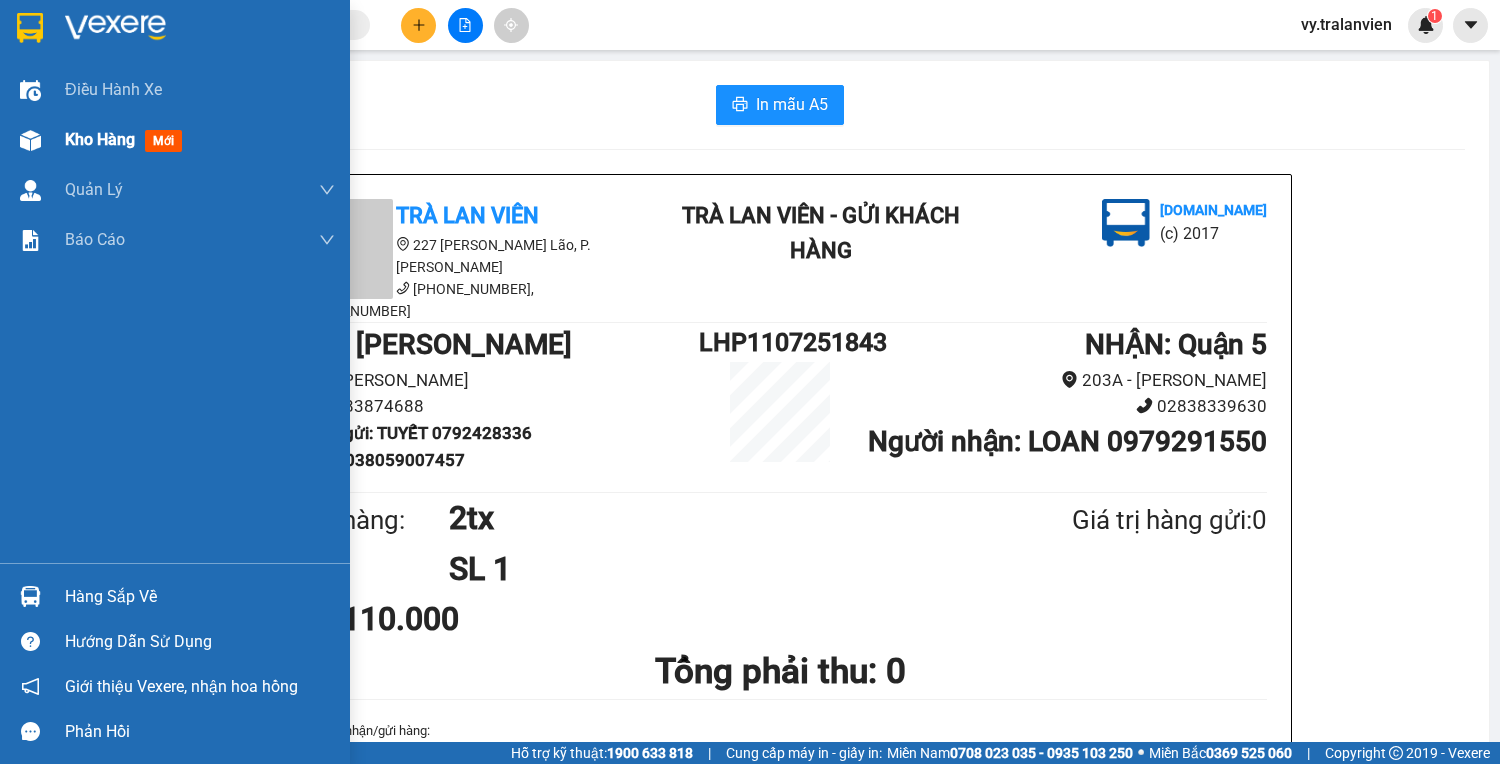 click on "Kho hàng" at bounding box center (100, 139) 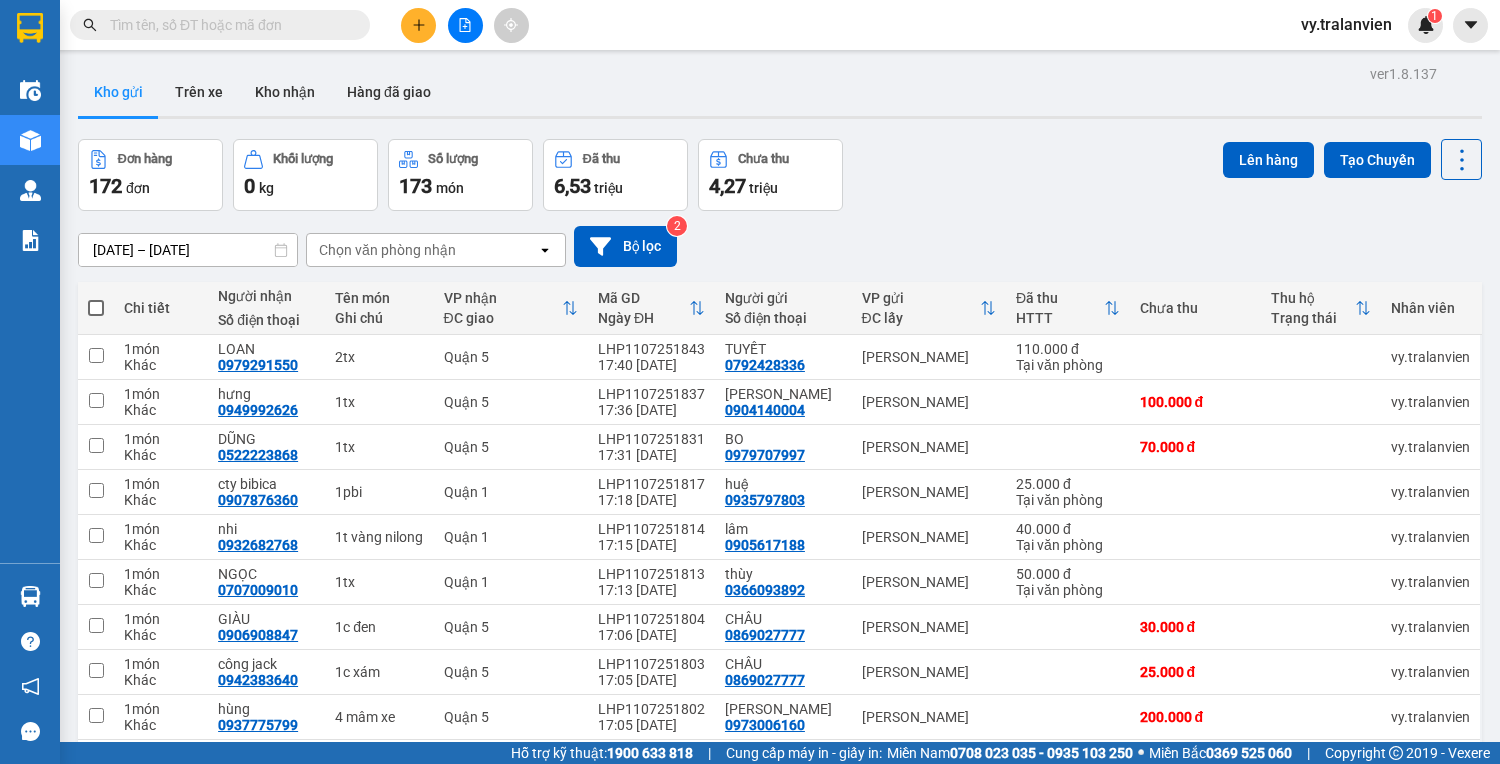 drag, startPoint x: 1110, startPoint y: 696, endPoint x: 1094, endPoint y: 702, distance: 17.088007 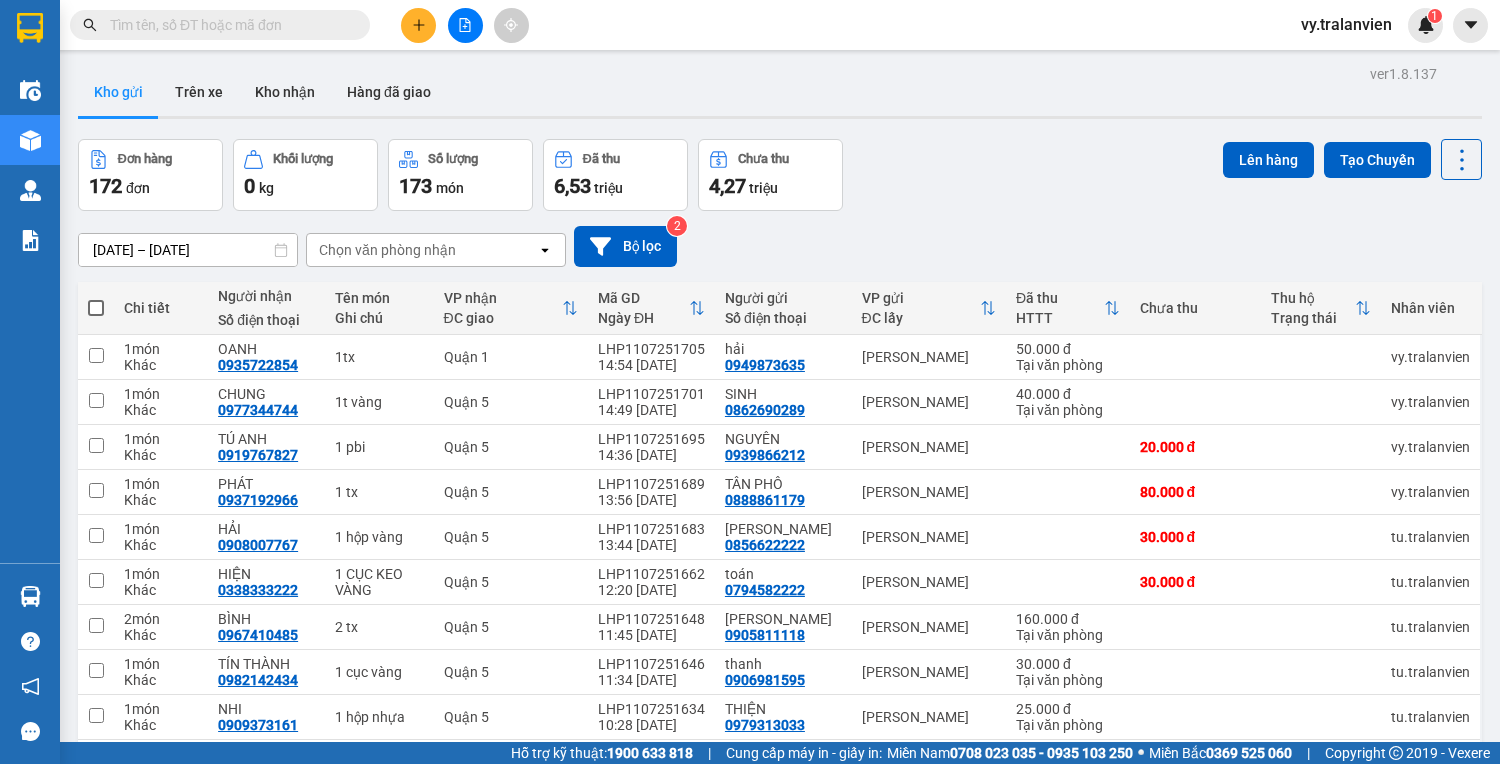 click on "4" at bounding box center (1159, 817) 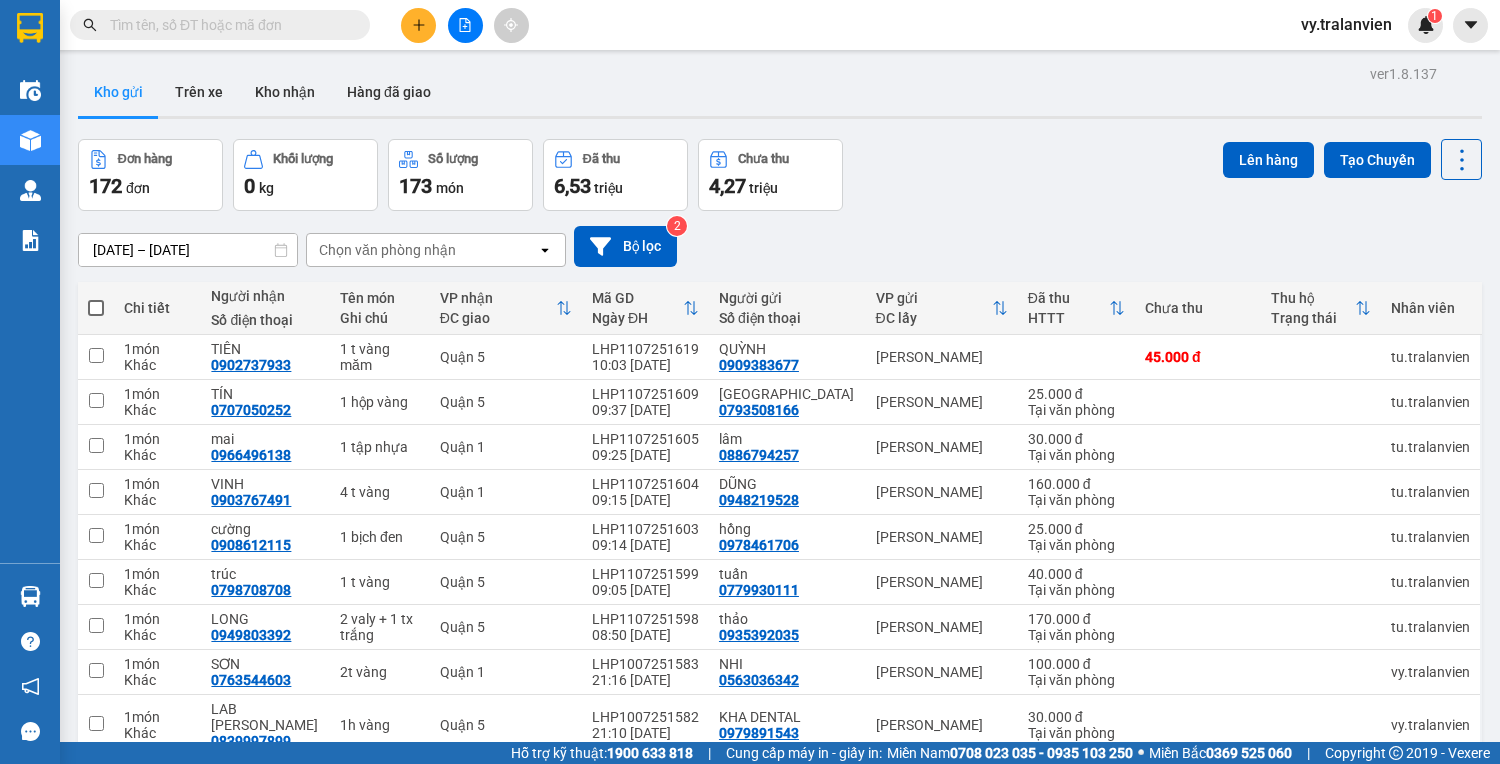 click on "[DATE] – [DATE] Press the down arrow key to interact with the calendar and select a date. Press the escape button to close the calendar. Selected date range is from [DATE] to [DATE]. Chọn văn phòng nhận open Bộ lọc 2" at bounding box center [780, 246] 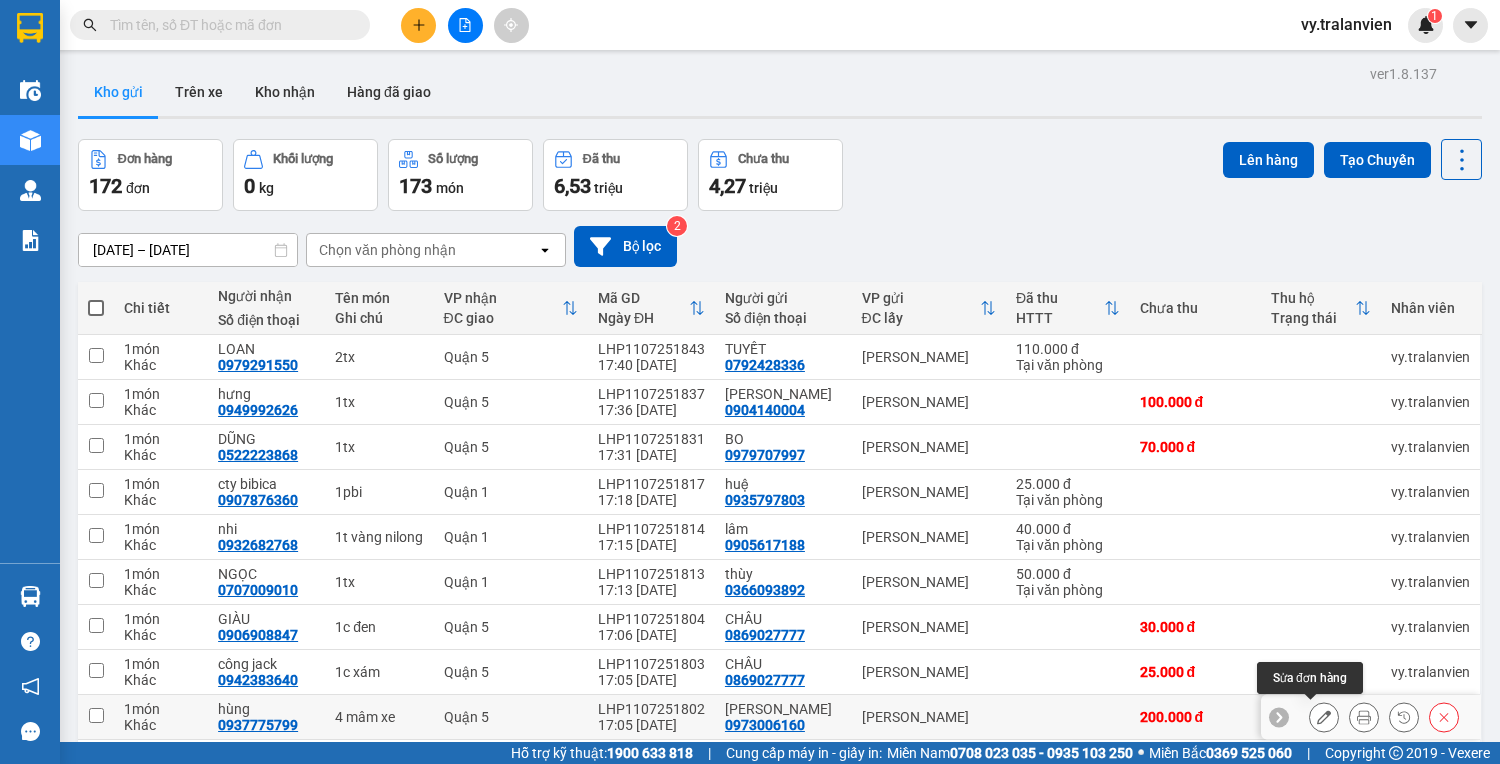click 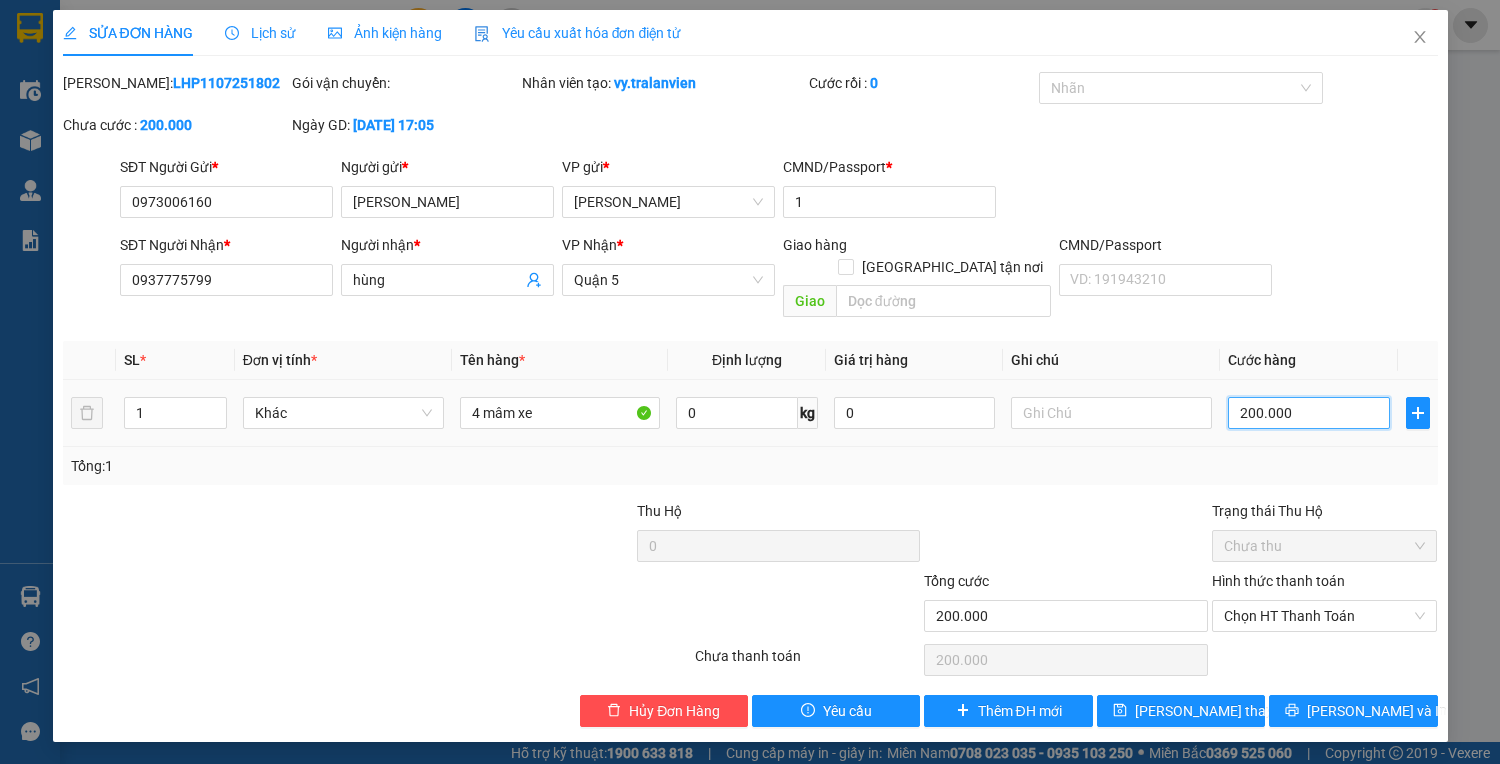 click on "200.000" at bounding box center (1308, 413) 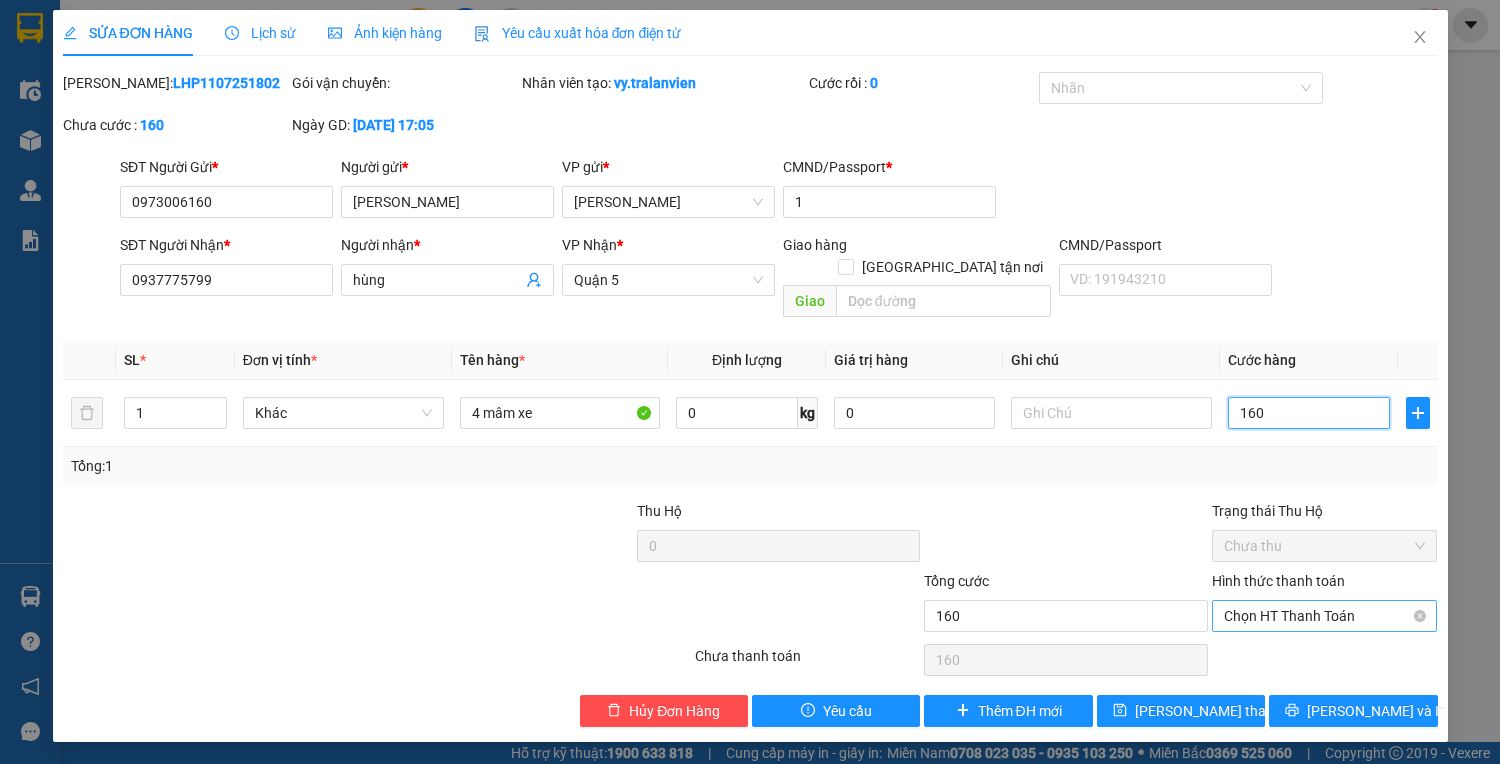 drag, startPoint x: 1291, startPoint y: 597, endPoint x: 1291, endPoint y: 608, distance: 11 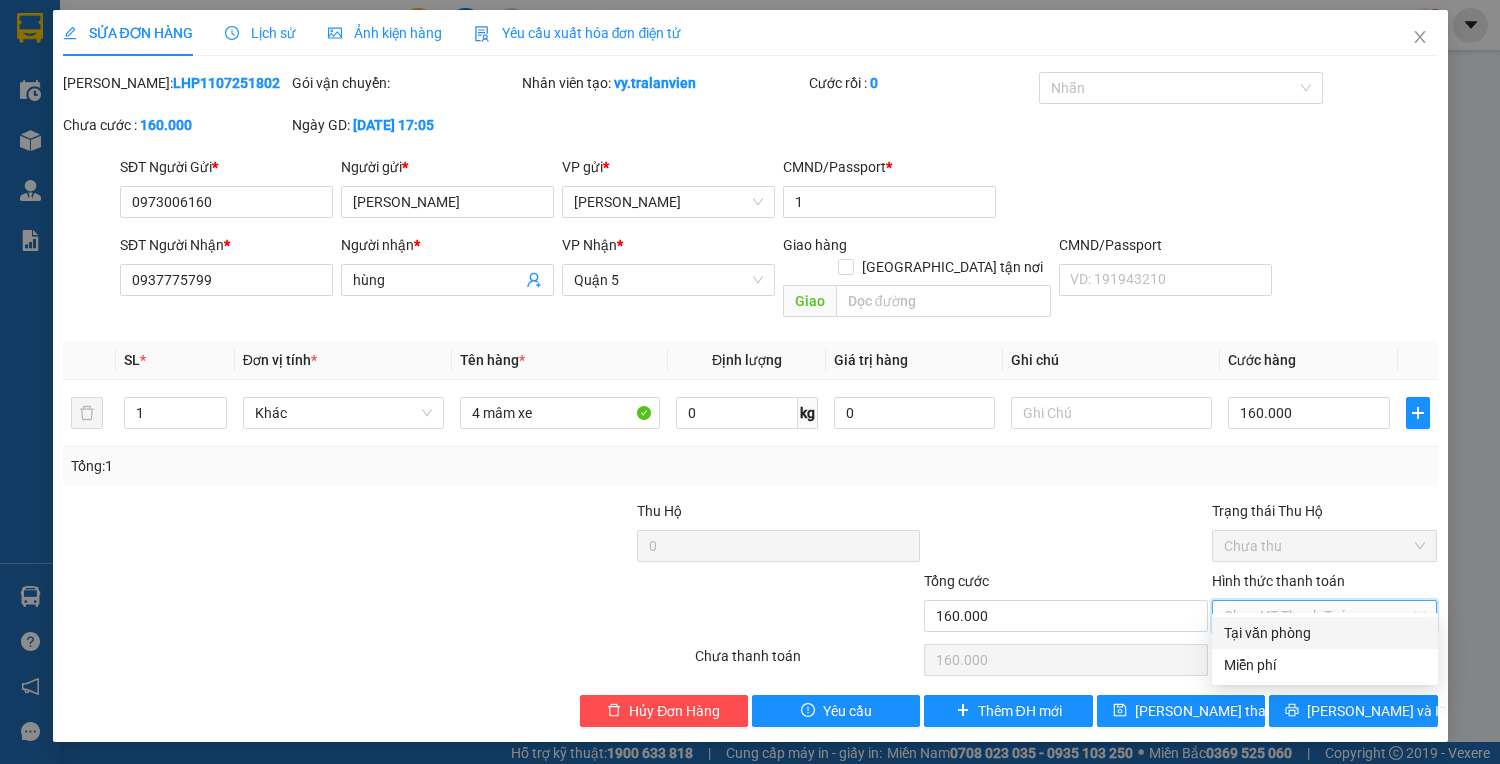 click on "Tại văn phòng" at bounding box center [1325, 633] 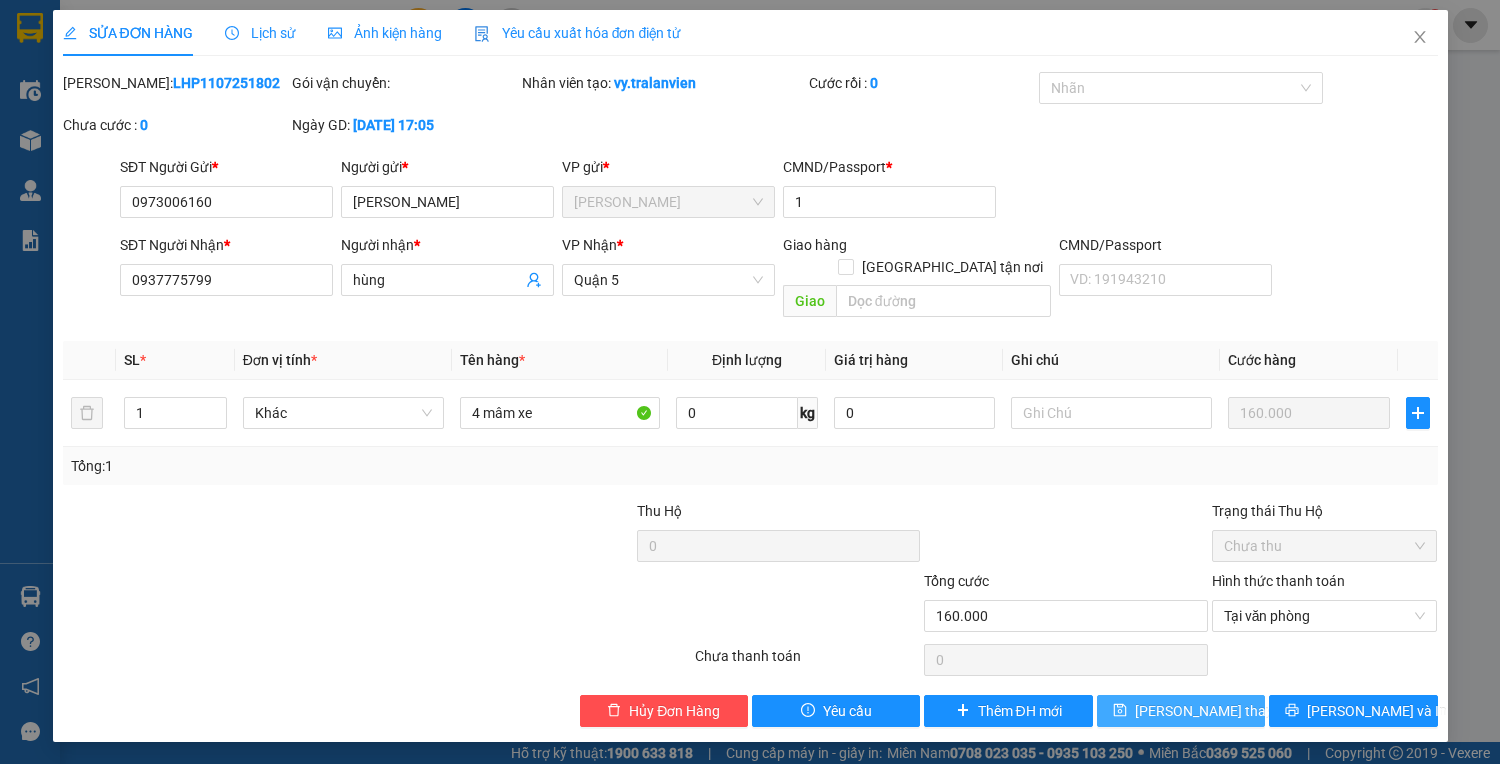click on "[PERSON_NAME] thay đổi" at bounding box center [1215, 711] 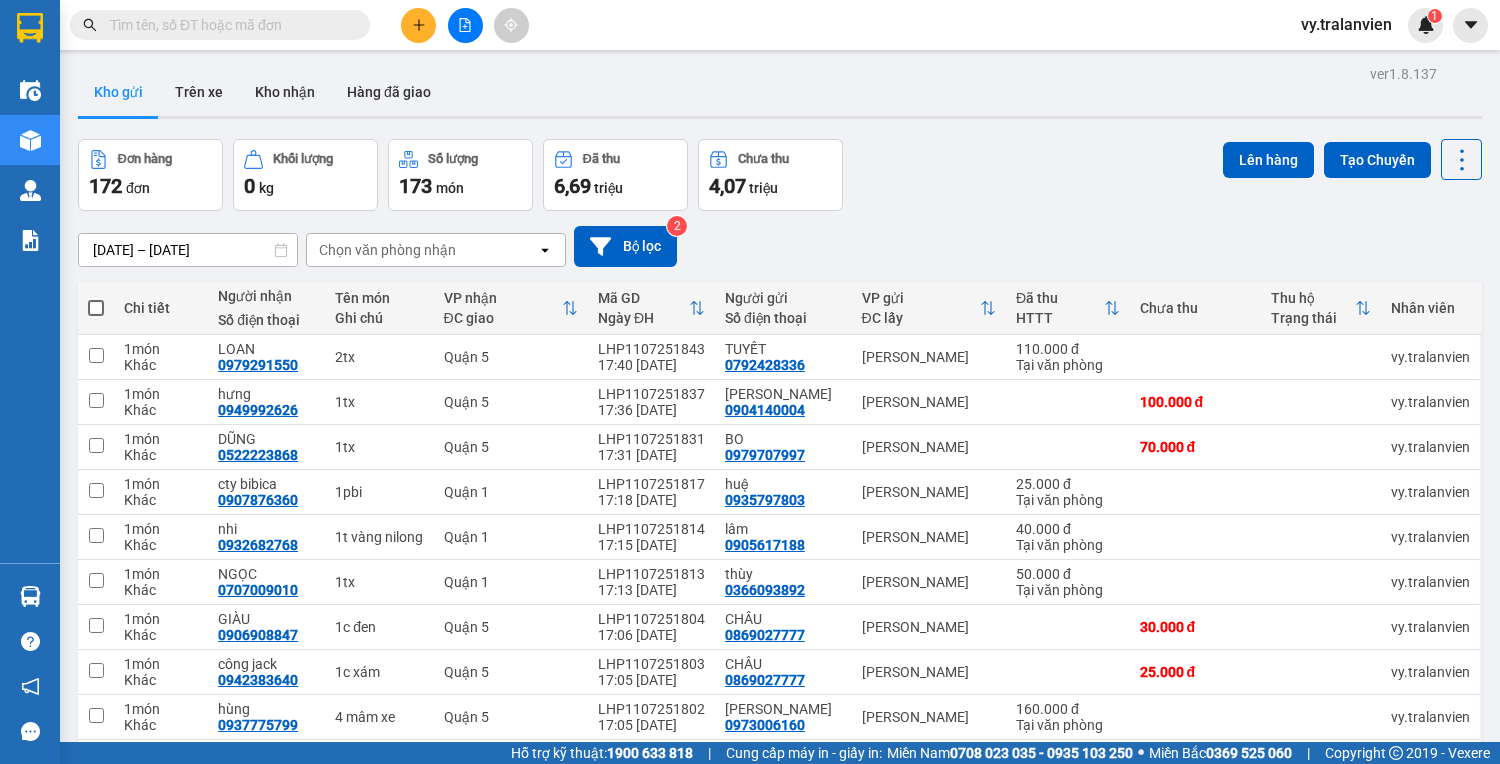 click on "[DATE] – [DATE] Press the down arrow key to interact with the calendar and select a date. Press the escape button to close the calendar. Selected date range is from [DATE] to [DATE]. Chọn văn phòng nhận open Bộ lọc 2" at bounding box center [780, 246] 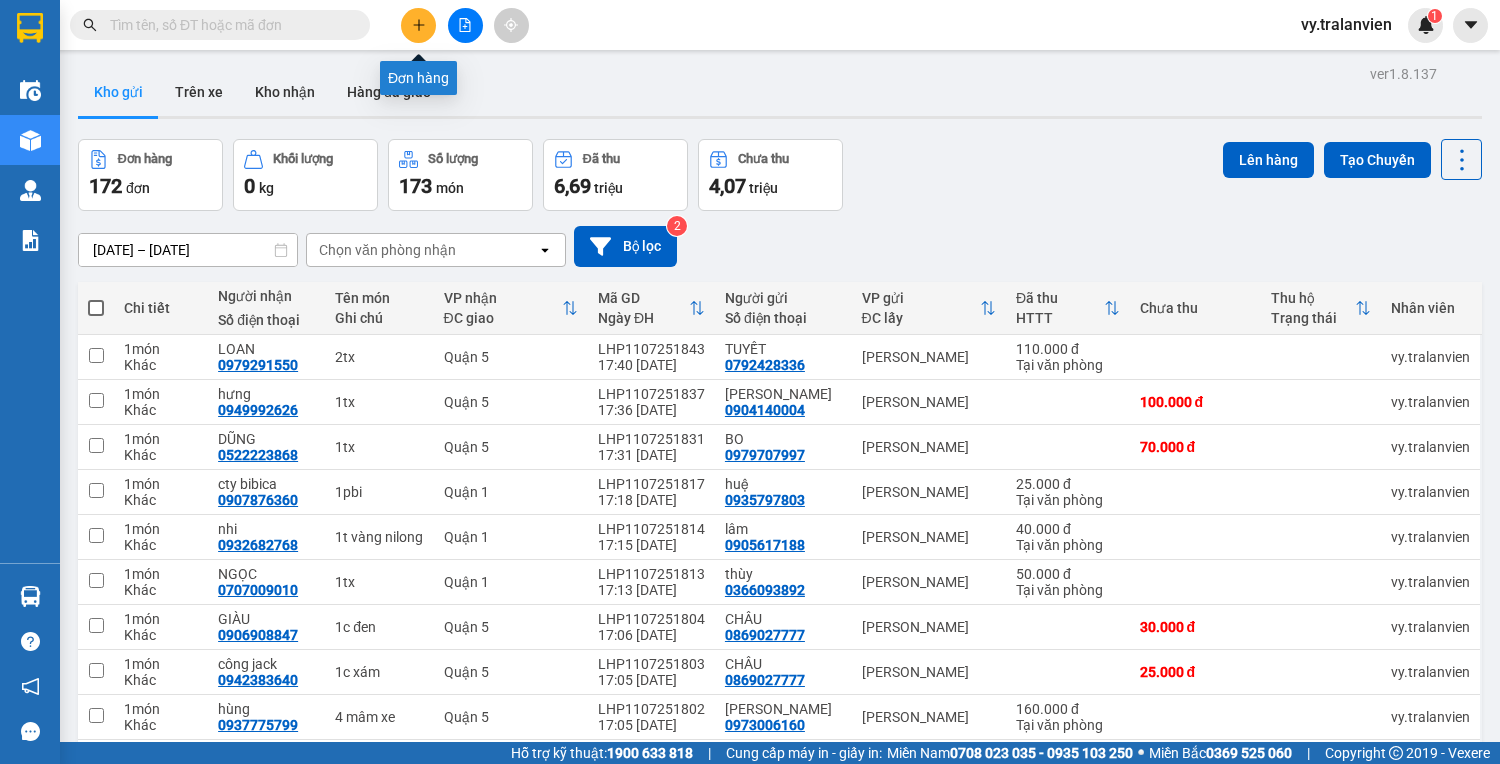 click at bounding box center [418, 25] 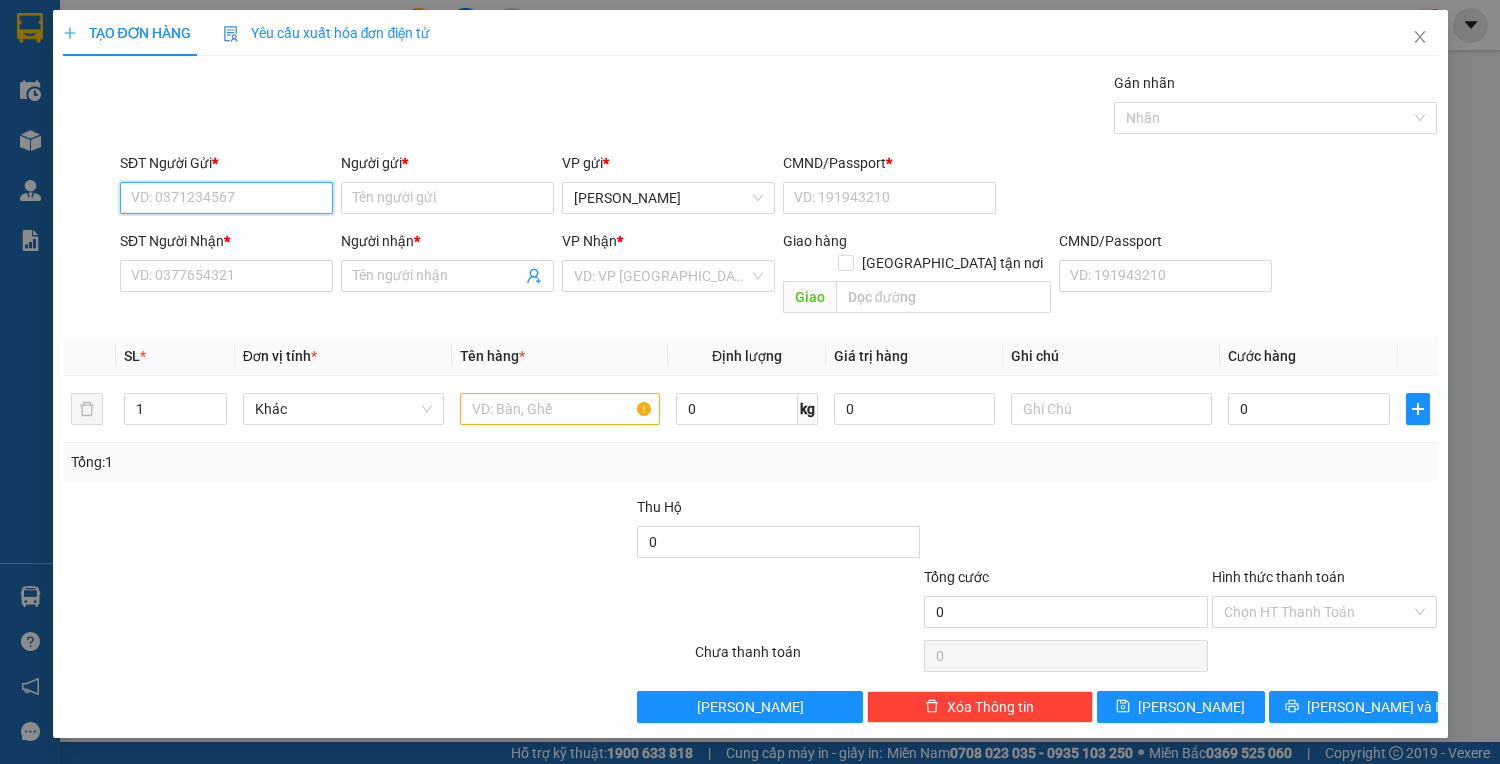 drag, startPoint x: 208, startPoint y: 188, endPoint x: 1499, endPoint y: 391, distance: 1306.8627 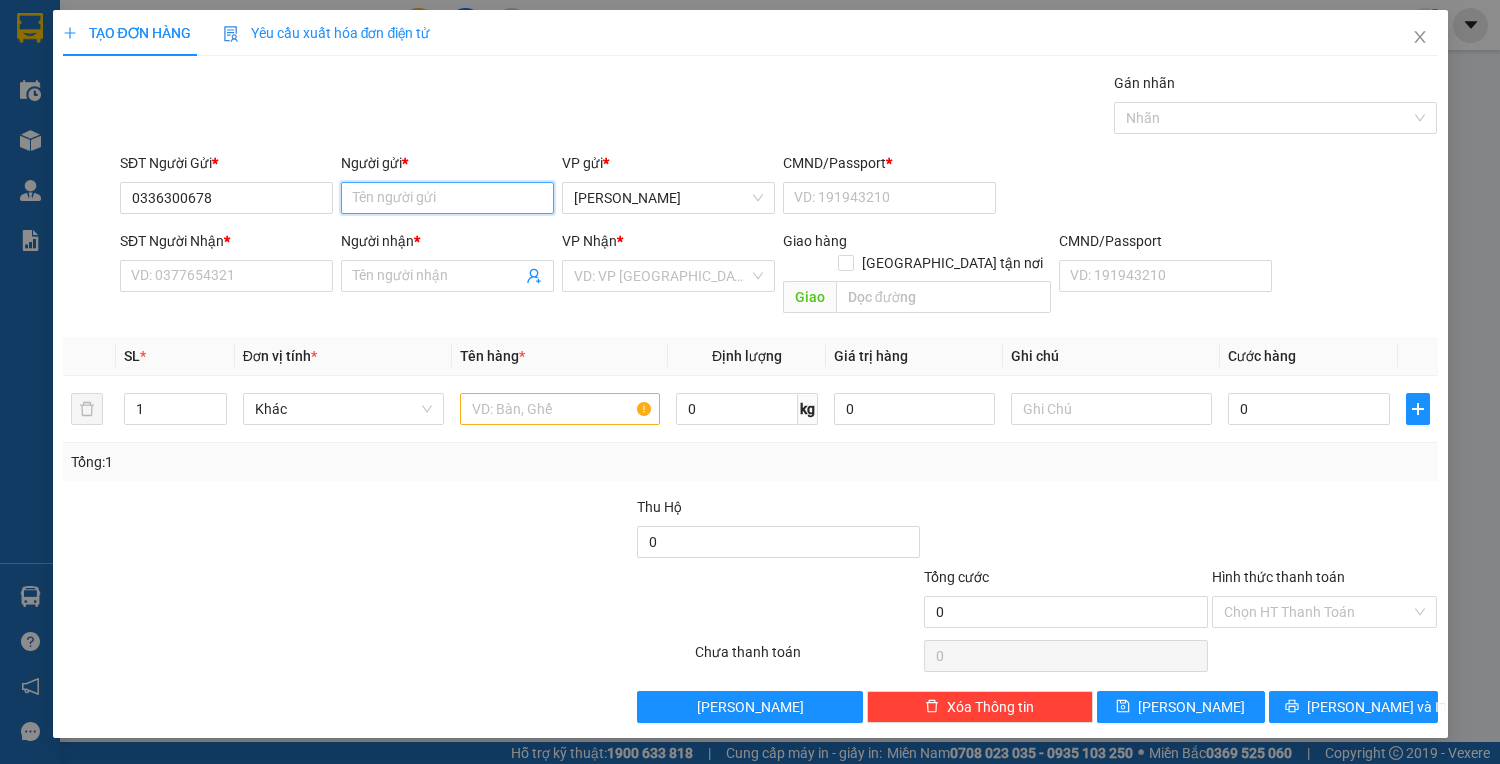 click on "Người gửi  *" at bounding box center (447, 198) 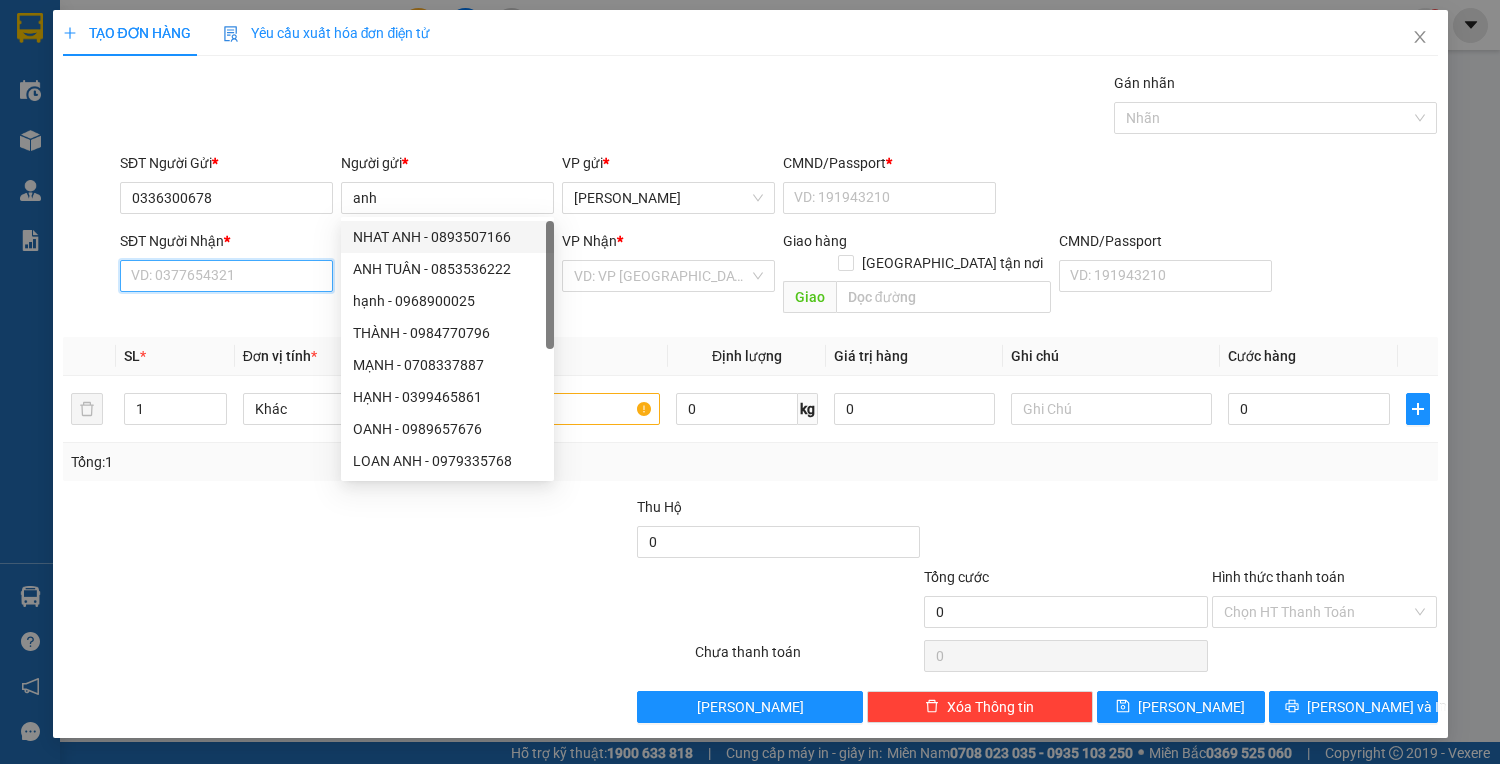 drag, startPoint x: 214, startPoint y: 274, endPoint x: 1499, endPoint y: 39, distance: 1306.3116 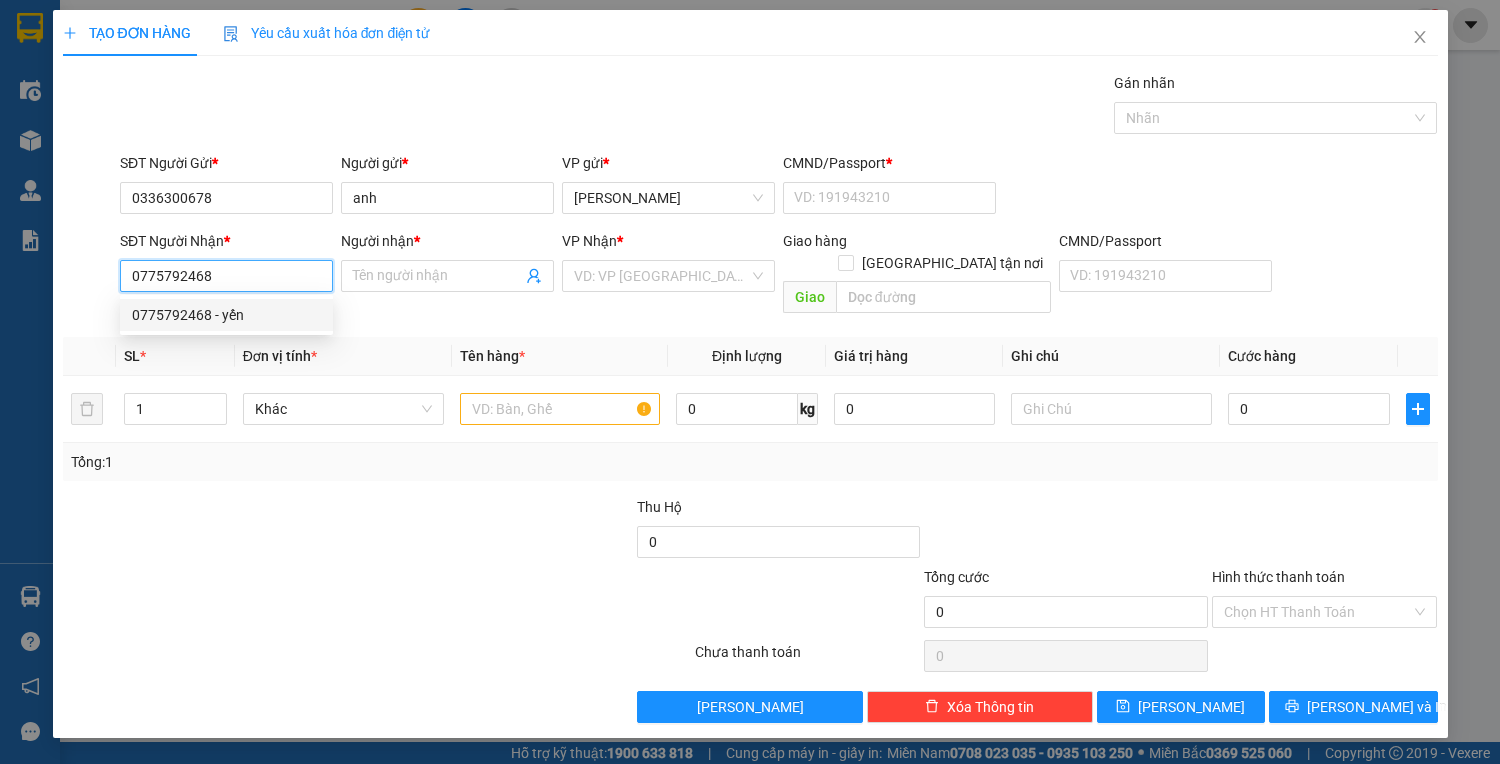 click on "0775792468 - yến" at bounding box center [226, 315] 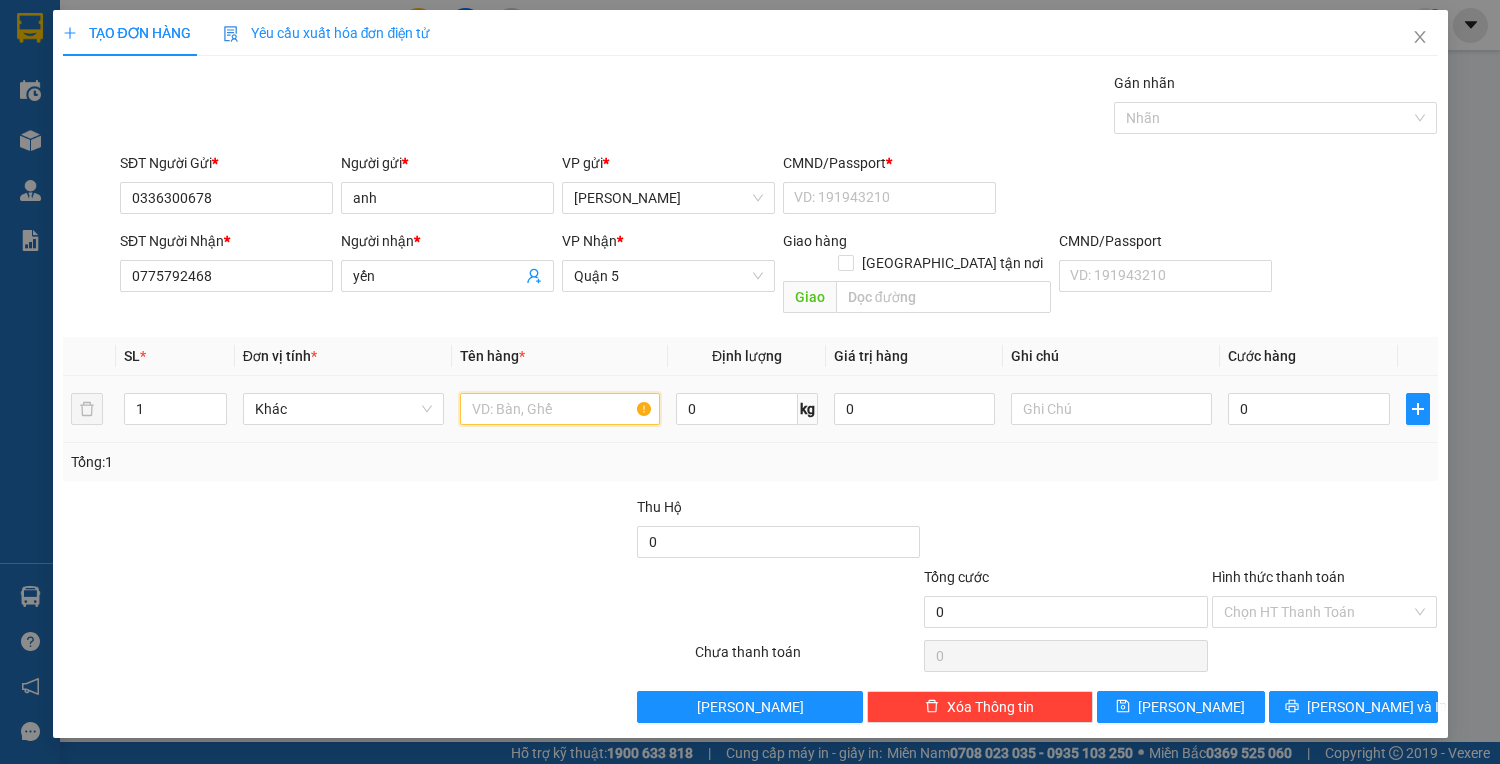 drag, startPoint x: 532, startPoint y: 384, endPoint x: 495, endPoint y: 364, distance: 42.059483 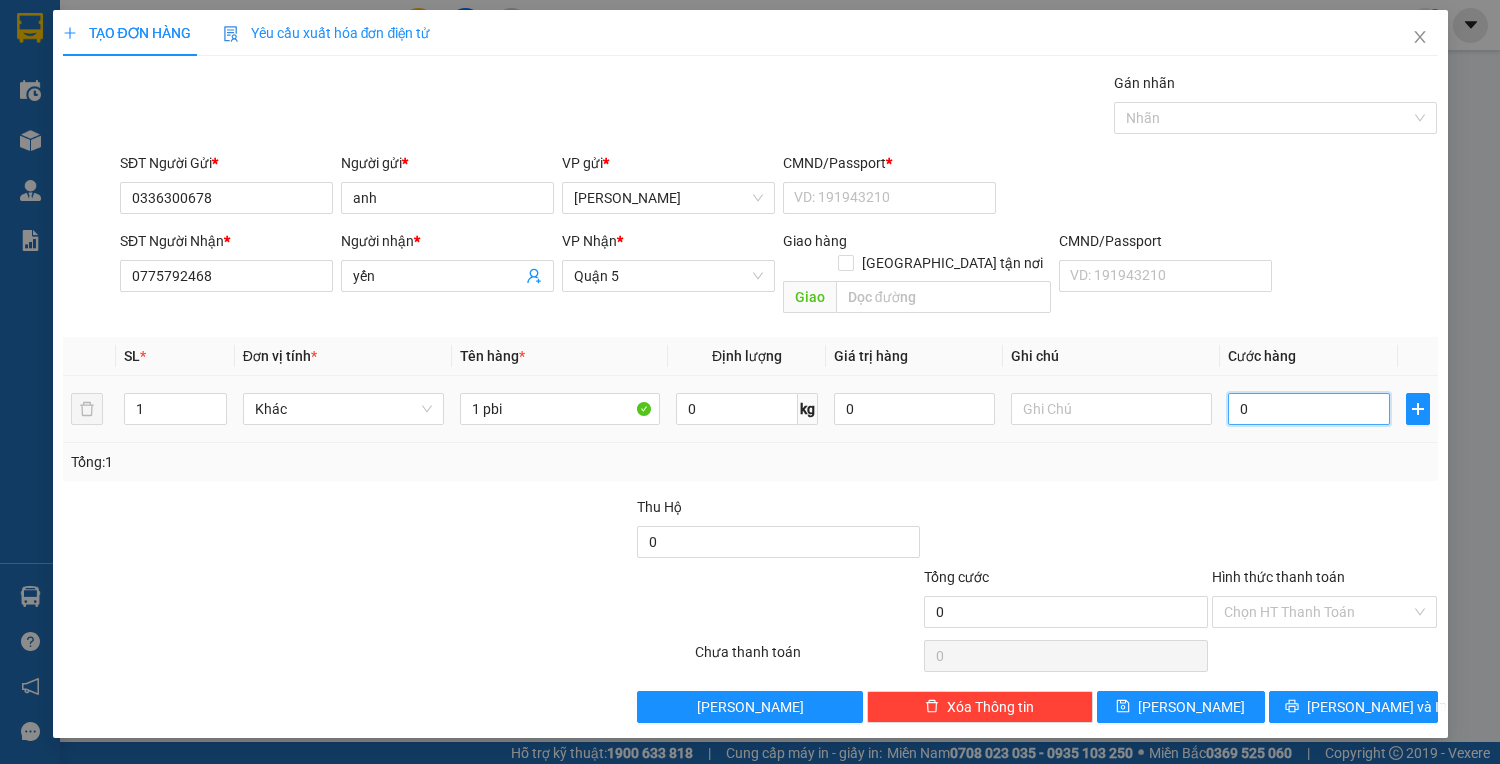 drag, startPoint x: 1316, startPoint y: 387, endPoint x: 1305, endPoint y: 380, distance: 13.038404 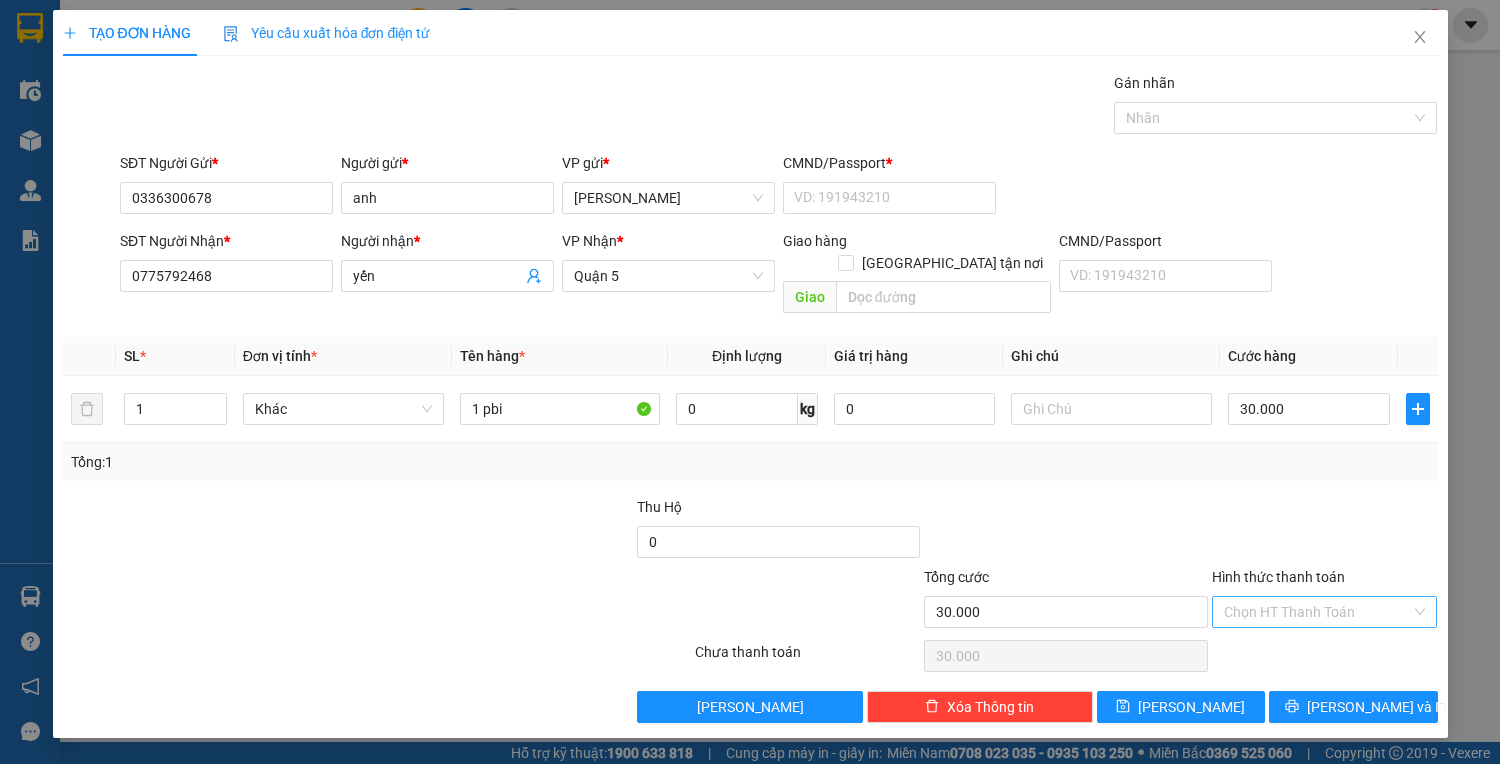 click on "Hình thức thanh toán" at bounding box center [1318, 612] 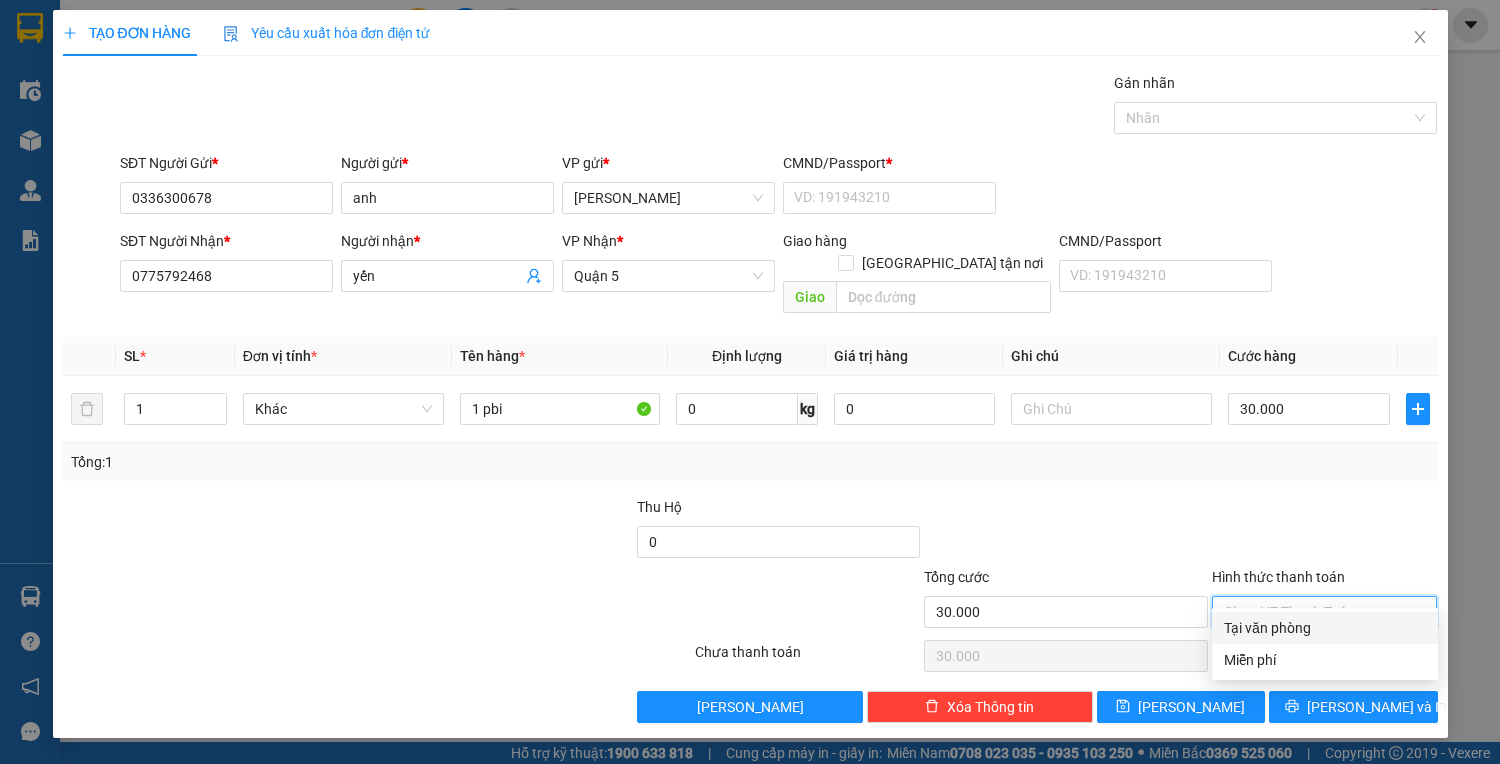 click on "Tại văn phòng" at bounding box center [1325, 628] 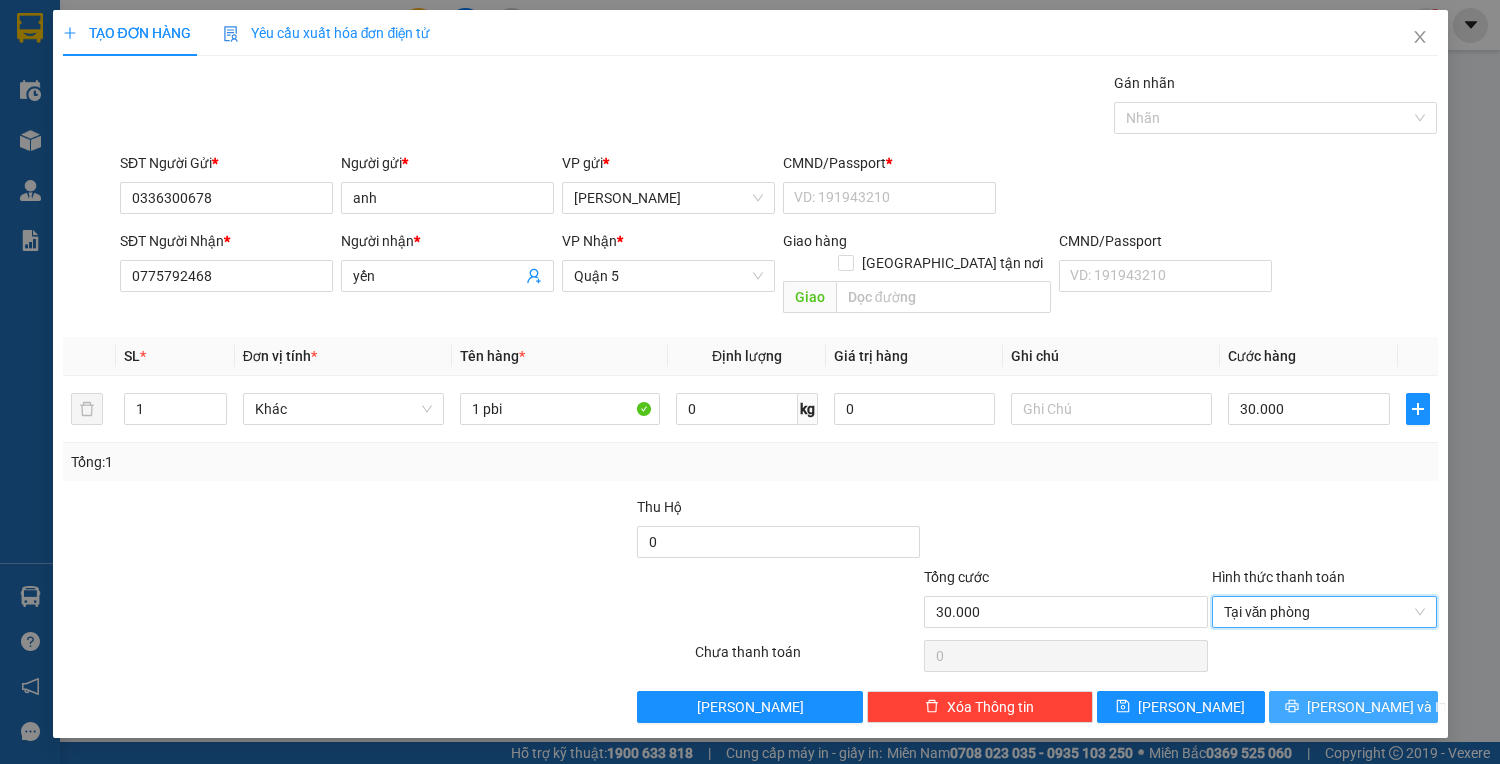 click 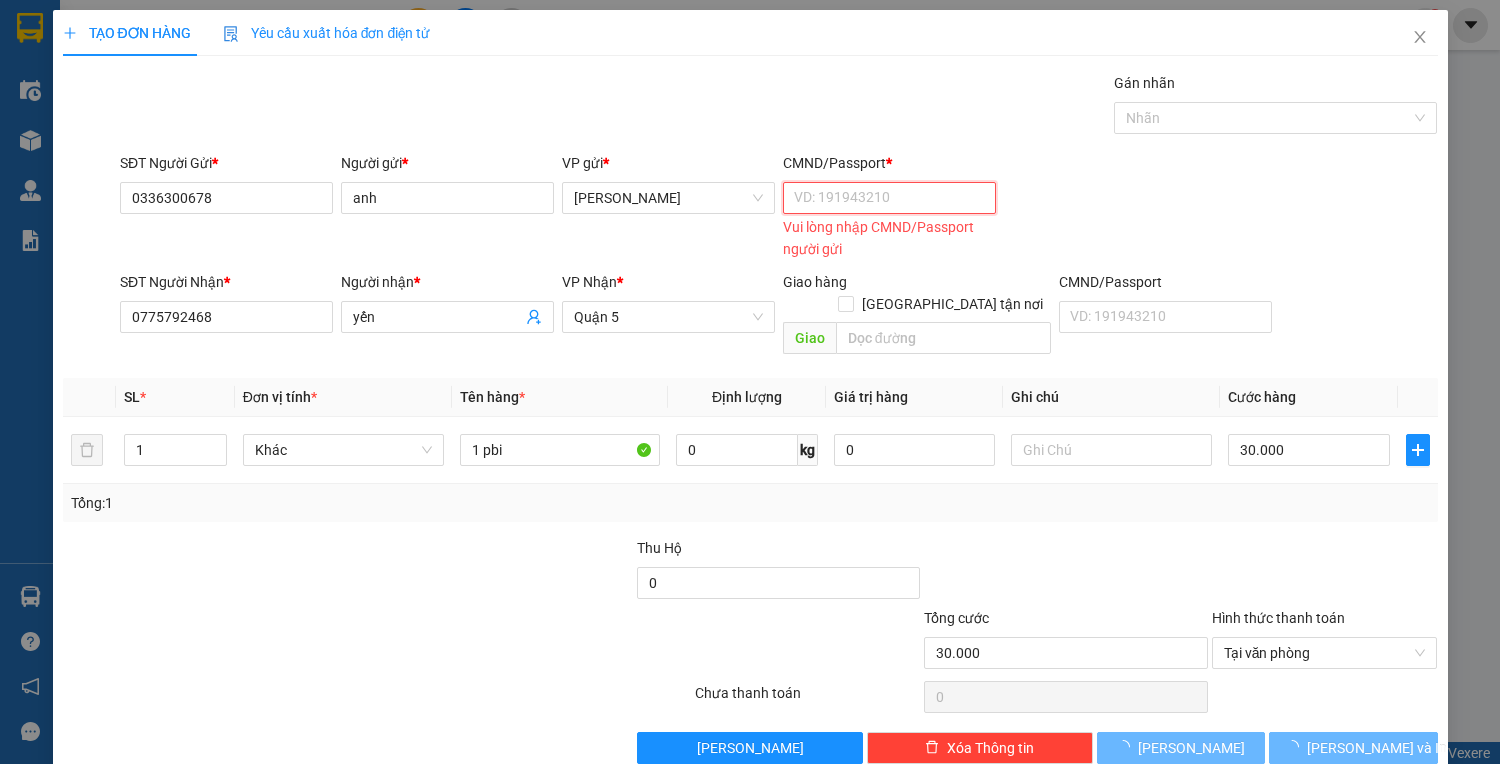 click on "CMND/Passport  *" at bounding box center (889, 198) 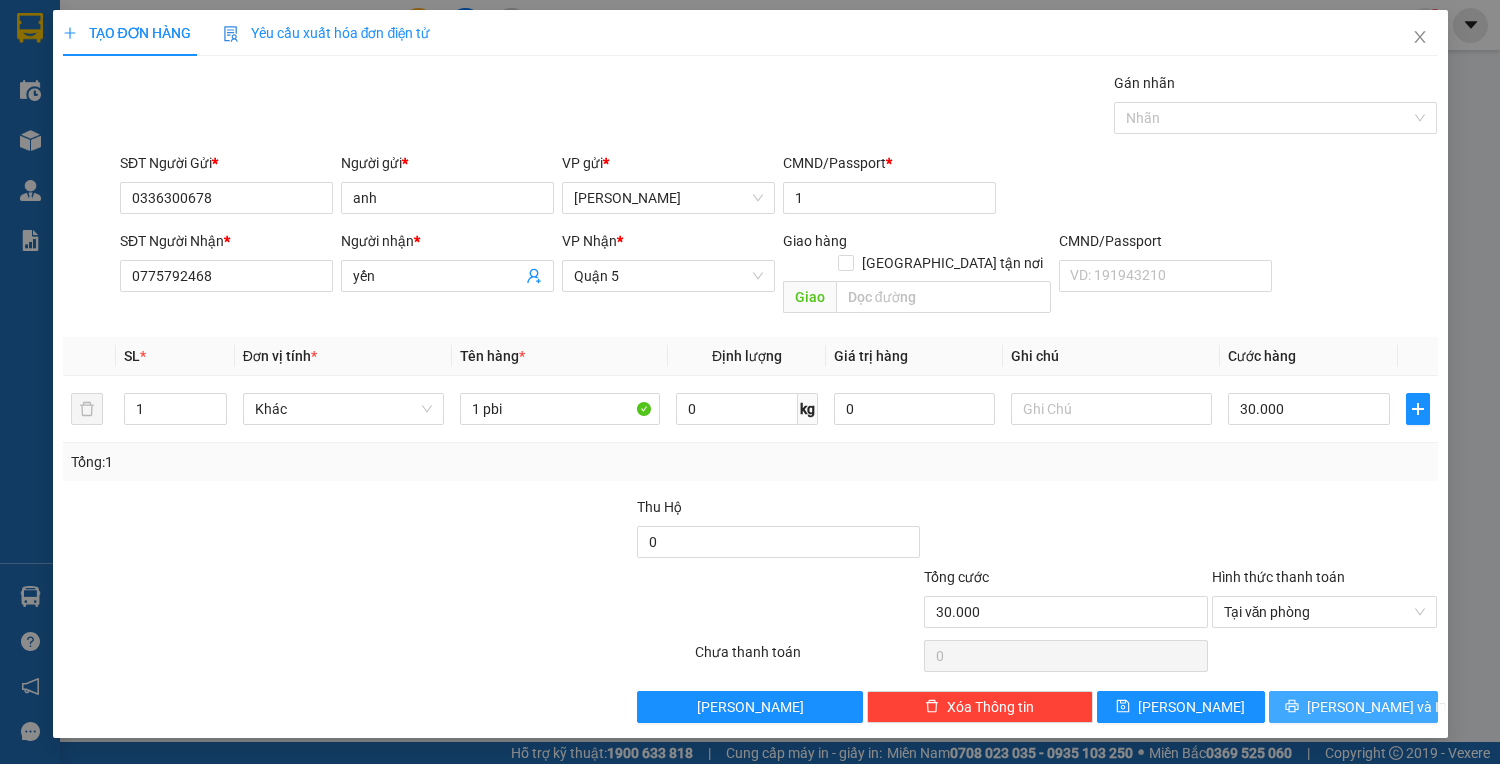 drag, startPoint x: 1352, startPoint y: 680, endPoint x: 1337, endPoint y: 675, distance: 15.811388 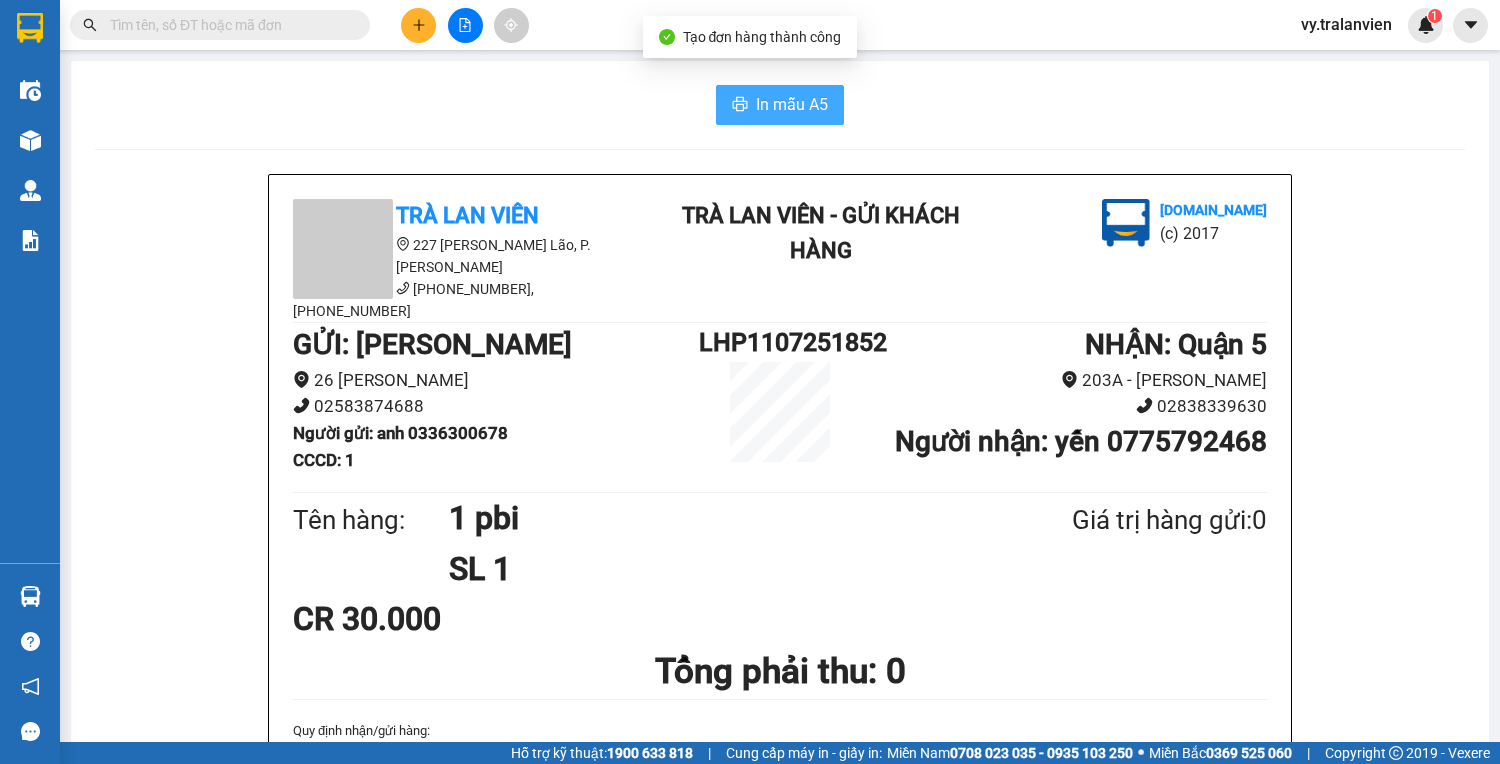 click on "In mẫu A5" at bounding box center (792, 104) 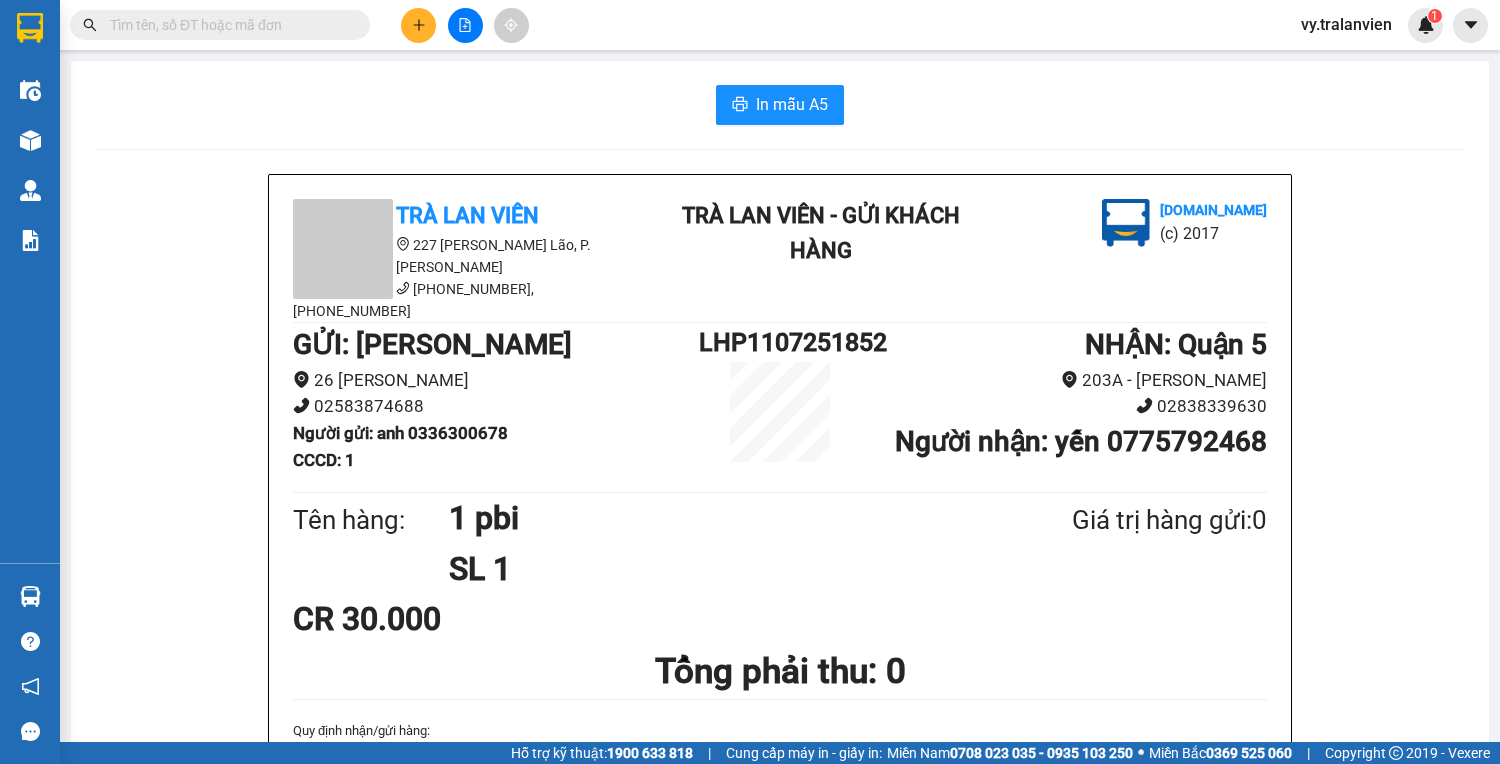 click on "In mẫu A5
Trà Lan Viên   227 [PERSON_NAME], P. [PERSON_NAME] Lão    [PHONE_NUMBER], [PHONE_NUMBER]  [GEOGRAPHIC_DATA] - Gửi khách hàng  [DOMAIN_NAME] (c) 2017 GỬI :   [PERSON_NAME]    26 [PERSON_NAME]   02583874688 Người gửi :   anh 0336300678 CCCD :   1 LHP1107251852 NHẬN :   Quận 5   203A - [GEOGRAPHIC_DATA]   02838339630 Người nhận :   yến 0775792468 Tên hàng: 1 pbi SL 1 Giá trị hàng gửi:  0 CR   30.000 Tổng phải thu:   0 Quy định nhận/gửi hàng : 1.Khi nhận hàng, quý khách phải báo mã số " Phiếu Gửi Hàng " phải trình  CMND  . 2.Hàng gửi phải được nhận trong vòng  02  ngày kể từ ngày gửi. Quá thời hạn trên, Công ty không giải quyết. 3.Hàng gửi có giá trị cao Quý khách phải khai báo để được gửi theo phương thức đảm bảo hàng giá trị. 5.Trường hợp hàng hư hỏng hoặc bị mất, Công ty sẽ bồi thường không quá 10 lần cước vận chuyển.  [DOMAIN_NAME]" at bounding box center (780, 879) 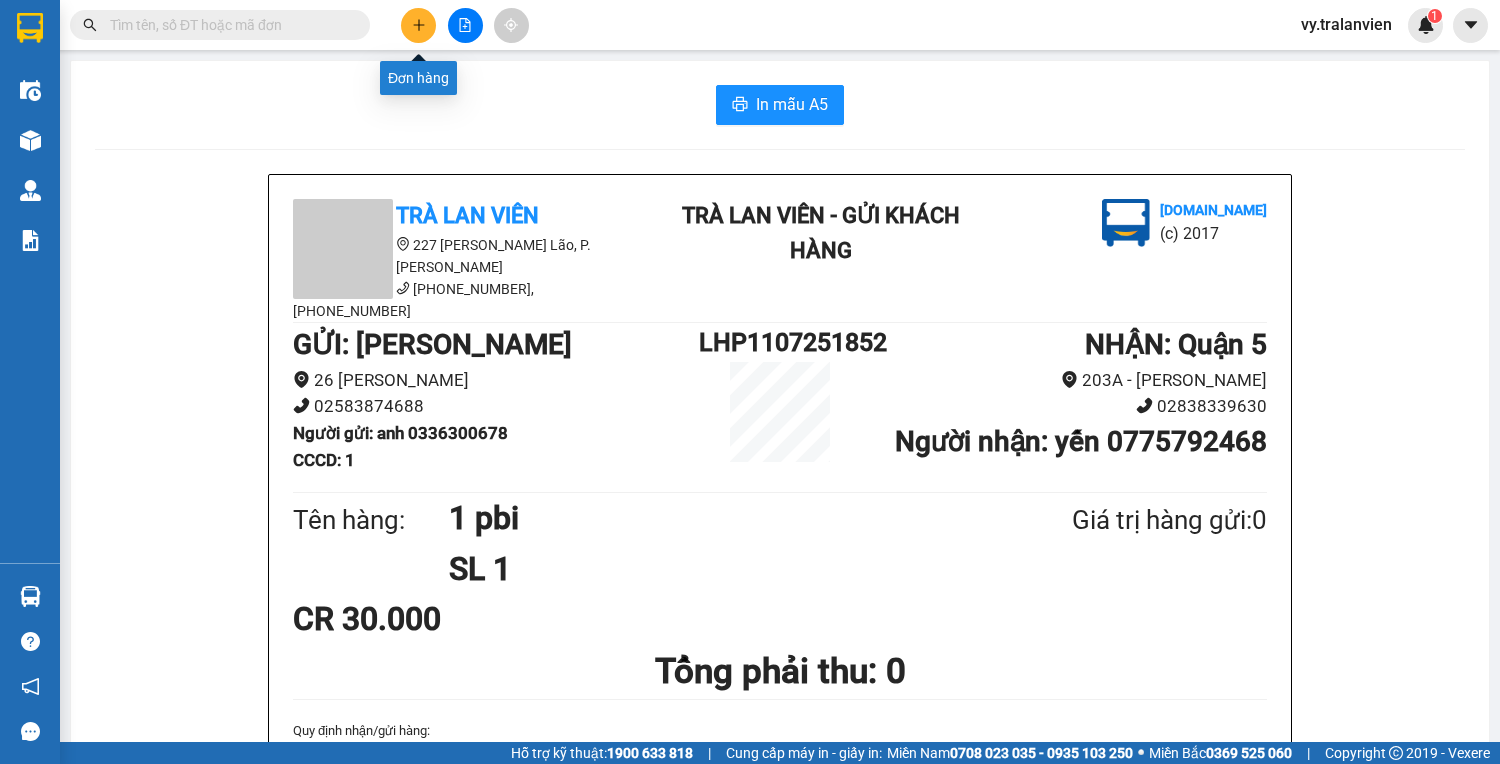 click at bounding box center (418, 25) 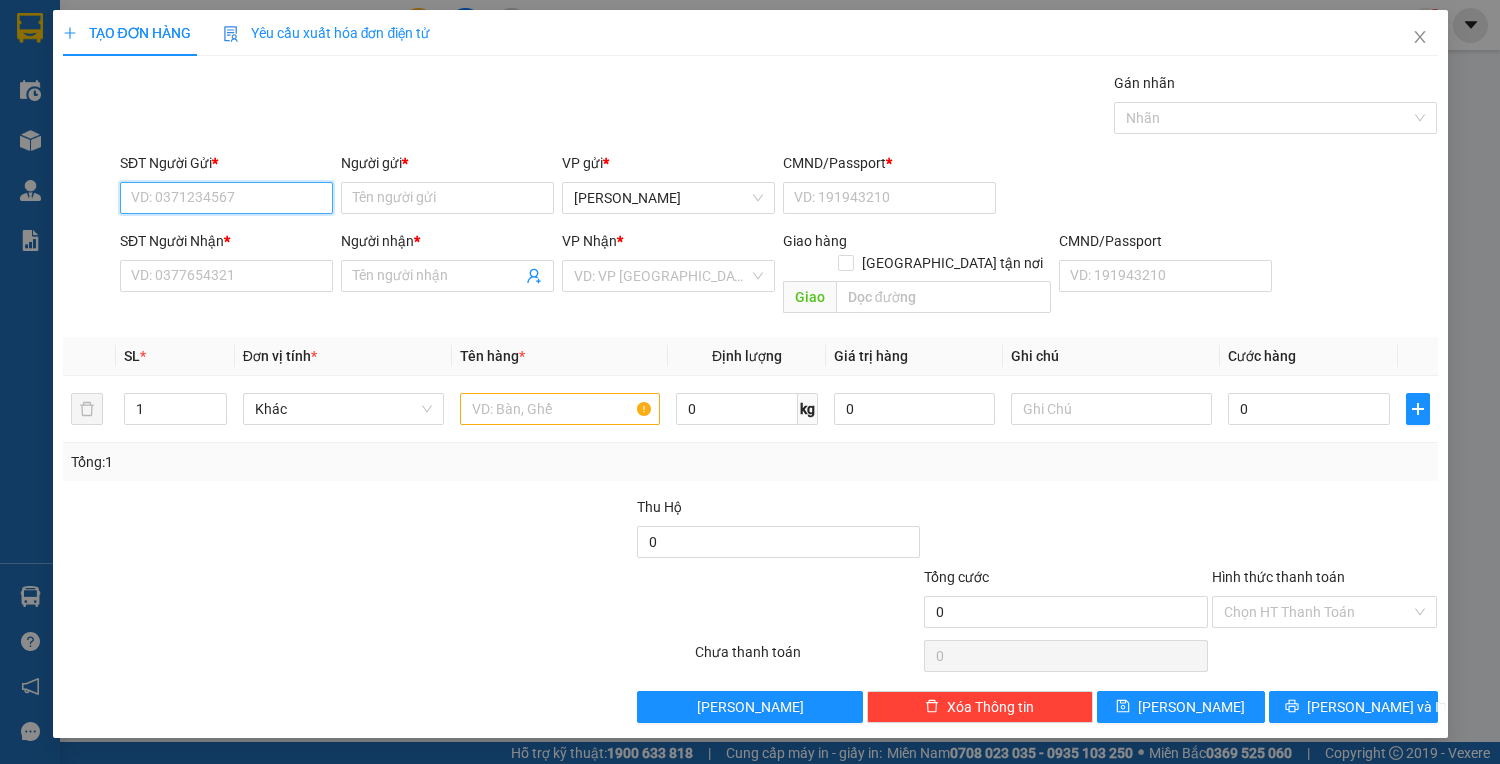 drag, startPoint x: 264, startPoint y: 199, endPoint x: 704, endPoint y: 88, distance: 453.7852 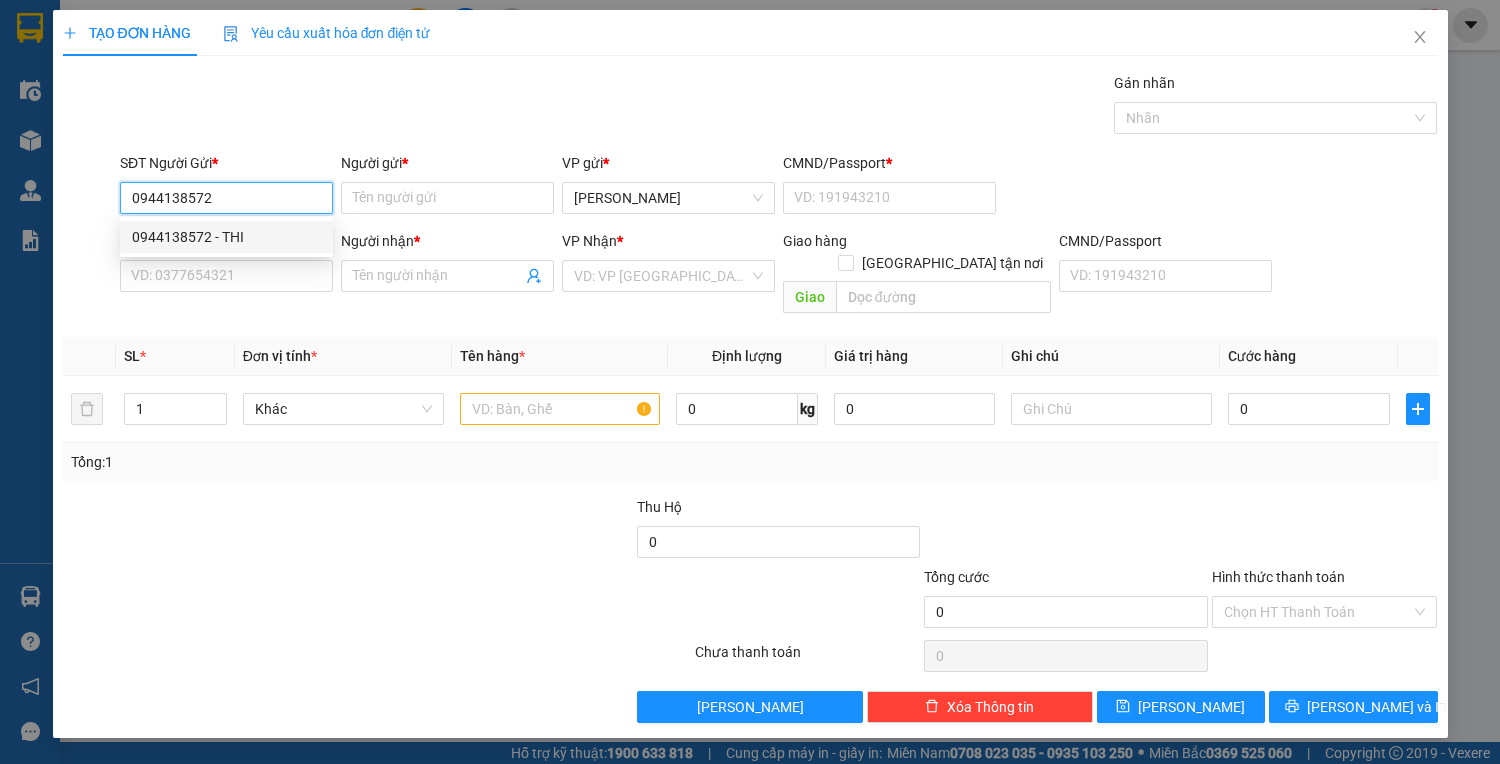 drag, startPoint x: 277, startPoint y: 228, endPoint x: 380, endPoint y: 310, distance: 131.65485 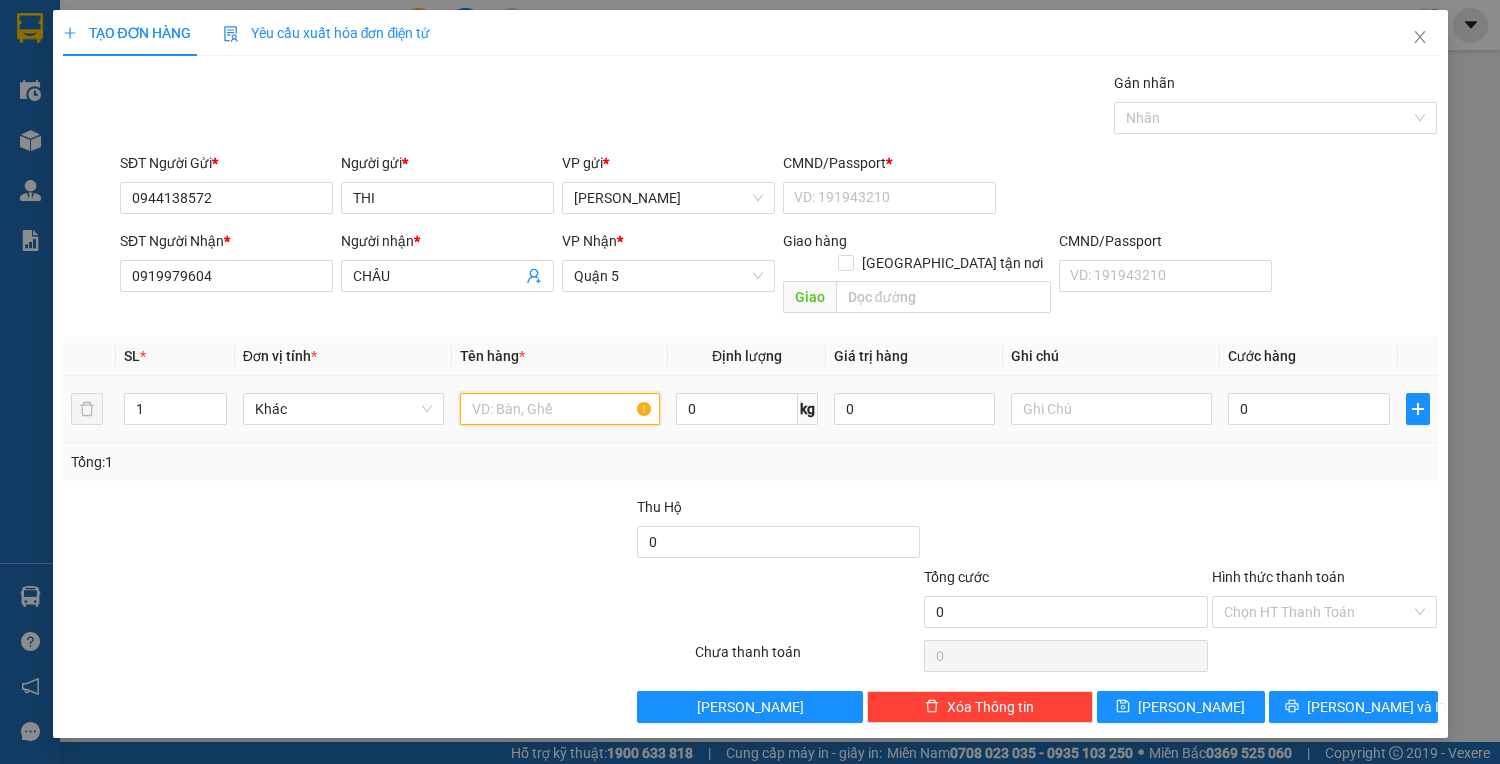 click at bounding box center (560, 409) 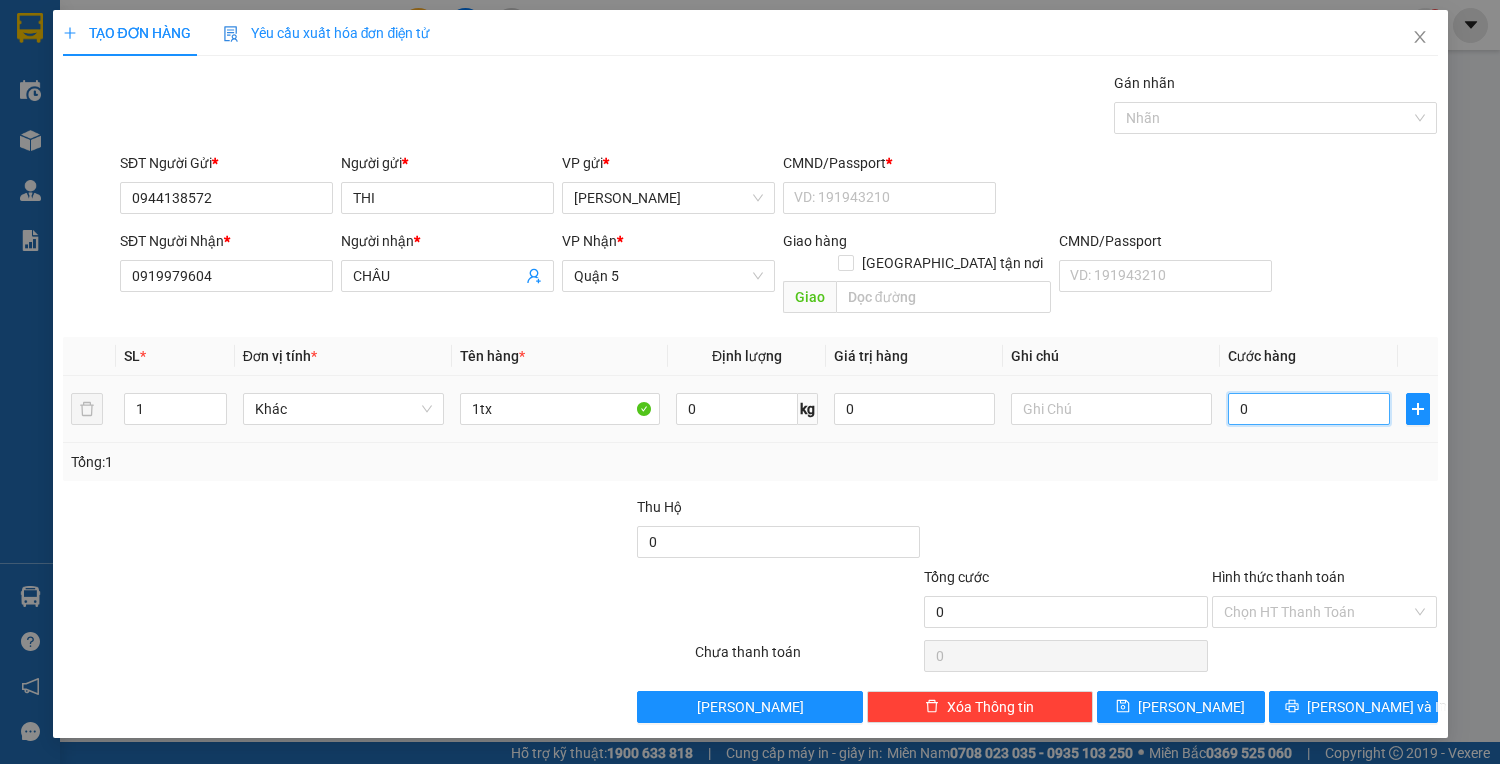 drag, startPoint x: 1308, startPoint y: 392, endPoint x: 1280, endPoint y: 373, distance: 33.83785 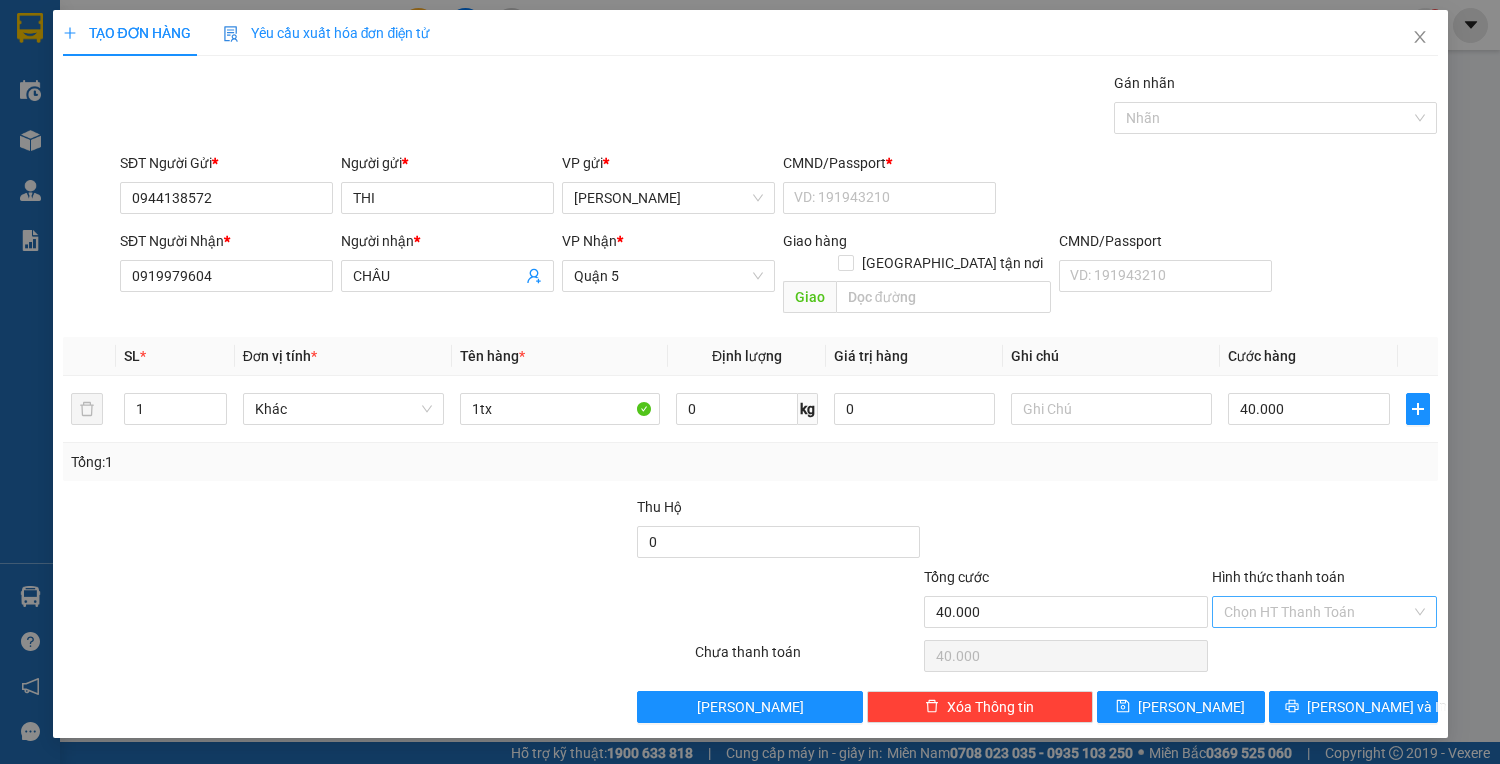 click on "Hình thức thanh toán" at bounding box center (1318, 612) 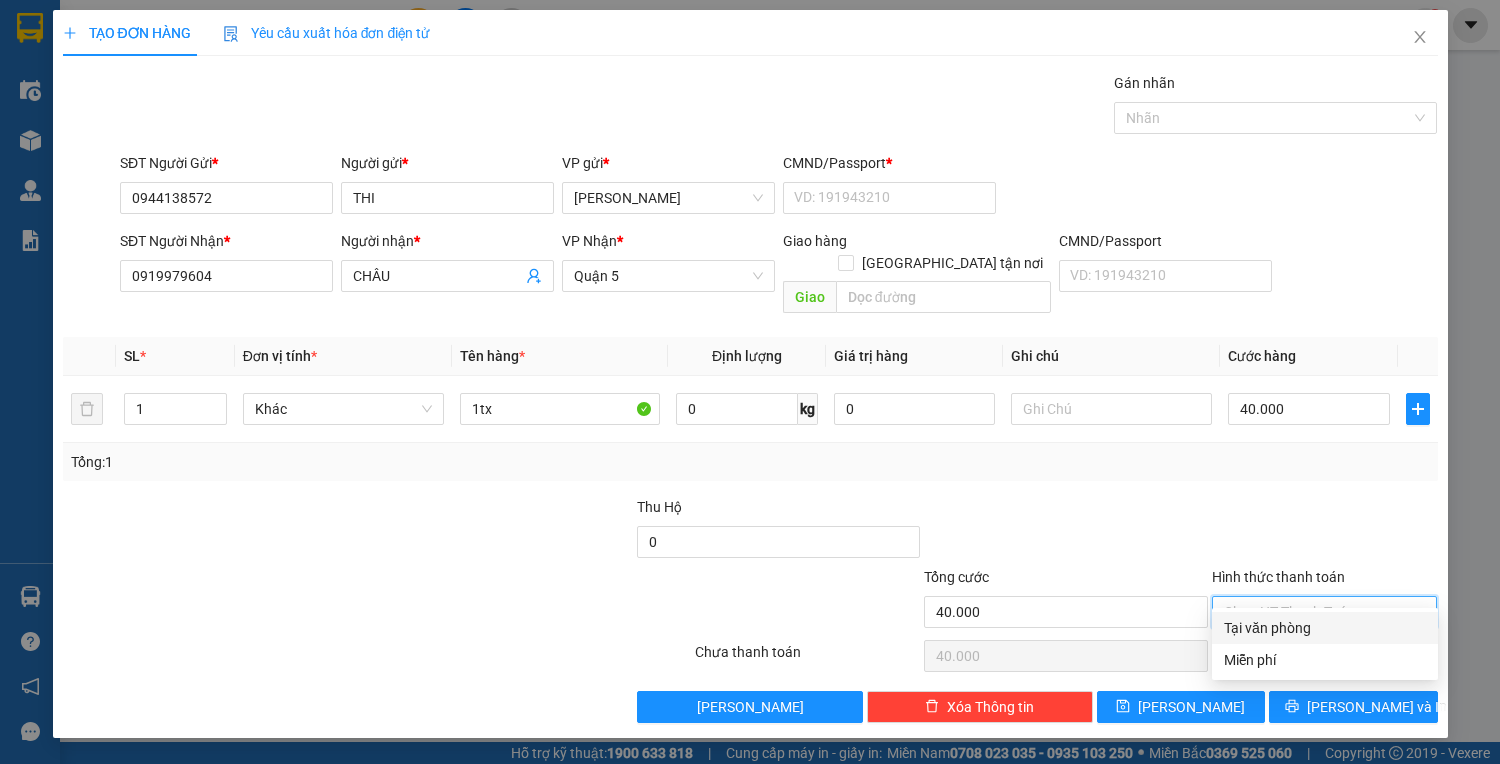 click on "Tại văn phòng" at bounding box center [1325, 628] 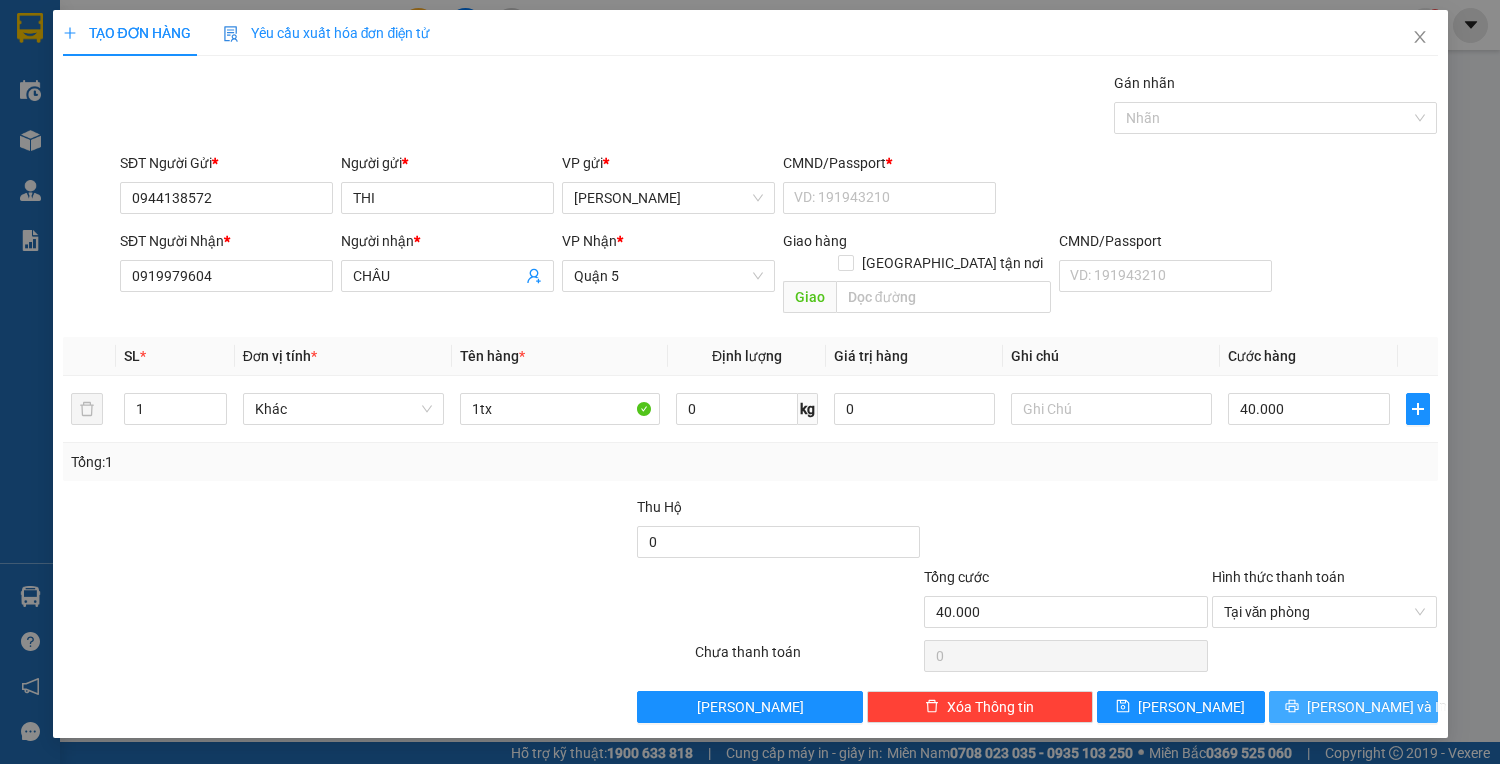 click on "[PERSON_NAME] và In" at bounding box center [1377, 707] 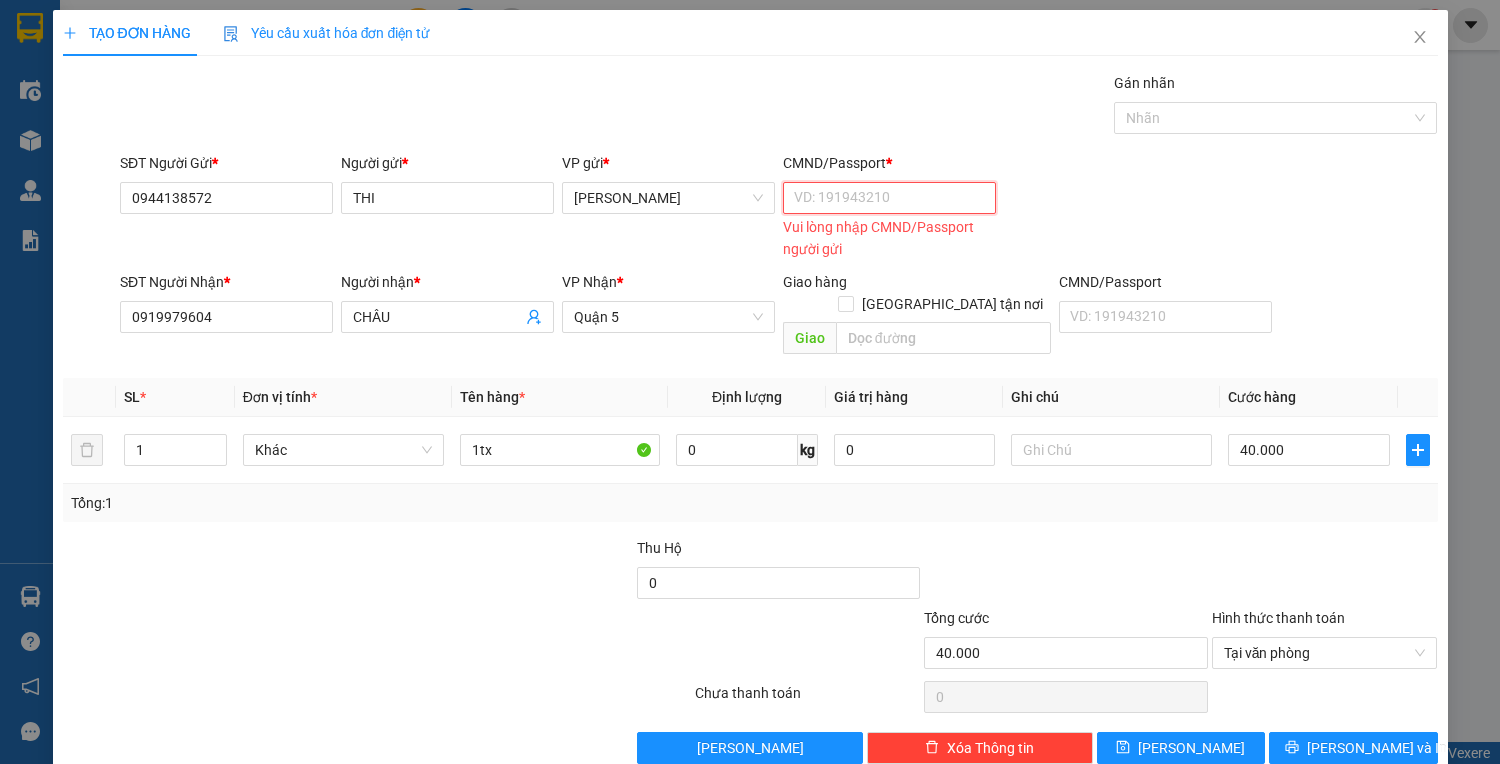 drag, startPoint x: 842, startPoint y: 192, endPoint x: 849, endPoint y: 174, distance: 19.313208 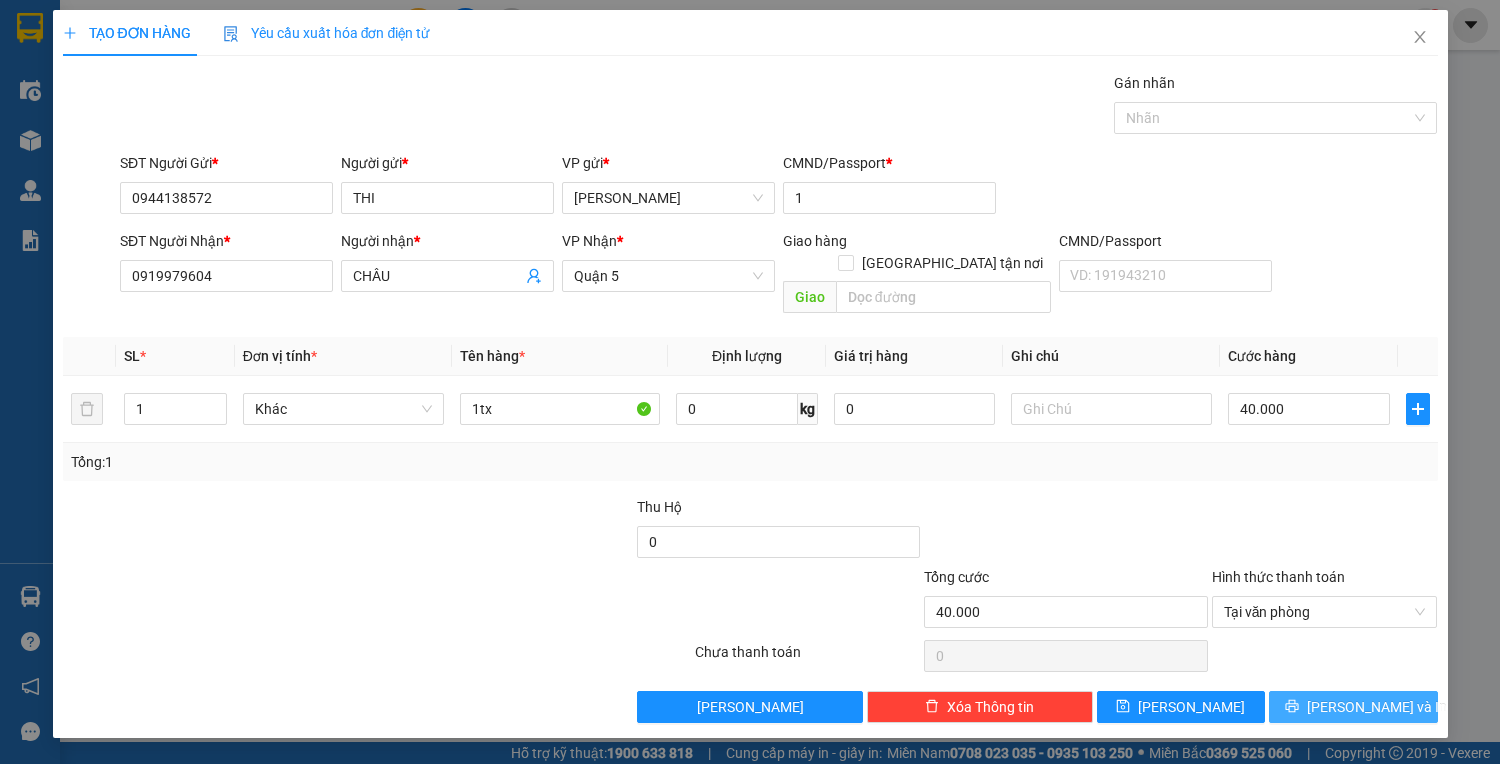 click 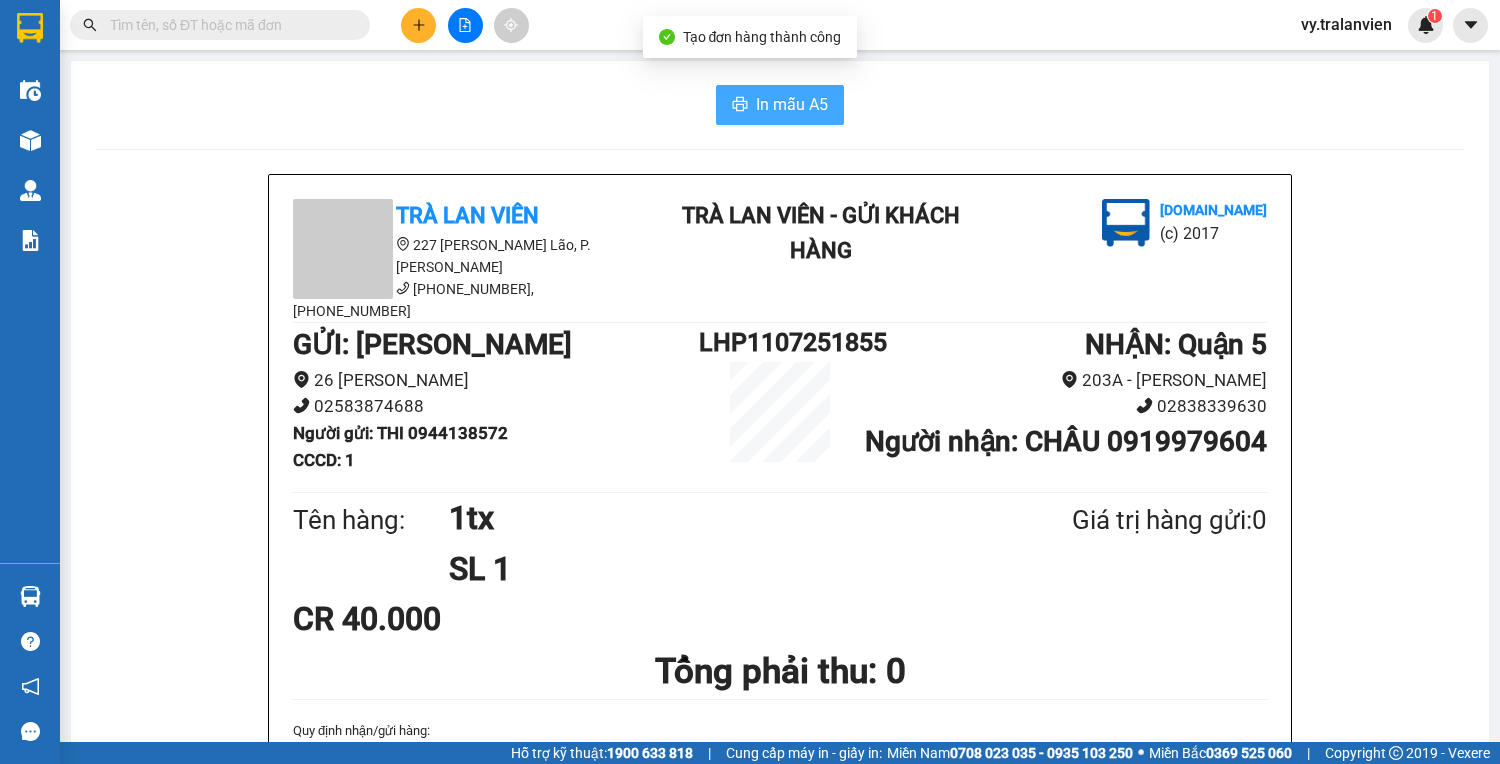 click on "In mẫu A5" at bounding box center [792, 104] 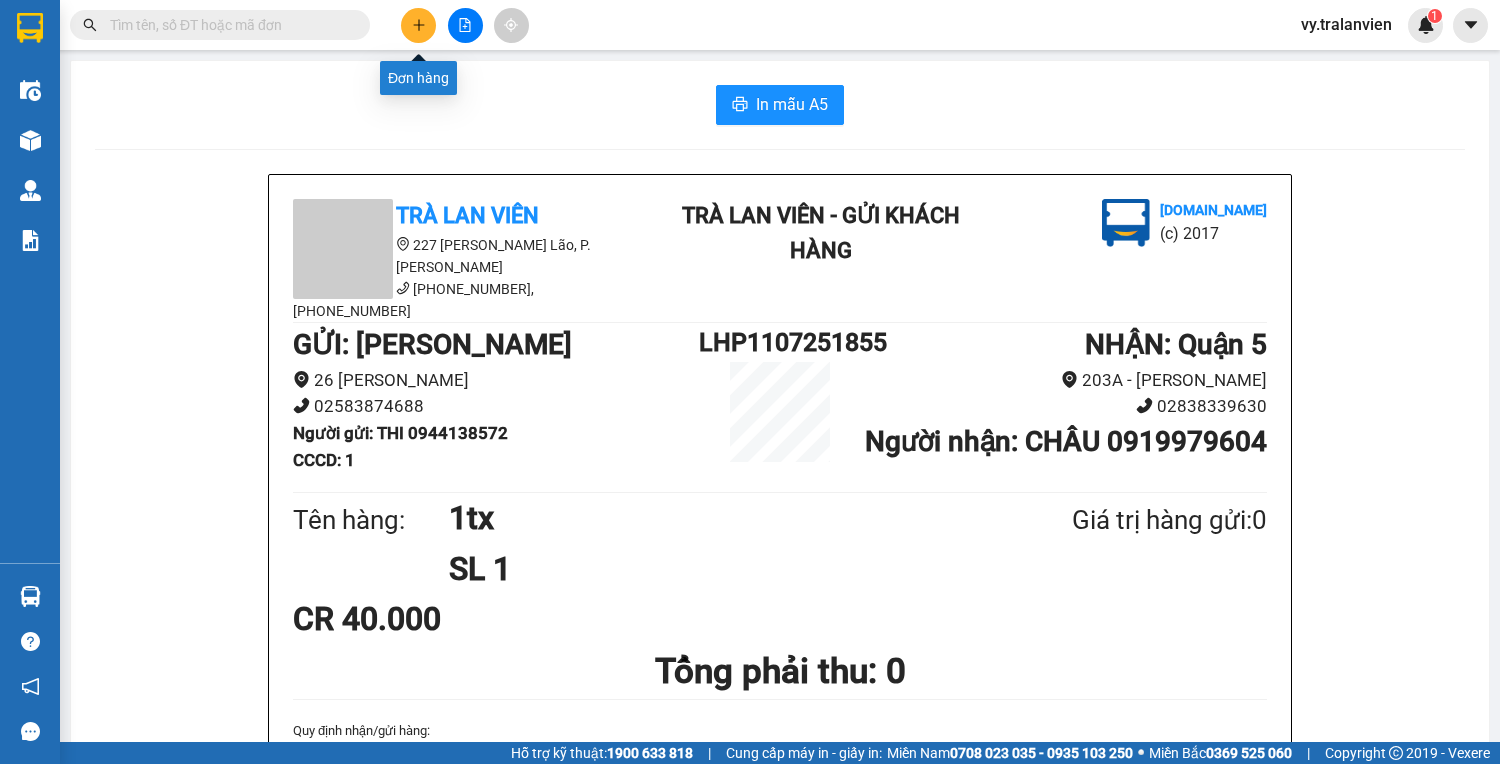 click 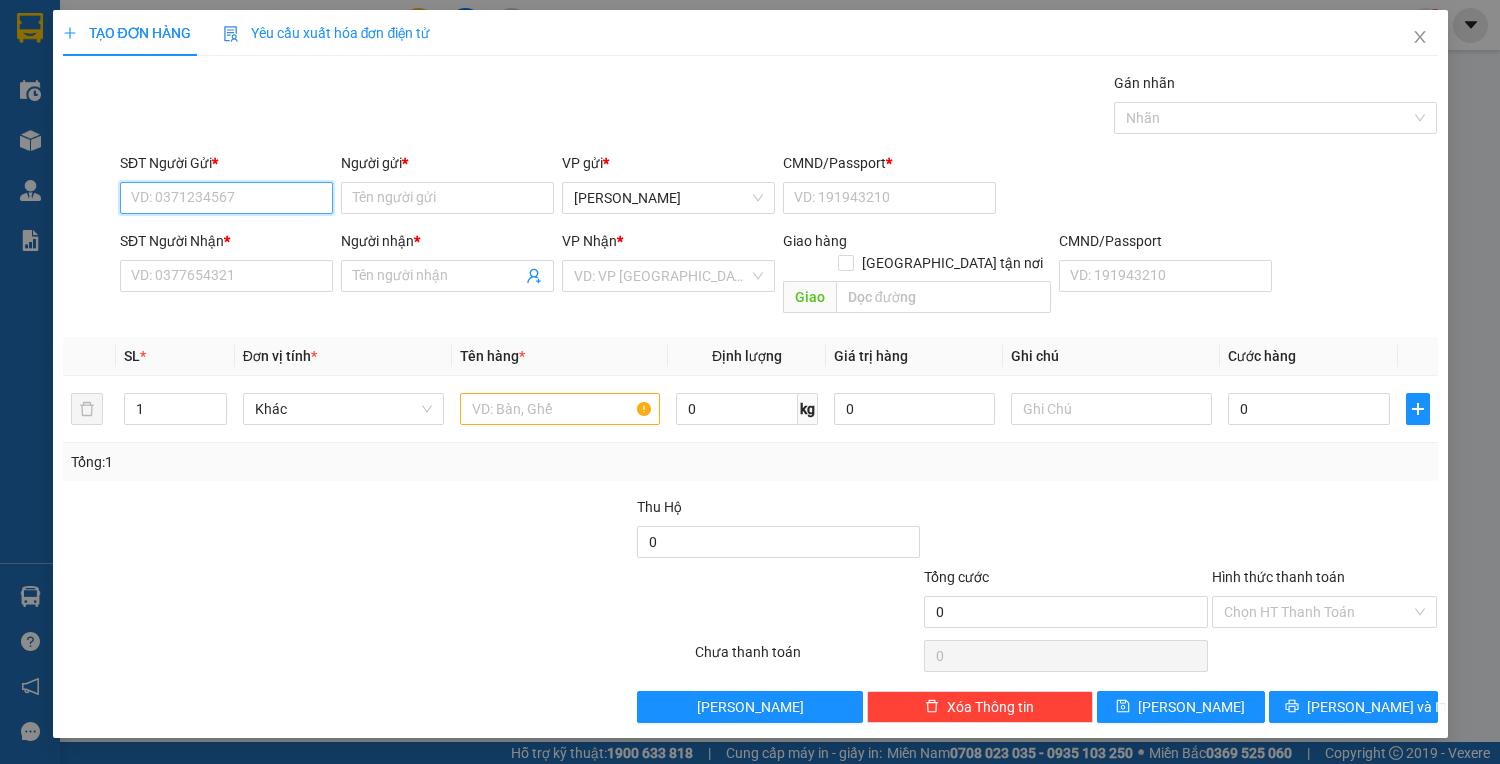 drag, startPoint x: 260, startPoint y: 196, endPoint x: 1376, endPoint y: 88, distance: 1121.2136 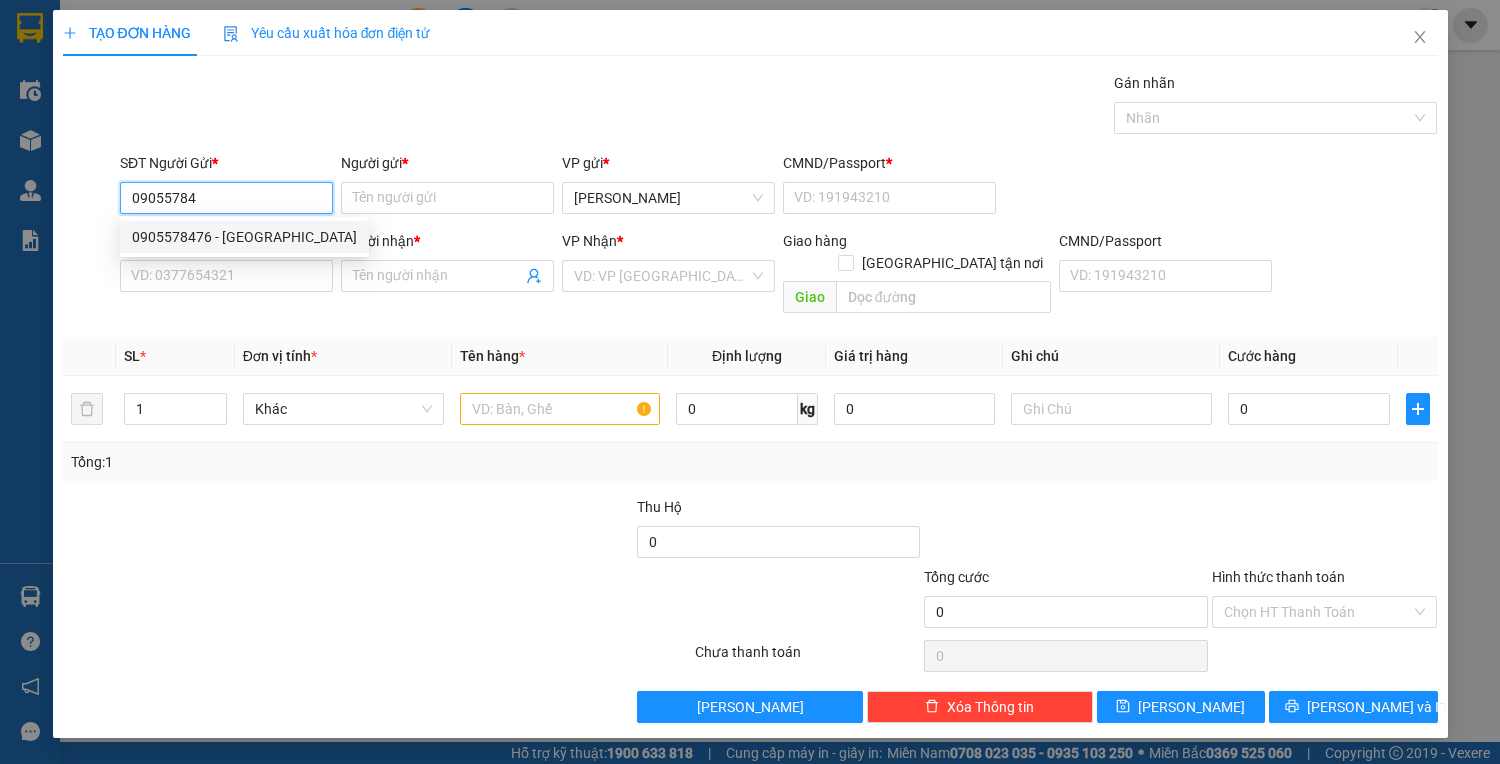 drag, startPoint x: 221, startPoint y: 232, endPoint x: 550, endPoint y: 325, distance: 341.89178 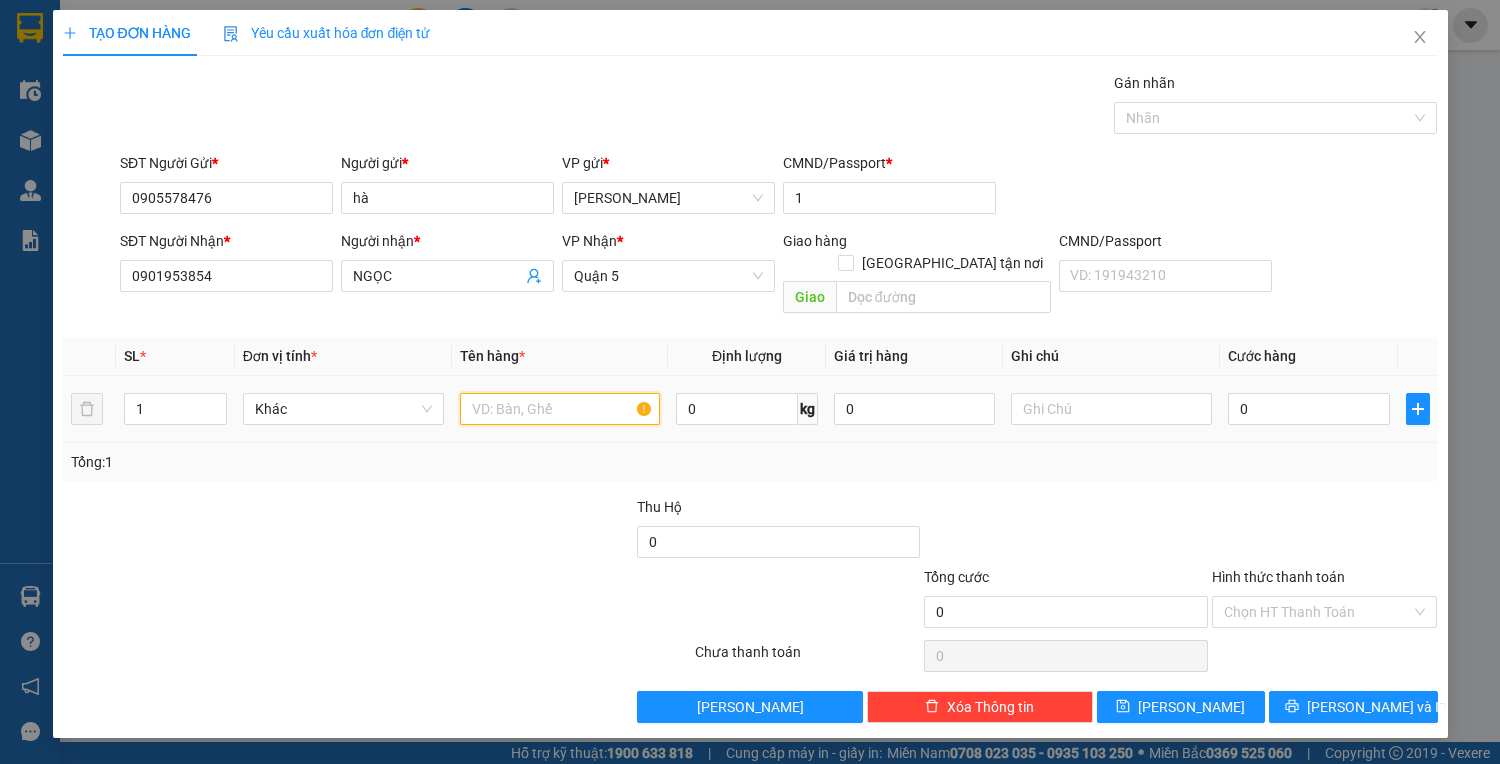 click at bounding box center [560, 409] 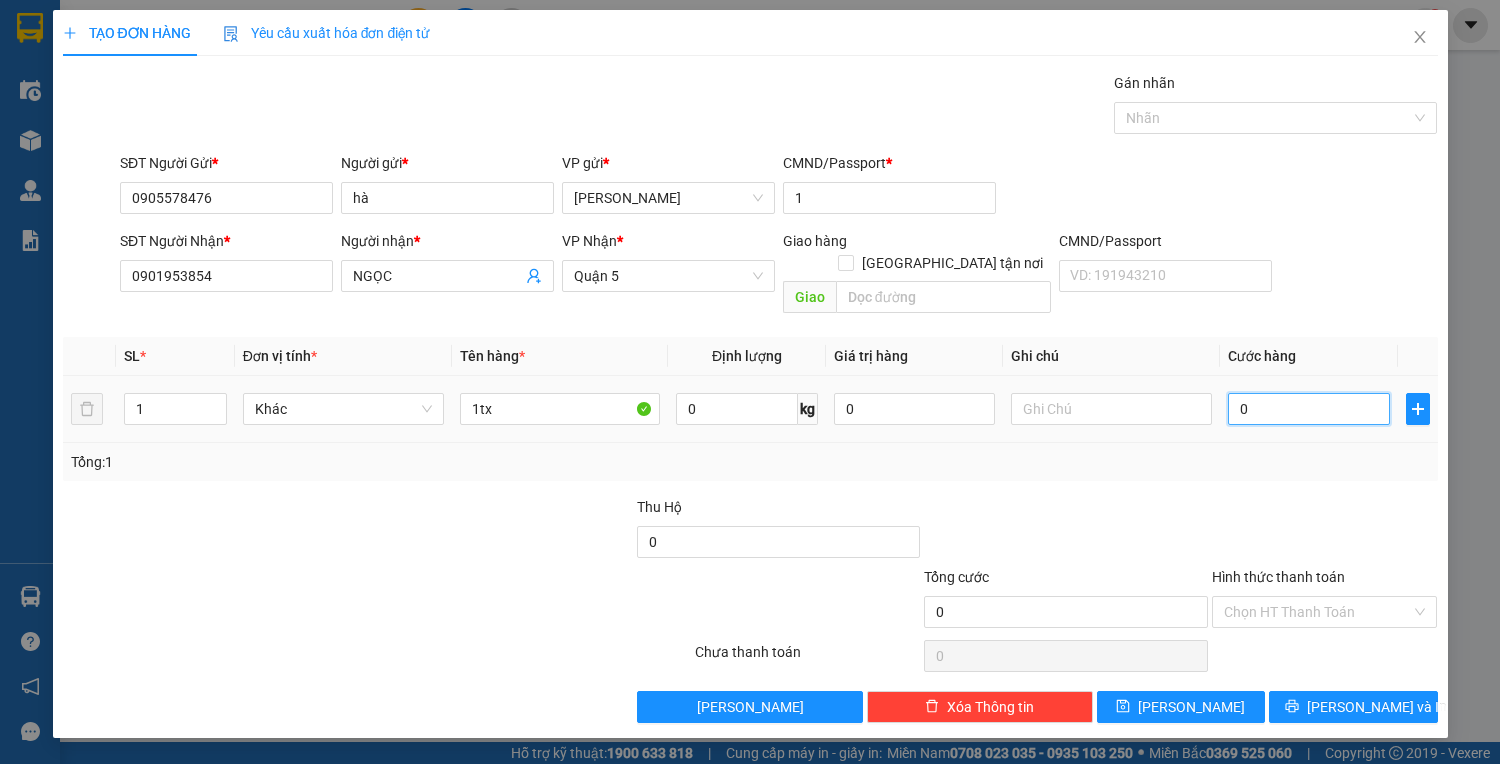 click on "0" at bounding box center (1308, 409) 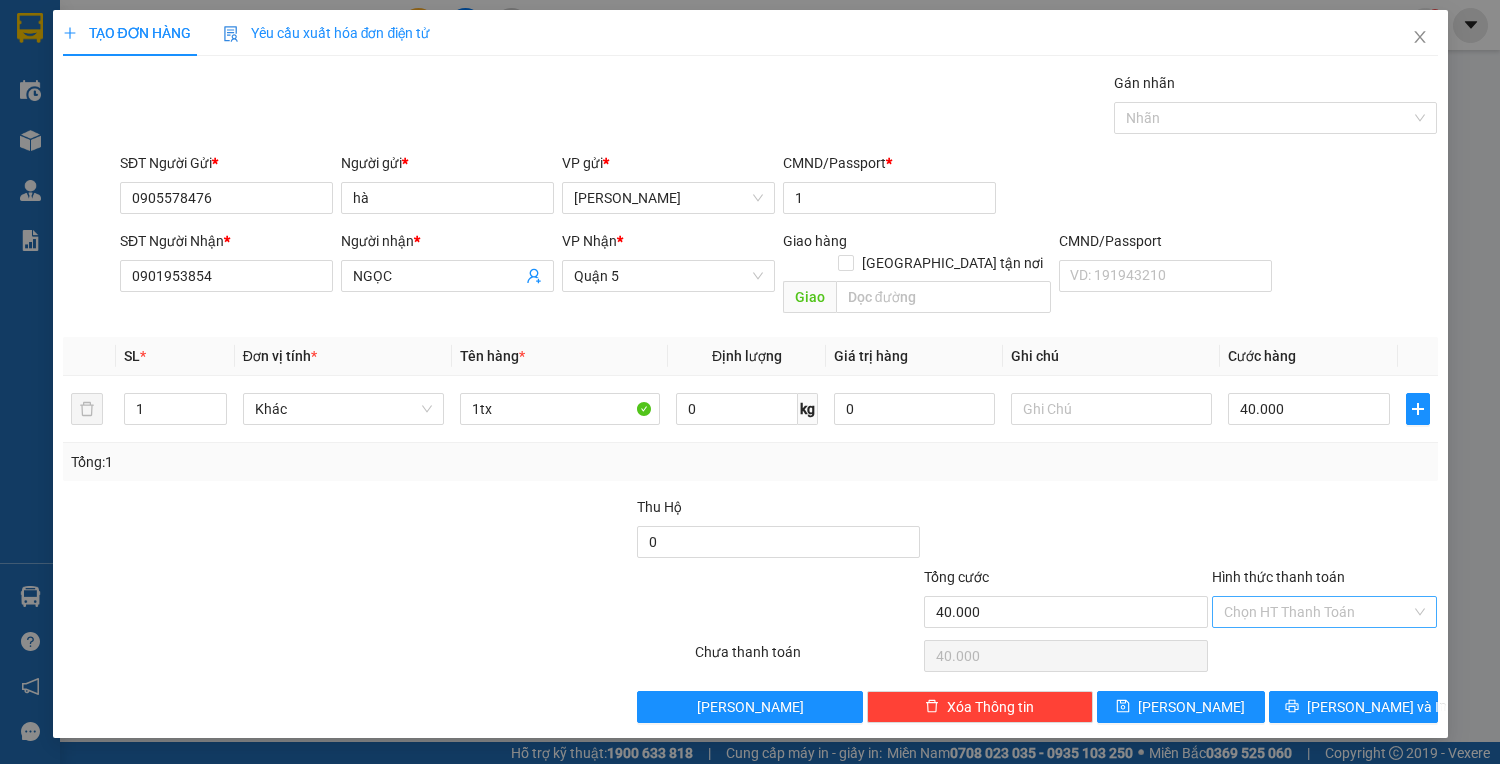 click on "Hình thức thanh toán" at bounding box center (1318, 612) 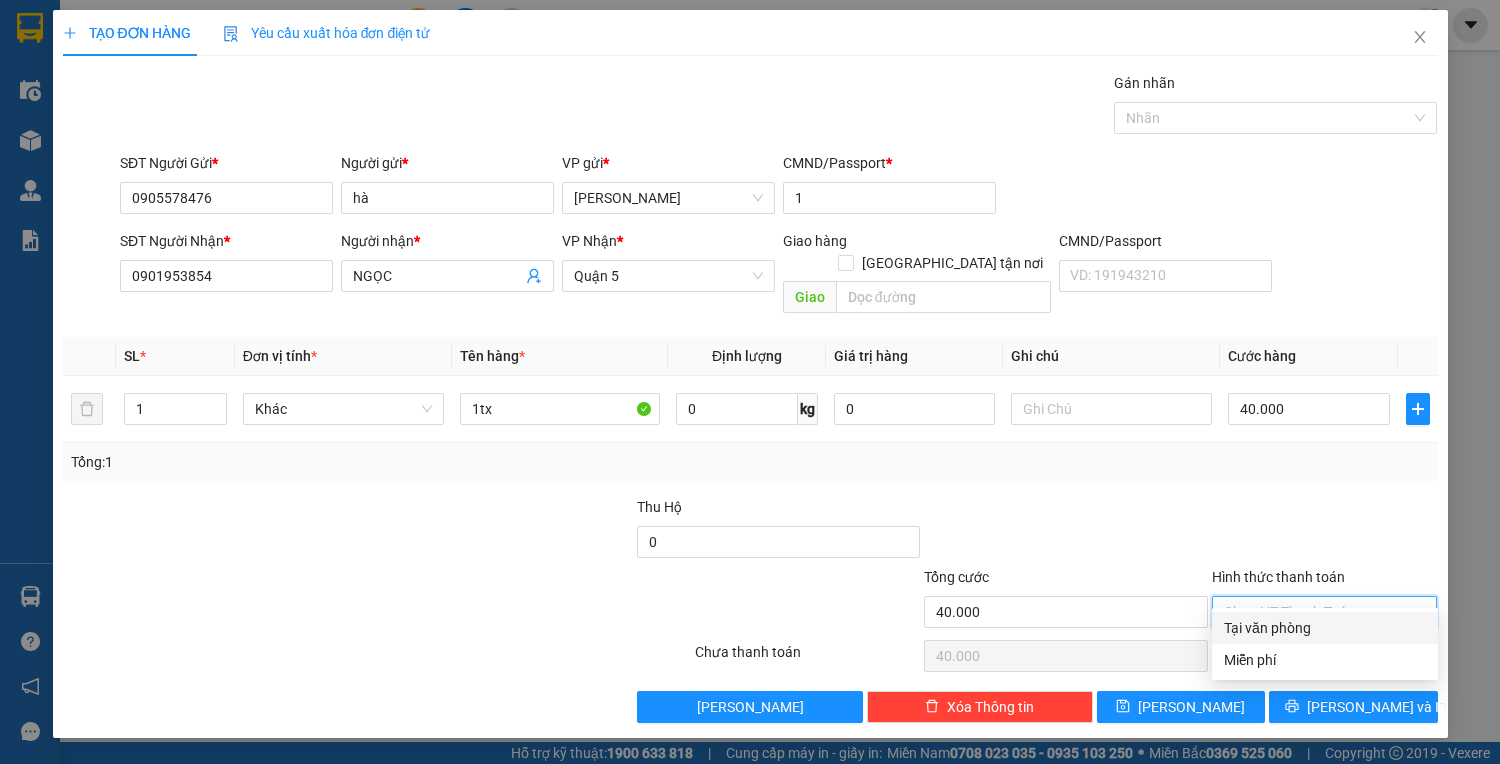 click on "Tại văn phòng" at bounding box center [1325, 628] 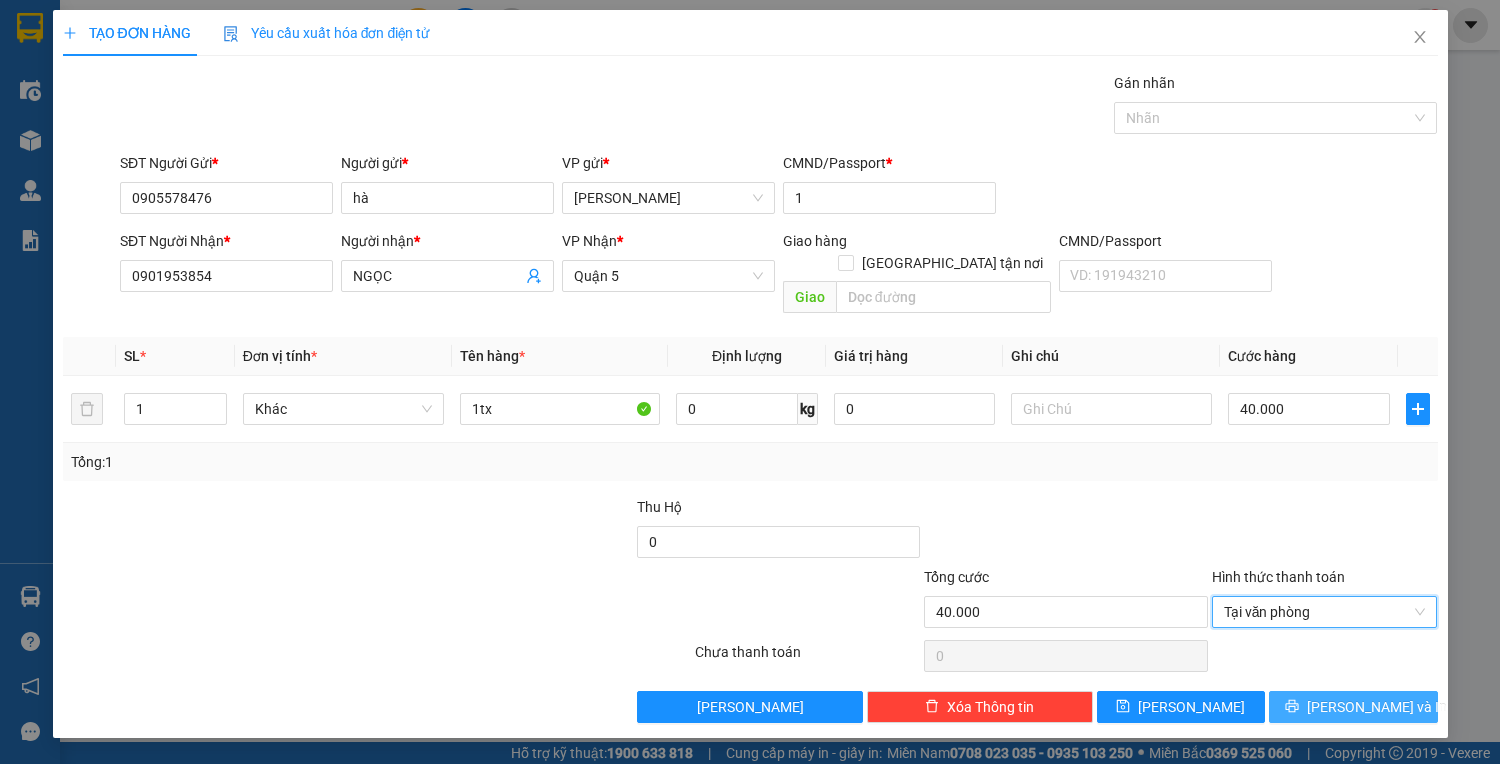 drag, startPoint x: 1344, startPoint y: 674, endPoint x: 1335, endPoint y: 663, distance: 14.21267 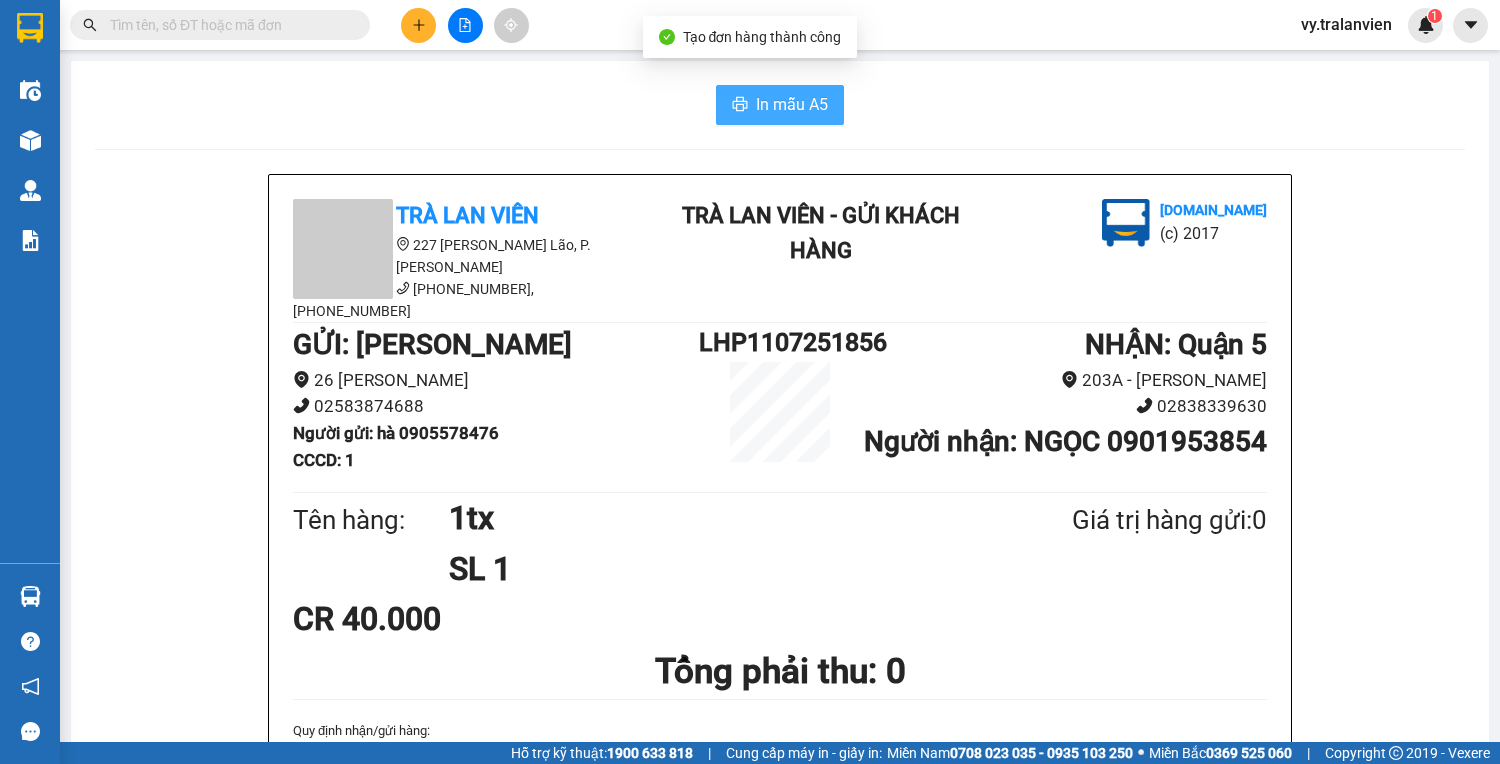 click on "In mẫu A5" at bounding box center [792, 104] 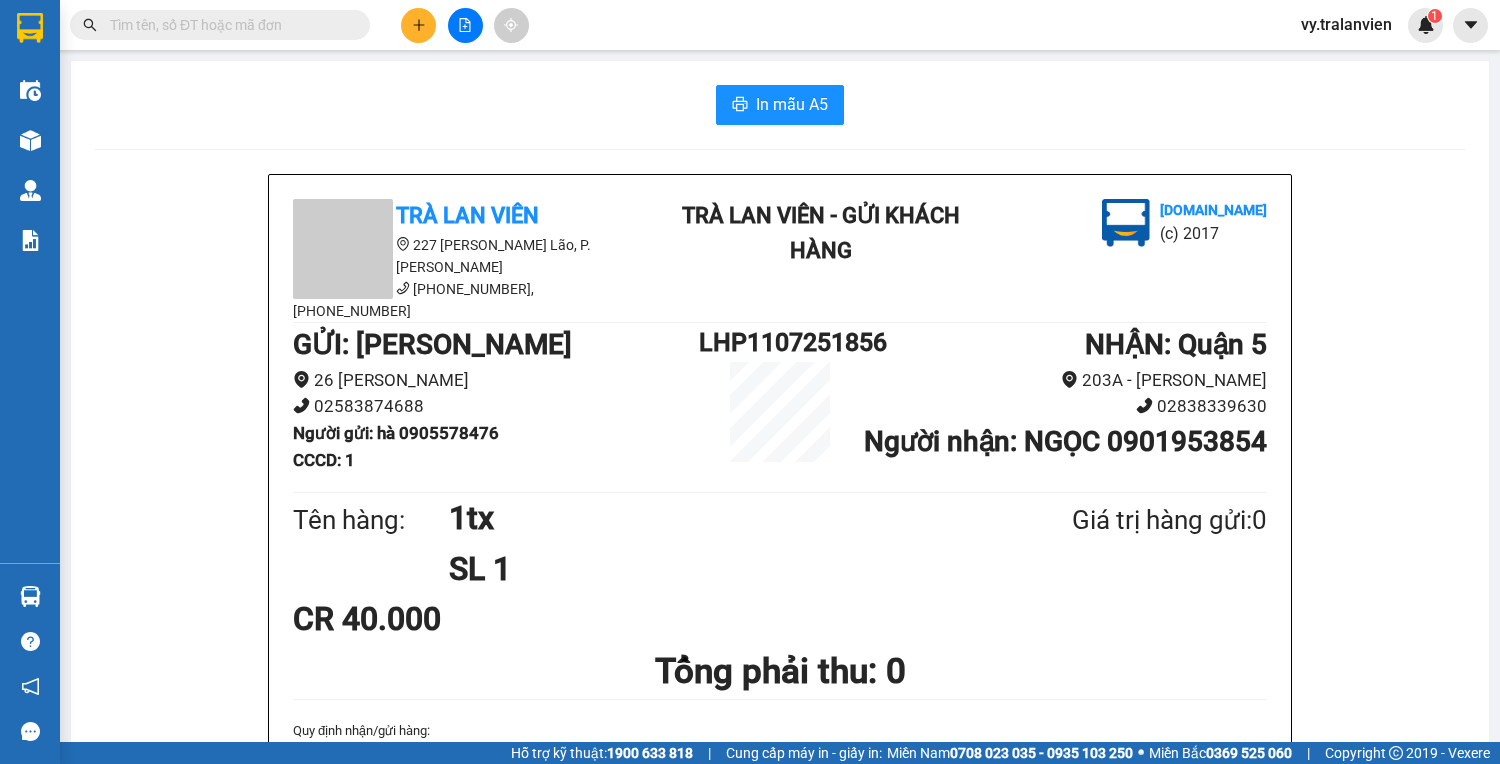 drag, startPoint x: 1168, startPoint y: 111, endPoint x: 1045, endPoint y: 83, distance: 126.146736 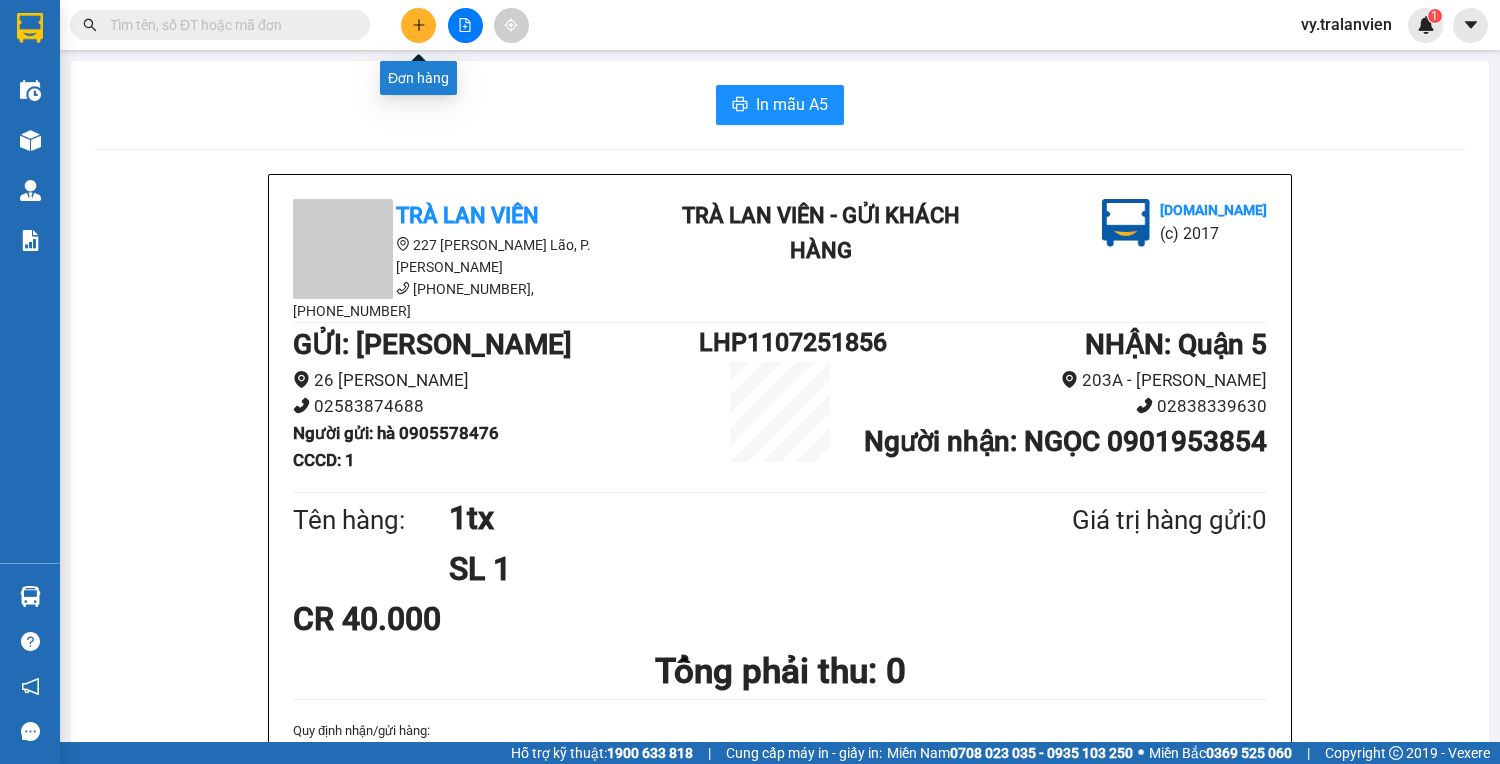click at bounding box center (418, 25) 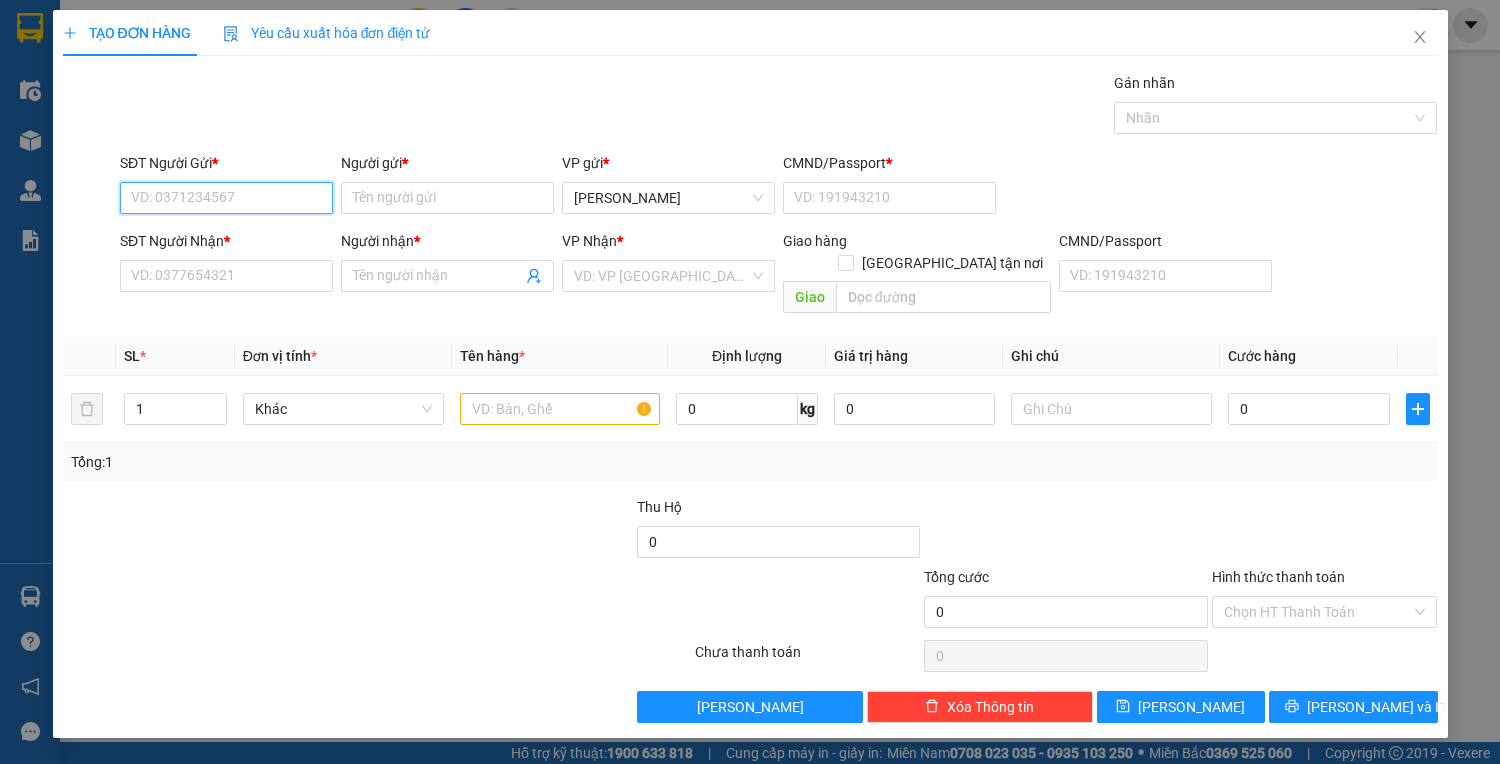 drag, startPoint x: 278, startPoint y: 199, endPoint x: 300, endPoint y: 201, distance: 22.090721 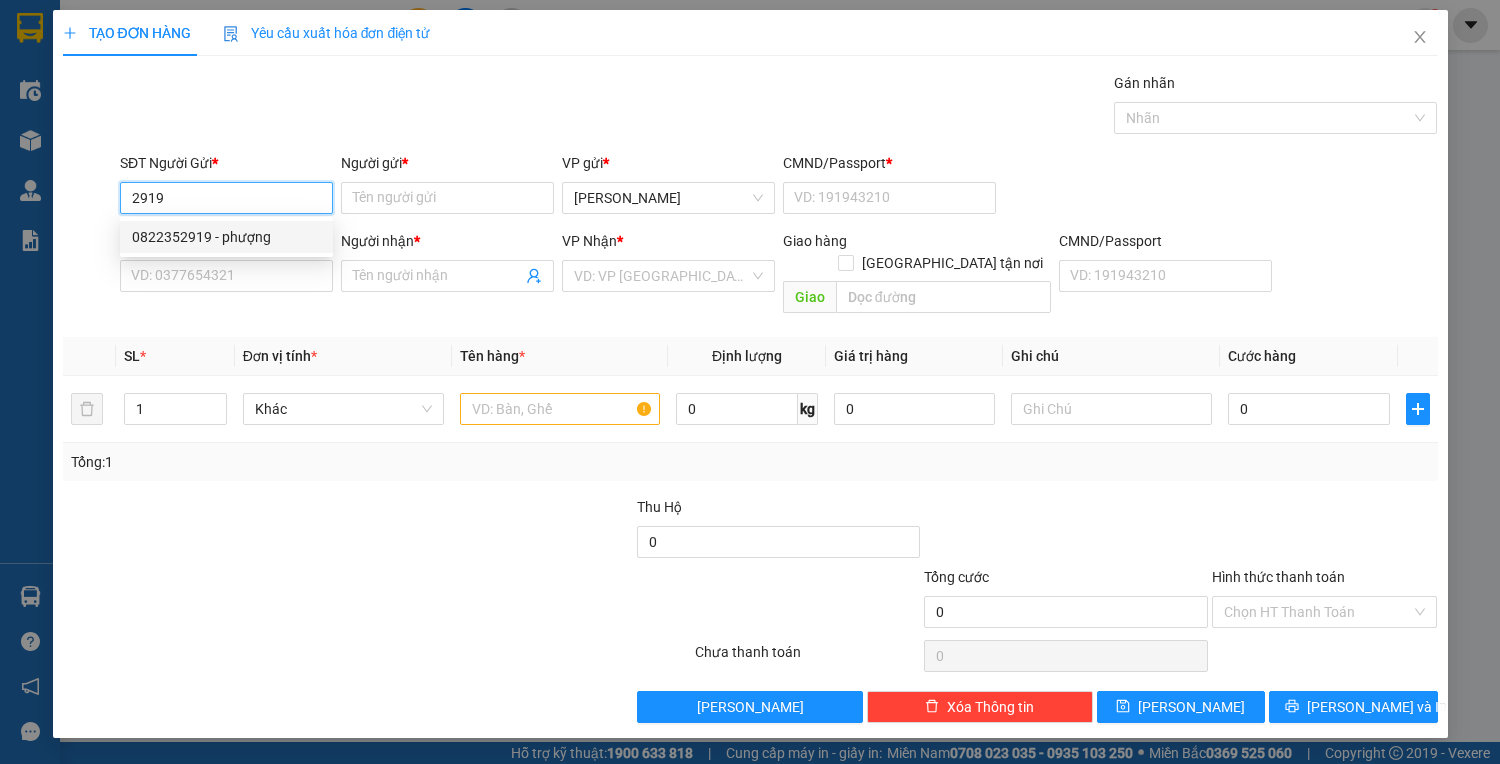 click on "0822352919 - phượng" at bounding box center [226, 237] 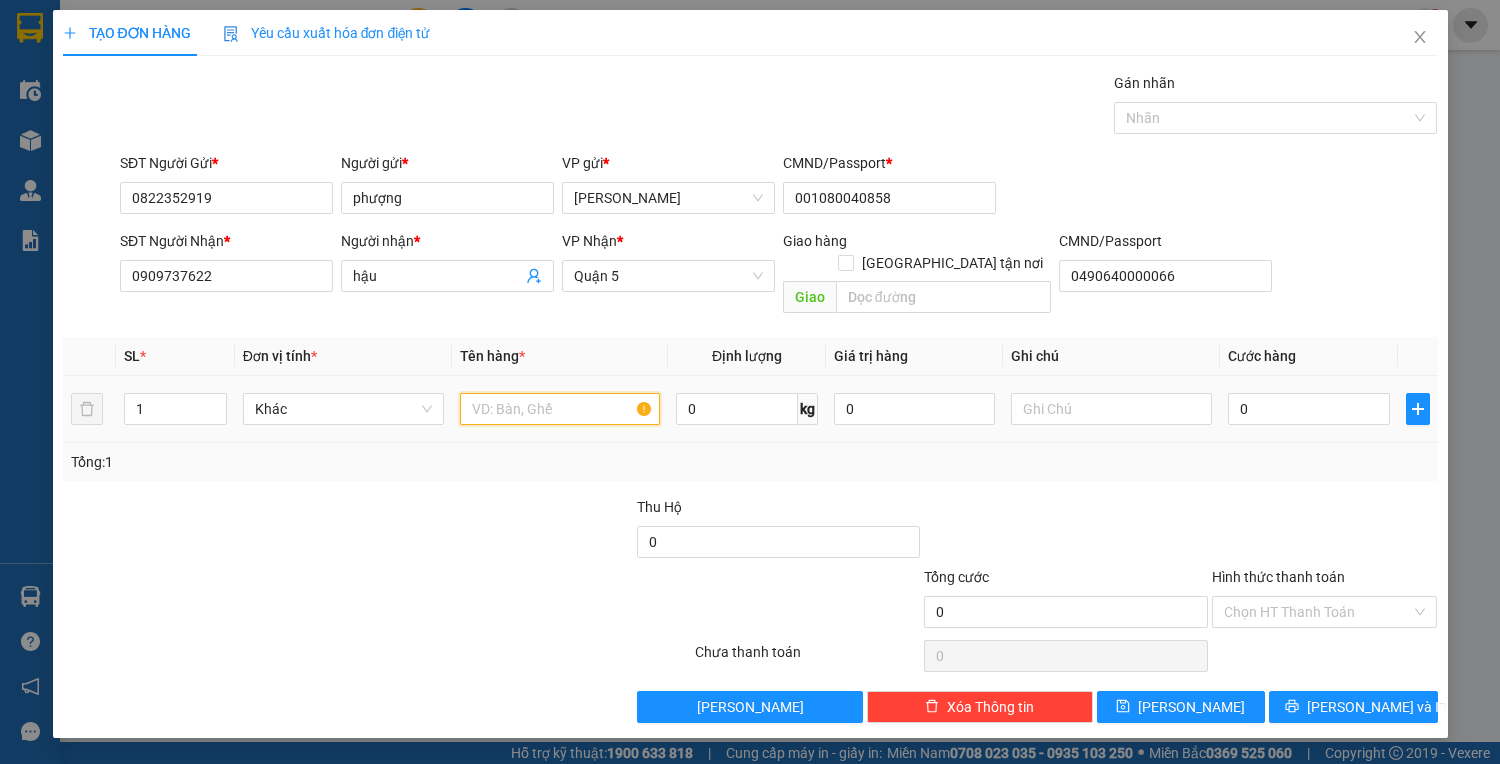 click at bounding box center (560, 409) 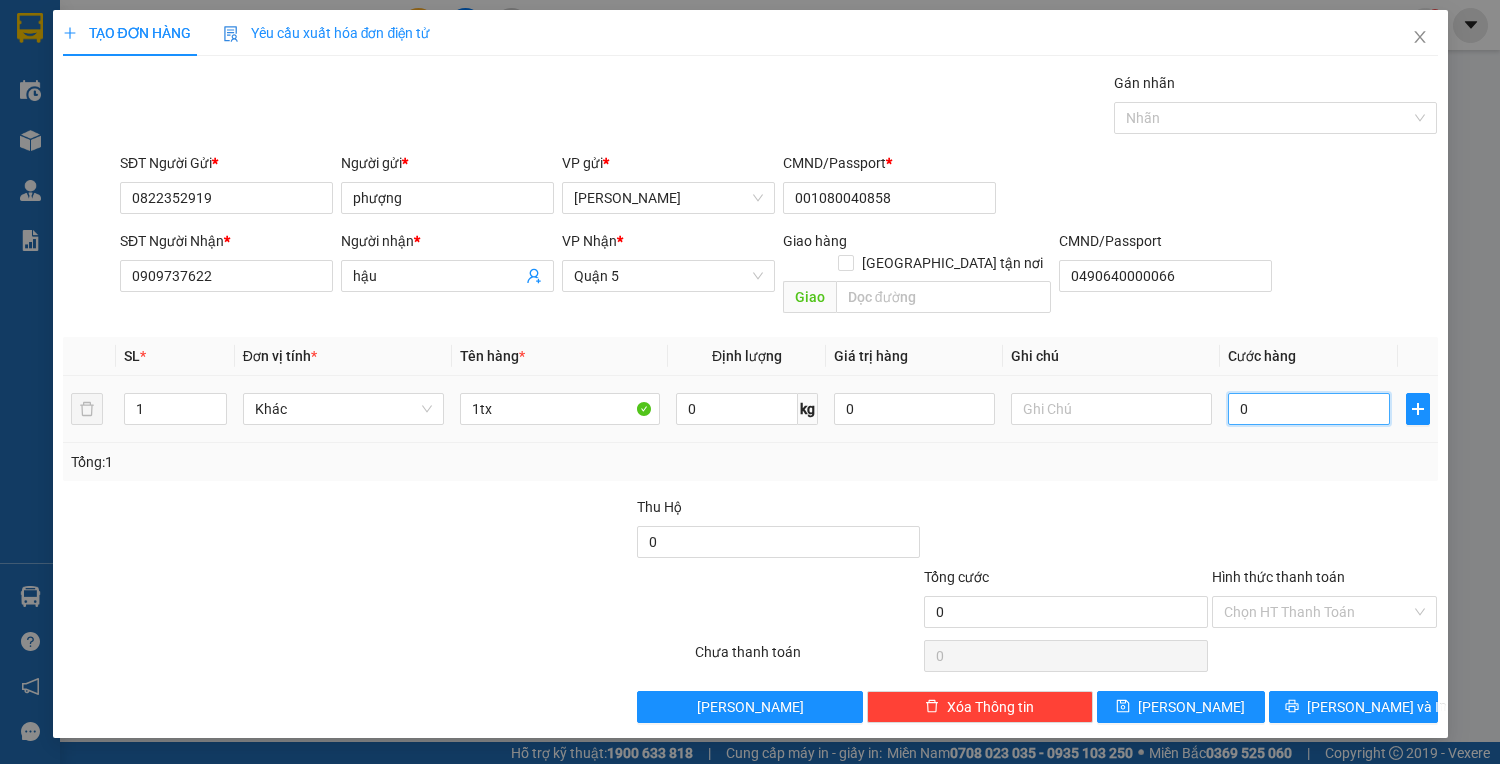 click on "0" at bounding box center [1308, 409] 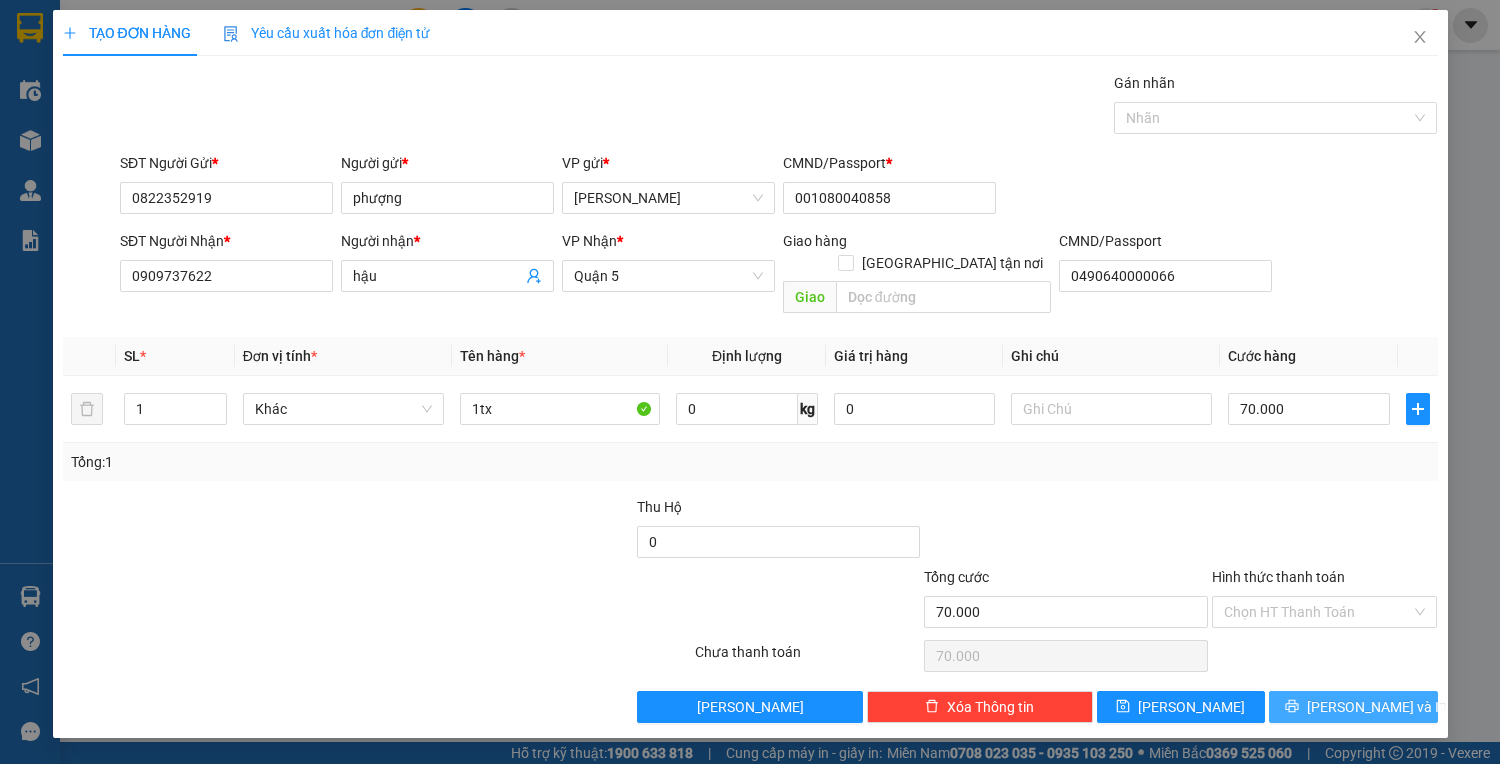 click on "[PERSON_NAME] và In" at bounding box center [1353, 707] 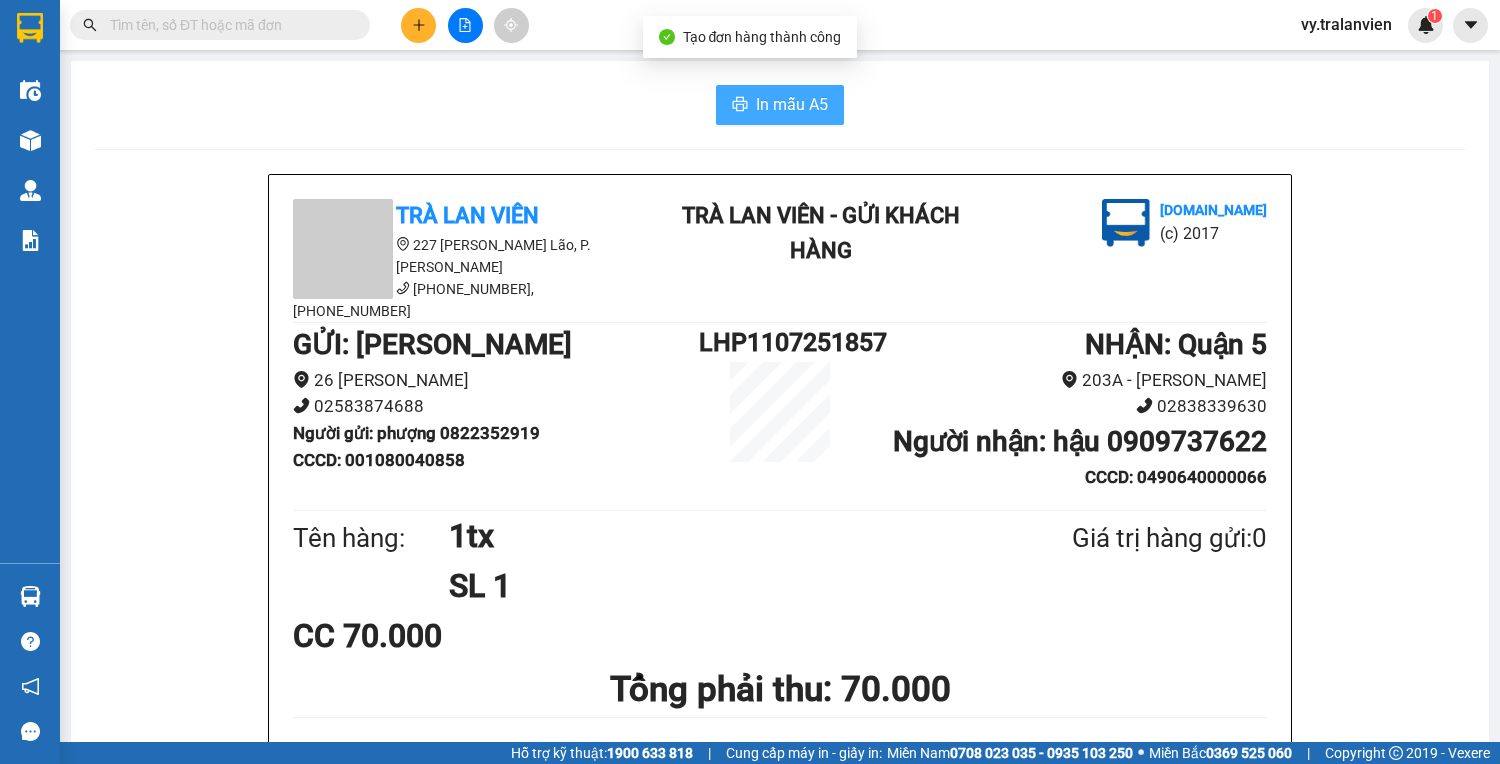 click on "In mẫu A5" at bounding box center [792, 104] 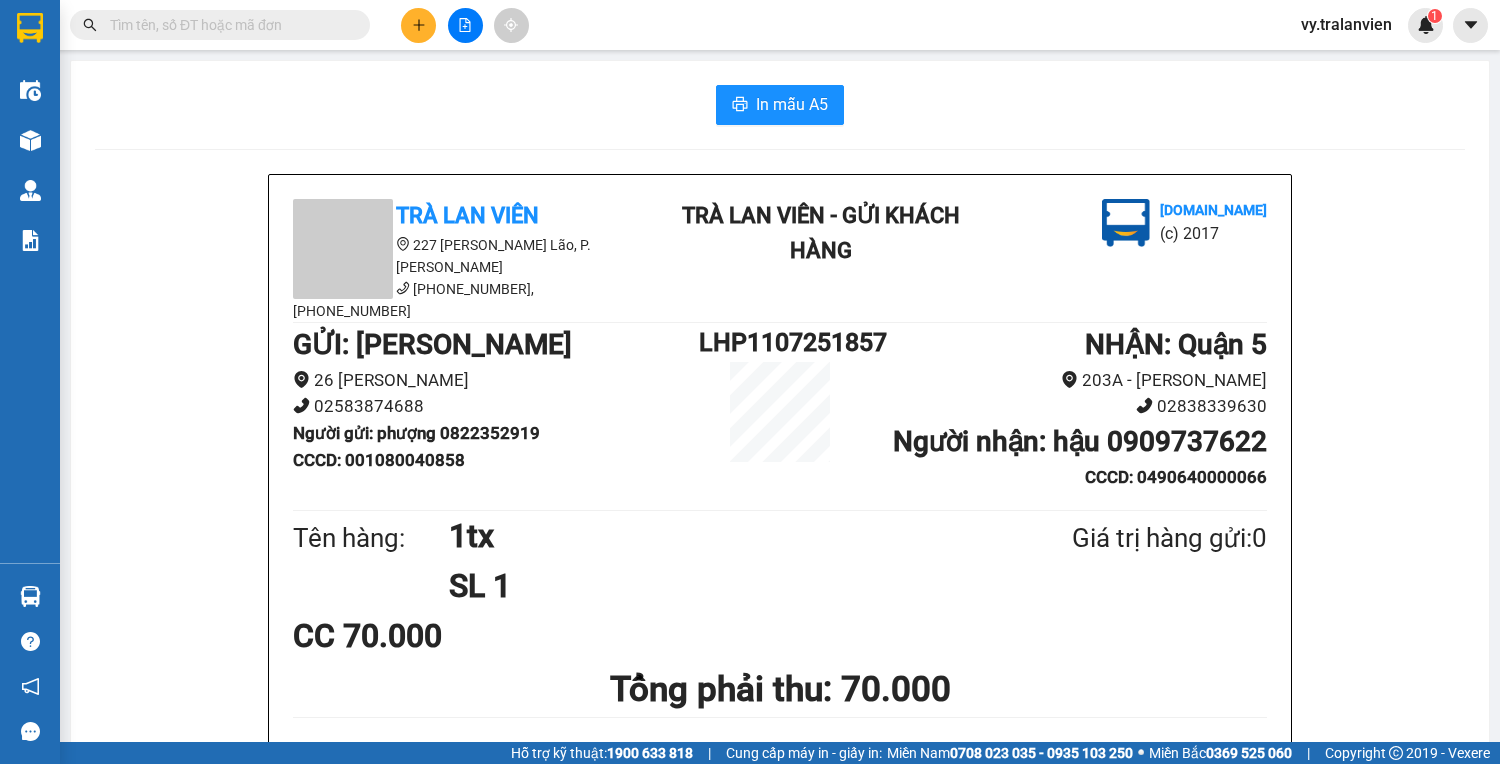 click on "In mẫu A5" at bounding box center (780, 105) 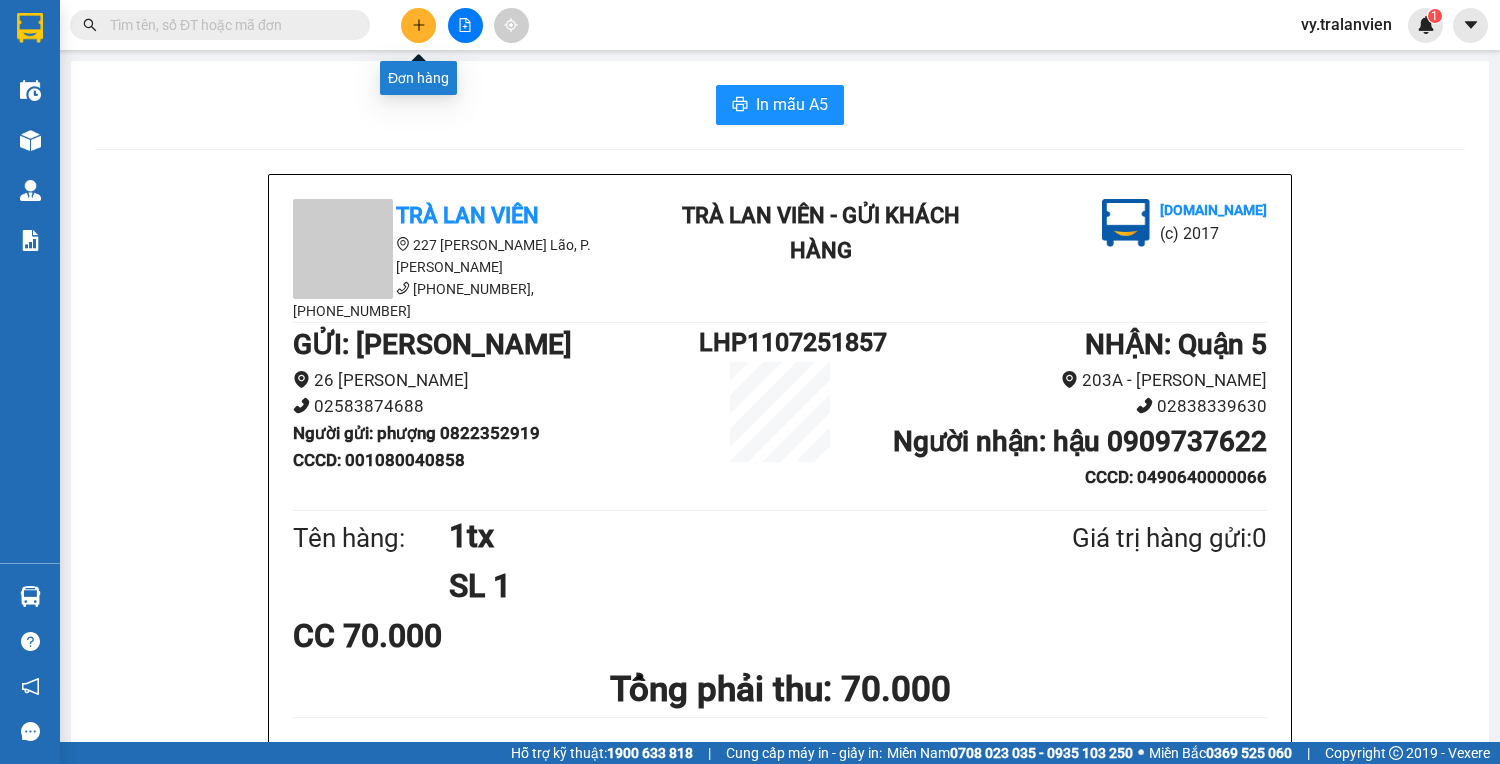 click at bounding box center [418, 25] 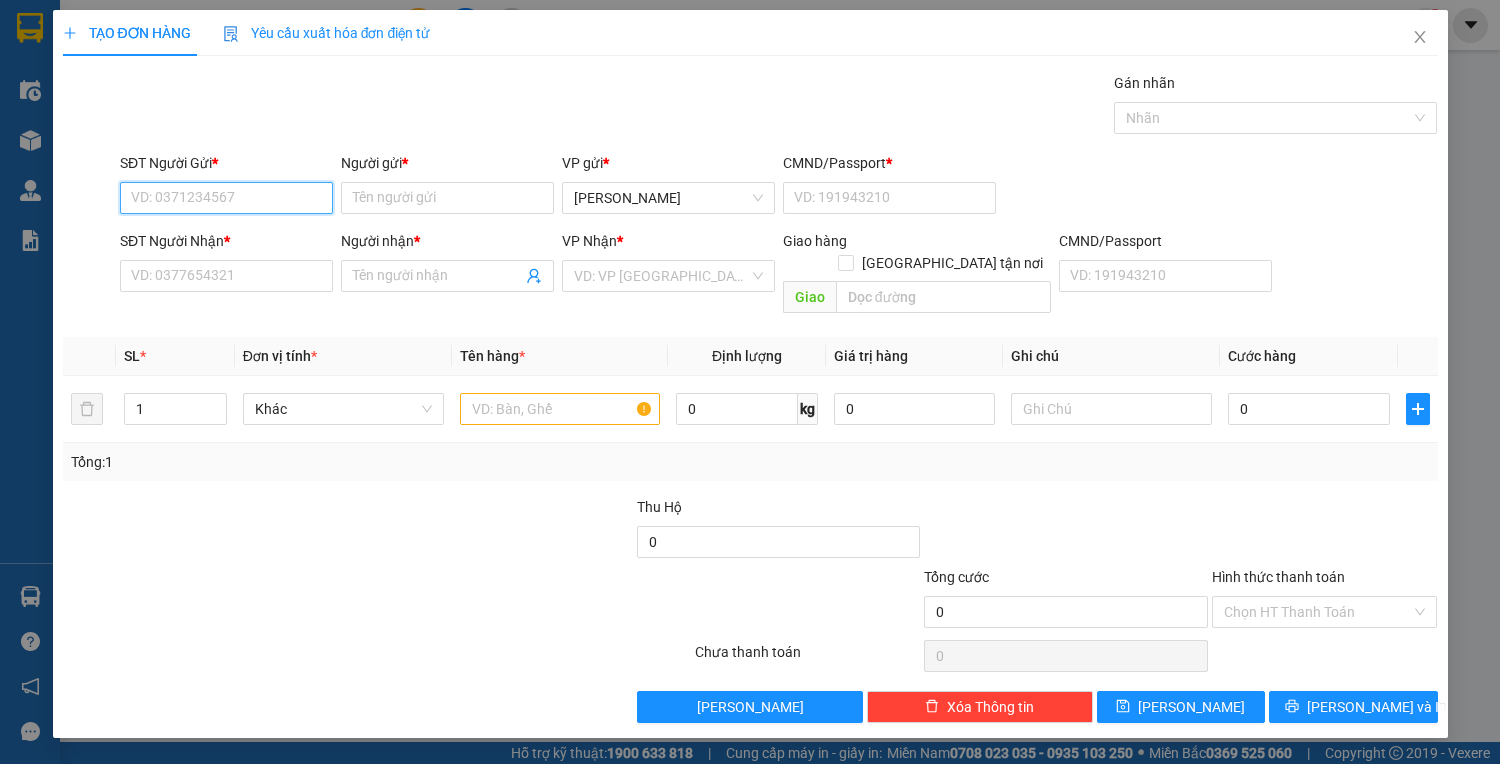 drag, startPoint x: 238, startPoint y: 190, endPoint x: 268, endPoint y: 188, distance: 30.066593 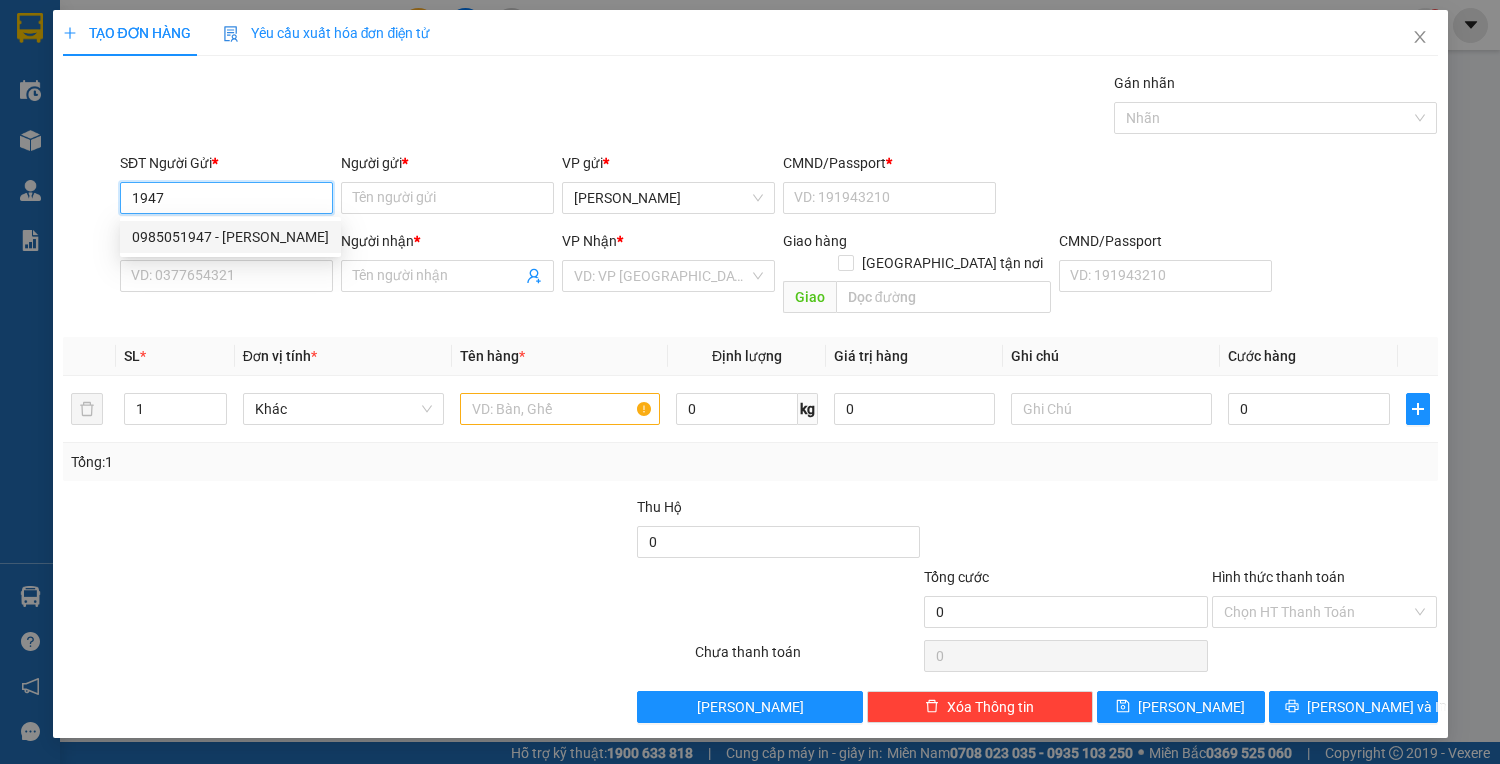 drag, startPoint x: 273, startPoint y: 233, endPoint x: 281, endPoint y: 248, distance: 17 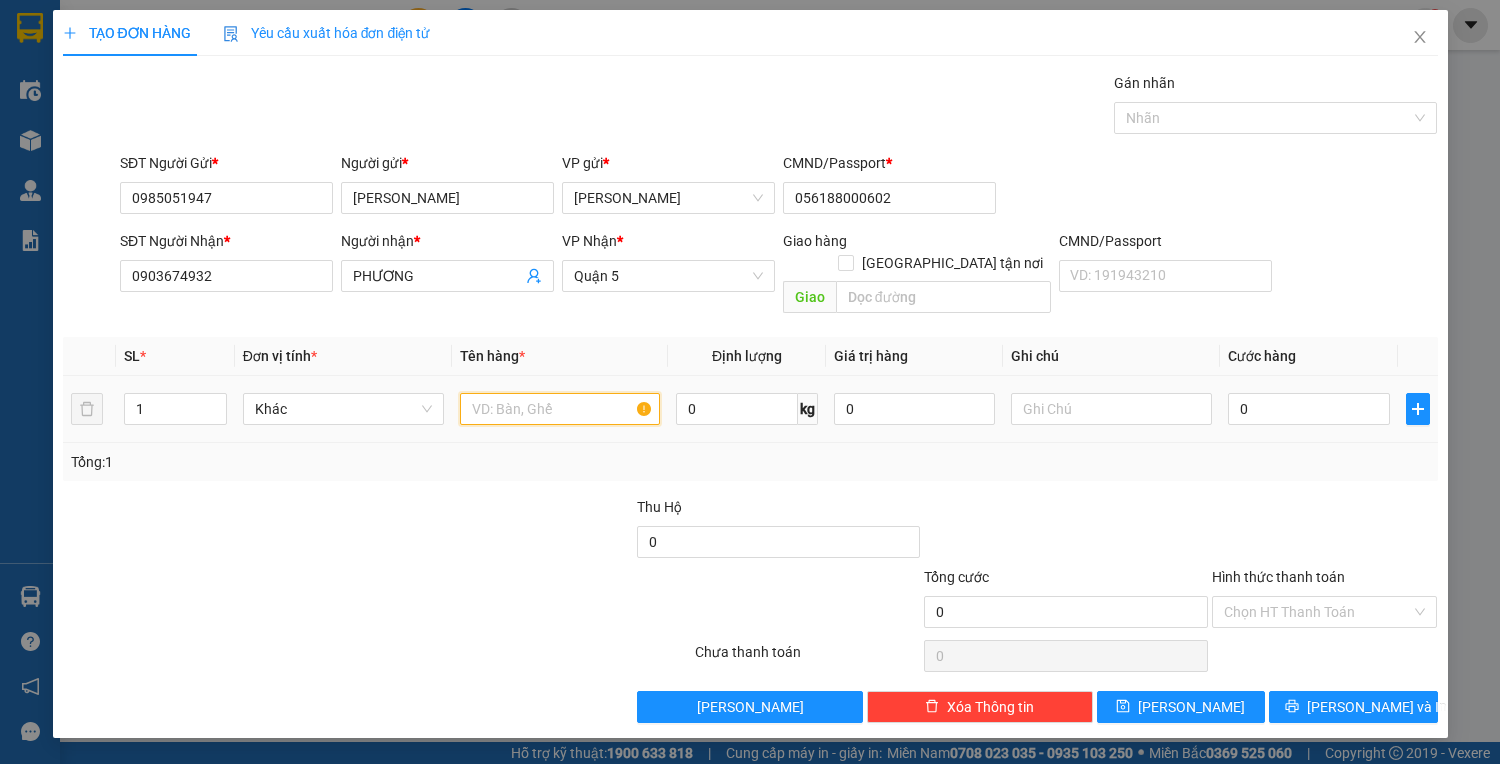 click at bounding box center (560, 409) 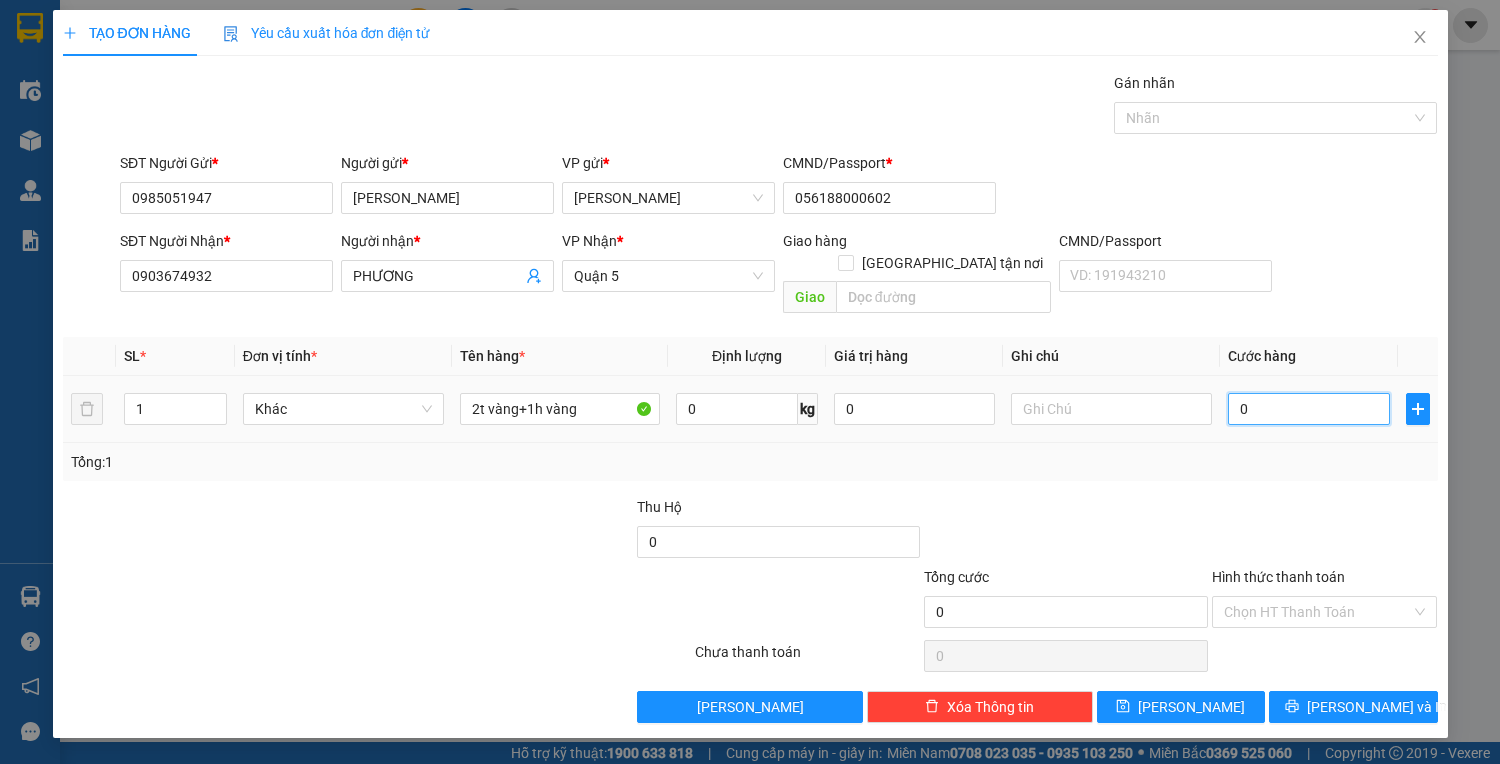 click on "0" at bounding box center [1308, 409] 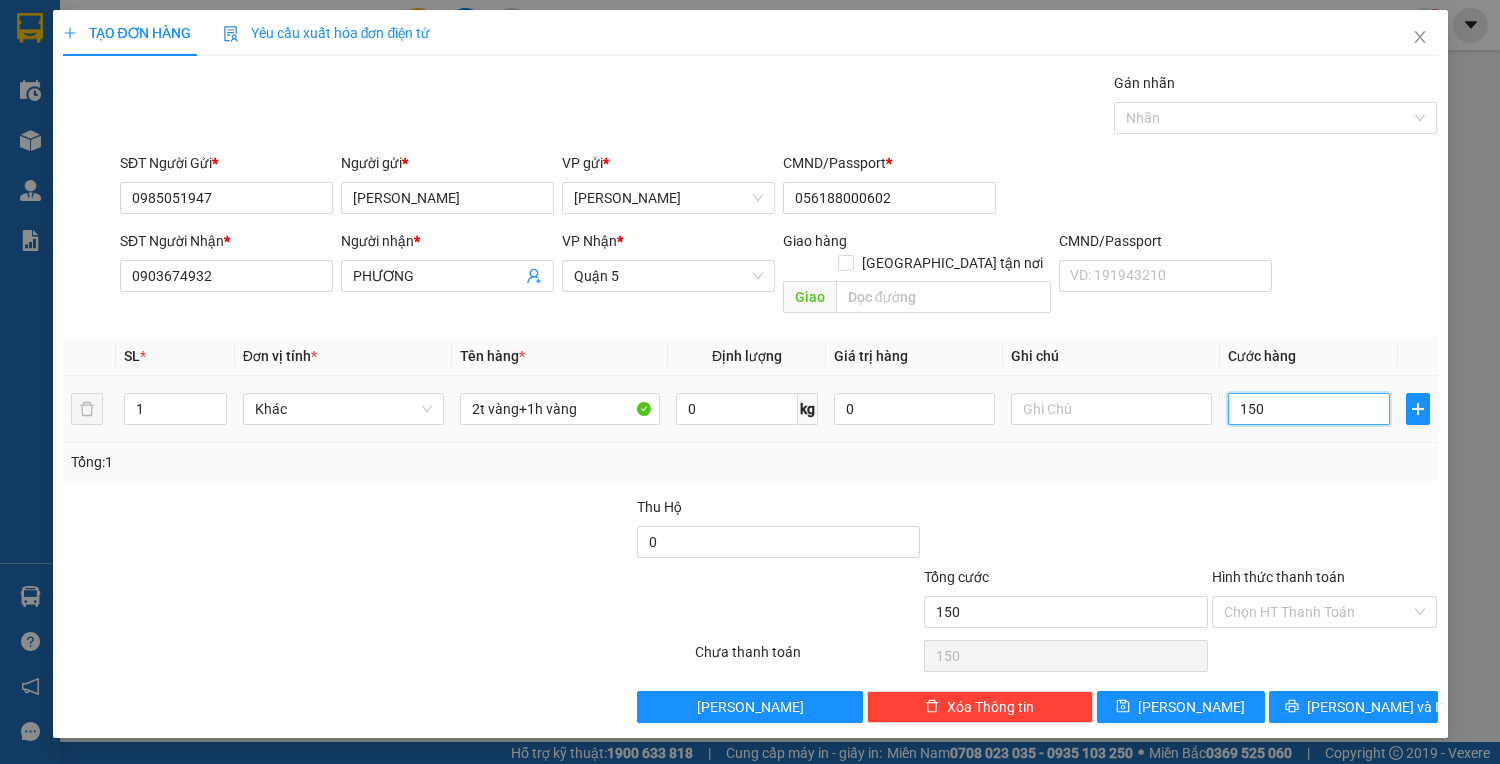 click on "150" at bounding box center [1308, 409] 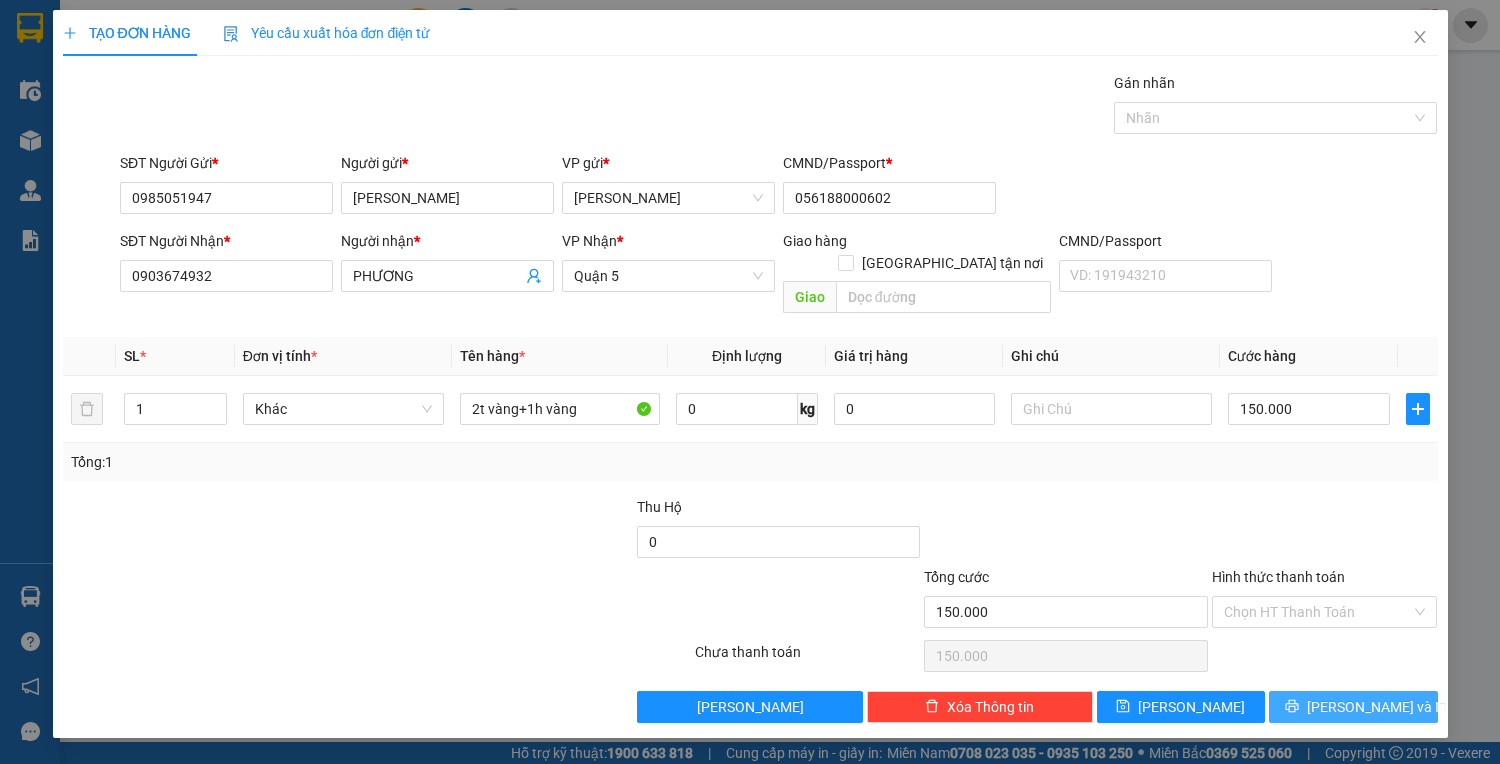 click on "[PERSON_NAME] và In" at bounding box center [1377, 707] 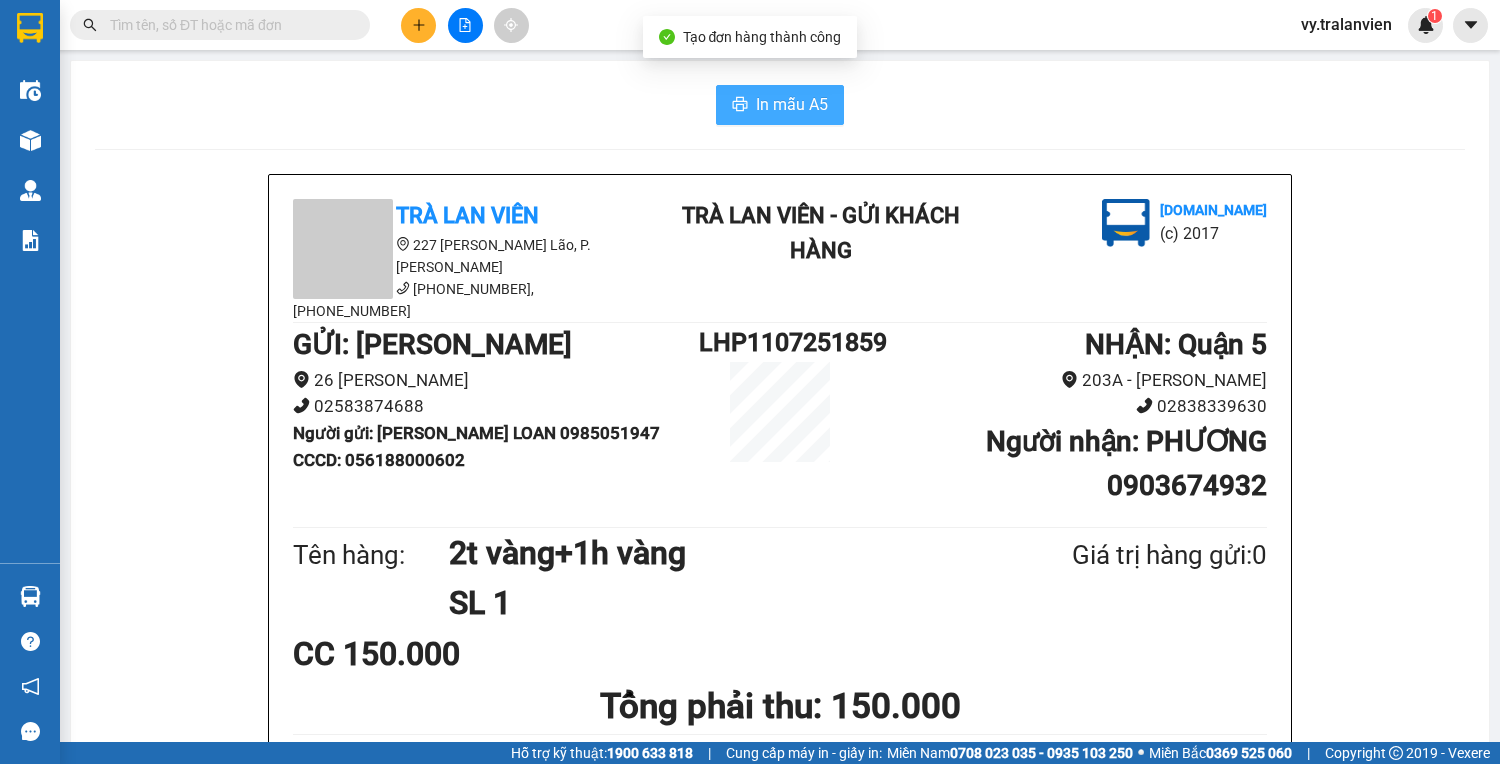 click on "In mẫu A5" at bounding box center [792, 104] 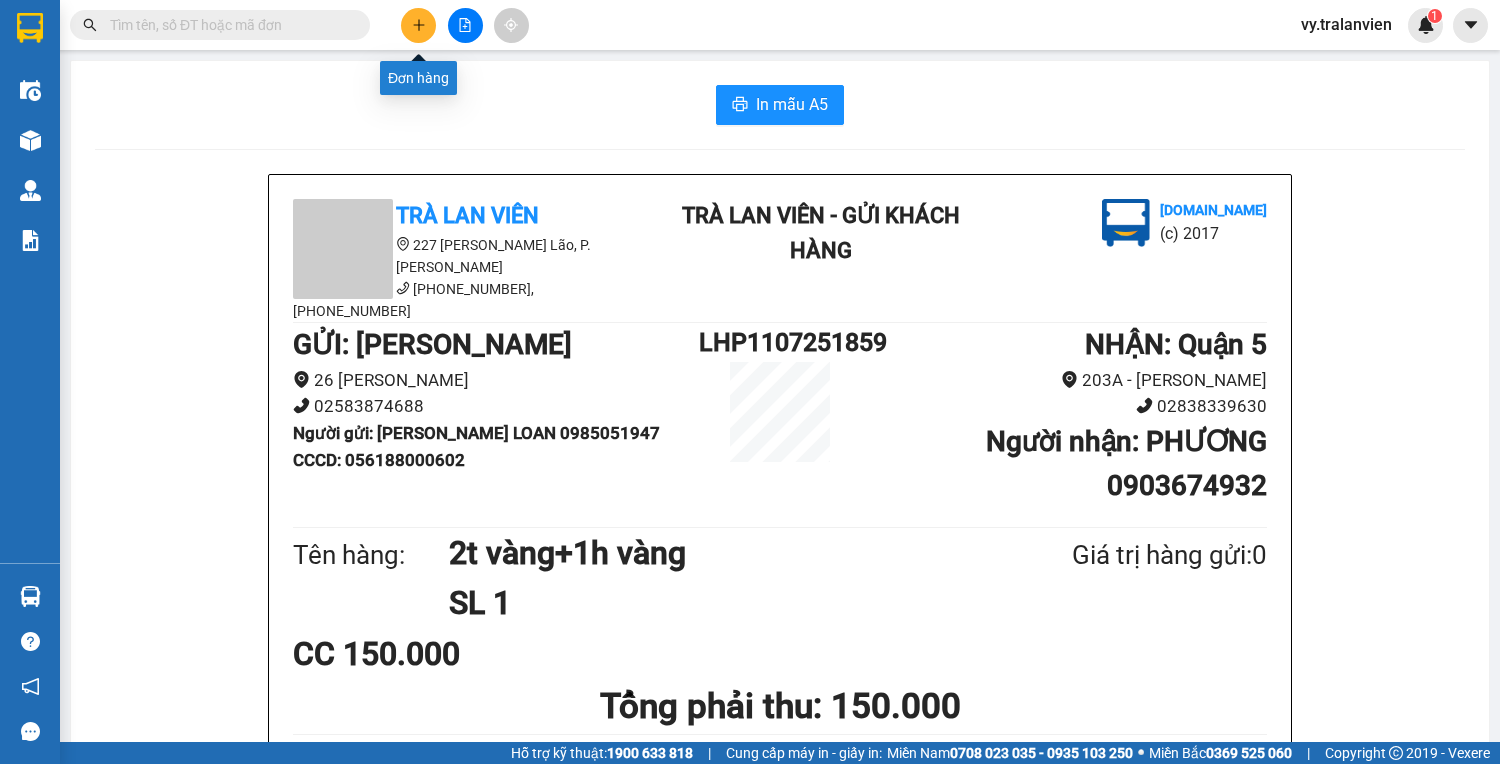 click 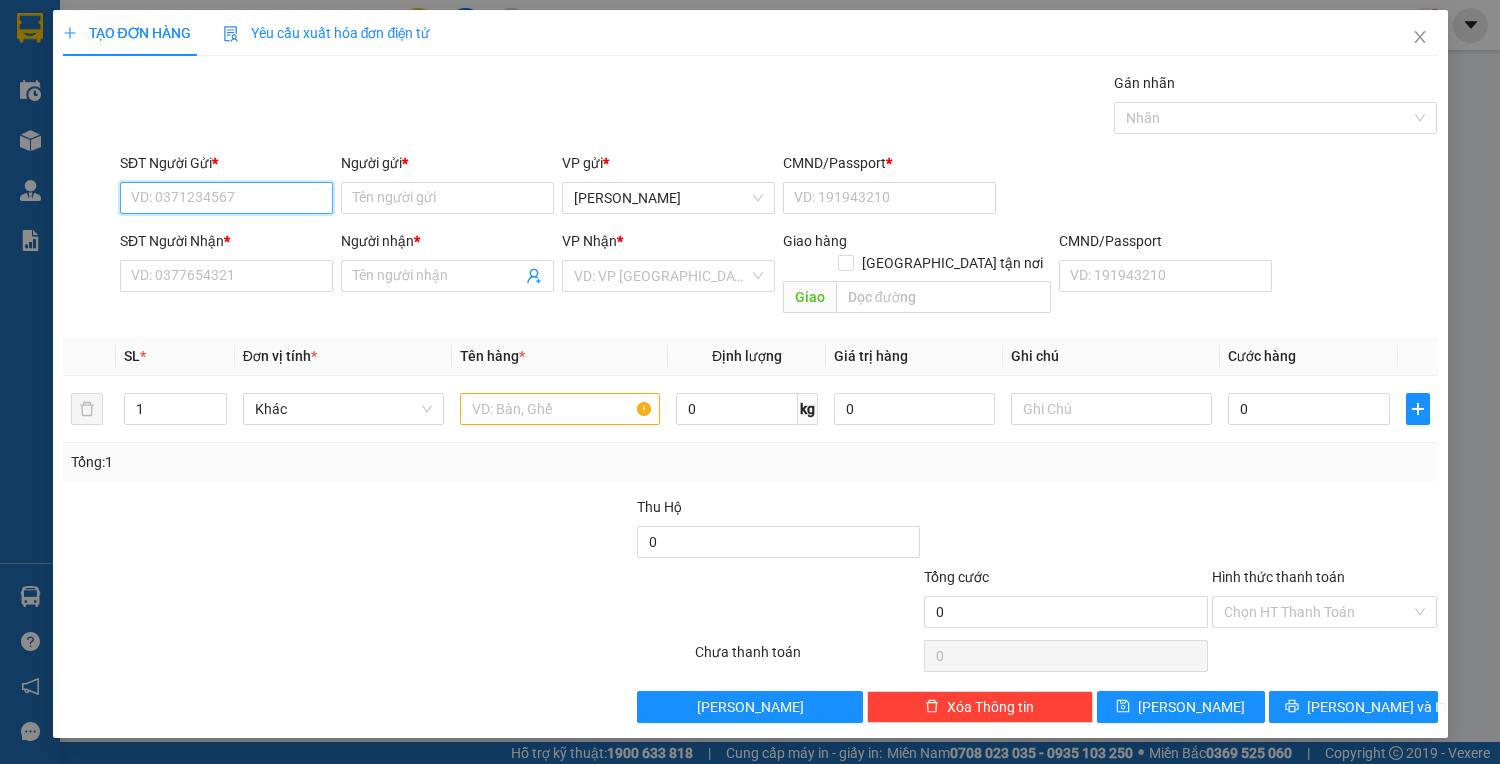 click on "SĐT Người Gửi  *" at bounding box center (226, 198) 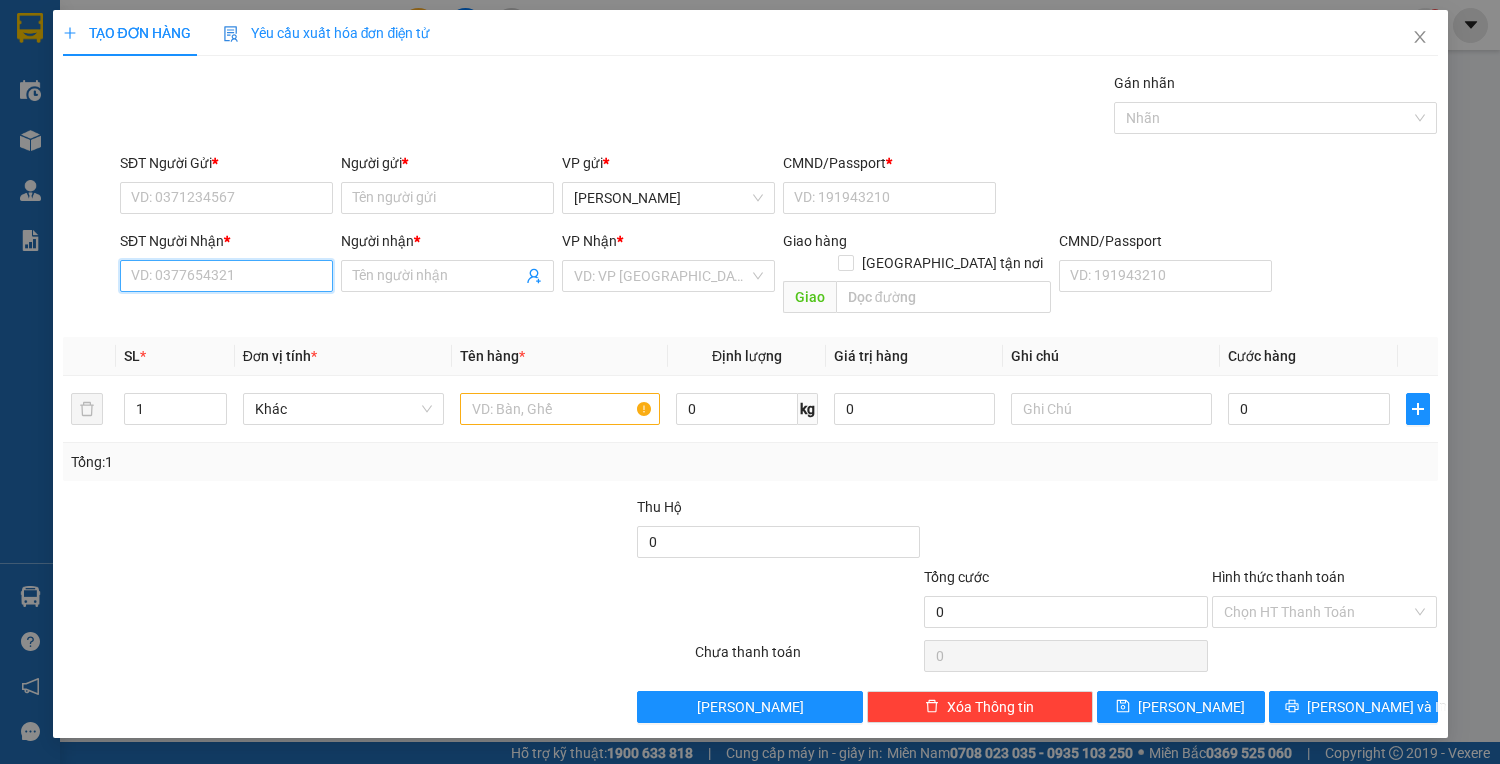 click on "SĐT Người Gửi  * VD: 0371234567 Người gửi  * Tên người gửi VP gửi  * [PERSON_NAME]  CMND/Passport  * VD: [PASSPORT] SĐT Người [DEMOGRAPHIC_DATA]  * VD: 0377654321 Người nhận  * Tên người nhận VP Nhận  * VD: VP [GEOGRAPHIC_DATA] Giao hàng Giao tận nơi Giao CMND/Passport VD: [PASSPORT]" at bounding box center (750, 237) 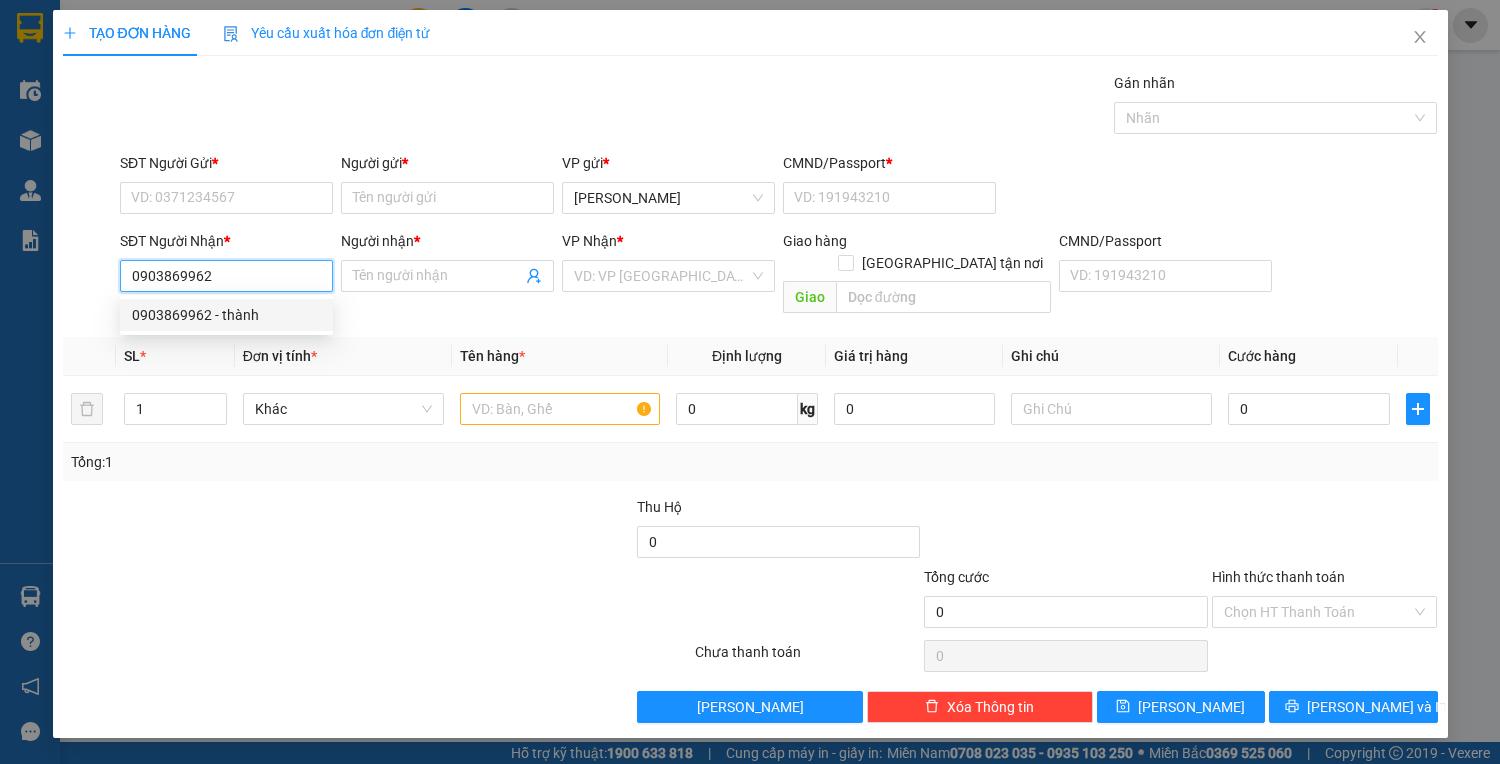 drag, startPoint x: 240, startPoint y: 317, endPoint x: 257, endPoint y: 296, distance: 27.018513 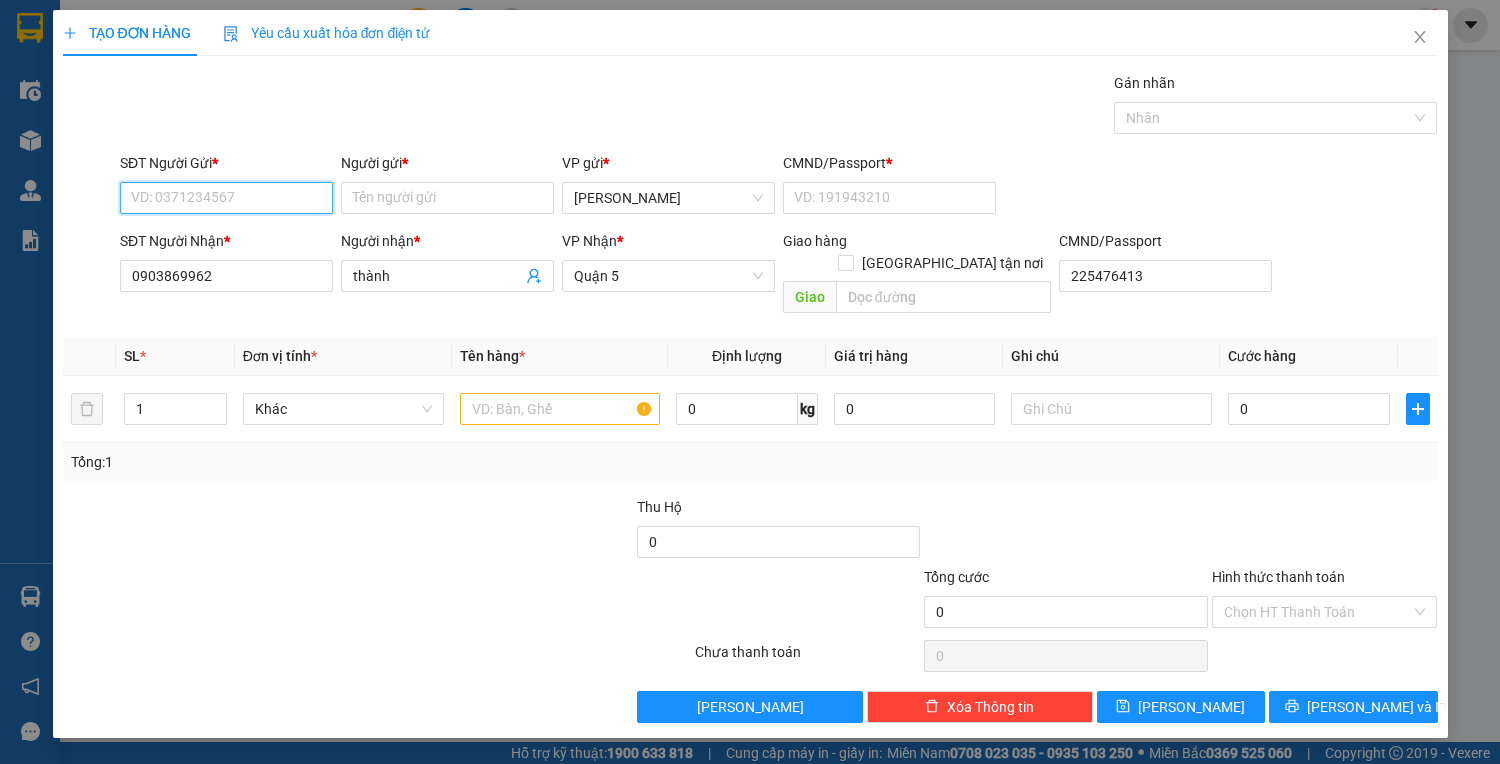 click on "SĐT Người Gửi  *" at bounding box center (226, 198) 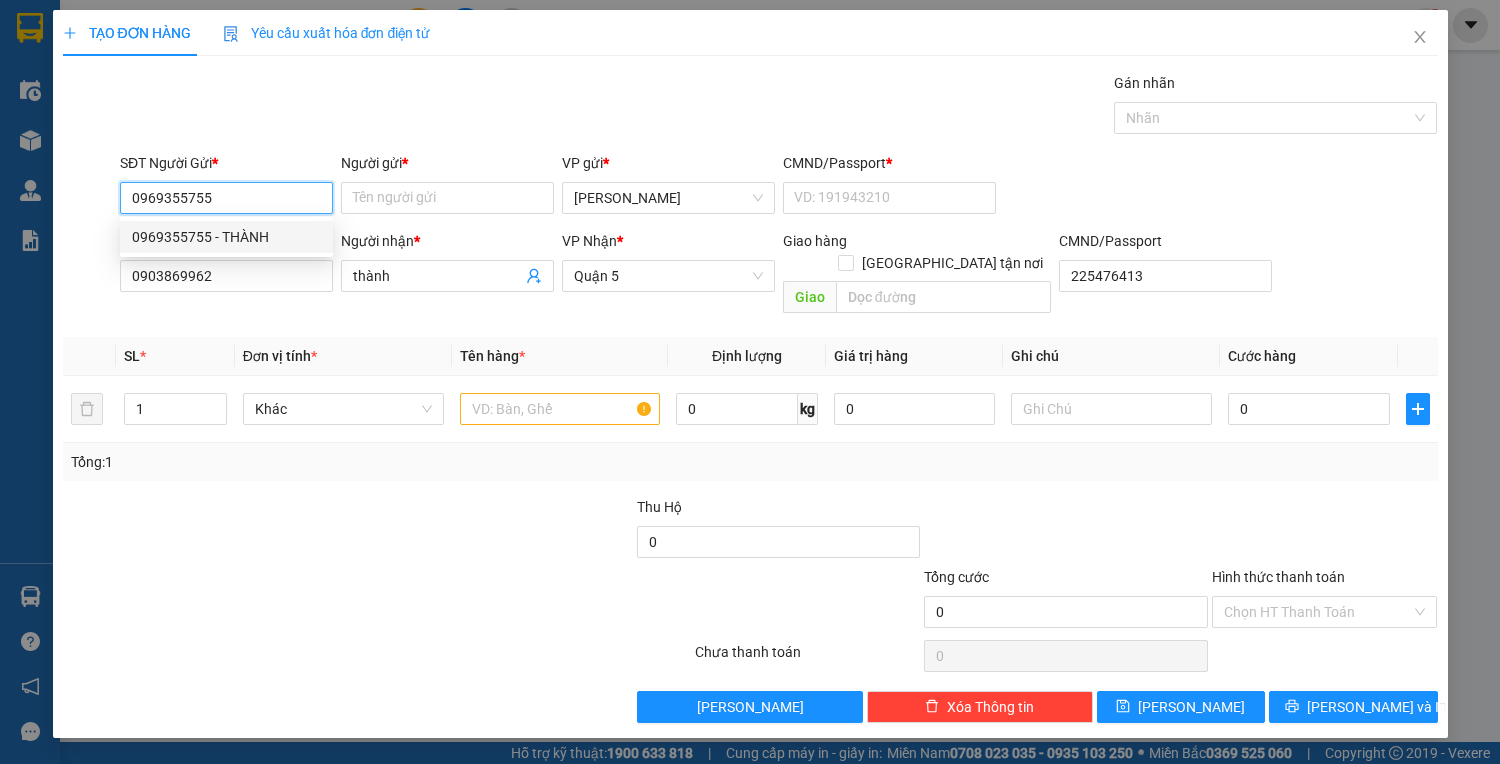 drag, startPoint x: 273, startPoint y: 225, endPoint x: 330, endPoint y: 271, distance: 73.24616 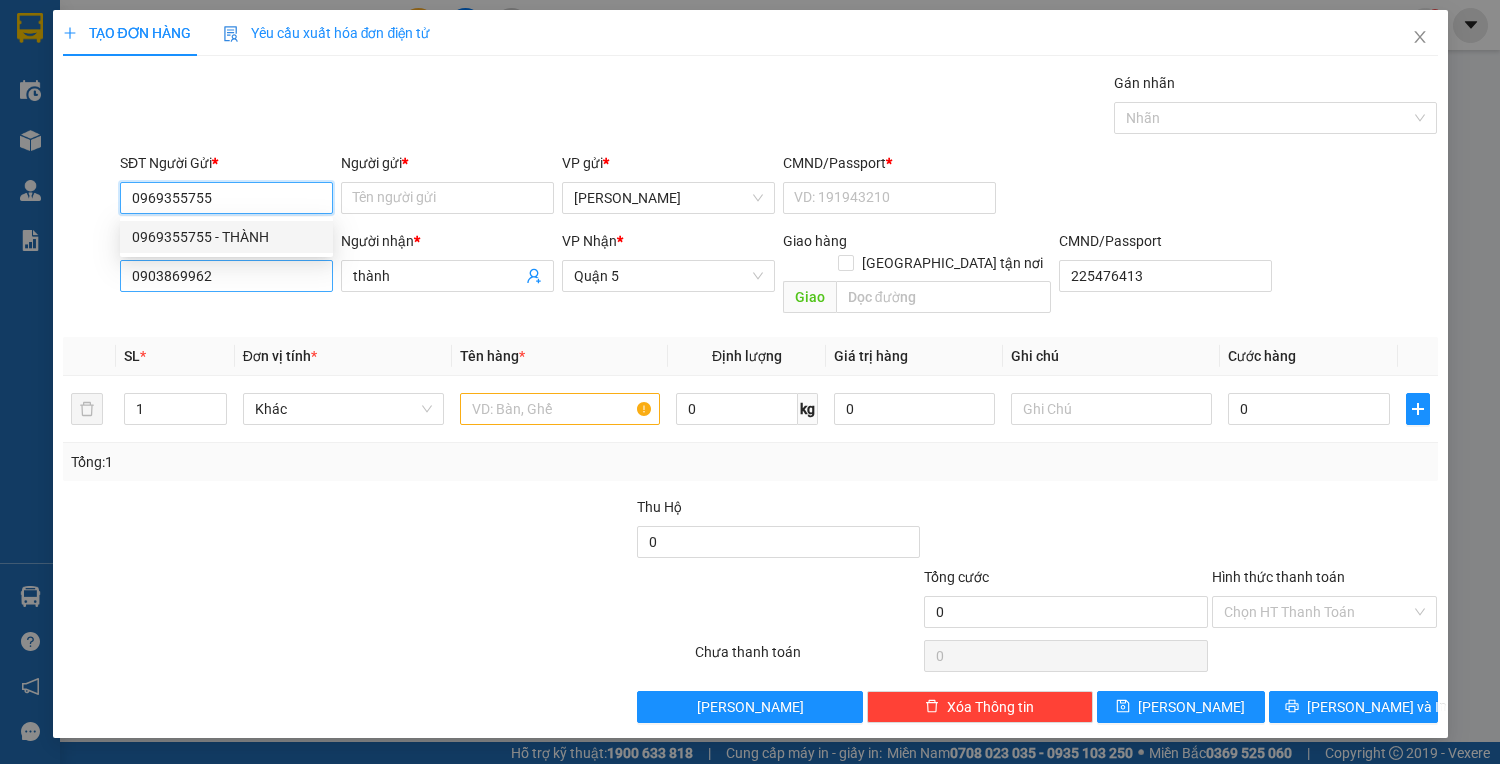 click on "0969355755 - THÀNH" at bounding box center (226, 237) 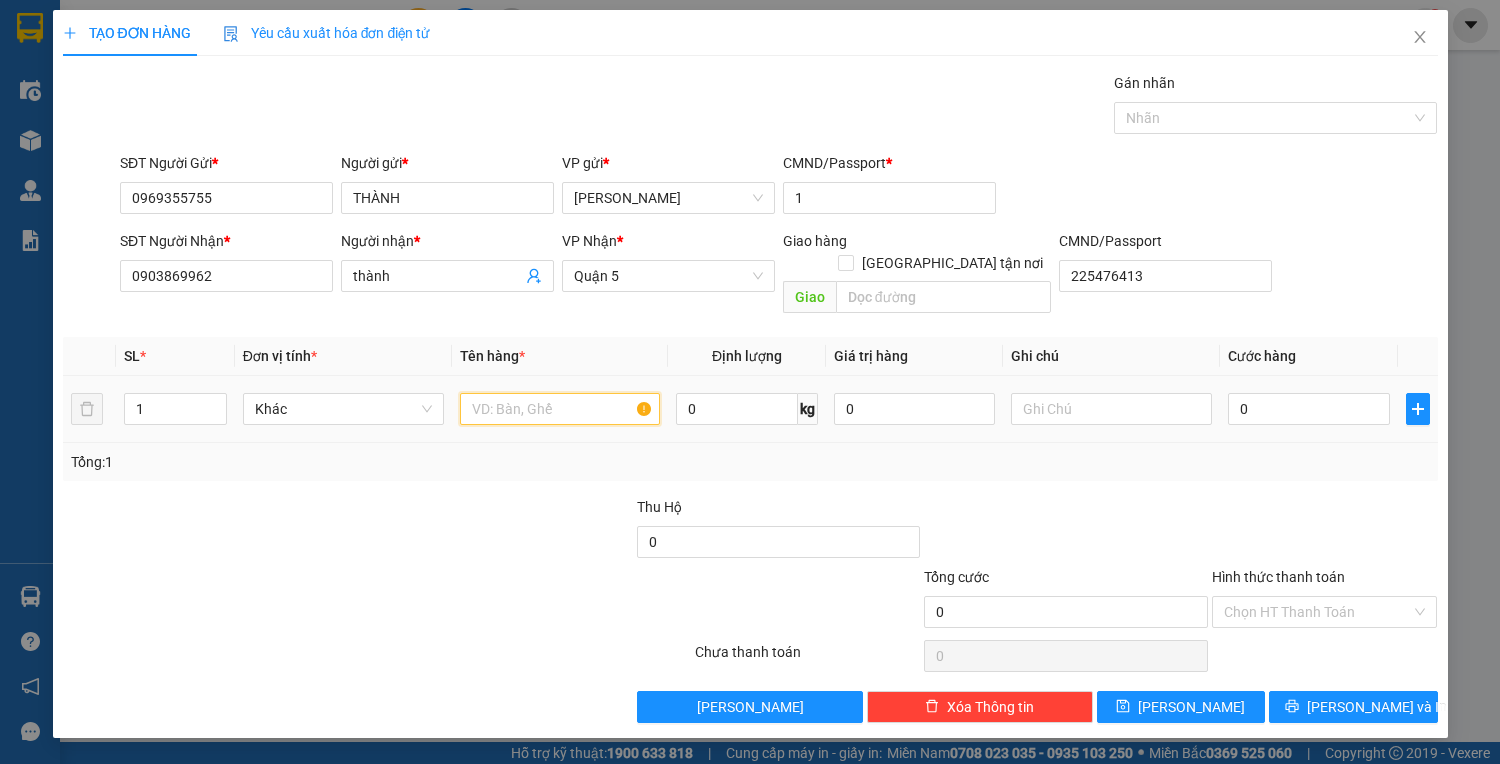 drag, startPoint x: 560, startPoint y: 388, endPoint x: 409, endPoint y: 296, distance: 176.81912 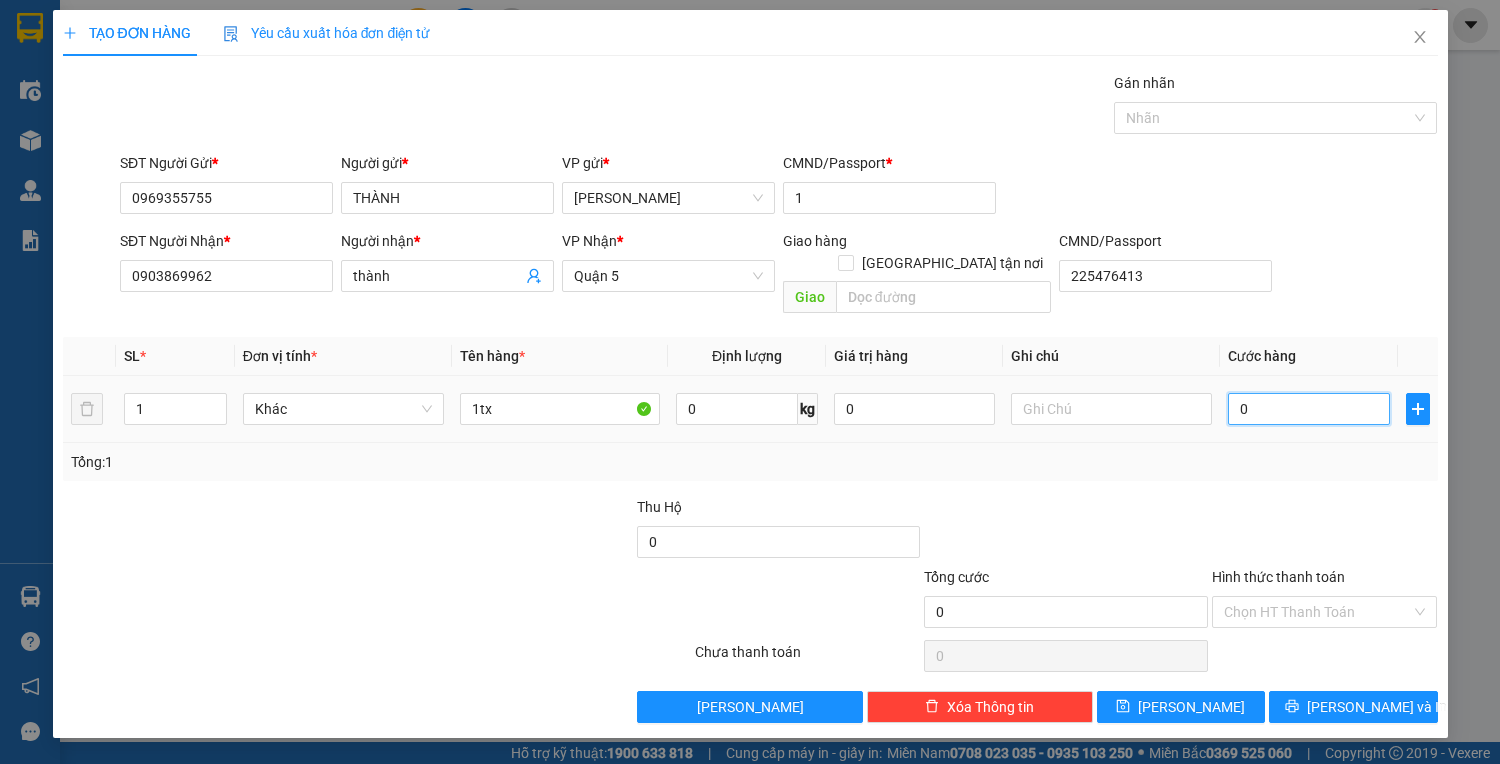 click on "0" at bounding box center (1308, 409) 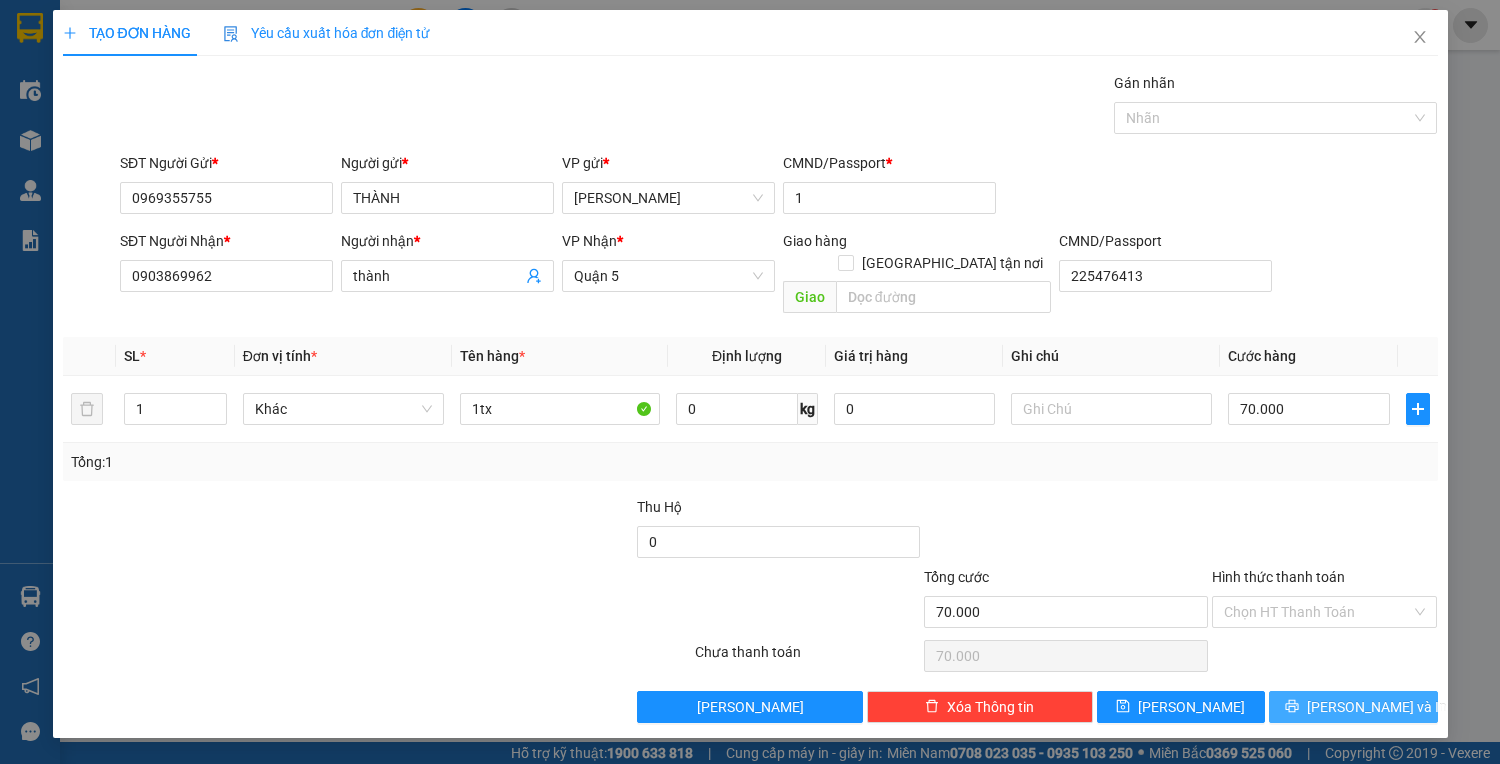 click on "[PERSON_NAME] và In" at bounding box center [1353, 707] 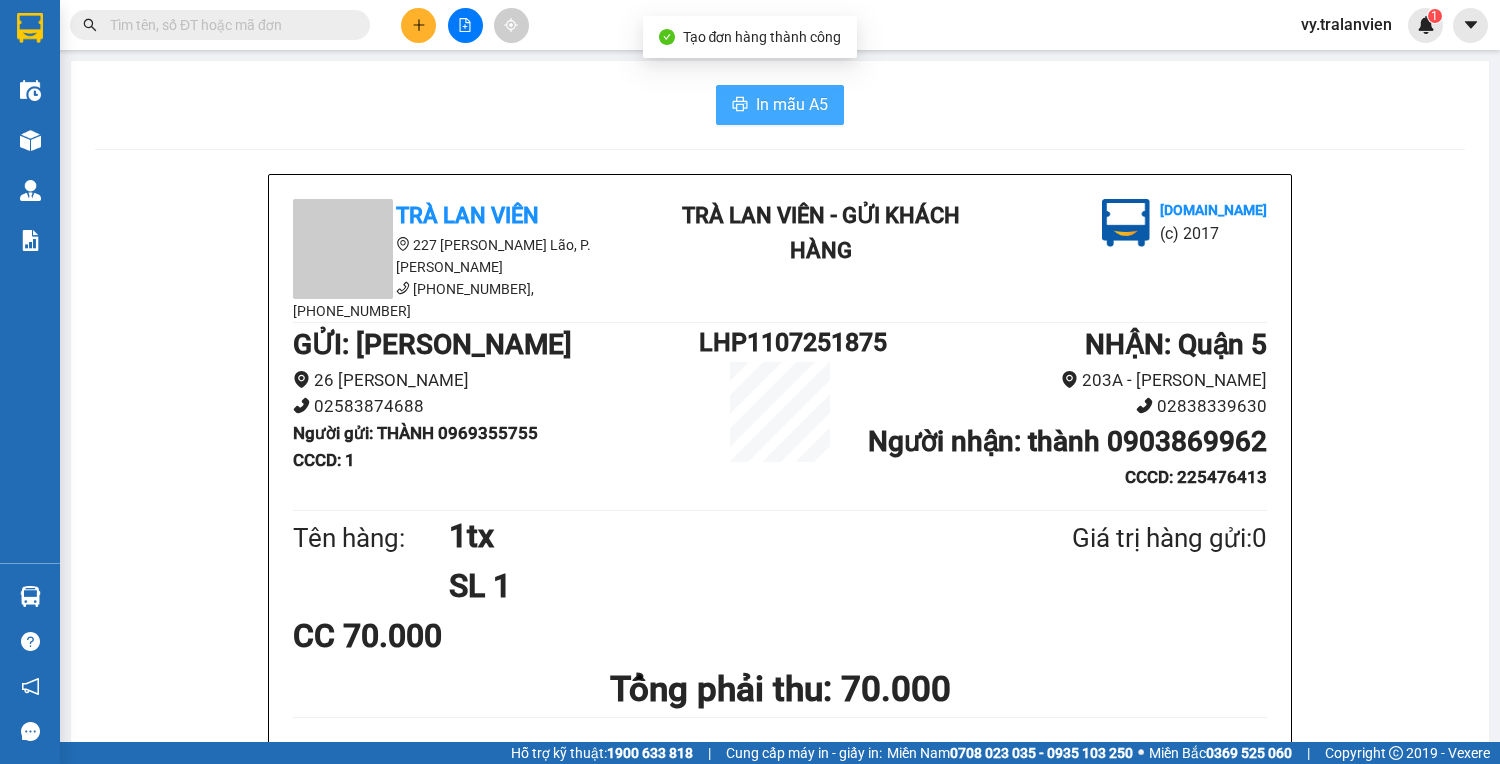 click on "In mẫu A5" at bounding box center (792, 104) 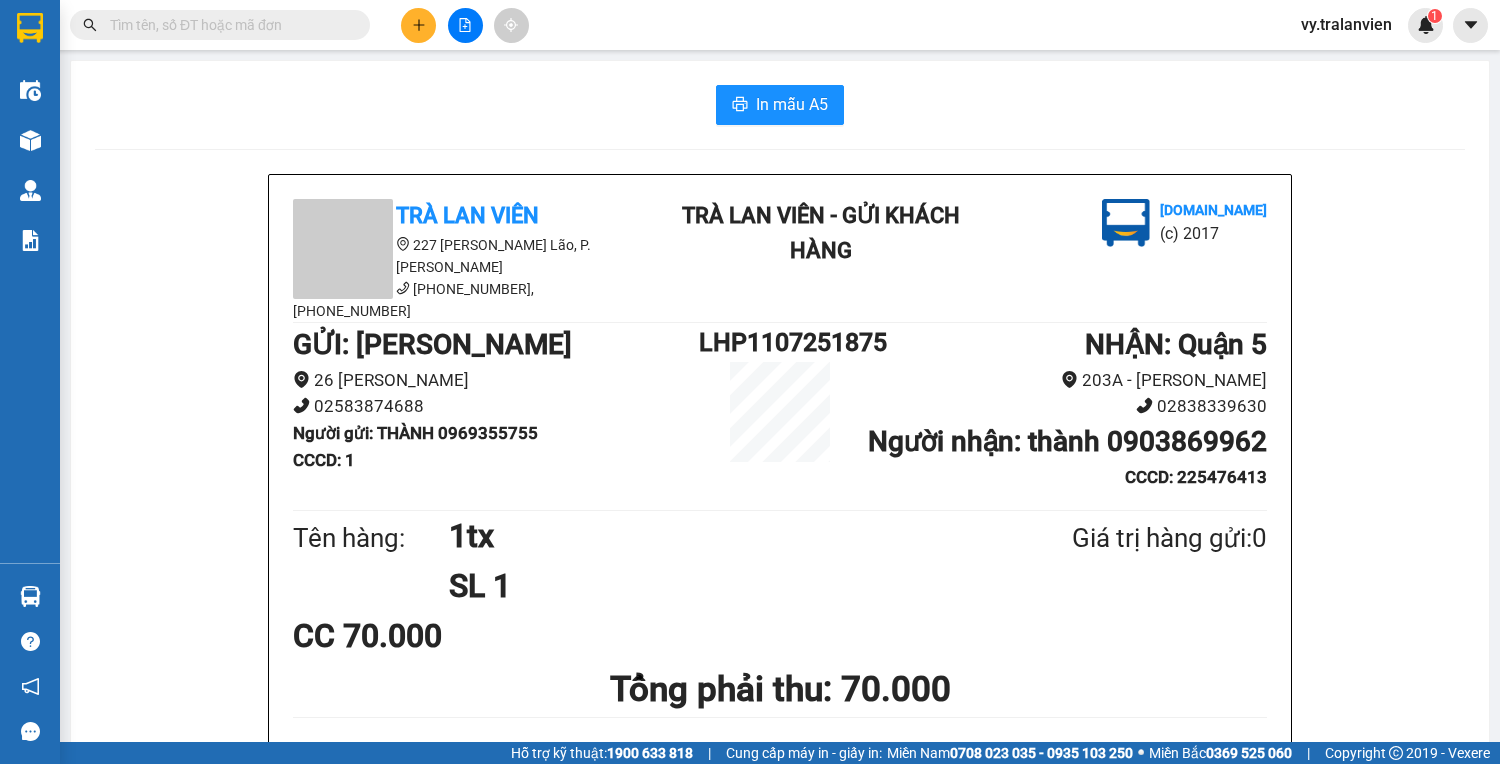 drag, startPoint x: 1029, startPoint y: 83, endPoint x: 994, endPoint y: 114, distance: 46.75468 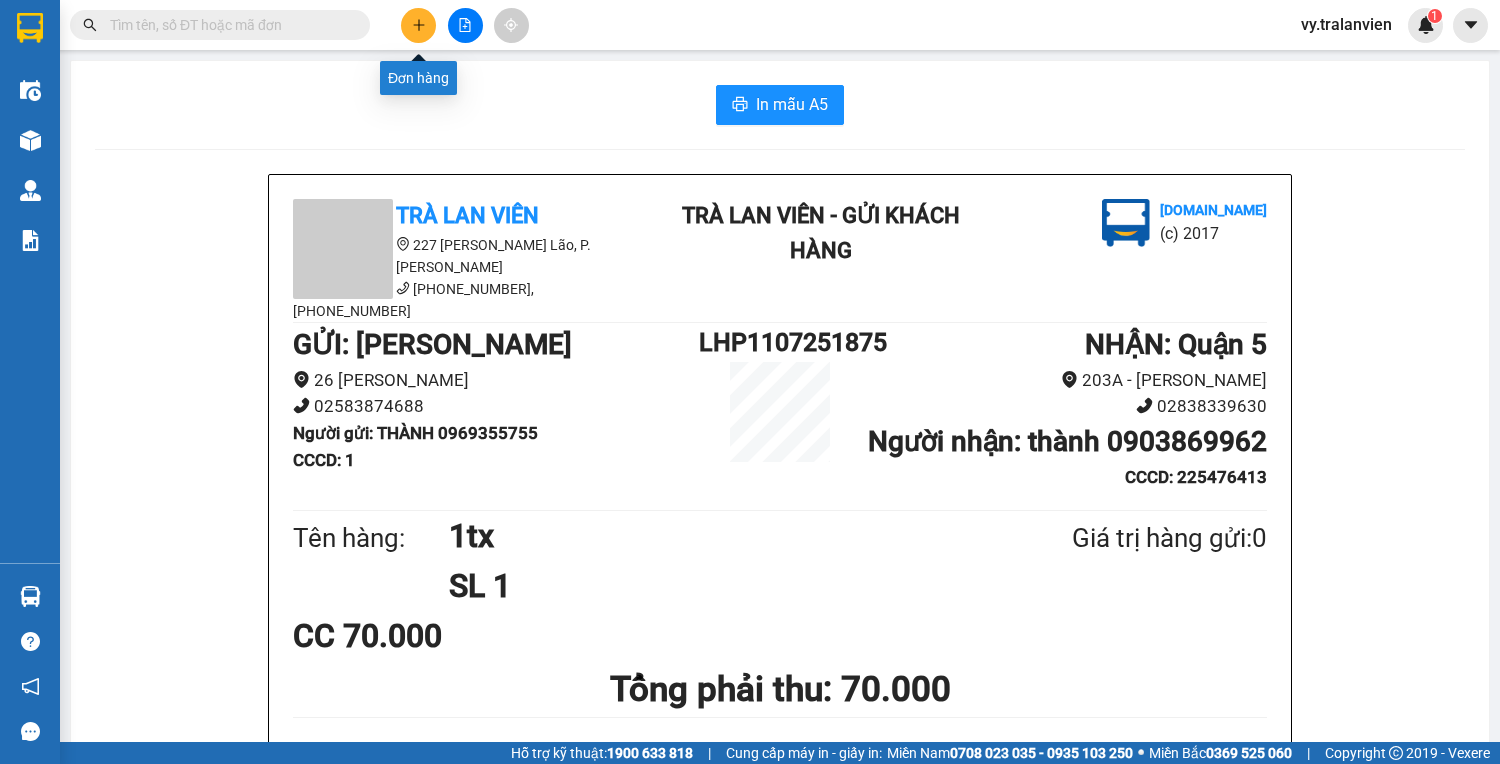 click at bounding box center [418, 25] 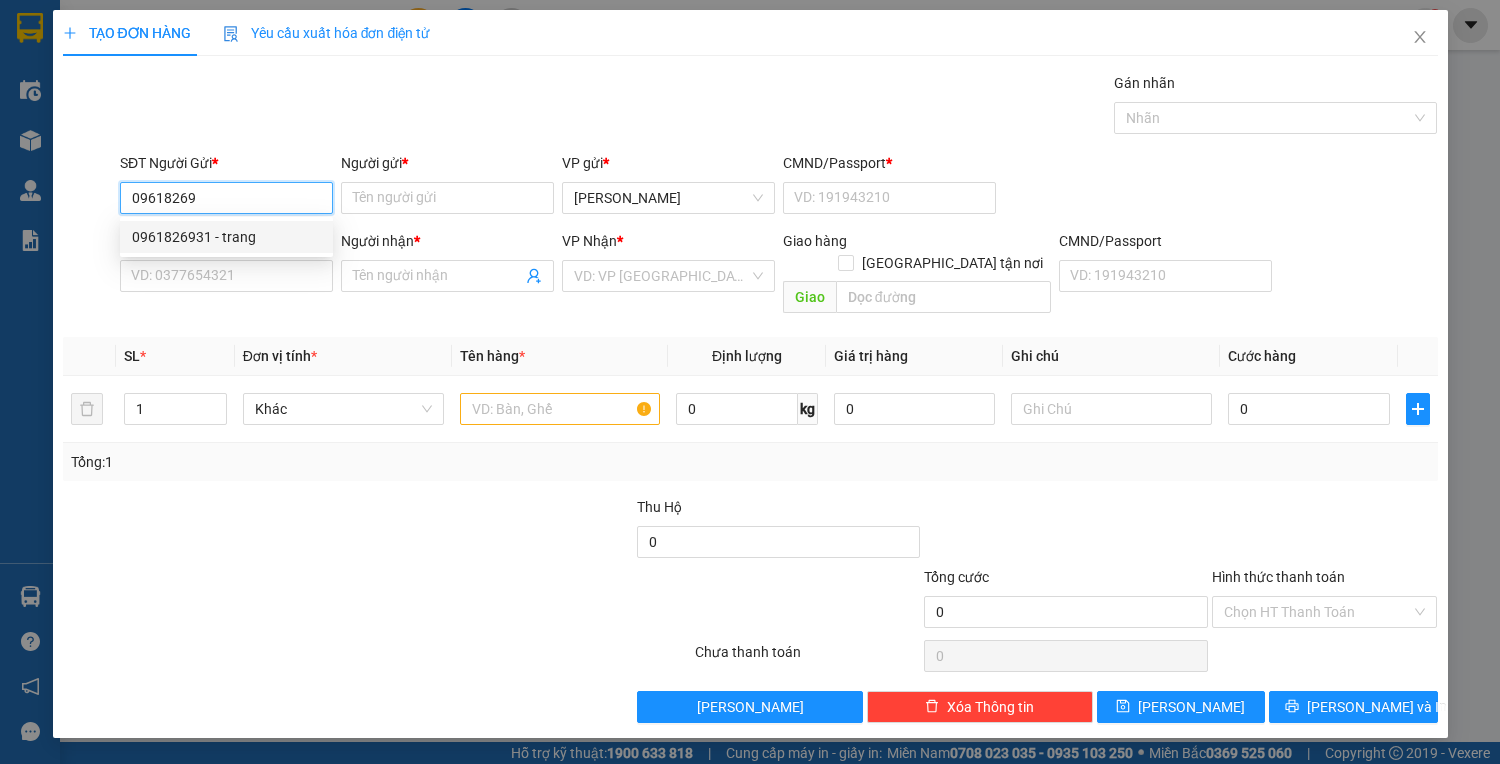 drag, startPoint x: 261, startPoint y: 240, endPoint x: 277, endPoint y: 247, distance: 17.464249 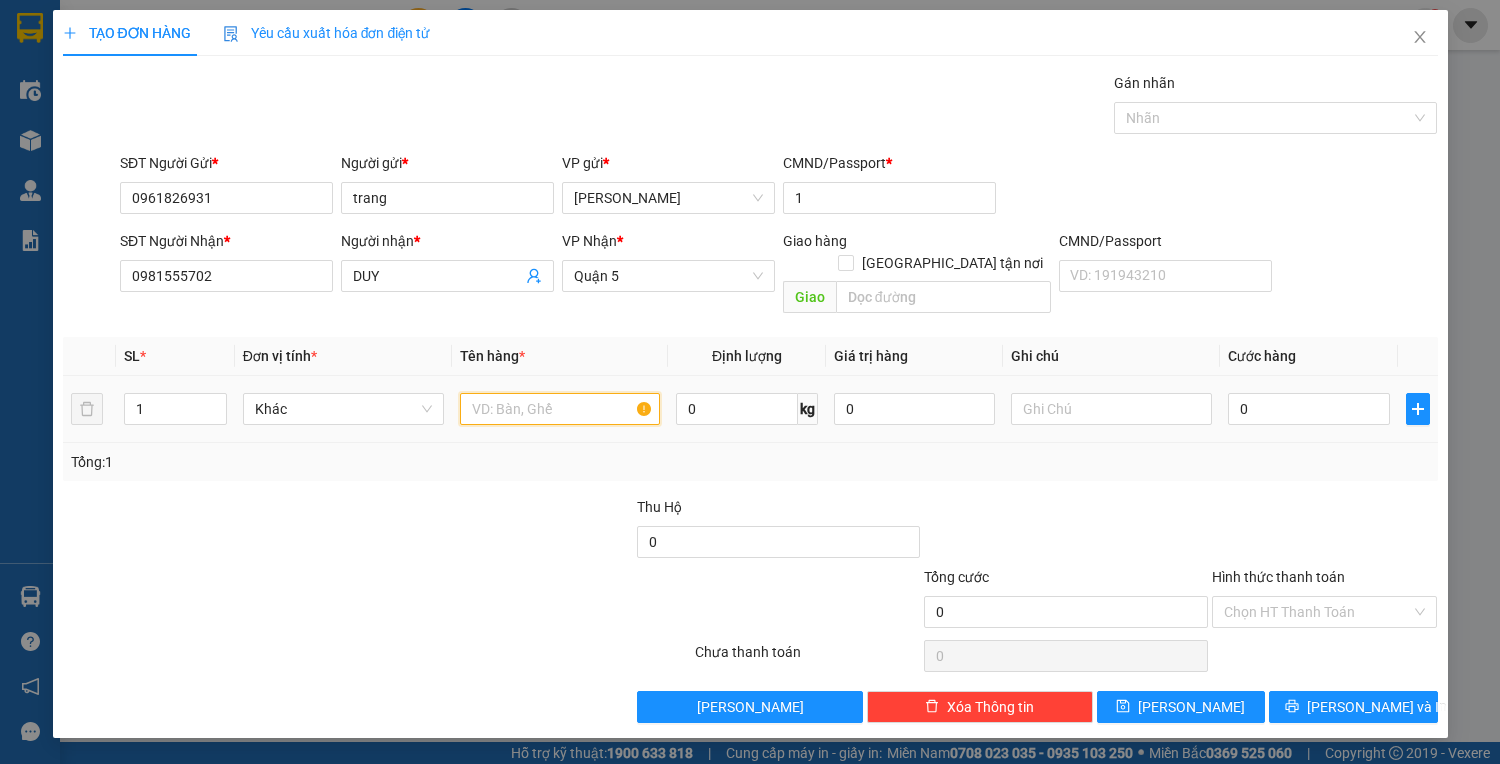 click at bounding box center [560, 409] 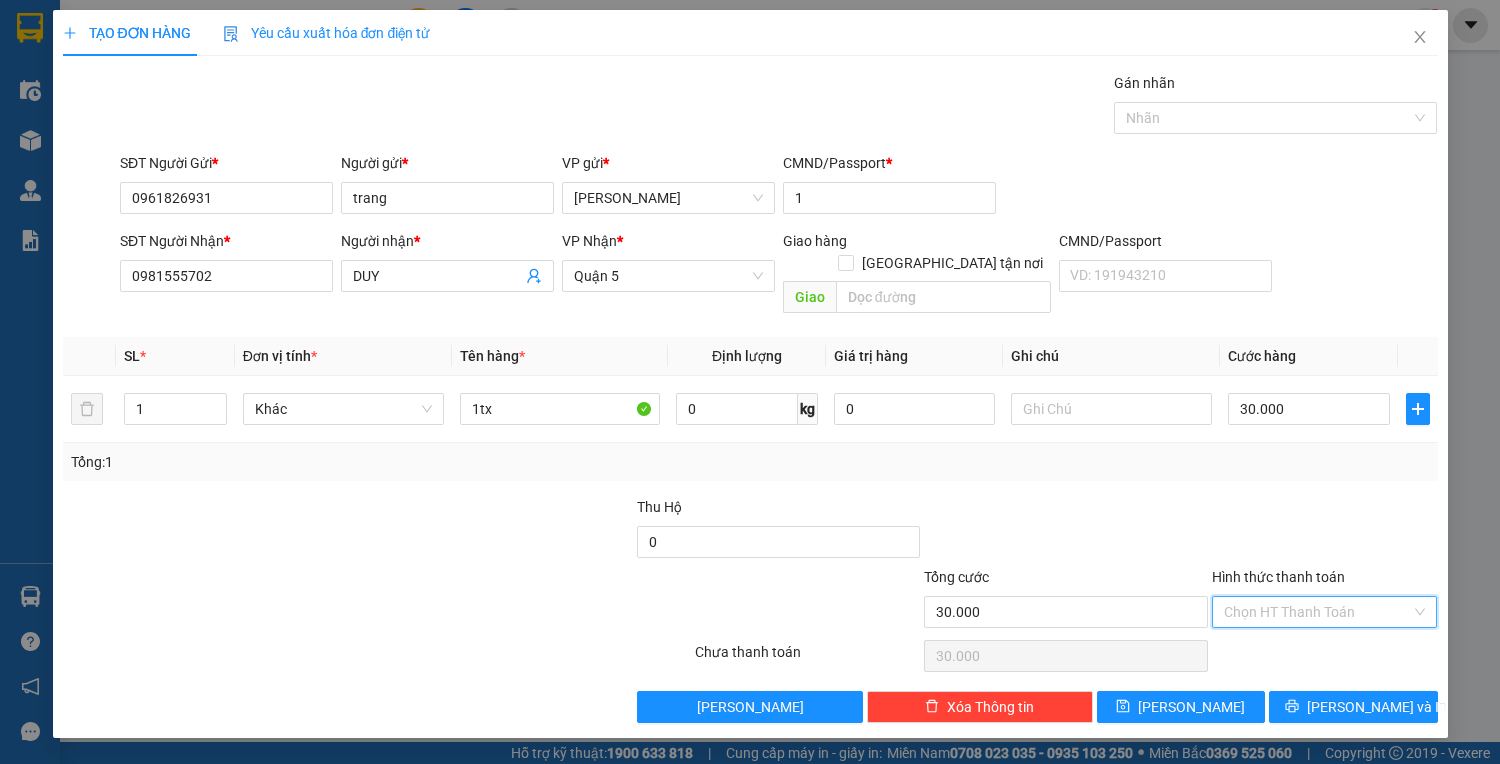 drag, startPoint x: 1347, startPoint y: 590, endPoint x: 1347, endPoint y: 615, distance: 25 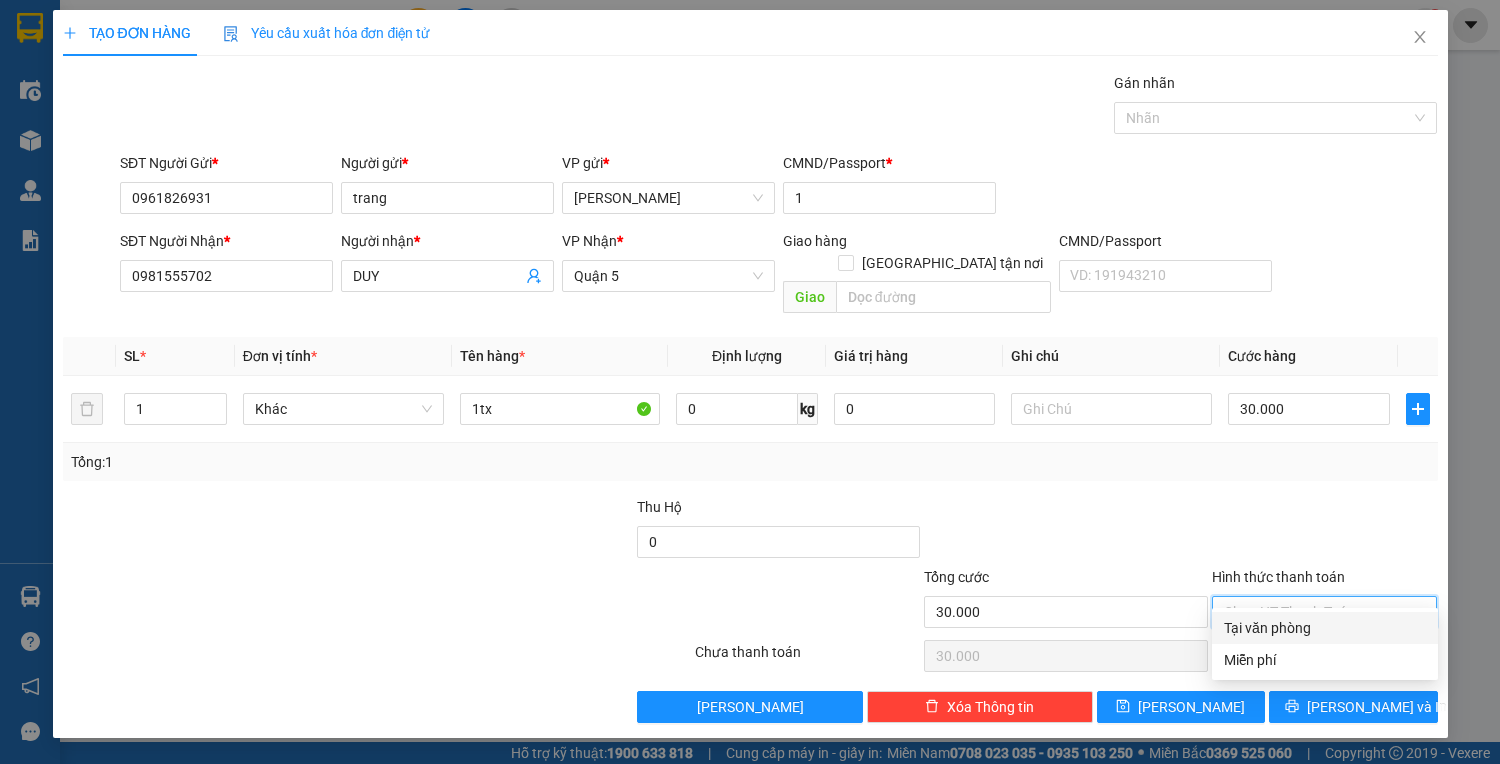 drag, startPoint x: 1341, startPoint y: 632, endPoint x: 1340, endPoint y: 664, distance: 32.01562 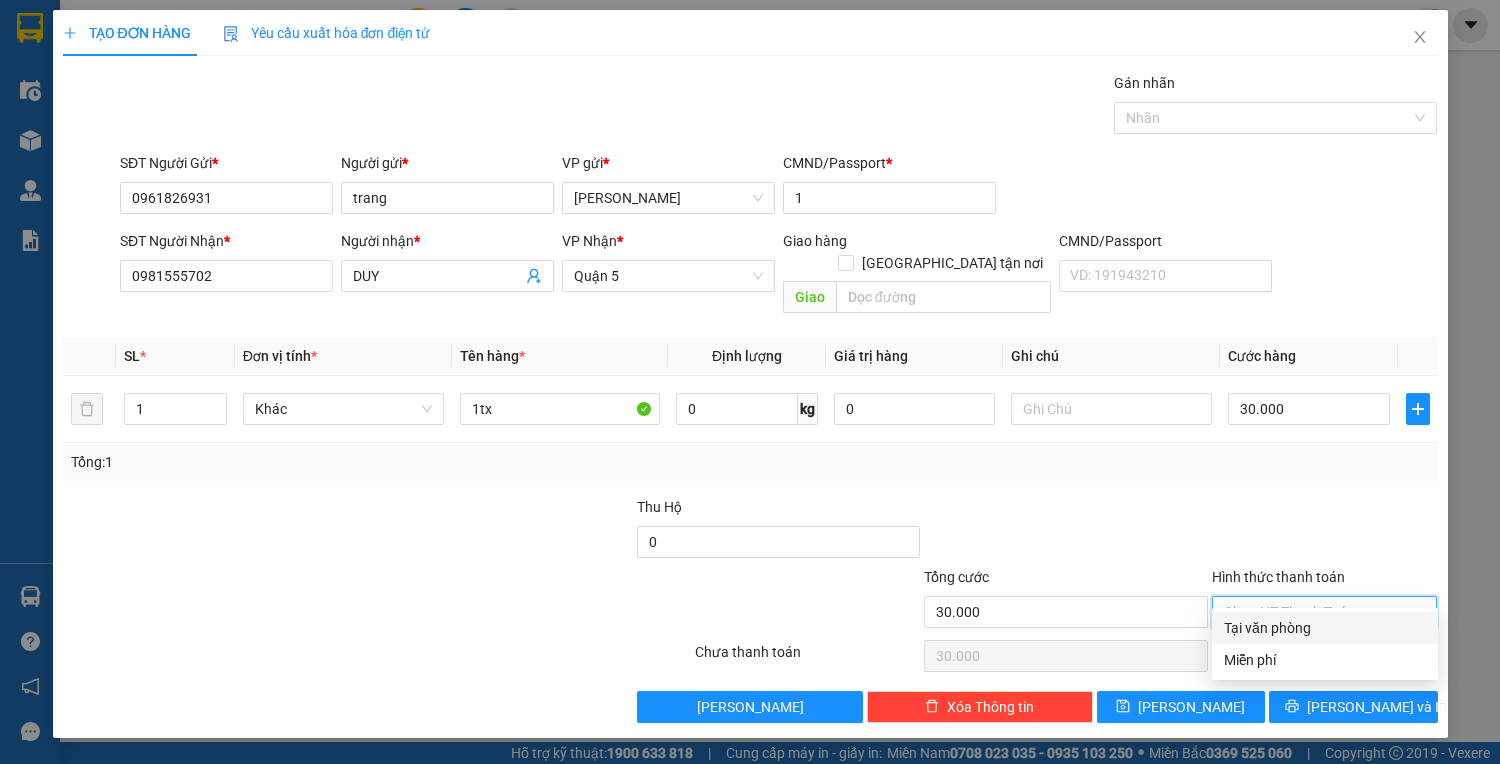 click on "Tại văn phòng" at bounding box center (1325, 628) 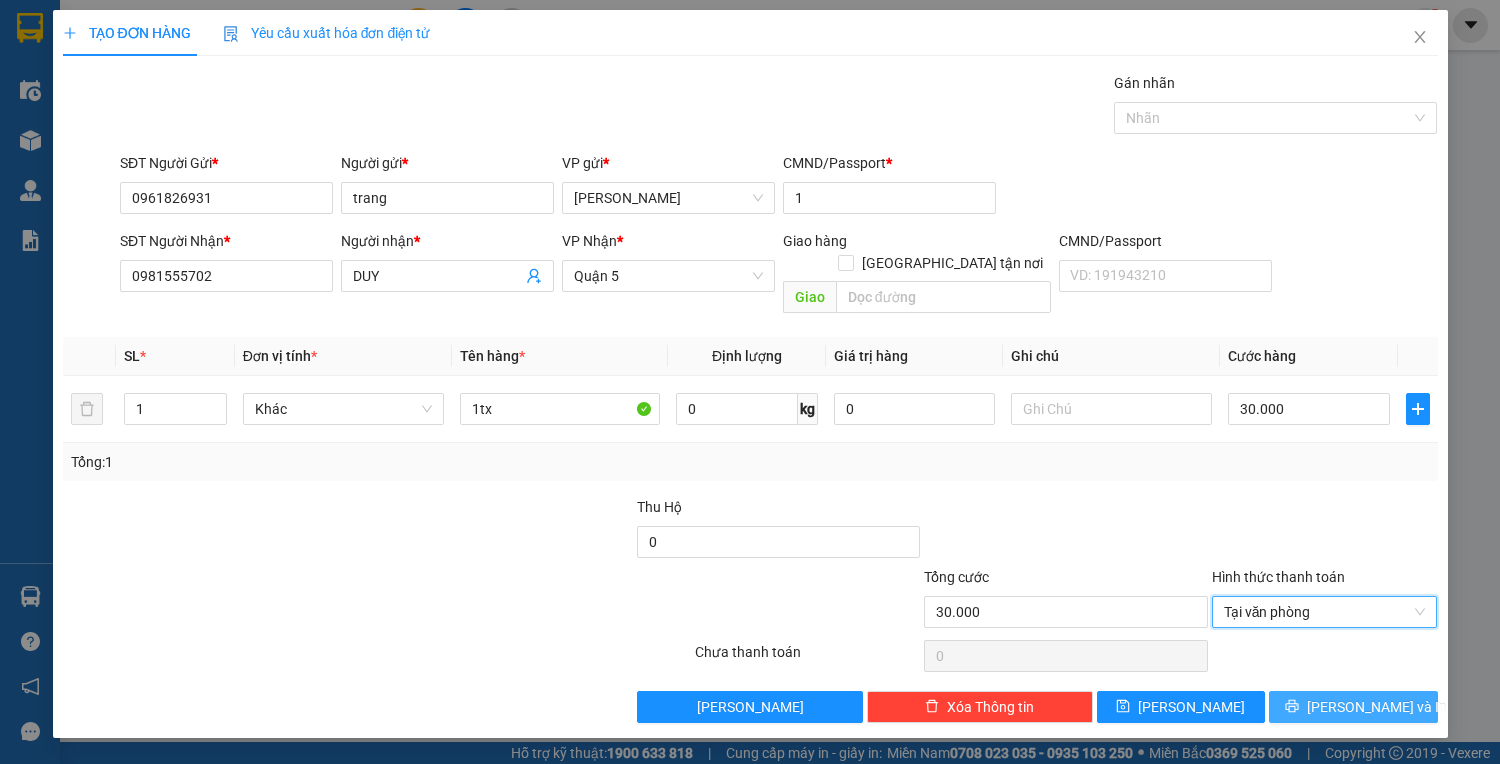drag, startPoint x: 1366, startPoint y: 673, endPoint x: 1340, endPoint y: 644, distance: 38.948685 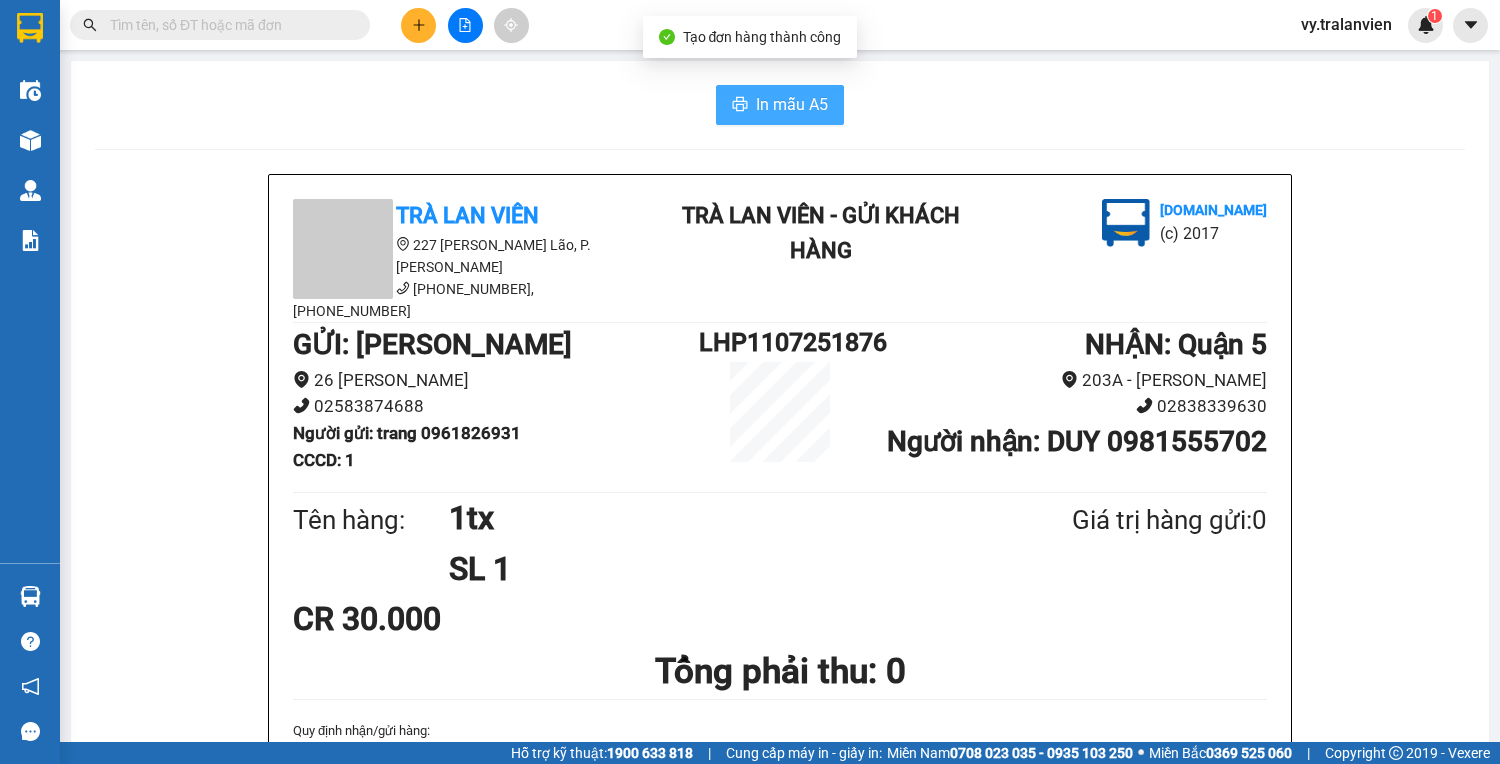 click on "In mẫu A5" at bounding box center [792, 104] 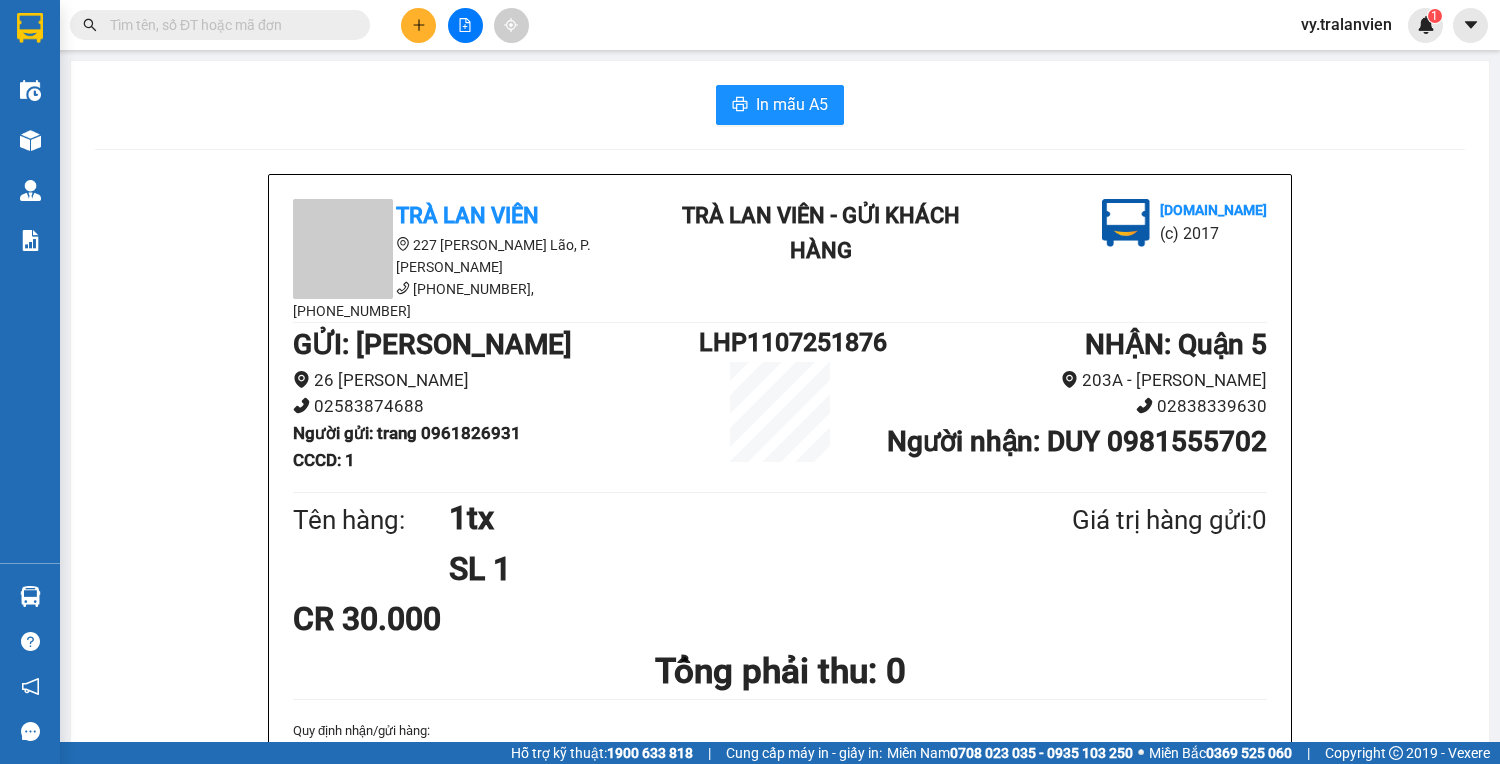 click 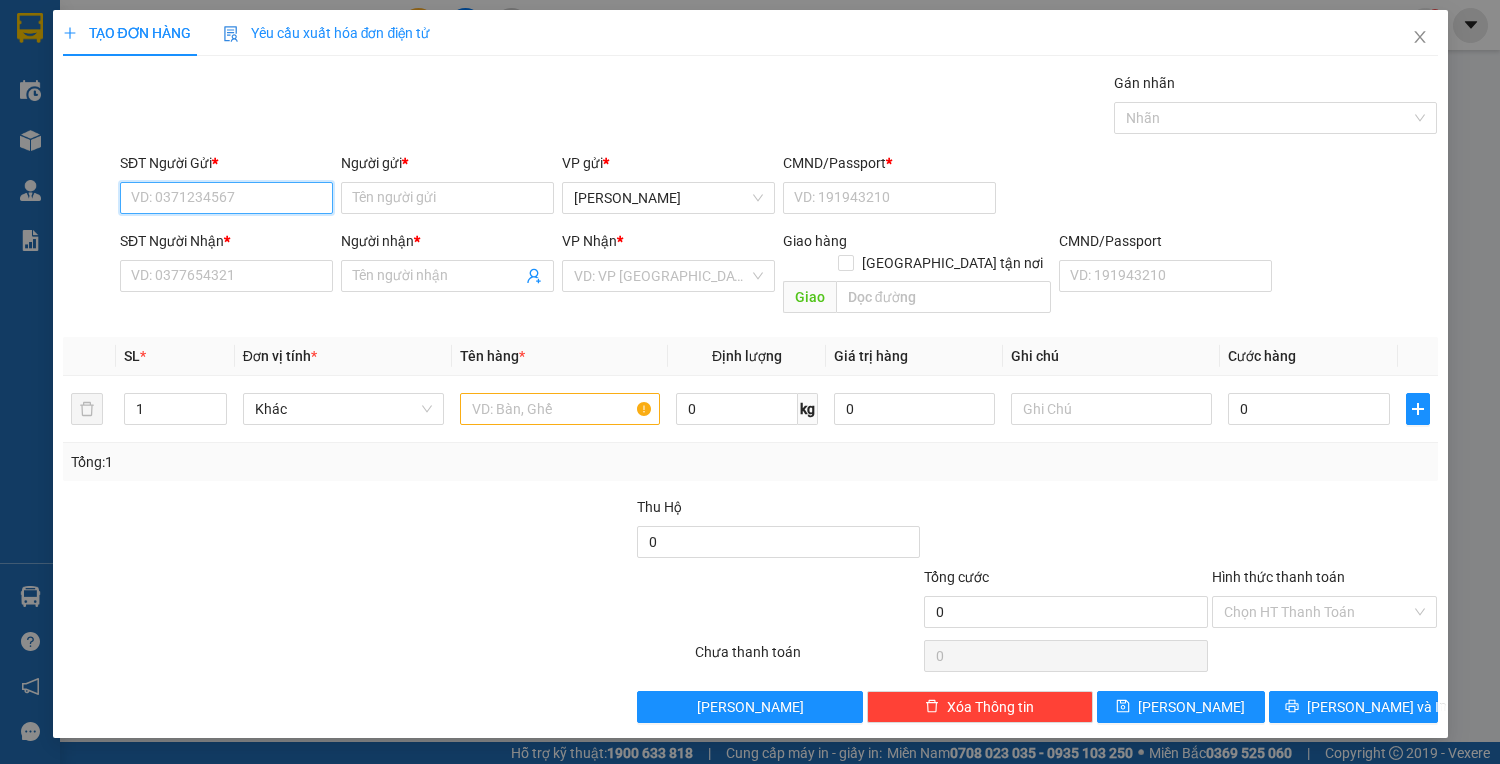 drag, startPoint x: 226, startPoint y: 196, endPoint x: 650, endPoint y: 111, distance: 432.43613 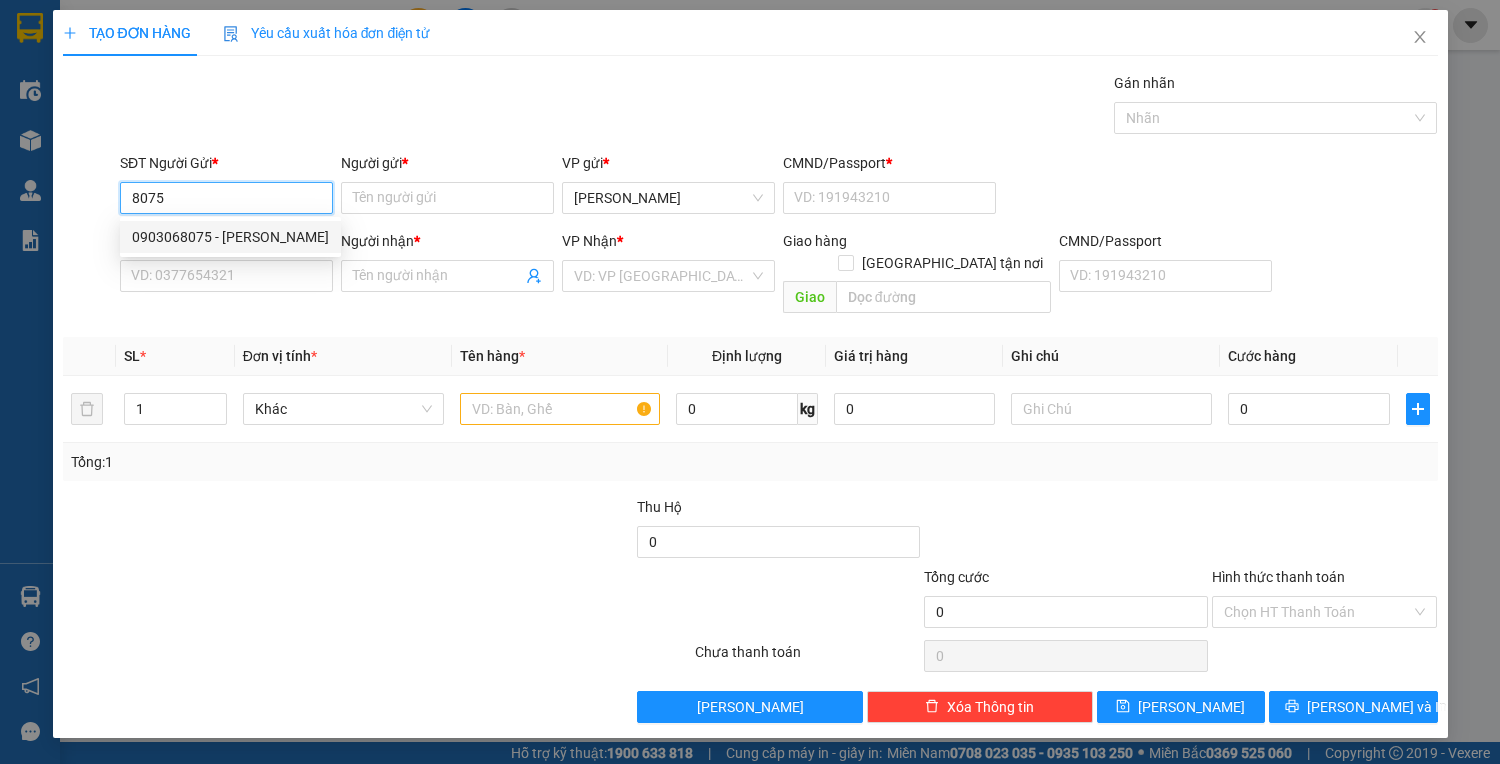 click on "0903068075 - [PERSON_NAME]" at bounding box center [230, 237] 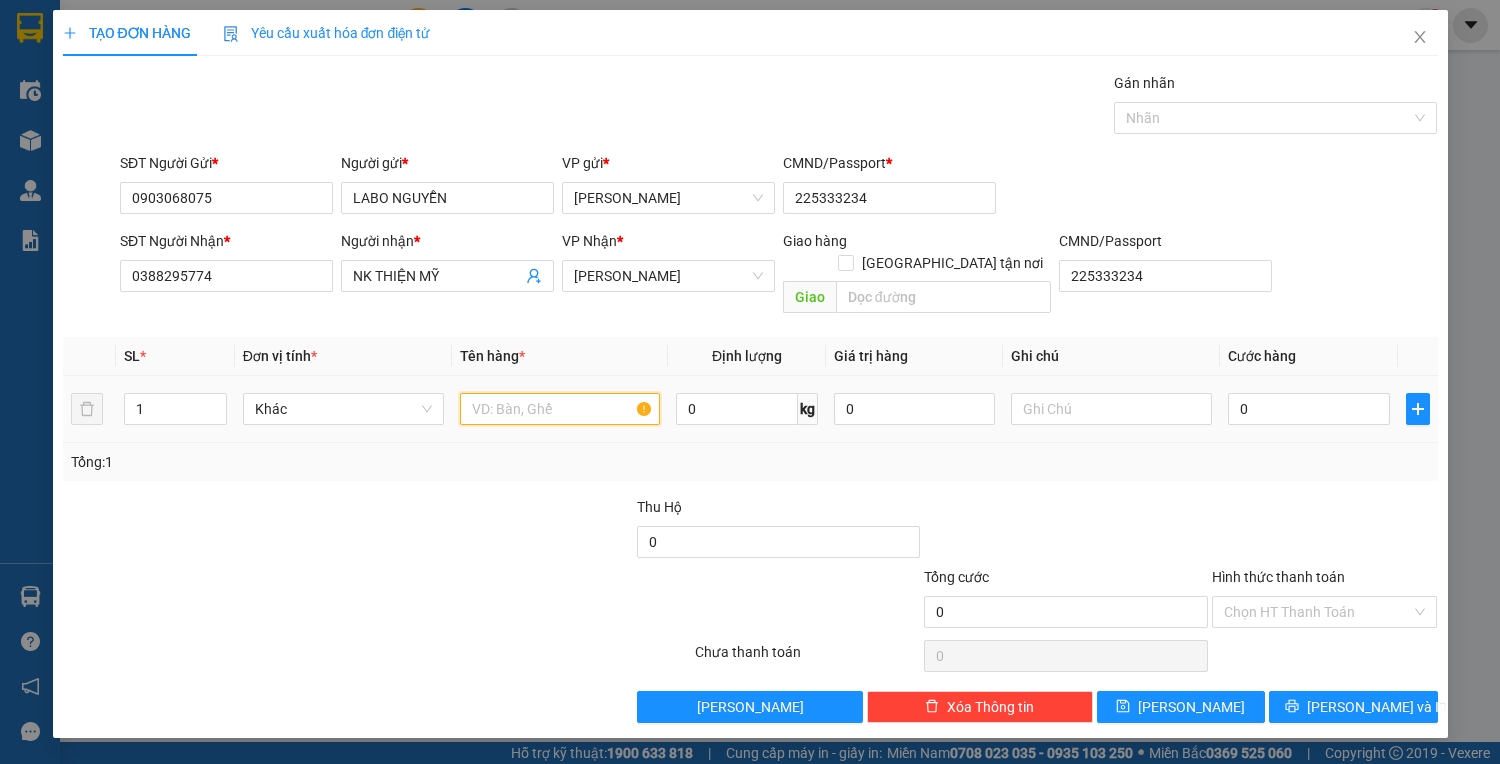 click at bounding box center (560, 409) 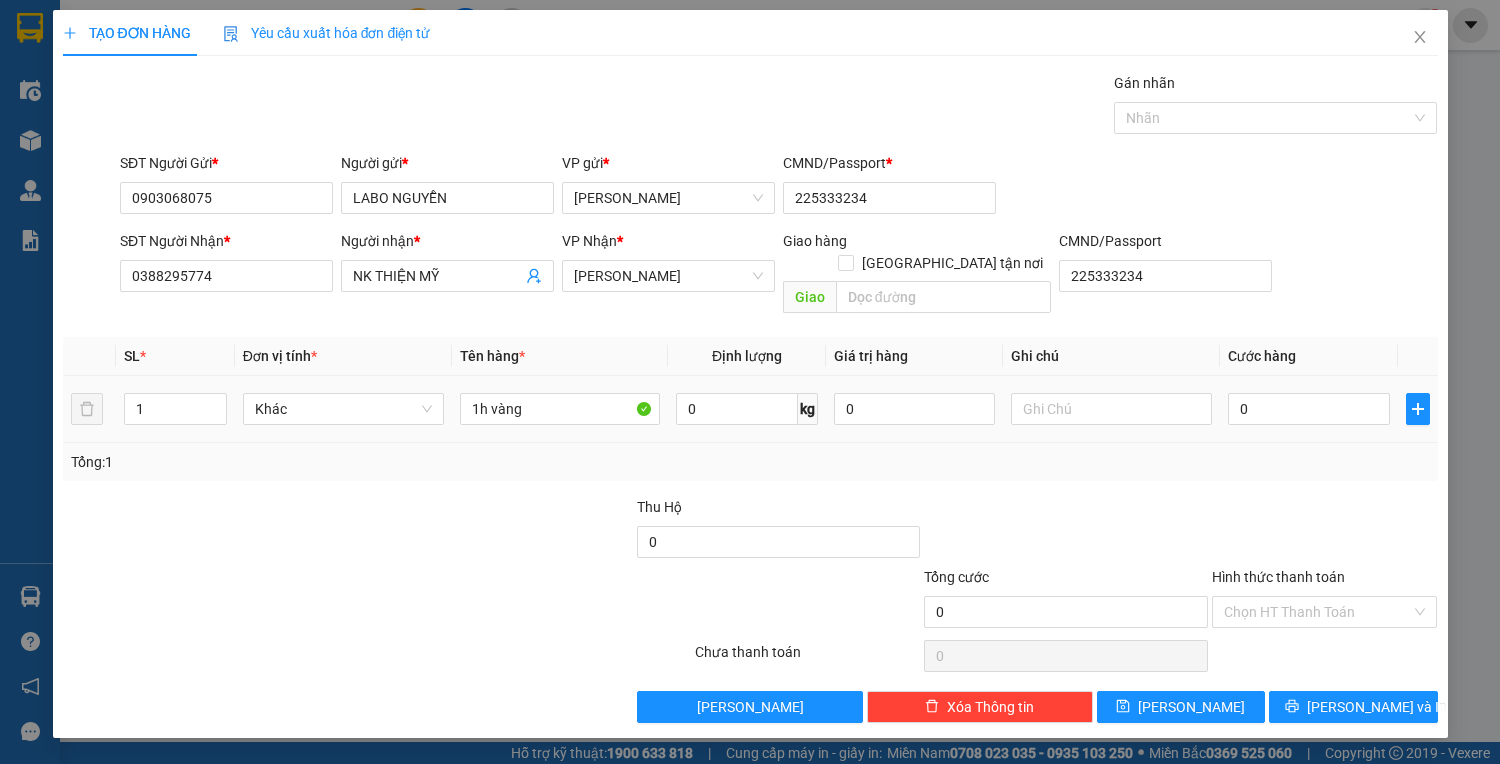 click on "0" at bounding box center [1308, 409] 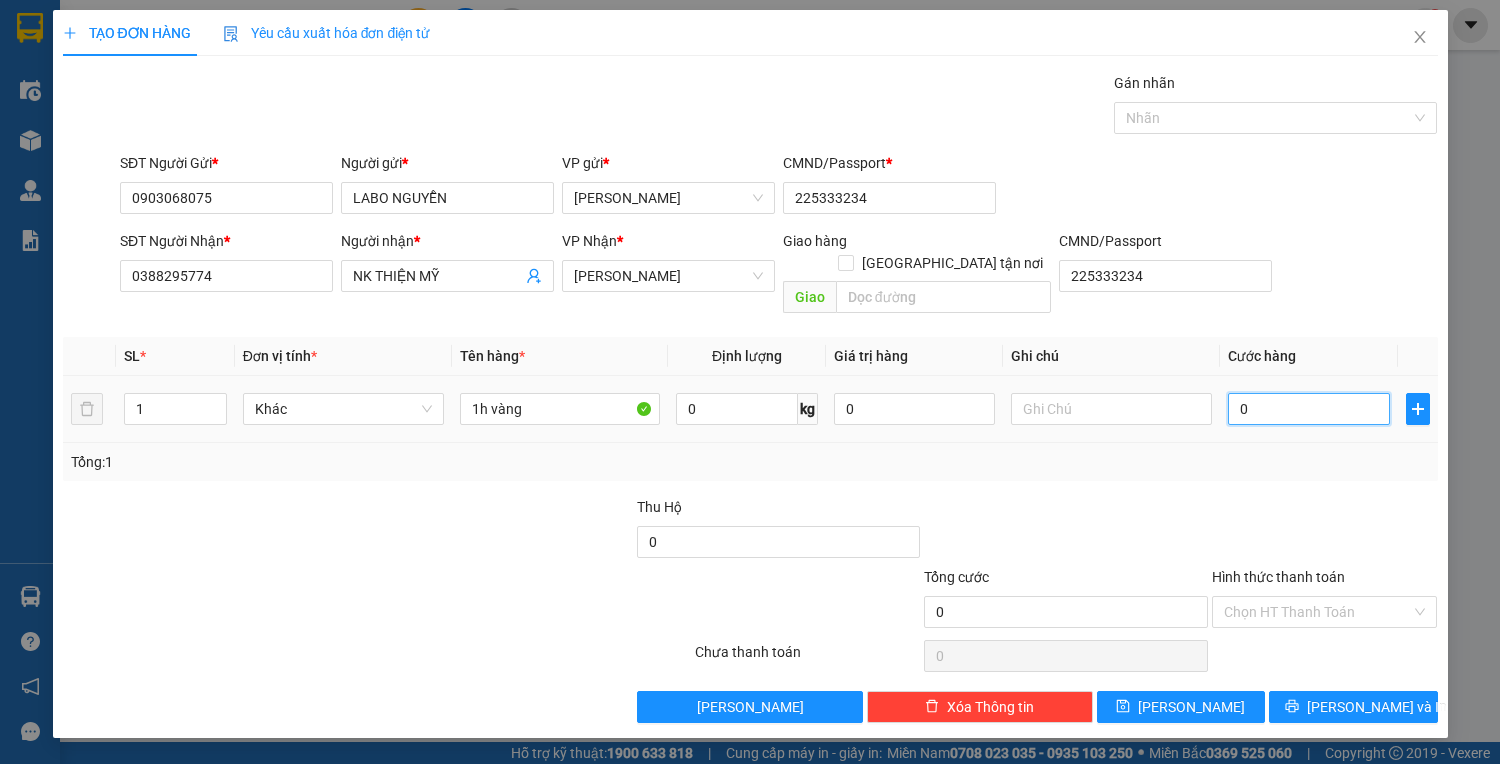 click on "0" at bounding box center [1308, 409] 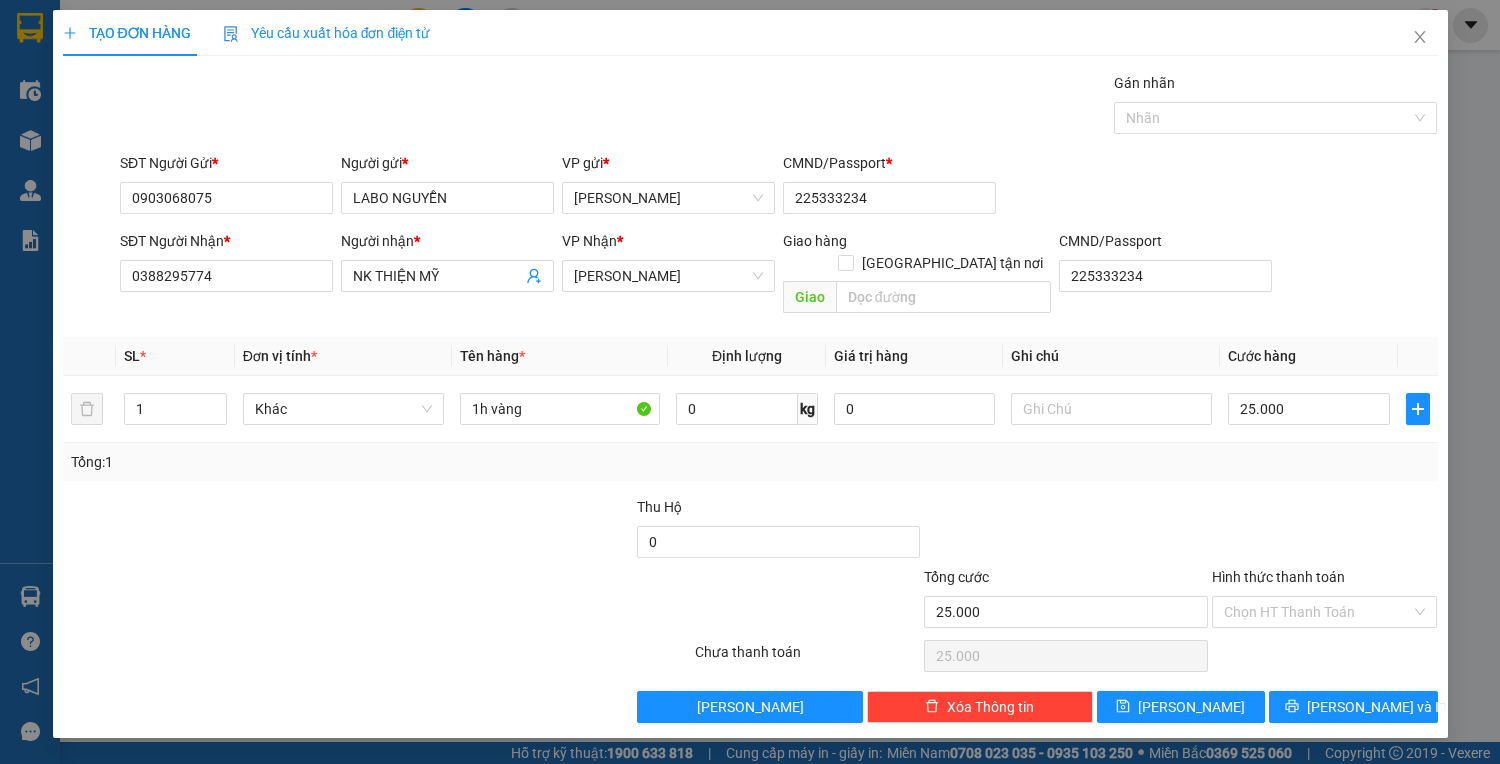 drag, startPoint x: 1360, startPoint y: 588, endPoint x: 1330, endPoint y: 628, distance: 50 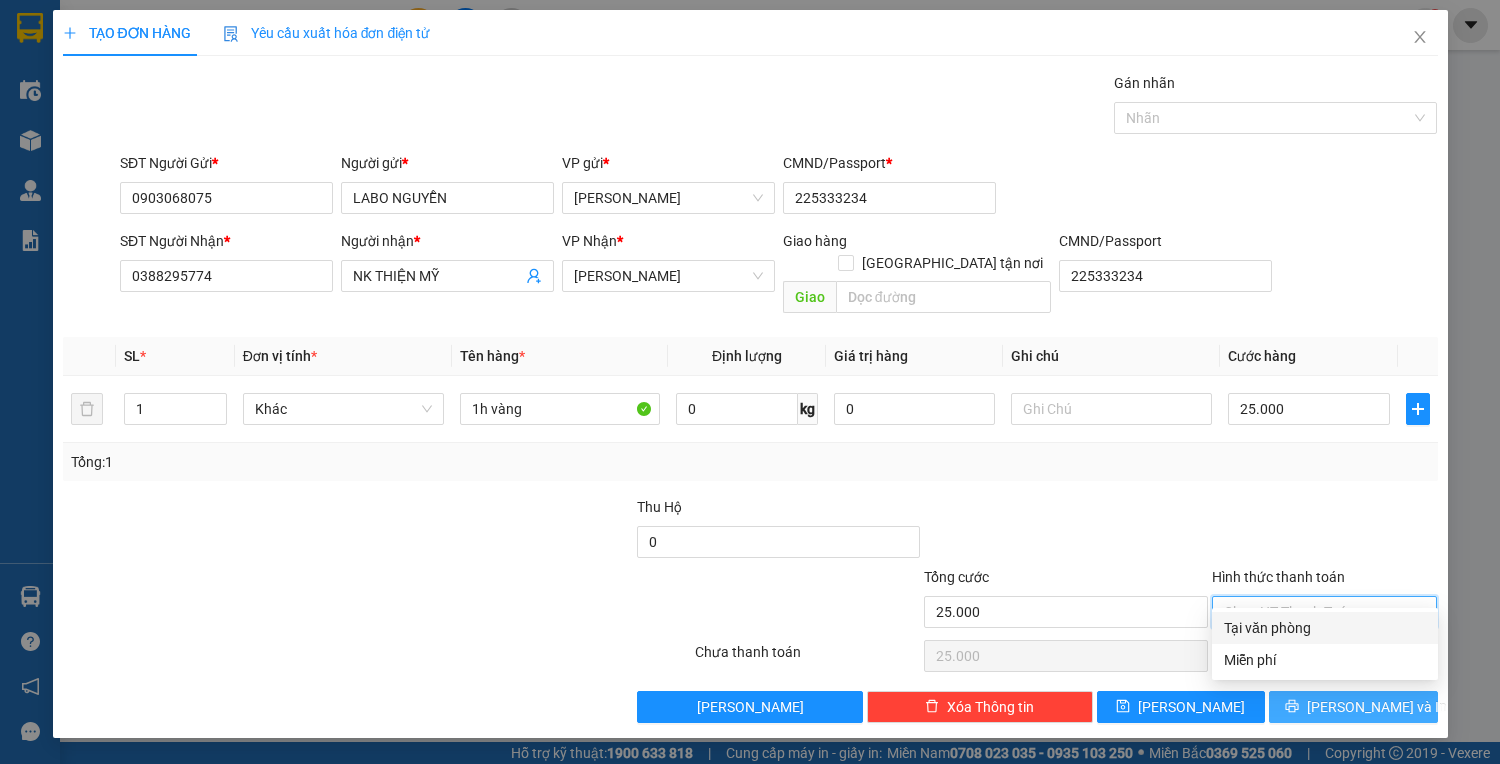 drag, startPoint x: 1326, startPoint y: 630, endPoint x: 1315, endPoint y: 677, distance: 48.270073 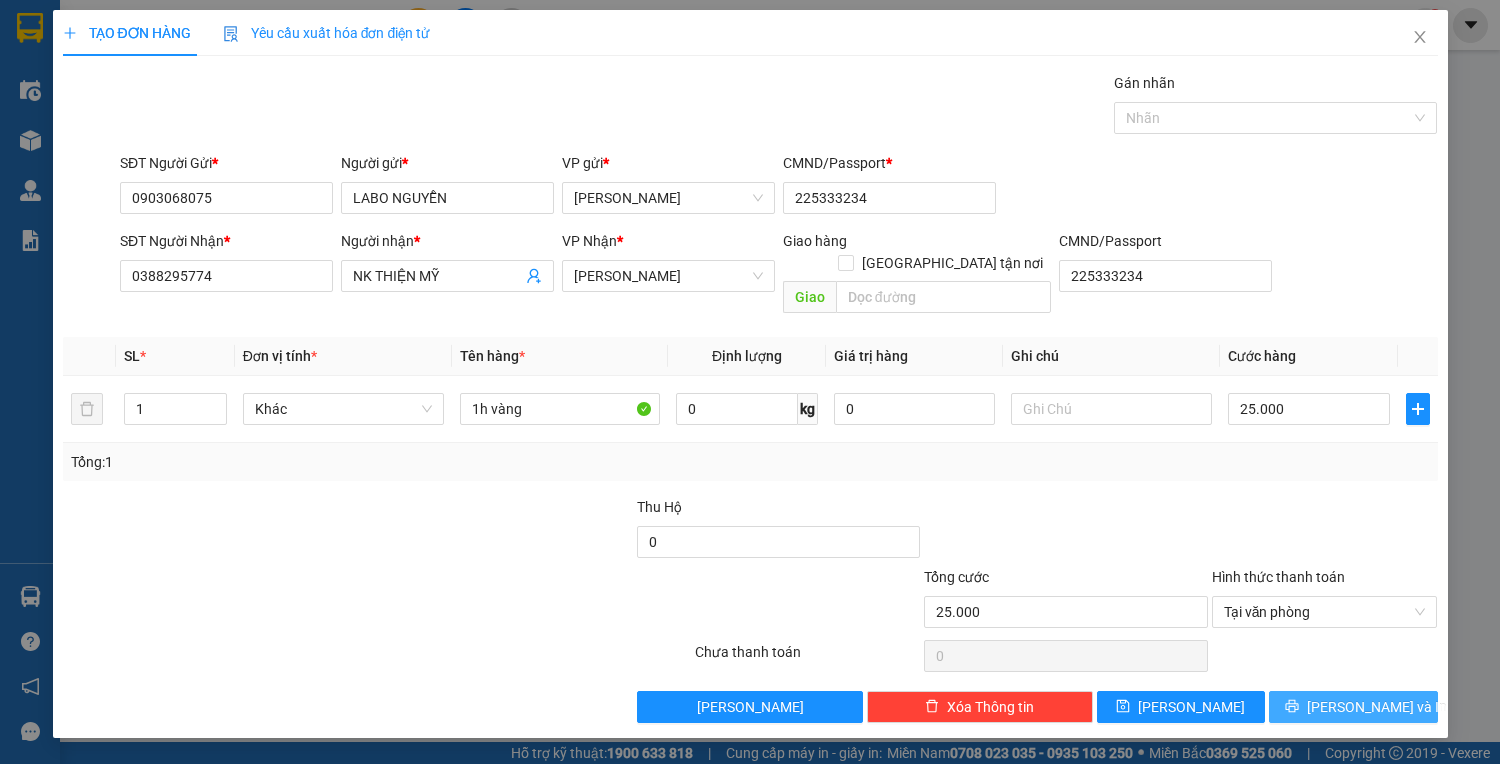 drag, startPoint x: 1320, startPoint y: 676, endPoint x: 1316, endPoint y: 632, distance: 44.181442 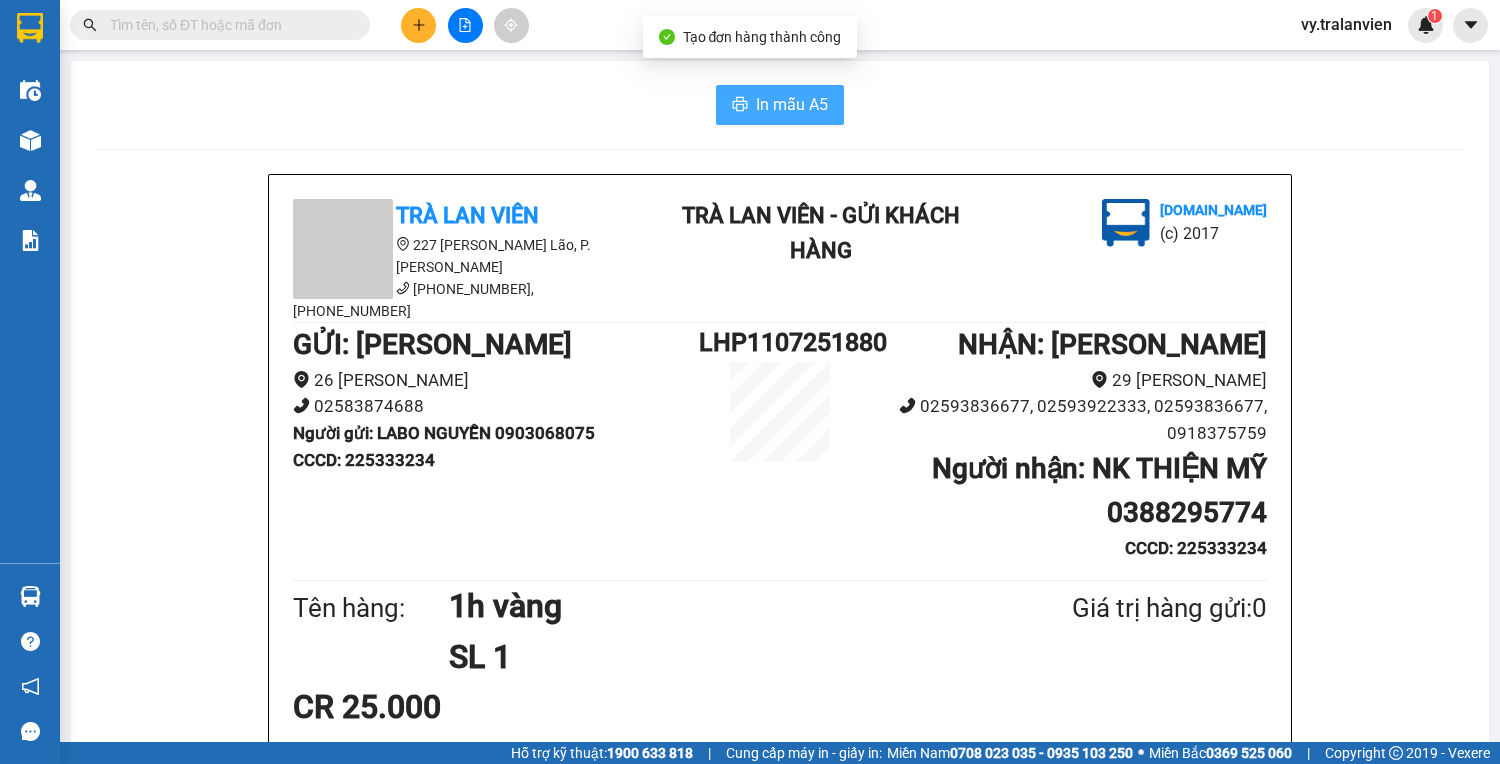 drag, startPoint x: 772, startPoint y: 108, endPoint x: 968, endPoint y: 55, distance: 203.0394 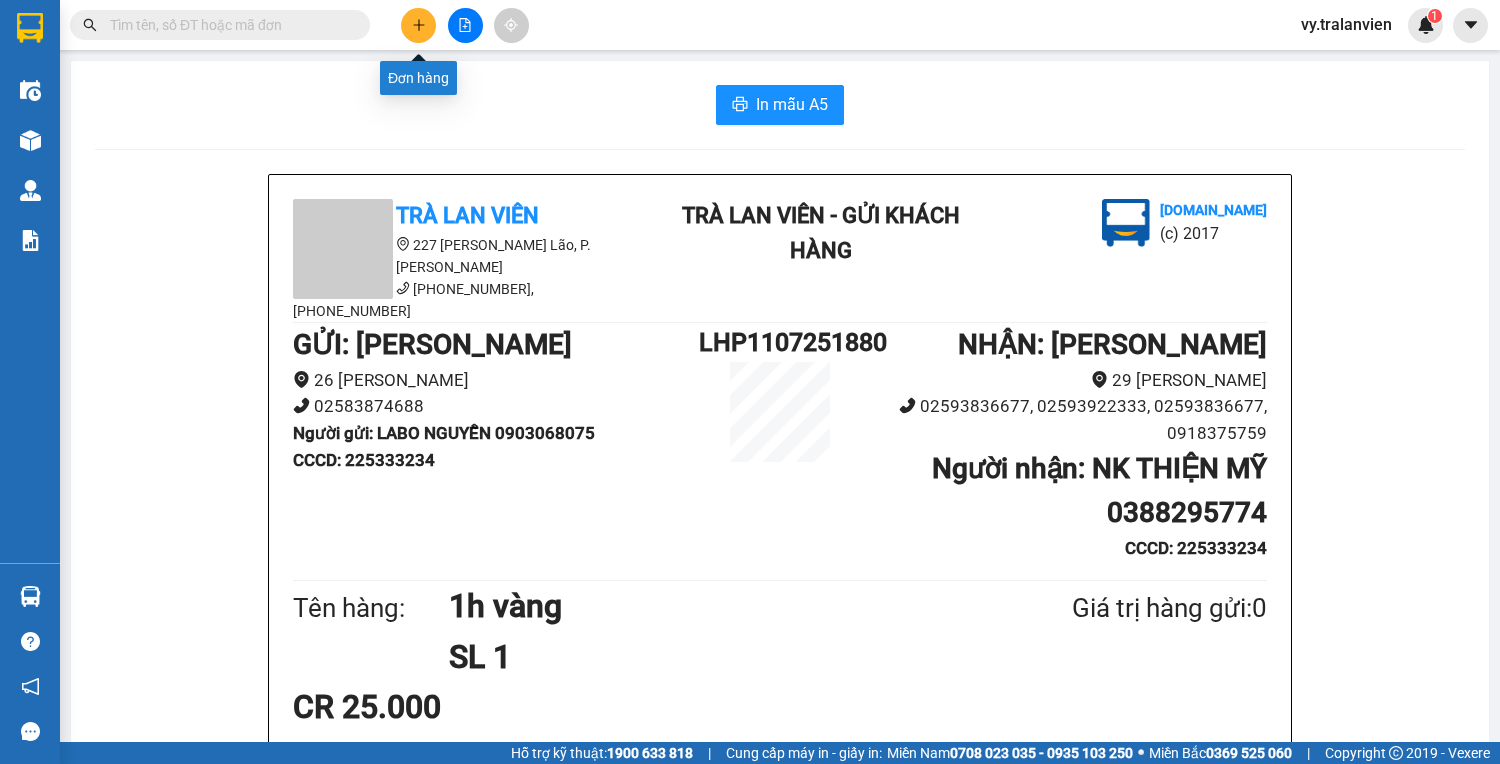 click 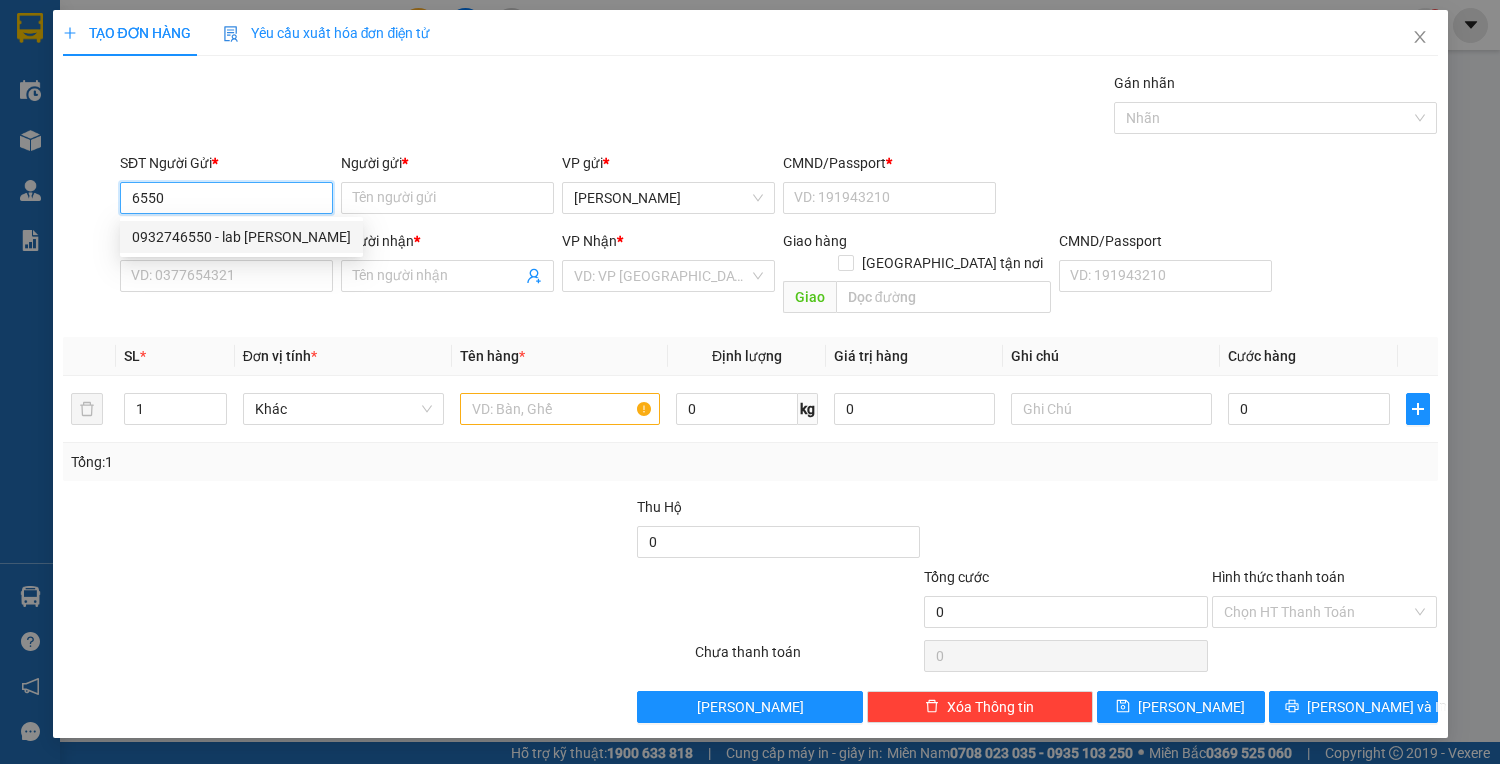 drag, startPoint x: 245, startPoint y: 246, endPoint x: 321, endPoint y: 313, distance: 101.31634 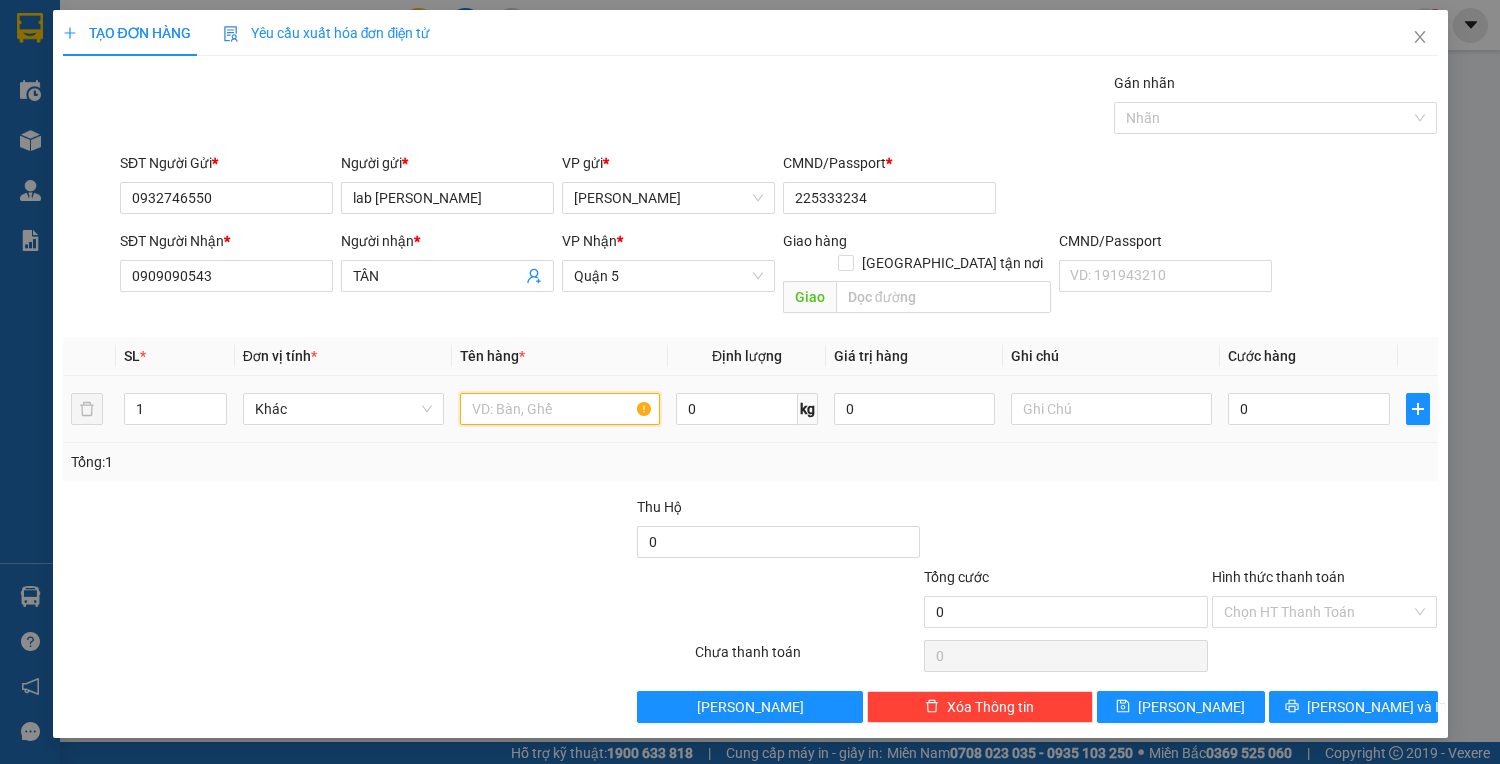 click at bounding box center [560, 409] 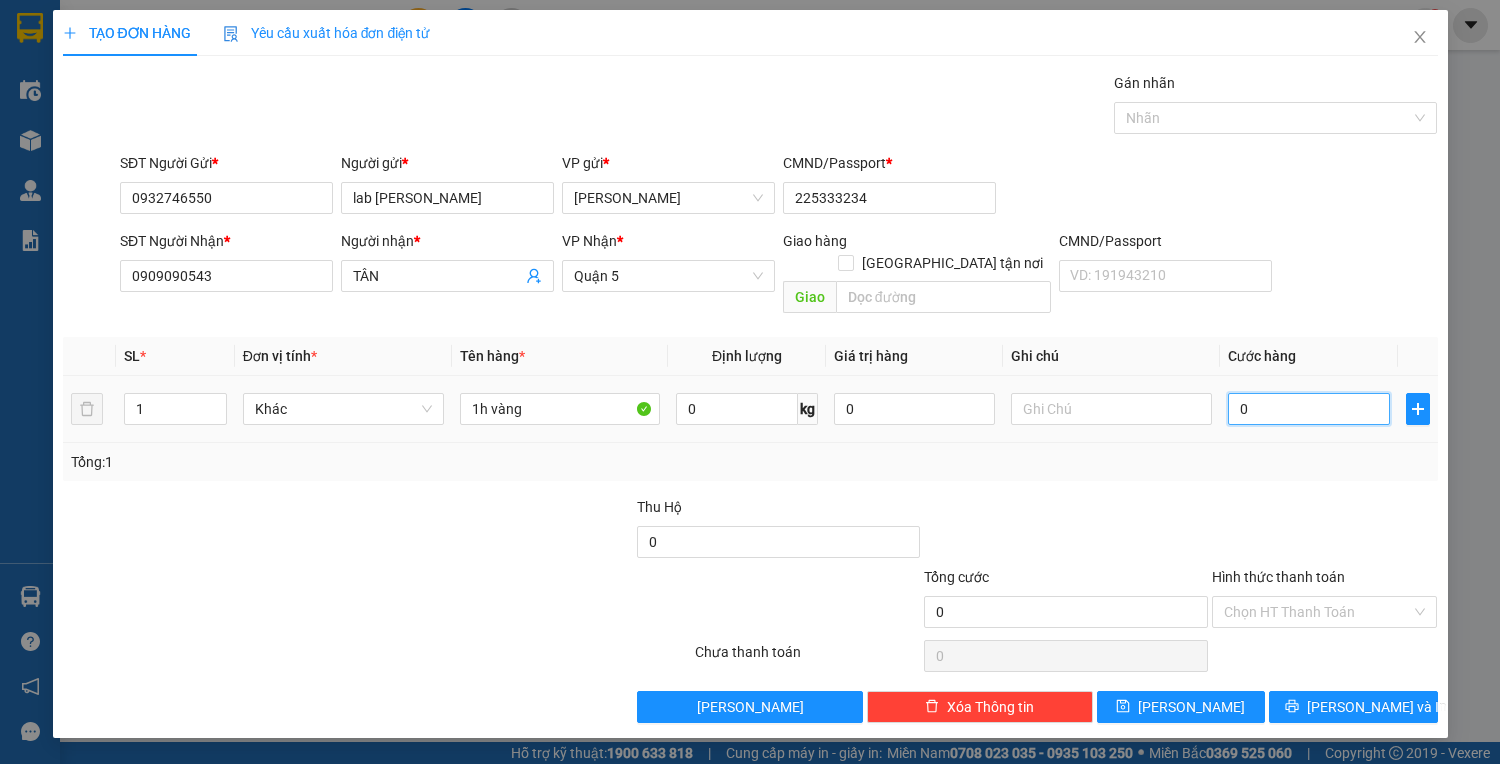 drag, startPoint x: 1248, startPoint y: 379, endPoint x: 1013, endPoint y: 296, distance: 249.2268 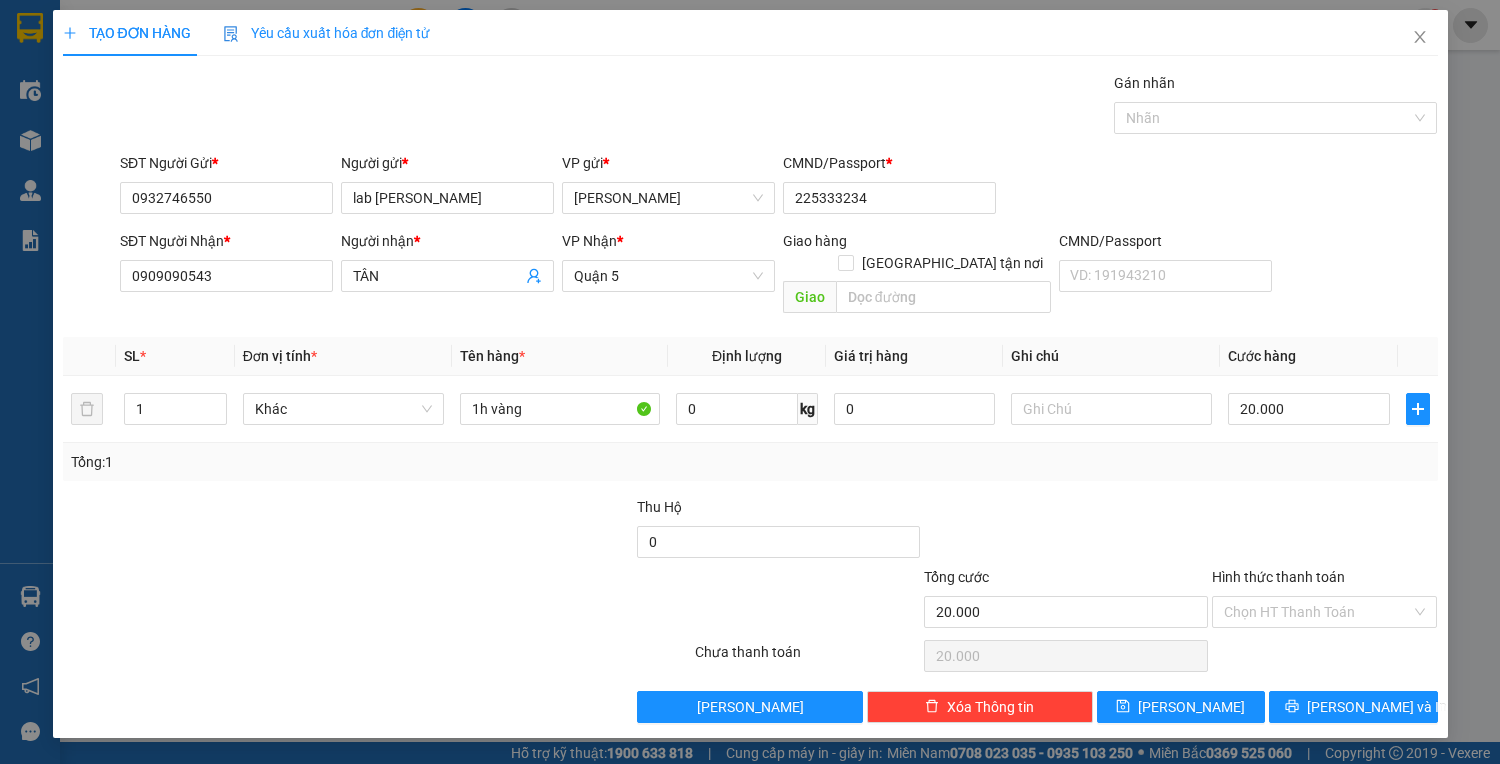 drag, startPoint x: 1355, startPoint y: 589, endPoint x: 1328, endPoint y: 634, distance: 52.478565 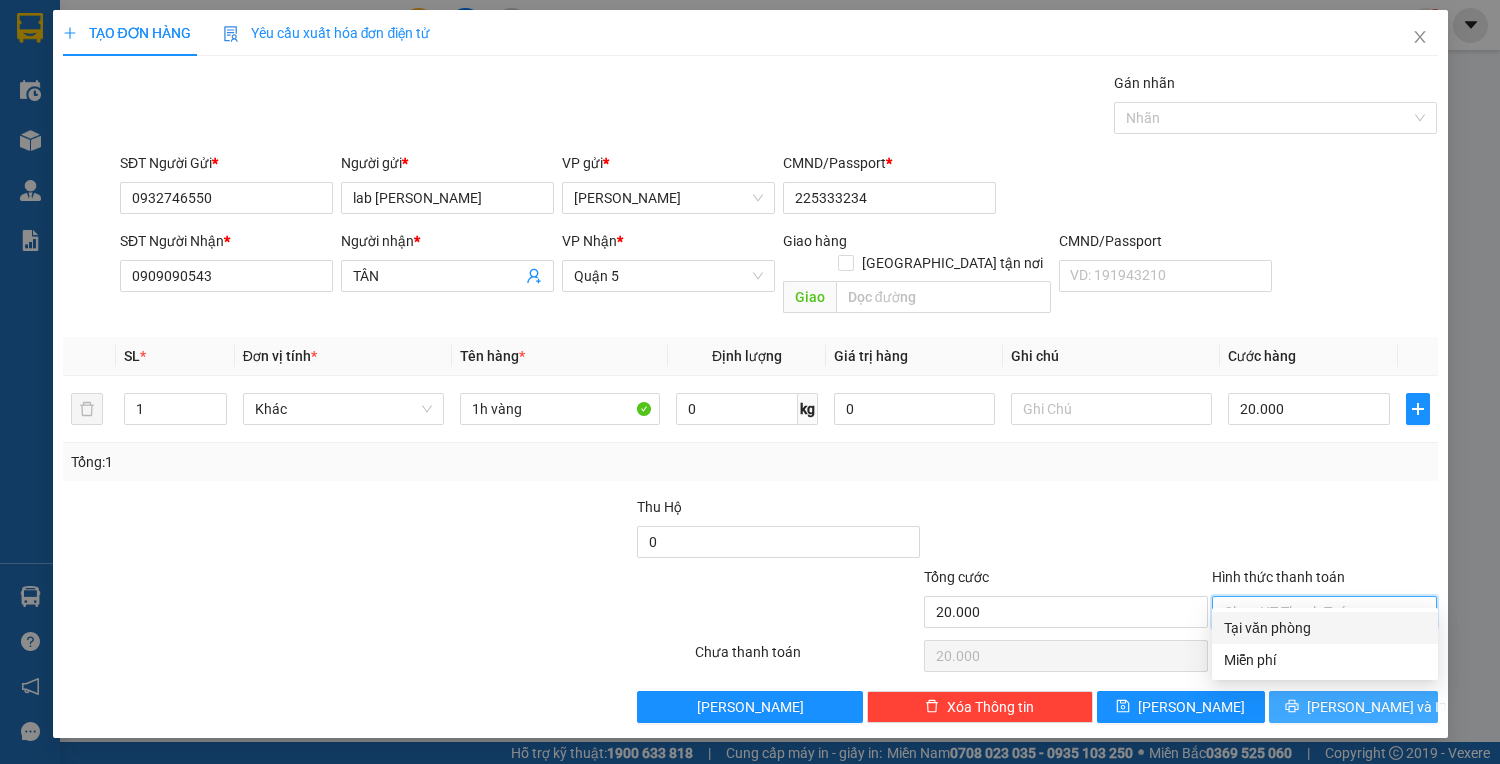 drag, startPoint x: 1328, startPoint y: 623, endPoint x: 1317, endPoint y: 668, distance: 46.32494 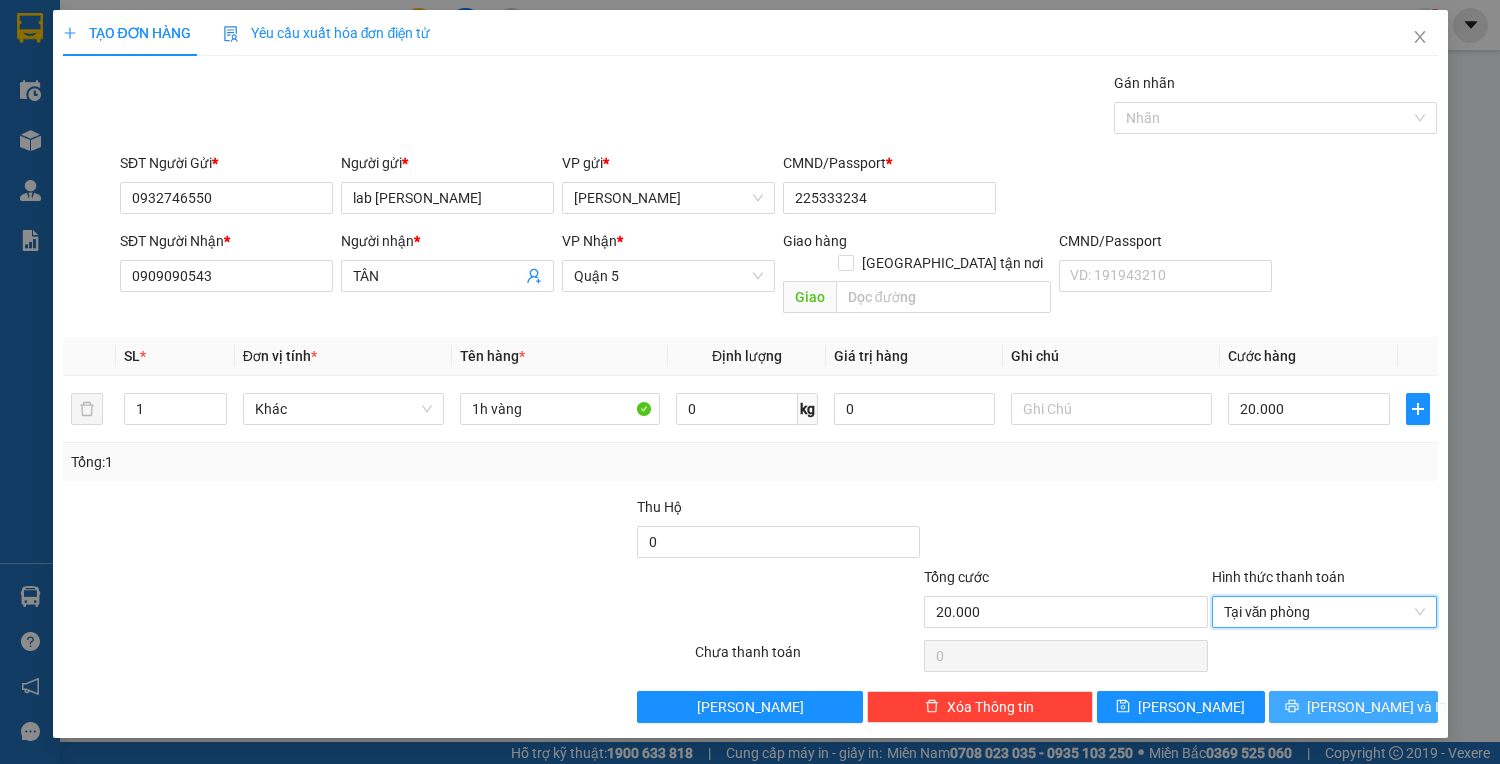 click on "[PERSON_NAME] và In" at bounding box center [1353, 707] 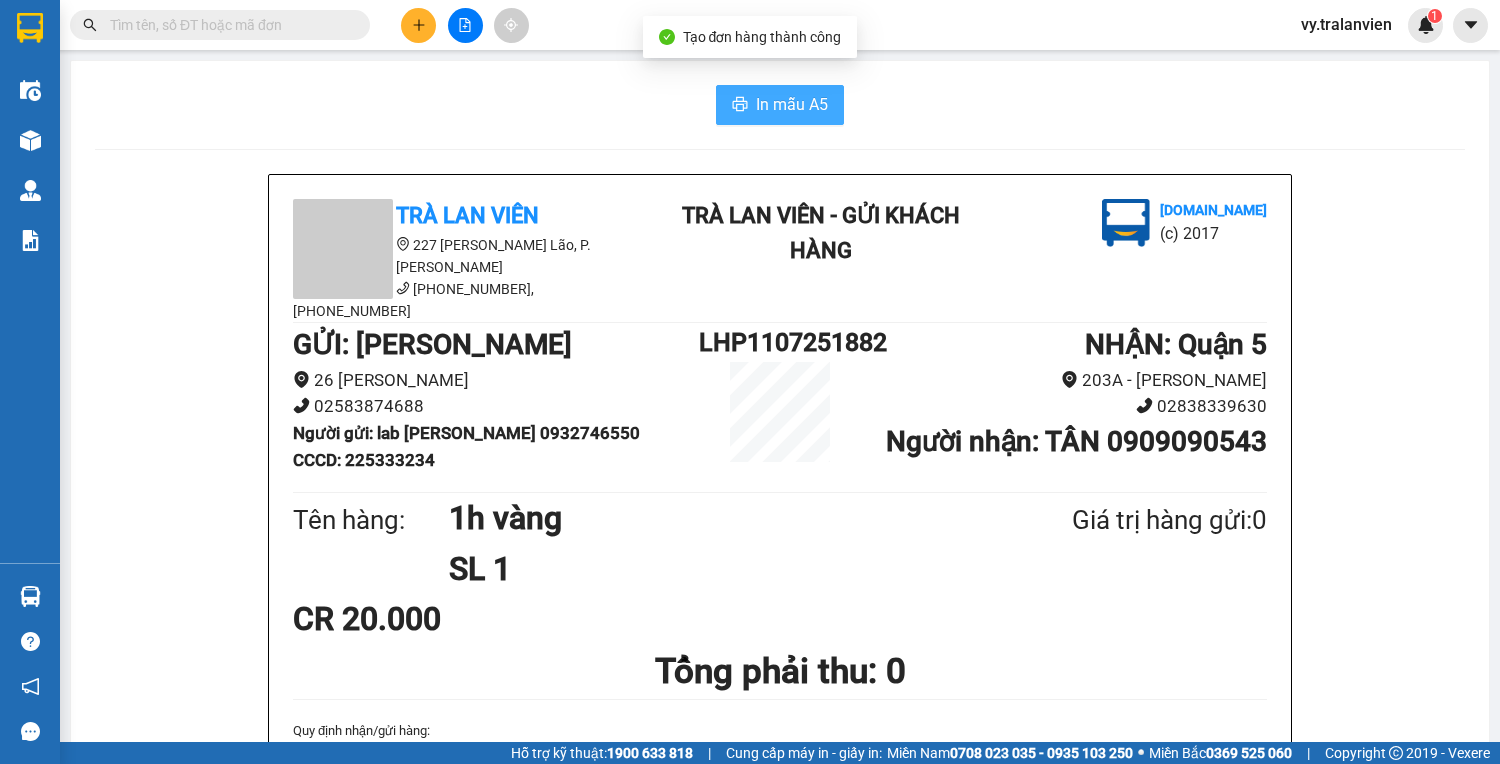 drag, startPoint x: 808, startPoint y: 90, endPoint x: 800, endPoint y: 76, distance: 16.124516 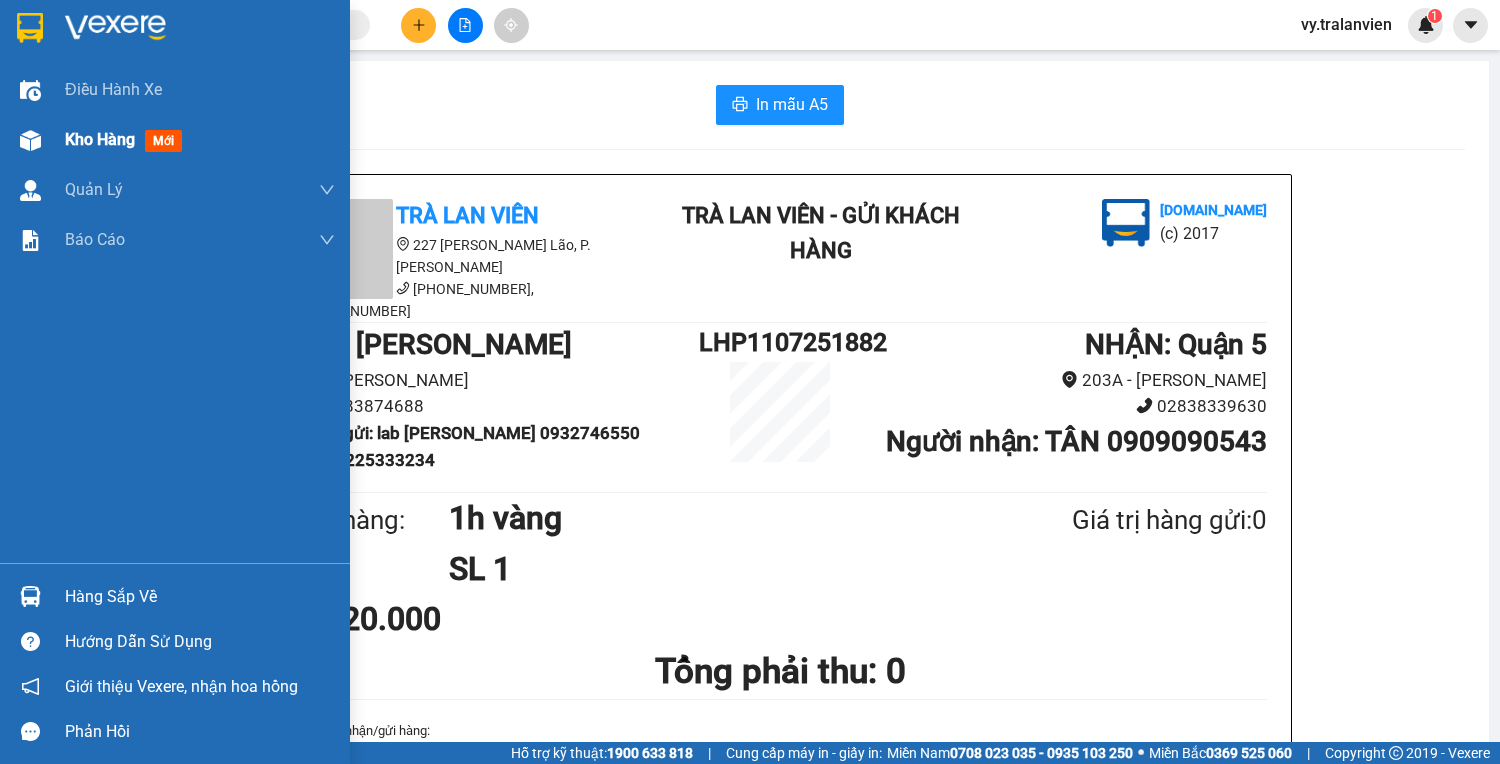click on "Kho hàng" at bounding box center (100, 139) 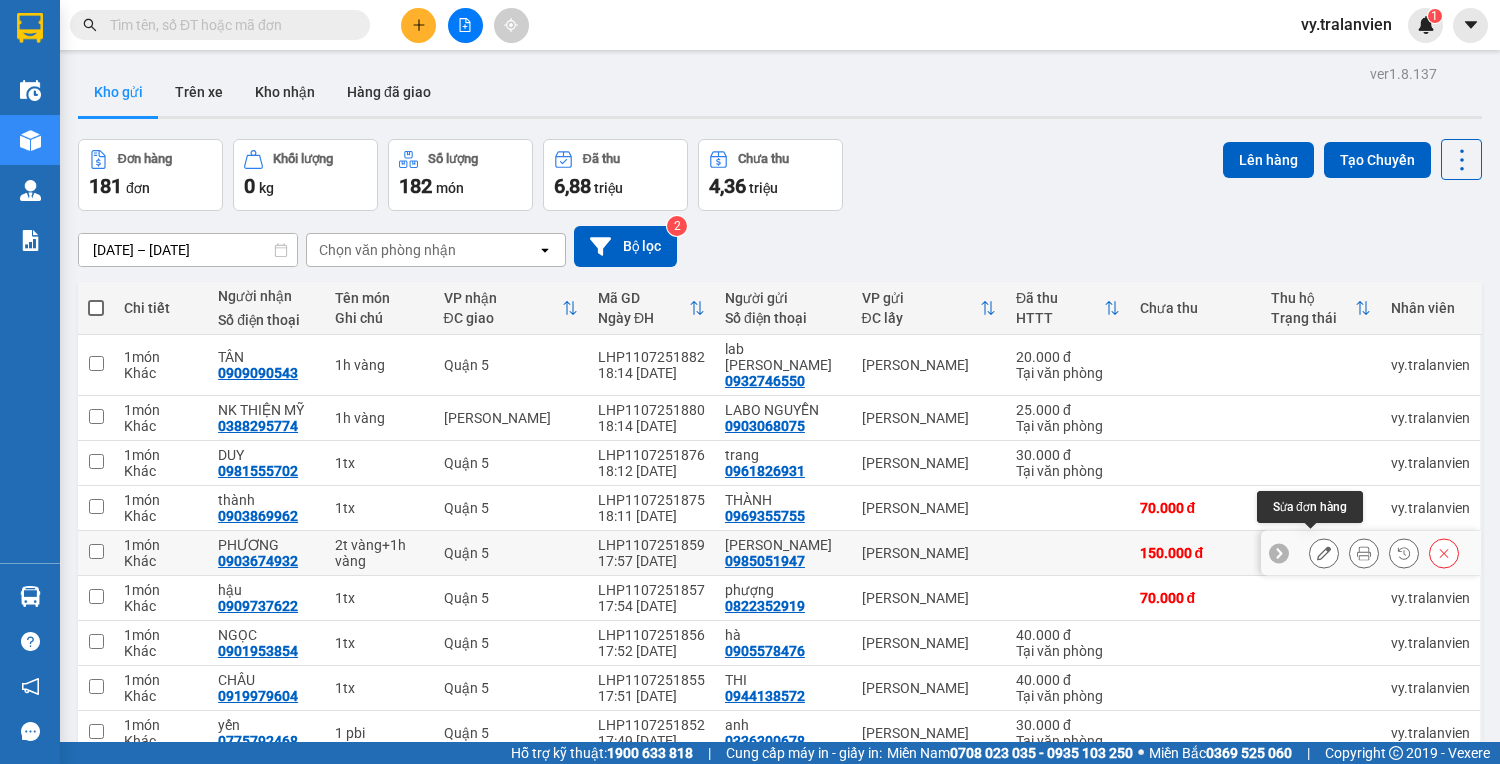 click 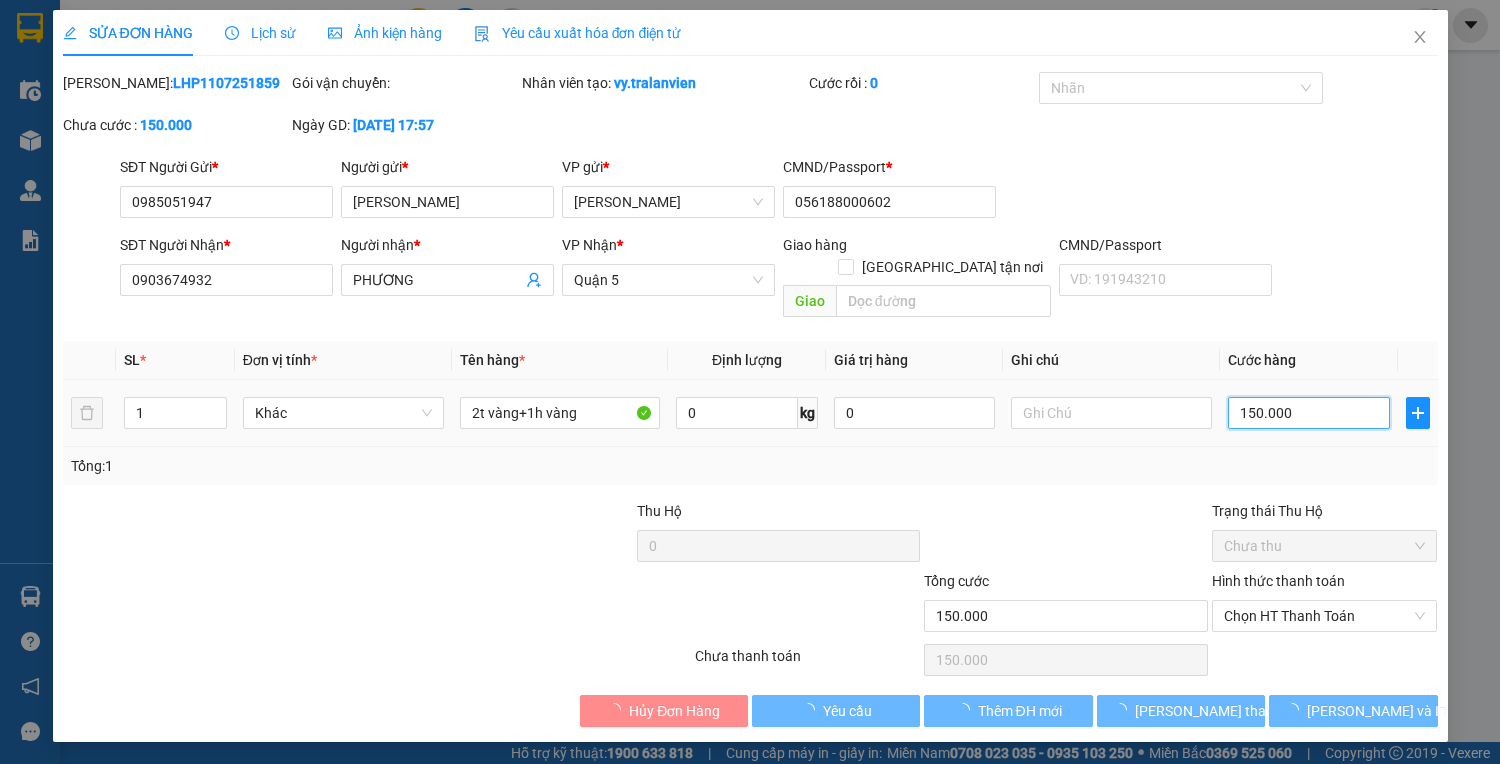 click on "150.000" at bounding box center (1308, 413) 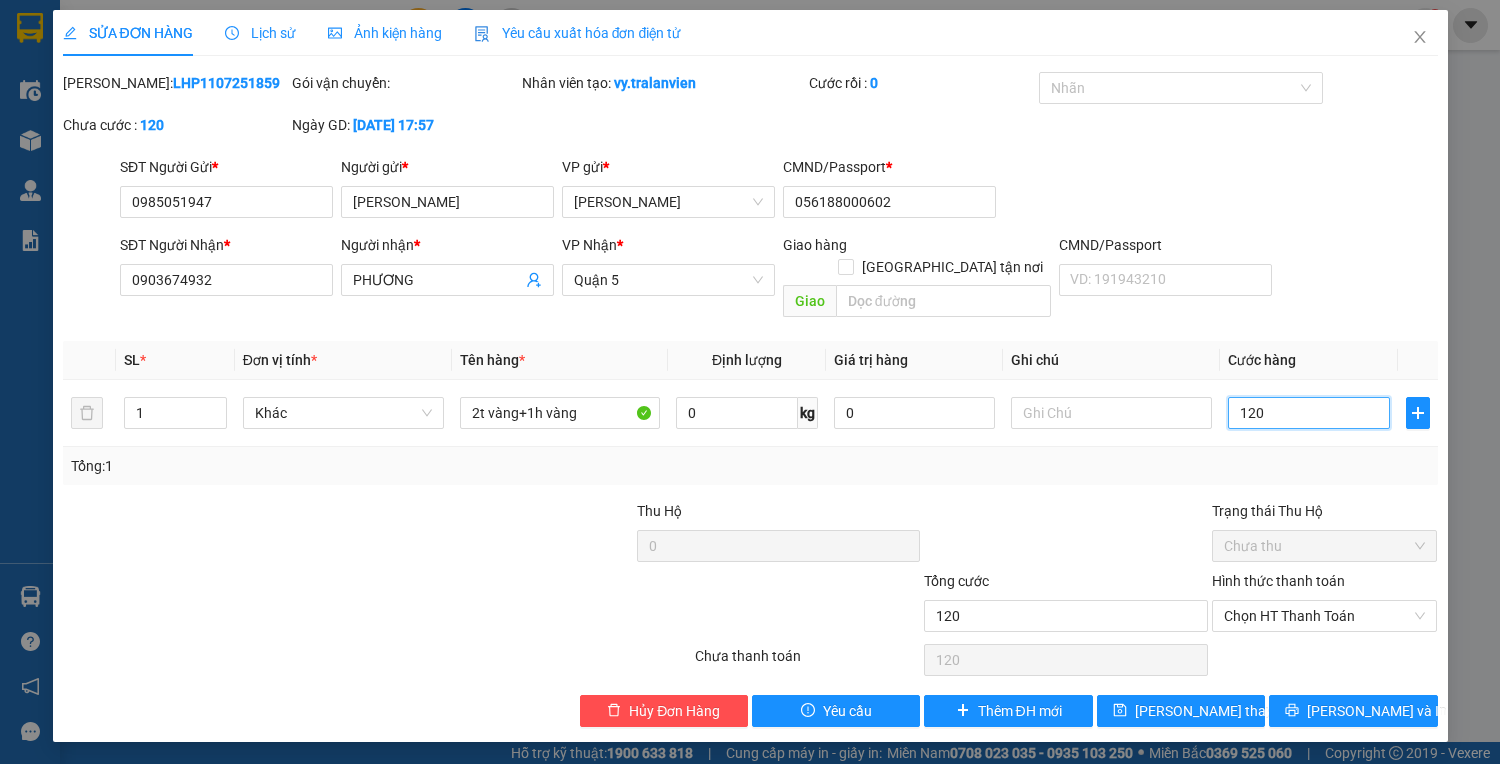 click on "Chọn HT Thanh Toán" at bounding box center (1325, 616) 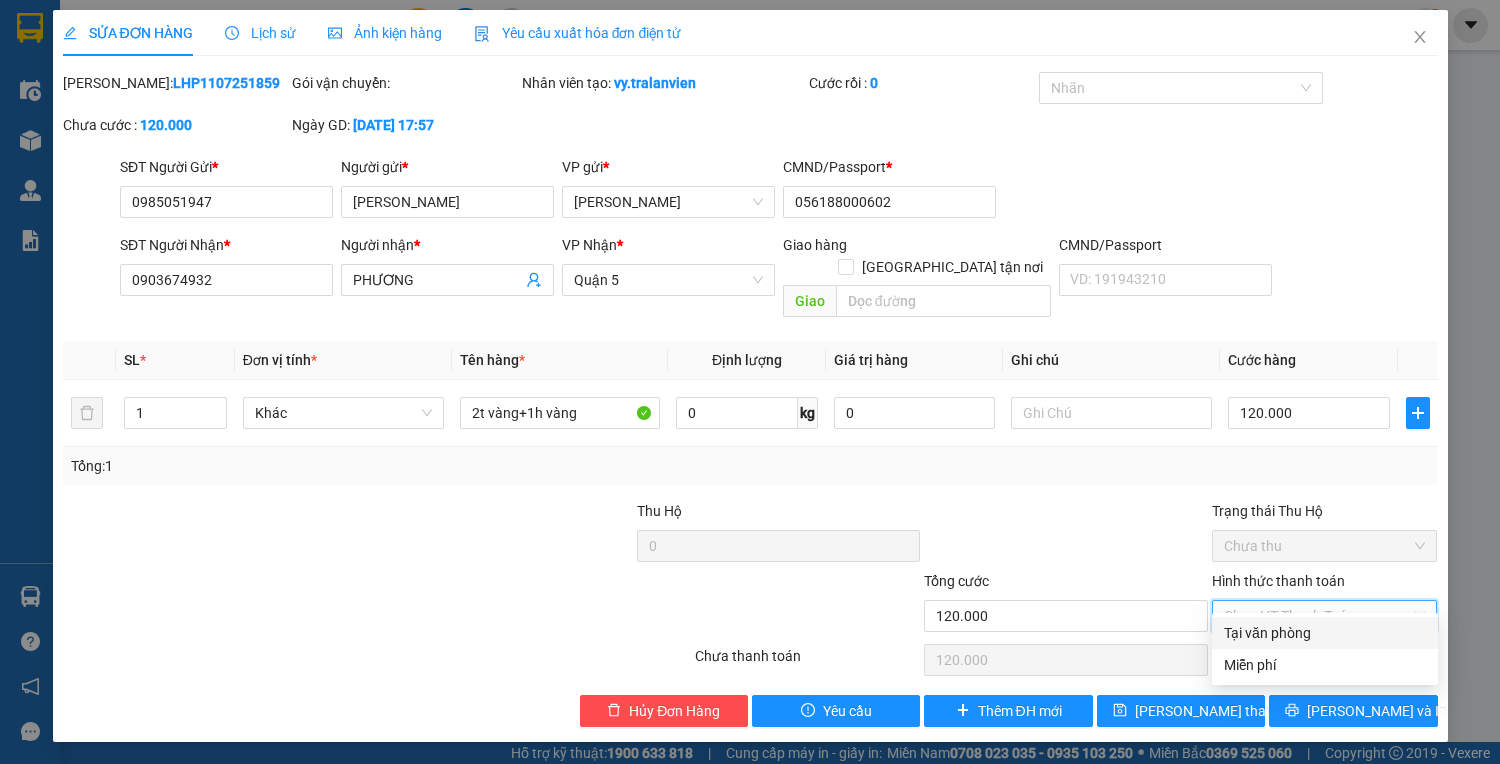drag, startPoint x: 1296, startPoint y: 625, endPoint x: 1262, endPoint y: 661, distance: 49.517673 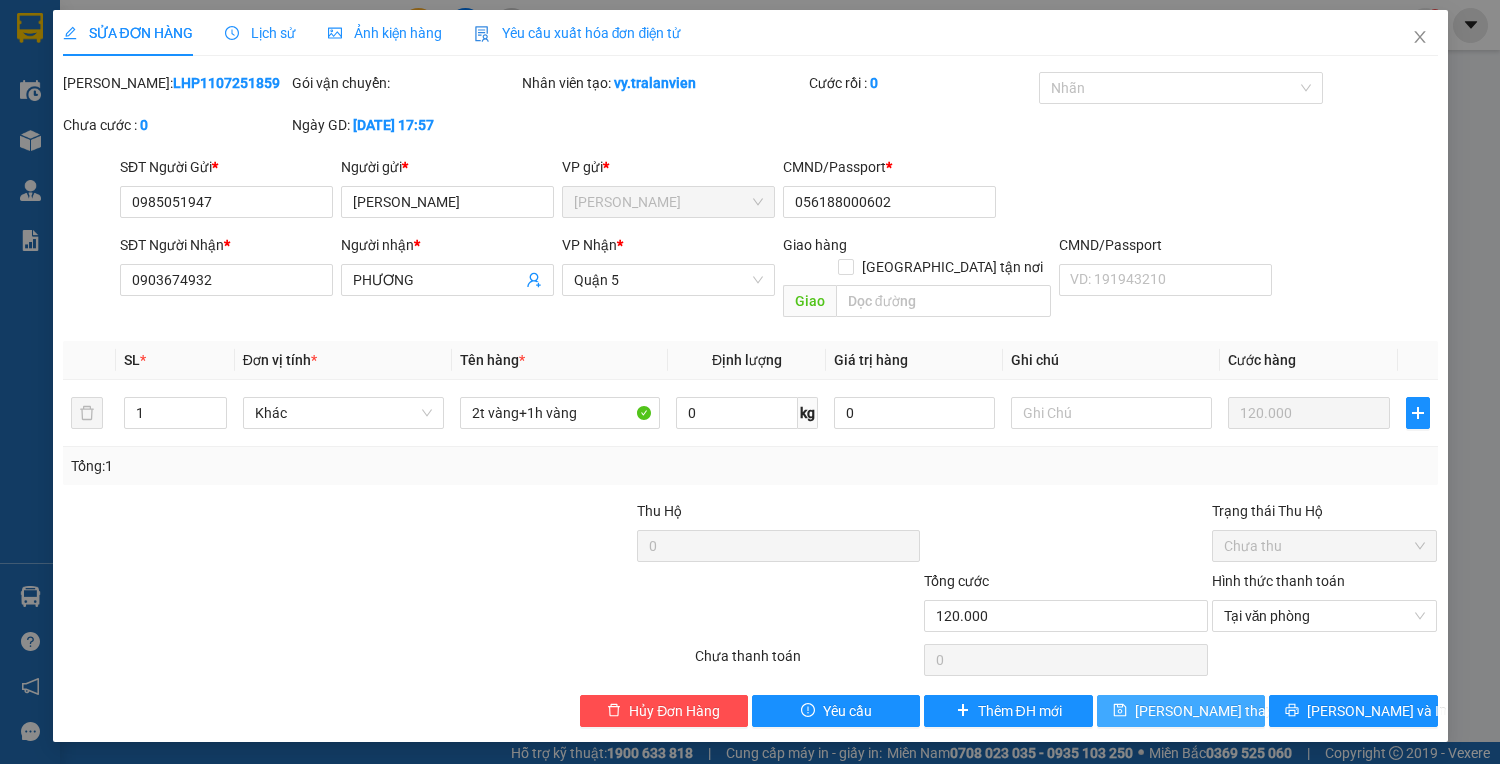 click on "[PERSON_NAME] thay đổi" at bounding box center (1215, 711) 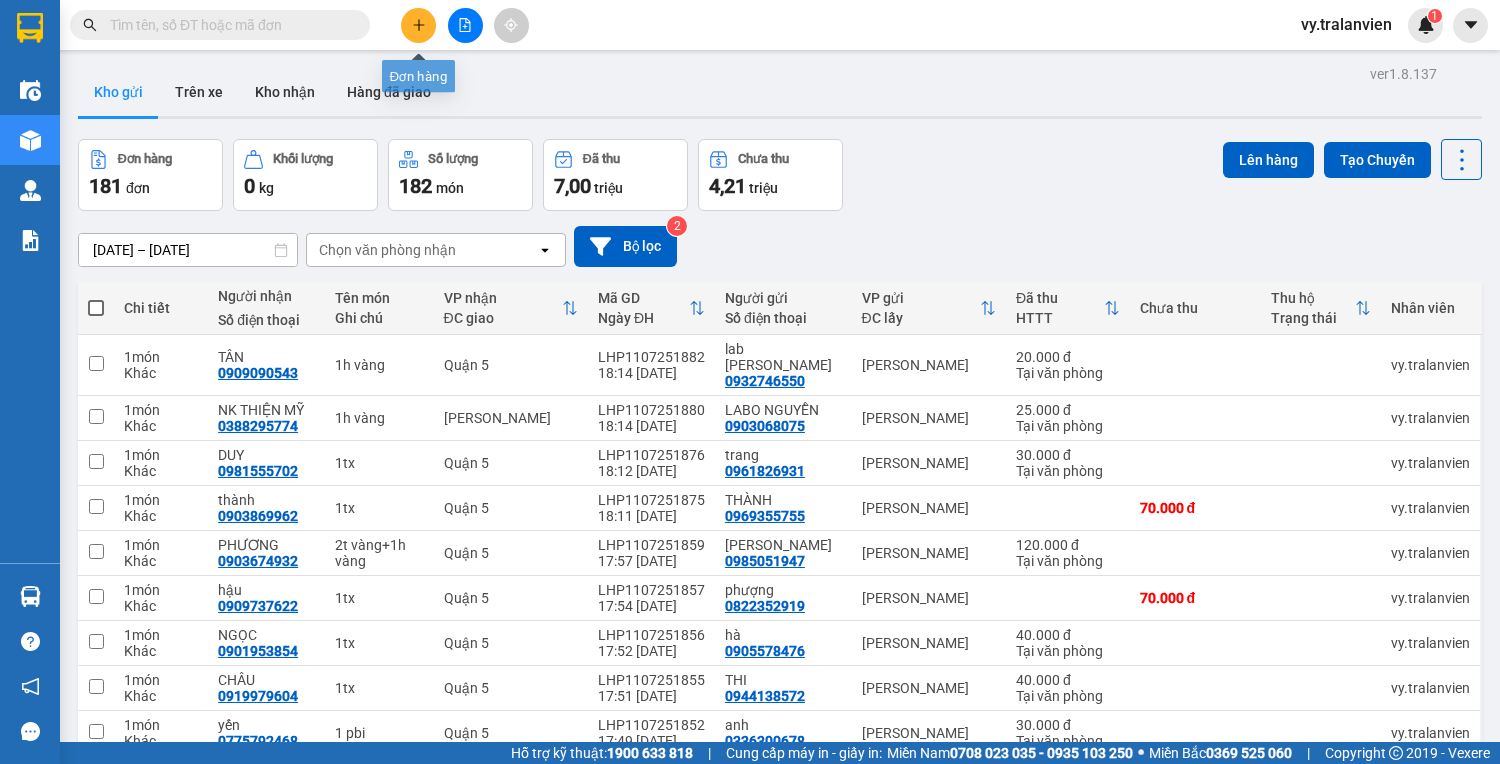 click 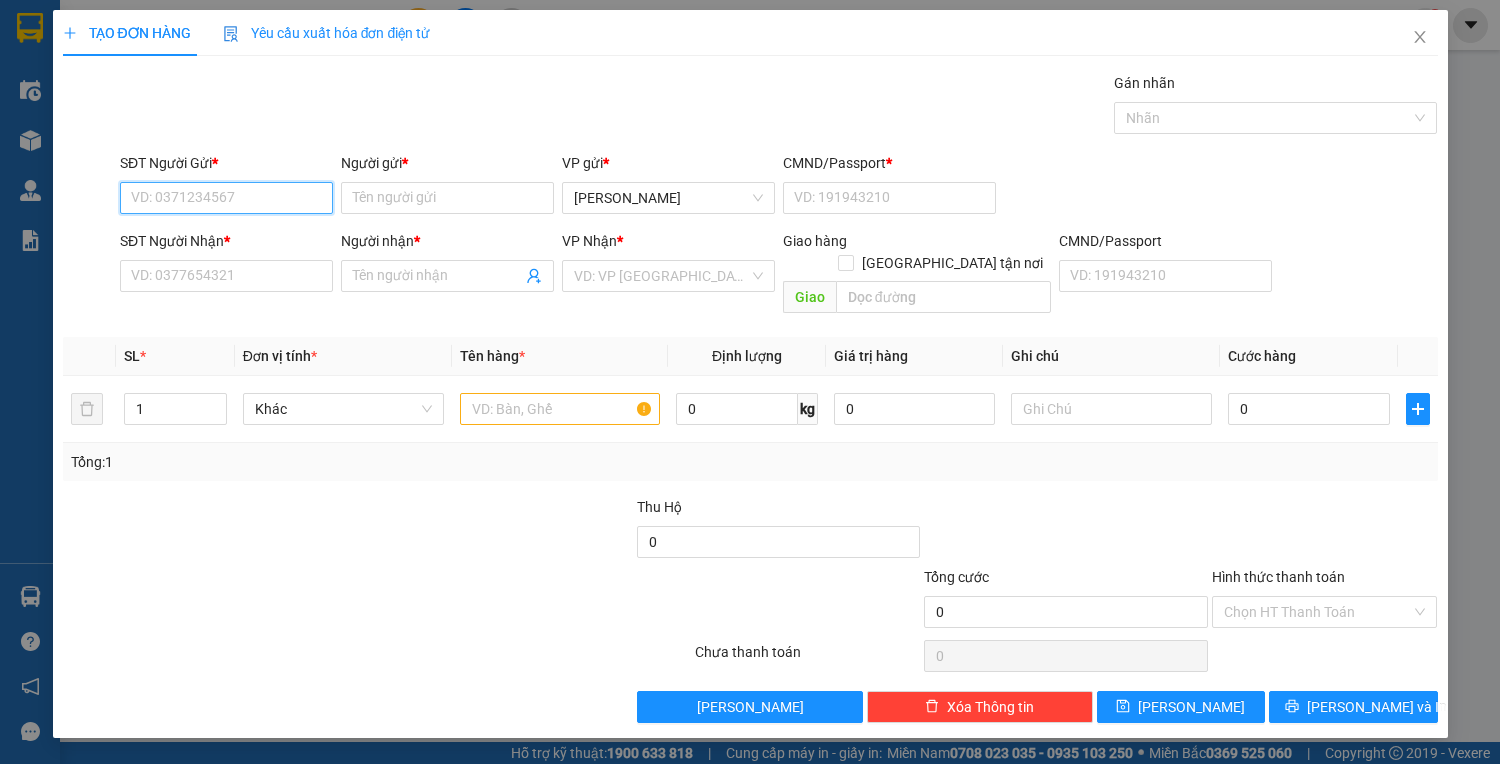 drag, startPoint x: 270, startPoint y: 194, endPoint x: 1499, endPoint y: 7, distance: 1243.1453 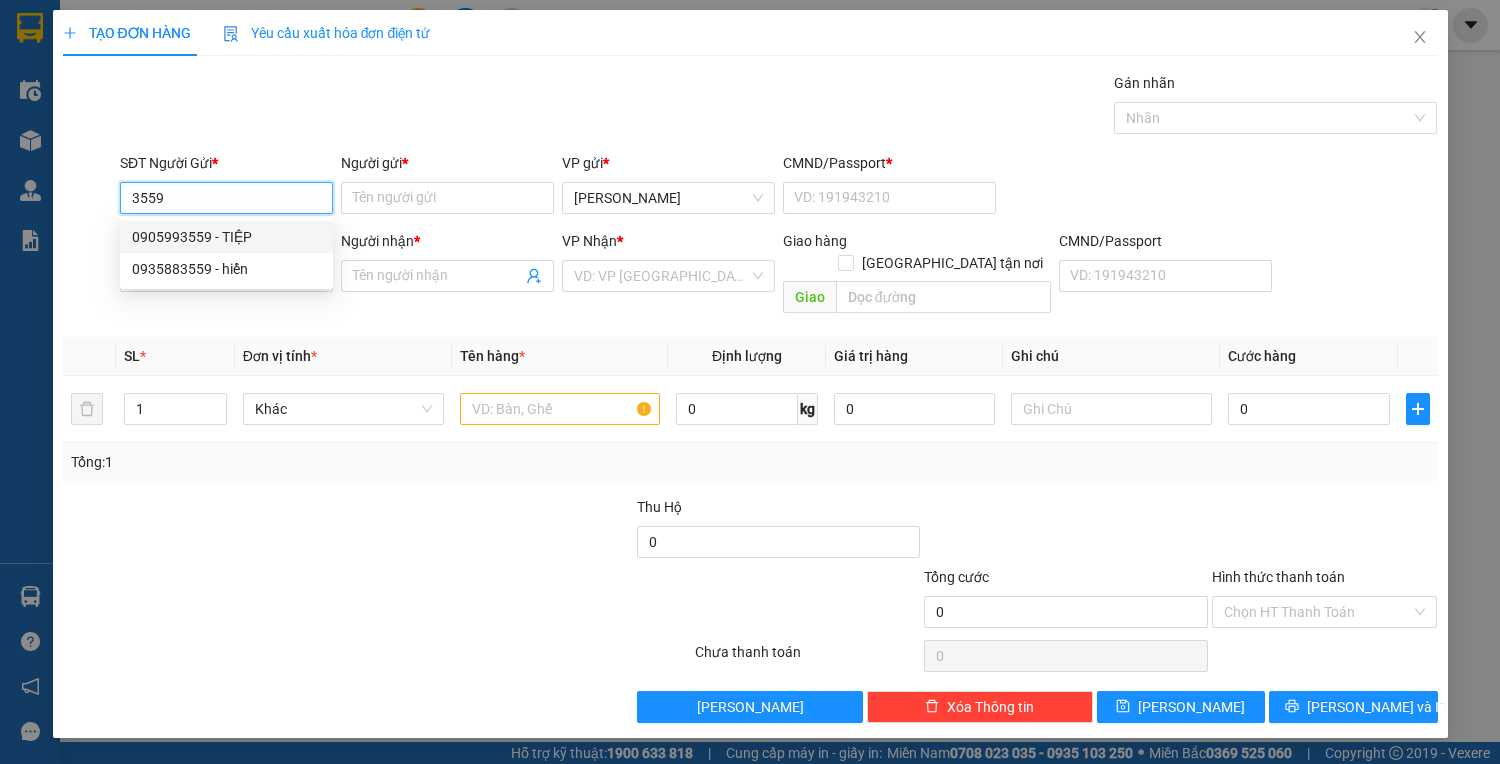 drag, startPoint x: 251, startPoint y: 240, endPoint x: 252, endPoint y: 251, distance: 11.045361 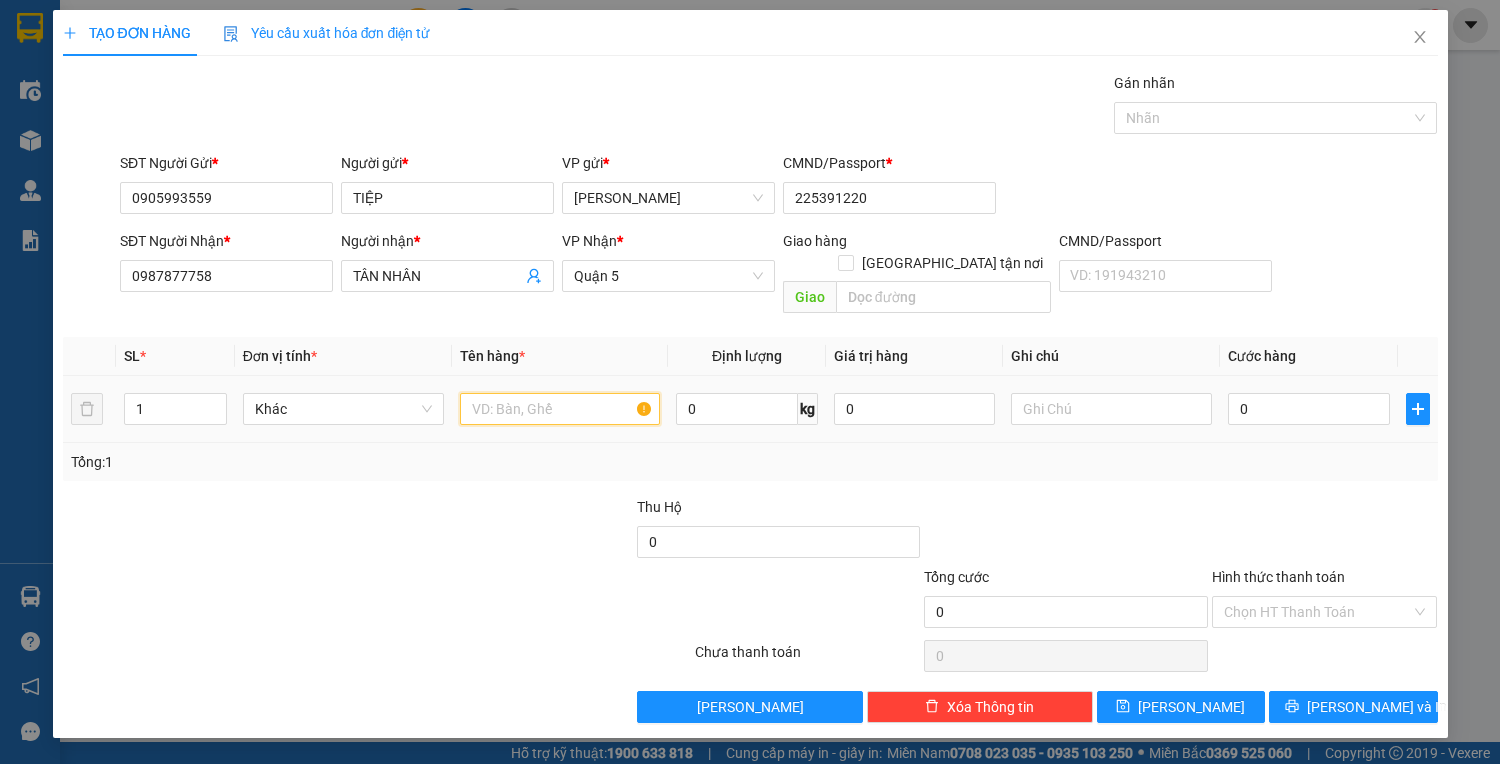 drag, startPoint x: 507, startPoint y: 380, endPoint x: 400, endPoint y: 369, distance: 107.563934 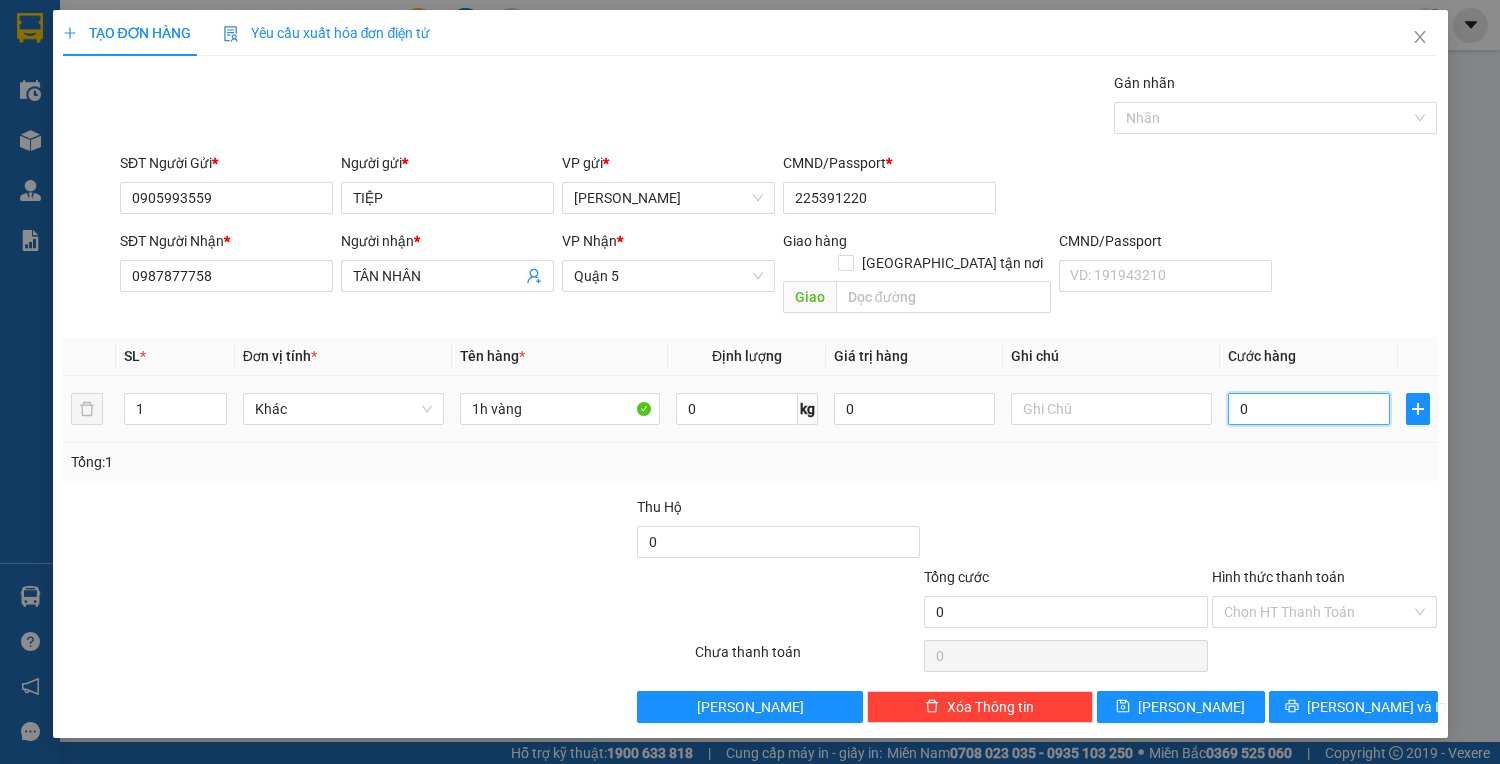 click on "0" at bounding box center [1308, 409] 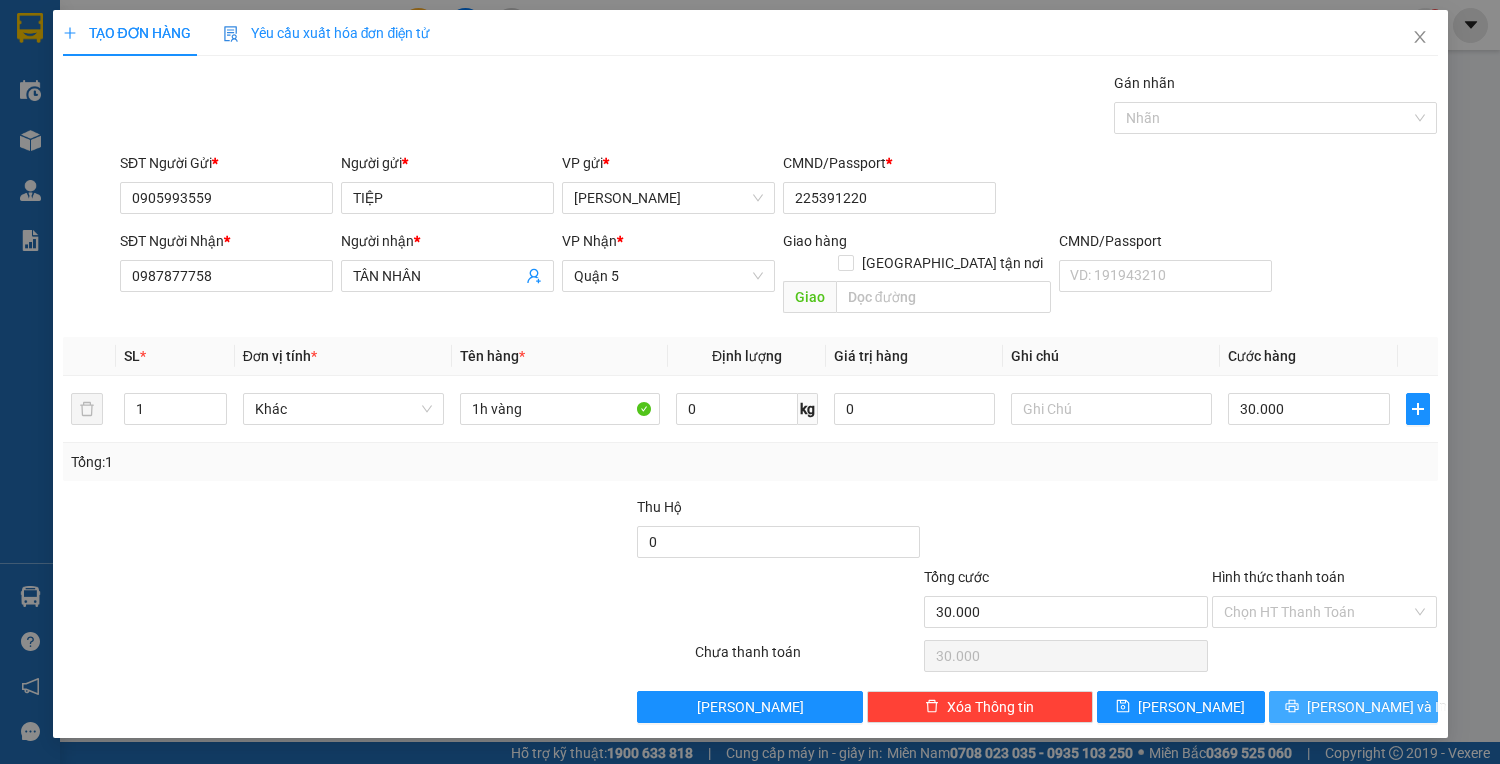 click on "[PERSON_NAME] và In" at bounding box center [1377, 707] 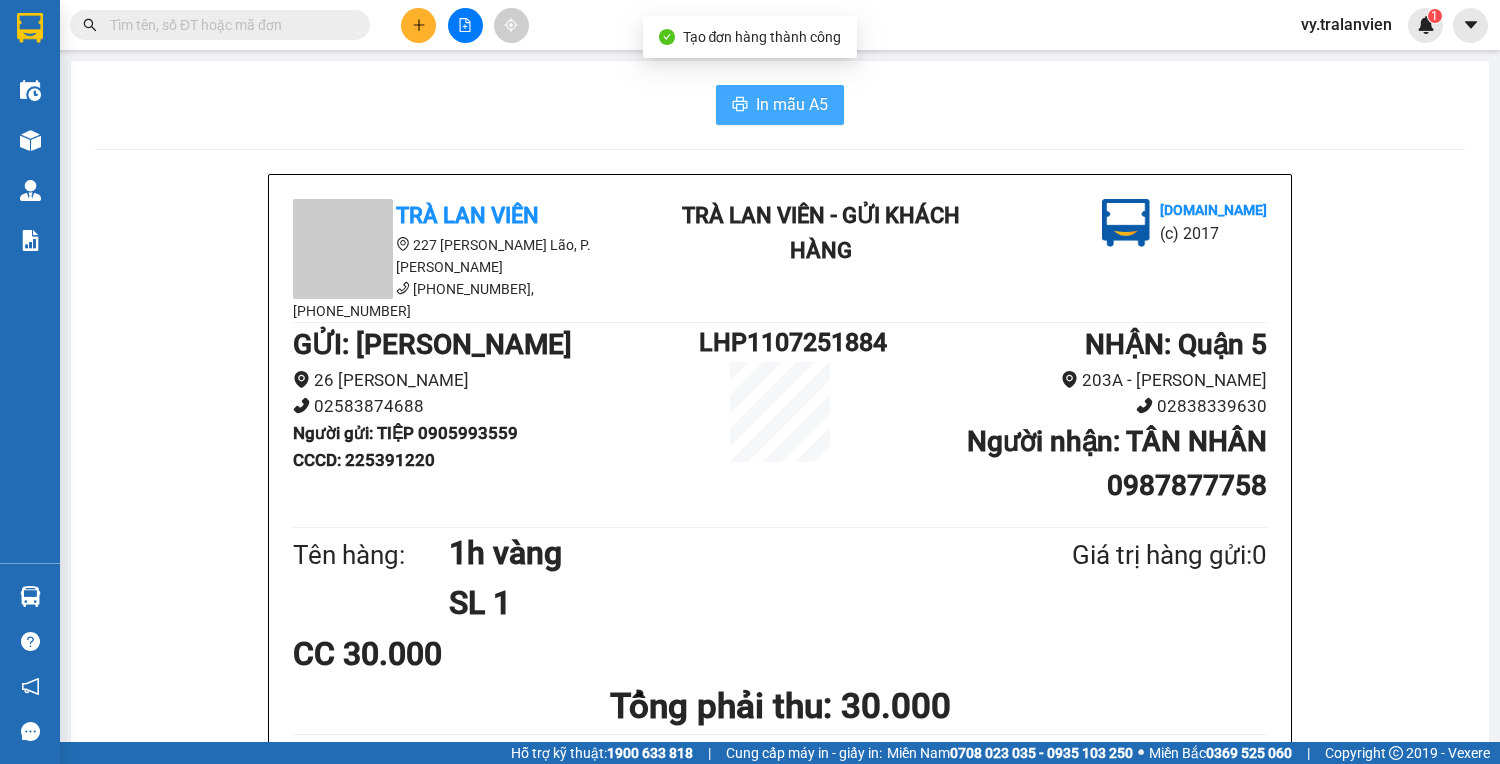 click on "In mẫu A5" at bounding box center [792, 104] 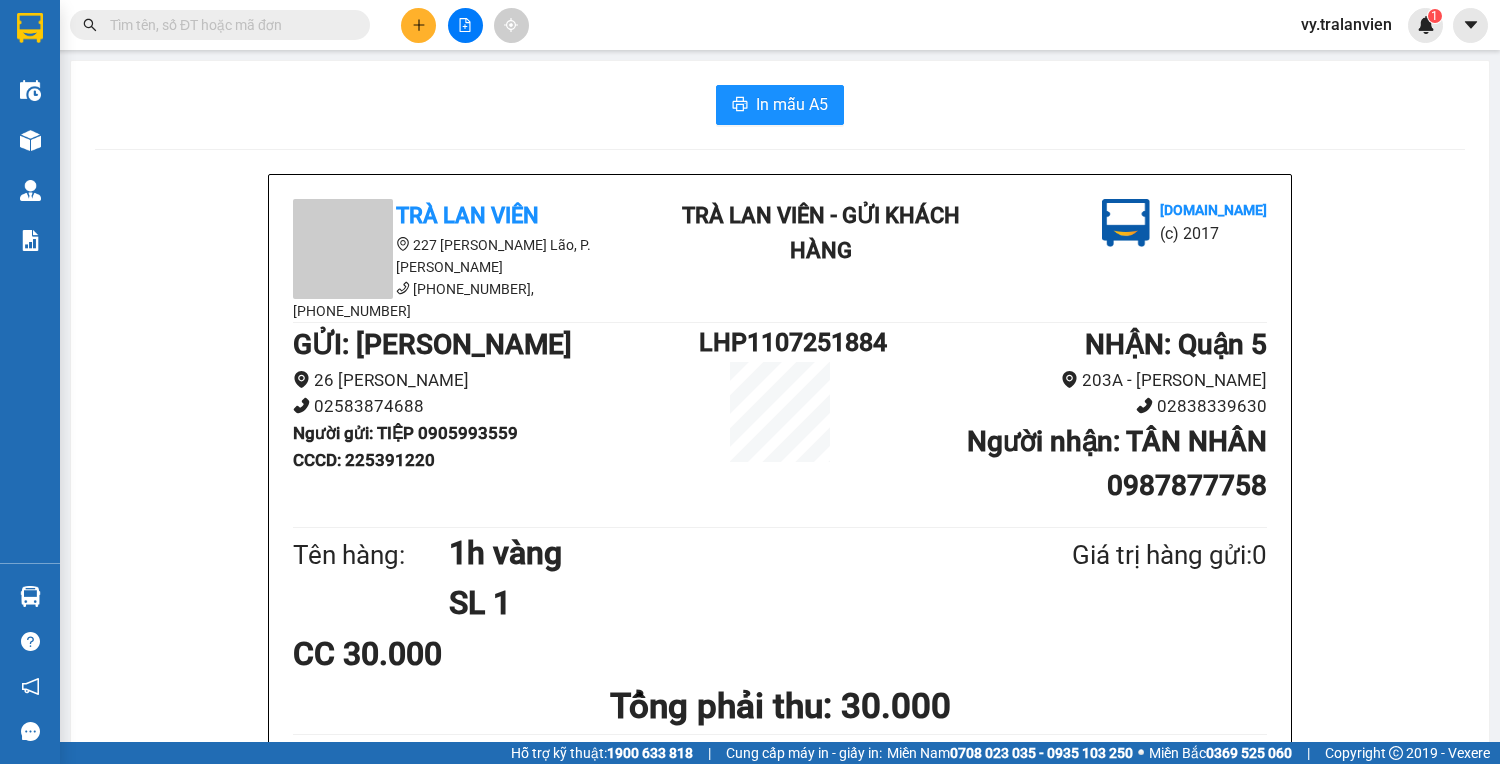 click at bounding box center [418, 25] 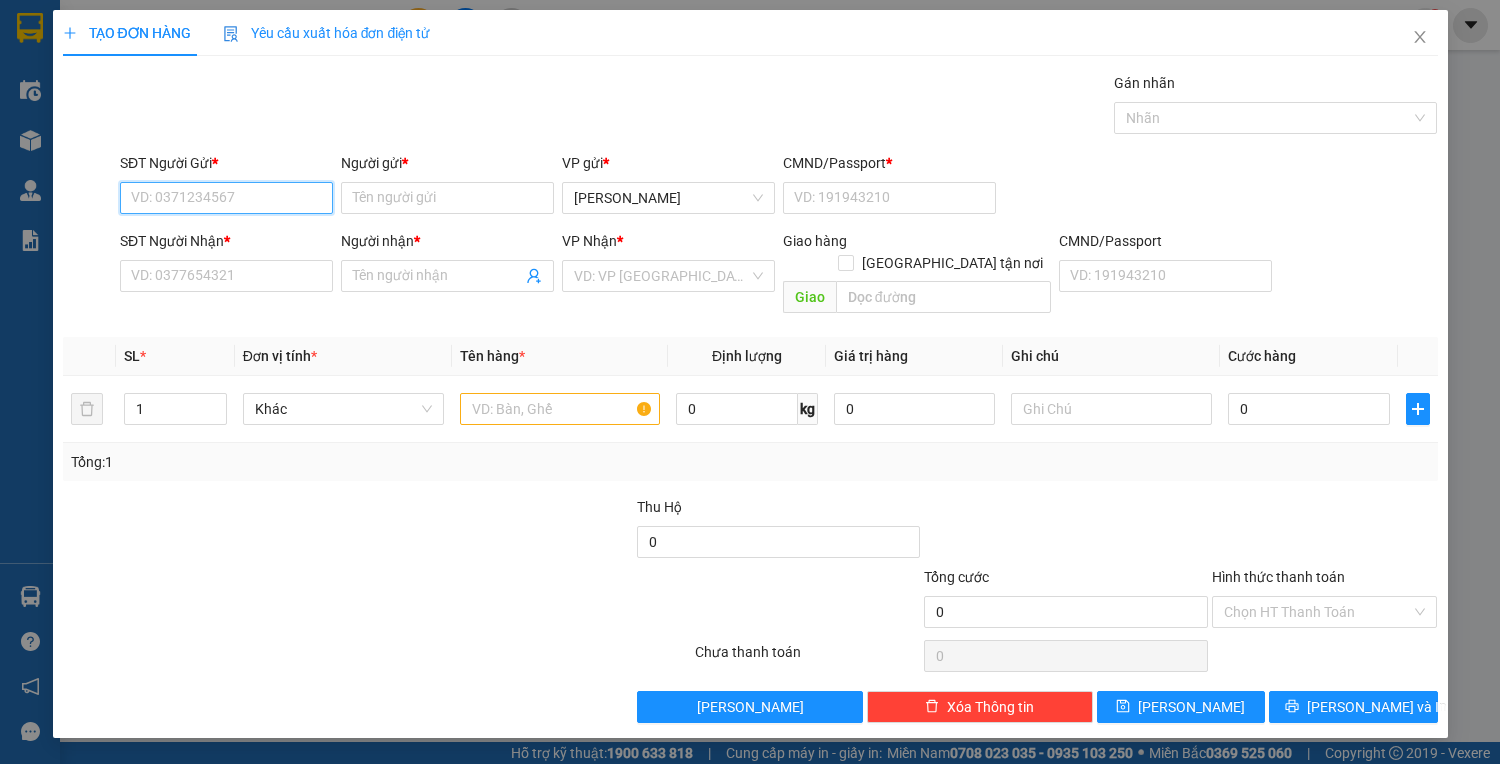 drag, startPoint x: 284, startPoint y: 196, endPoint x: 1499, endPoint y: 164, distance: 1215.4214 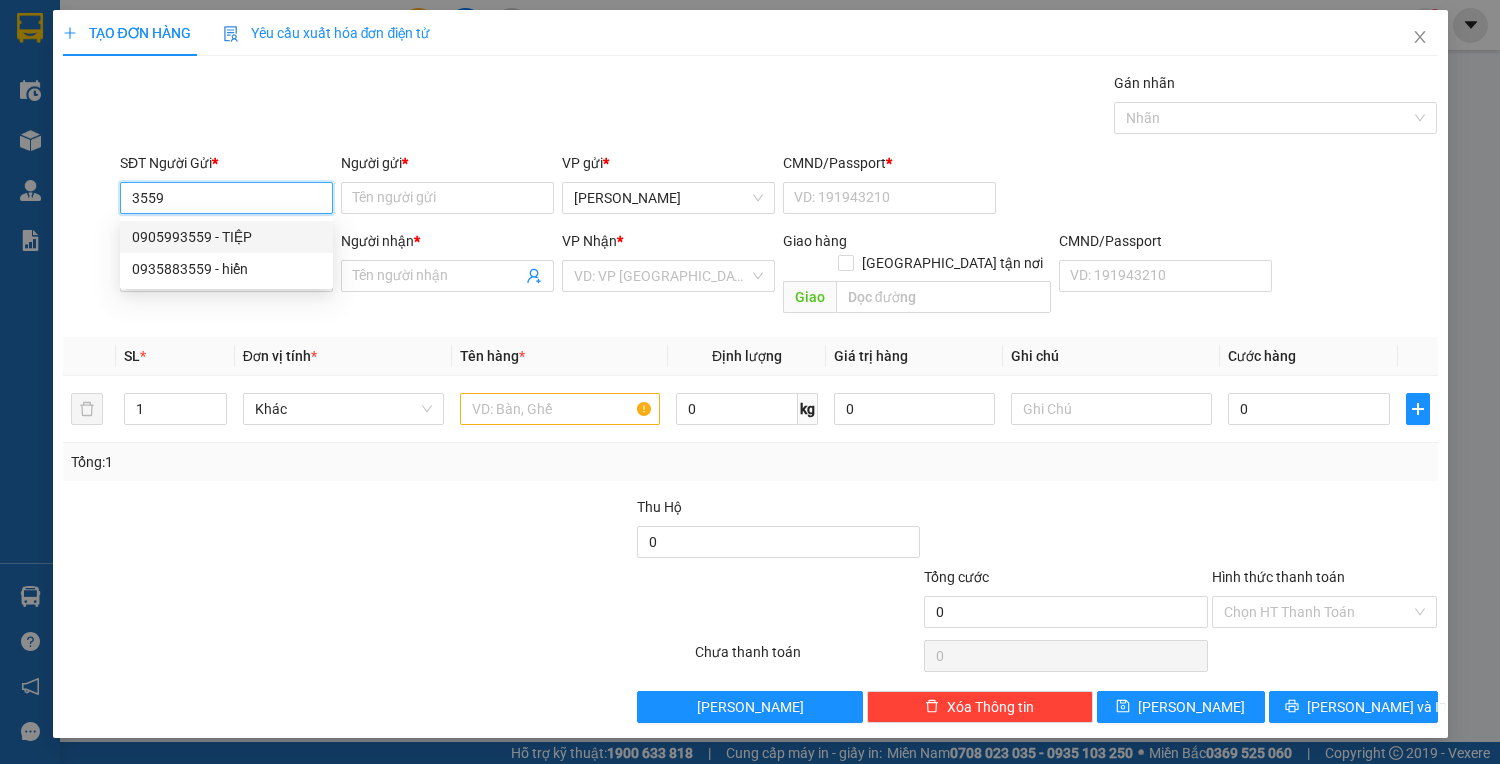click on "0905993559 - TIỆP" at bounding box center [226, 237] 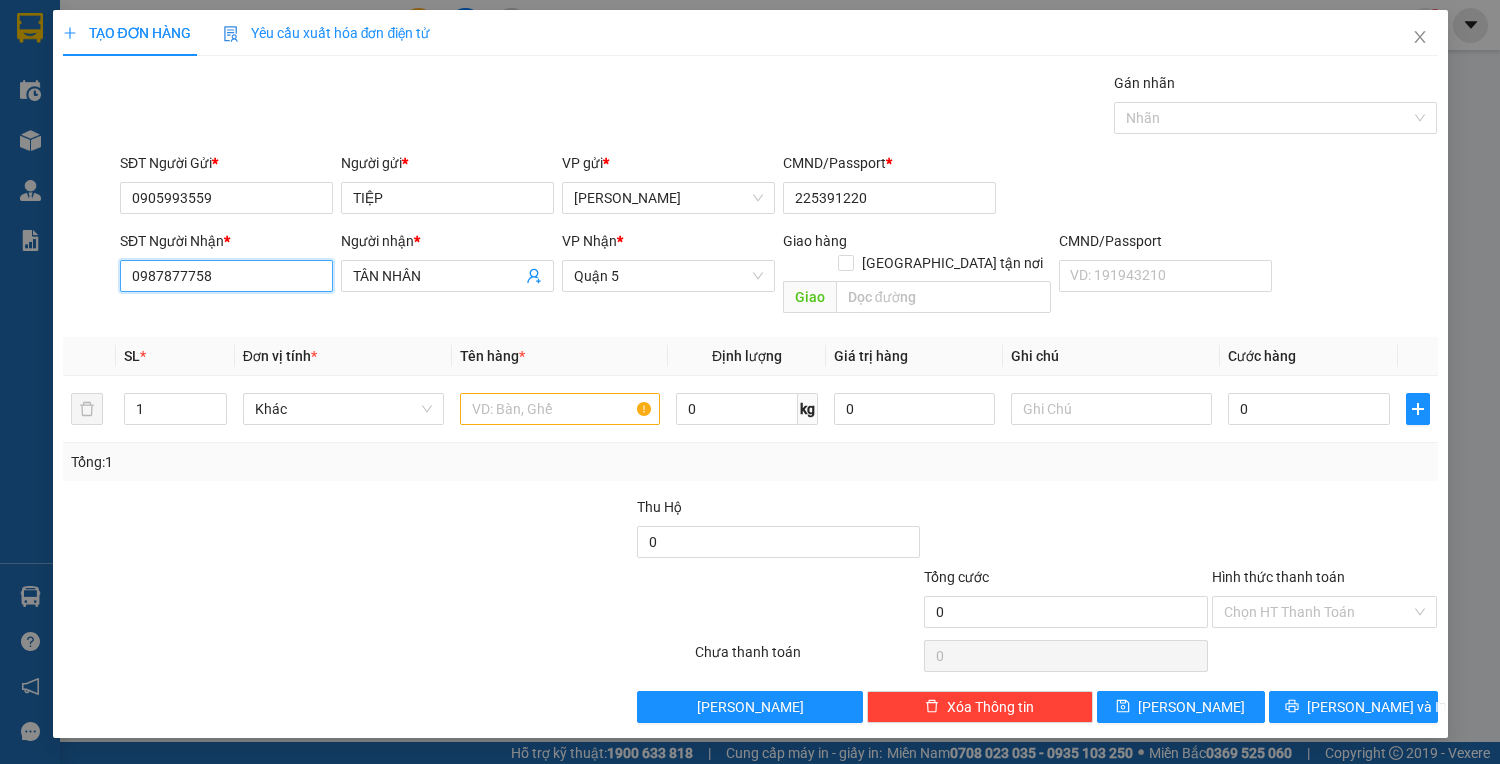 click on "0987877758" at bounding box center (226, 276) 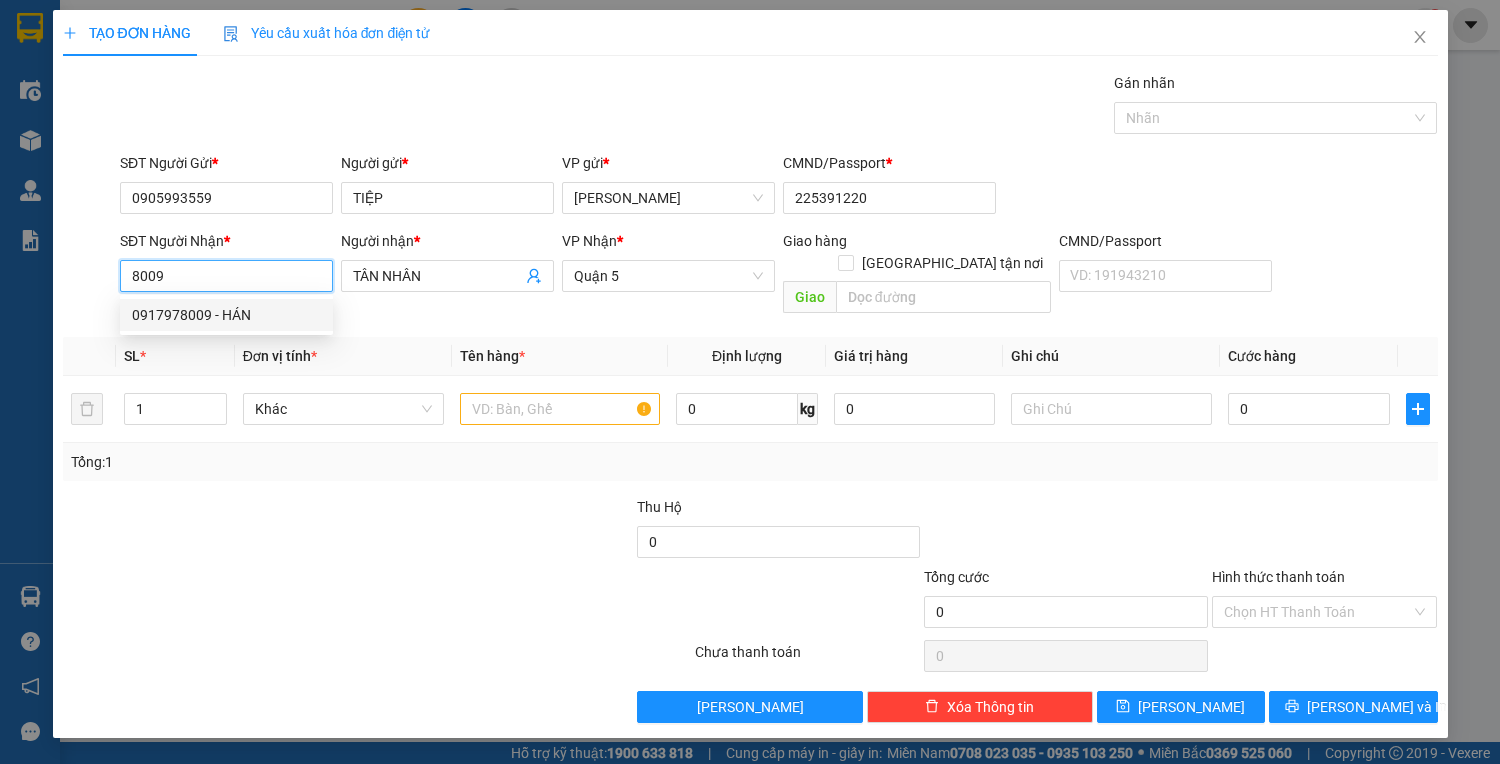 drag, startPoint x: 272, startPoint y: 314, endPoint x: 282, endPoint y: 316, distance: 10.198039 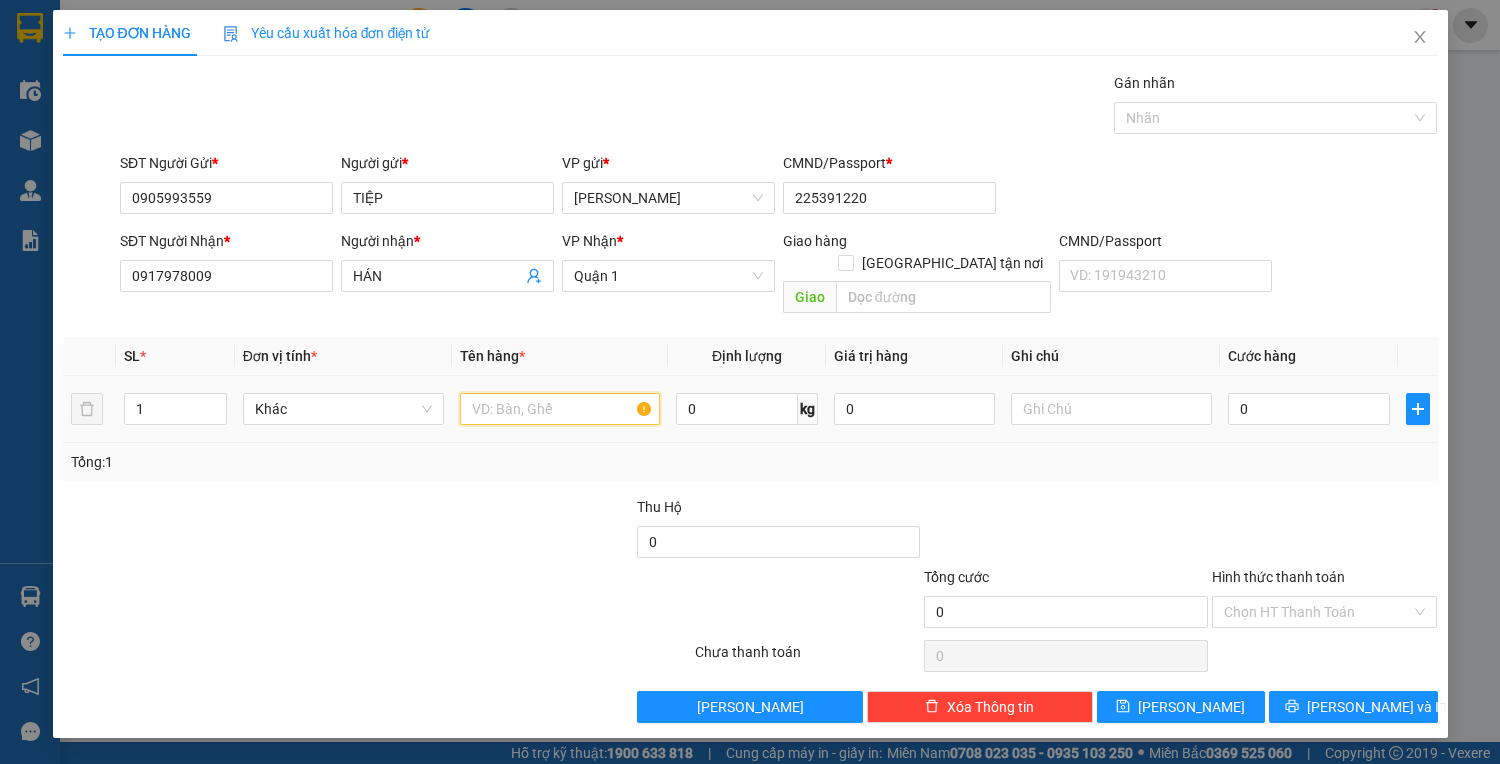 drag, startPoint x: 541, startPoint y: 391, endPoint x: 476, endPoint y: 368, distance: 68.94926 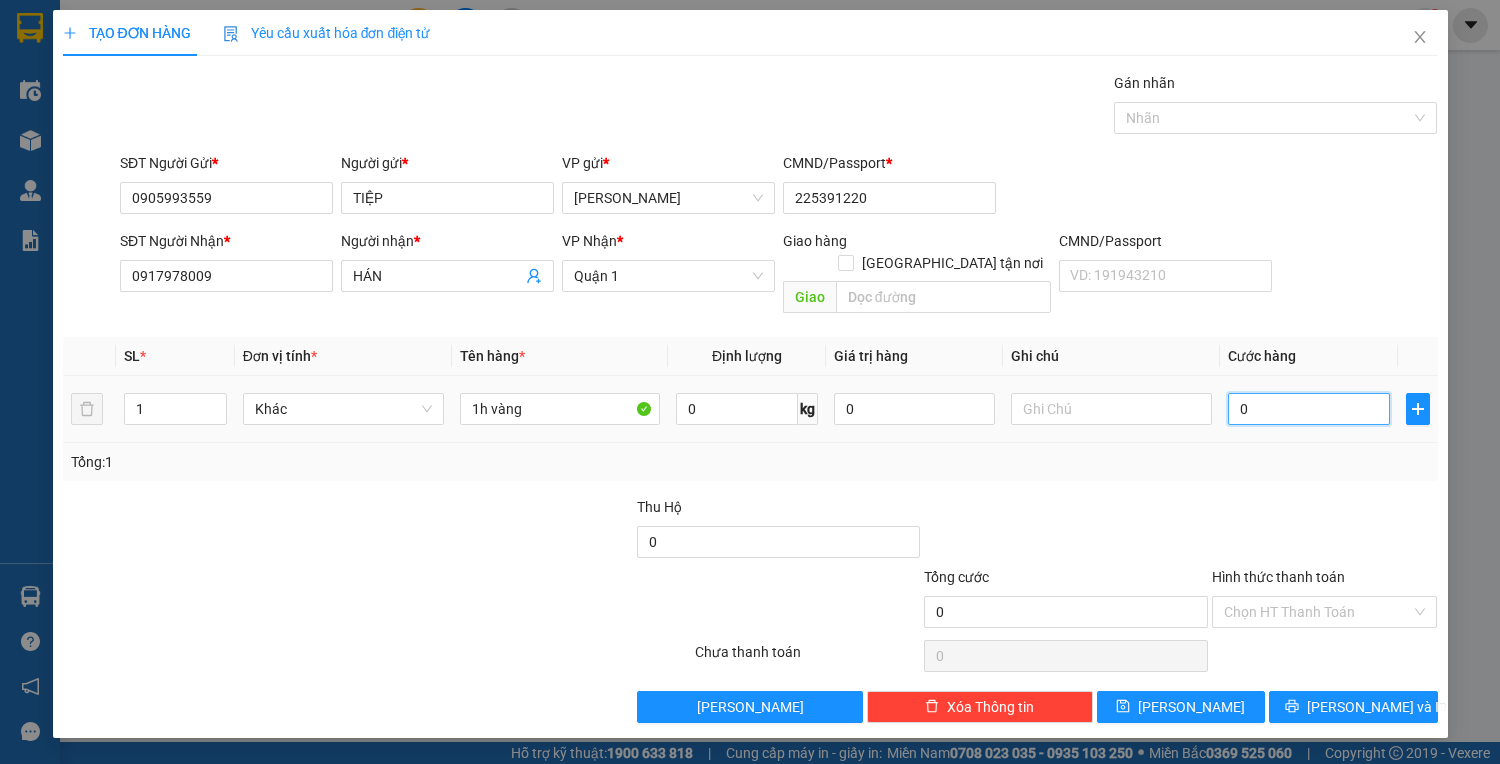 click on "0" at bounding box center [1308, 409] 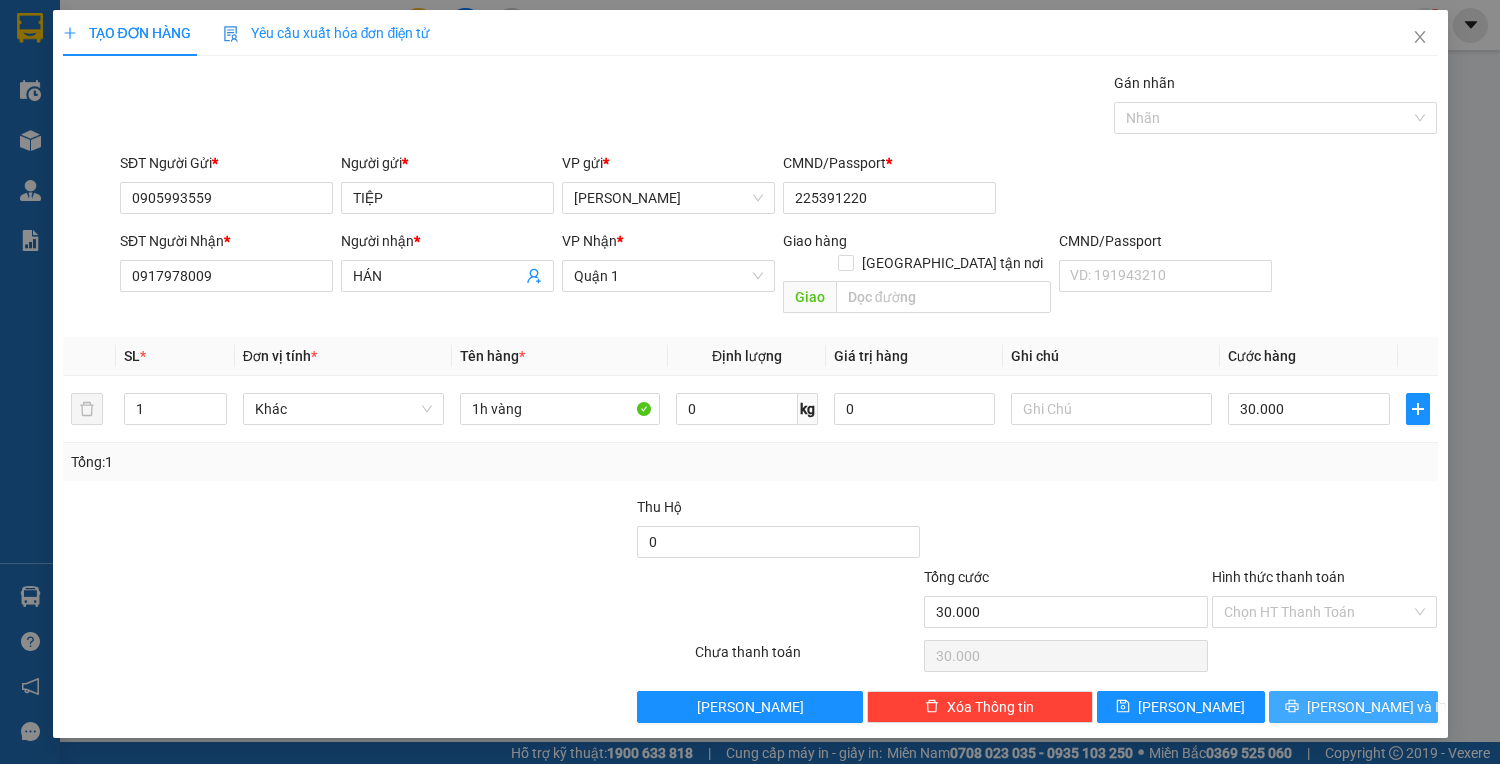 click on "[PERSON_NAME] và In" at bounding box center (1377, 707) 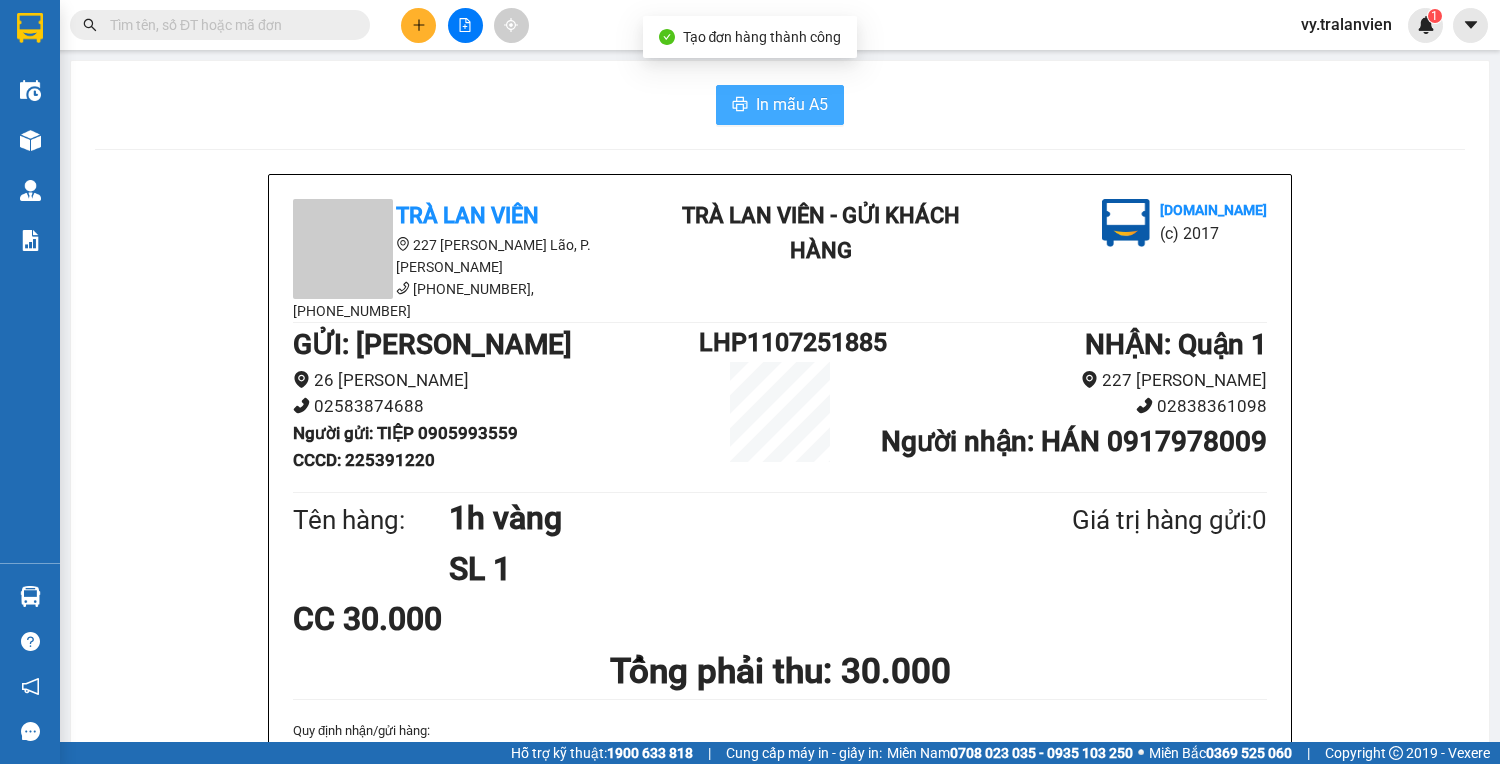 click on "In mẫu A5" at bounding box center [792, 104] 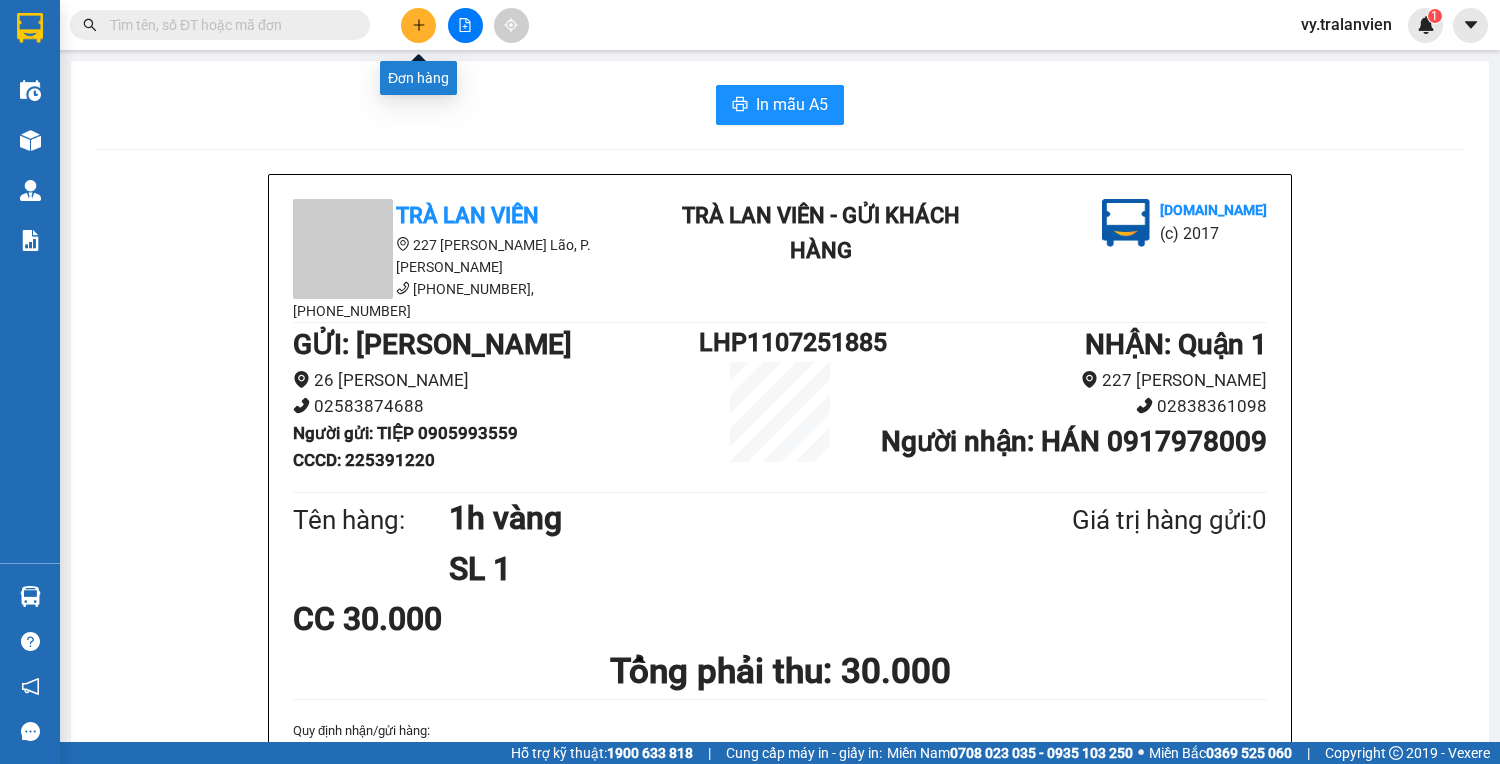click 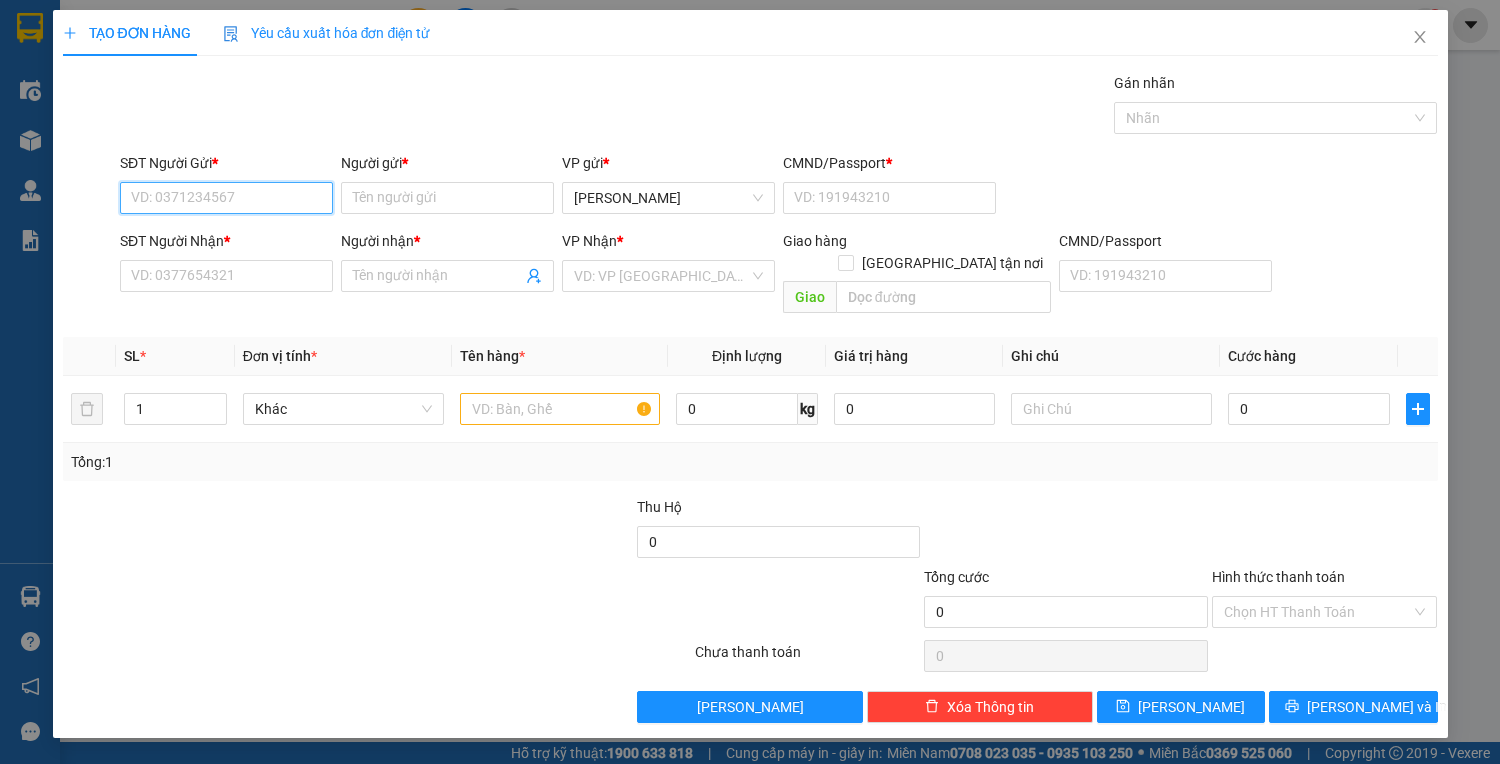 drag, startPoint x: 293, startPoint y: 197, endPoint x: 1092, endPoint y: -24, distance: 829.0006 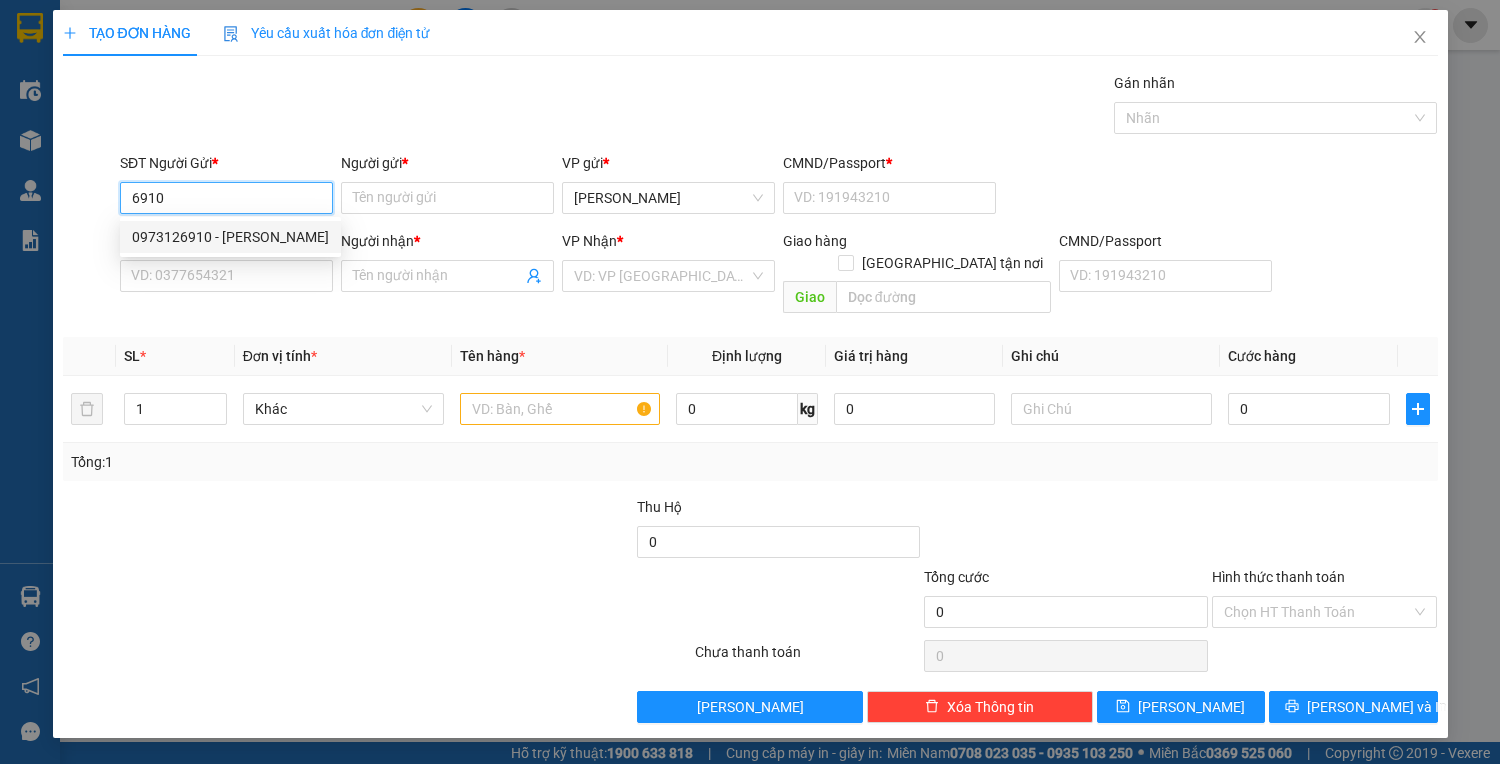 click on "0973126910 - [PERSON_NAME]" at bounding box center (230, 237) 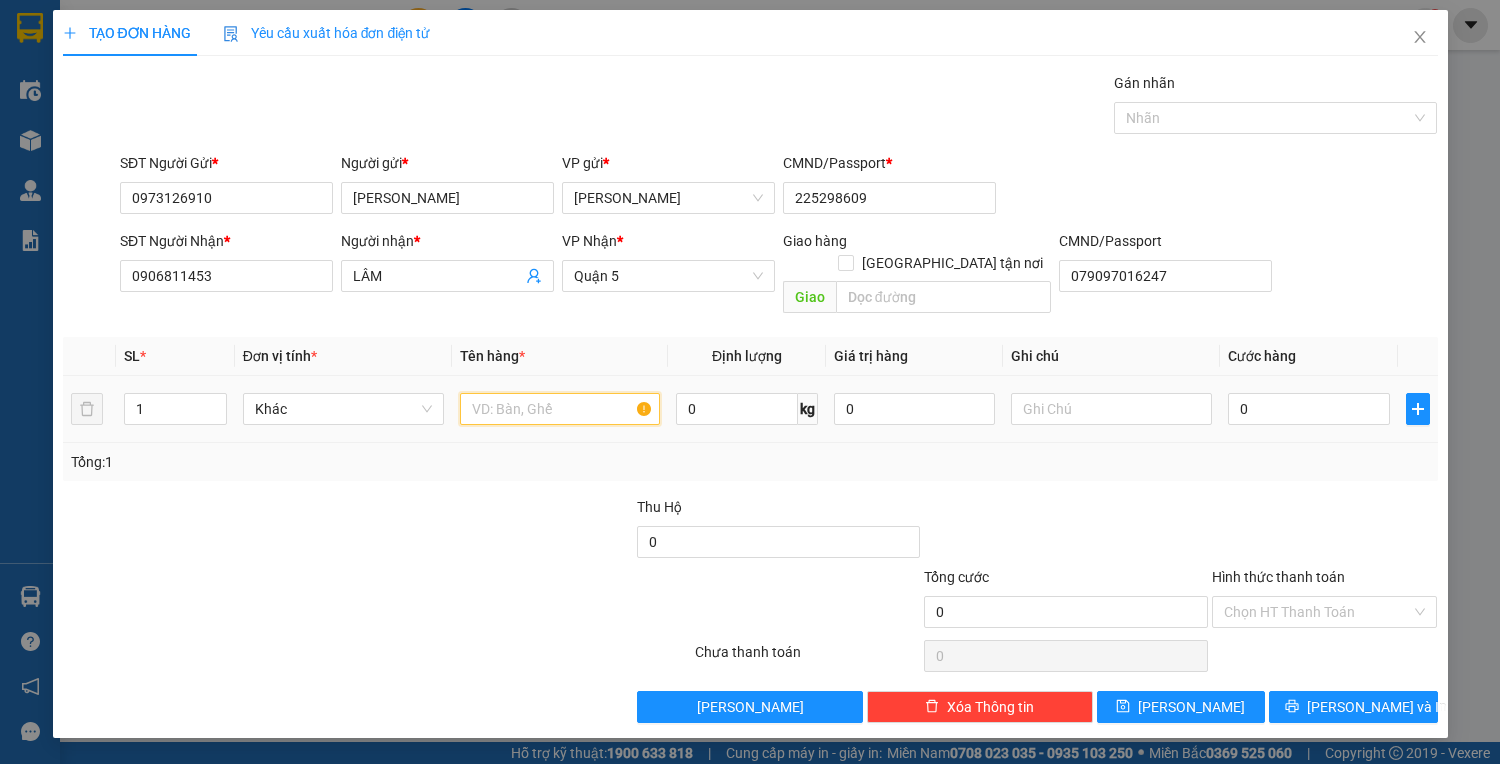 drag, startPoint x: 547, startPoint y: 384, endPoint x: 547, endPoint y: 358, distance: 26 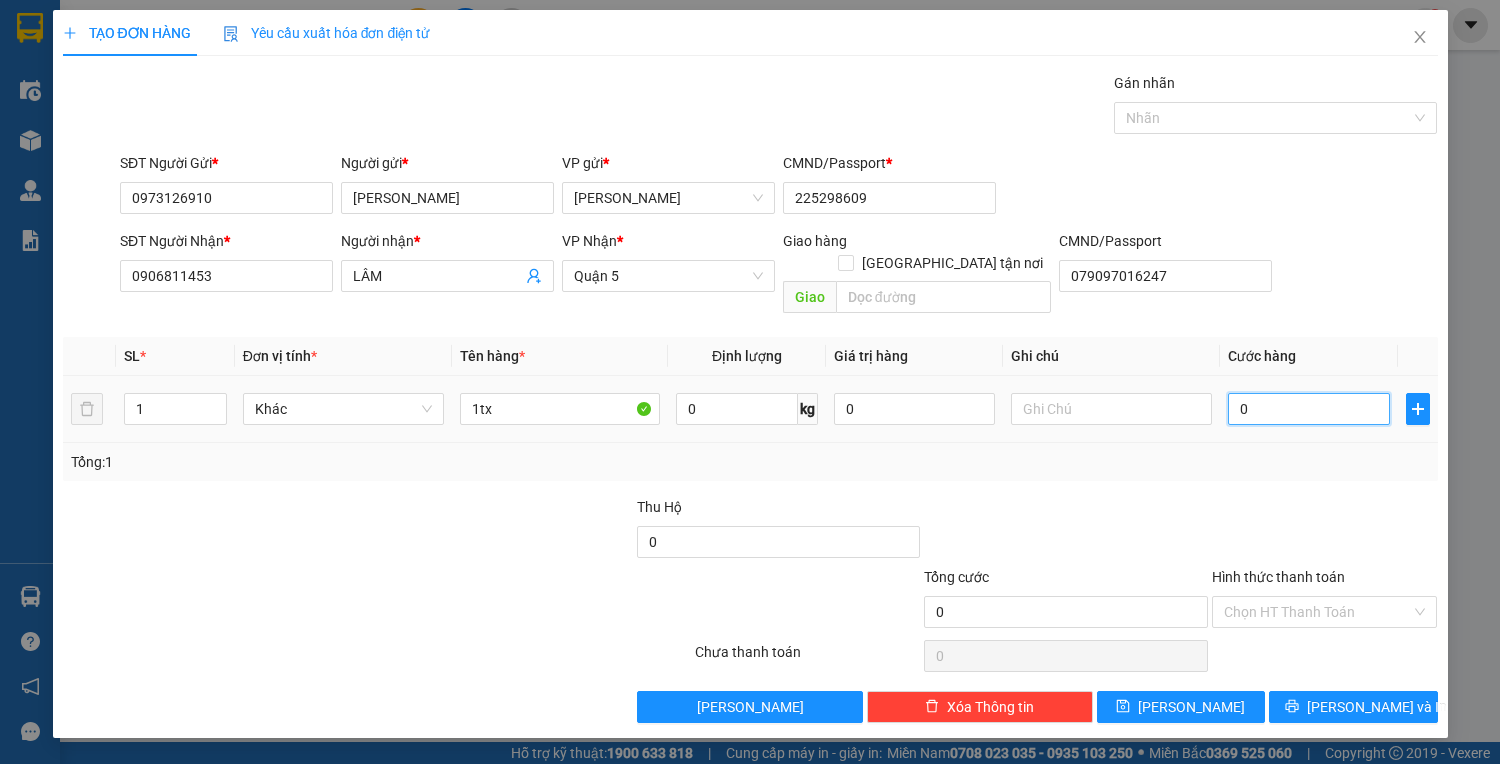 drag, startPoint x: 1314, startPoint y: 395, endPoint x: 1276, endPoint y: 338, distance: 68.50548 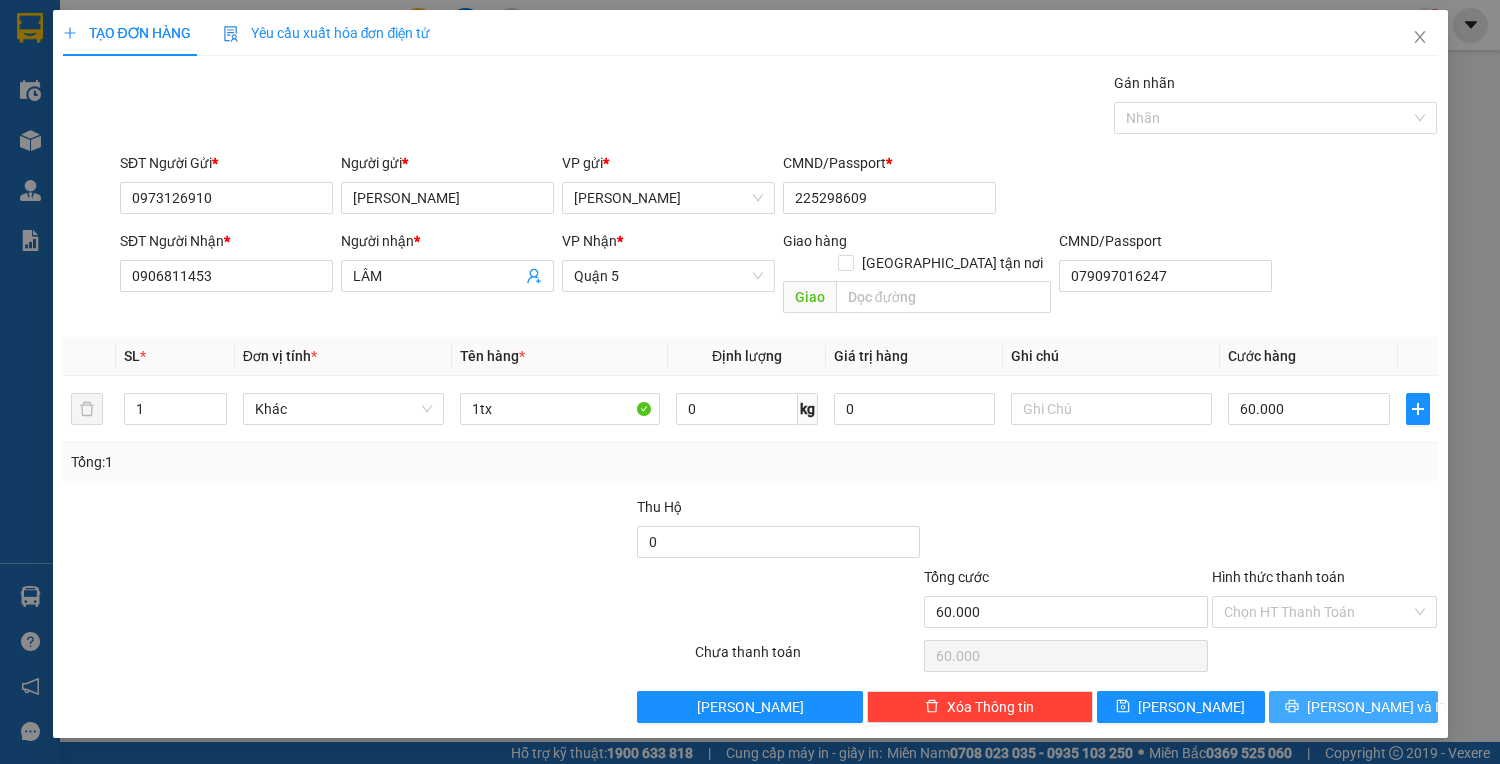 click on "[PERSON_NAME] và In" at bounding box center [1377, 707] 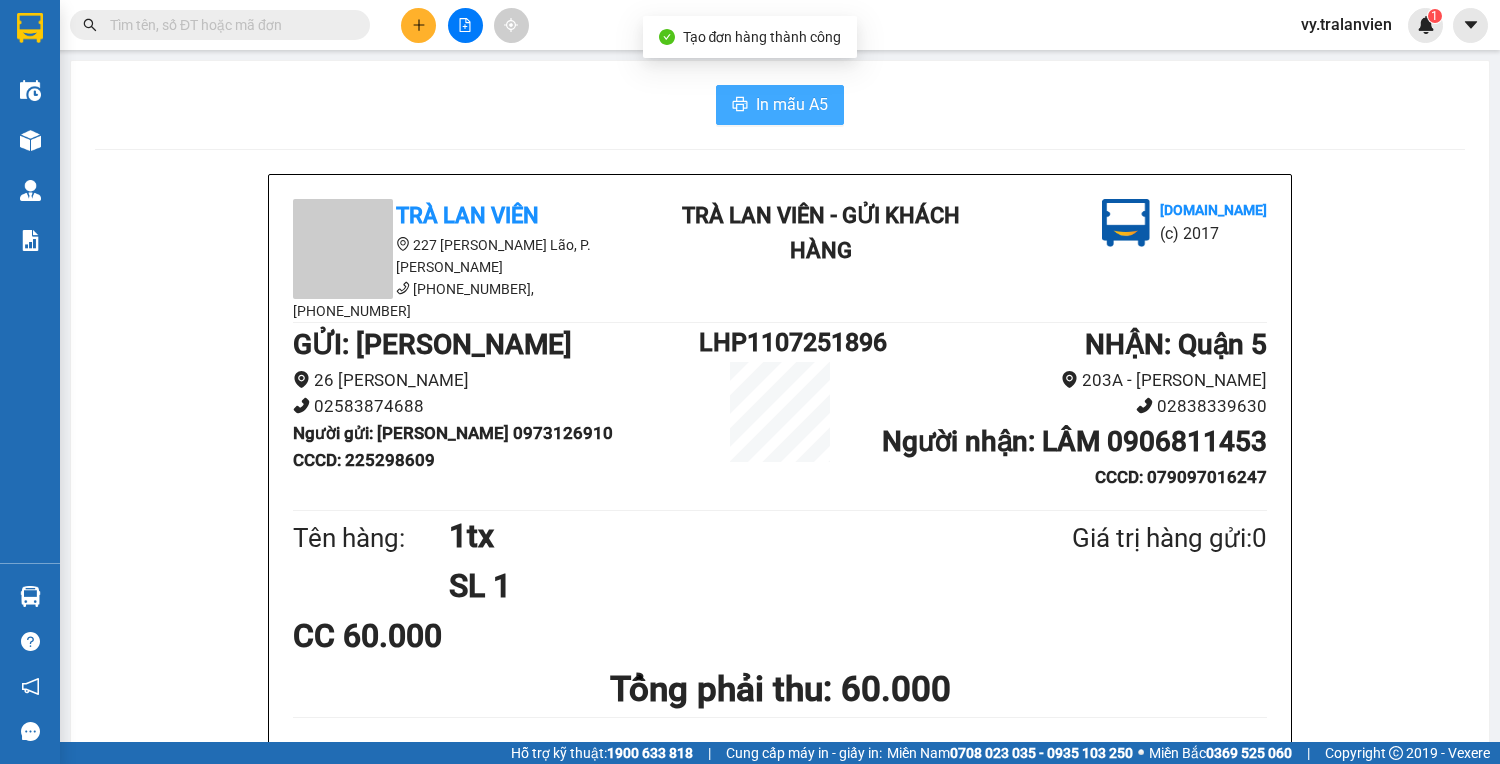 click on "In mẫu A5" at bounding box center [792, 104] 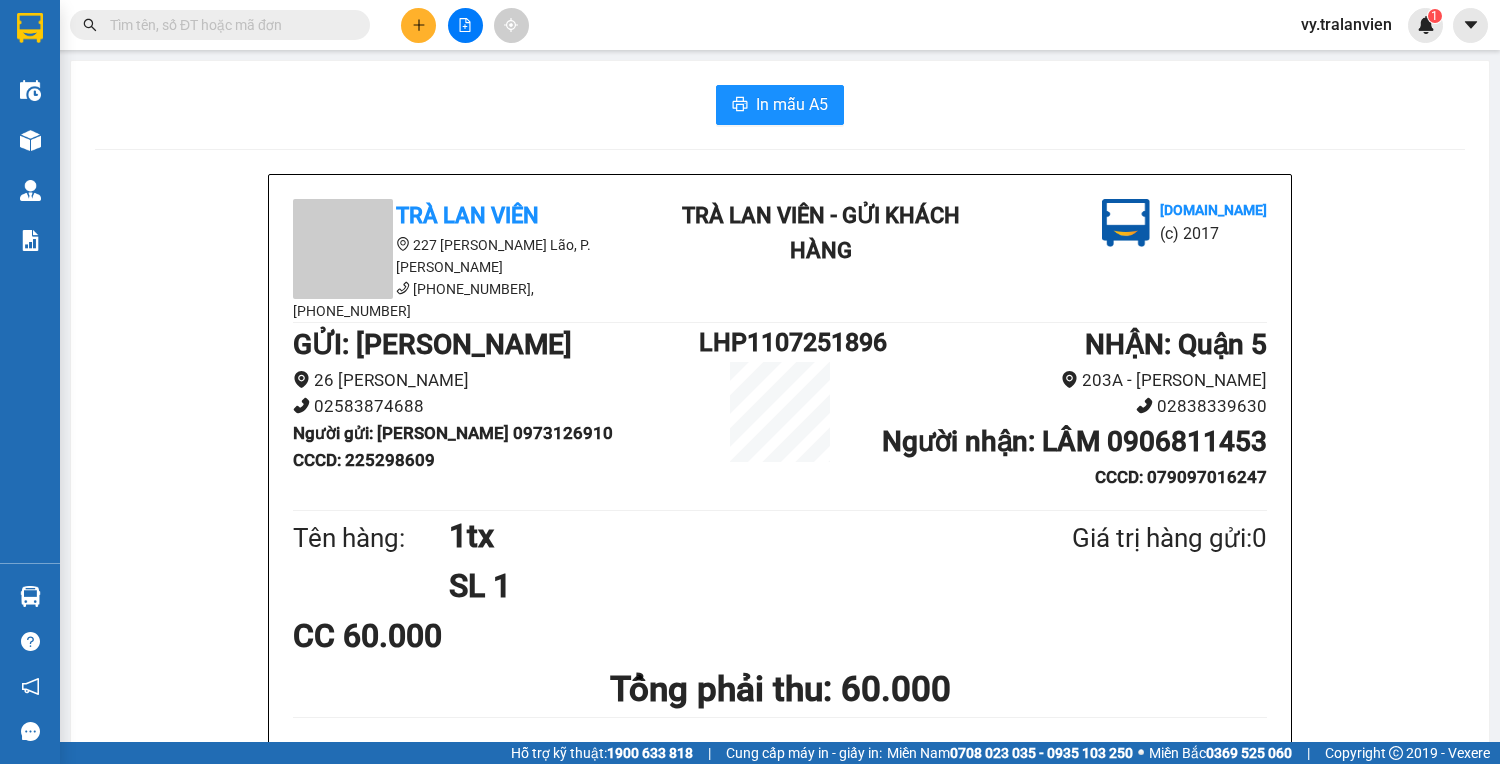 click on "In mẫu A5" at bounding box center (780, 105) 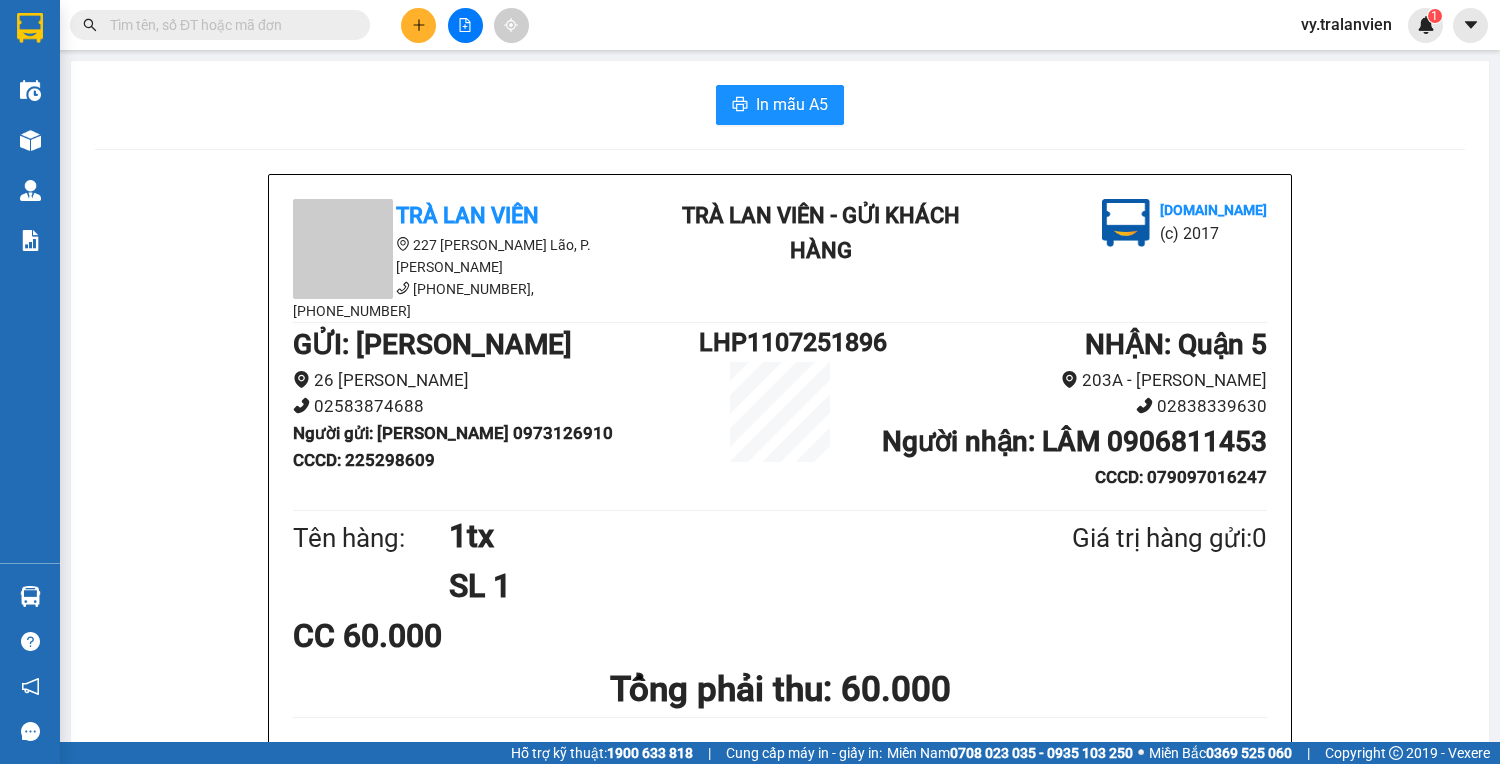click at bounding box center (418, 25) 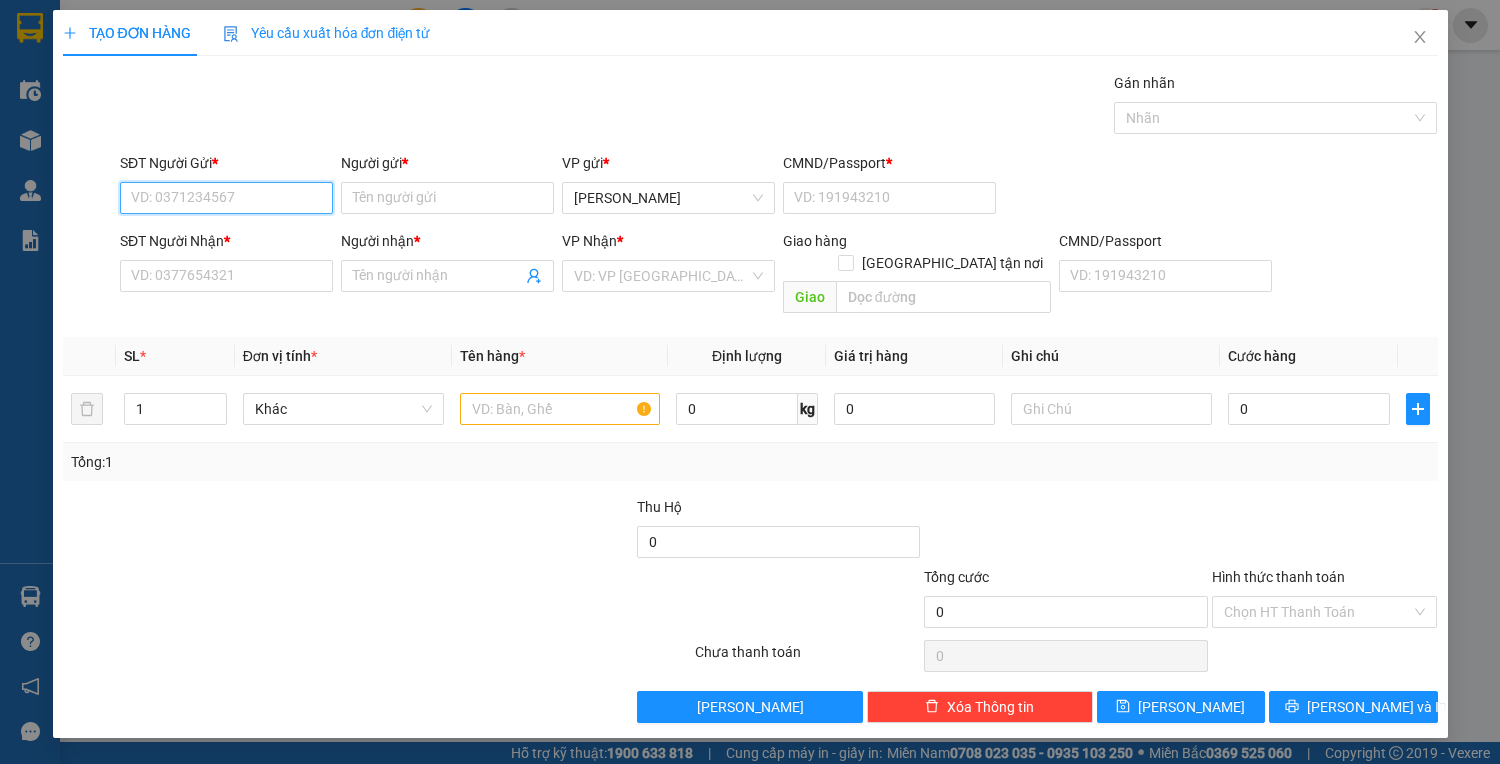 drag, startPoint x: 283, startPoint y: 203, endPoint x: 833, endPoint y: 14, distance: 581.5677 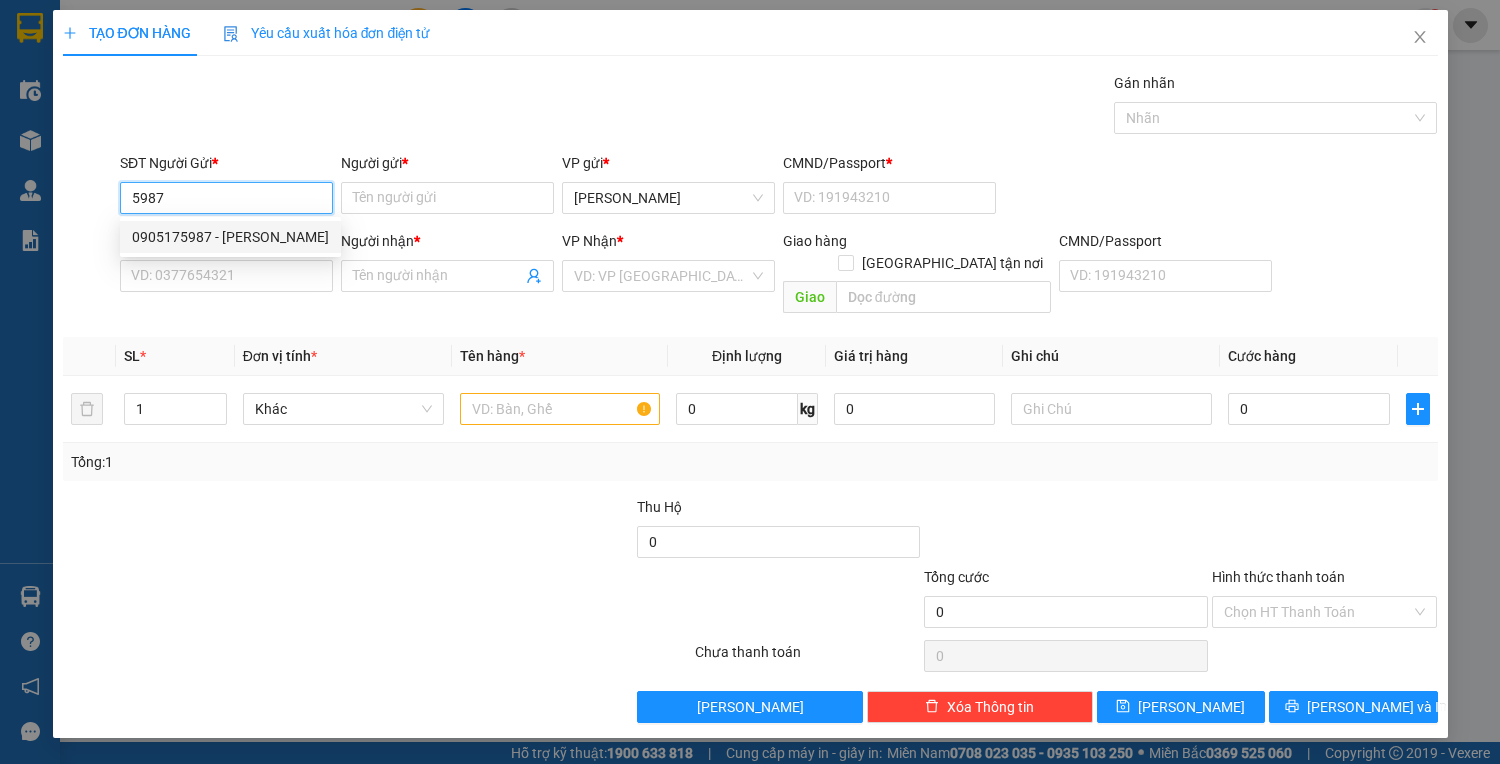 click on "0905175987 - [PERSON_NAME]" at bounding box center (230, 237) 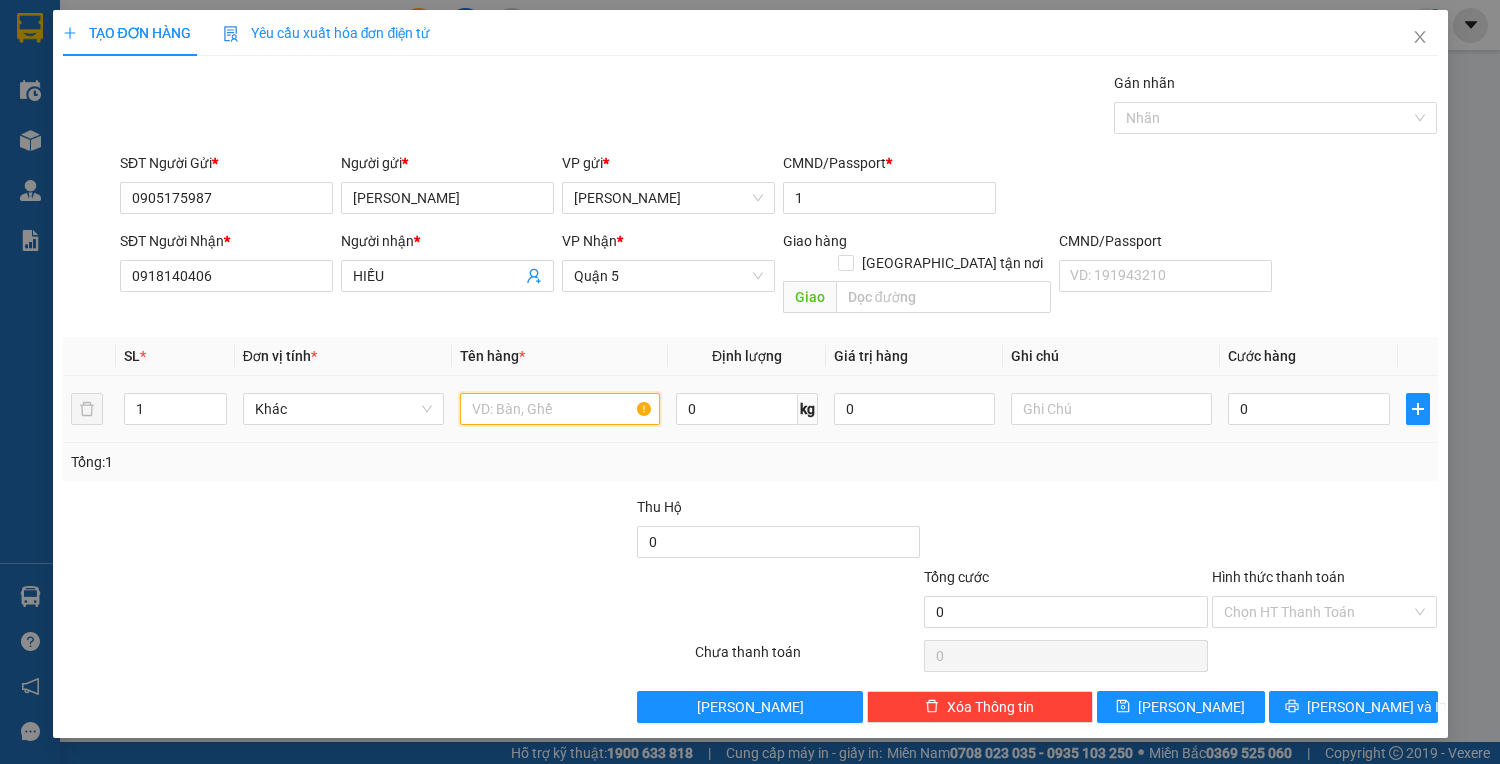 drag, startPoint x: 619, startPoint y: 395, endPoint x: 608, endPoint y: 372, distance: 25.495098 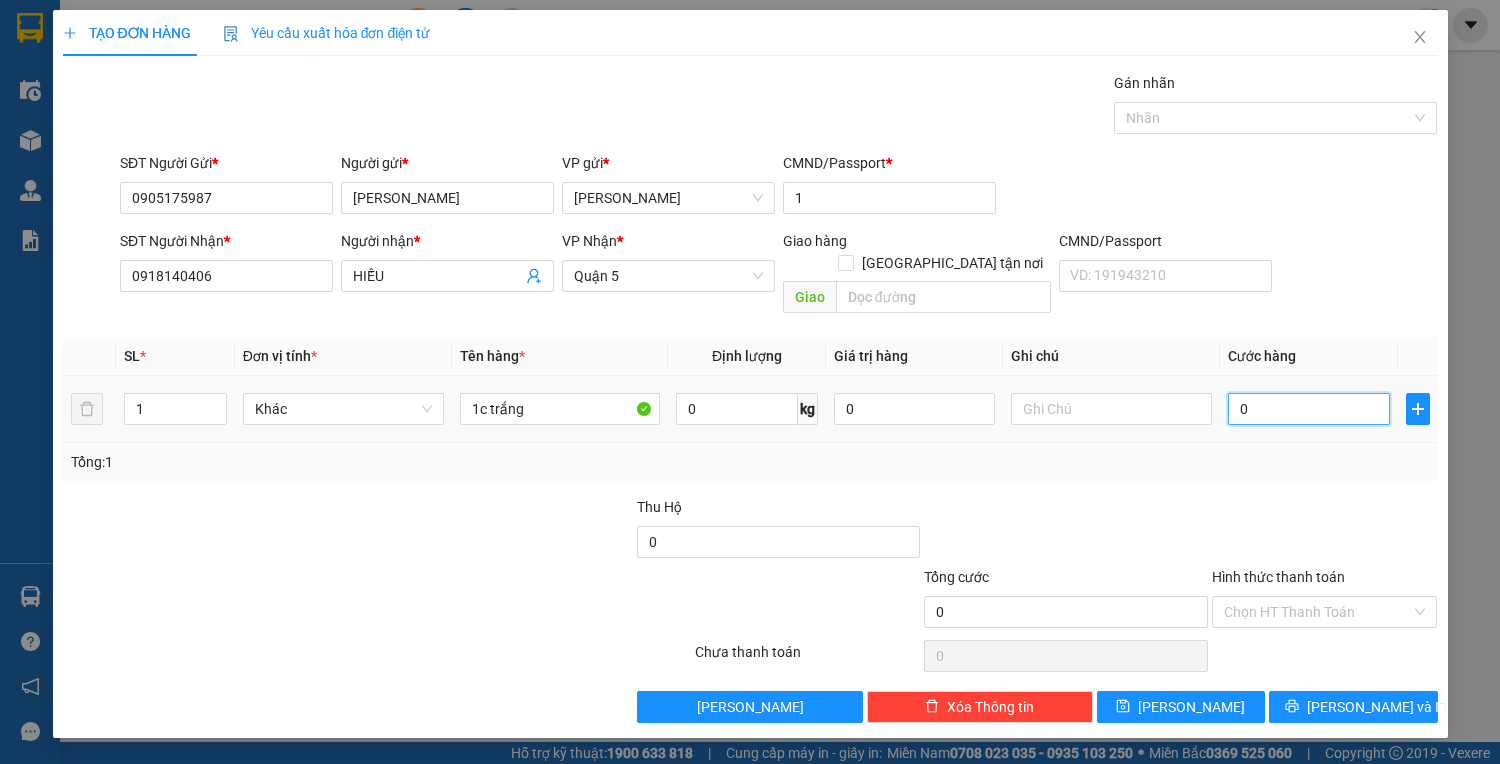 click on "0" at bounding box center (1308, 409) 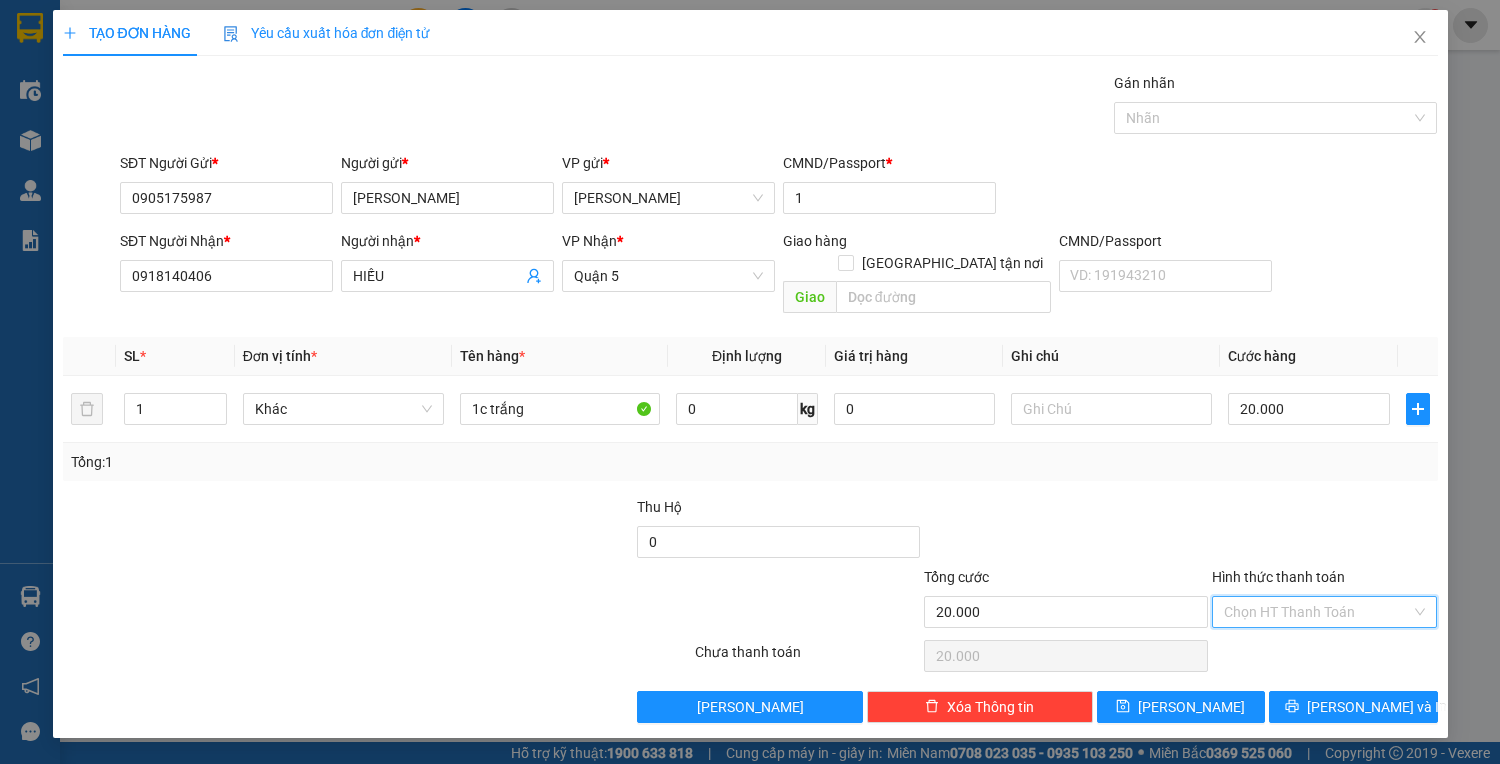 drag, startPoint x: 1314, startPoint y: 583, endPoint x: 1308, endPoint y: 612, distance: 29.614185 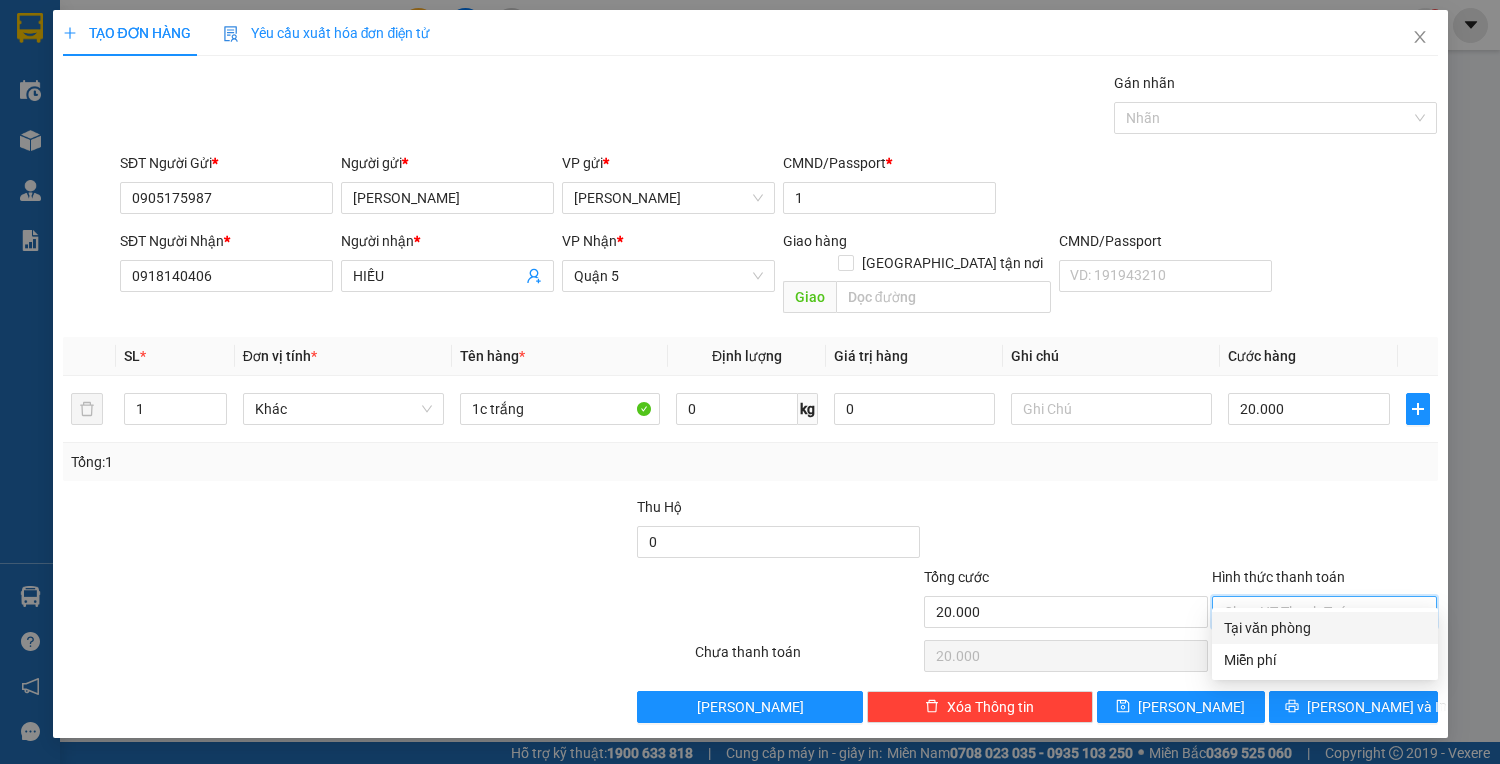 drag, startPoint x: 1308, startPoint y: 612, endPoint x: 1303, endPoint y: 644, distance: 32.38827 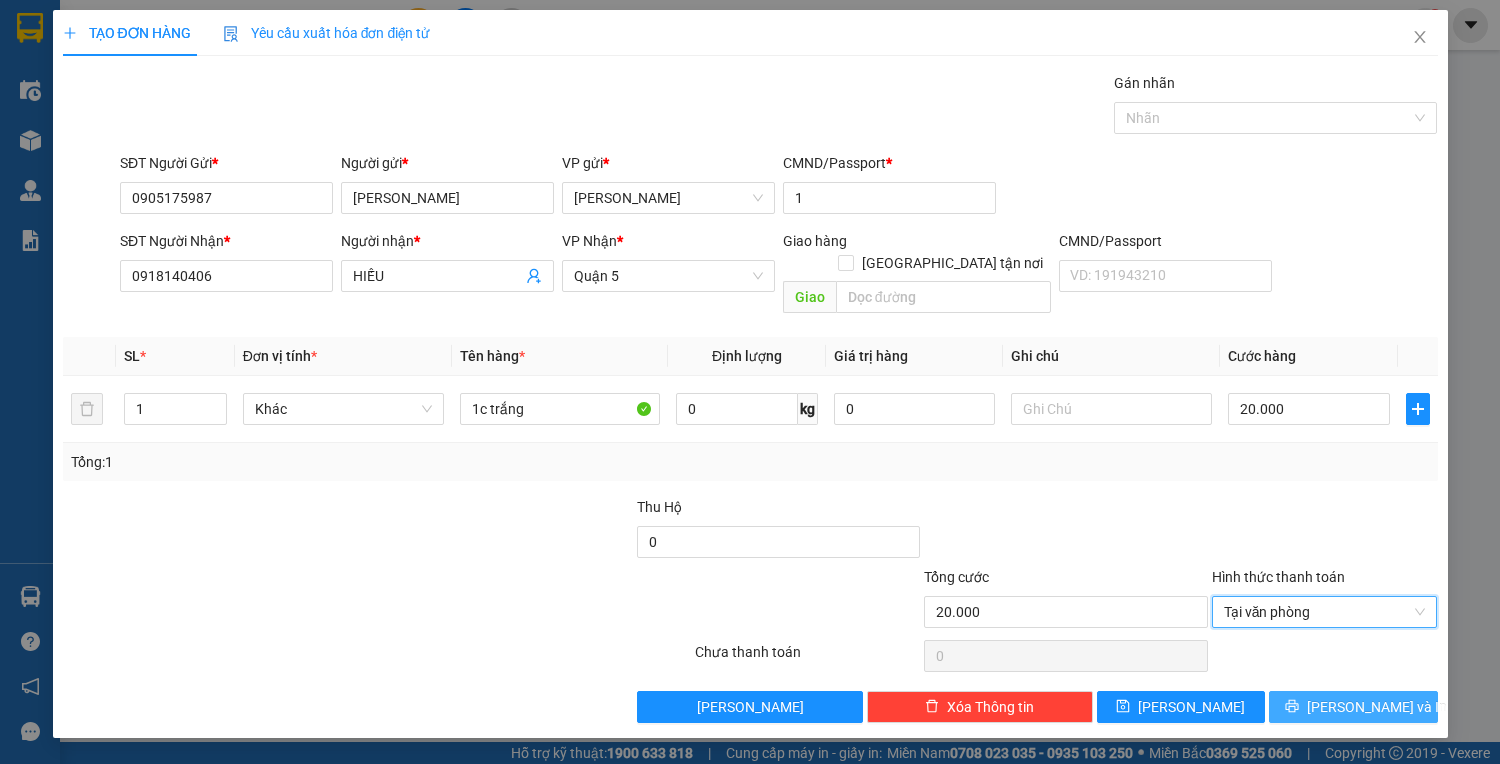 drag, startPoint x: 1301, startPoint y: 686, endPoint x: 1290, endPoint y: 670, distance: 19.416489 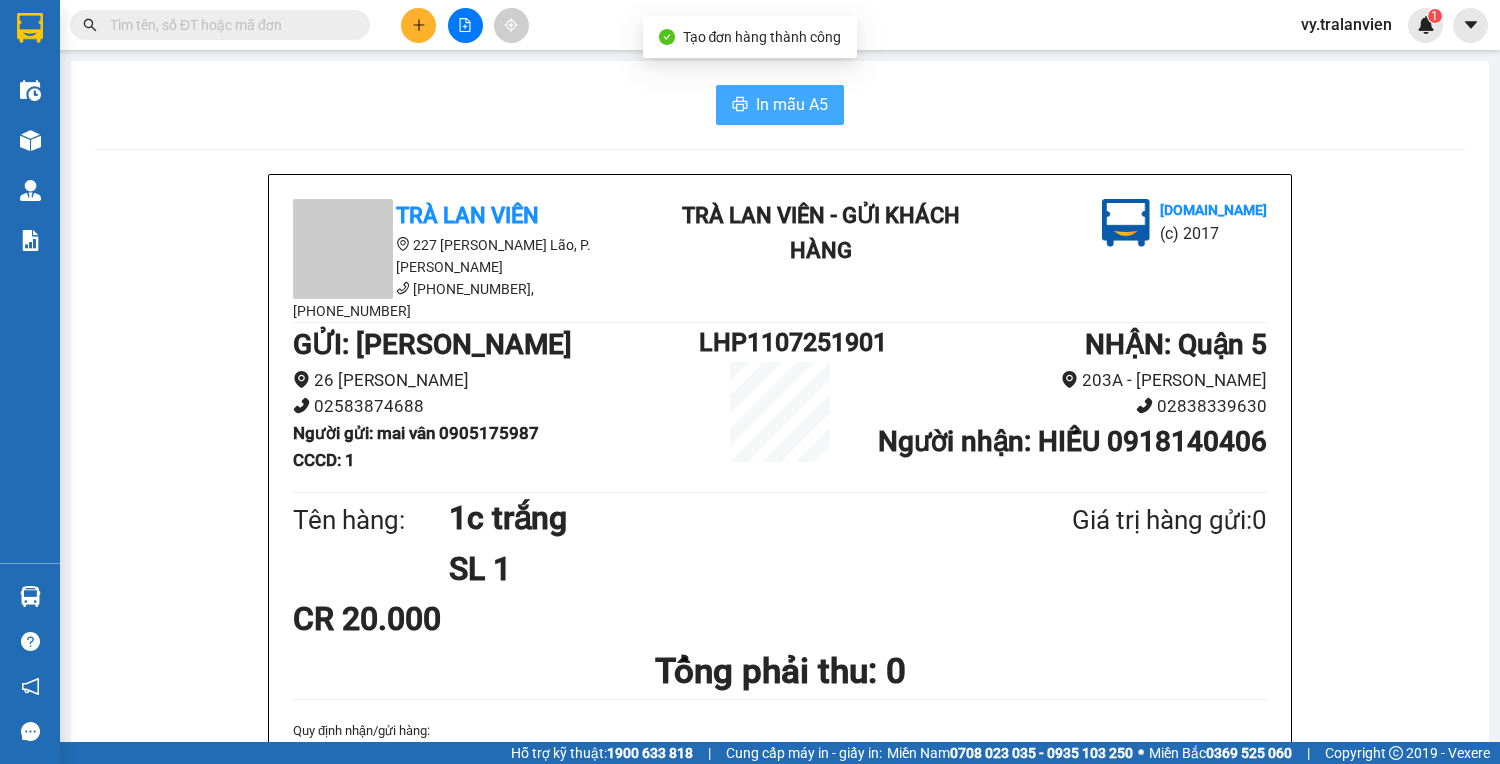 click on "In mẫu A5" at bounding box center [792, 104] 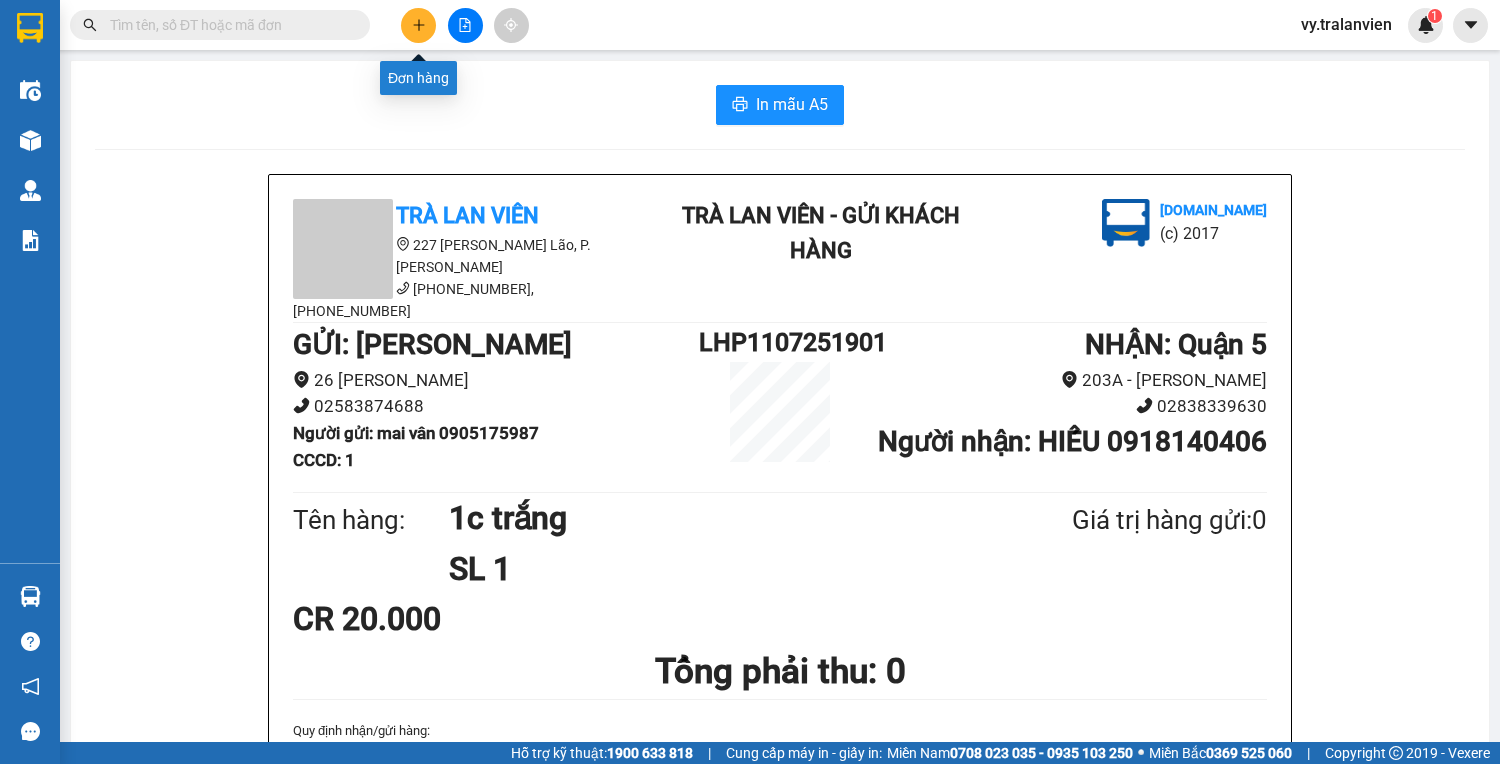 click 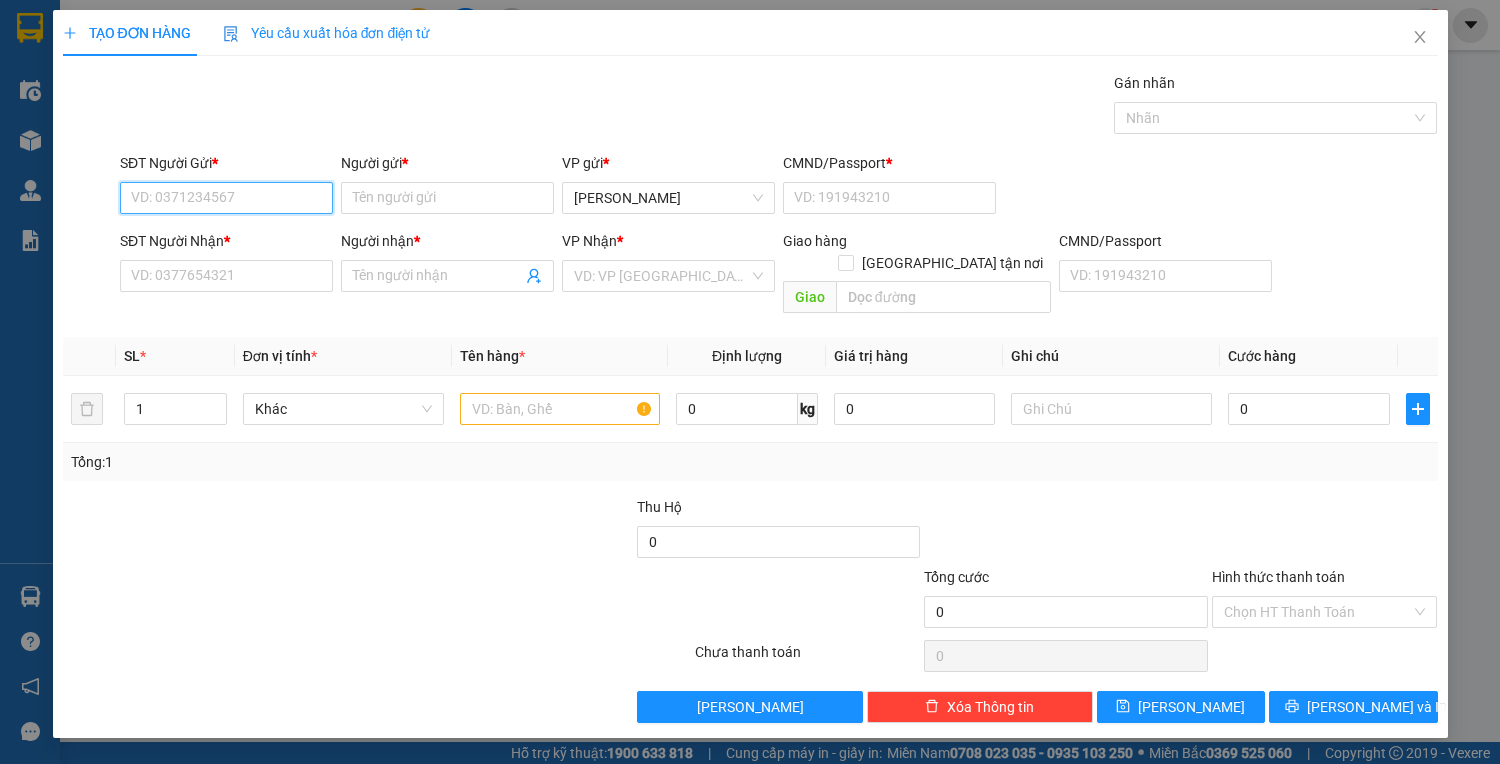 click on "SĐT Người Gửi  *" at bounding box center (226, 198) 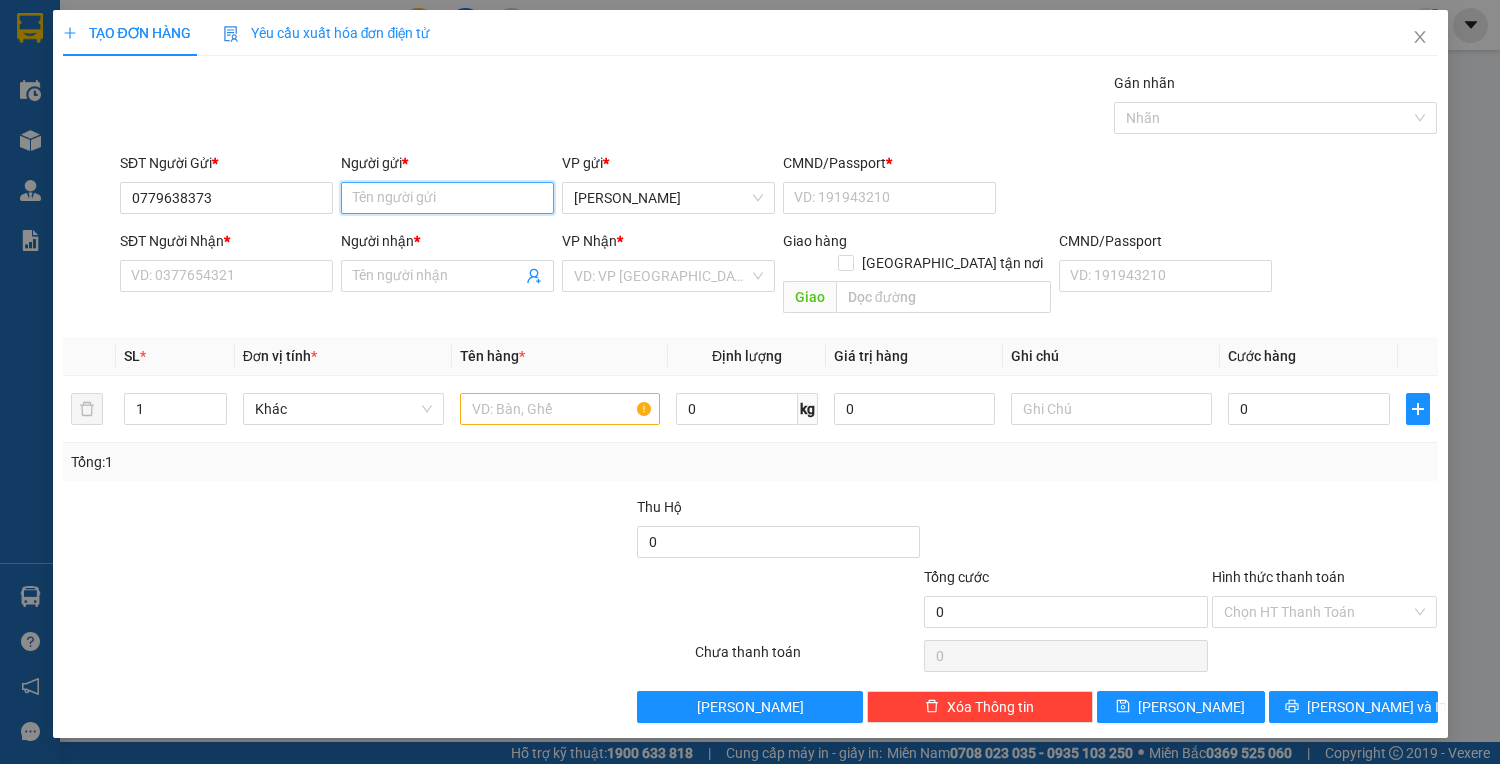 click on "Người gửi  *" at bounding box center (447, 198) 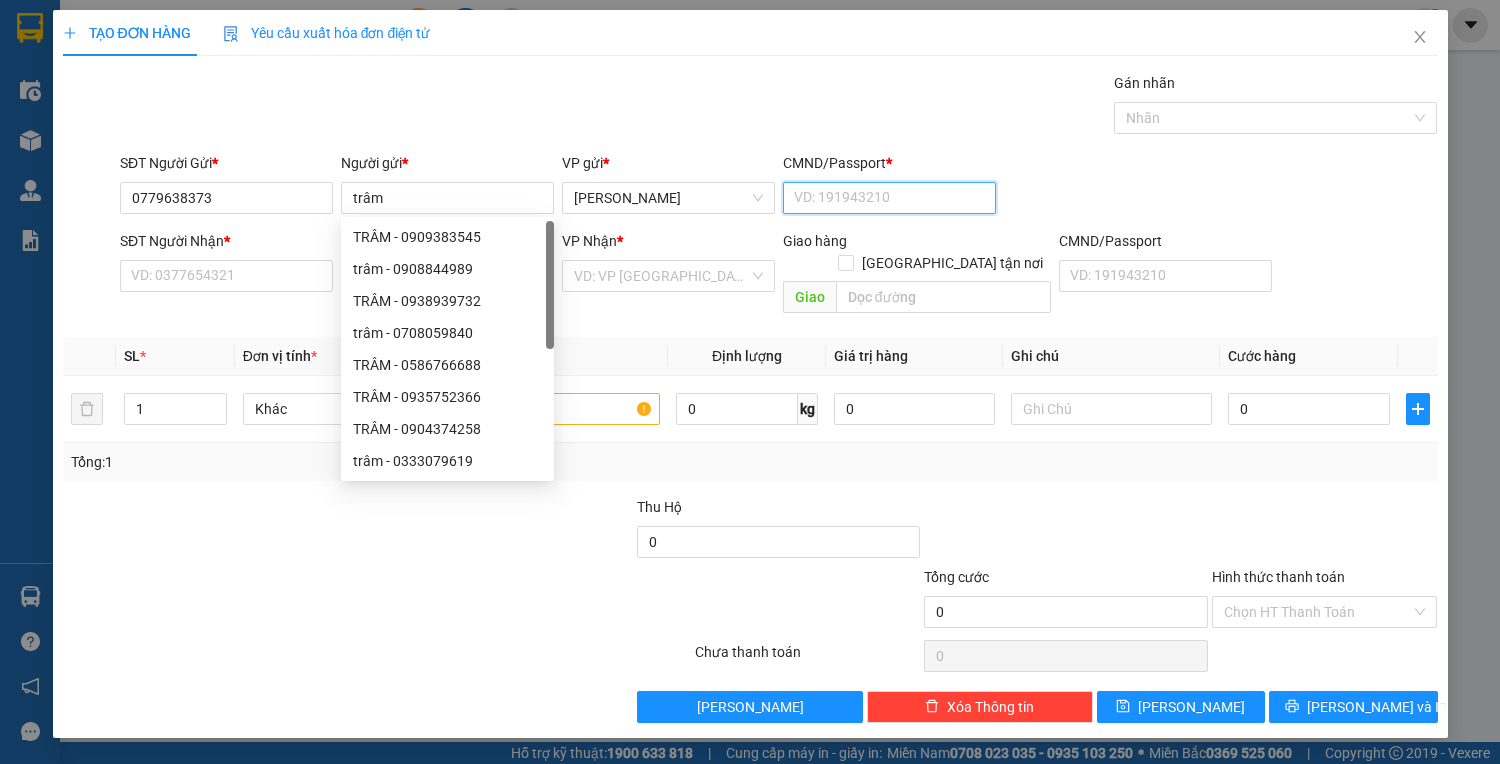 click on "CMND/Passport  *" at bounding box center [889, 198] 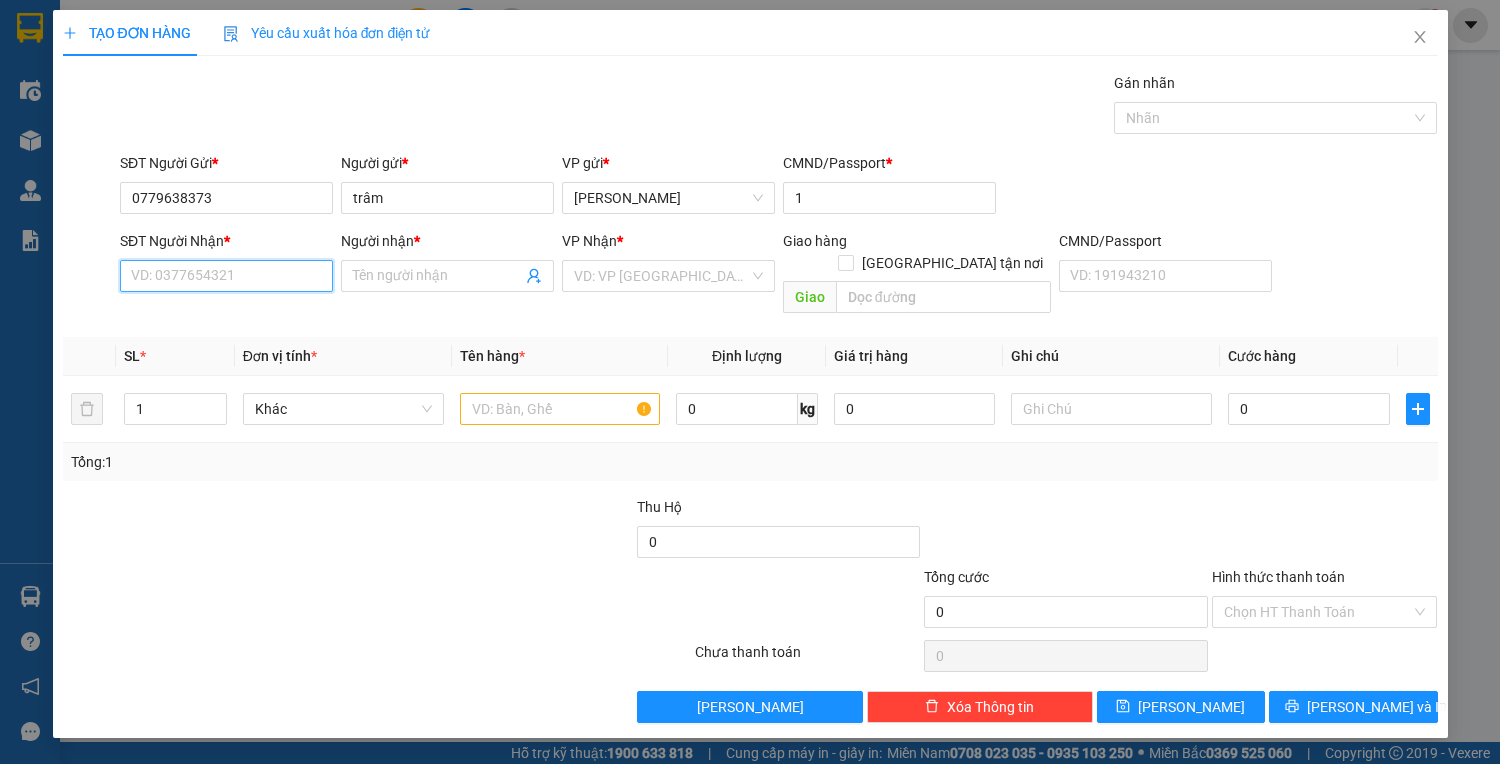 click on "SĐT Người Nhận  *" at bounding box center [226, 276] 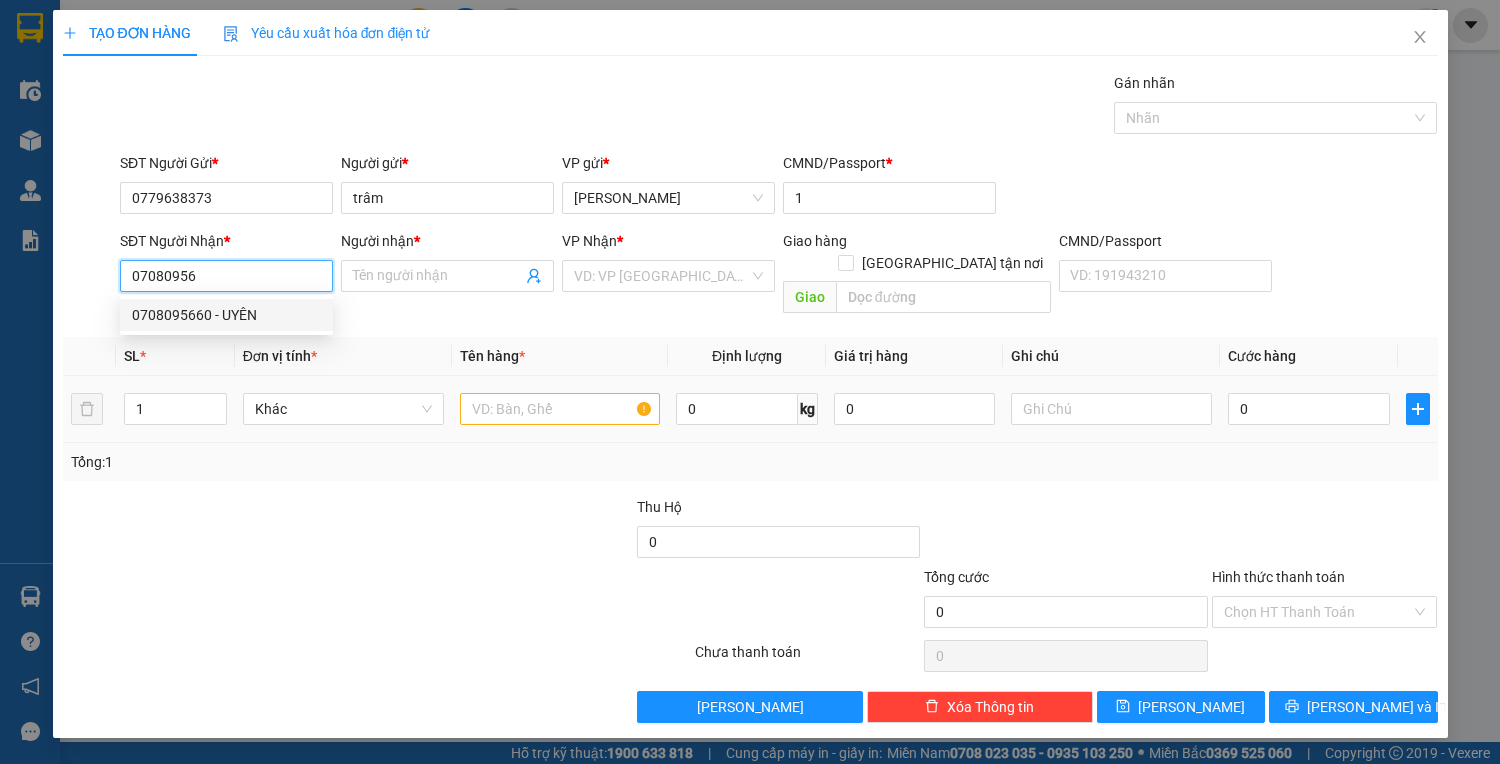 drag, startPoint x: 262, startPoint y: 316, endPoint x: 626, endPoint y: 408, distance: 375.4464 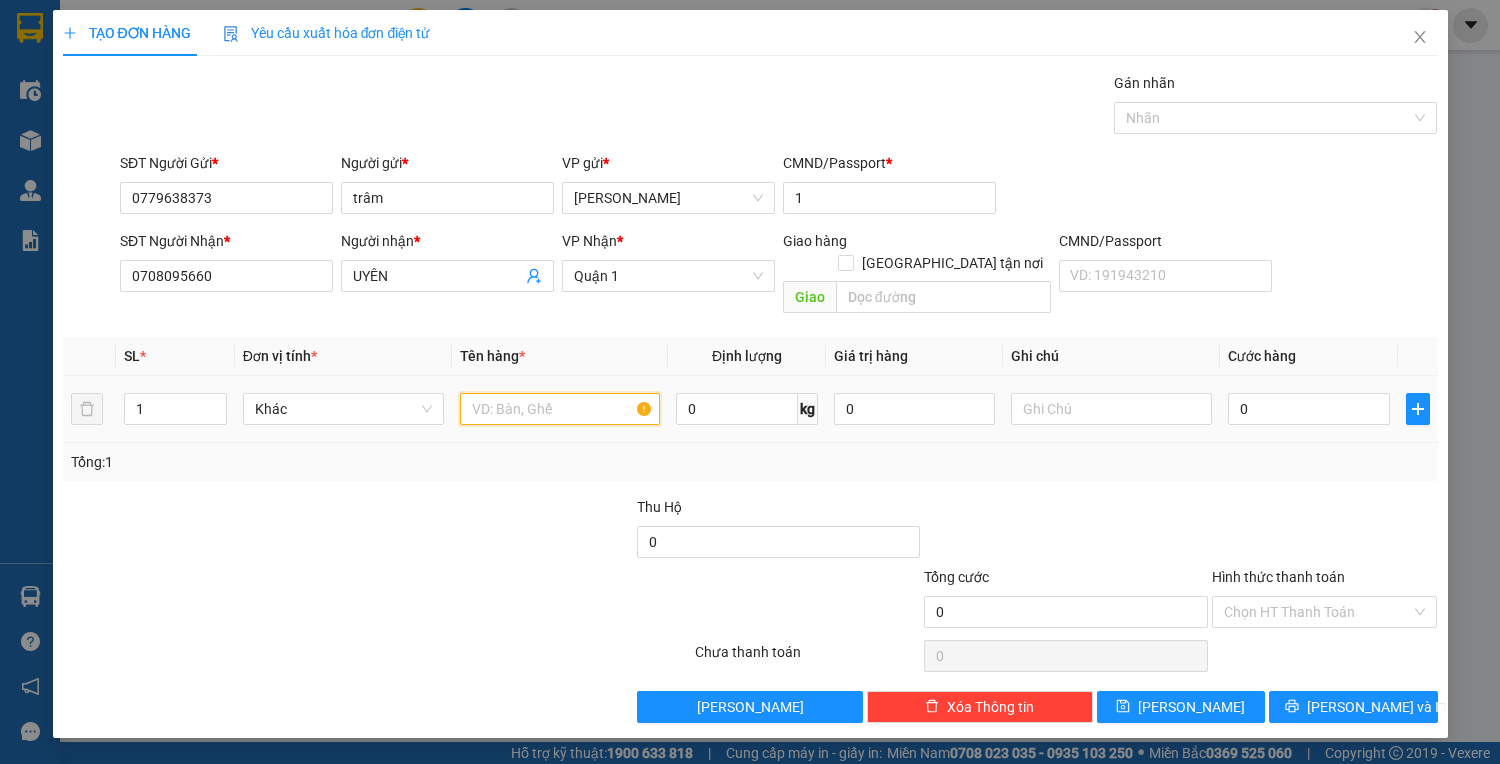 click at bounding box center (560, 409) 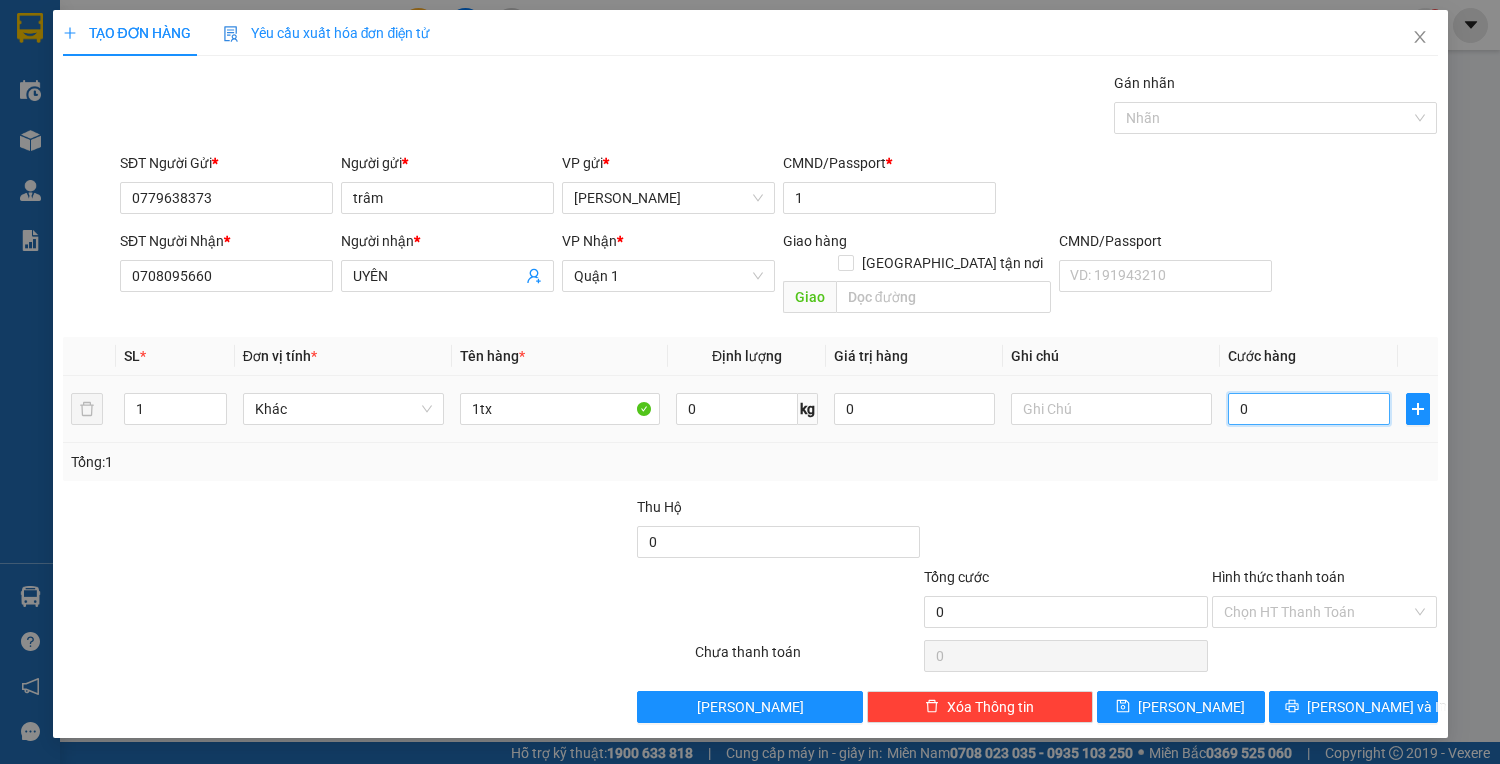 click on "0" at bounding box center [1308, 409] 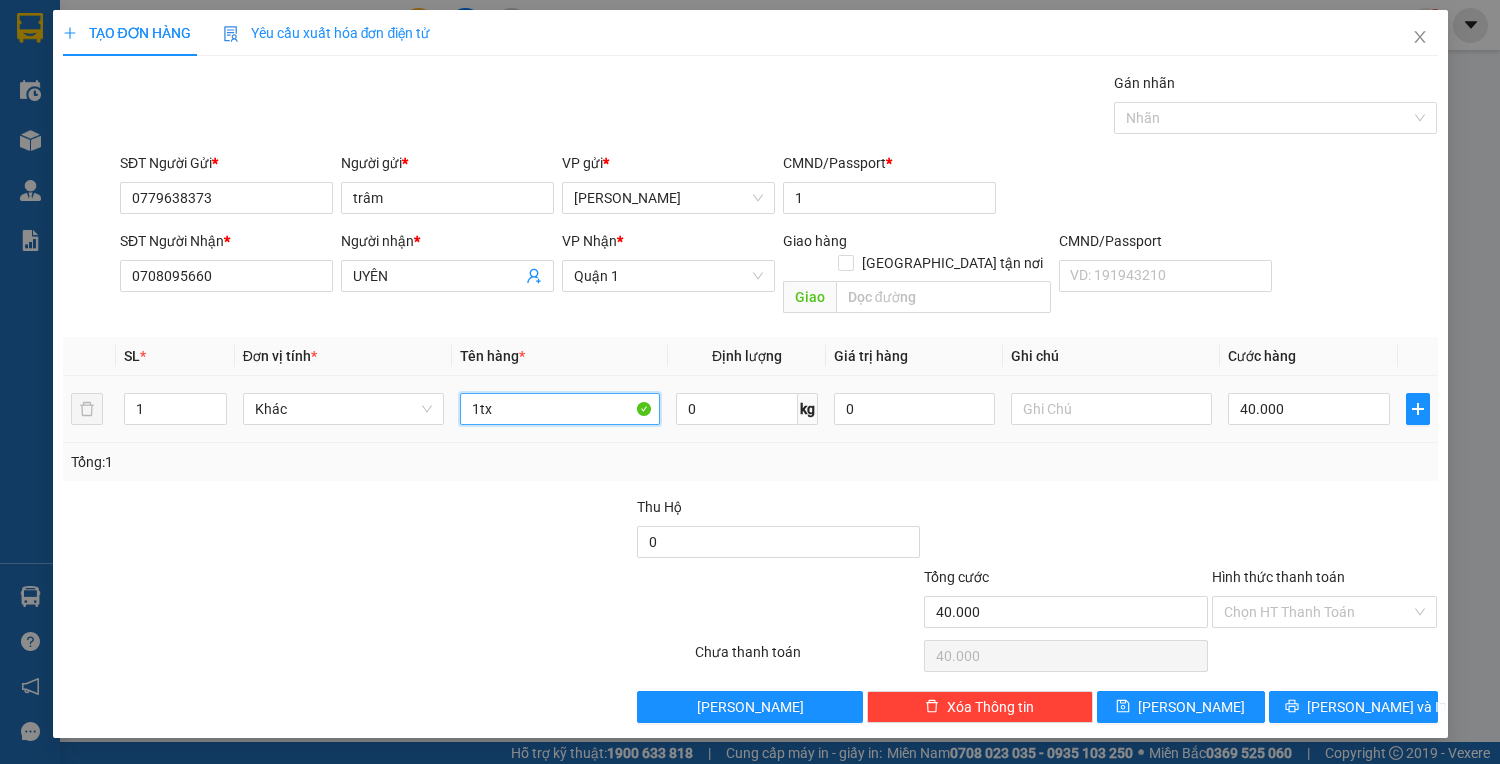 click on "1tx" at bounding box center (560, 409) 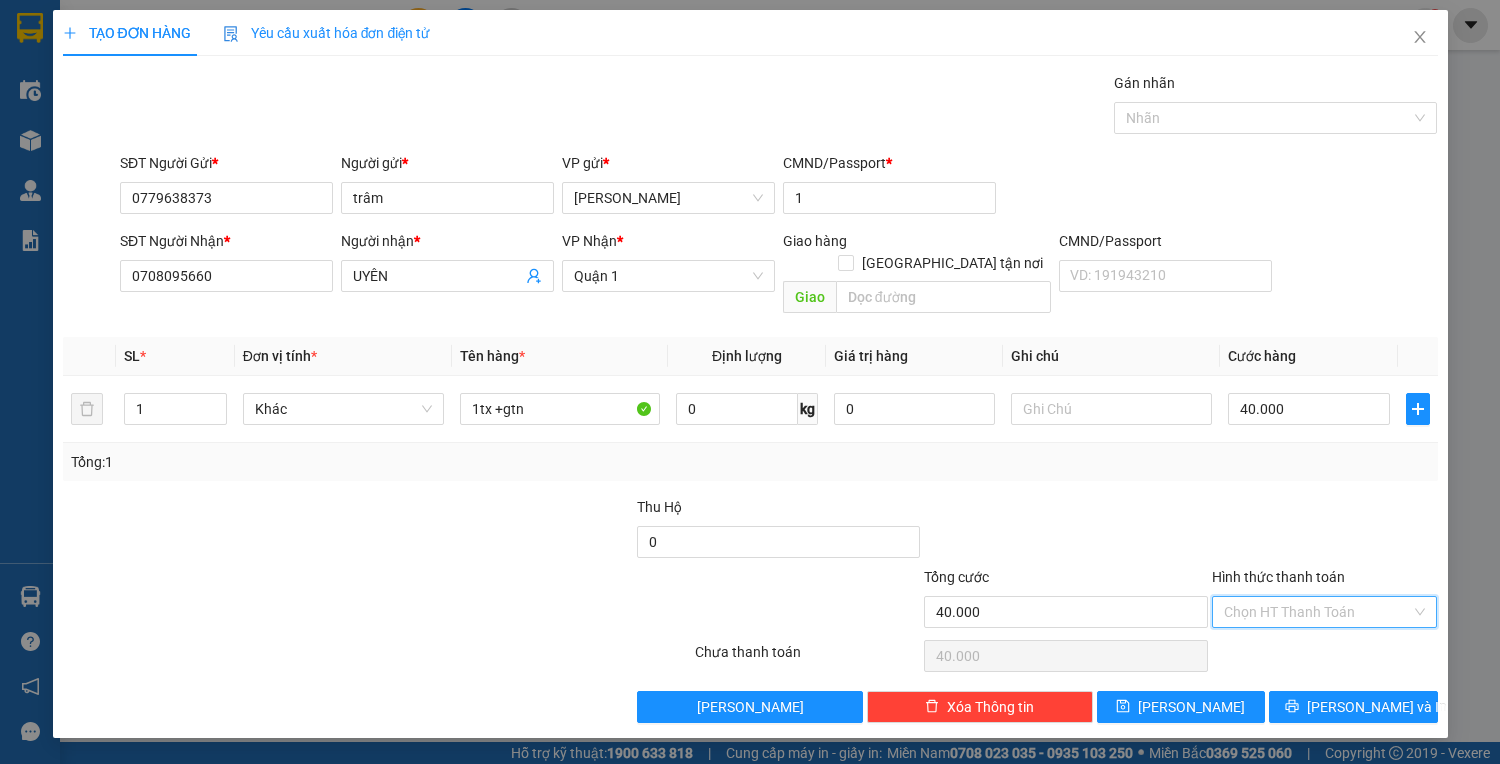 drag, startPoint x: 1332, startPoint y: 593, endPoint x: 1326, endPoint y: 643, distance: 50.358715 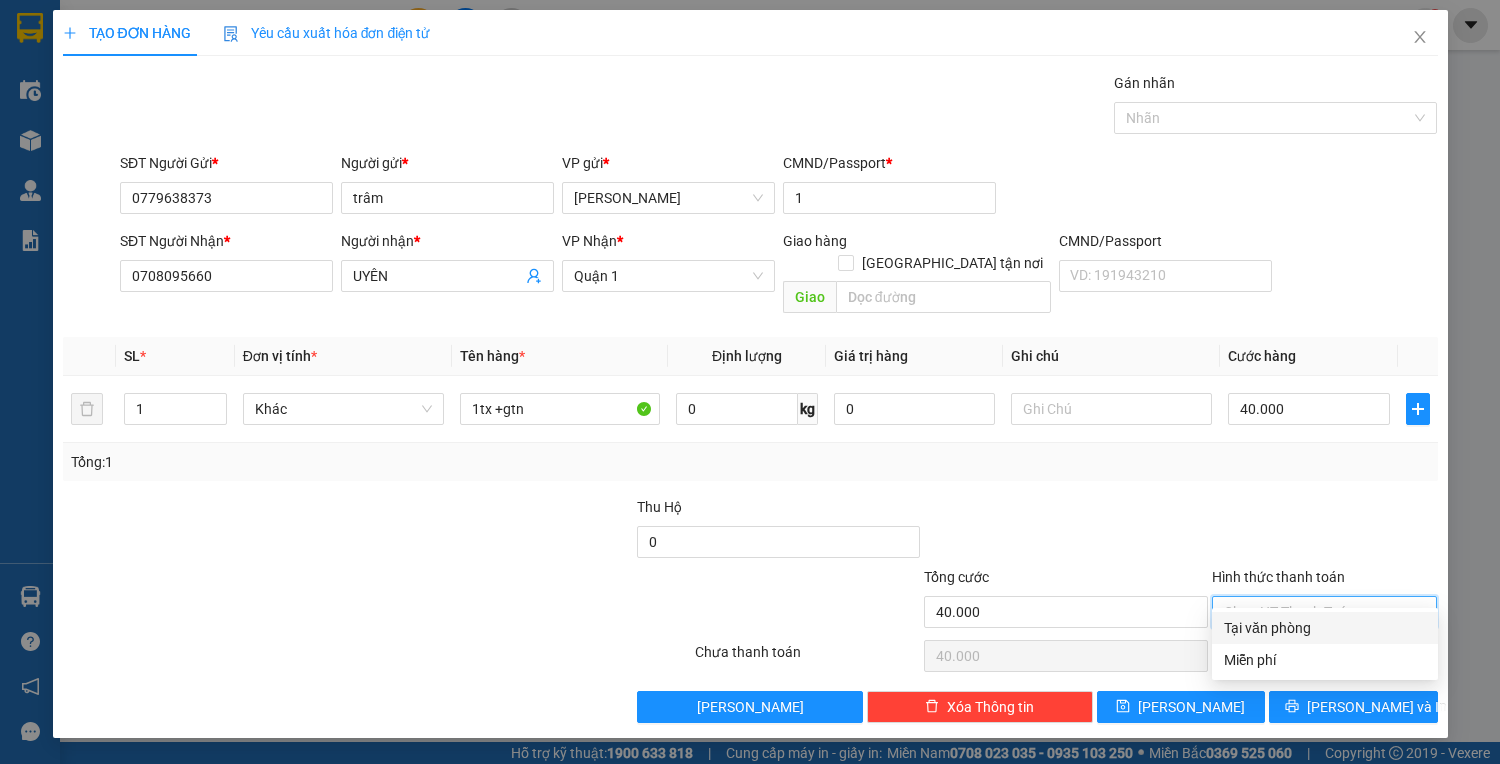 click on "Tại văn phòng" at bounding box center (1325, 628) 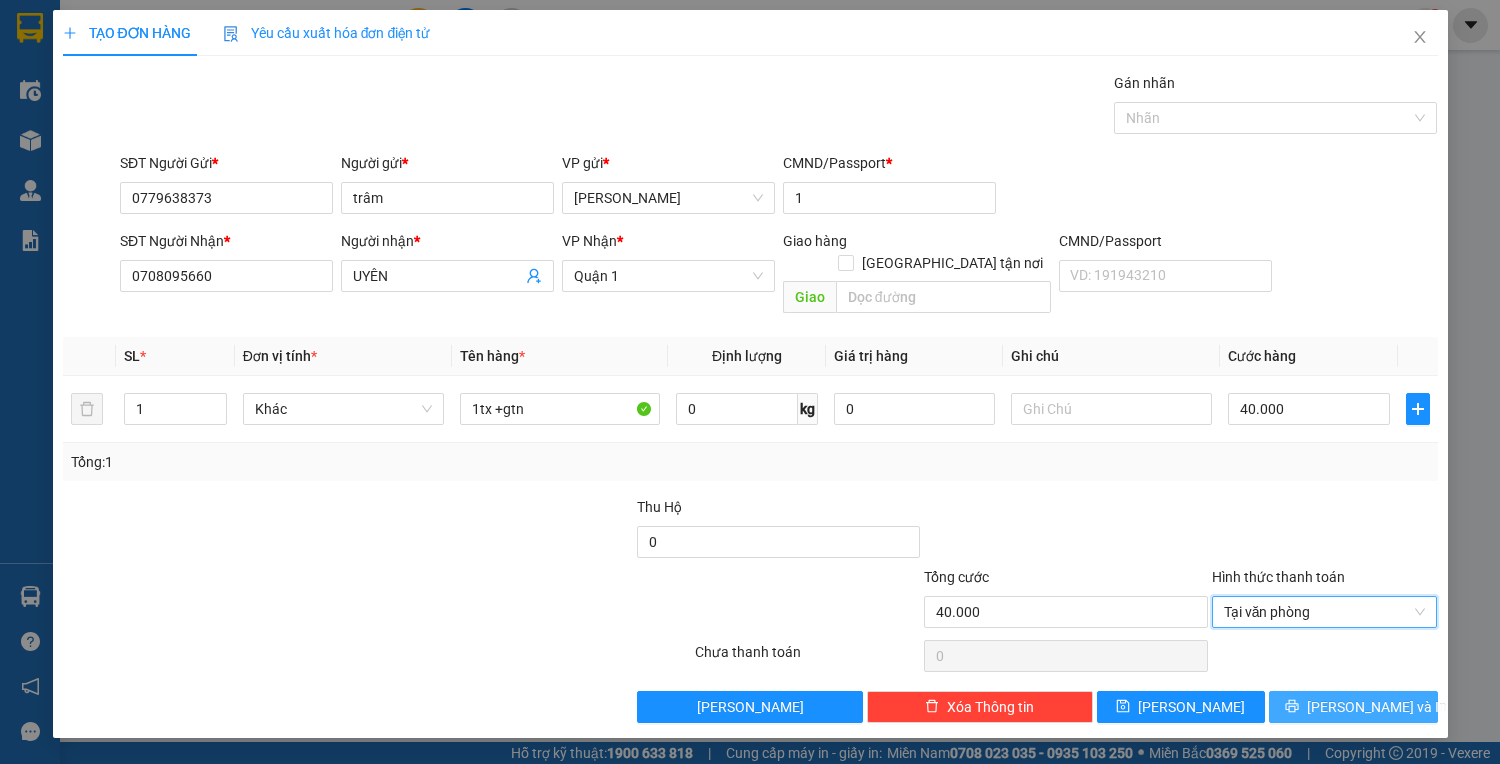 click on "[PERSON_NAME] và In" at bounding box center [1353, 707] 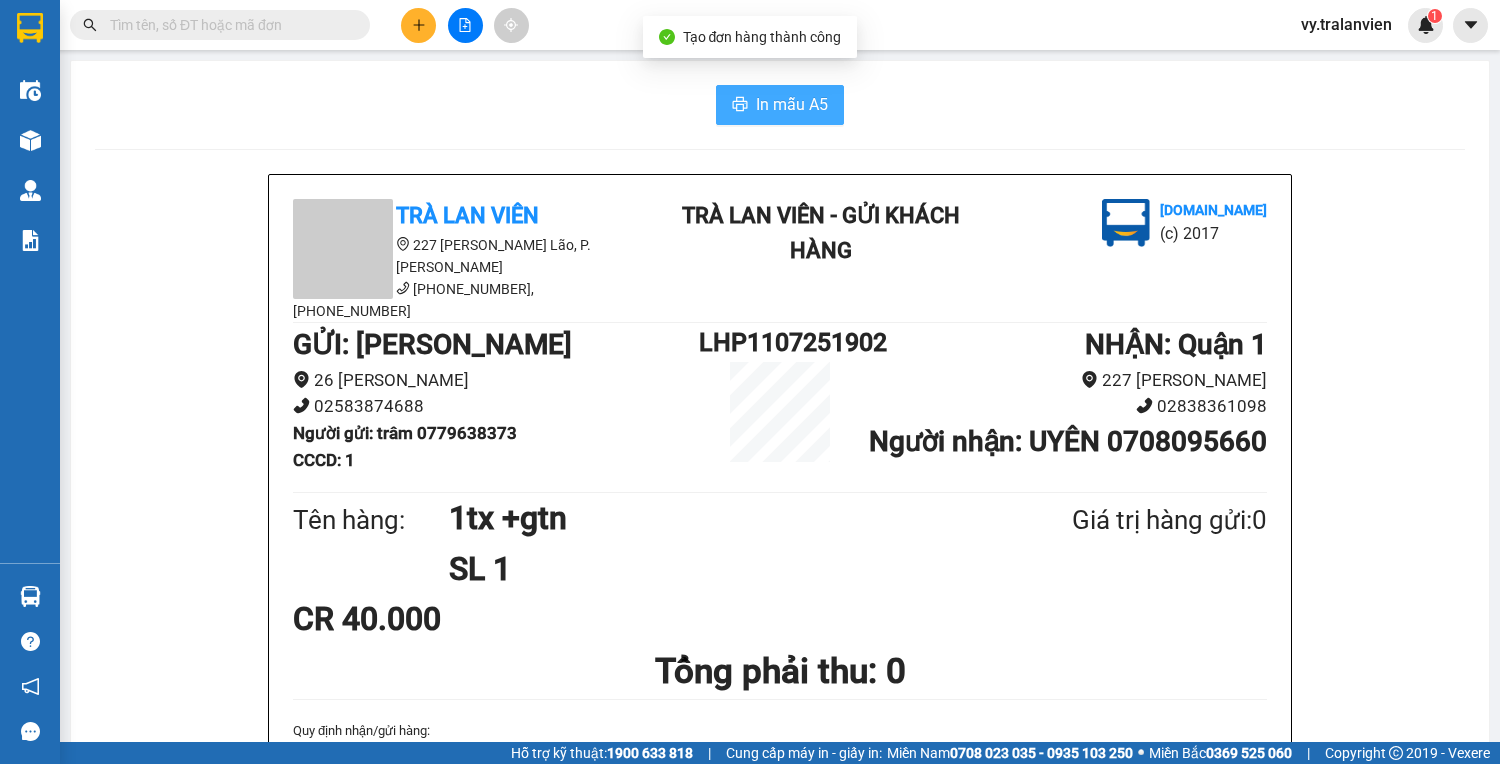 click on "In mẫu A5" at bounding box center (792, 104) 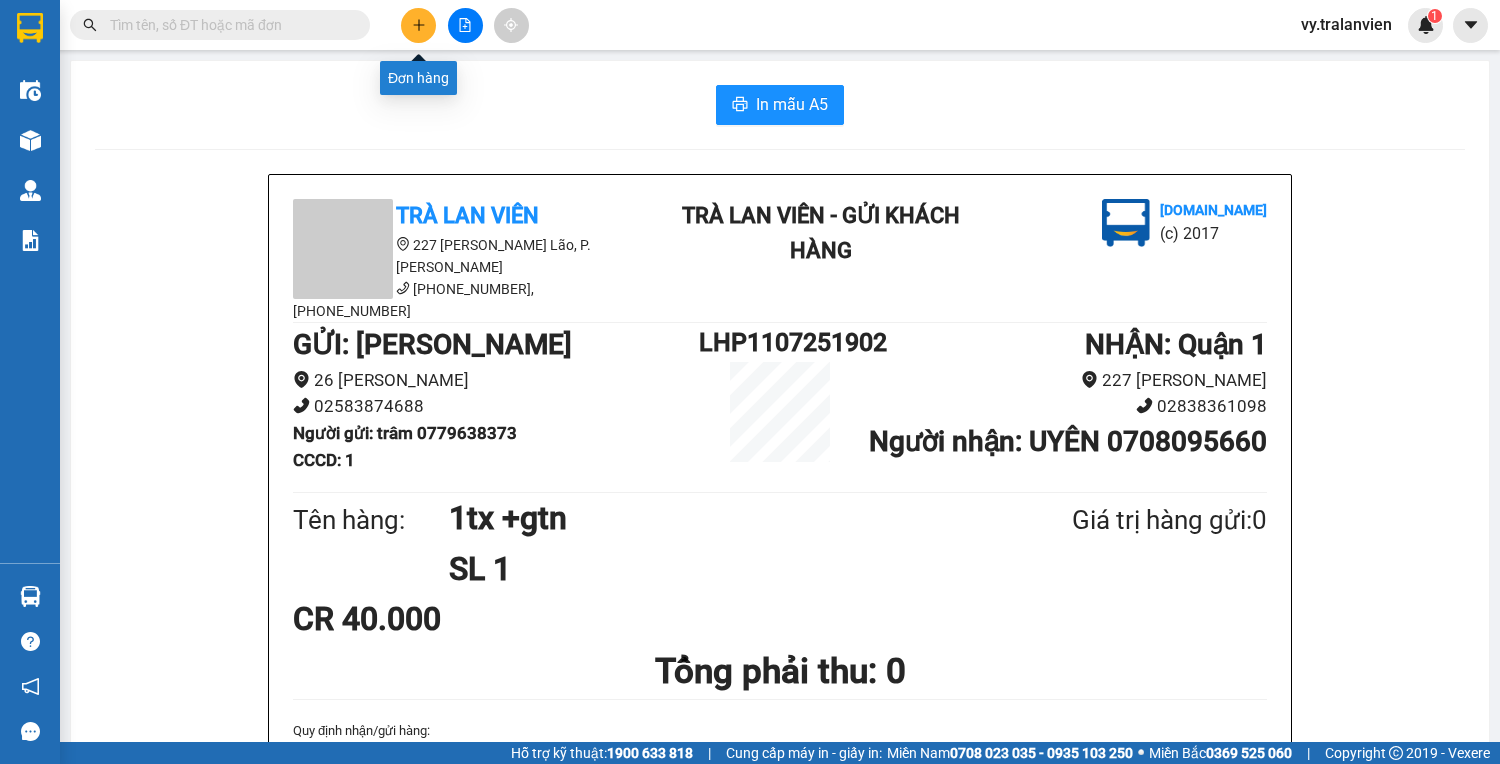 click at bounding box center [418, 25] 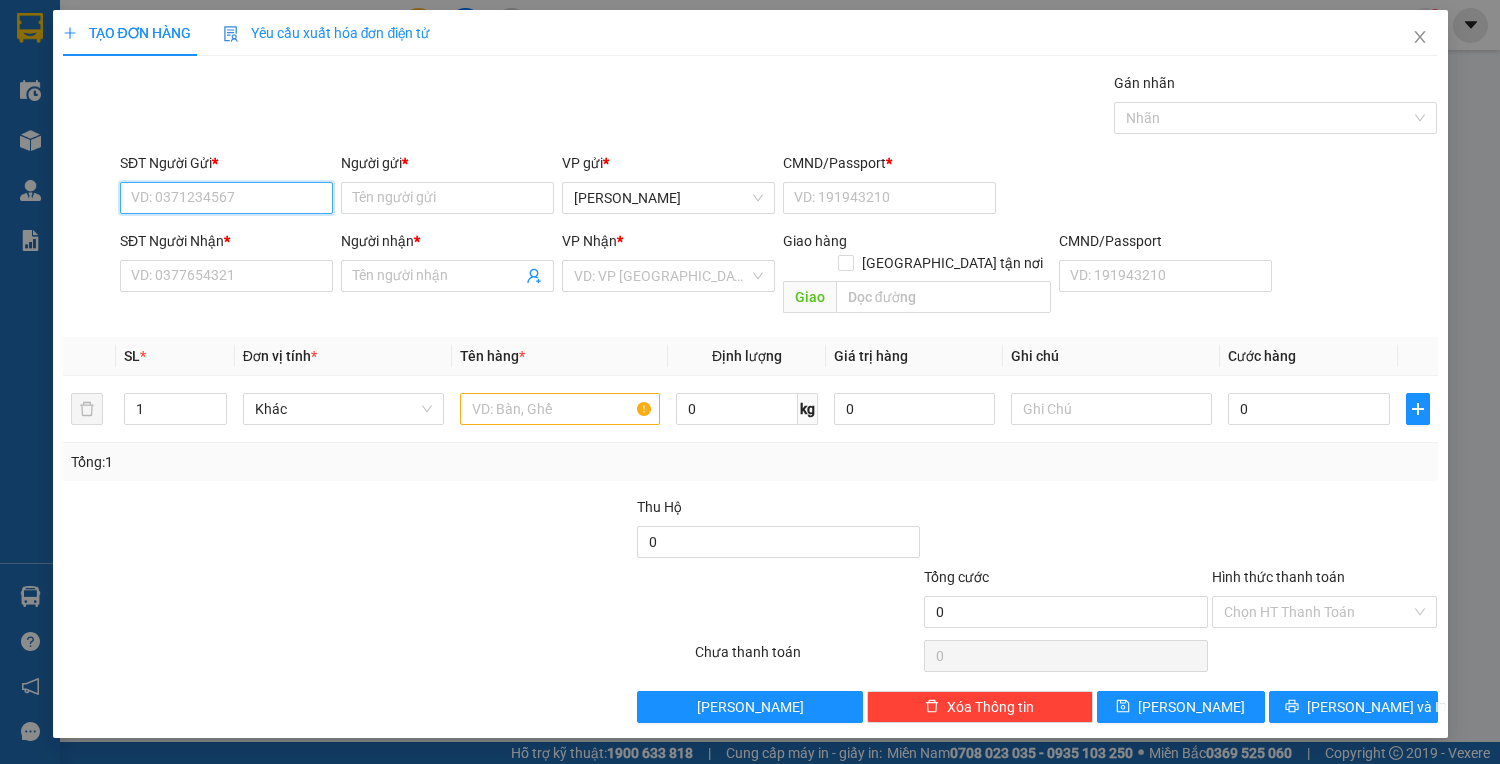 click on "SĐT Người Gửi  *" at bounding box center [226, 198] 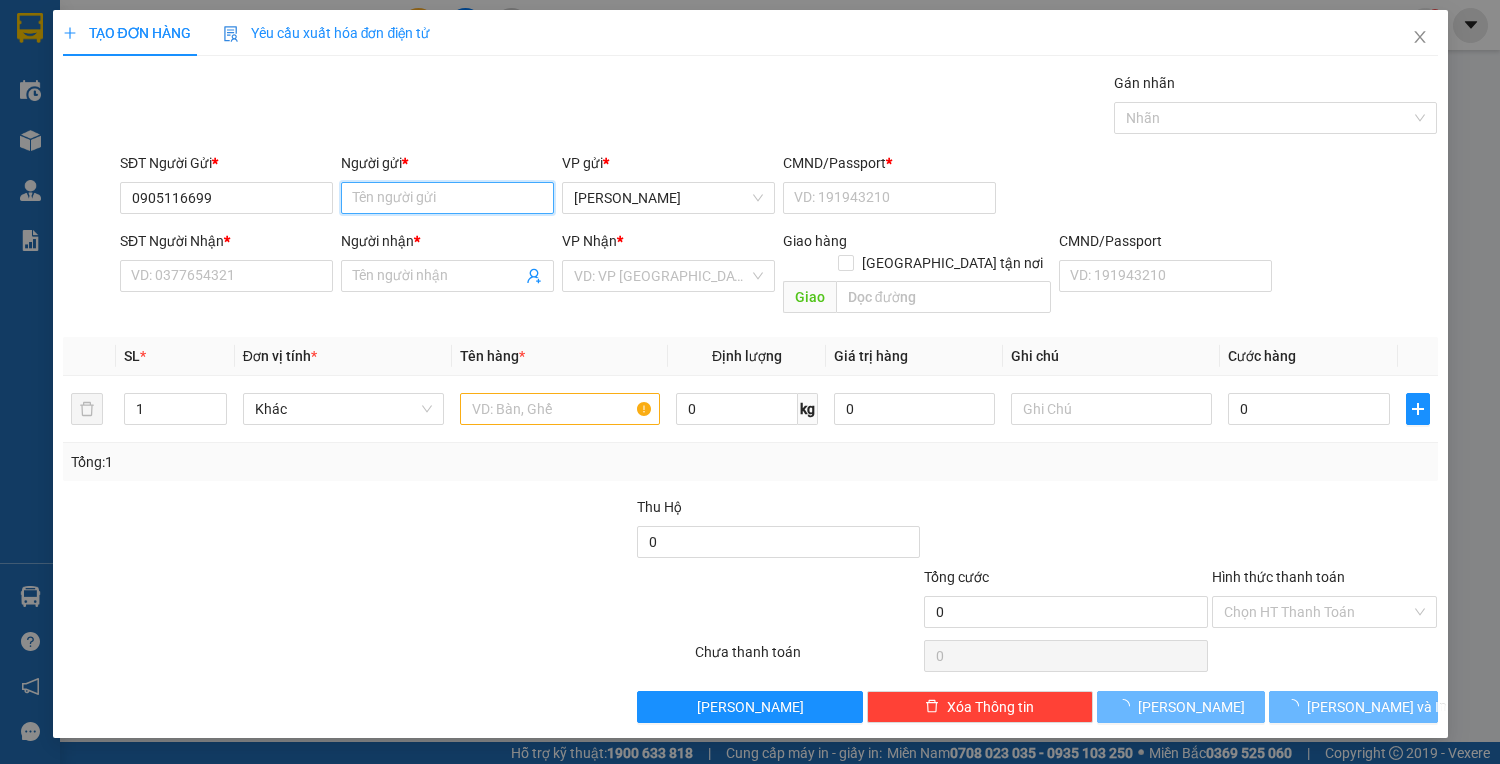 click on "Người gửi  *" at bounding box center [447, 198] 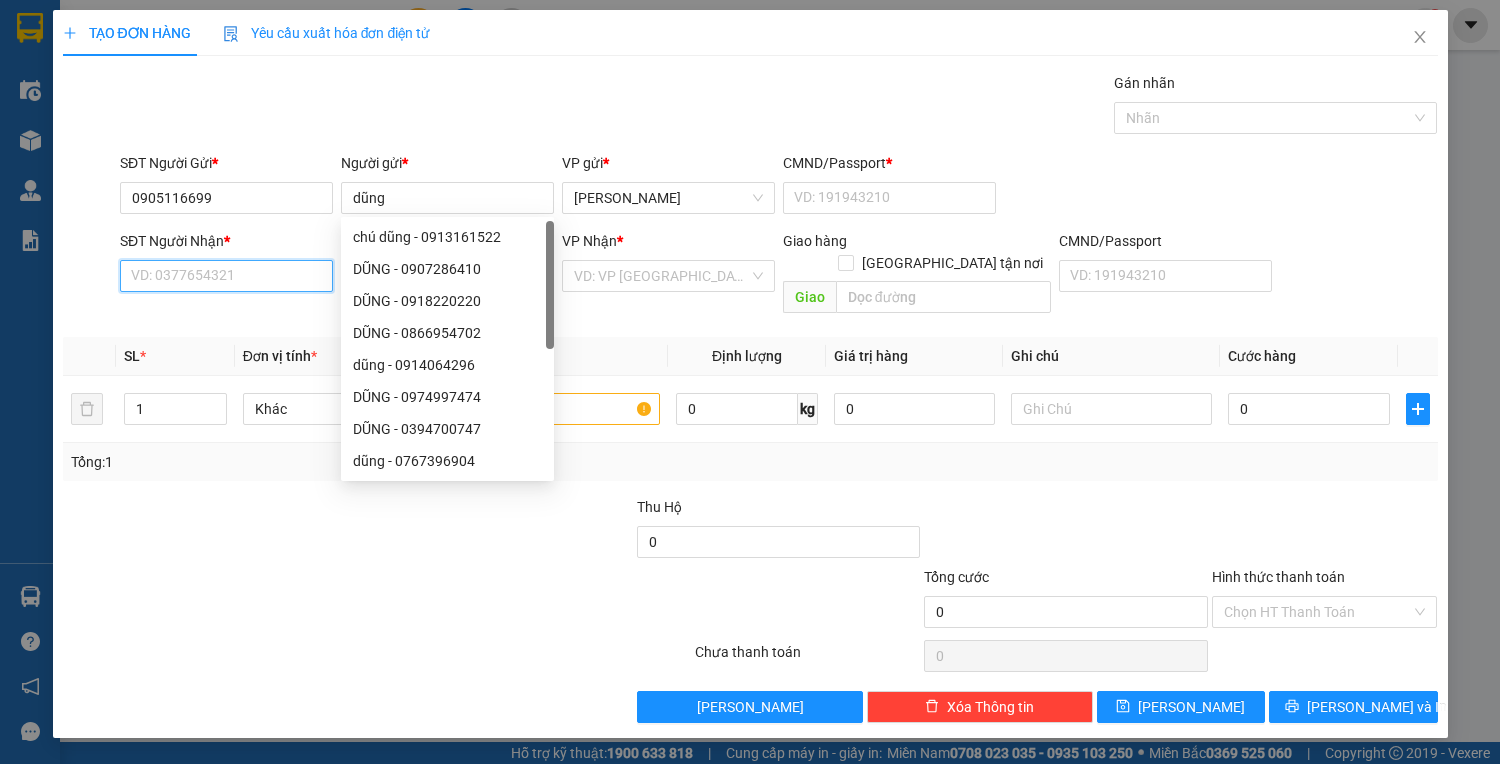 click on "SĐT Người Nhận  *" at bounding box center [226, 276] 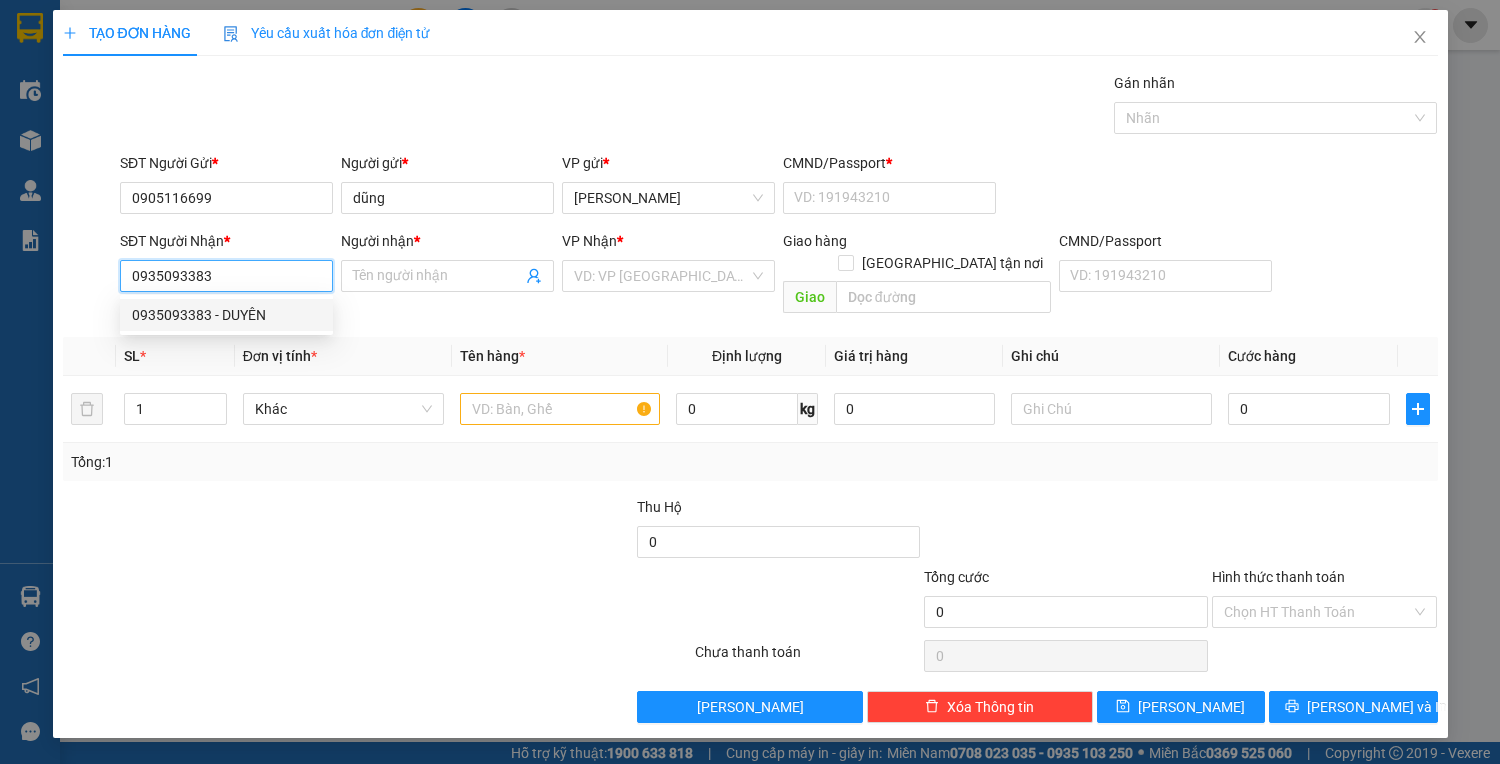 click on "0935093383 - DUYÊN" at bounding box center (226, 315) 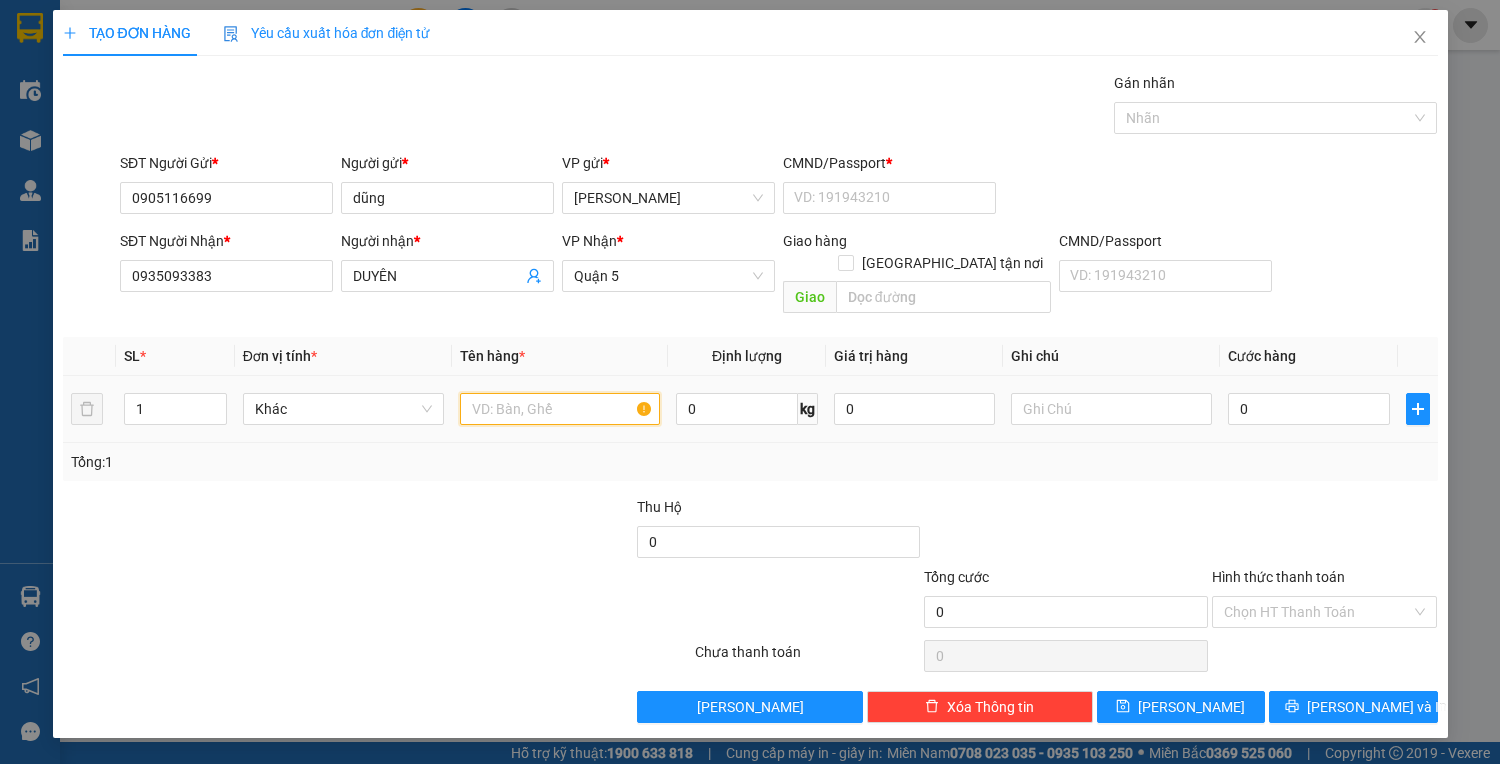 click at bounding box center (560, 409) 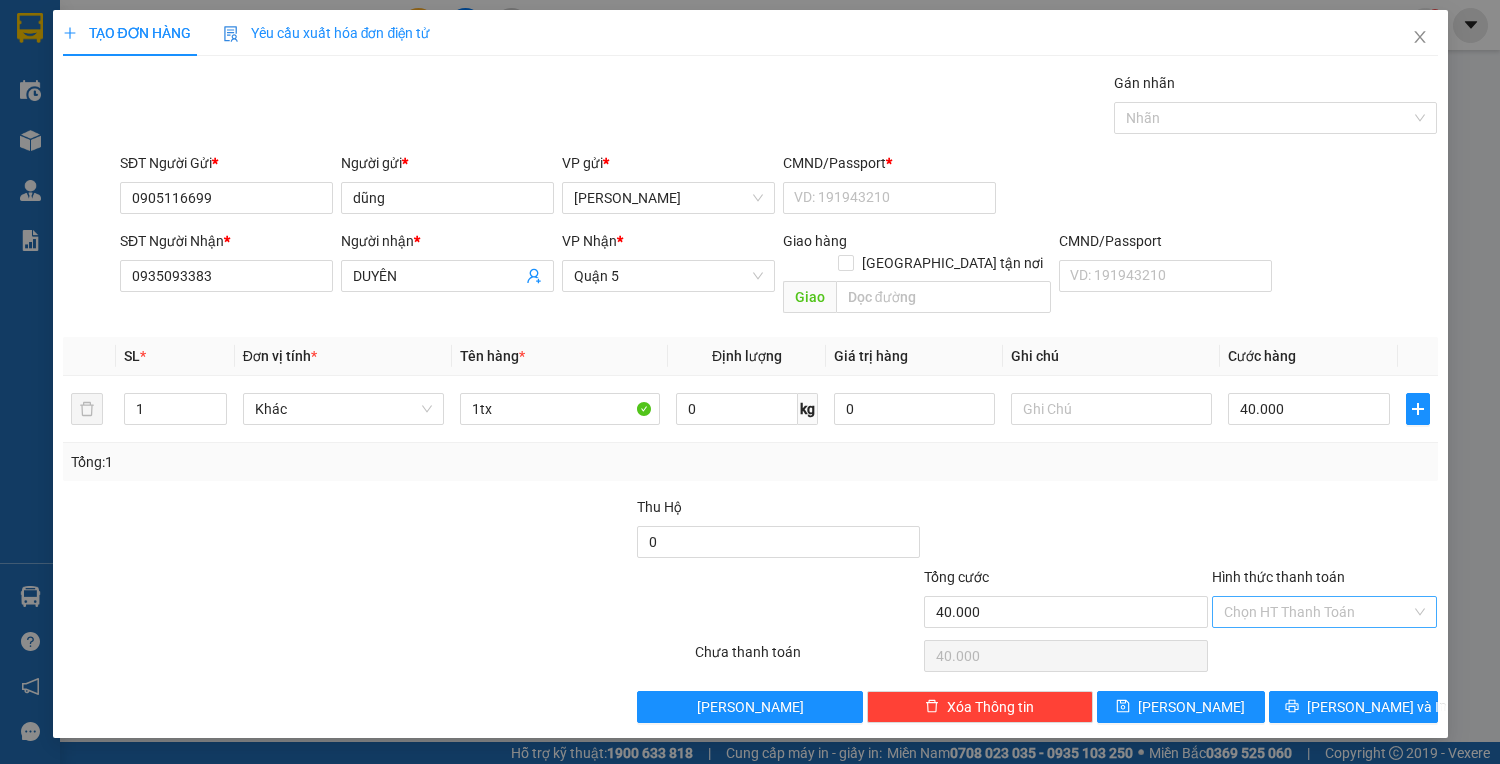 click on "Hình thức thanh toán" at bounding box center (1318, 612) 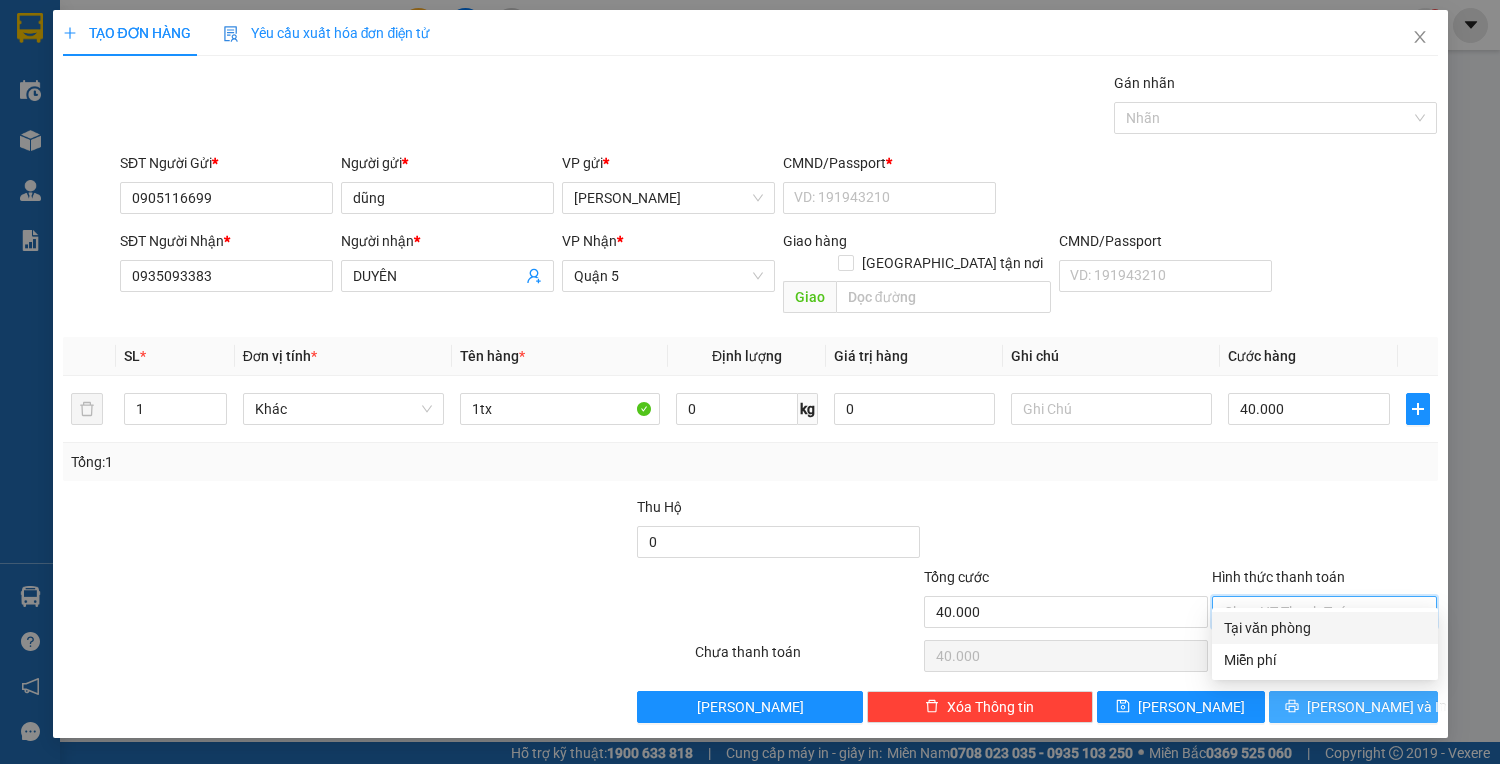 drag, startPoint x: 1277, startPoint y: 628, endPoint x: 1305, endPoint y: 667, distance: 48.010414 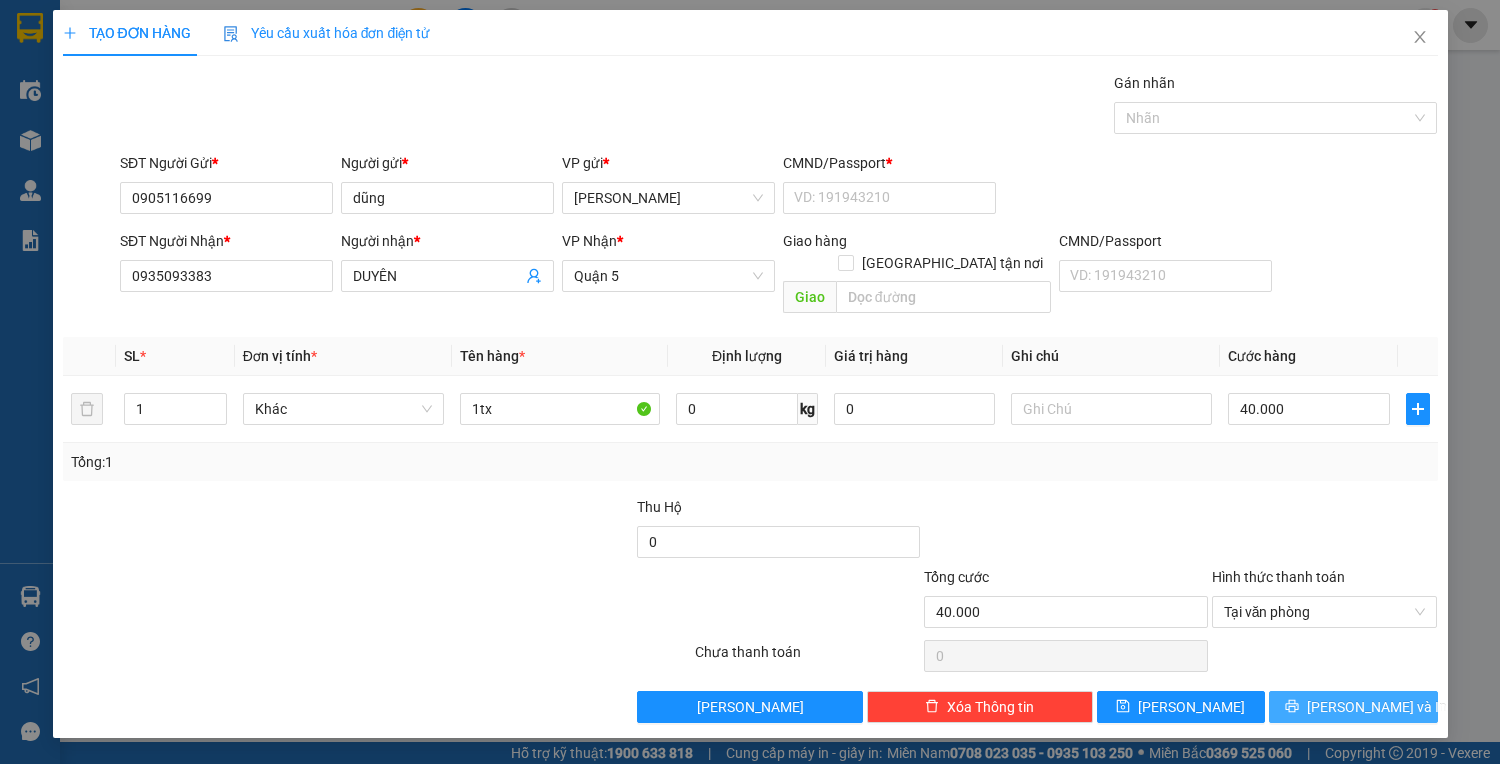 click on "[PERSON_NAME] và In" at bounding box center [1377, 707] 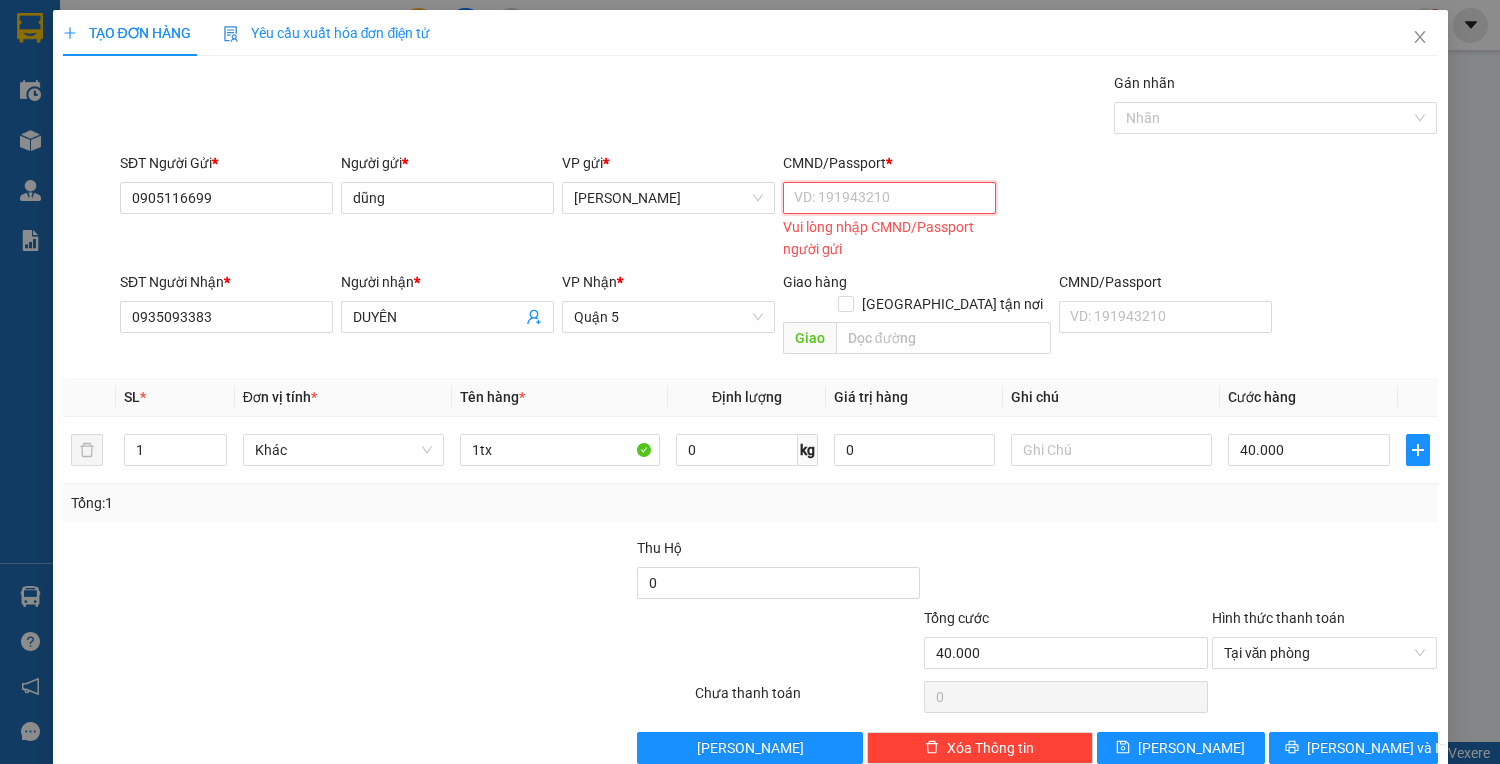 drag, startPoint x: 844, startPoint y: 187, endPoint x: 829, endPoint y: 184, distance: 15.297058 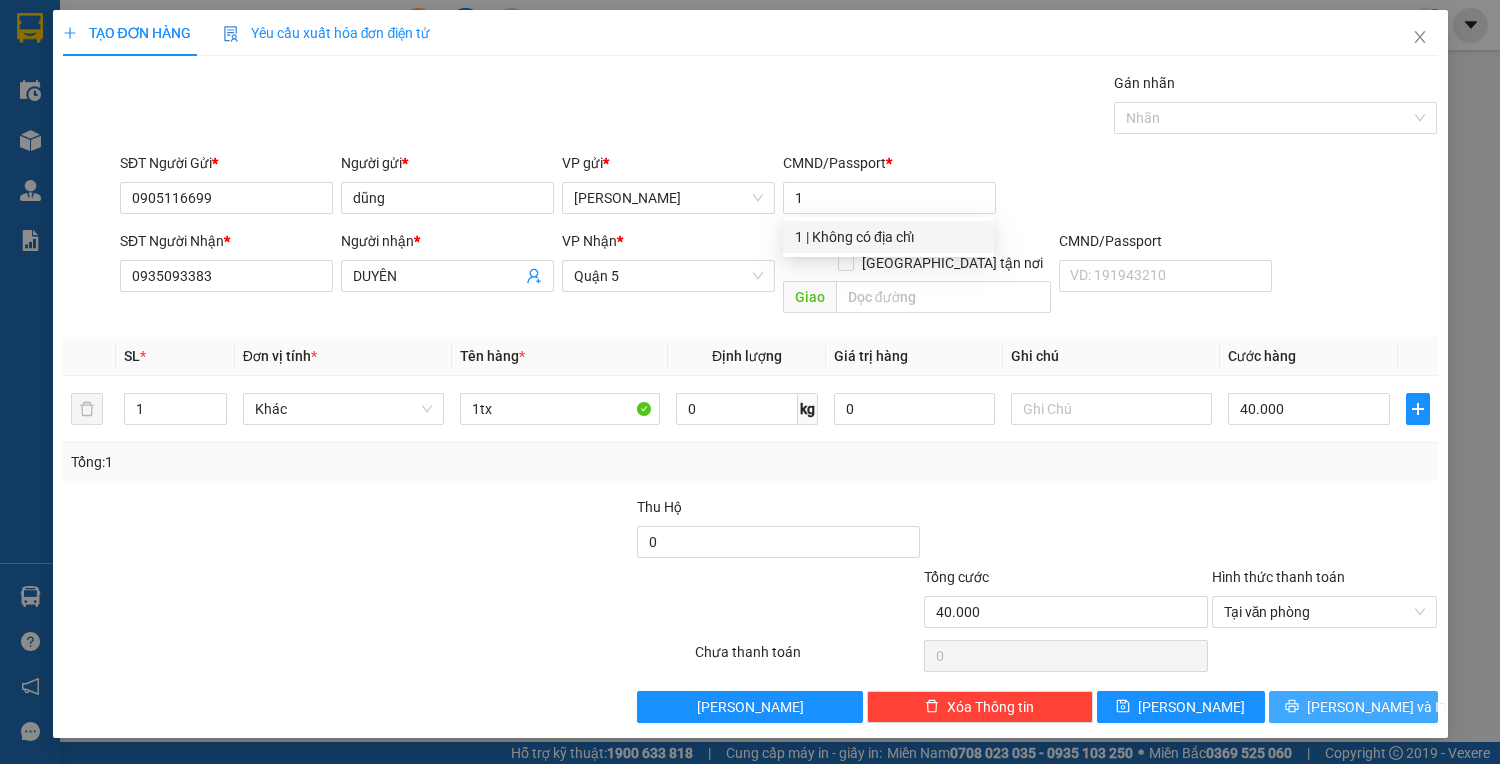 click on "[PERSON_NAME] và In" at bounding box center [1377, 707] 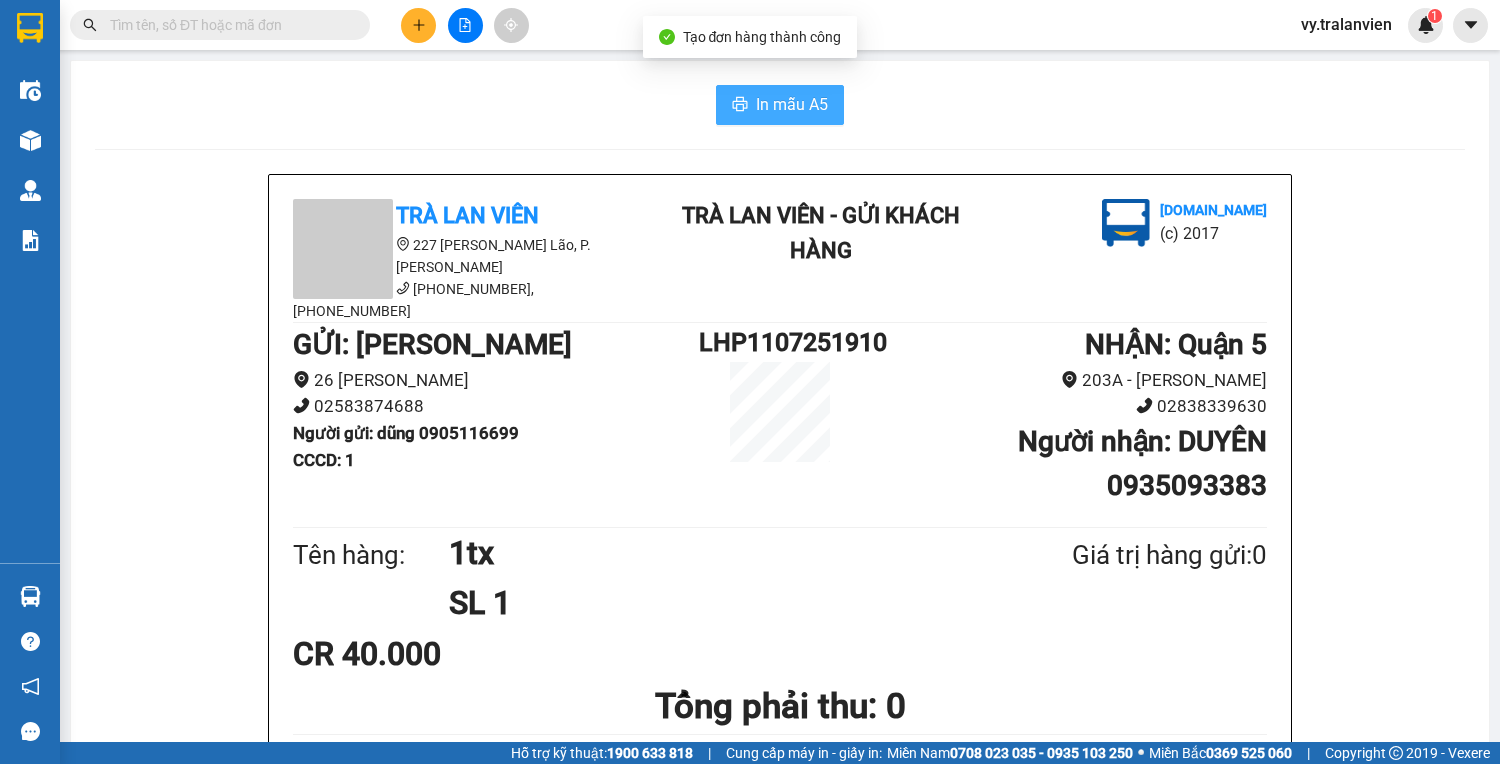 click on "In mẫu A5" at bounding box center (792, 104) 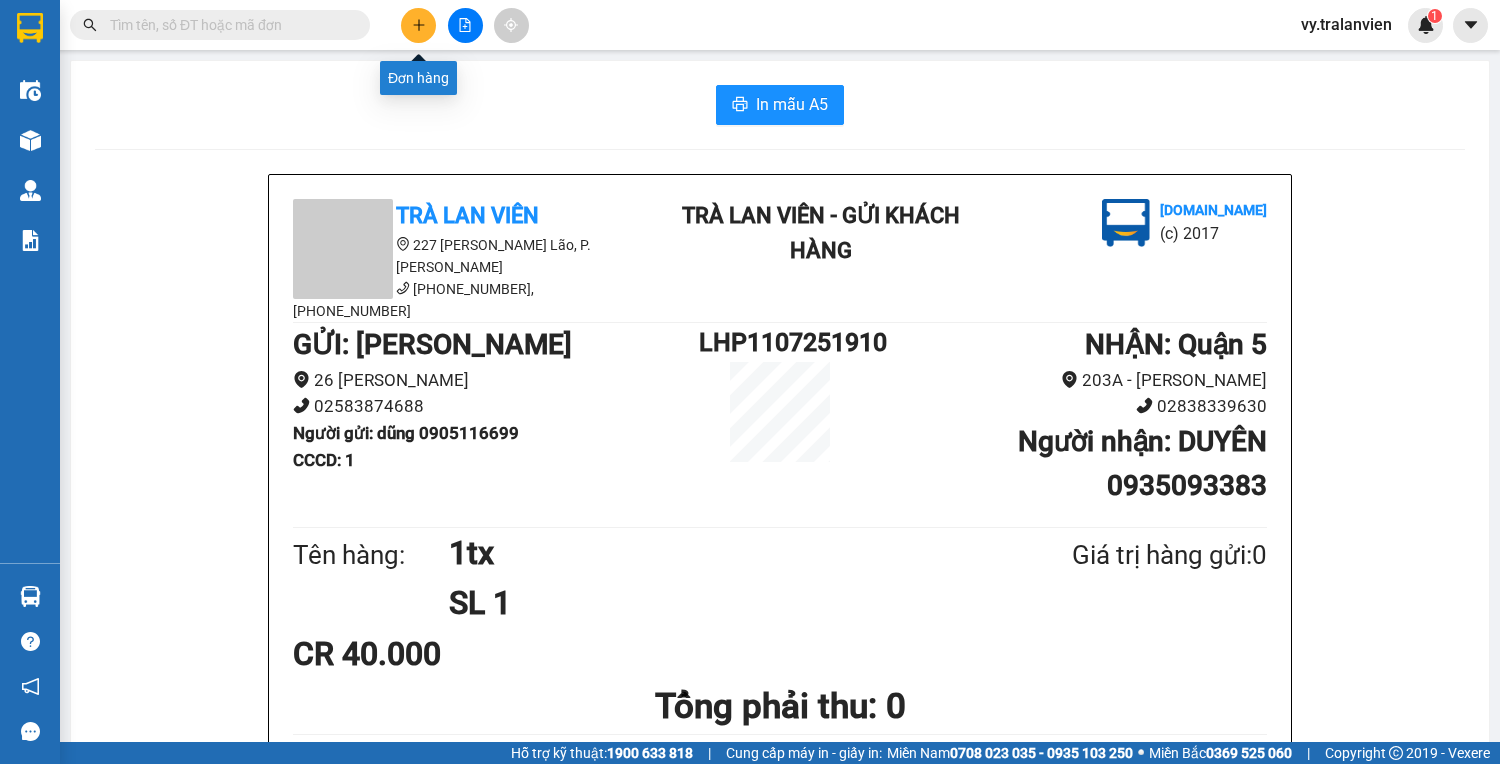 click 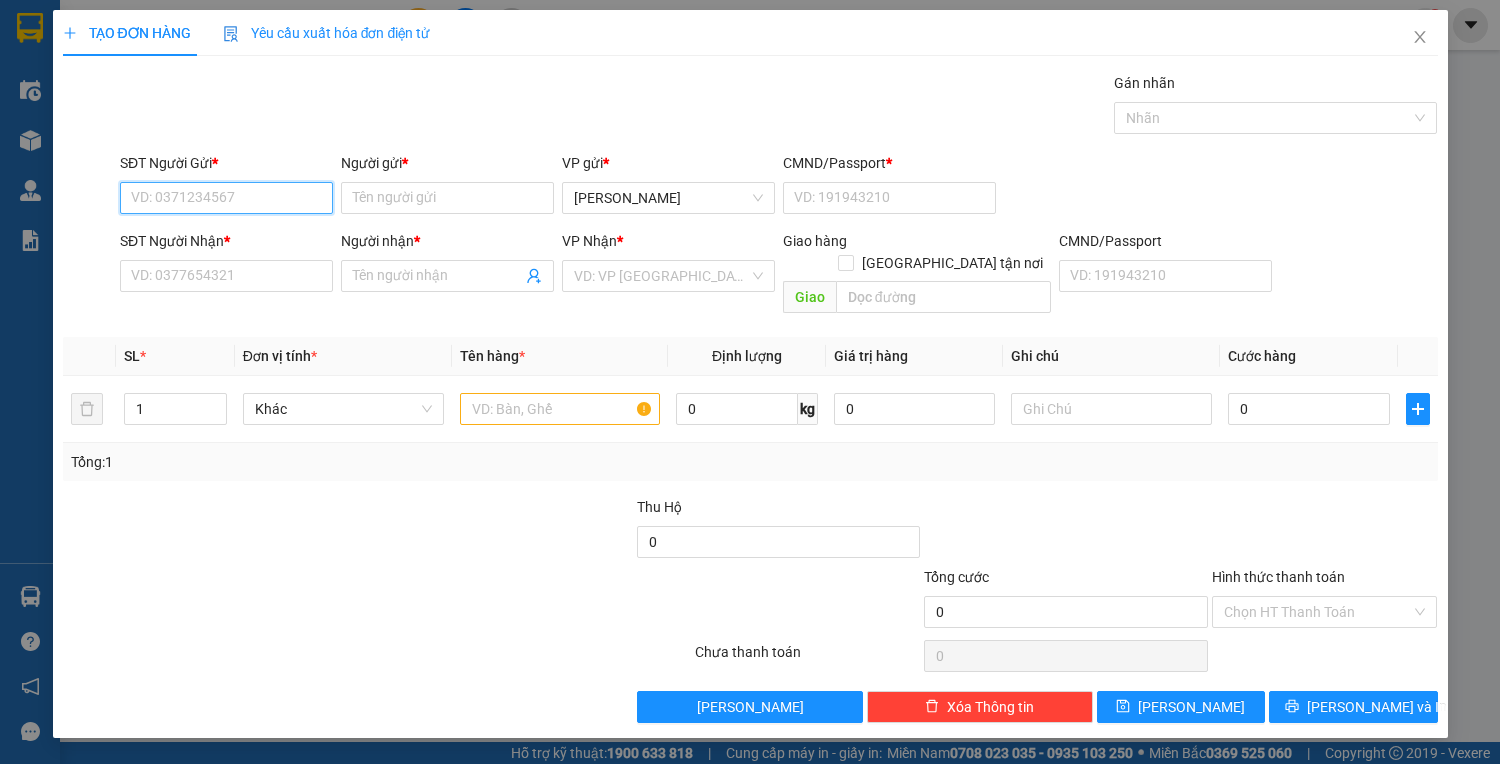 drag, startPoint x: 280, startPoint y: 199, endPoint x: 1499, endPoint y: 752, distance: 1338.5702 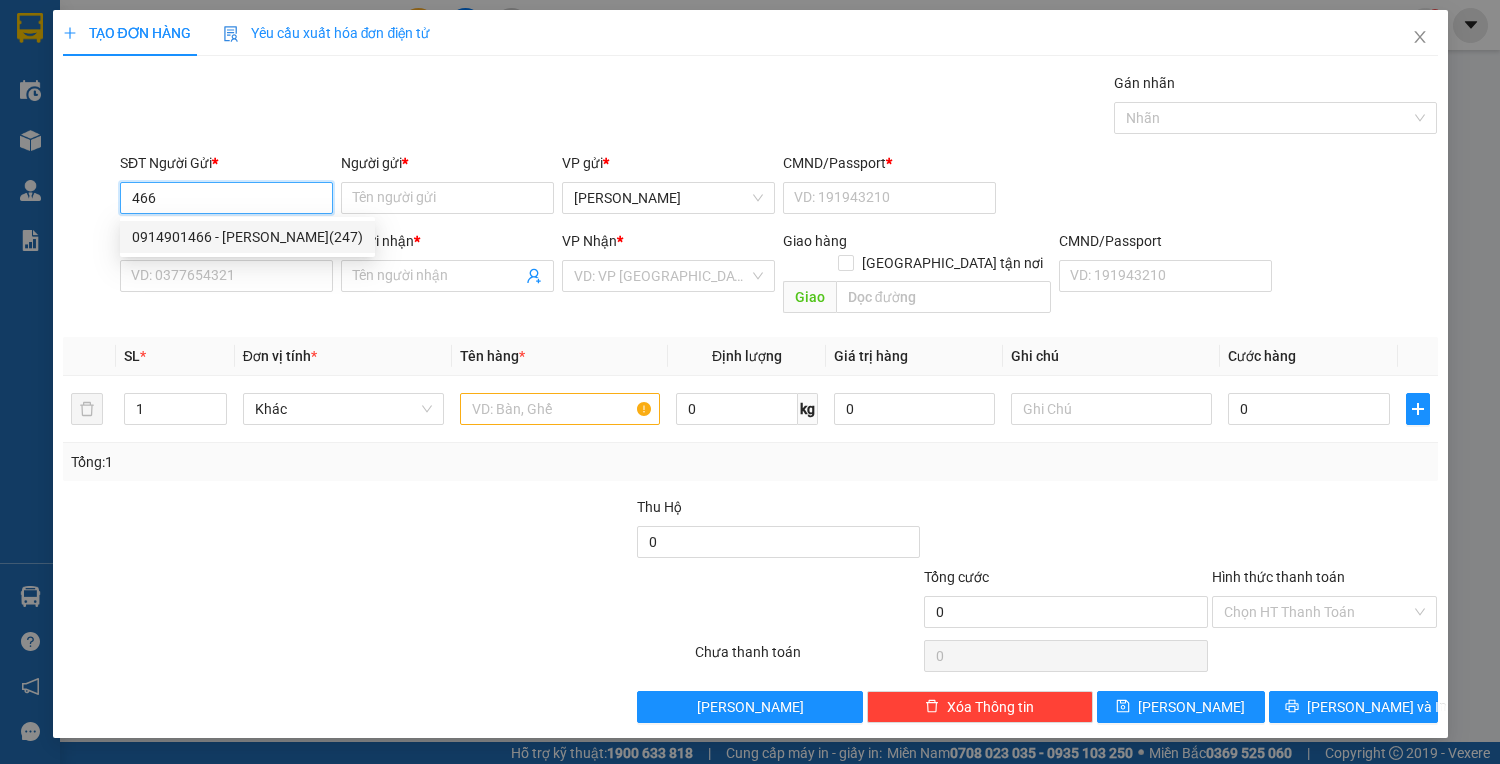 click on "0914901466 - [PERSON_NAME](247)" at bounding box center [247, 237] 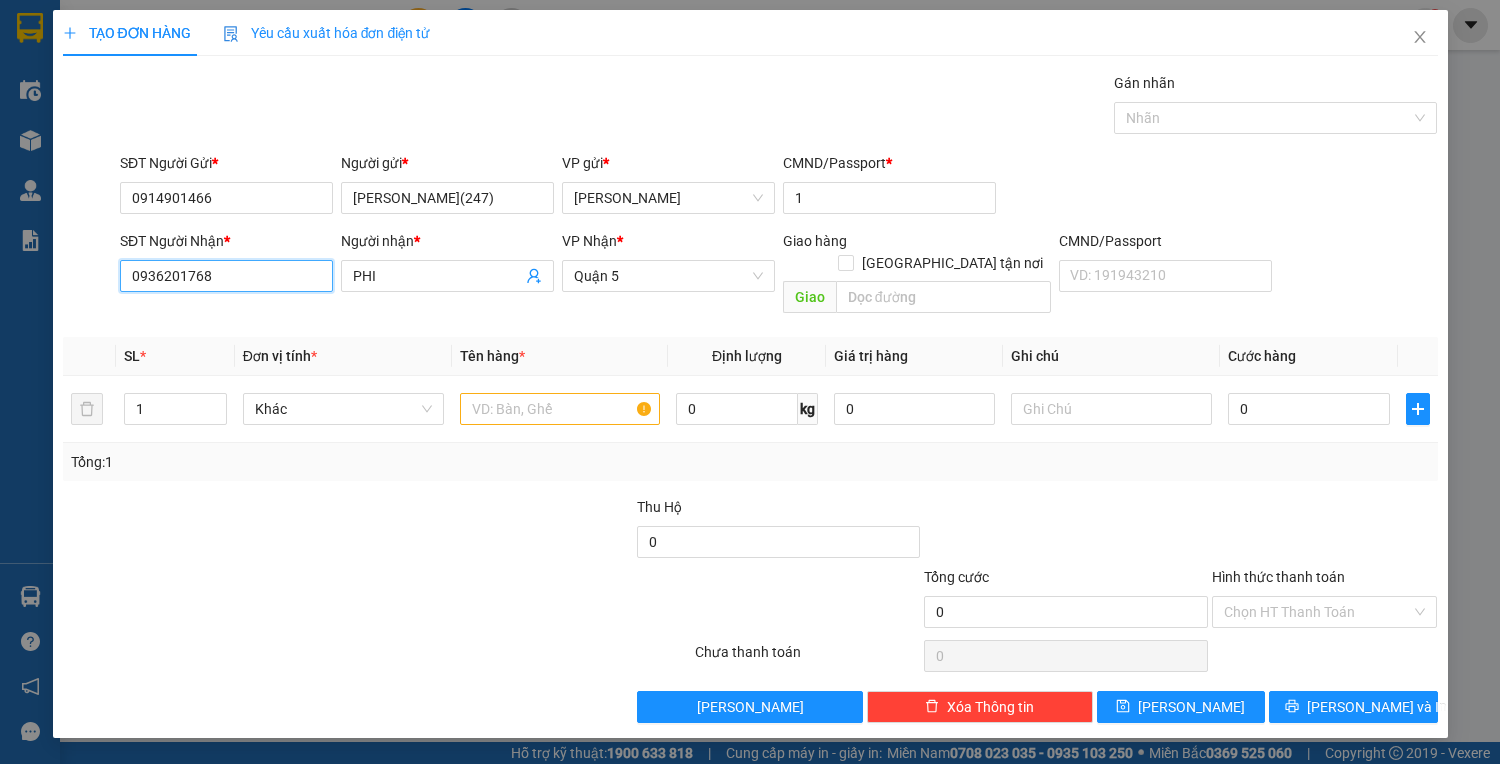 click on "0936201768" at bounding box center (226, 276) 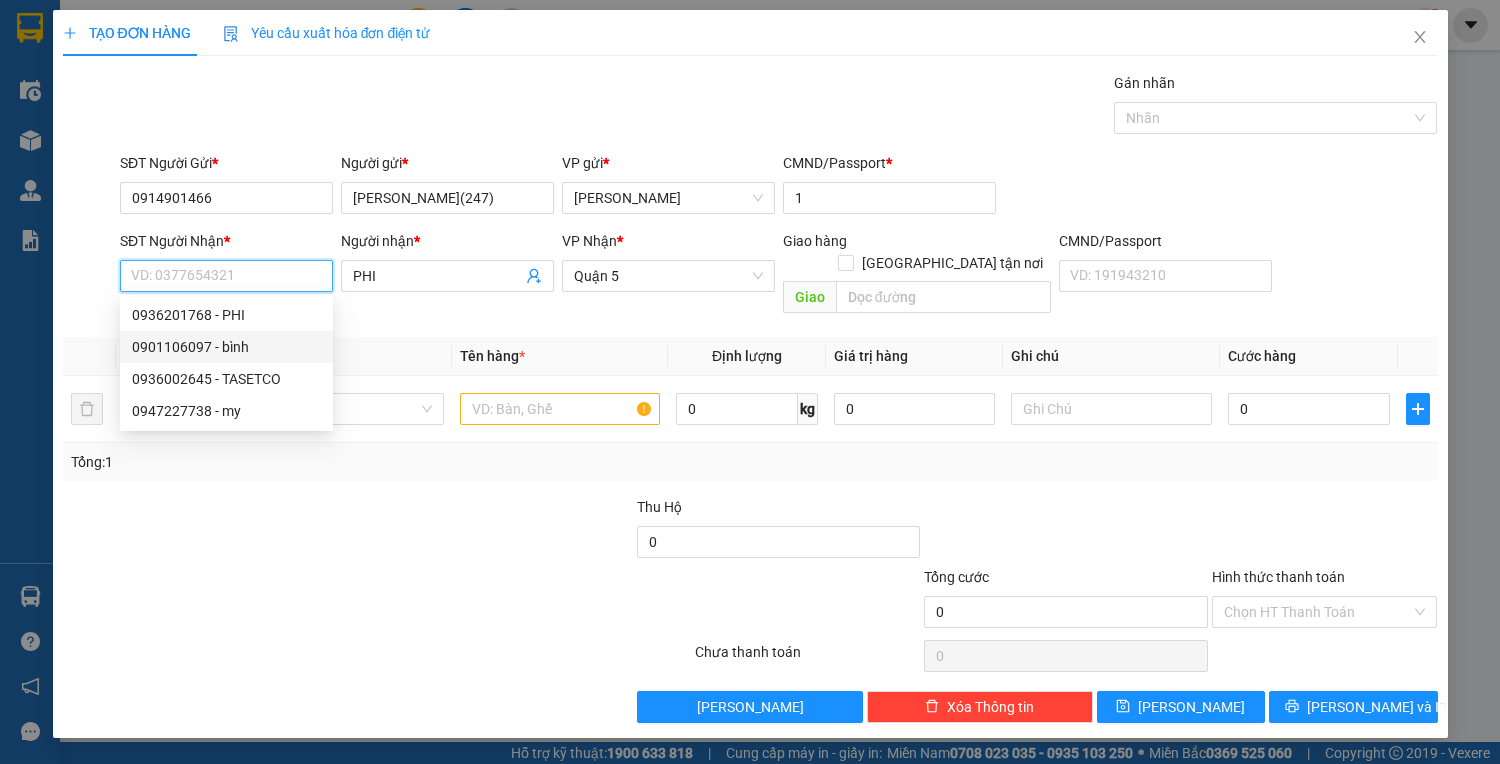 click on "0901106097 - bình" at bounding box center [226, 347] 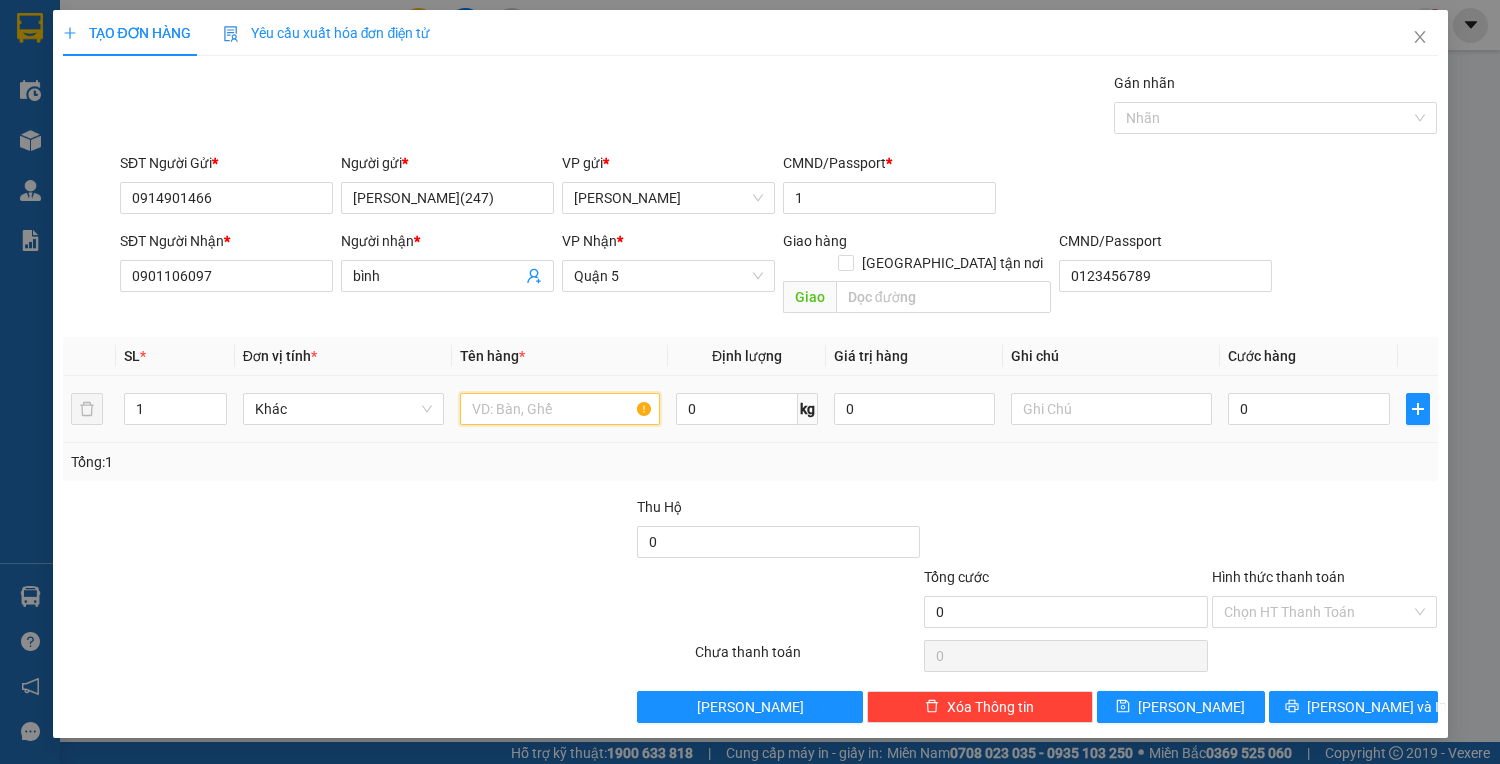 drag, startPoint x: 567, startPoint y: 390, endPoint x: 570, endPoint y: 405, distance: 15.297058 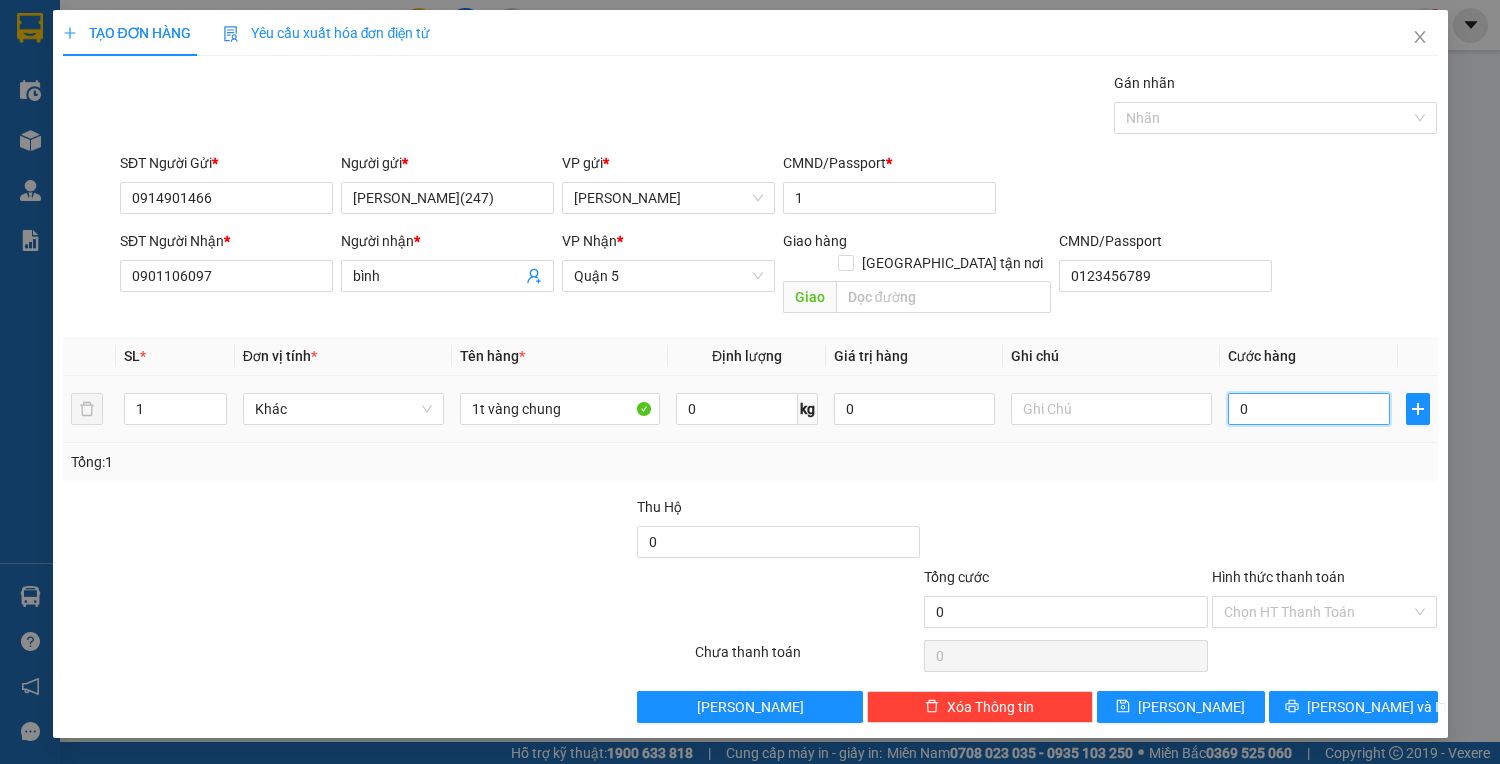 click on "0" at bounding box center (1308, 409) 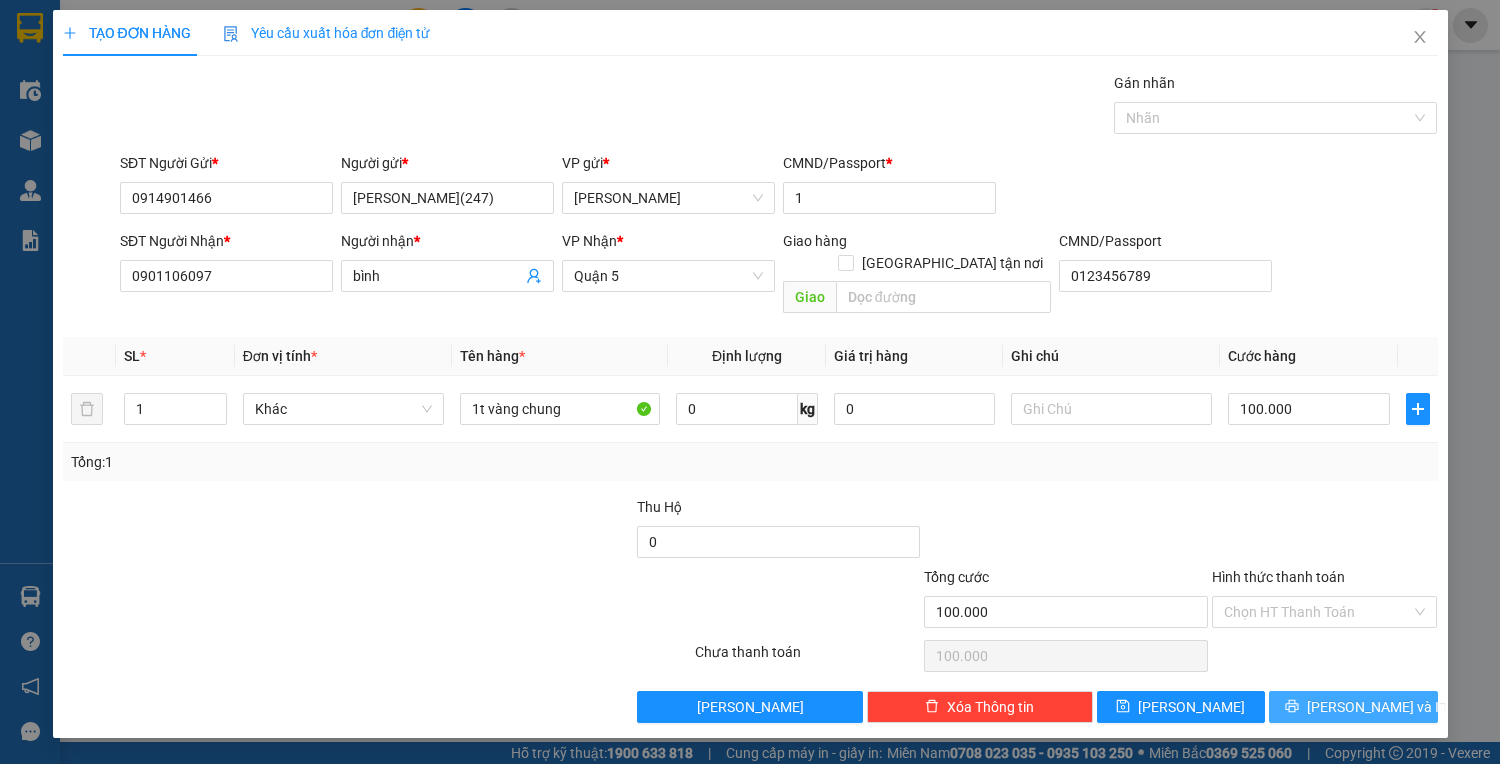 click 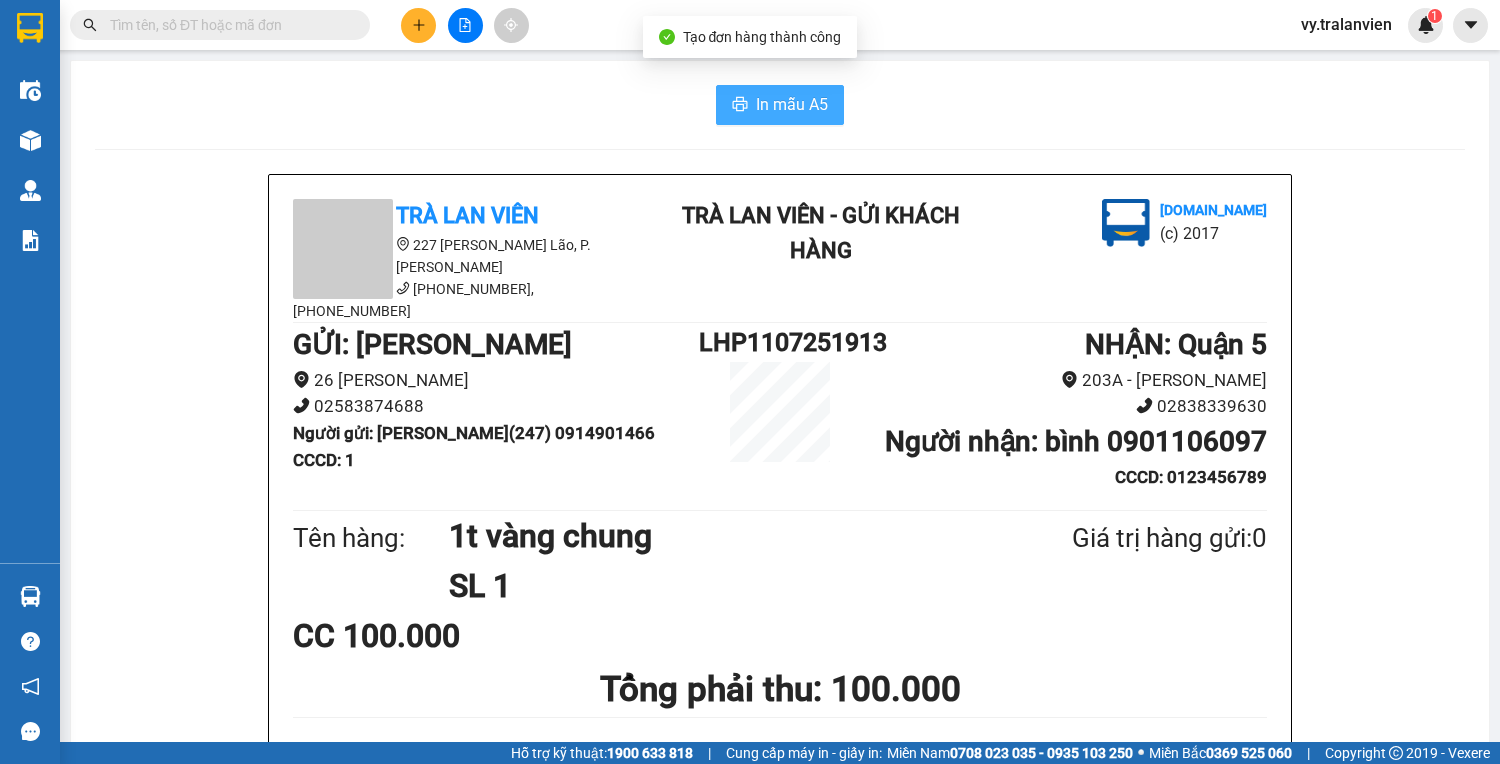 click on "In mẫu A5" at bounding box center (792, 104) 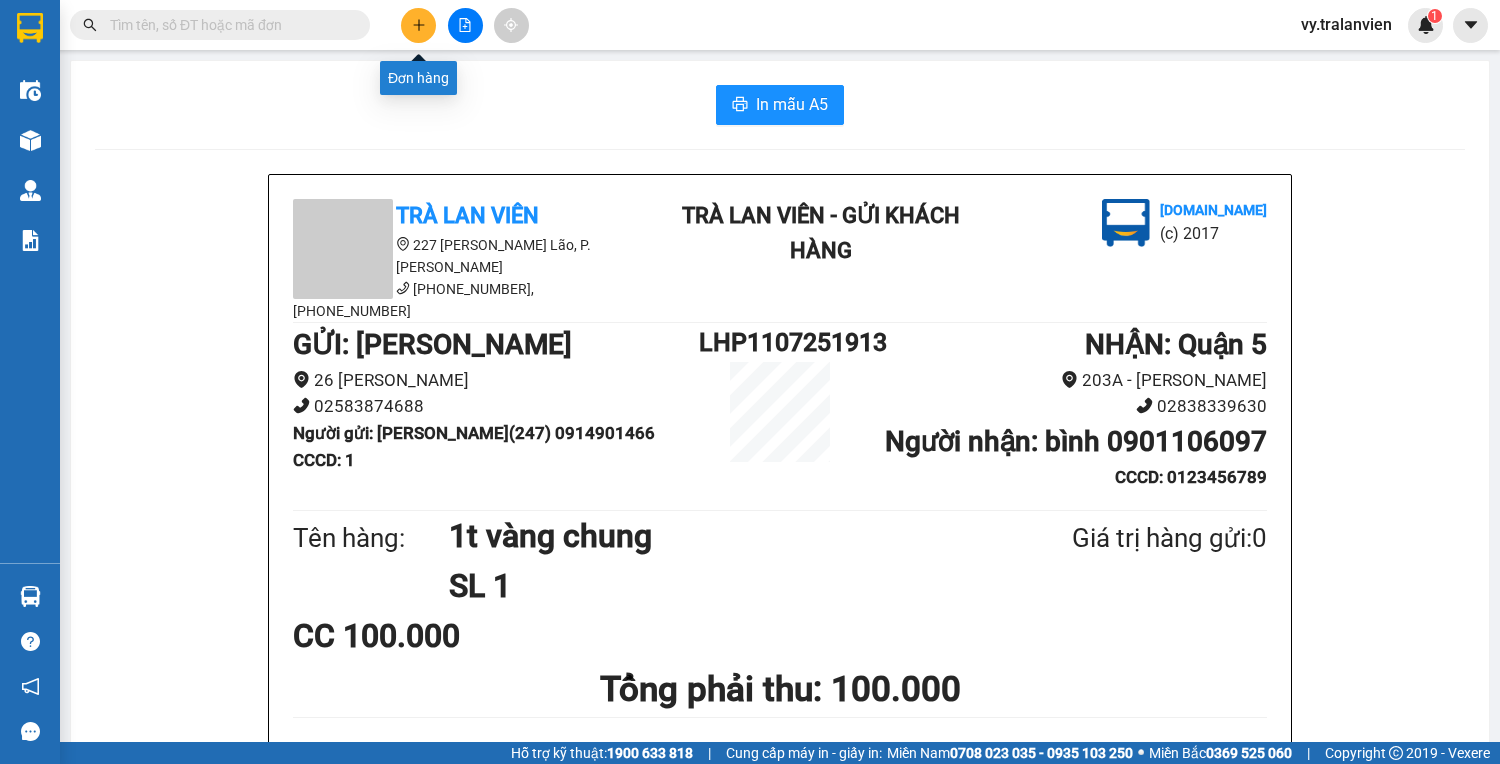 click at bounding box center (418, 25) 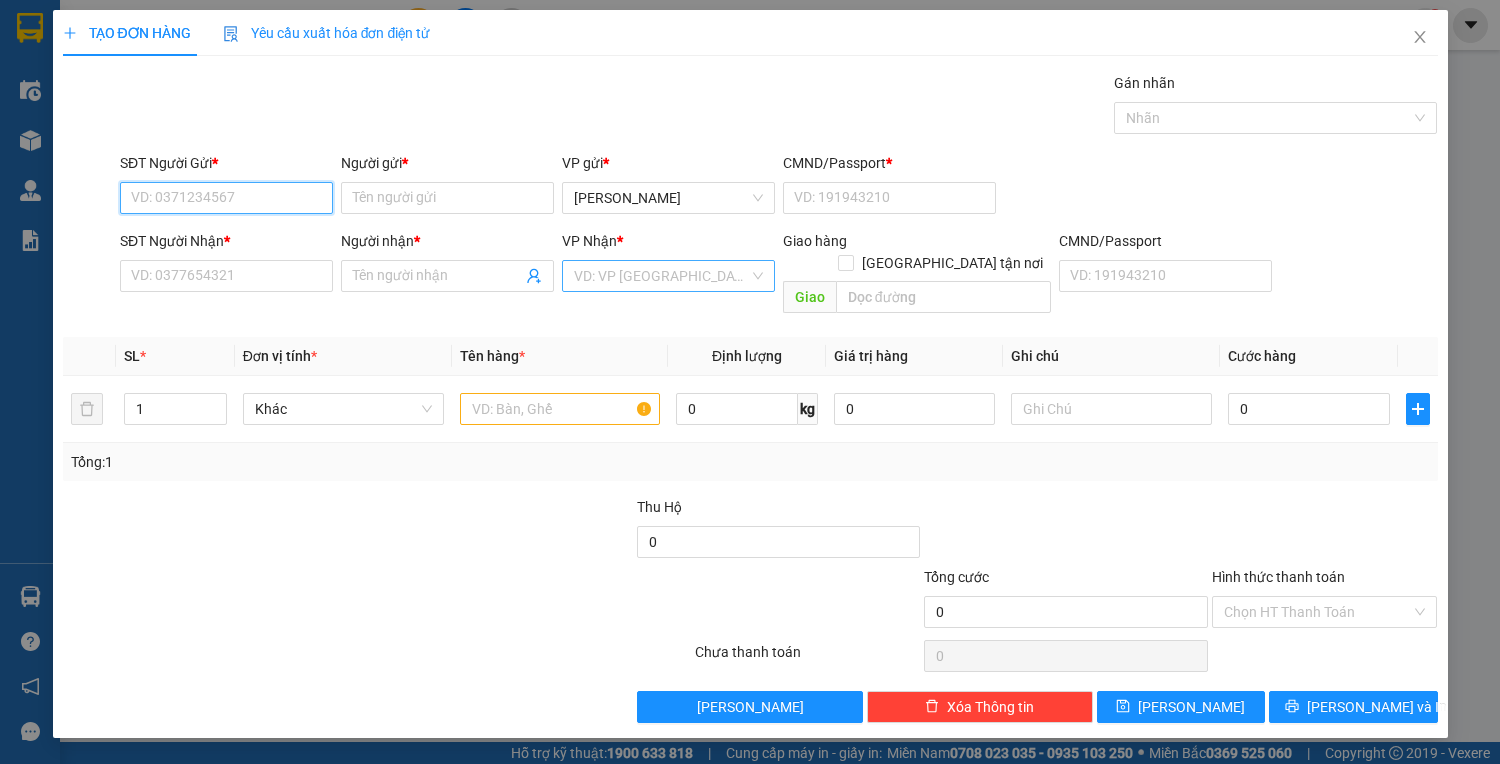 drag, startPoint x: 168, startPoint y: 192, endPoint x: 590, endPoint y: 282, distance: 431.49045 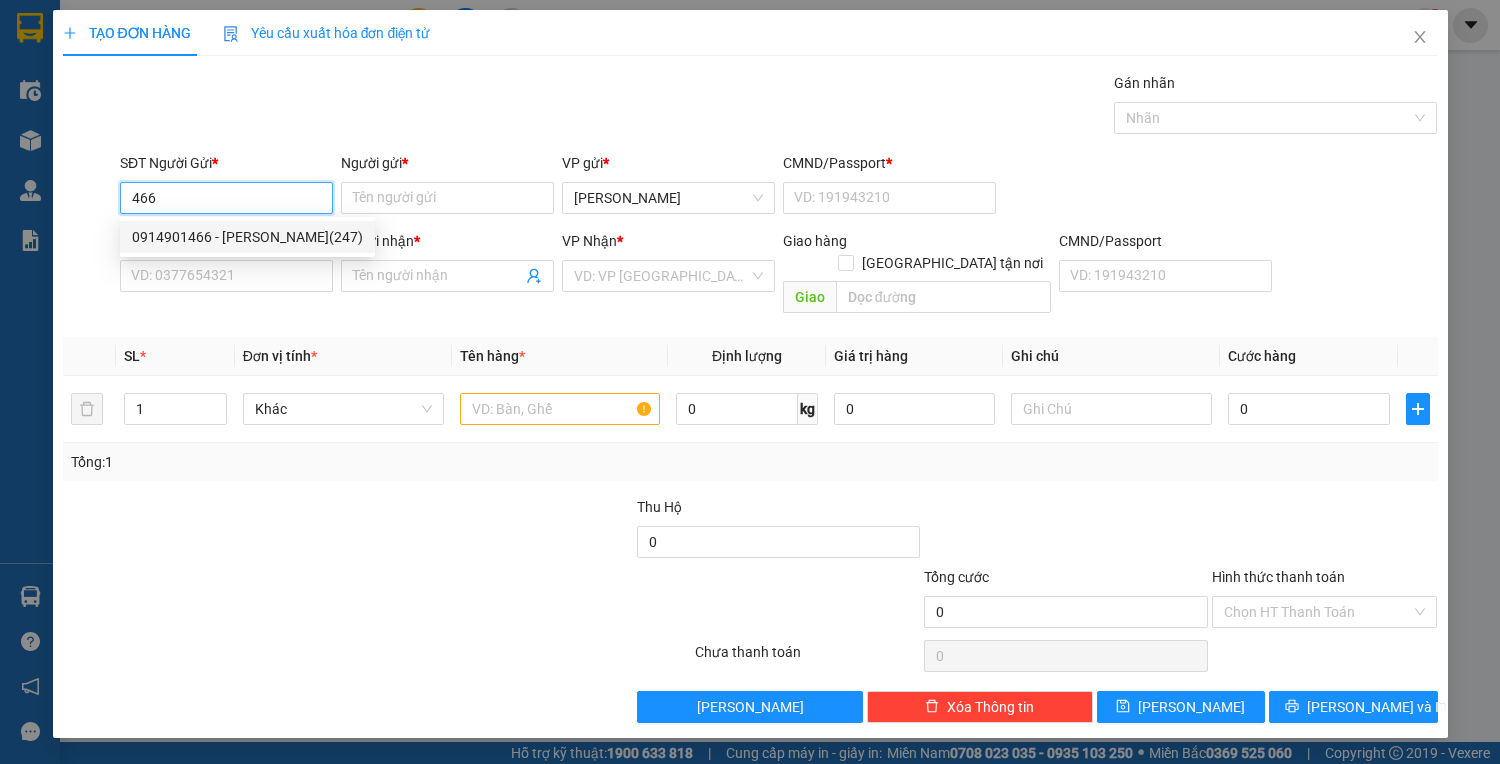 click on "0914901466 - [PERSON_NAME](247)" at bounding box center (247, 237) 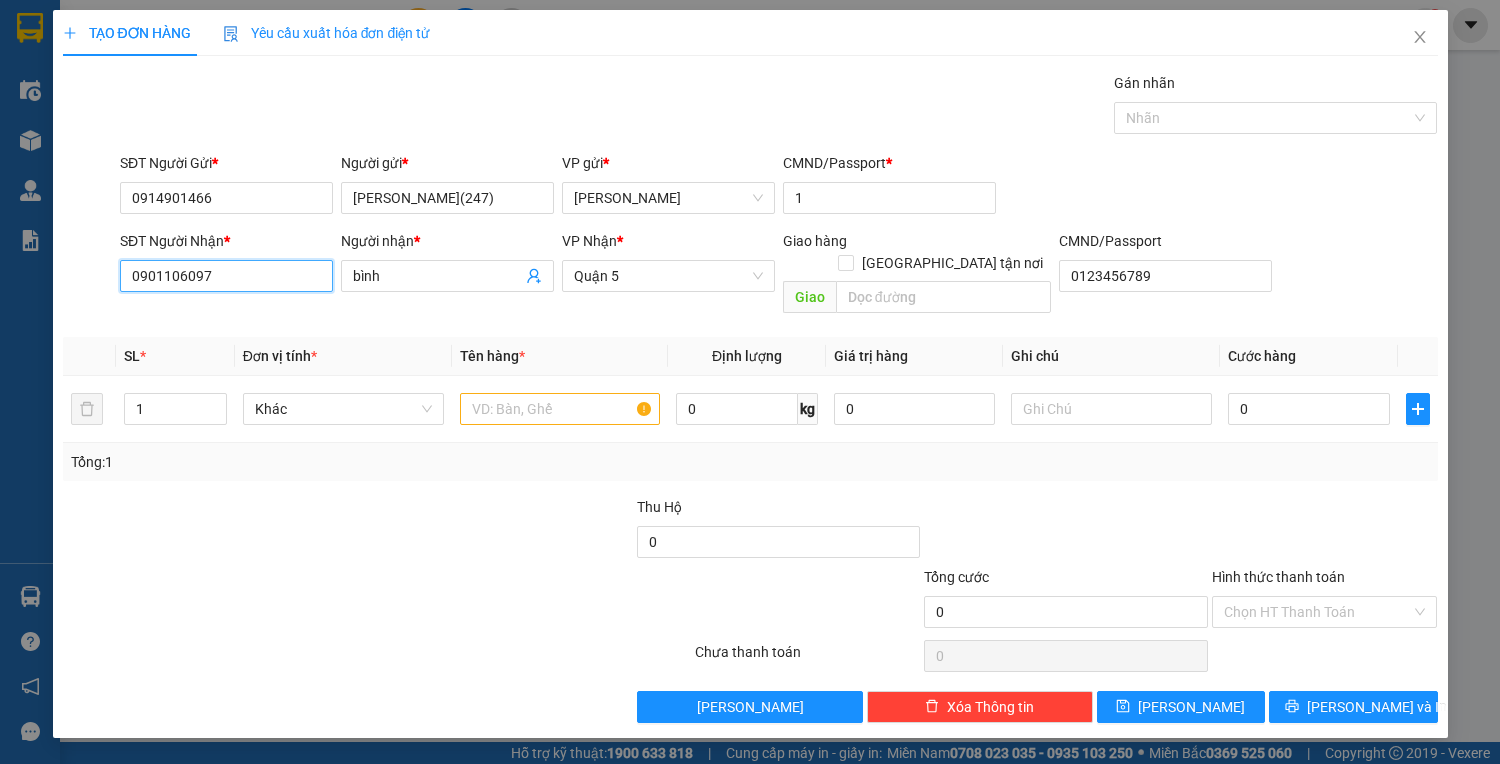 drag, startPoint x: 266, startPoint y: 264, endPoint x: 275, endPoint y: 272, distance: 12.0415945 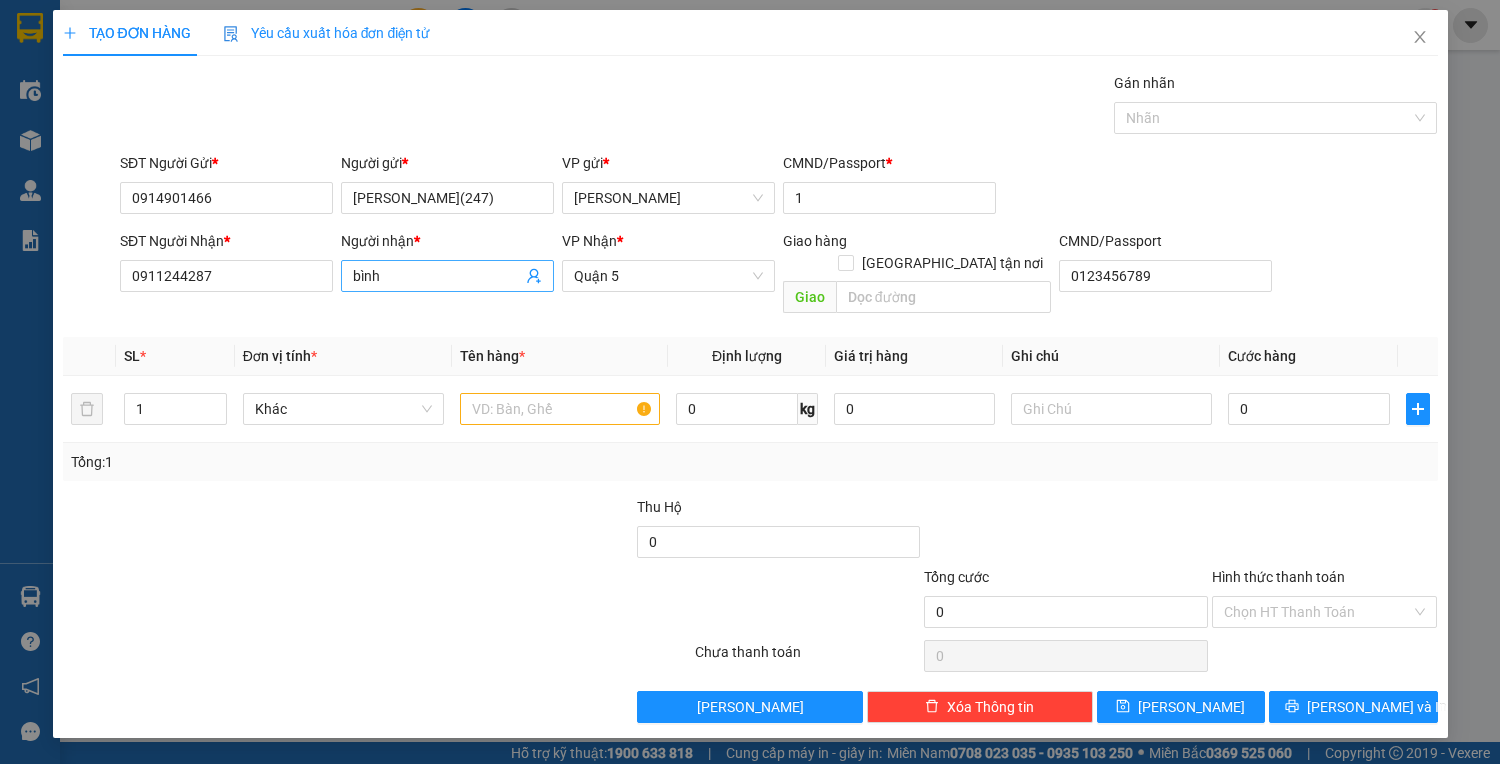 click on "bình" at bounding box center (437, 276) 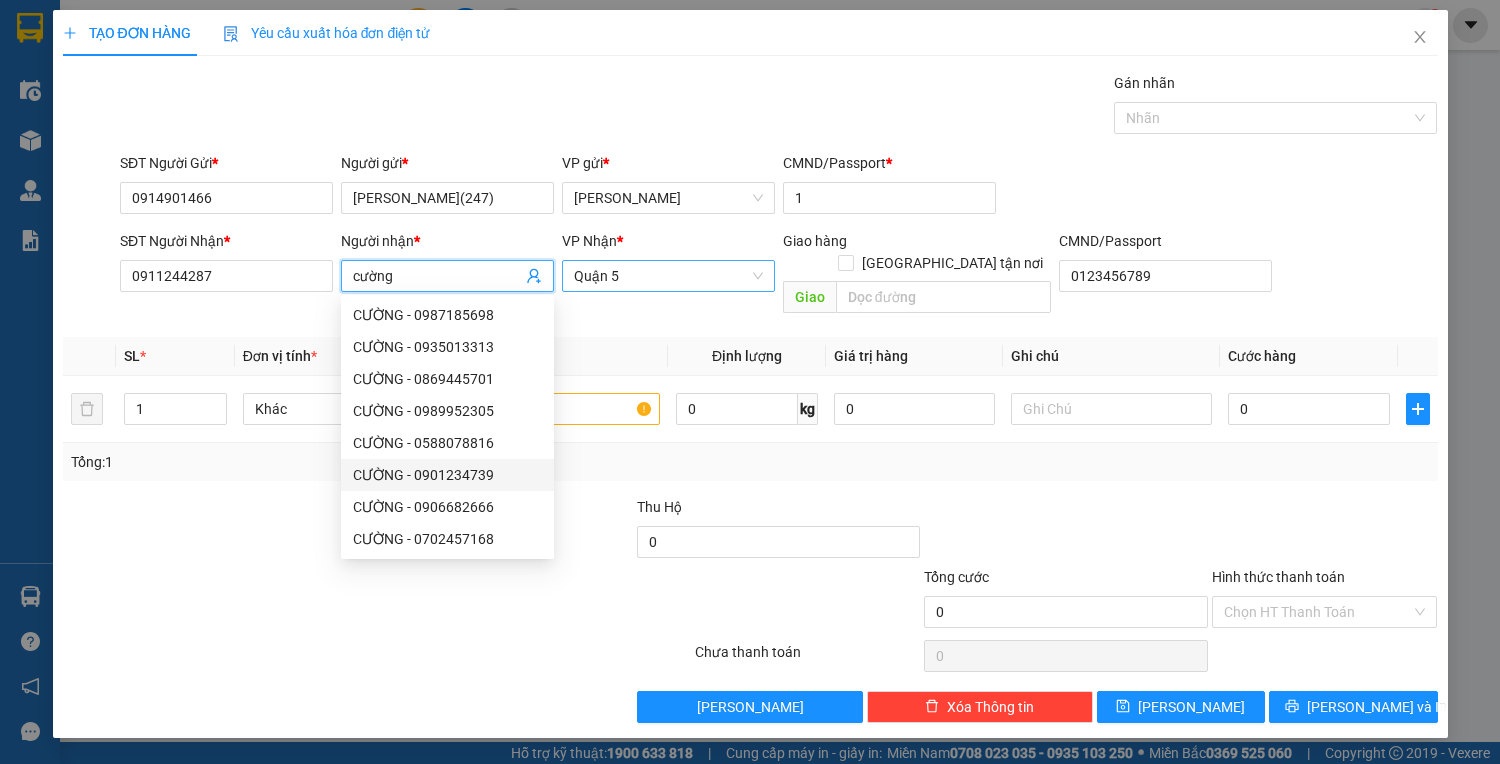 click on "Quận 5" at bounding box center [668, 276] 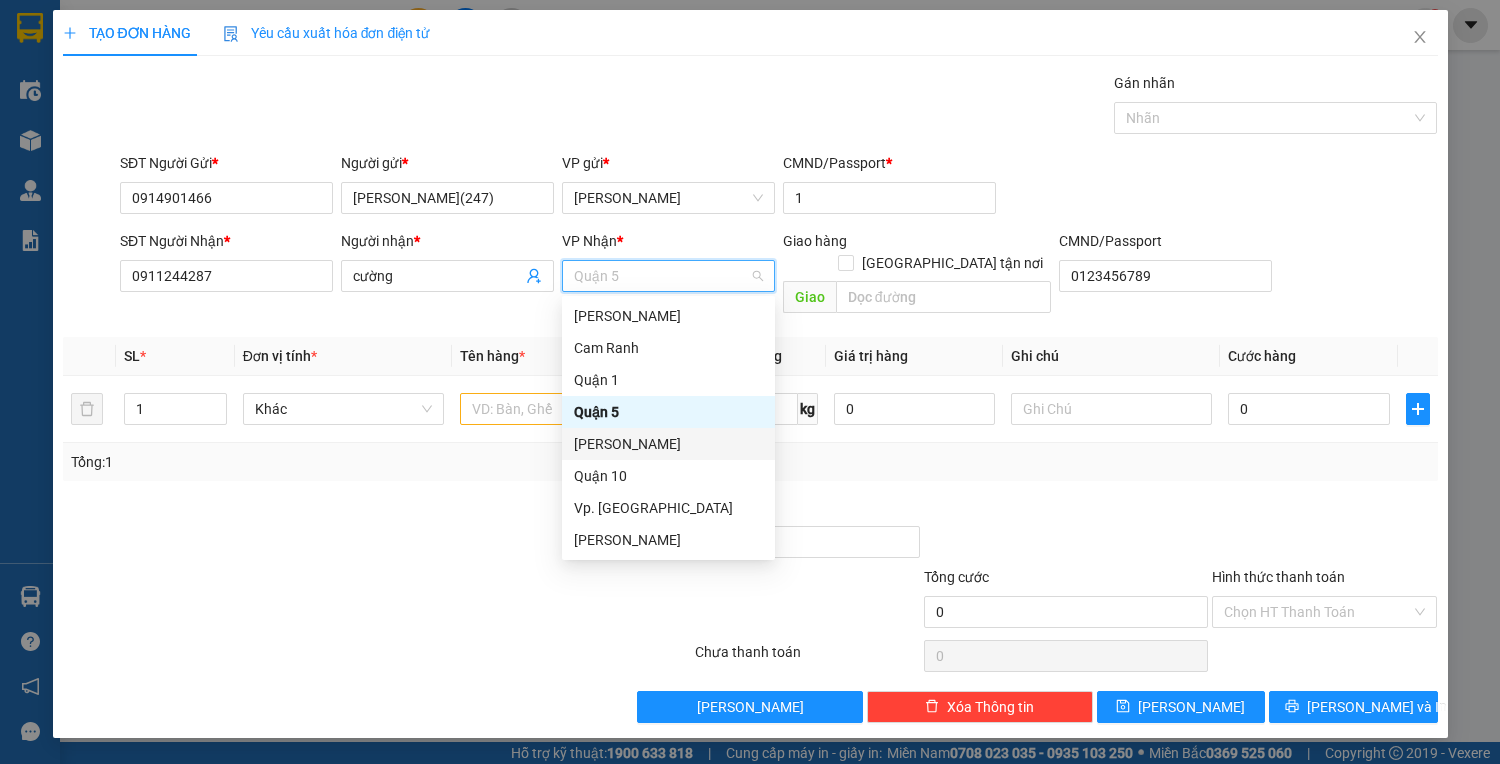 click on "[PERSON_NAME]" at bounding box center [668, 444] 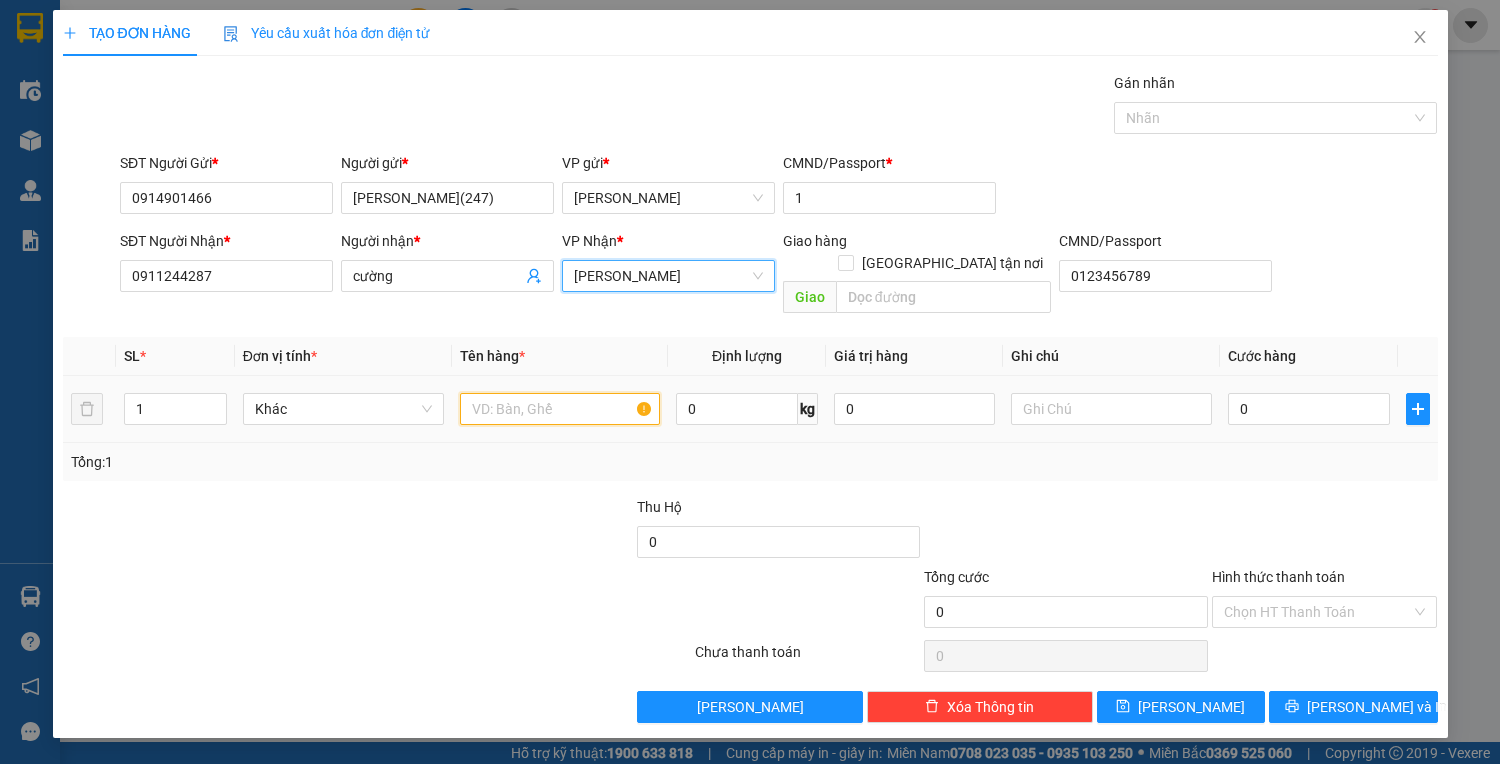 click at bounding box center (560, 409) 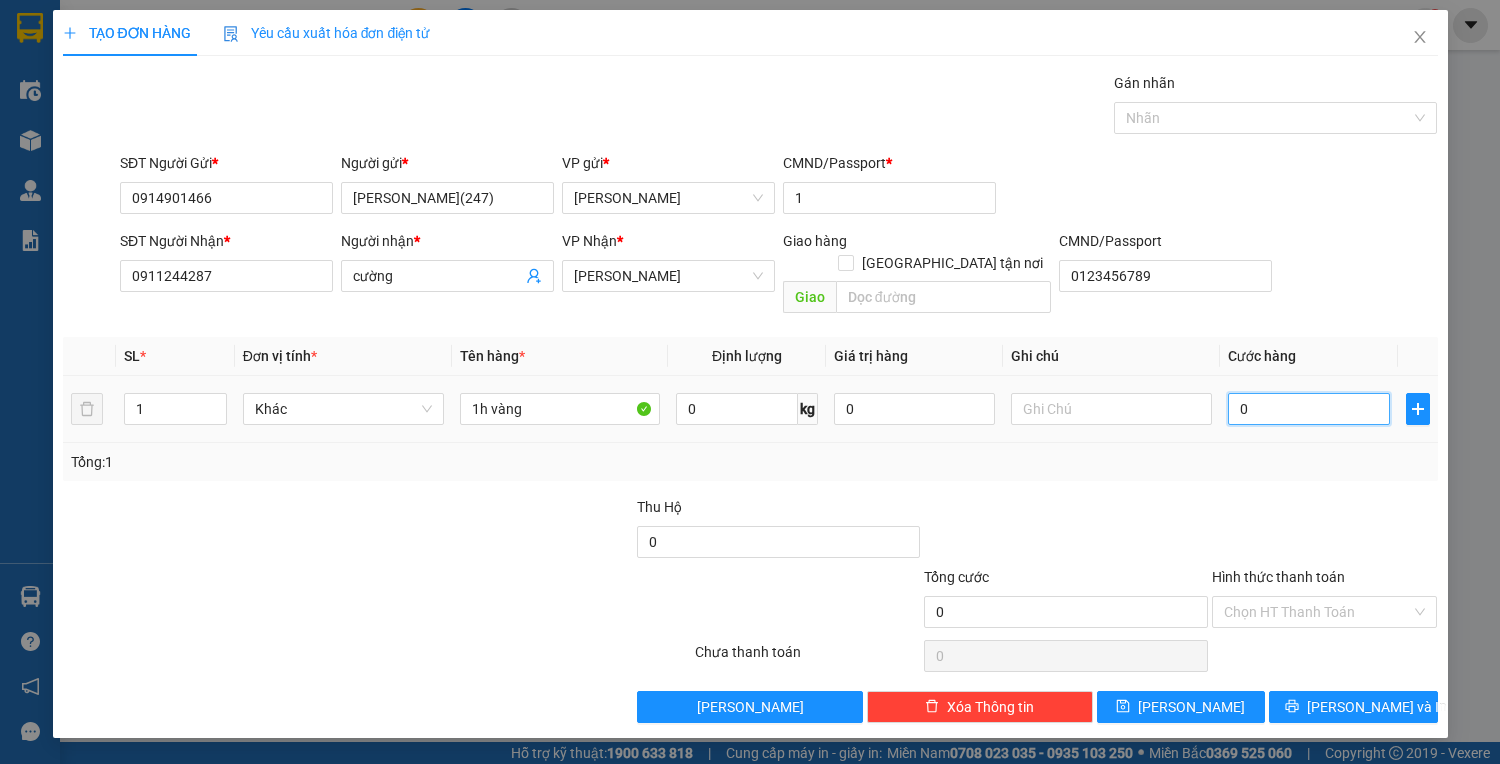 click on "0" at bounding box center [1308, 409] 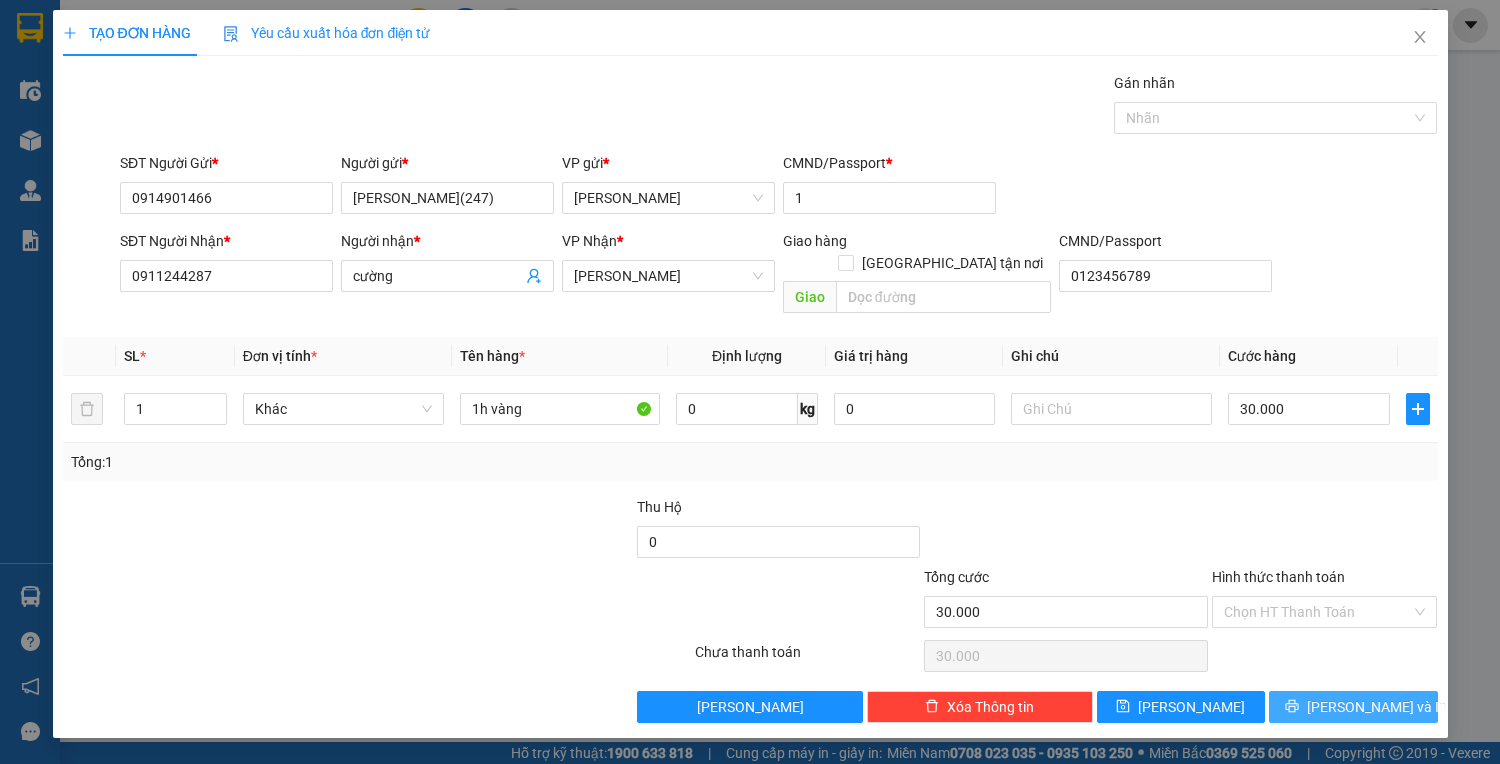 click on "[PERSON_NAME] và In" at bounding box center [1377, 707] 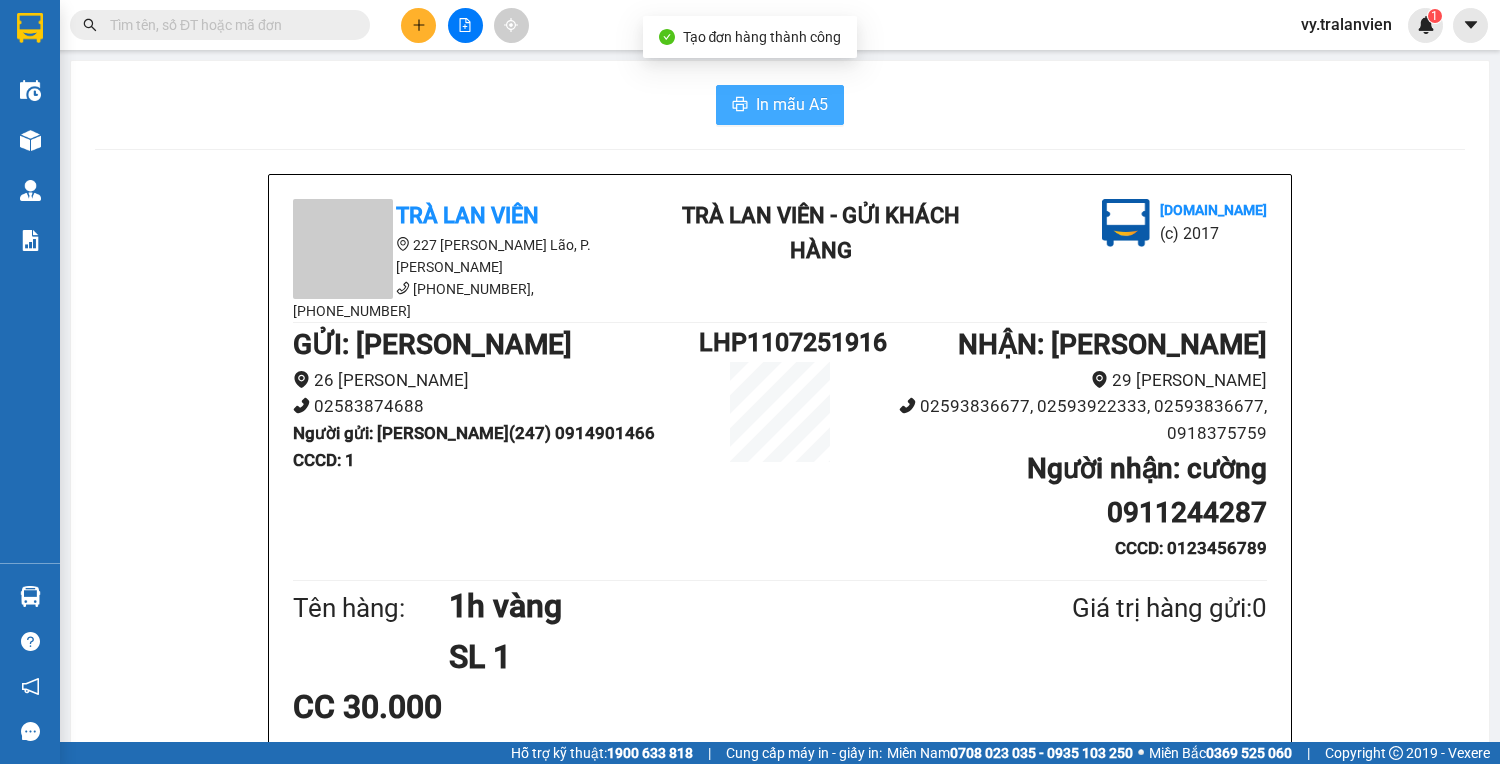 click on "In mẫu A5" at bounding box center [792, 104] 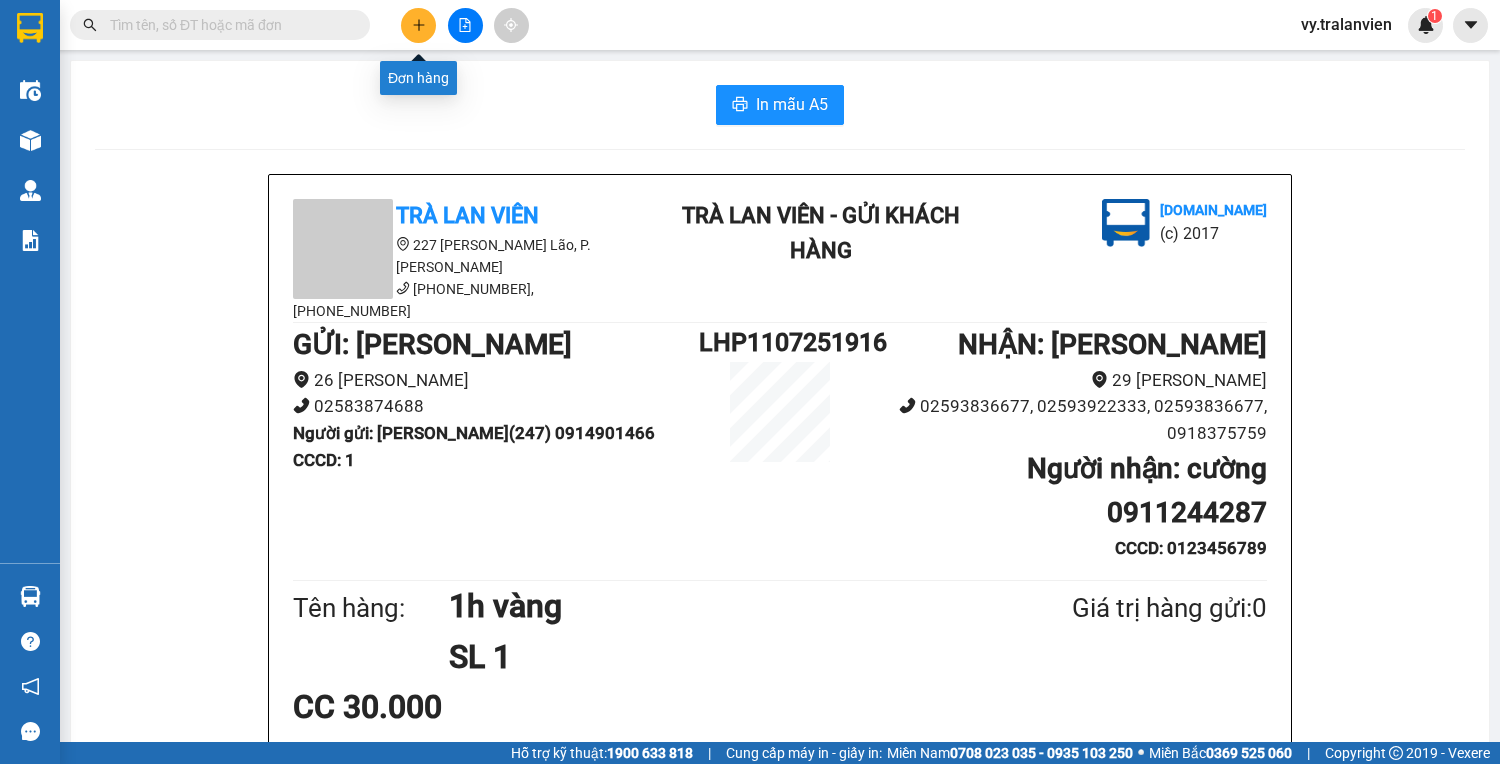 click at bounding box center (418, 25) 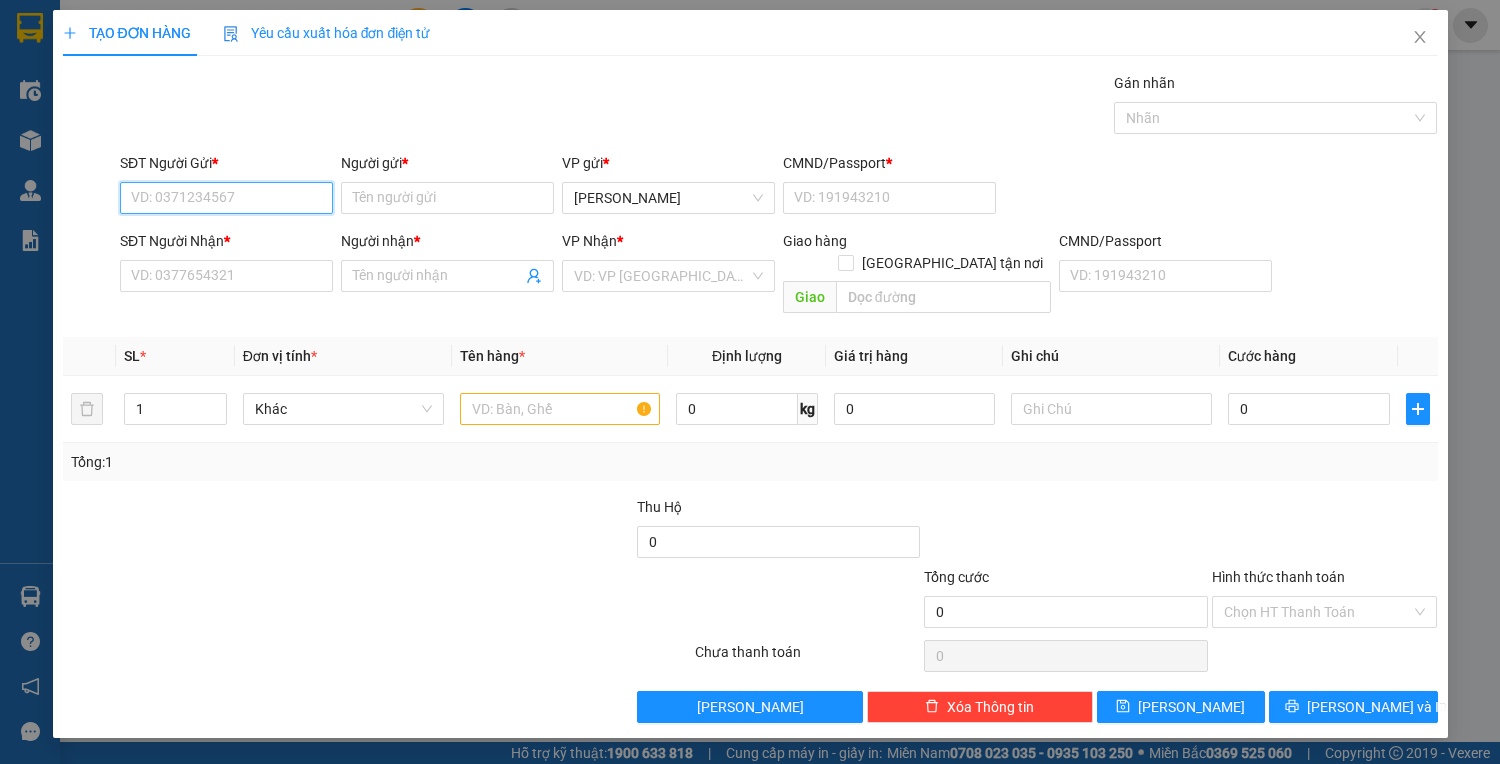 click on "SĐT Người Gửi  *" at bounding box center [226, 198] 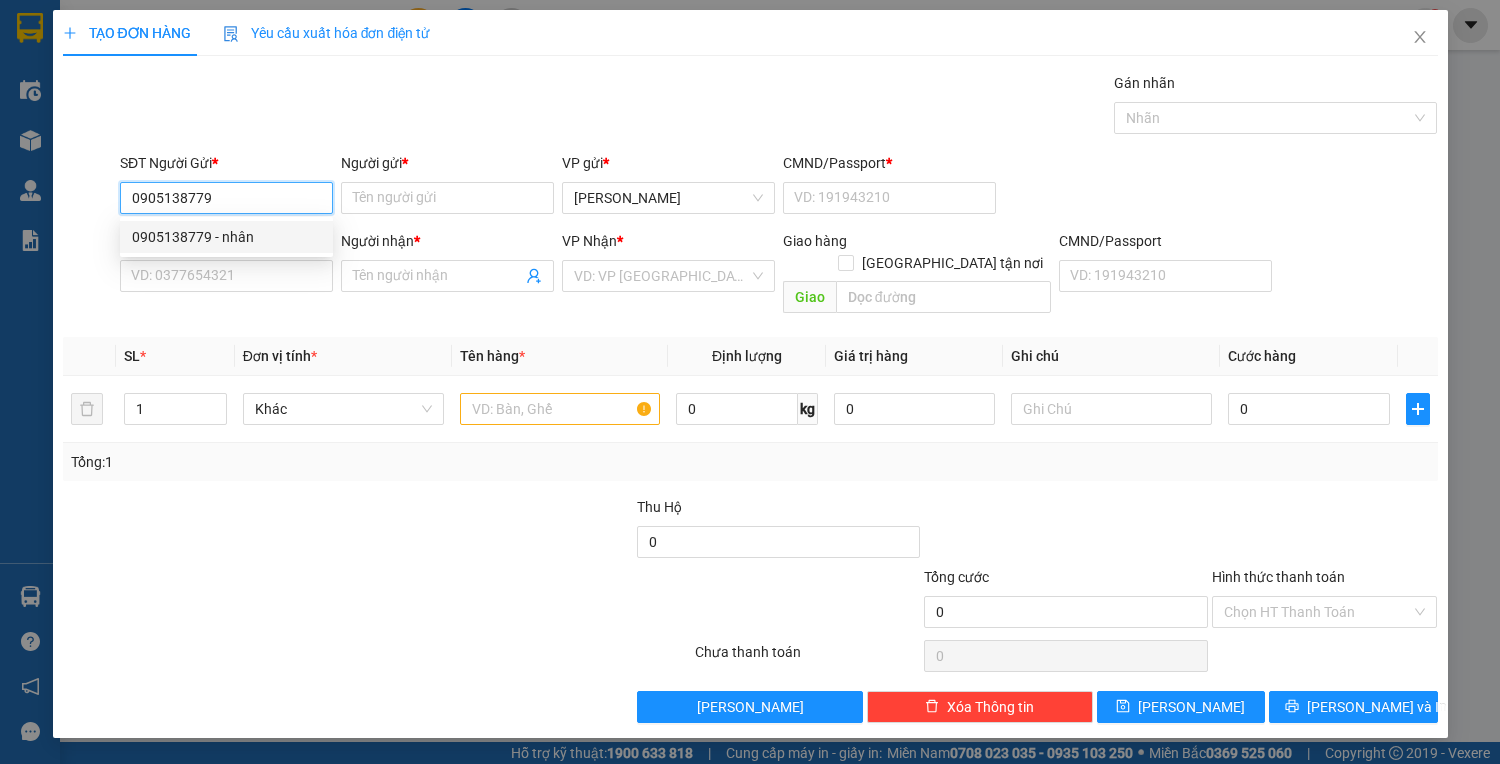 click on "0905138779 - nhân" at bounding box center (226, 237) 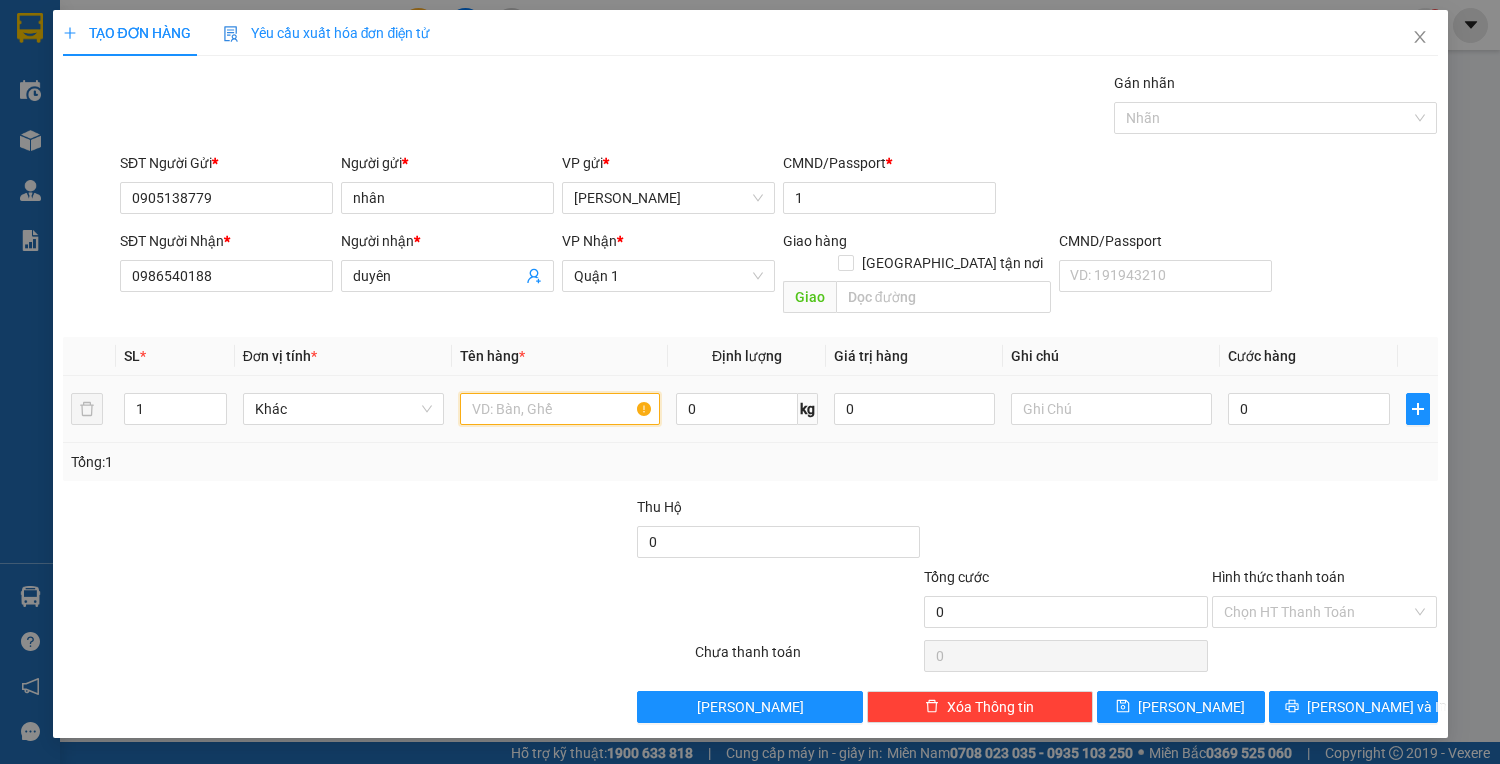 click at bounding box center (560, 409) 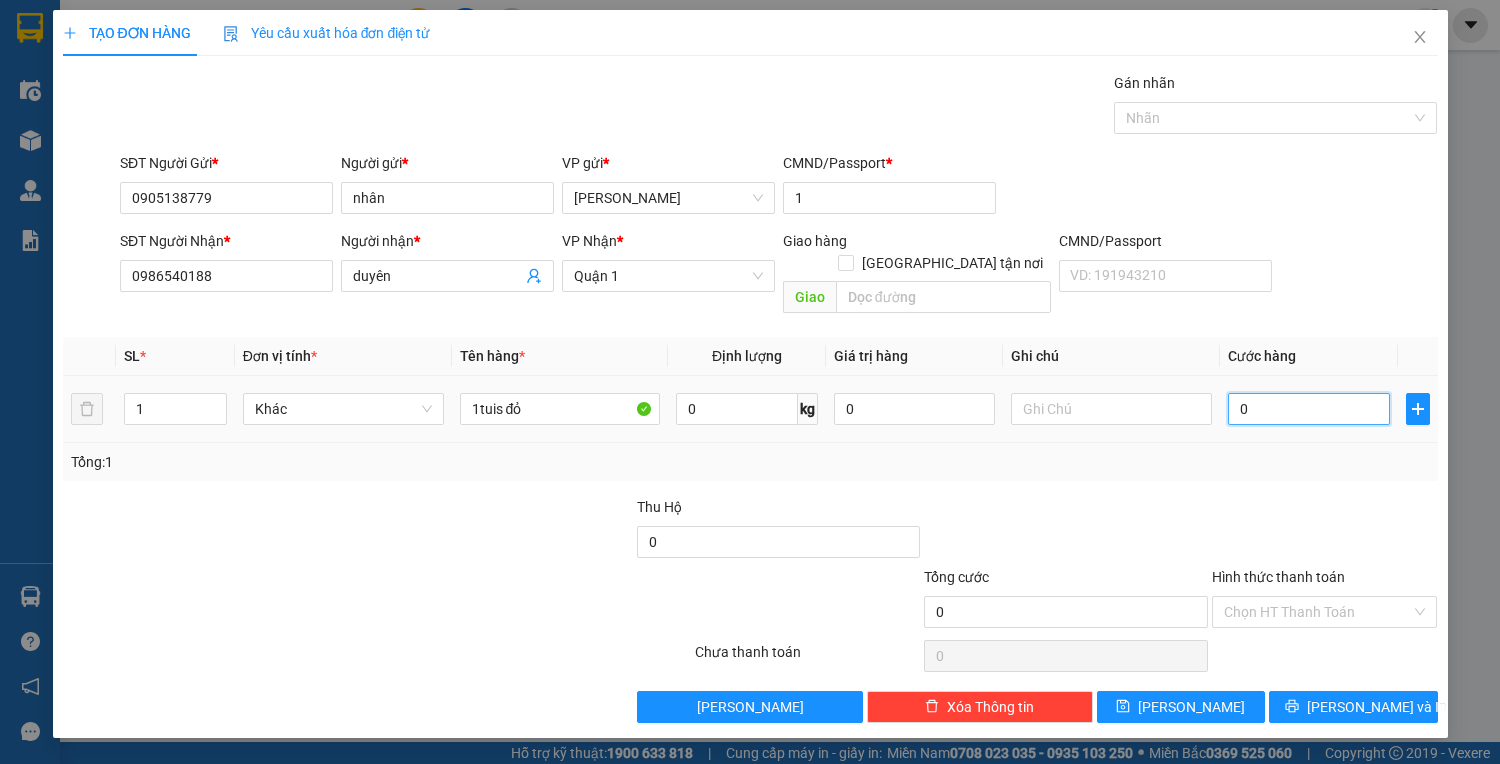 click on "0" at bounding box center [1308, 409] 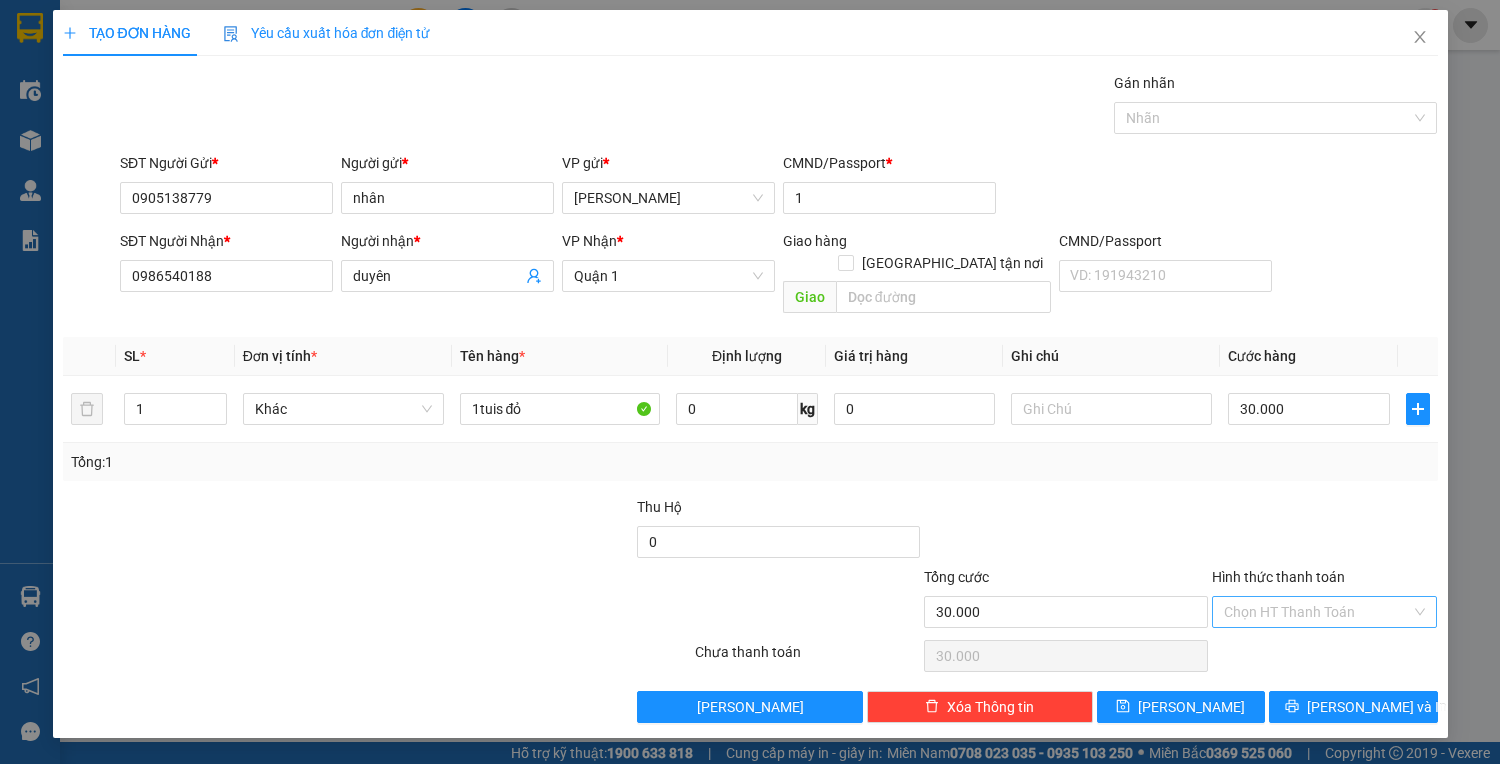 drag, startPoint x: 1312, startPoint y: 592, endPoint x: 1320, endPoint y: 601, distance: 12.0415945 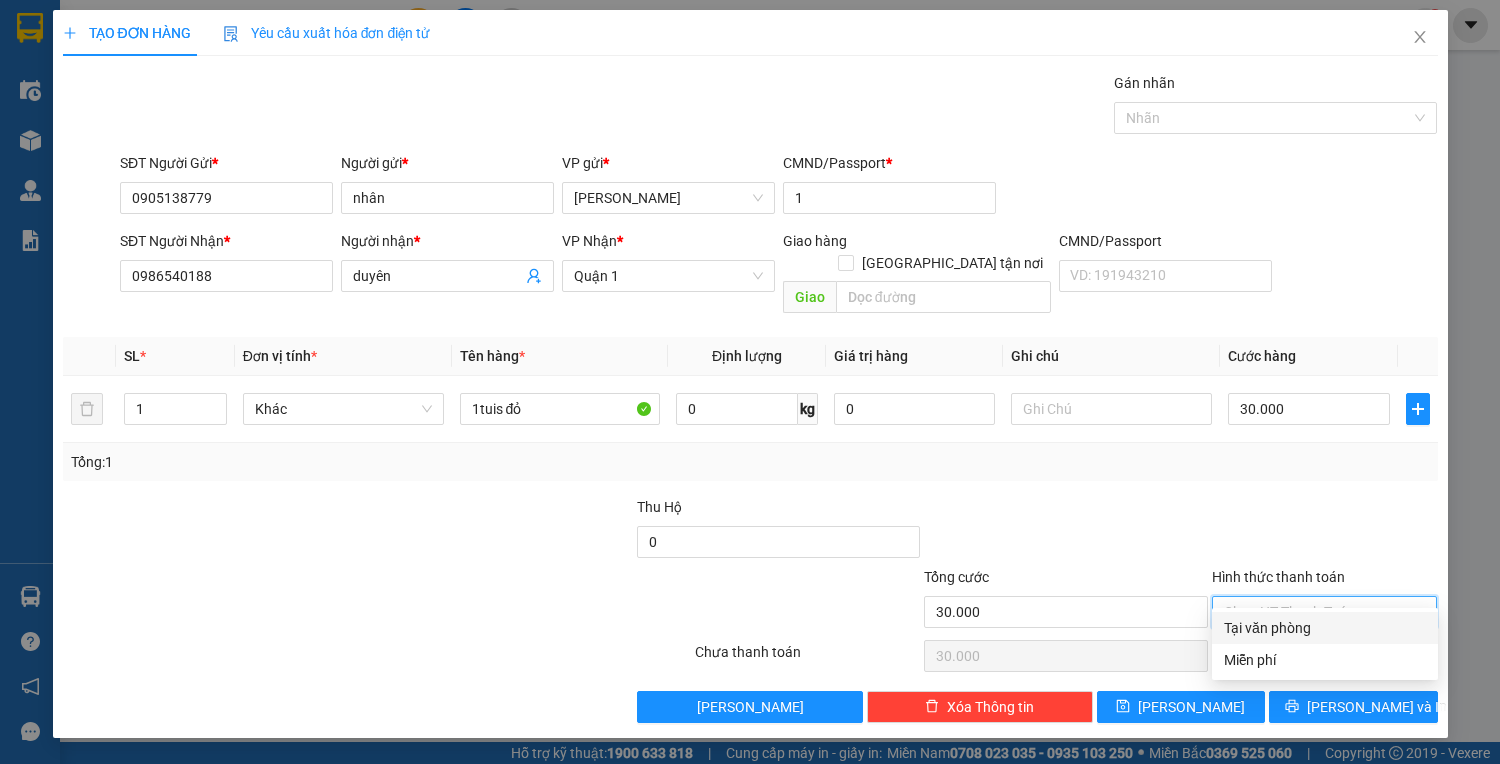 click on "Tại văn phòng" at bounding box center (1325, 628) 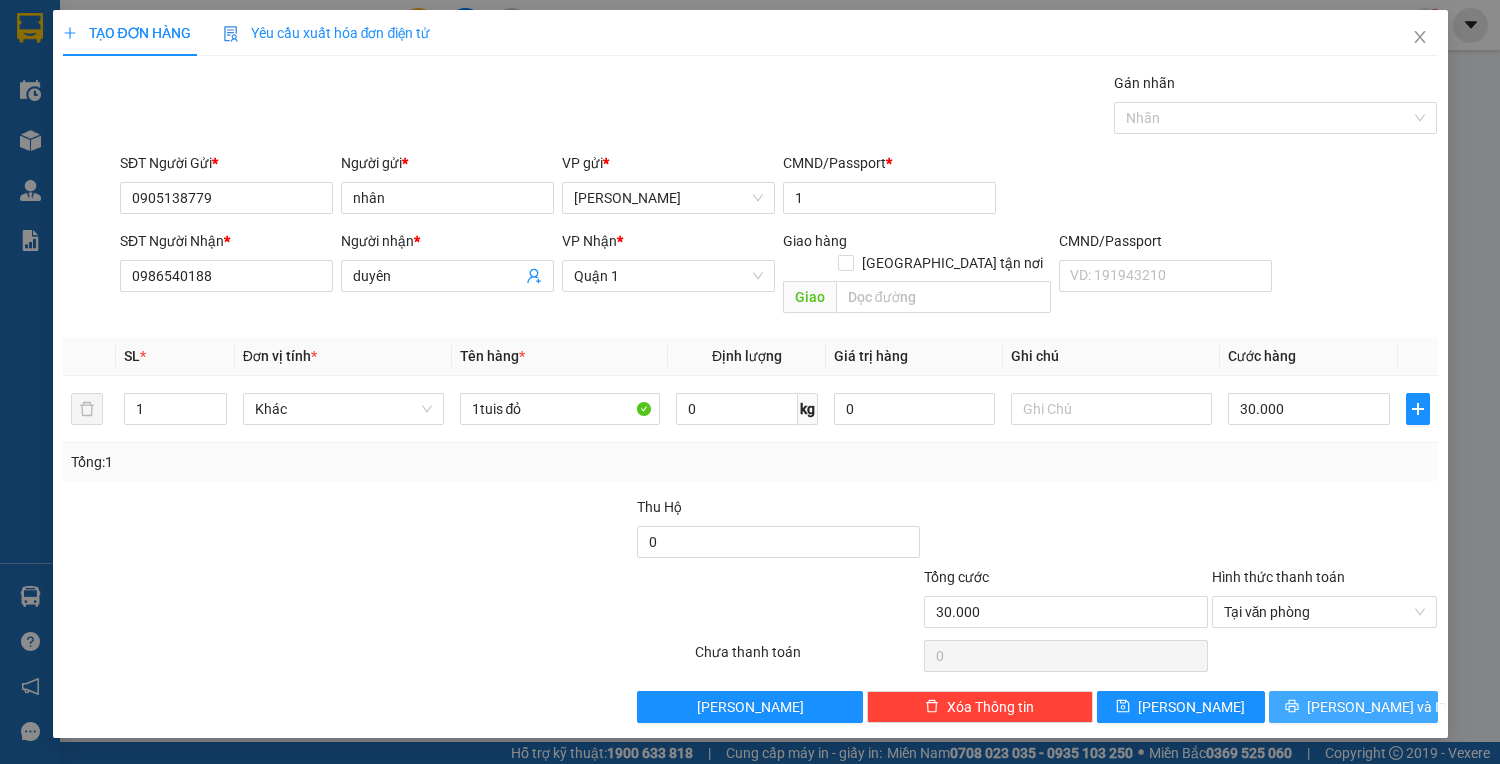 click 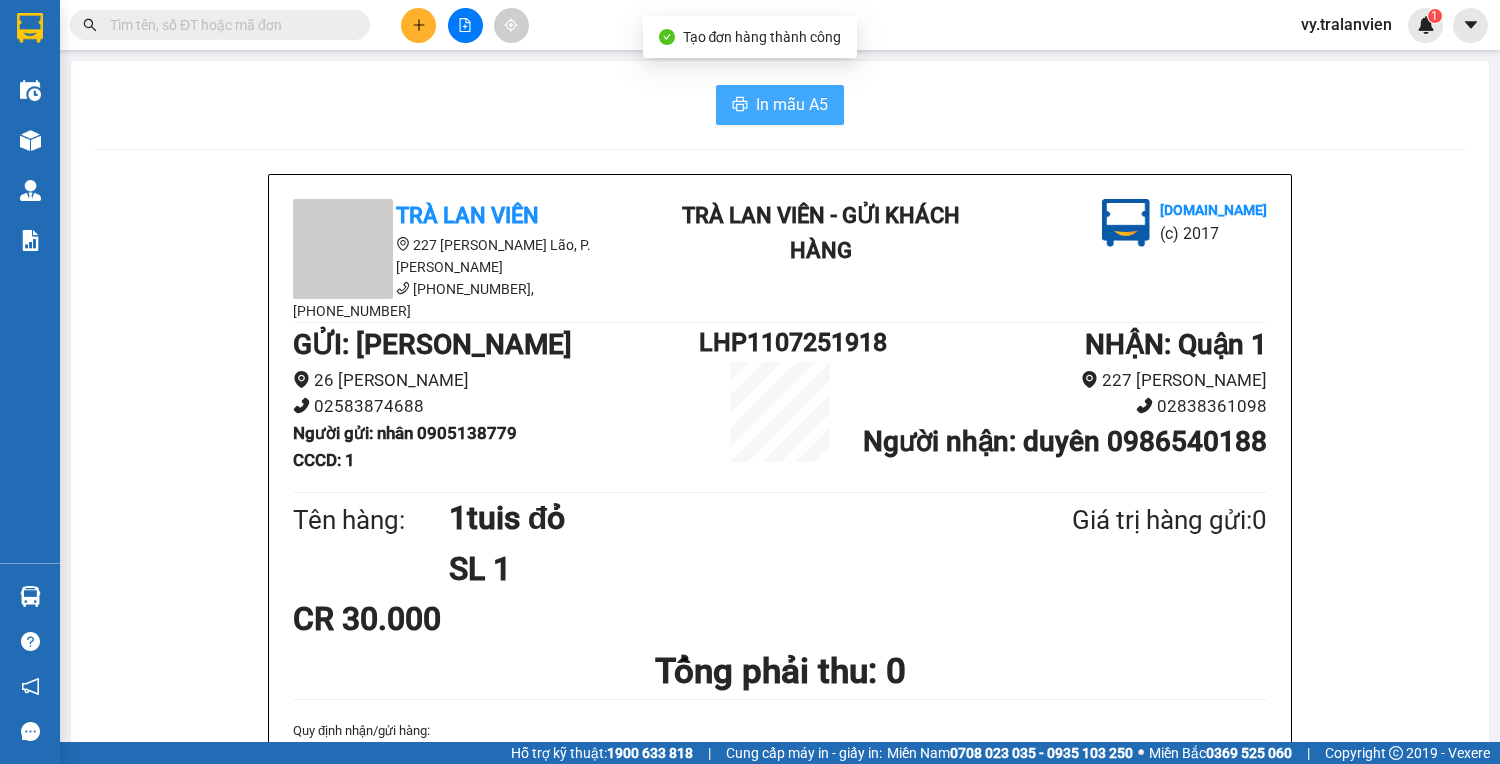 click on "In mẫu A5" at bounding box center (792, 104) 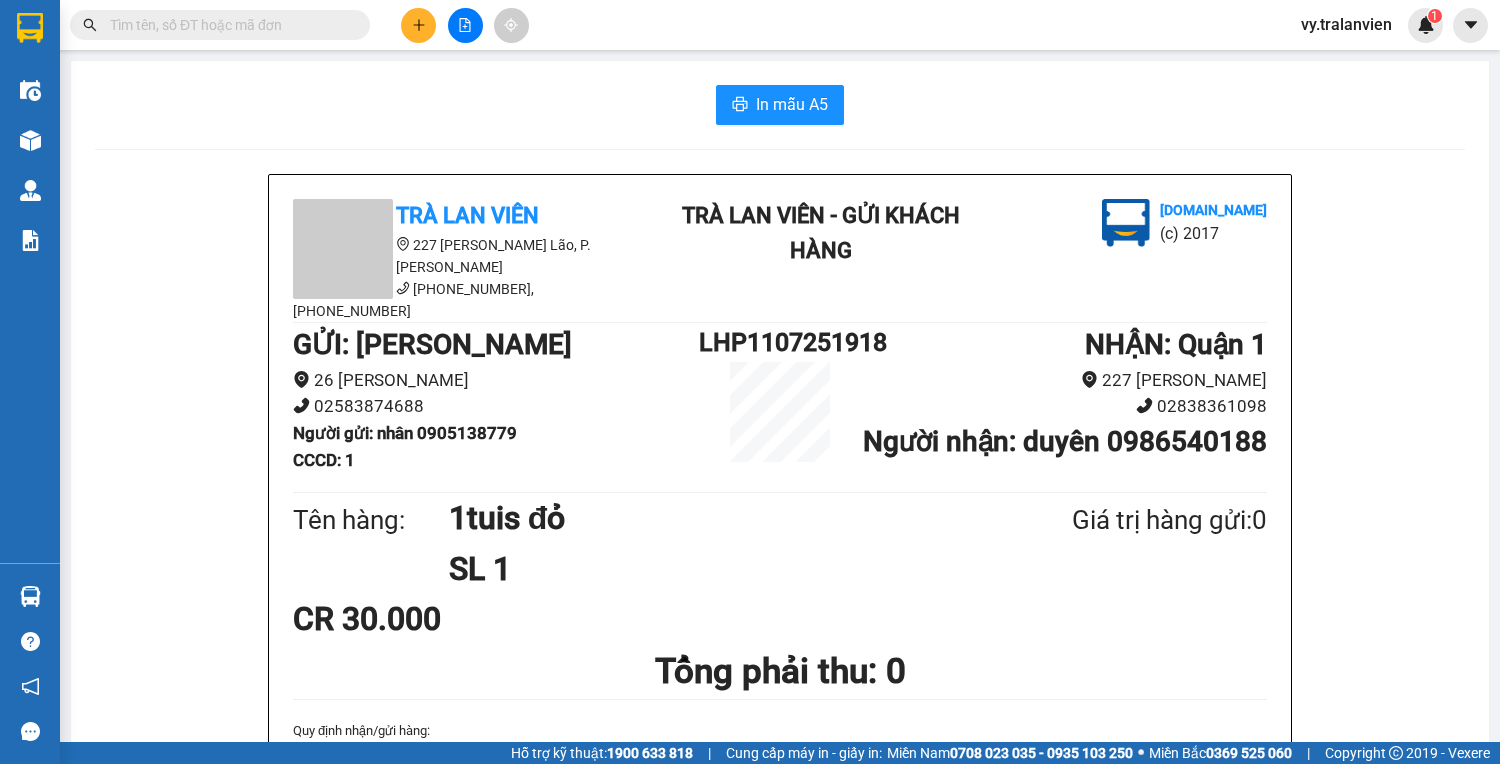 click on "In mẫu A5" at bounding box center (780, 105) 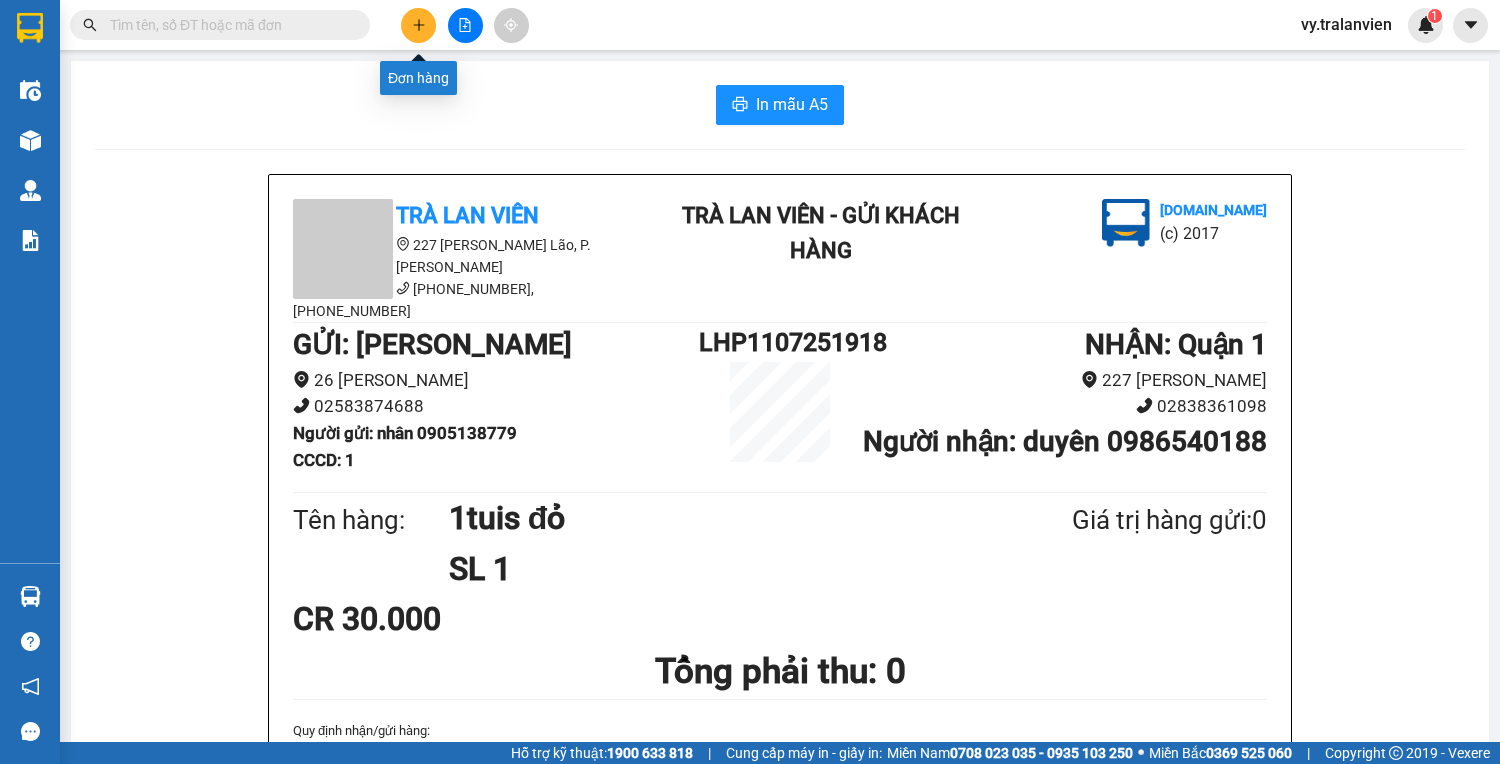 click 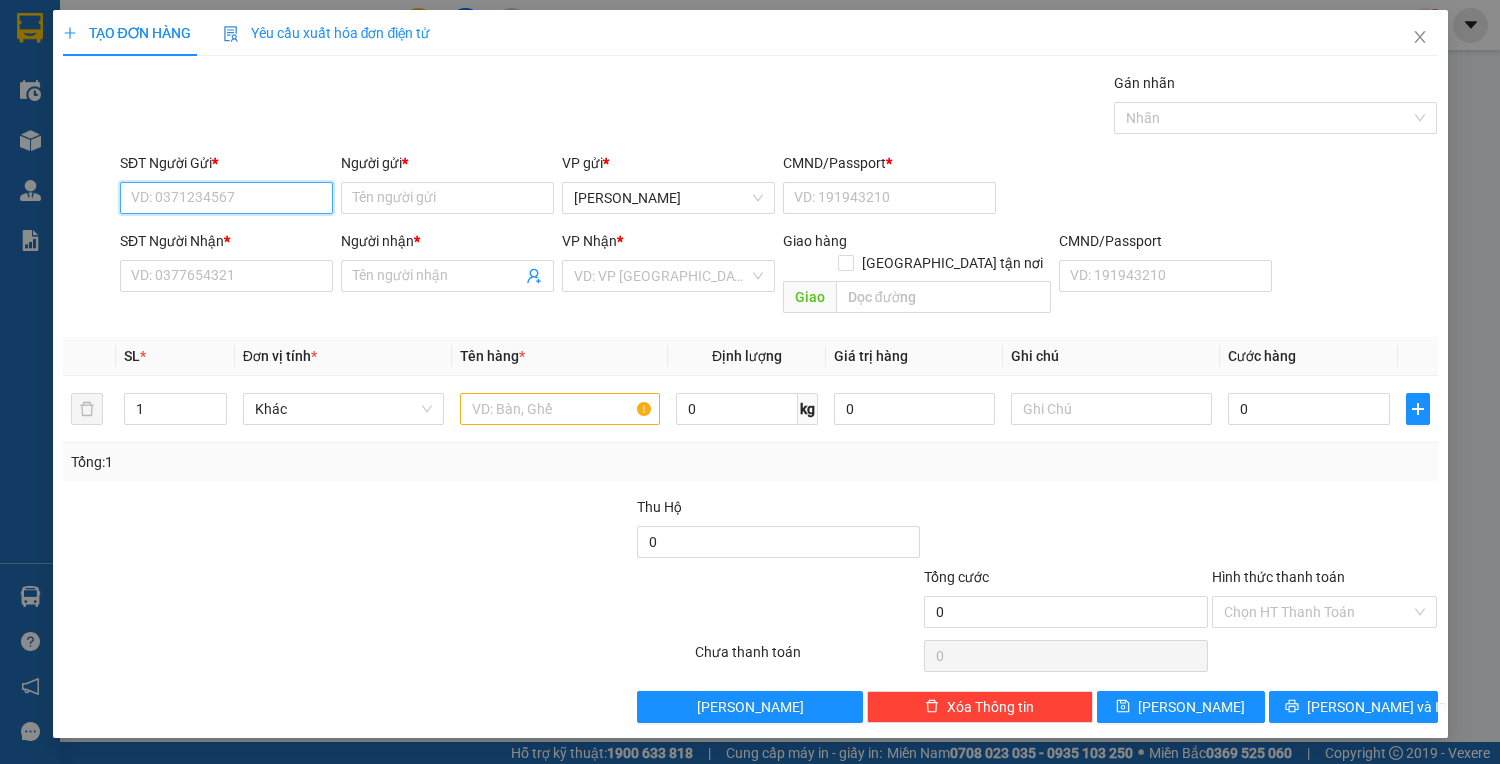 click on "SĐT Người Gửi  *" at bounding box center (226, 198) 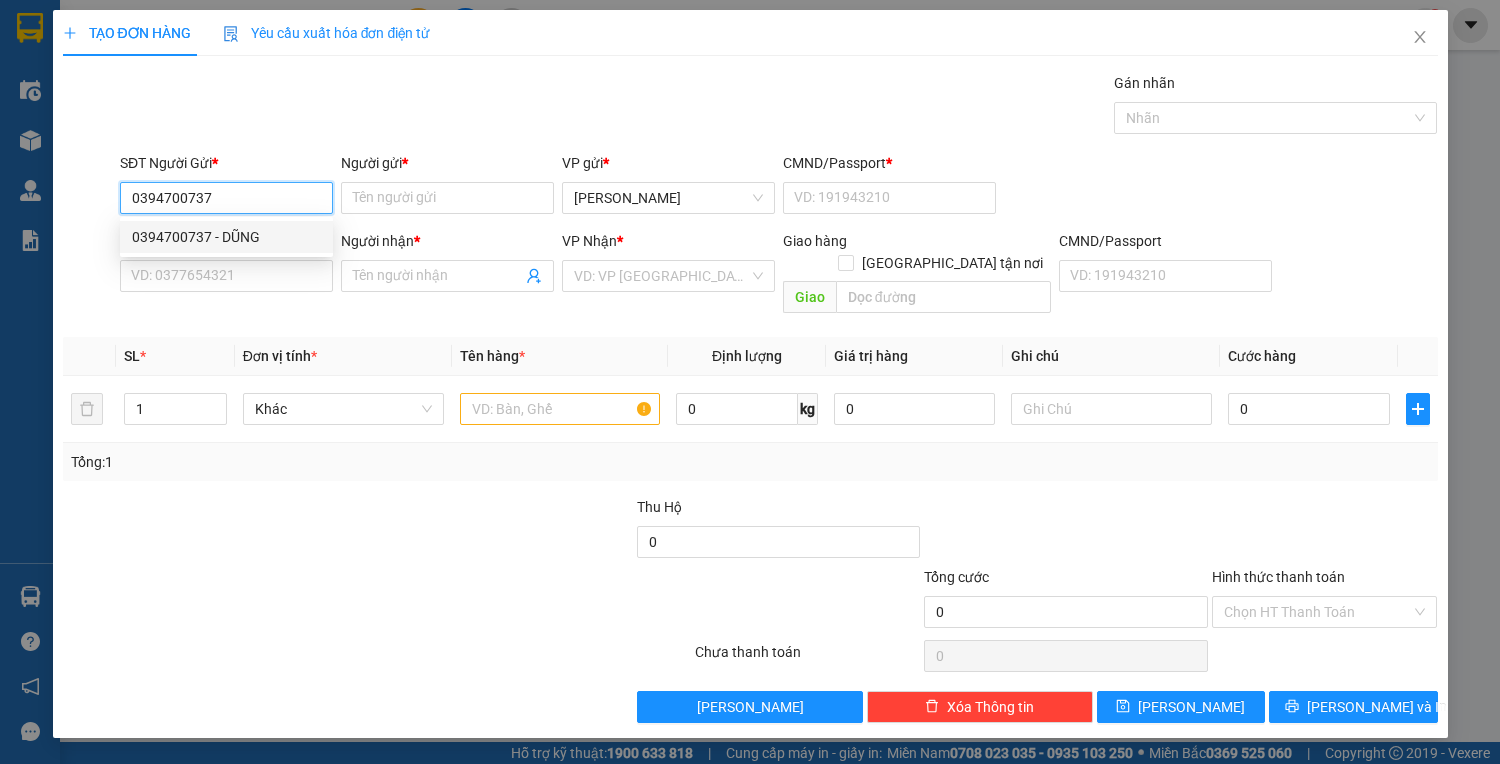 click on "0394700737 - DŨNG" at bounding box center [226, 237] 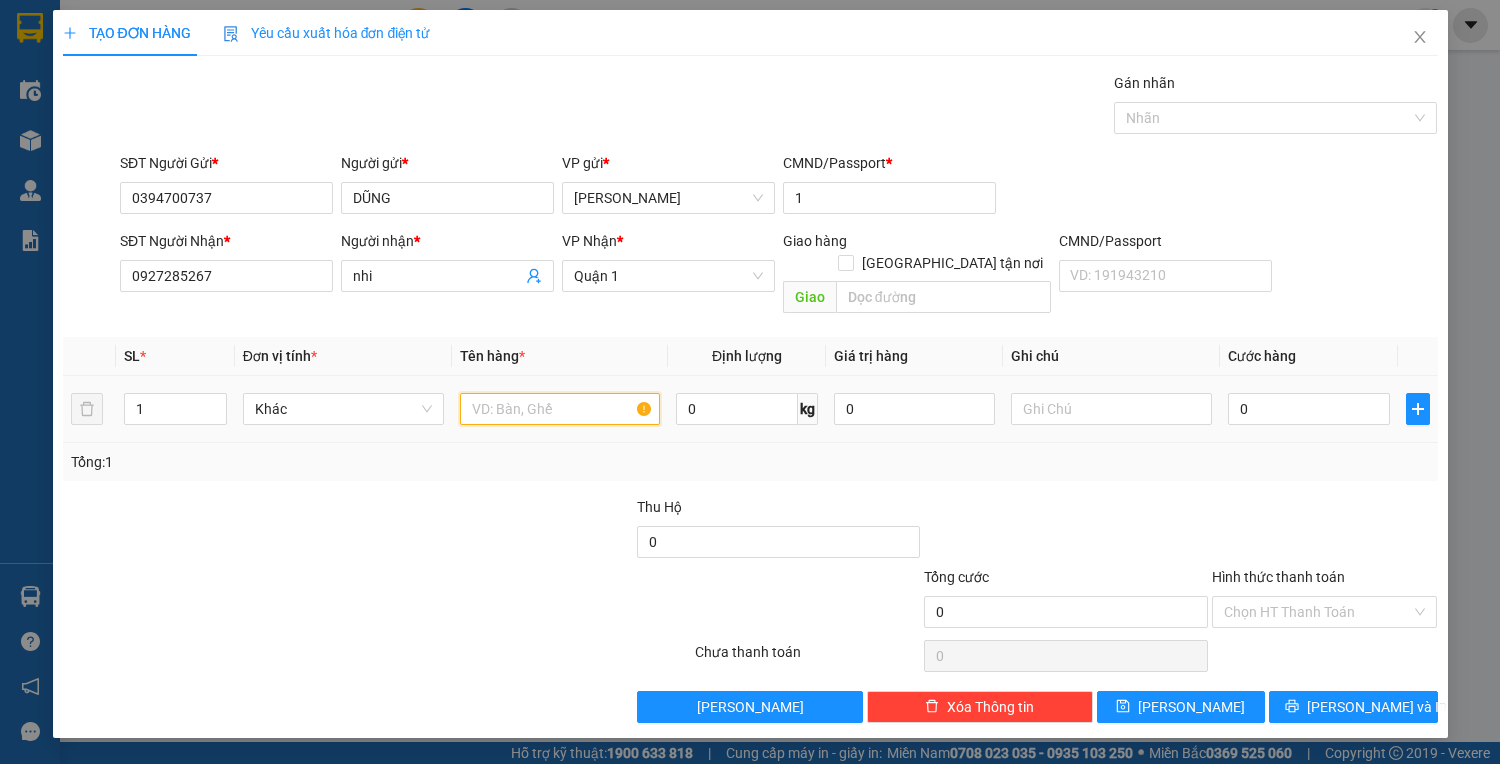 click at bounding box center (560, 409) 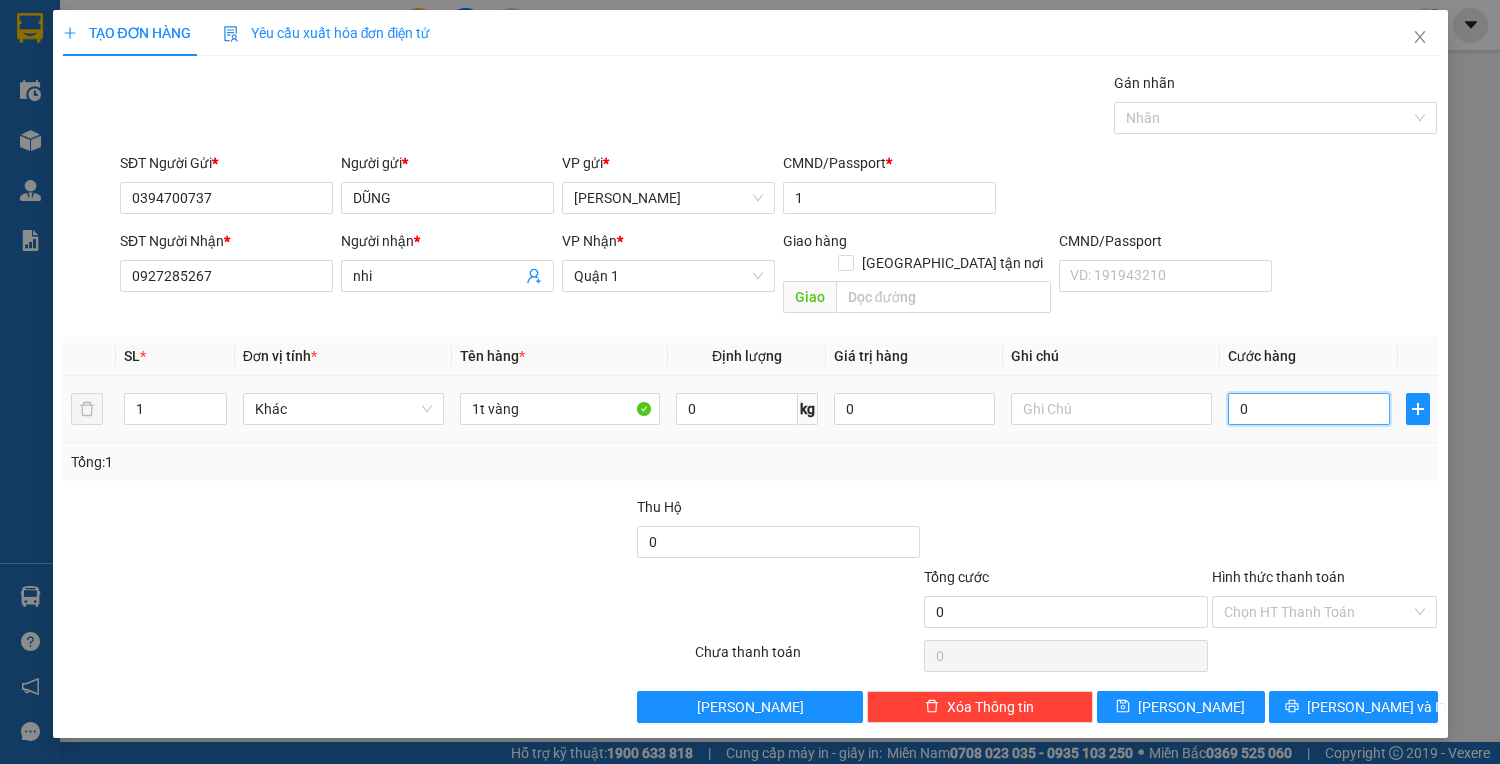 click on "0" at bounding box center [1308, 409] 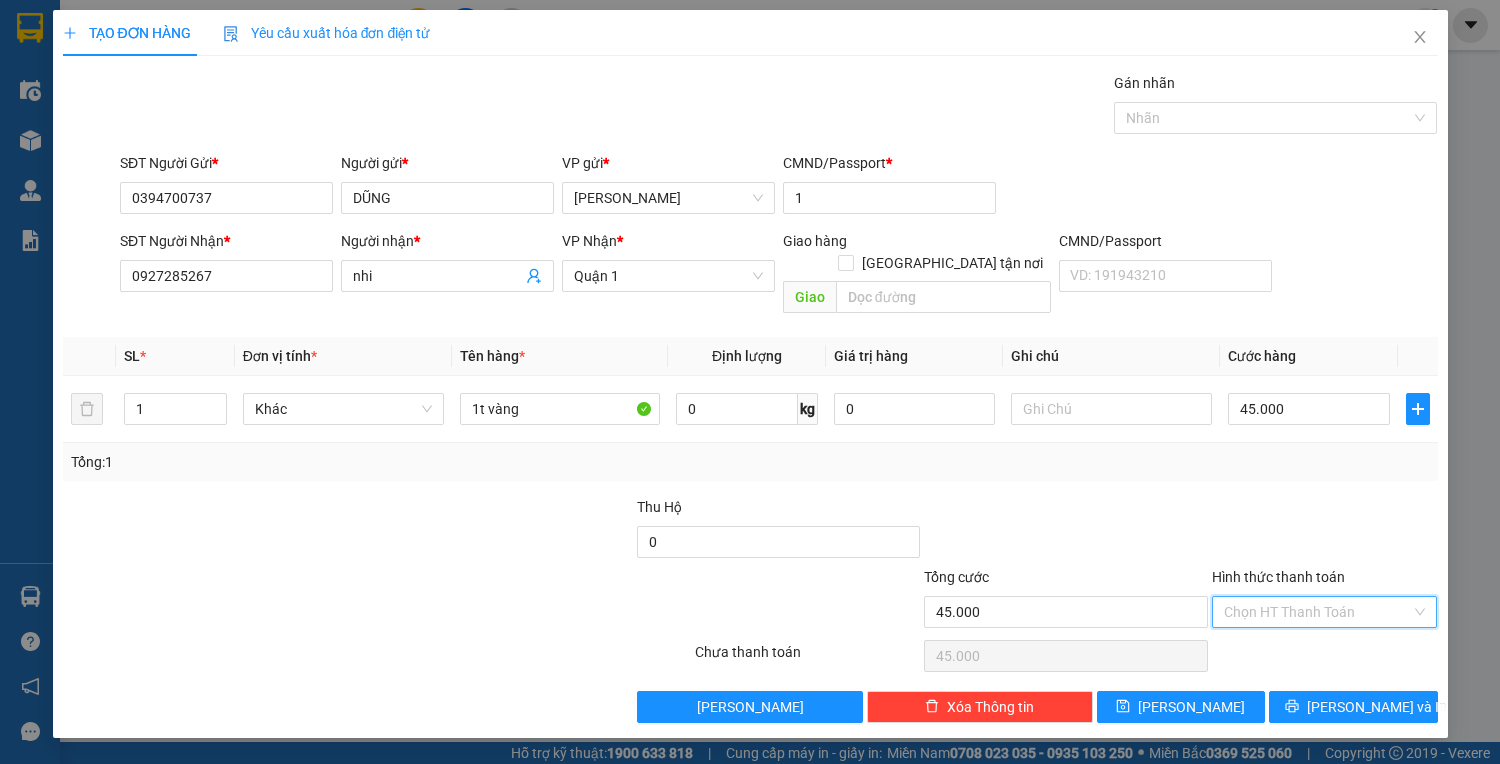 drag, startPoint x: 1348, startPoint y: 592, endPoint x: 1350, endPoint y: 624, distance: 32.06244 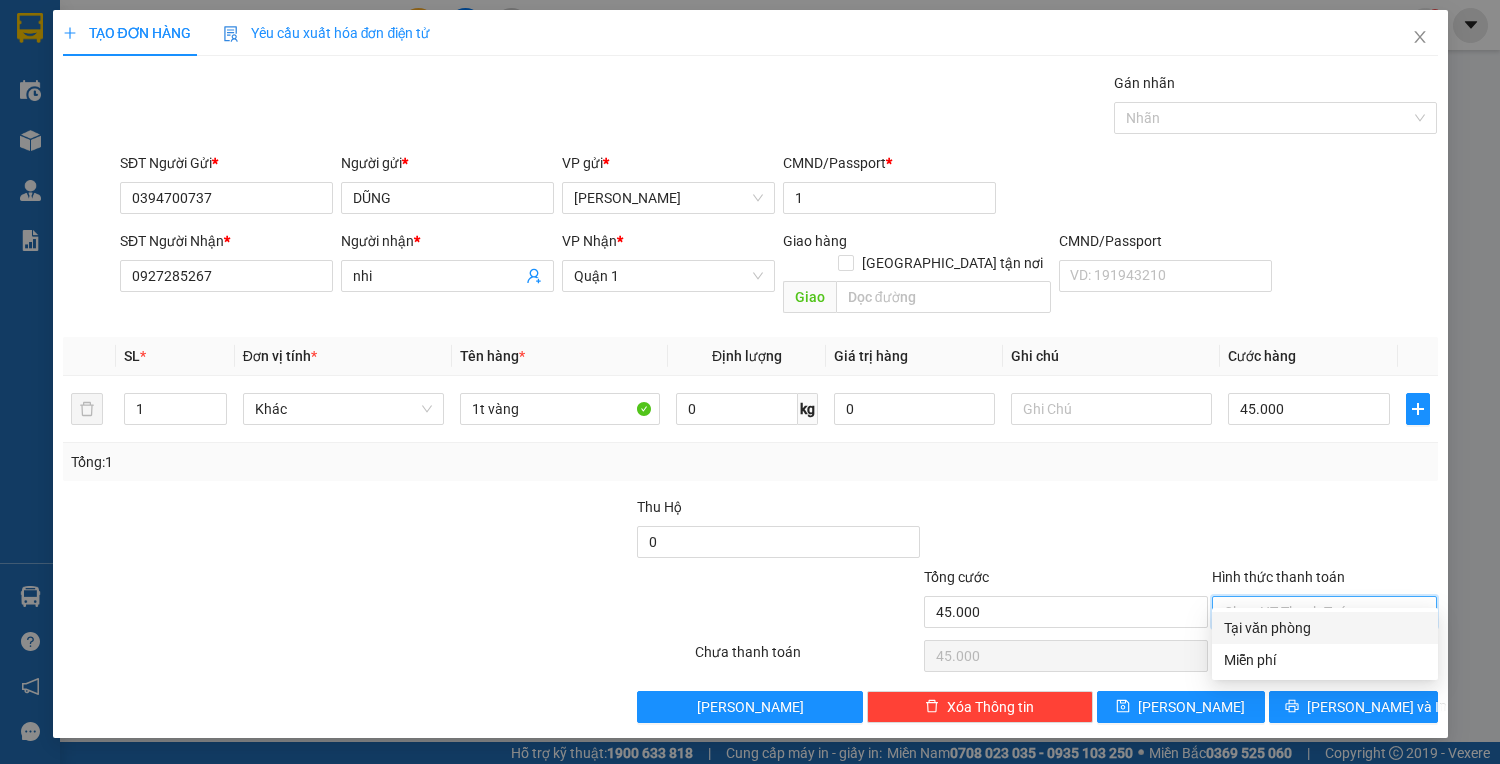 click on "Tại văn phòng" at bounding box center (1325, 628) 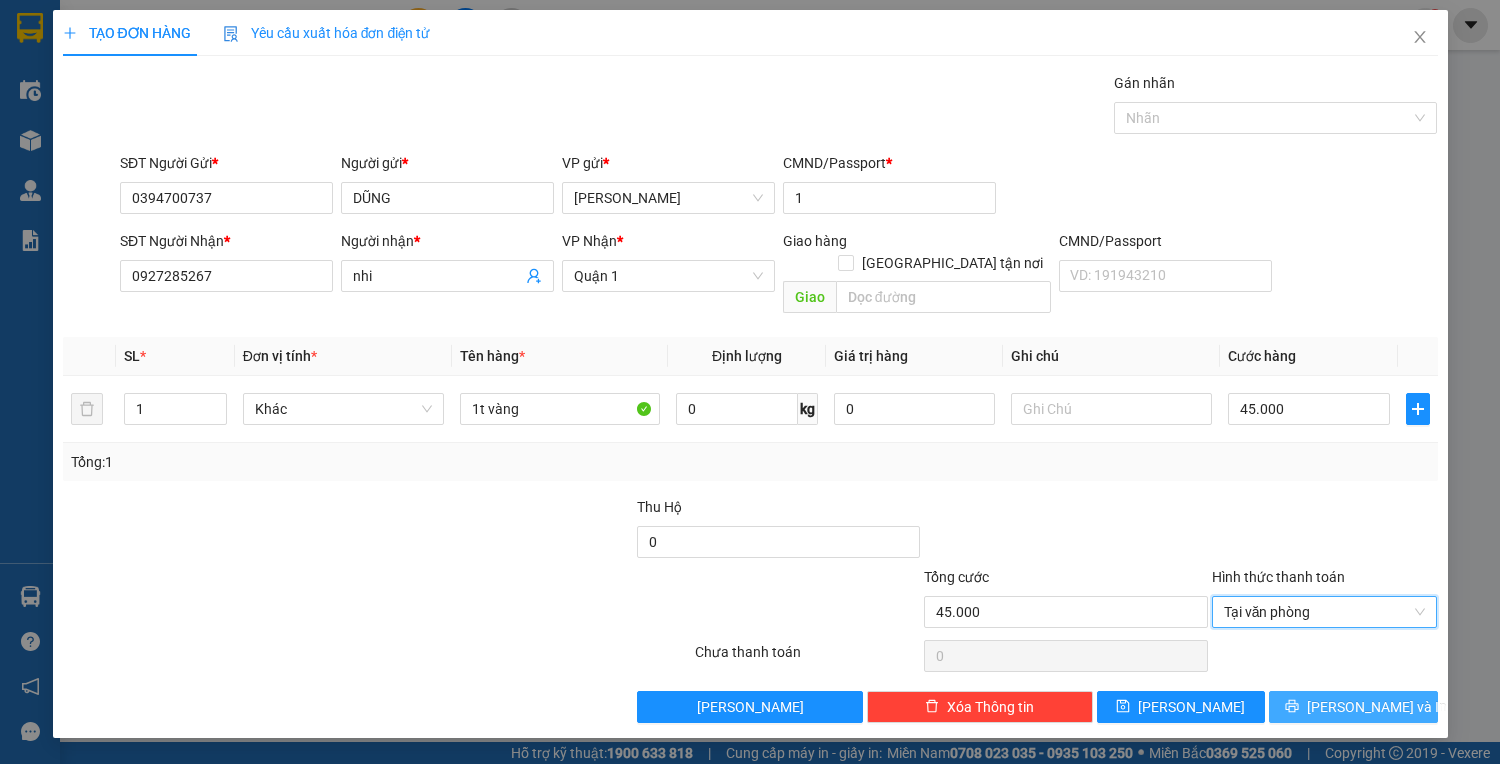 drag, startPoint x: 1352, startPoint y: 676, endPoint x: 1297, endPoint y: 660, distance: 57.280014 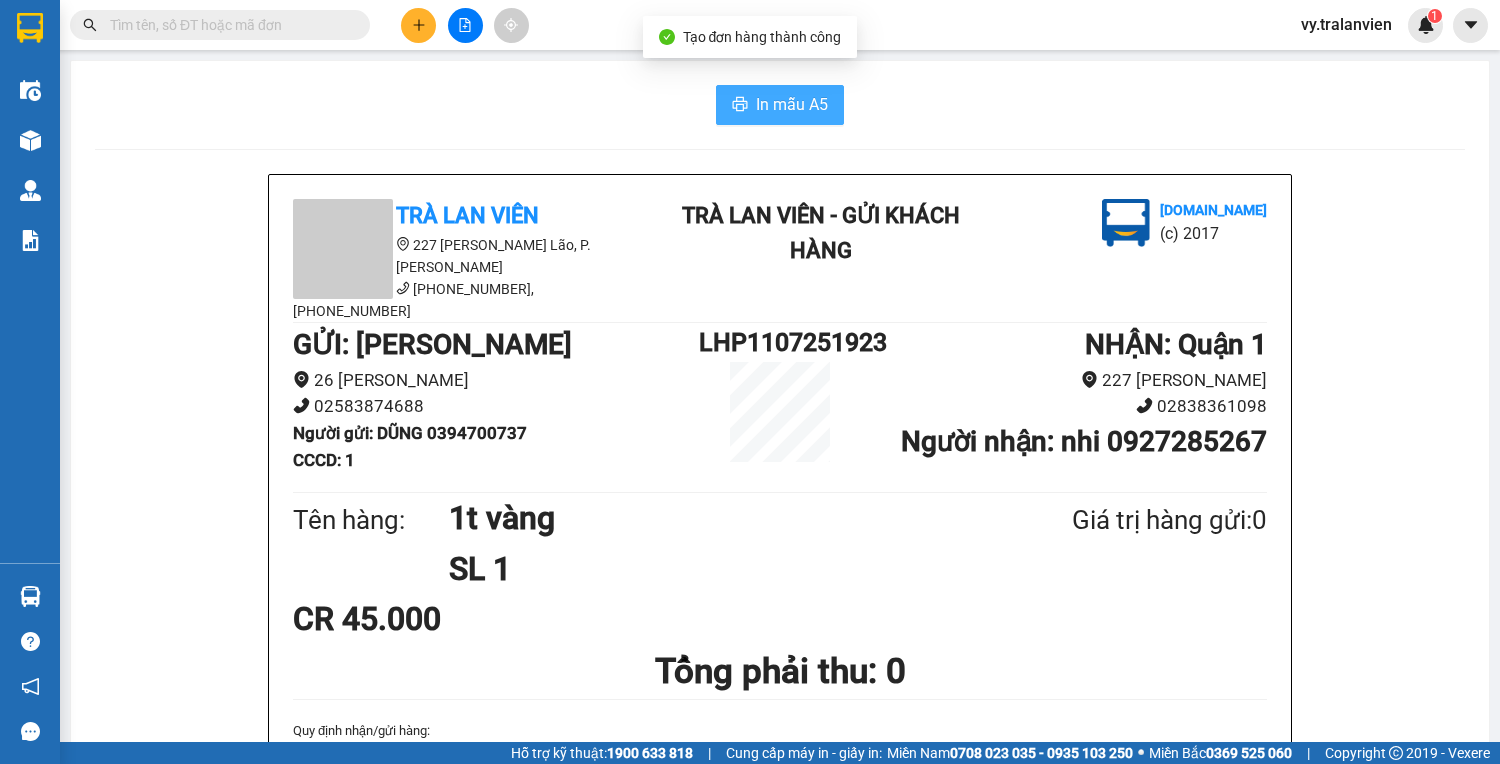 drag, startPoint x: 780, startPoint y: 104, endPoint x: 756, endPoint y: 94, distance: 26 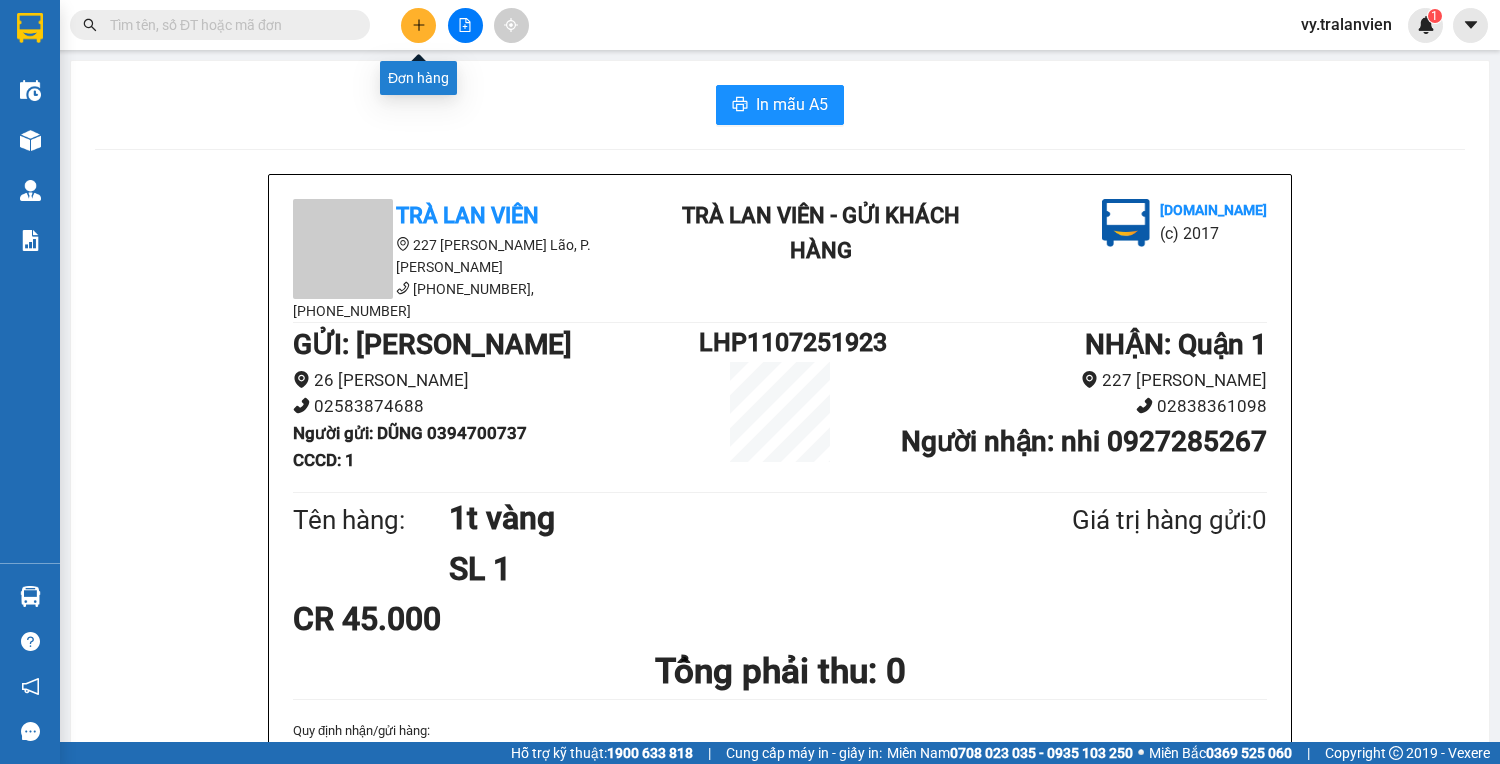 drag, startPoint x: 420, startPoint y: 20, endPoint x: 411, endPoint y: 26, distance: 10.816654 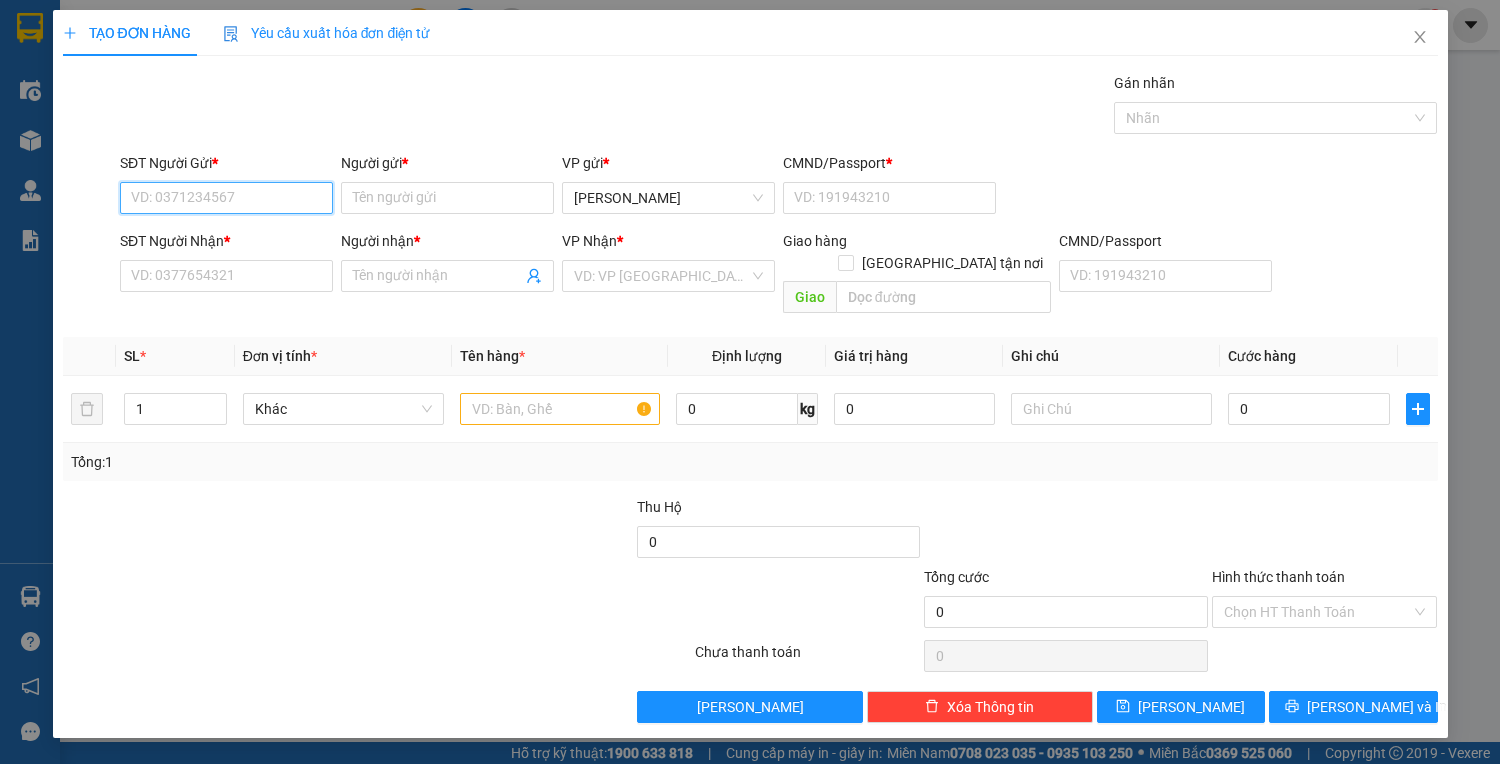 click on "SĐT Người Gửi  *" at bounding box center [226, 198] 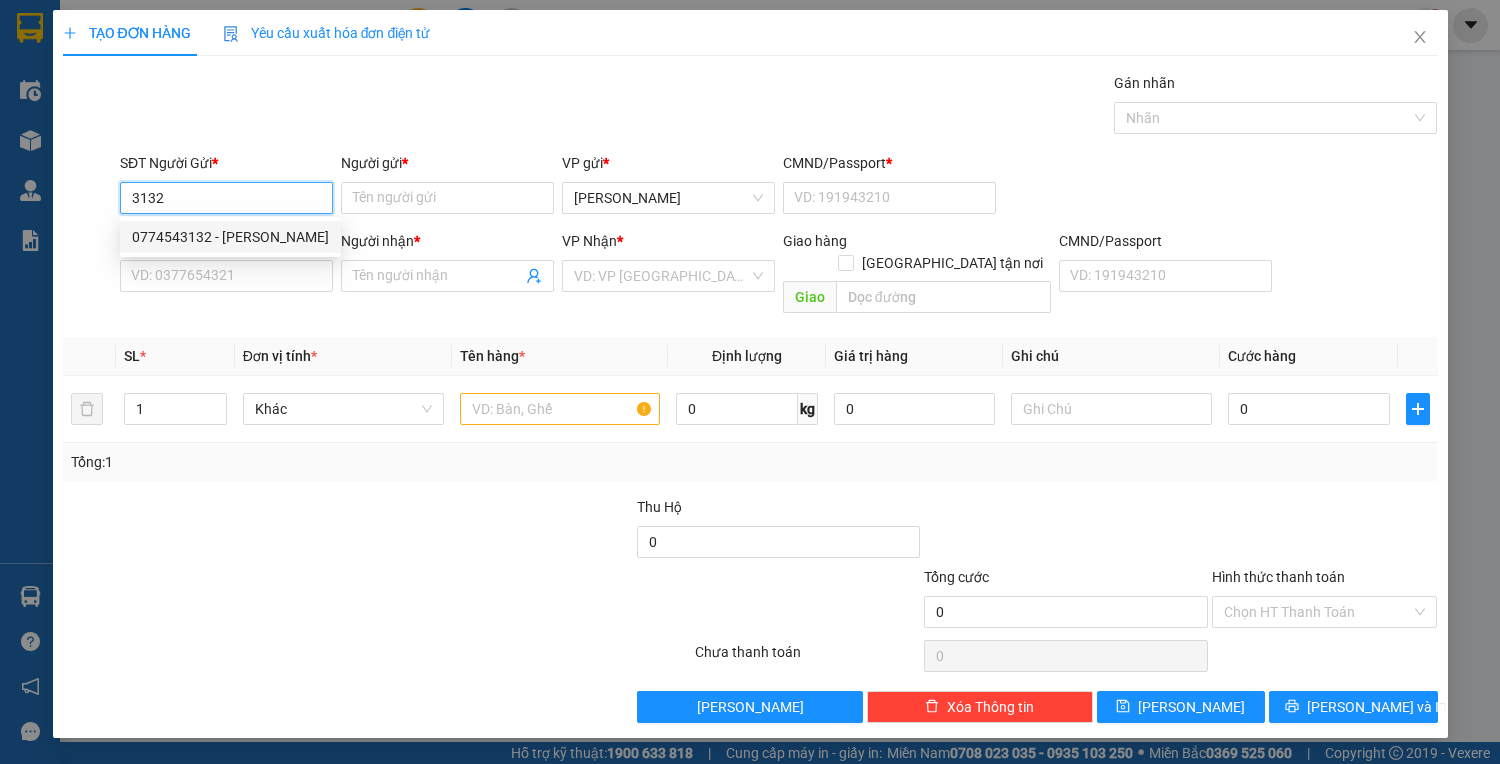 drag, startPoint x: 248, startPoint y: 228, endPoint x: 444, endPoint y: 322, distance: 217.37524 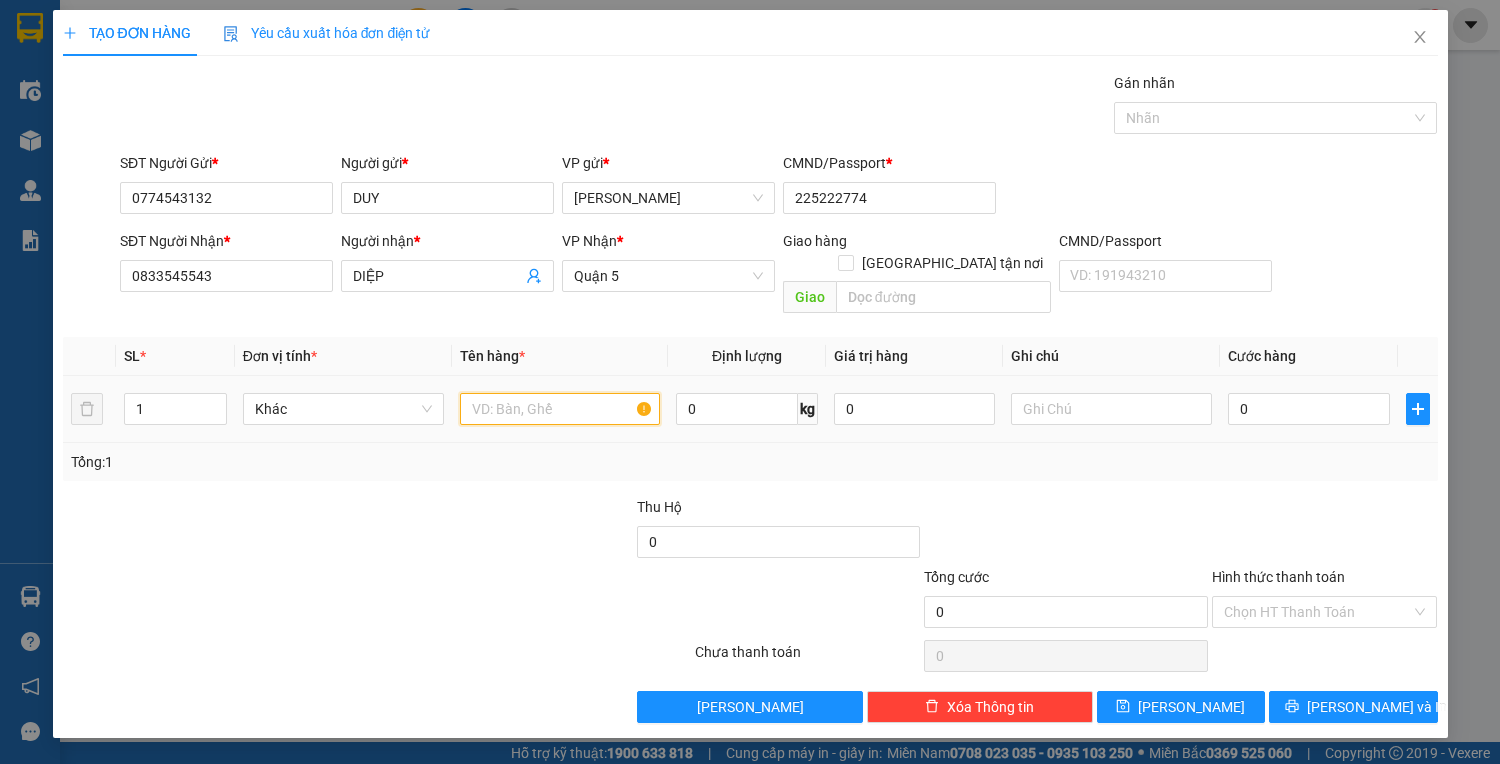 click at bounding box center [560, 409] 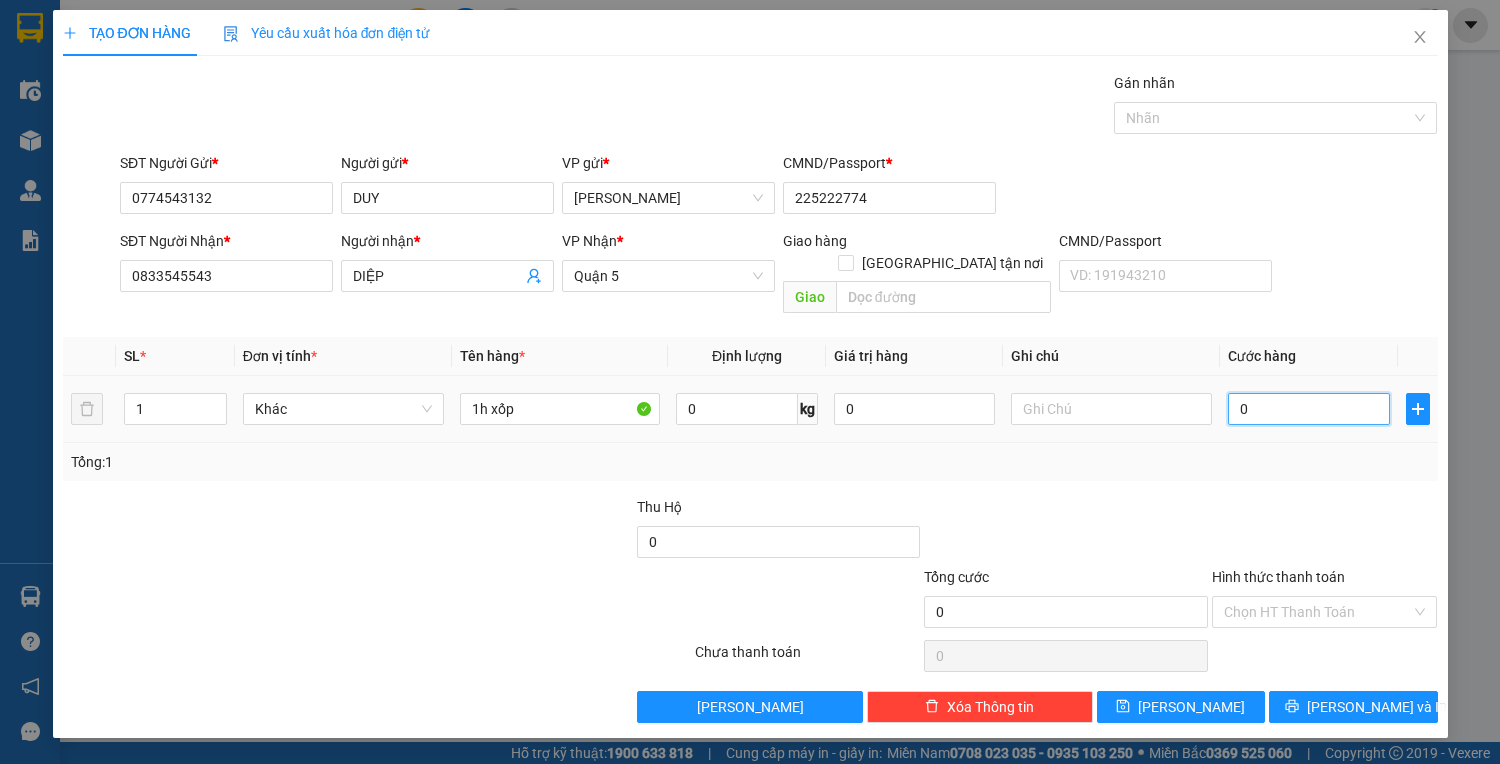 click on "0" at bounding box center (1308, 409) 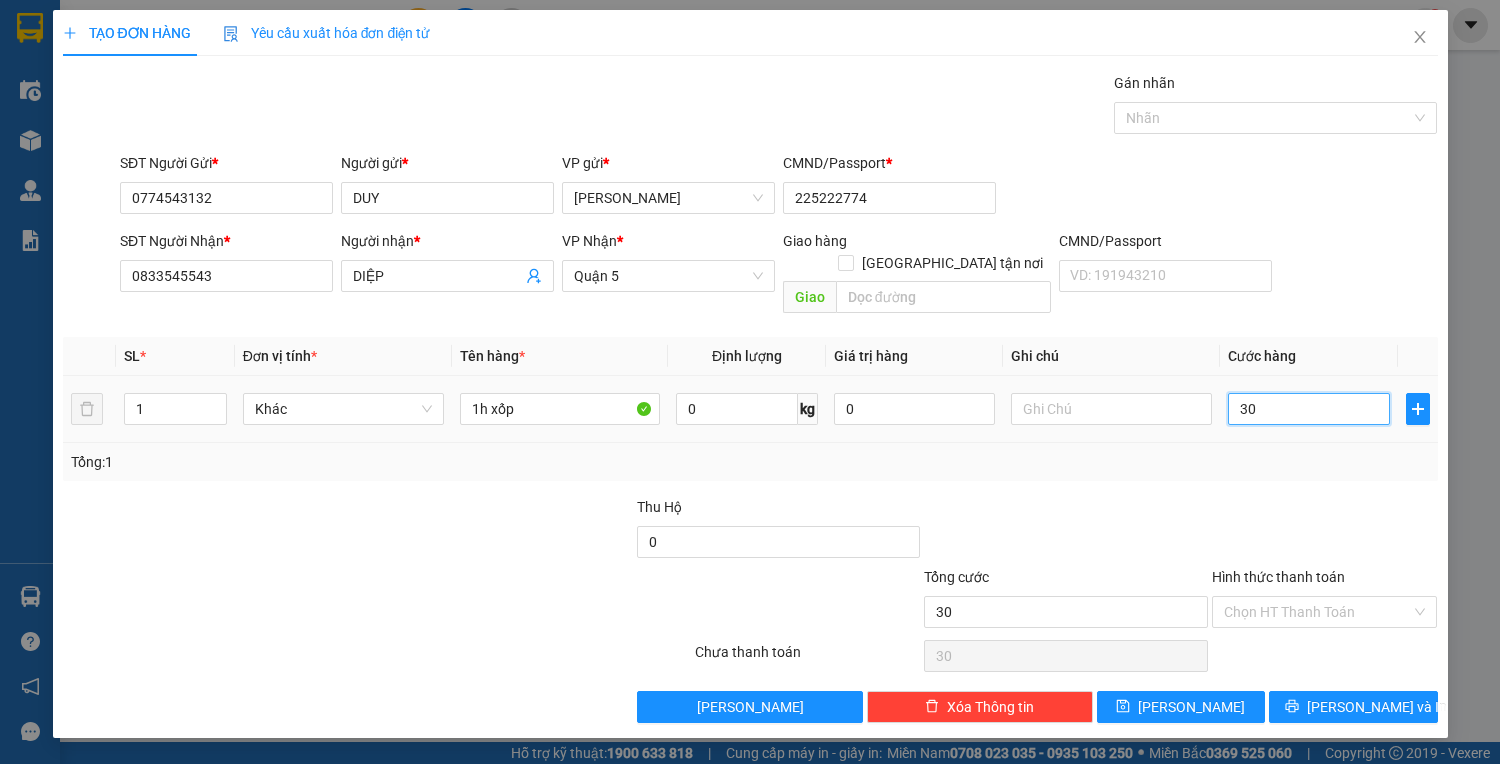 click on "30" at bounding box center [1308, 409] 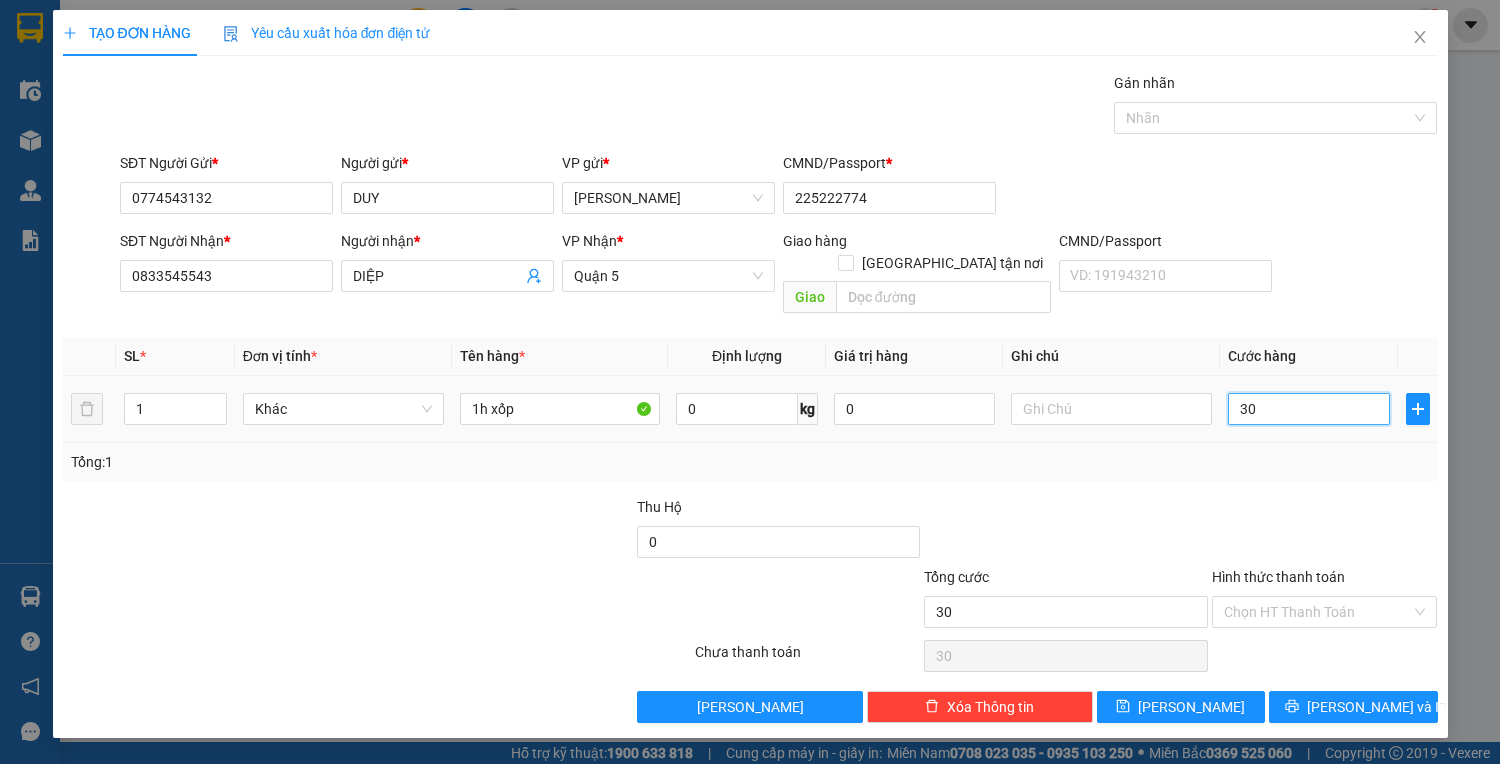 click on "30" at bounding box center (1308, 409) 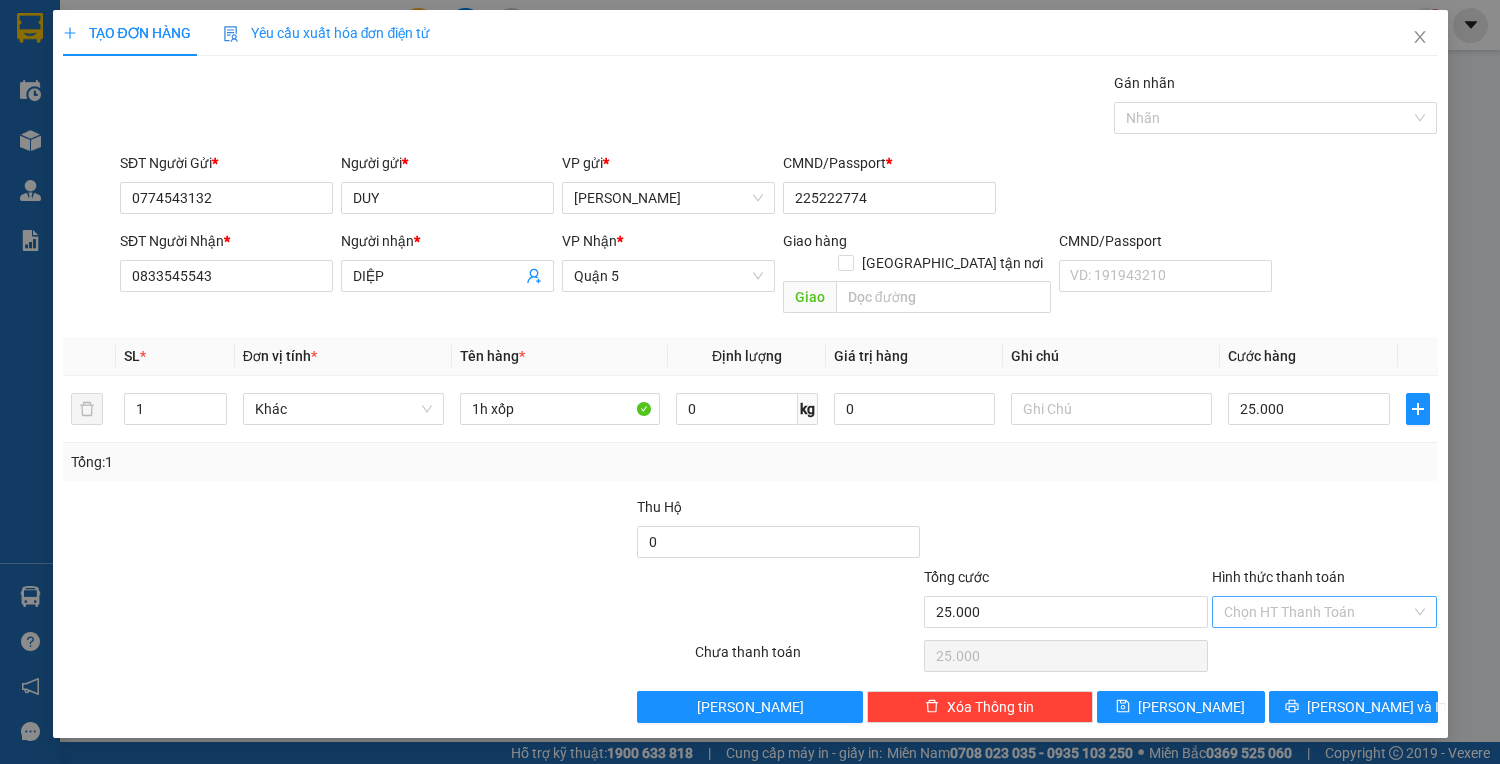 click on "Hình thức thanh toán" at bounding box center (1318, 612) 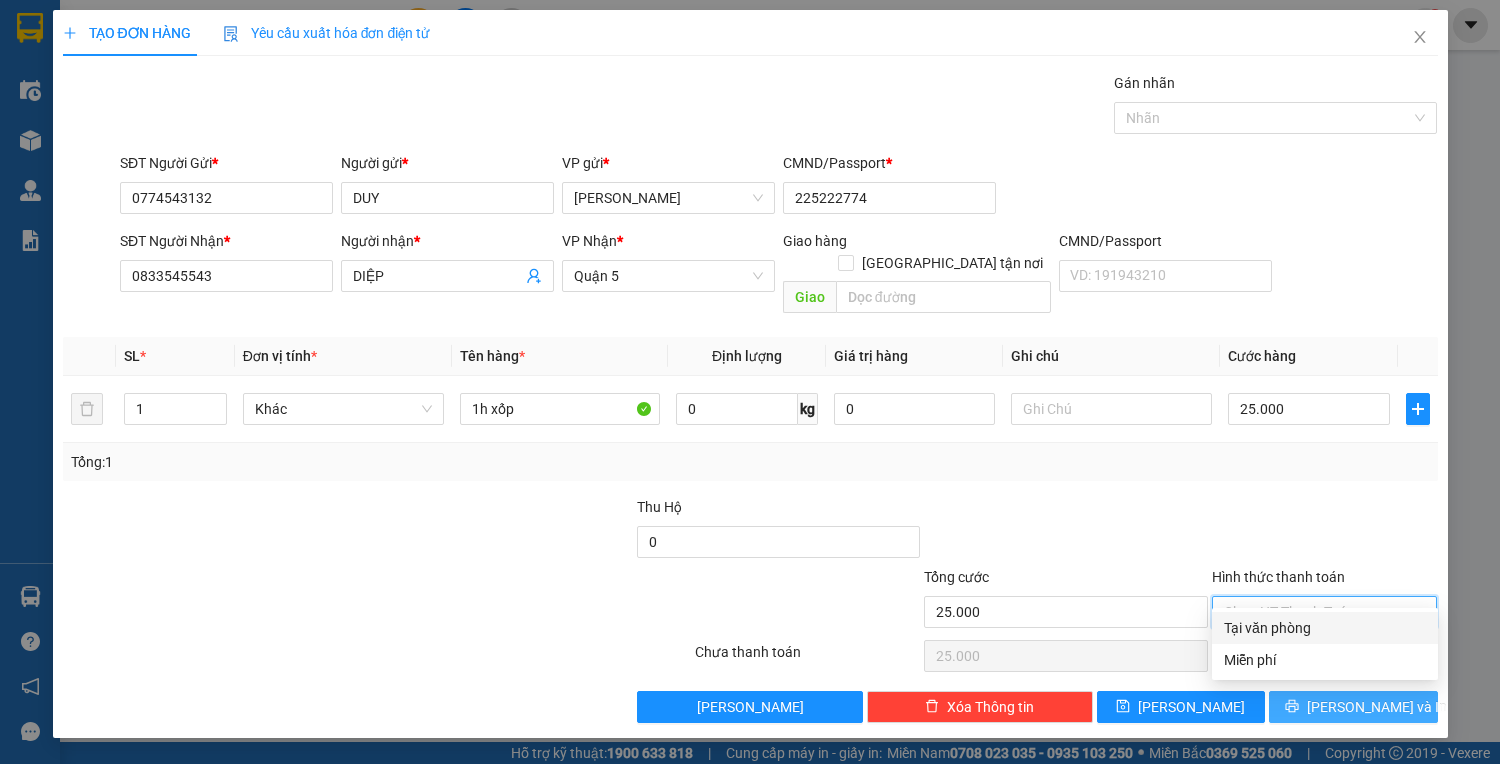 drag, startPoint x: 1355, startPoint y: 627, endPoint x: 1347, endPoint y: 672, distance: 45.705578 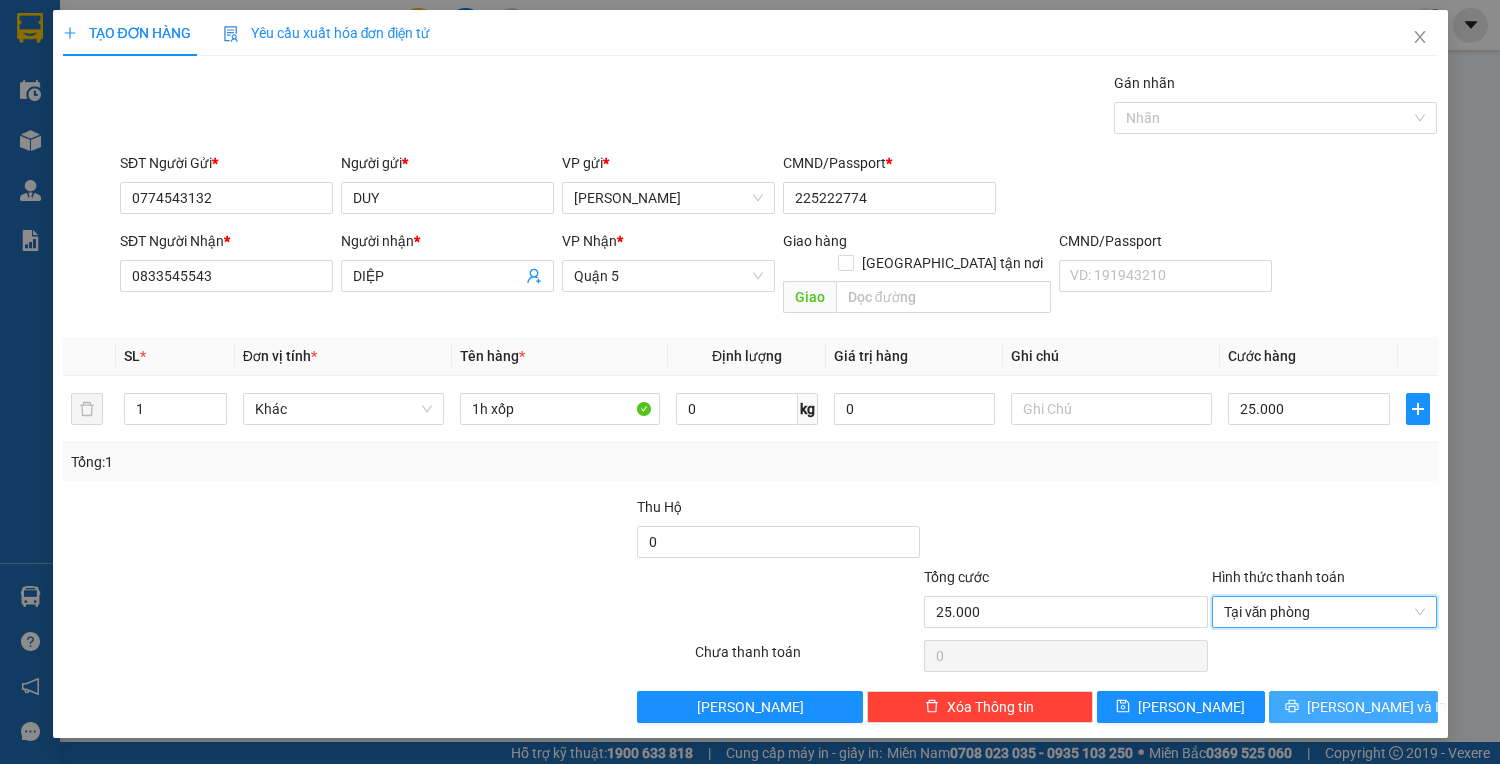 click on "[PERSON_NAME] và In" at bounding box center (1377, 707) 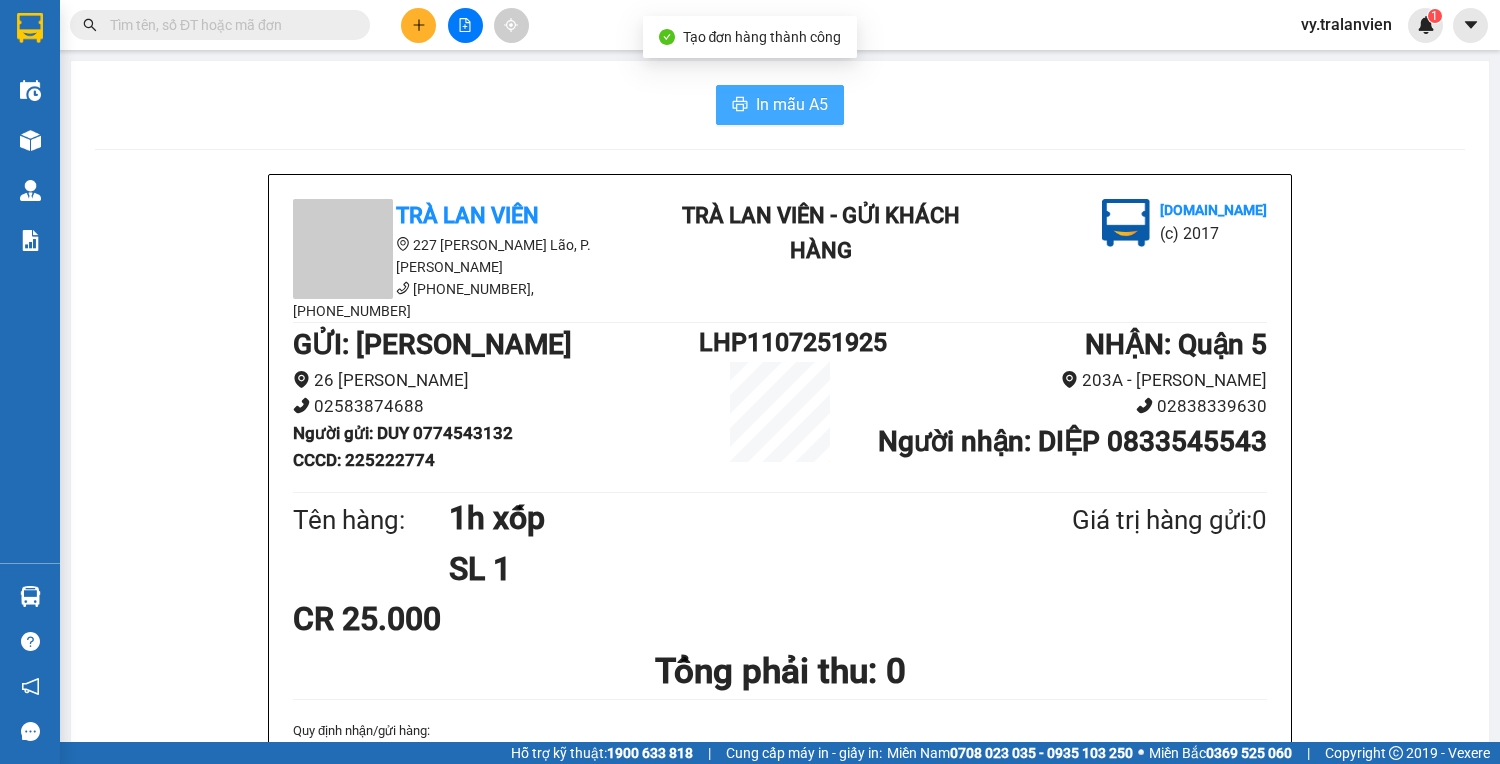 click on "In mẫu A5" at bounding box center [792, 104] 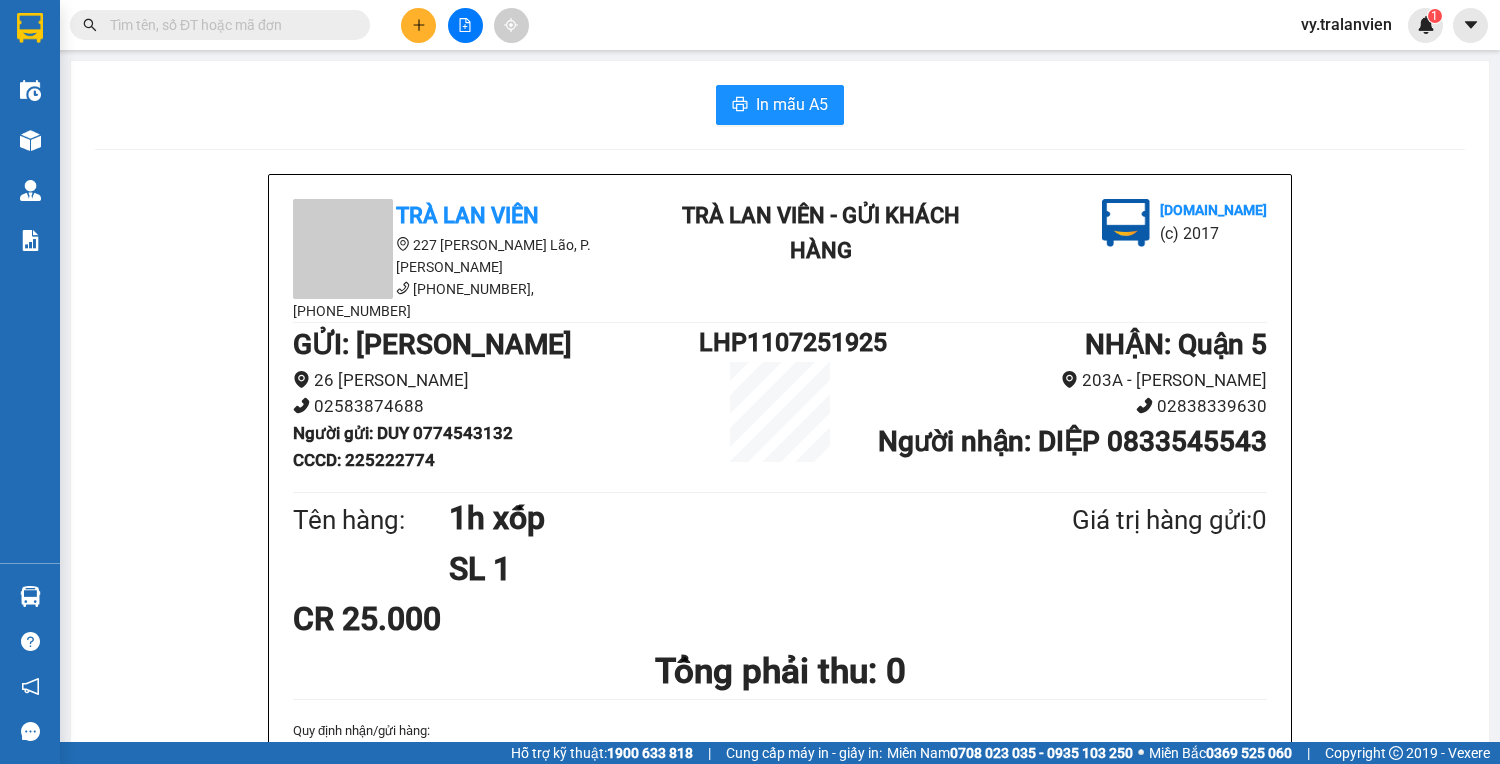 click at bounding box center [418, 25] 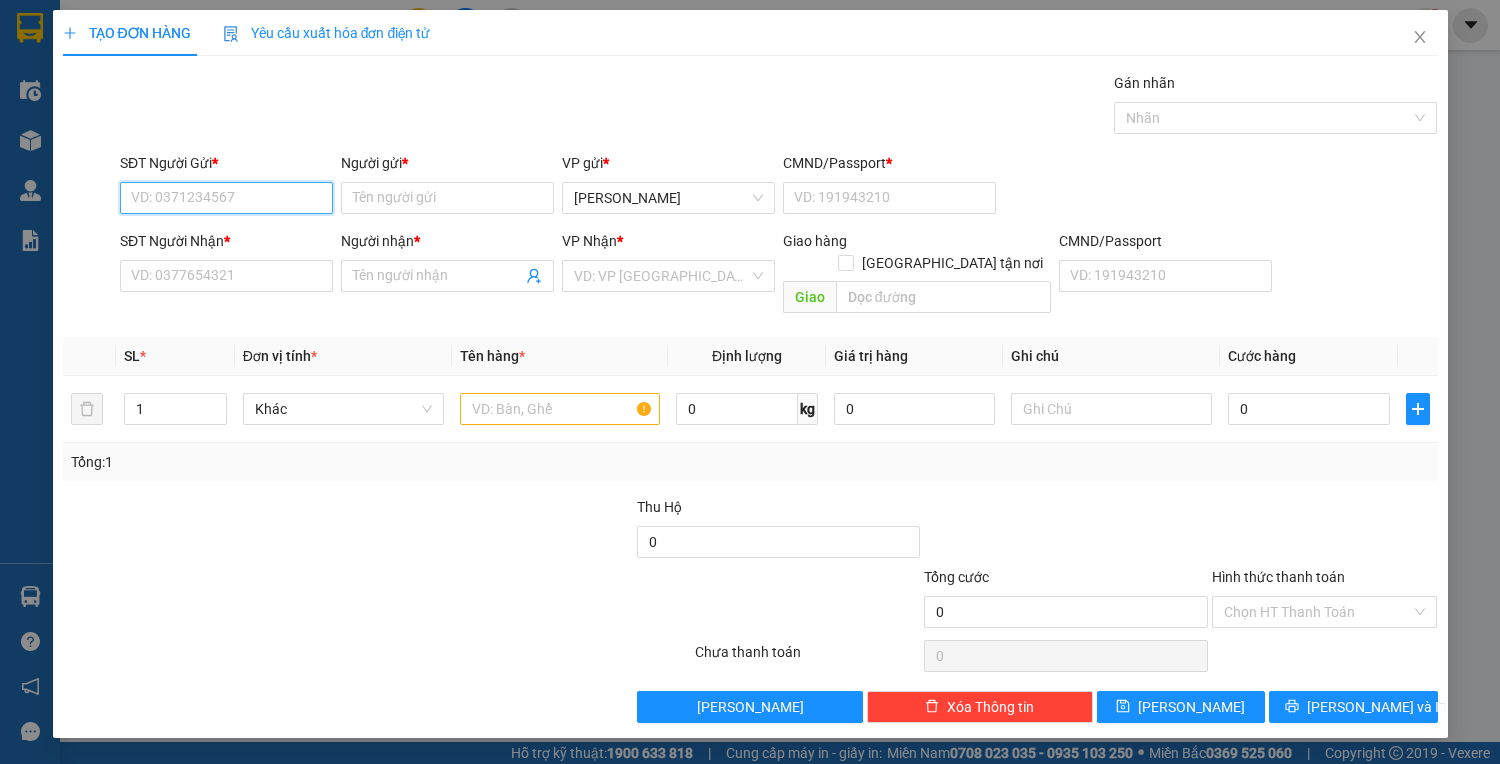 click on "SĐT Người Gửi  *" at bounding box center [226, 198] 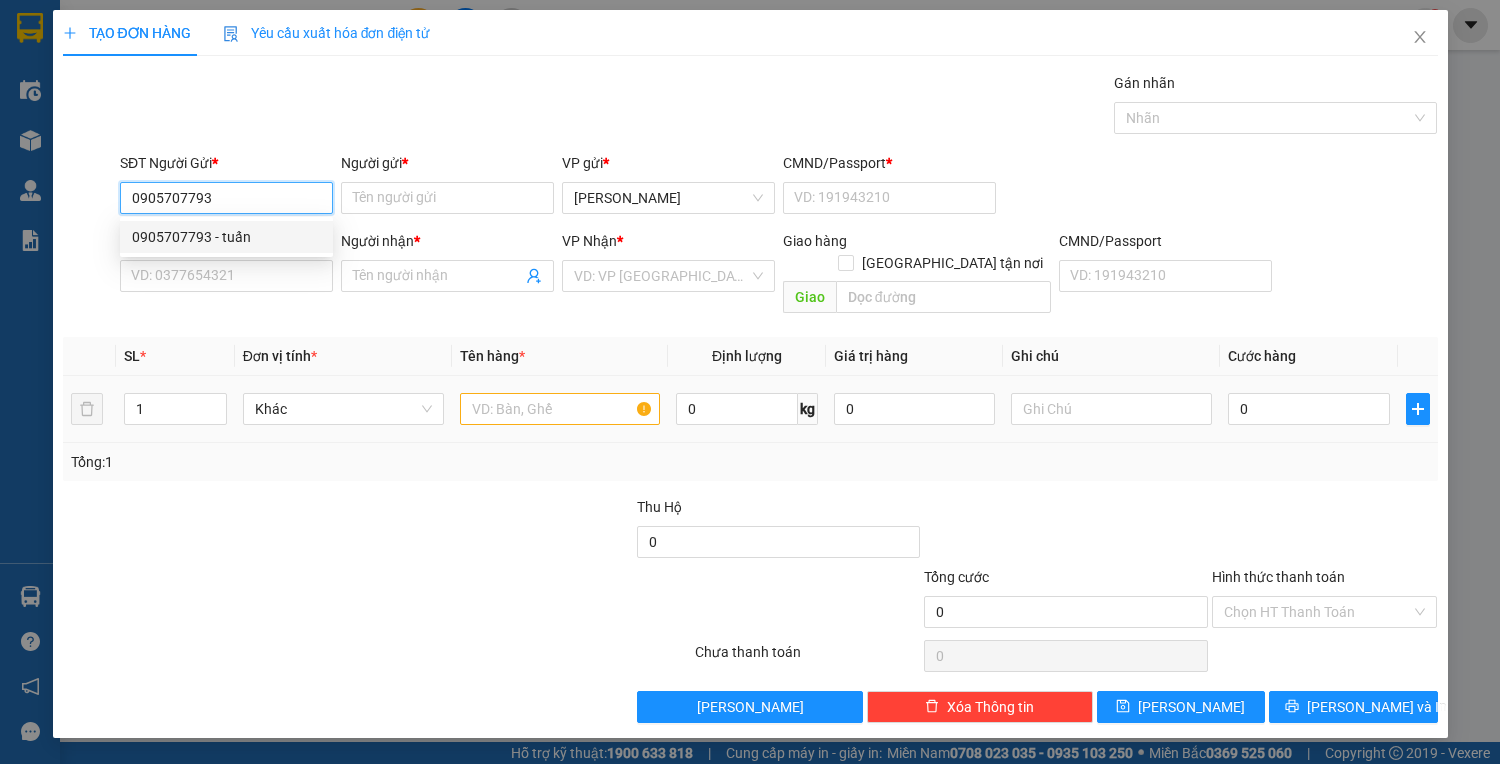 drag, startPoint x: 280, startPoint y: 244, endPoint x: 494, endPoint y: 362, distance: 244.37675 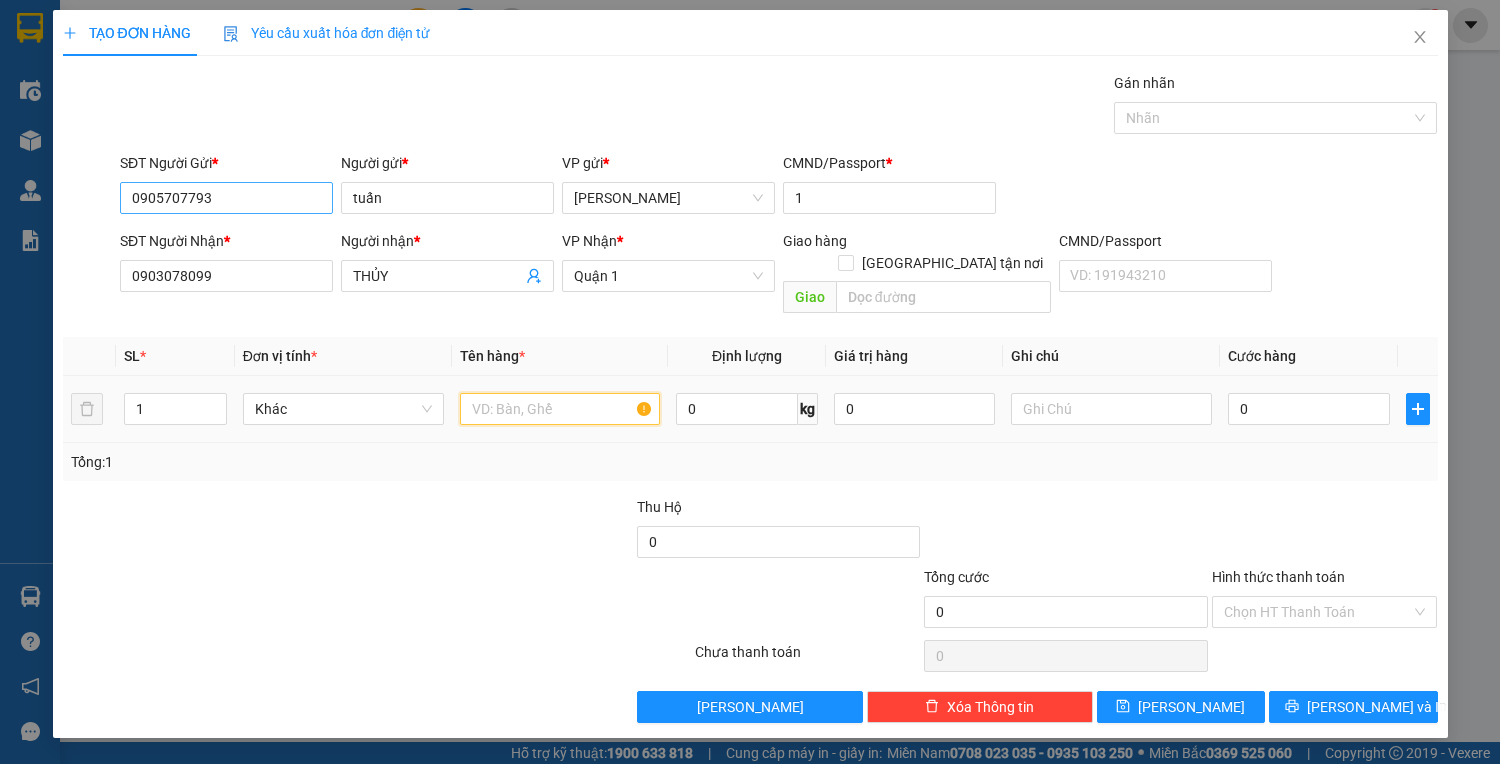 drag, startPoint x: 508, startPoint y: 381, endPoint x: 224, endPoint y: 196, distance: 338.941 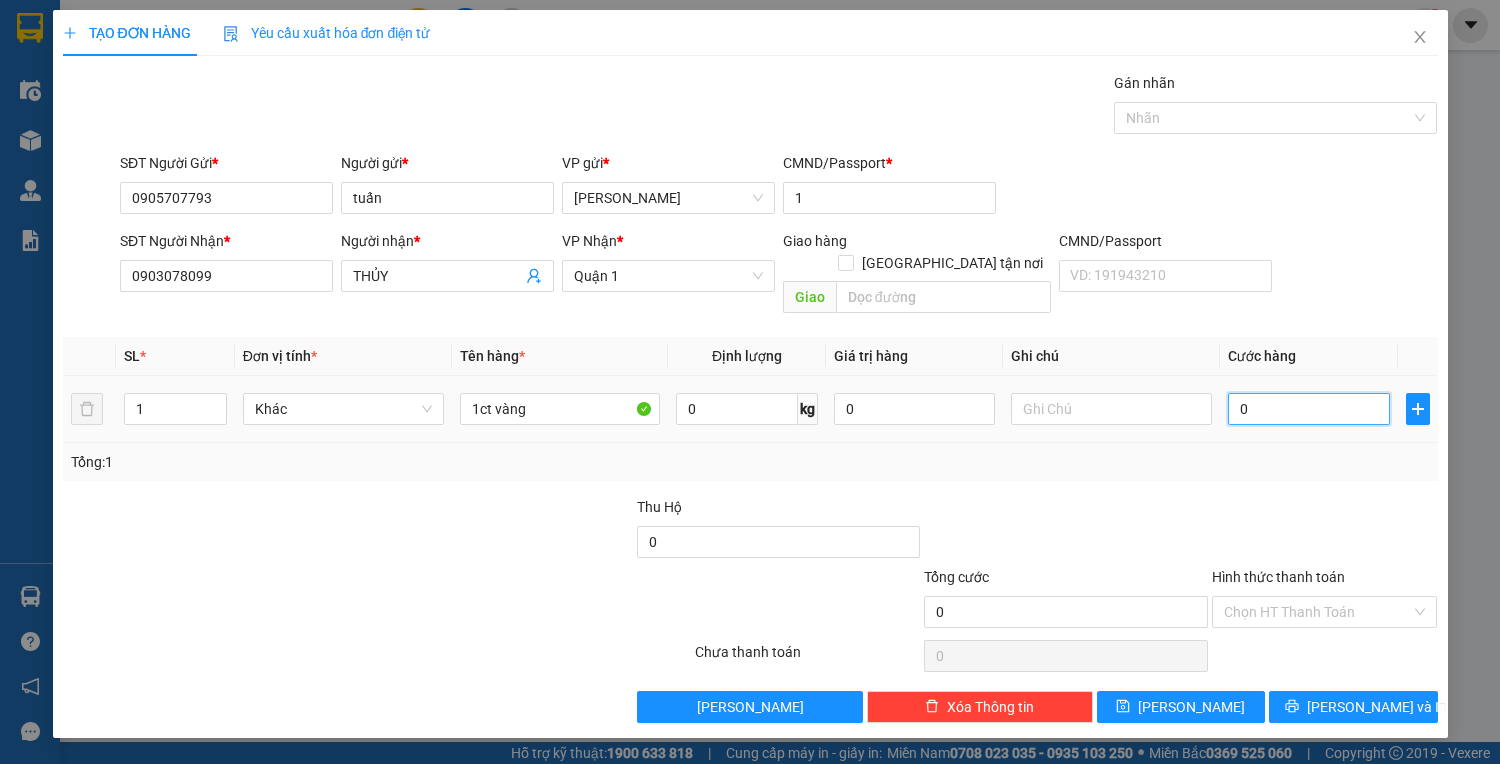 click on "0" at bounding box center (1308, 409) 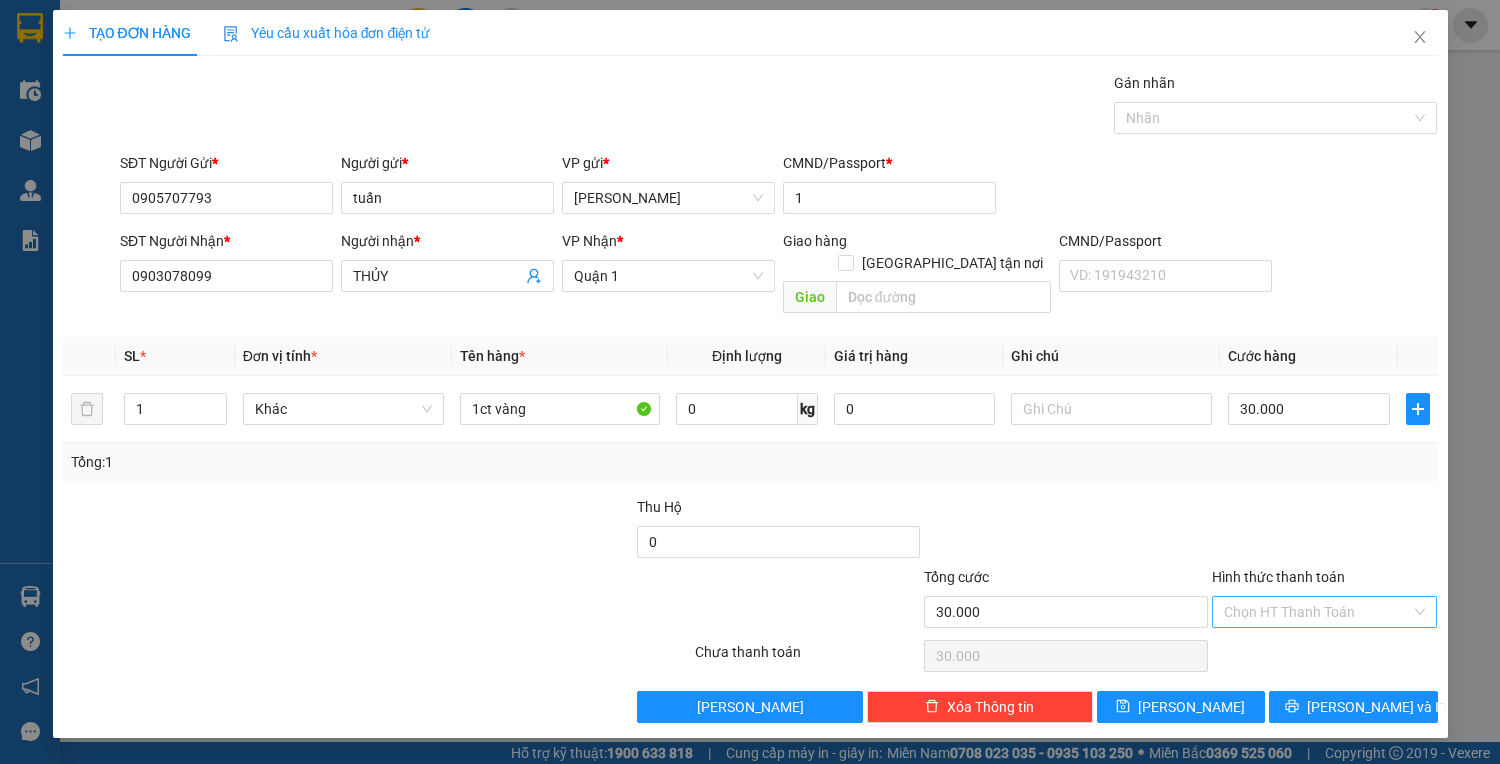 click on "Hình thức thanh toán" at bounding box center [1318, 612] 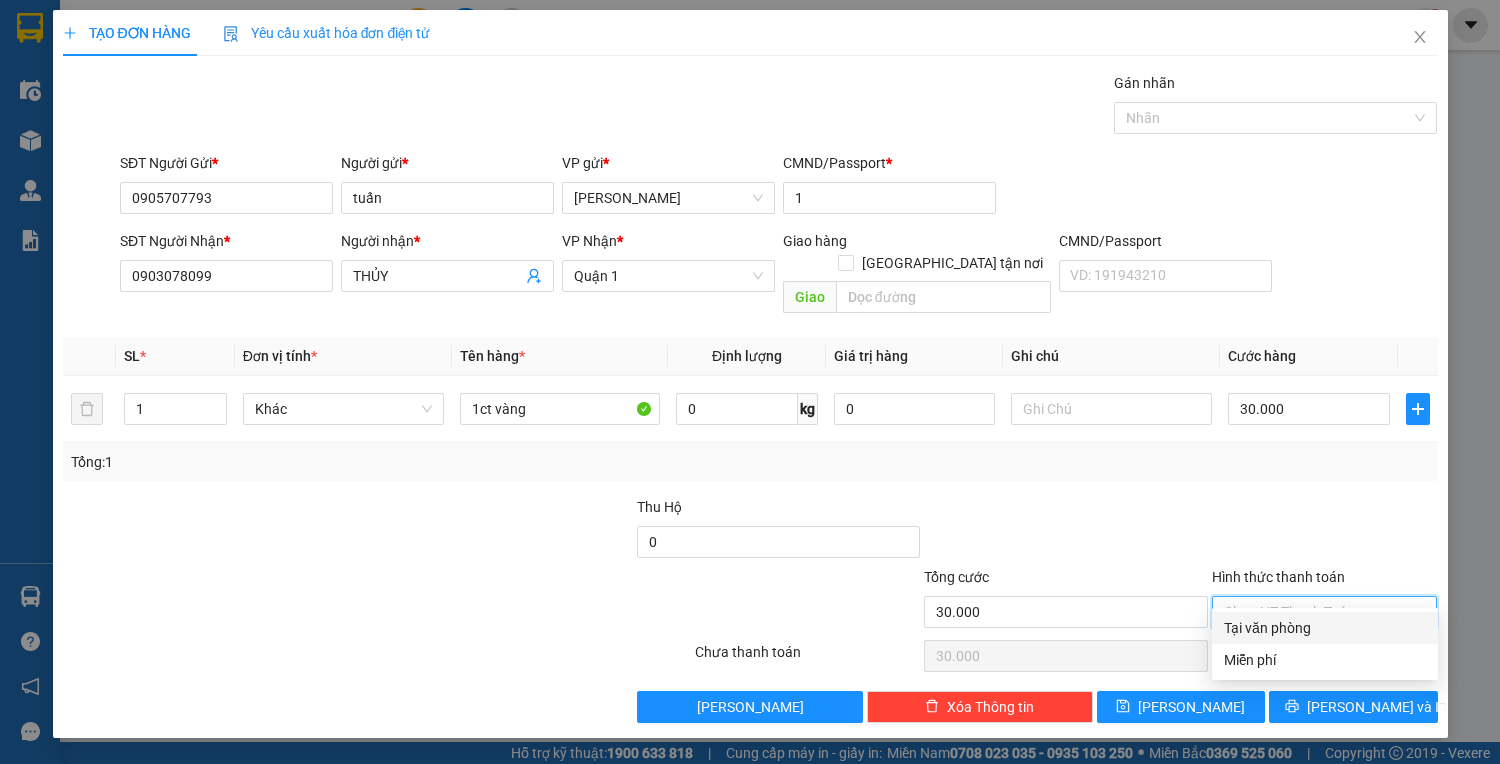 click on "Tại văn phòng" at bounding box center (1325, 628) 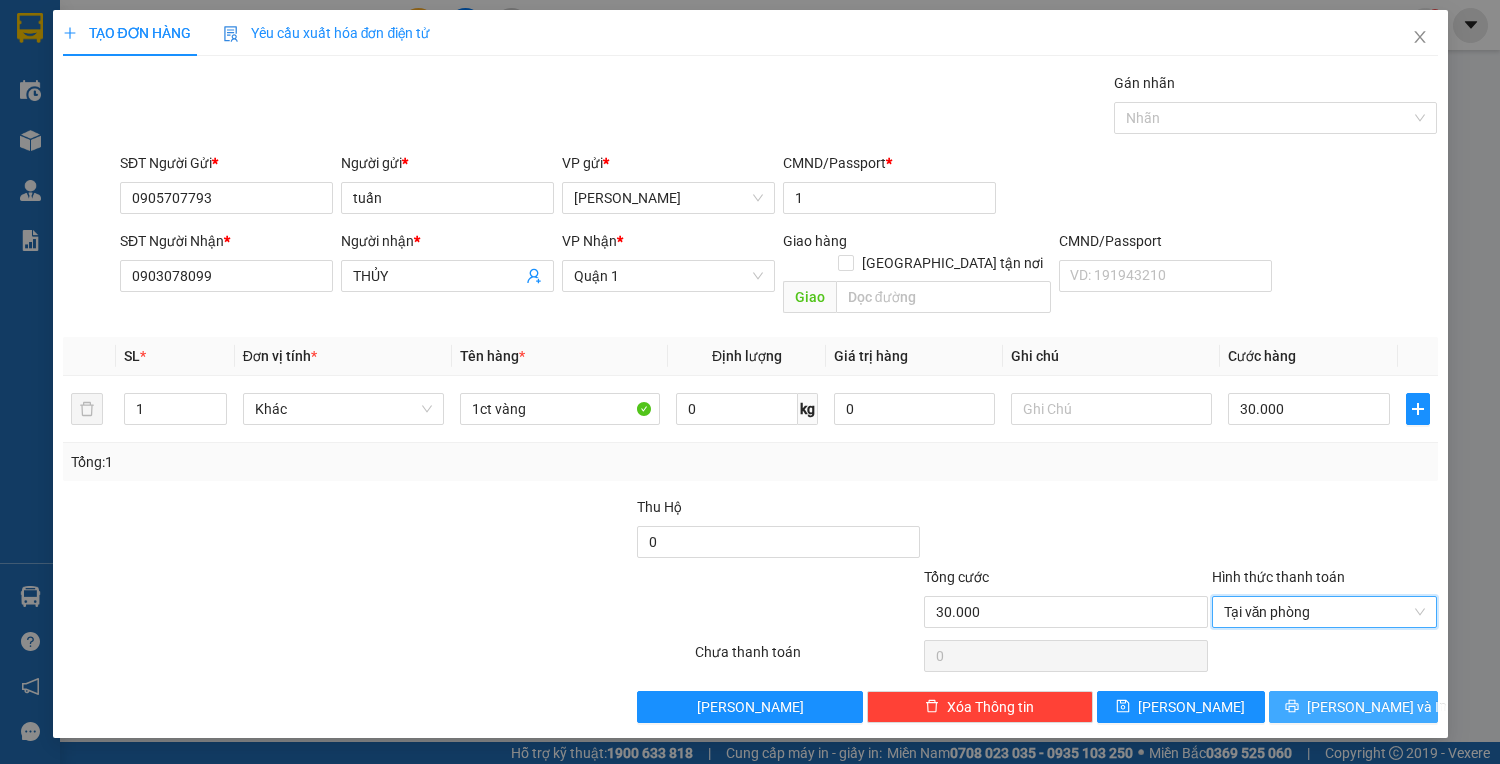 click on "[PERSON_NAME] và In" at bounding box center [1353, 707] 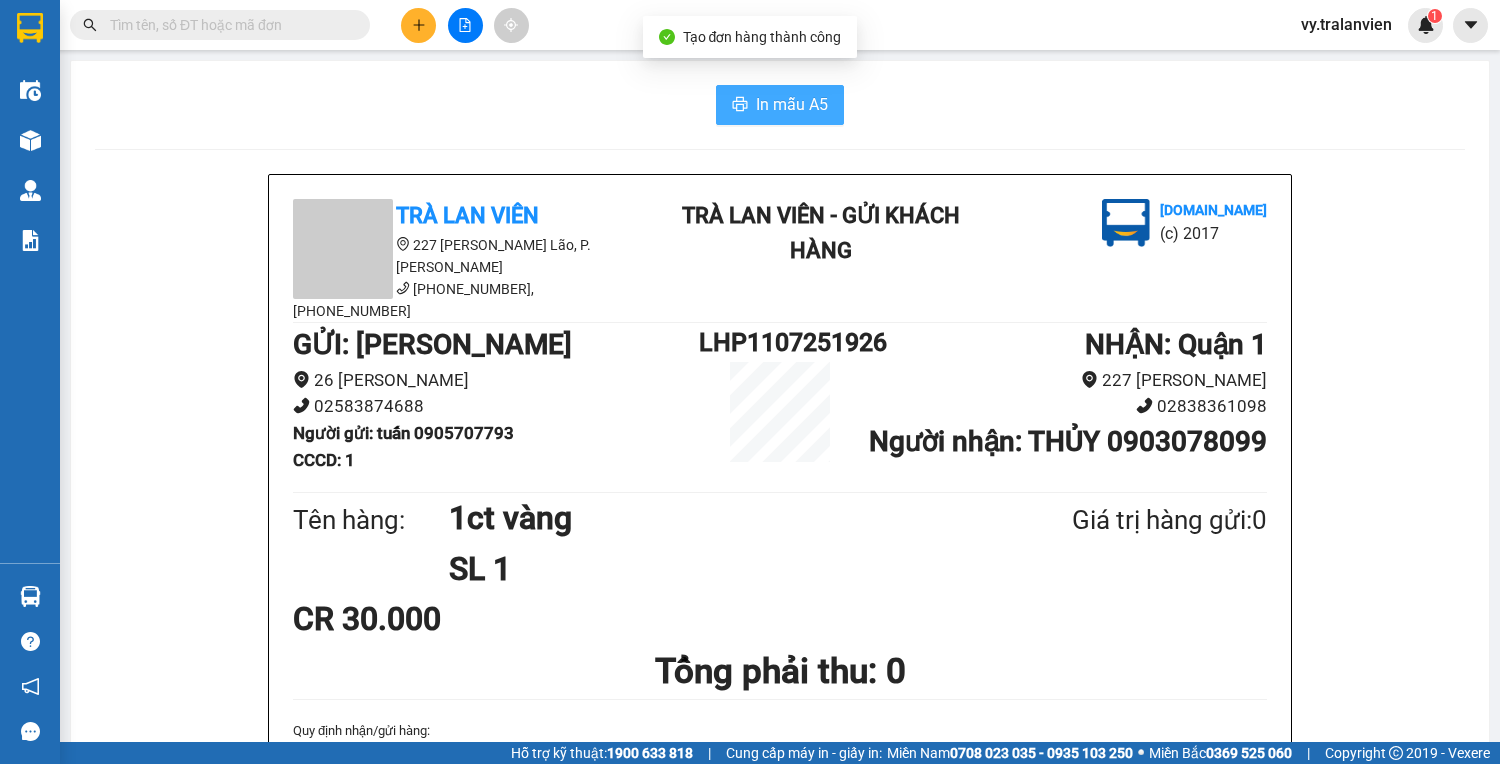 drag, startPoint x: 784, startPoint y: 100, endPoint x: 729, endPoint y: 91, distance: 55.7315 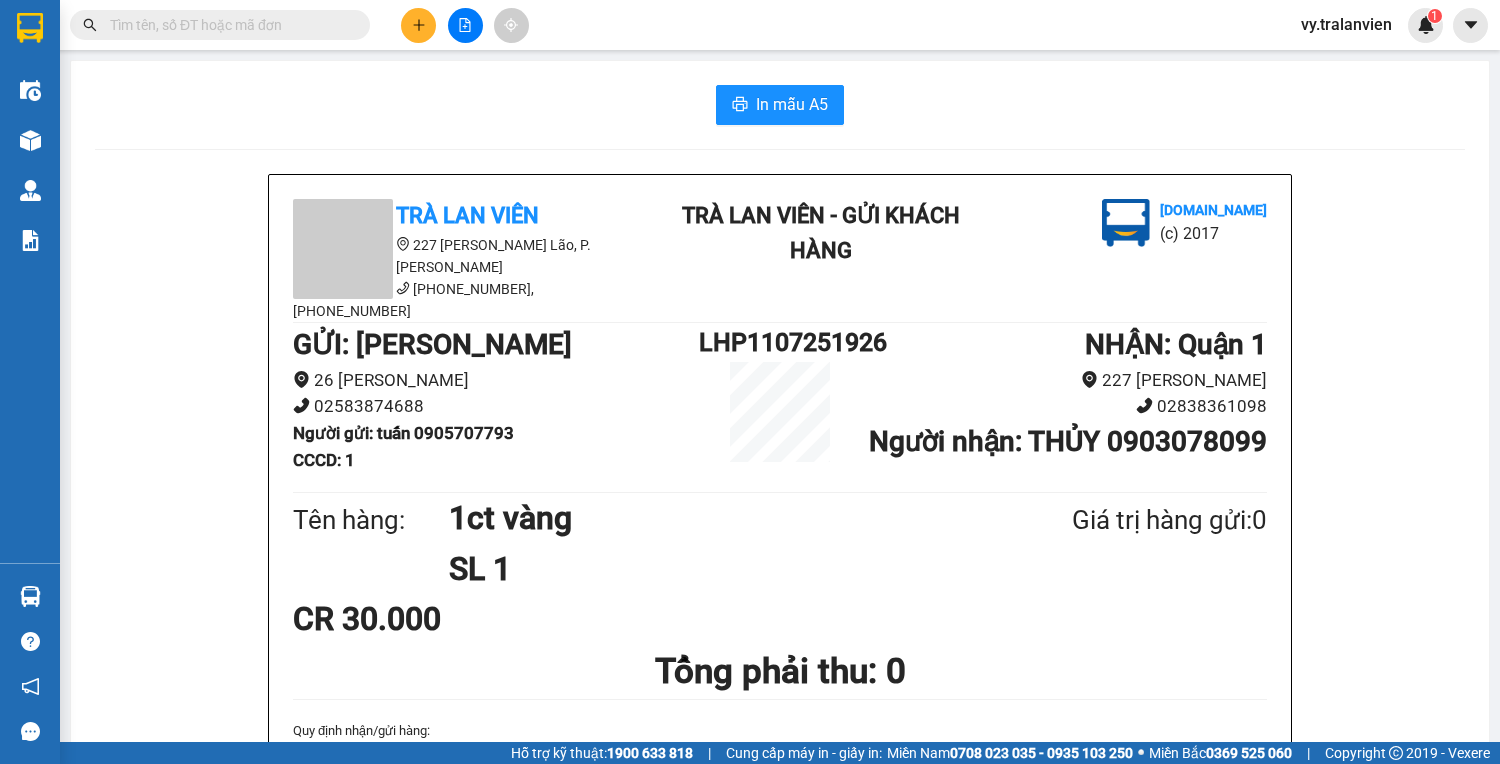 click on "In mẫu A5
Trà Lan Viên   227 [PERSON_NAME], P. [PERSON_NAME] Lão    [PHONE_NUMBER], [PHONE_NUMBER]  Trà Lan Viên - Gửi khách hàng  [DOMAIN_NAME] (c) 2017 GỬI :   [PERSON_NAME]    26 [PERSON_NAME]   02583874688 Người gửi :   tuấn 0905707793 CCCD :   1 LHP1107251926 NHẬN :   Quận 1   227 [PERSON_NAME] Lão   02838361098 Người nhận :   THỦY 0903078099 Tên hàng: 1ct vàng SL 1 Giá trị hàng gửi:  0 CR   30.000 Tổng phải thu:   0 Quy định nhận/gửi hàng : 1.Khi nhận hàng, quý khách phải báo mã số " Phiếu Gửi Hàng " phải trình  CMND  . 2.Hàng gửi phải được nhận trong vòng  02  ngày kể từ ngày gửi. Quá thời hạn trên, Công ty không giải quyết. 3.Hàng gửi có giá trị cao Quý khách phải khai báo để được gửi theo phương thức đảm bảo hàng giá trị. 5.Trường hợp hàng hư hỏng hoặc bị mất, Công ty sẽ bồi thường không quá 10 lần cước vận chuyển.  VP    1" at bounding box center (780, 879) 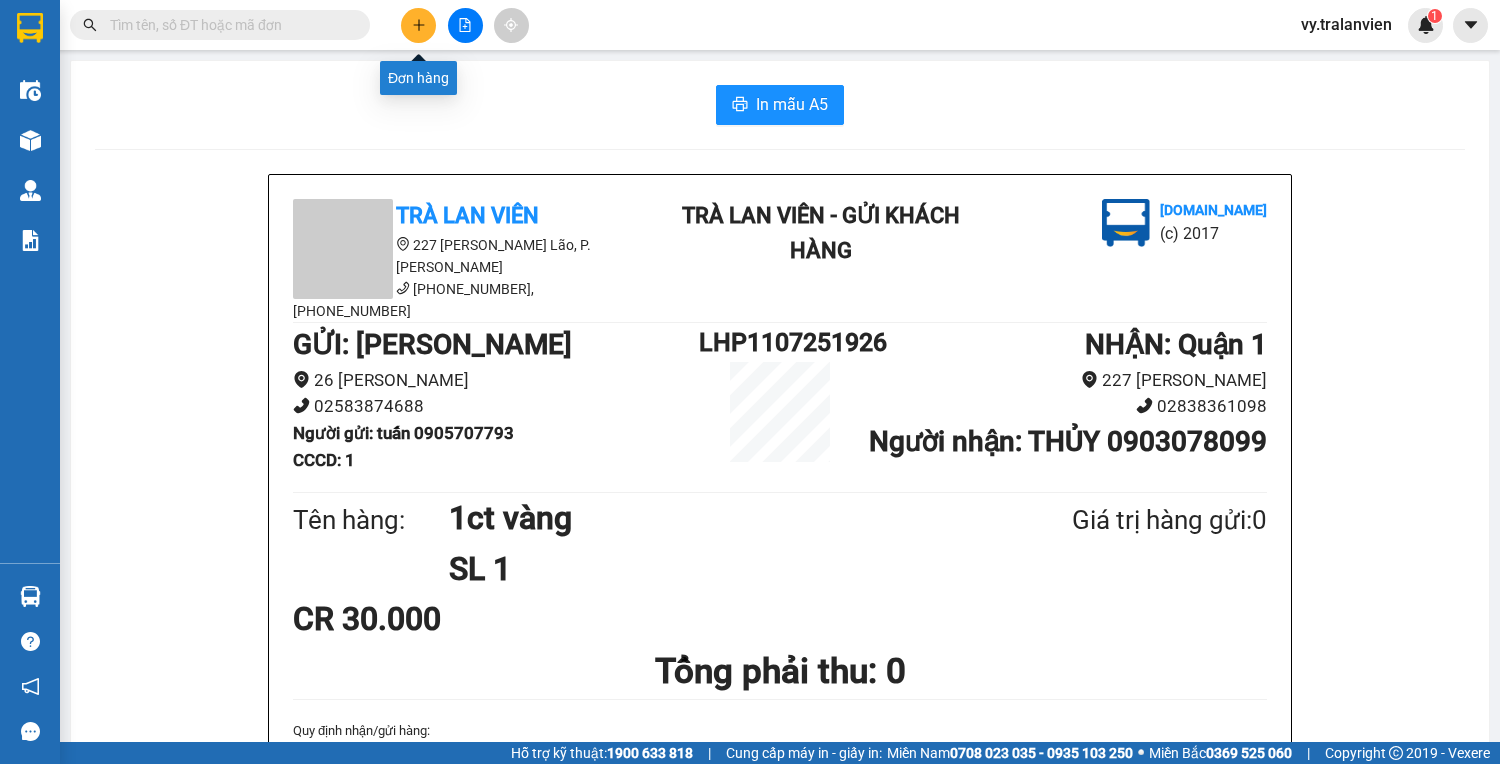 click 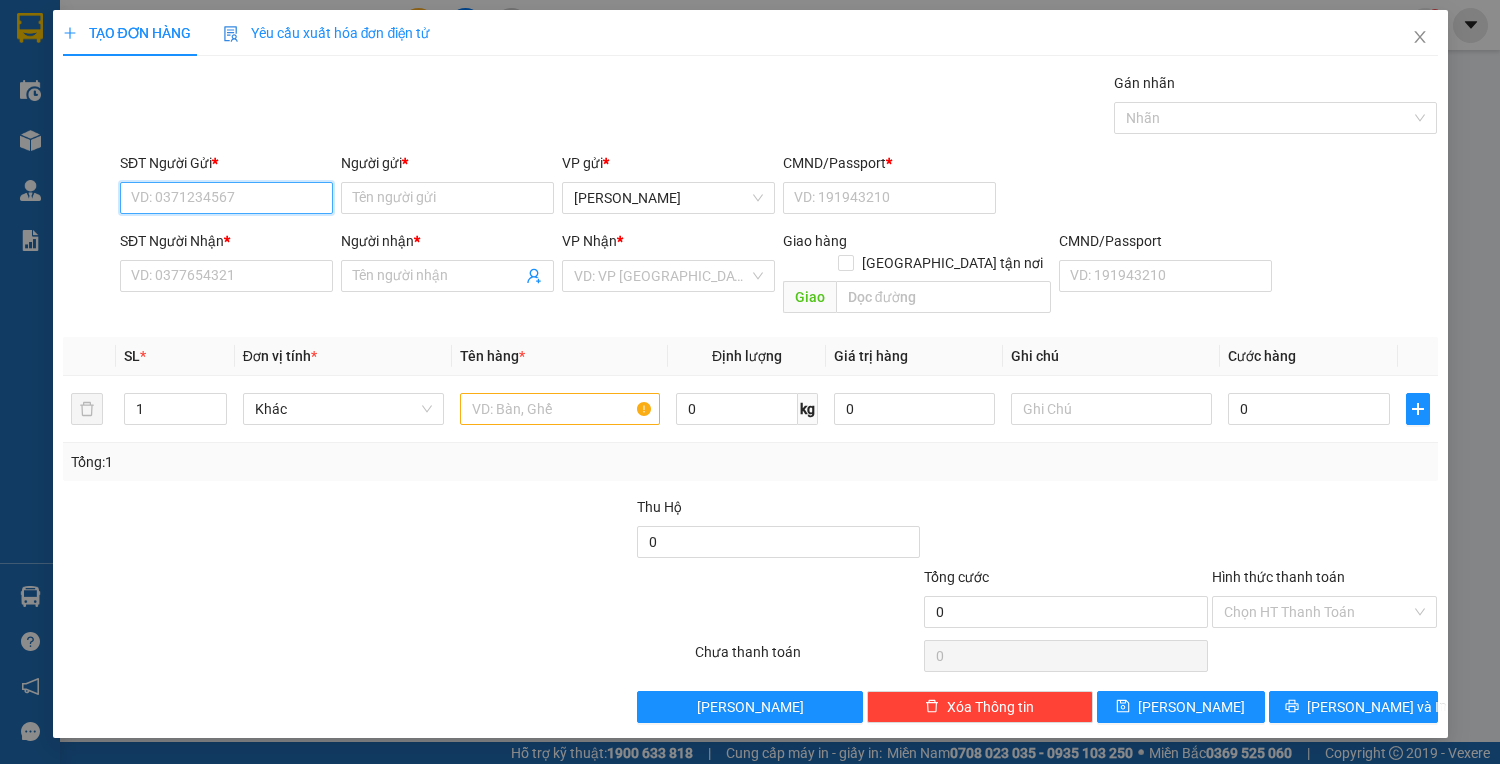 drag, startPoint x: 294, startPoint y: 194, endPoint x: 646, endPoint y: 9, distance: 397.65436 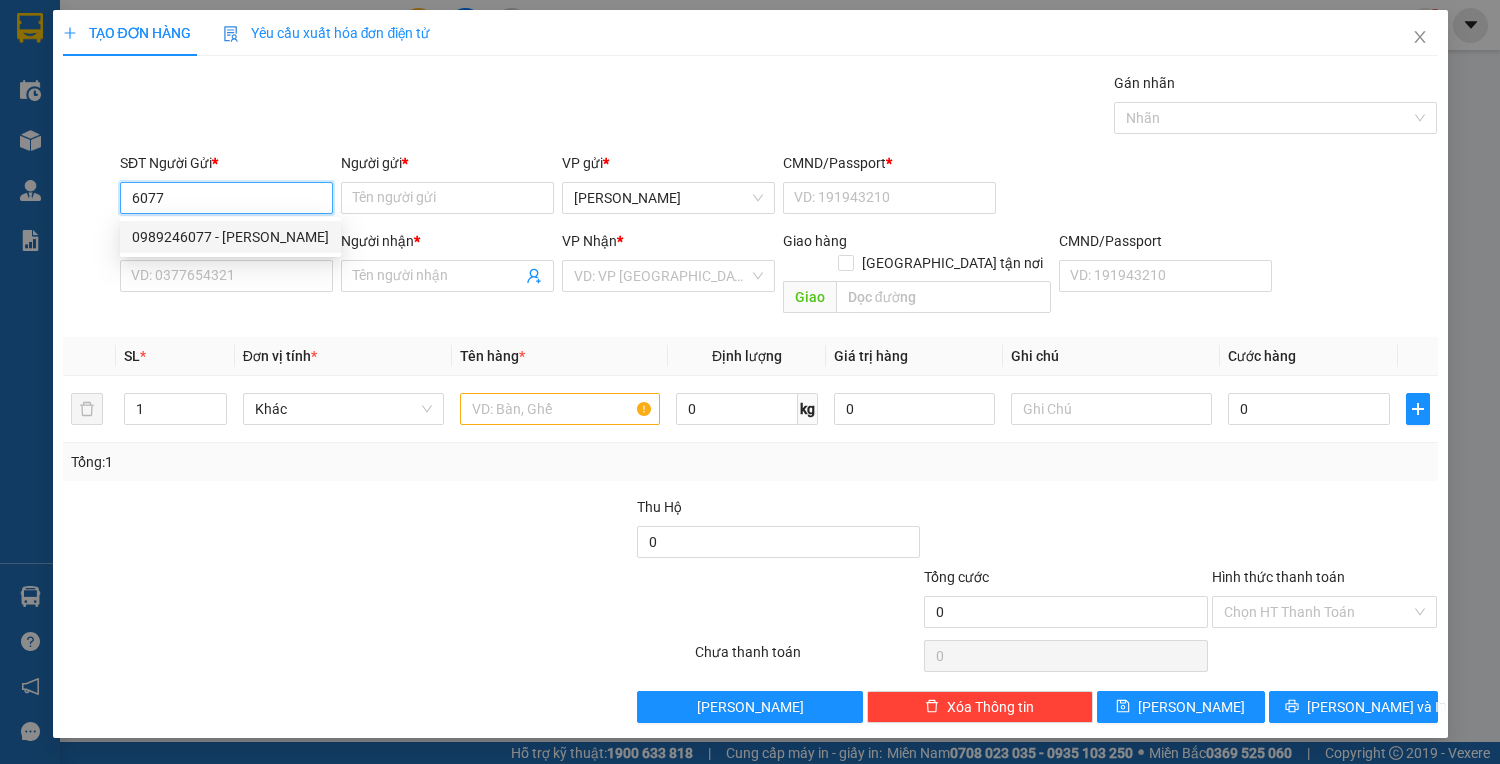 click on "0989246077 - [PERSON_NAME]" at bounding box center (230, 237) 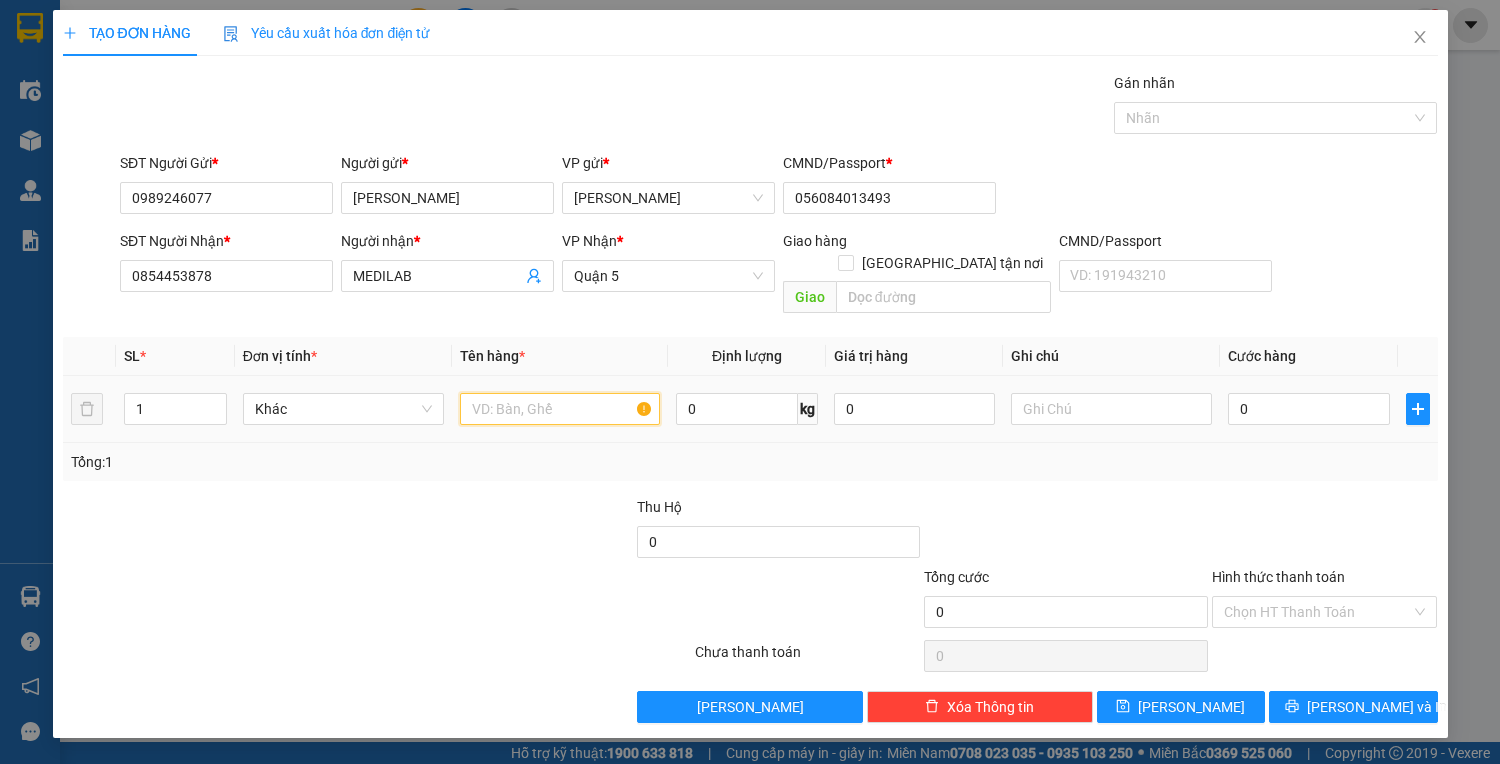 drag, startPoint x: 587, startPoint y: 383, endPoint x: 588, endPoint y: 362, distance: 21.023796 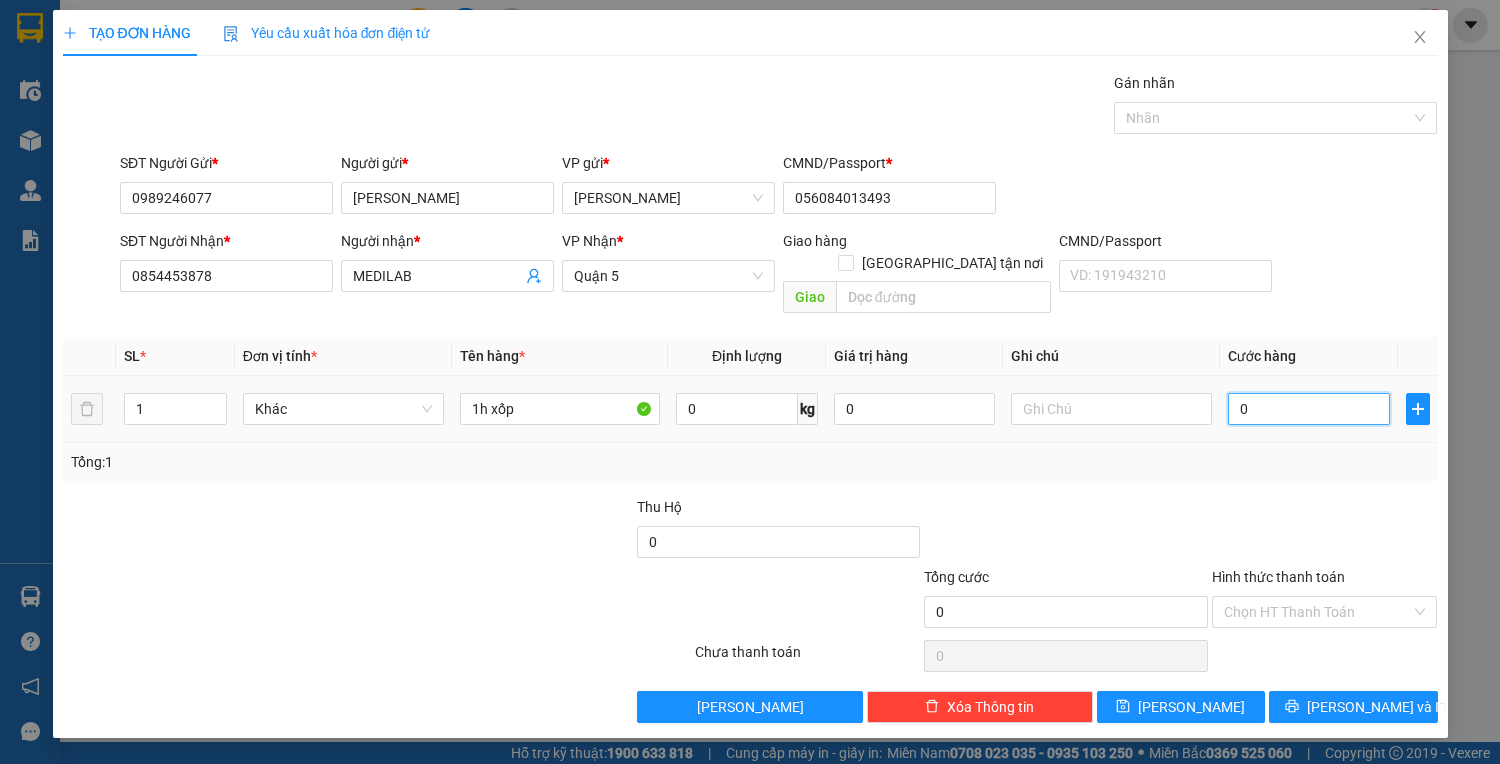 click on "0" at bounding box center [1308, 409] 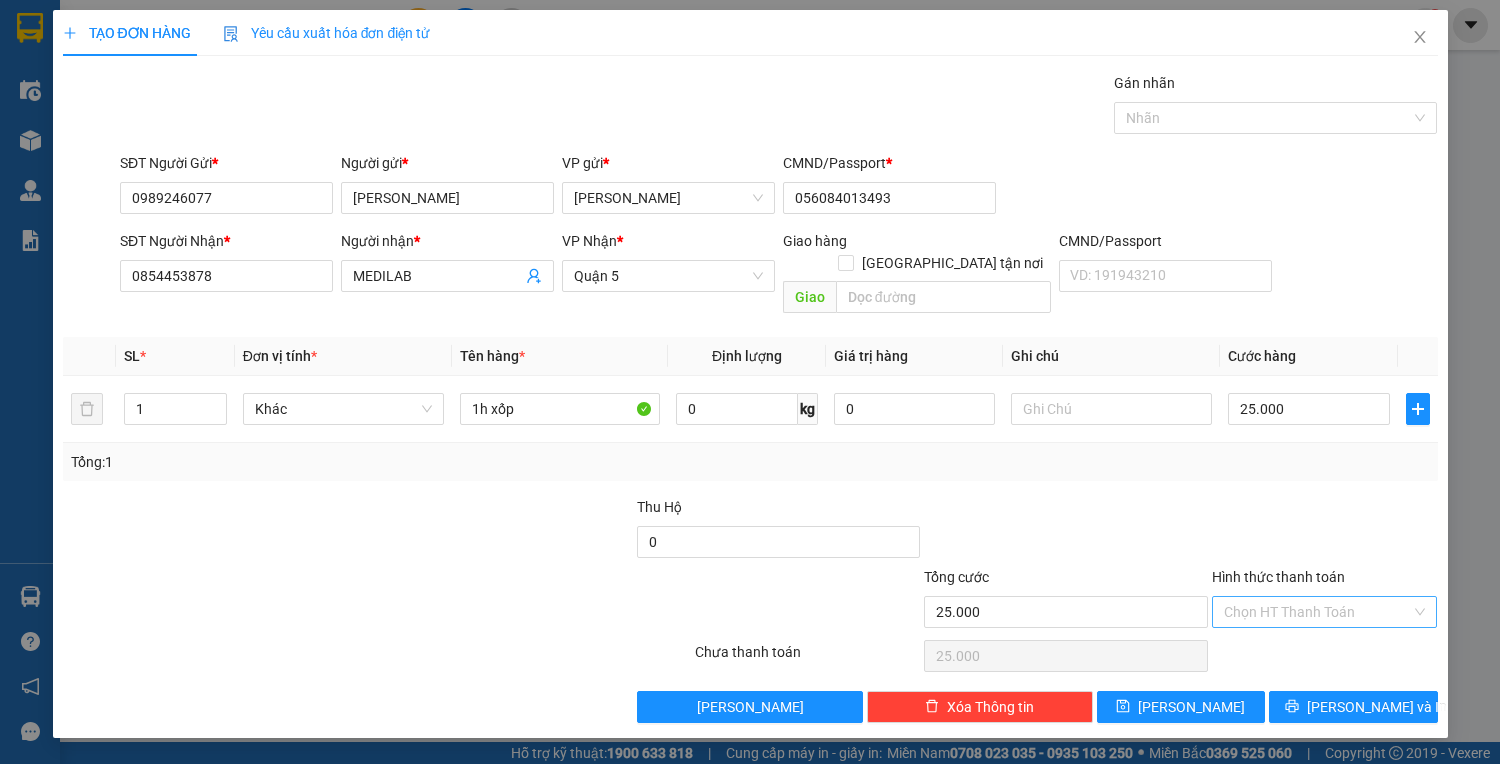 click on "Hình thức thanh toán" at bounding box center (1318, 612) 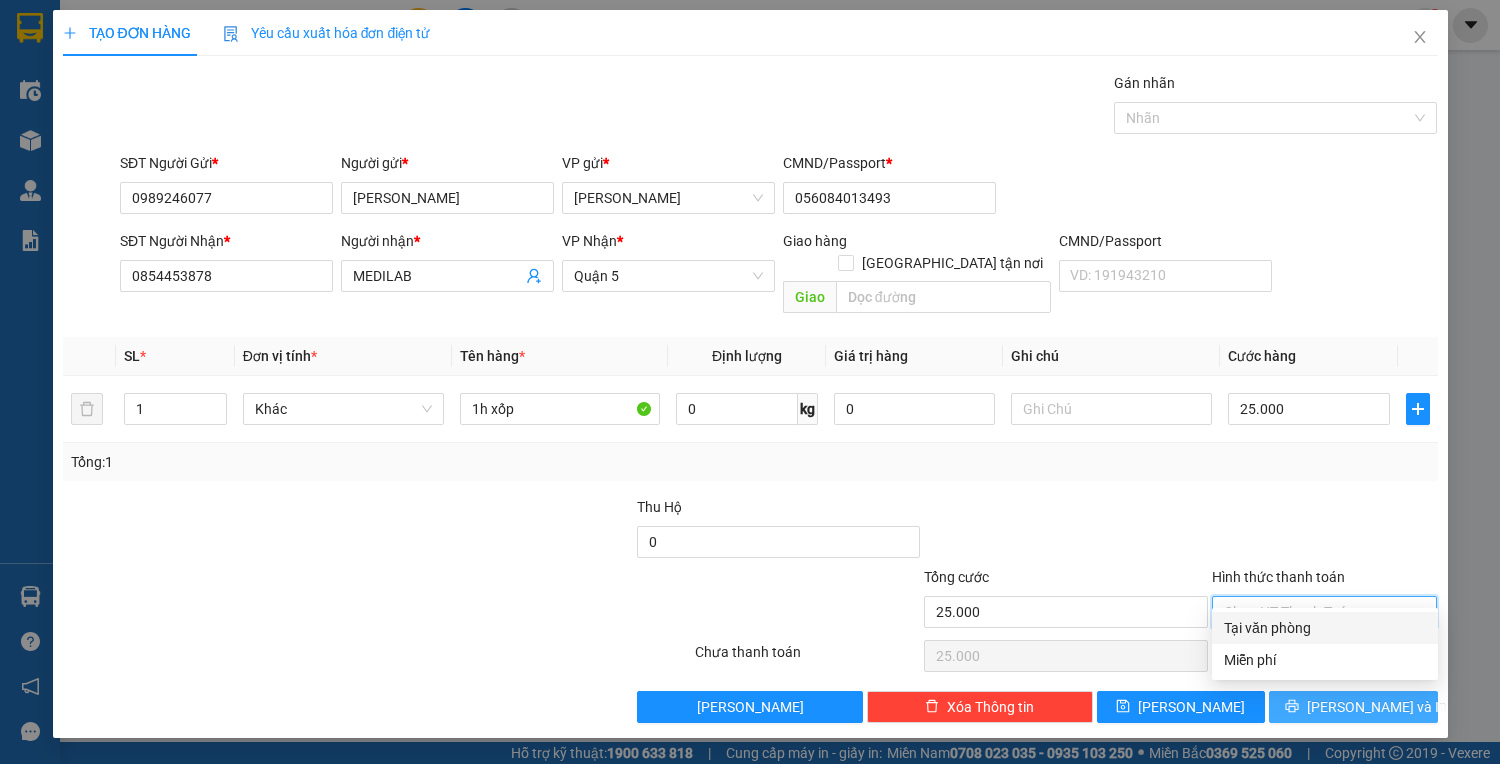 drag, startPoint x: 1361, startPoint y: 624, endPoint x: 1375, endPoint y: 690, distance: 67.46851 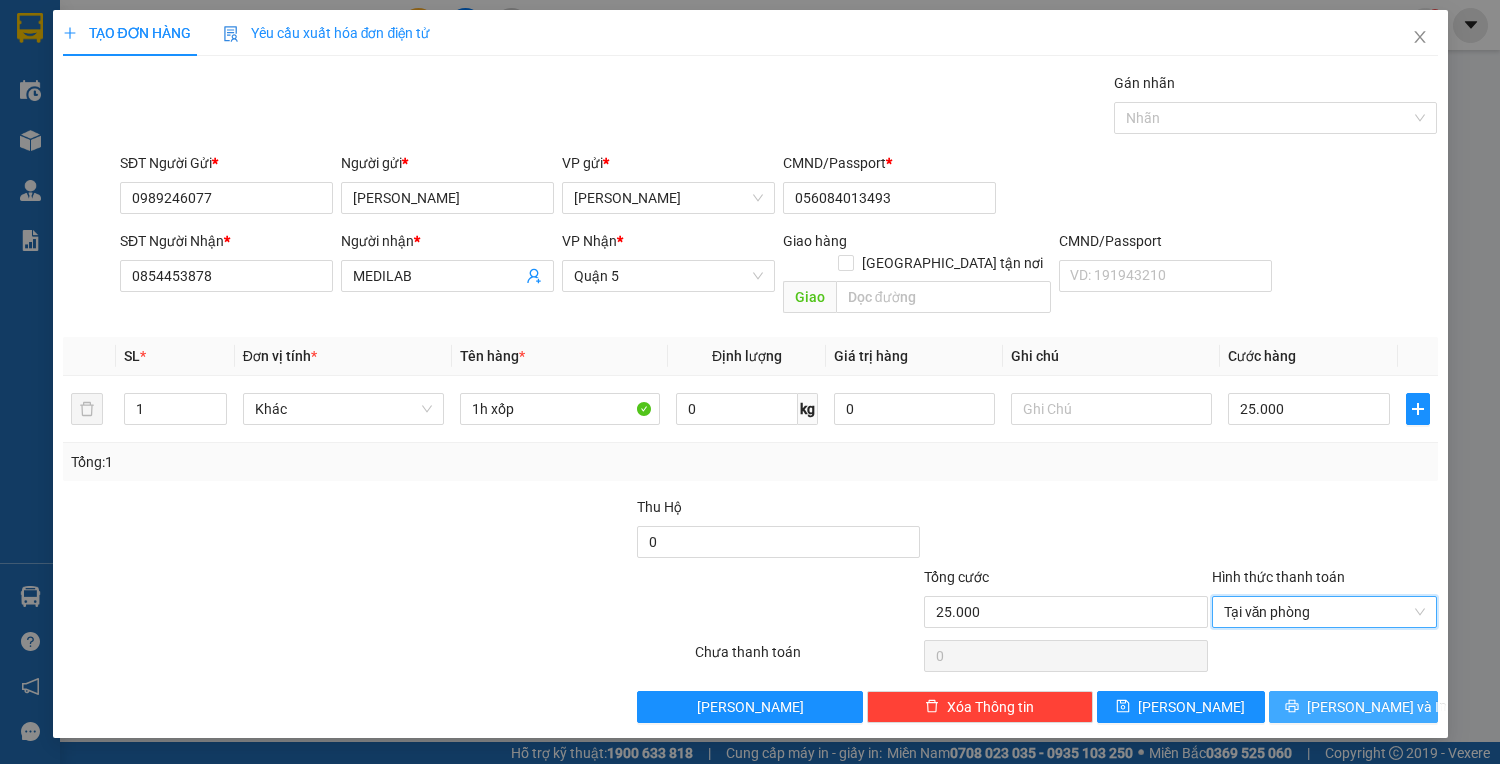 click on "[PERSON_NAME] và In" at bounding box center [1377, 707] 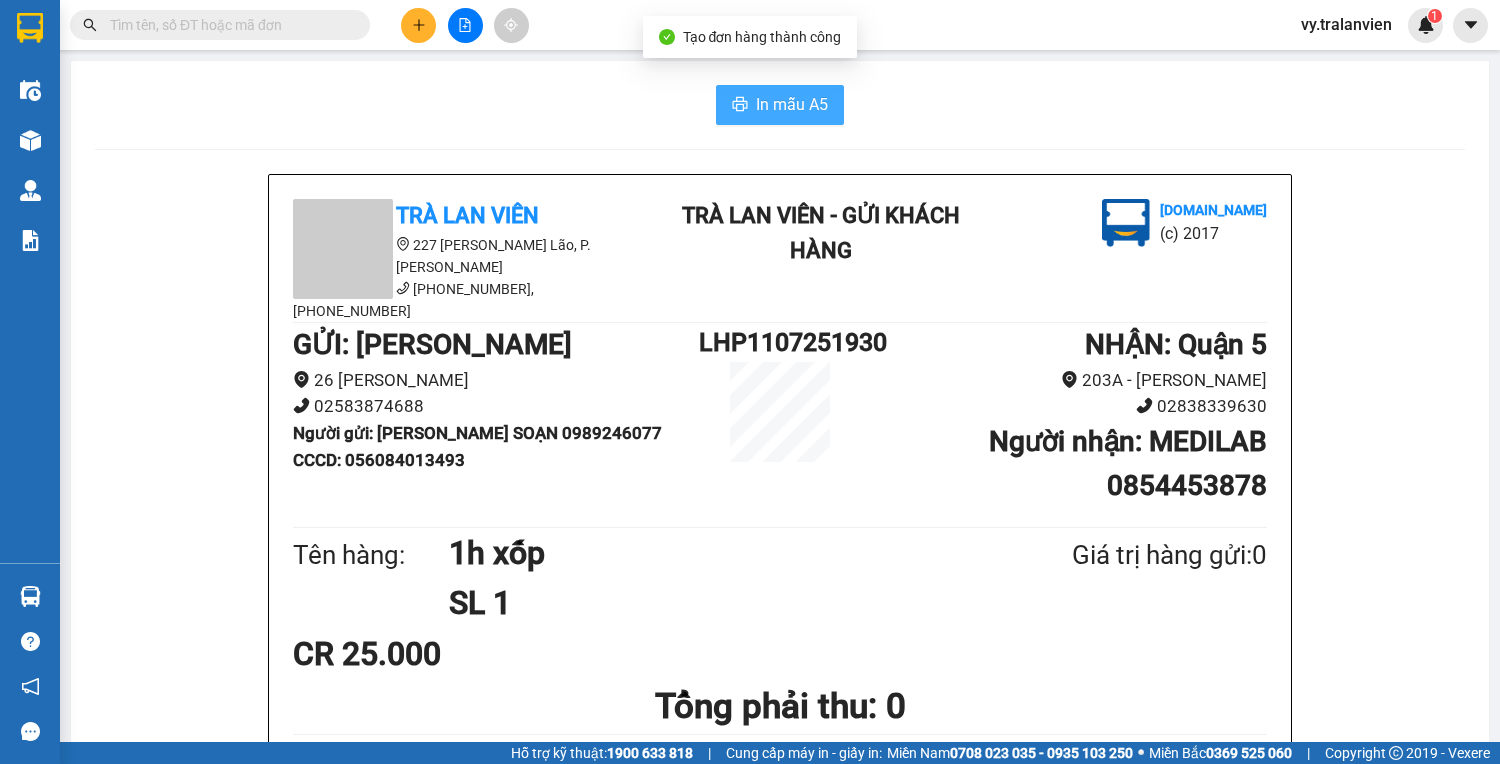 click on "In mẫu A5" at bounding box center [780, 105] 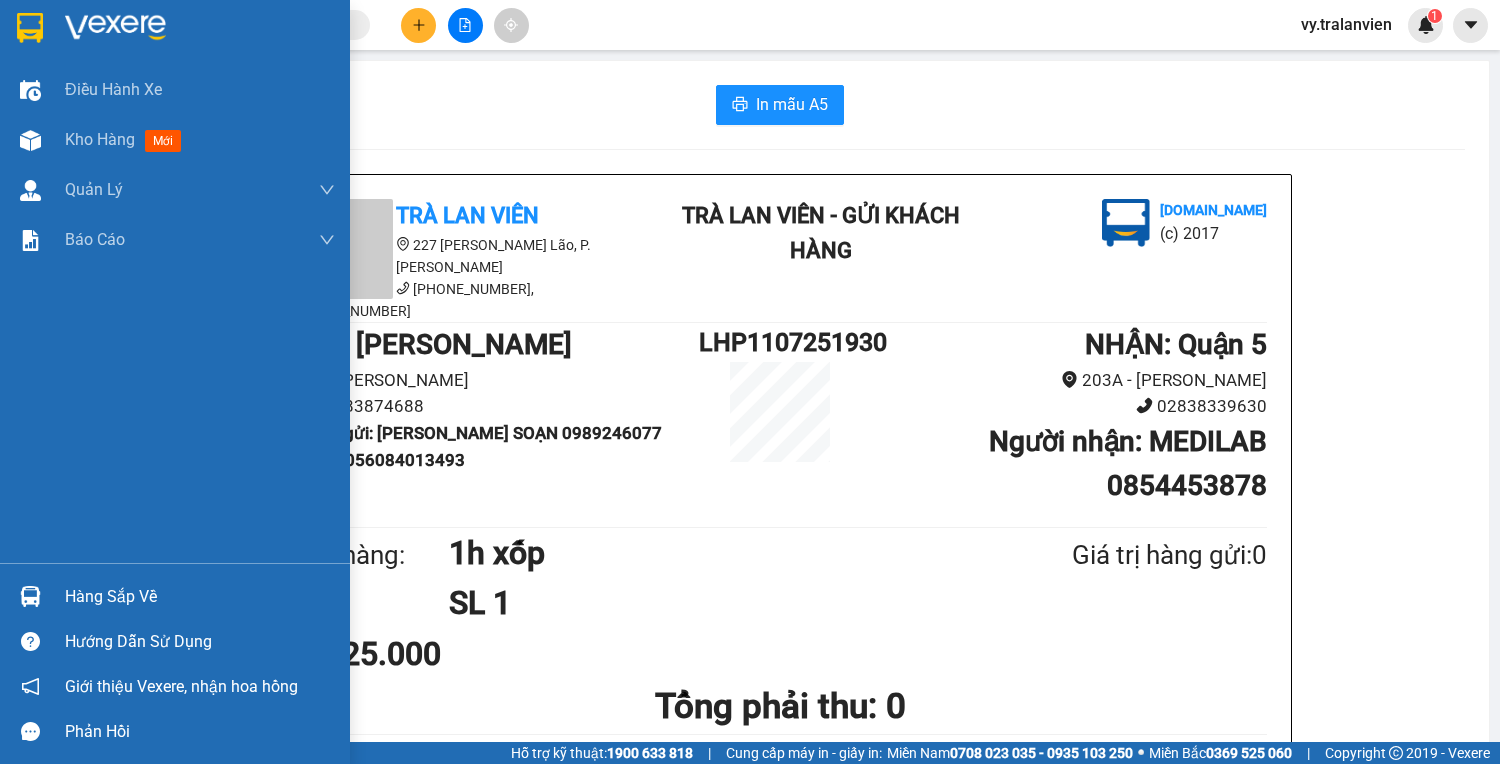 drag, startPoint x: 109, startPoint y: 140, endPoint x: 1499, endPoint y: 759, distance: 1521.5981 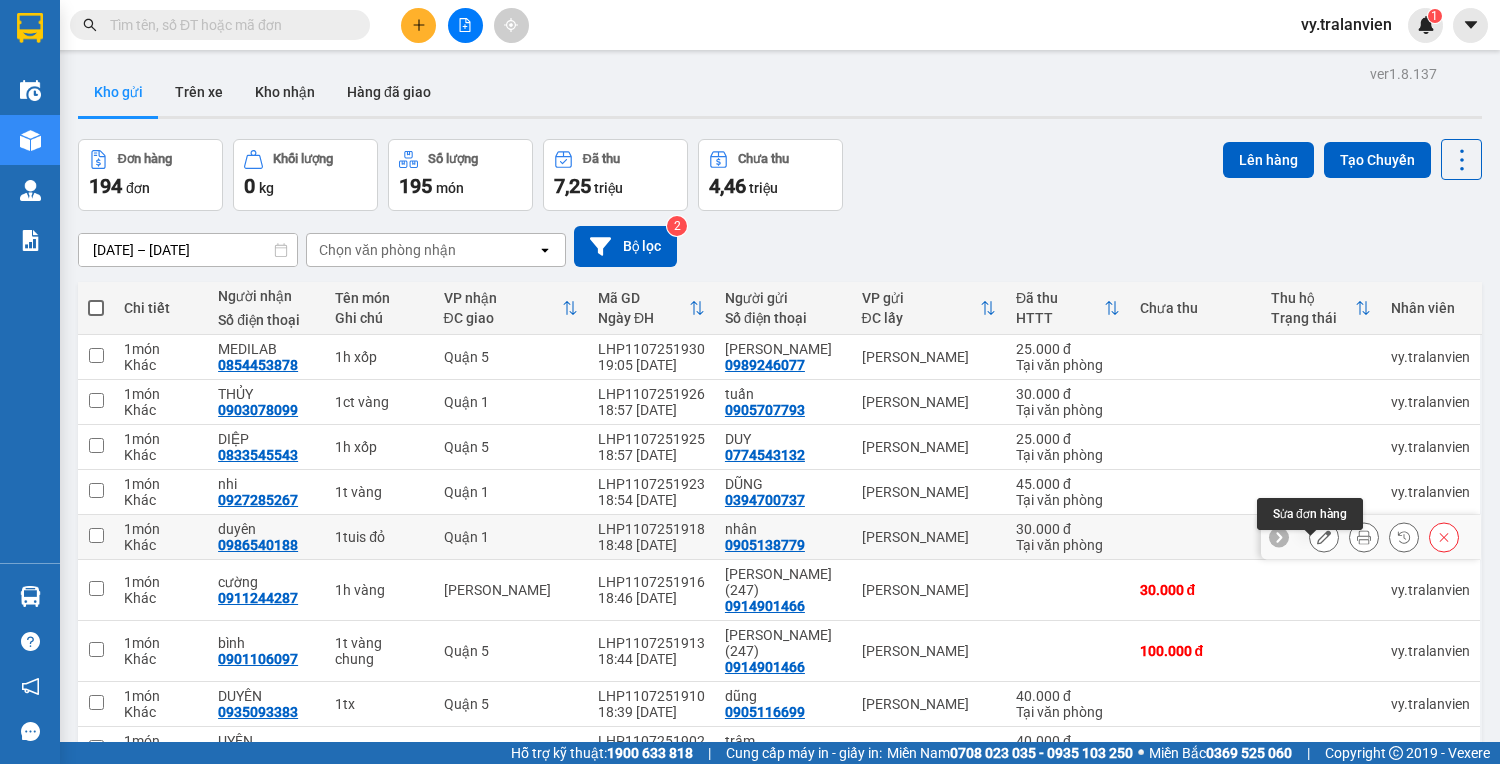 click 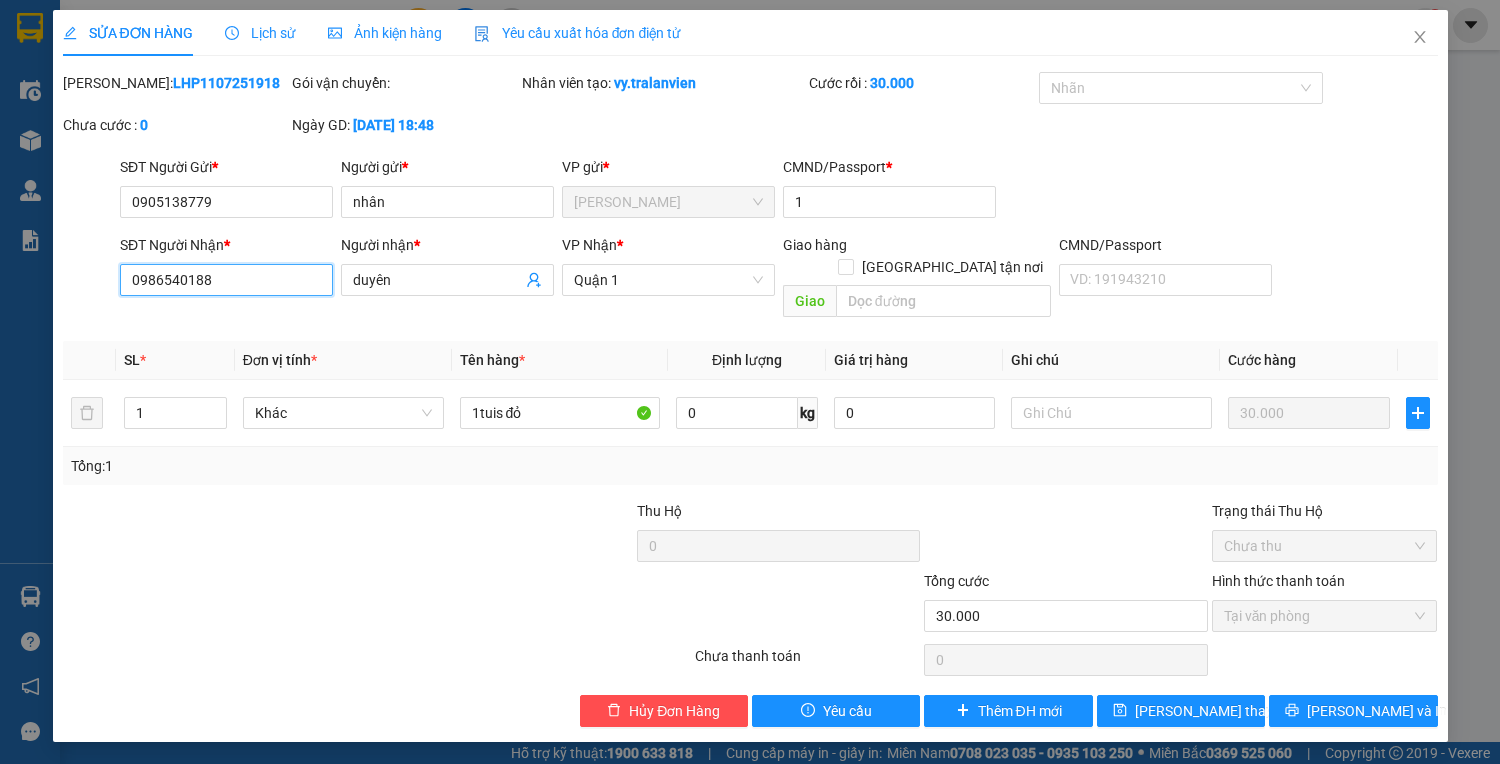 click on "0986540188" at bounding box center [226, 280] 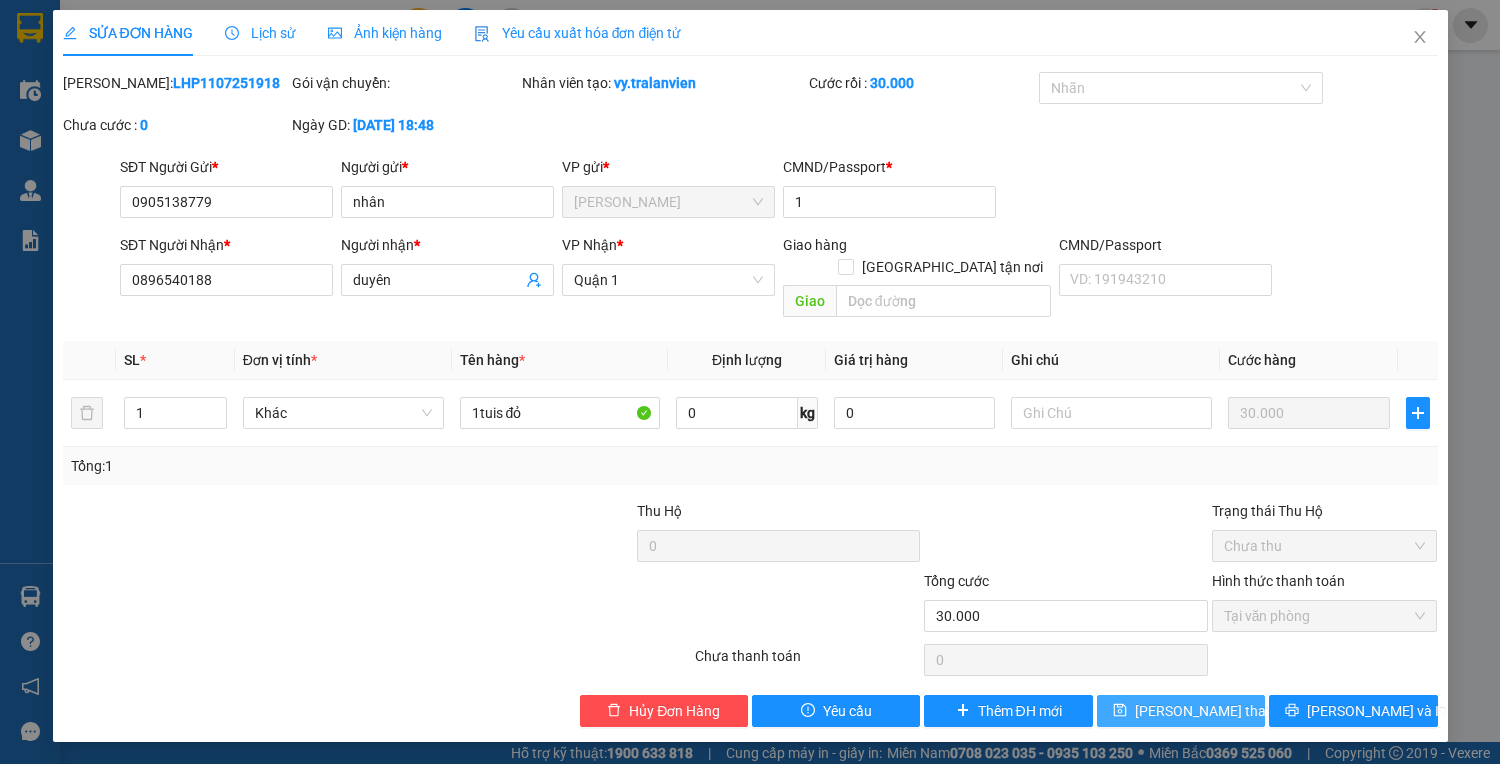 click on "[PERSON_NAME] thay đổi" at bounding box center (1215, 711) 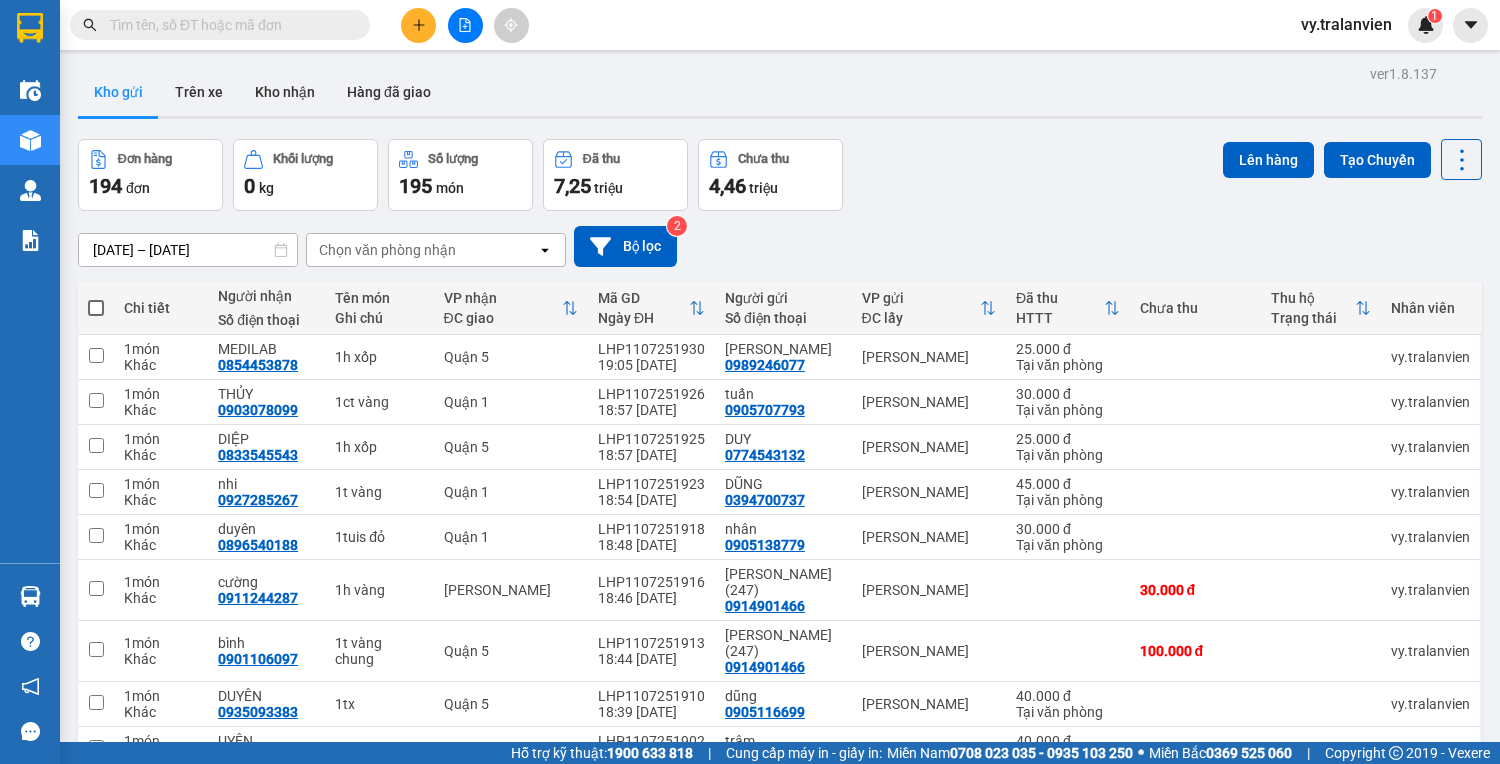 click at bounding box center [418, 25] 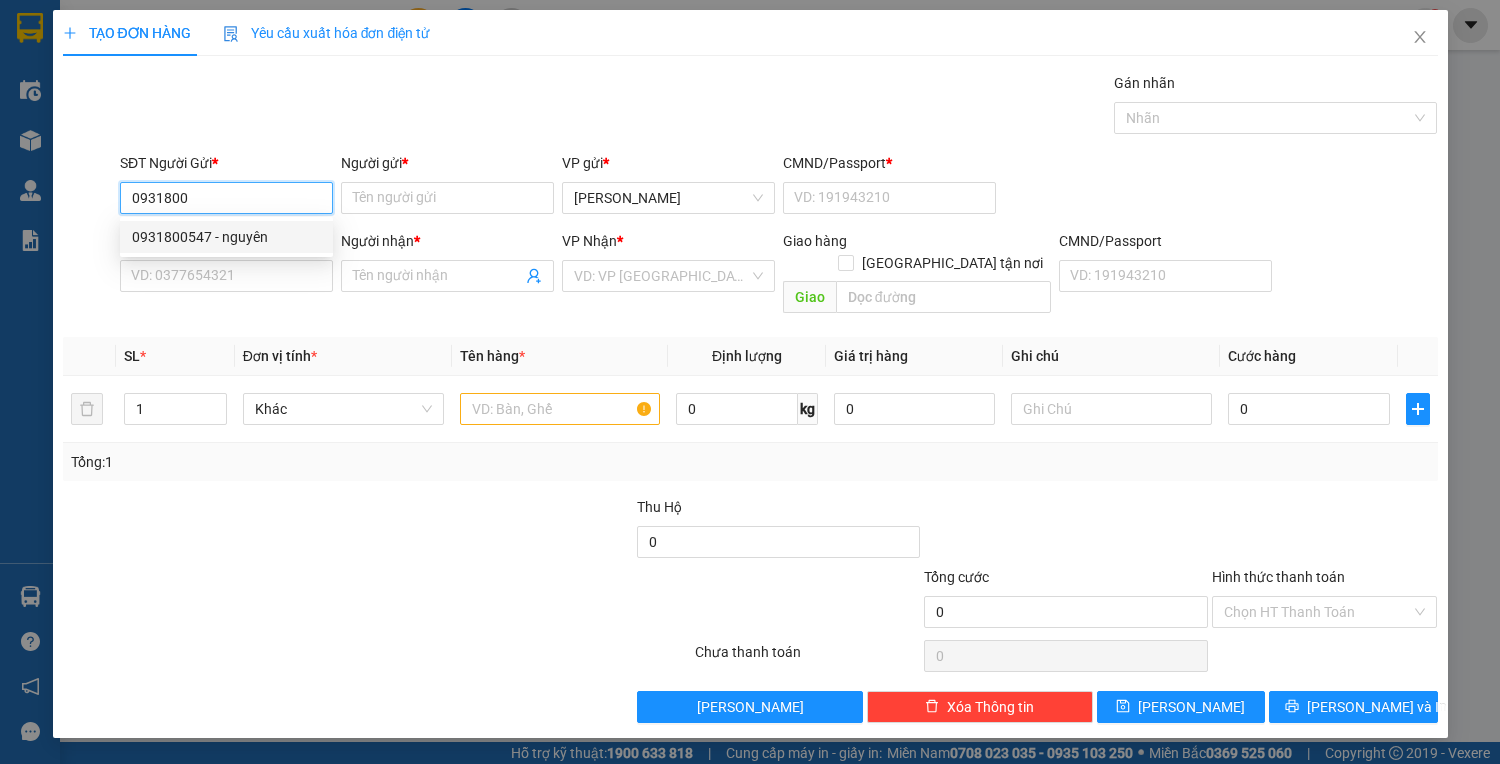 click on "0931800547 - nguyên" at bounding box center (226, 237) 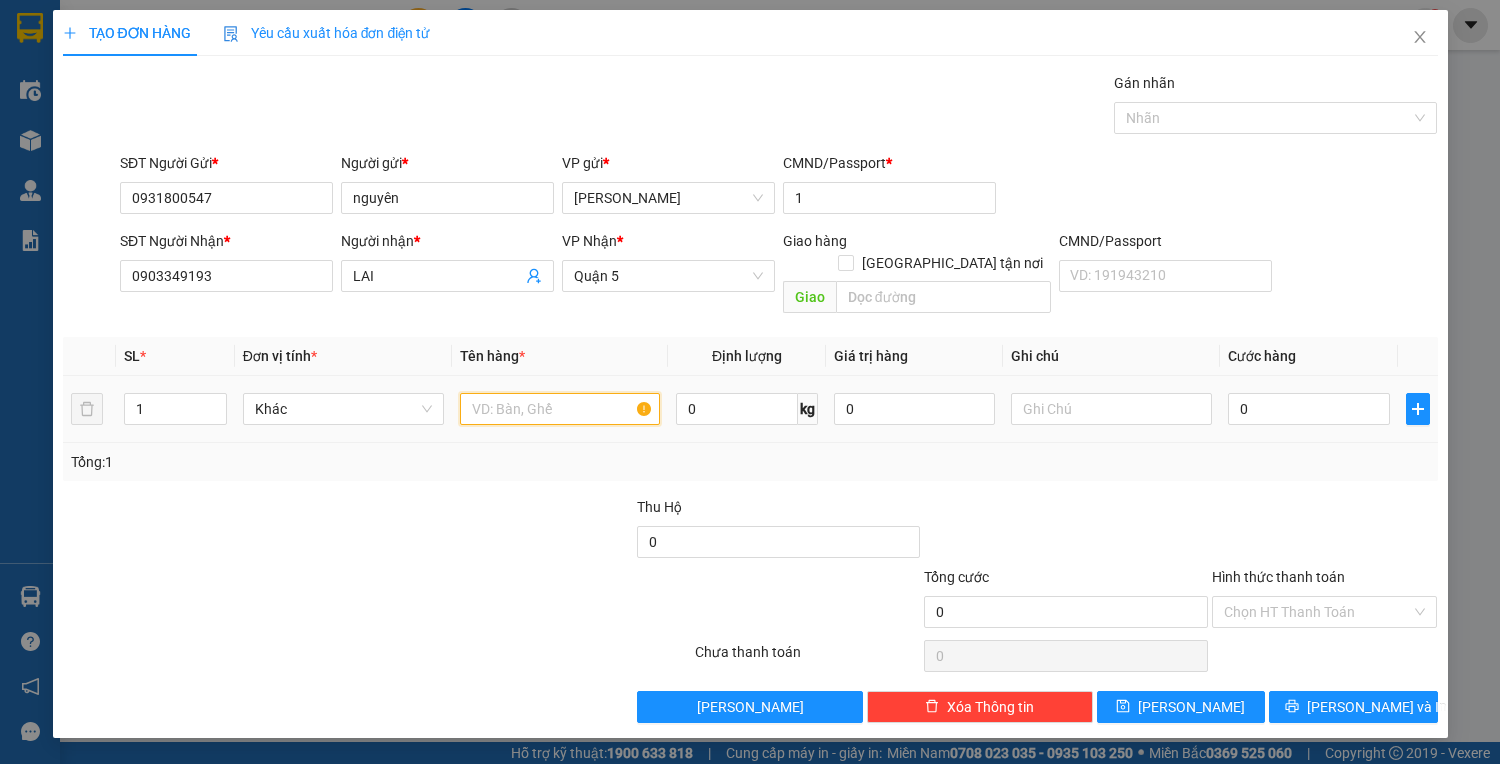 click at bounding box center [560, 409] 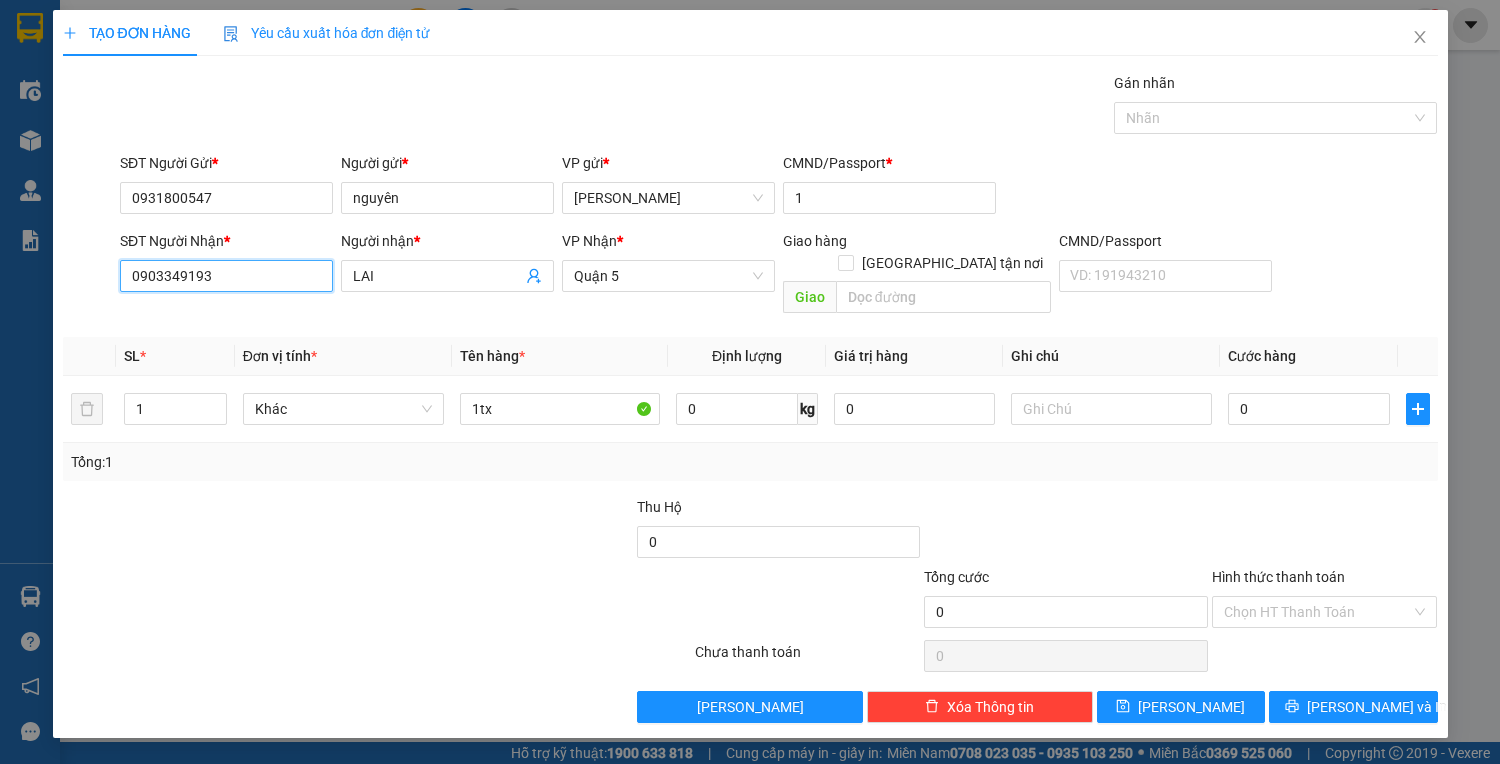 click on "SĐT Người Nhận  * 0903349193" at bounding box center (226, 265) 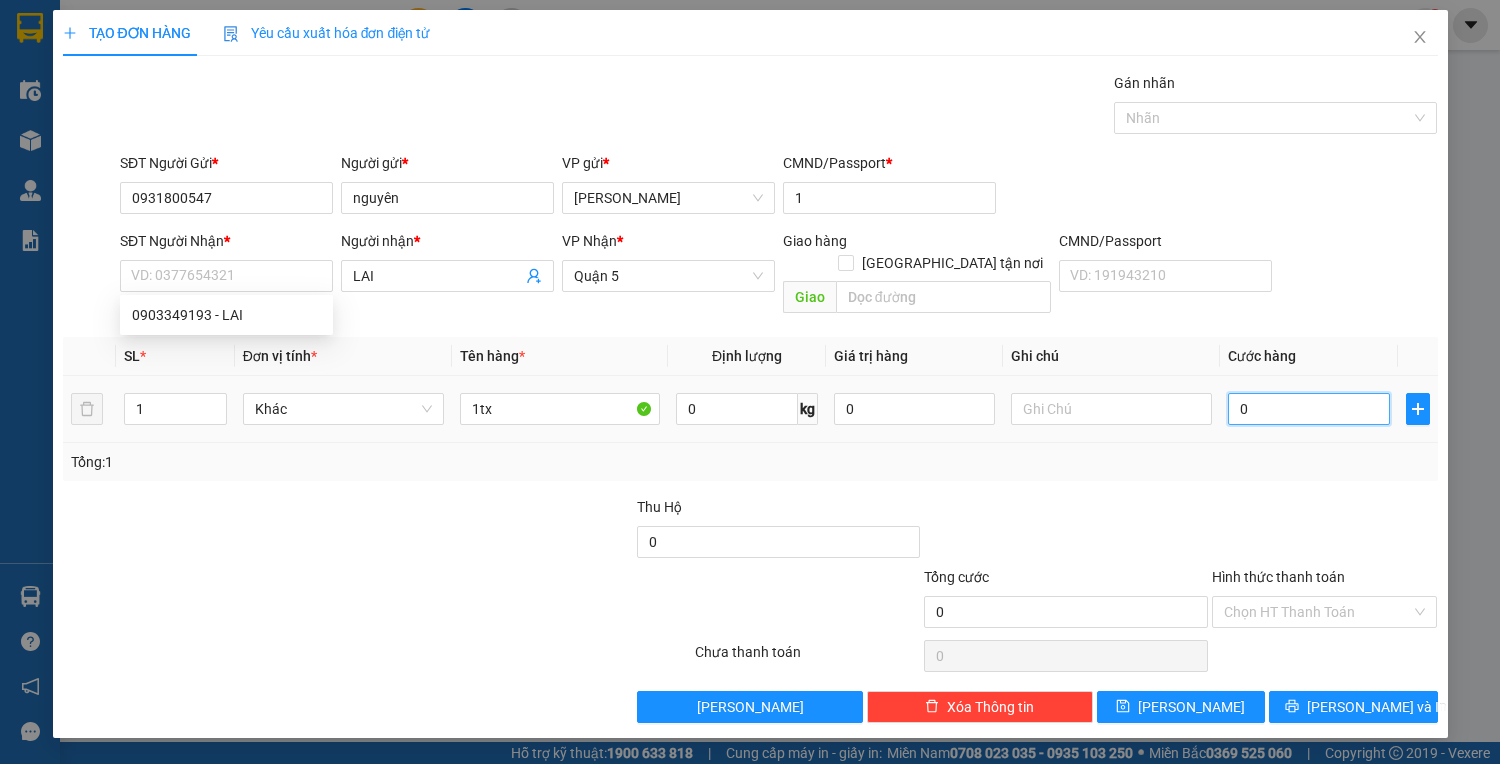 click on "0" at bounding box center (1308, 409) 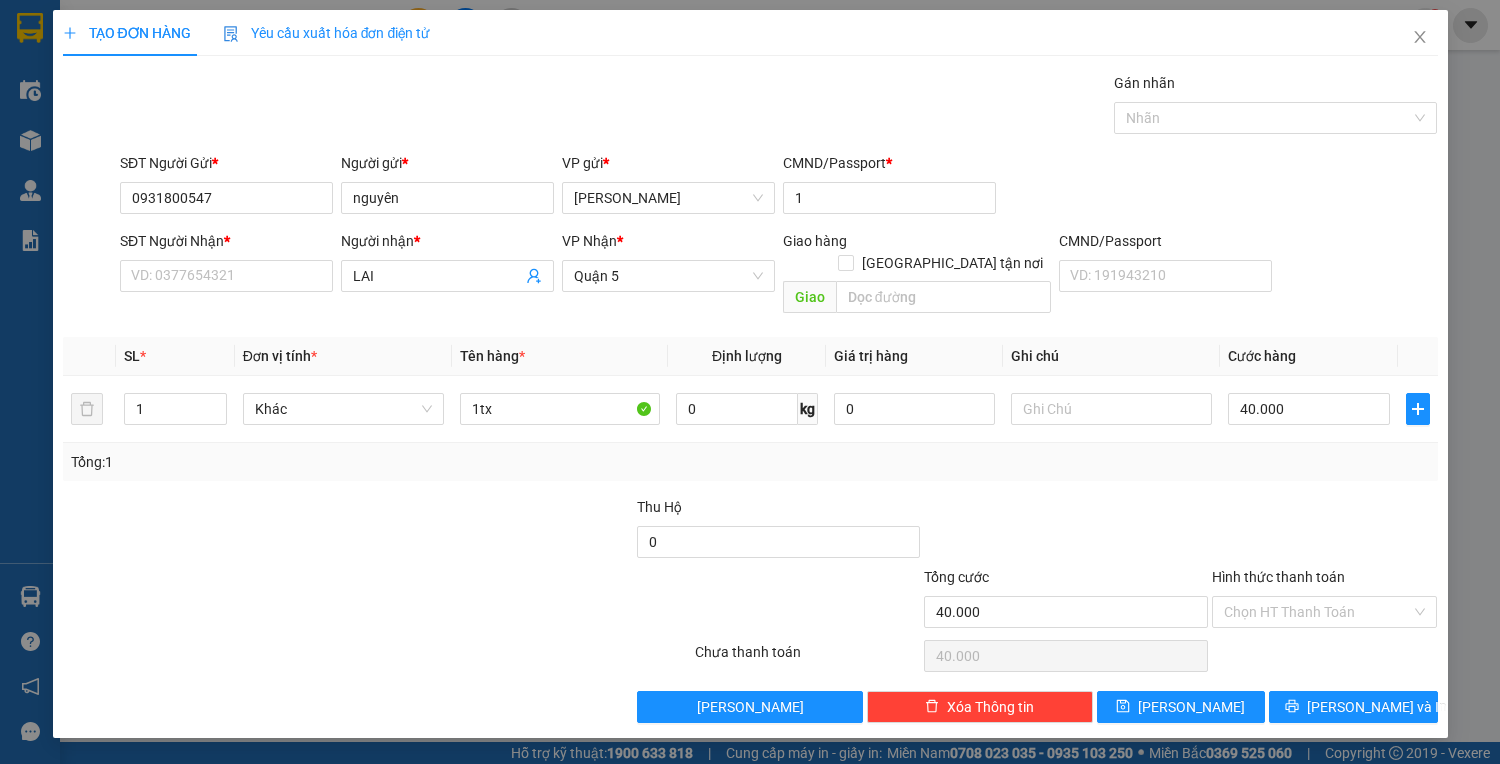 drag, startPoint x: 1352, startPoint y: 585, endPoint x: 1332, endPoint y: 624, distance: 43.829212 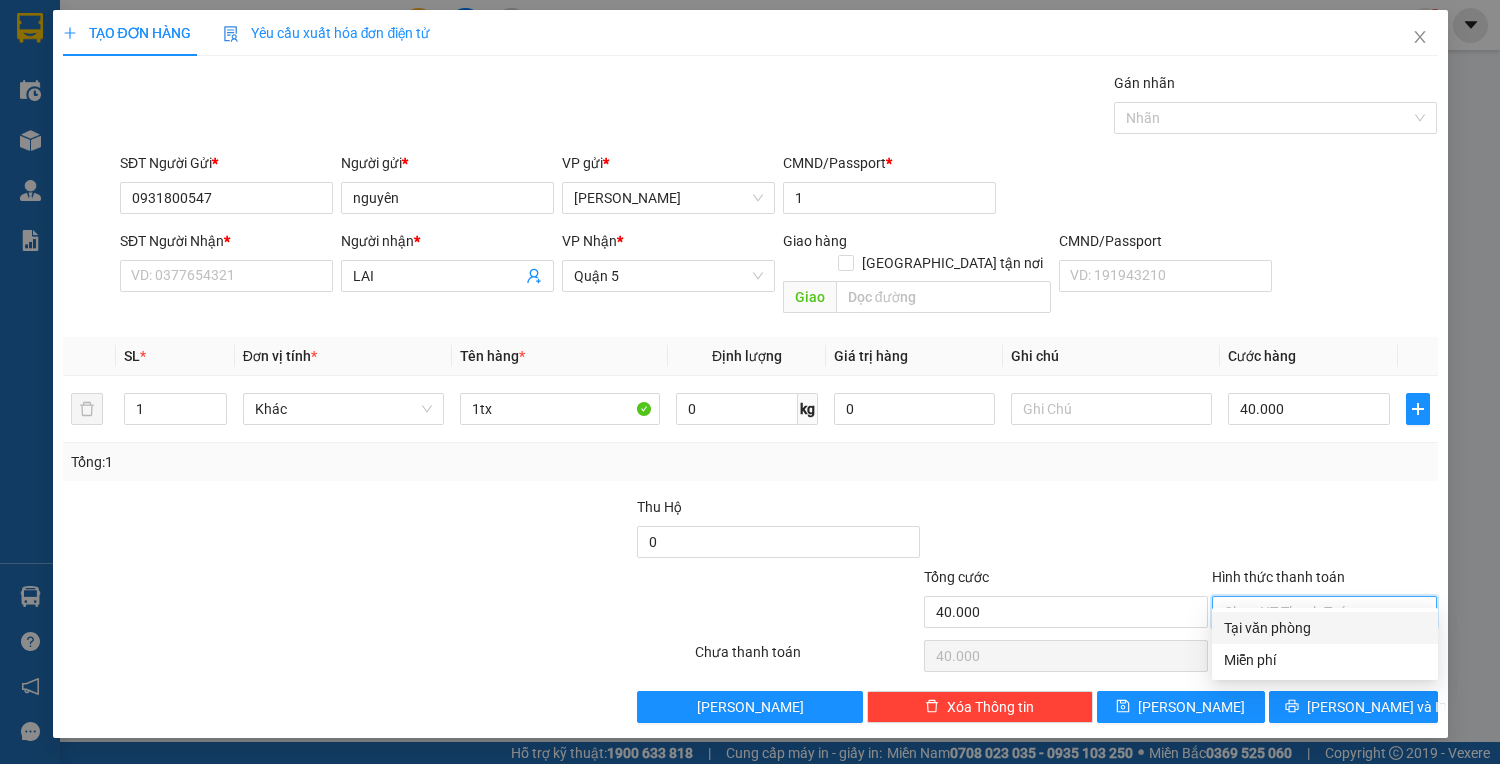 drag, startPoint x: 1332, startPoint y: 622, endPoint x: 1340, endPoint y: 663, distance: 41.773197 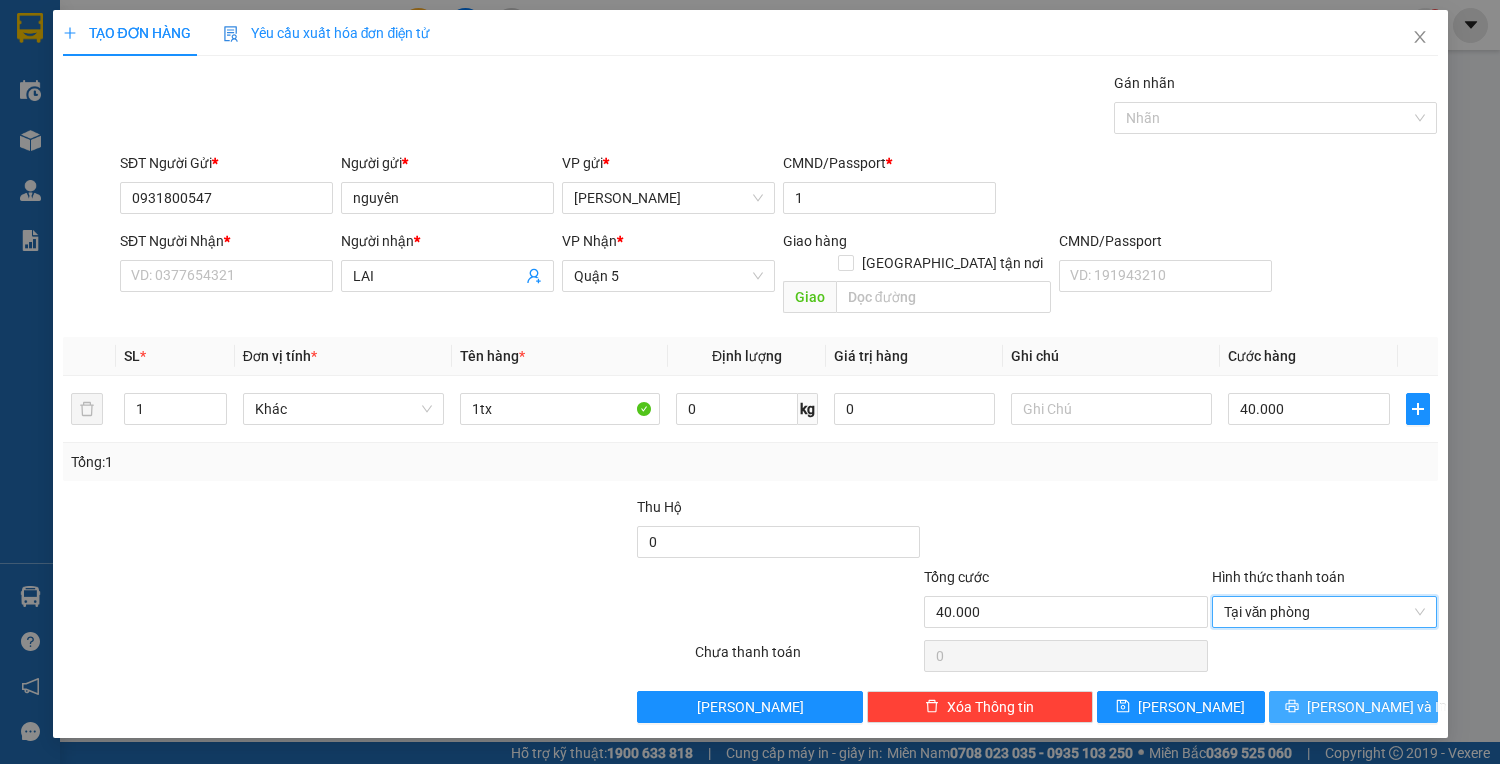 click on "[PERSON_NAME] và In" at bounding box center [1377, 707] 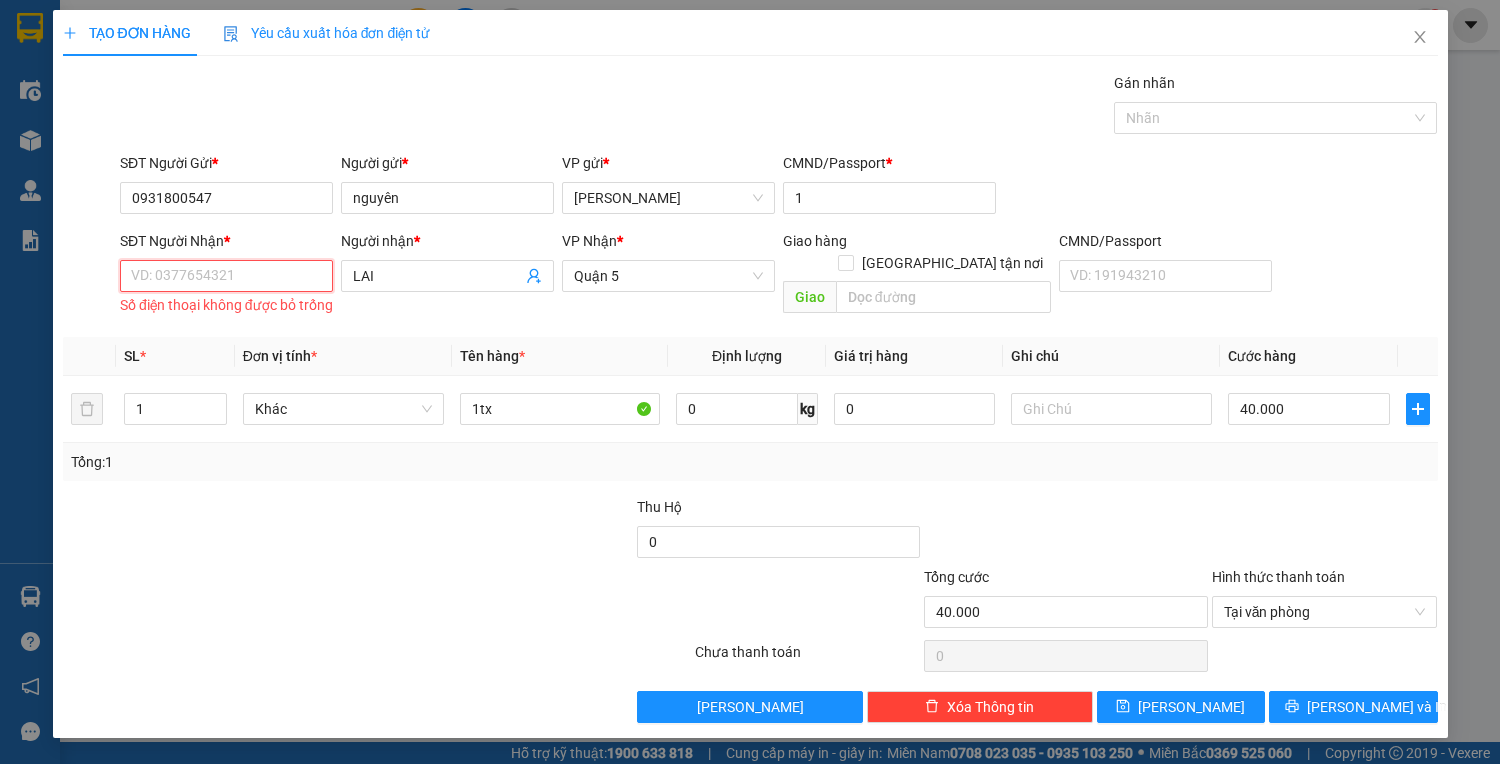 drag, startPoint x: 192, startPoint y: 270, endPoint x: 174, endPoint y: 272, distance: 18.110771 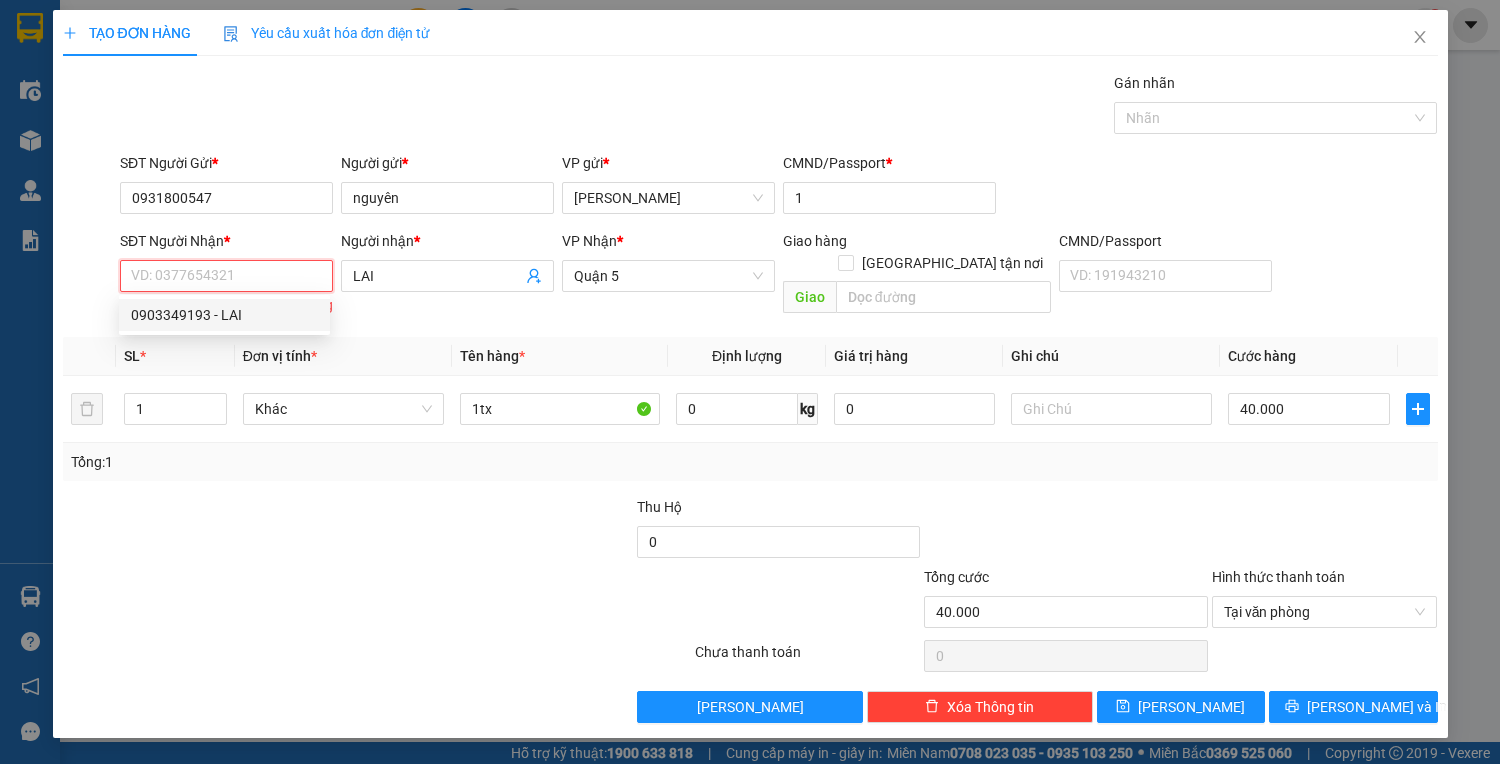 click on "0903349193 - LAI" at bounding box center (224, 315) 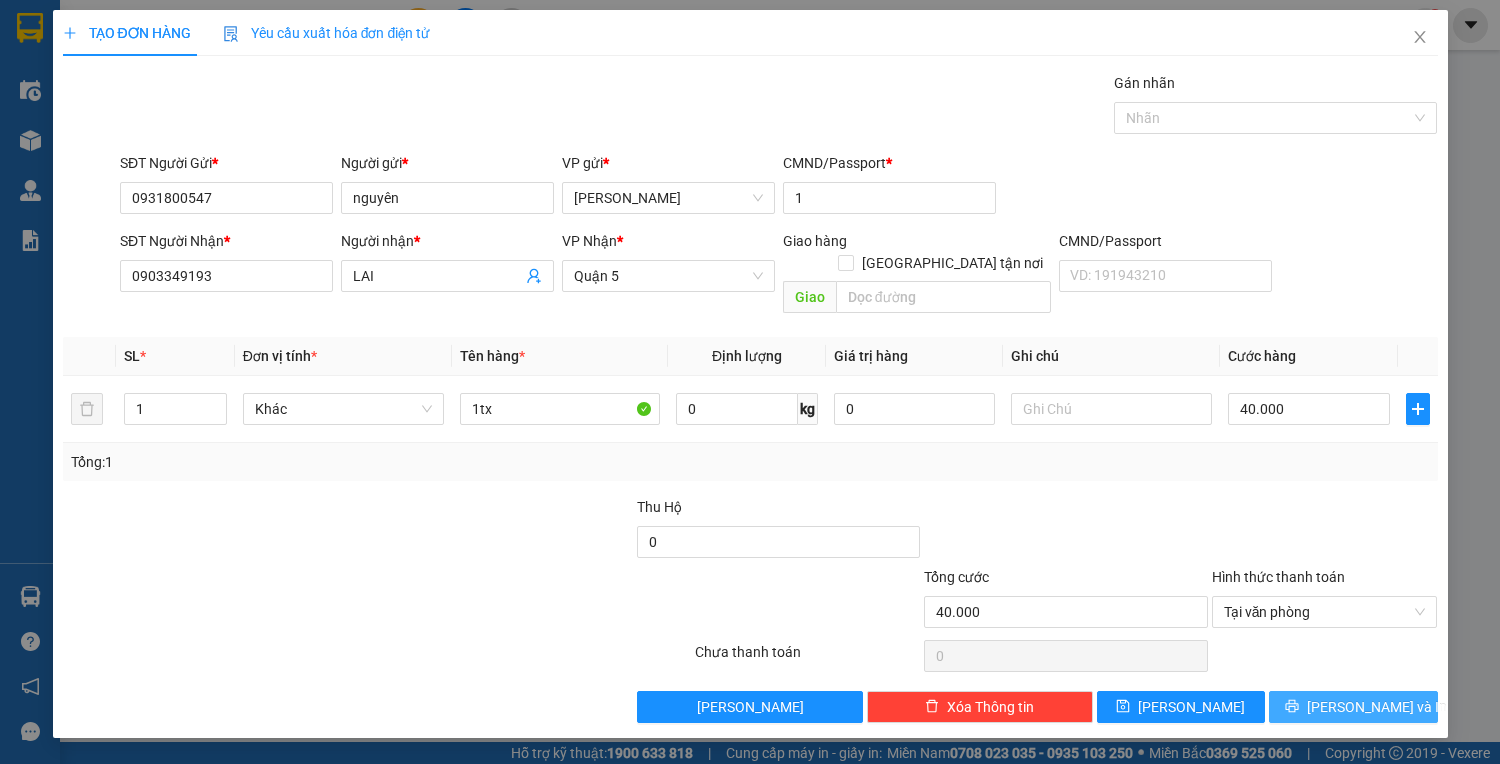 click on "[PERSON_NAME] và In" at bounding box center (1377, 707) 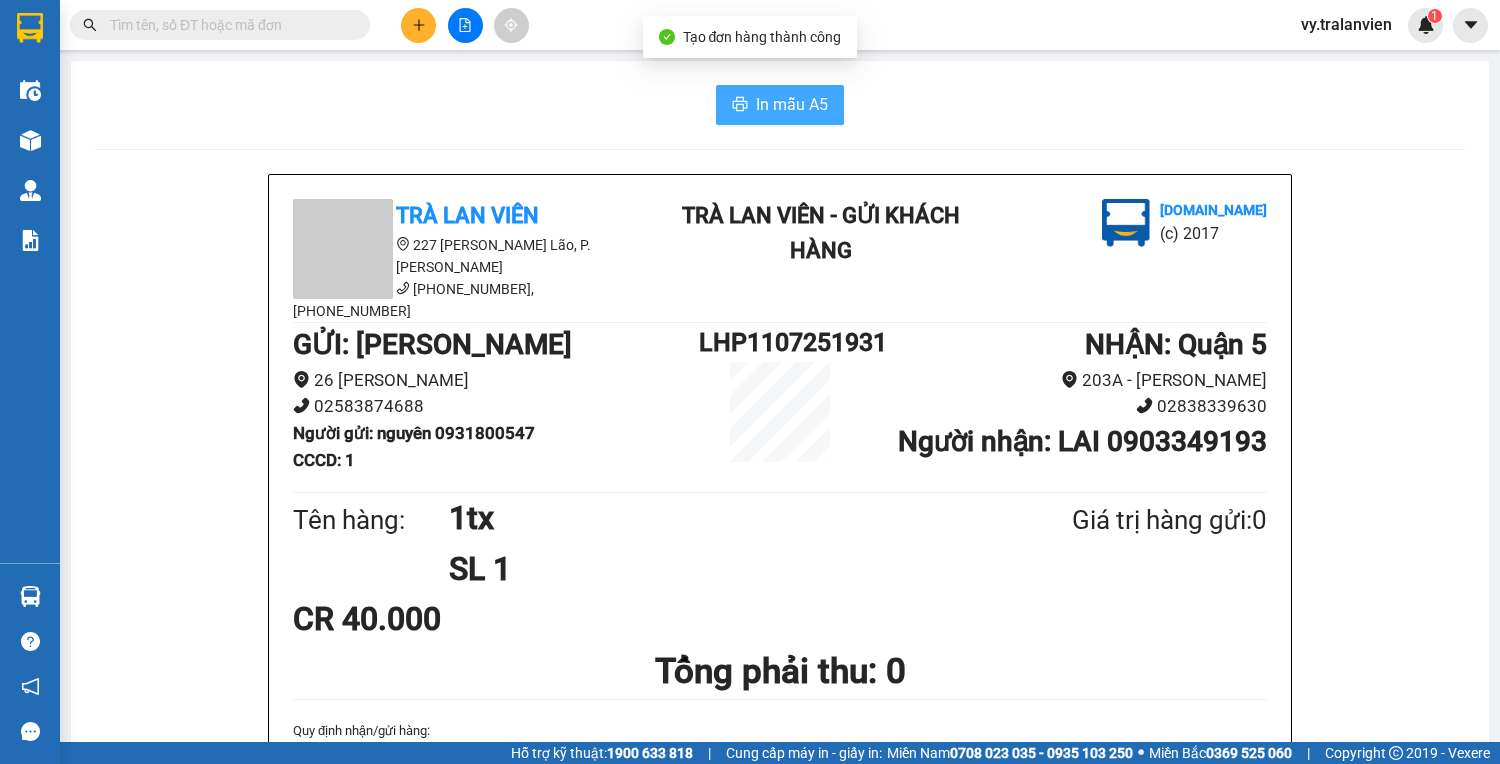 click on "In mẫu A5" at bounding box center [792, 104] 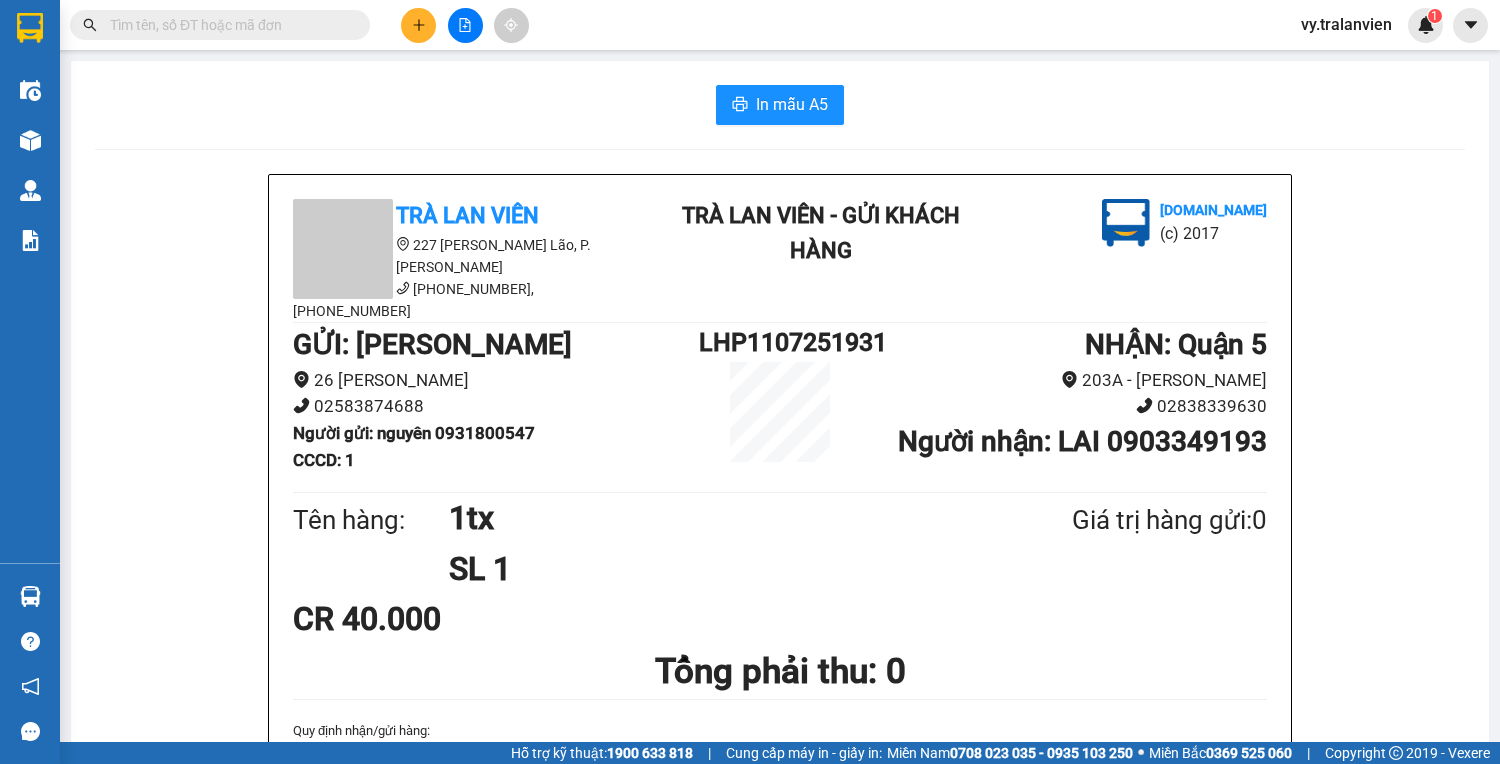 click on "GỬI :   [PERSON_NAME]    26 [PERSON_NAME]   02583874688 Người gửi :   nguyên 0931800547 CCCD :   1 LHP1107251931 NHẬN :   Quận 5   203A - [PERSON_NAME][GEOGRAPHIC_DATA] Người nhận :   LAI 0903349193" at bounding box center [780, 405] 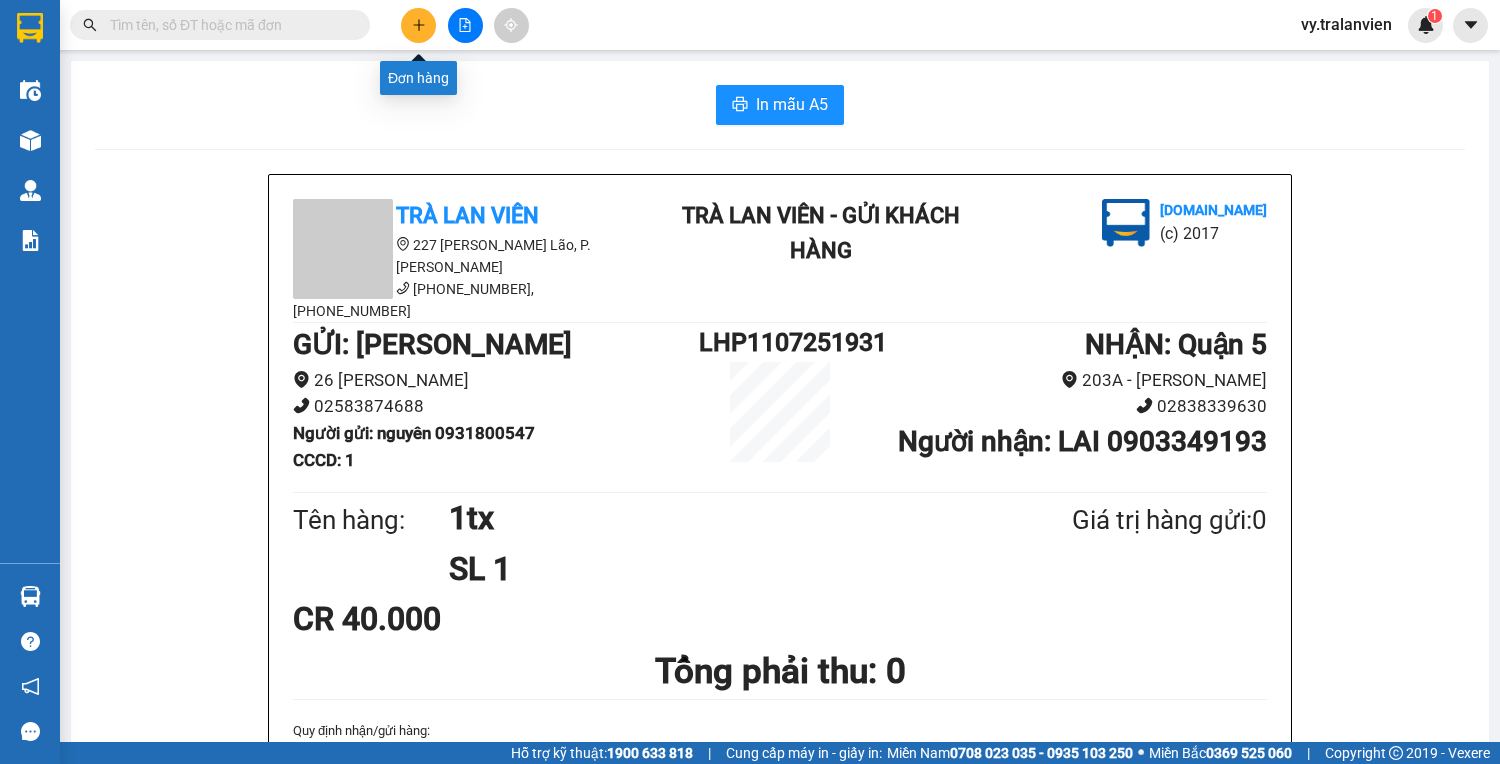 click at bounding box center [418, 25] 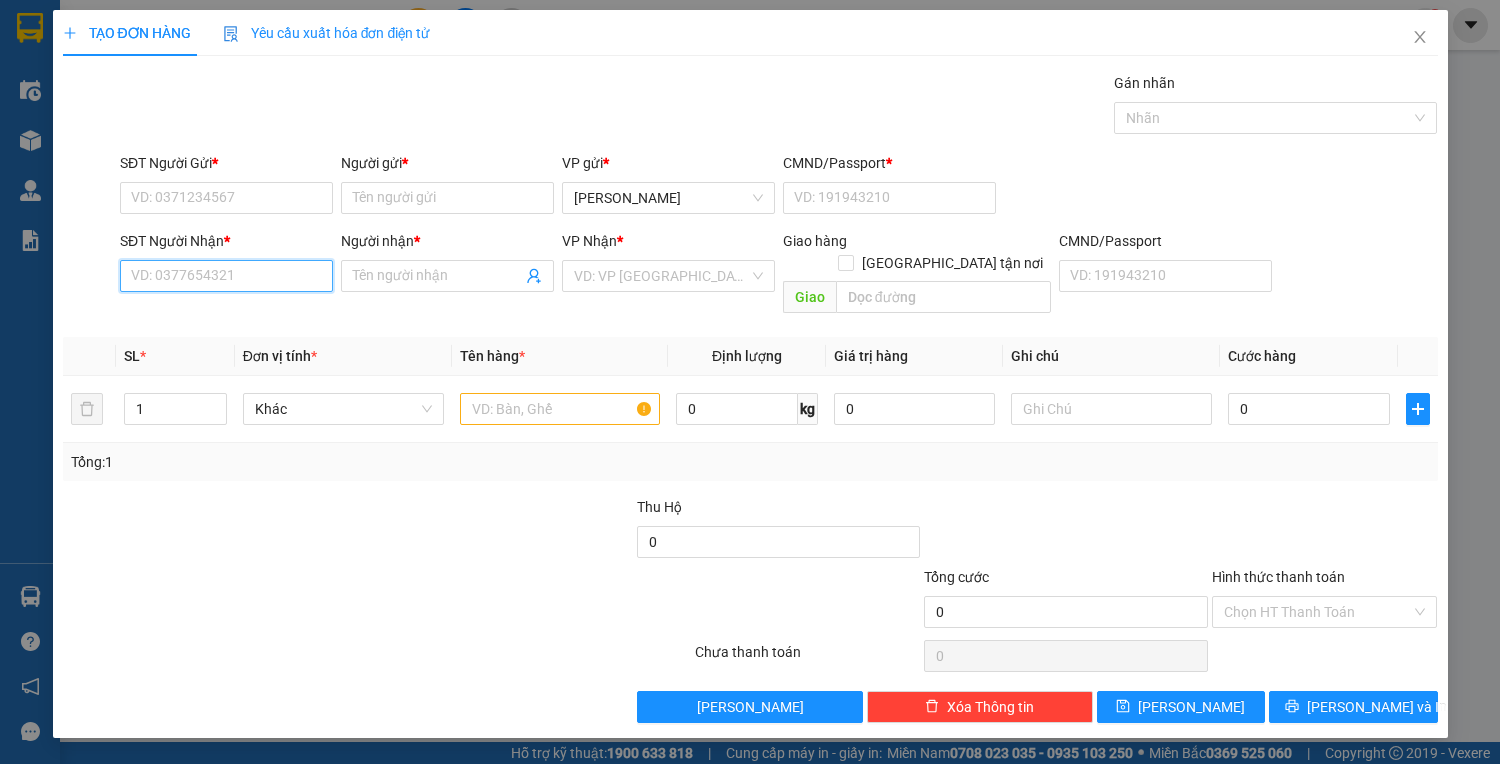 click on "SĐT Người Nhận  *" at bounding box center (226, 276) 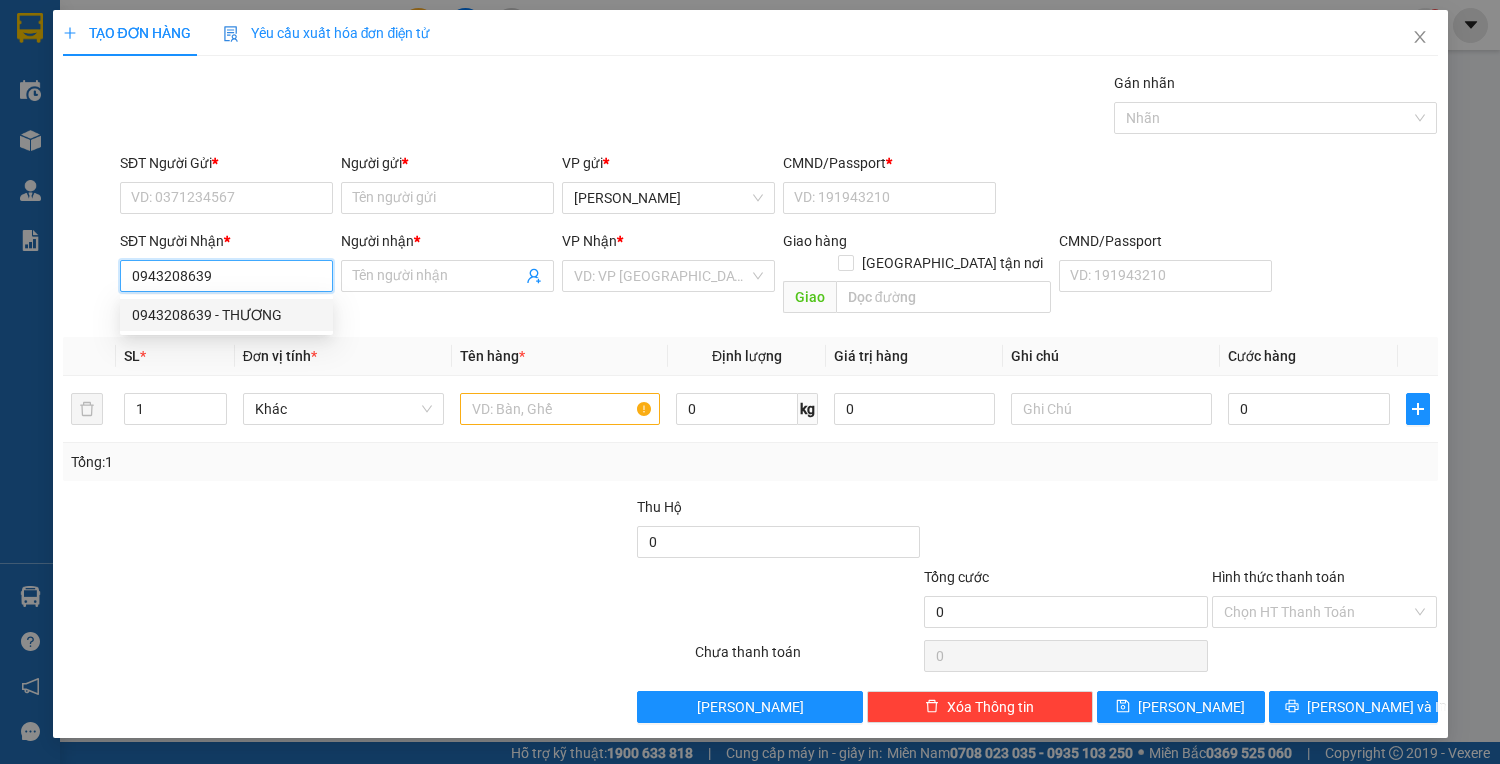 click on "0943208639 - THƯƠNG" at bounding box center (226, 315) 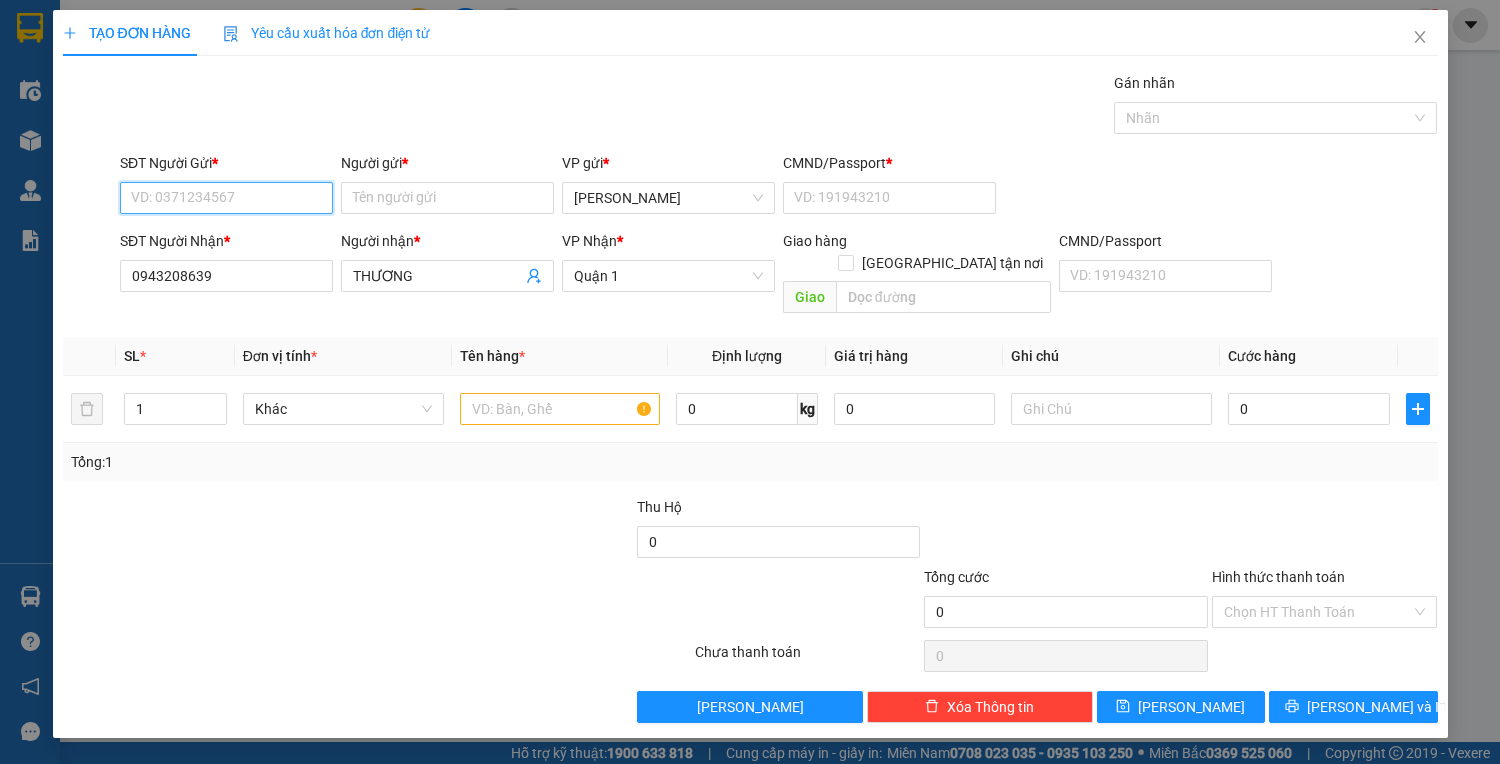 click on "SĐT Người Gửi  *" at bounding box center [226, 198] 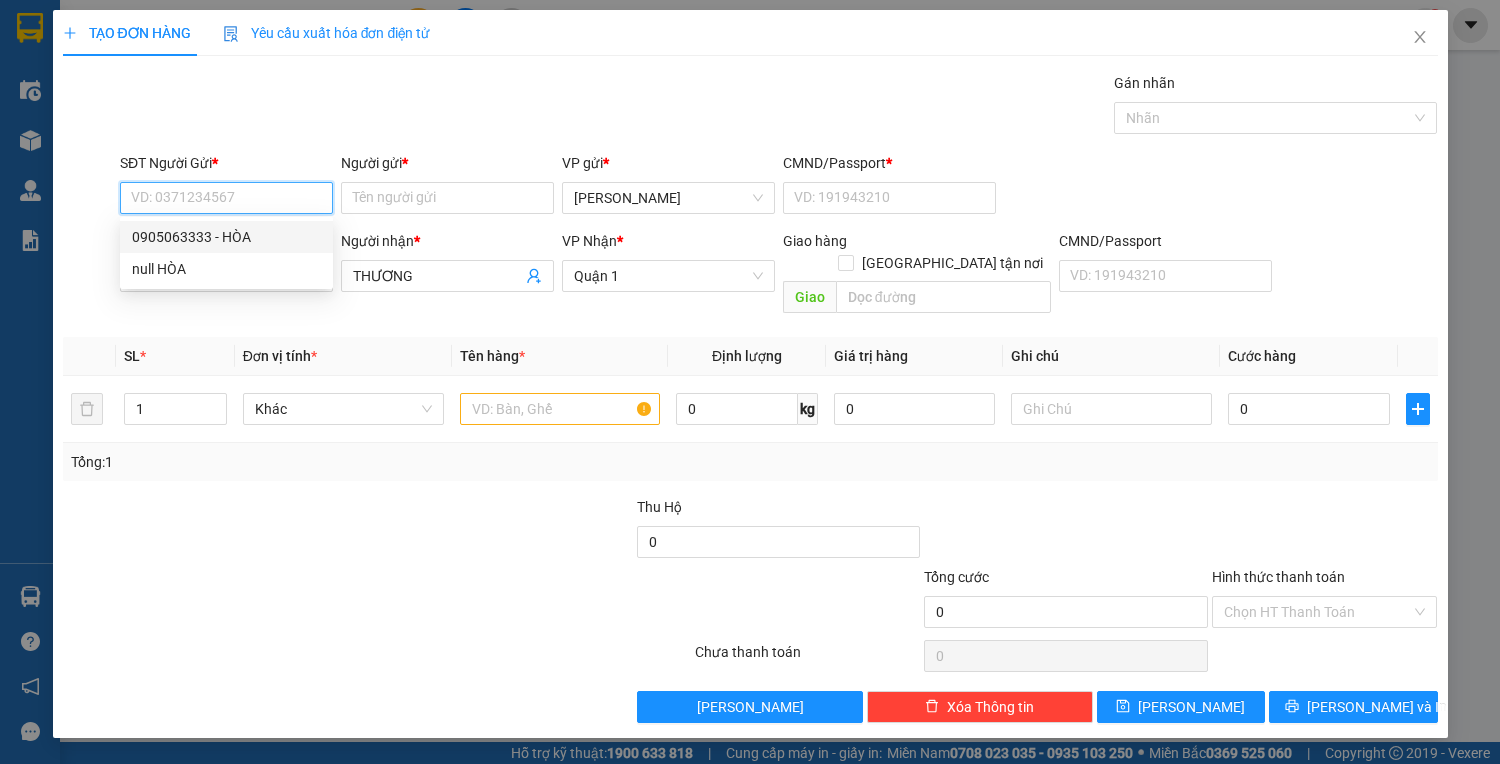 click on "0905063333 - HÒA" at bounding box center [226, 237] 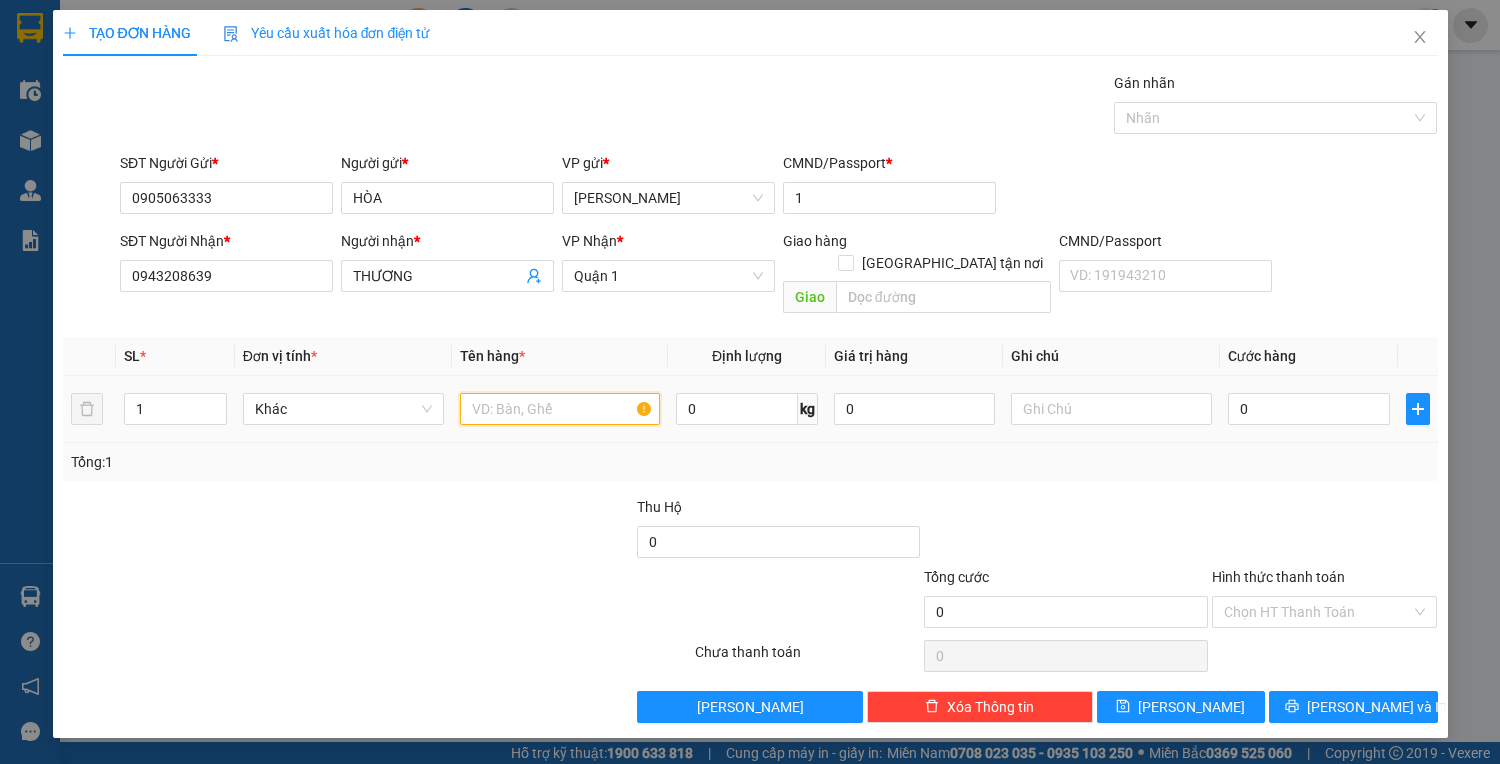 click at bounding box center [560, 409] 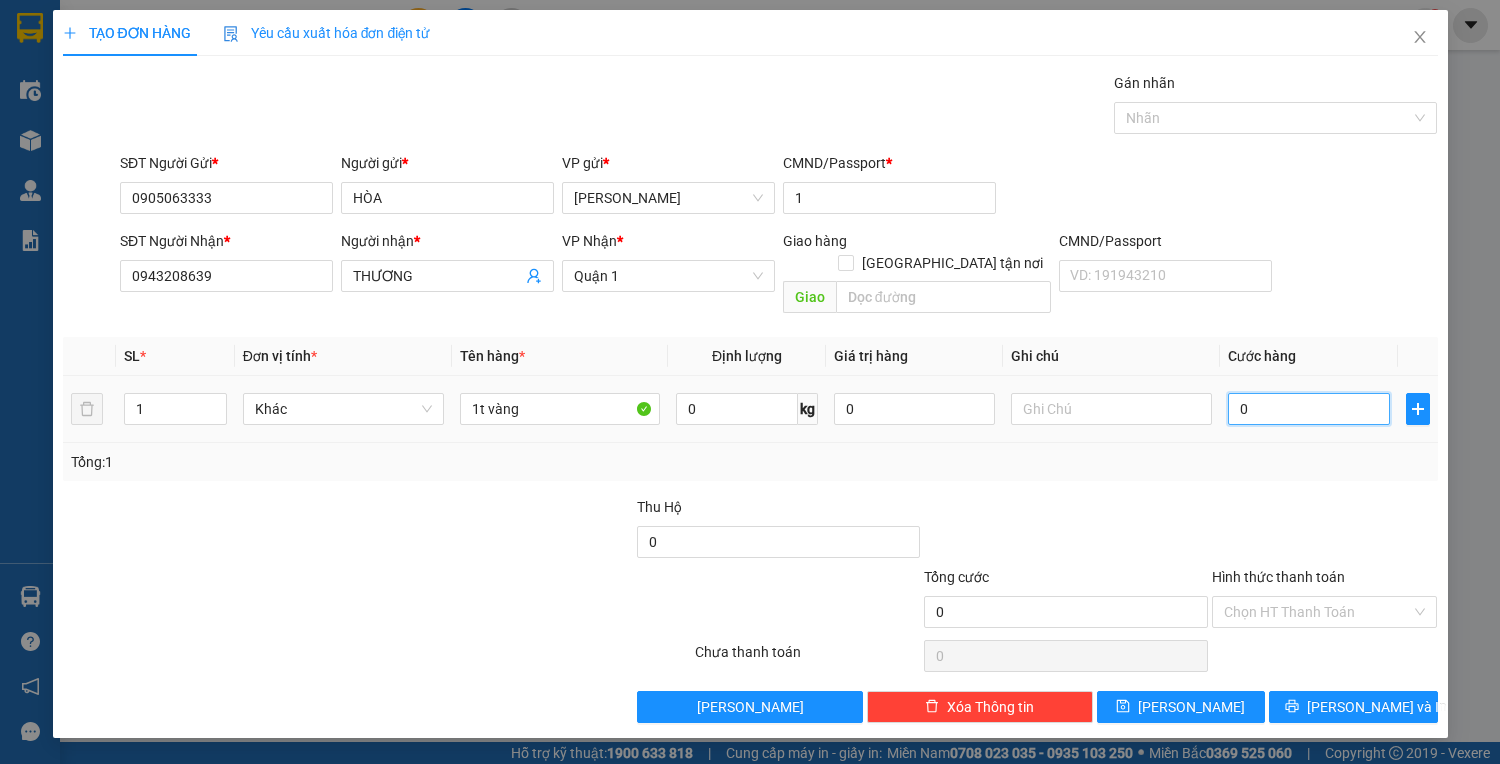 click on "0" at bounding box center [1308, 409] 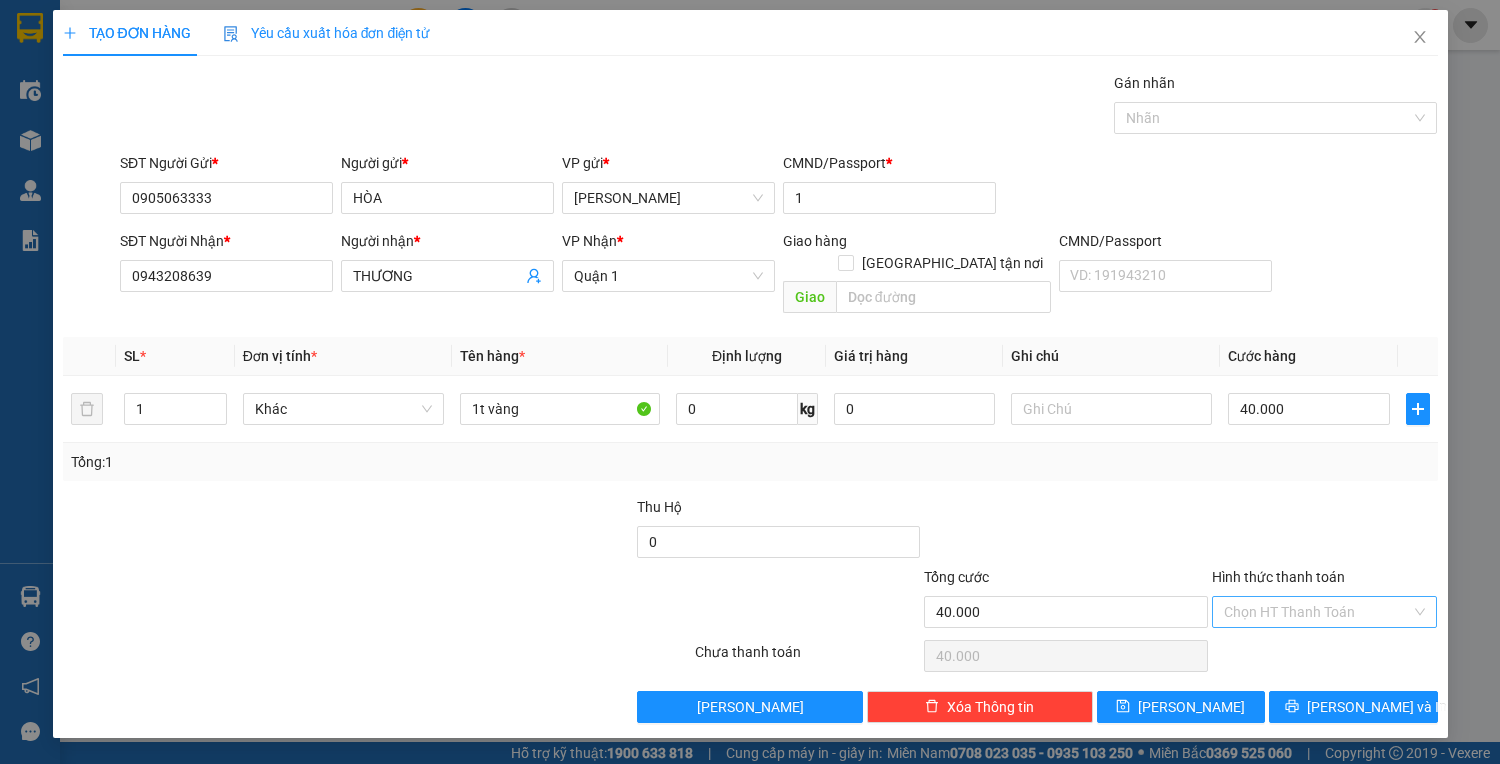 drag, startPoint x: 1329, startPoint y: 584, endPoint x: 1323, endPoint y: 604, distance: 20.880613 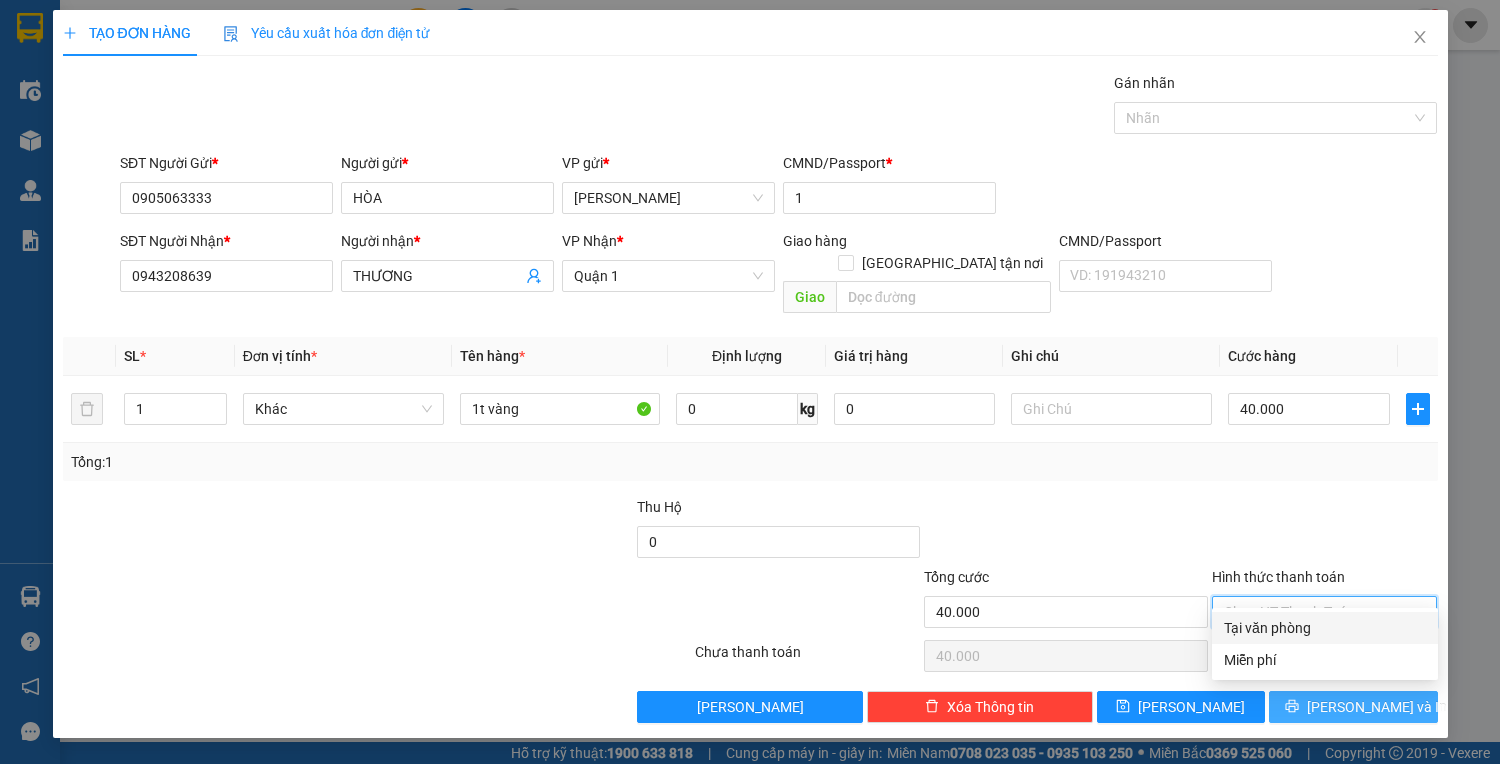 drag, startPoint x: 1324, startPoint y: 620, endPoint x: 1340, endPoint y: 684, distance: 65.96969 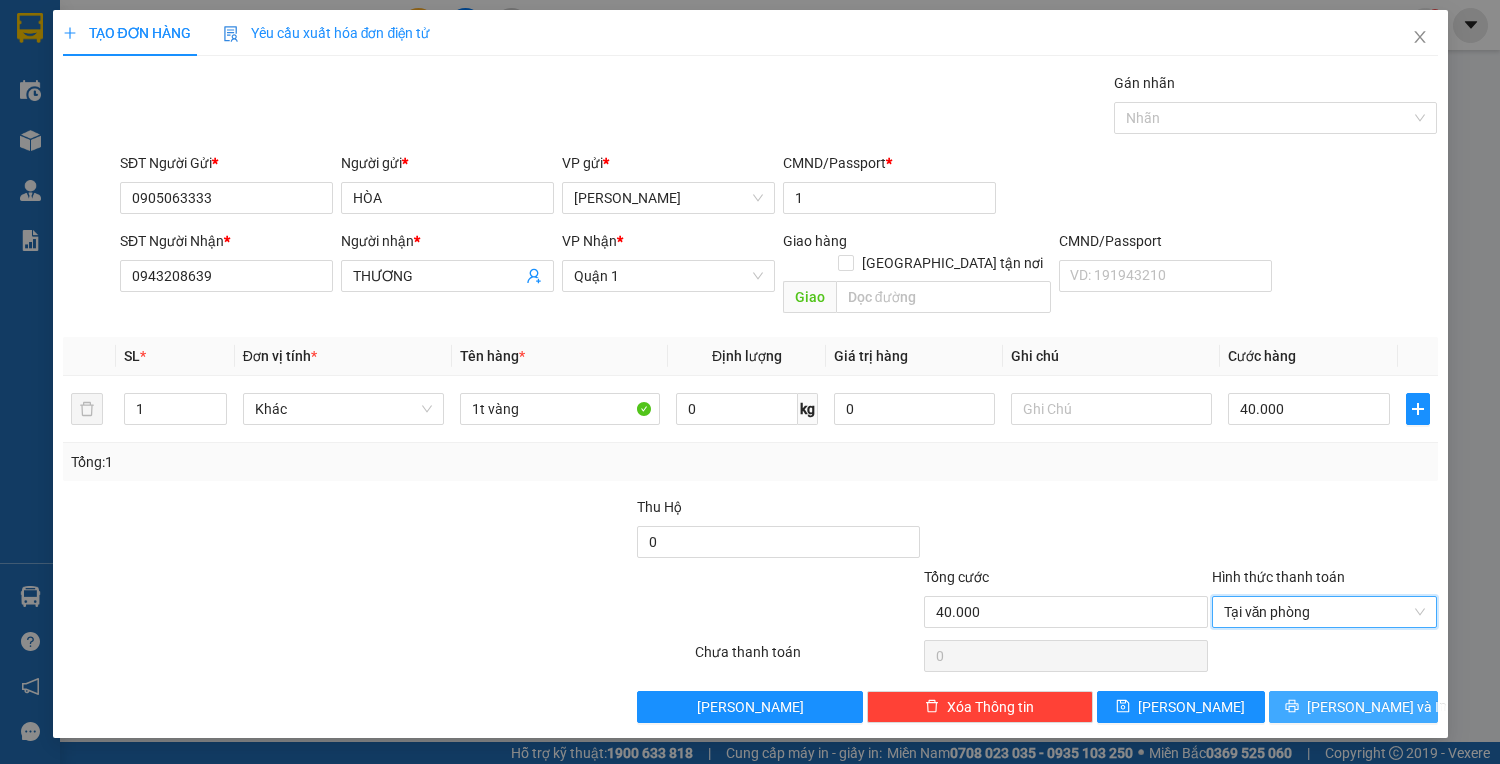 click on "[PERSON_NAME] và In" at bounding box center [1377, 707] 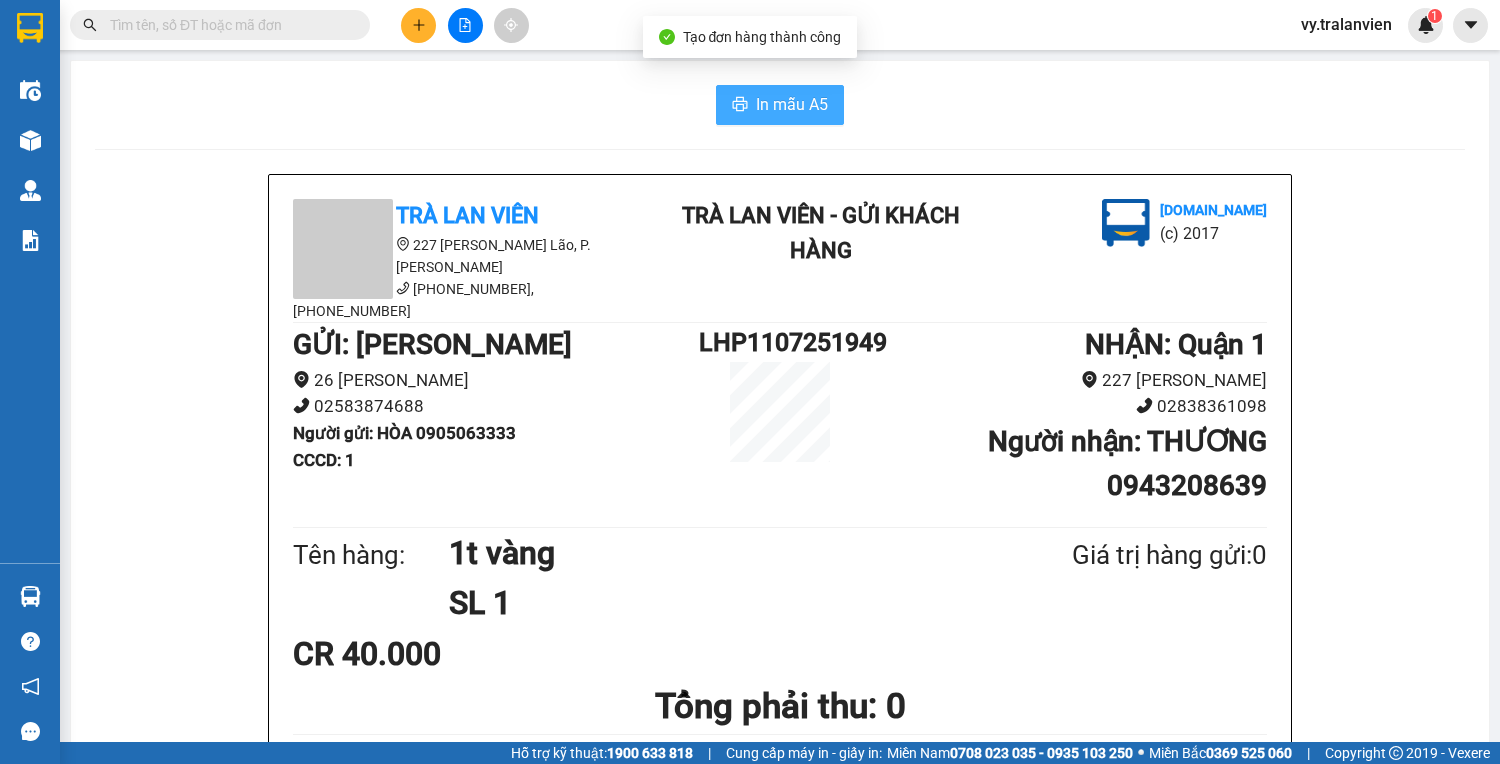 click on "In mẫu A5" at bounding box center (792, 104) 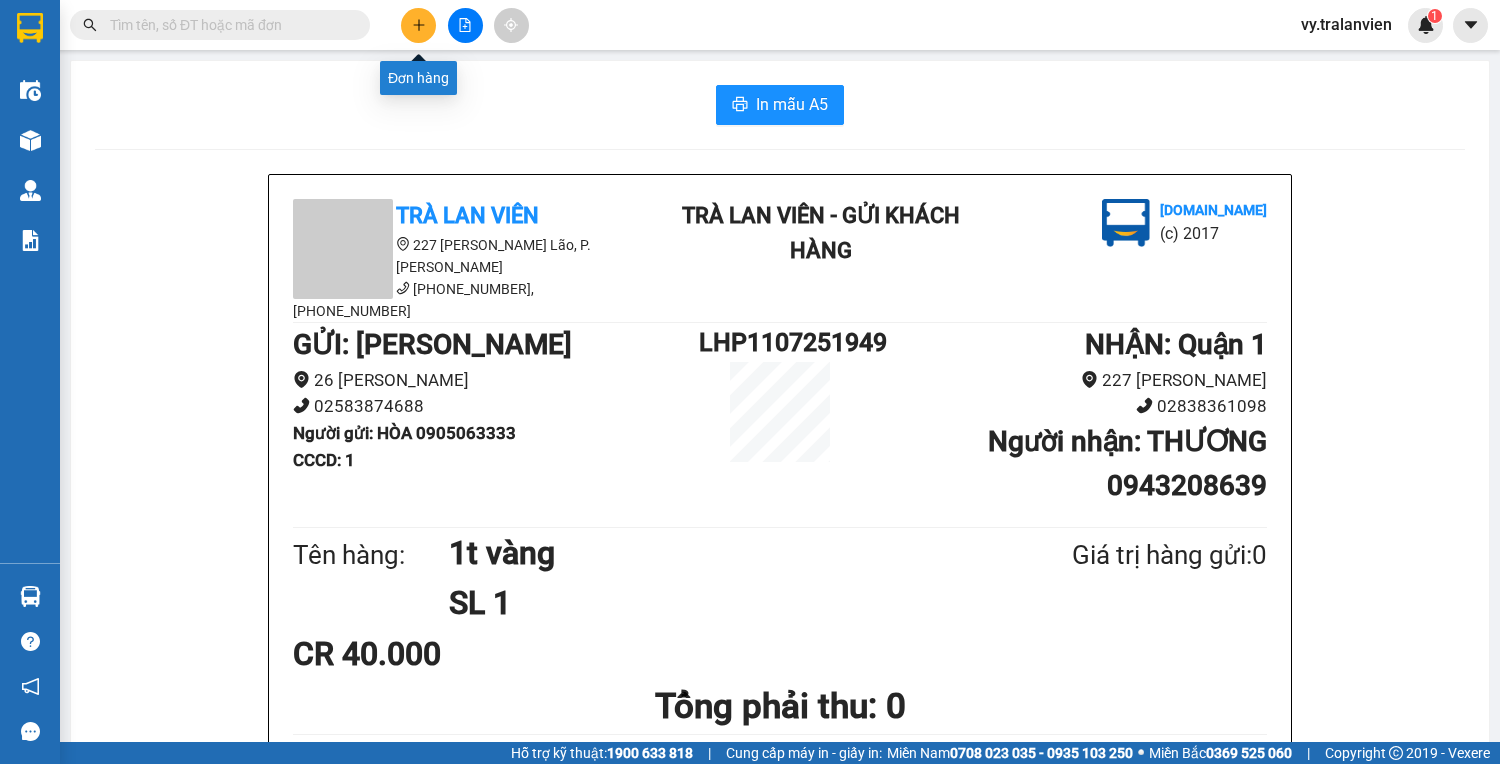 click 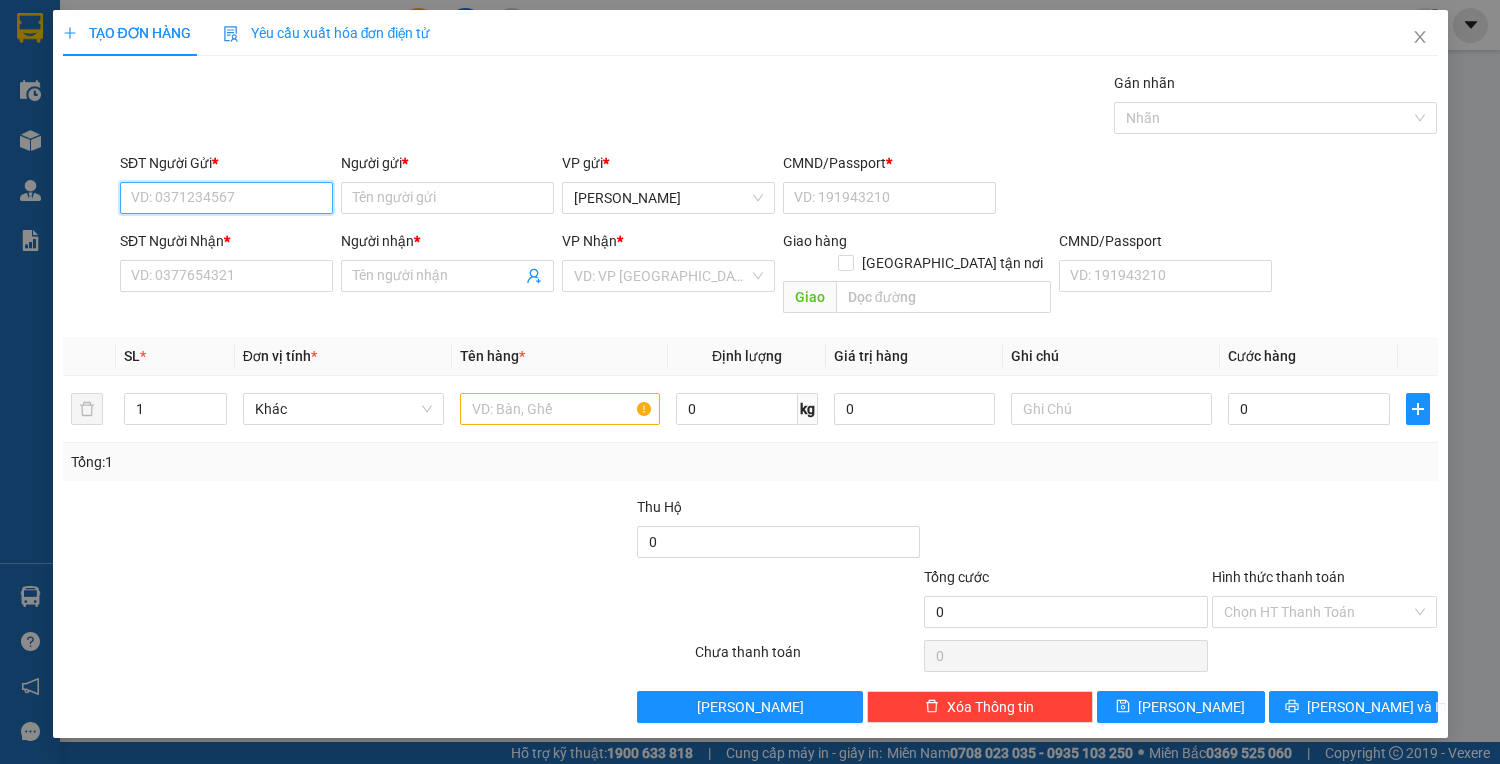 click on "SĐT Người Gửi  *" at bounding box center [226, 198] 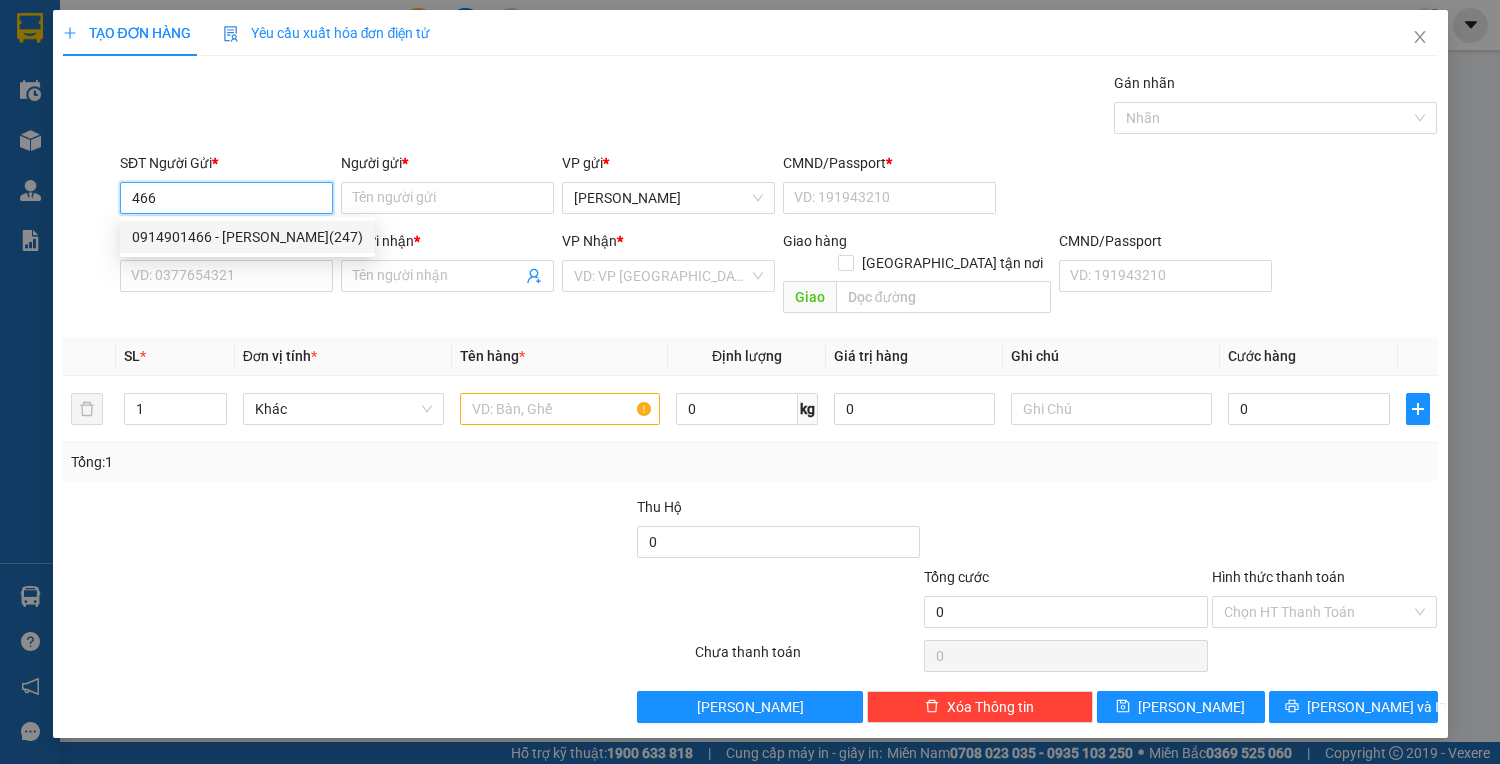 click on "0914901466 - [PERSON_NAME](247)" at bounding box center [247, 237] 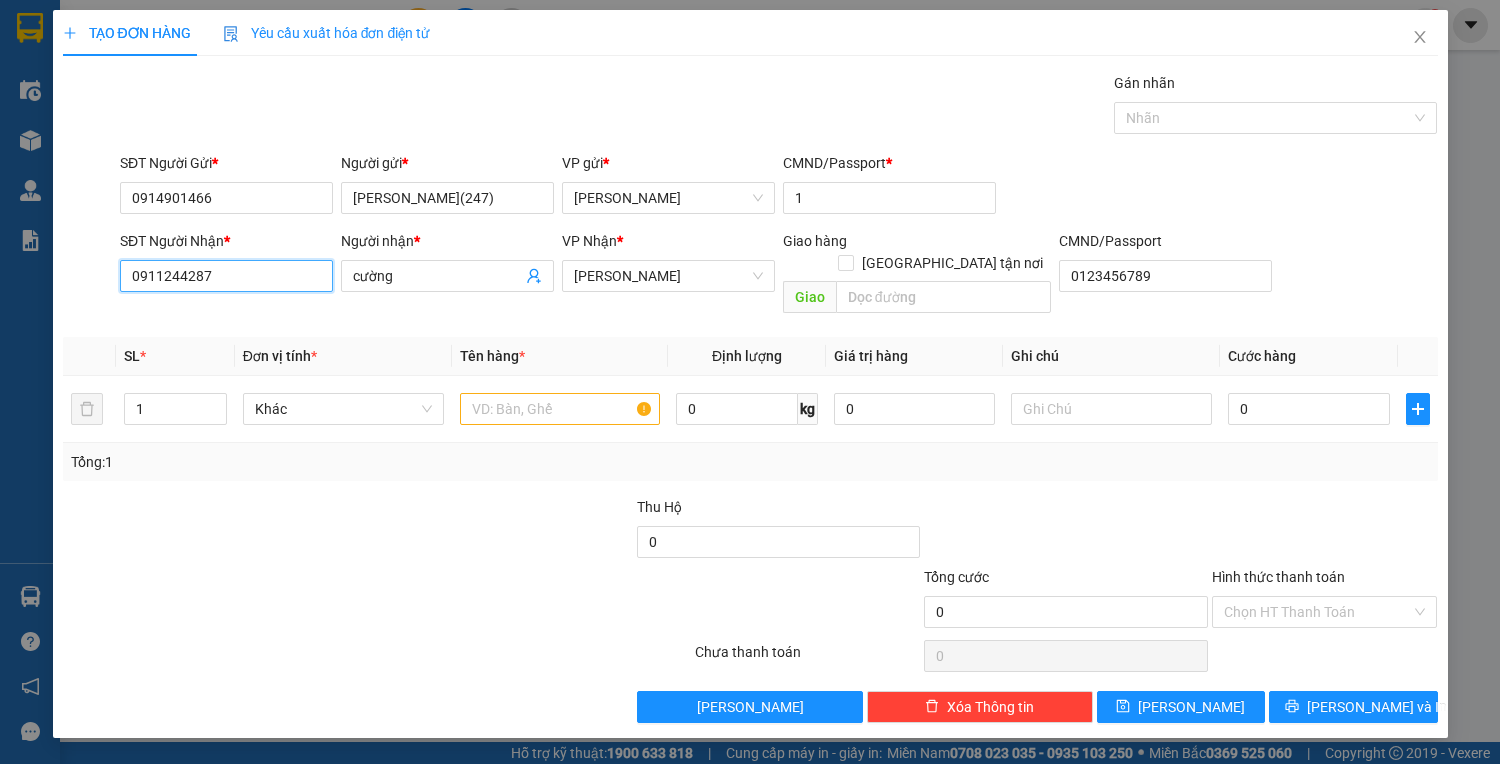 click on "0911244287" at bounding box center (226, 276) 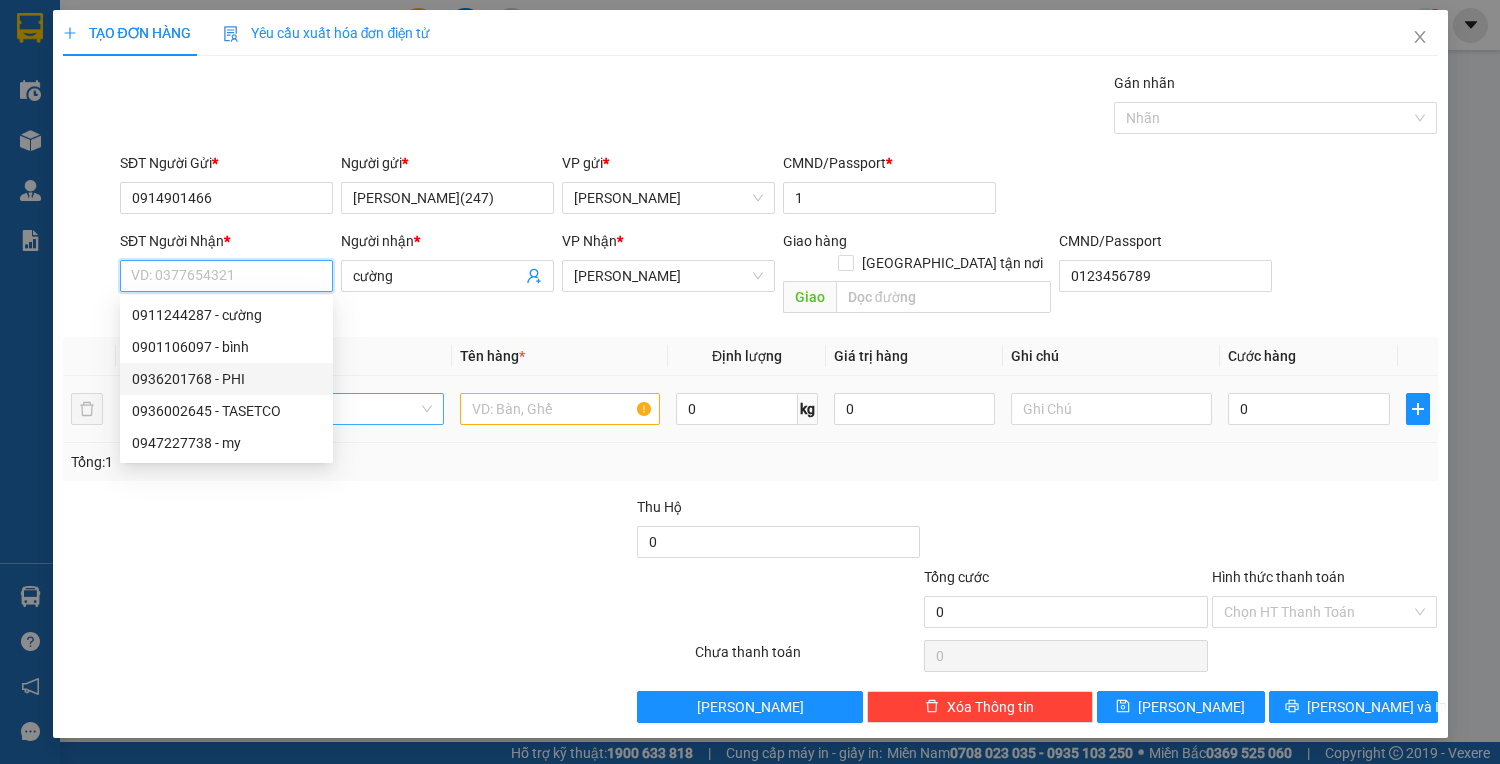 click on "0936201768 - PHI" at bounding box center [226, 379] 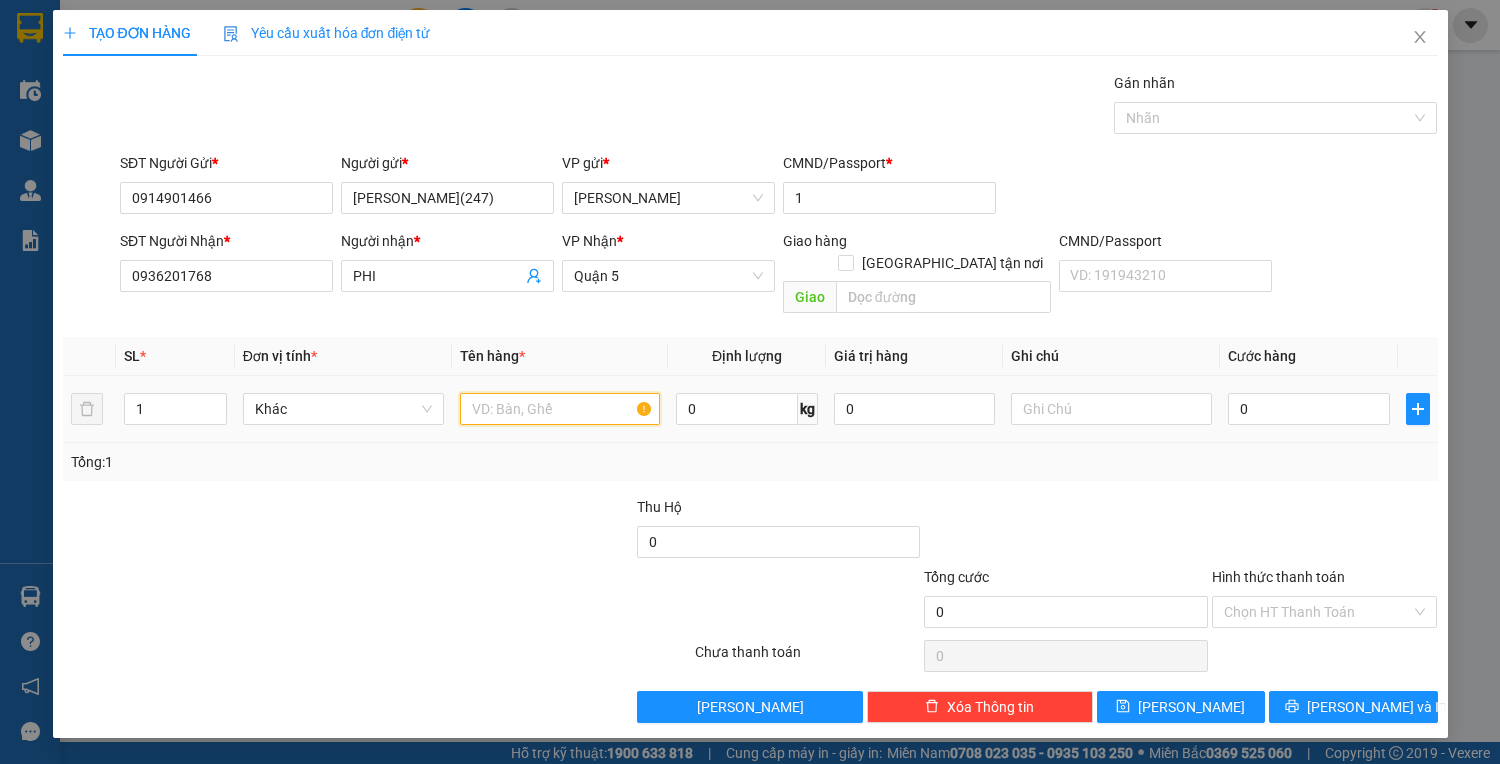 click at bounding box center (560, 409) 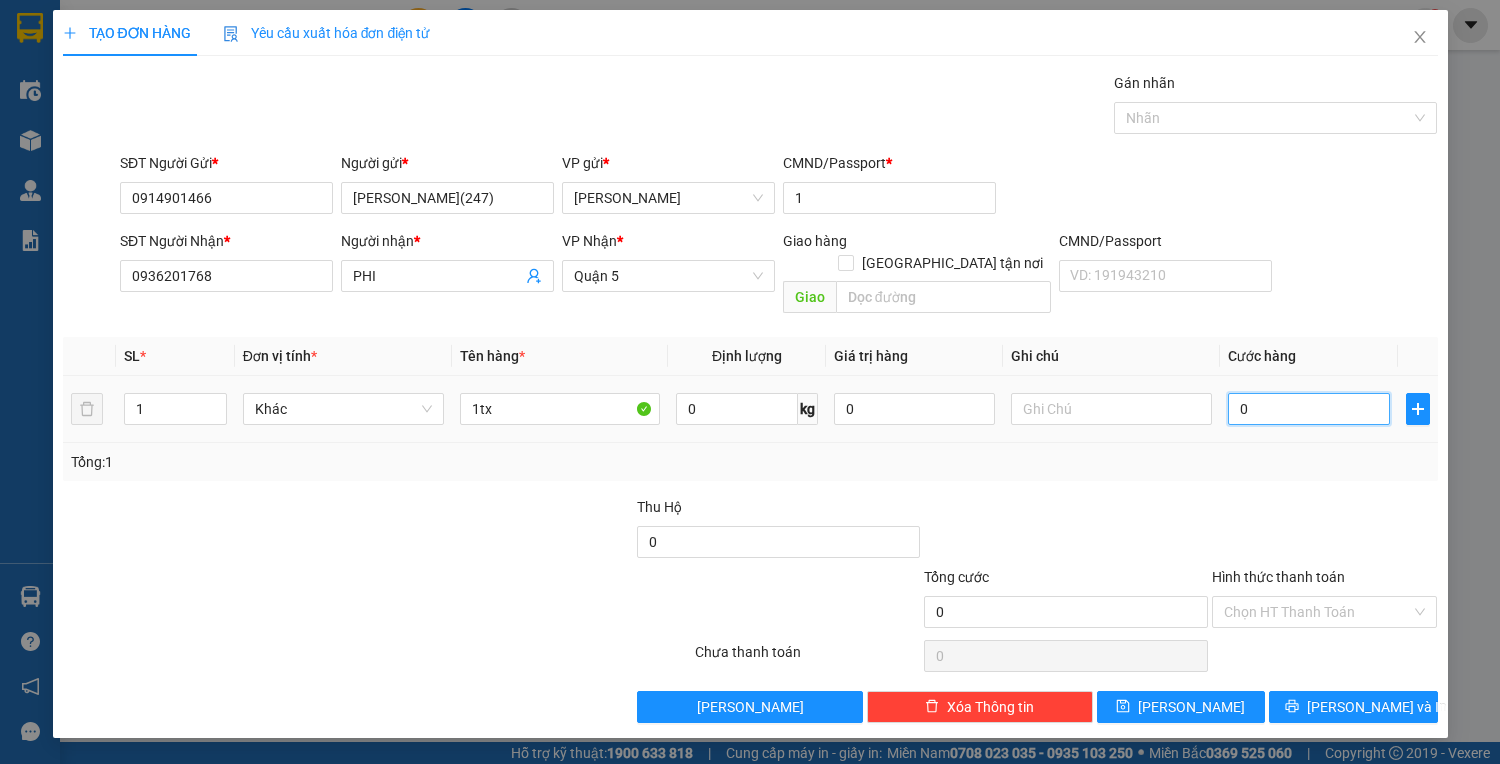 click on "0" at bounding box center (1308, 409) 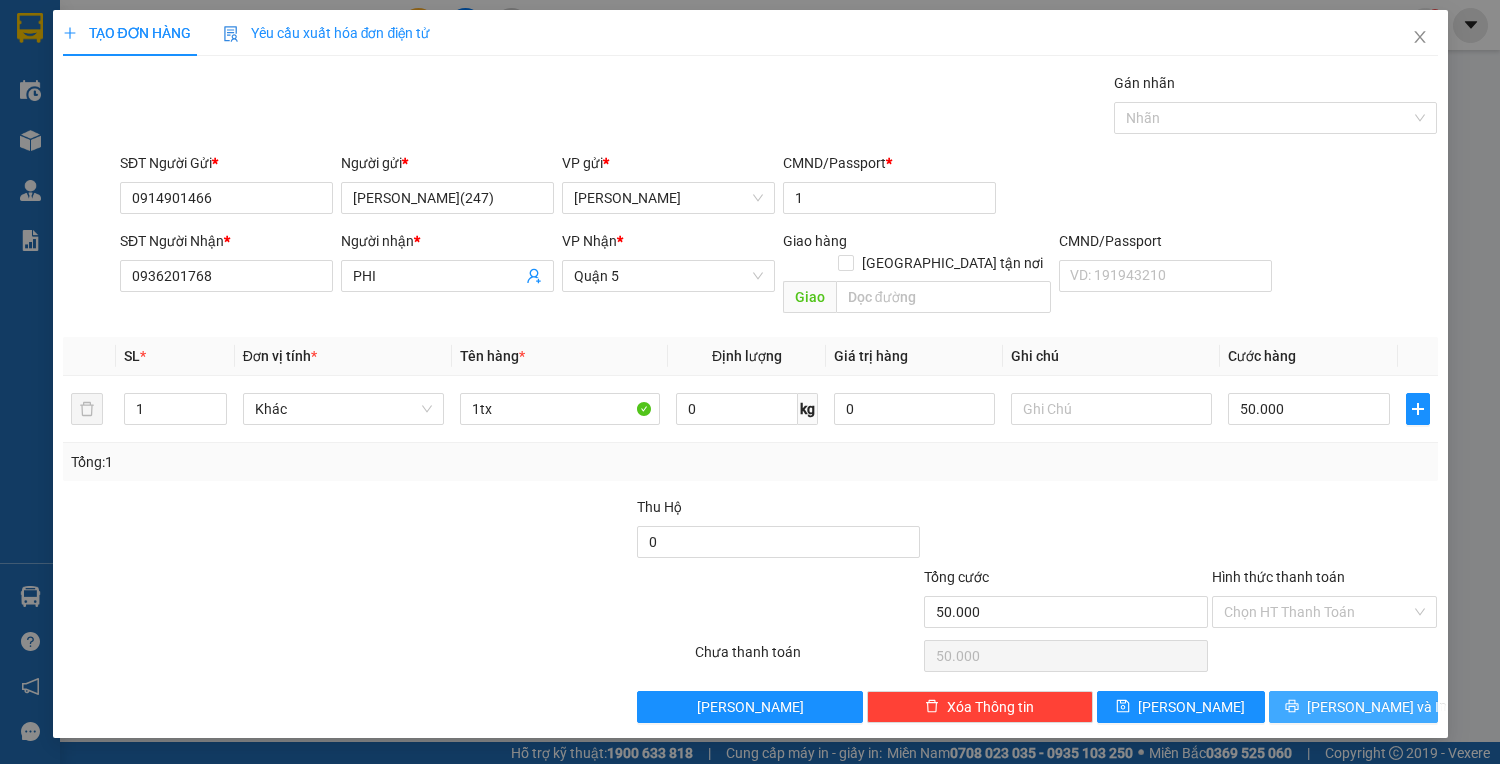 click on "[PERSON_NAME] và In" at bounding box center (1377, 707) 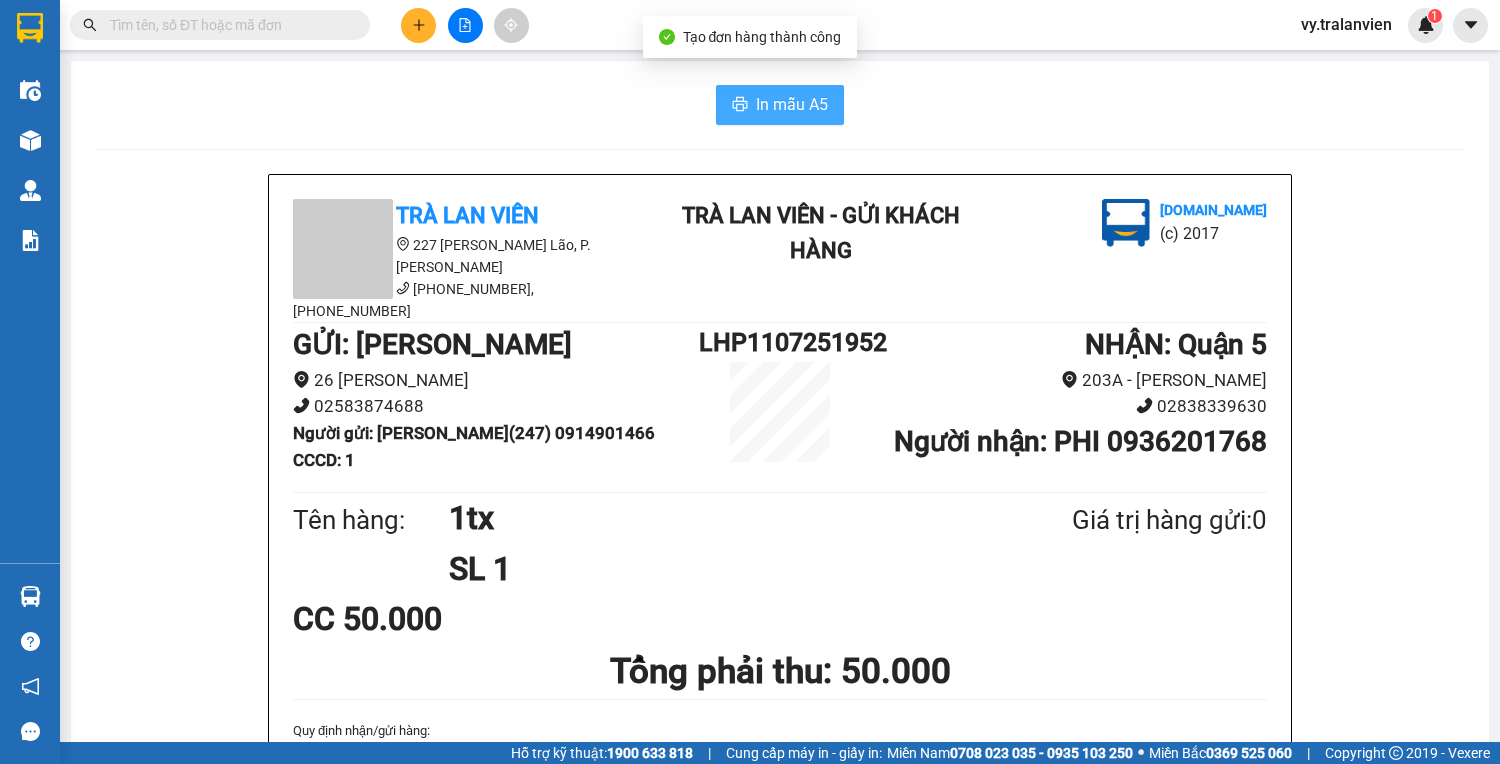 drag, startPoint x: 761, startPoint y: 98, endPoint x: 985, endPoint y: 144, distance: 228.67444 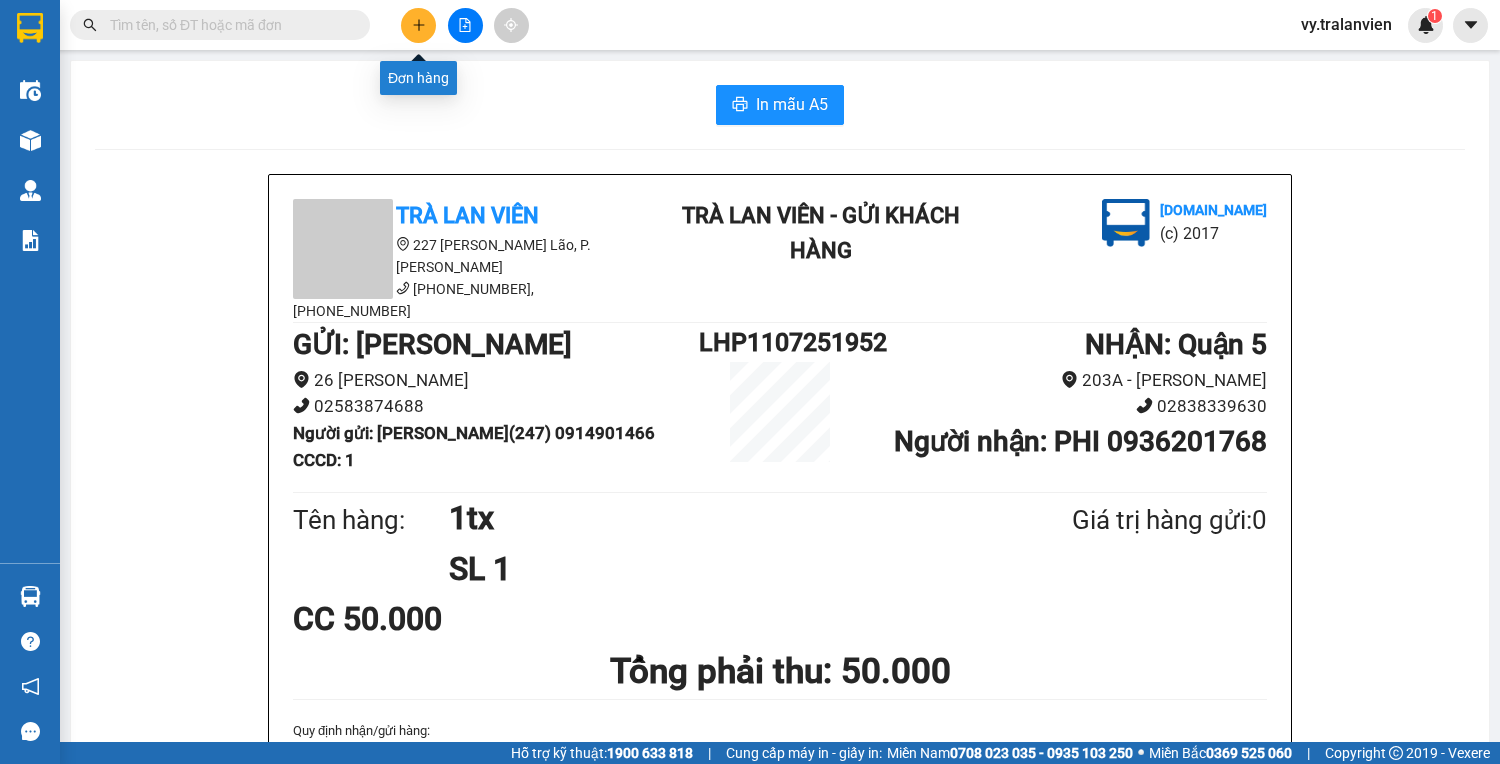 click 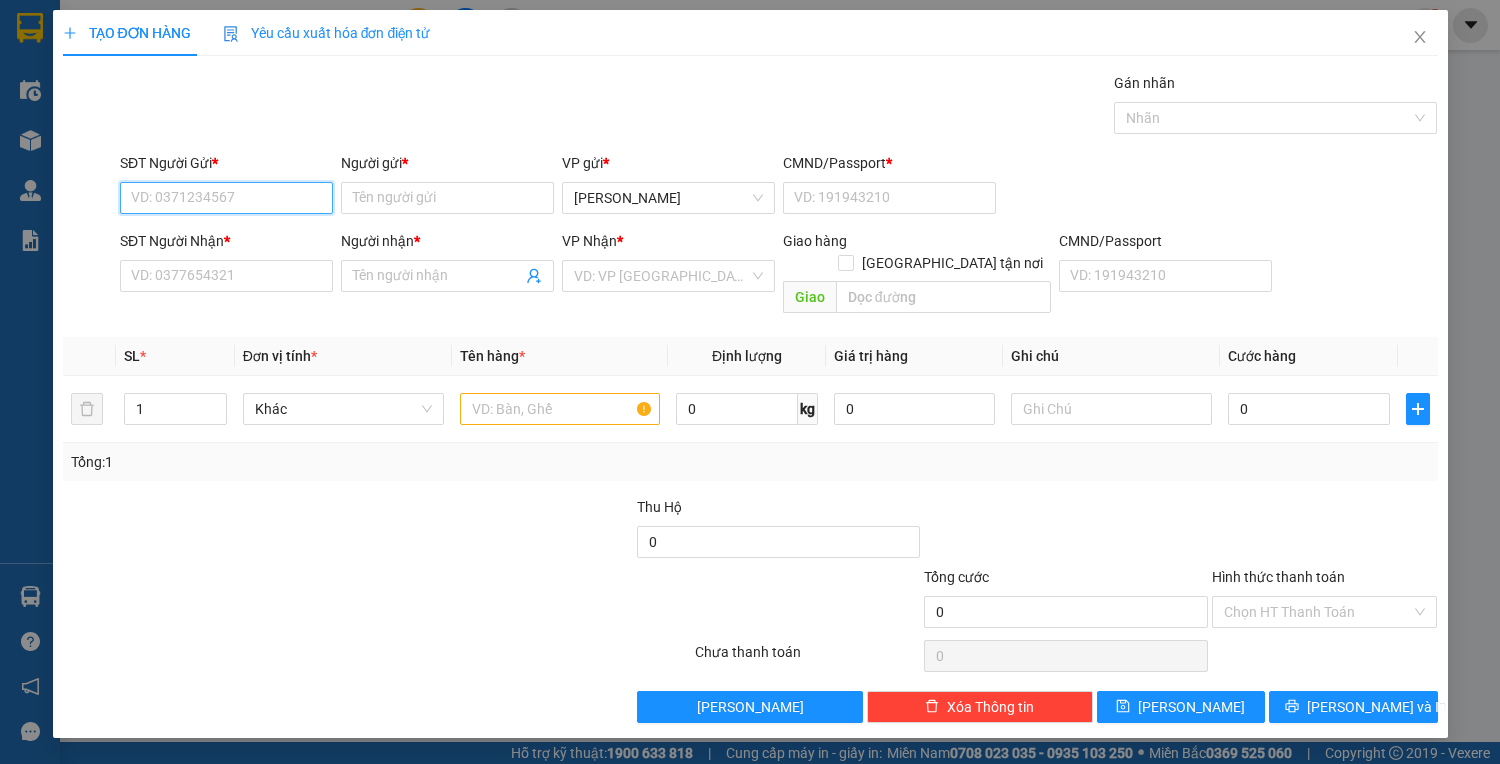 click on "SĐT Người Gửi  *" at bounding box center (226, 198) 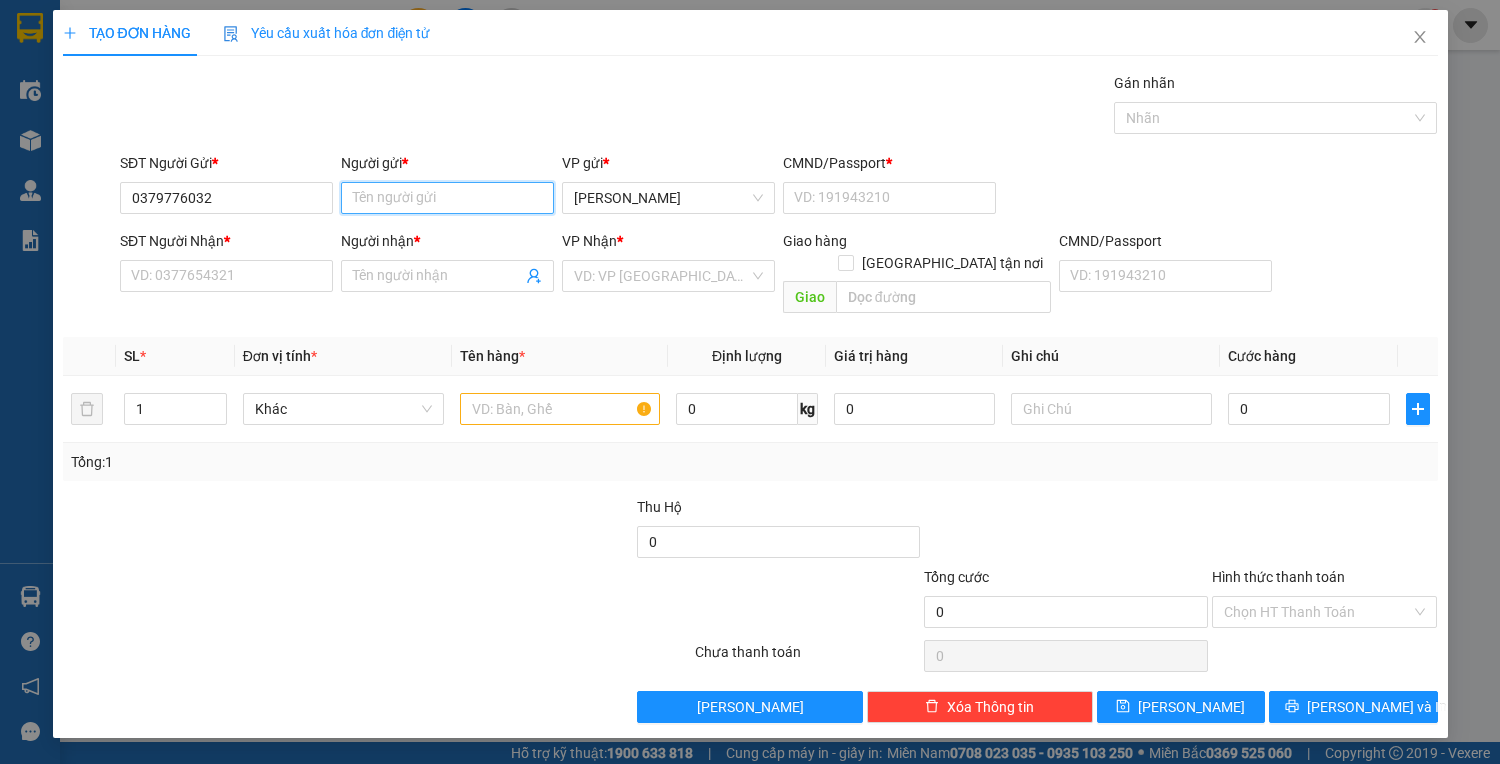 click on "Người gửi  *" at bounding box center (447, 198) 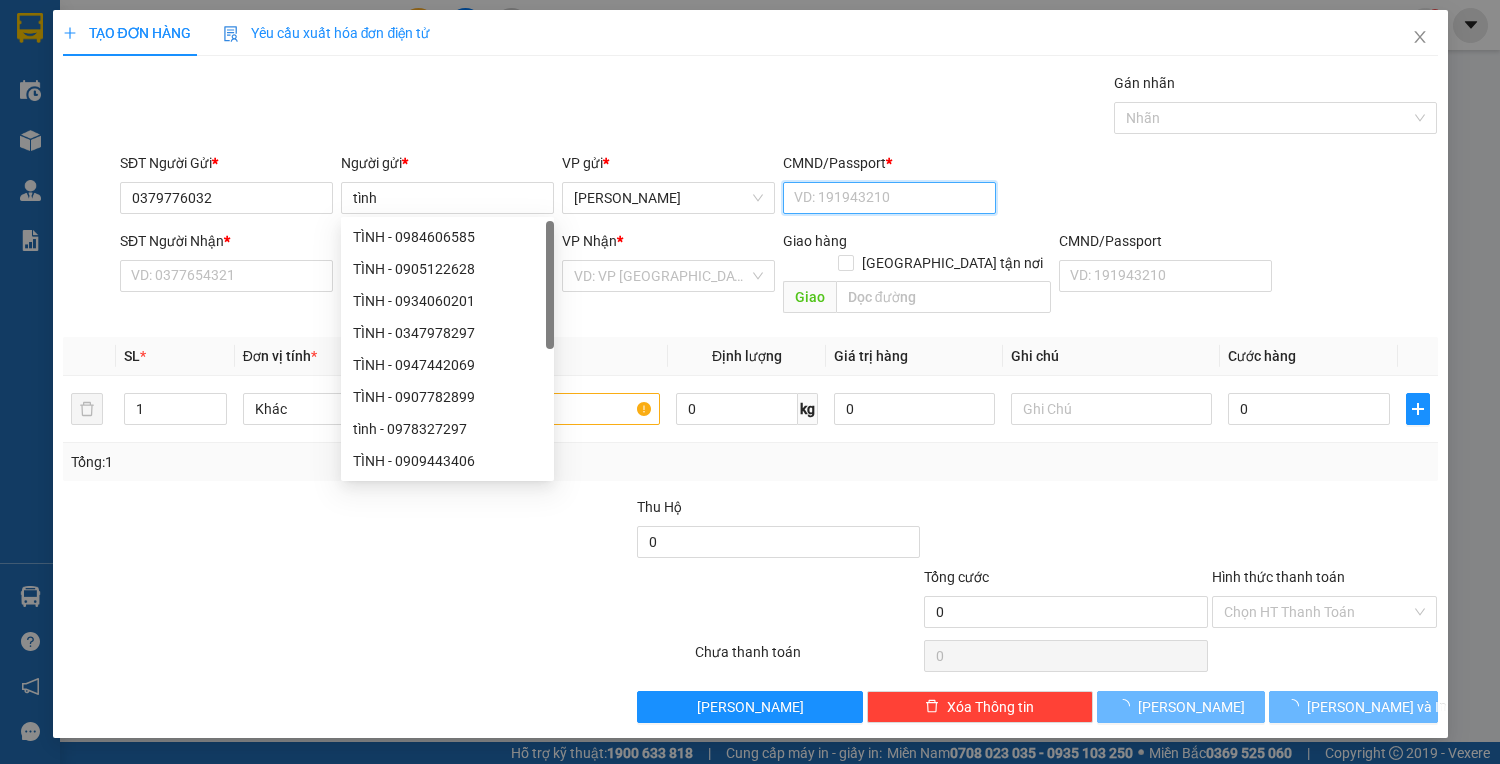 click on "CMND/Passport  *" at bounding box center (889, 198) 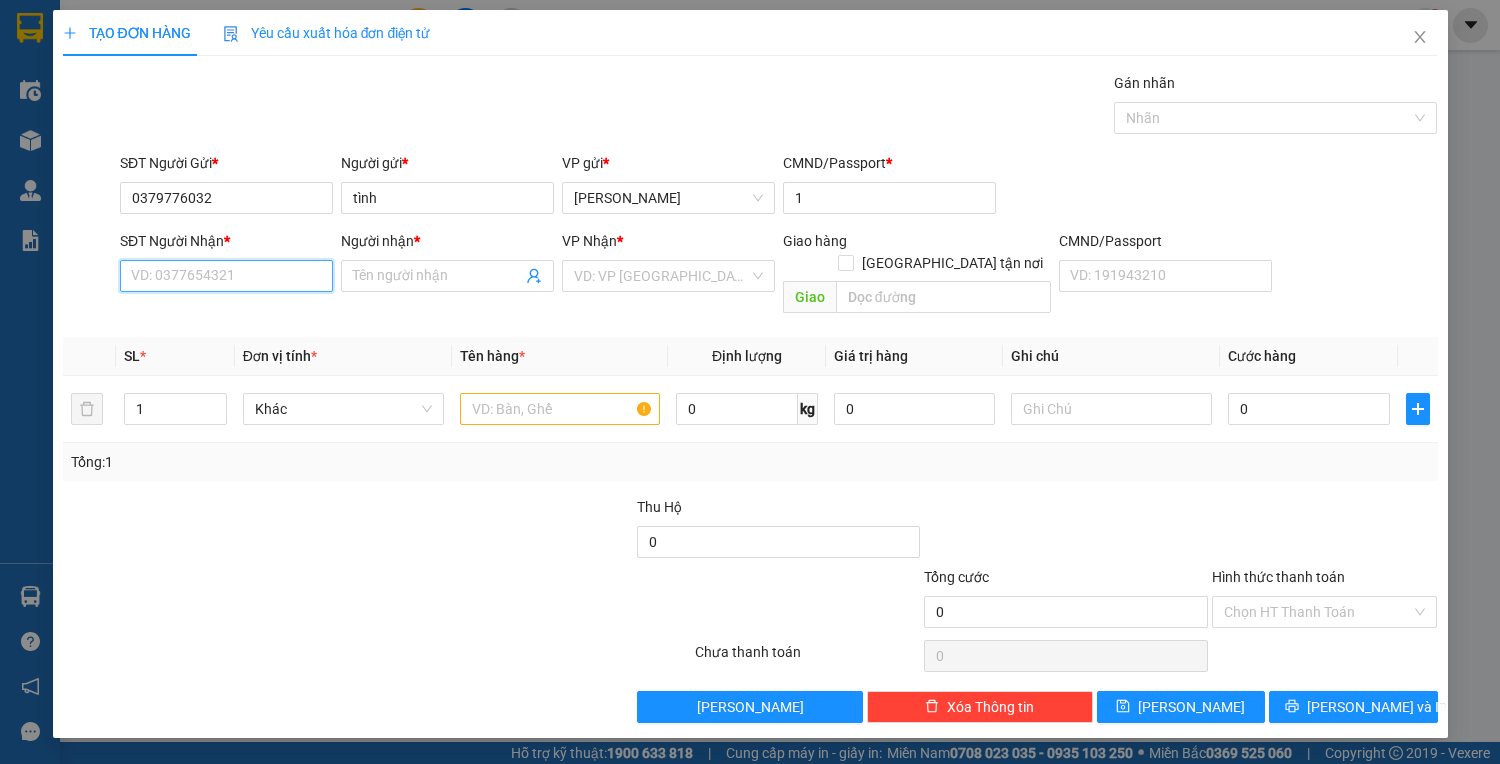 click on "SĐT Người Nhận  *" at bounding box center (226, 276) 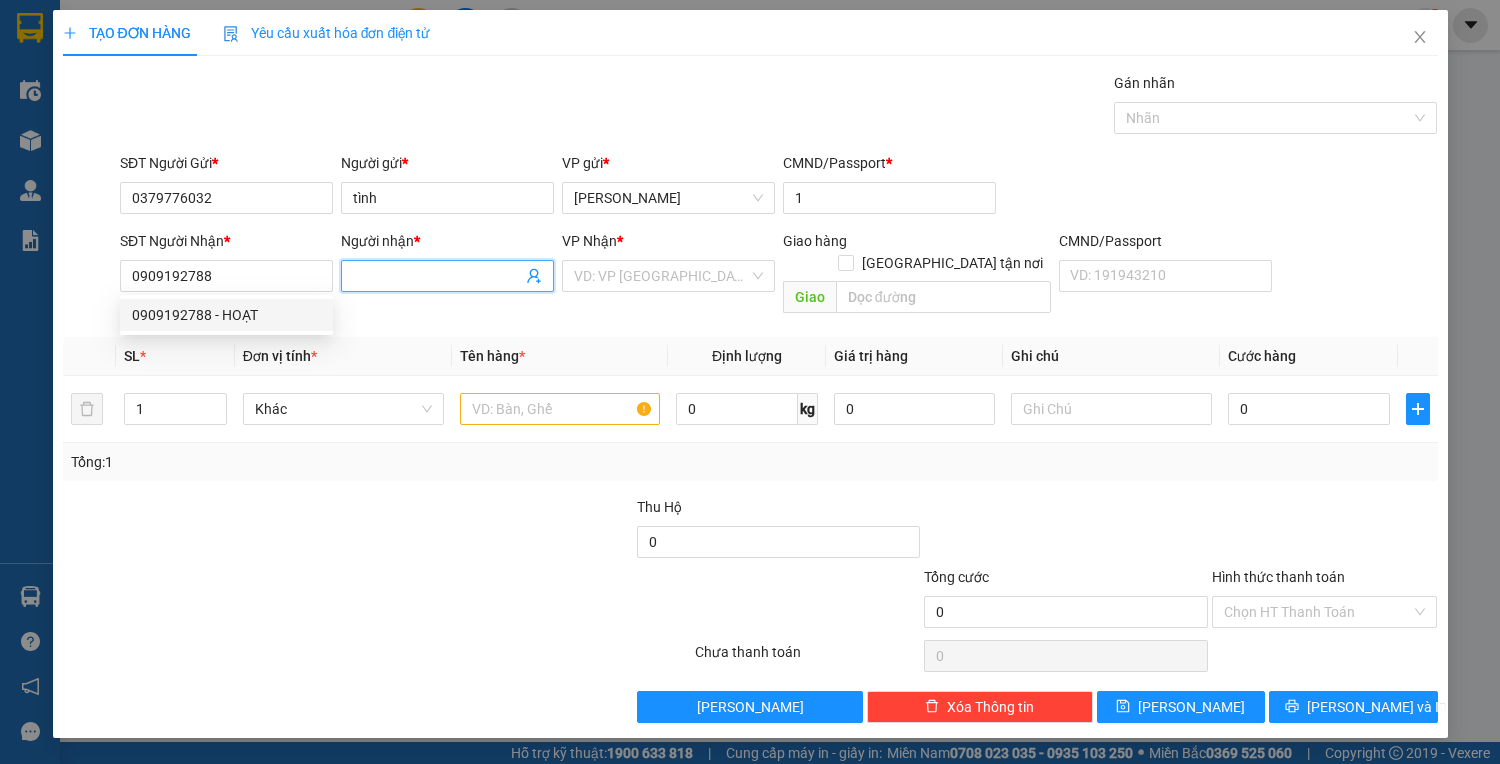 click on "Người nhận  *" at bounding box center (437, 276) 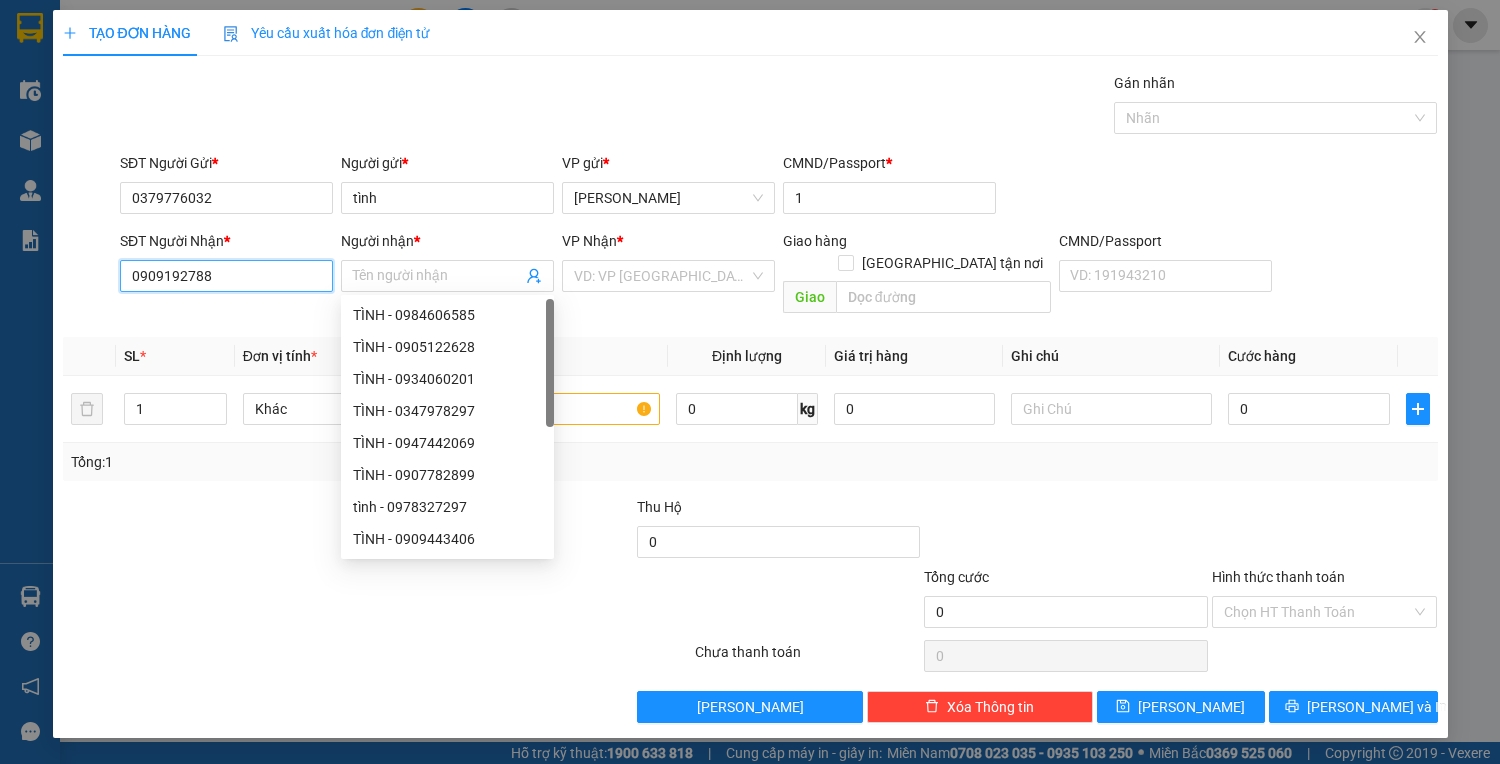 drag, startPoint x: 248, startPoint y: 273, endPoint x: 249, endPoint y: 328, distance: 55.00909 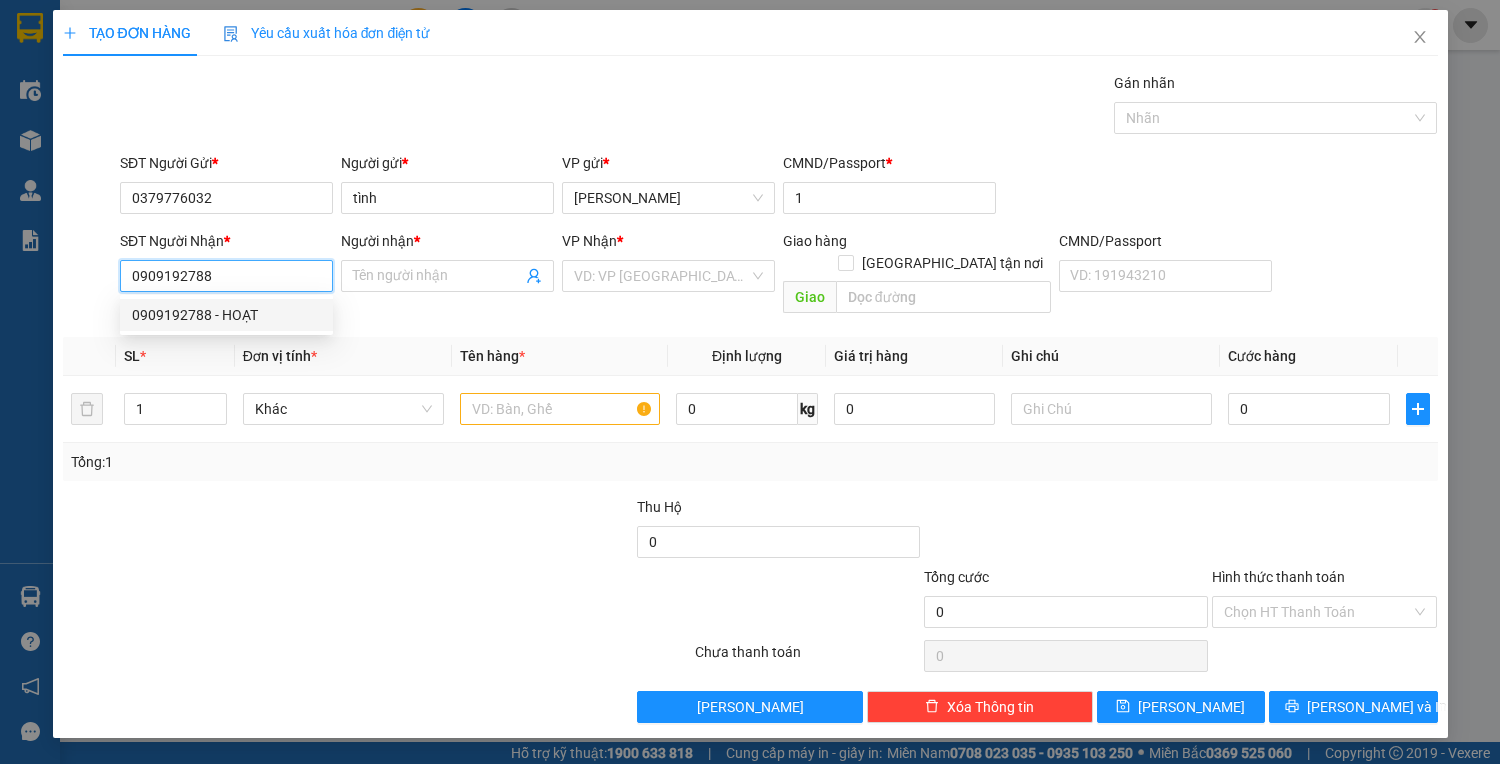 drag, startPoint x: 258, startPoint y: 317, endPoint x: 528, endPoint y: 405, distance: 283.97888 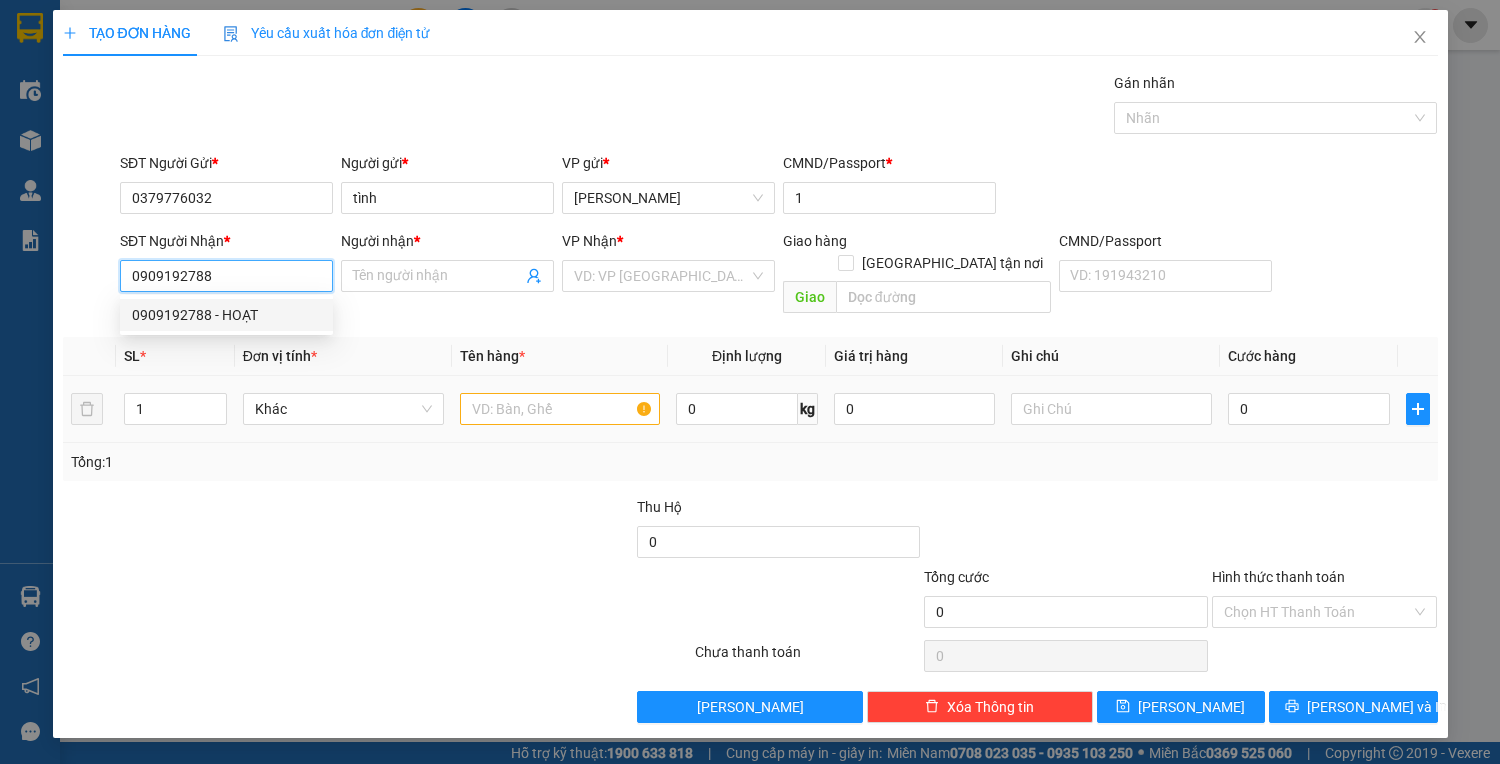 click on "0909192788 - HOẠT" at bounding box center (226, 315) 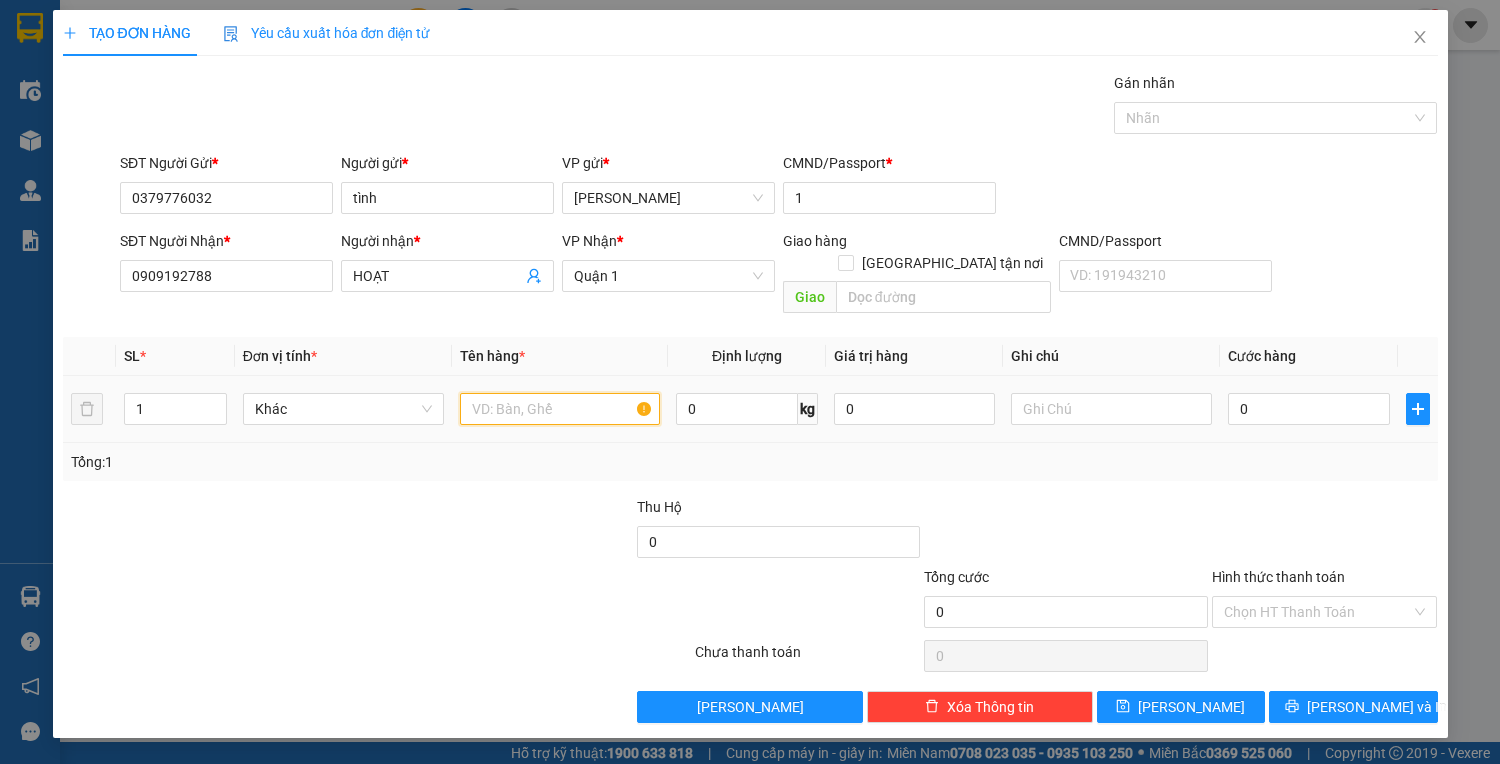 click at bounding box center [560, 409] 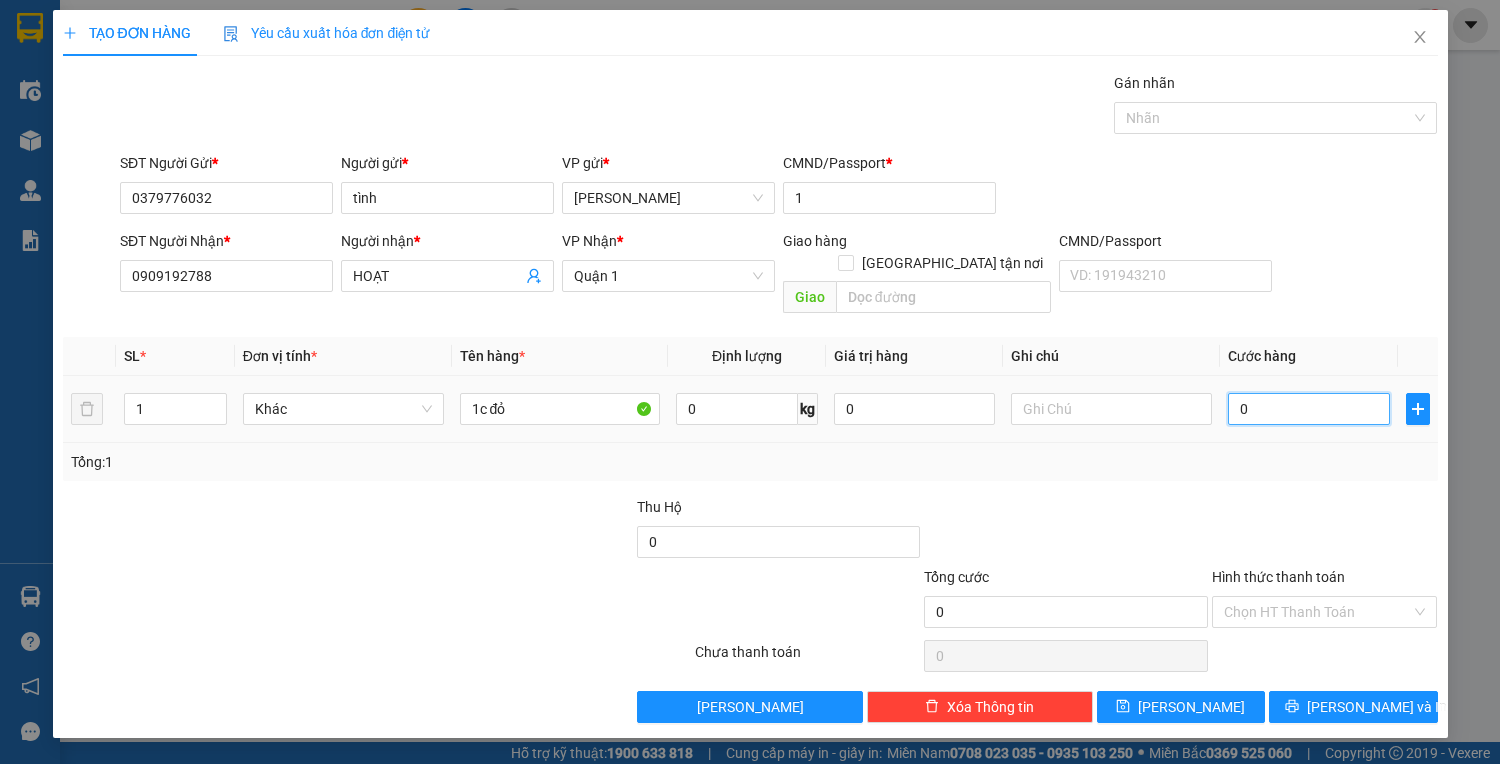 click on "0" at bounding box center [1308, 409] 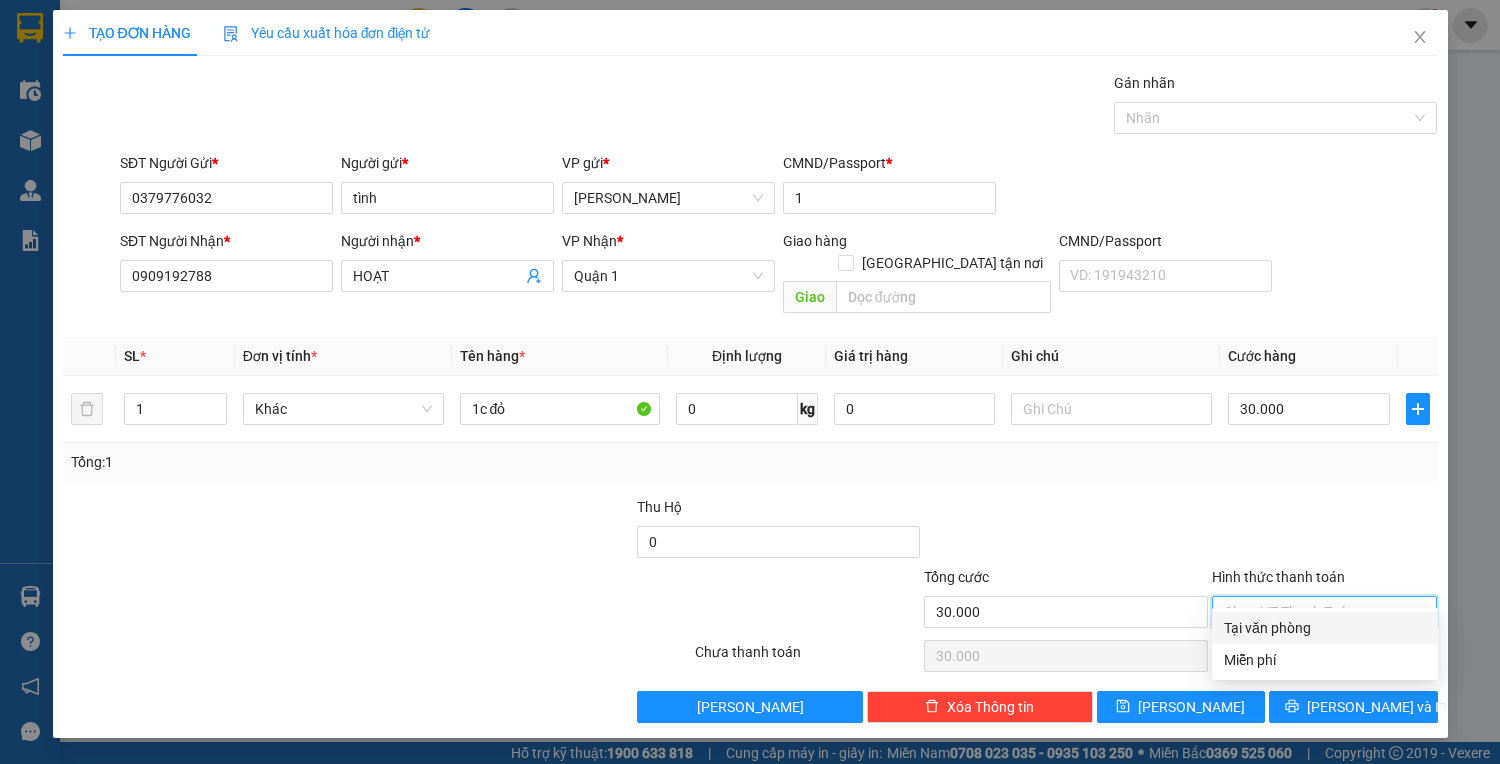 drag, startPoint x: 1291, startPoint y: 590, endPoint x: 1288, endPoint y: 626, distance: 36.124783 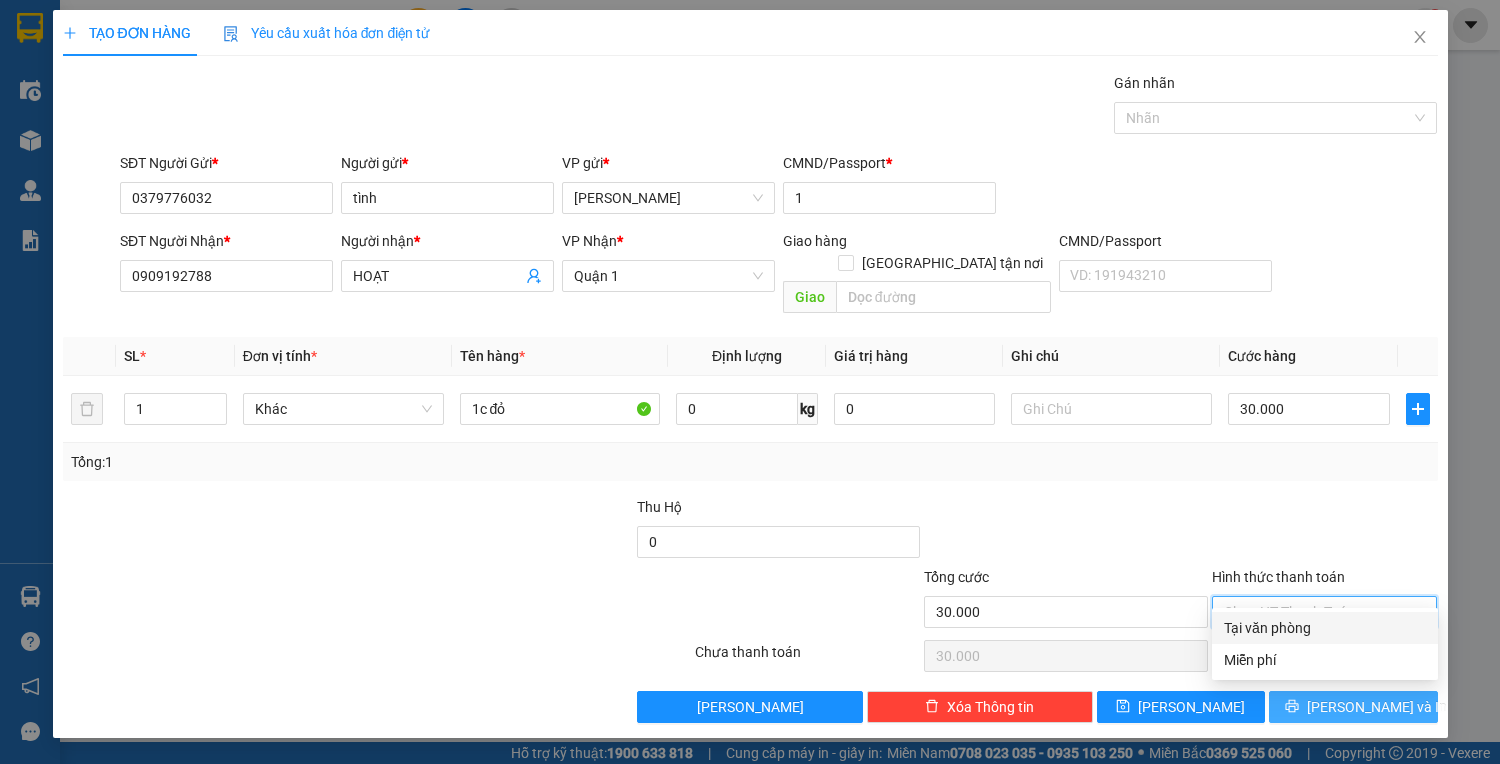 drag, startPoint x: 1289, startPoint y: 626, endPoint x: 1299, endPoint y: 673, distance: 48.052055 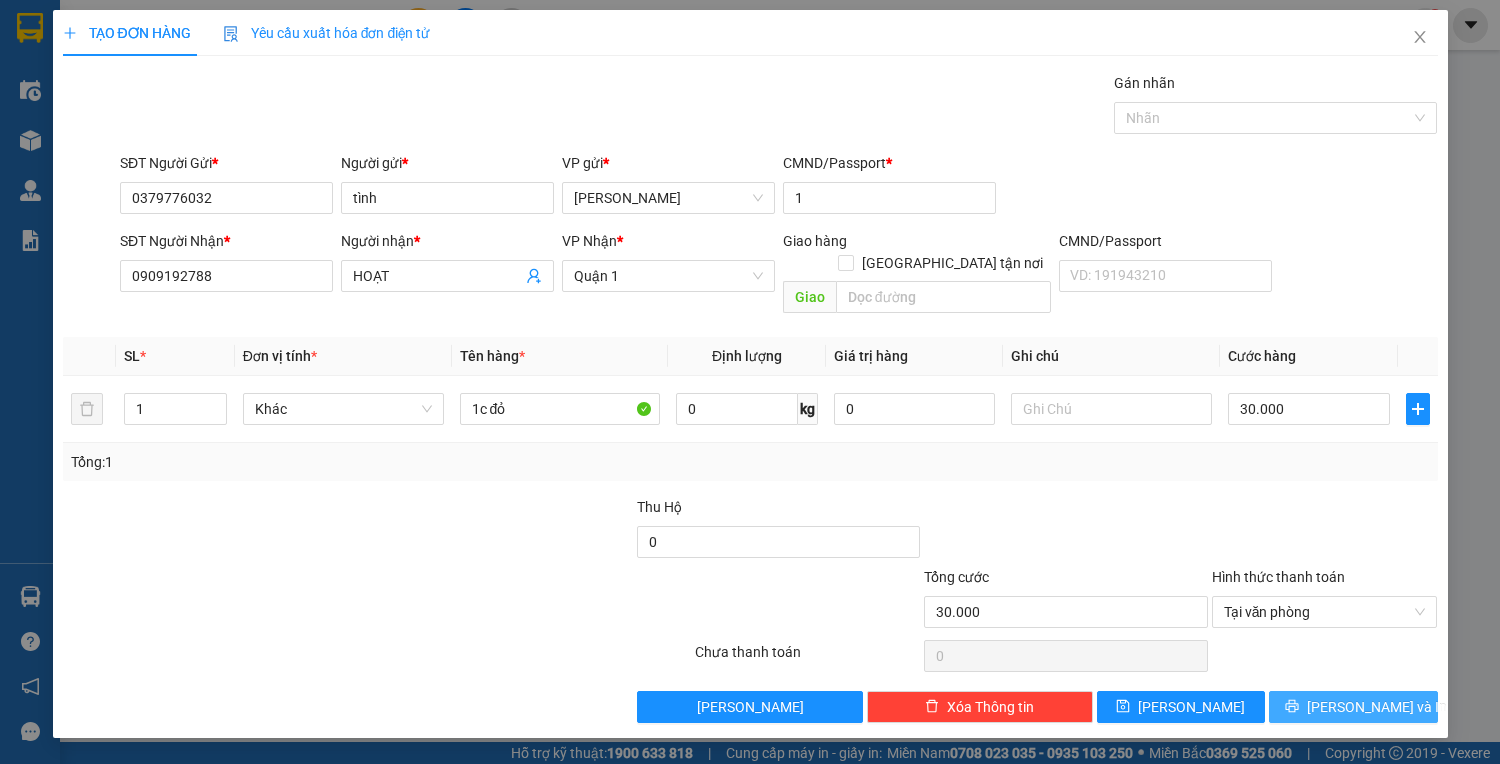 click on "[PERSON_NAME] và In" at bounding box center [1353, 707] 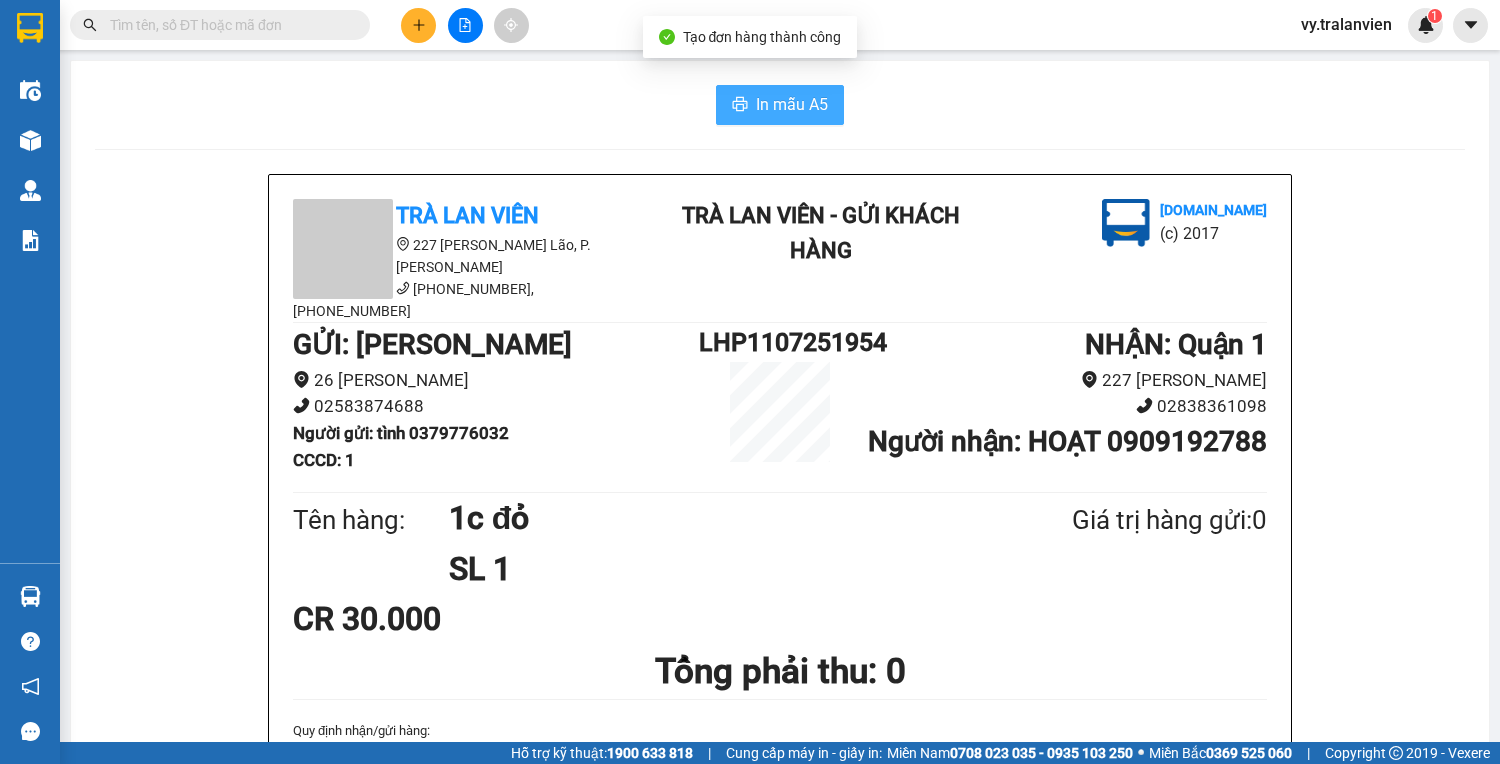click on "In mẫu A5" at bounding box center [792, 104] 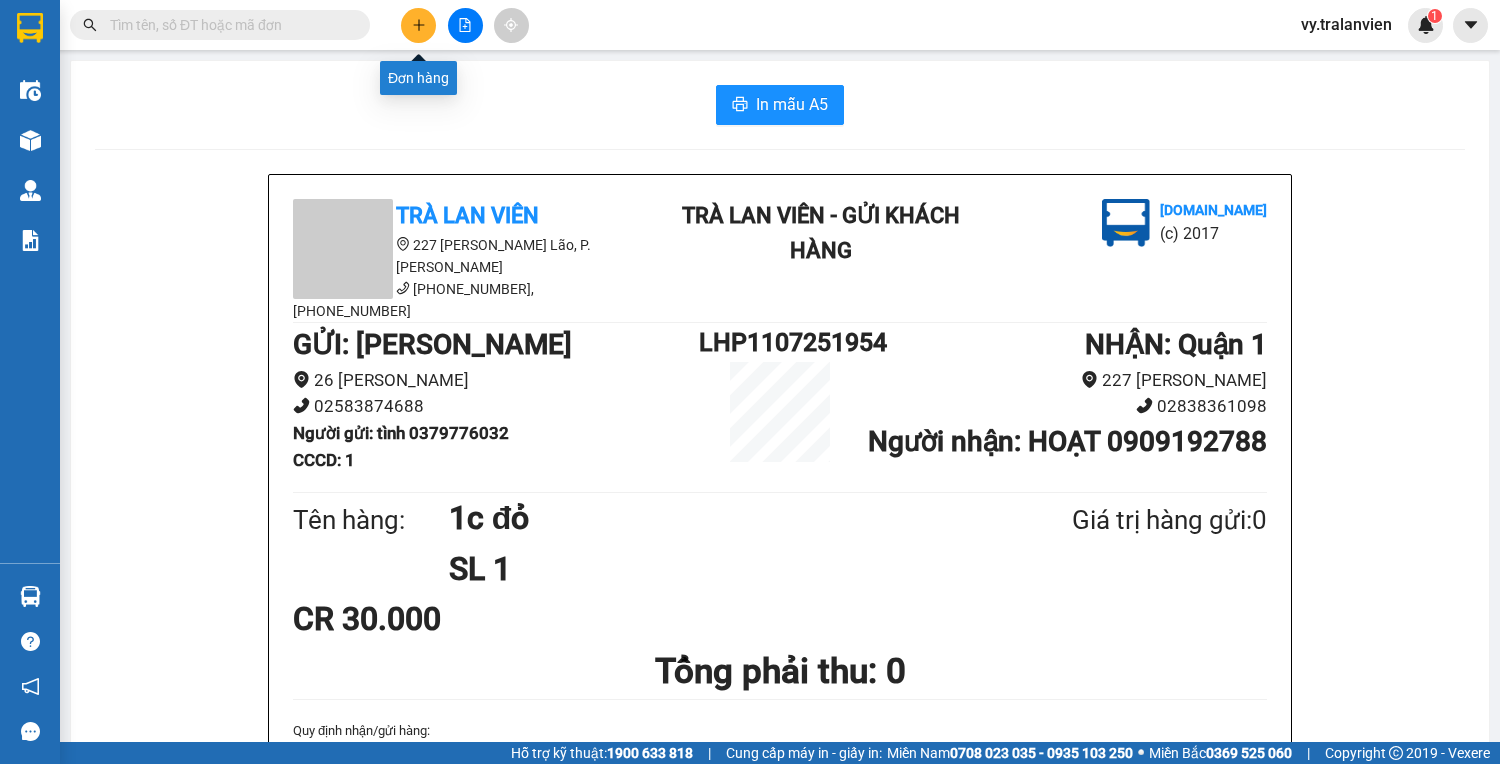 click at bounding box center [418, 25] 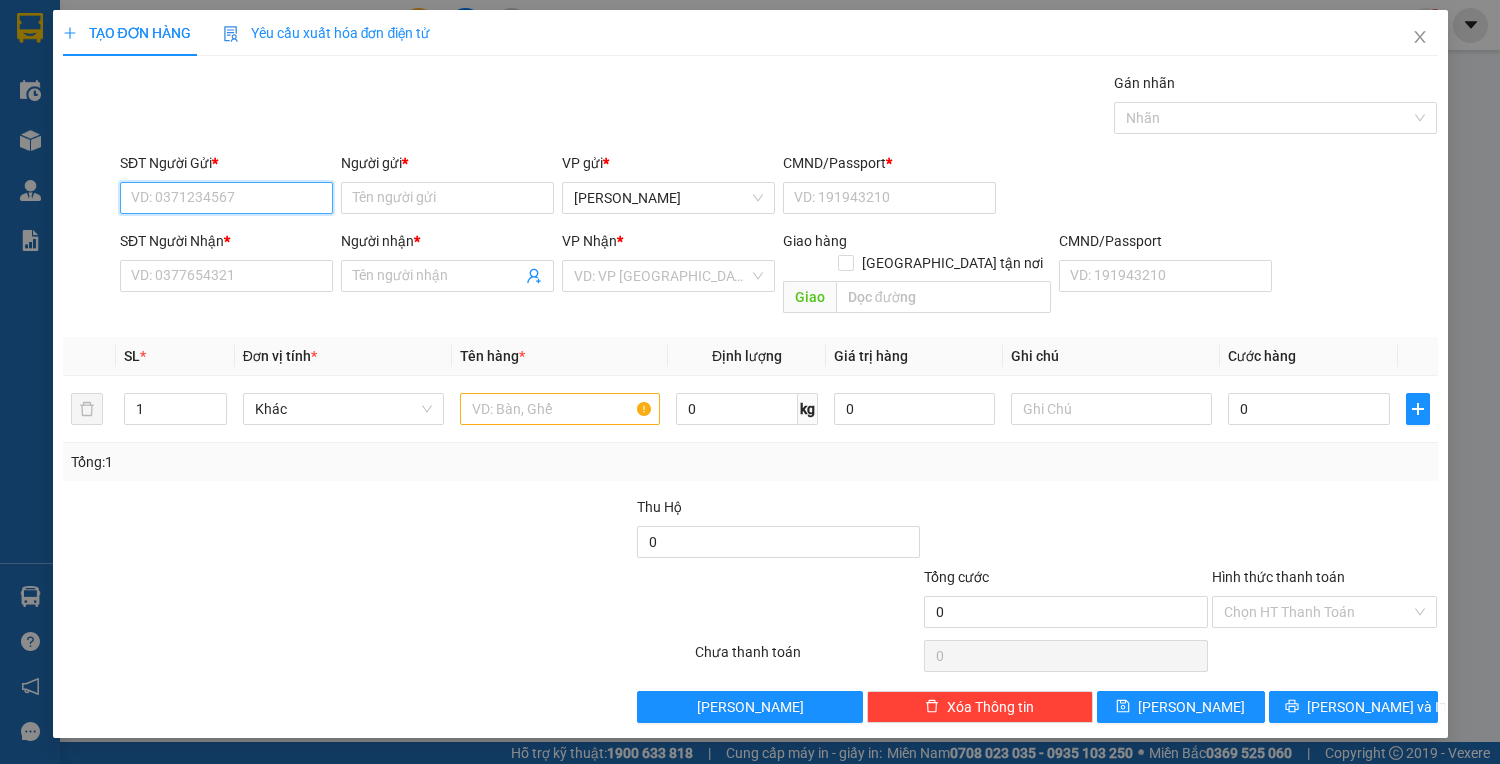 drag, startPoint x: 260, startPoint y: 196, endPoint x: 1217, endPoint y: 4, distance: 976.0702 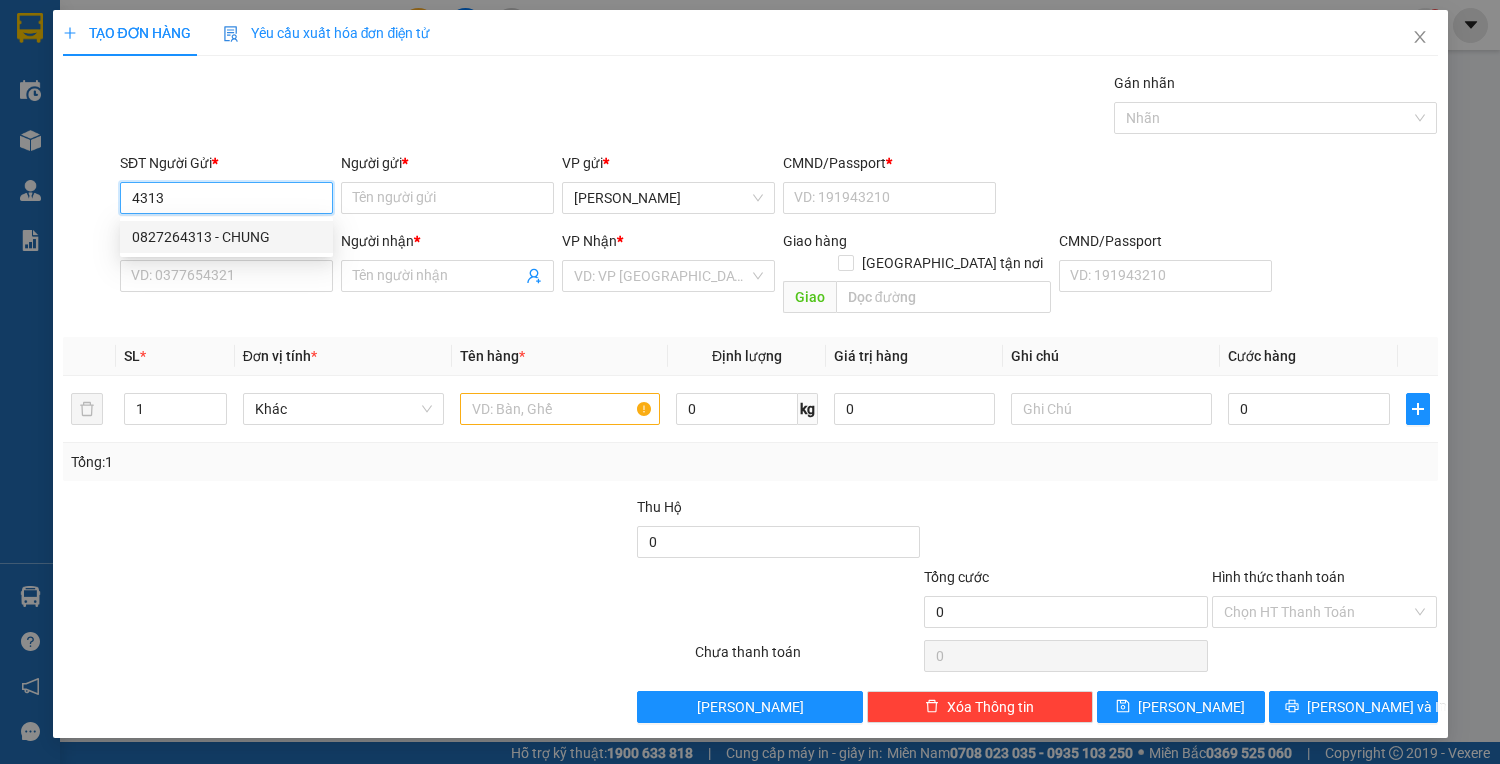 click on "0827264313 - CHUNG" at bounding box center [226, 237] 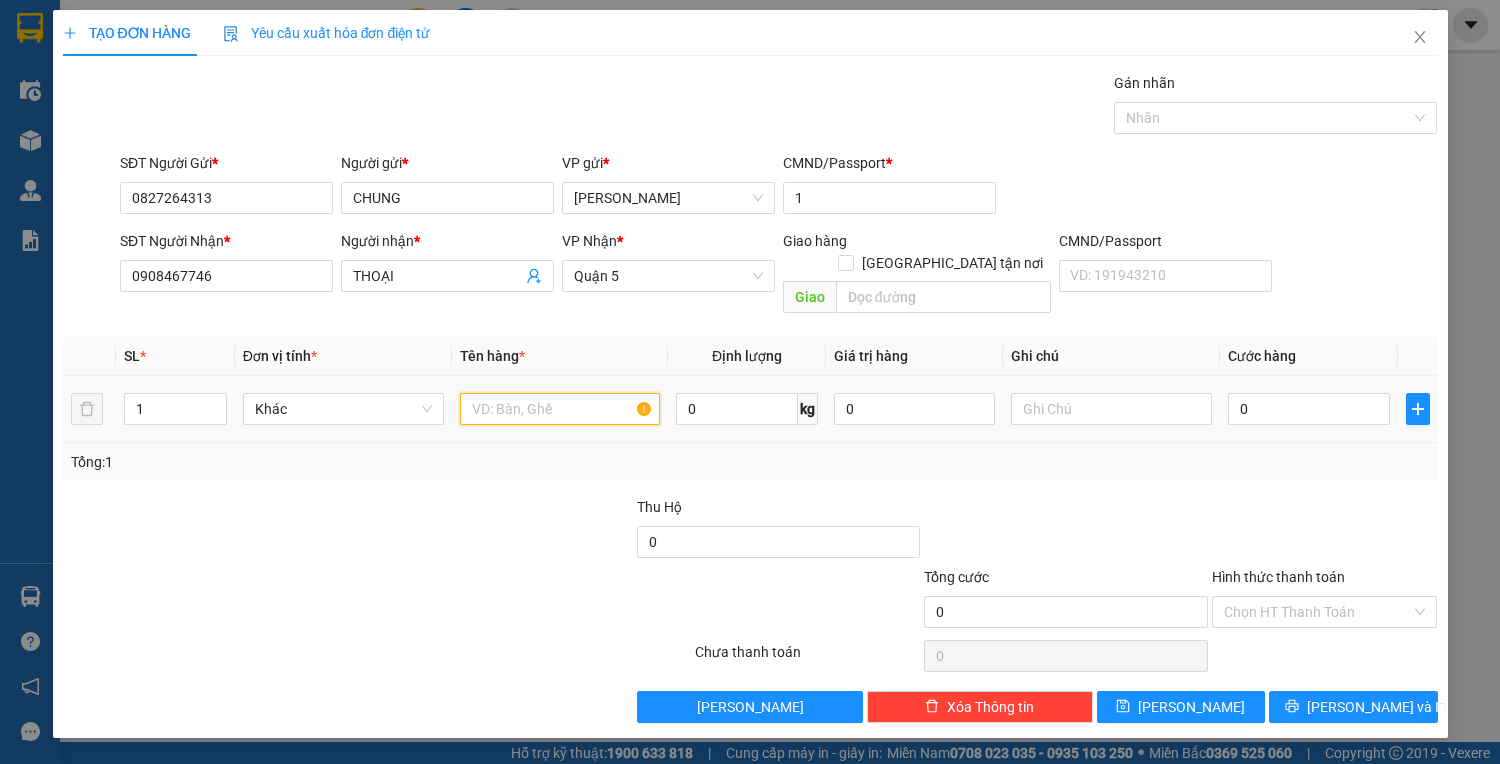 drag, startPoint x: 496, startPoint y: 384, endPoint x: 464, endPoint y: 387, distance: 32.140316 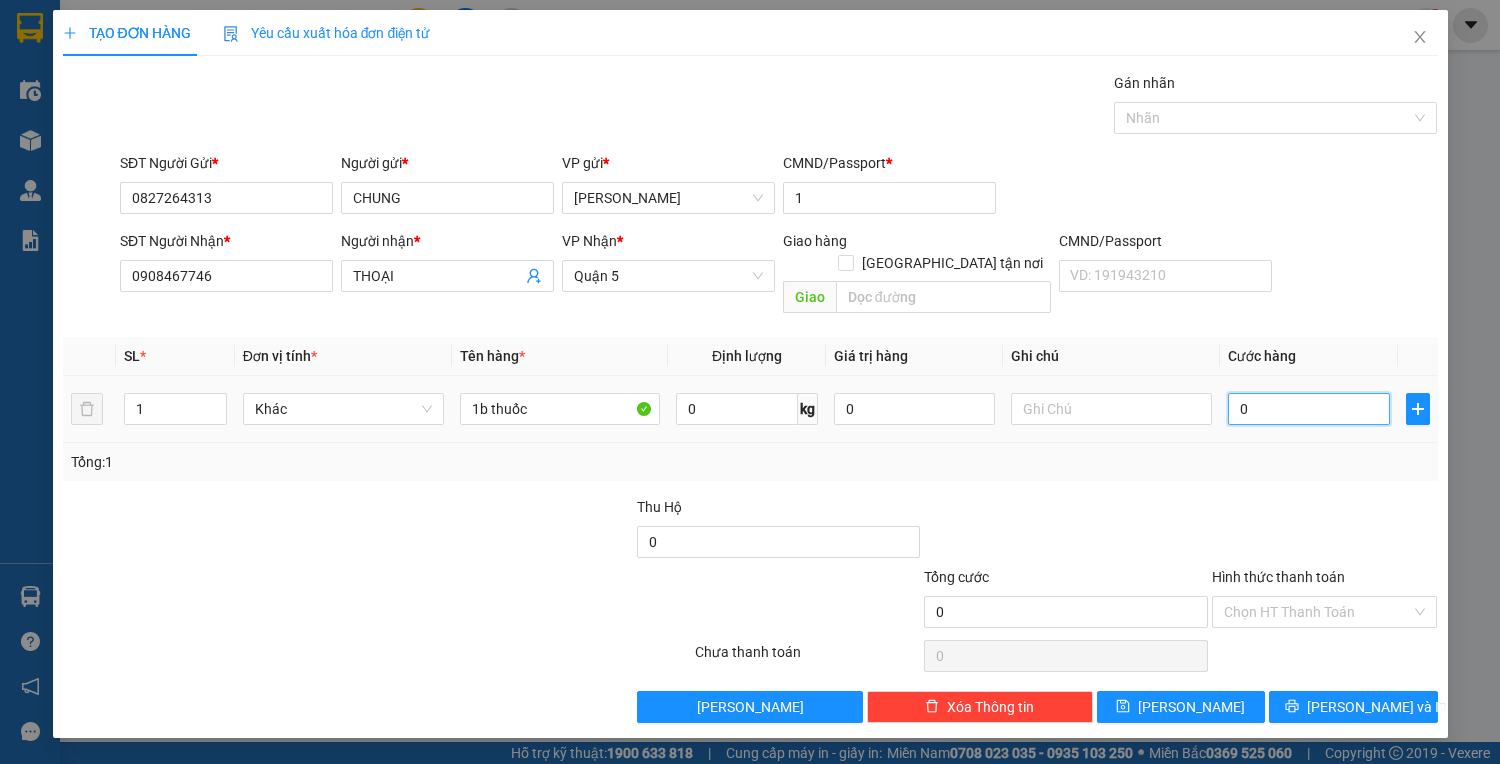 click on "0" at bounding box center (1308, 409) 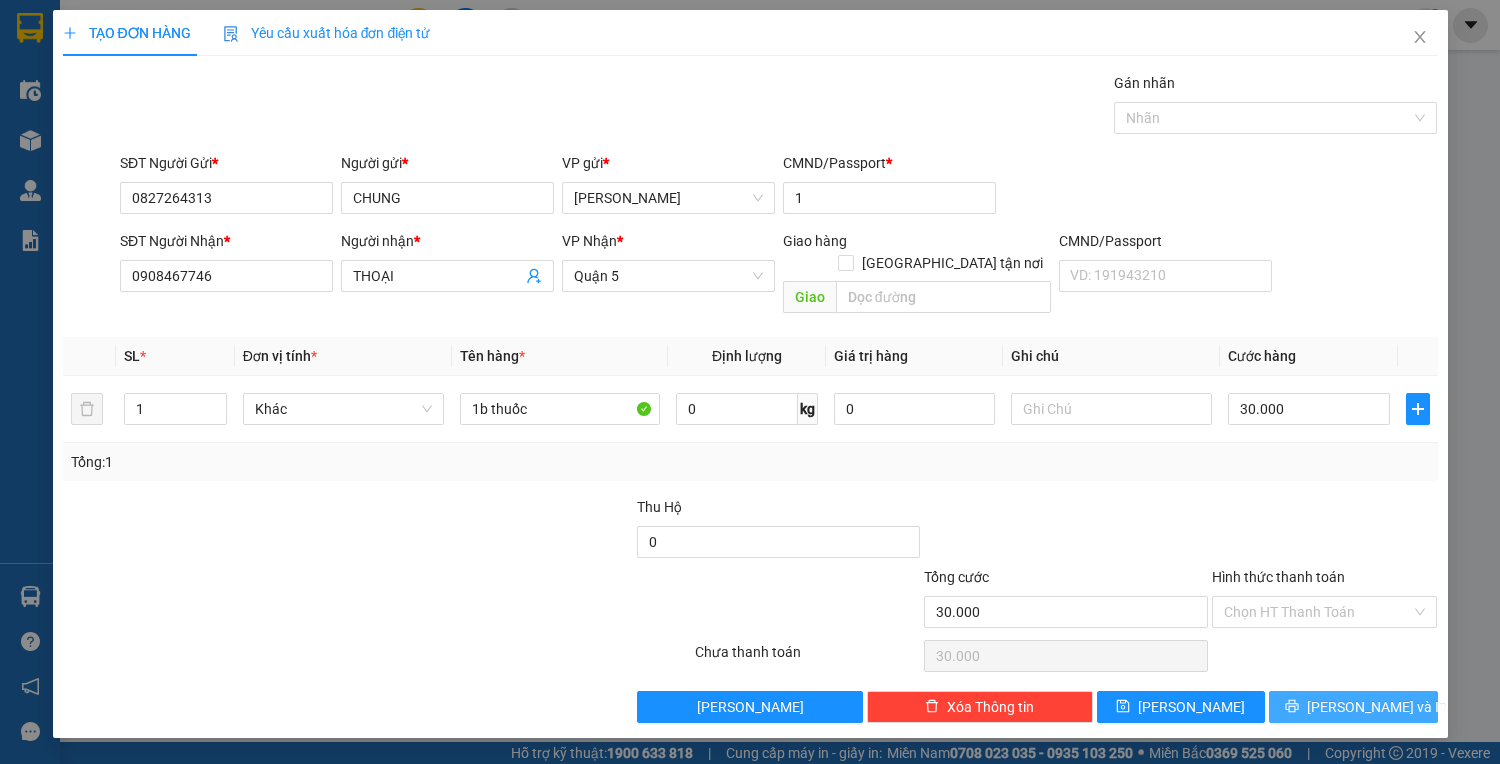 click on "[PERSON_NAME] và In" at bounding box center [1377, 707] 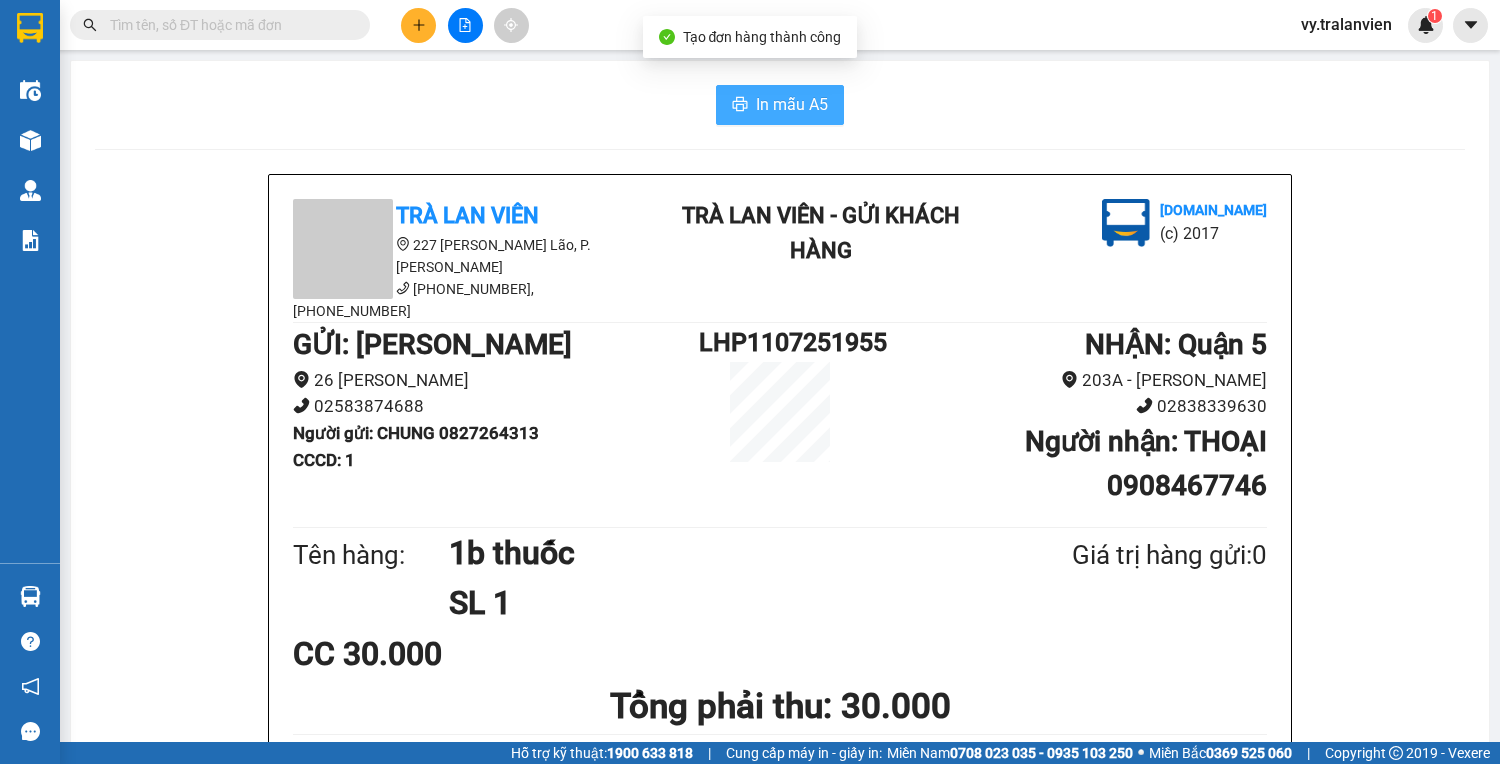 click on "In mẫu A5" at bounding box center [792, 104] 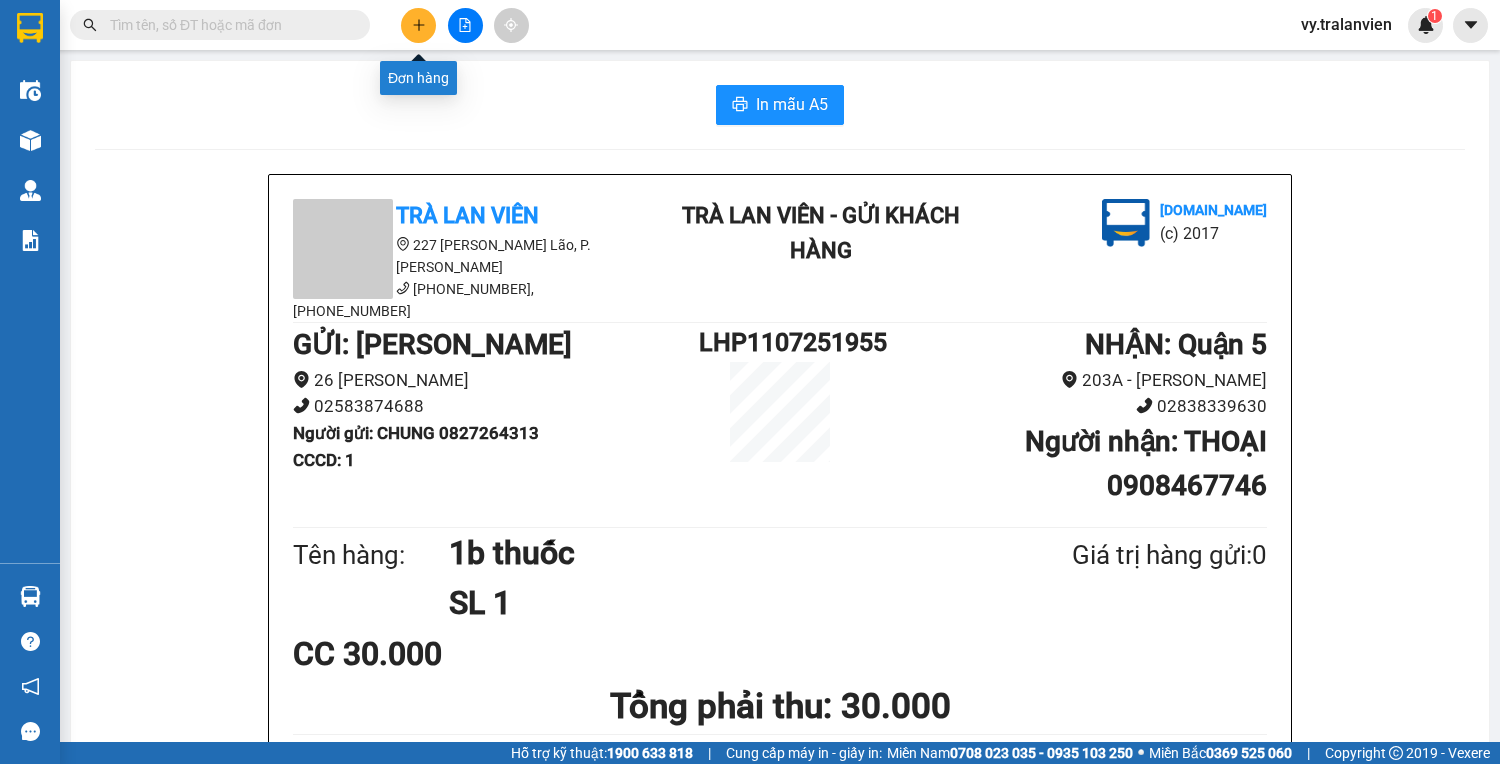 drag, startPoint x: 415, startPoint y: 25, endPoint x: 407, endPoint y: 32, distance: 10.630146 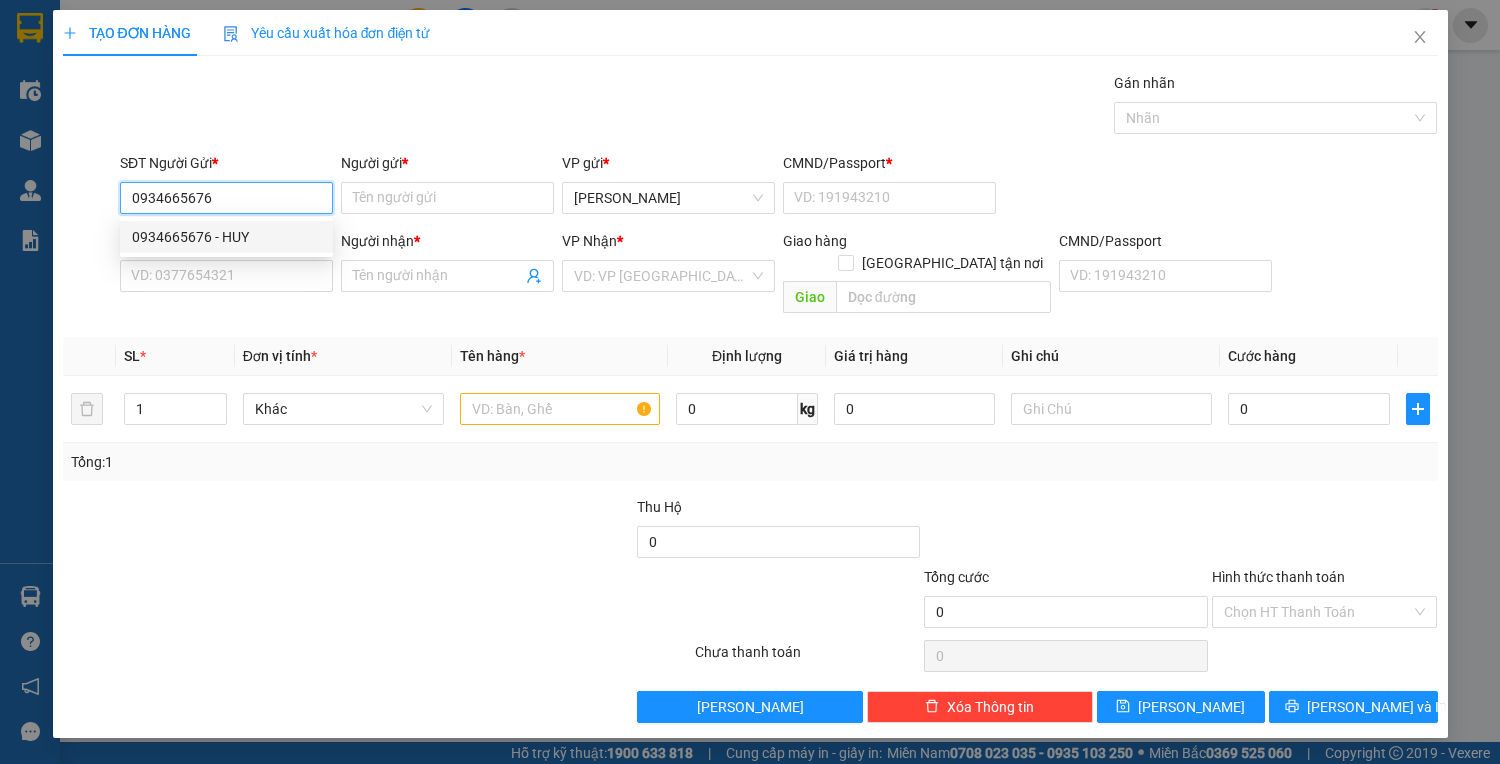 click on "0934665676 - HUY" at bounding box center (226, 237) 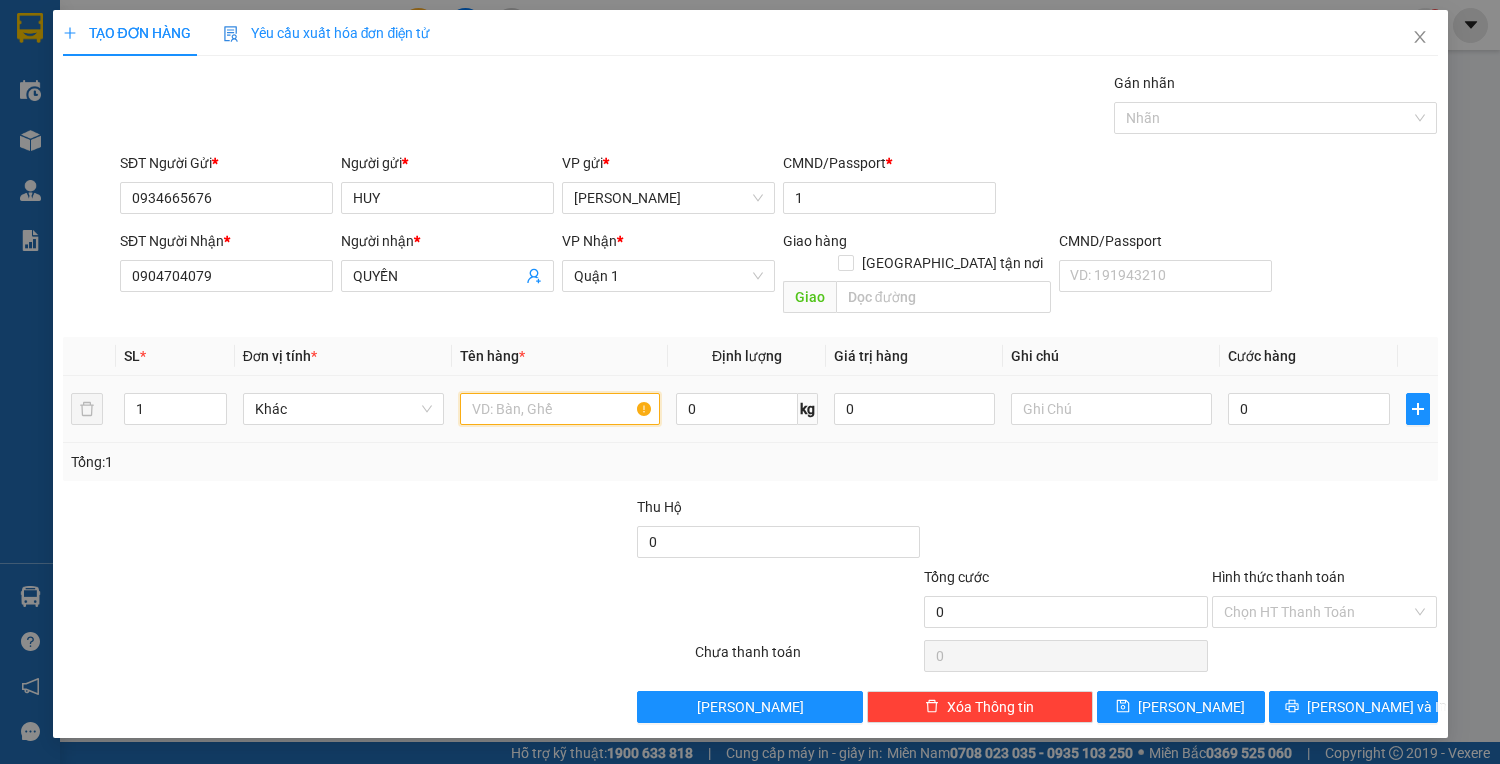 click at bounding box center [560, 409] 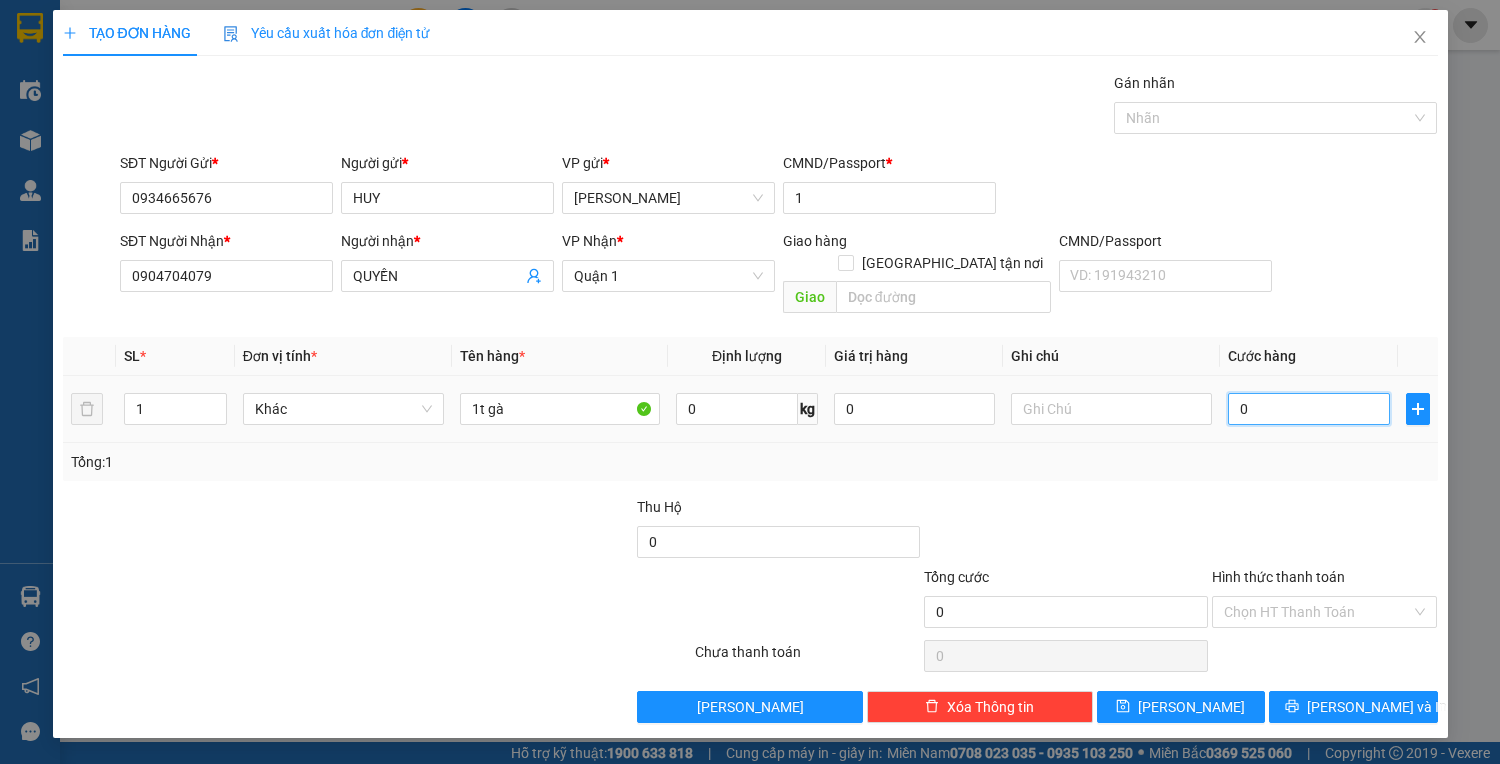 drag, startPoint x: 1292, startPoint y: 388, endPoint x: 1282, endPoint y: 384, distance: 10.770329 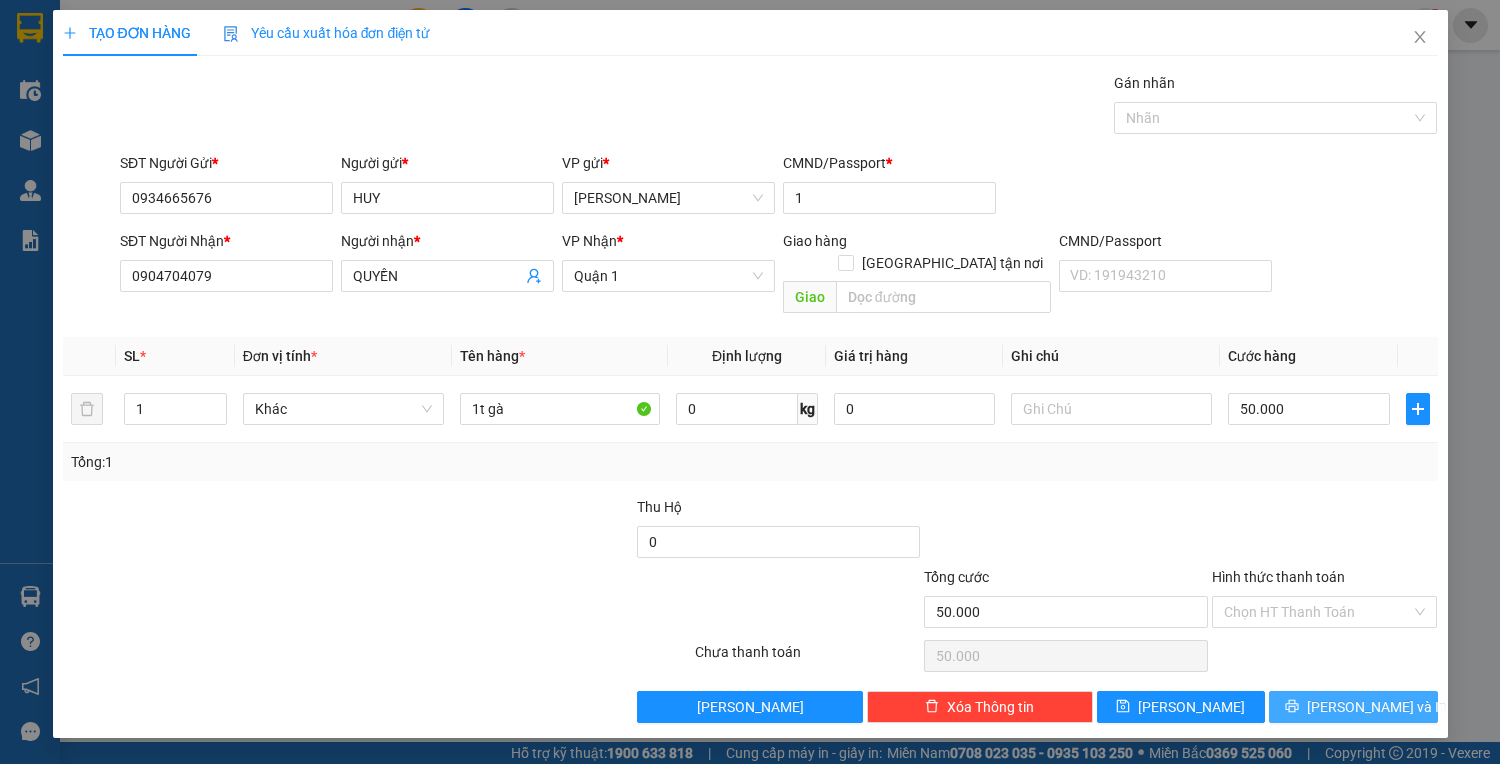 click on "[PERSON_NAME] và In" at bounding box center (1377, 707) 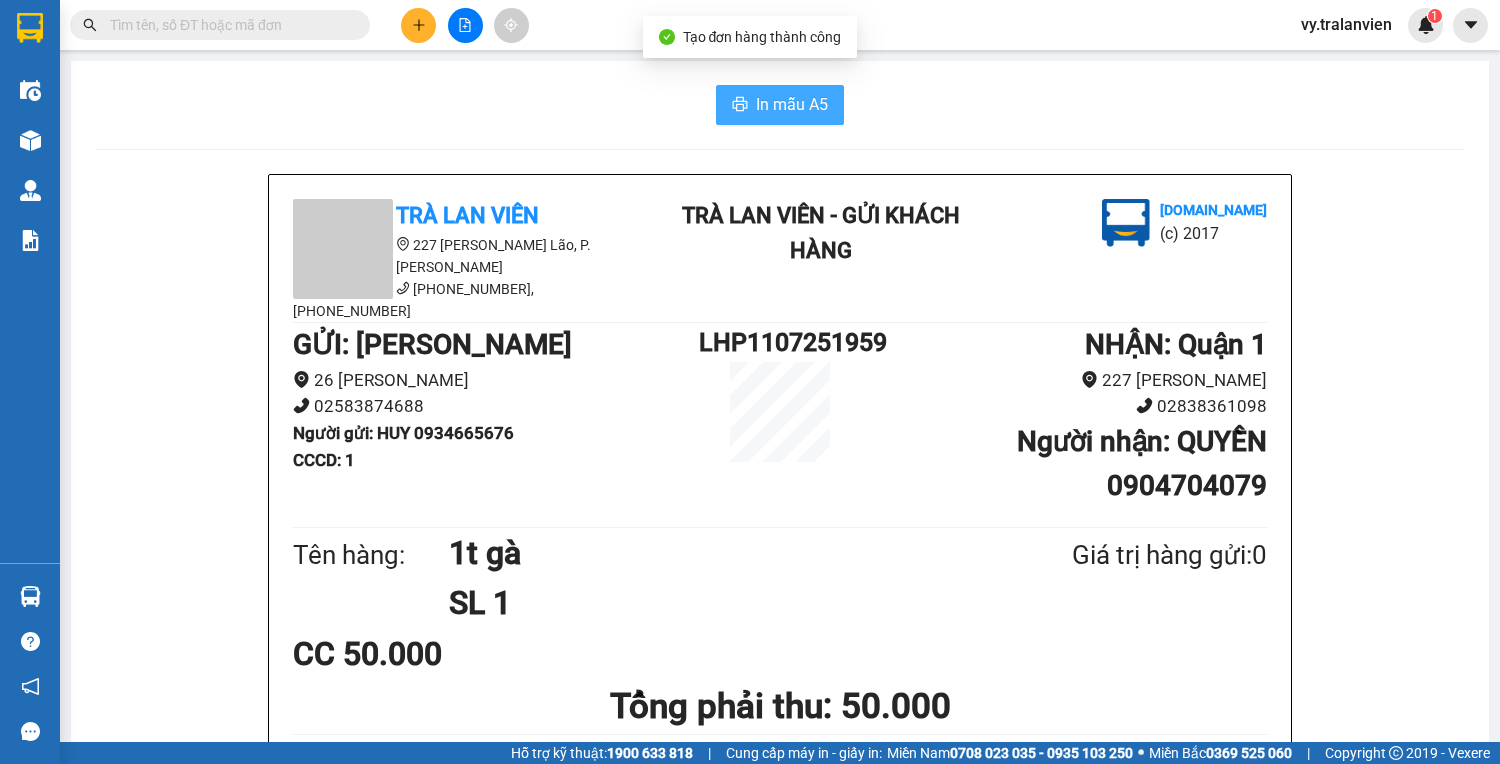 drag, startPoint x: 792, startPoint y: 95, endPoint x: 782, endPoint y: 96, distance: 10.049875 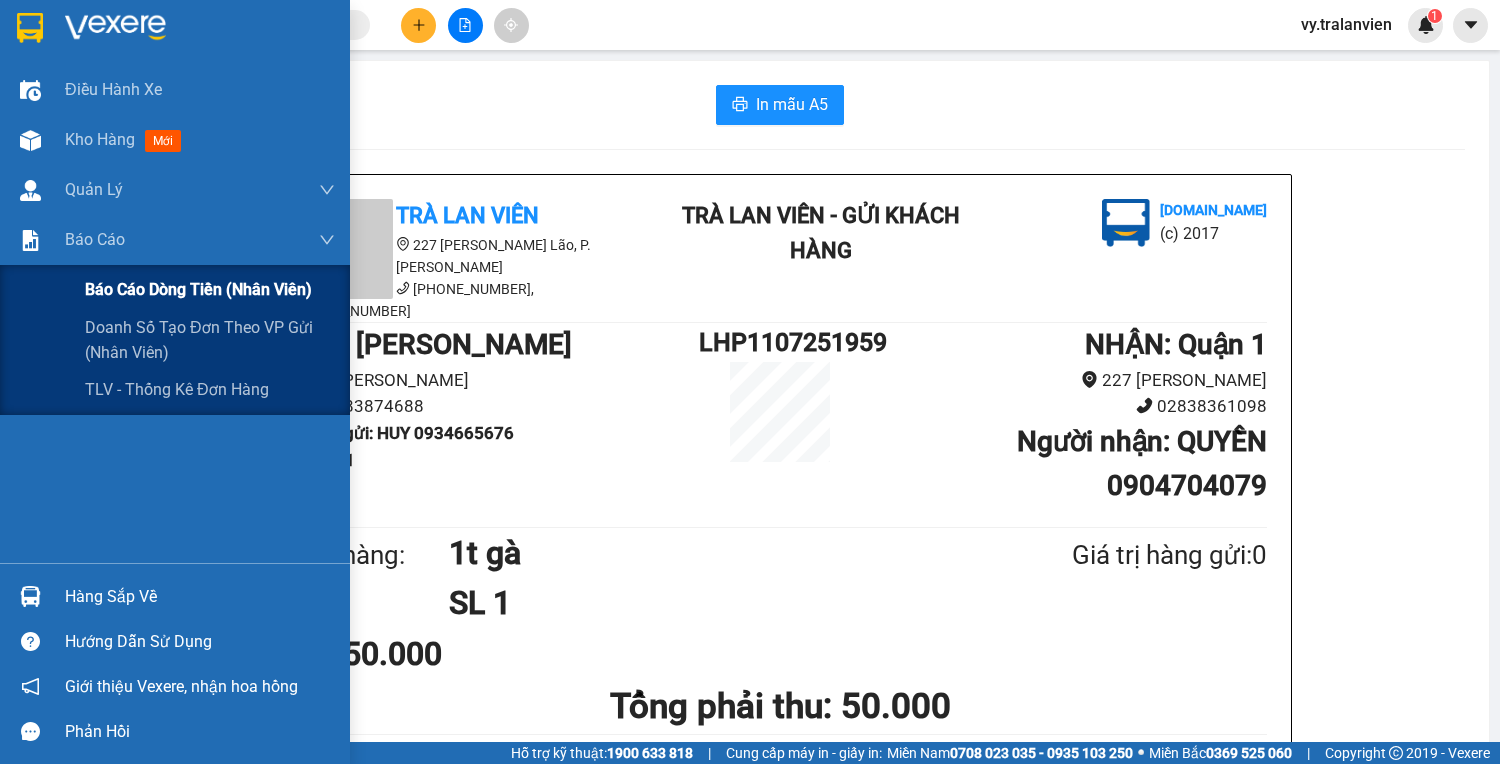 click on "Báo cáo dòng tiền (nhân viên)" at bounding box center (198, 289) 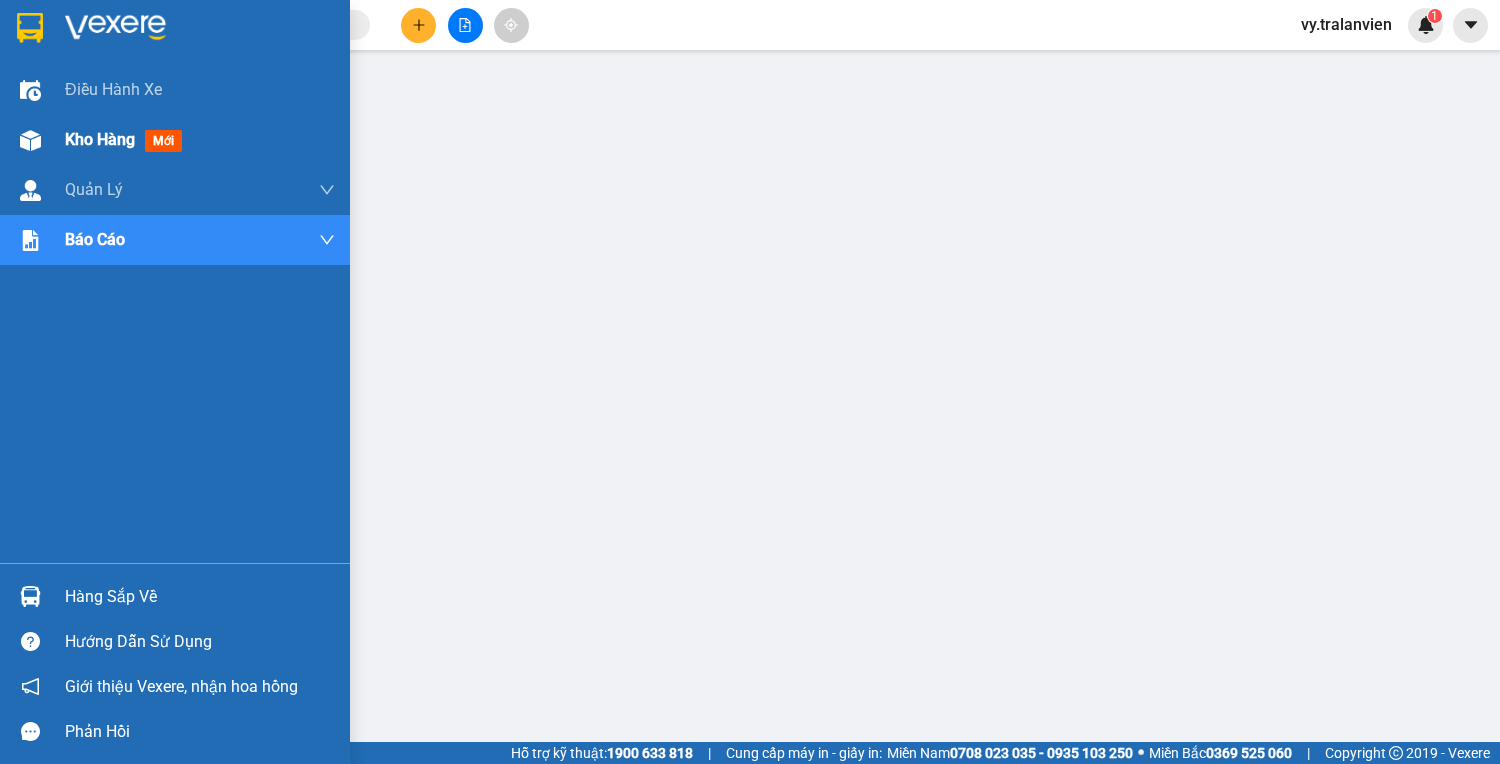 click on "Kho hàng" at bounding box center [100, 139] 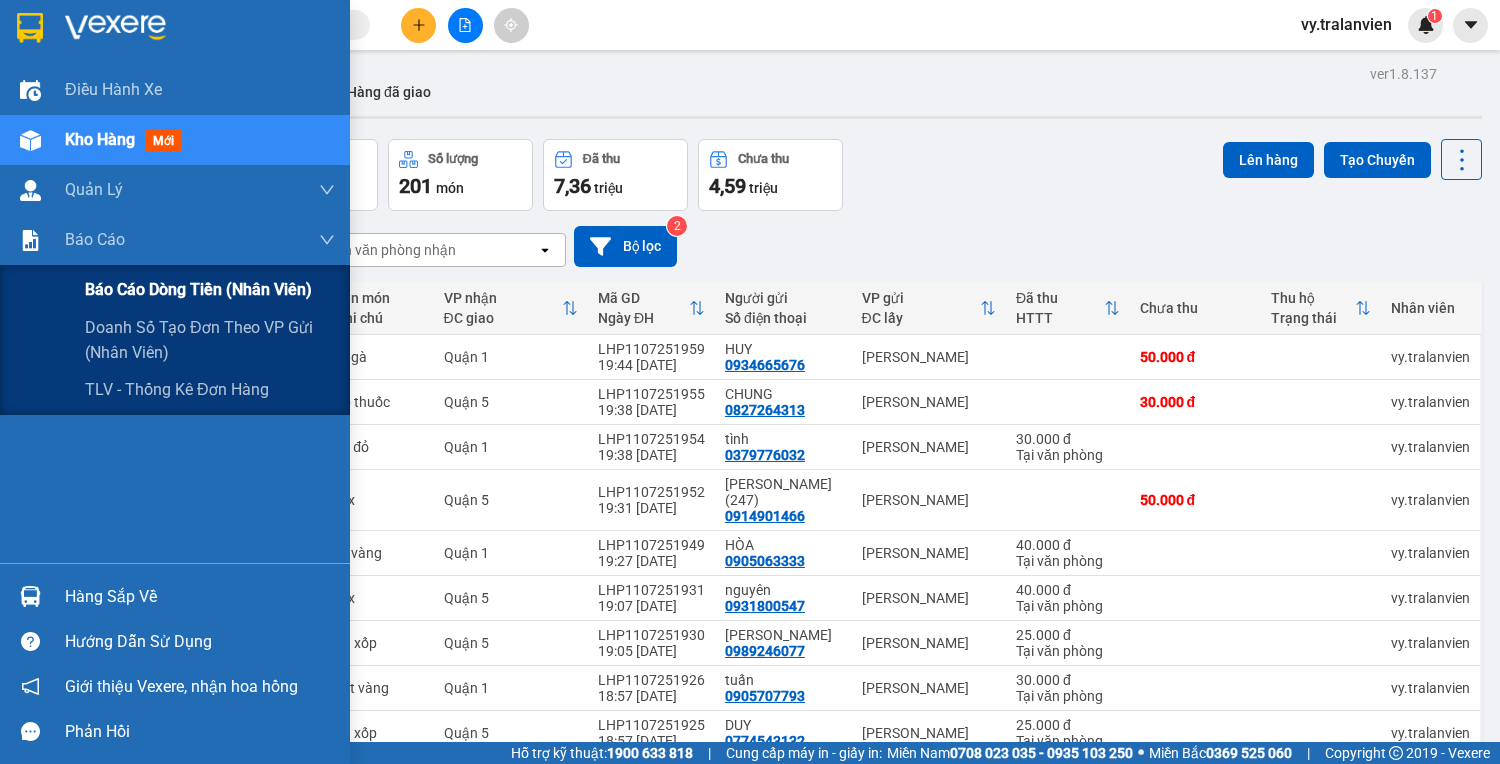 click on "Báo cáo dòng tiền (nhân viên)" at bounding box center [198, 289] 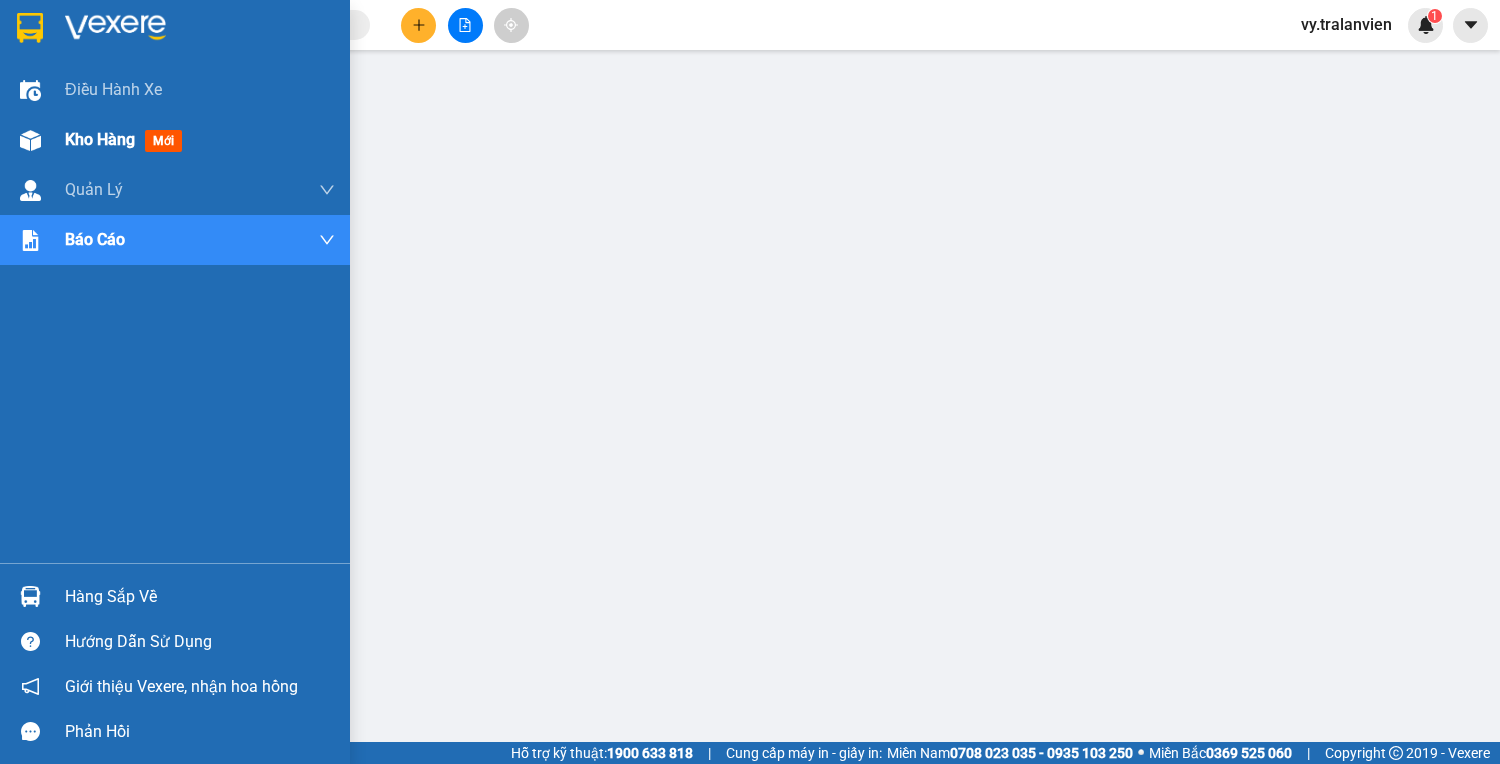 click on "Kho hàng" at bounding box center [100, 139] 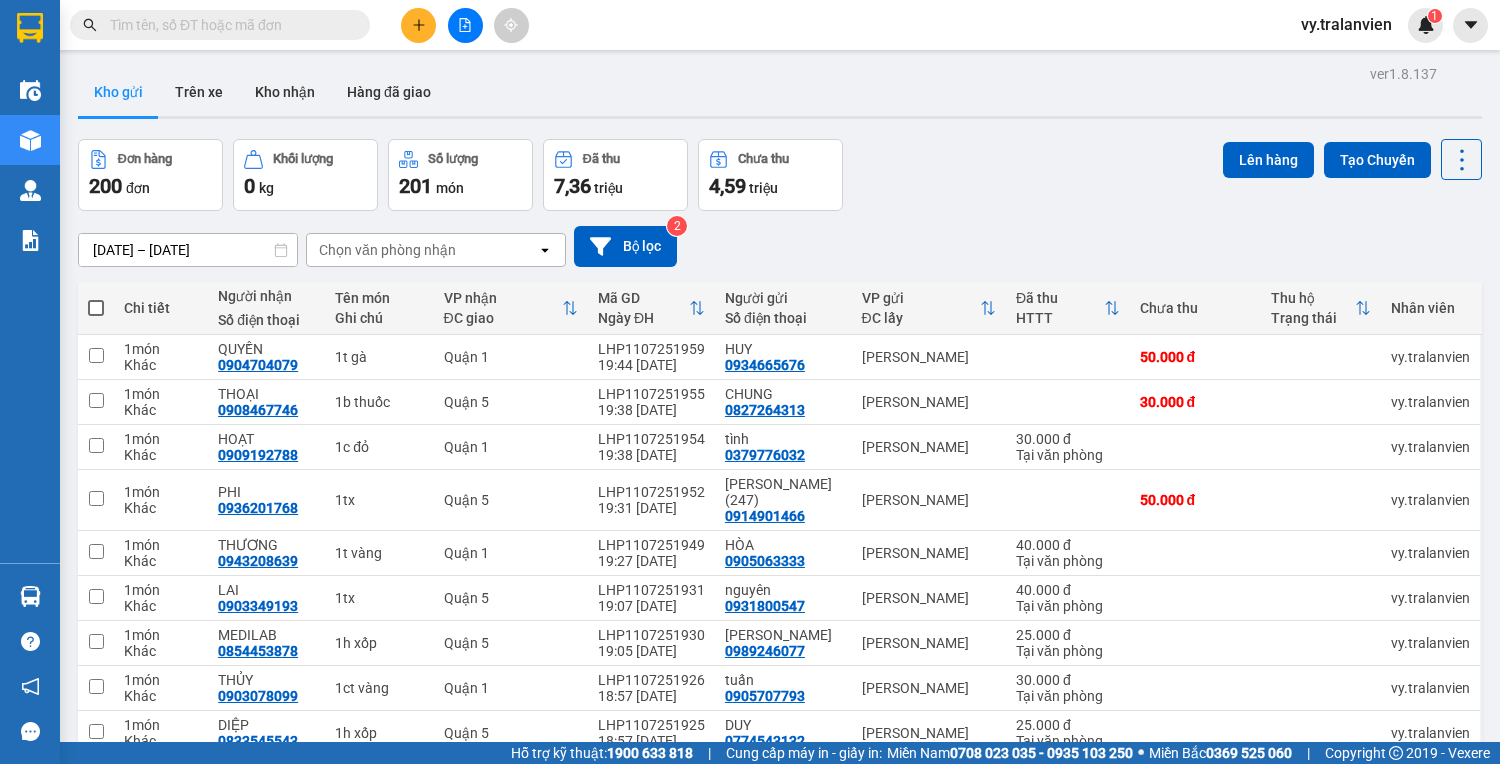 scroll, scrollTop: 153, scrollLeft: 0, axis: vertical 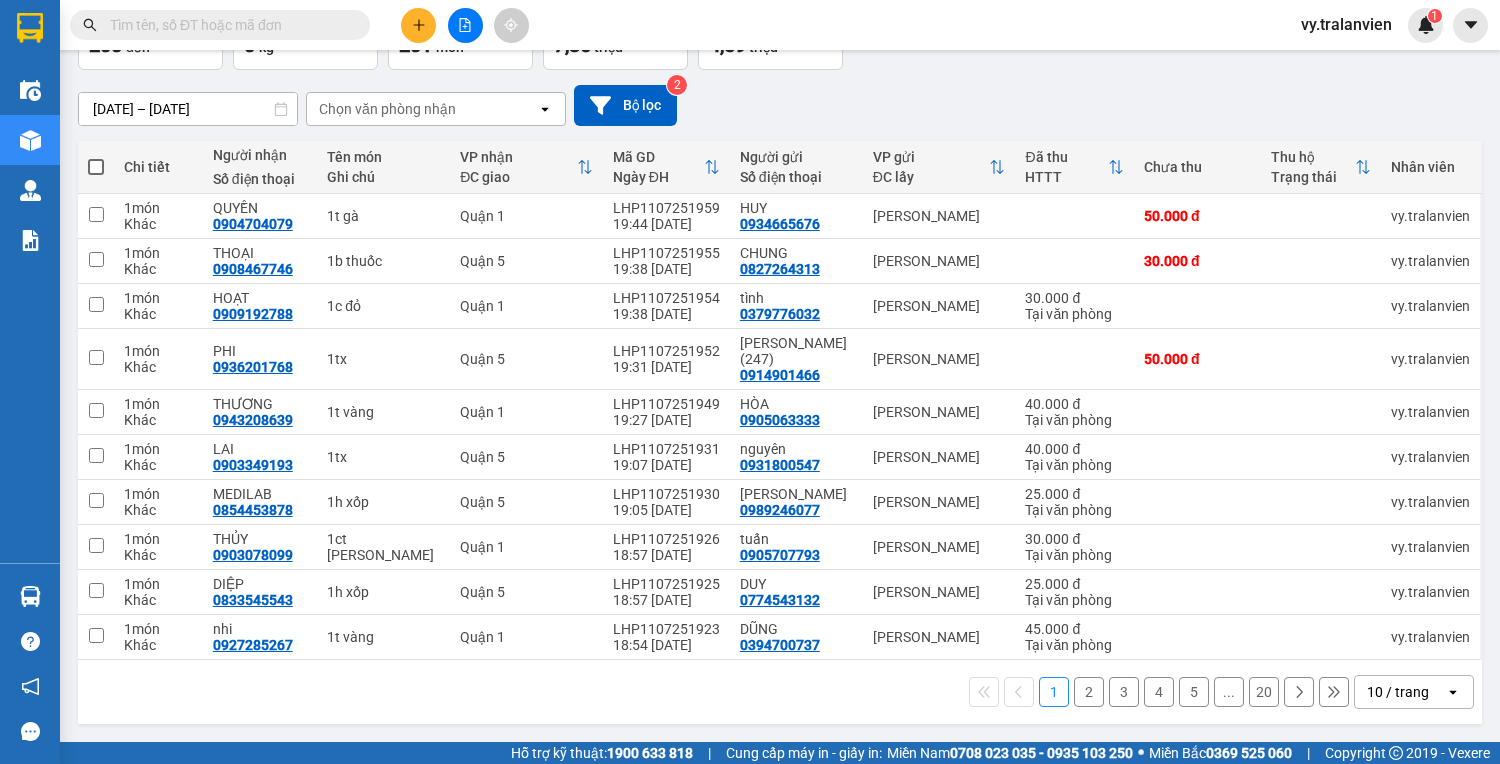 click on "2" at bounding box center [1089, 692] 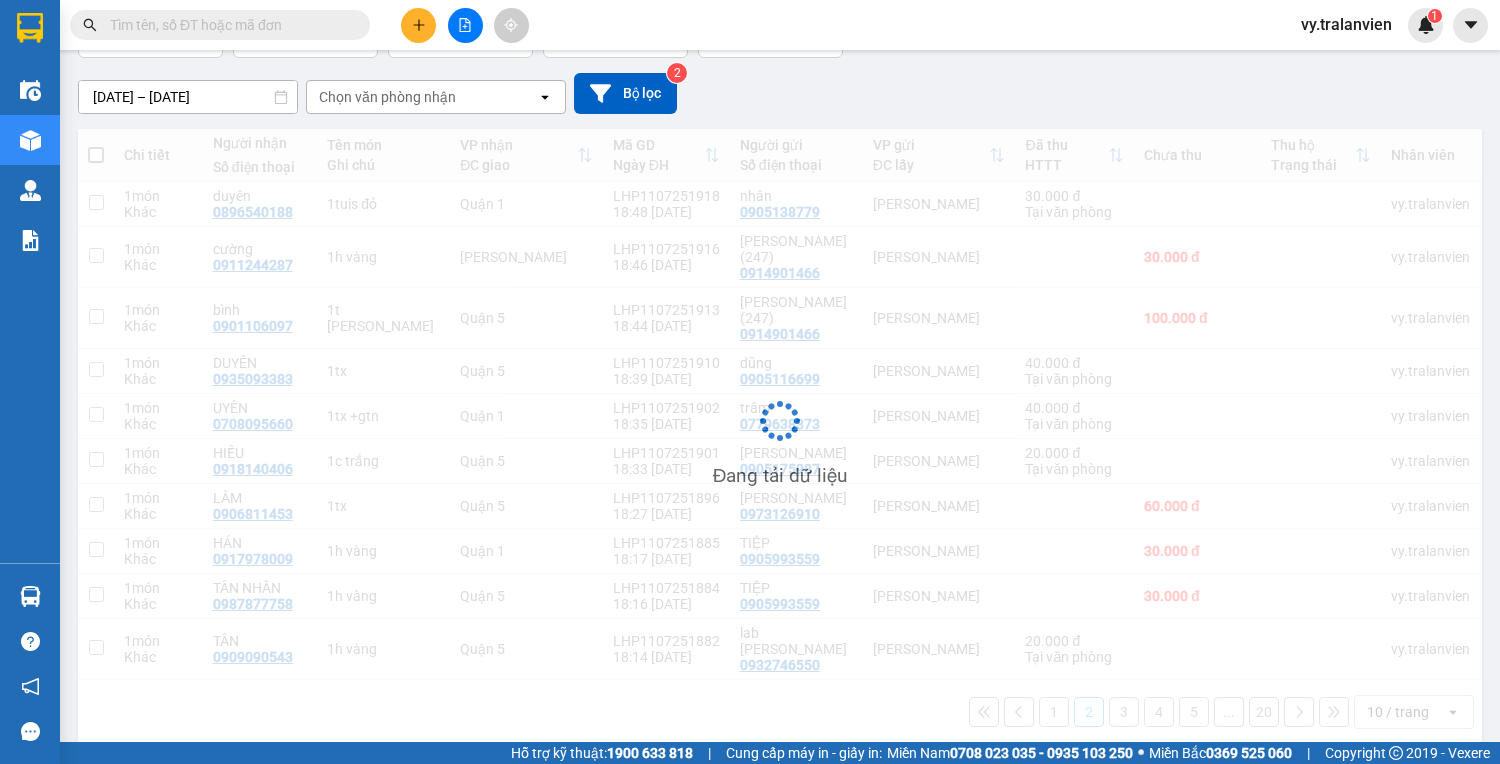 scroll, scrollTop: 153, scrollLeft: 0, axis: vertical 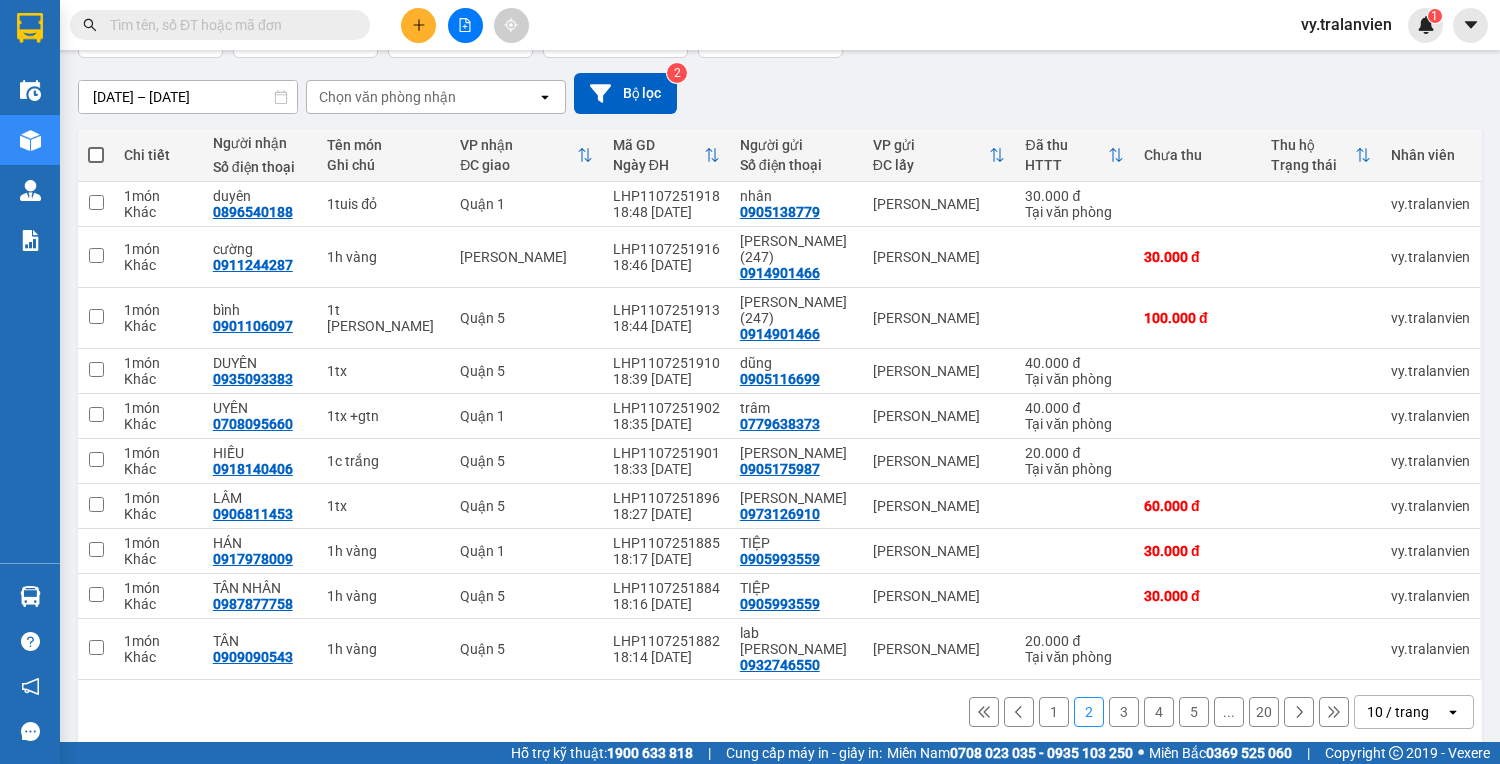 click on "5" at bounding box center [1194, 712] 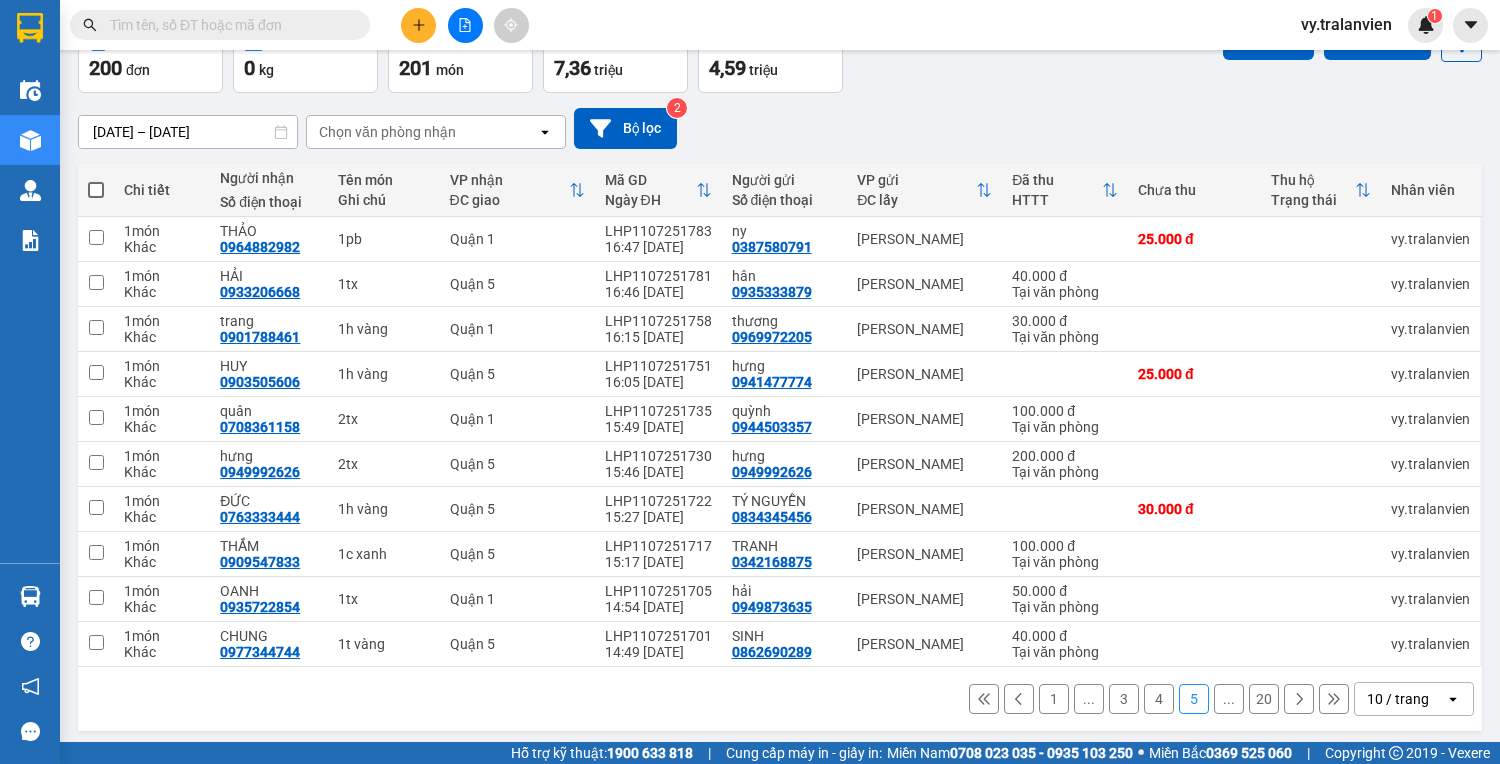 scroll, scrollTop: 121, scrollLeft: 0, axis: vertical 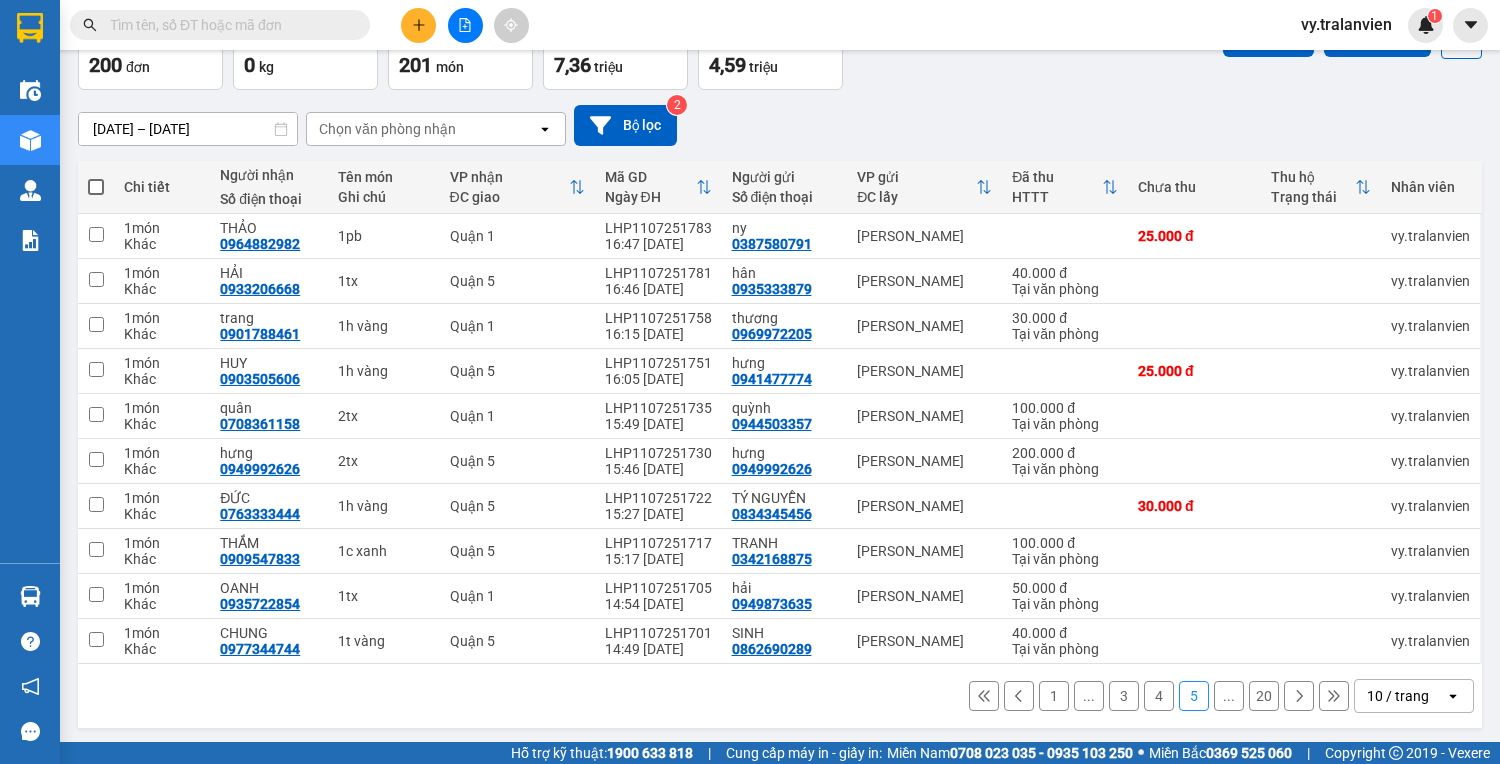 click 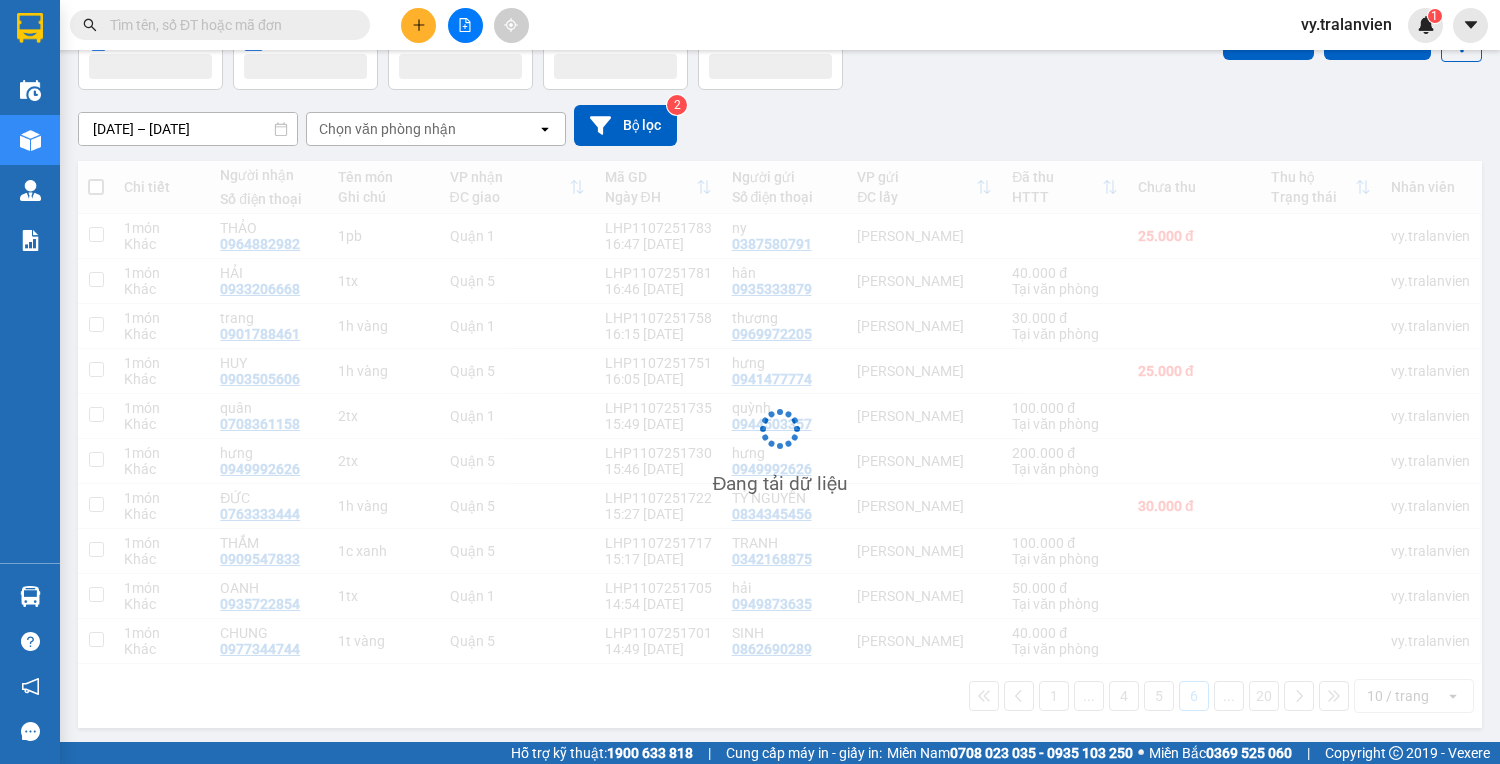 scroll, scrollTop: 121, scrollLeft: 0, axis: vertical 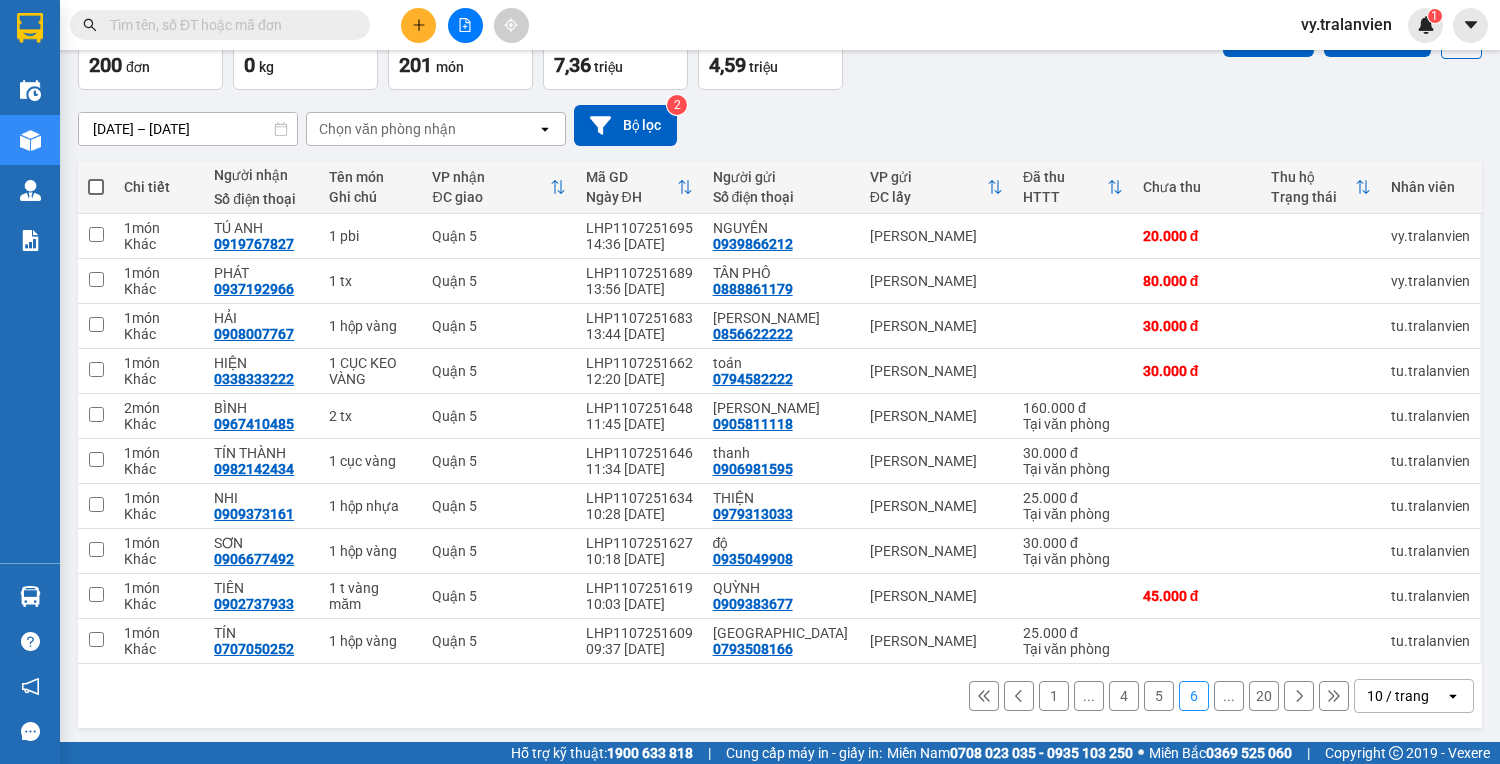 click on "5" at bounding box center (1159, 696) 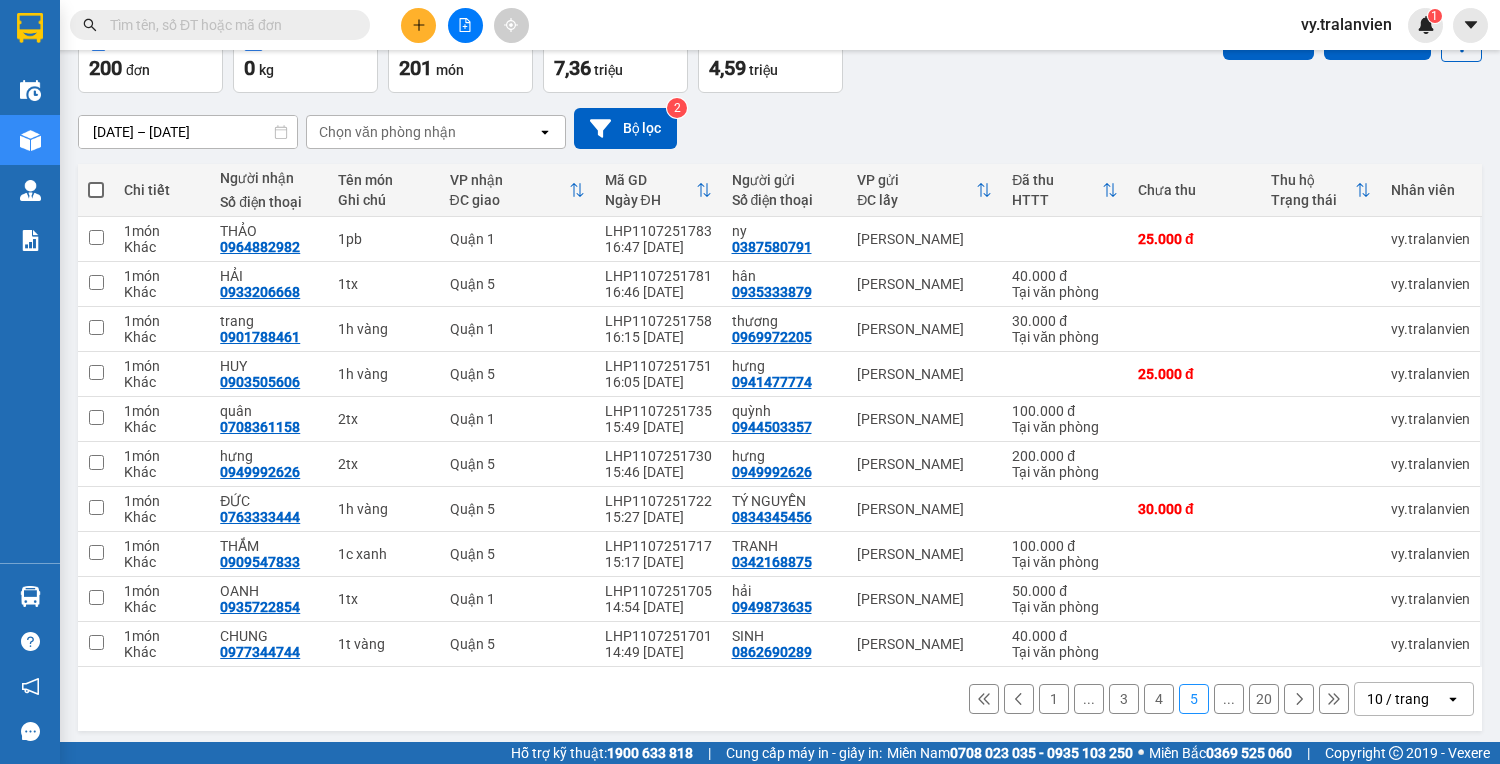 scroll, scrollTop: 121, scrollLeft: 0, axis: vertical 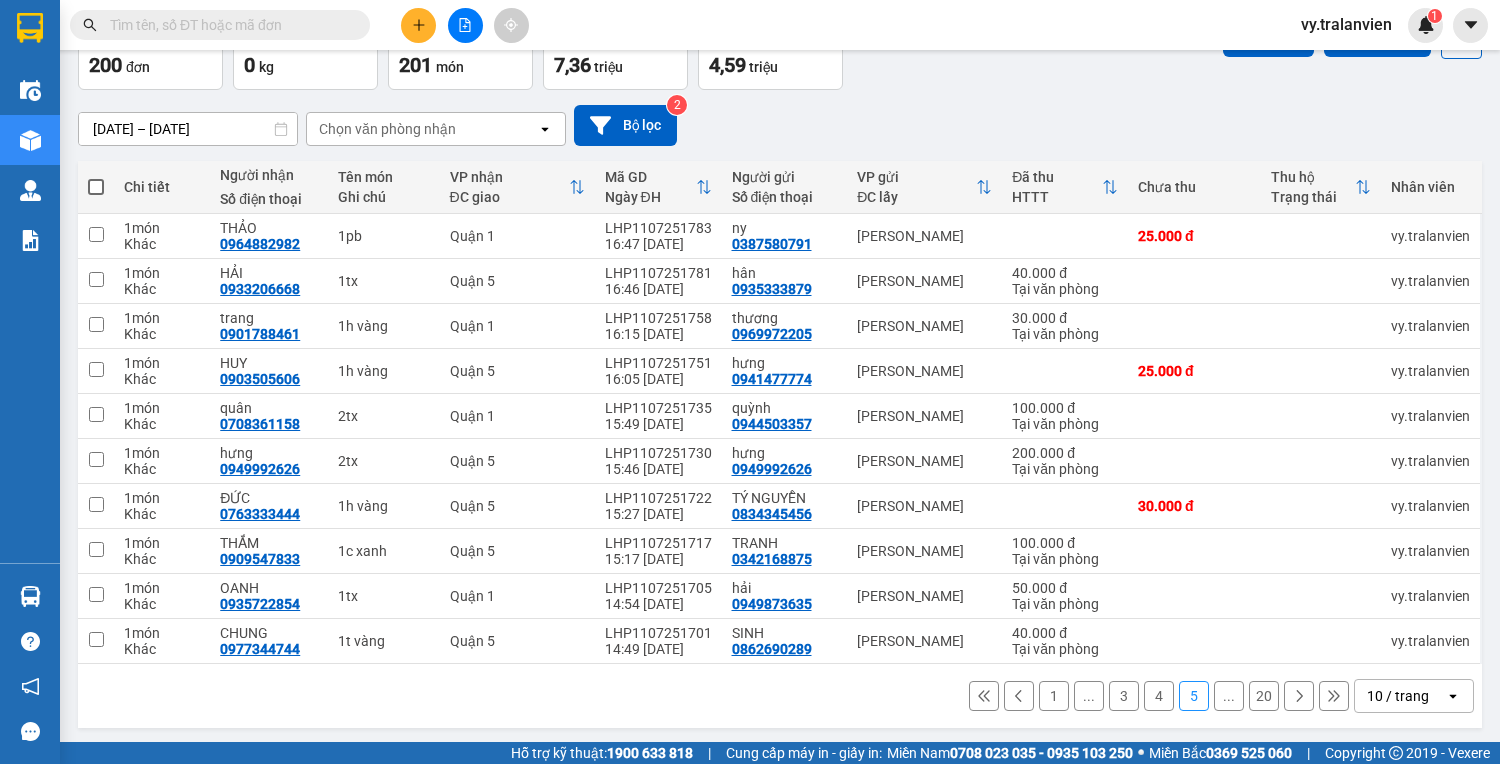click on "4" at bounding box center [1159, 696] 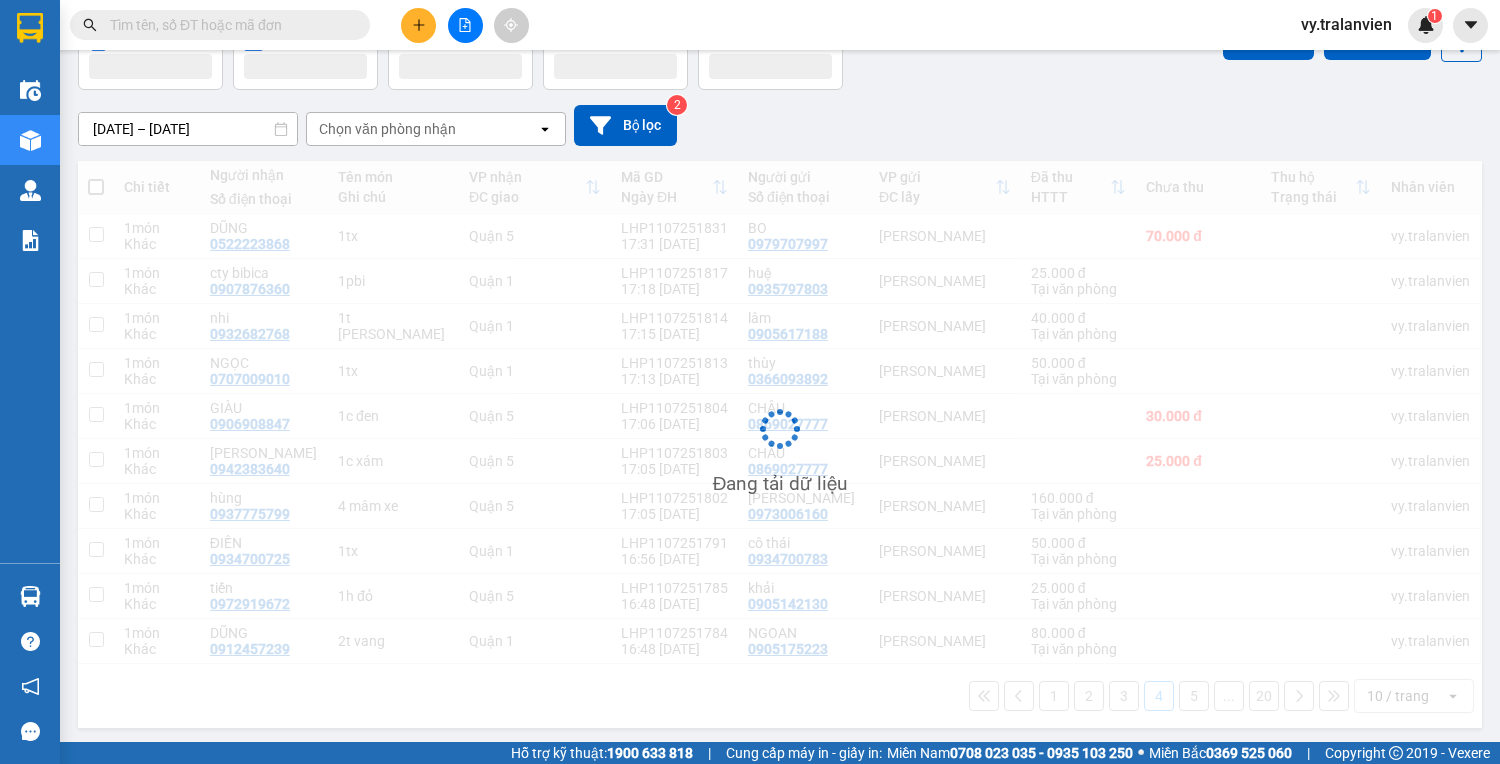 scroll, scrollTop: 121, scrollLeft: 0, axis: vertical 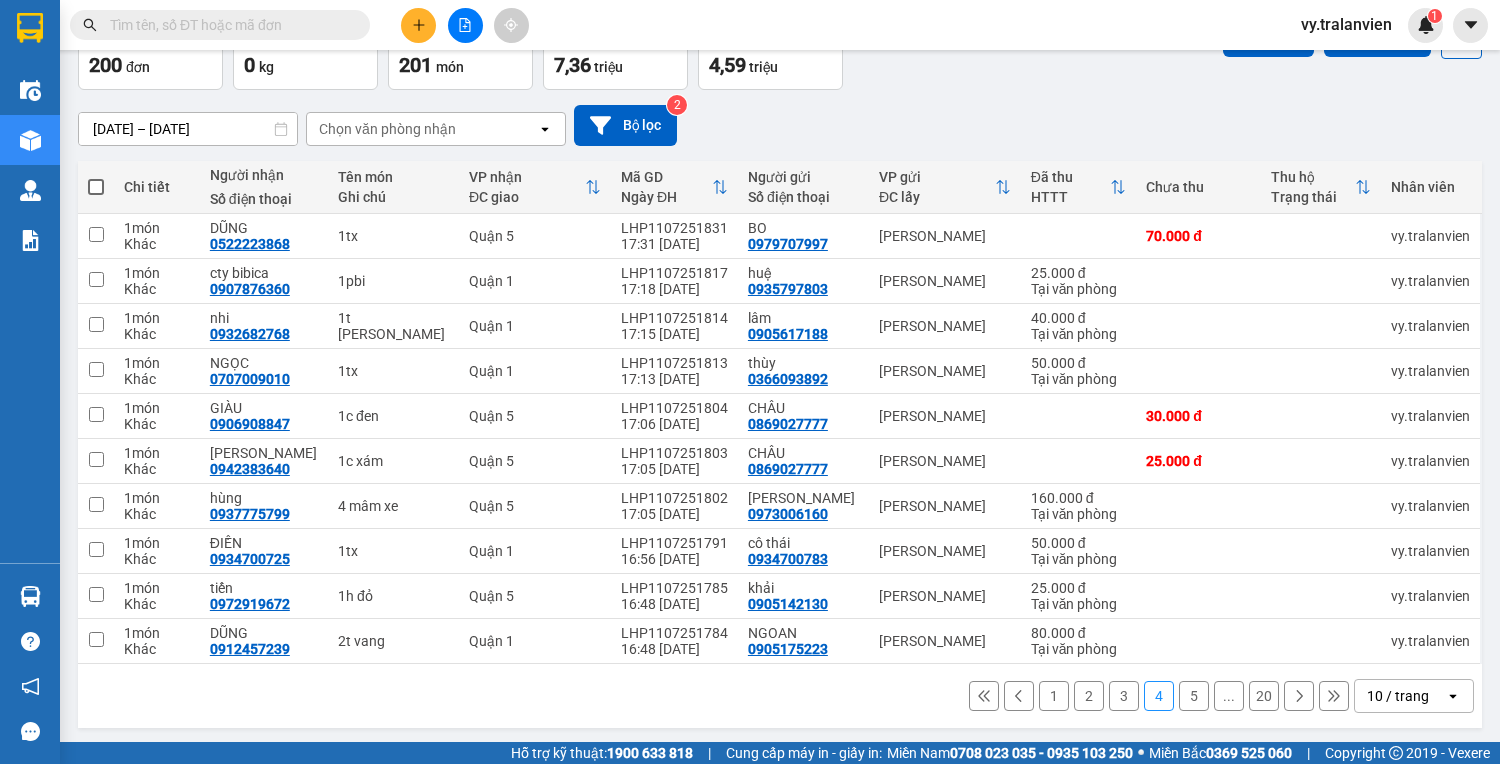 click 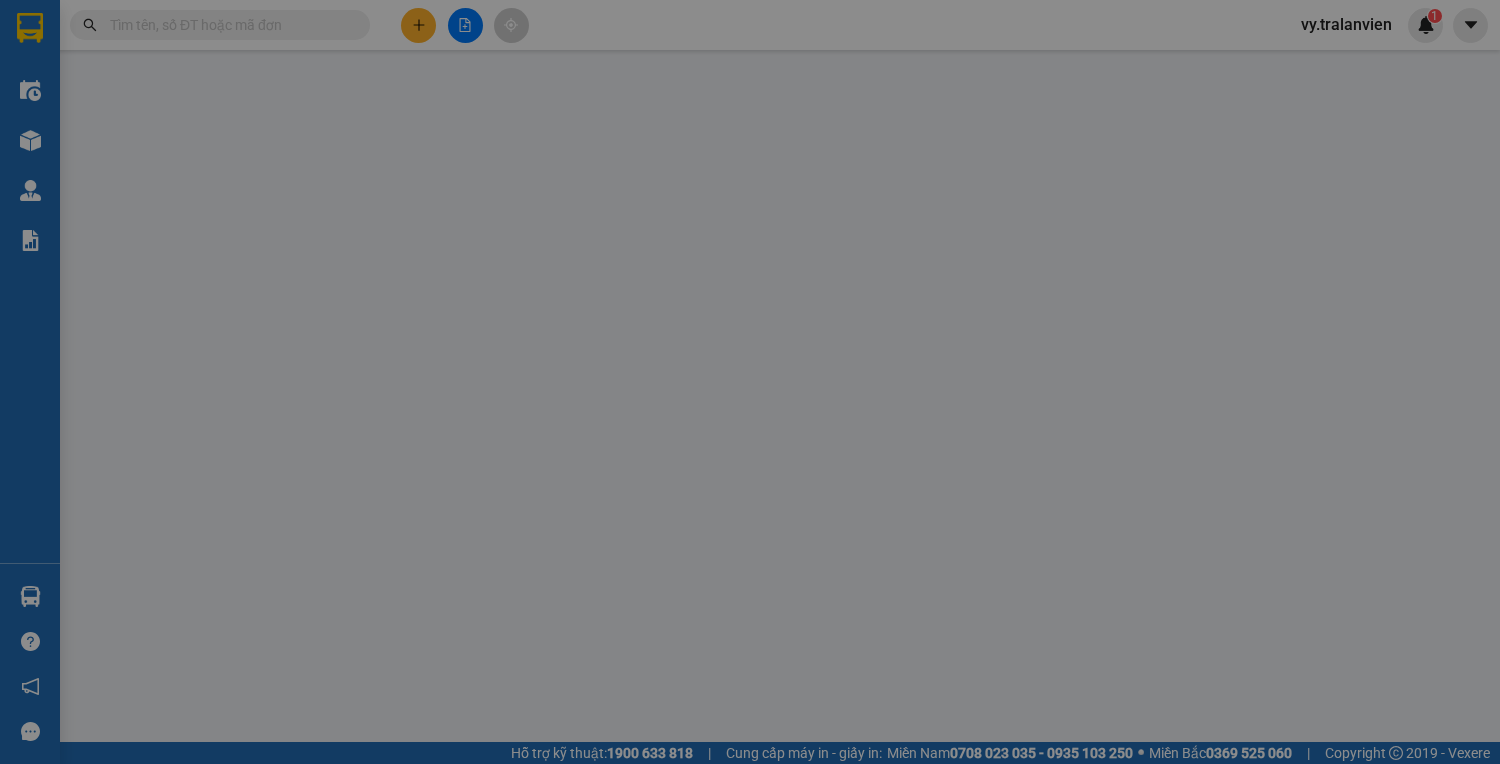 scroll, scrollTop: 0, scrollLeft: 0, axis: both 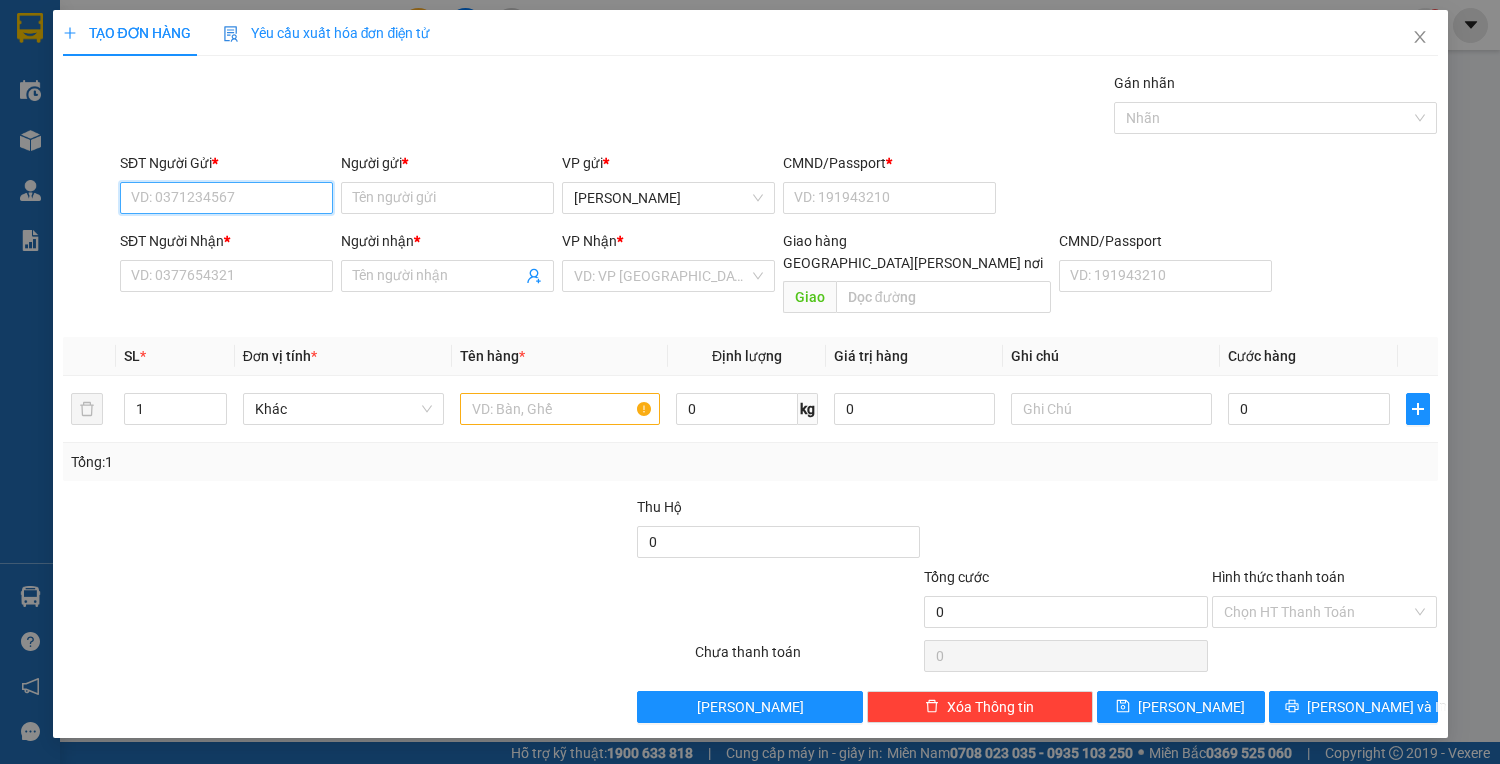 click on "SĐT Người Gửi  *" at bounding box center [226, 198] 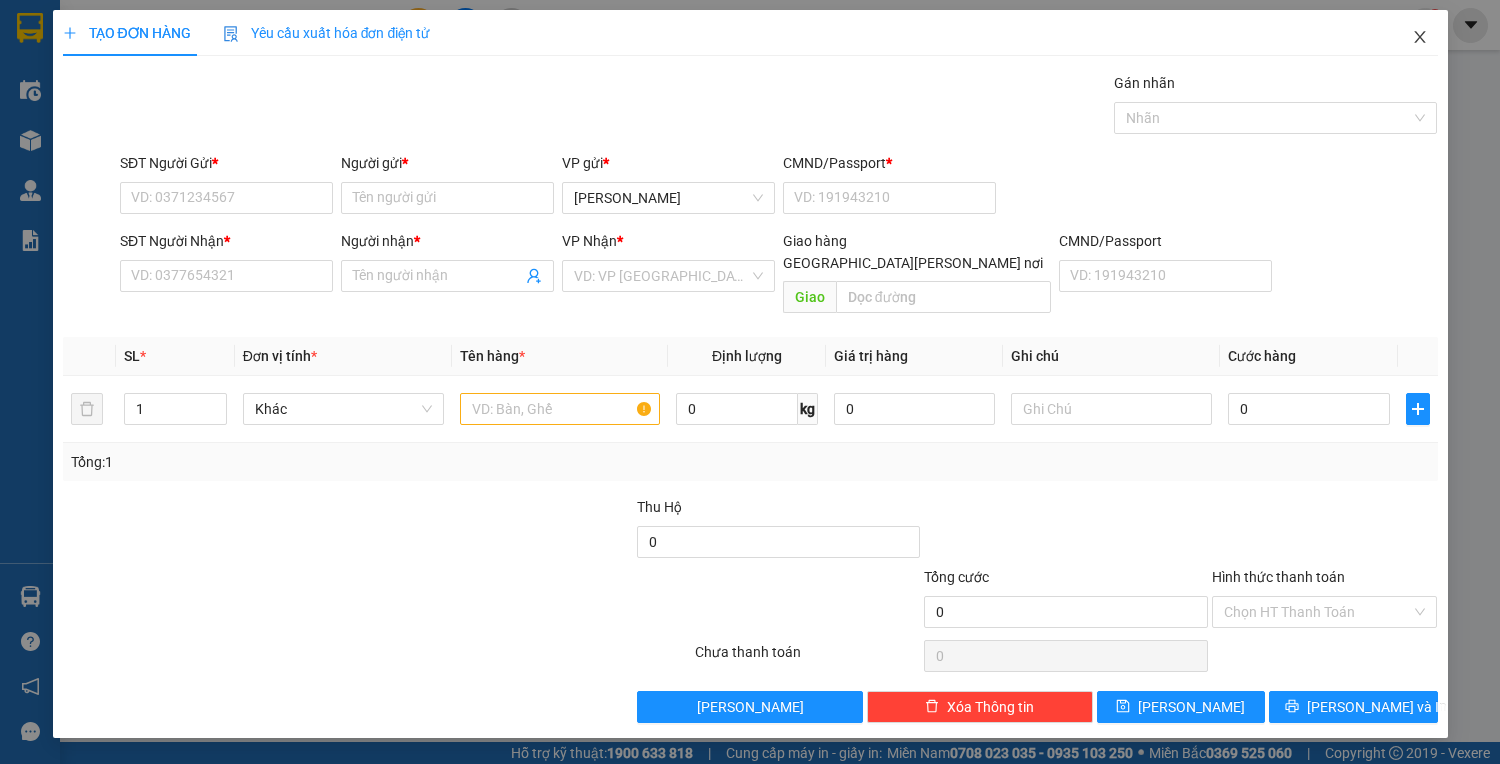 click 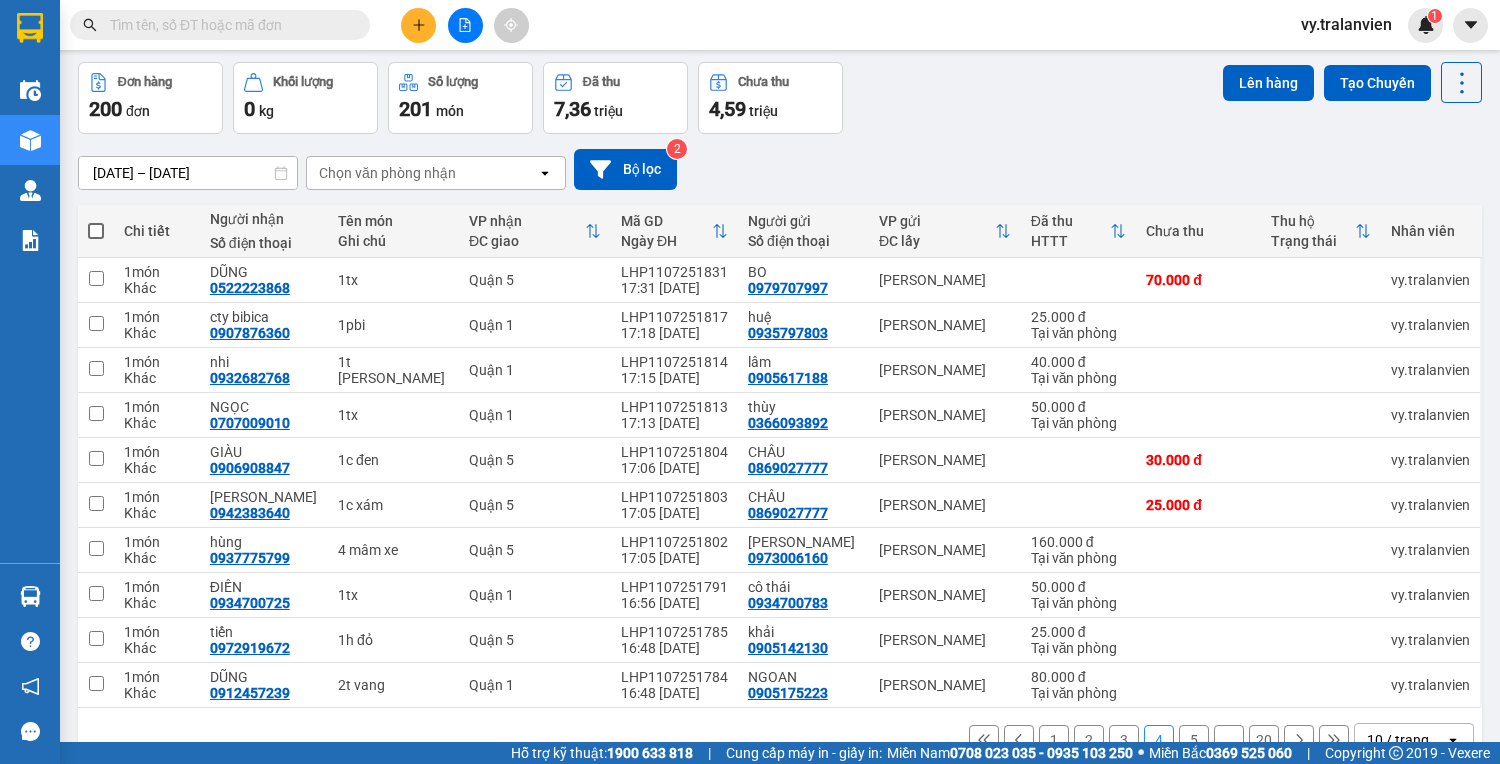 scroll, scrollTop: 121, scrollLeft: 0, axis: vertical 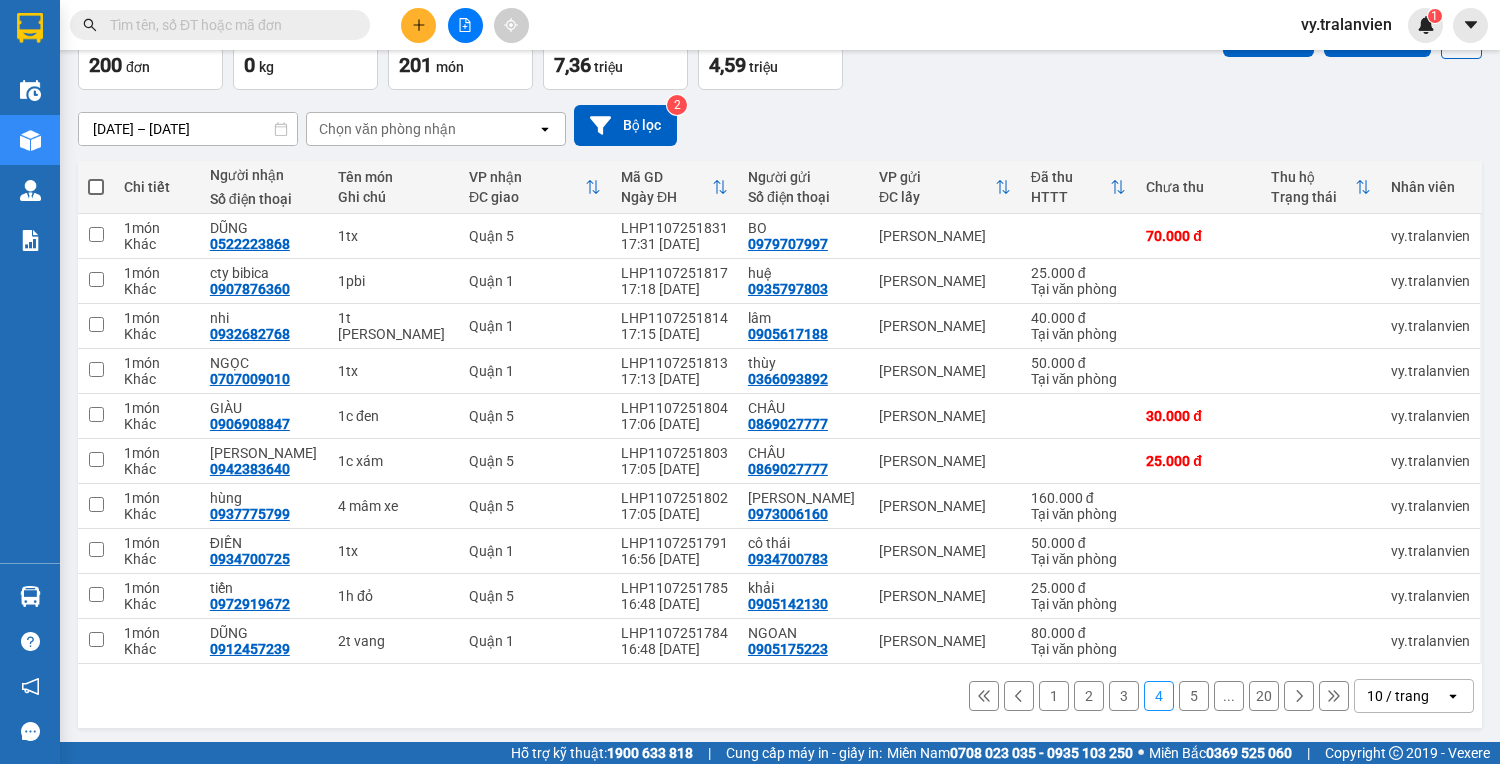 click on "1" at bounding box center (1054, 696) 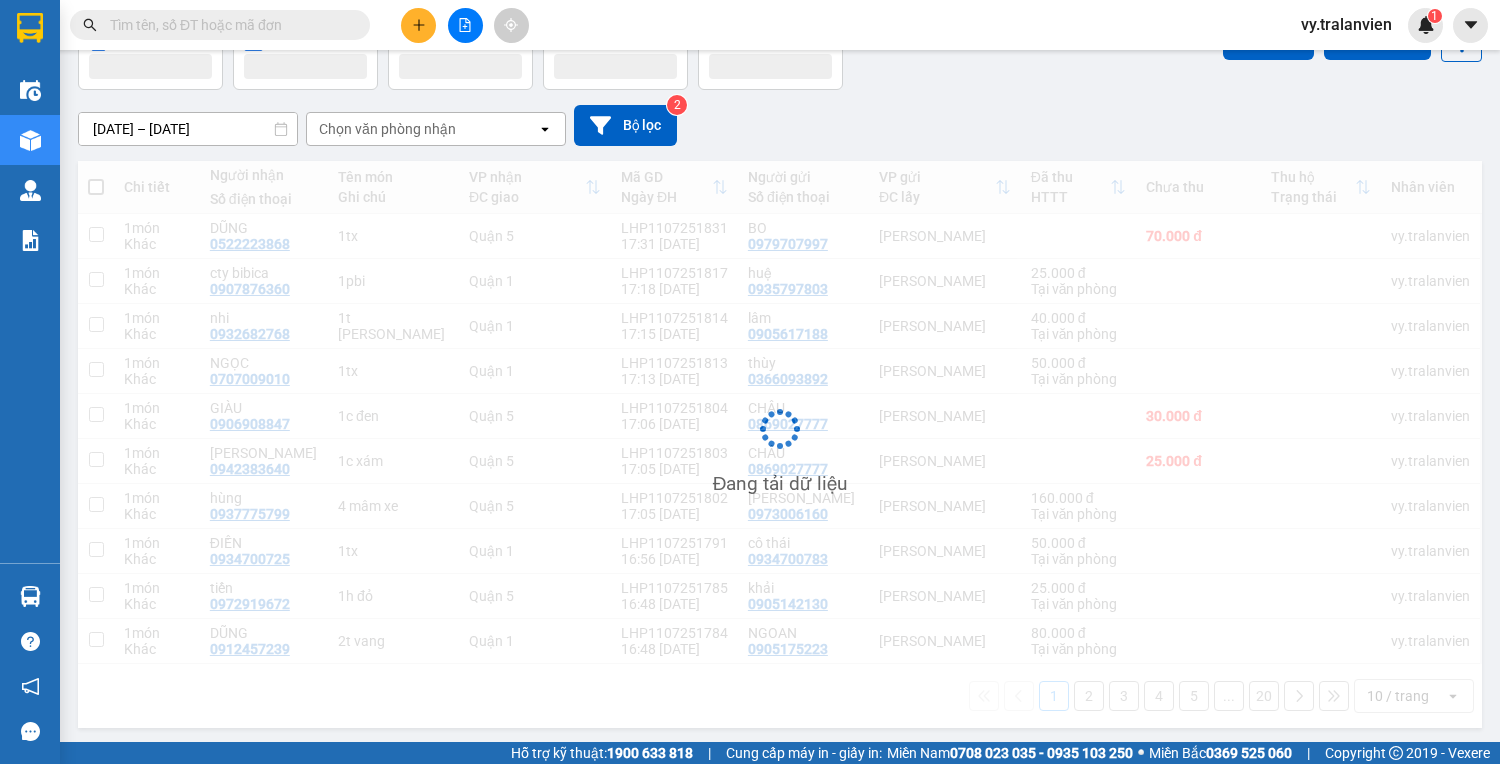 scroll, scrollTop: 121, scrollLeft: 0, axis: vertical 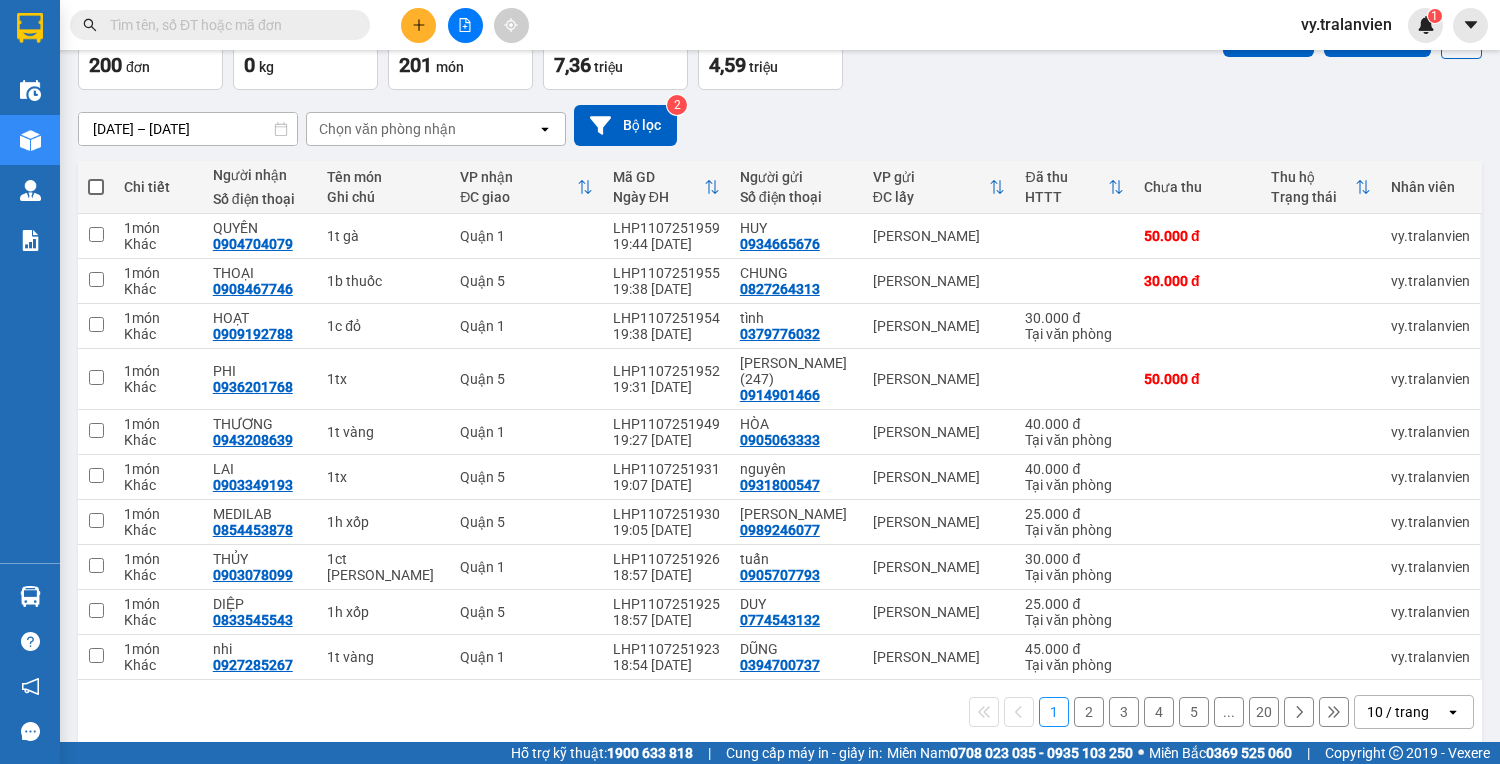 click on "2" at bounding box center (1089, 712) 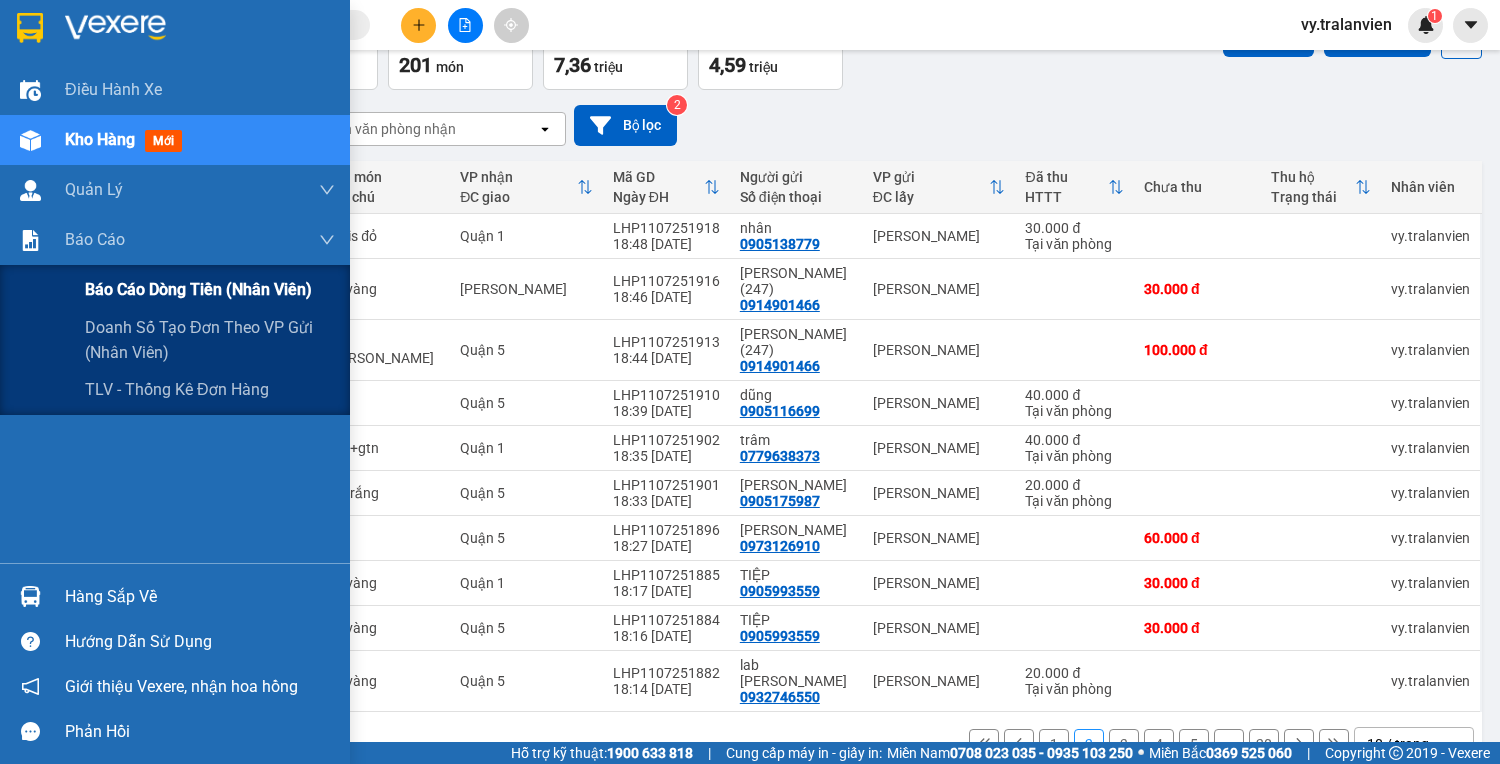 click on "Báo cáo dòng tiền (nhân viên)" at bounding box center [198, 289] 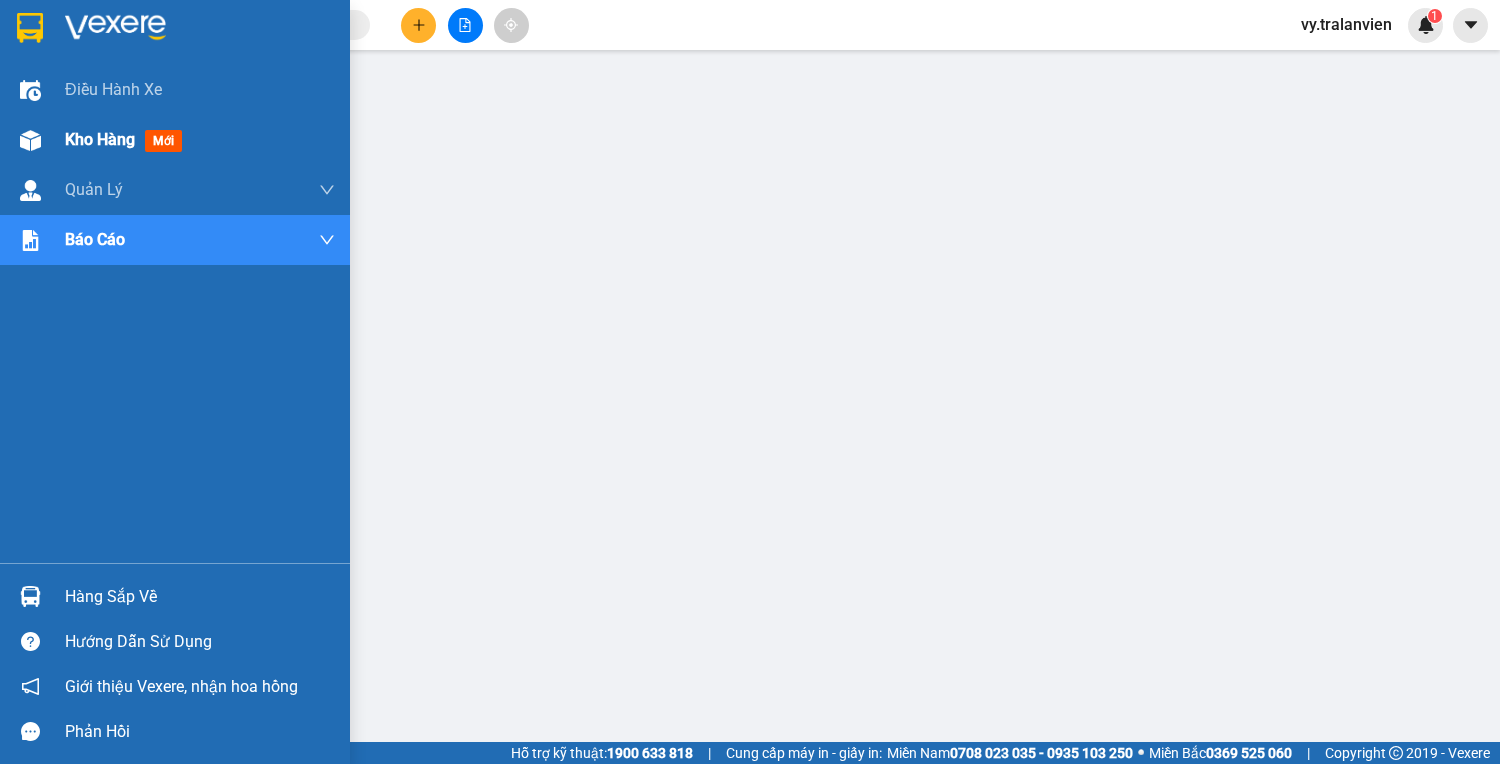 click on "Kho hàng" at bounding box center (100, 139) 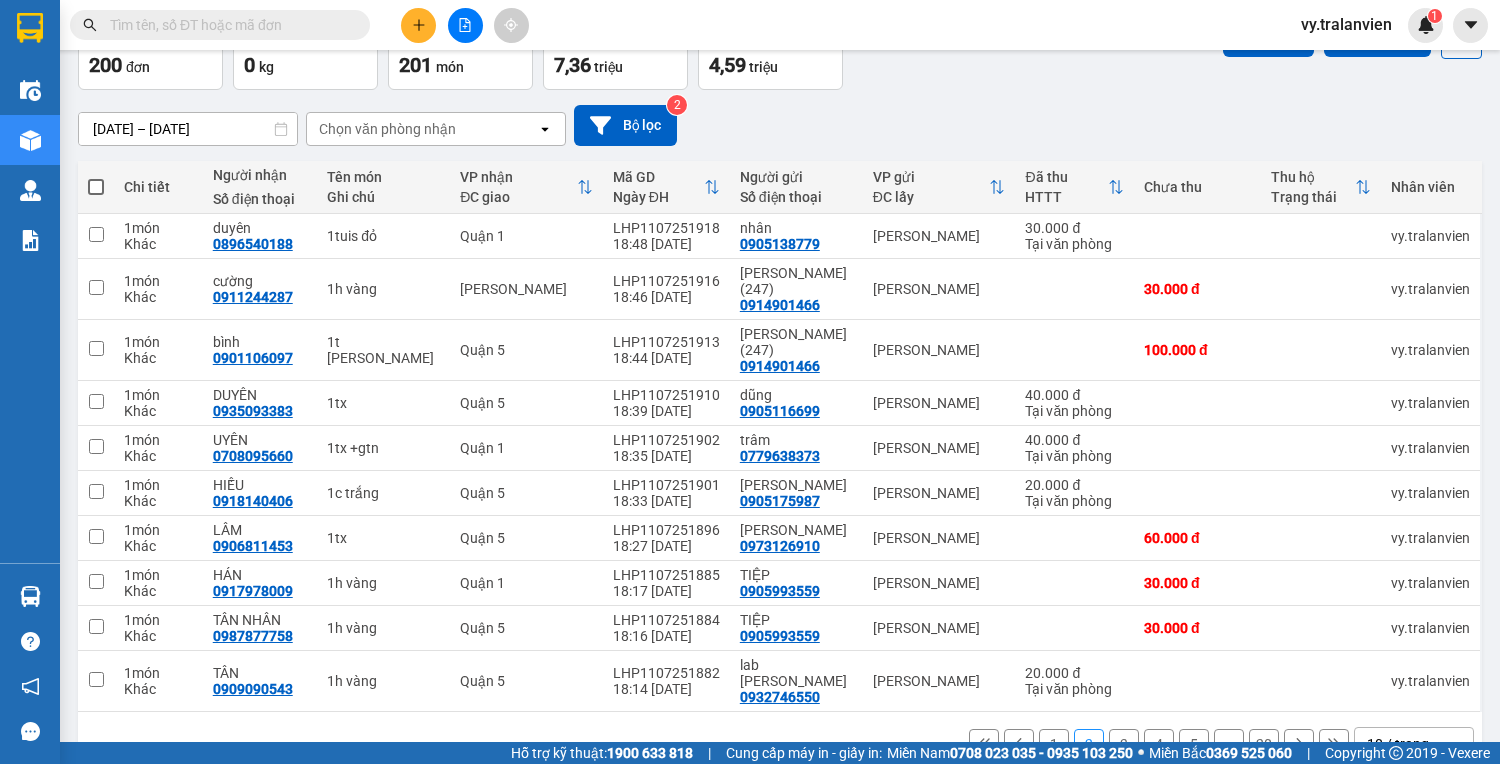 click on "[DATE] – [DATE] Press the down arrow key to interact with the calendar and select a date. Press the escape button to close the calendar. Selected date range is from [DATE] to [DATE]. Chọn văn phòng nhận open Bộ lọc 2" at bounding box center [780, 125] 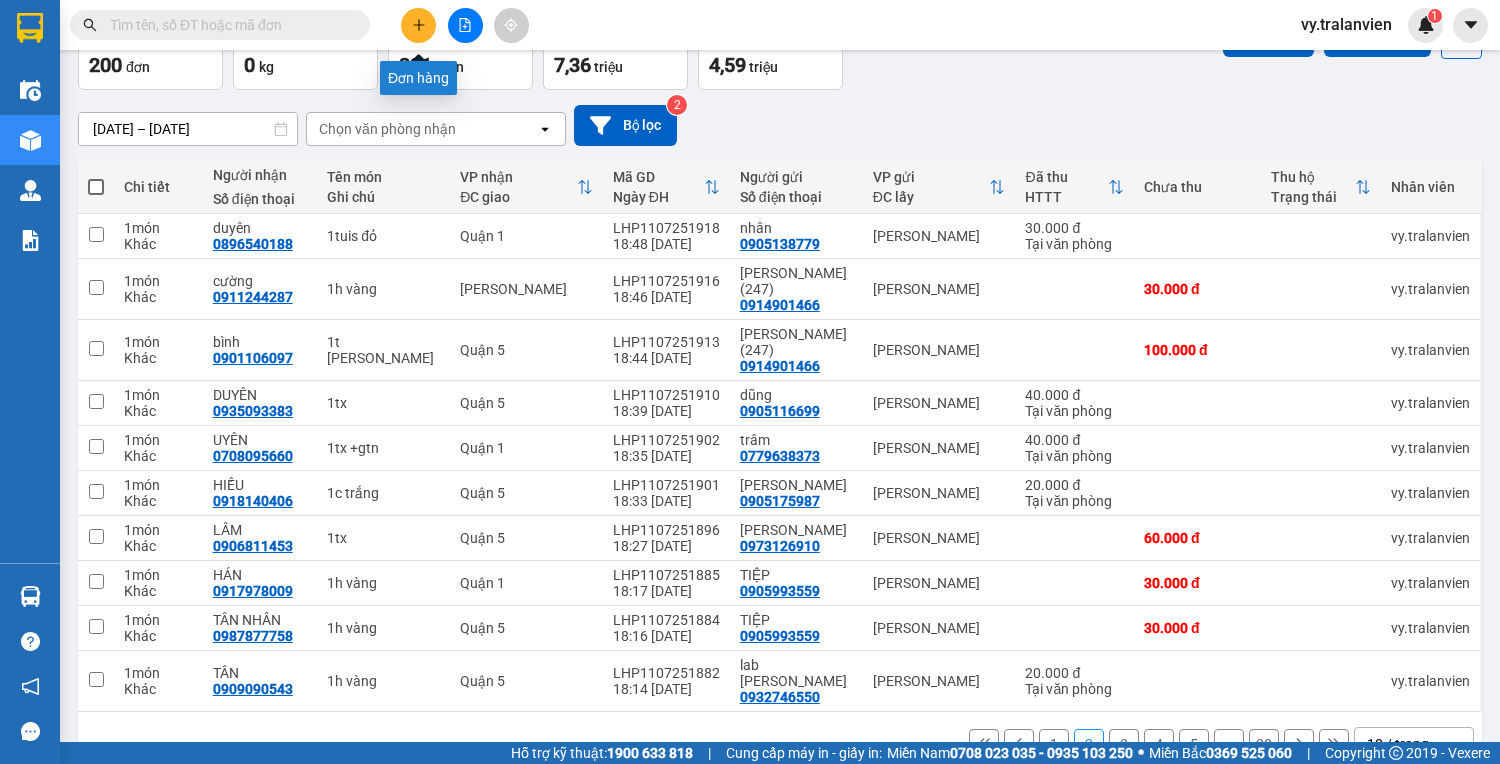 click 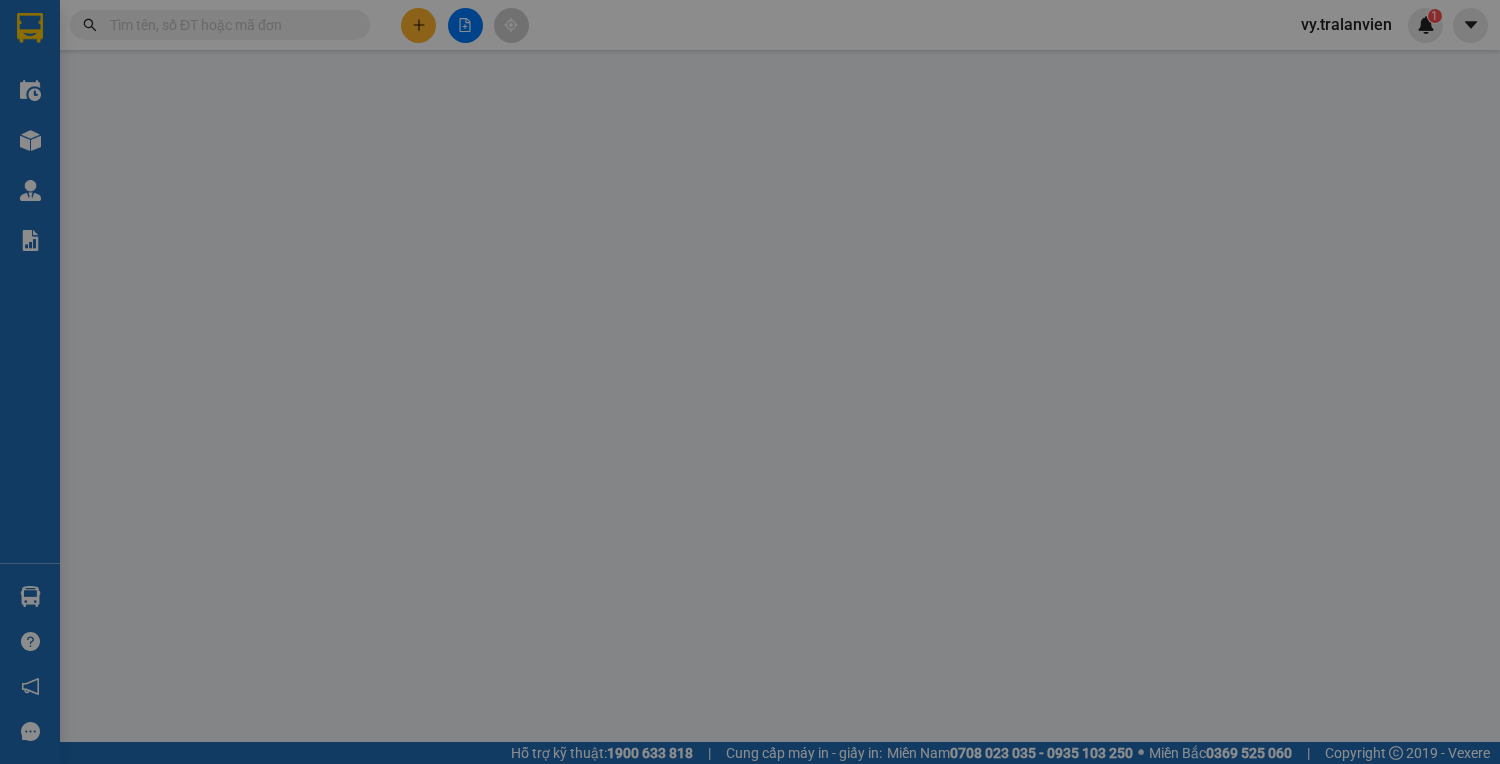 scroll, scrollTop: 0, scrollLeft: 0, axis: both 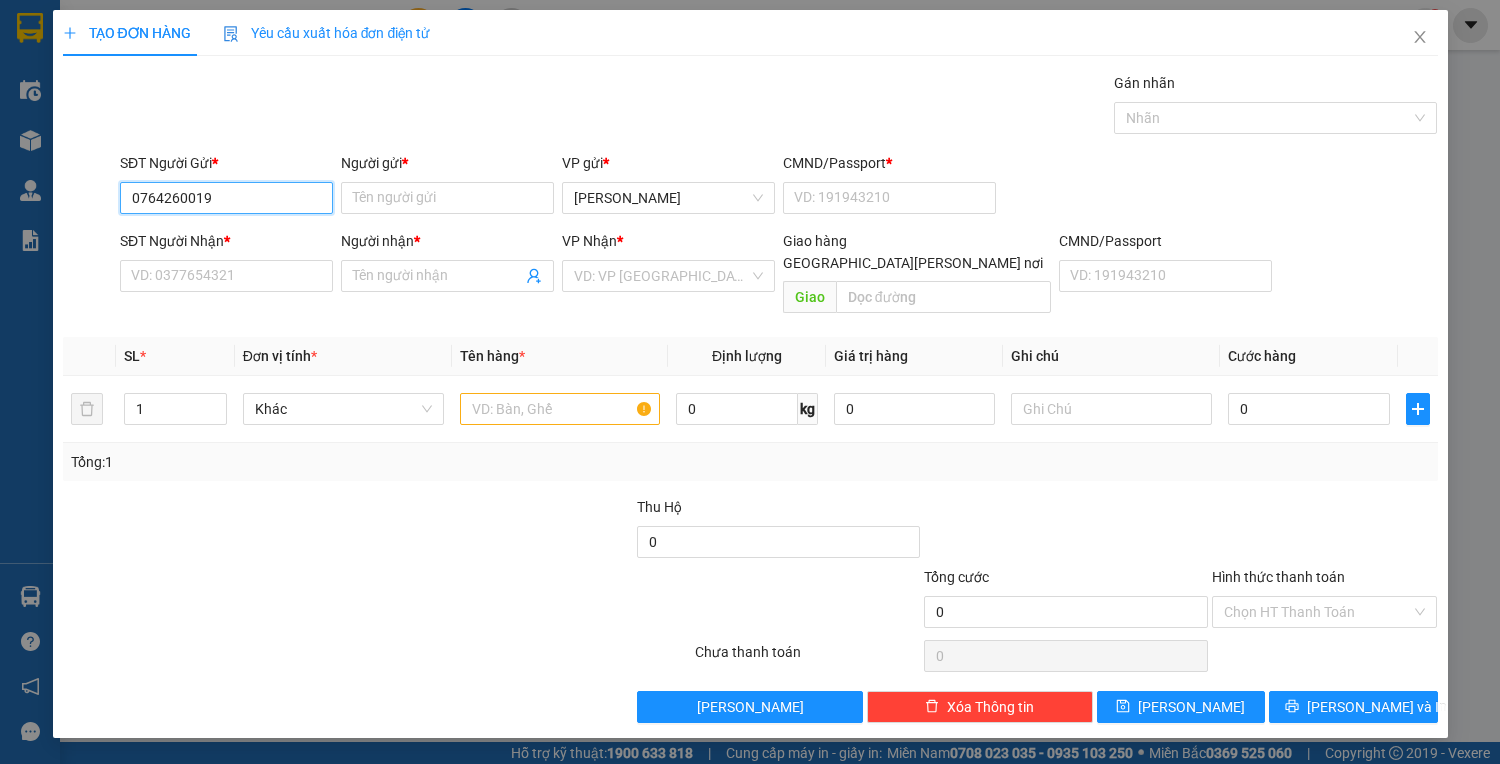 drag, startPoint x: 127, startPoint y: 192, endPoint x: 232, endPoint y: 201, distance: 105.38501 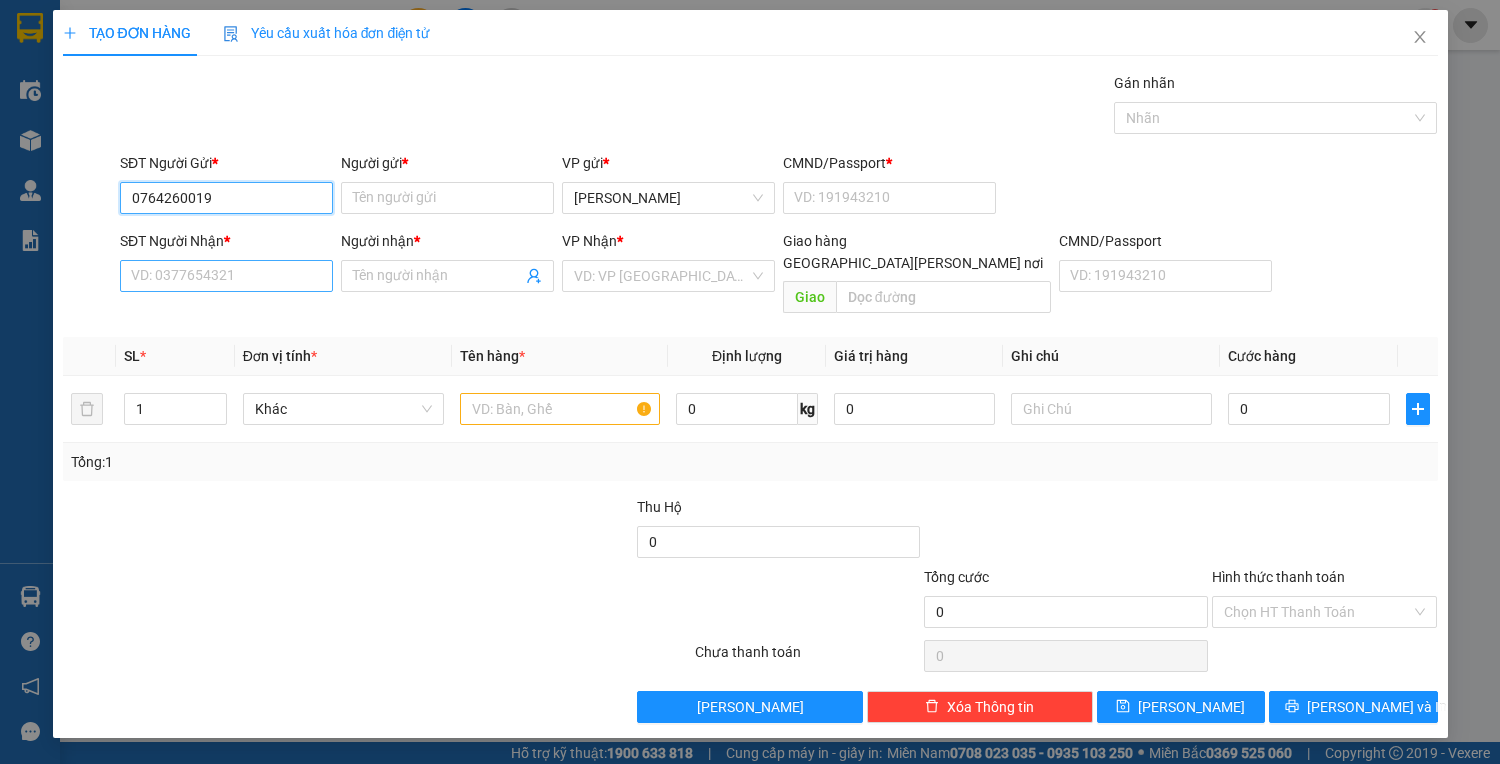 type on "0764260019" 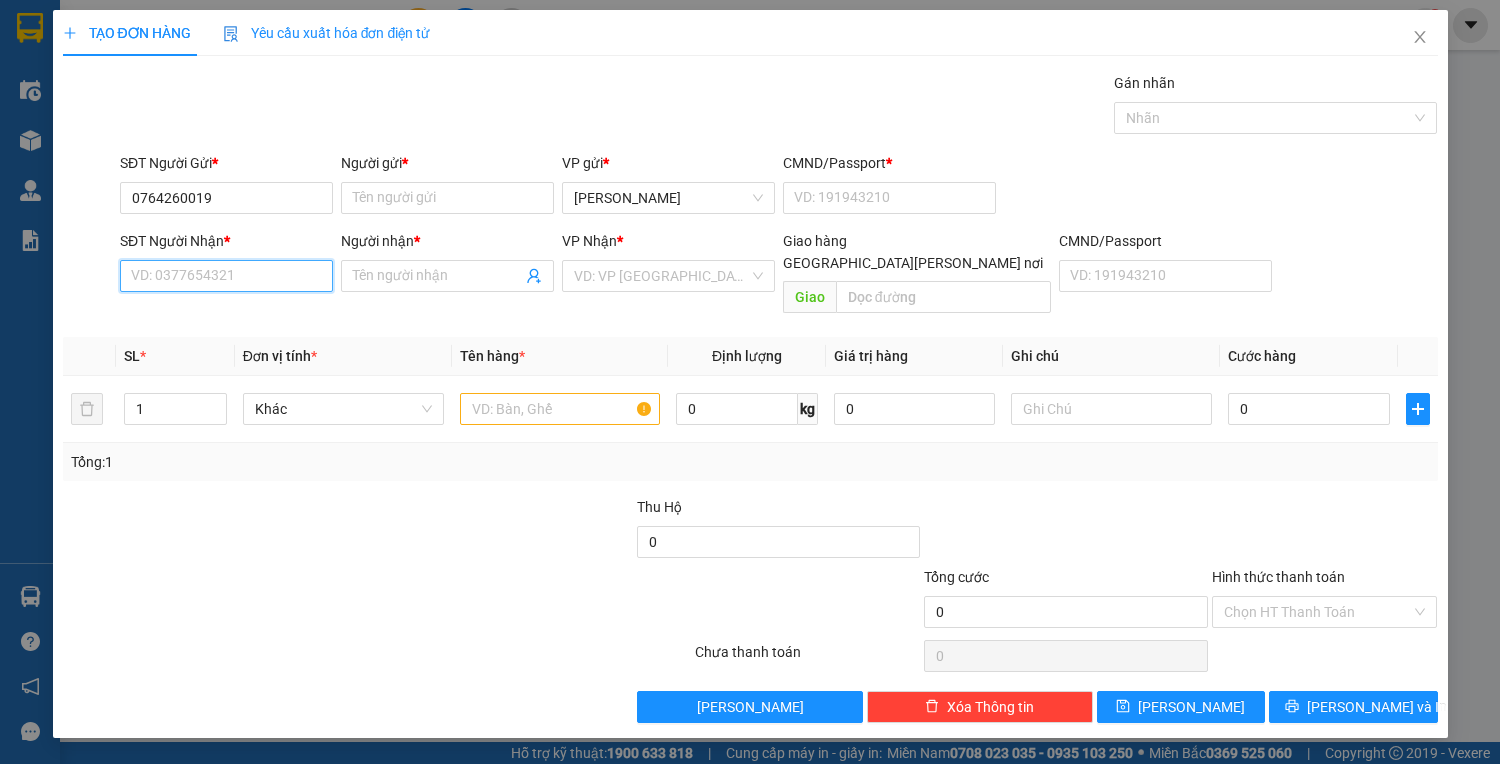 paste on "0764260019" 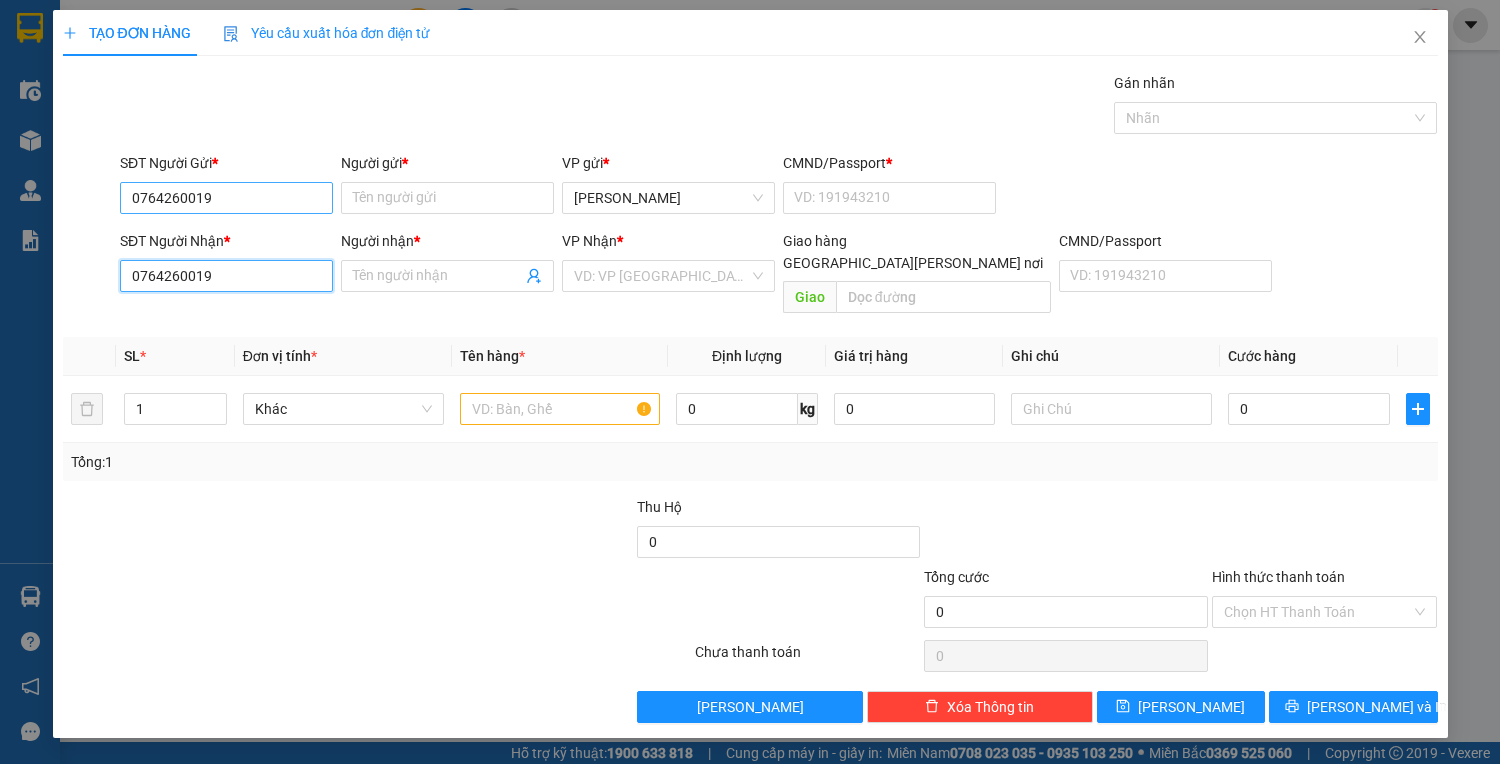 type on "0764260019" 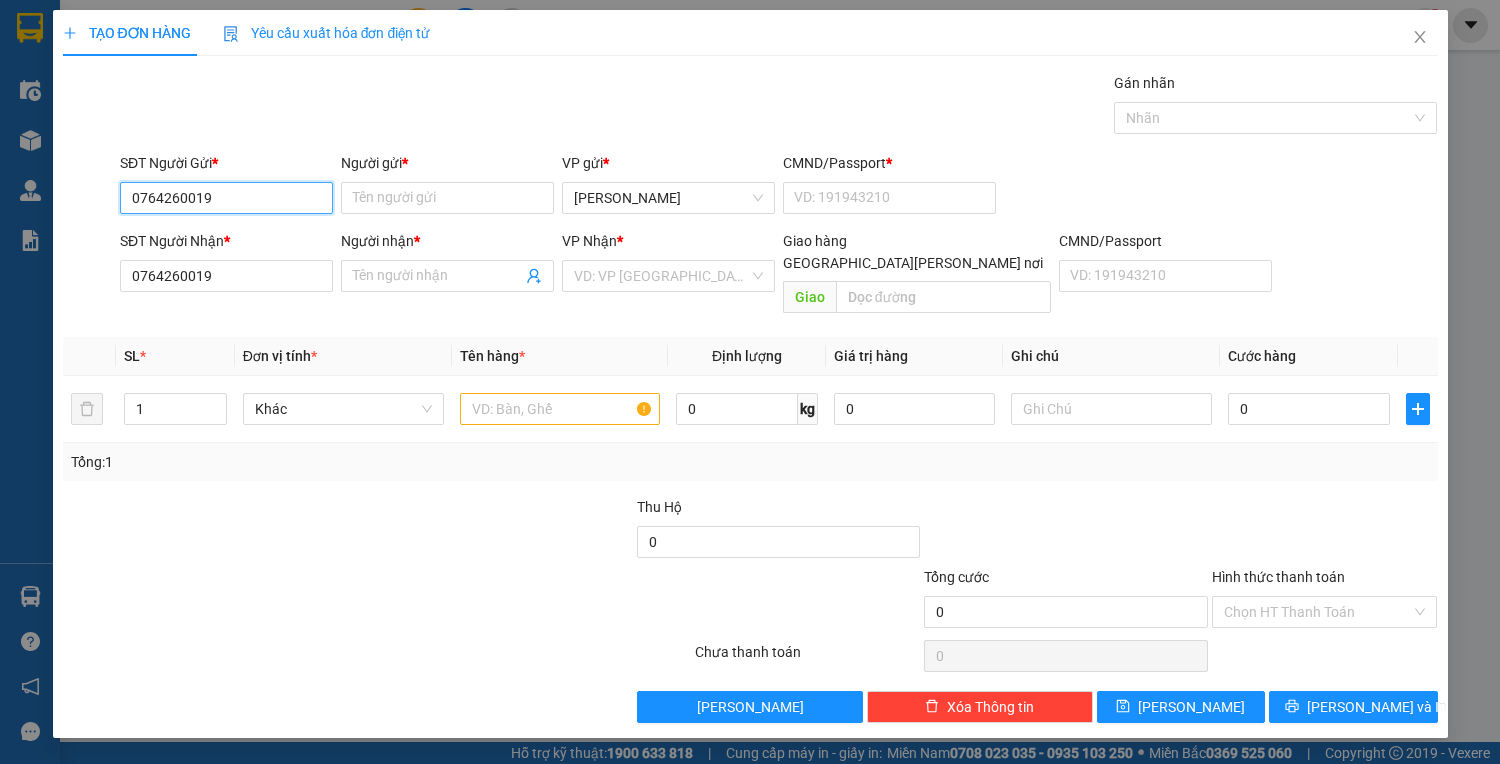 click on "0764260019" at bounding box center [226, 198] 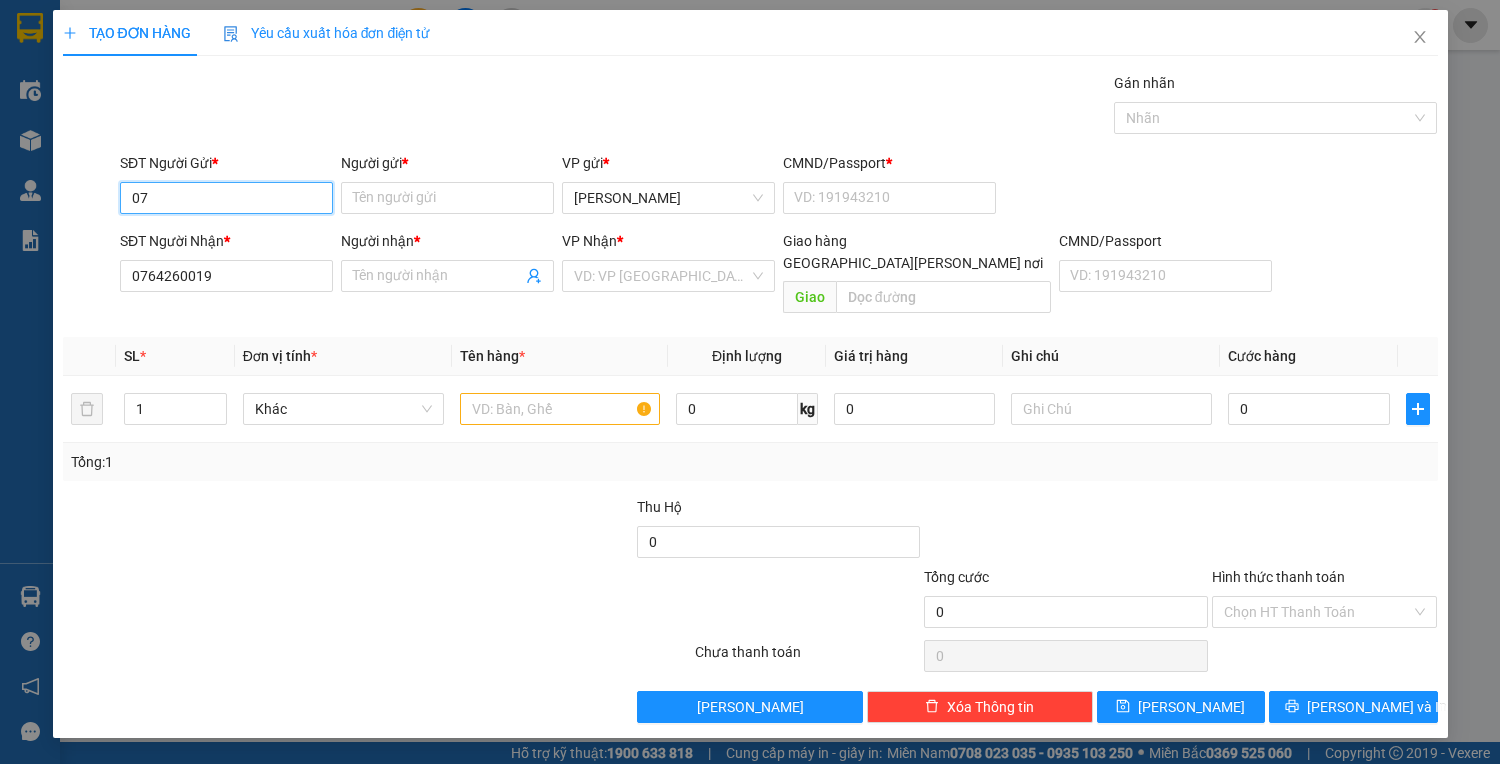 type on "0" 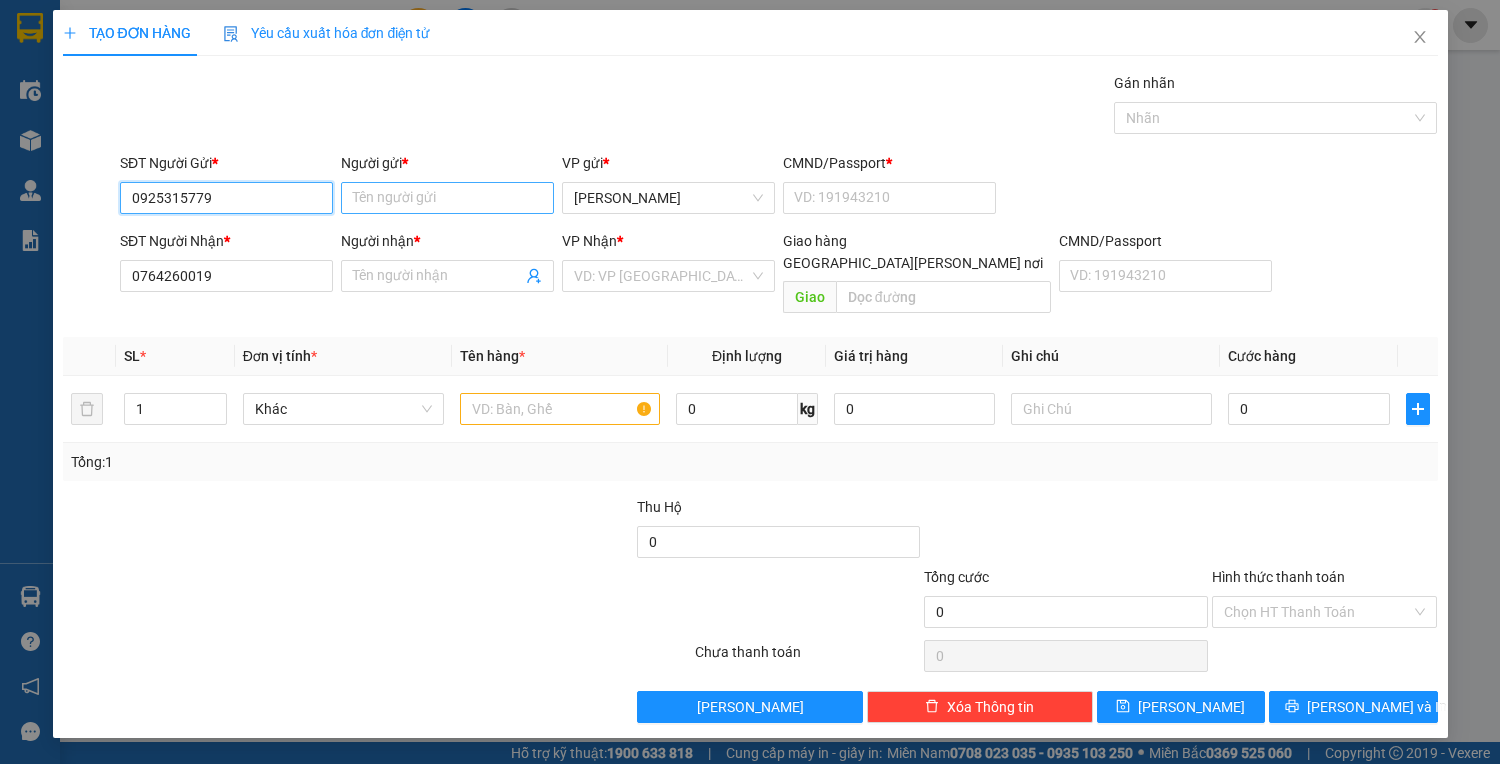type on "0925315779" 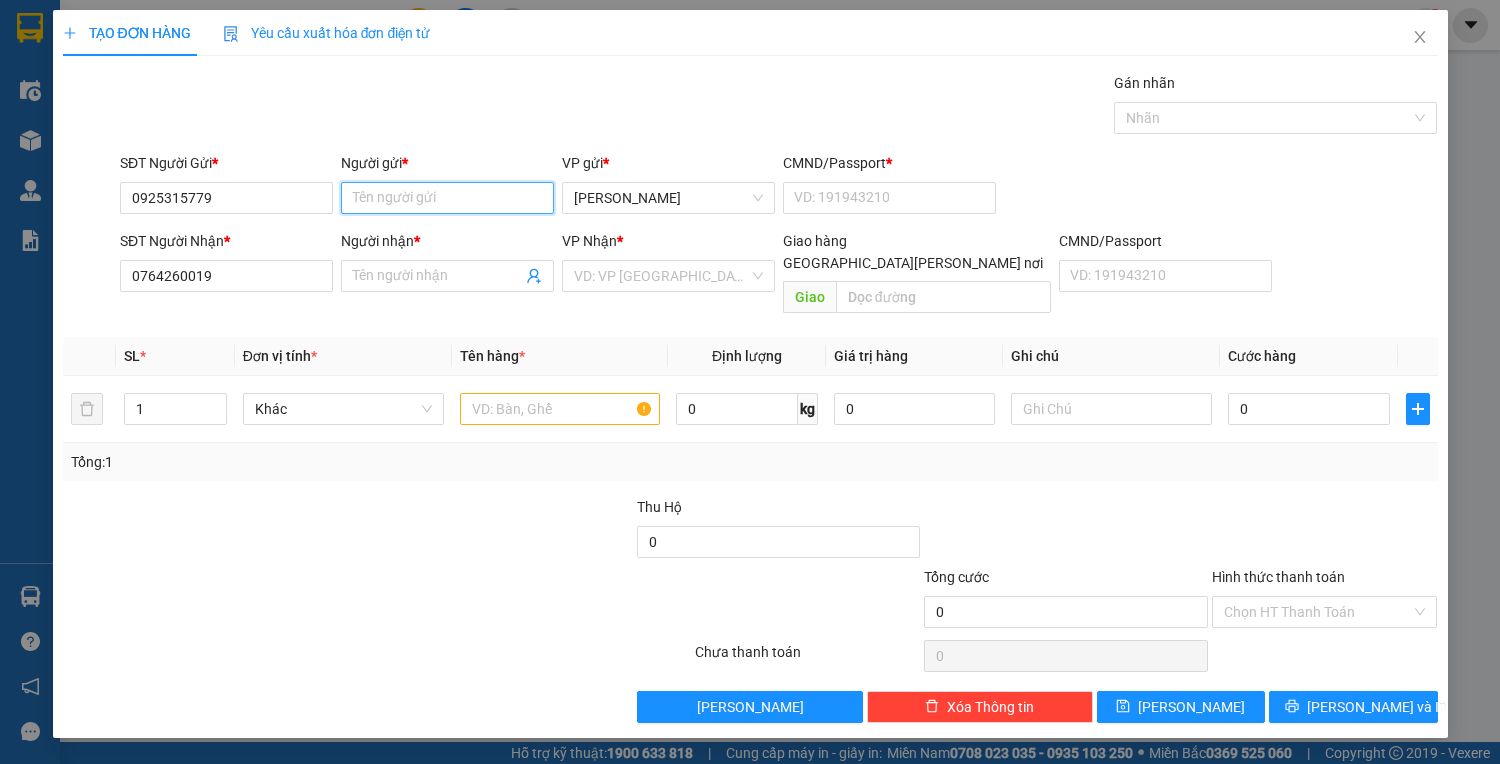click on "Người gửi  *" at bounding box center (447, 198) 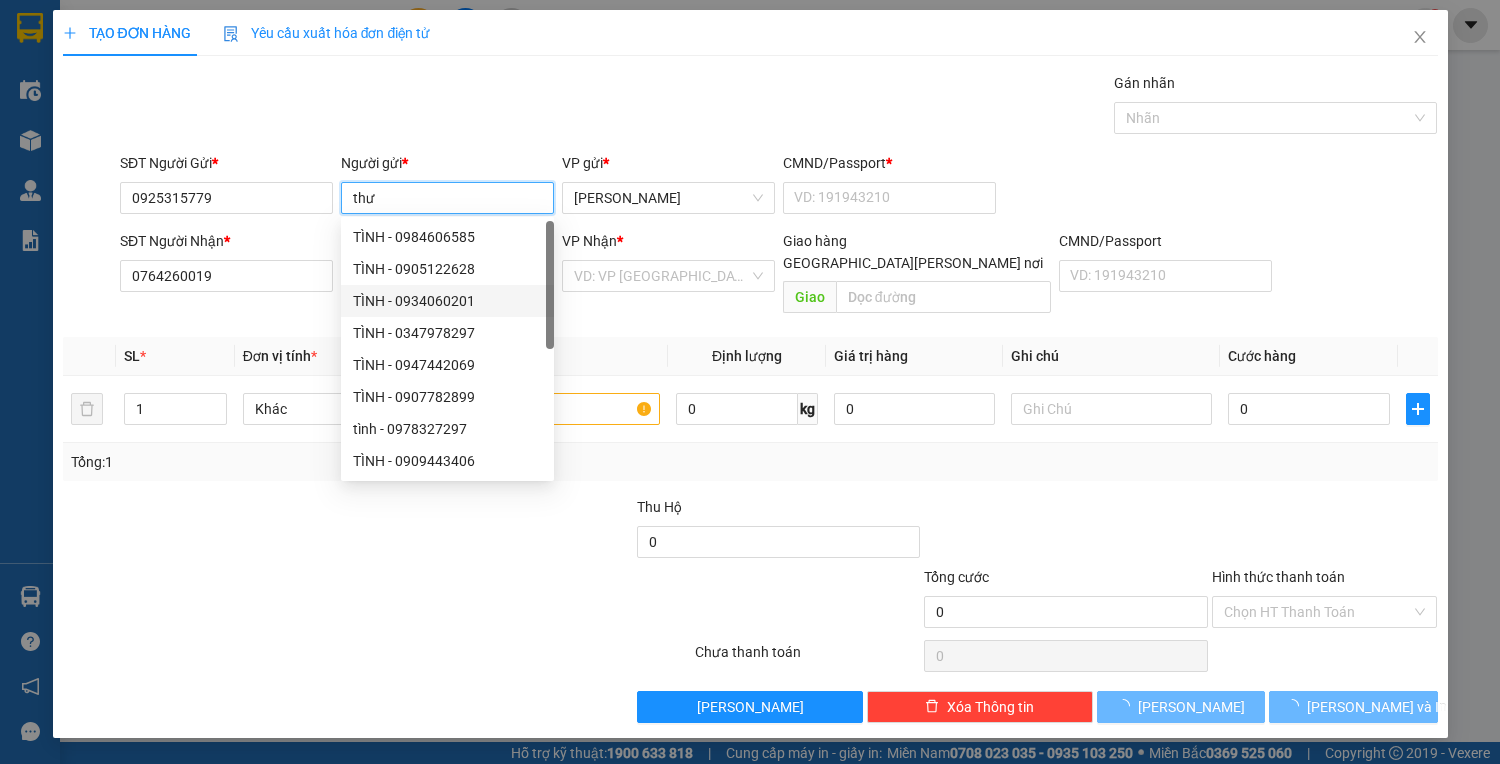 type on "thư" 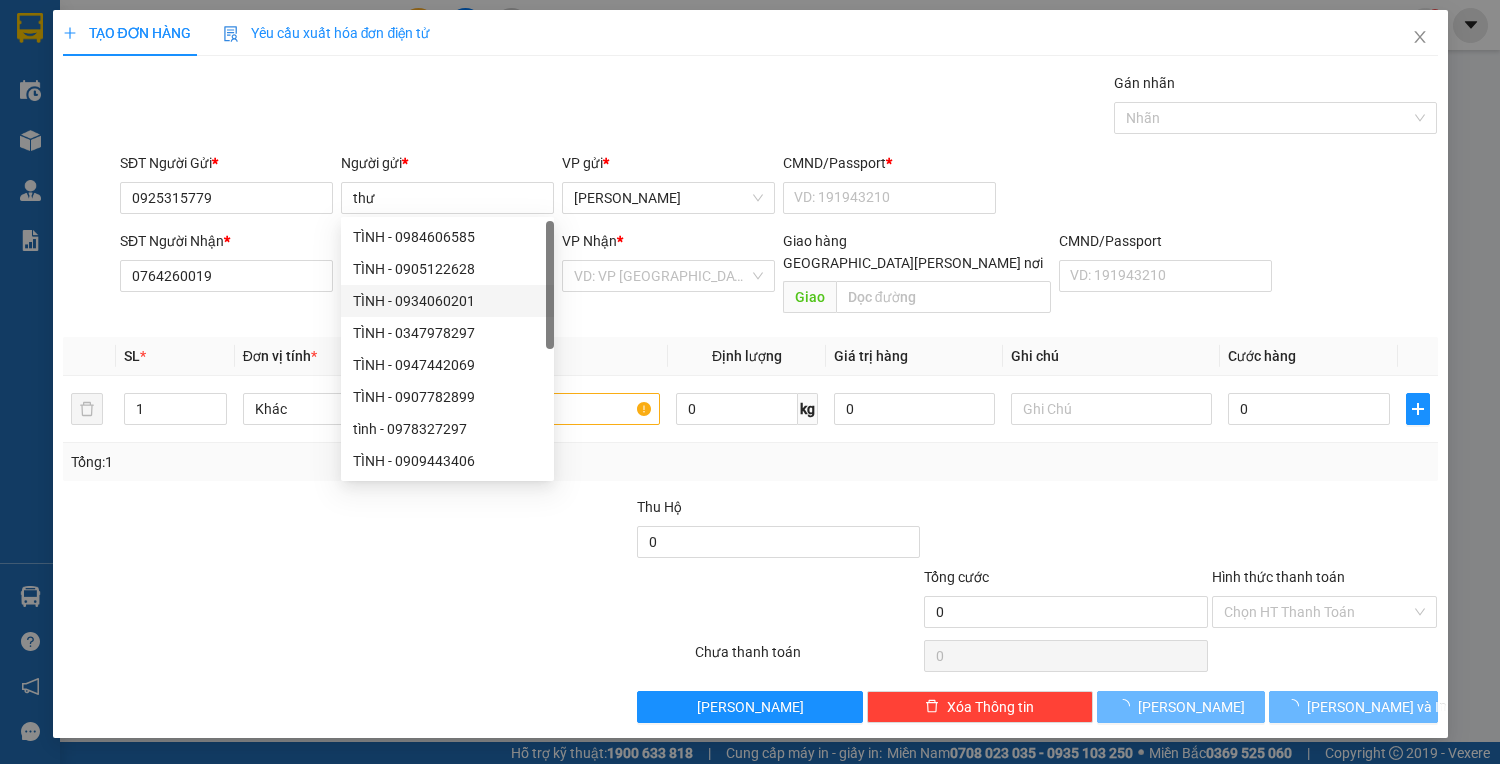 click at bounding box center [204, 531] 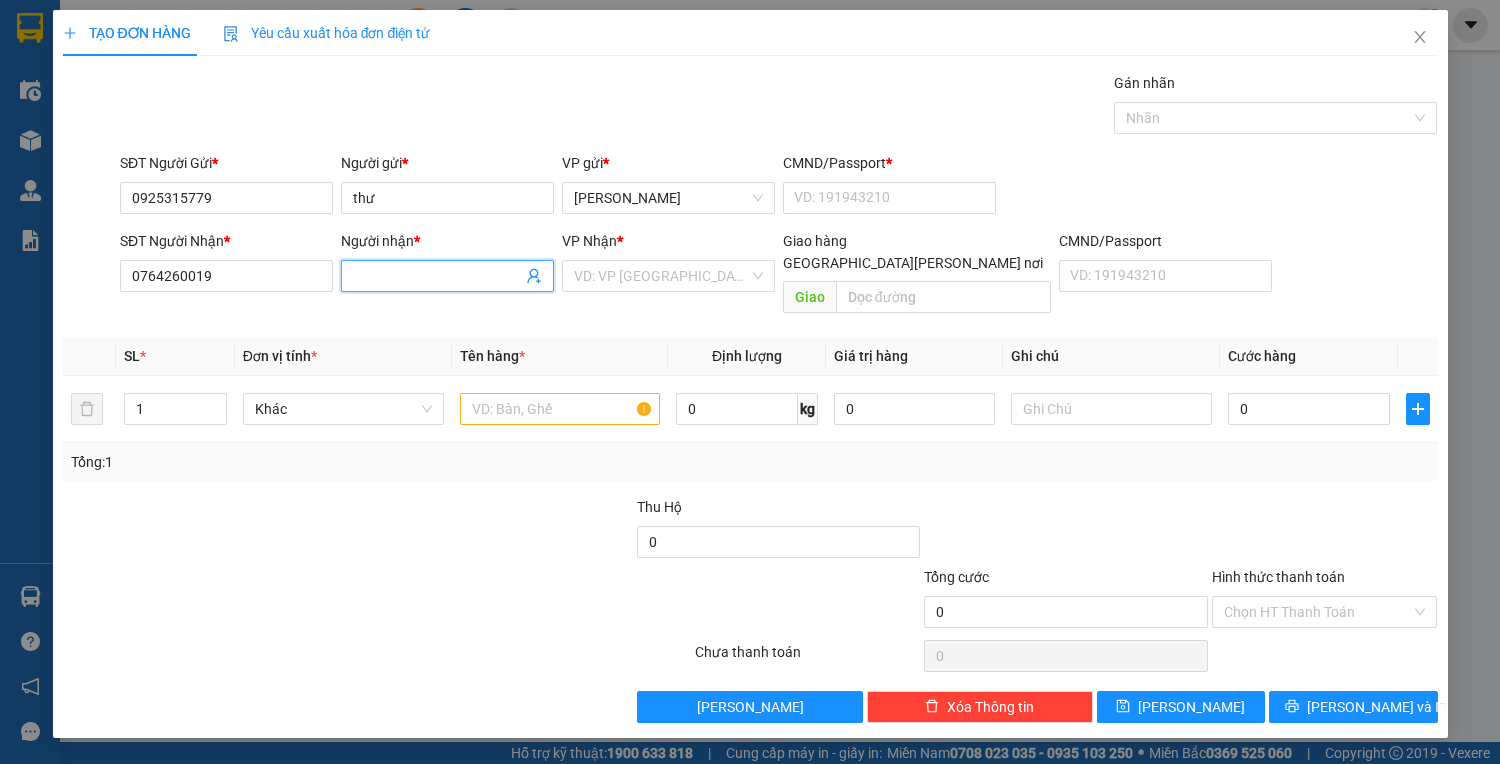 click at bounding box center [447, 276] 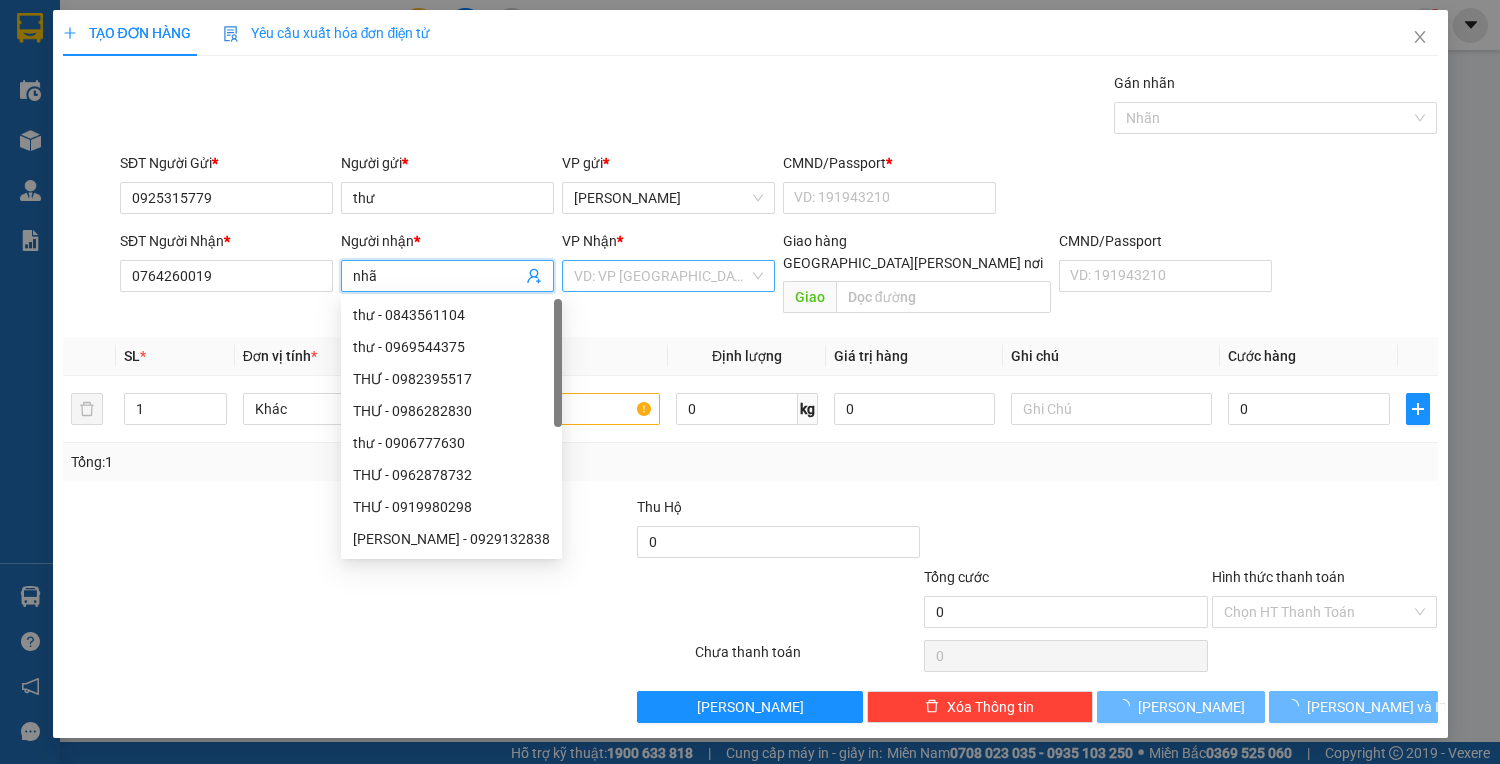 type on "nhã" 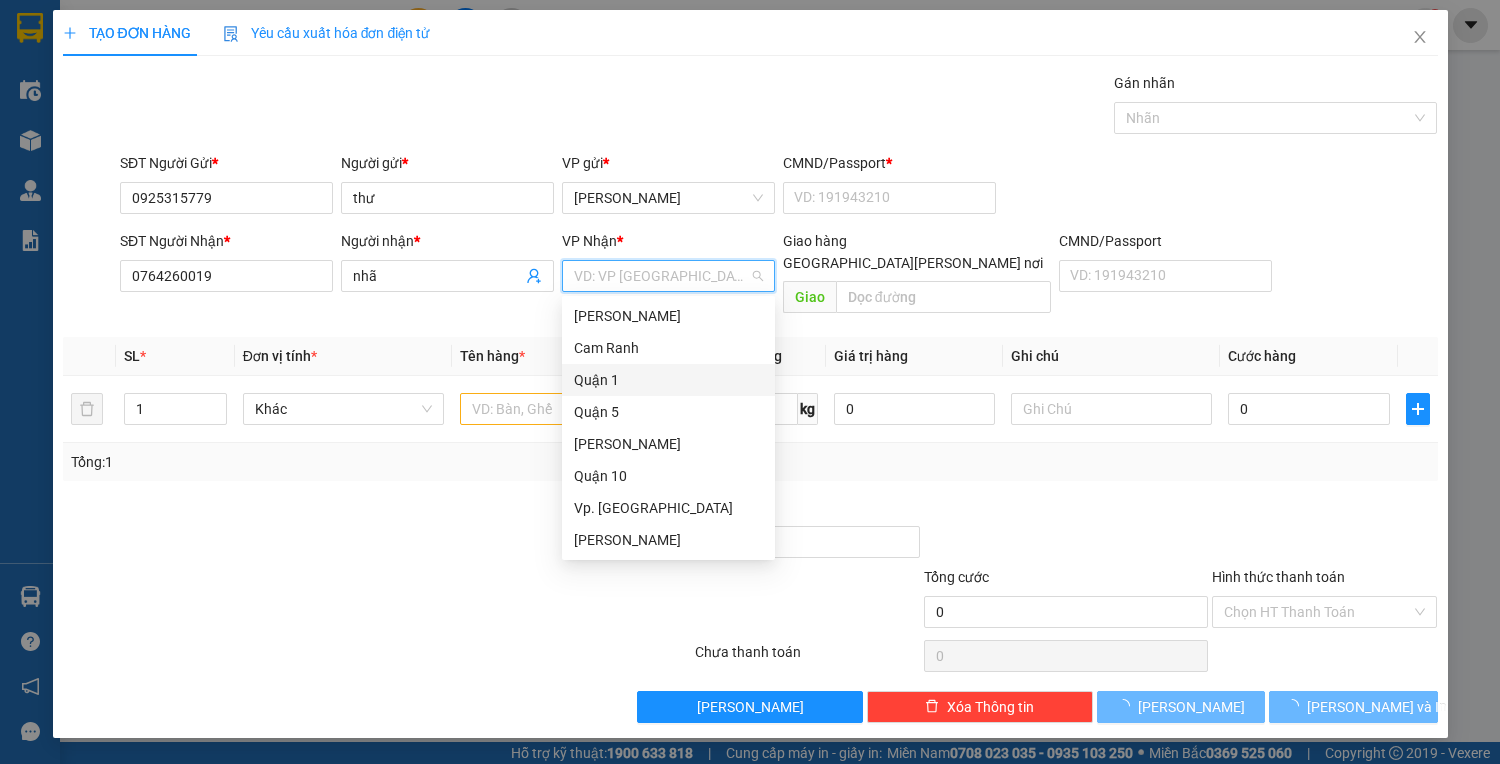 click on "Quận 1" at bounding box center (668, 380) 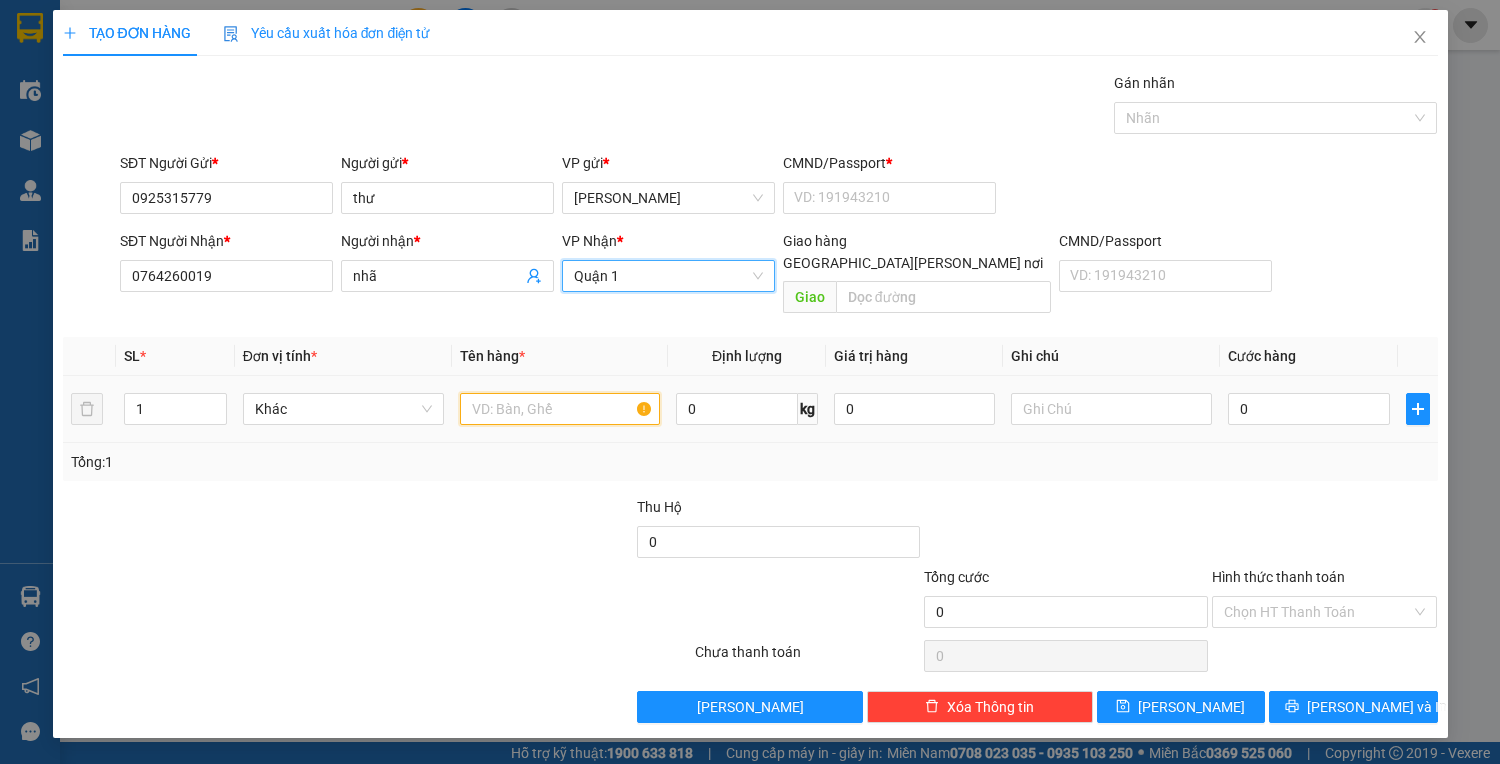 drag, startPoint x: 581, startPoint y: 380, endPoint x: 520, endPoint y: 341, distance: 72.40166 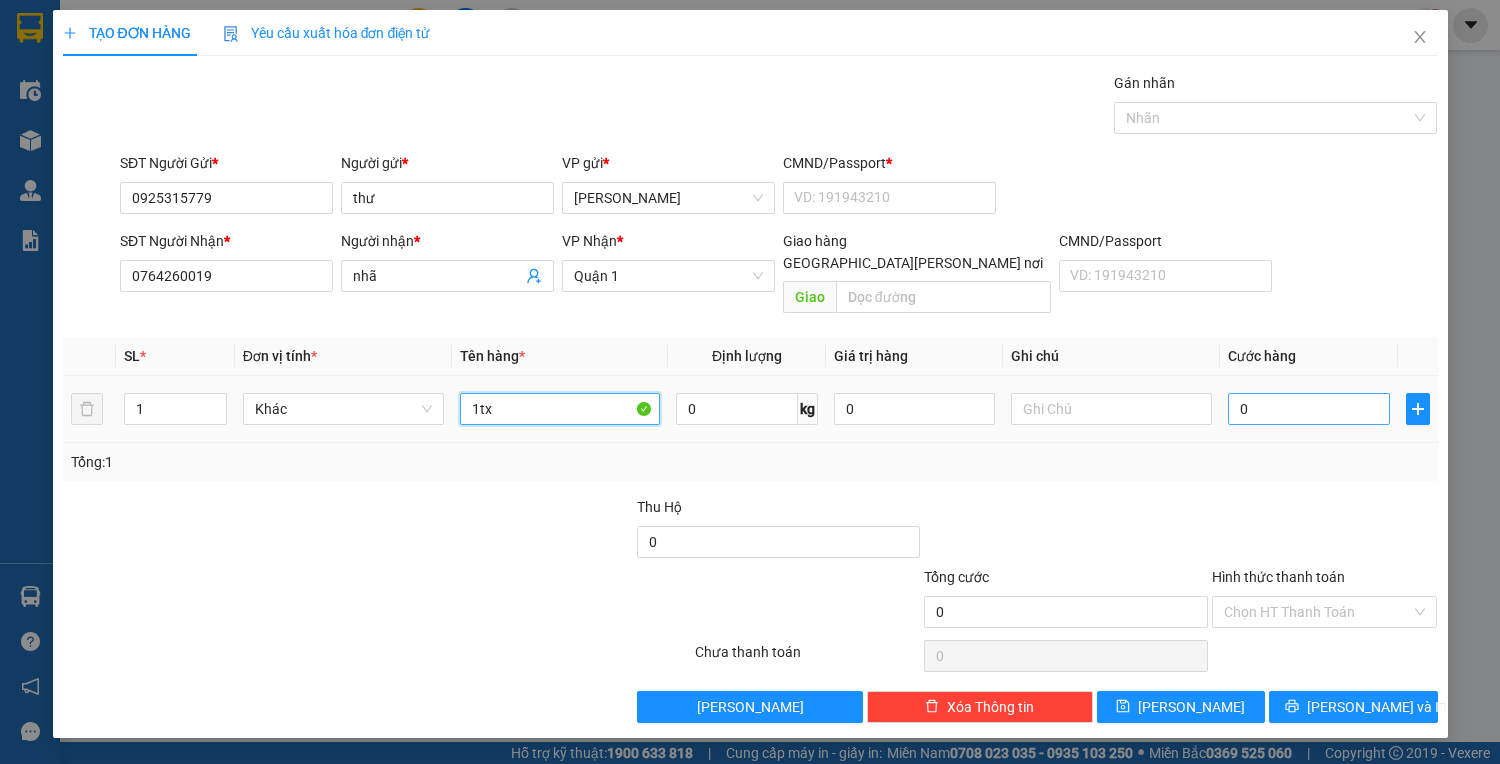 type on "1tx" 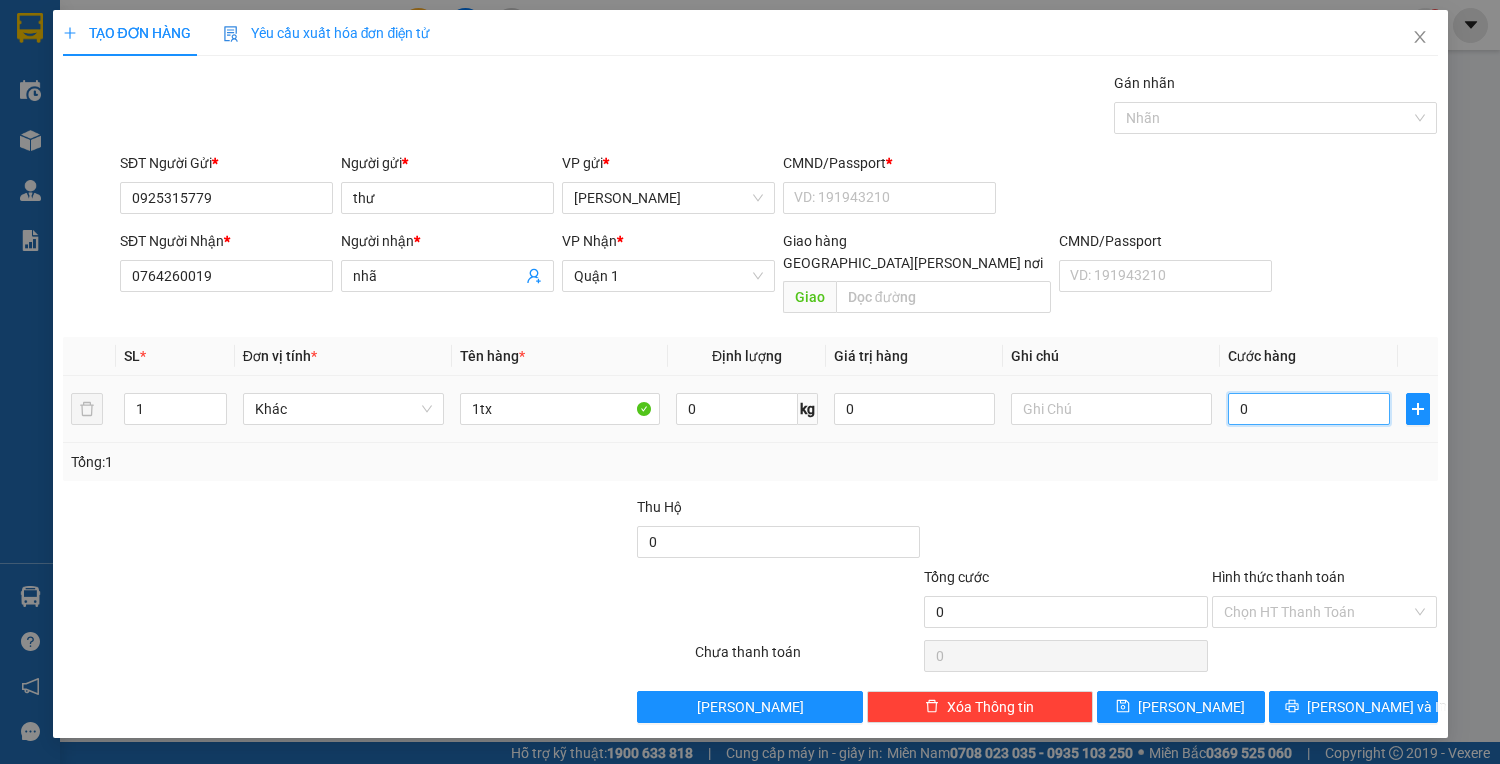 type on "5" 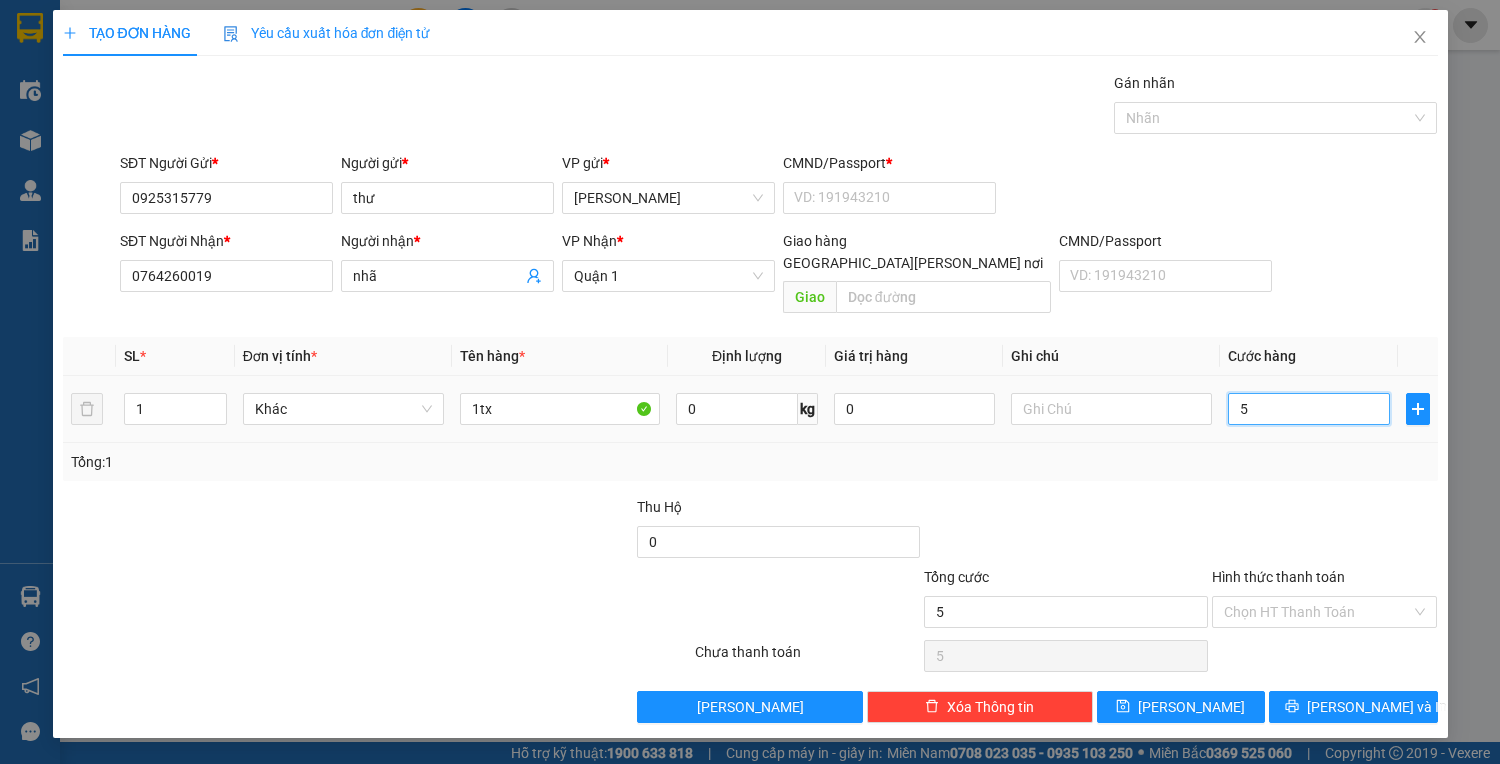 type on "50" 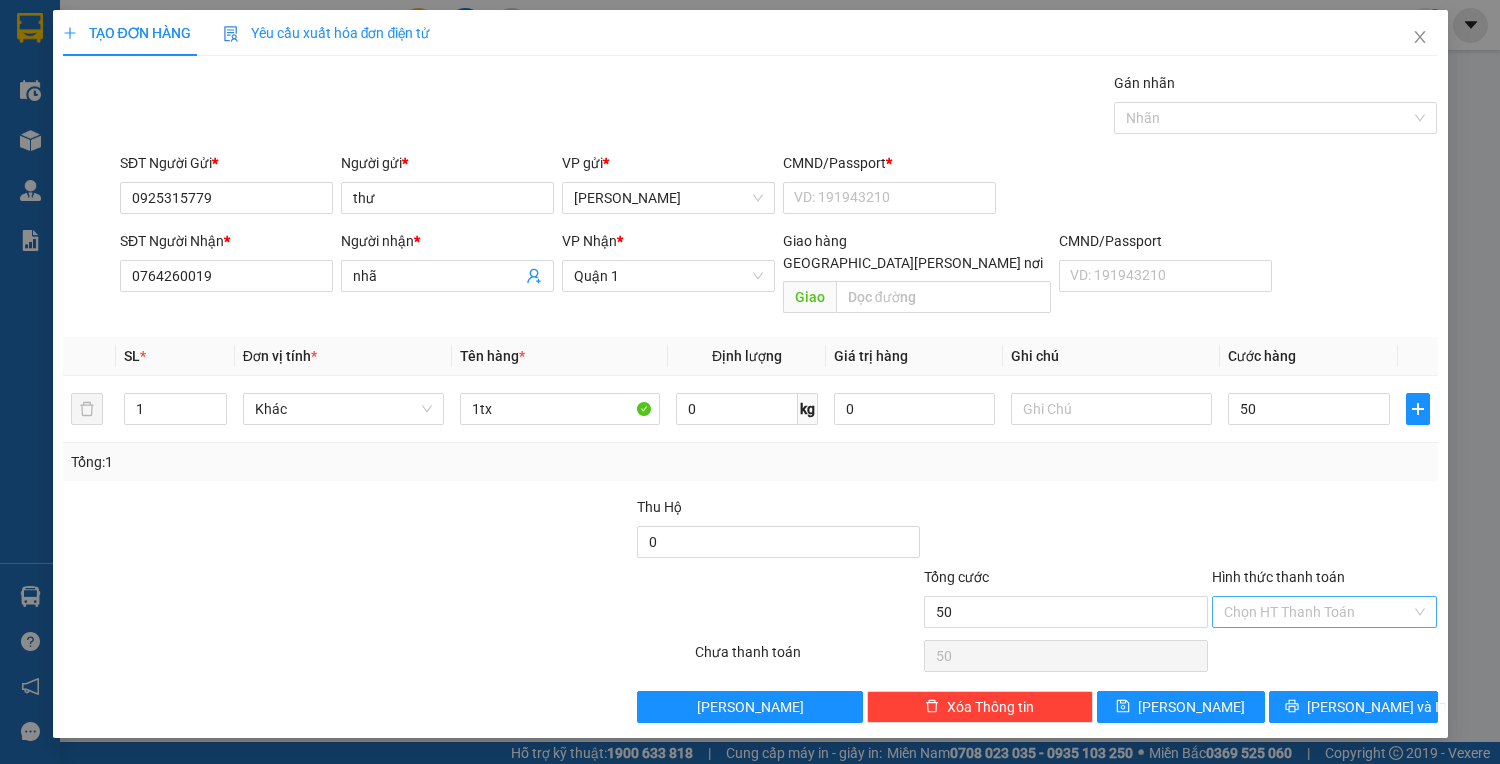 click on "Hình thức thanh toán" at bounding box center (1318, 612) 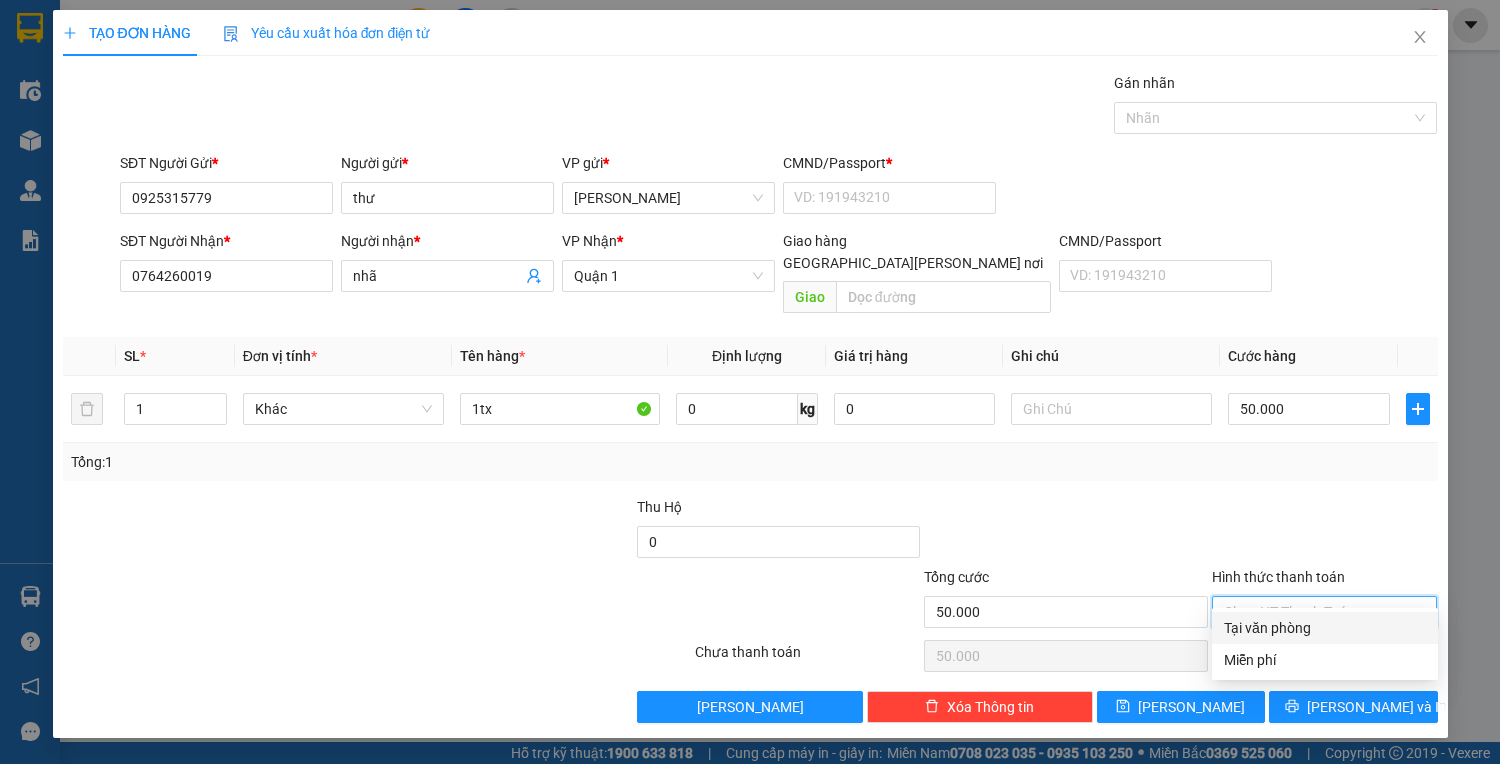 drag, startPoint x: 1355, startPoint y: 628, endPoint x: 1352, endPoint y: 648, distance: 20.22375 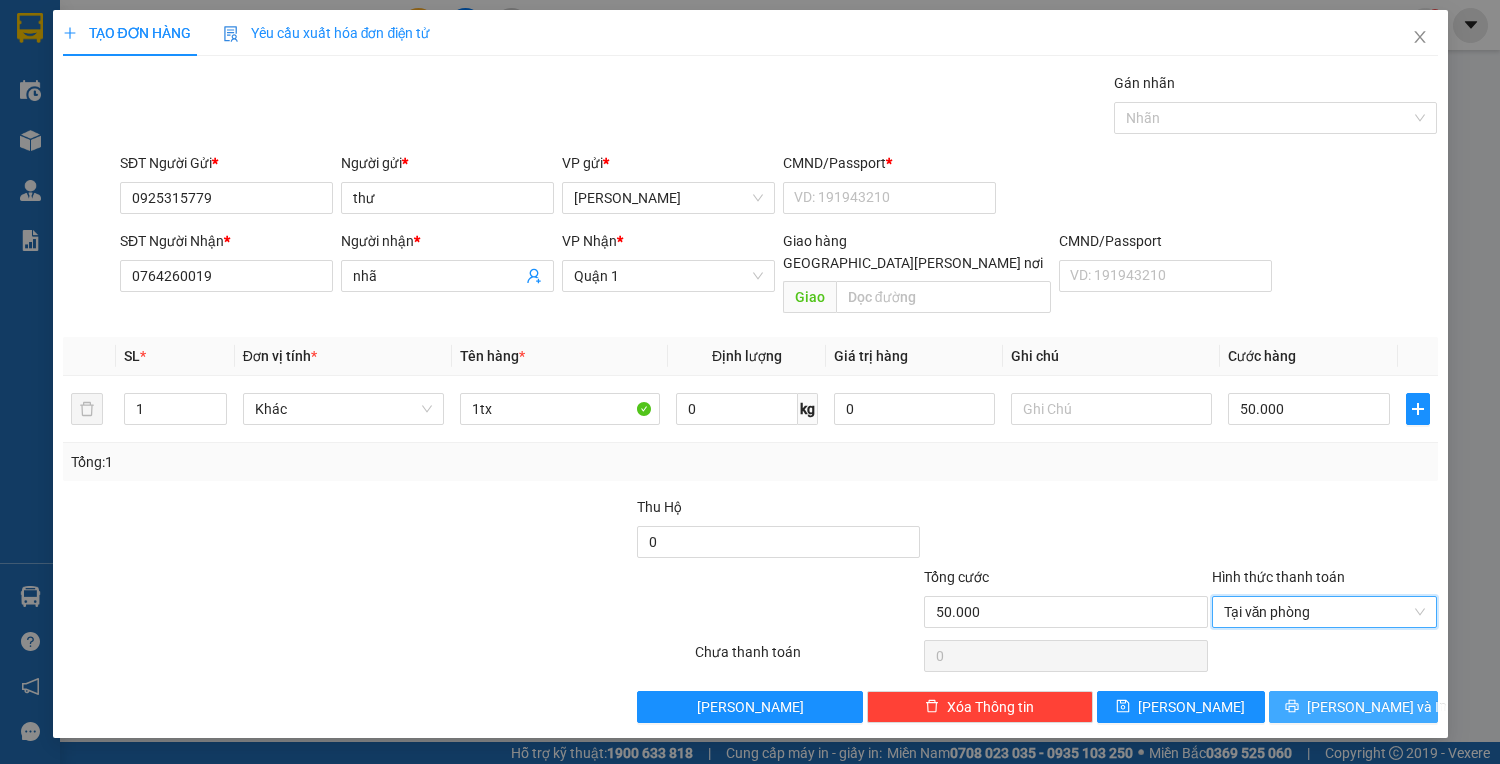 drag, startPoint x: 1349, startPoint y: 681, endPoint x: 1128, endPoint y: 484, distance: 296.05743 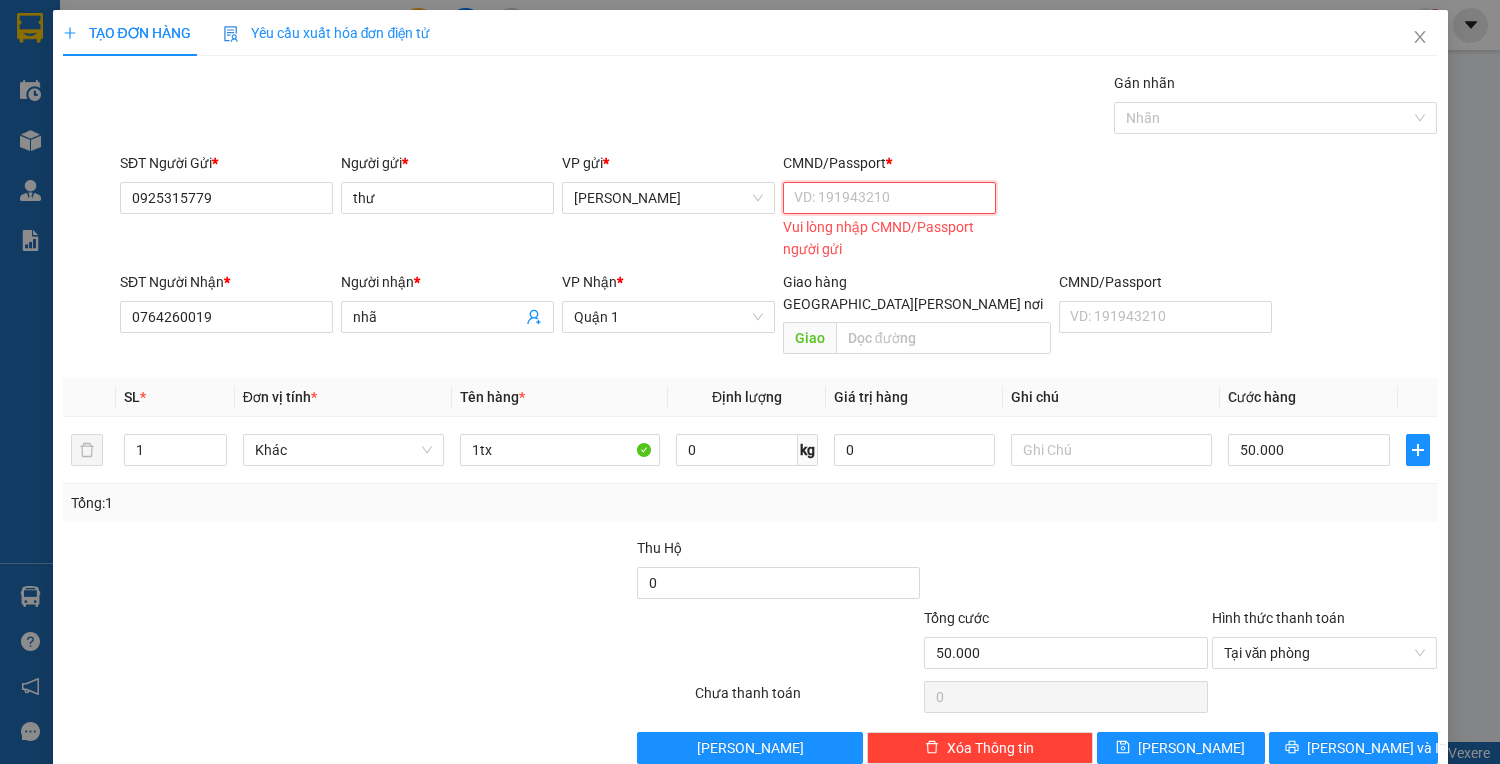 click on "CMND/Passport  *" at bounding box center (889, 198) 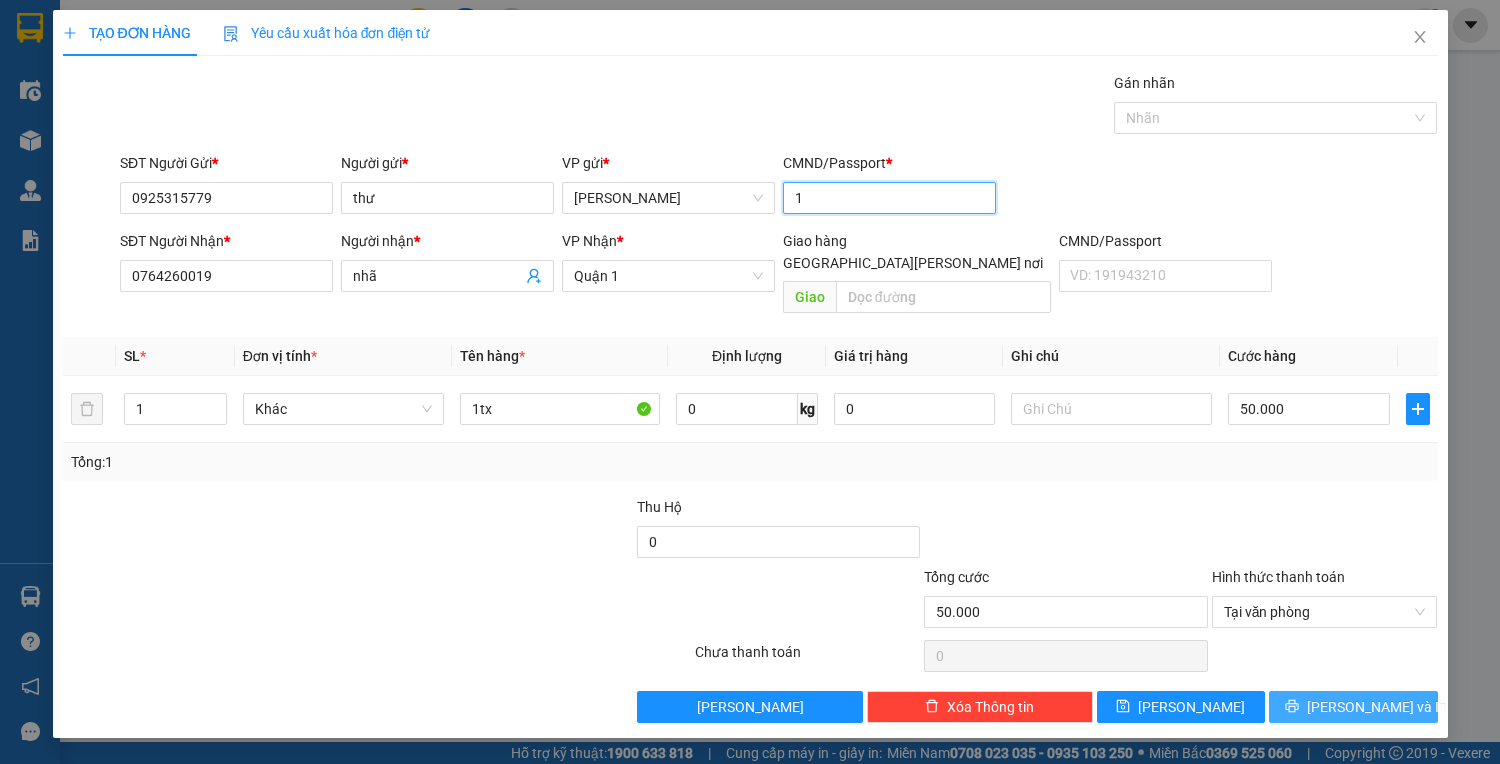 type on "1" 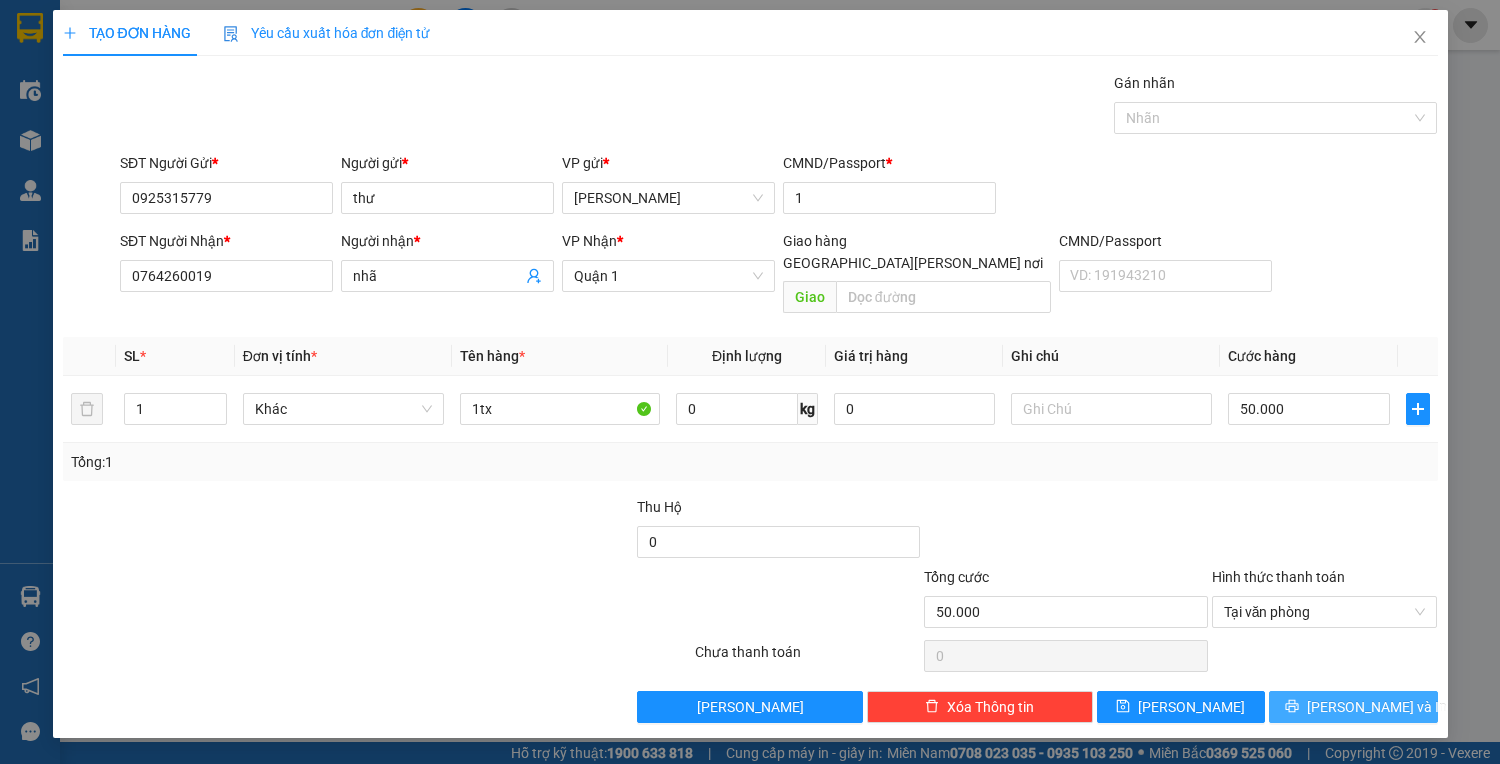 click on "[PERSON_NAME] và In" at bounding box center [1353, 707] 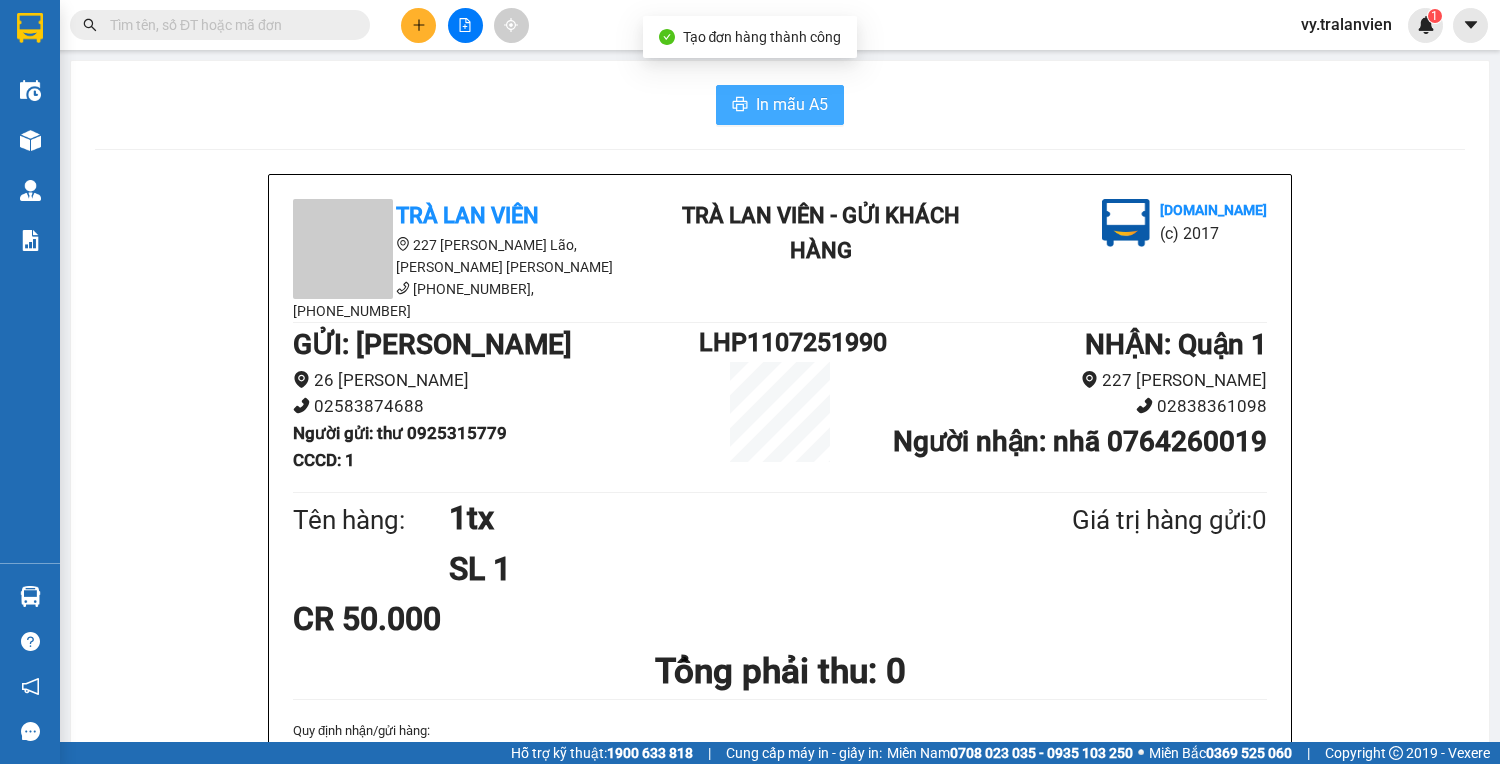 click on "In mẫu A5" at bounding box center [792, 104] 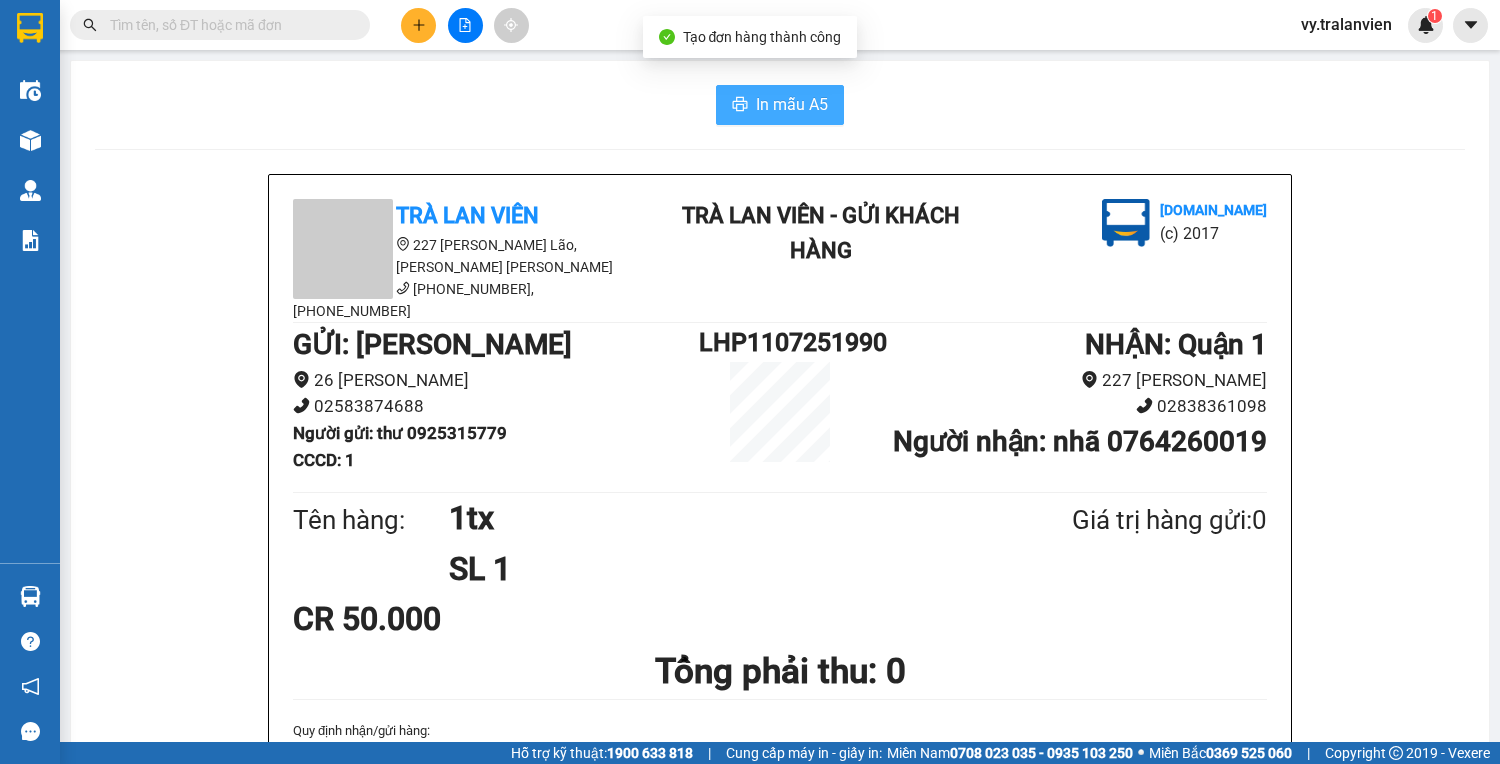 scroll, scrollTop: 0, scrollLeft: 0, axis: both 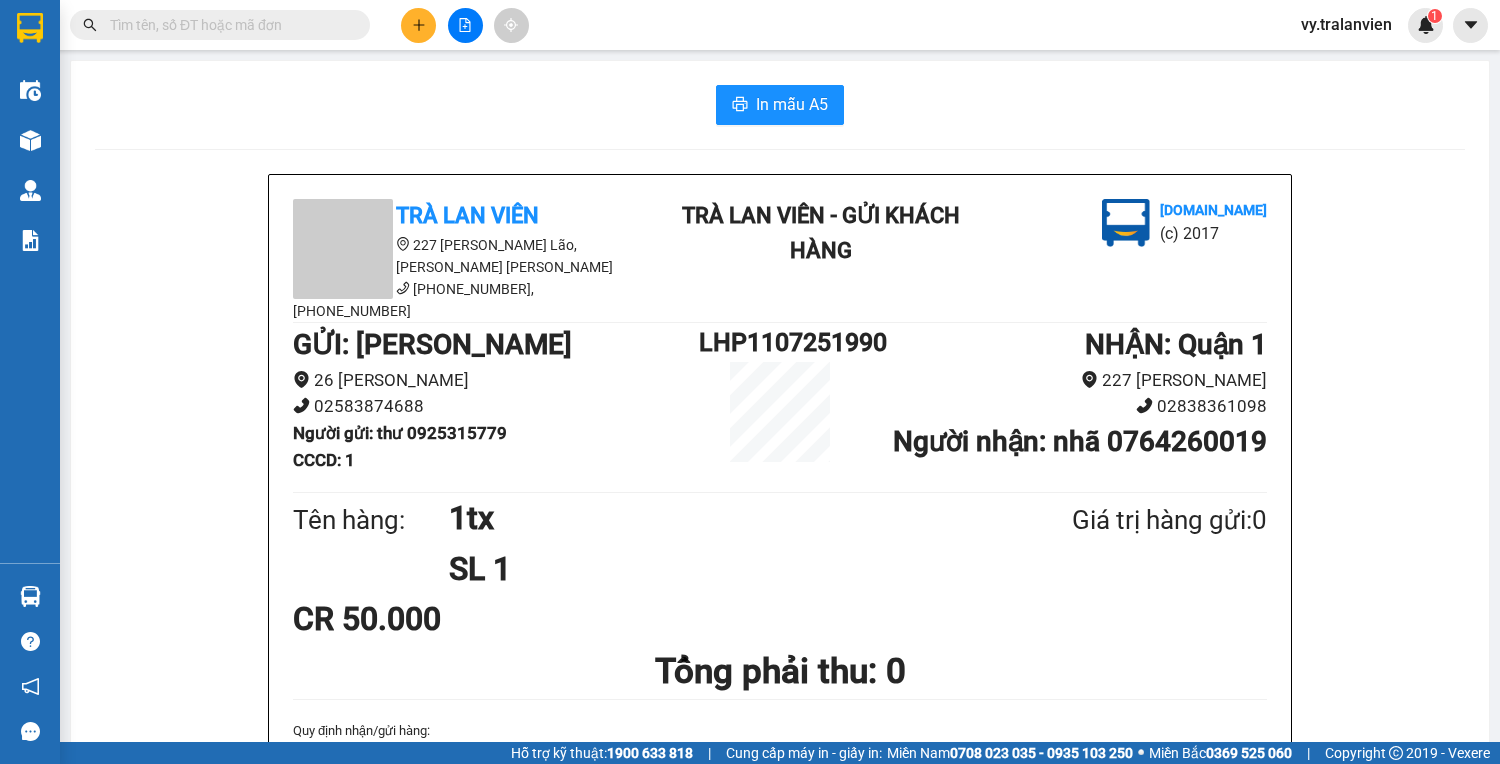 click on "In mẫu A5
Trà Lan Viên   227 Phạm Ngũ Lão, P. Phạm Ngũ Lão    (058) 3528 079, 093 372 7474  Trà Lan Viên - Gửi khách hàng  Vexere.com (c) 2017 GỬI :   Lê Hồng Phong    26 Lê Hồng Phong   02583874688 Người gửi :   thư 0925315779 CCCD :   1 LHP1107251990 NHẬN :   Quận 1   227 Phạm Ngũ Lão   02838361098 Người nhận :   nhã 0764260019 Tên hàng: 1tx  SL 1 Giá trị hàng gửi:  0 CR   50.000 Tổng phải thu:   0 Quy định nhận/gửi hàng : 1.Khi nhận hàng, quý khách phải báo mã số " Phiếu Gửi Hàng " phải trình  CMND  . 2.Hàng gửi phải được nhận trong vòng  02  ngày kể từ ngày gửi. Quá thời hạn trên, Công ty không giải quyết. 3.Hàng gửi có giá trị cao Quý khách phải khai báo để được gửi theo phương thức đảm bảo hàng giá trị. 5.Trường hợp hàng hư hỏng hoặc bị mất, Công ty sẽ bồi thường không quá 10 lần cước vận chuyển.  Trà Lan Viên" at bounding box center (780, 879) 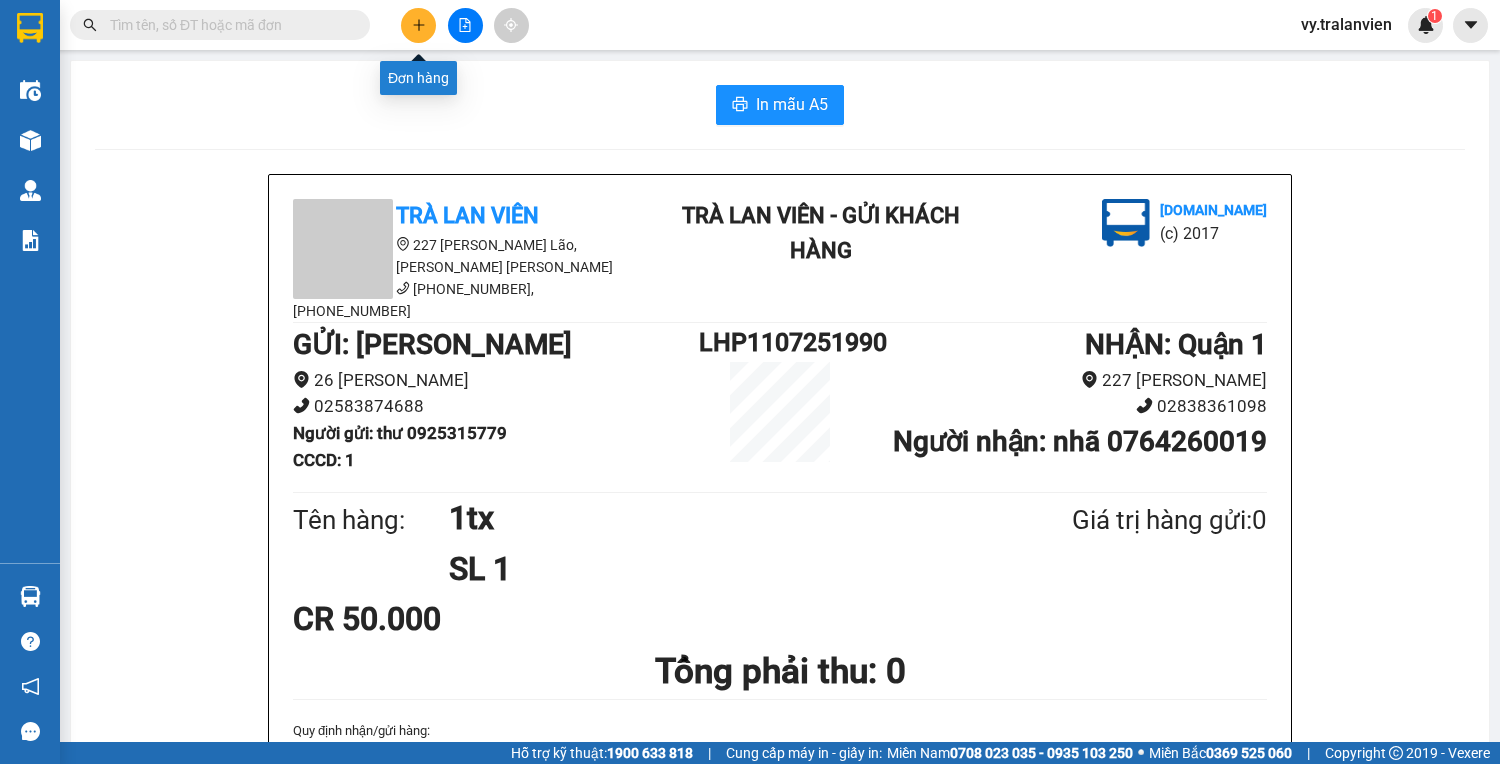 click 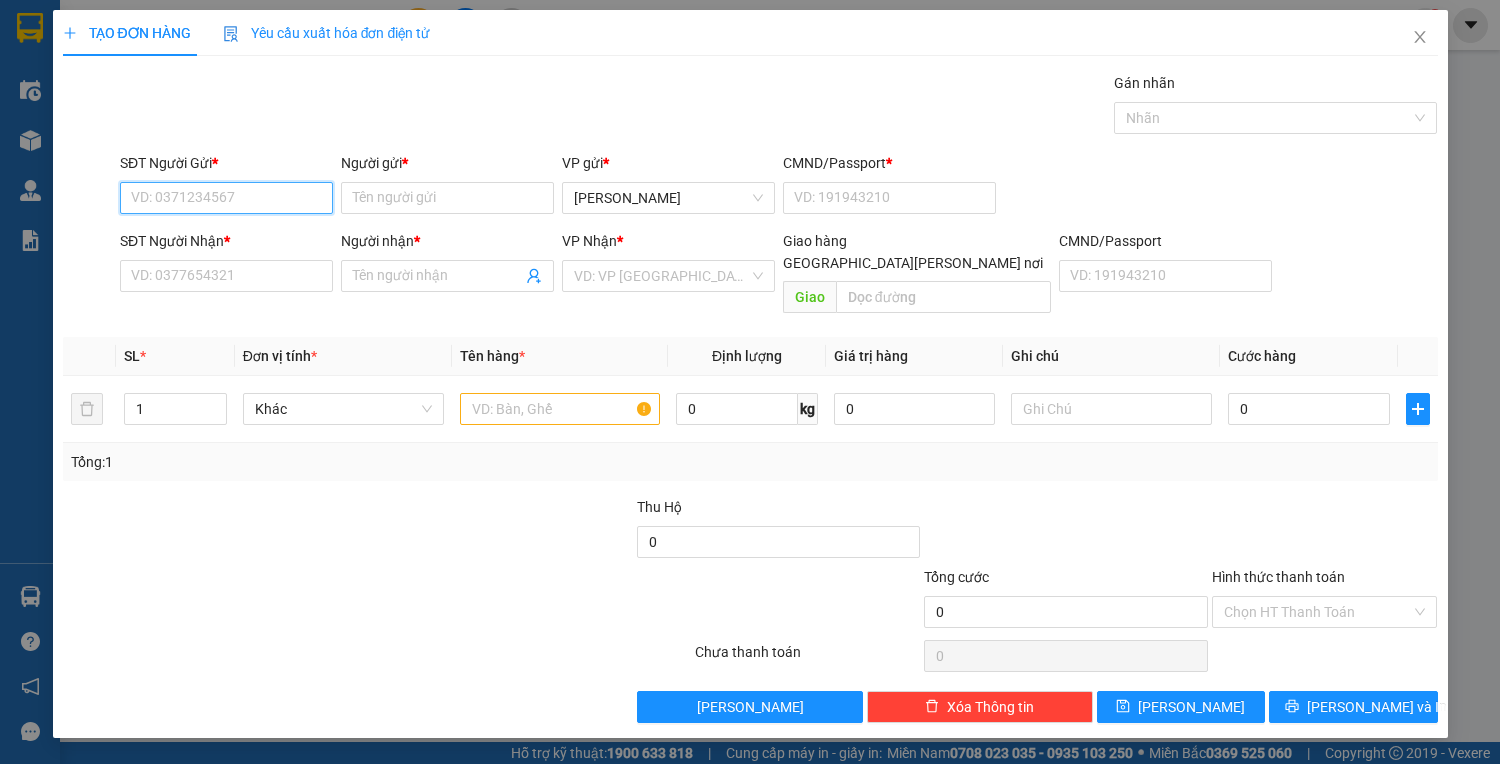 drag, startPoint x: 228, startPoint y: 192, endPoint x: 1499, endPoint y: 363, distance: 1282.4515 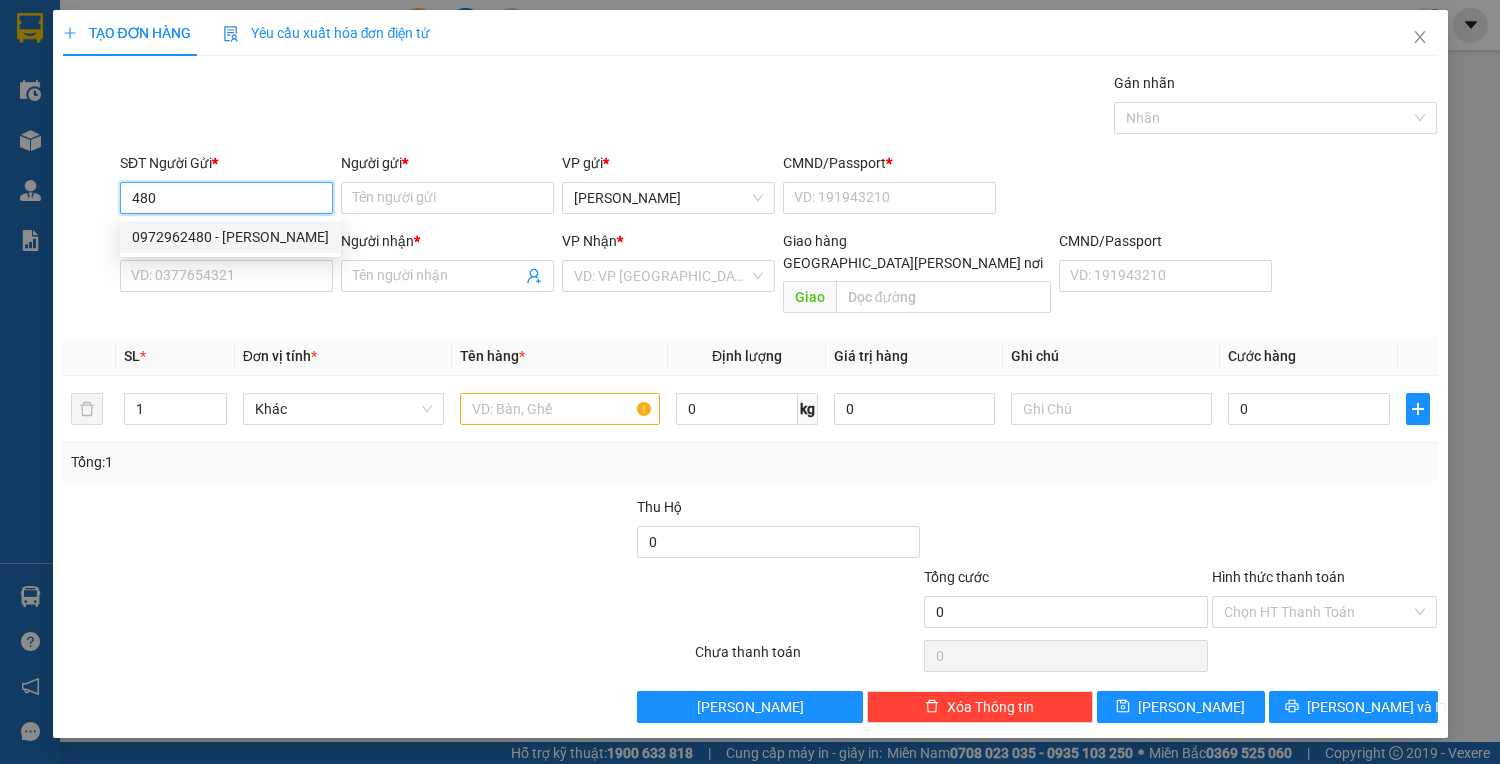 click on "0972962480 - thịnh" at bounding box center (230, 237) 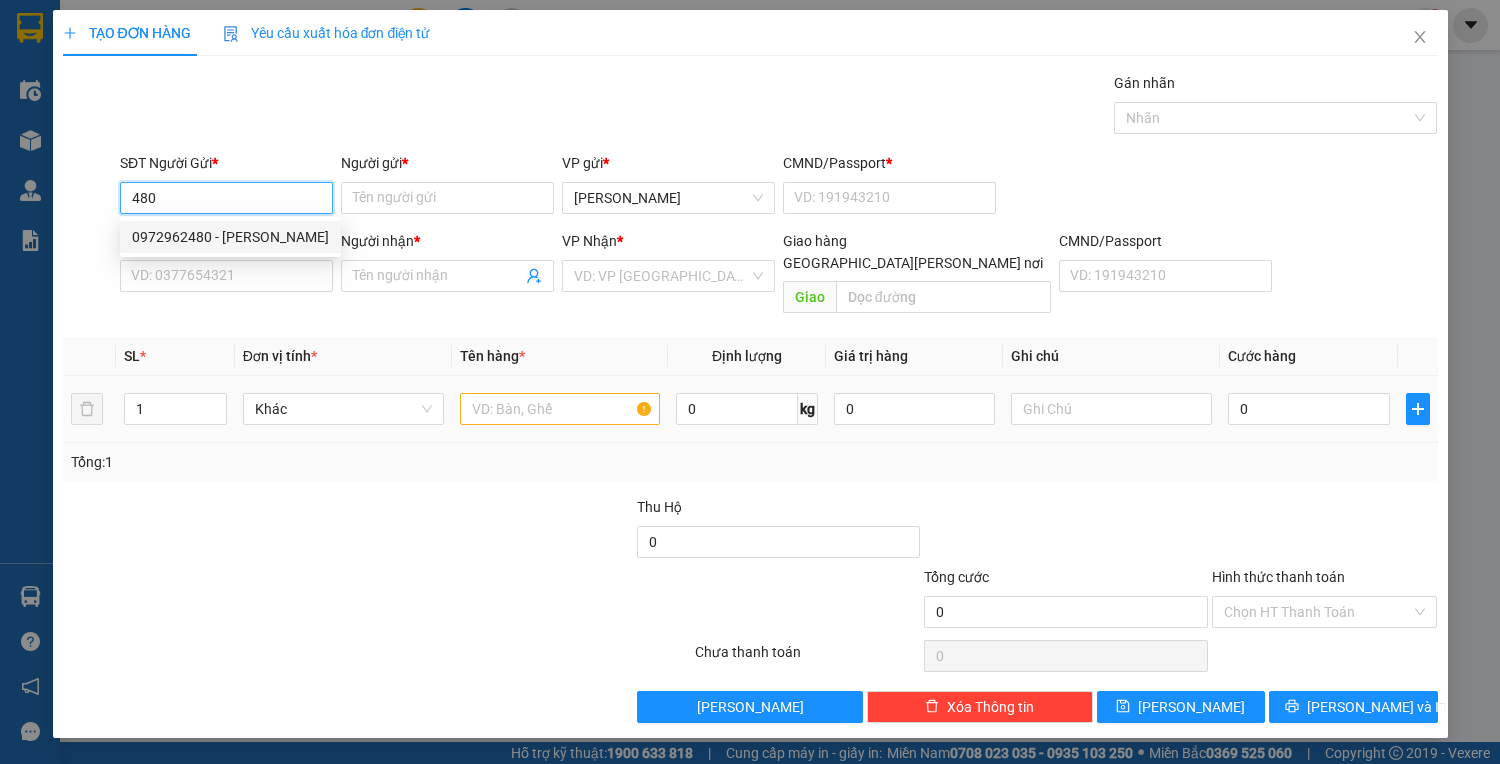 type on "0972962480" 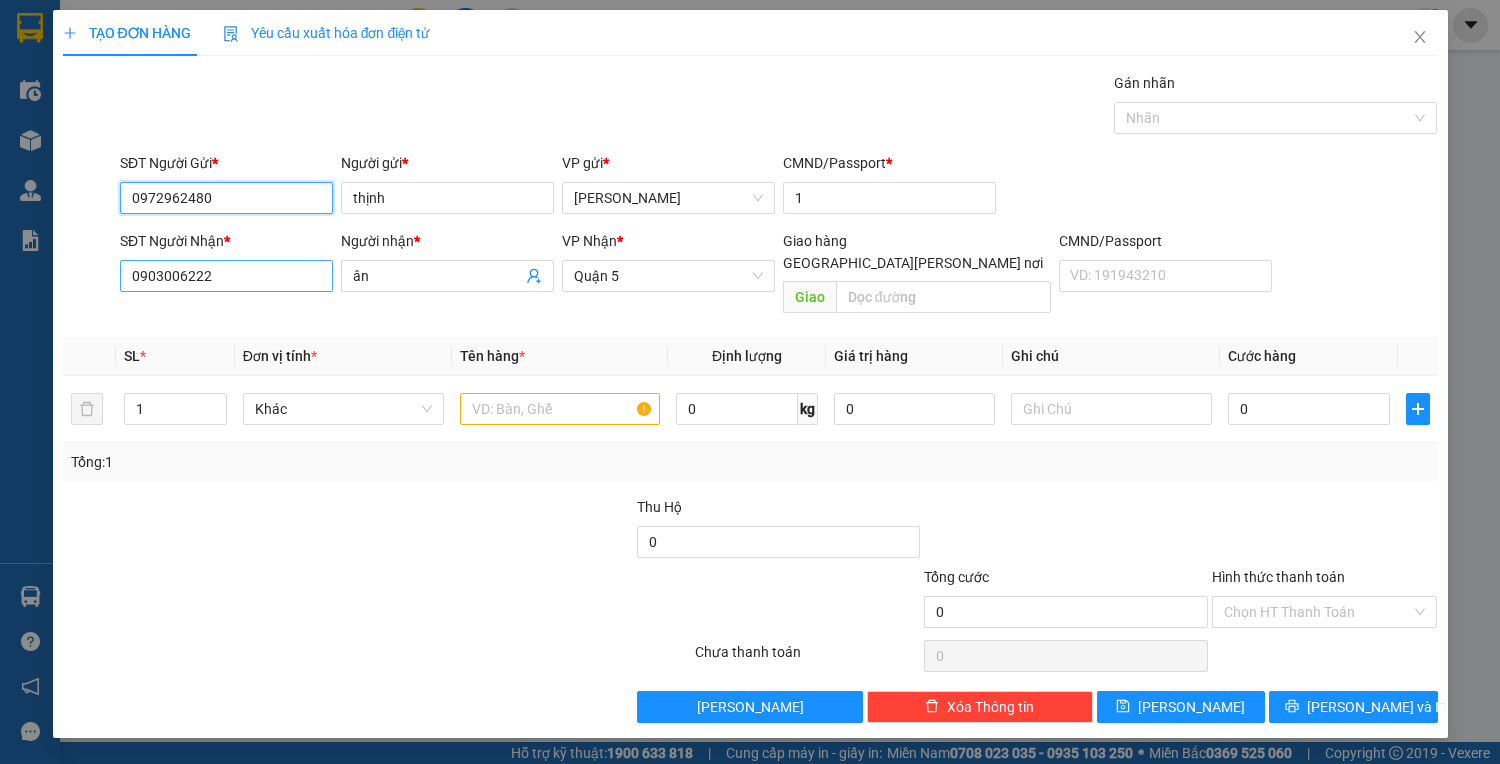 type on "0972962480" 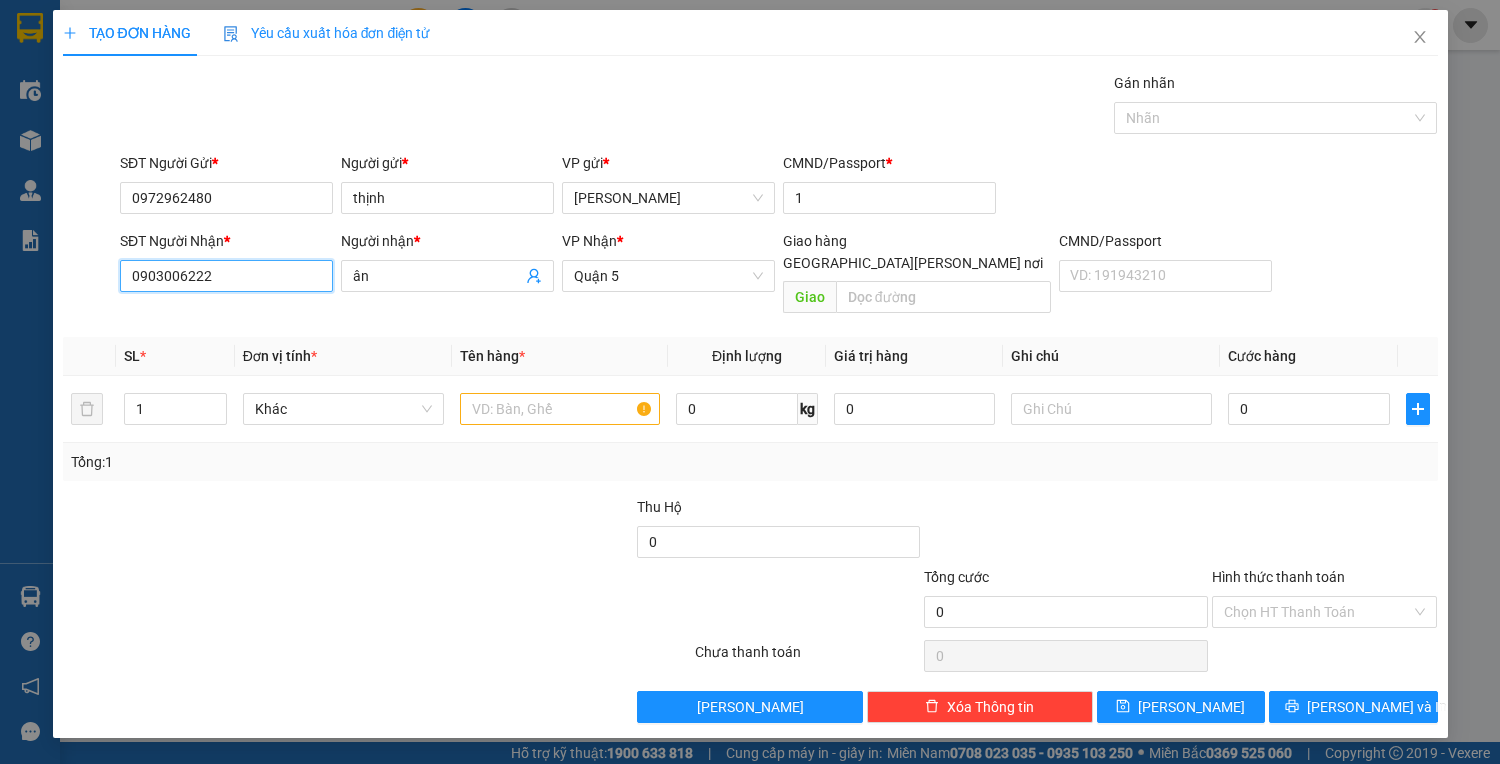 click on "0903006222" at bounding box center [226, 276] 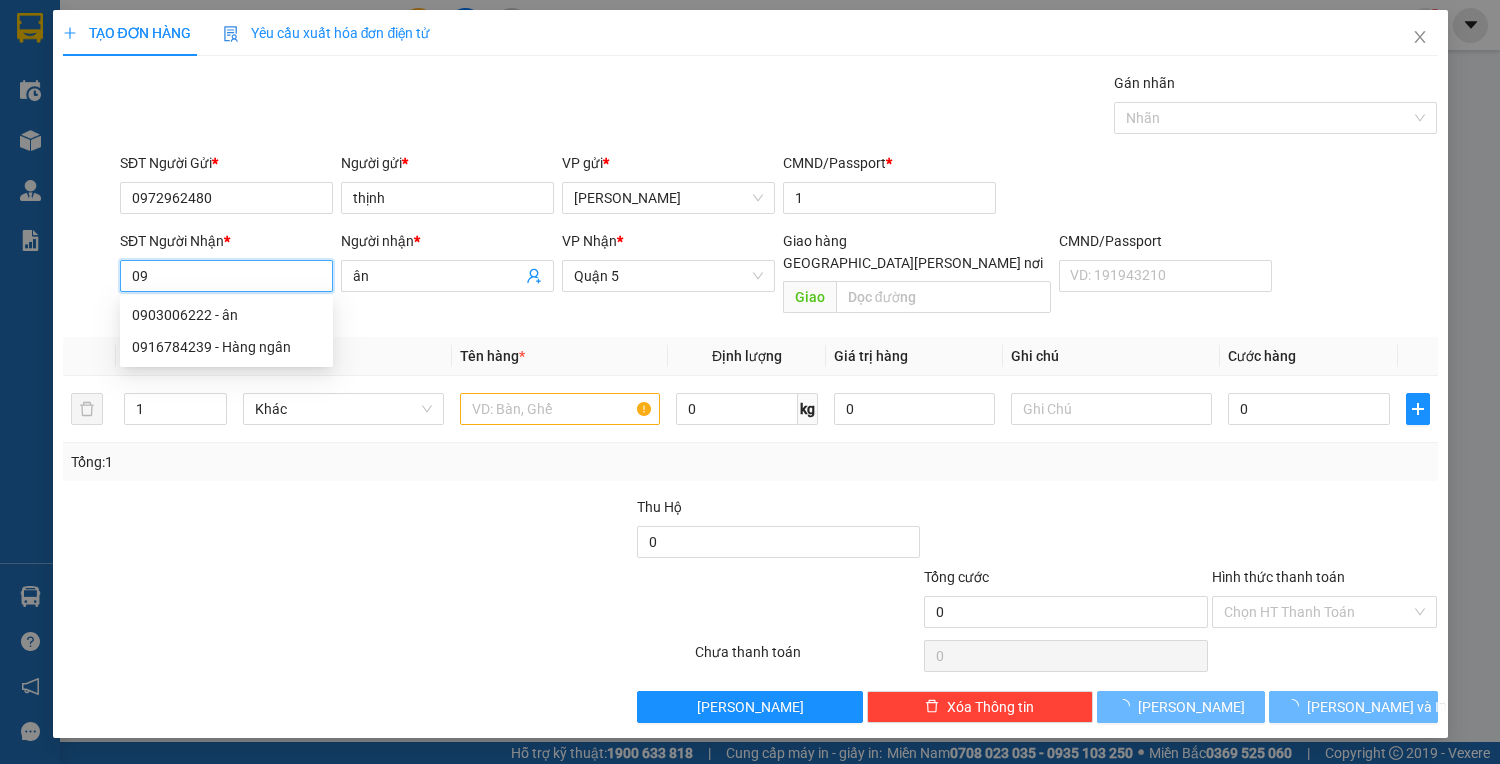 type on "0" 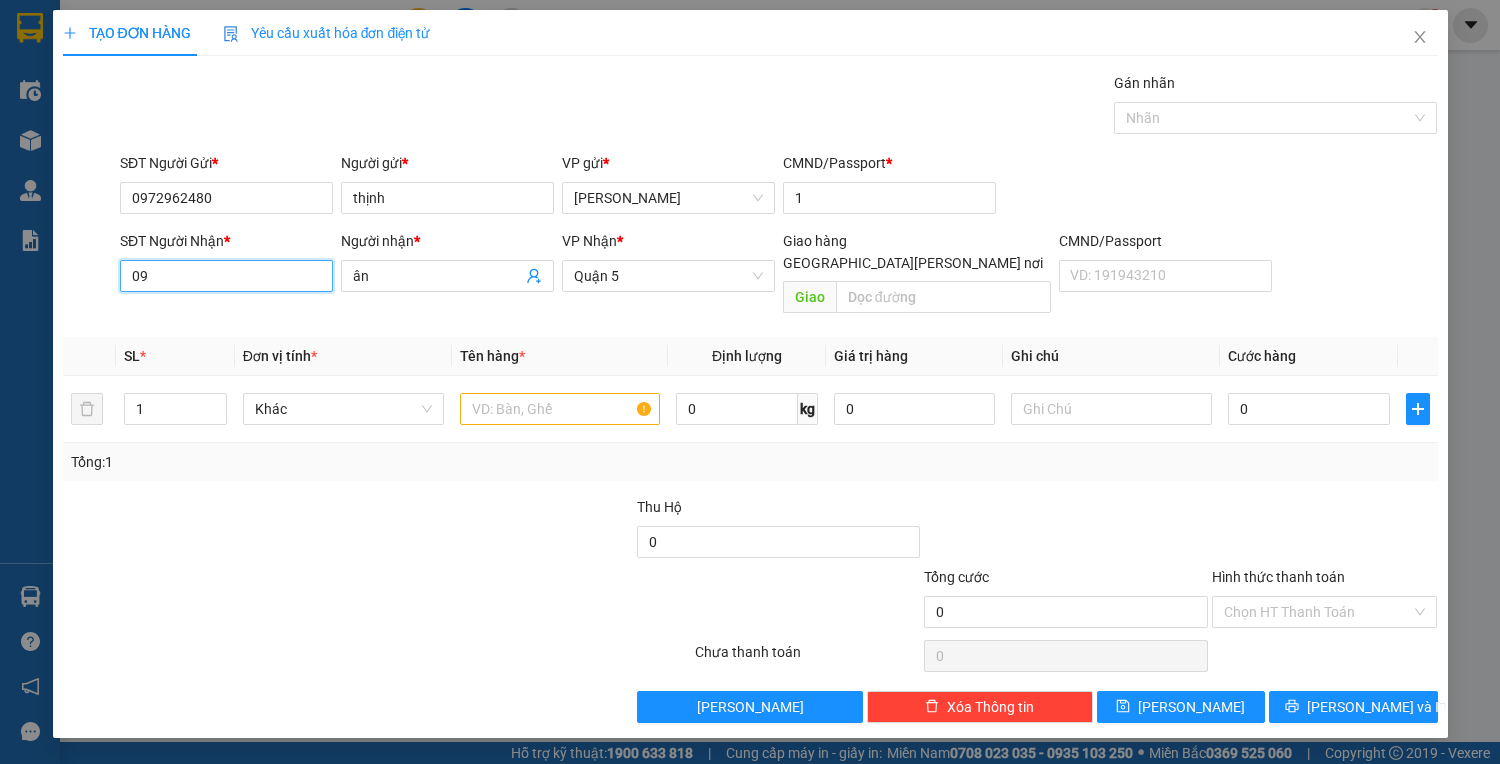 type on "0" 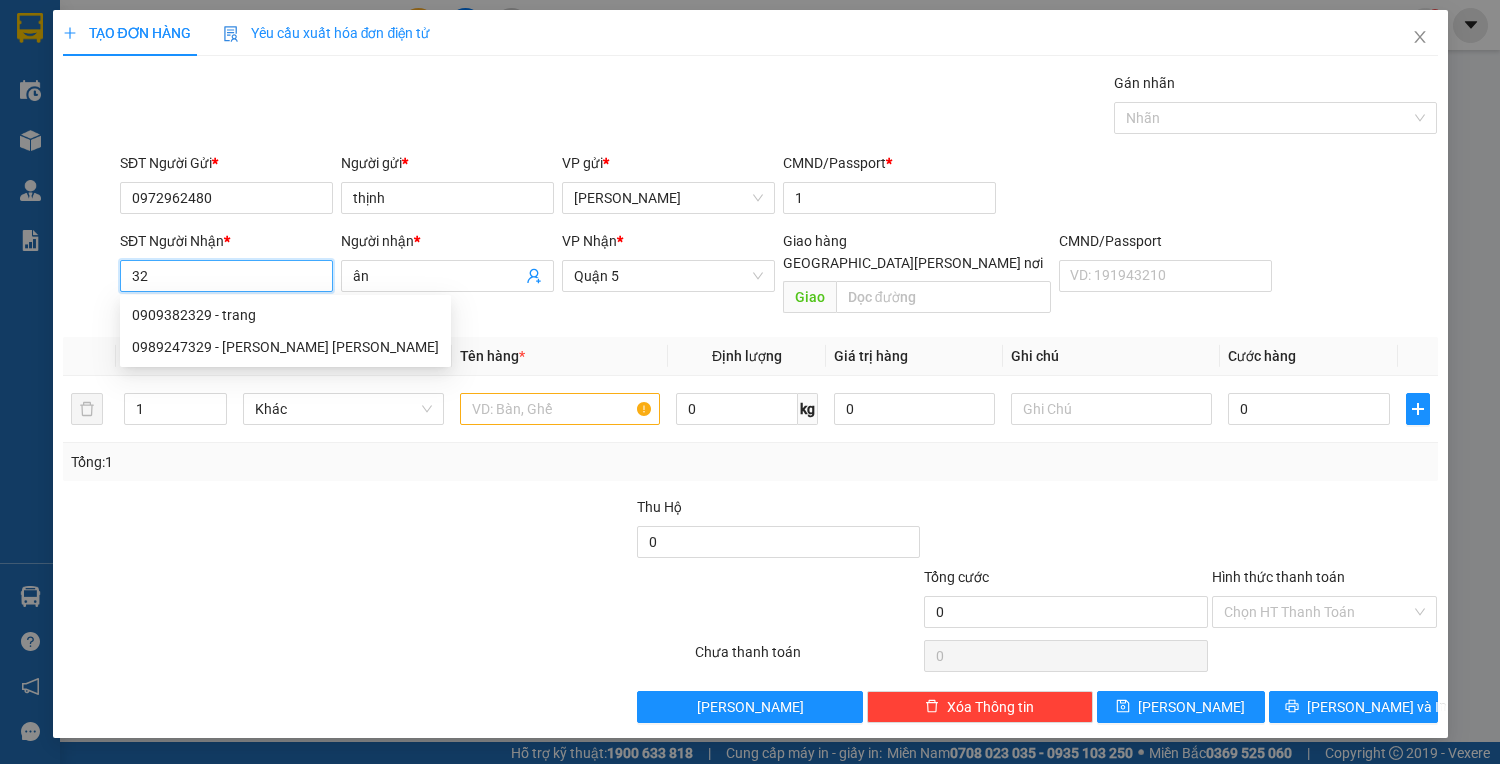 type on "3" 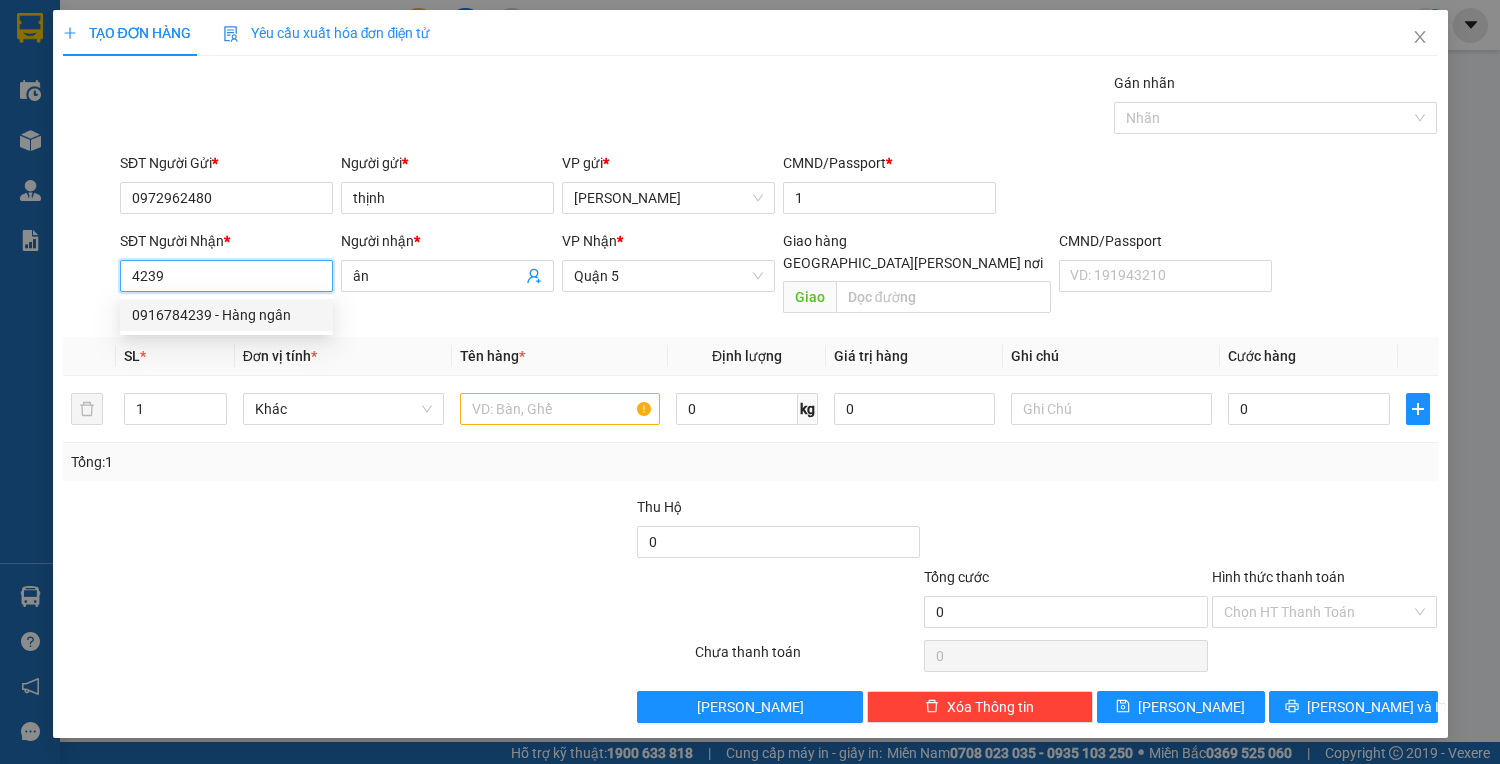 click on "0916784239 - Hàng ngân" at bounding box center (226, 315) 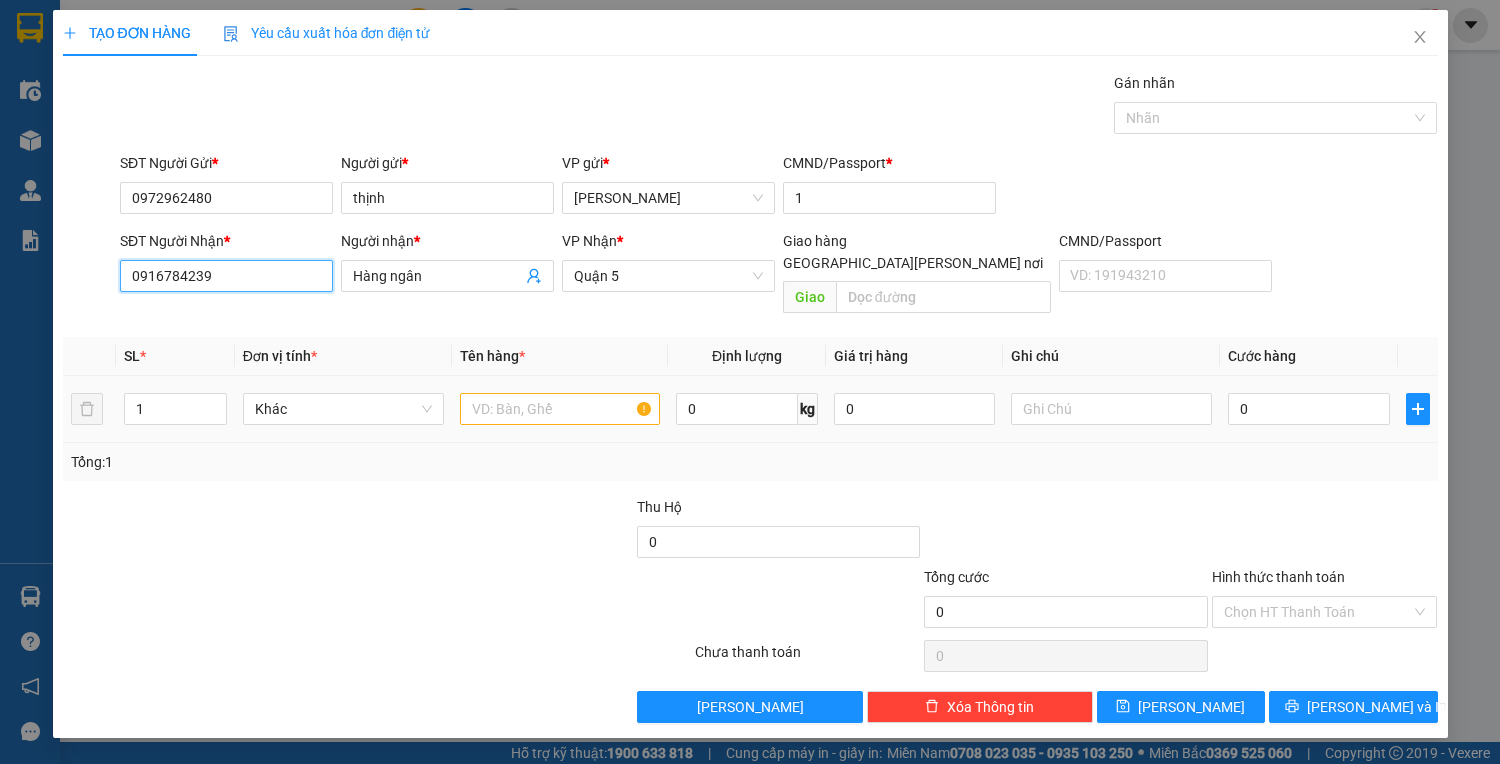 type on "0916784239" 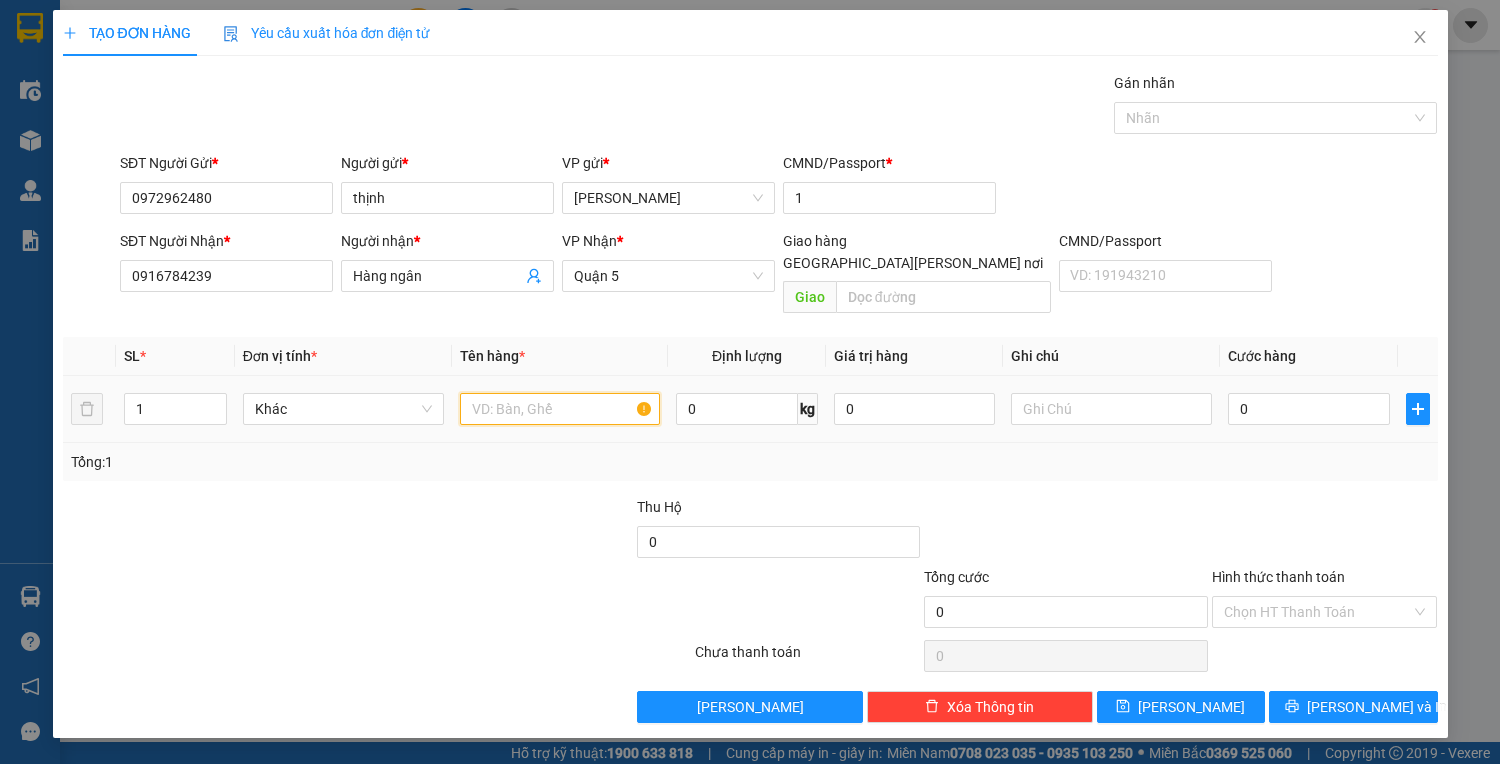 click at bounding box center (560, 409) 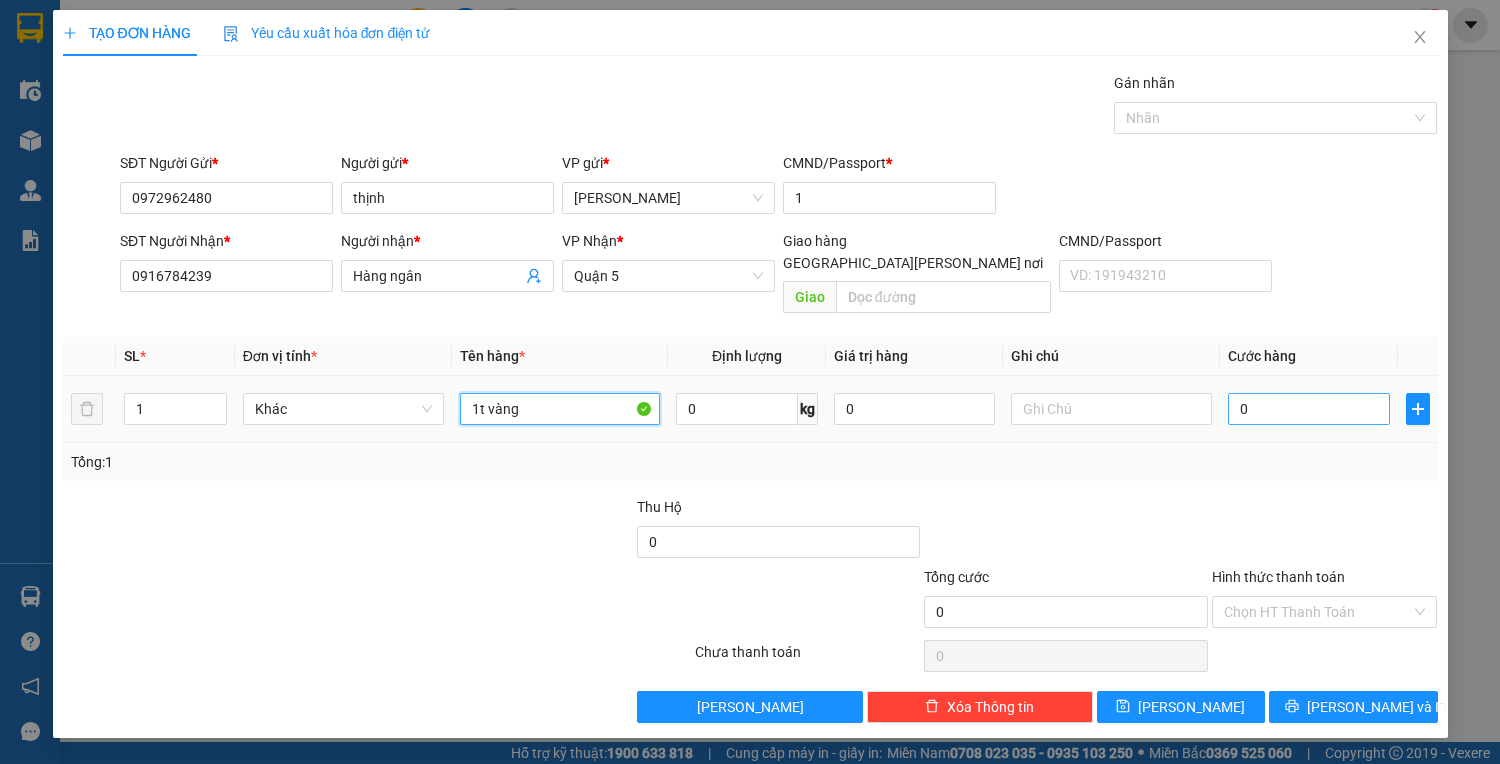 type on "1t vàng" 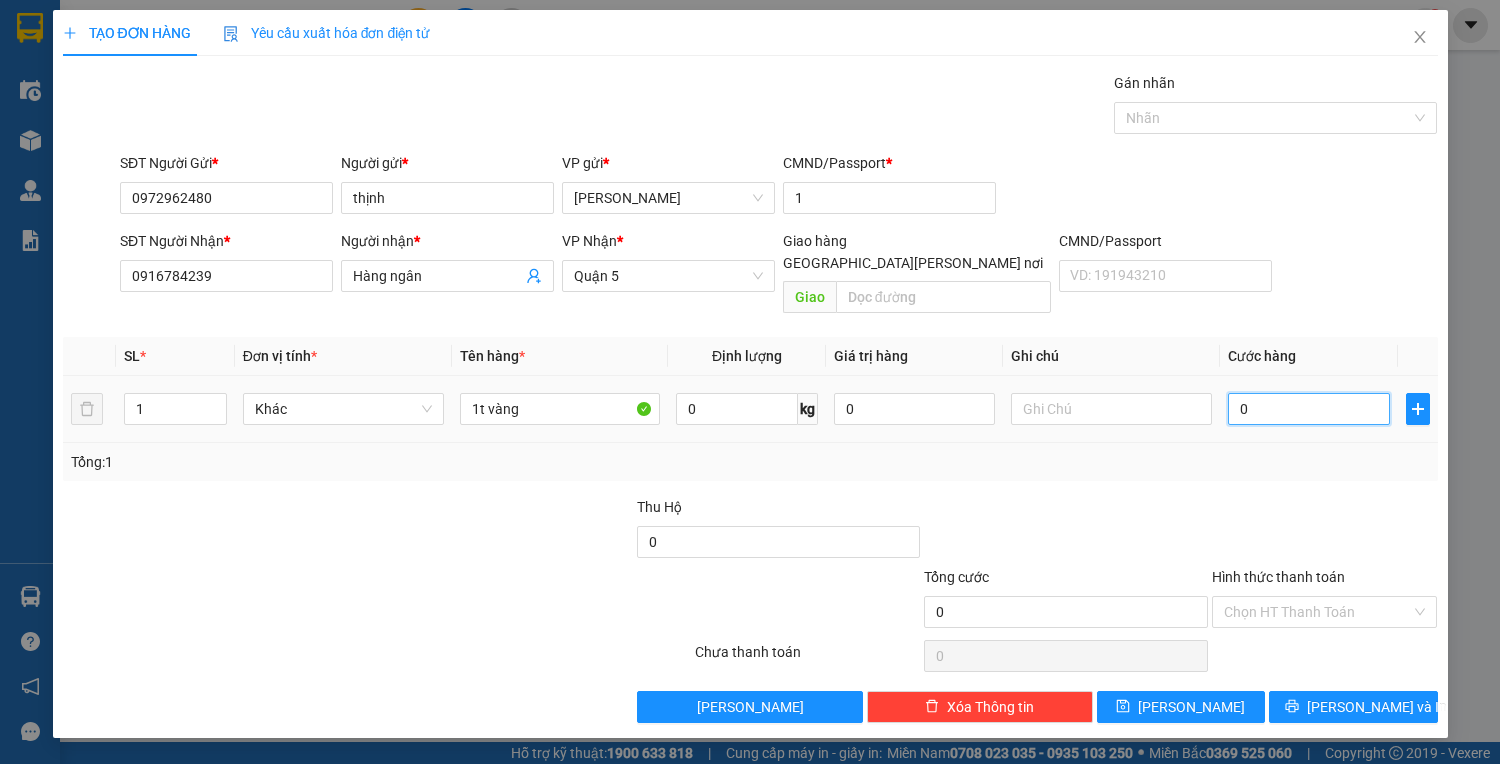 click on "0" at bounding box center (1308, 409) 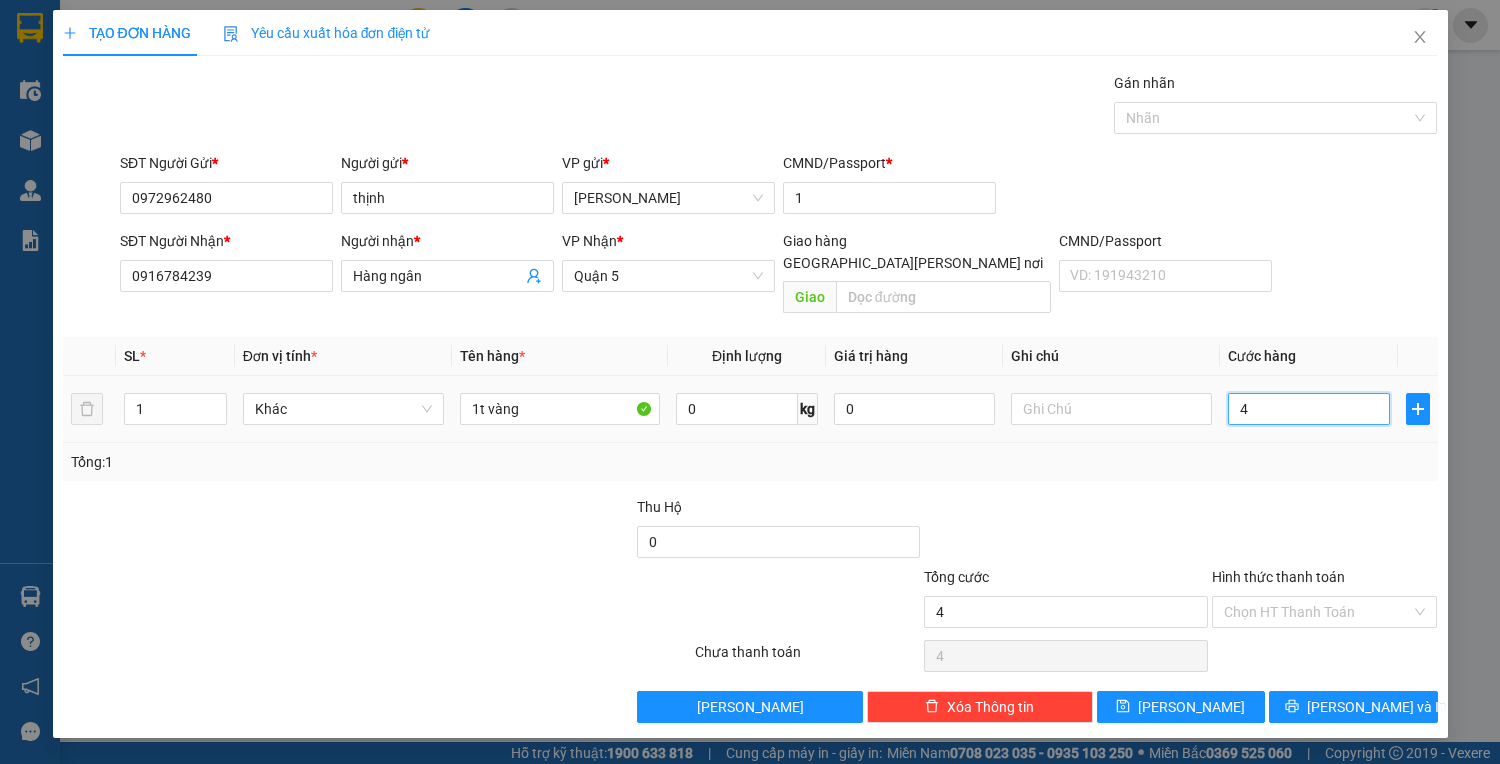 type on "40" 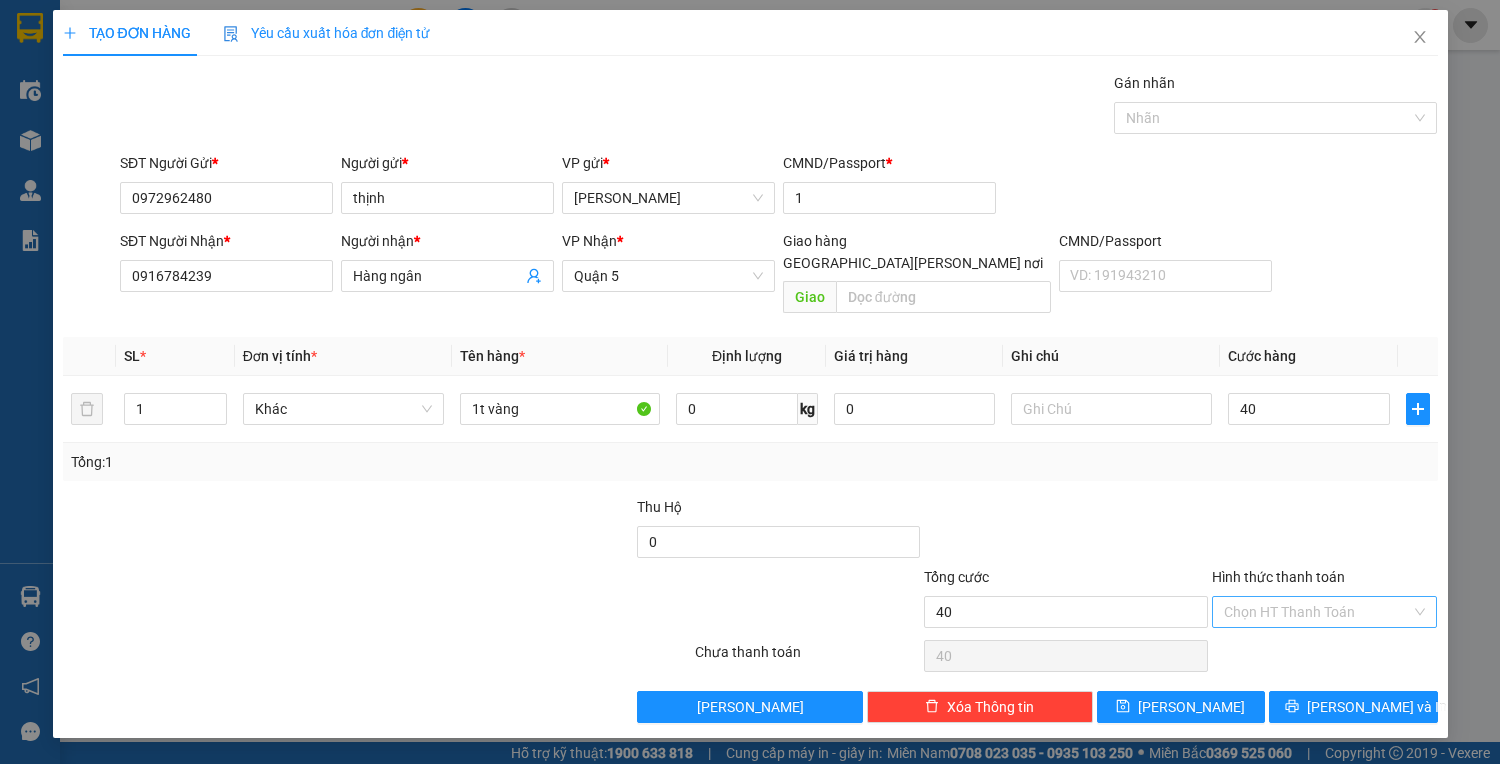 type on "40.000" 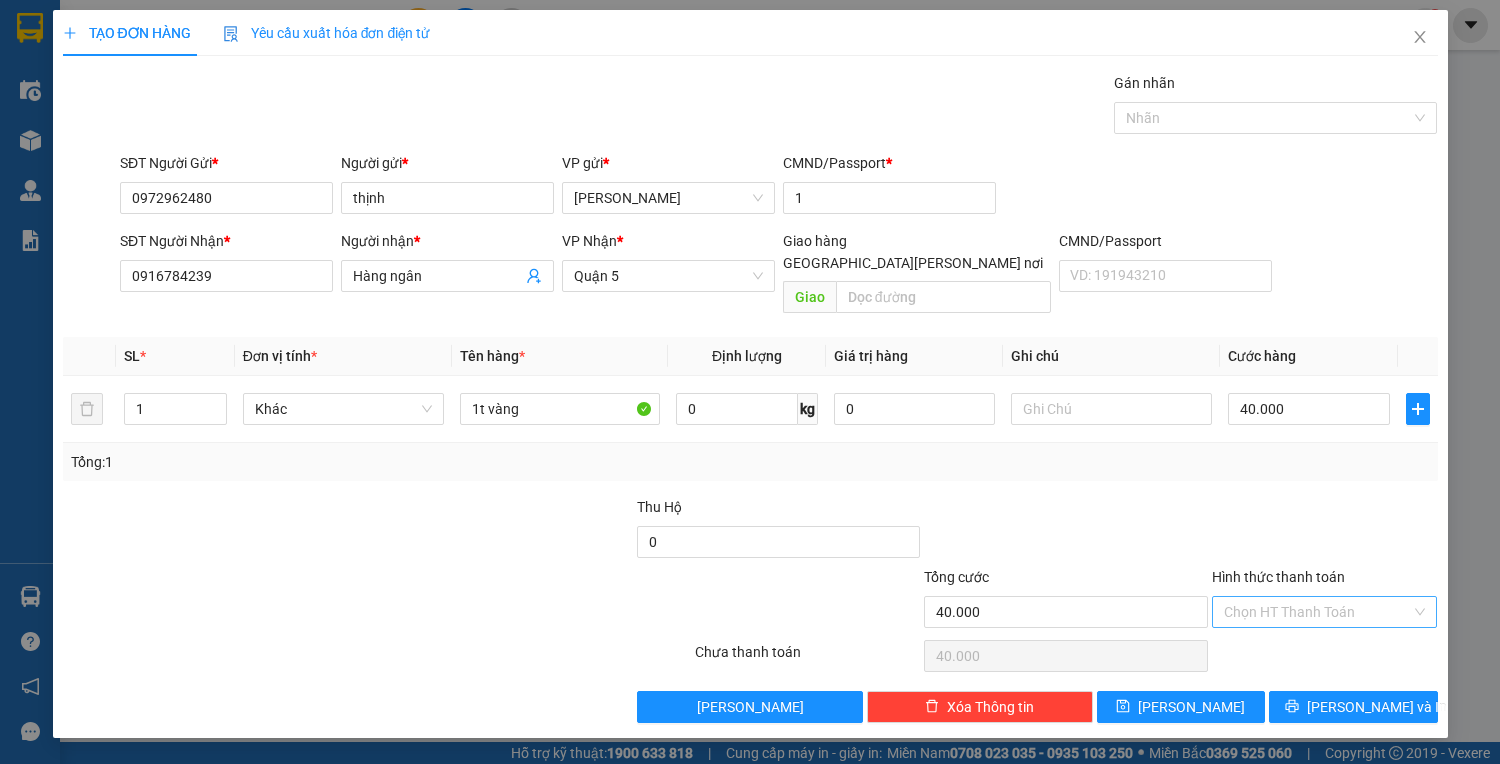 click on "Hình thức thanh toán" at bounding box center (1318, 612) 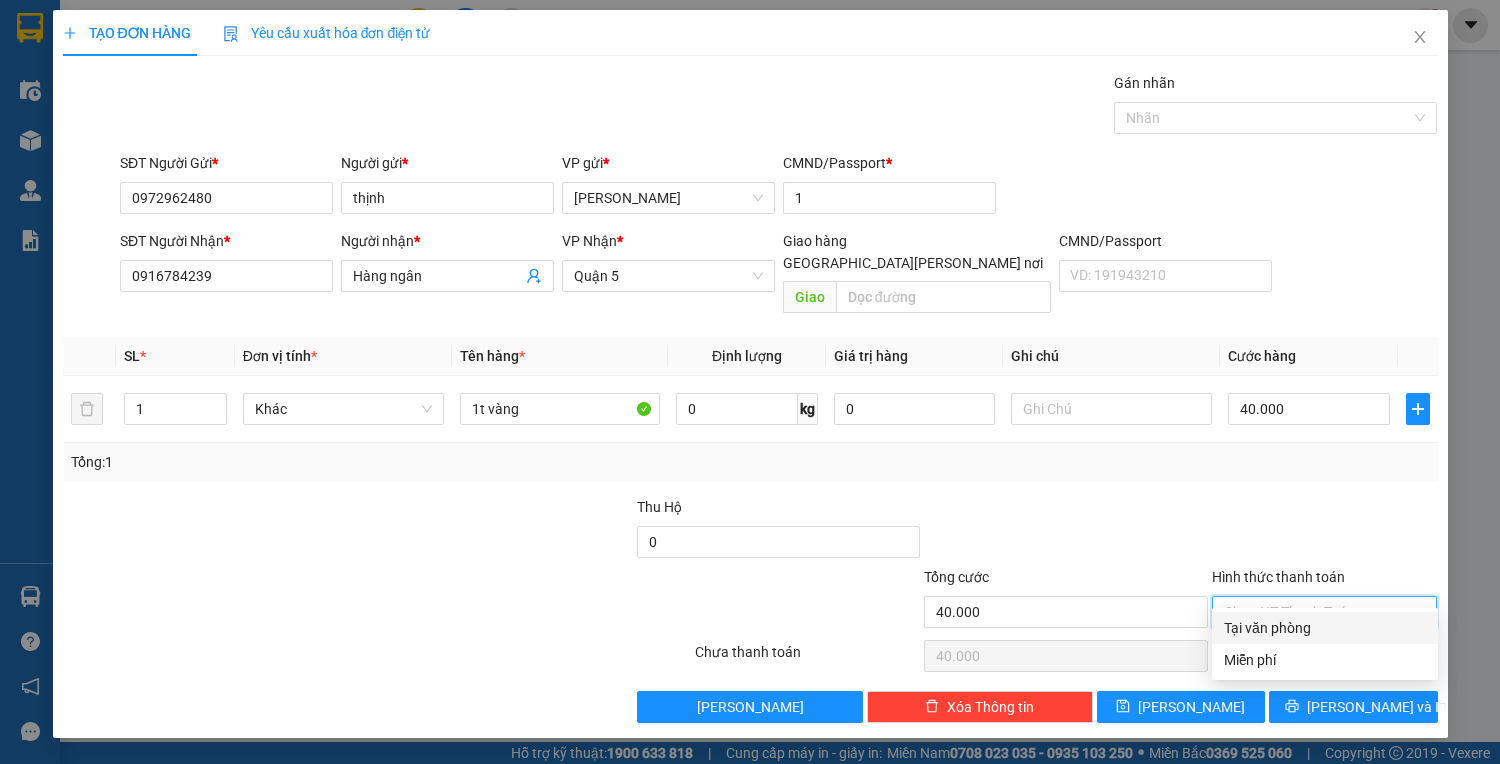 click on "Tại văn phòng" at bounding box center [1325, 628] 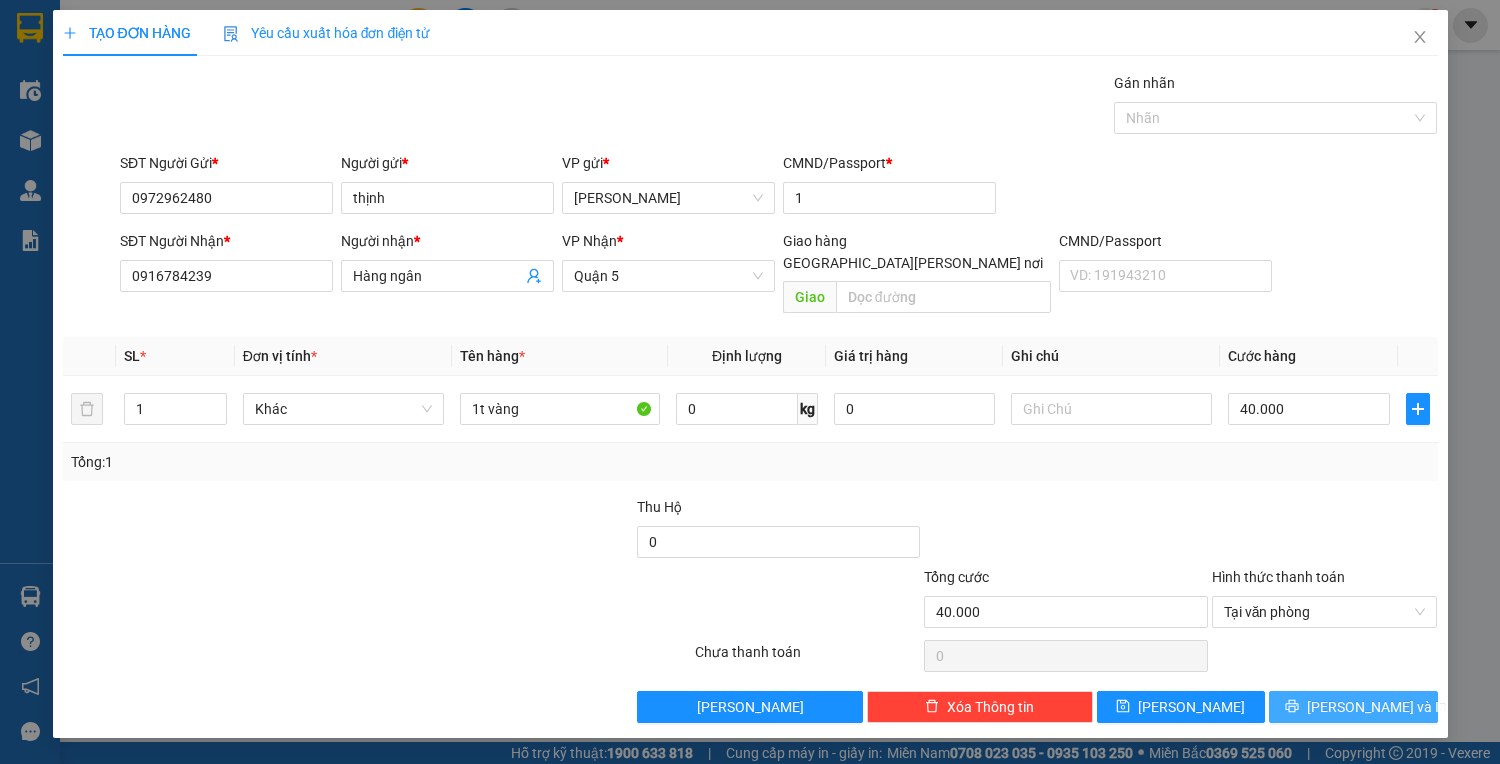 click on "[PERSON_NAME] và In" at bounding box center (1353, 707) 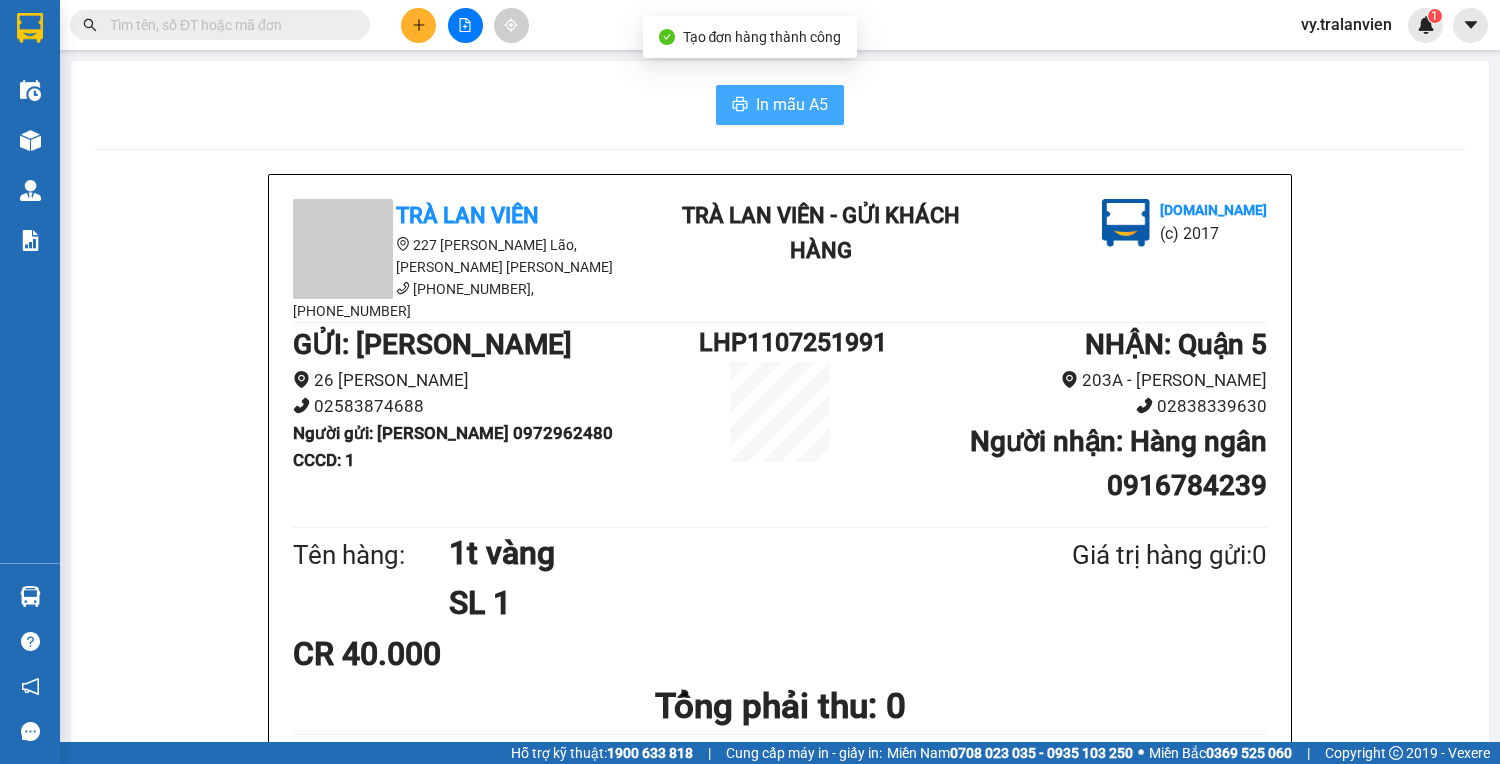 click on "In mẫu A5" at bounding box center [792, 104] 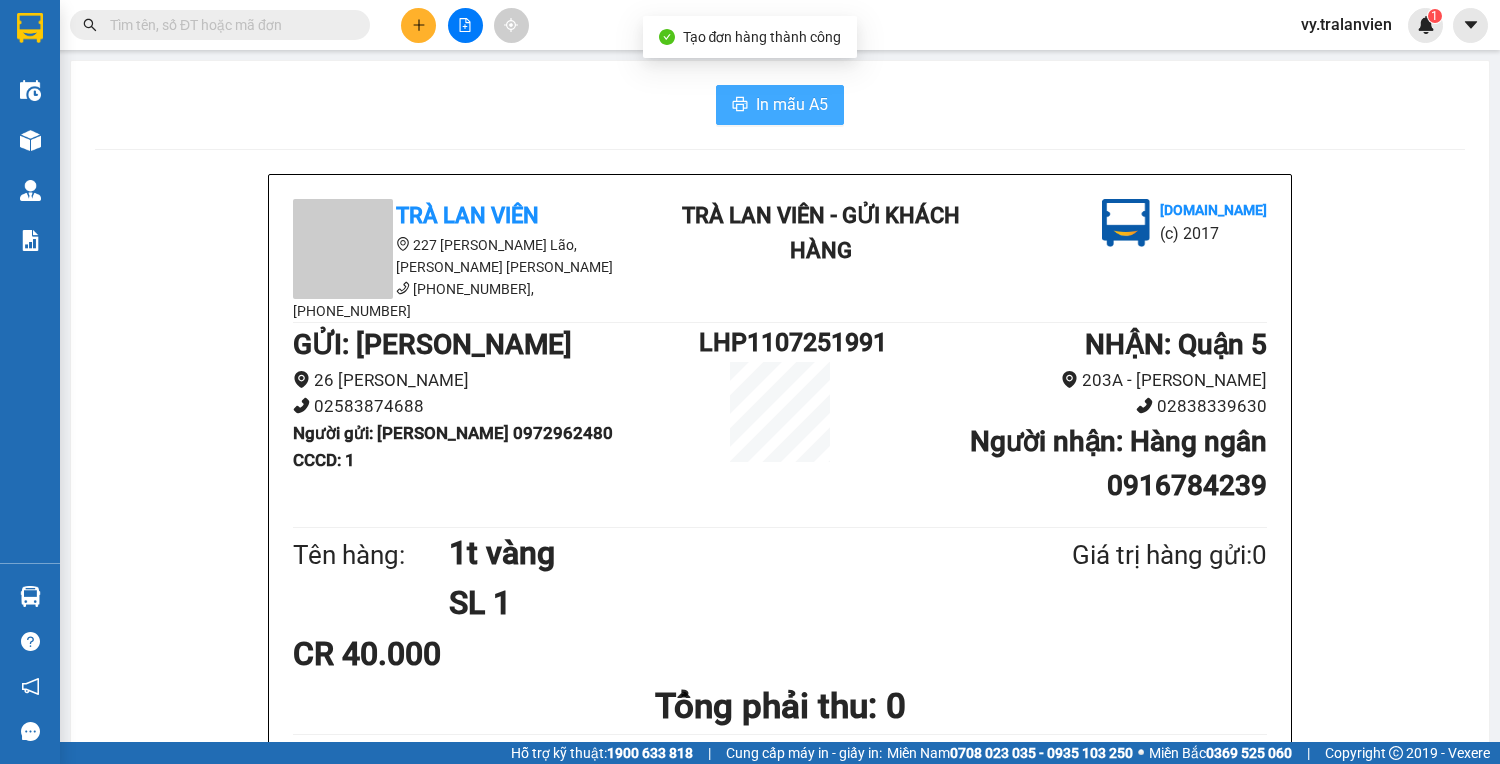scroll, scrollTop: 0, scrollLeft: 0, axis: both 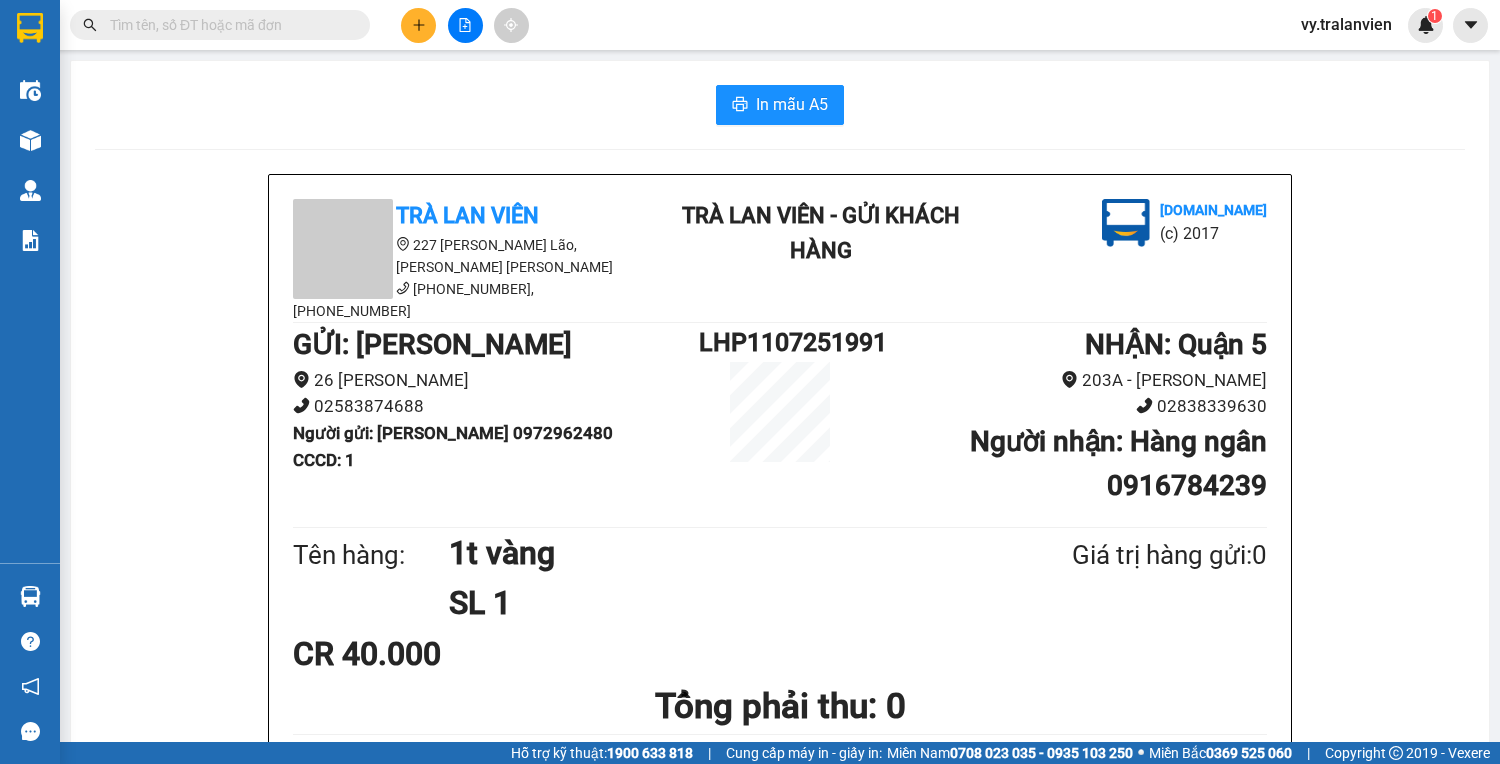 click on "In mẫu A5" at bounding box center (780, 105) 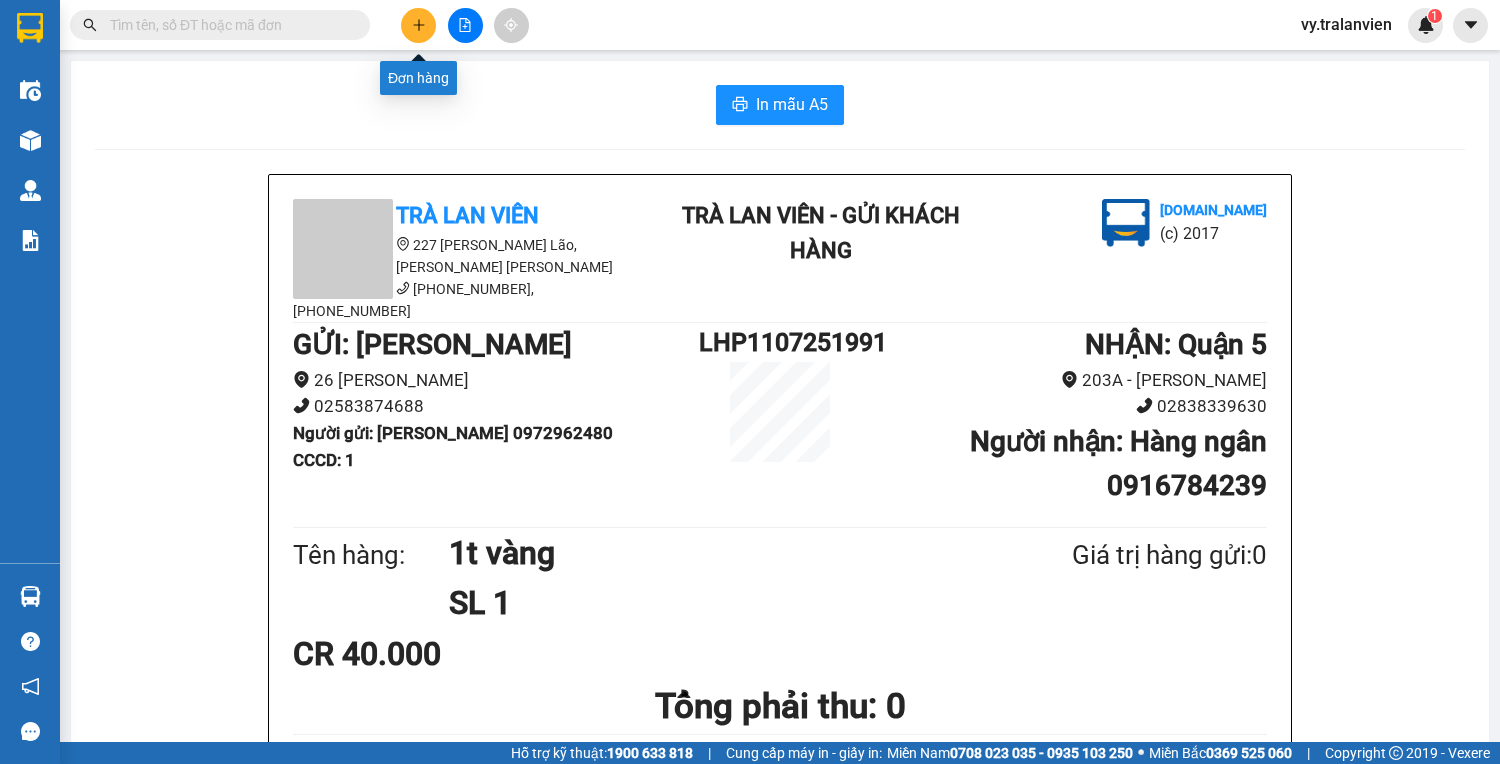 click 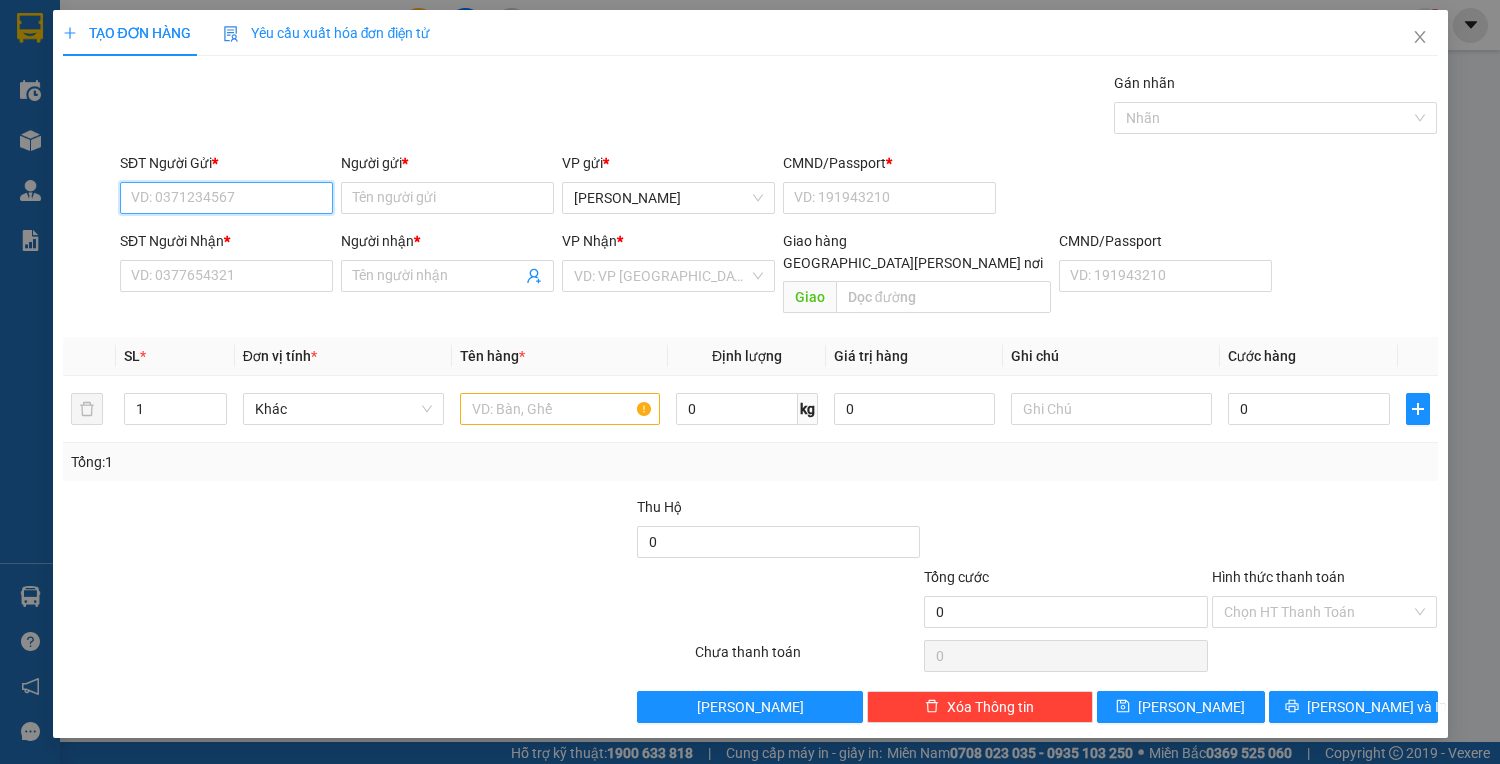 click on "SĐT Người Gửi  *" at bounding box center (226, 198) 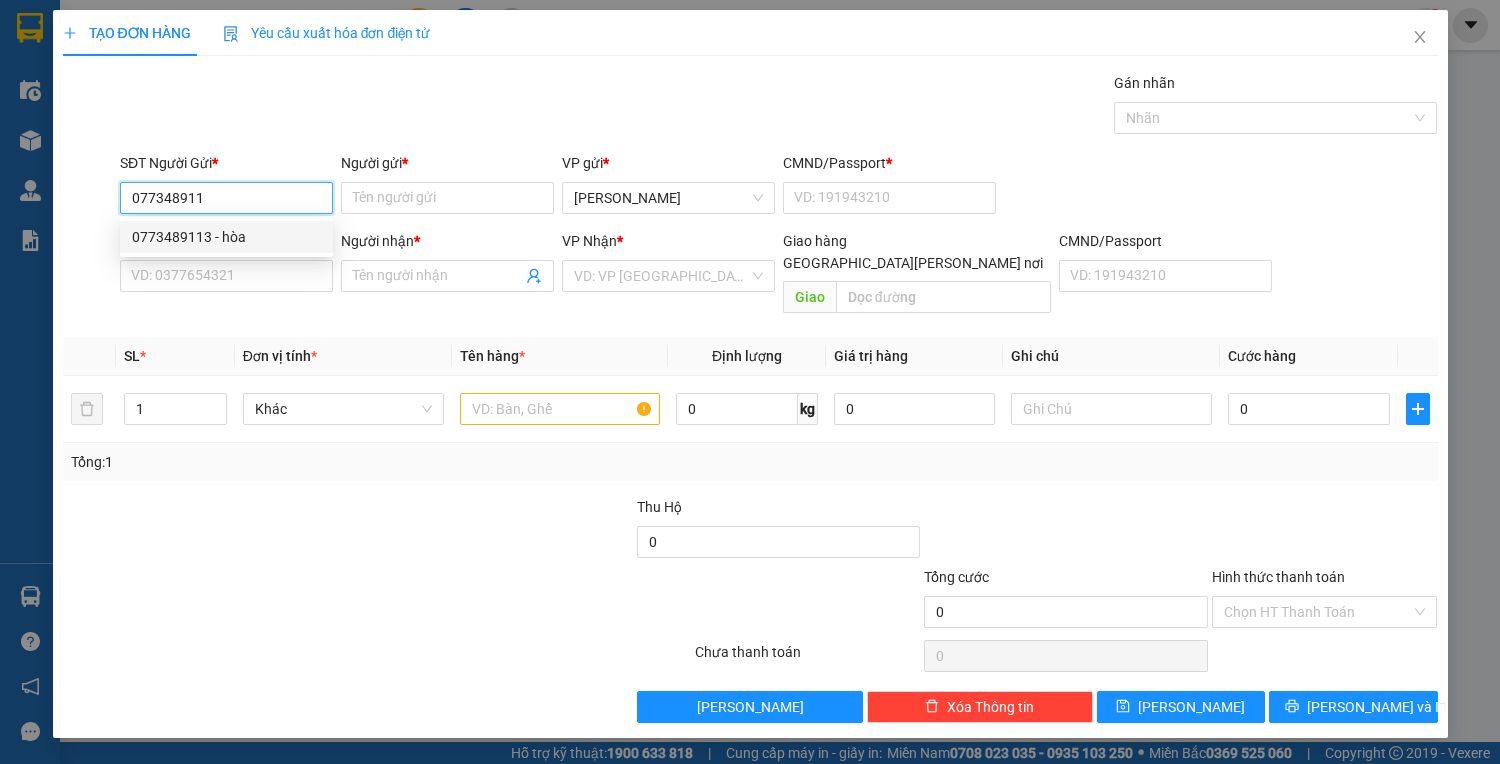 click on "0773489113 - hòa" at bounding box center [226, 237] 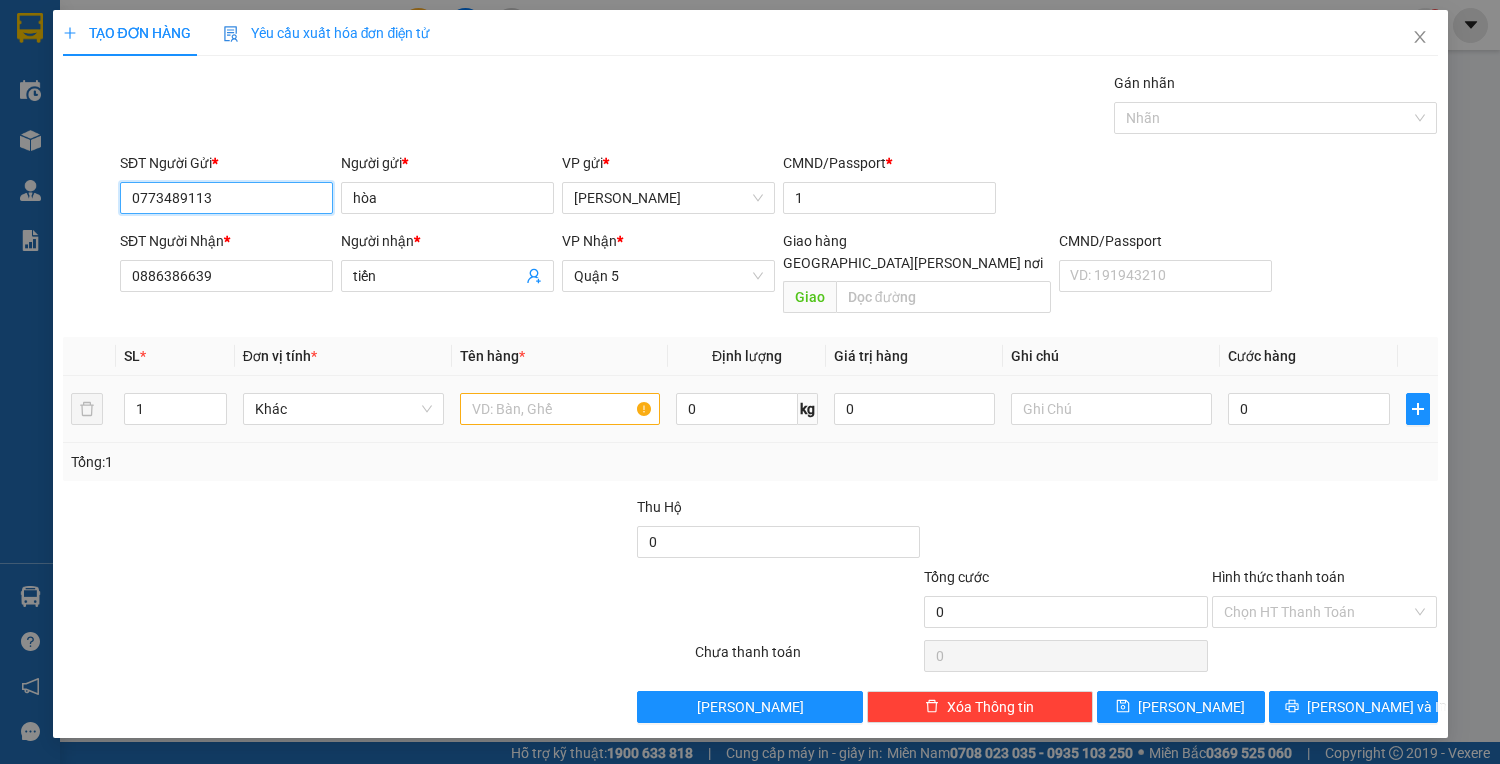 type on "0773489113" 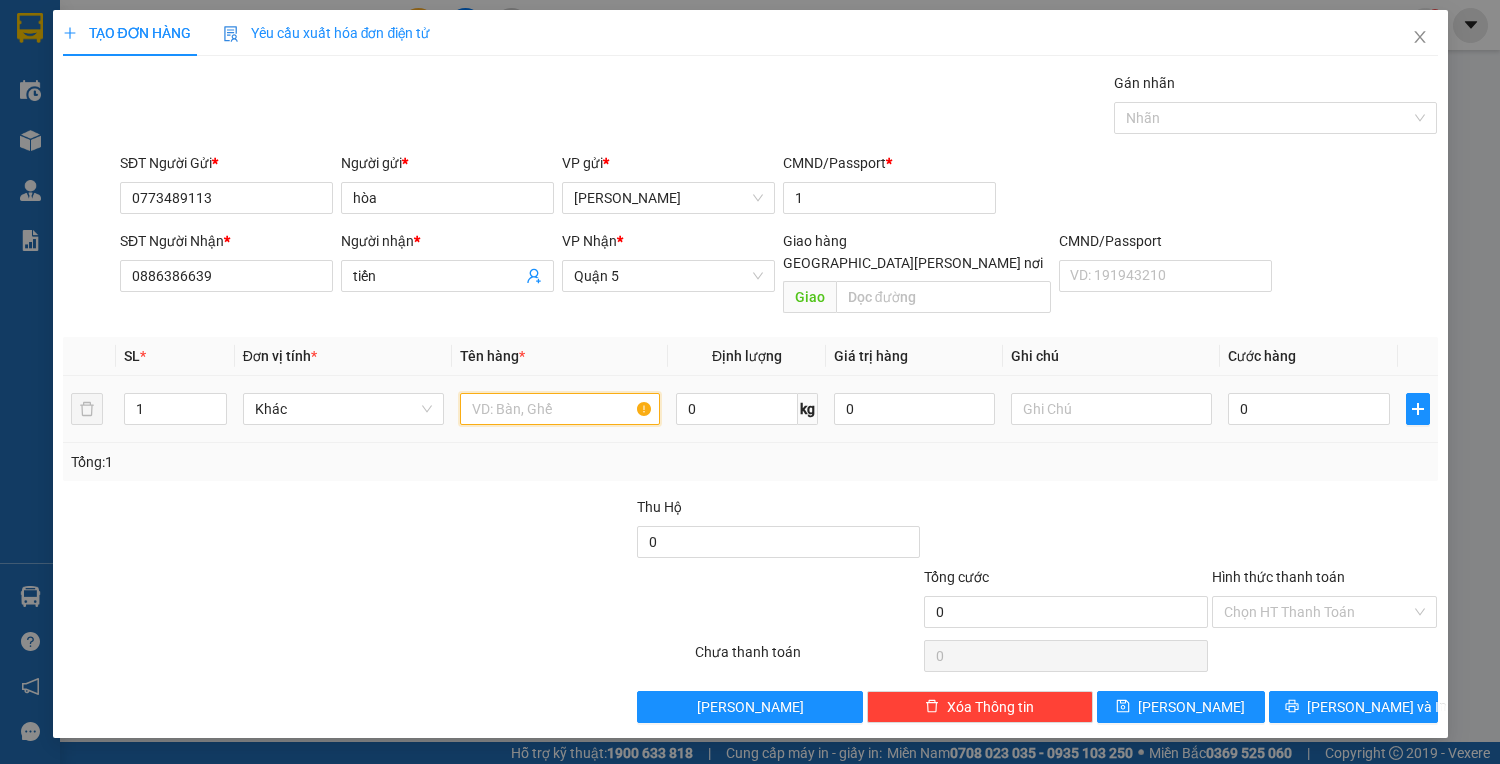 click at bounding box center (560, 409) 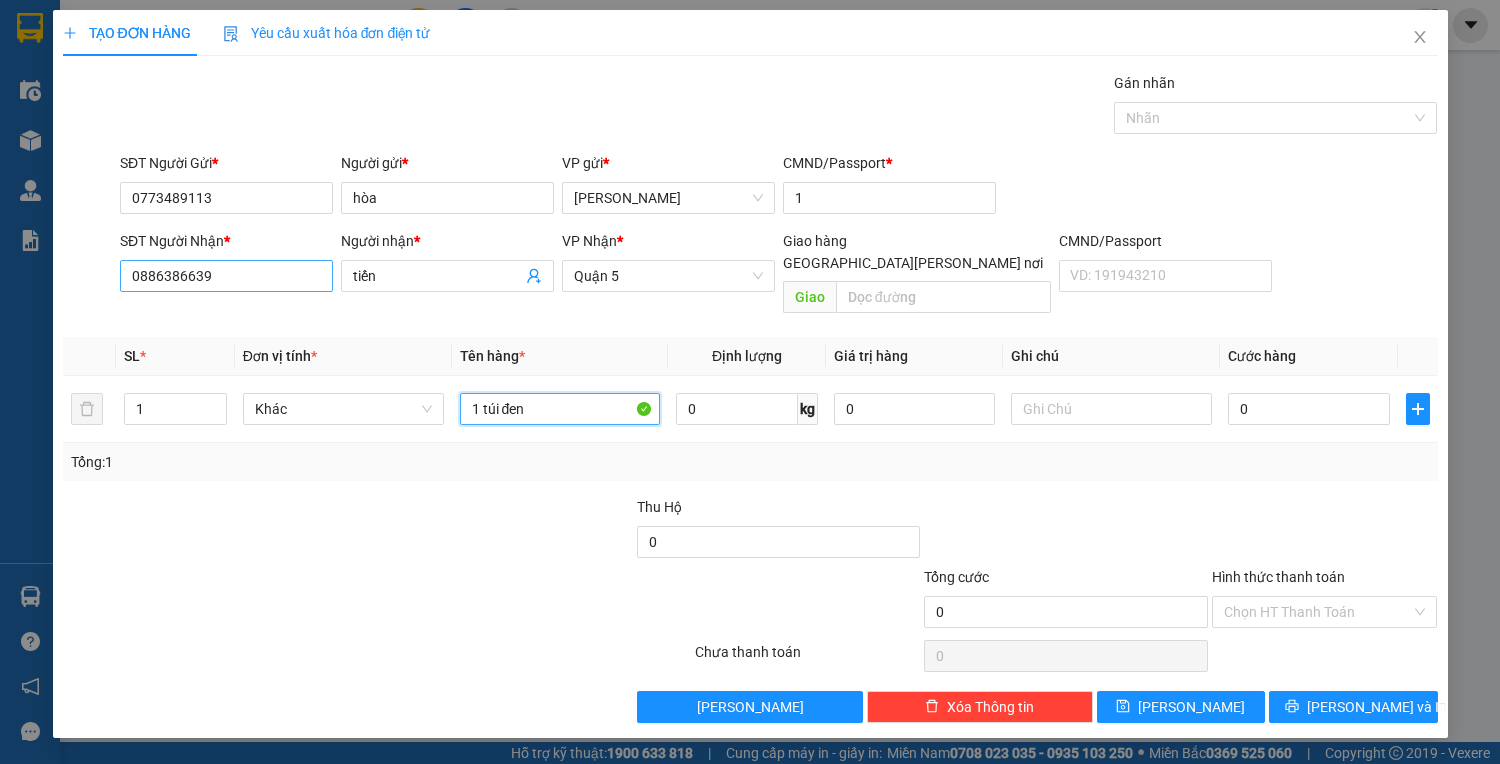 type on "1 túi đen" 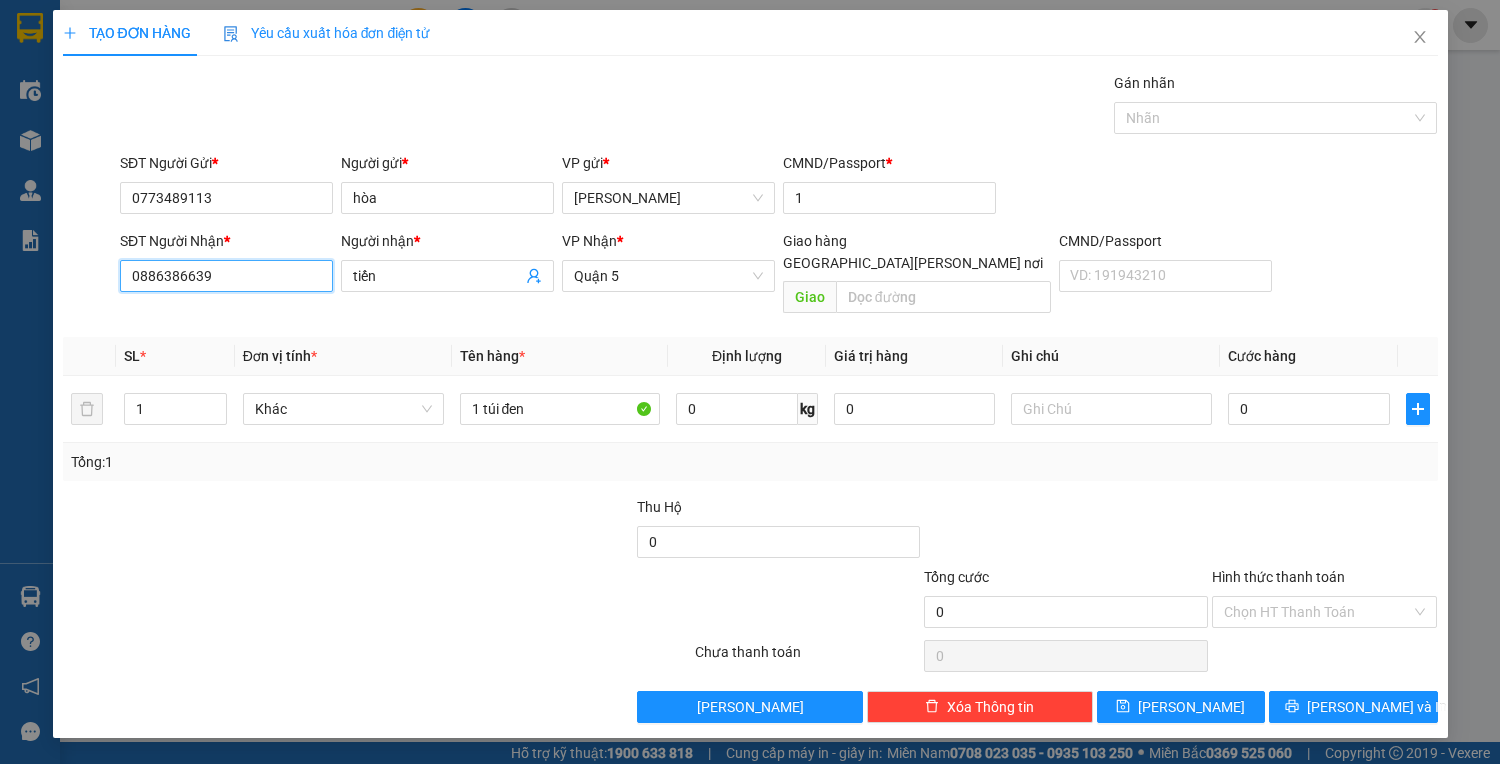 click on "0886386639" at bounding box center (226, 276) 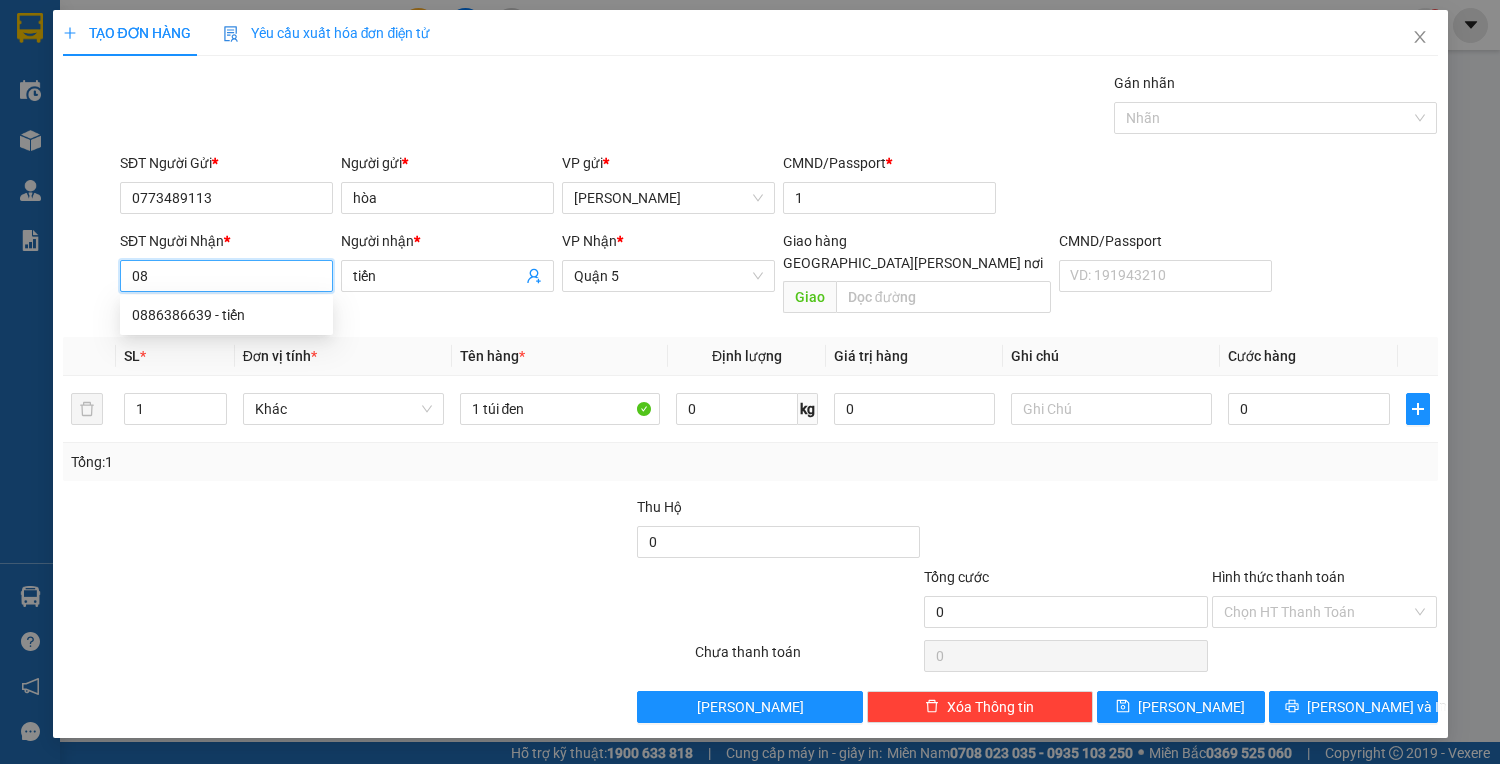type on "0" 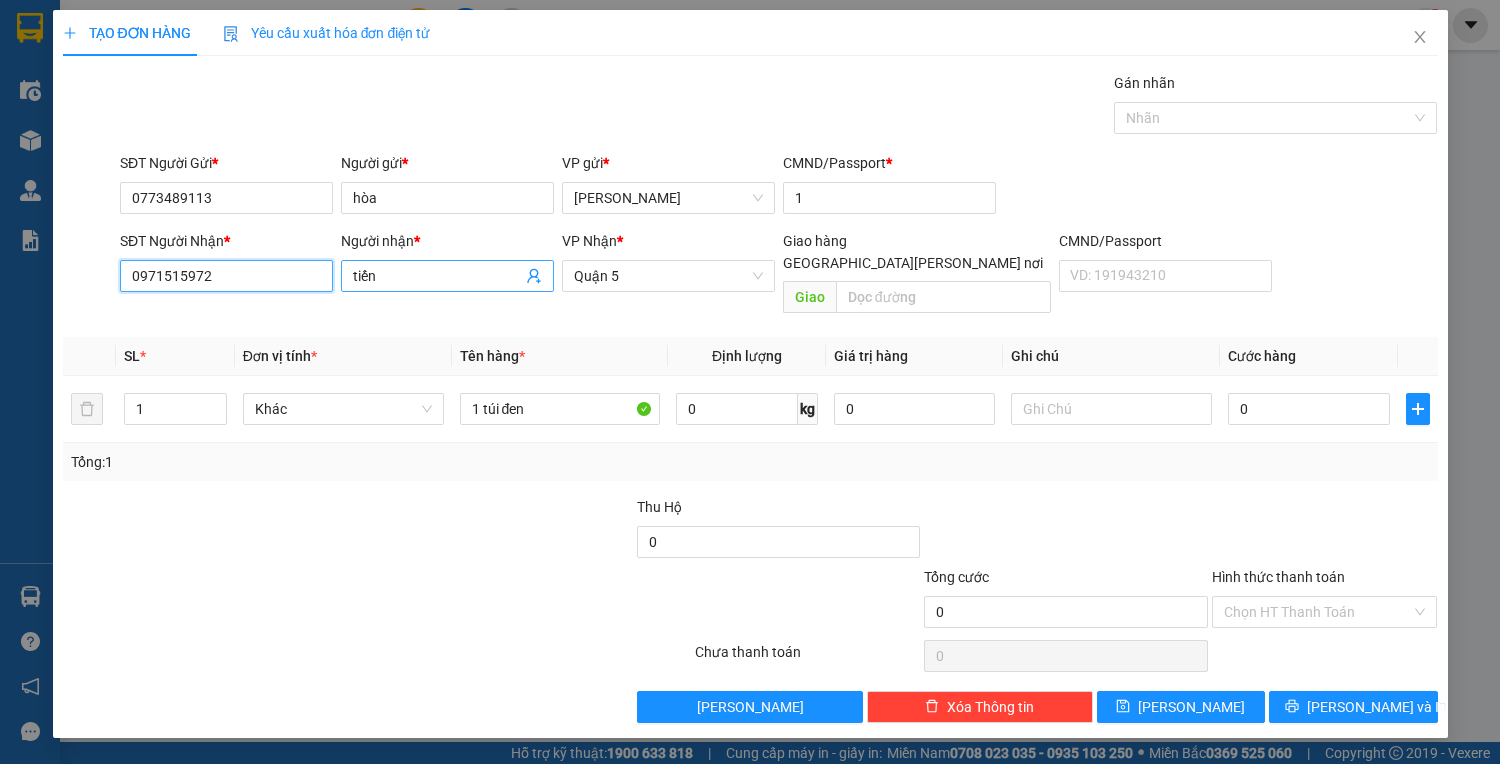 type on "0971515972" 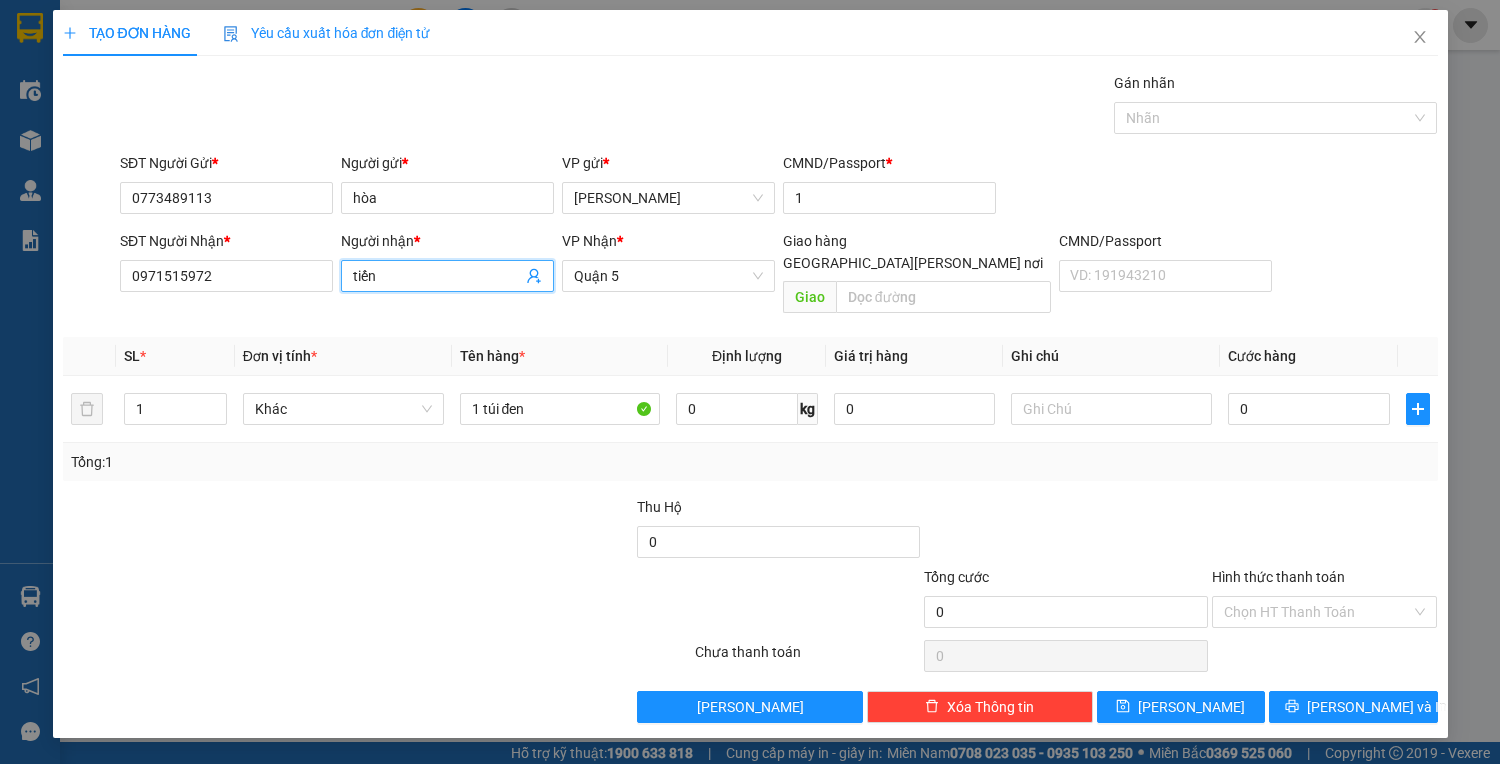 click on "tiến" at bounding box center [447, 276] 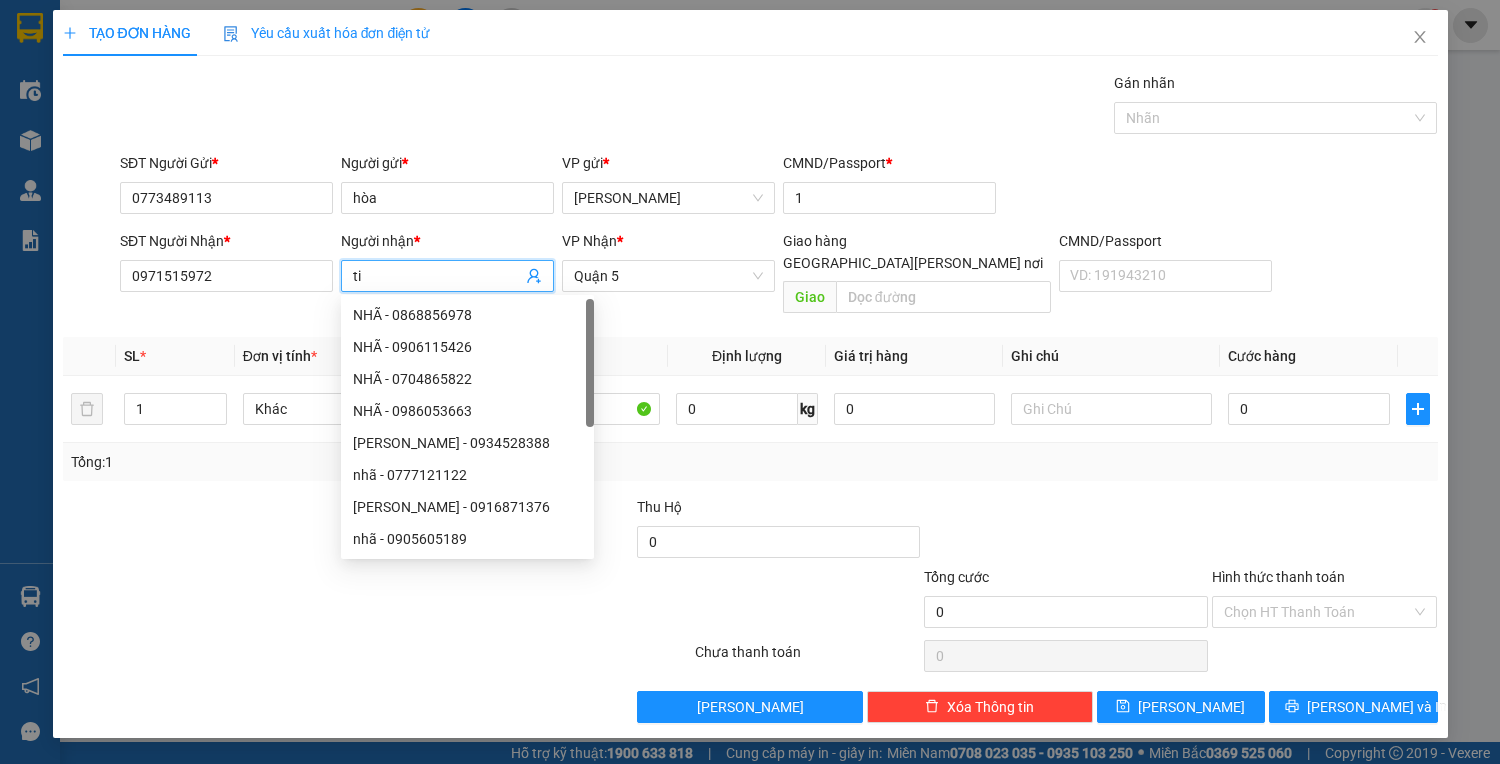type on "t" 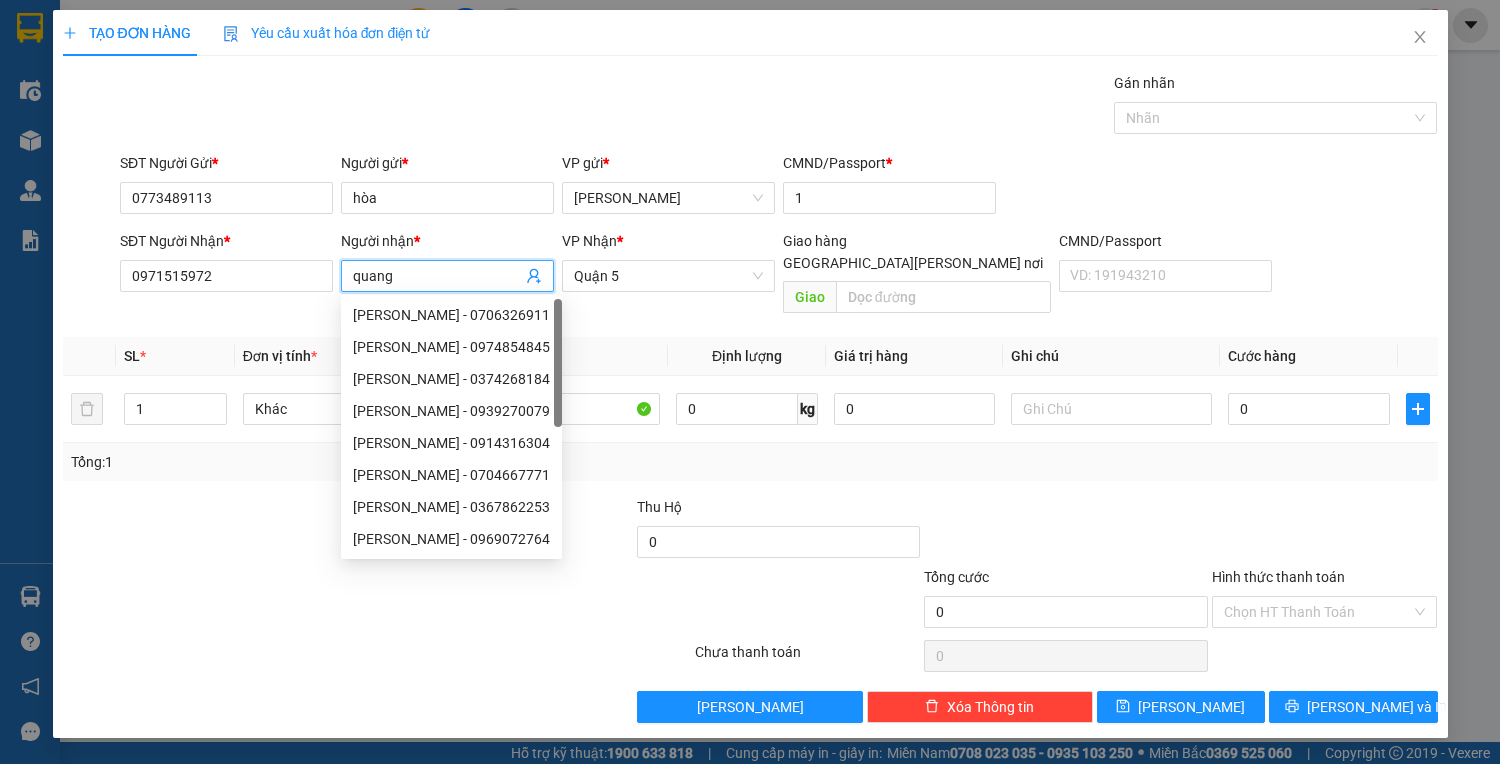 type on "quang" 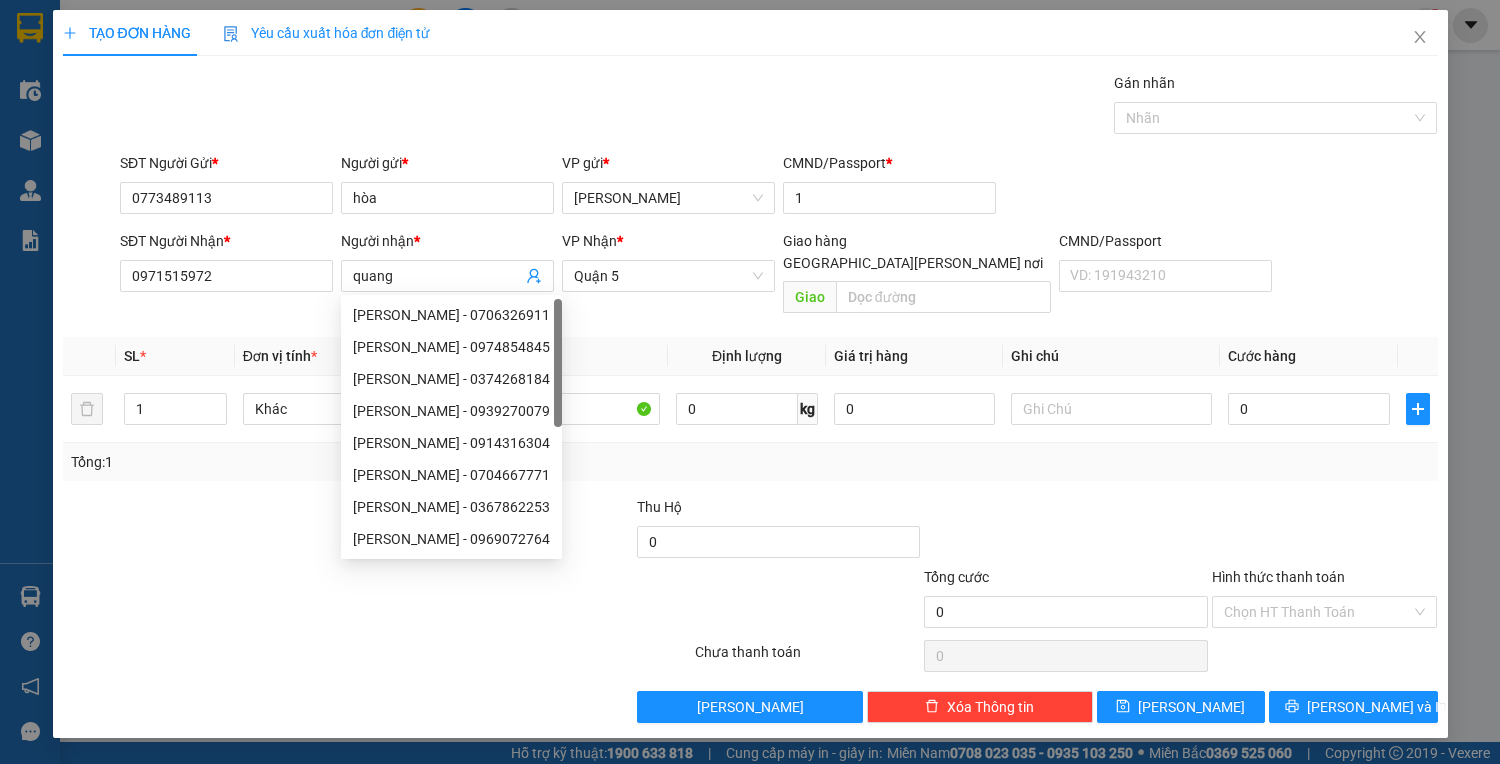 click at bounding box center [377, 656] 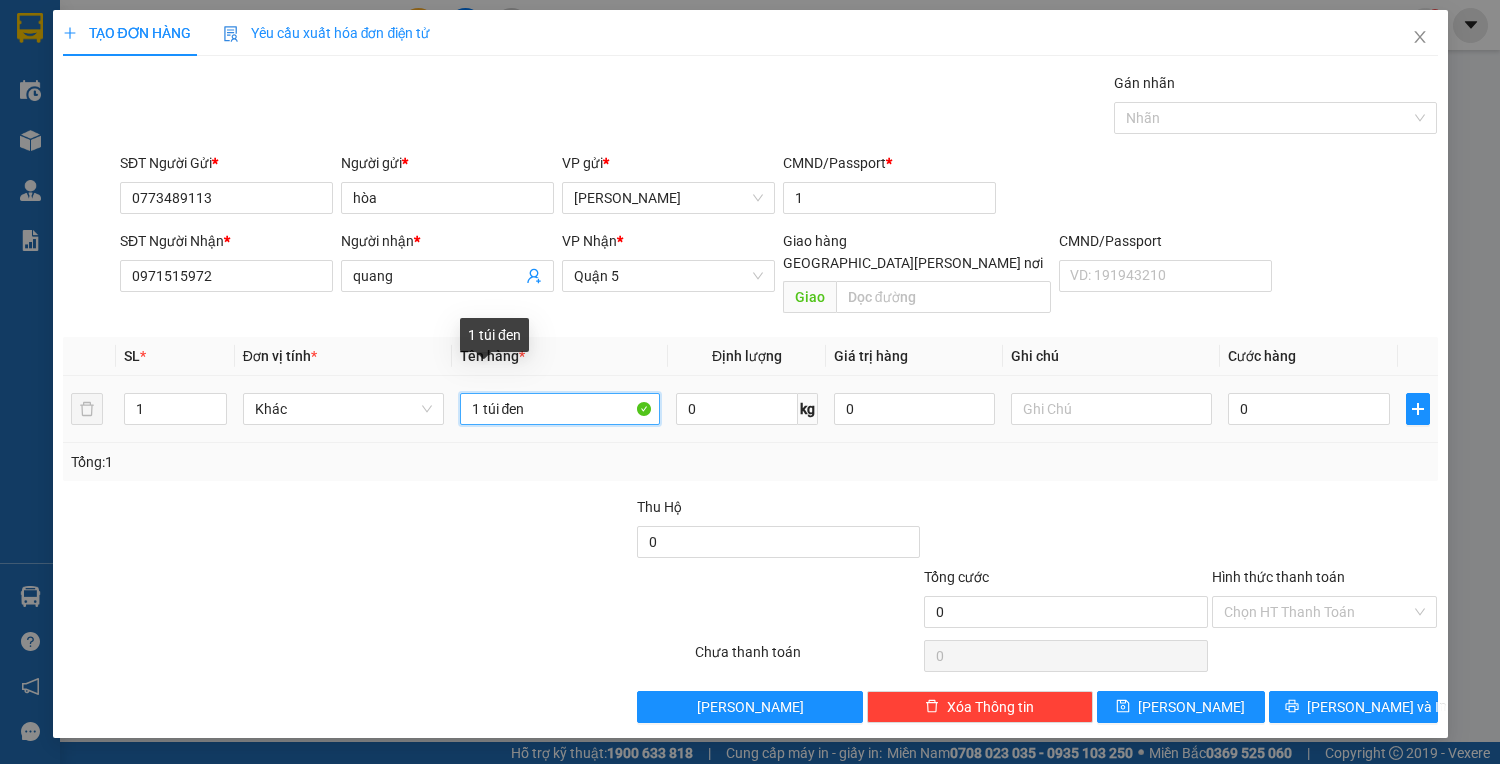 click on "1 túi đen" at bounding box center (560, 409) 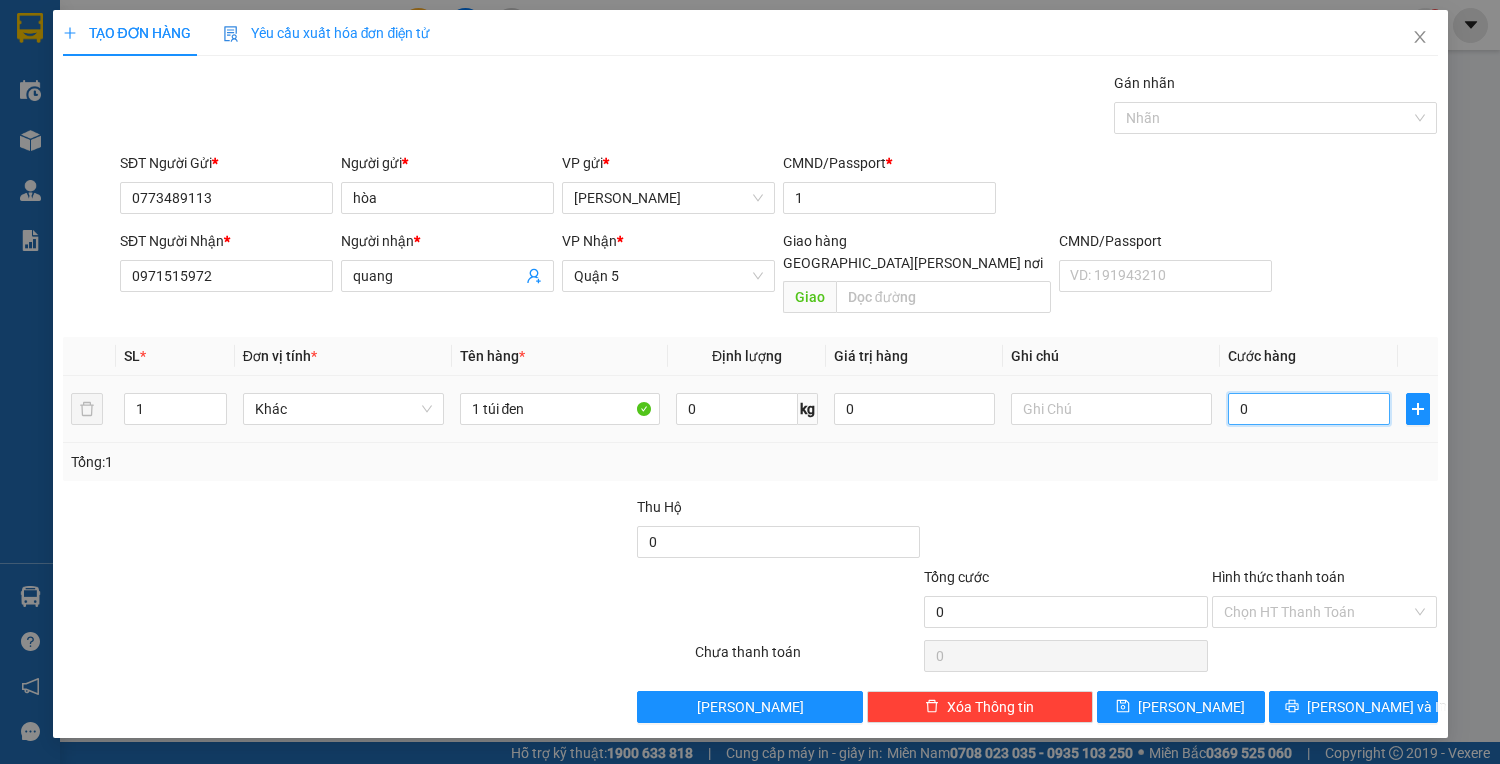 click on "0" at bounding box center (1308, 409) 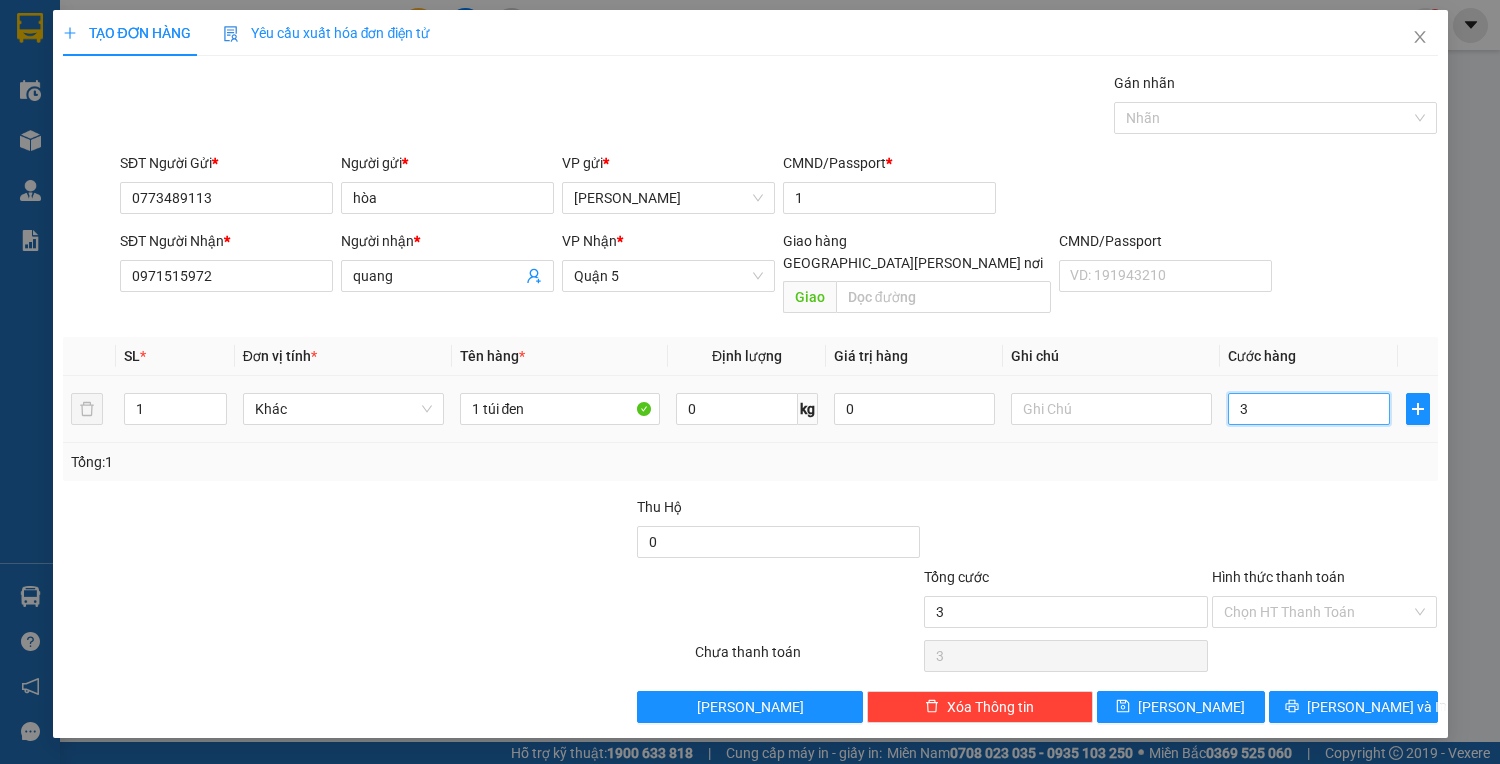 type on "30" 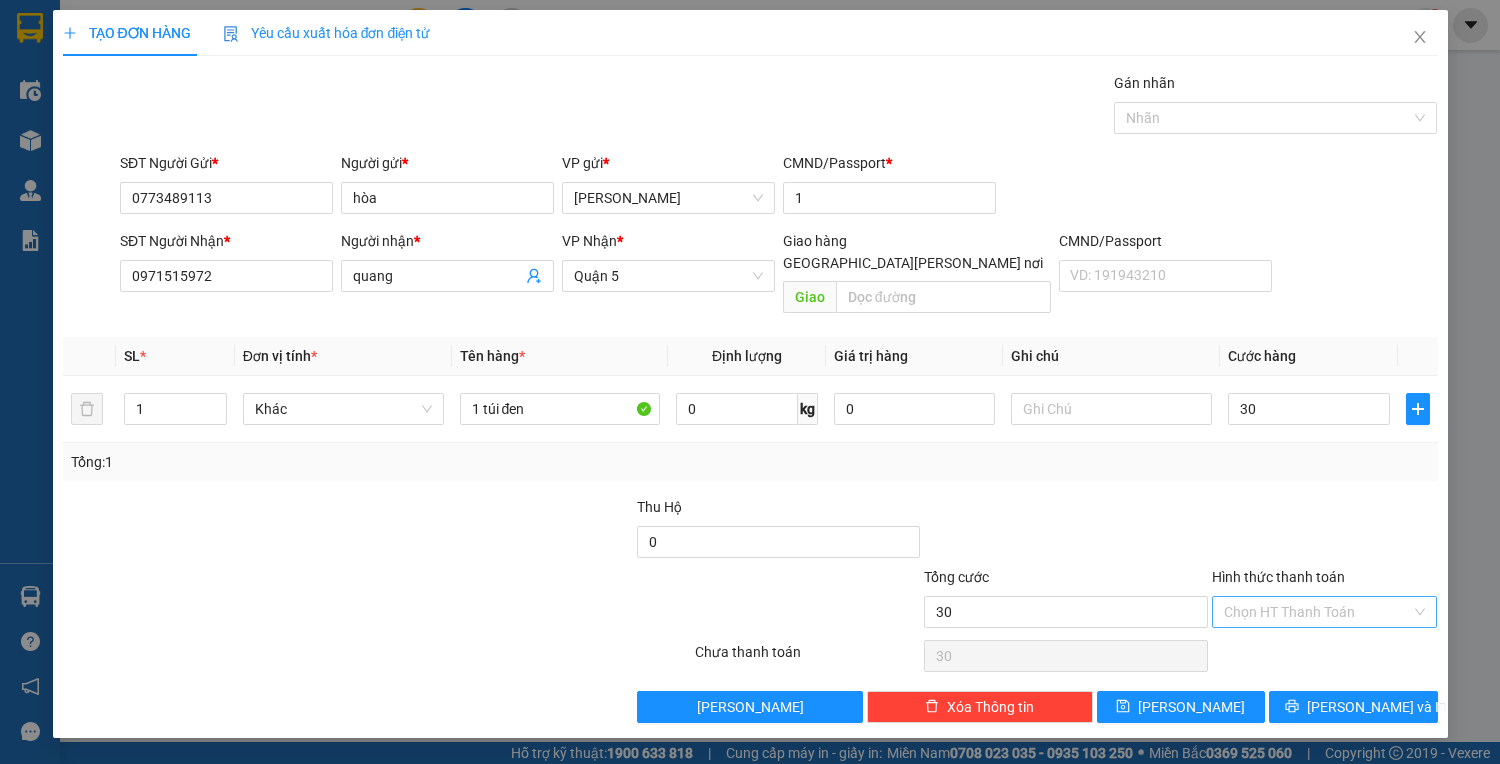 type on "30.000" 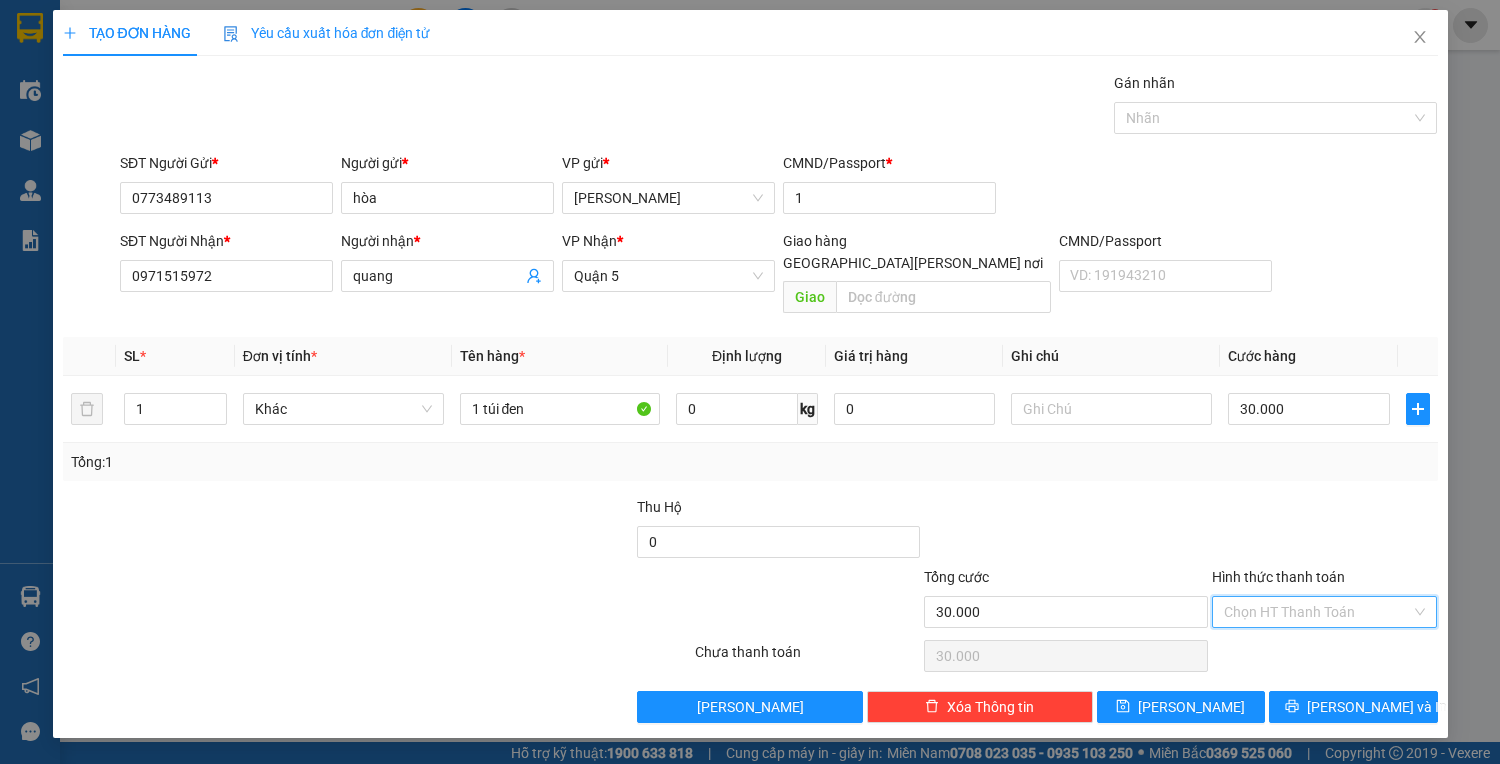 drag, startPoint x: 1348, startPoint y: 588, endPoint x: 1354, endPoint y: 632, distance: 44.407207 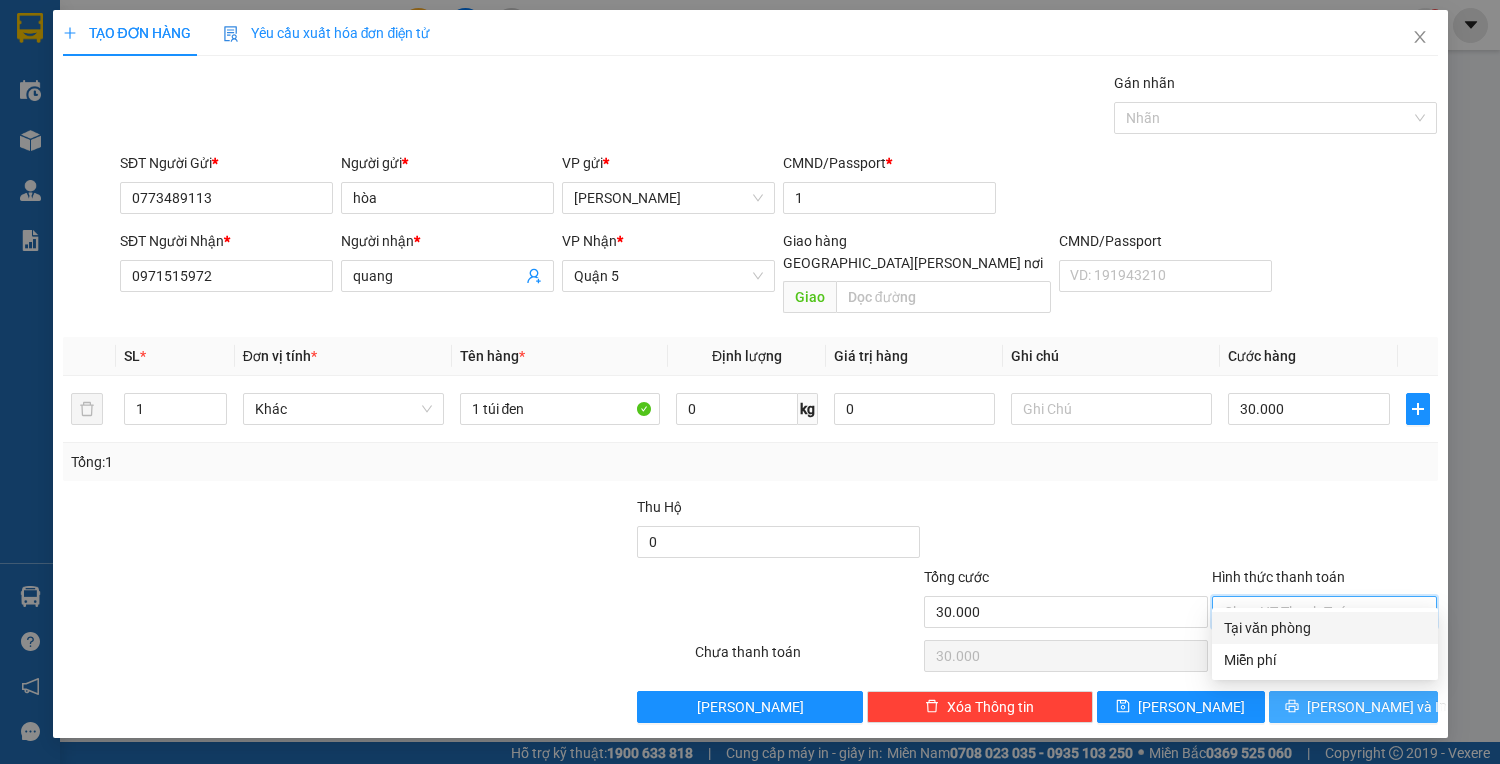 drag, startPoint x: 1354, startPoint y: 622, endPoint x: 1359, endPoint y: 671, distance: 49.25444 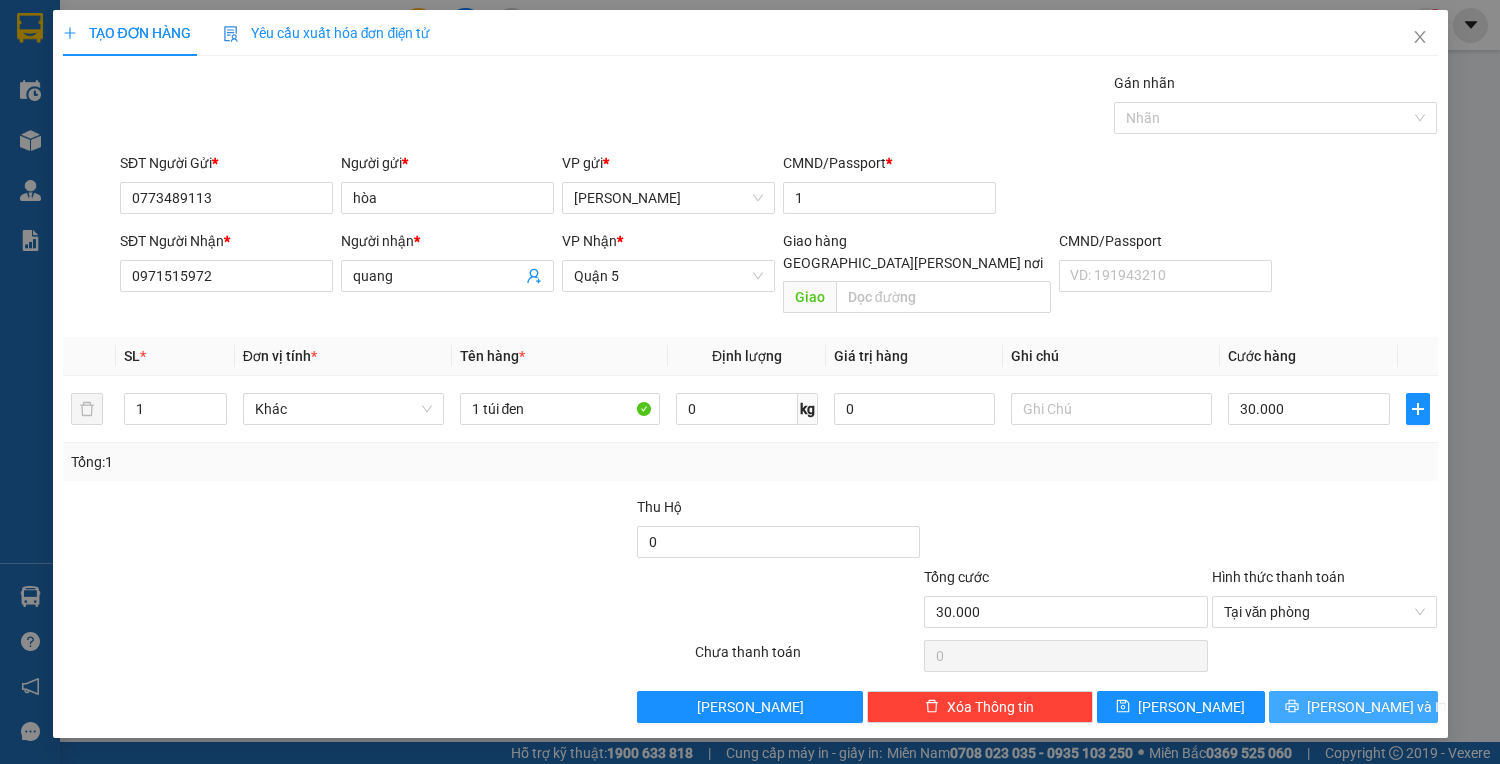 click on "[PERSON_NAME] và In" at bounding box center (1377, 707) 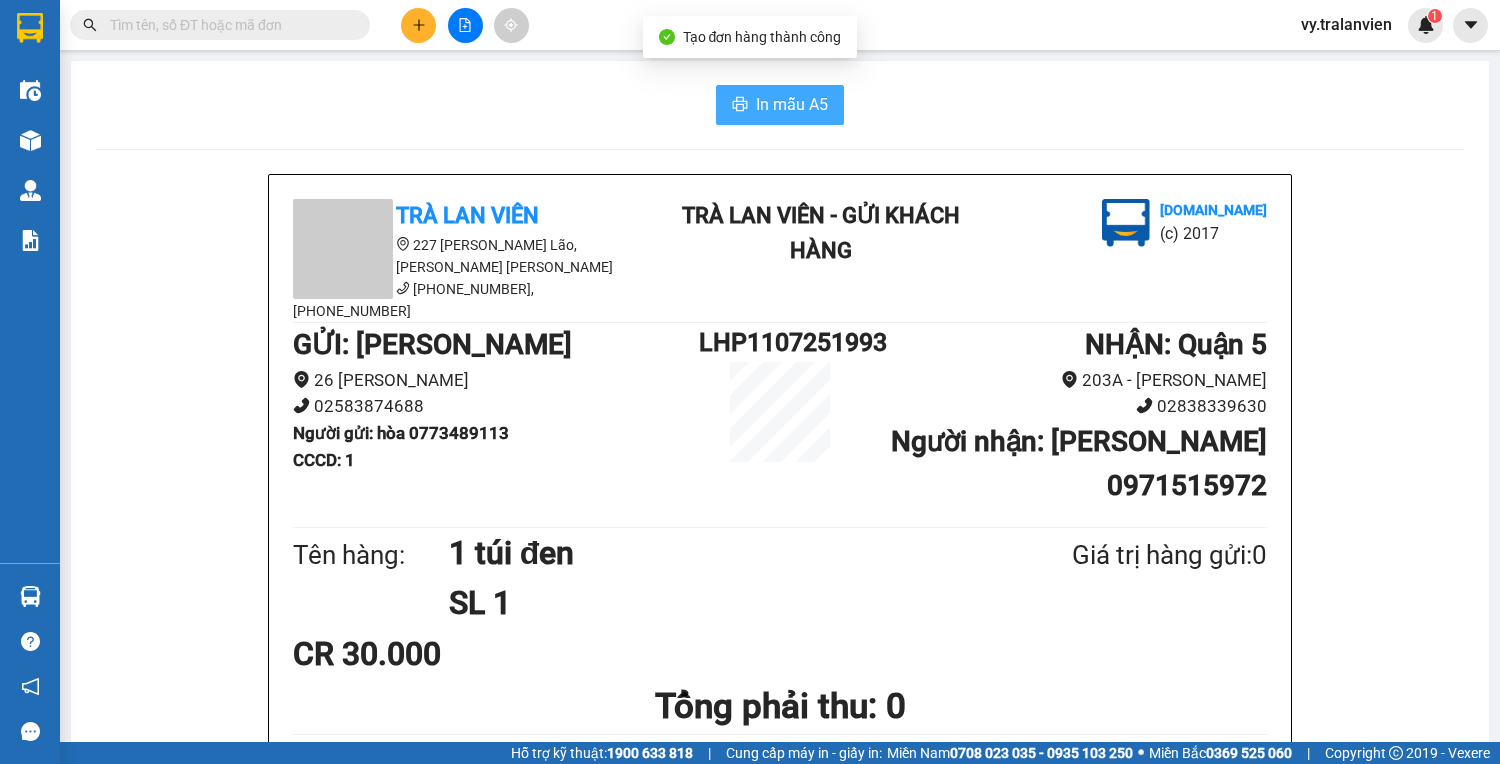 click on "In mẫu A5" at bounding box center (792, 104) 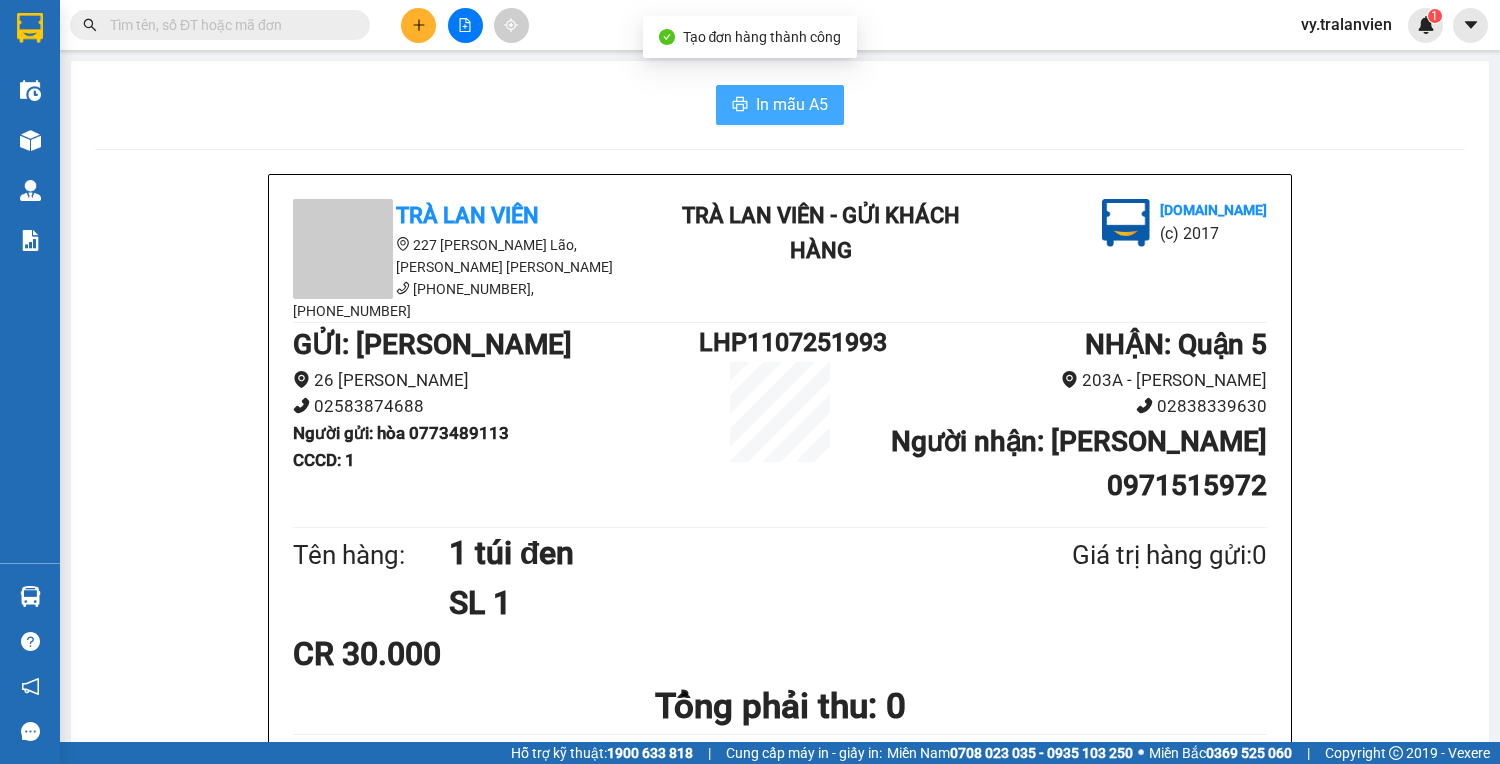 scroll, scrollTop: 0, scrollLeft: 0, axis: both 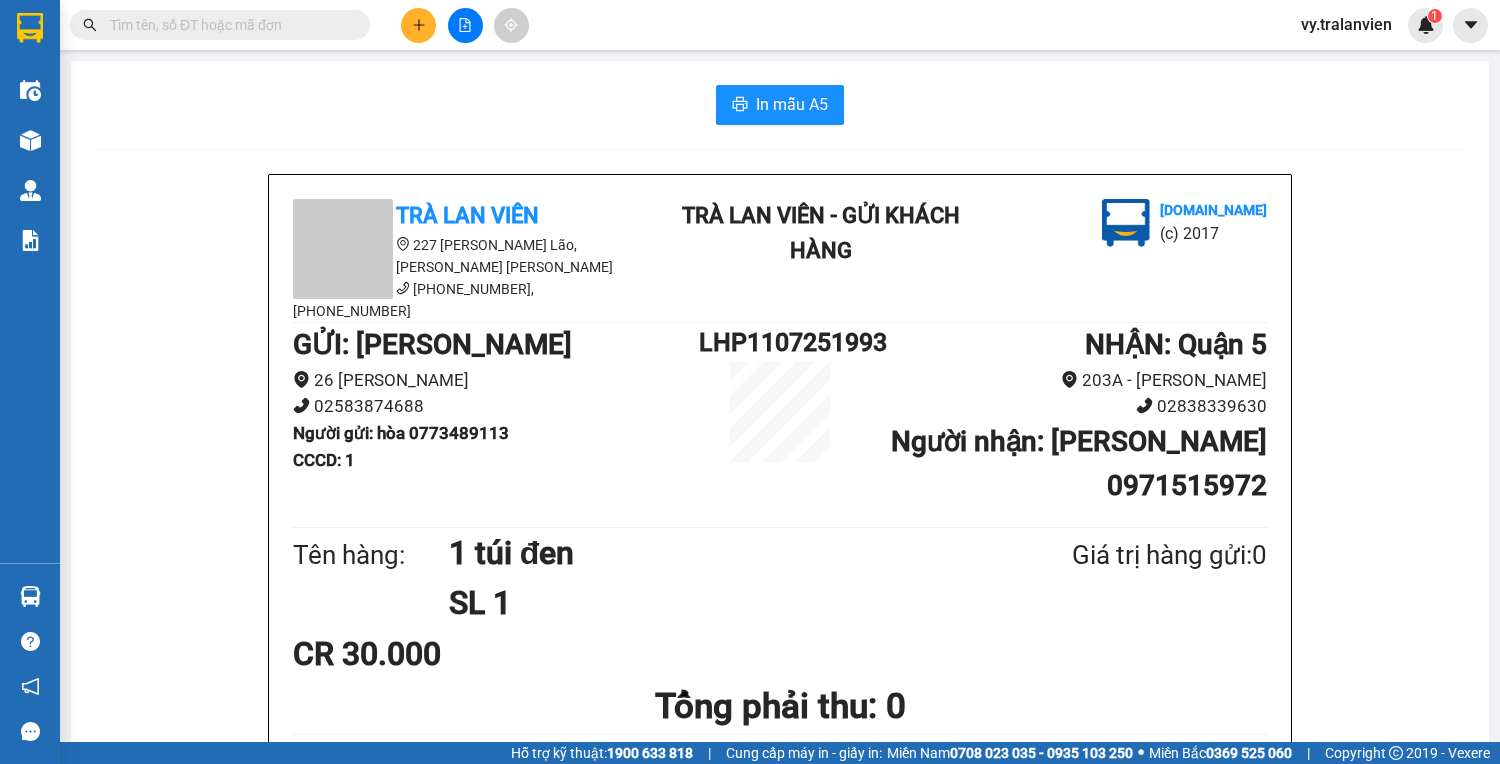 click on "In mẫu A5" at bounding box center (780, 105) 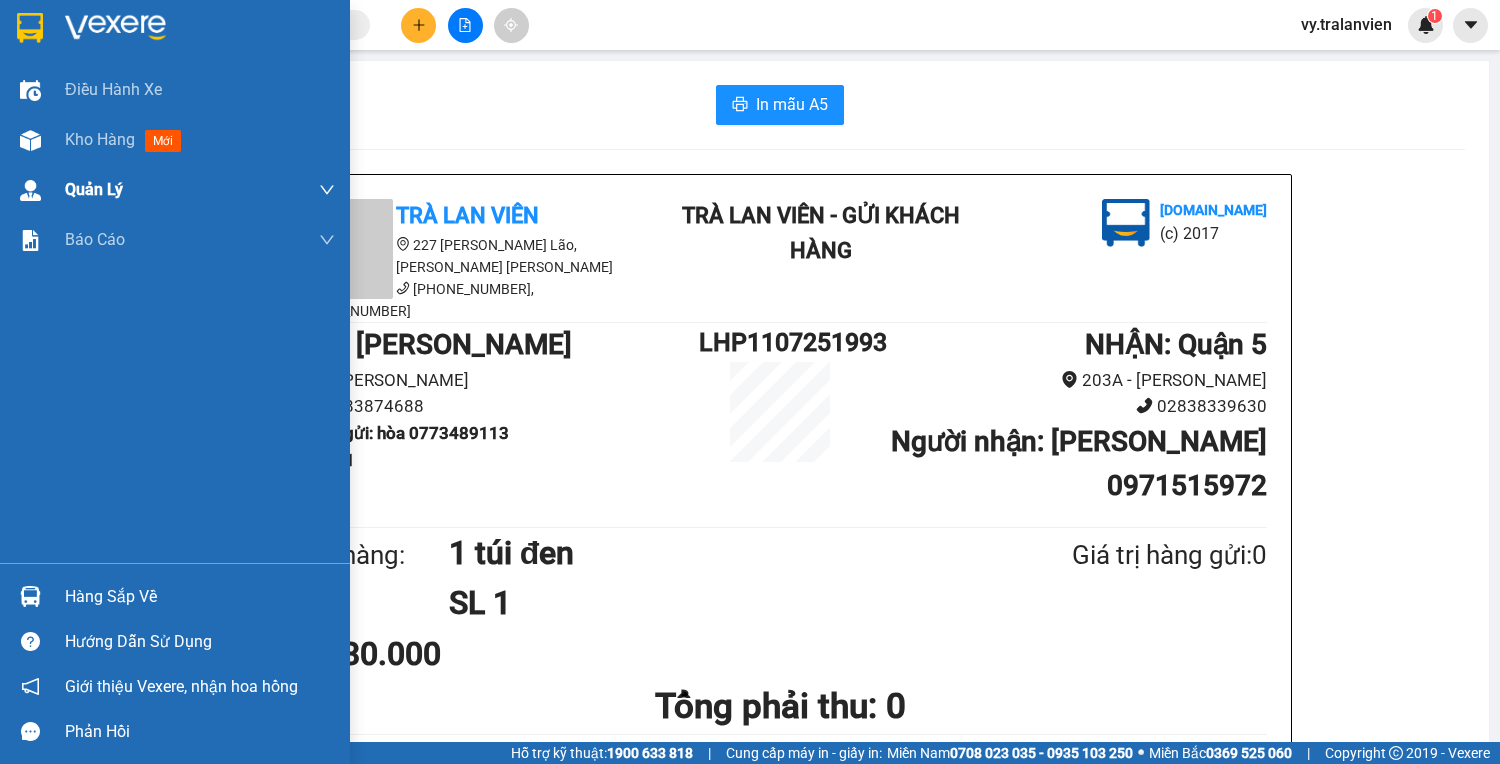 drag, startPoint x: 93, startPoint y: 132, endPoint x: 178, endPoint y: 200, distance: 108.85311 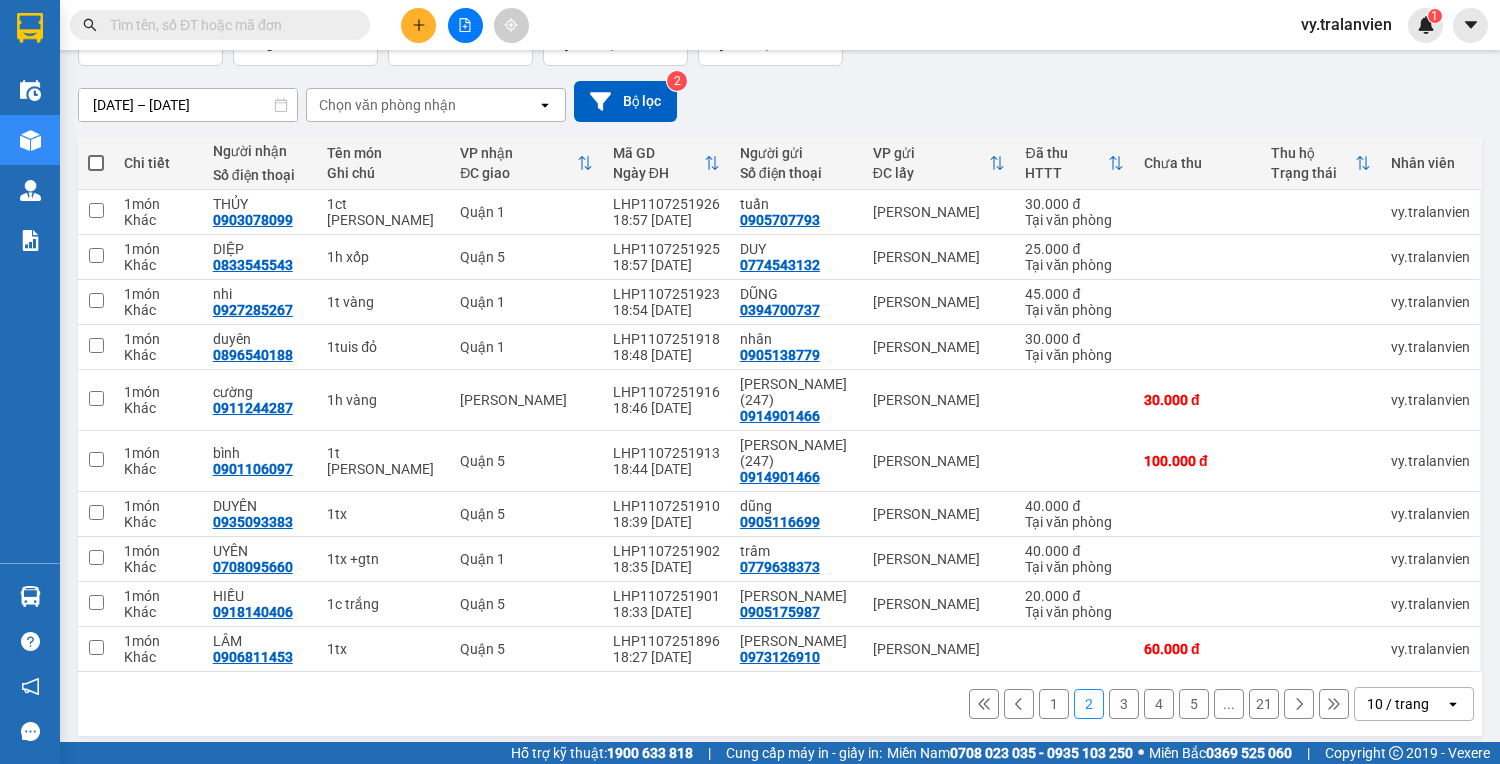 scroll, scrollTop: 153, scrollLeft: 0, axis: vertical 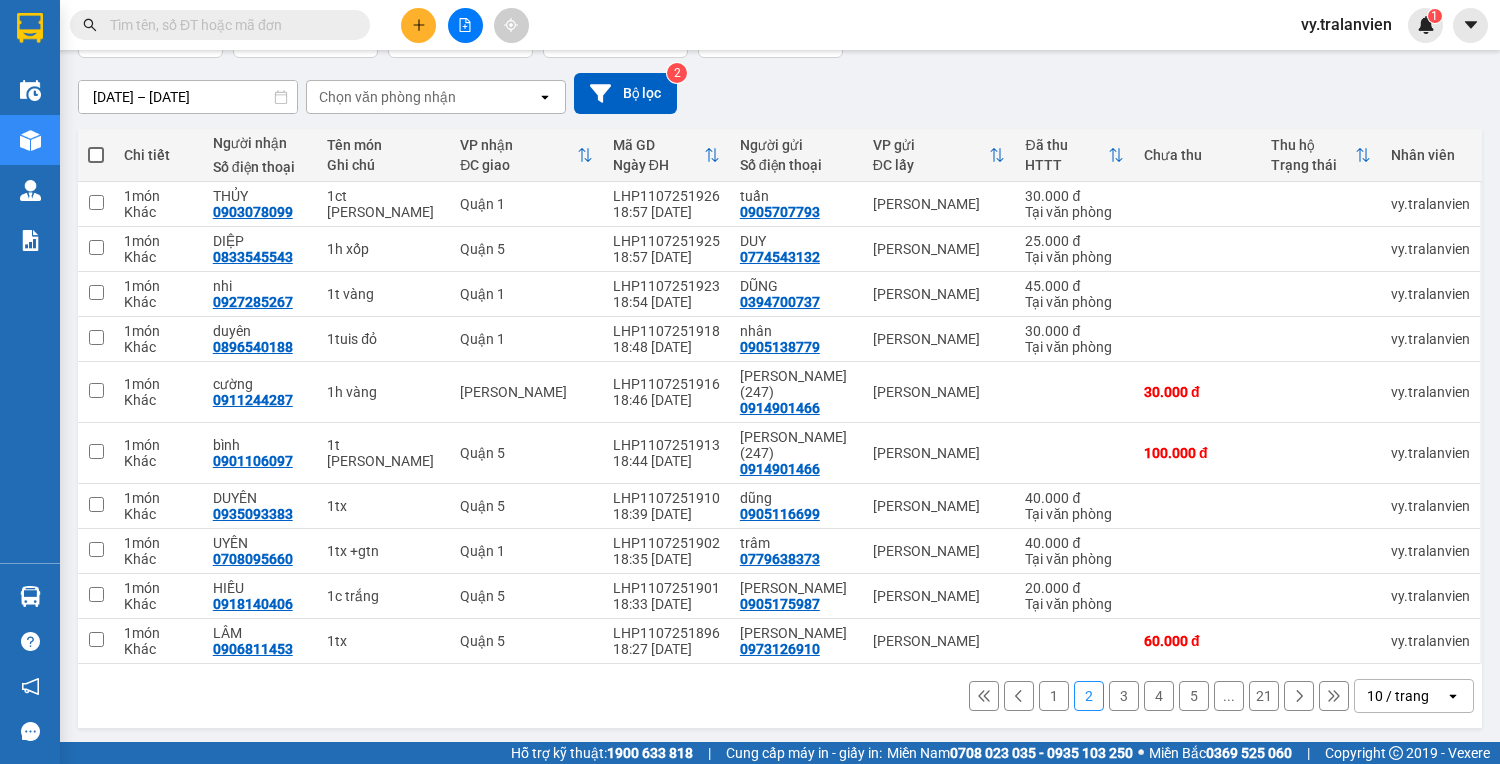 drag, startPoint x: 1045, startPoint y: 688, endPoint x: 1021, endPoint y: 692, distance: 24.33105 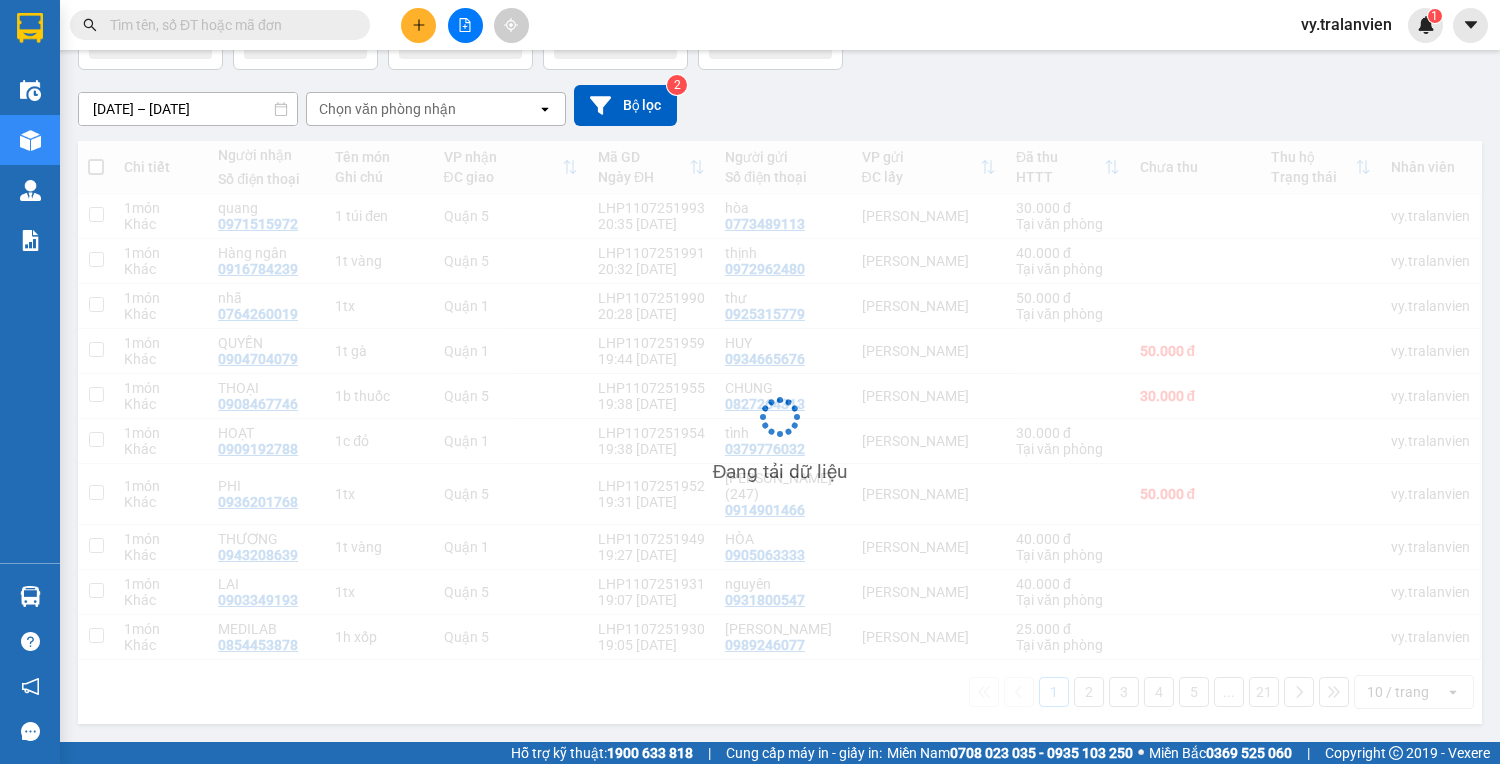 scroll, scrollTop: 153, scrollLeft: 0, axis: vertical 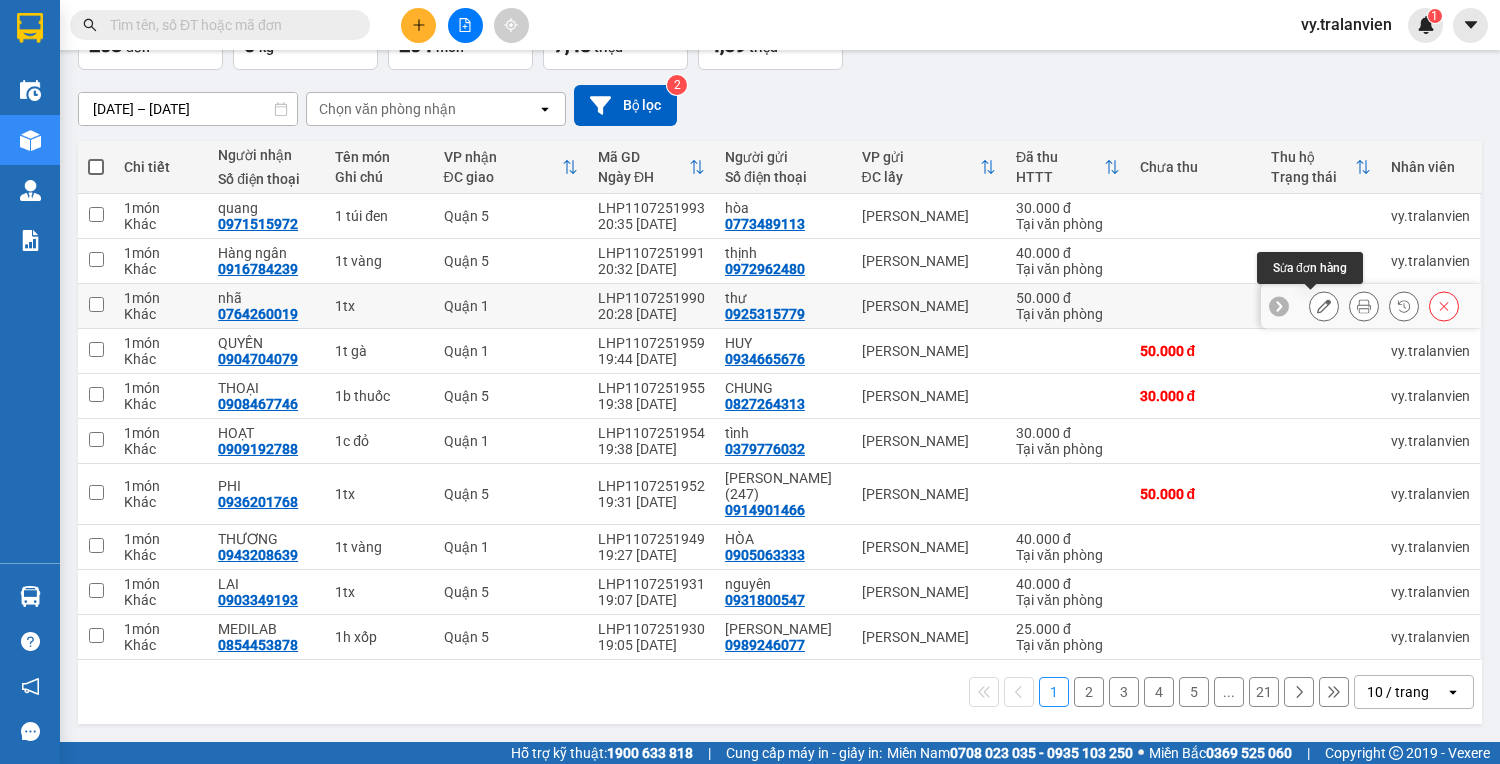 click 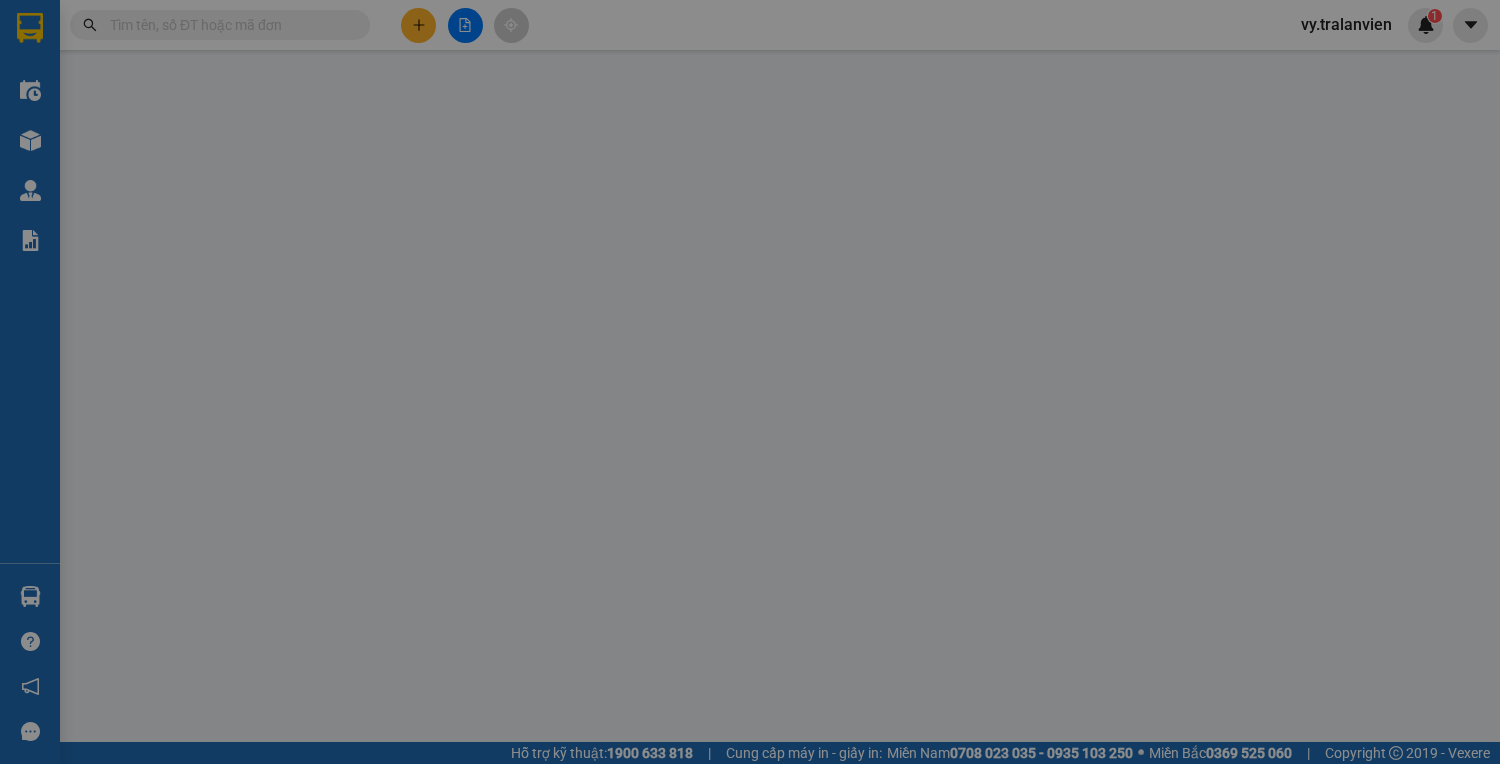 type on "0925315779" 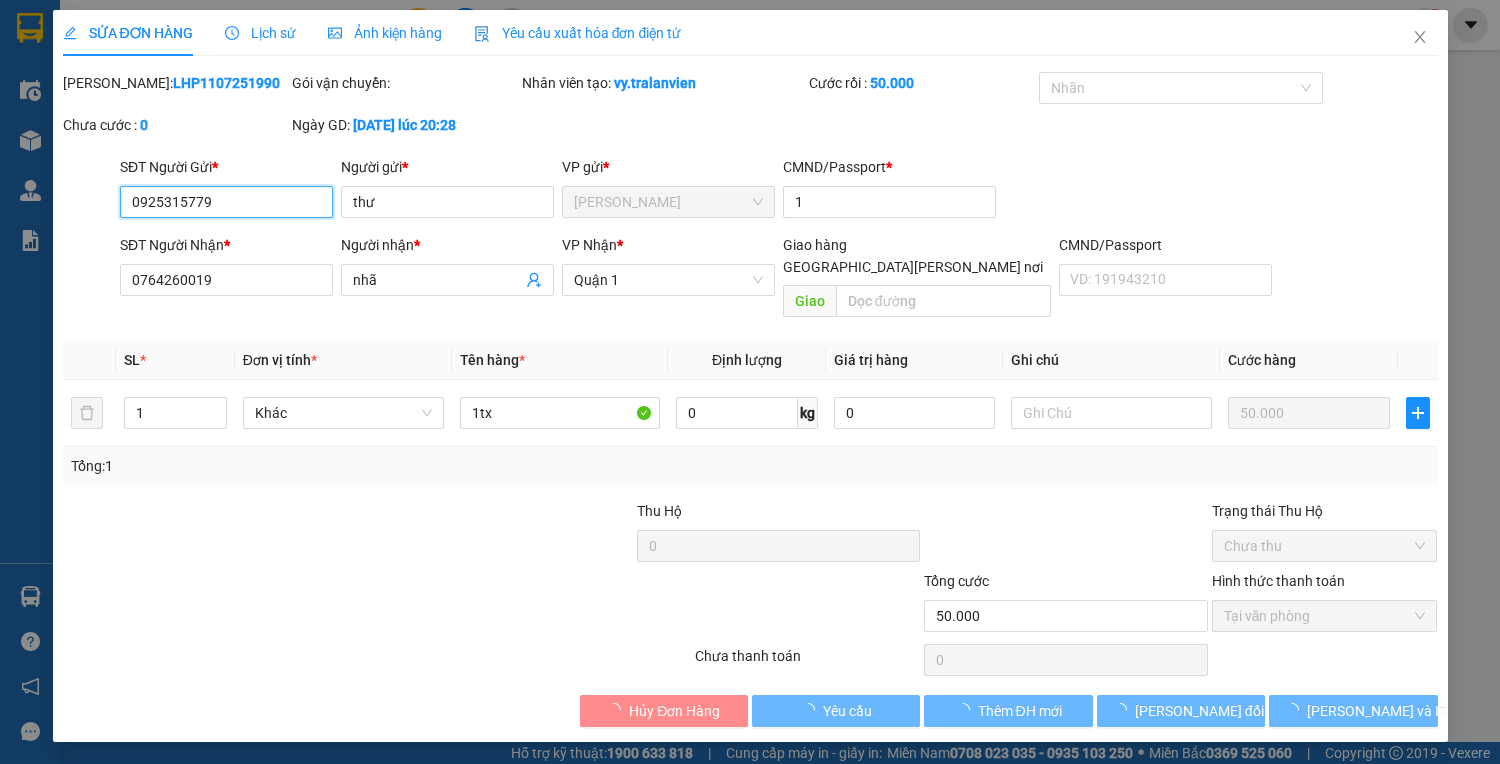 scroll, scrollTop: 0, scrollLeft: 0, axis: both 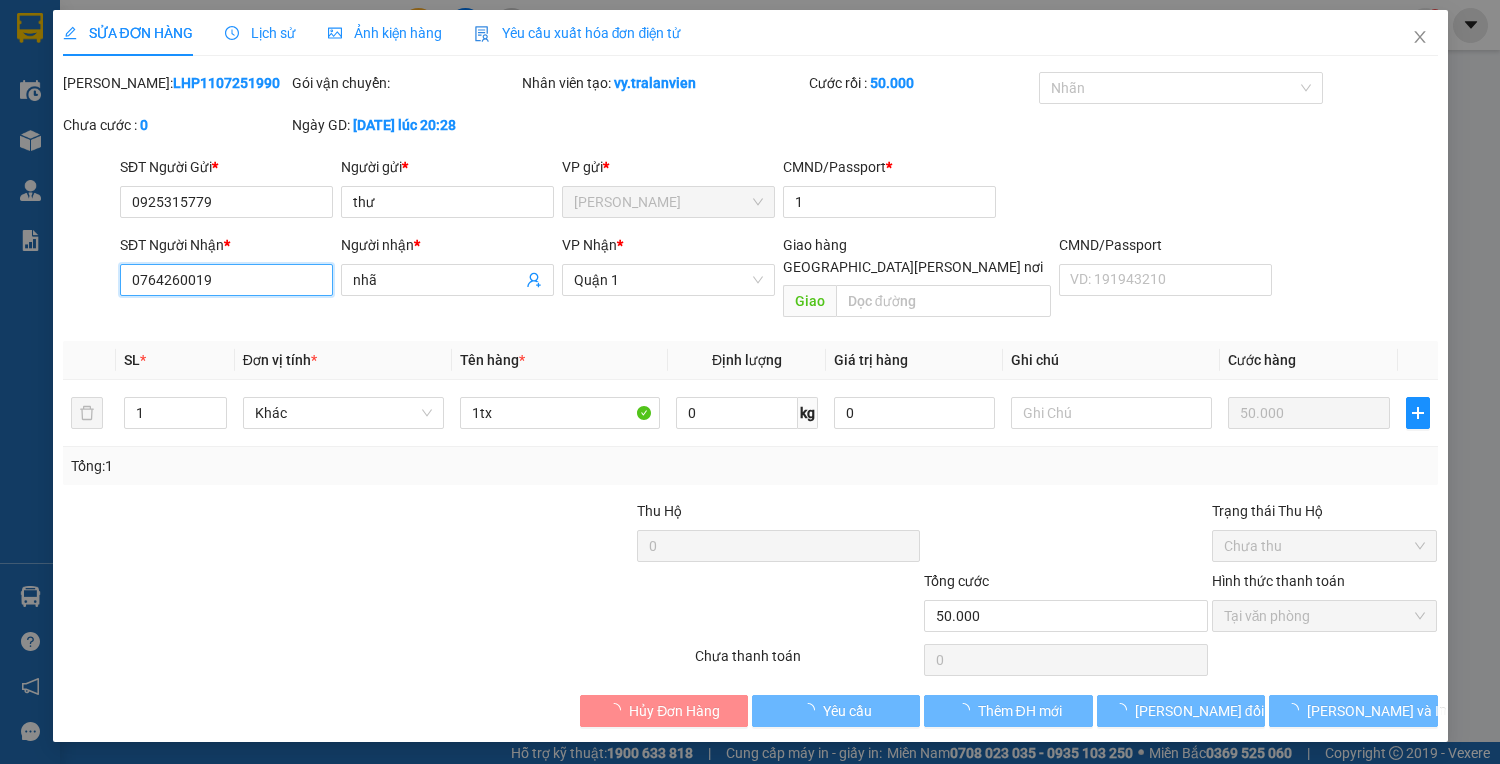 click on "0764260019" at bounding box center (226, 280) 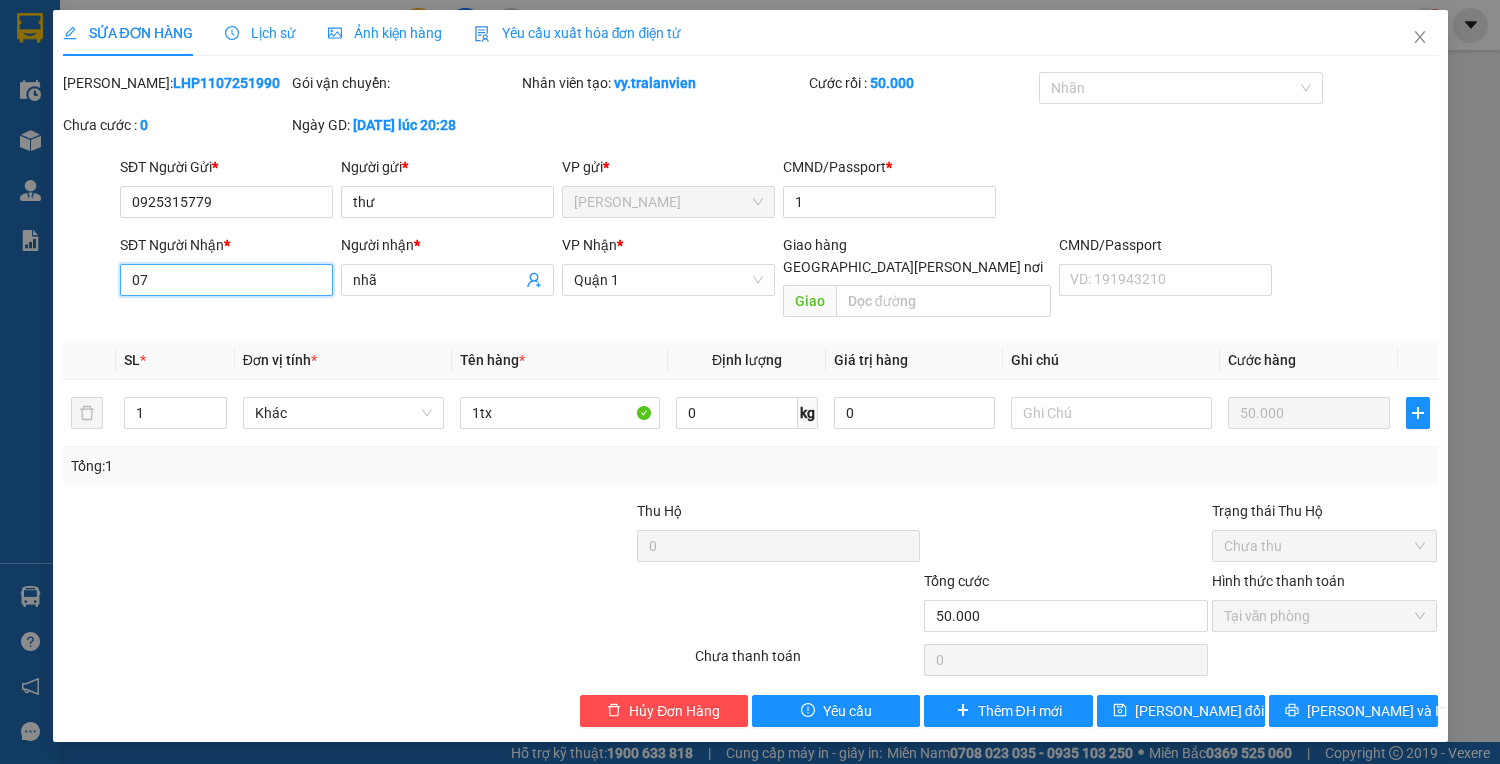 type on "0" 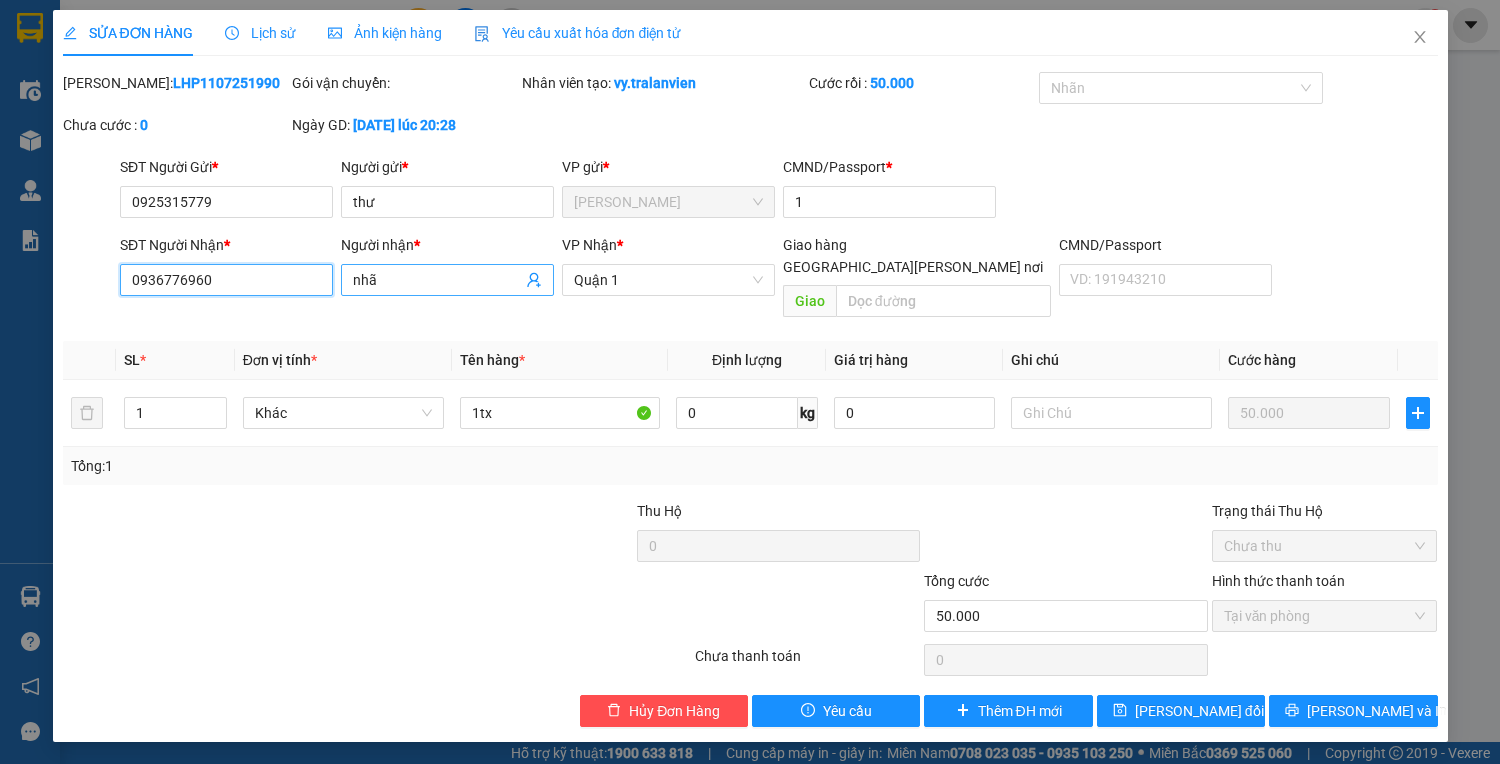type on "0936776960" 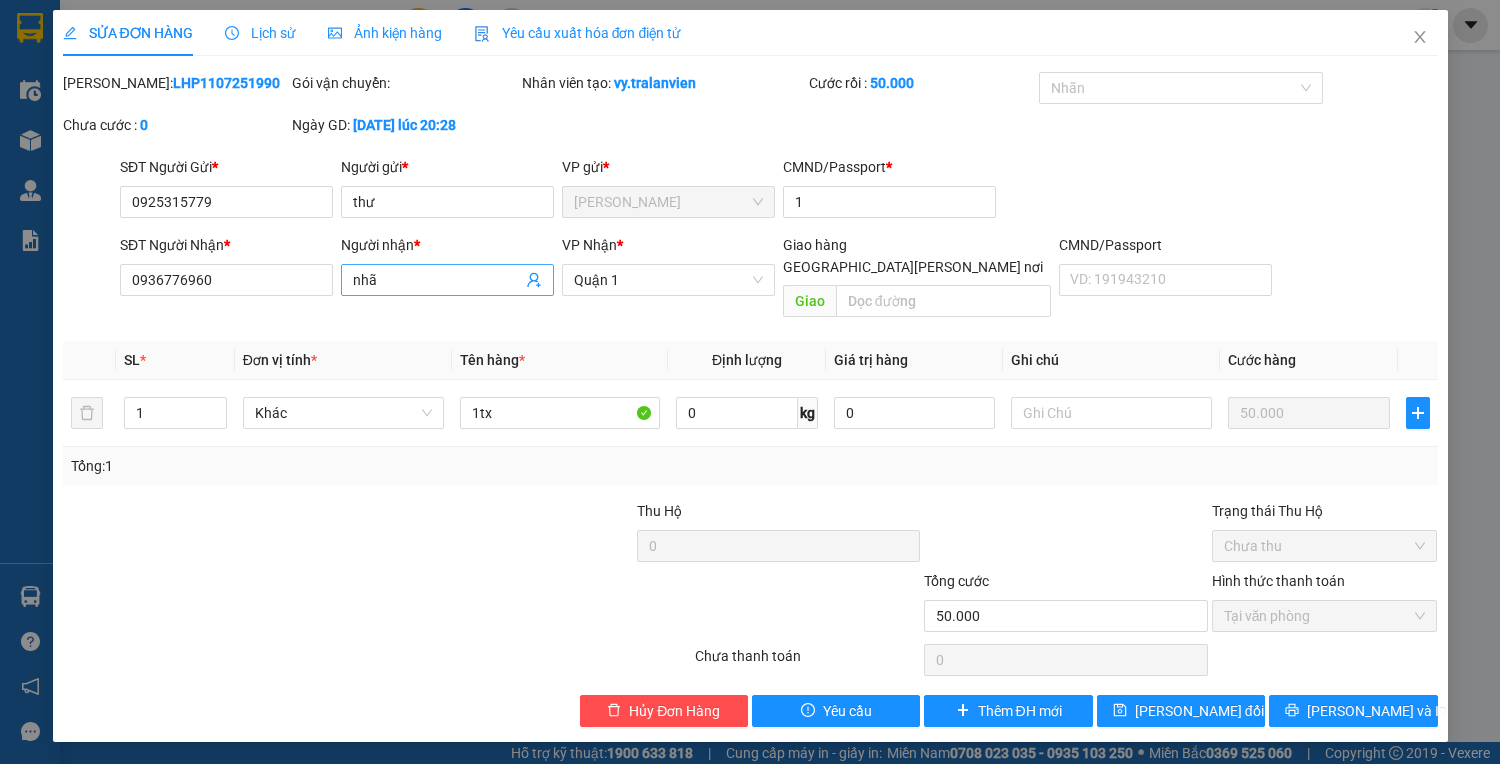 click on "nhã" at bounding box center [437, 280] 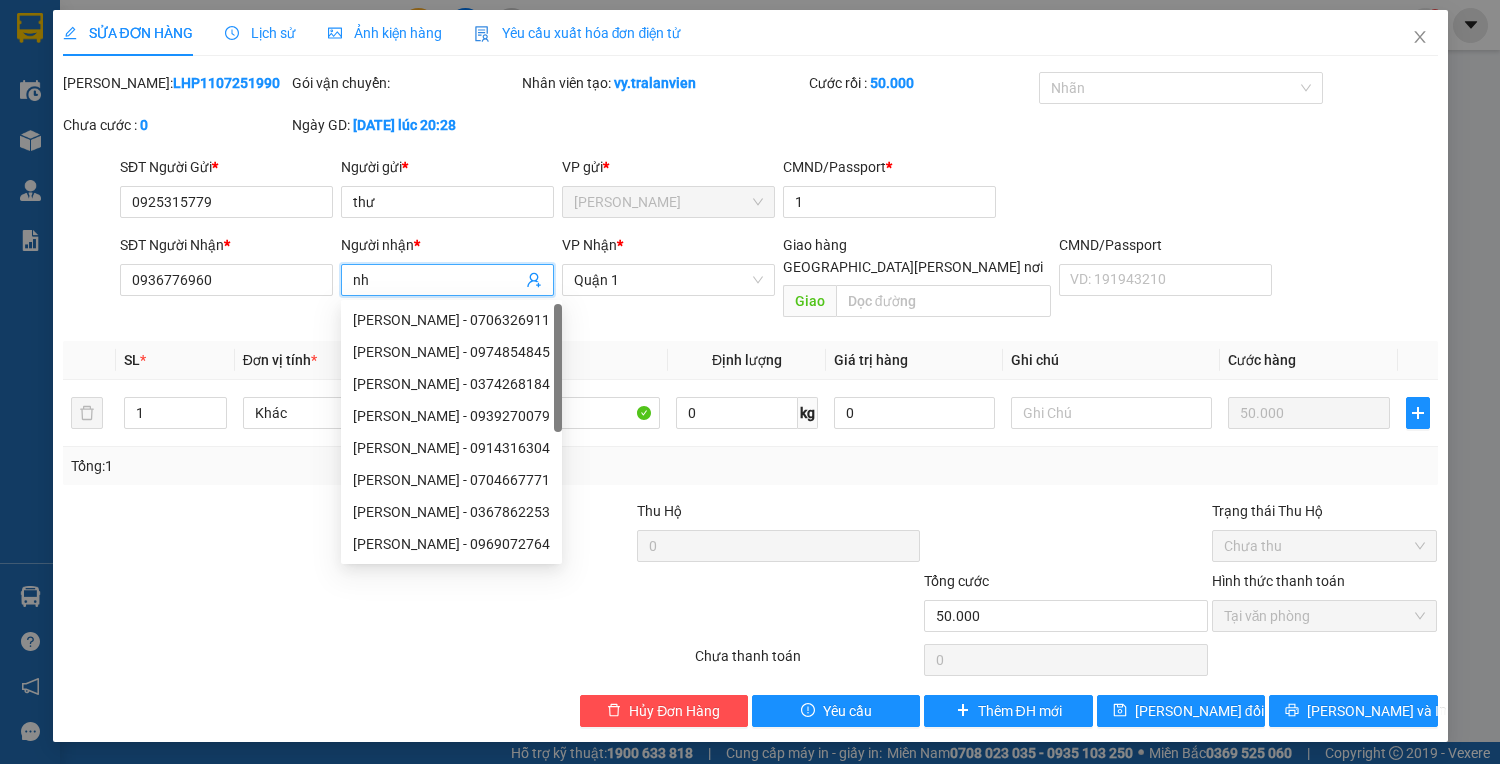 type on "n" 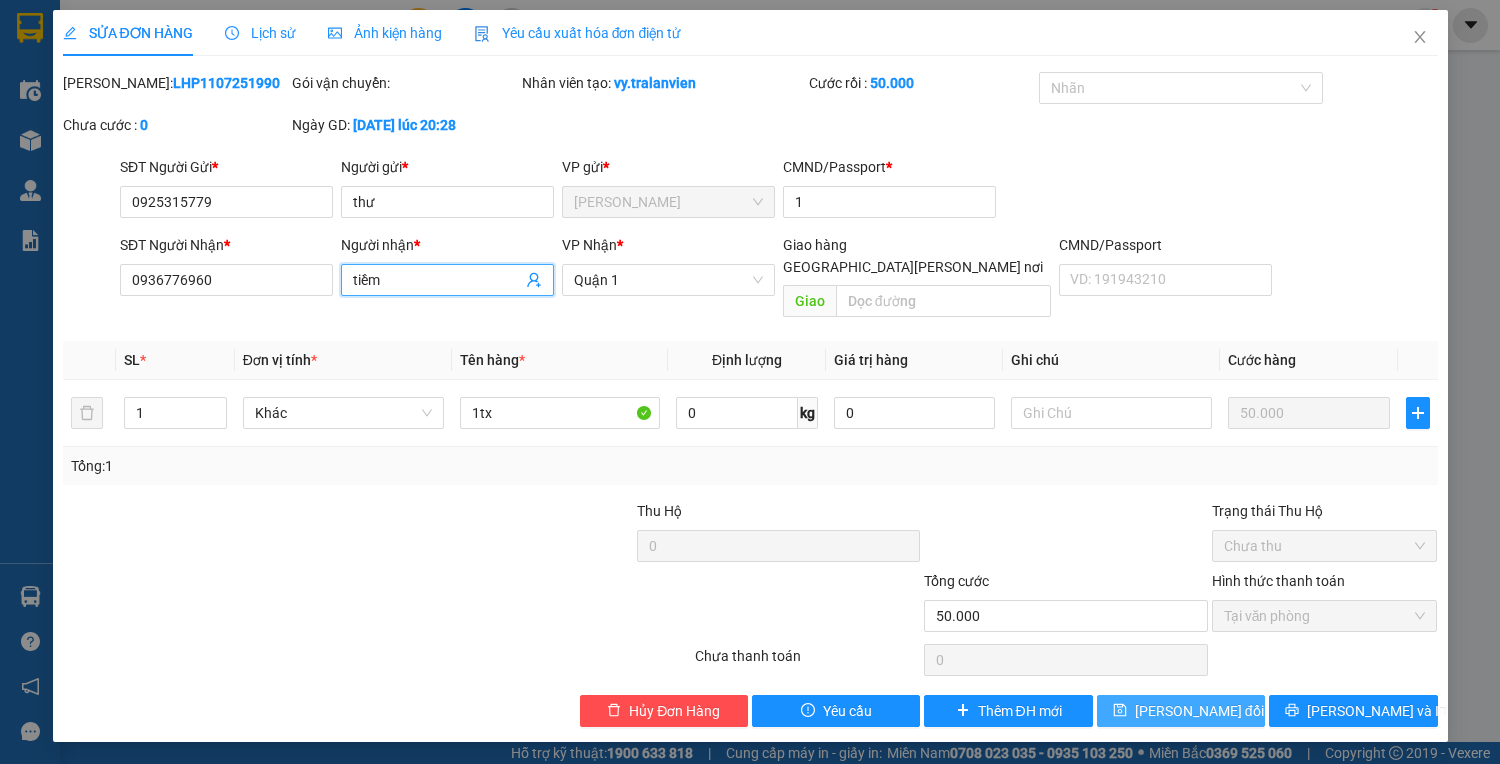 type on "tiềm" 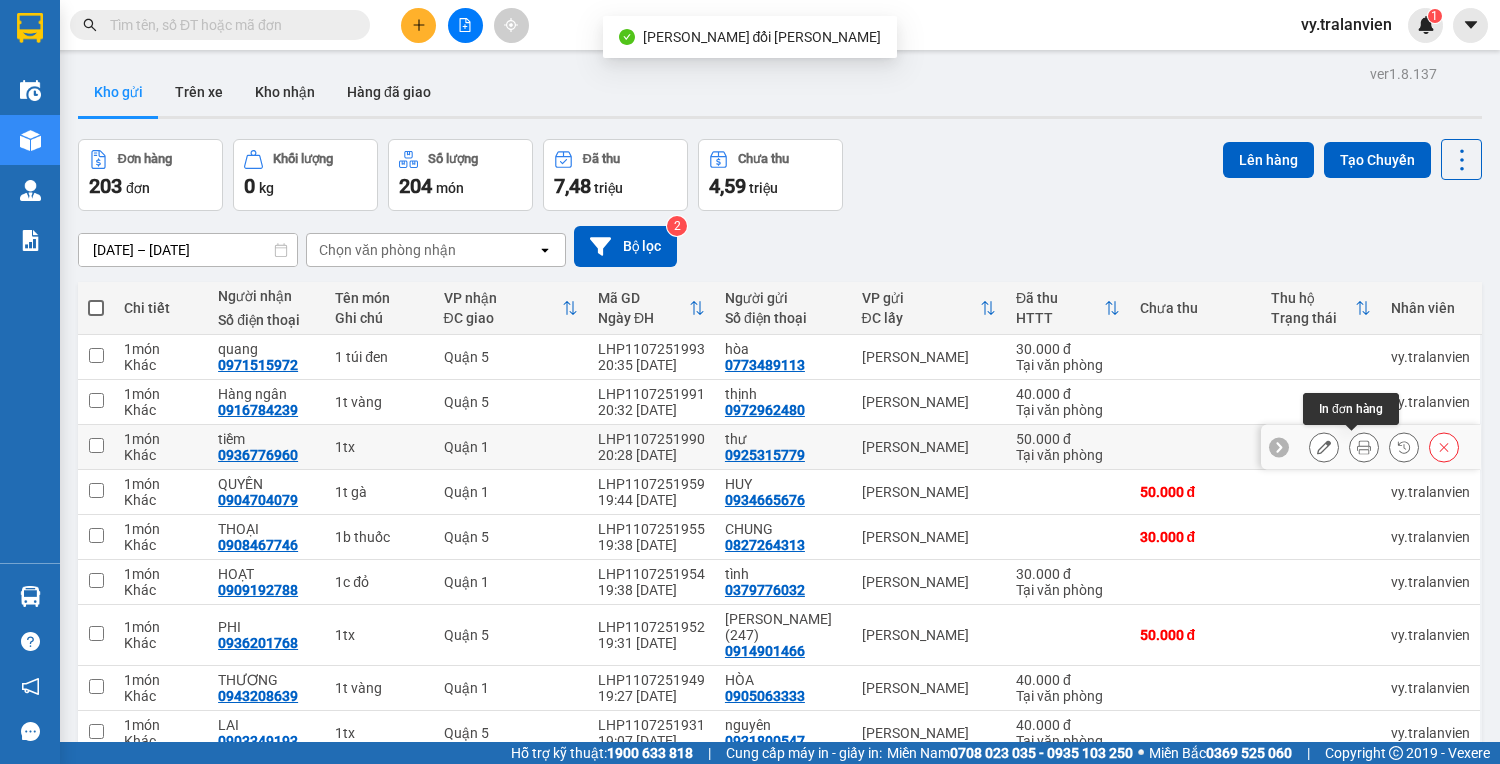 click 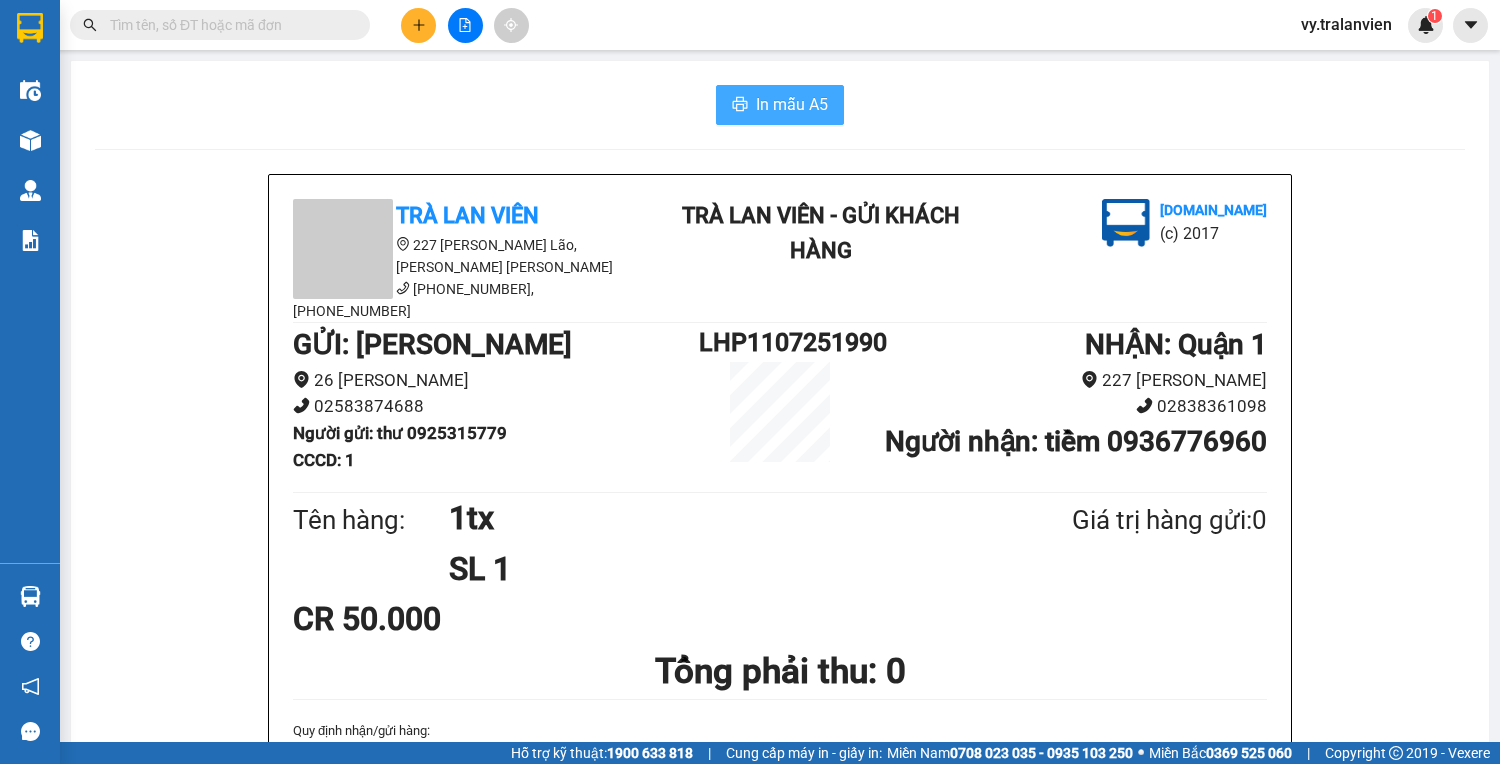 click on "In mẫu A5" at bounding box center (792, 104) 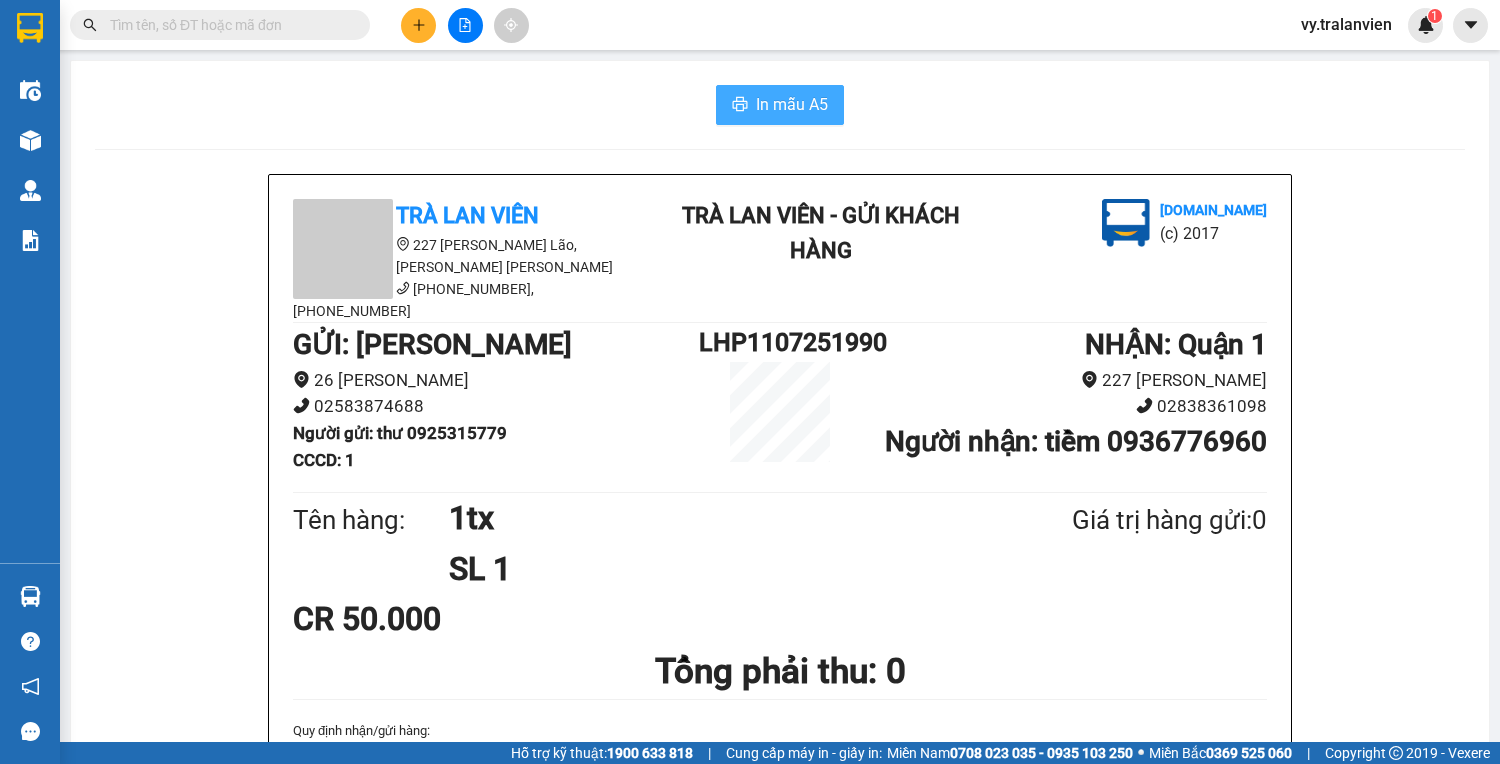 scroll, scrollTop: 0, scrollLeft: 0, axis: both 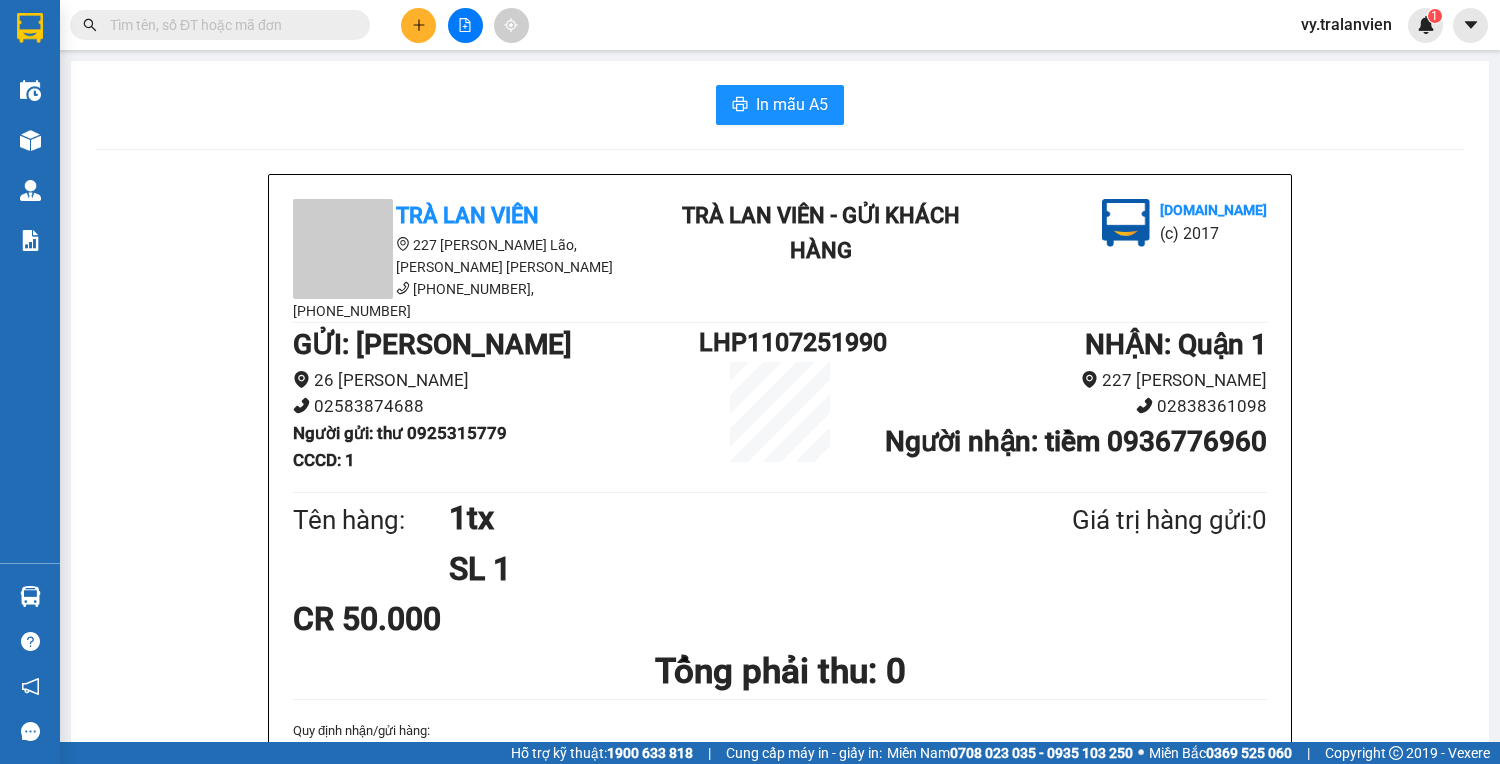 click on "In mẫu A5" at bounding box center (780, 105) 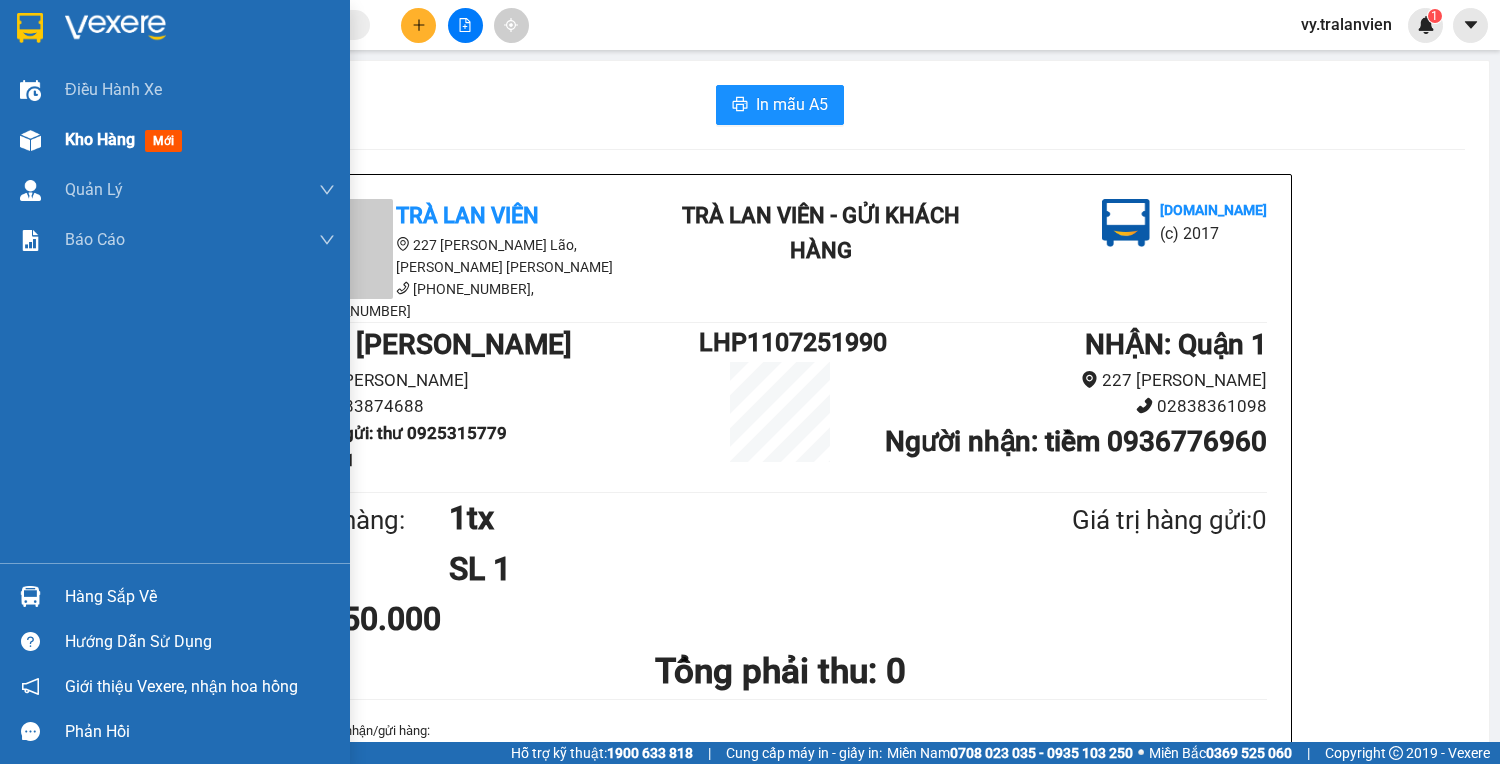 click on "Kho hàng" at bounding box center [100, 139] 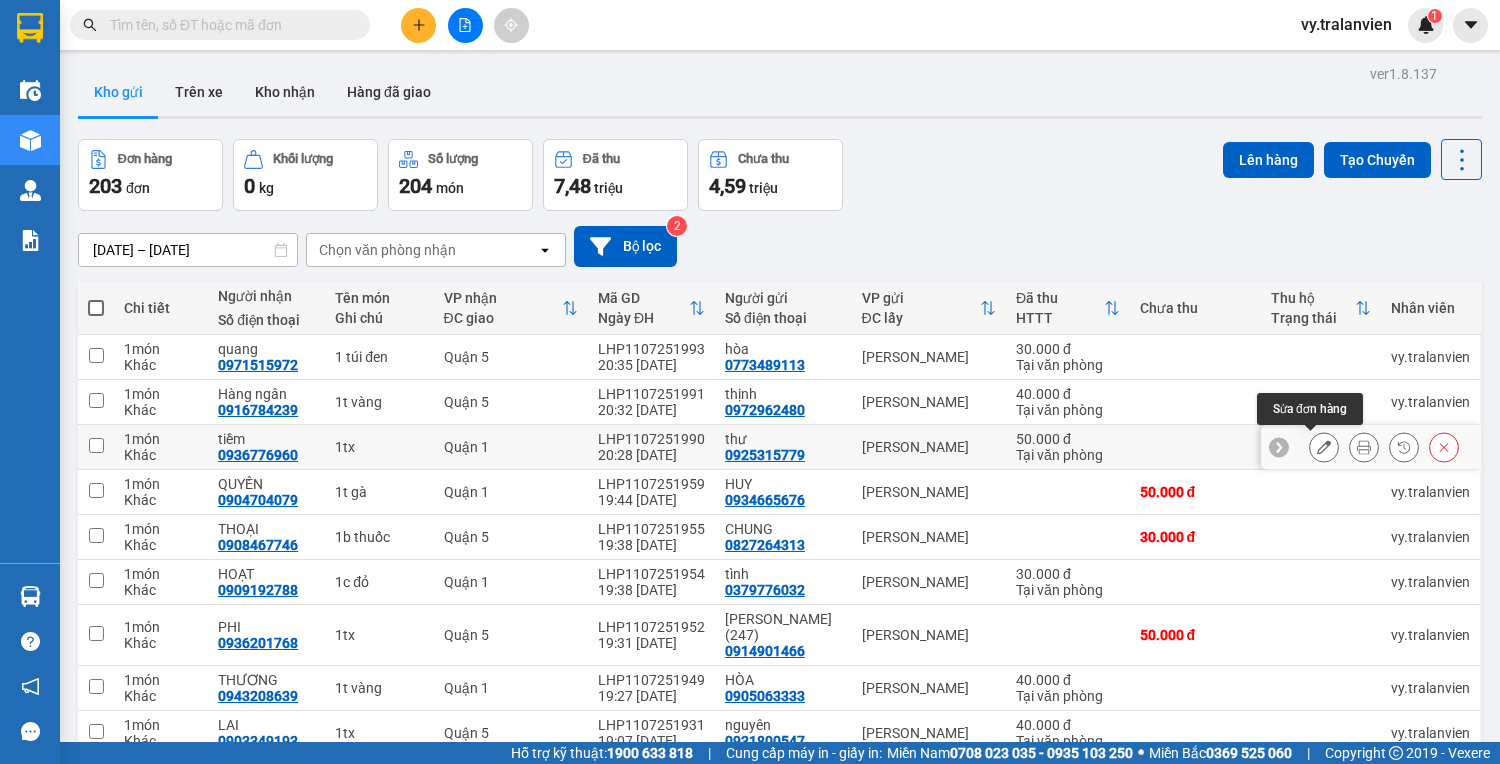 click 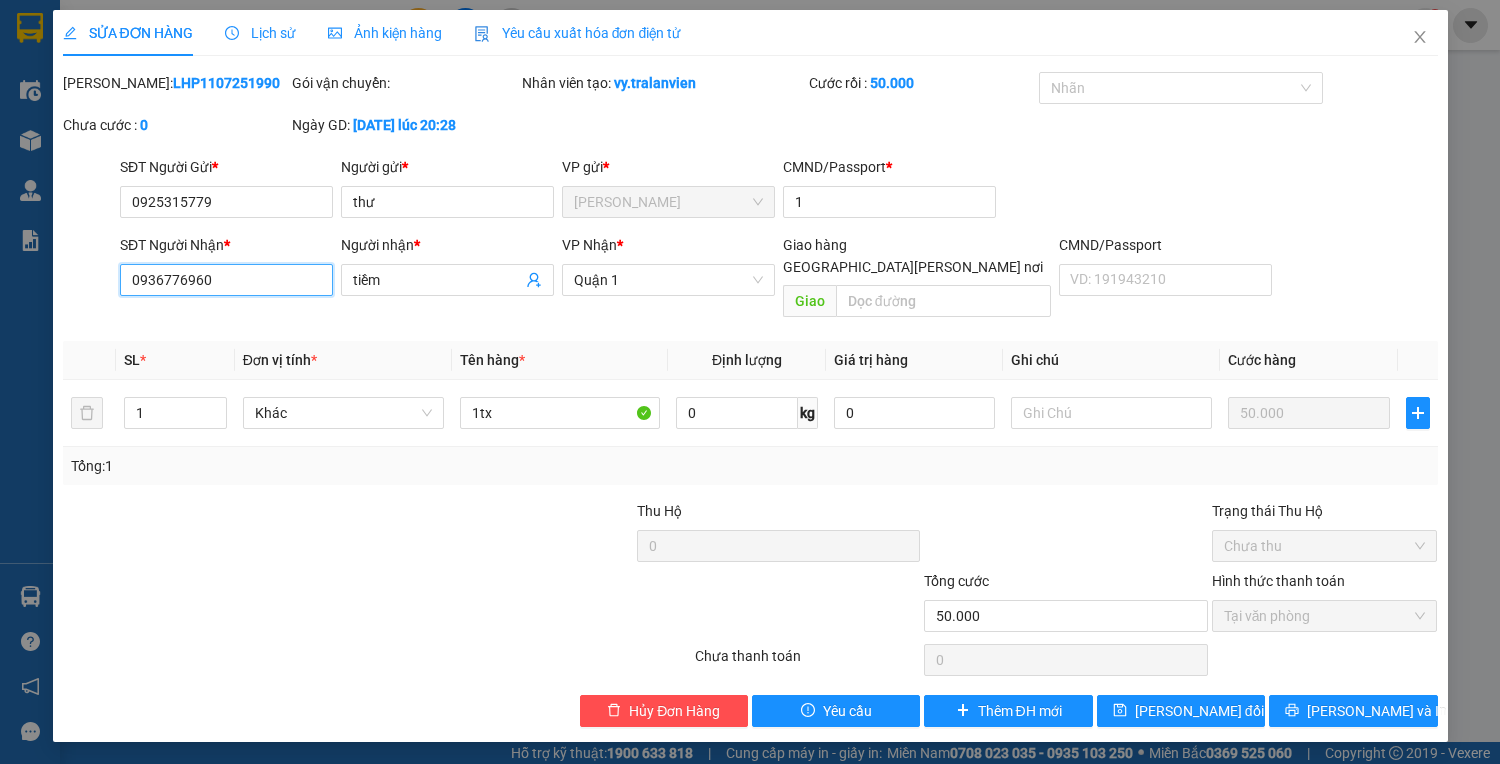 click on "0936776960" at bounding box center [226, 280] 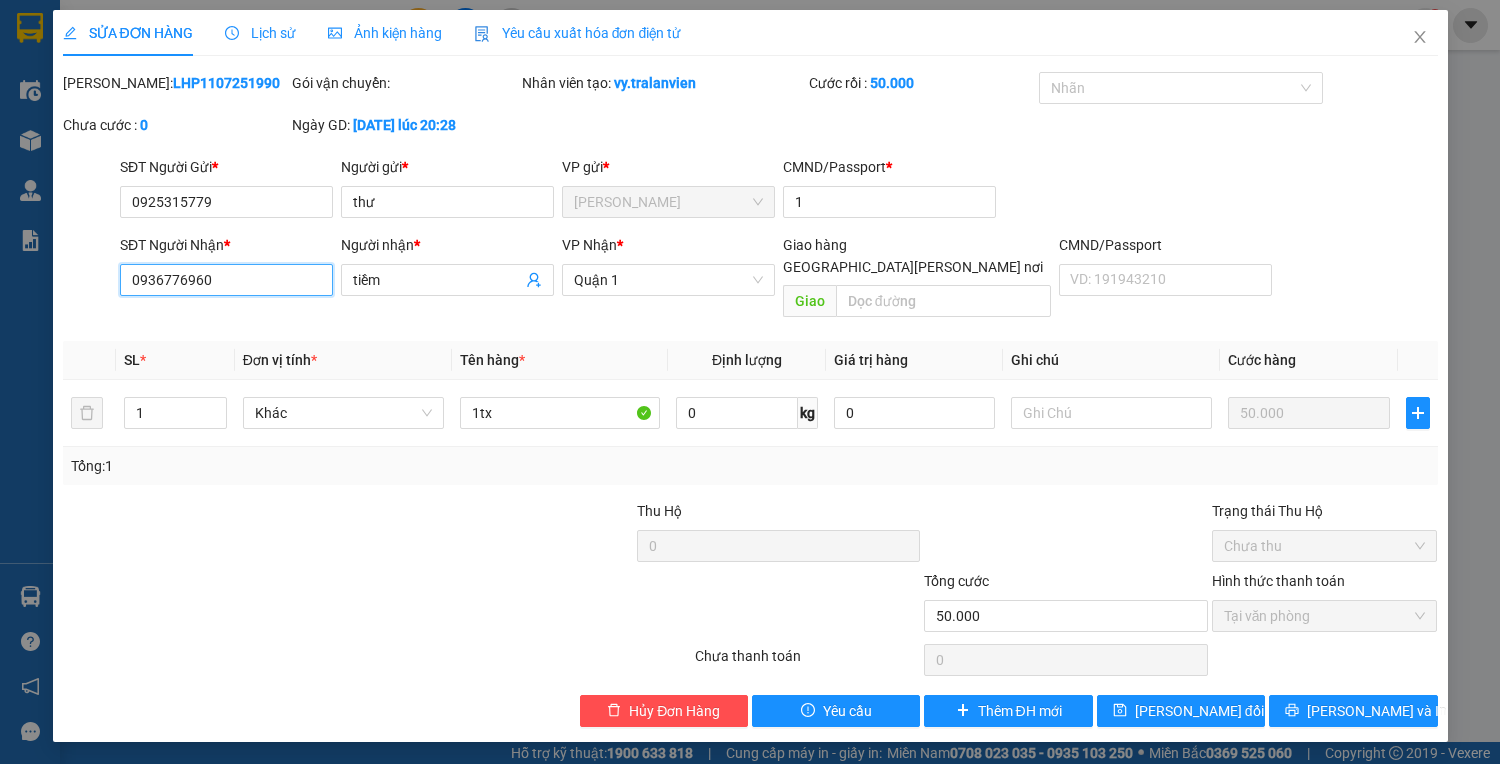 click on "0936776960" at bounding box center (226, 280) 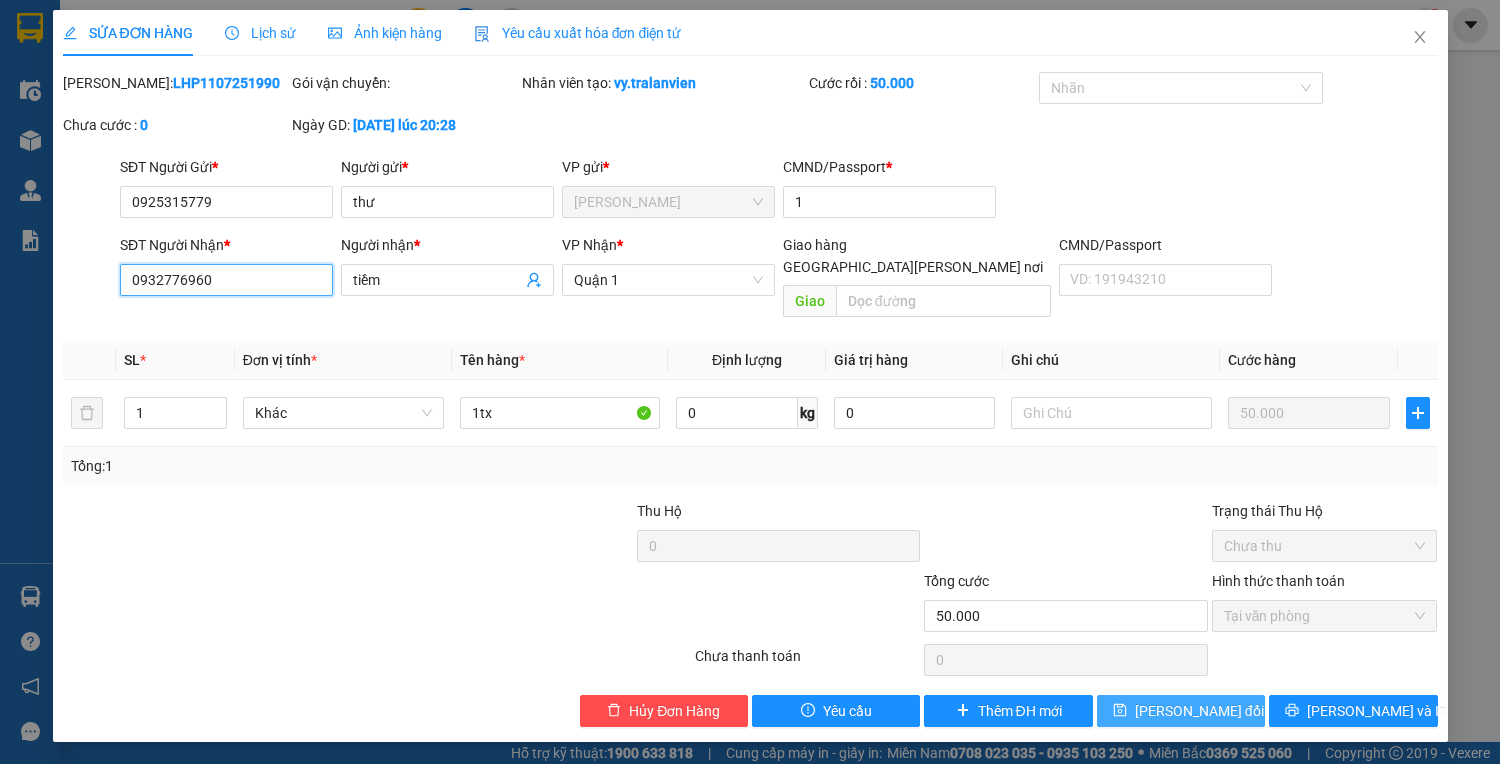 type on "0932776960" 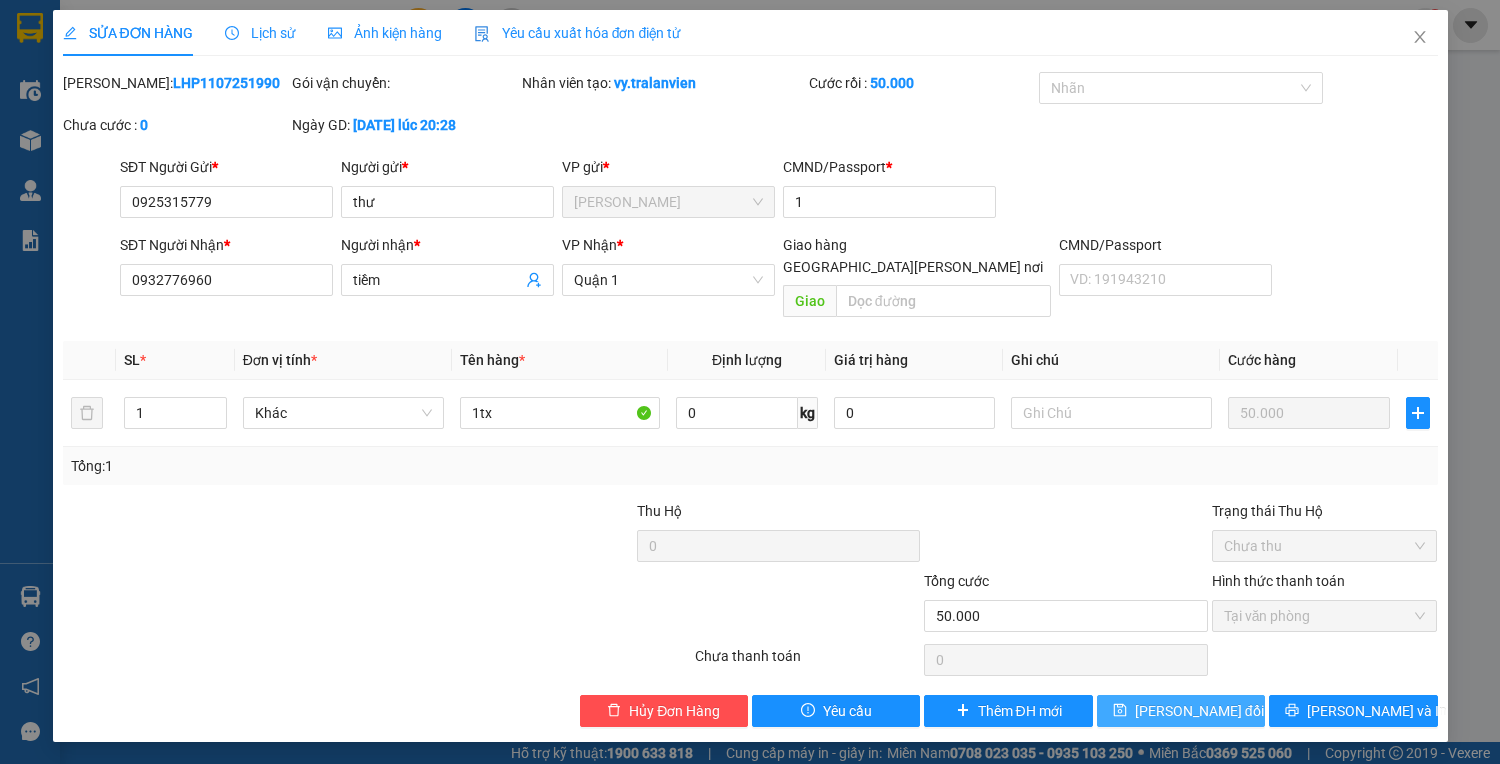 click on "[PERSON_NAME] thay đổi" at bounding box center (1199, 711) 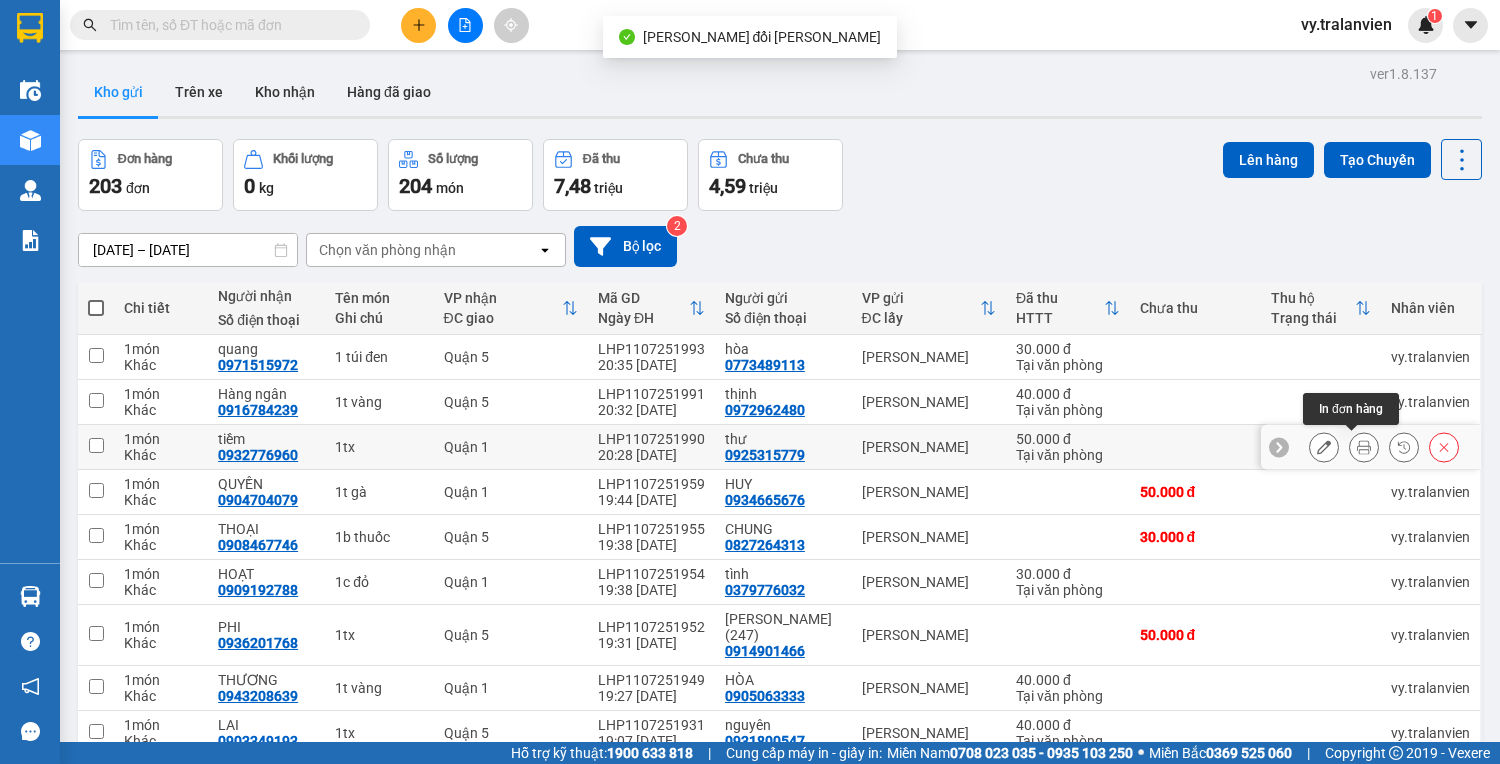 click 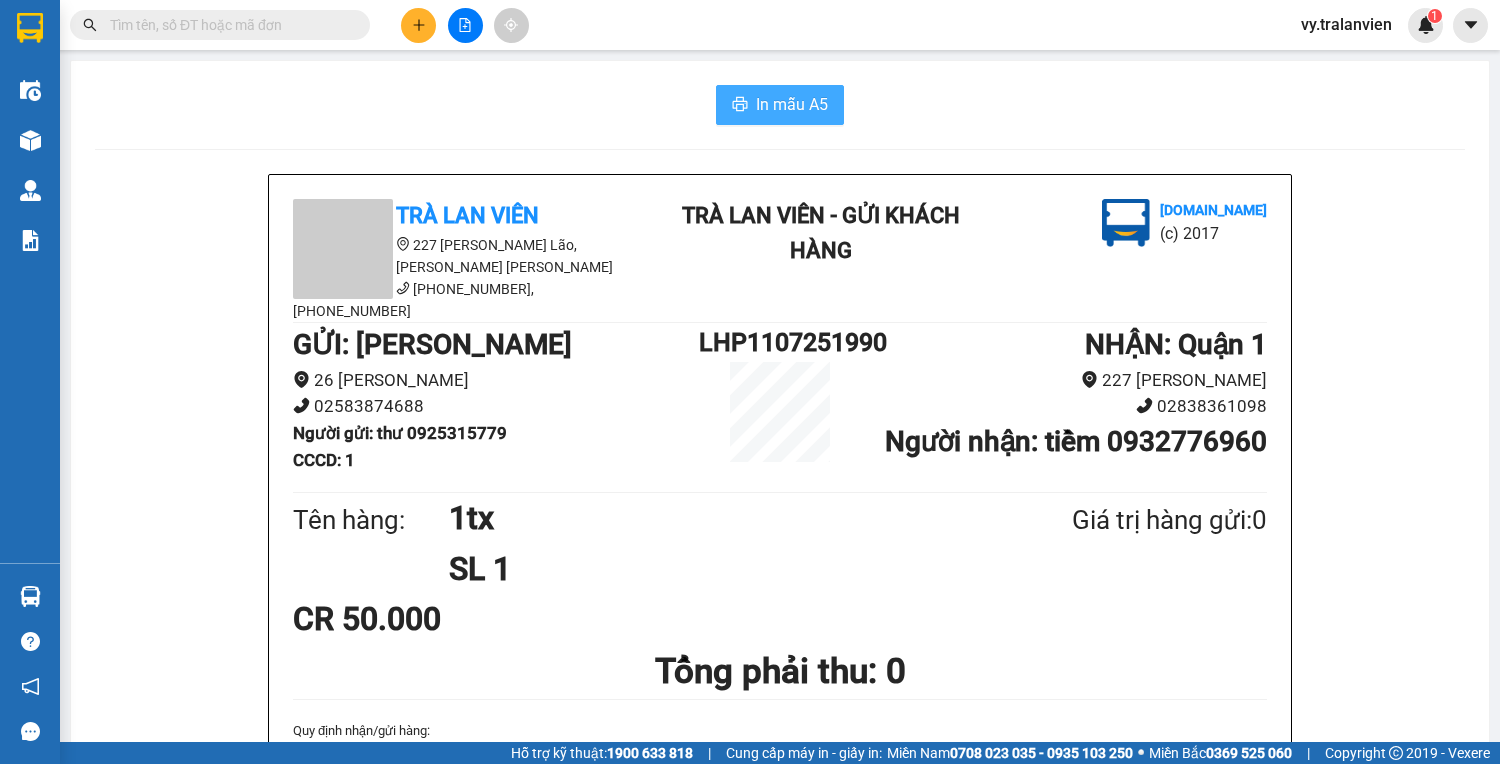 click on "In mẫu A5" at bounding box center (792, 104) 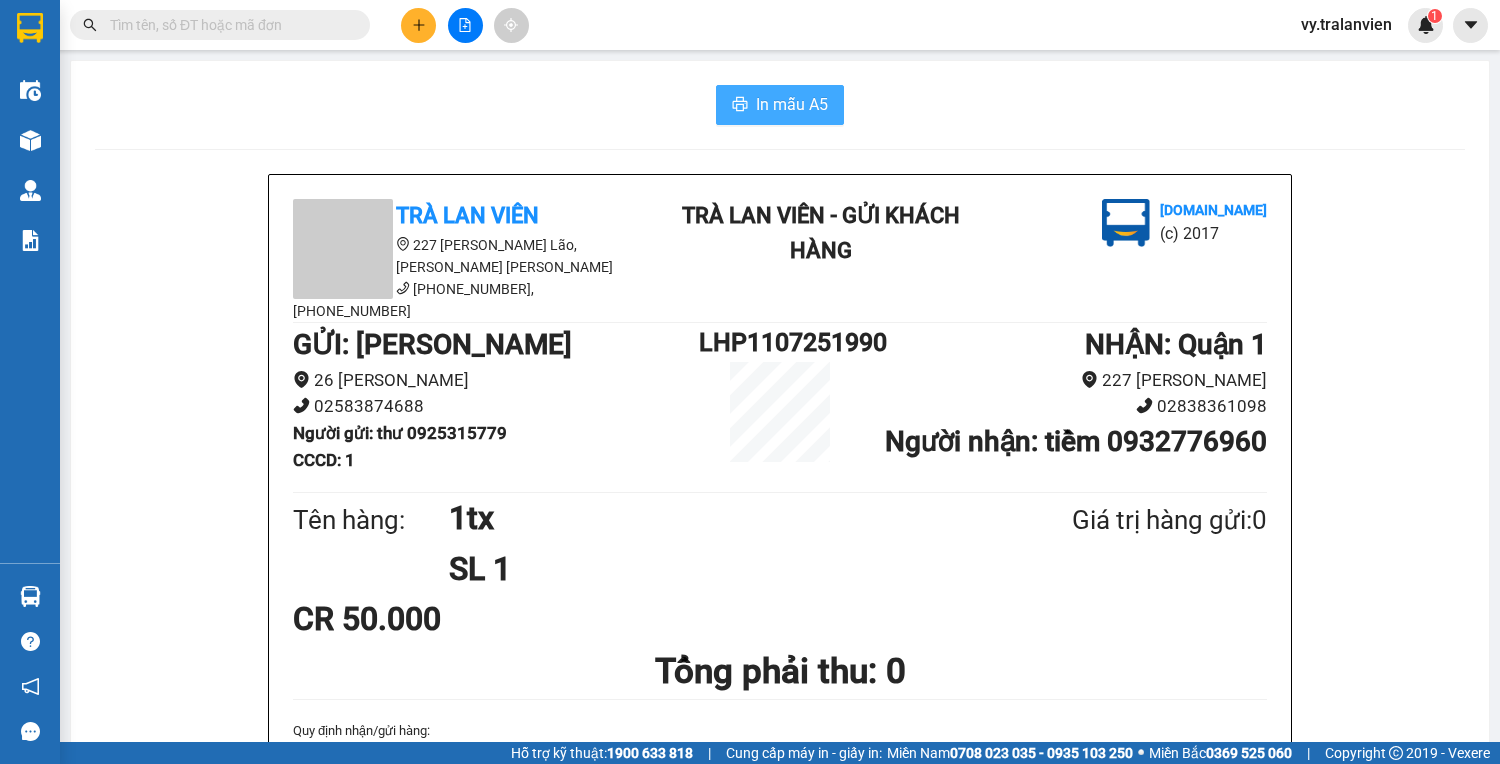 scroll, scrollTop: 0, scrollLeft: 0, axis: both 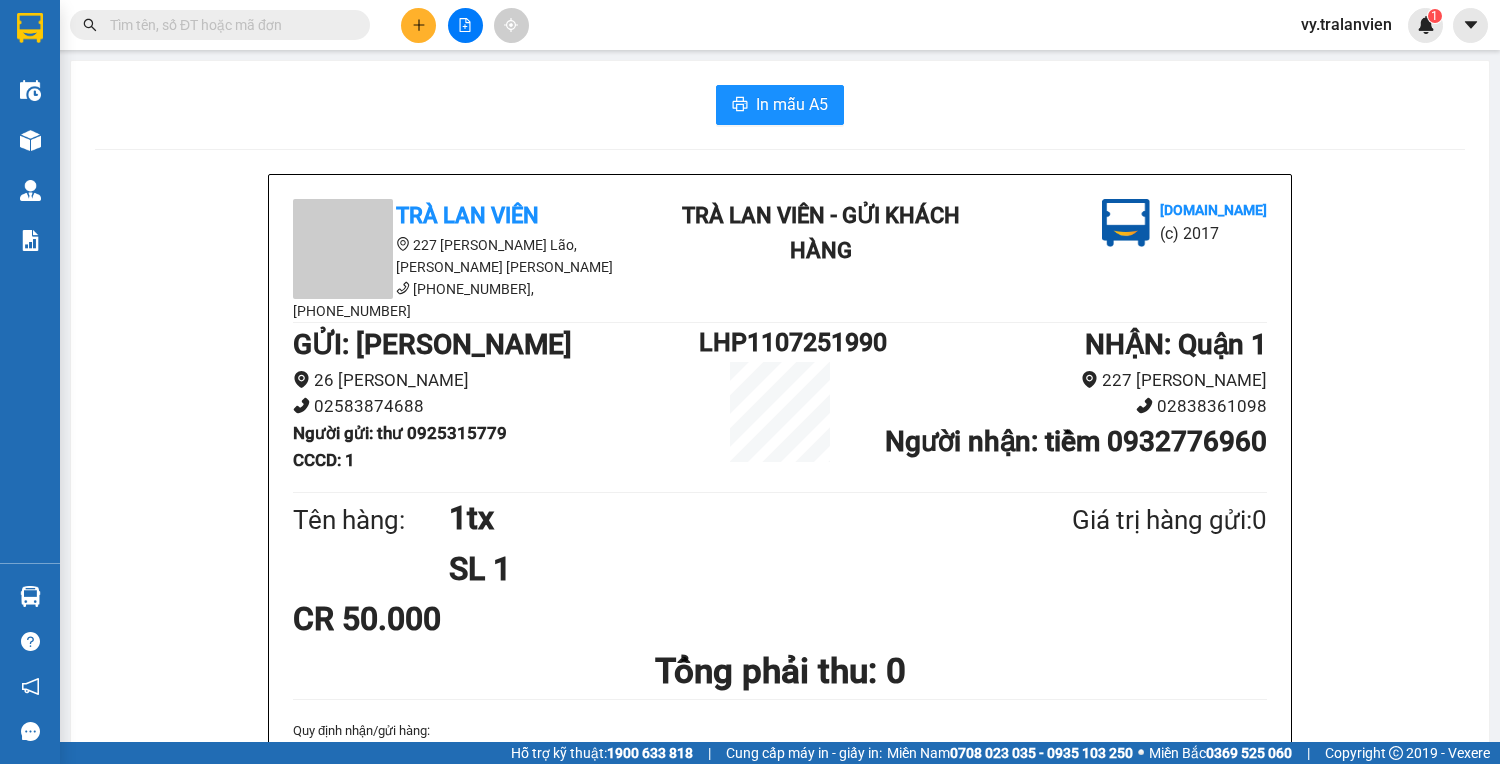 click on "Kết quả tìm kiếm ( 250 )  Bộ lọc  Mã ĐH Trạng thái Món hàng Thu hộ Tổng cước Chưa cước Người gửi VP Gửi Người nhận VP Nhận Q52211231104 18:17 [DATE] Trên xe   51B-28.345 22:50  [DATE] 1 C NILON SL:  1 25.000 25.000 0944888488 [PERSON_NAME][GEOGRAPHIC_DATA] 5 0909089881 TIẾN [GEOGRAPHIC_DATA]  Q52011230052 12:01 [DATE] Trên xe   51B-28.345 22:50  [DATE] 1 HỘP SL:  1 25.000 25.000 0909177232 TUẤN Quận 5 0944663693 [GEOGRAPHIC_DATA][PERSON_NAME] 20:16 [DATE] Trên xe   51B-28.515 22:40  [DATE] 1 ỐNG SL:  1 35.000 35.000 BÌNH Quận 5 0944889191 TẤN [PERSON_NAME][GEOGRAPHIC_DATA] 11:56 [DATE] Trên xe   50F-007.79 23:00  [DATE] 1 H VANG SL:  1 25.000 25.000 LONG Quận 5 0378170944 [GEOGRAPHIC_DATA][PERSON_NAME] 17:37 [DATE] Trên xe   51B-28.345 22:40  [DATE] 1 C VÀNG SL:  1 35.000 35.000 Quận 5 0944616000 [GEOGRAPHIC_DATA] ( SƠN ) [PERSON_NAME][GEOGRAPHIC_DATA] 16:00 [DATE] Trên xe   51B-503.83 22:40  [DATE] 1 C NILON SL:  1" at bounding box center (750, 25) 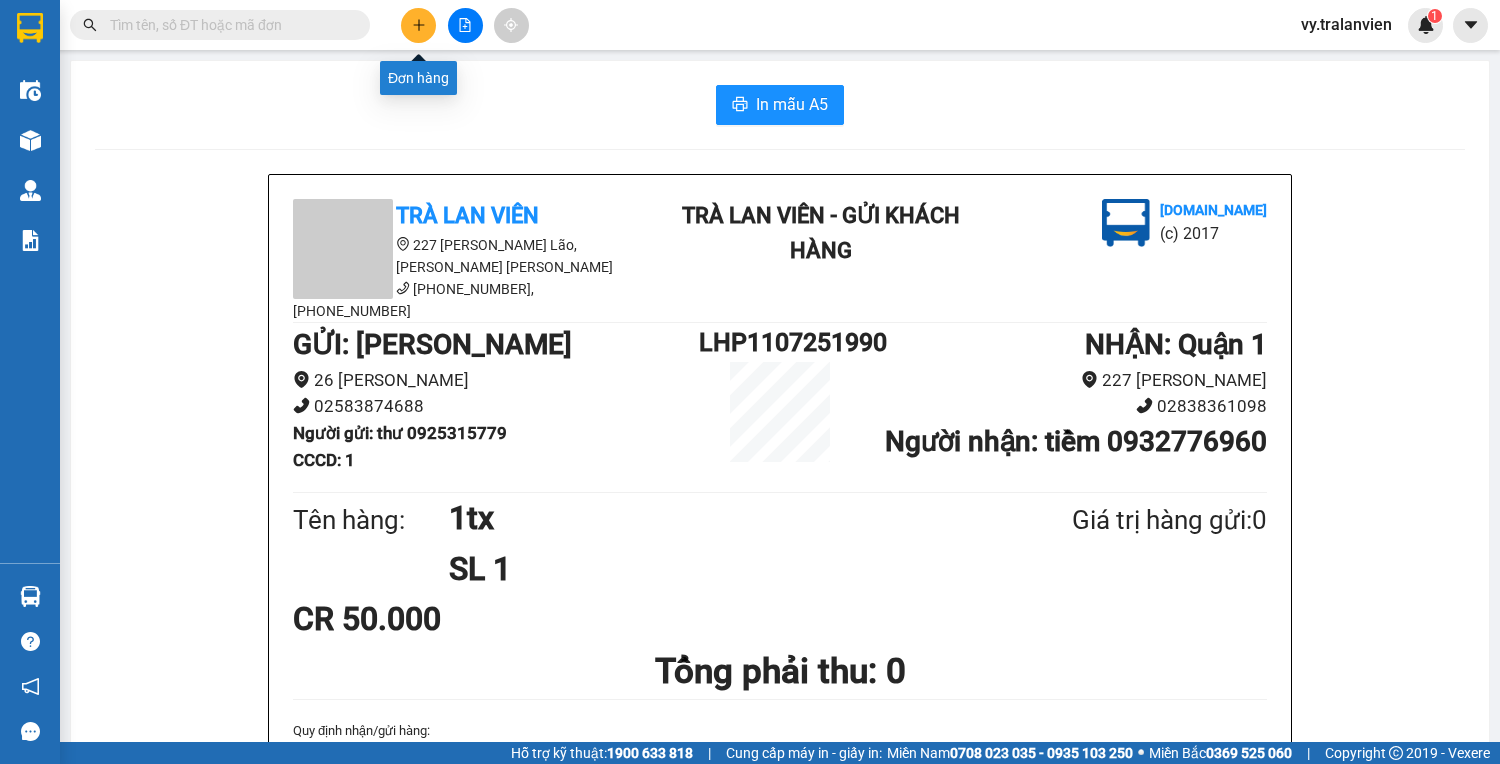 click at bounding box center (418, 25) 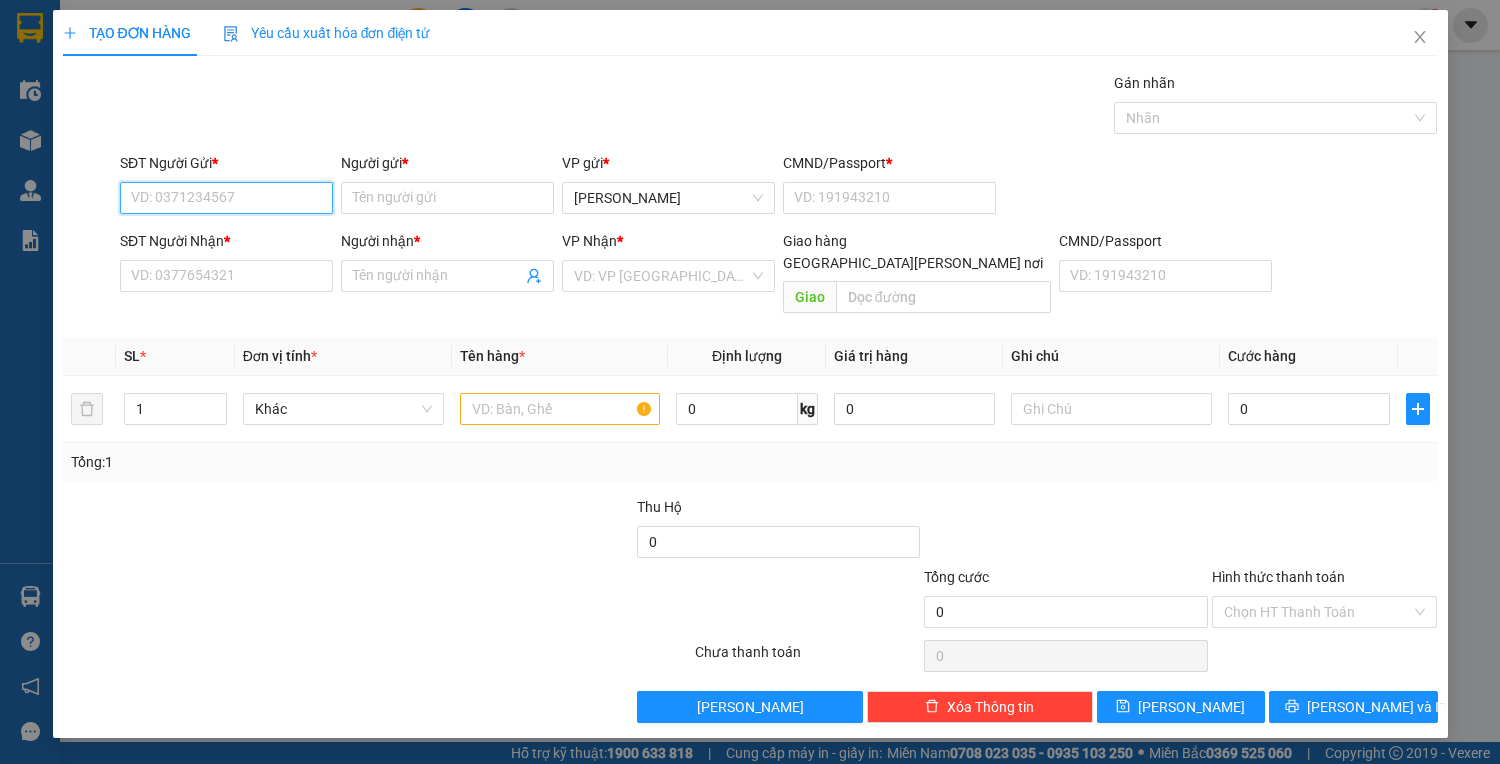 drag, startPoint x: 266, startPoint y: 196, endPoint x: 244, endPoint y: 240, distance: 49.193497 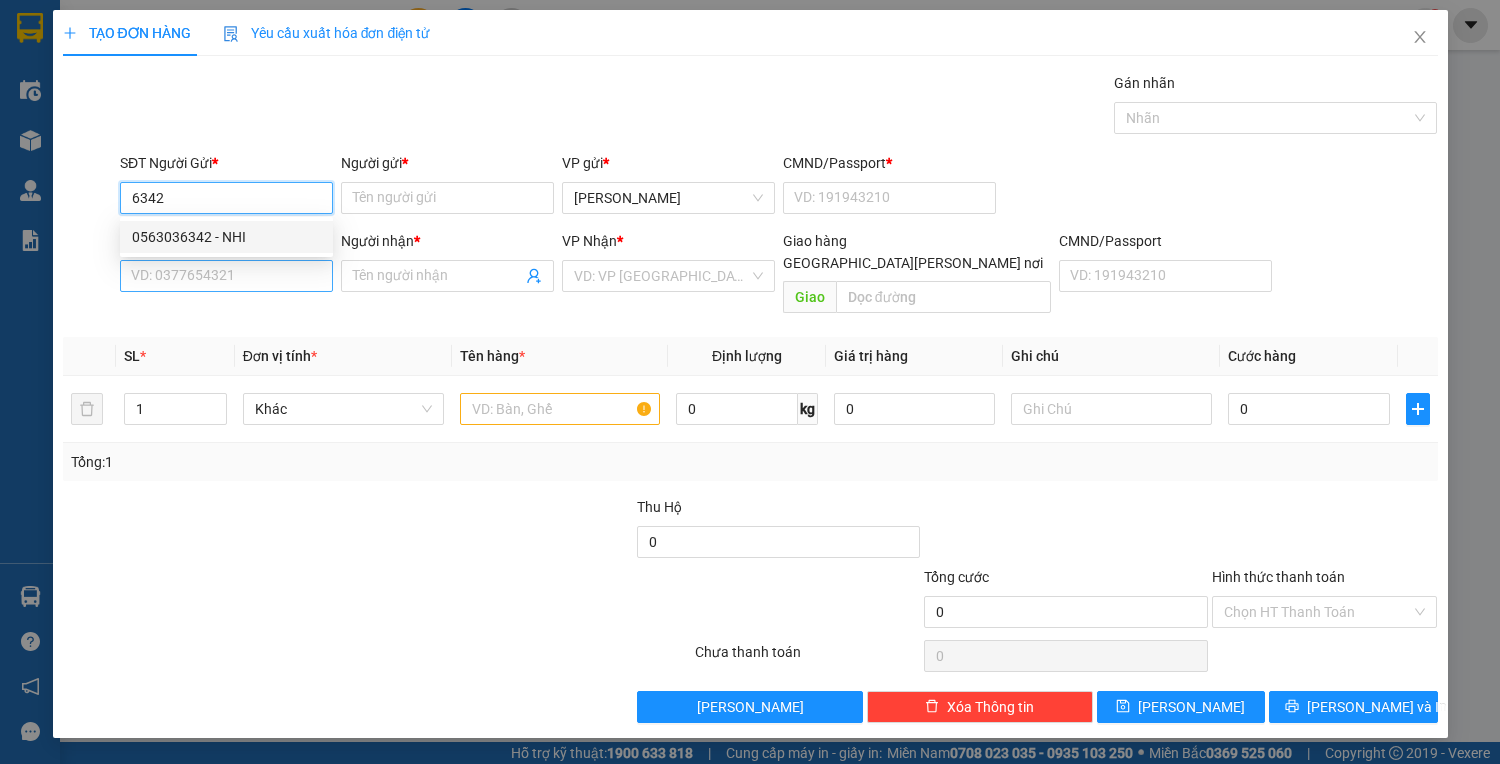 drag, startPoint x: 244, startPoint y: 232, endPoint x: 296, endPoint y: 269, distance: 63.82006 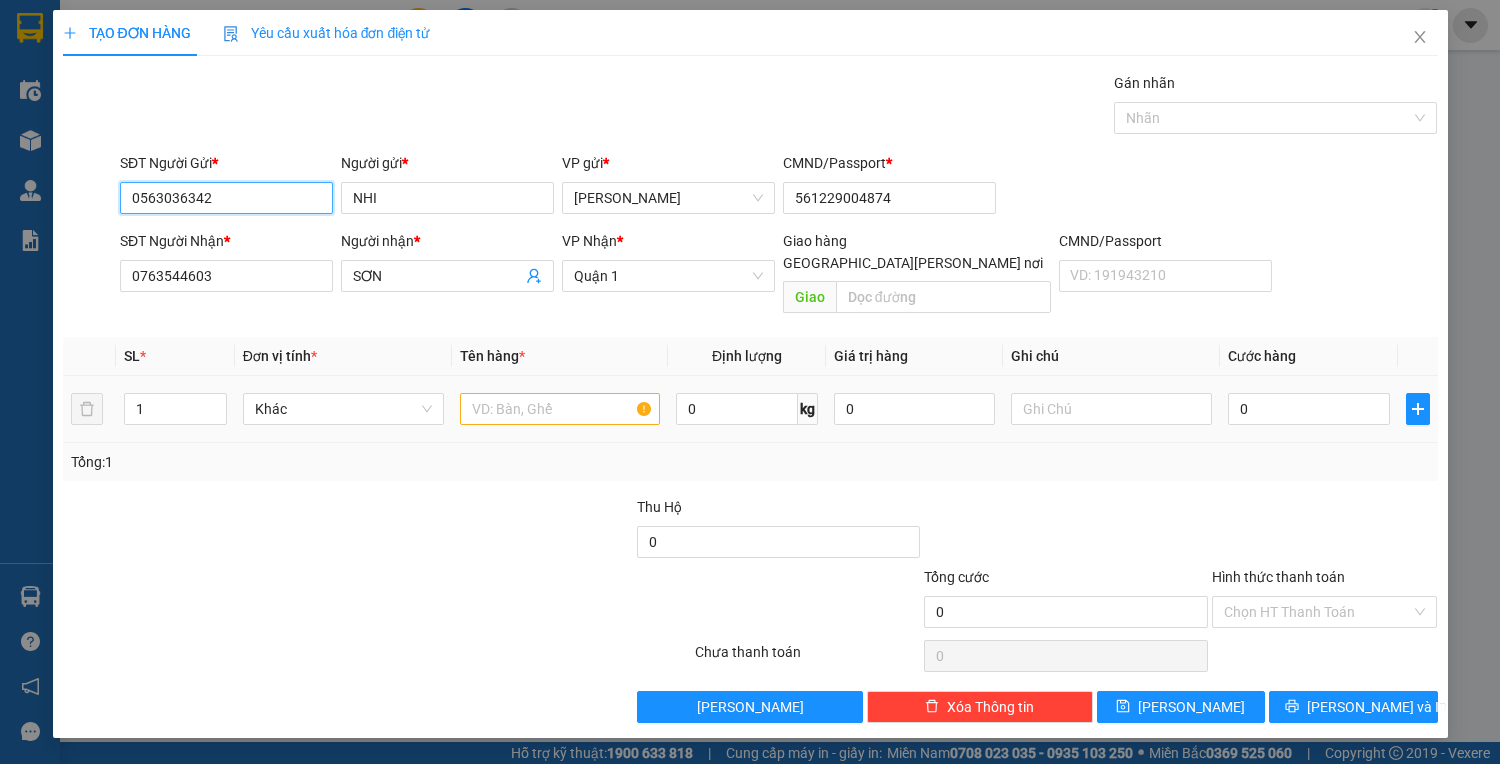 type on "0563036342" 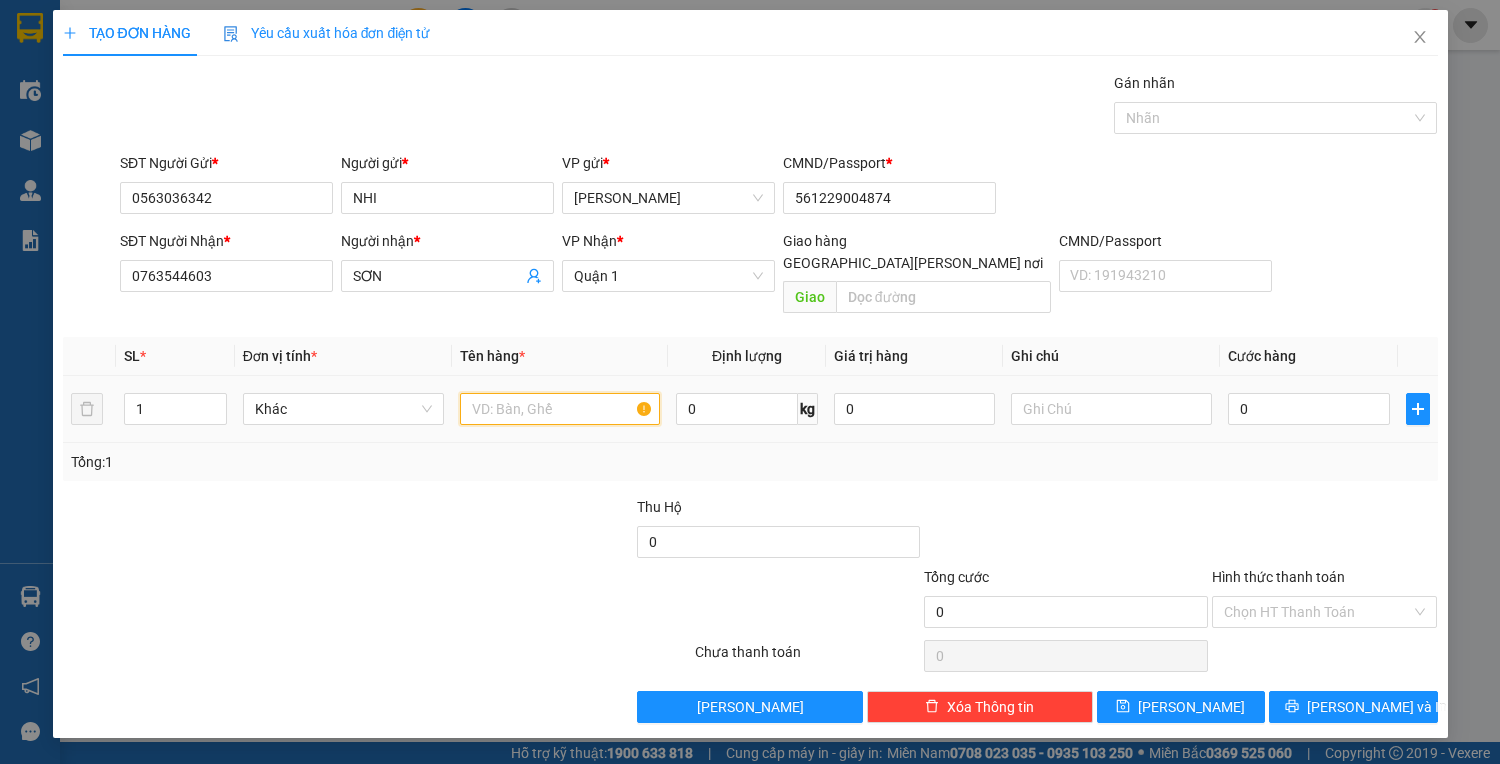 click at bounding box center [560, 409] 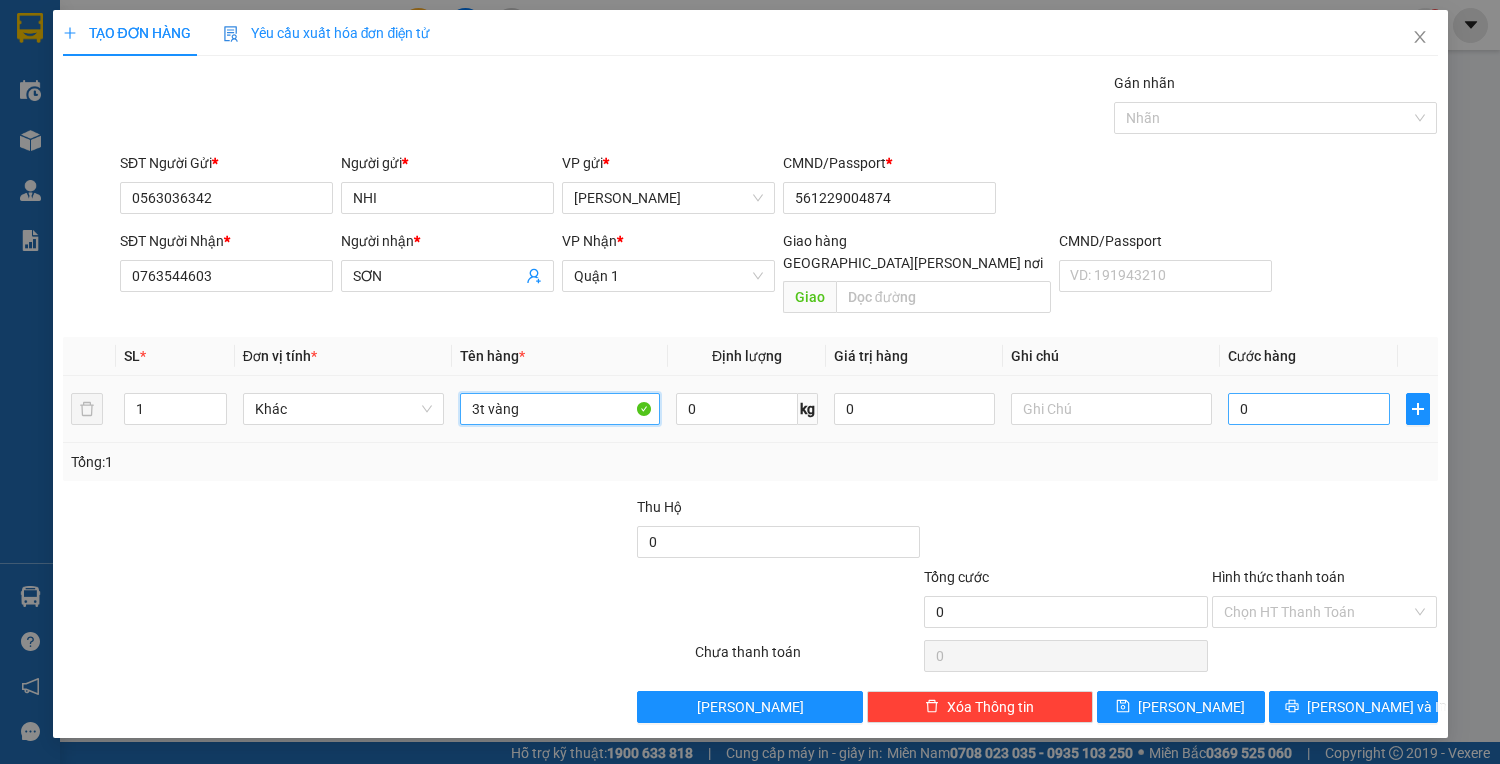 type on "3t vàng" 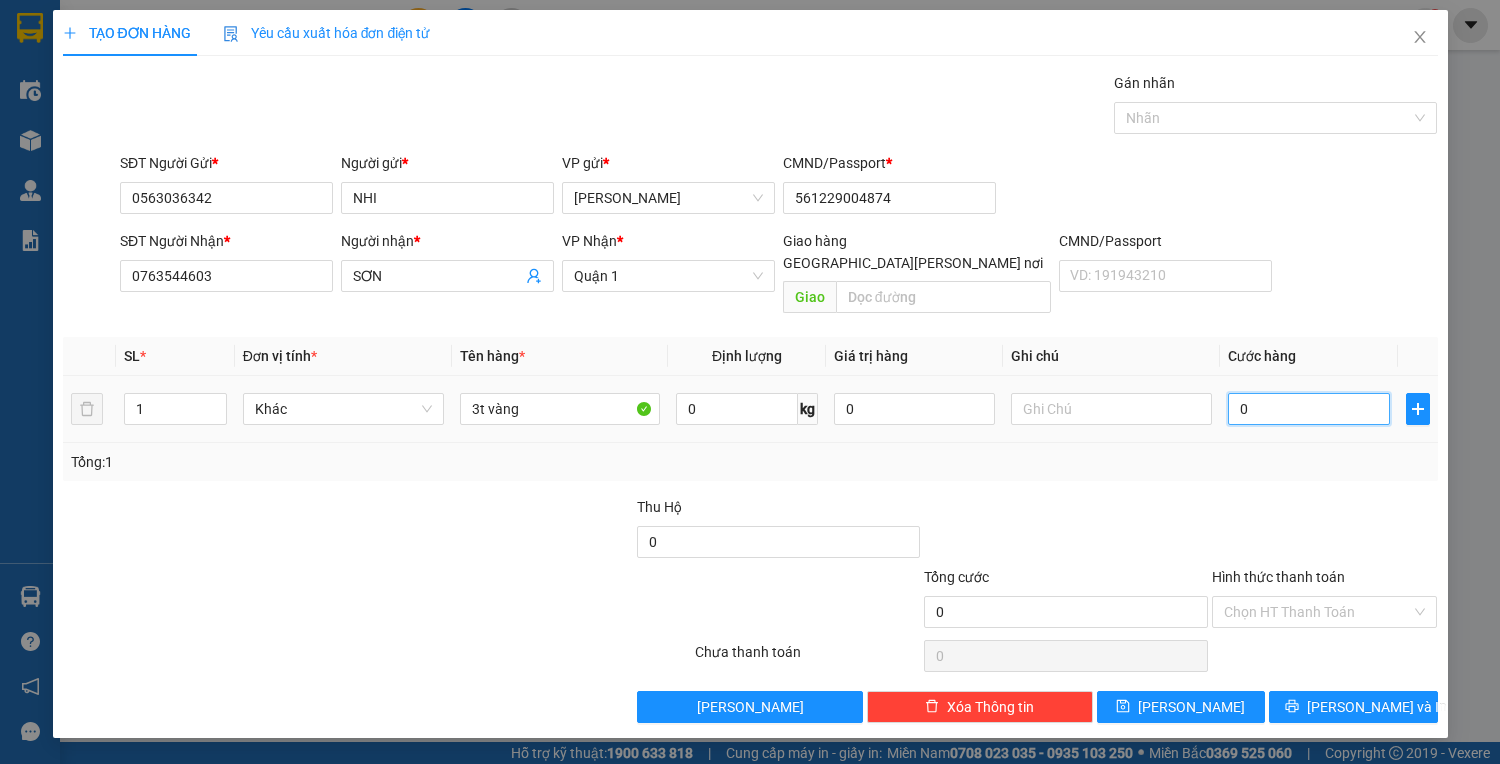 click on "0" at bounding box center [1308, 409] 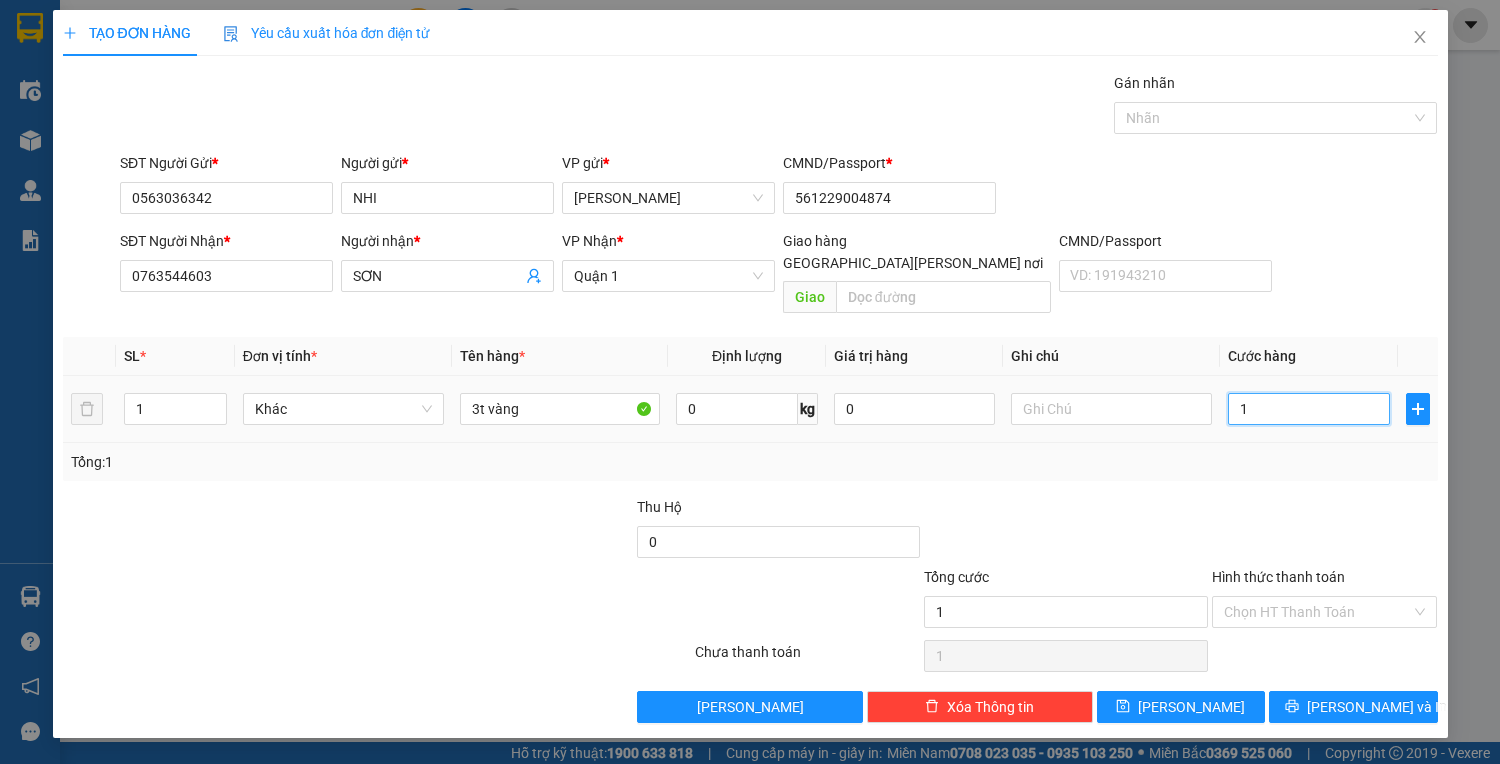 type on "14" 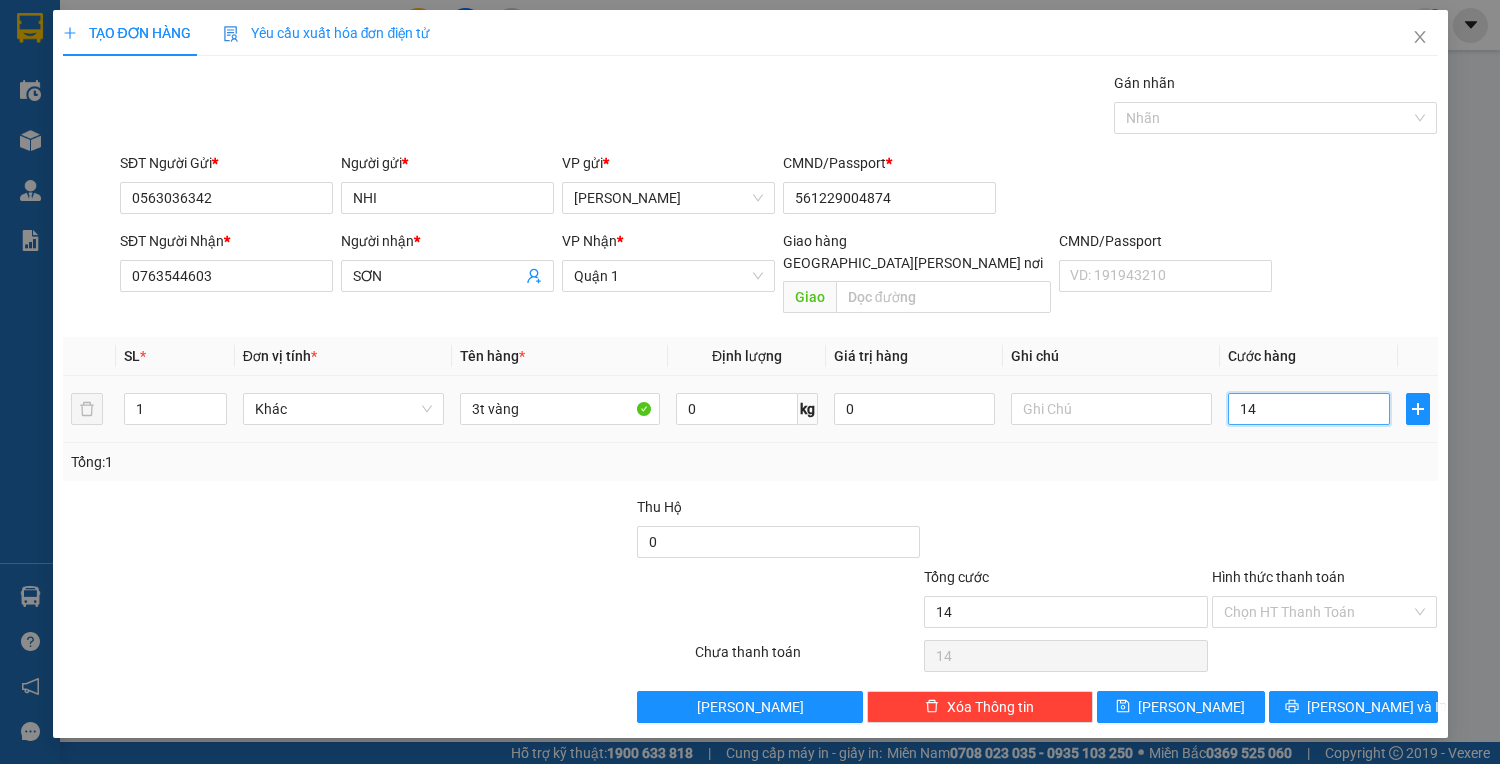 type on "140" 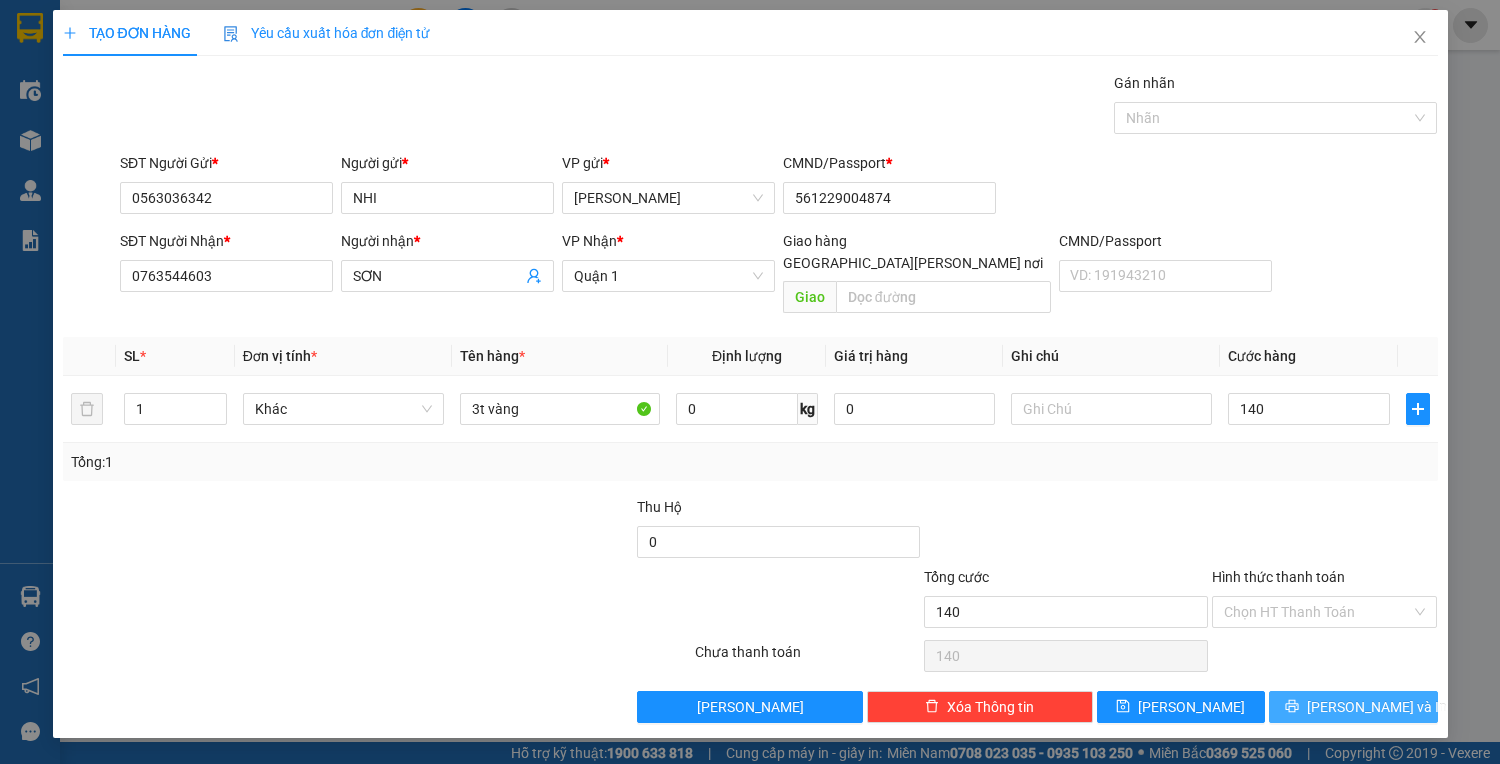 drag, startPoint x: 1322, startPoint y: 676, endPoint x: 1309, endPoint y: 674, distance: 13.152946 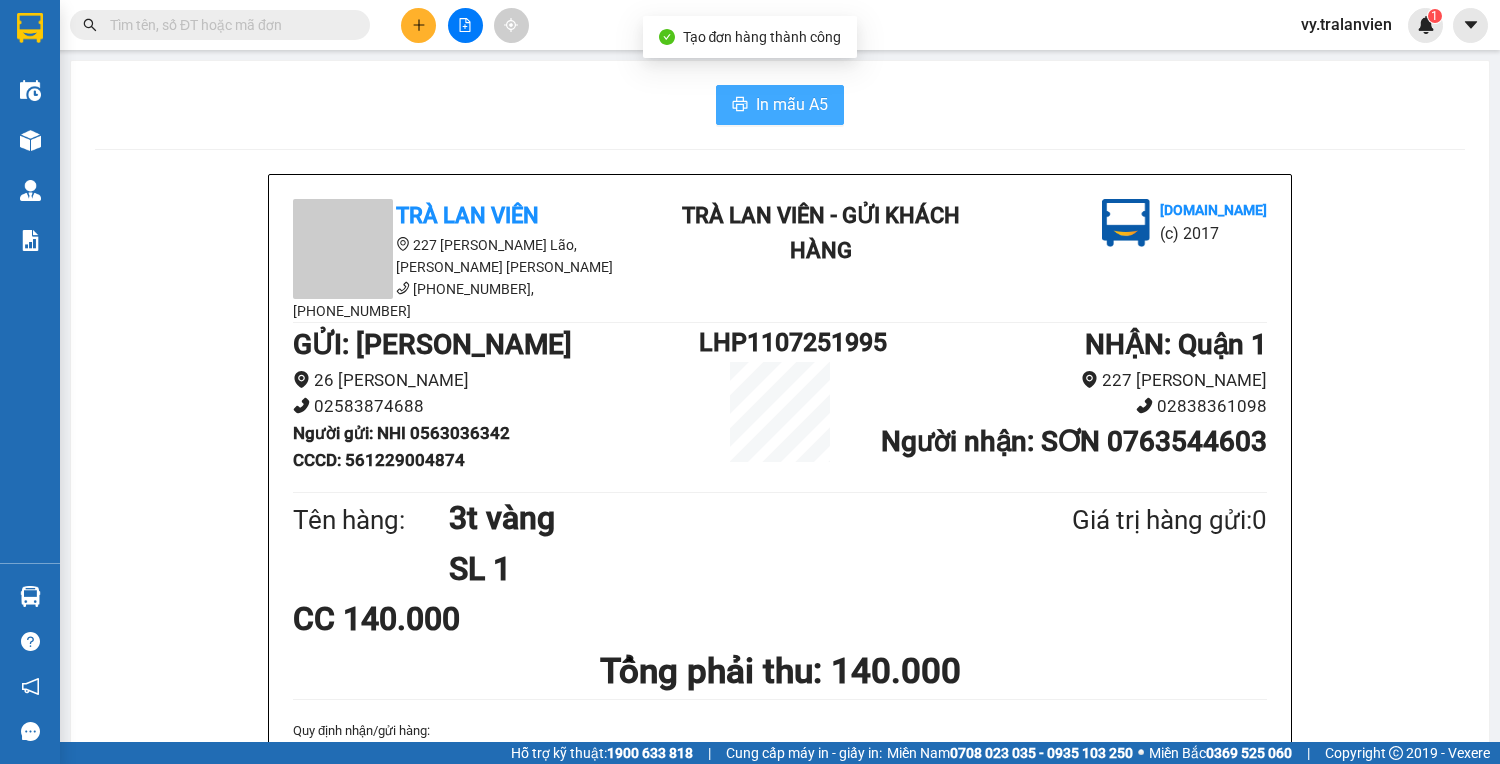 click on "In mẫu A5" at bounding box center (792, 104) 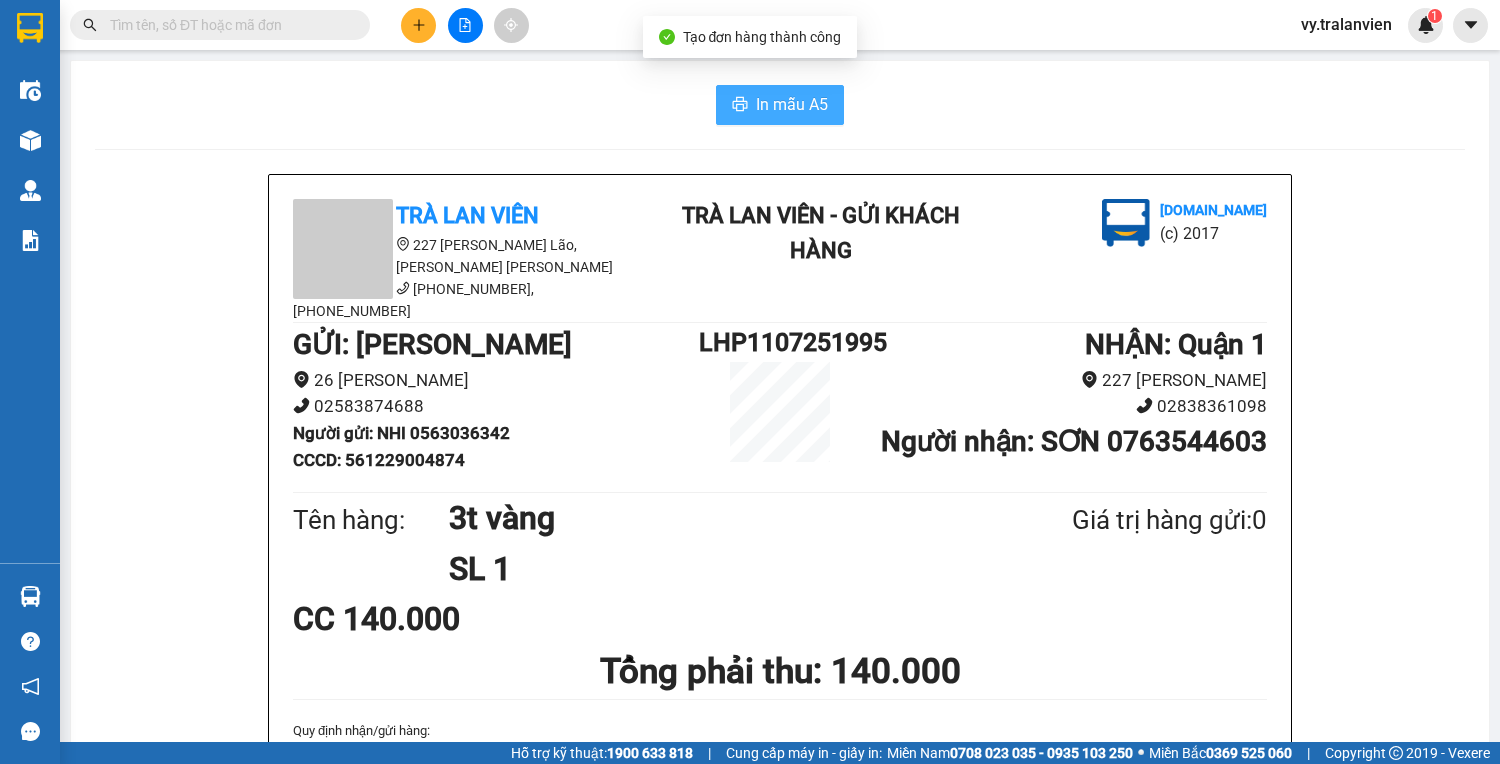 scroll, scrollTop: 0, scrollLeft: 0, axis: both 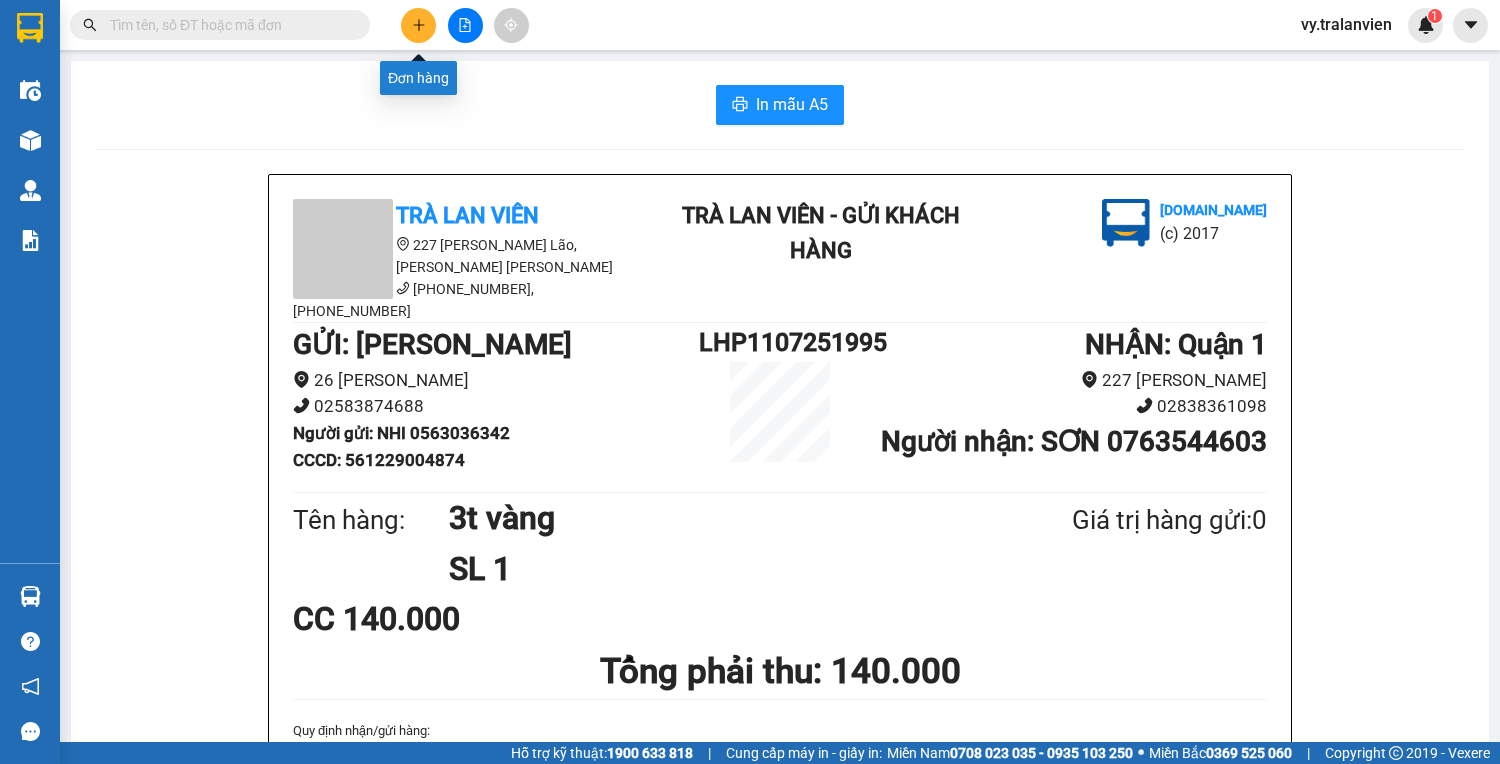 click 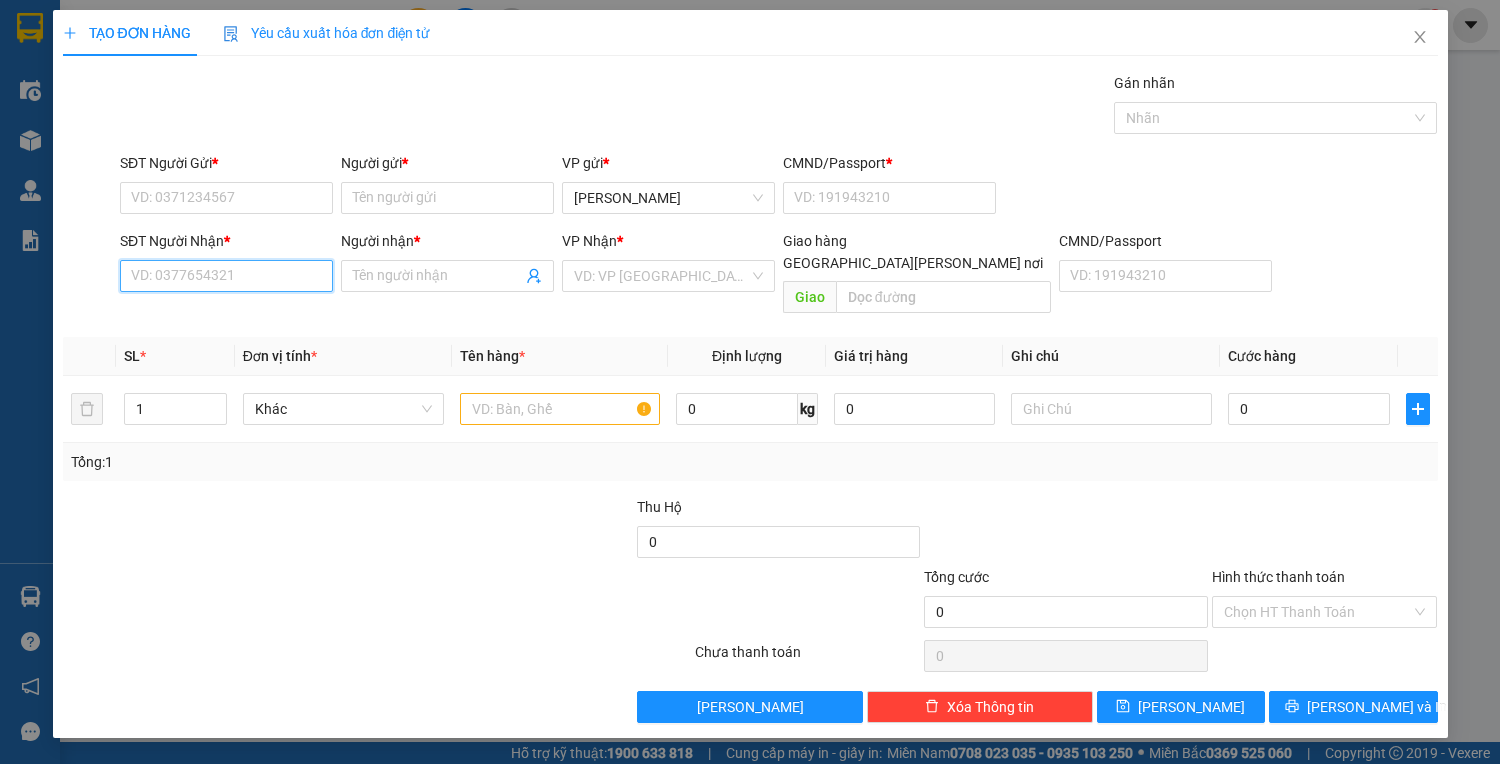 drag, startPoint x: 280, startPoint y: 280, endPoint x: 421, endPoint y: 238, distance: 147.12239 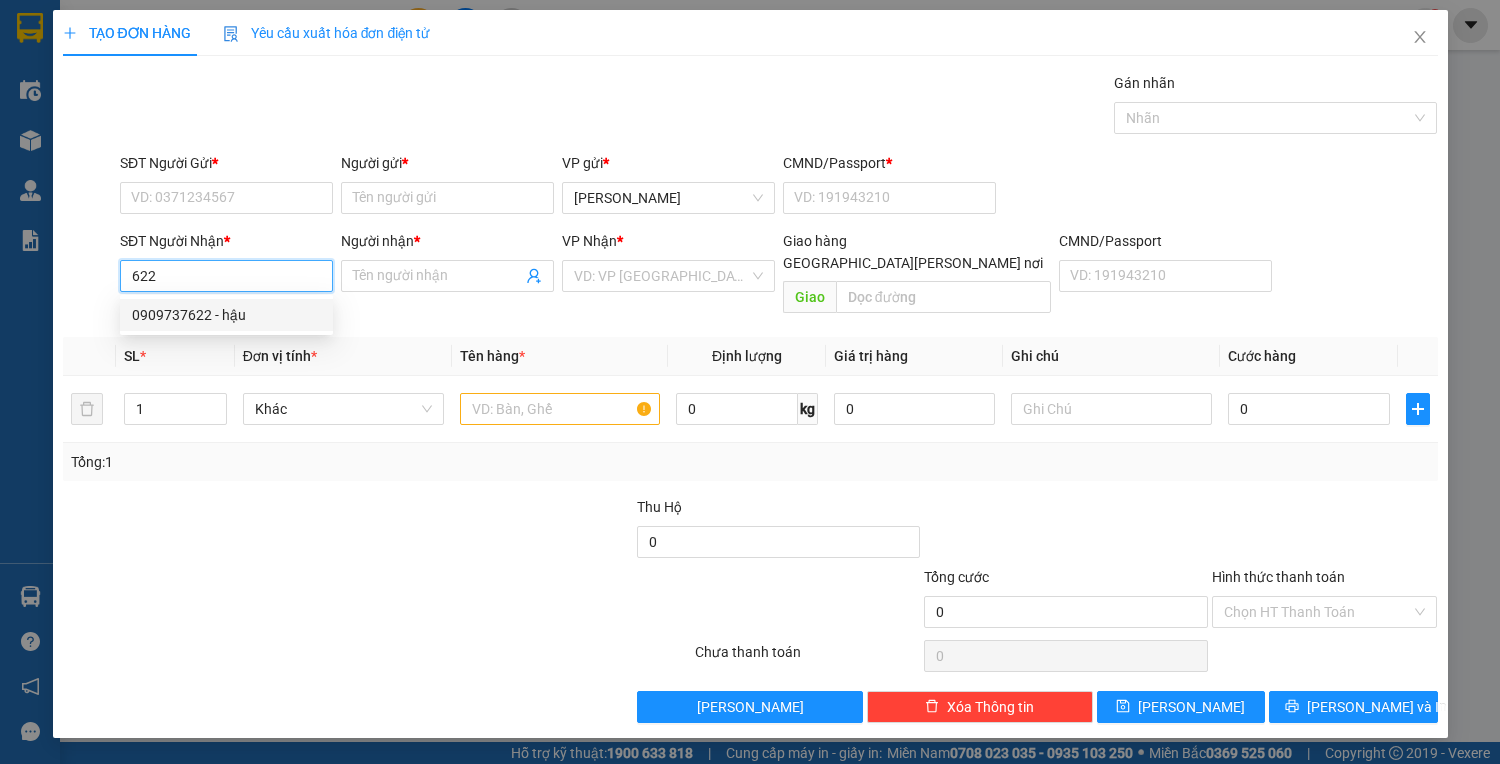 click on "0909737622 - hậu" at bounding box center (226, 315) 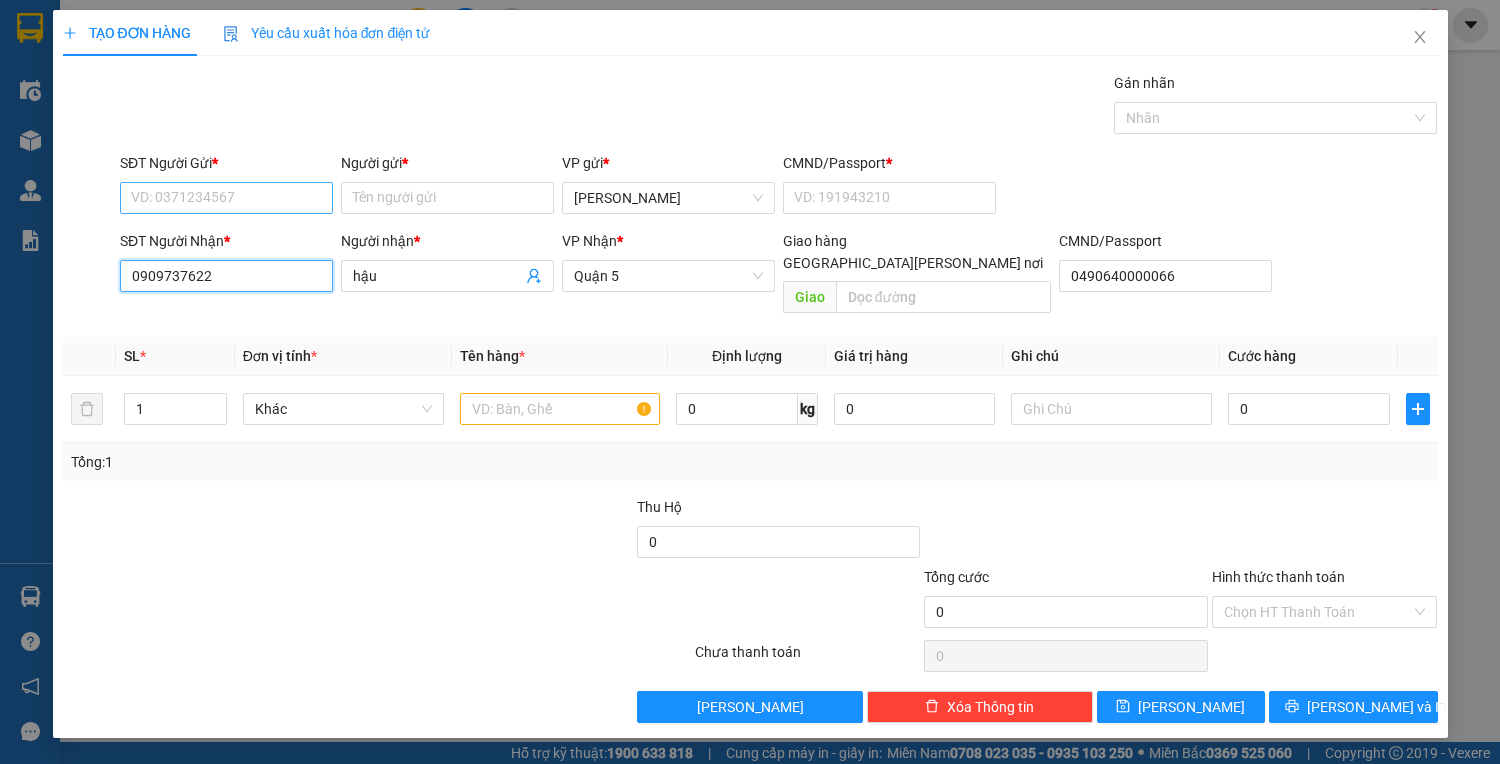 type on "0909737622" 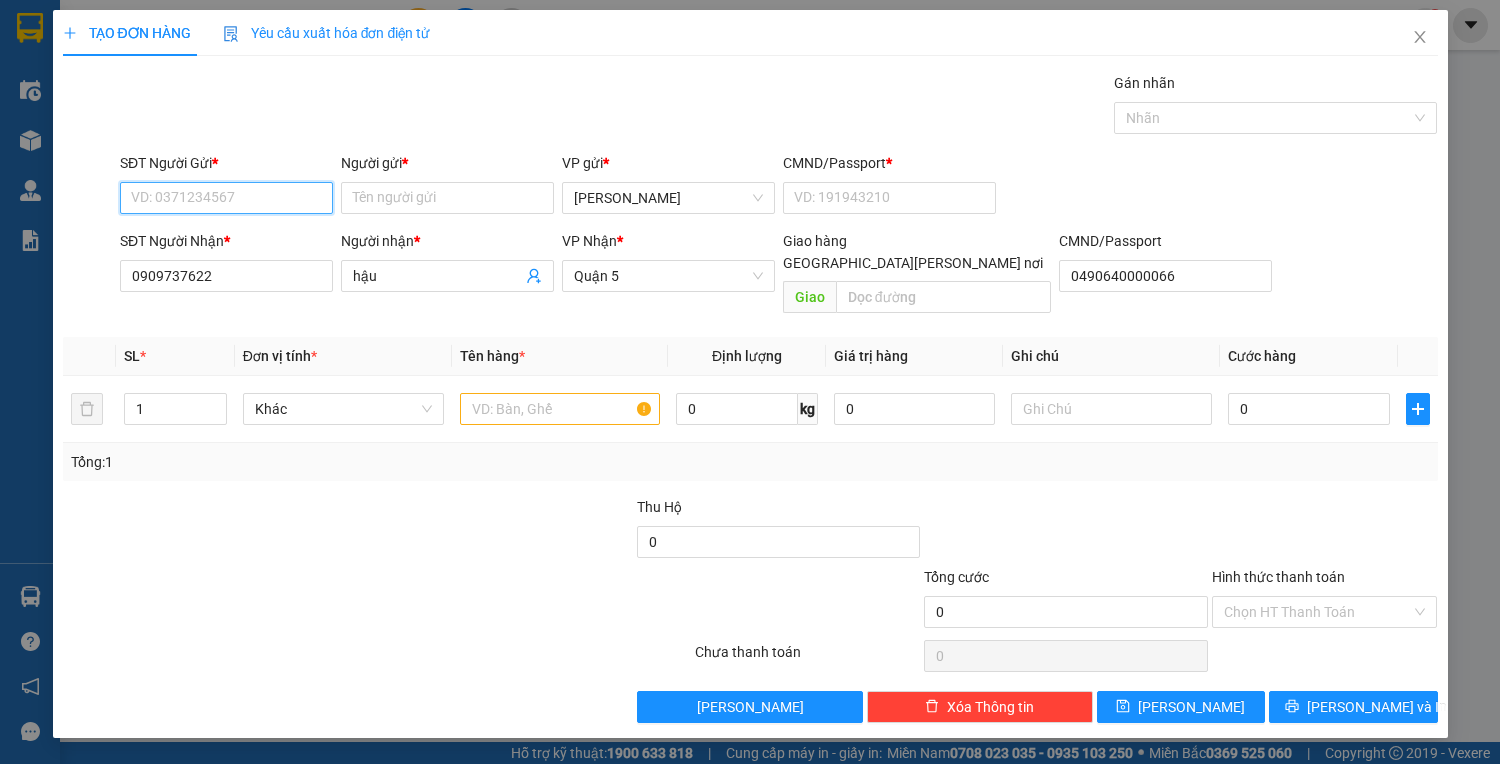 click on "SĐT Người Gửi  *" at bounding box center [226, 198] 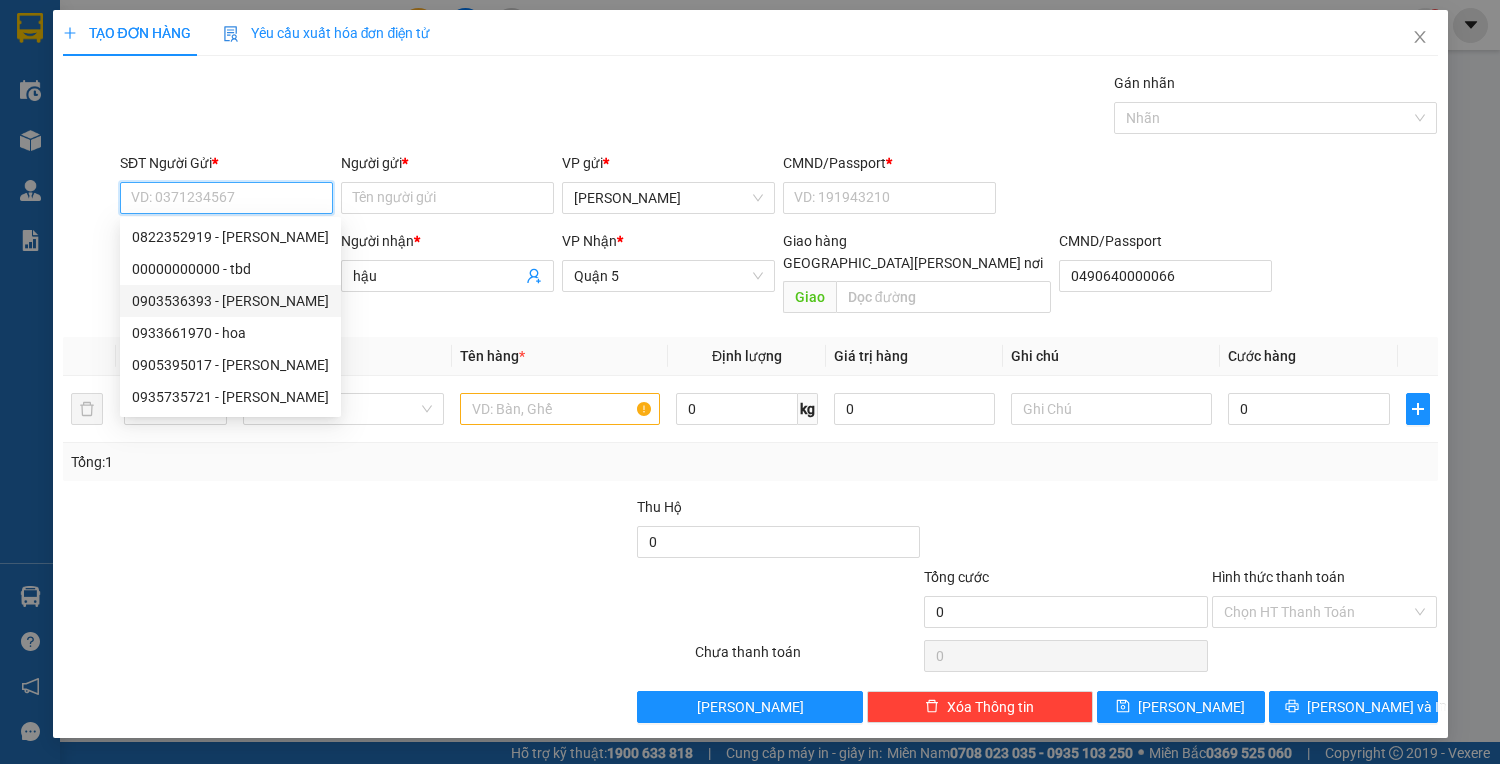 click on "0903536393 - PHƯƠNG" at bounding box center (230, 301) 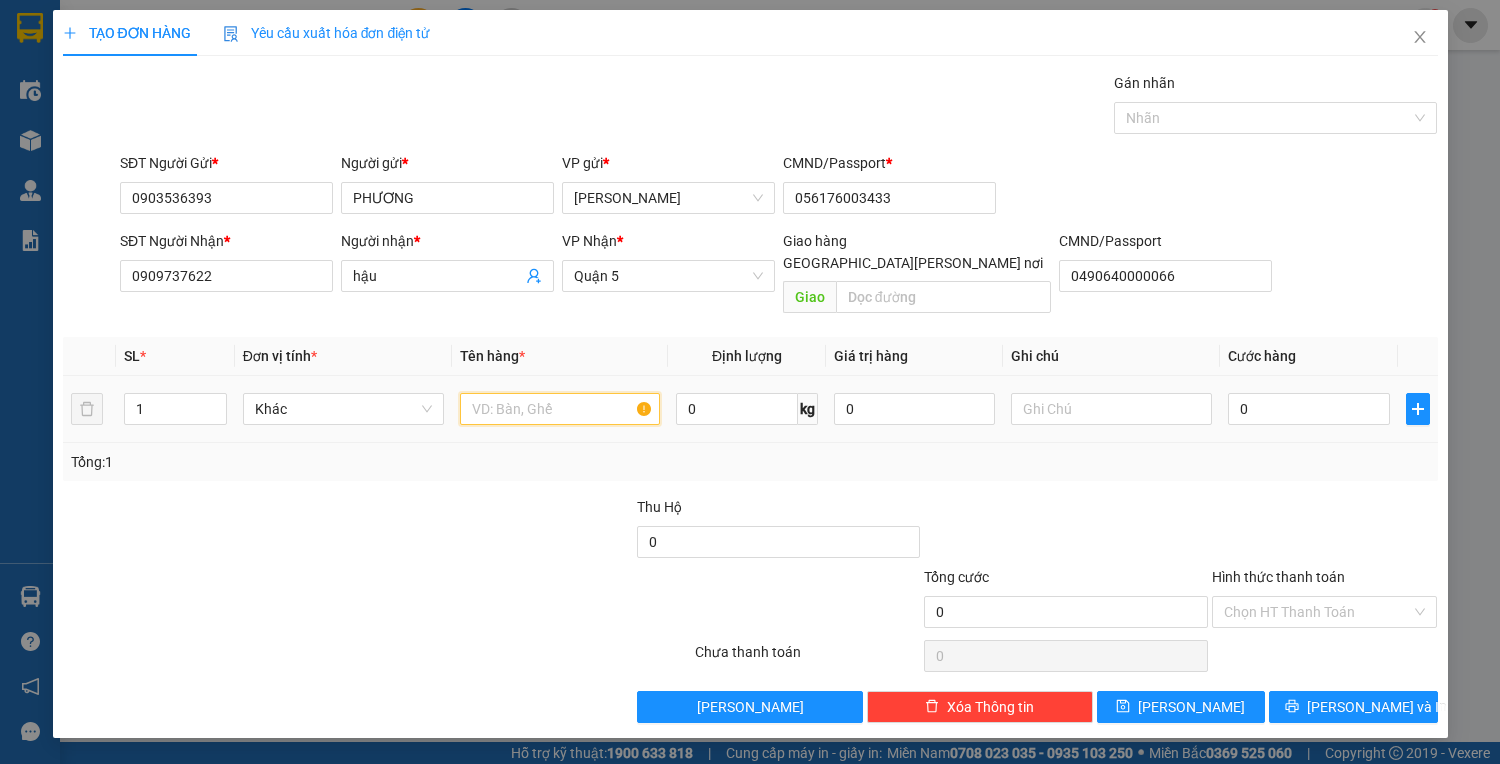 drag, startPoint x: 556, startPoint y: 382, endPoint x: 561, endPoint y: 364, distance: 18.681541 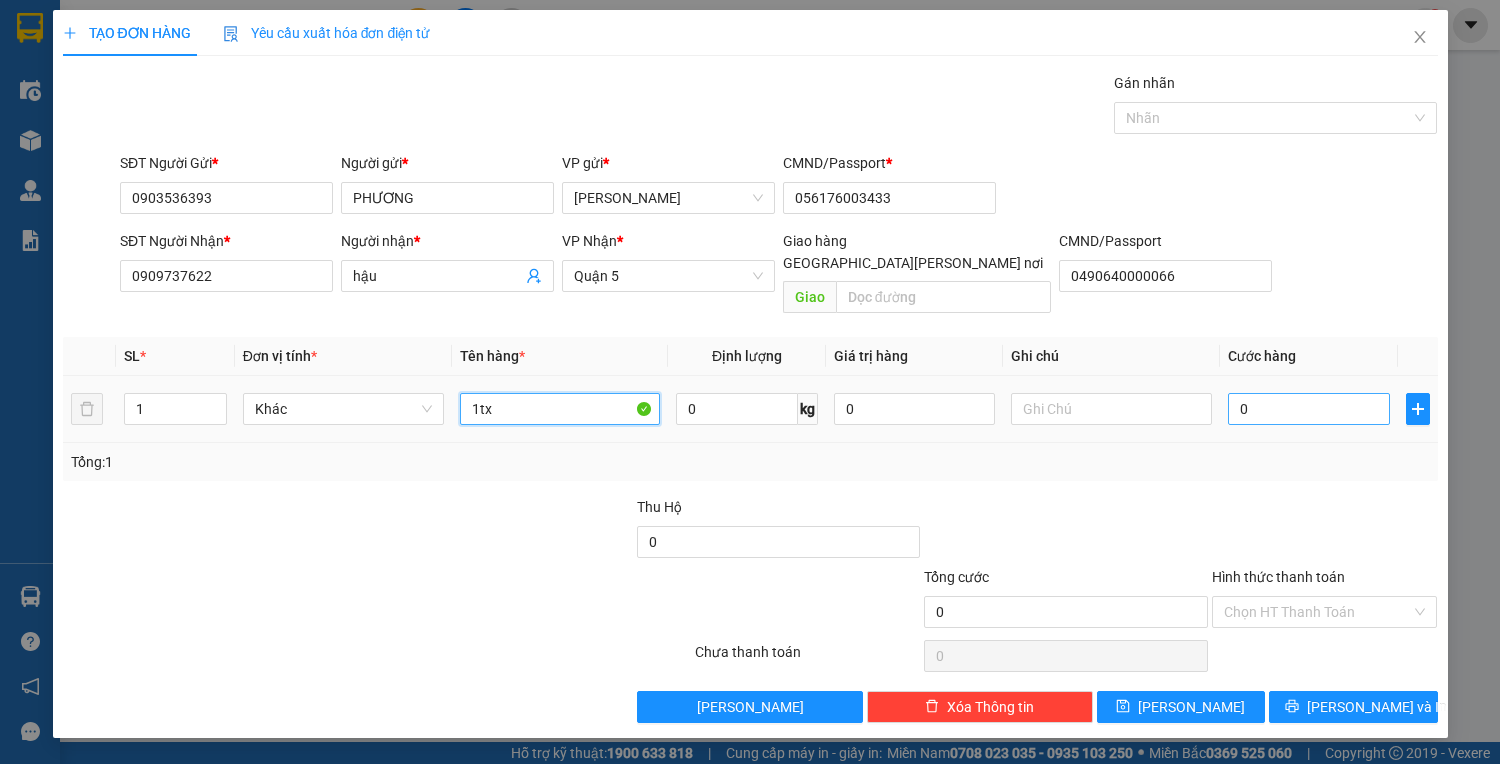 type on "1tx" 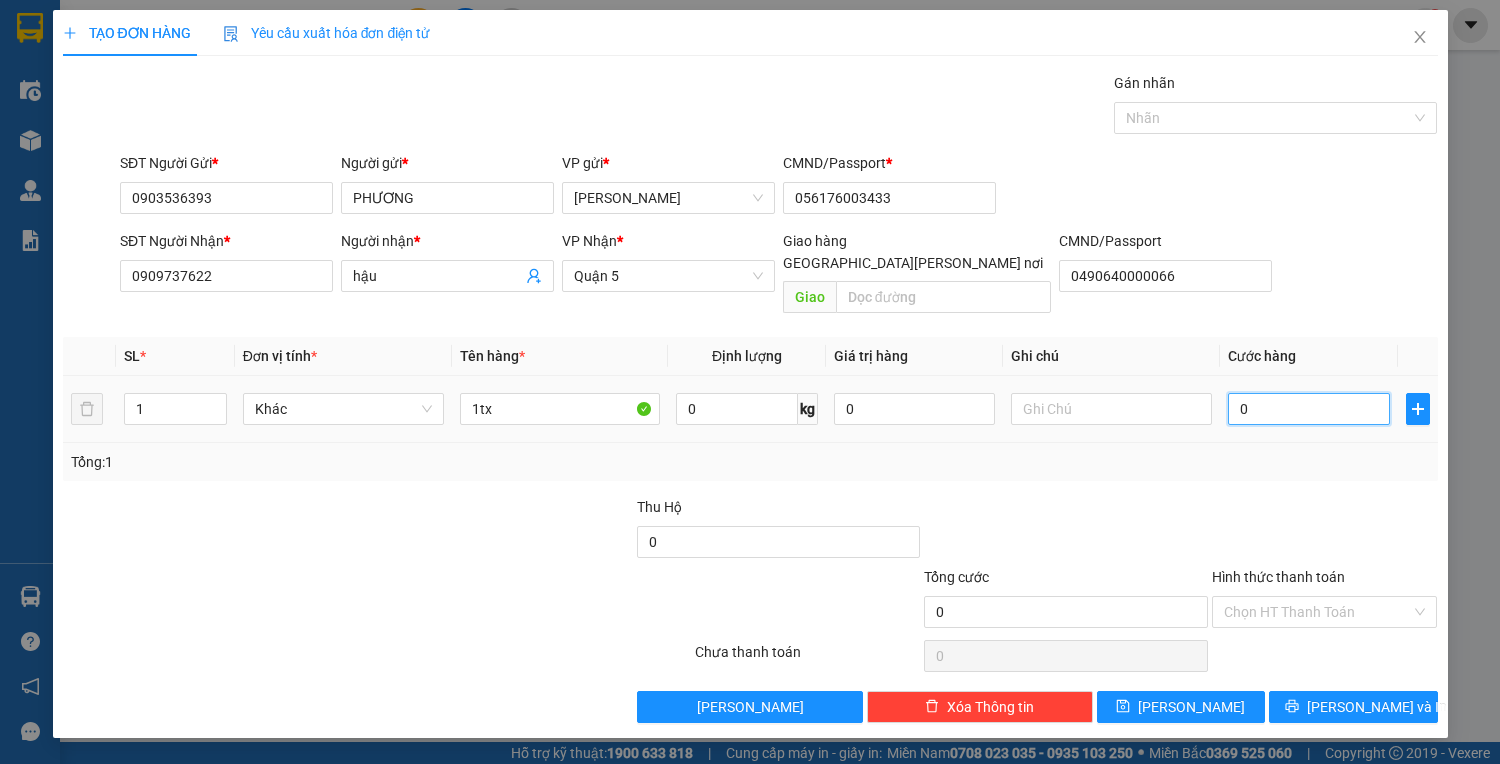 type on "3" 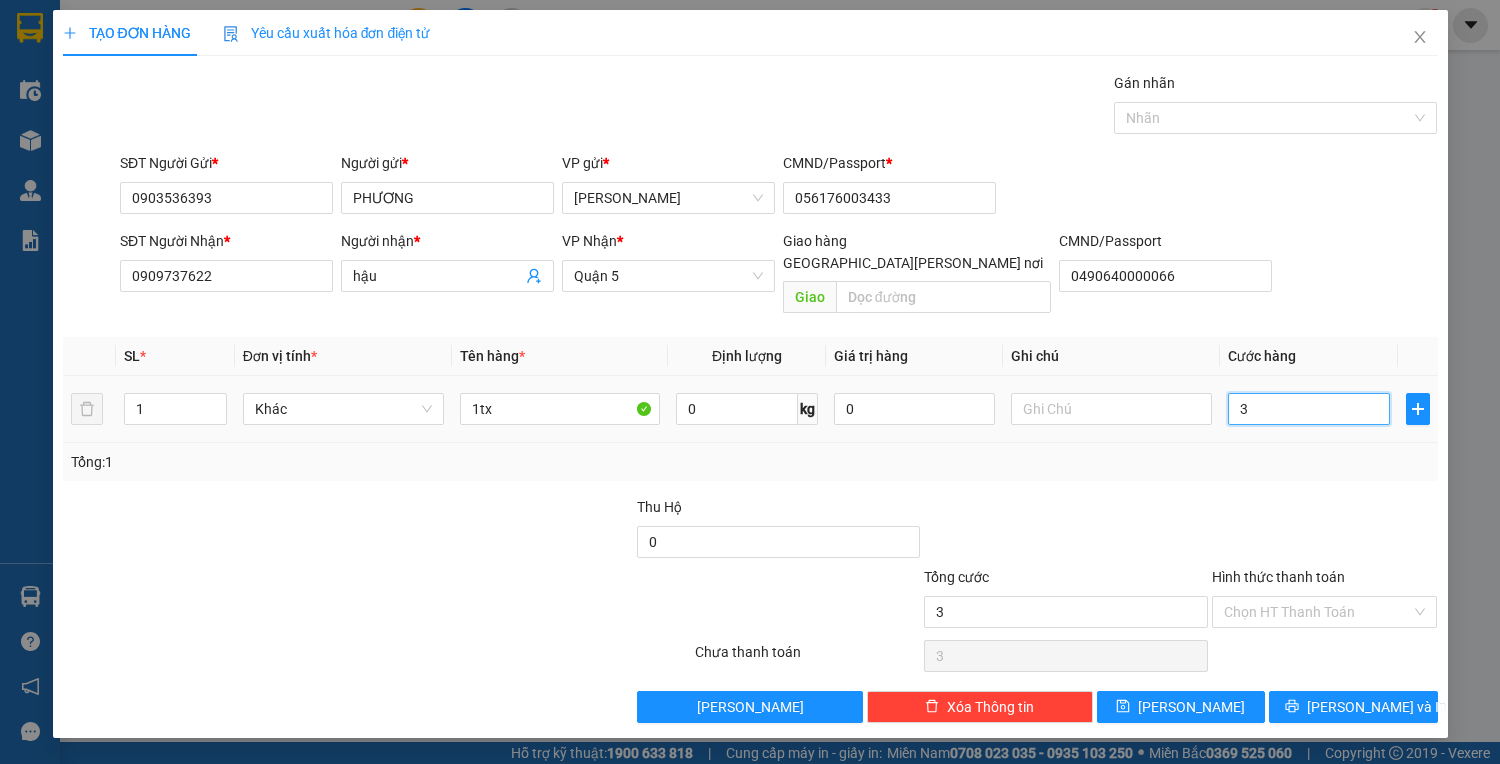 type on "30" 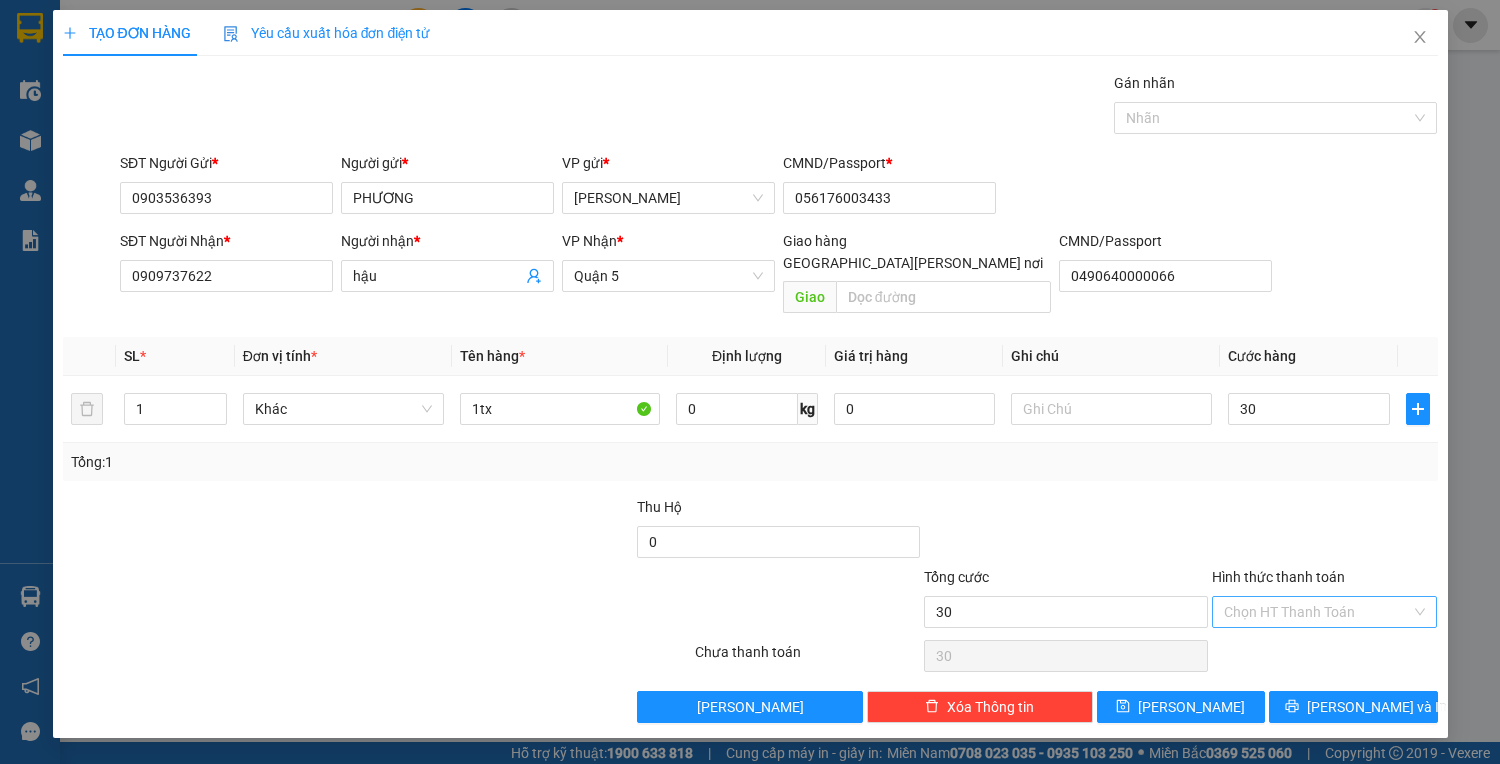 type on "30.000" 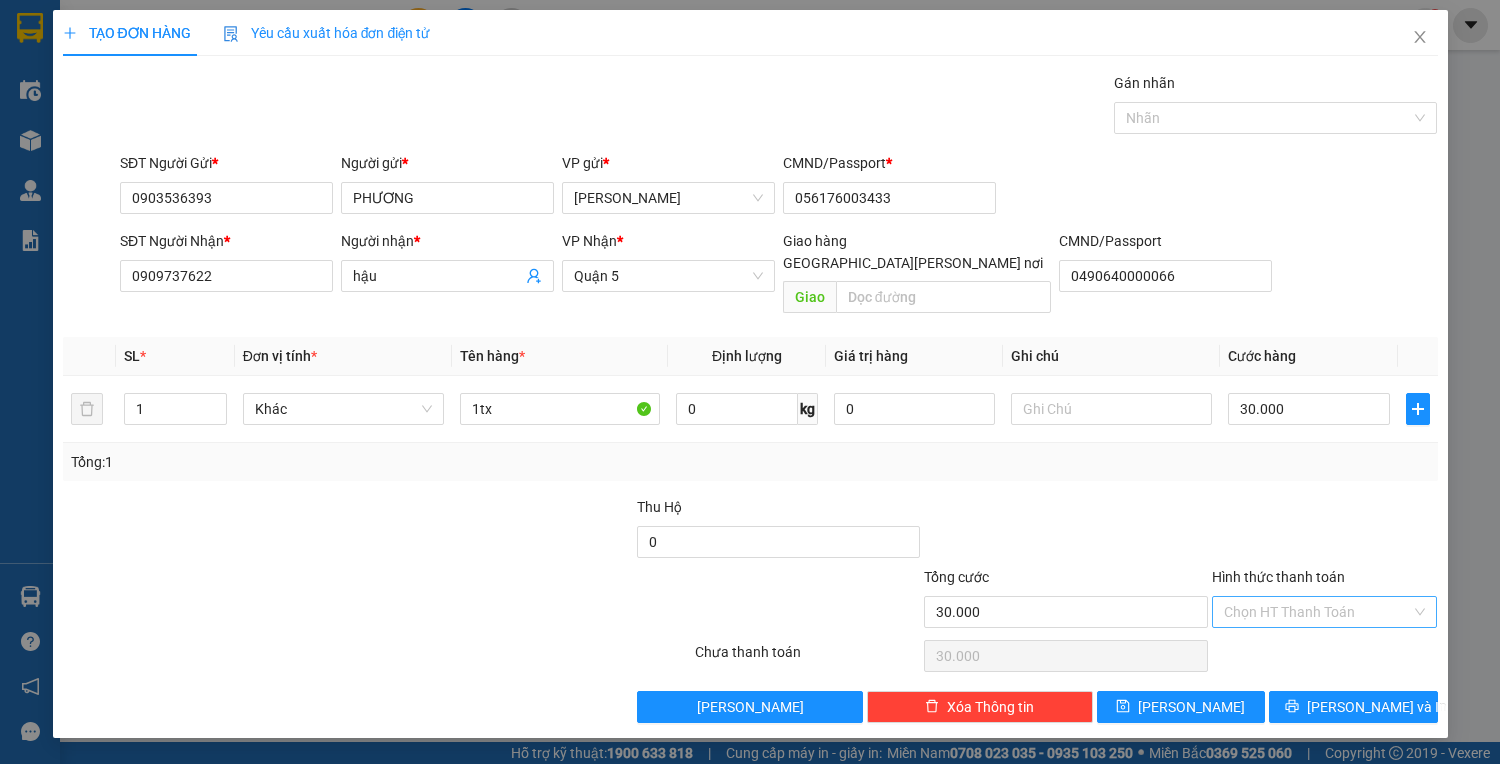 drag, startPoint x: 1322, startPoint y: 580, endPoint x: 1320, endPoint y: 591, distance: 11.18034 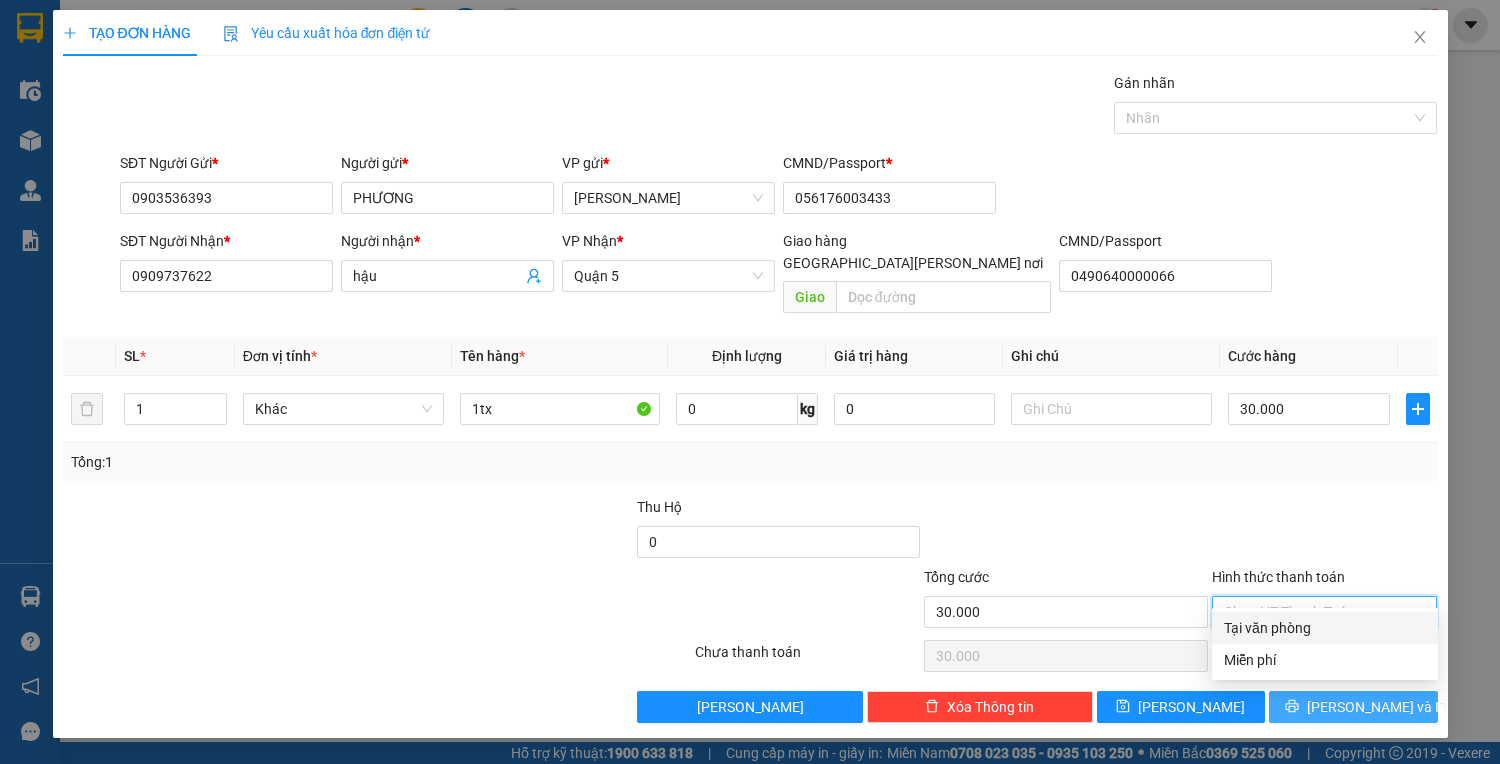 drag, startPoint x: 1312, startPoint y: 620, endPoint x: 1317, endPoint y: 670, distance: 50.24938 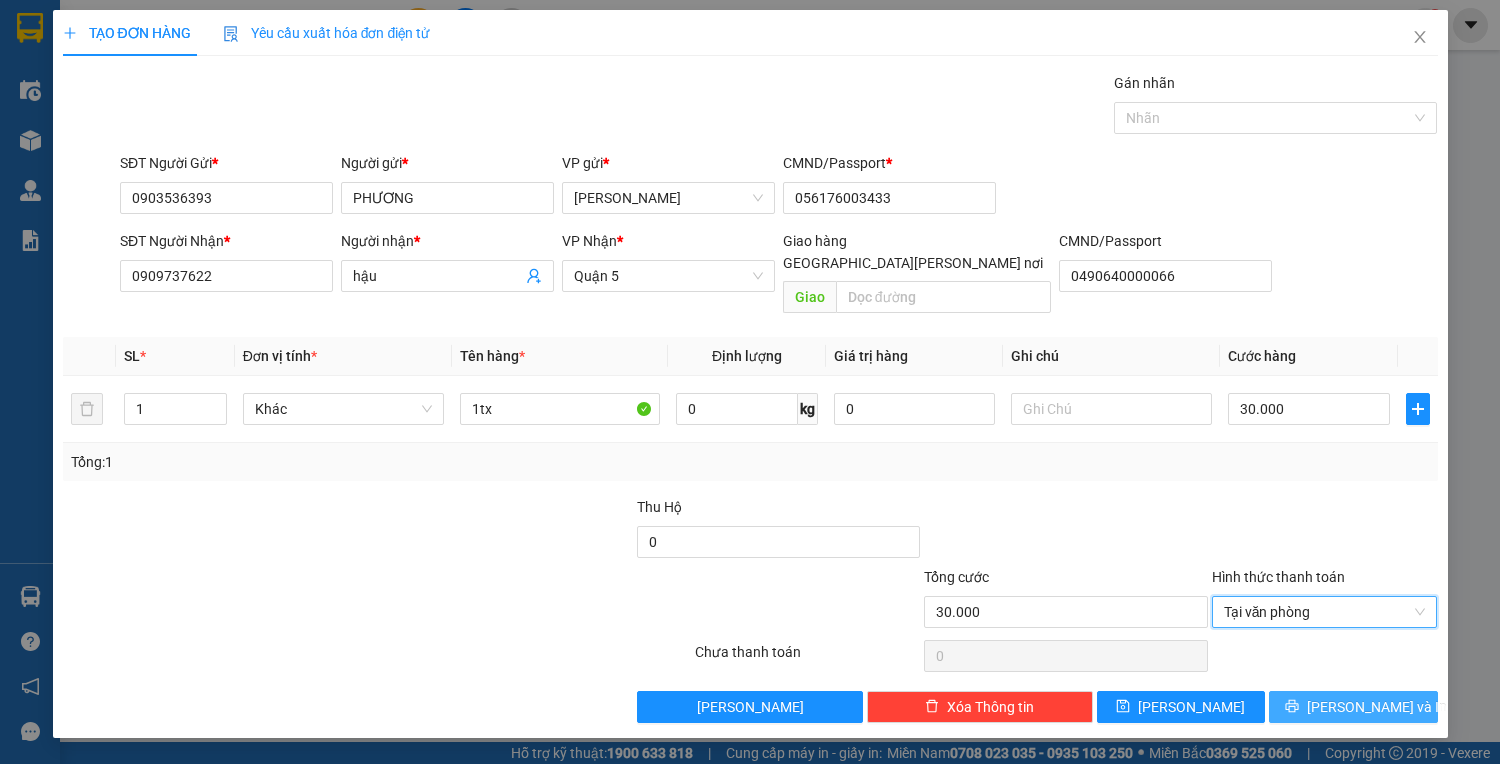 click on "[PERSON_NAME] và In" at bounding box center (1353, 707) 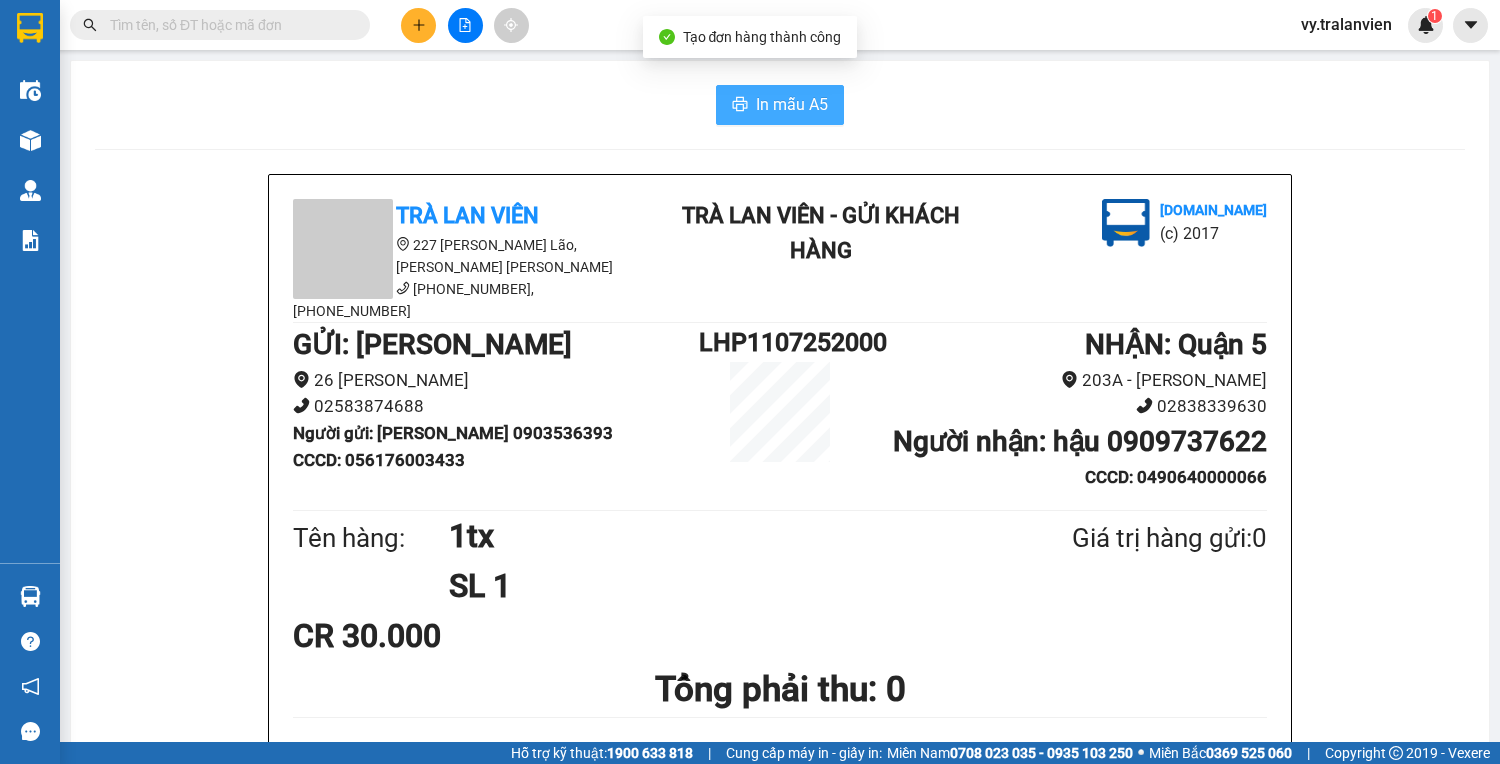 click on "In mẫu A5" at bounding box center (792, 104) 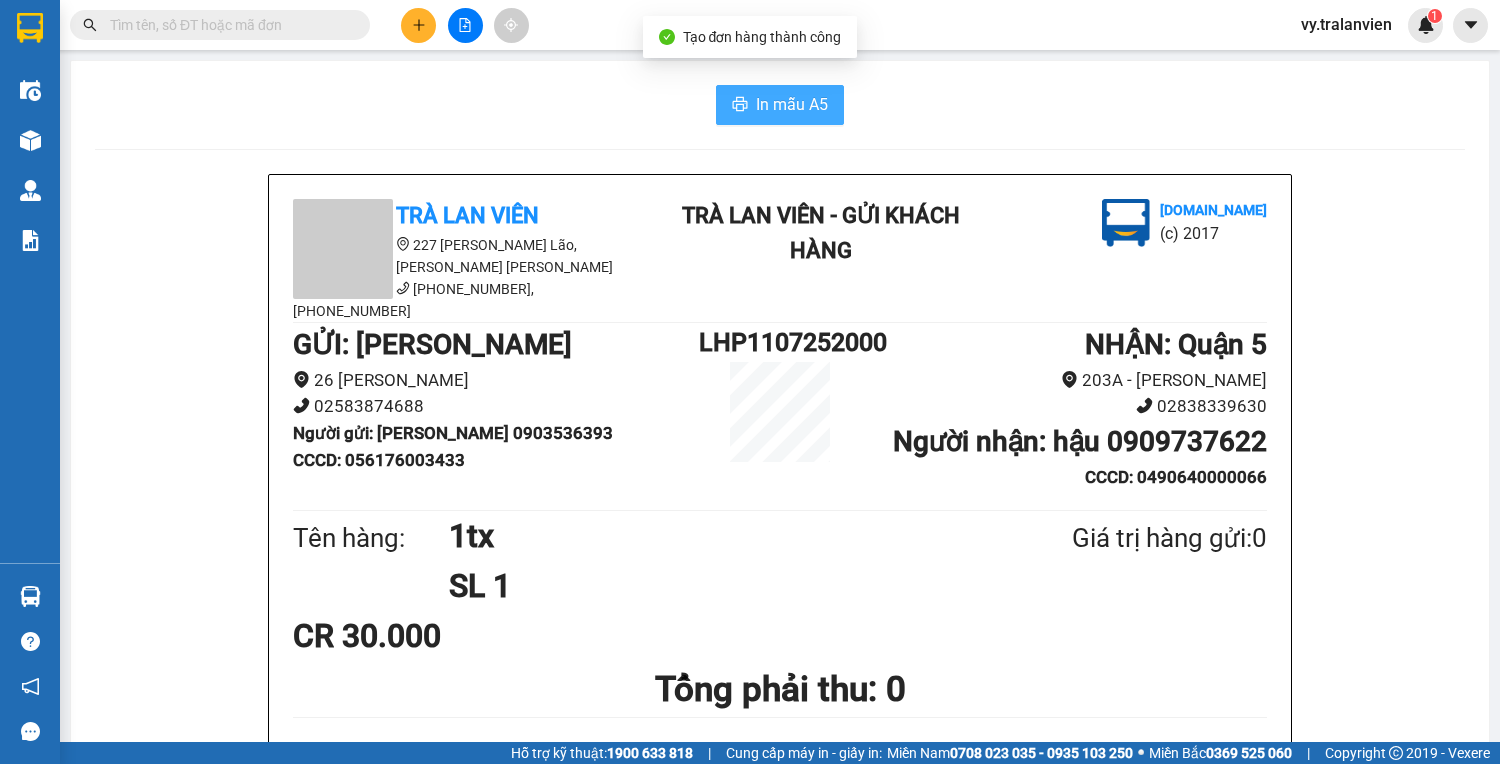 scroll, scrollTop: 0, scrollLeft: 0, axis: both 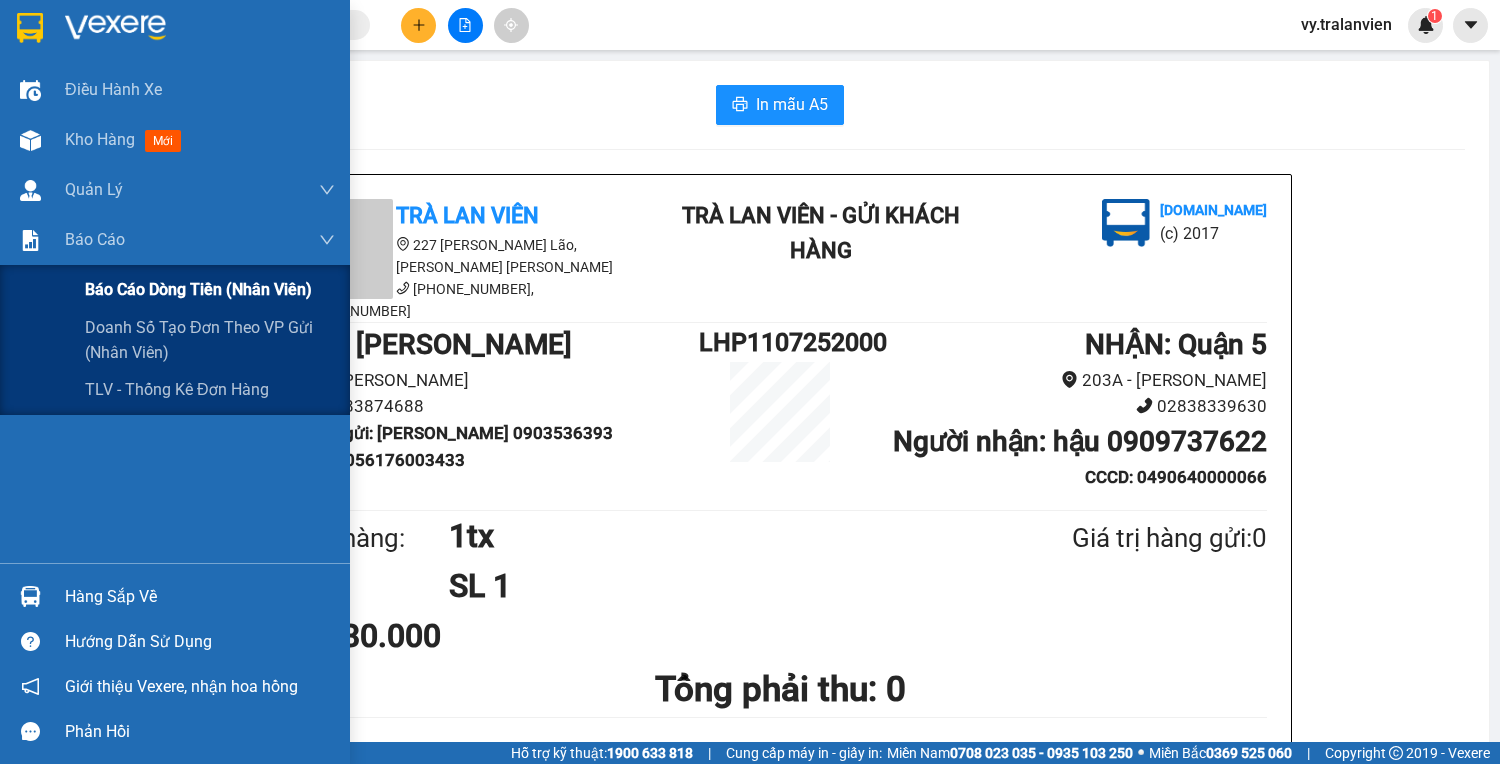 click on "Báo cáo dòng tiền (nhân viên)" at bounding box center (198, 289) 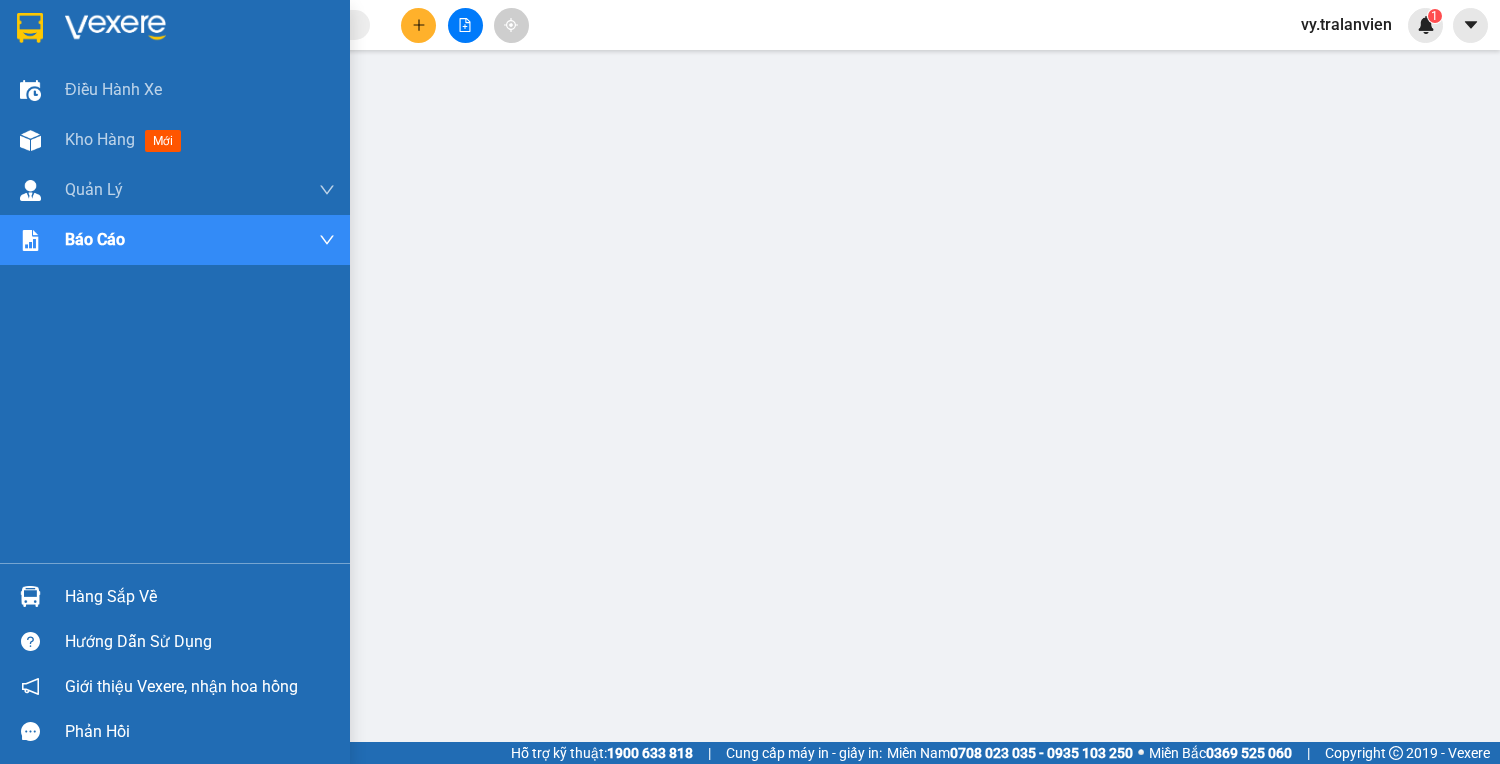 drag, startPoint x: 126, startPoint y: 136, endPoint x: 1499, endPoint y: 432, distance: 1404.5444 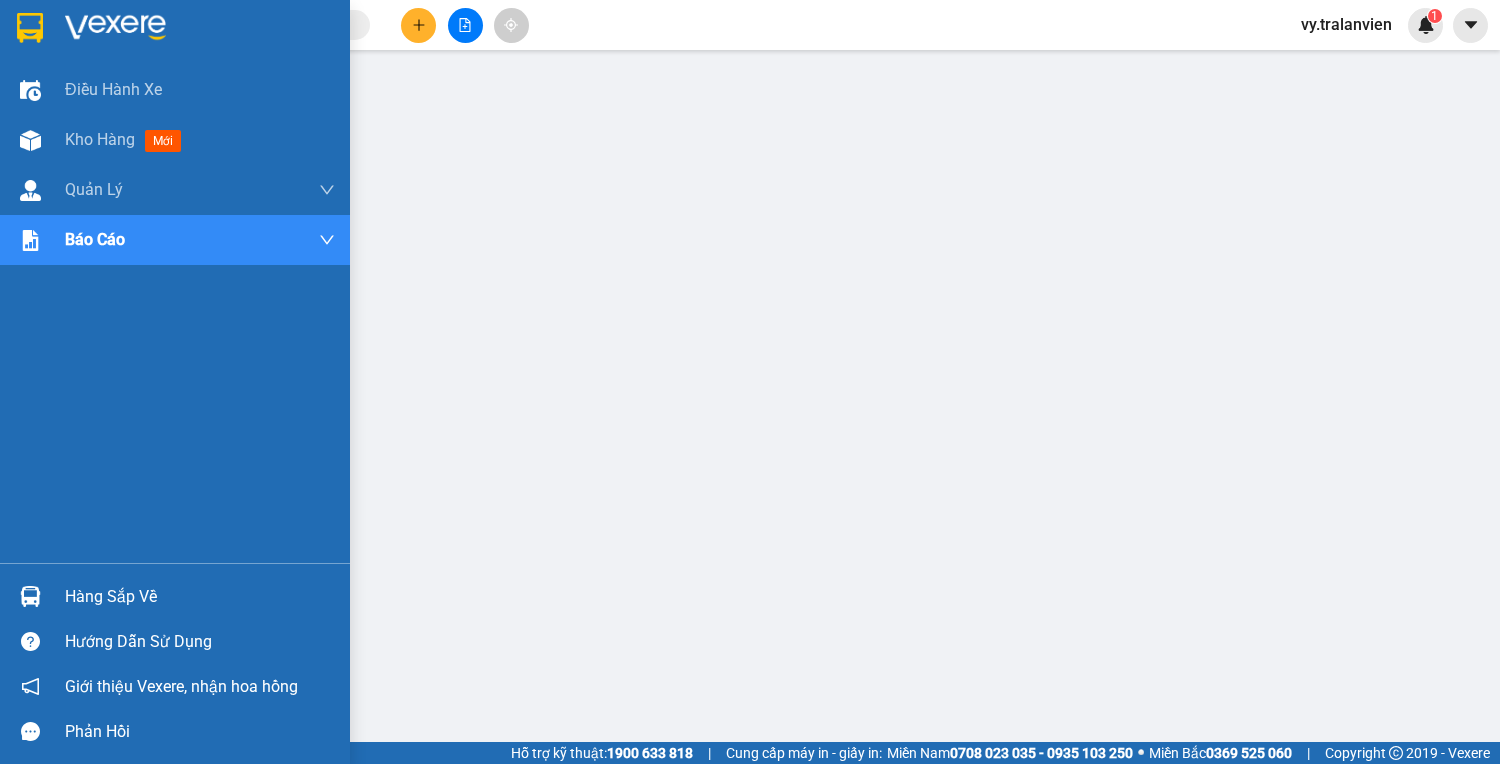 click on "Kho hàng" at bounding box center (100, 139) 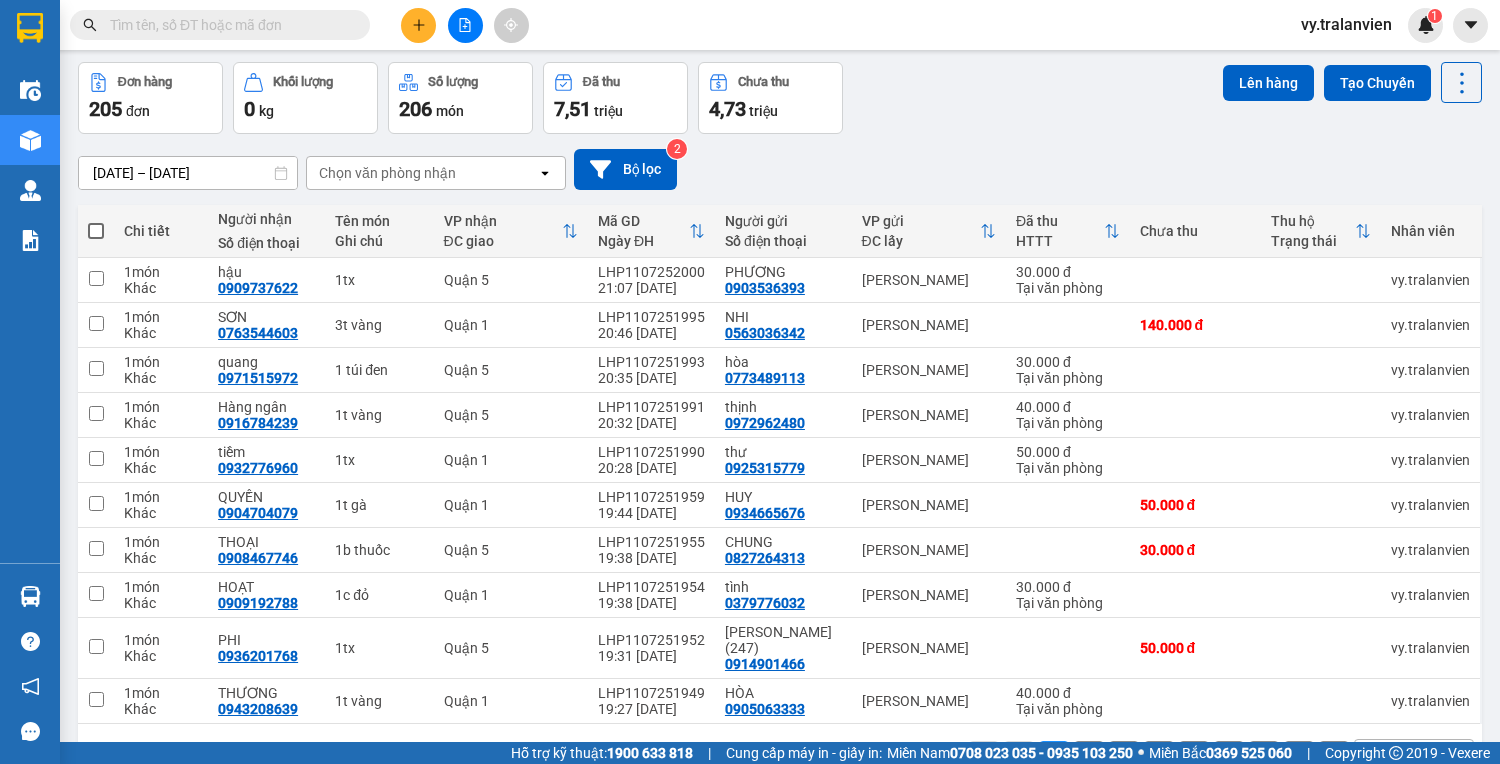 scroll, scrollTop: 137, scrollLeft: 0, axis: vertical 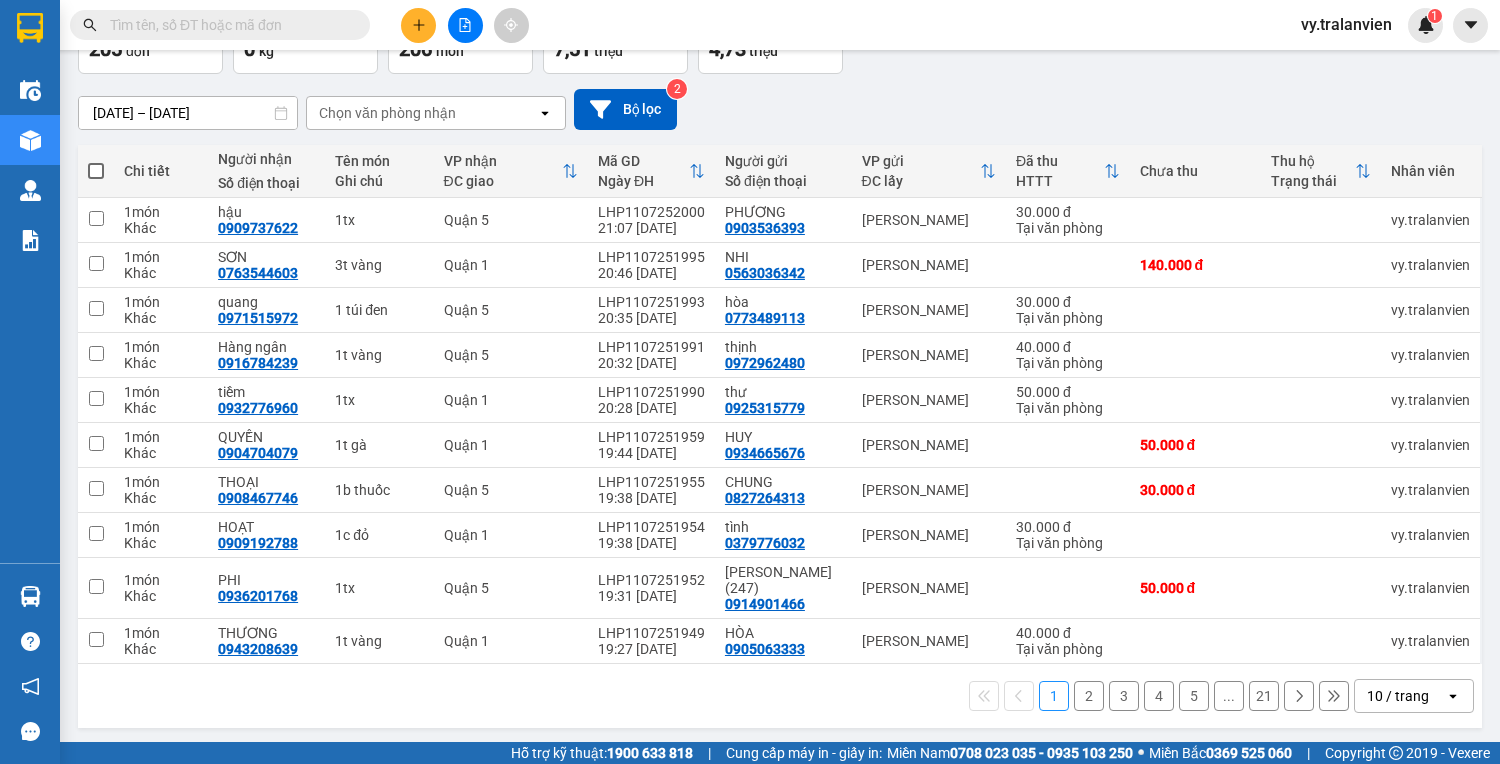click on "2" at bounding box center (1089, 696) 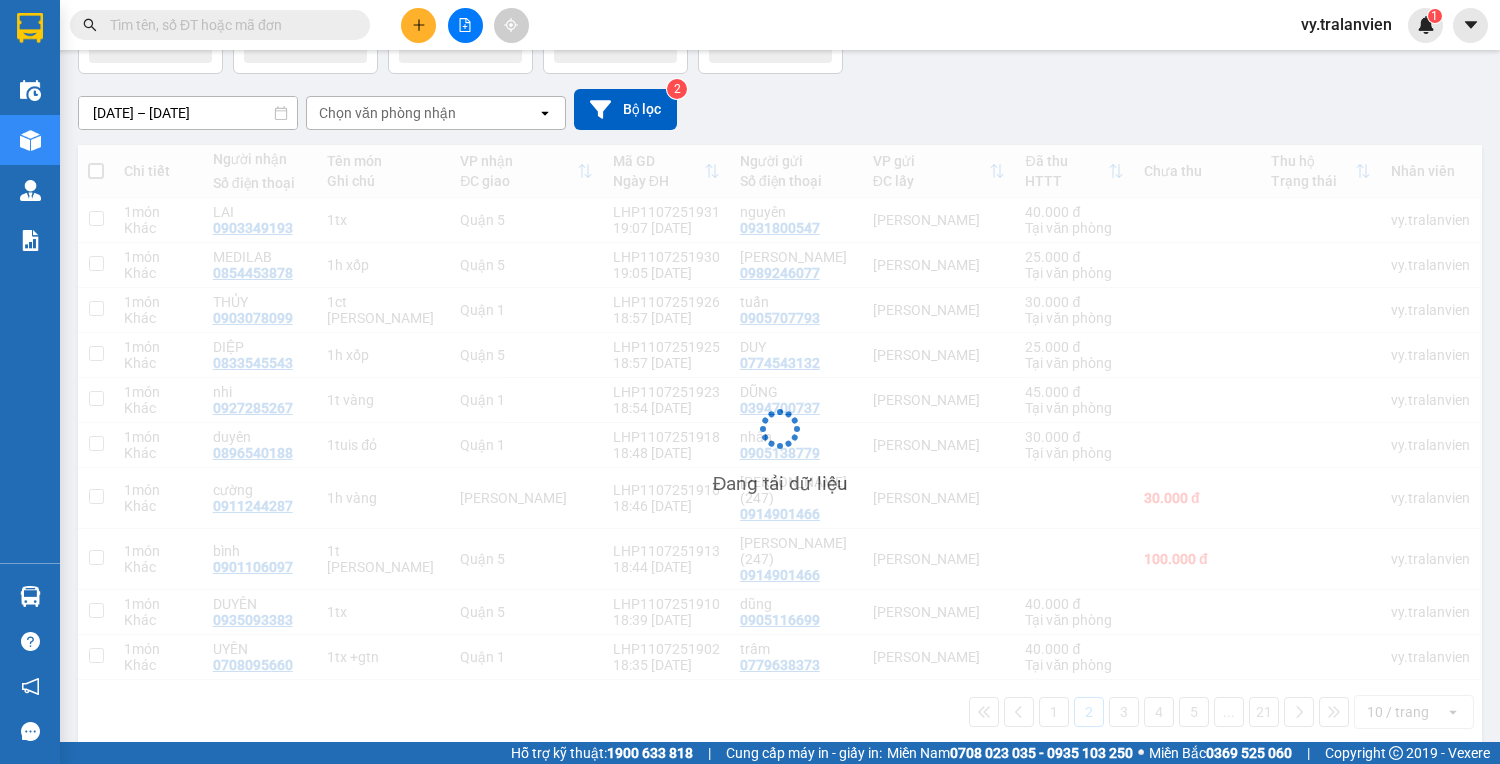 scroll, scrollTop: 137, scrollLeft: 0, axis: vertical 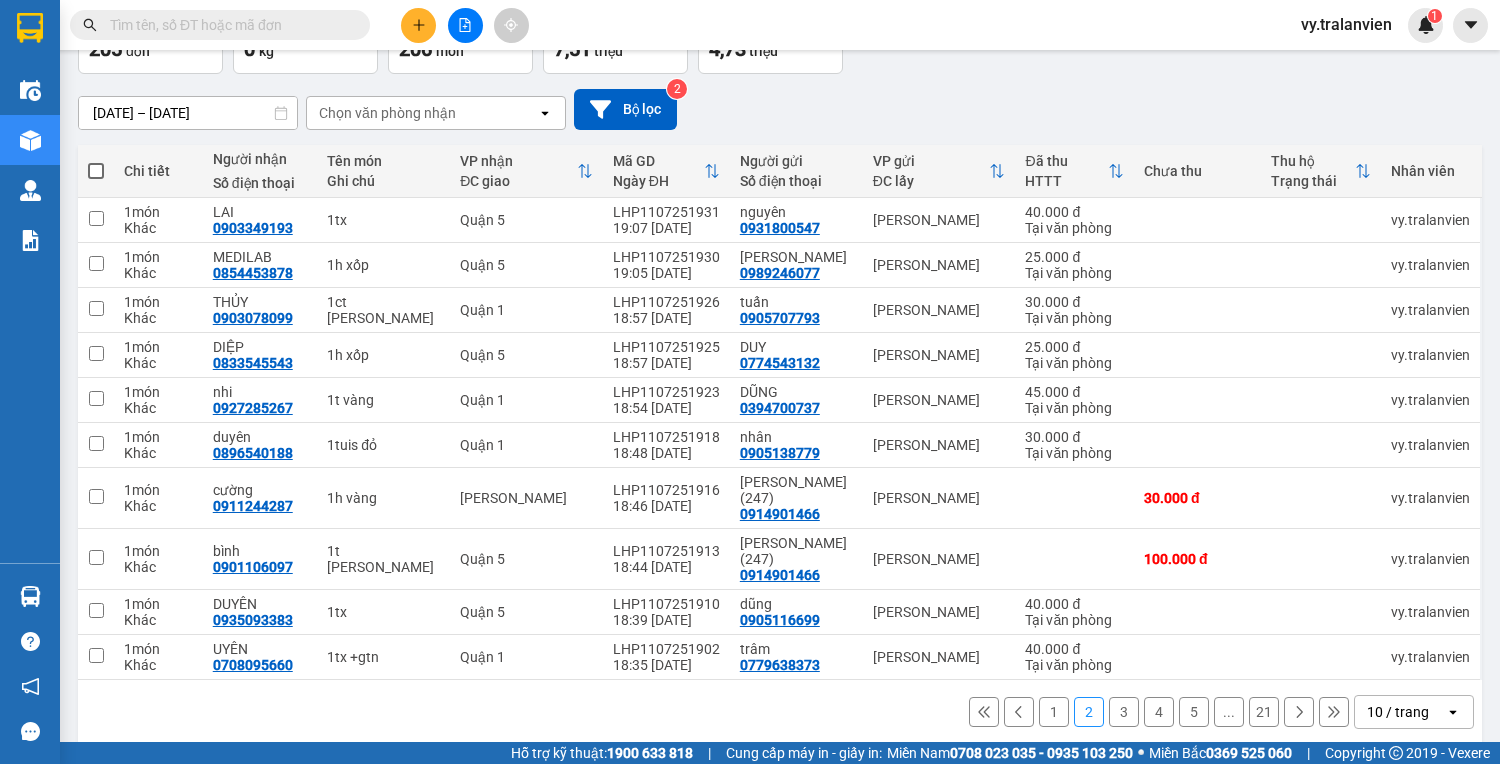 click on "3" at bounding box center [1124, 712] 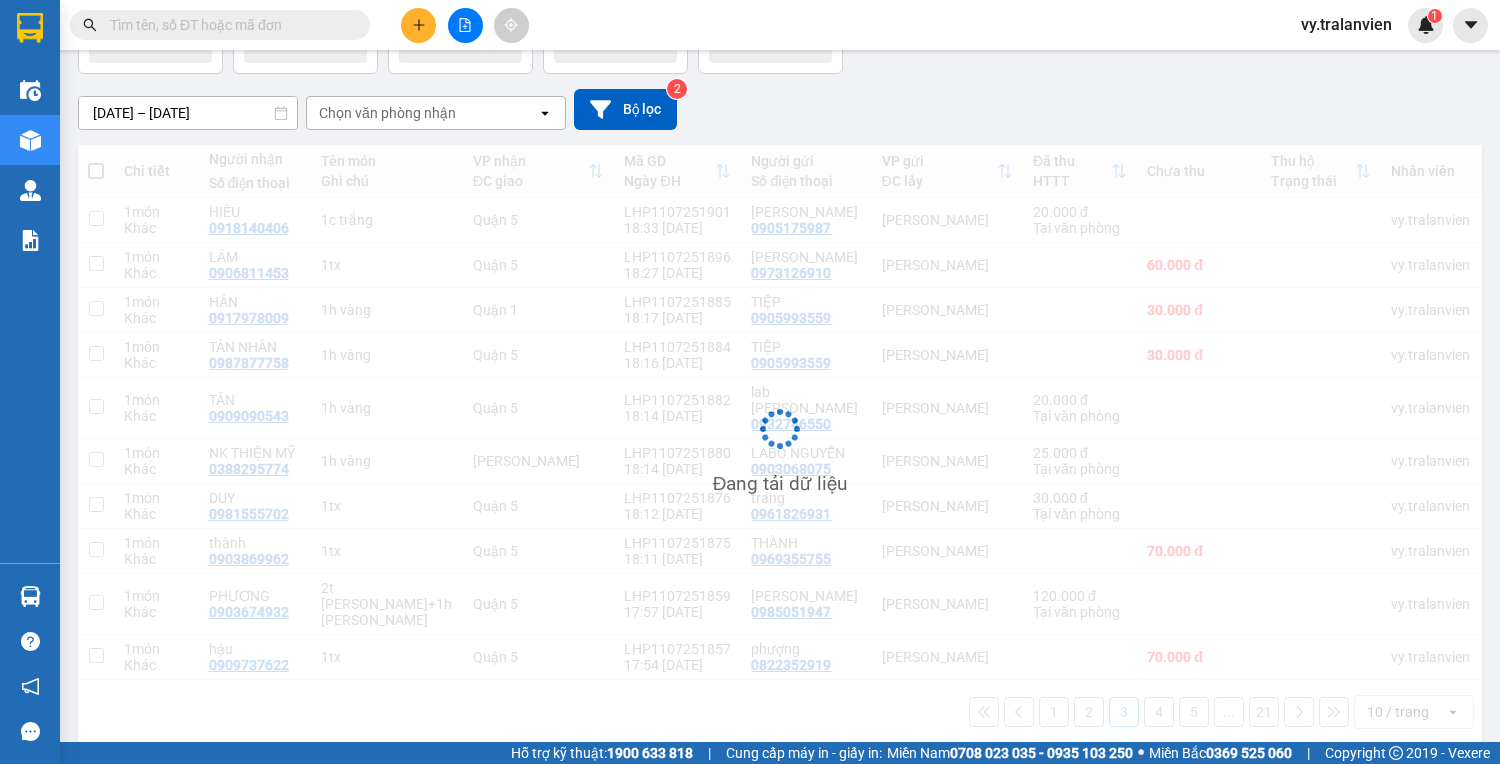 scroll, scrollTop: 137, scrollLeft: 0, axis: vertical 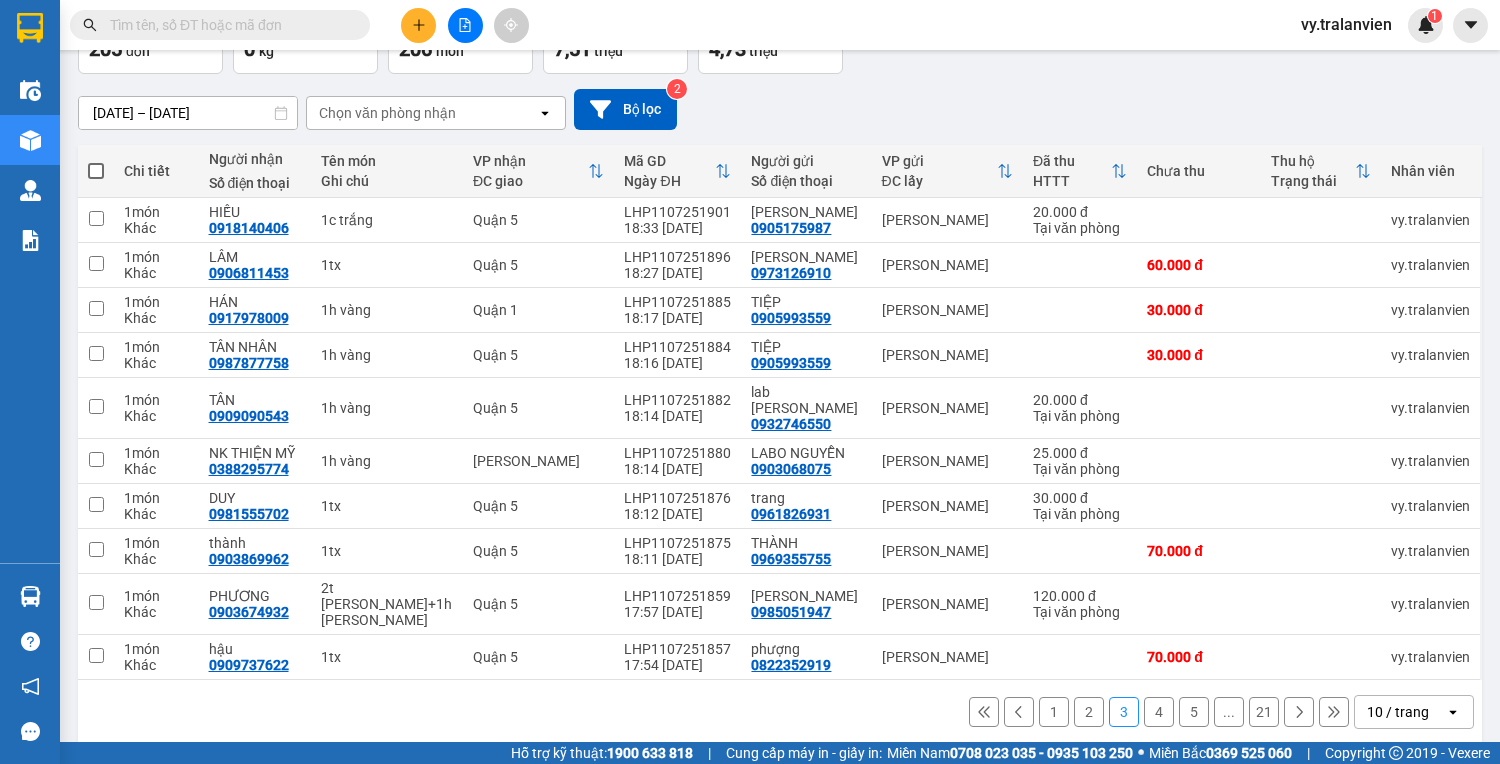 click on "4" at bounding box center (1159, 712) 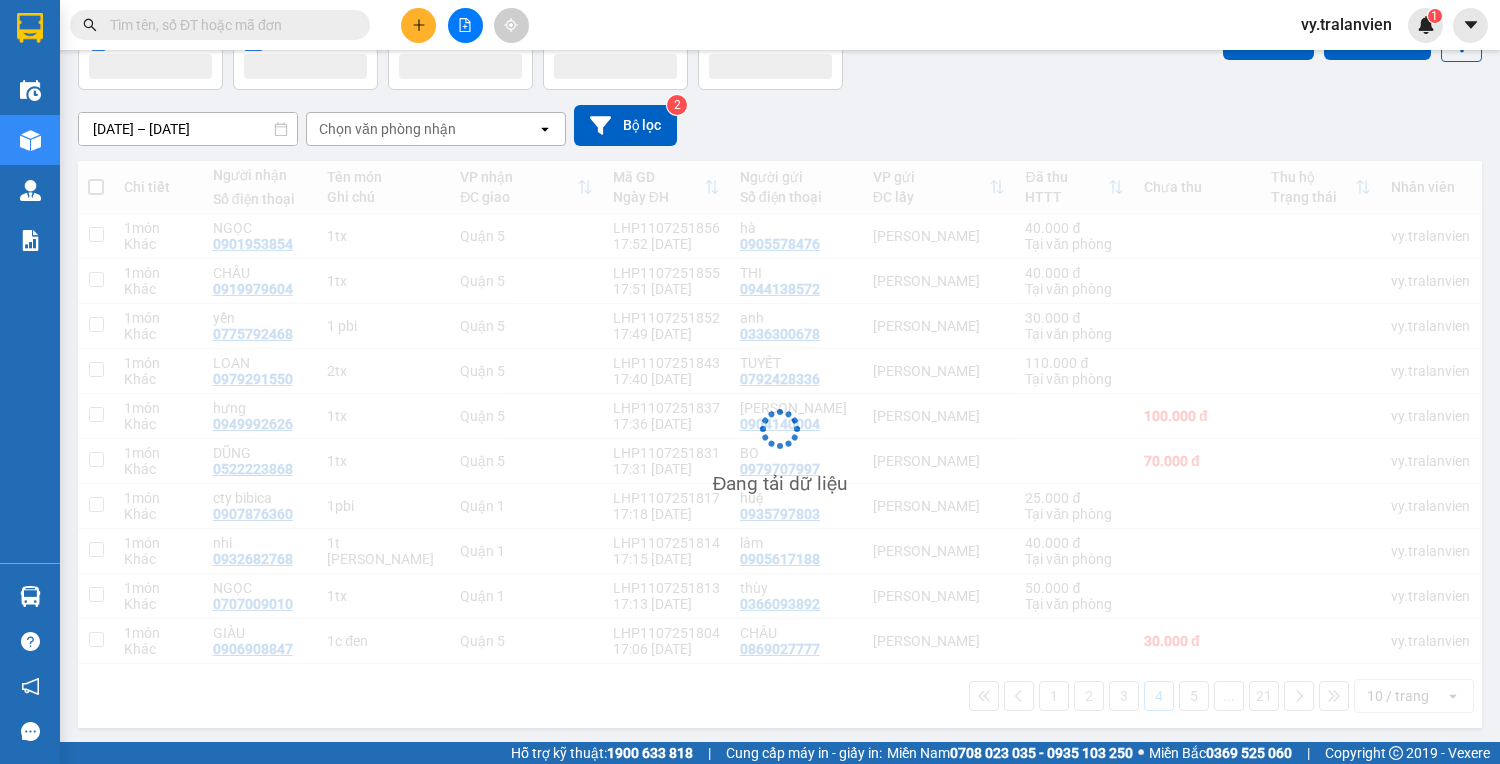 scroll, scrollTop: 121, scrollLeft: 0, axis: vertical 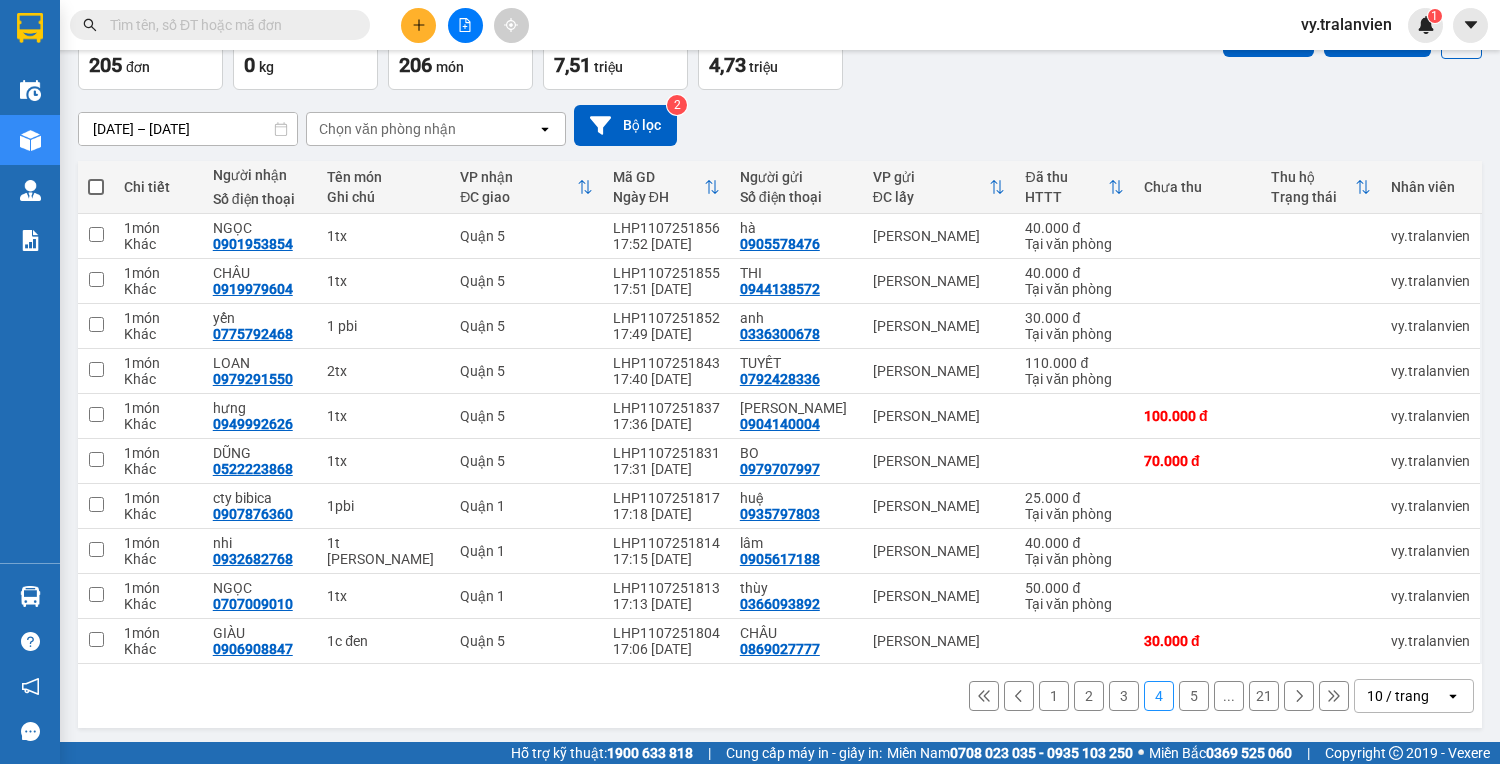 click on "3" at bounding box center (1124, 696) 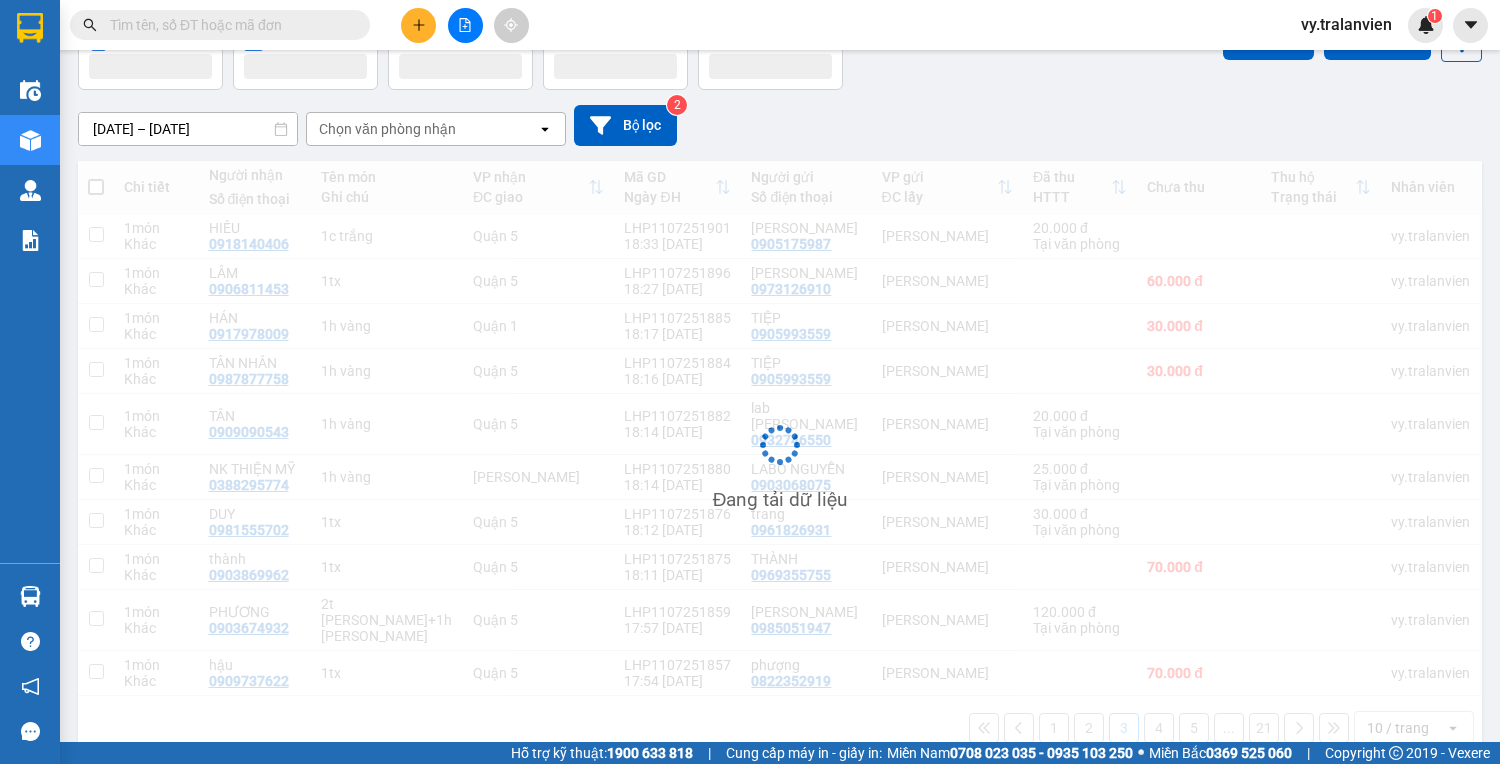 scroll, scrollTop: 121, scrollLeft: 0, axis: vertical 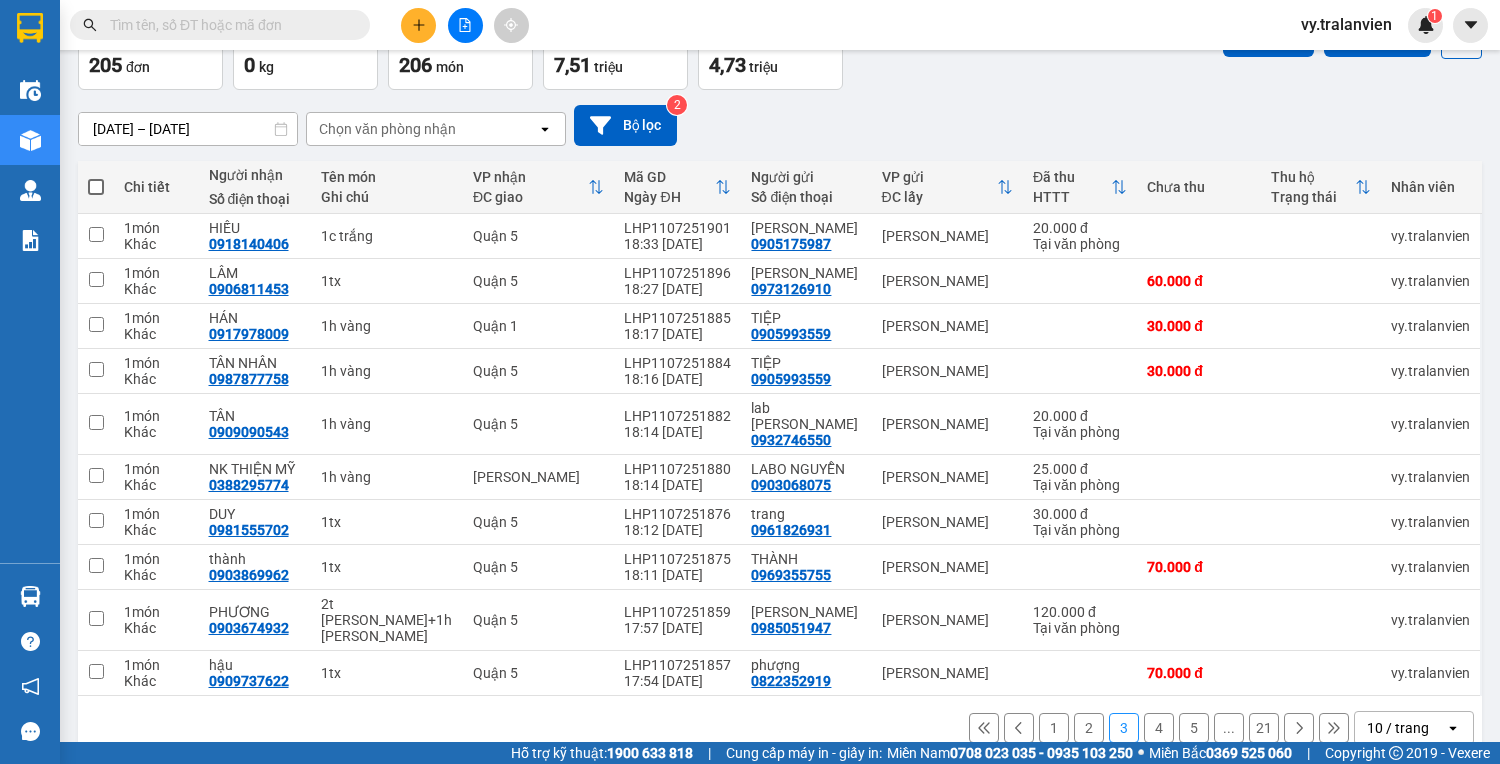 click on "4" at bounding box center [1159, 728] 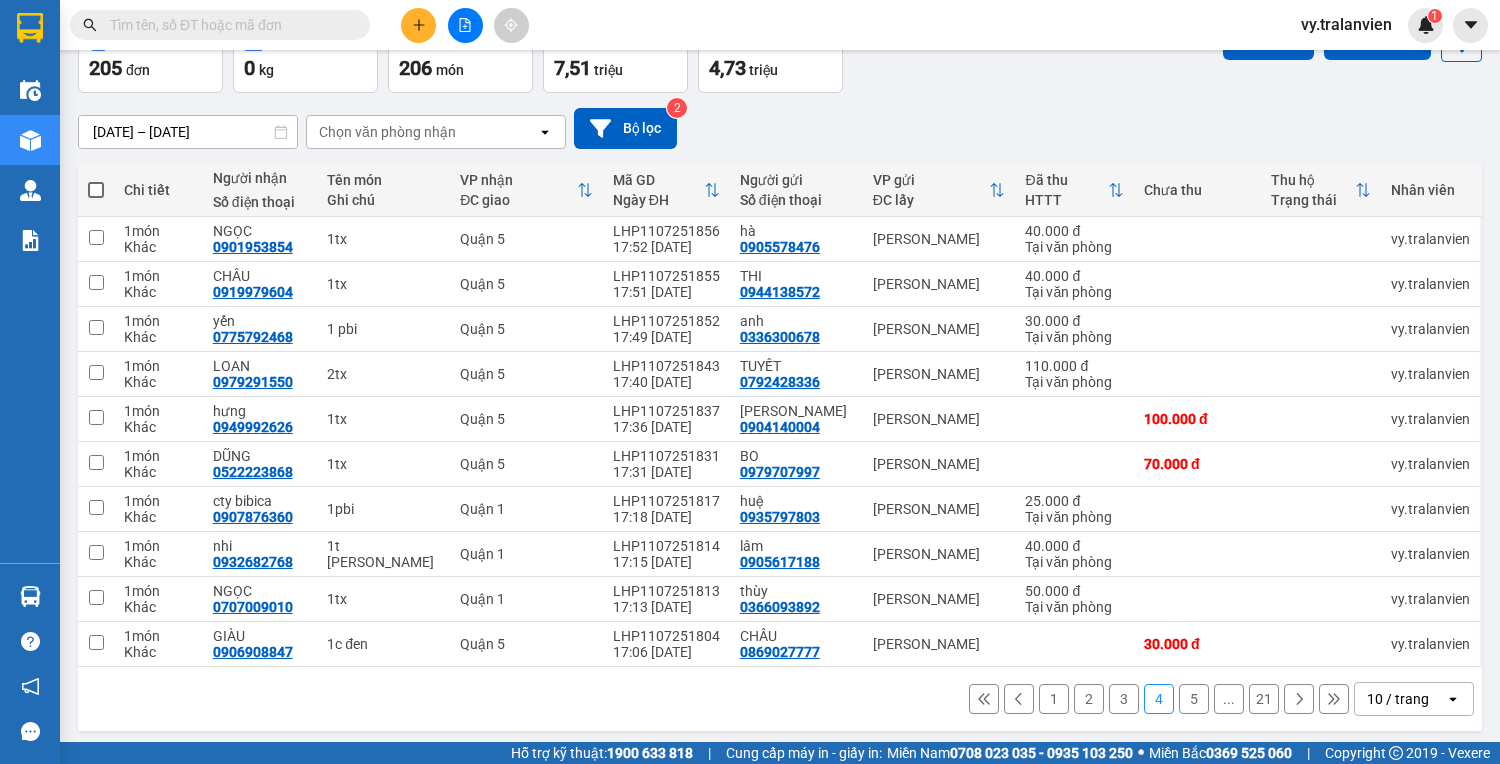 scroll, scrollTop: 121, scrollLeft: 0, axis: vertical 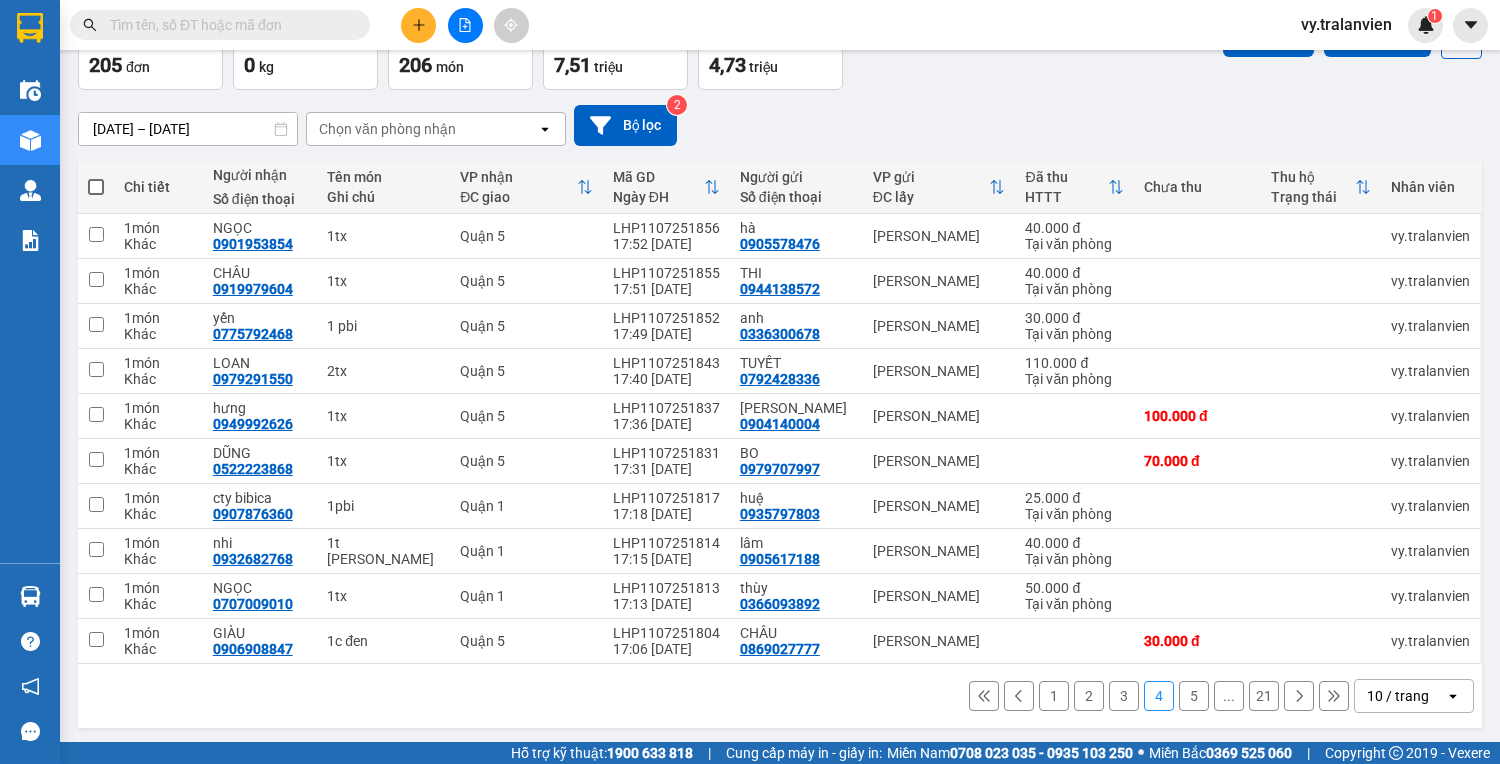 click on "5" at bounding box center [1194, 696] 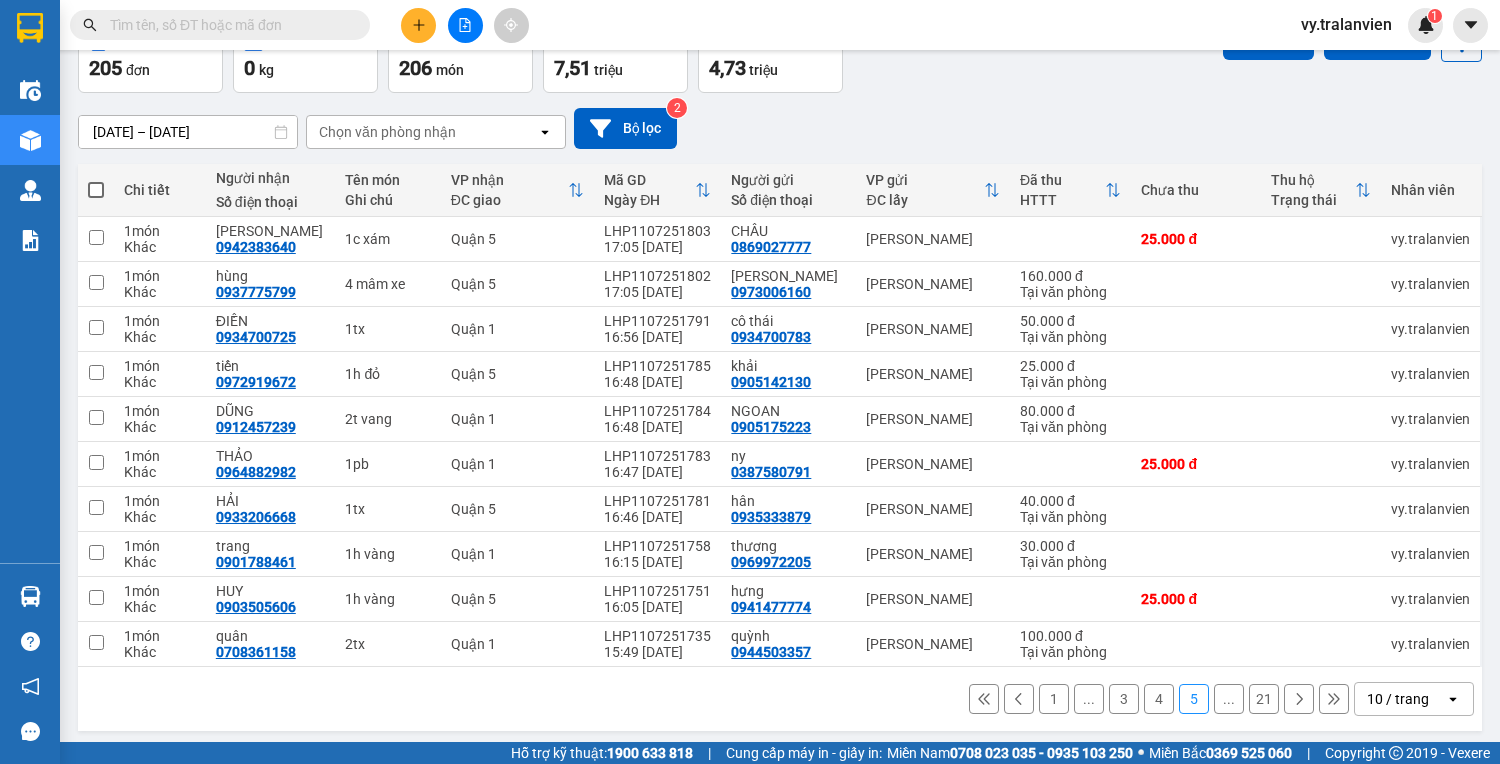 scroll, scrollTop: 121, scrollLeft: 0, axis: vertical 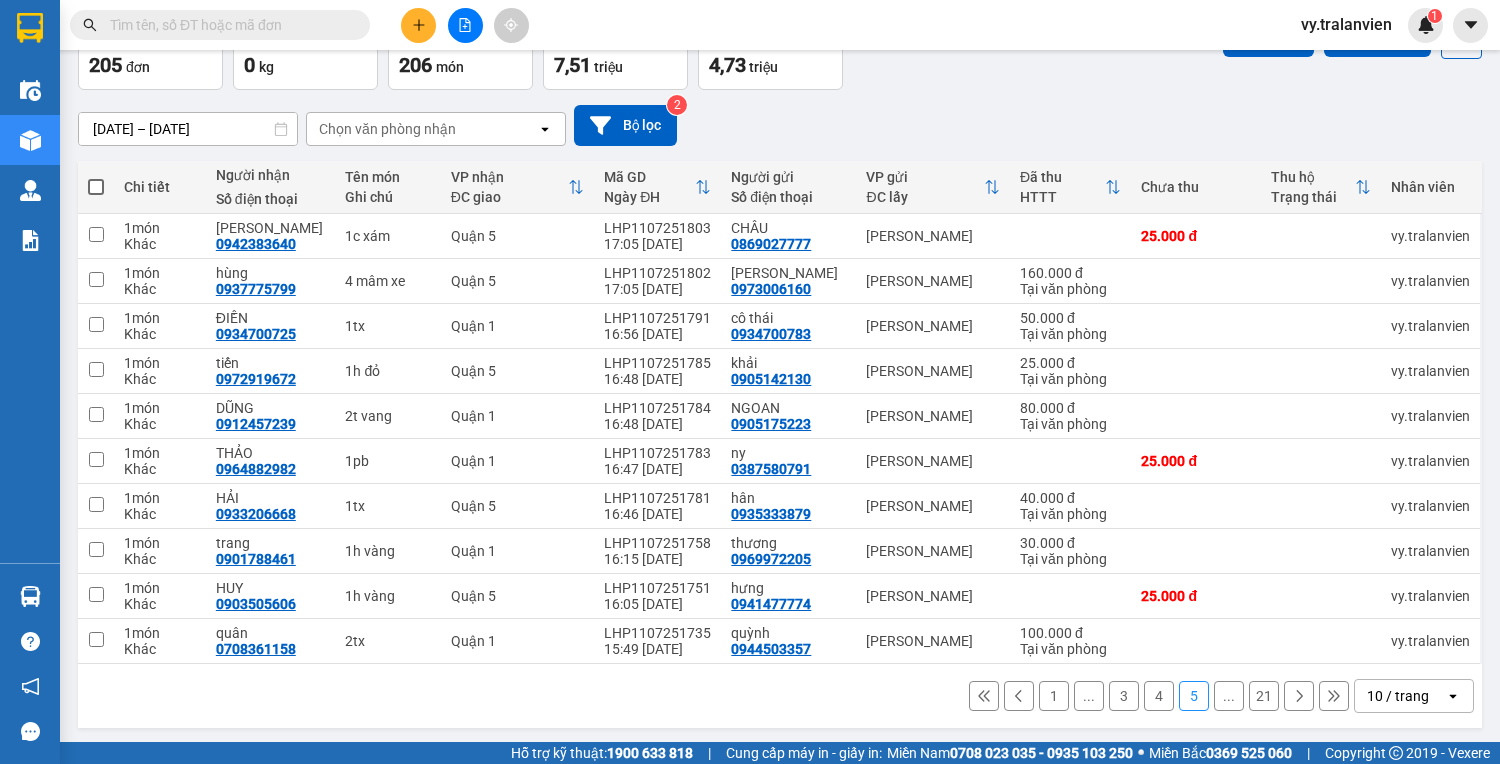 click 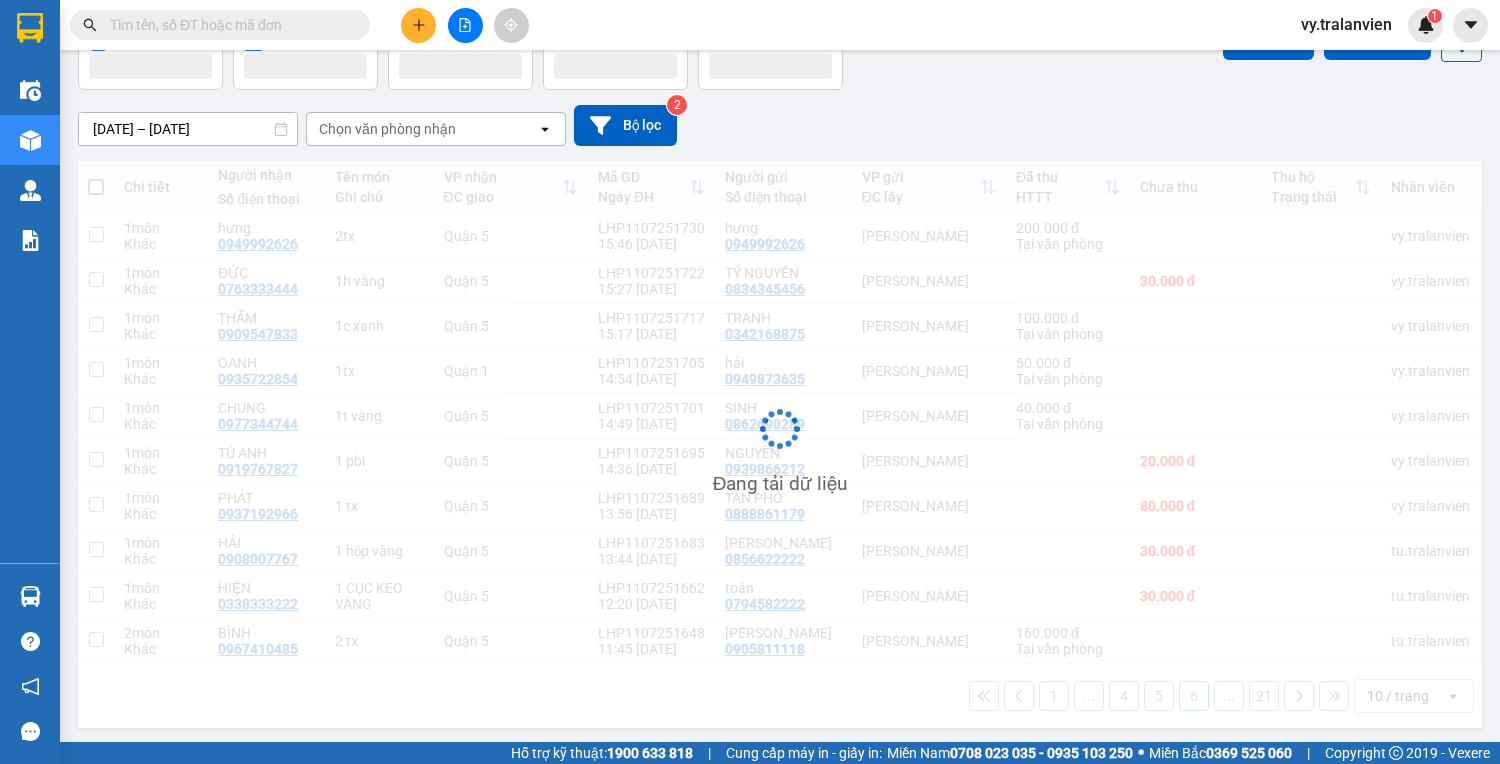 scroll, scrollTop: 121, scrollLeft: 0, axis: vertical 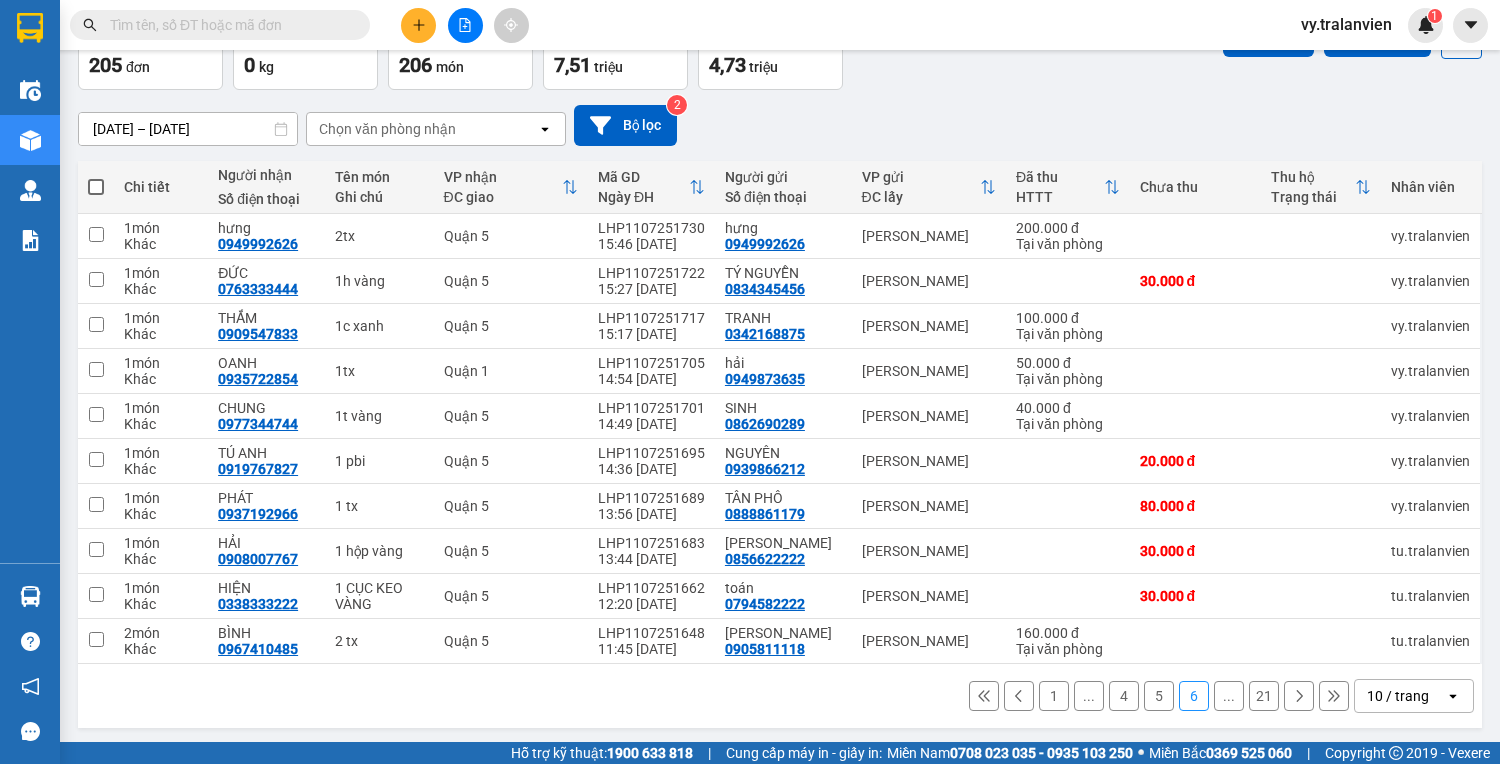 click on "5" at bounding box center (1159, 696) 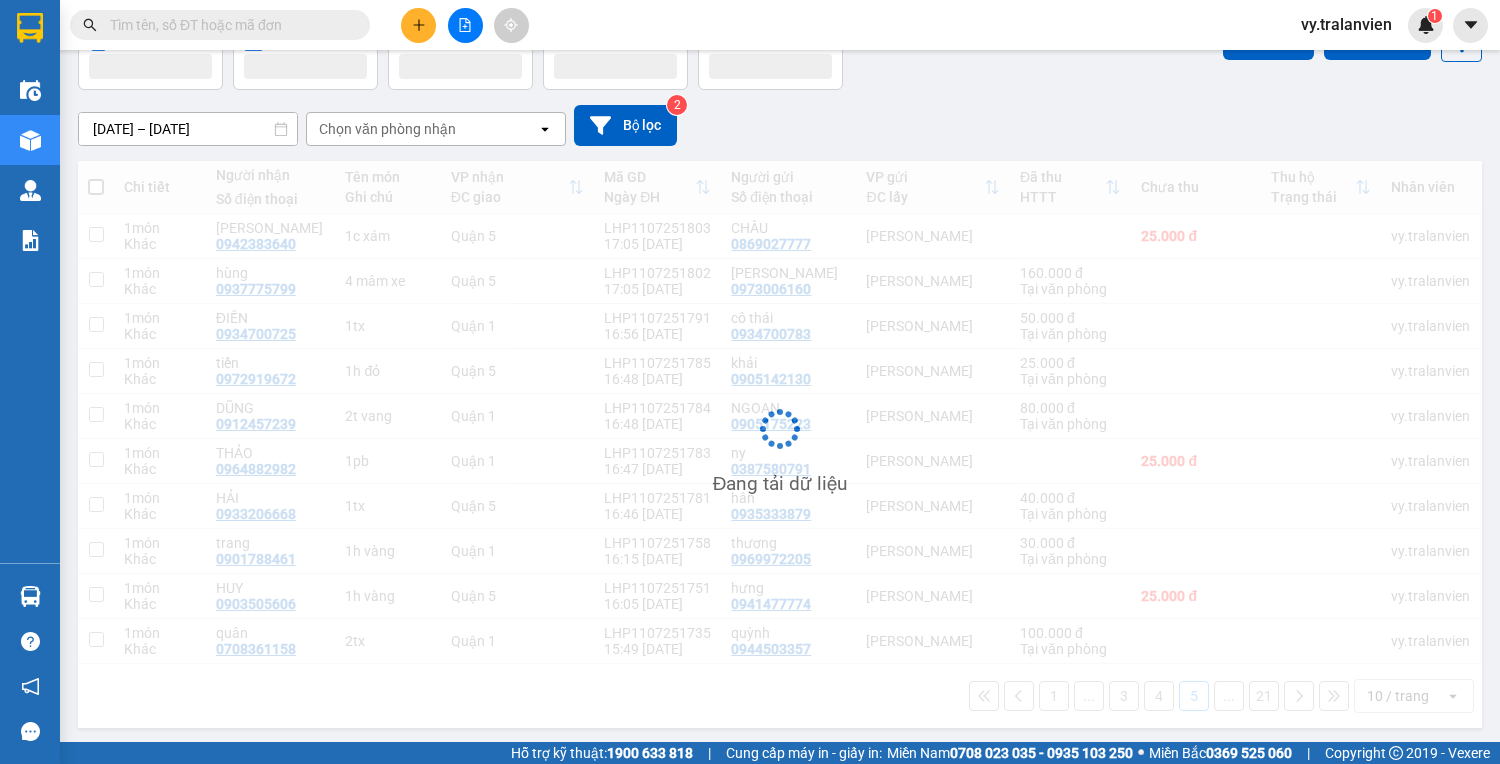 scroll, scrollTop: 121, scrollLeft: 0, axis: vertical 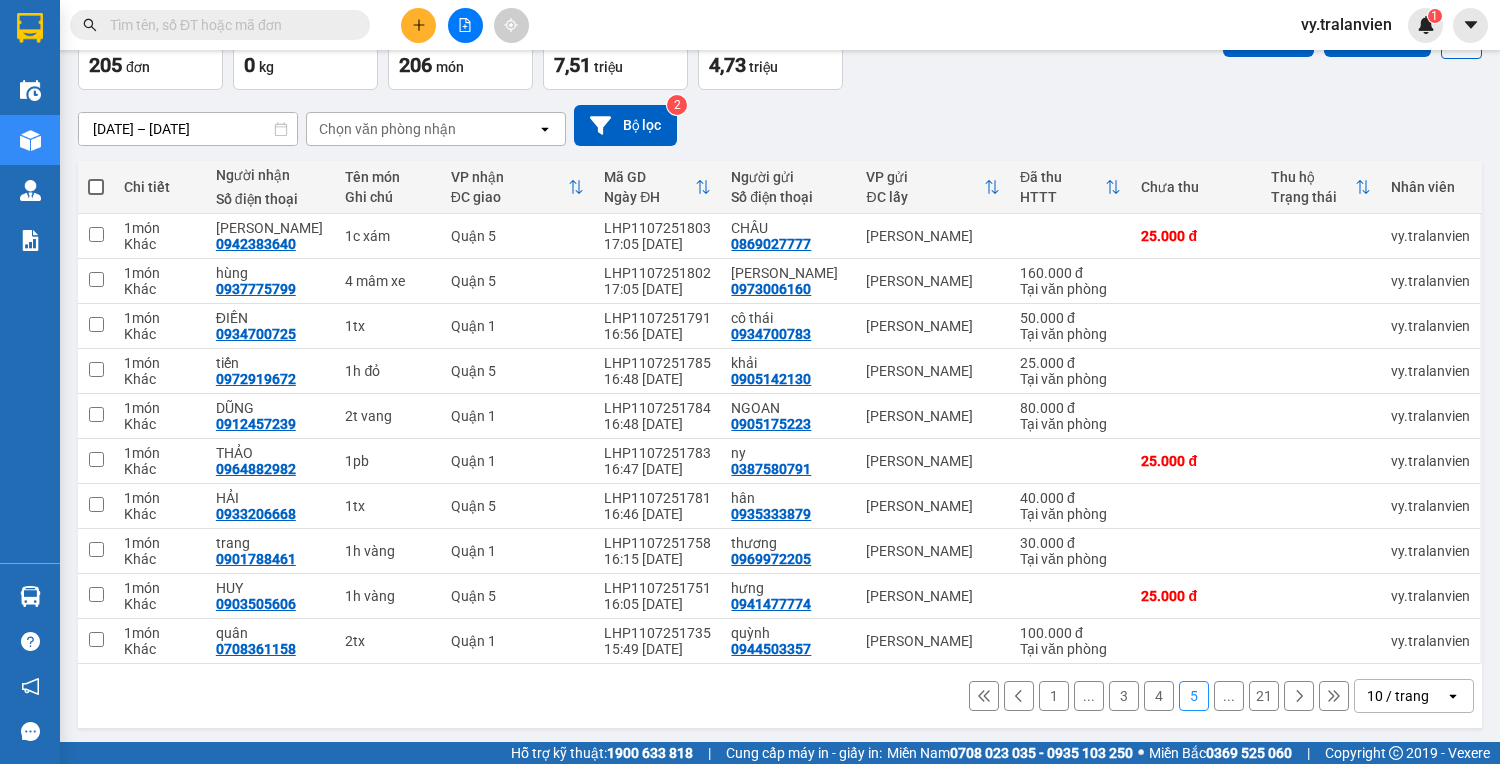 click on "4" at bounding box center (1159, 696) 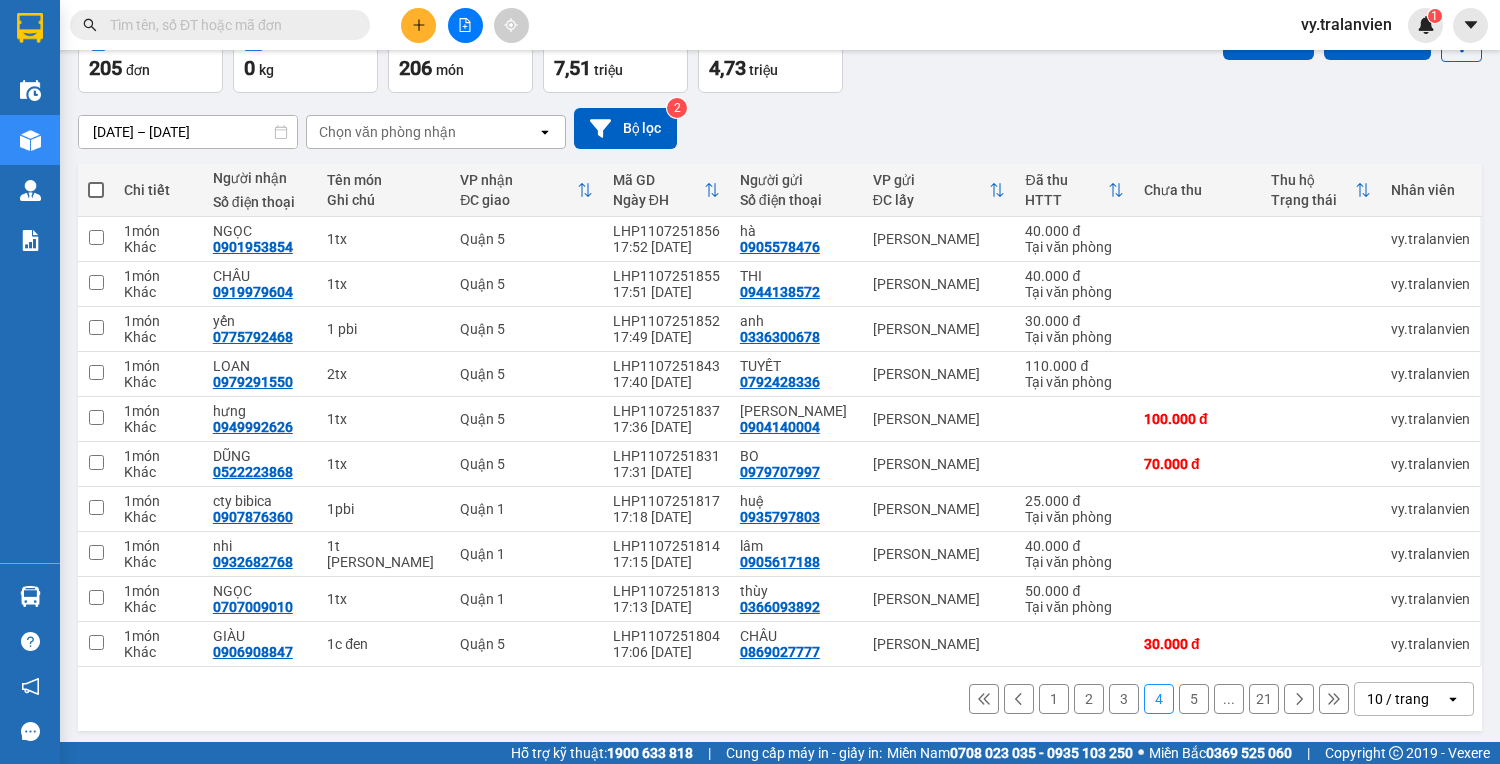 scroll, scrollTop: 121, scrollLeft: 0, axis: vertical 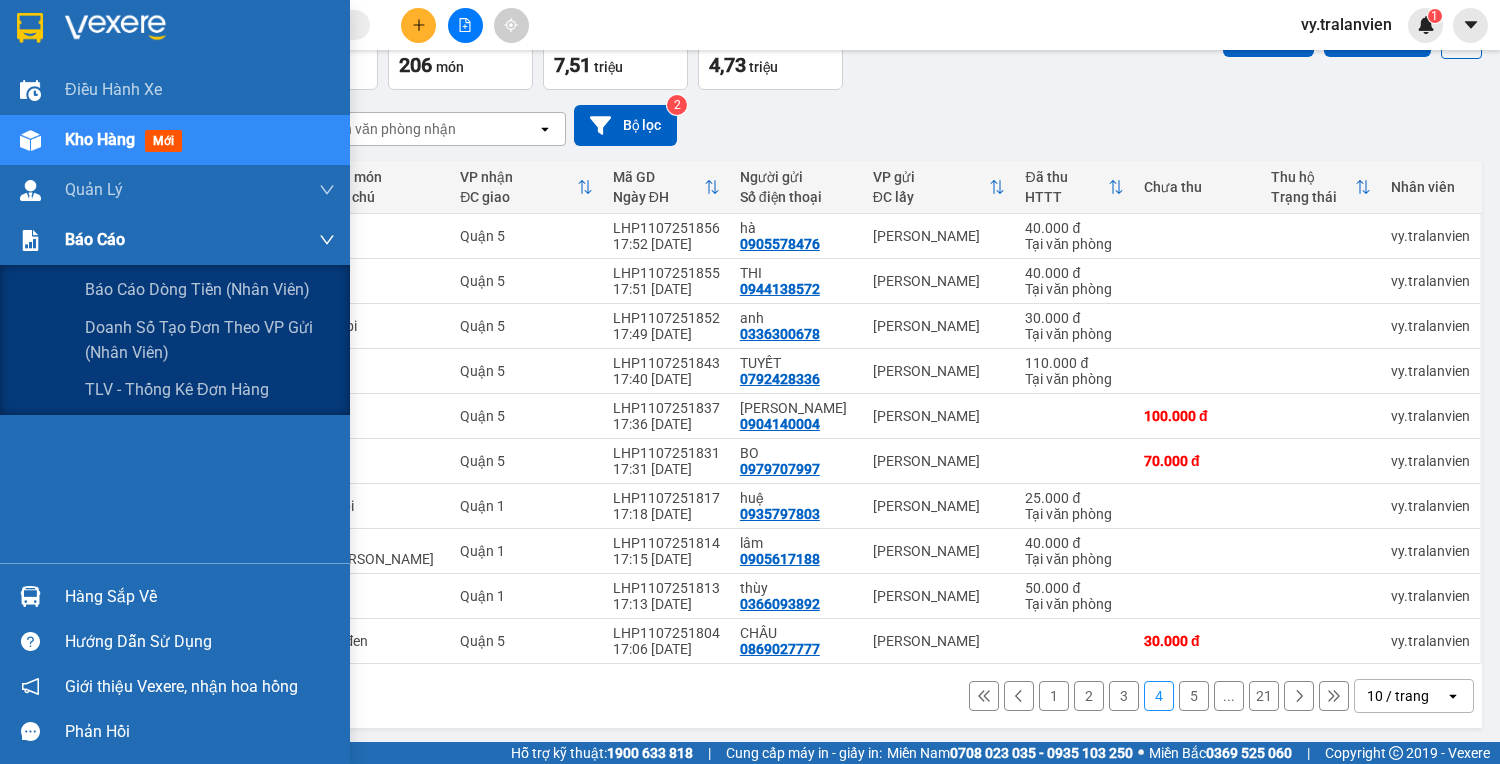 drag, startPoint x: 156, startPoint y: 288, endPoint x: 5, endPoint y: 226, distance: 163.23296 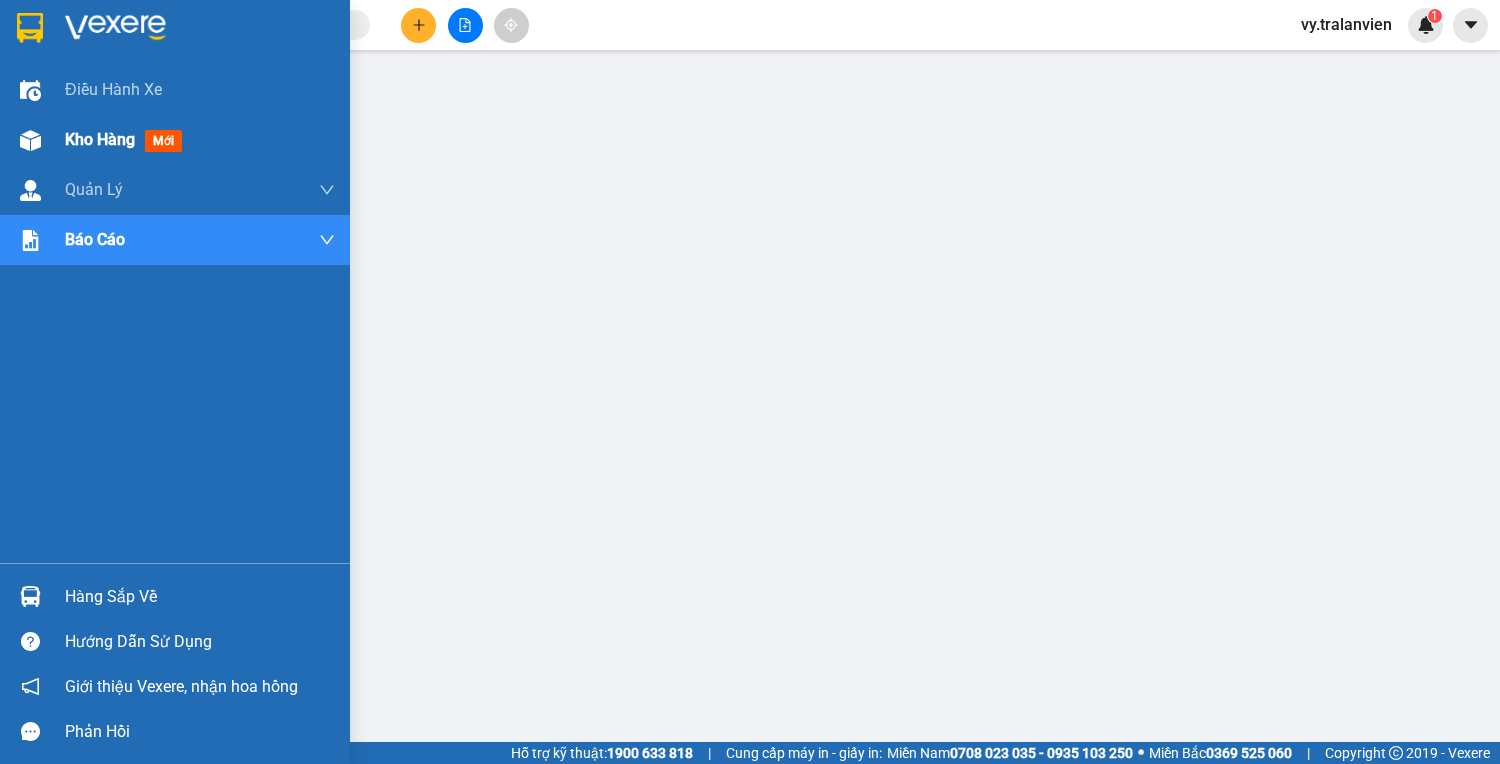 click on "Kho hàng" at bounding box center [100, 139] 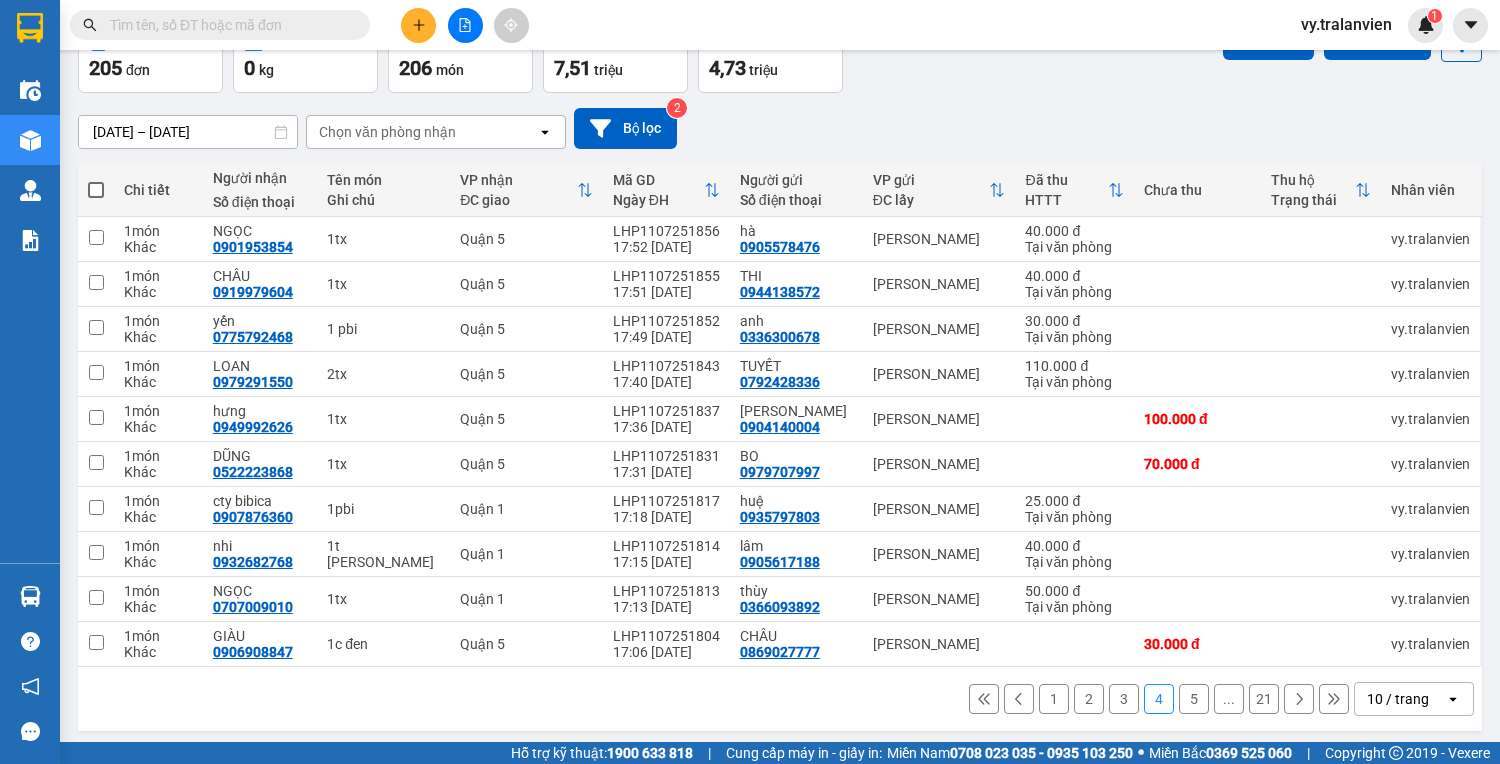 scroll, scrollTop: 121, scrollLeft: 0, axis: vertical 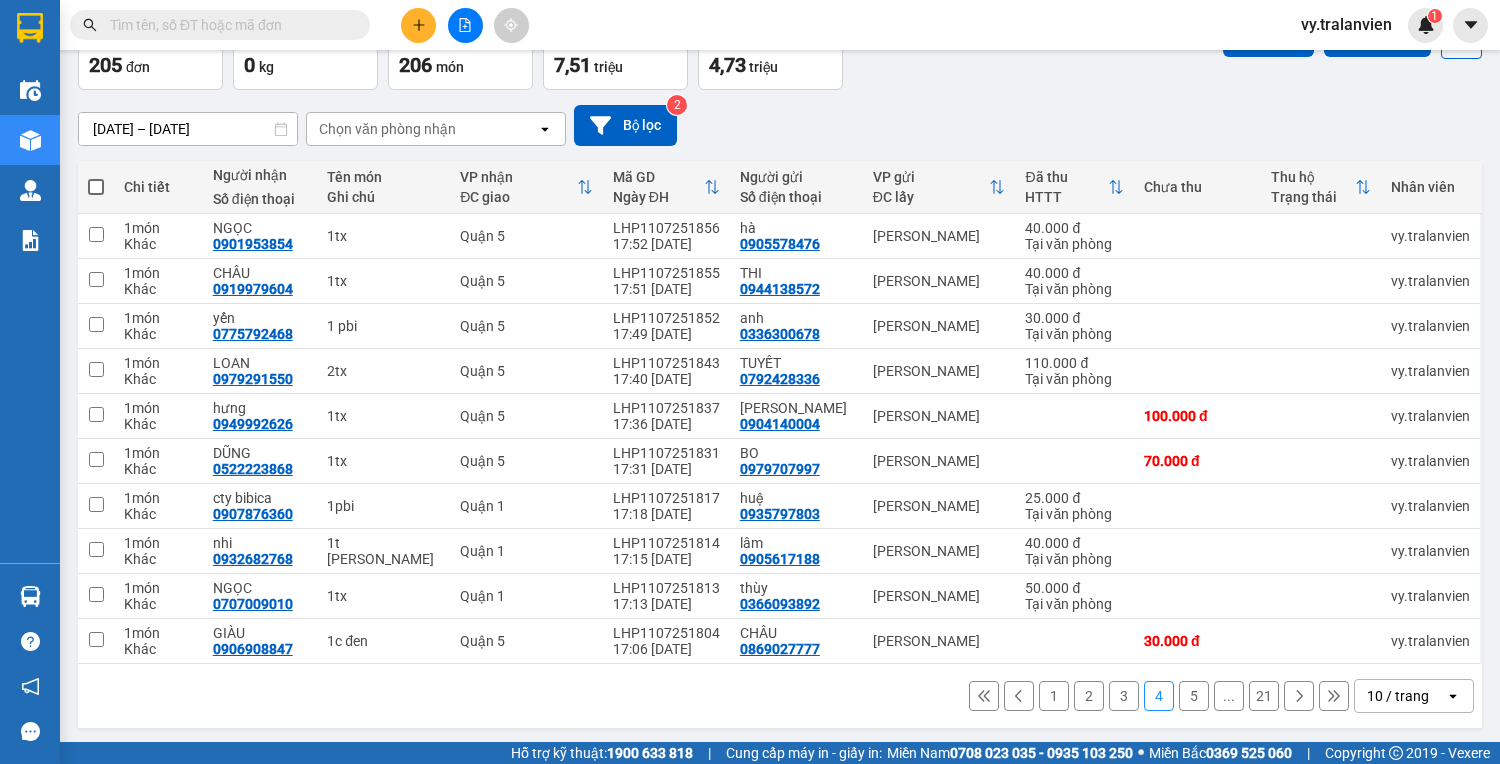 click on "1" at bounding box center [1054, 696] 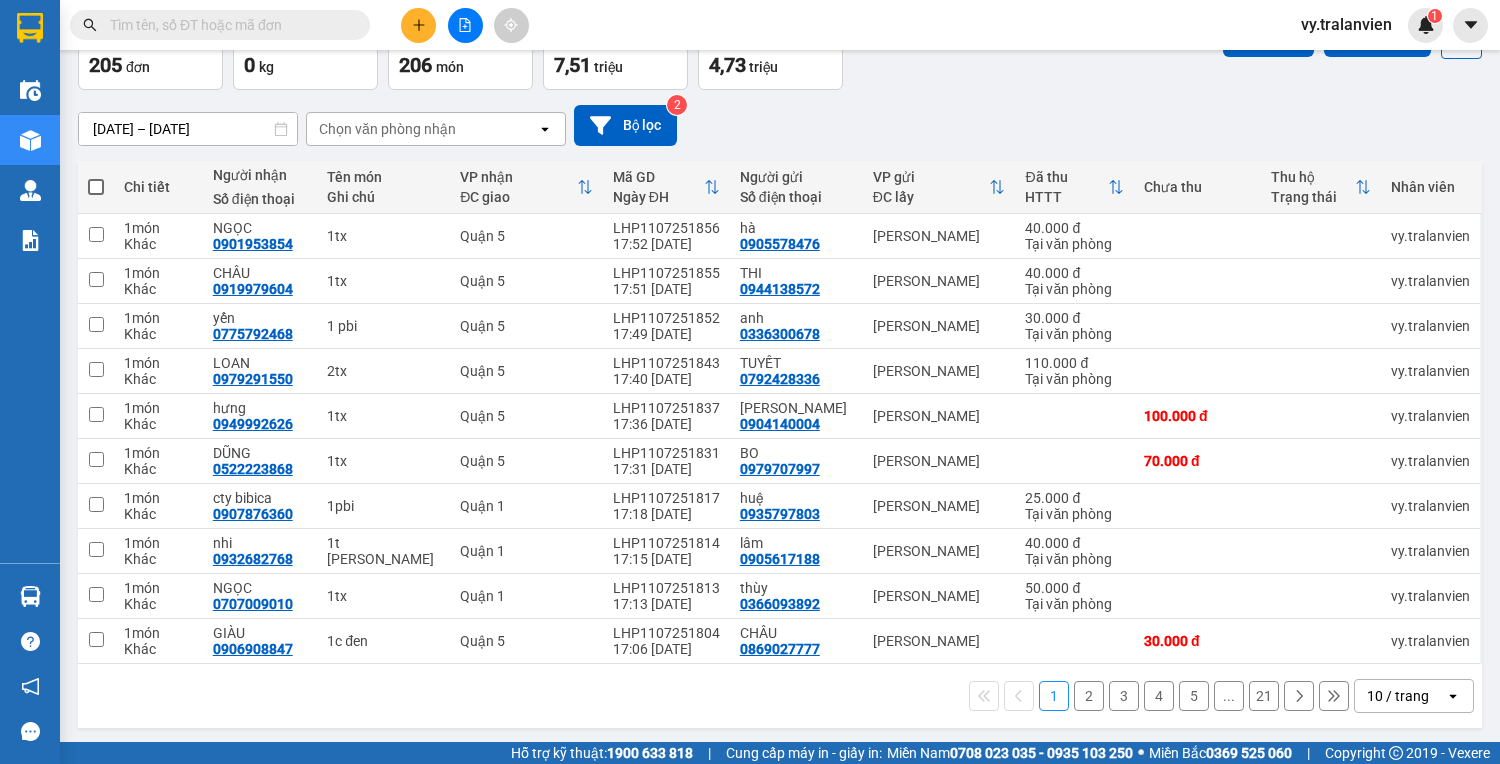 scroll, scrollTop: 121, scrollLeft: 0, axis: vertical 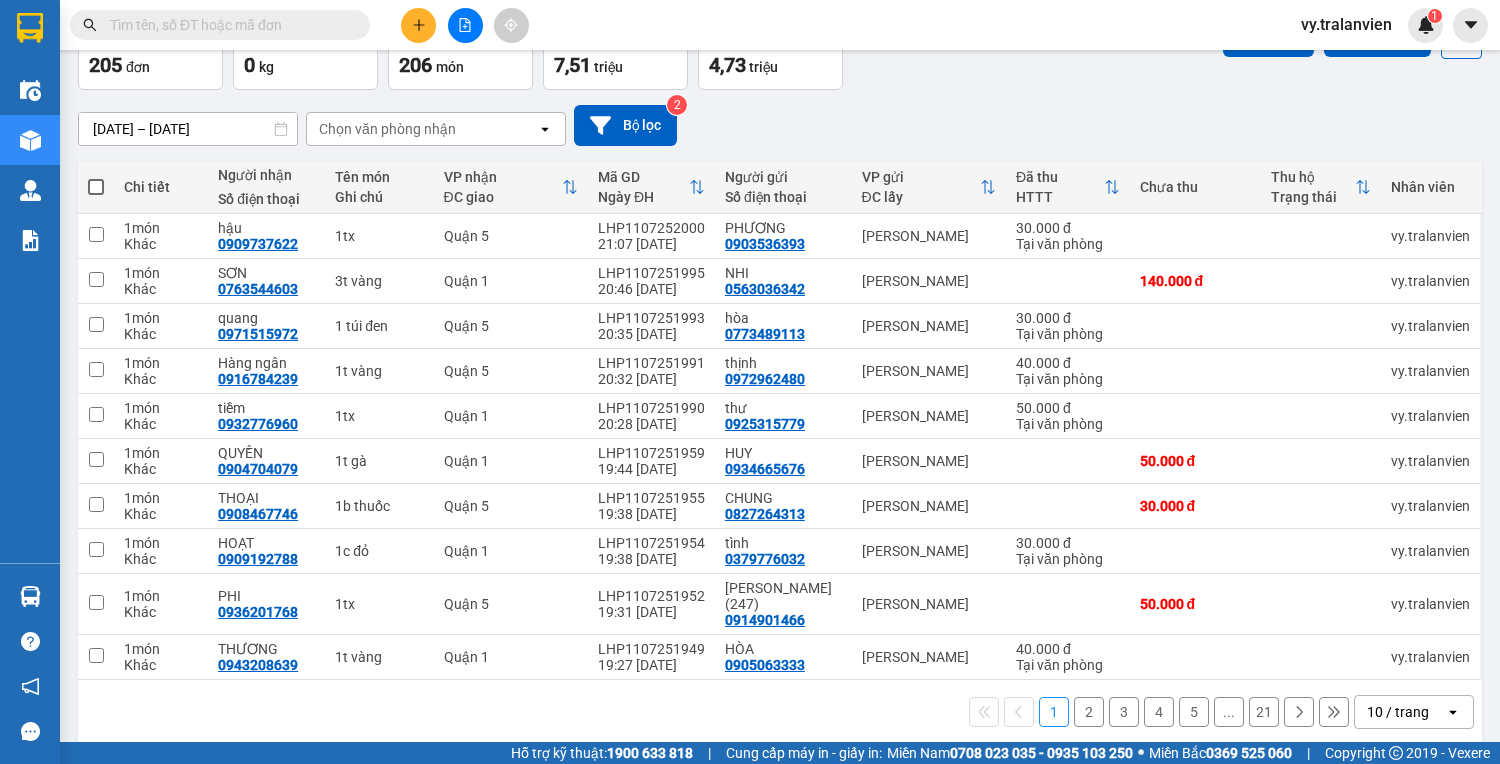 click on "[DATE] – [DATE] Press the down arrow key to interact with the calendar and select a date. Press the escape button to close the calendar. Selected date range is from [DATE] to [DATE]. Chọn văn phòng nhận open Bộ lọc 2" at bounding box center (780, 125) 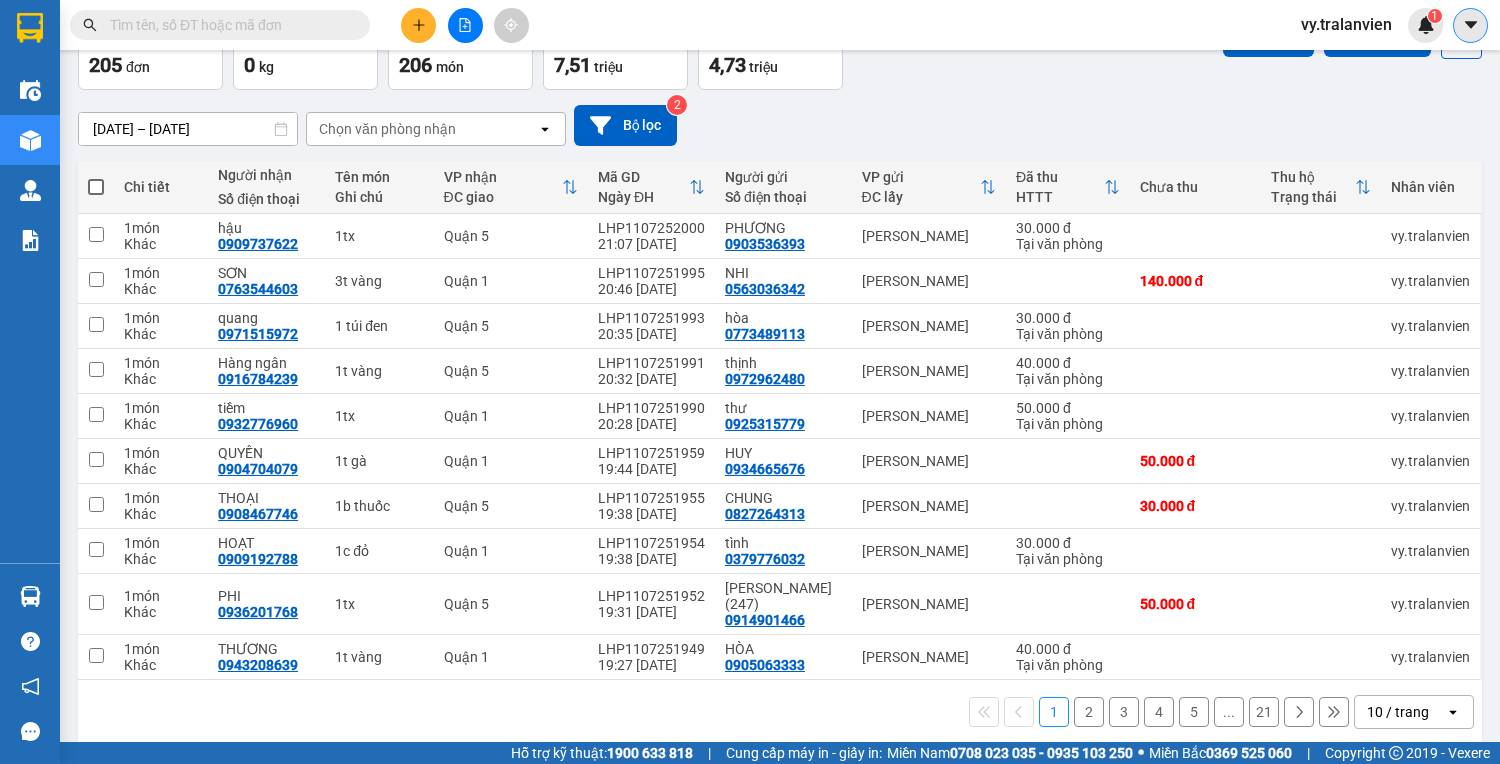 click 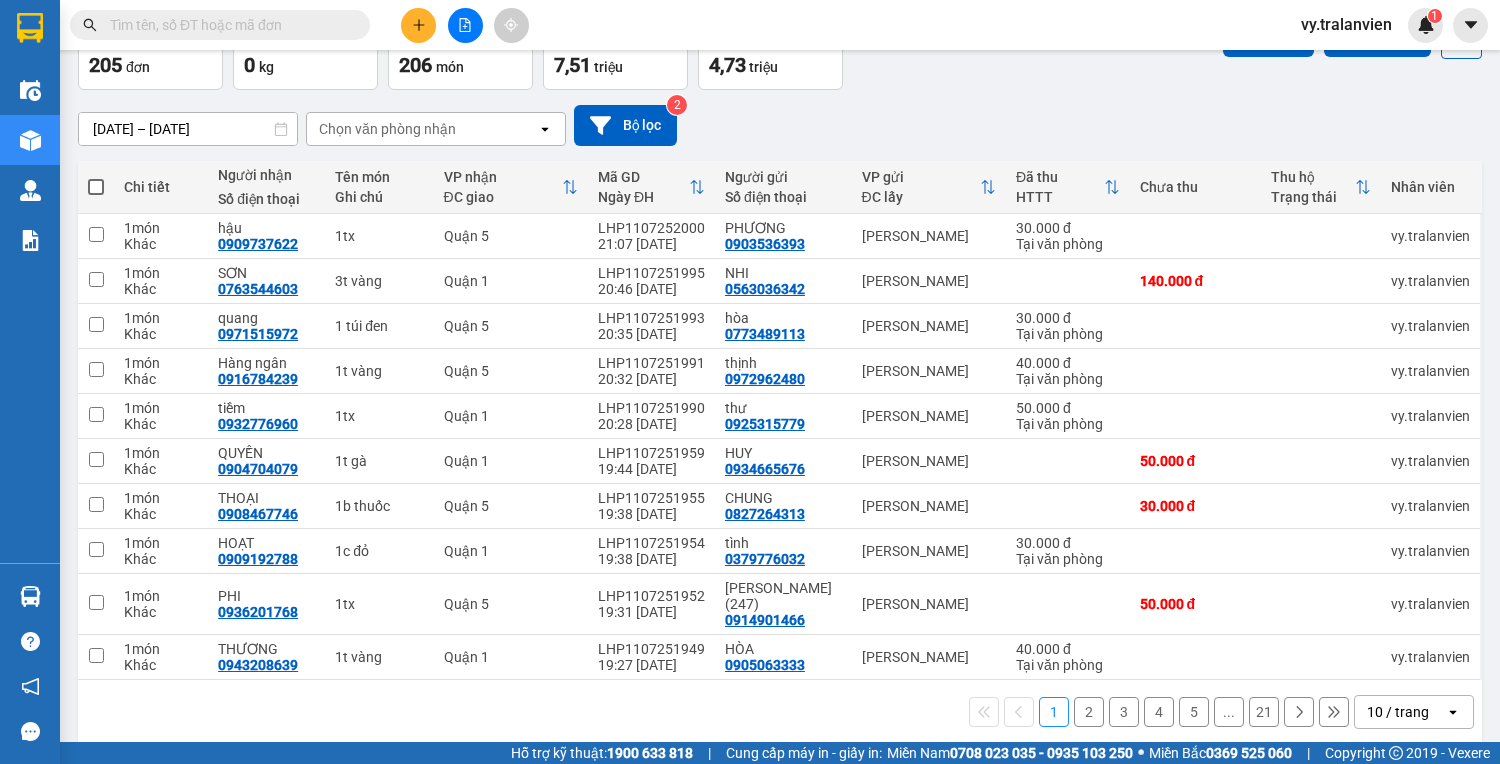 click on "vy.tralanvien" at bounding box center (1346, 24) 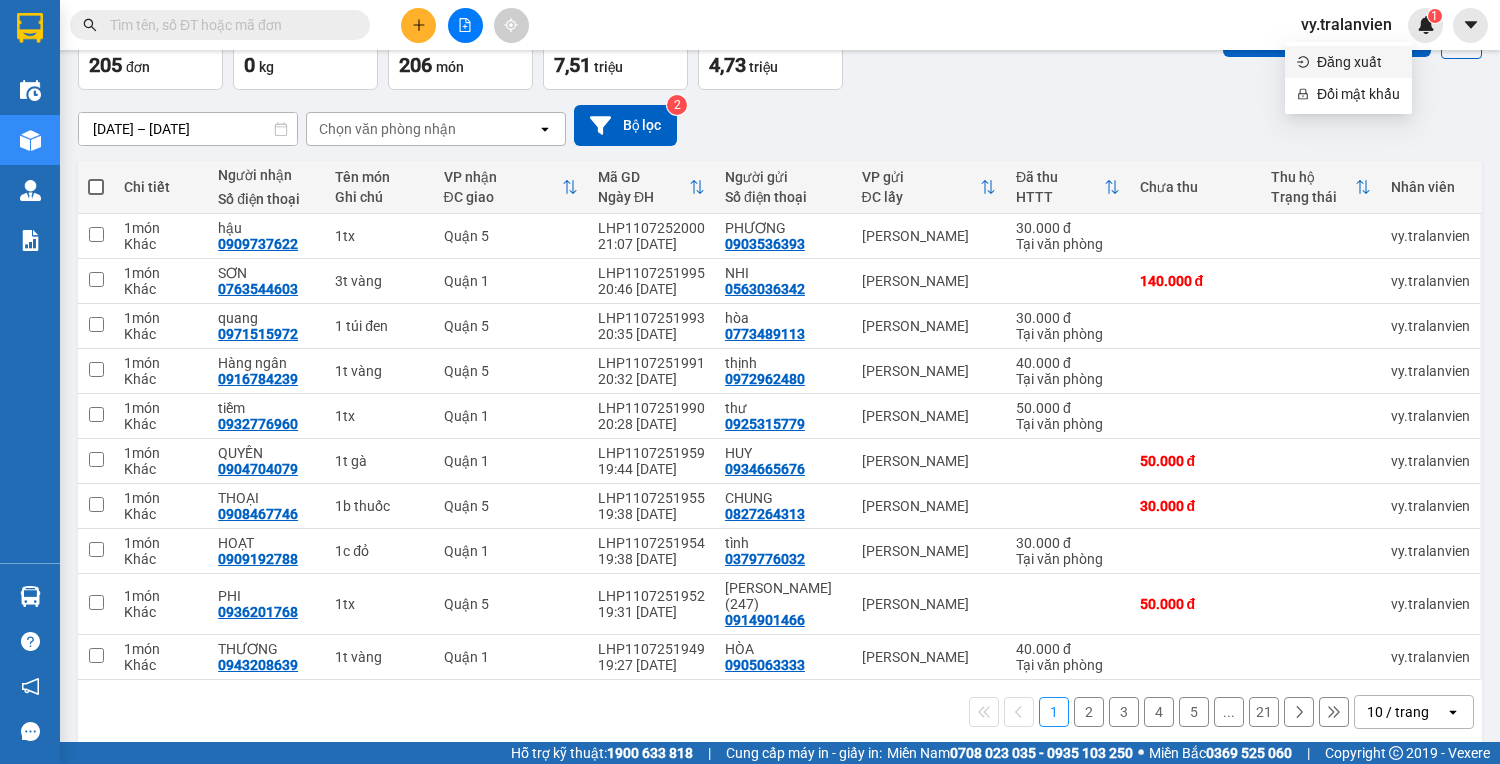 click on "Đăng xuất" at bounding box center [1358, 62] 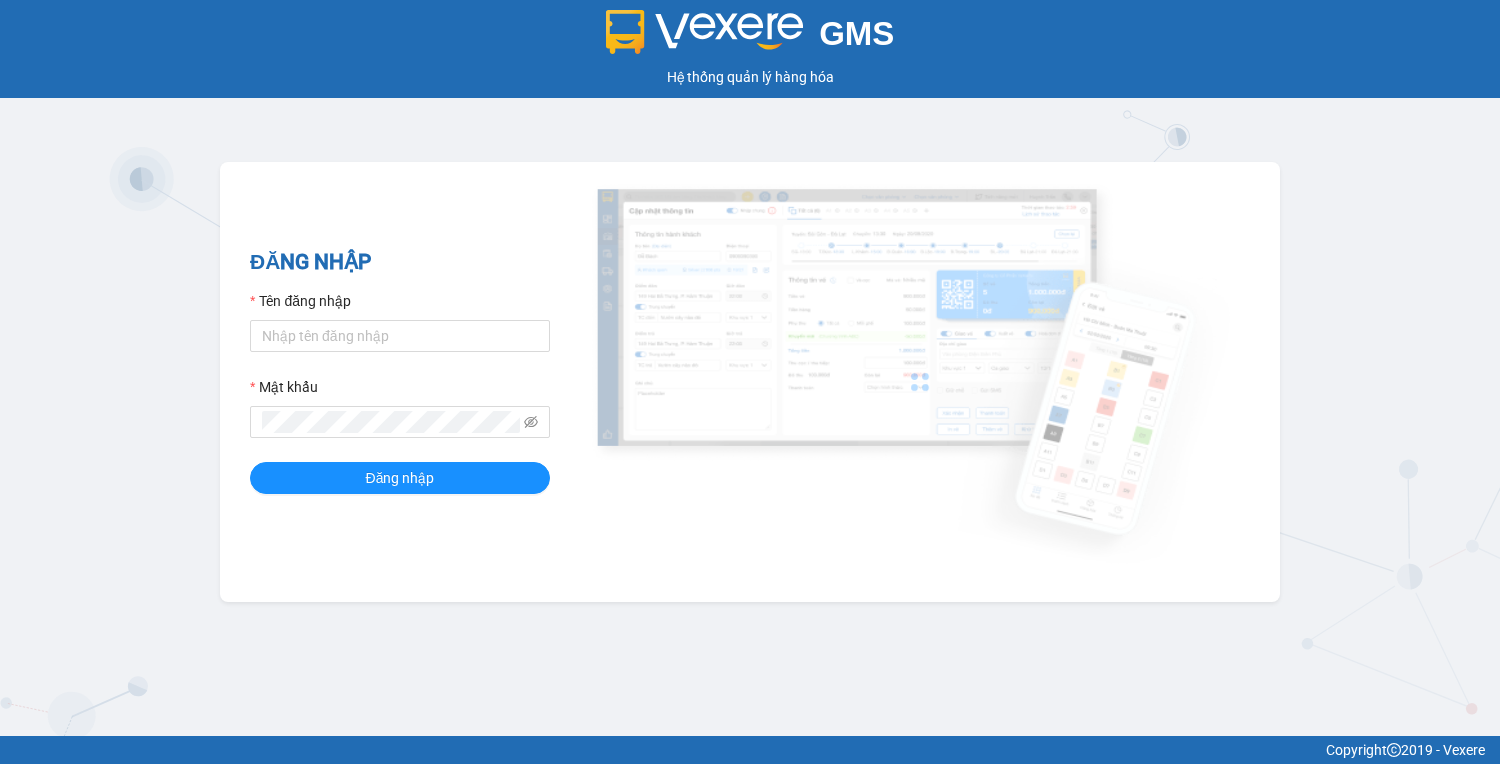 scroll, scrollTop: 0, scrollLeft: 0, axis: both 